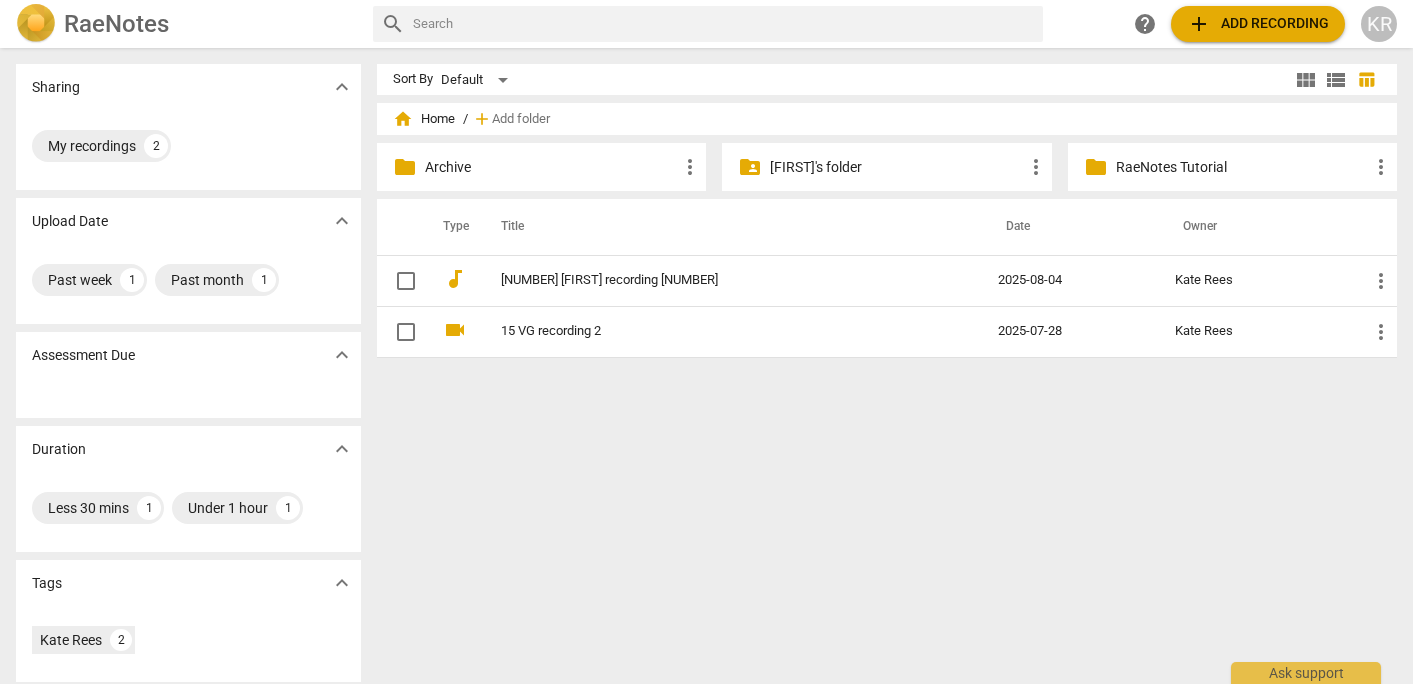 scroll, scrollTop: 0, scrollLeft: 0, axis: both 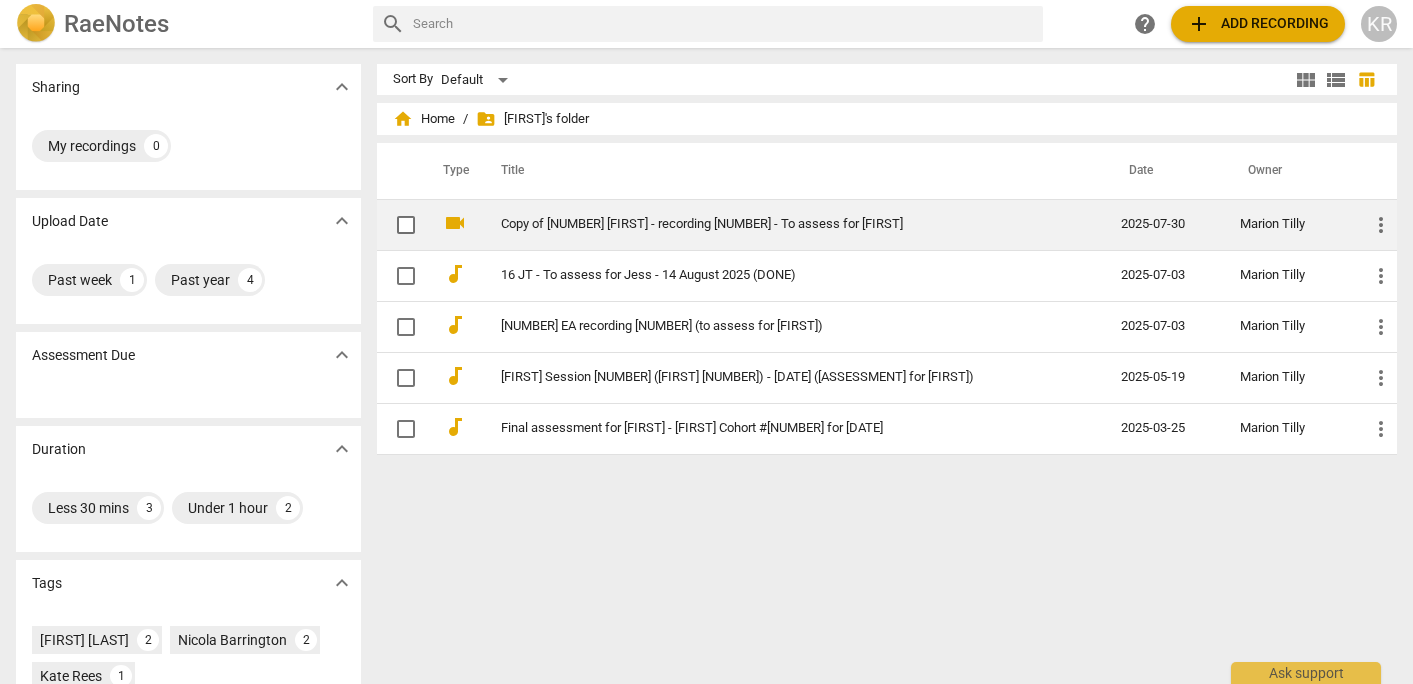 click on "Copy of [NUMBER] [FIRST] - recording [NUMBER] - To assess for [FIRST]" at bounding box center [791, 224] 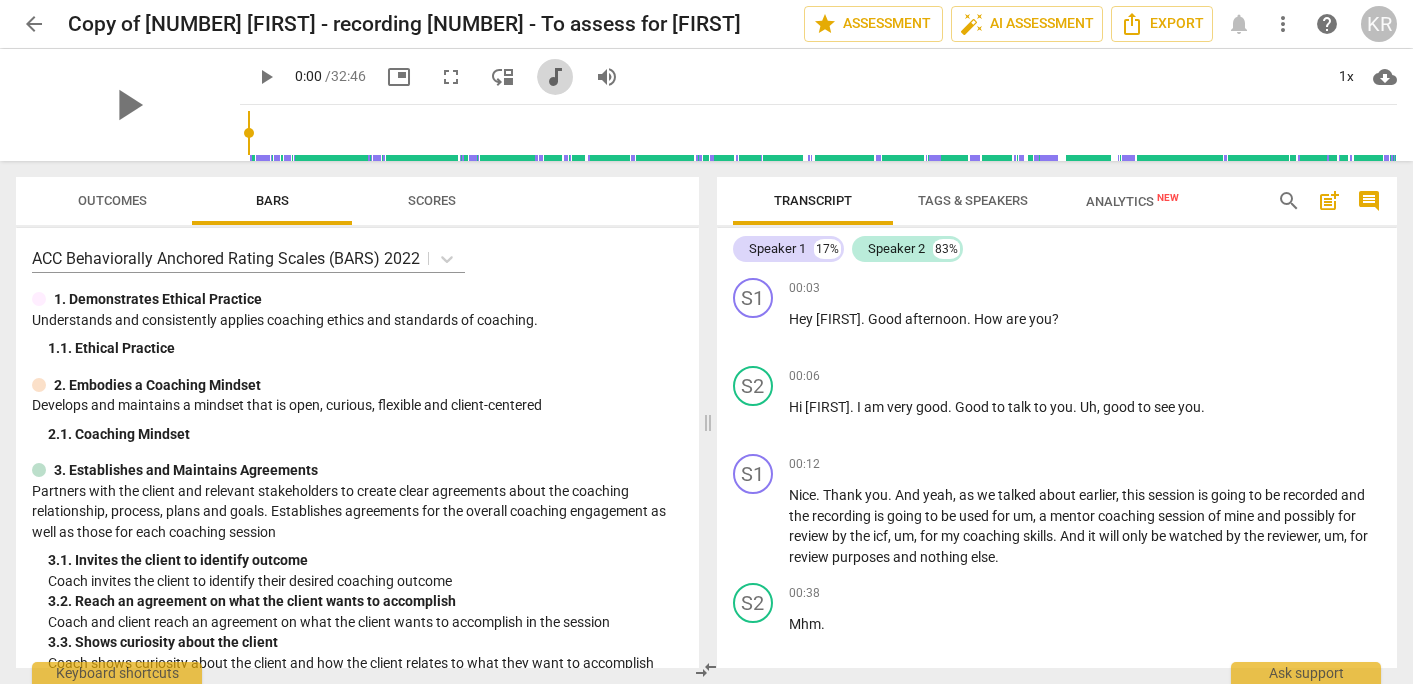 click on "audiotrack" at bounding box center (555, 77) 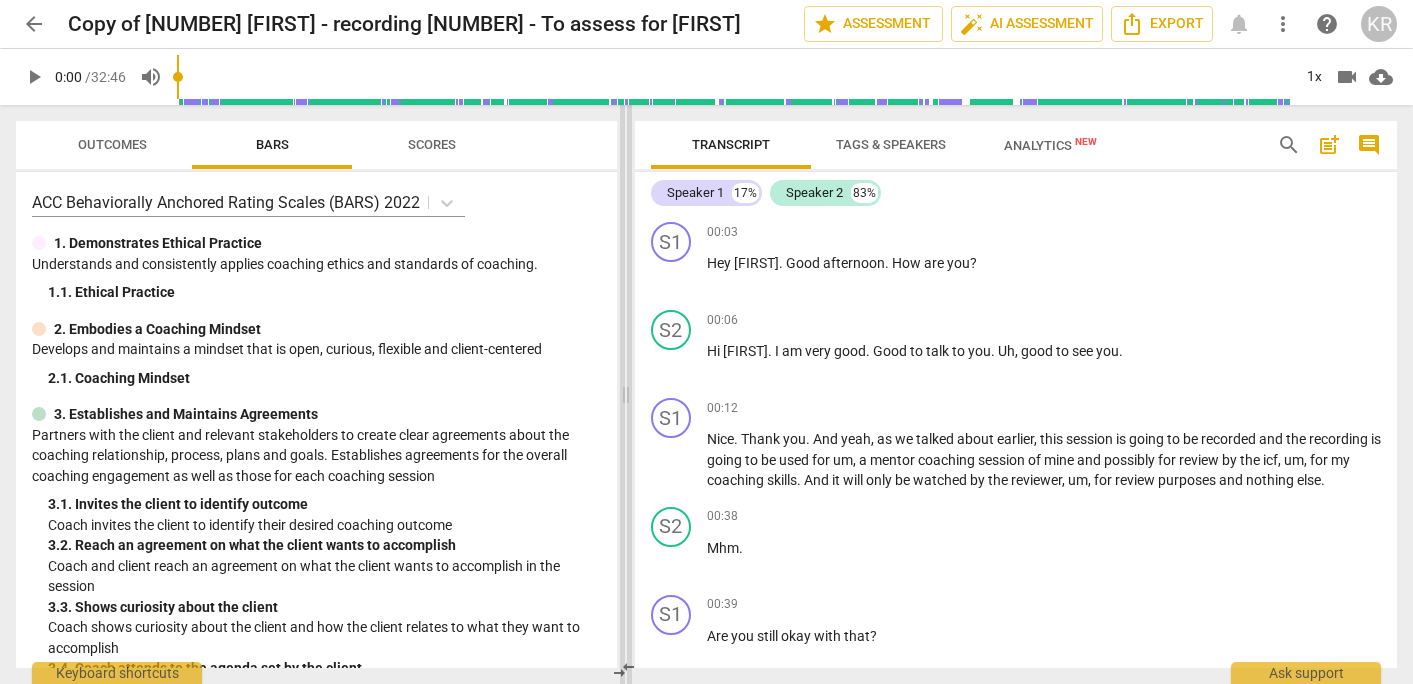 drag, startPoint x: 707, startPoint y: 397, endPoint x: 621, endPoint y: 397, distance: 86 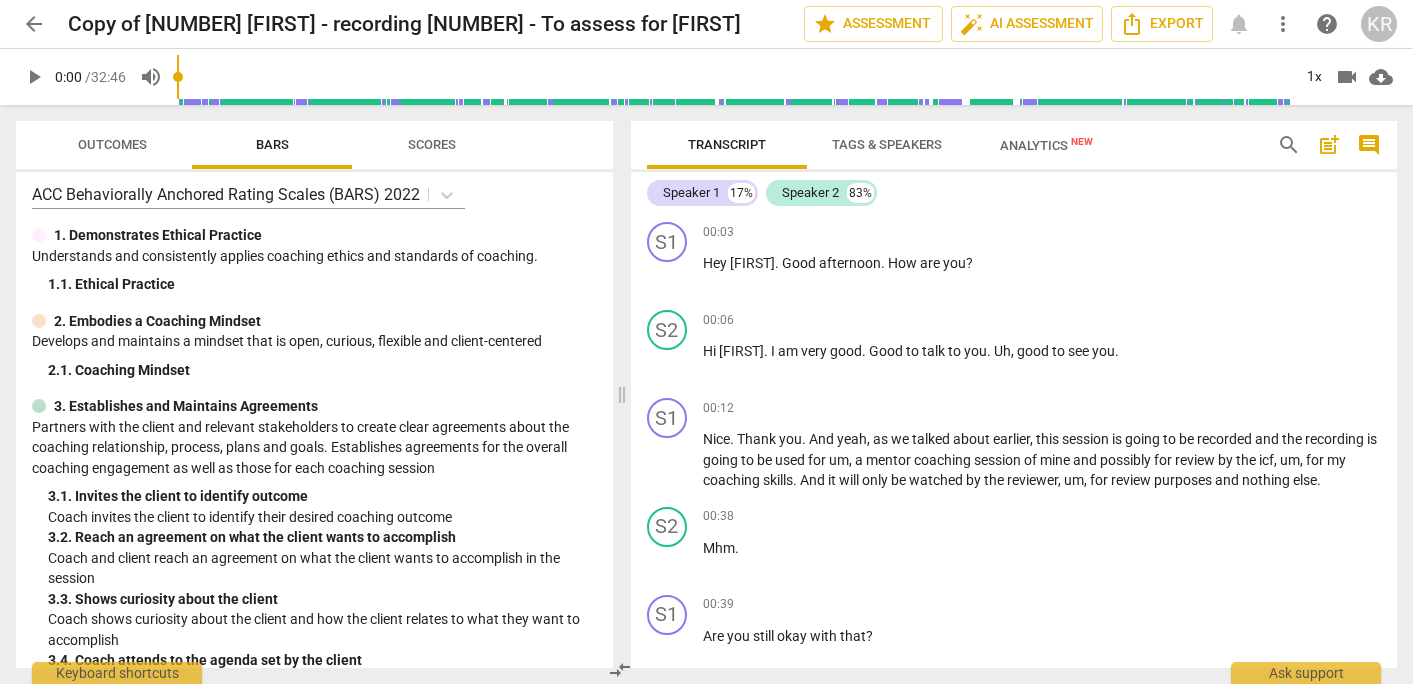 scroll, scrollTop: 0, scrollLeft: 0, axis: both 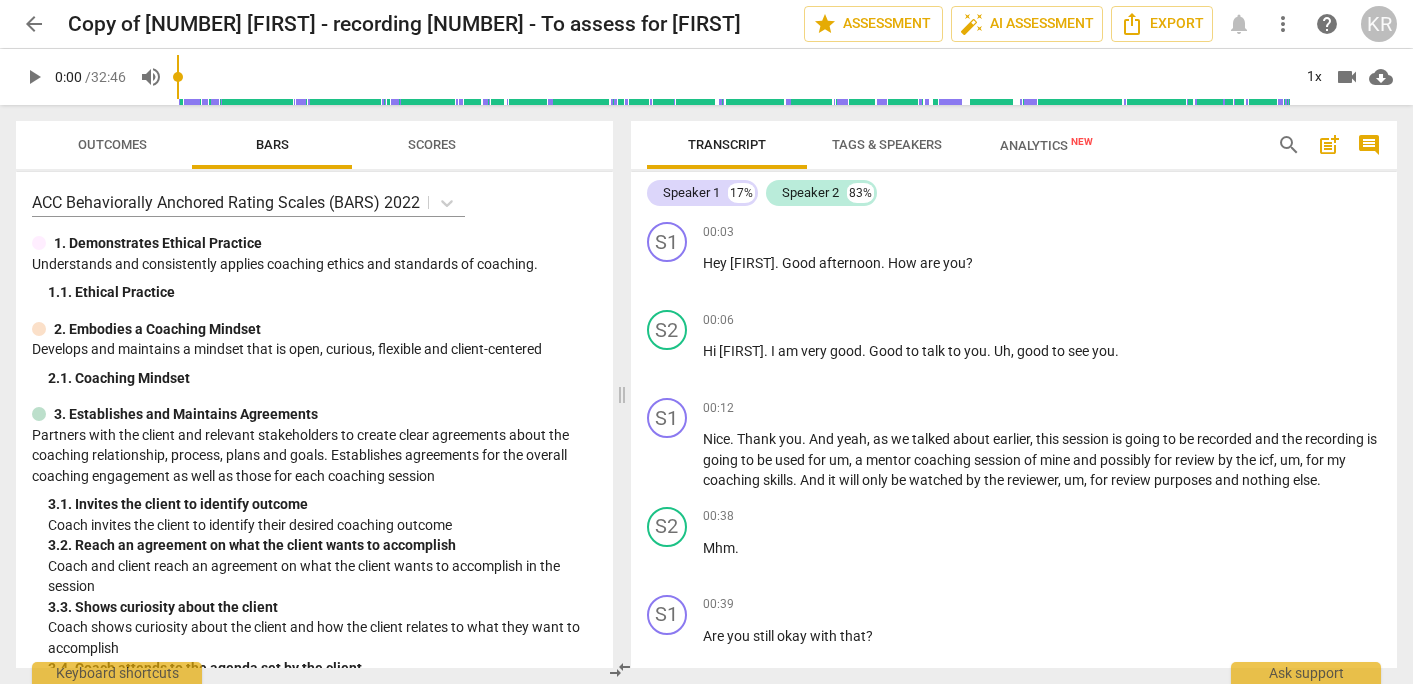click on "play_arrow" at bounding box center [34, 77] 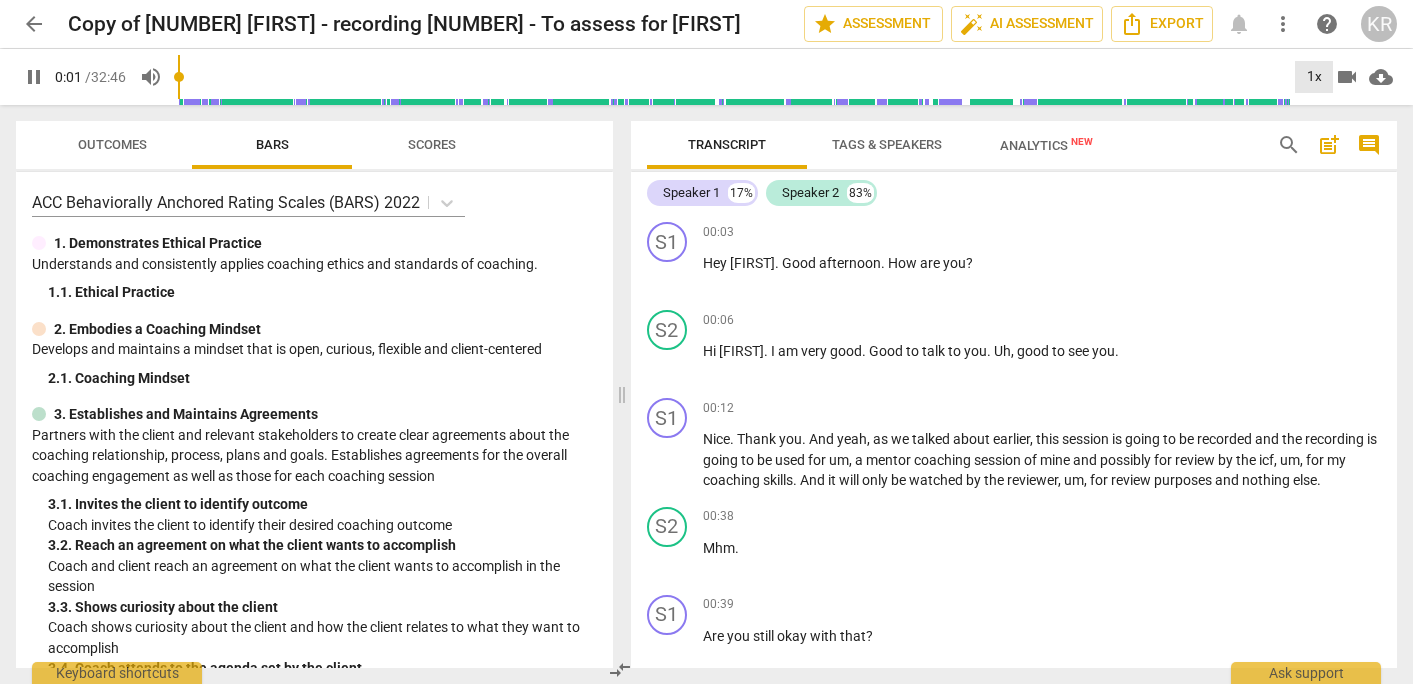 click on "1x" at bounding box center (1314, 77) 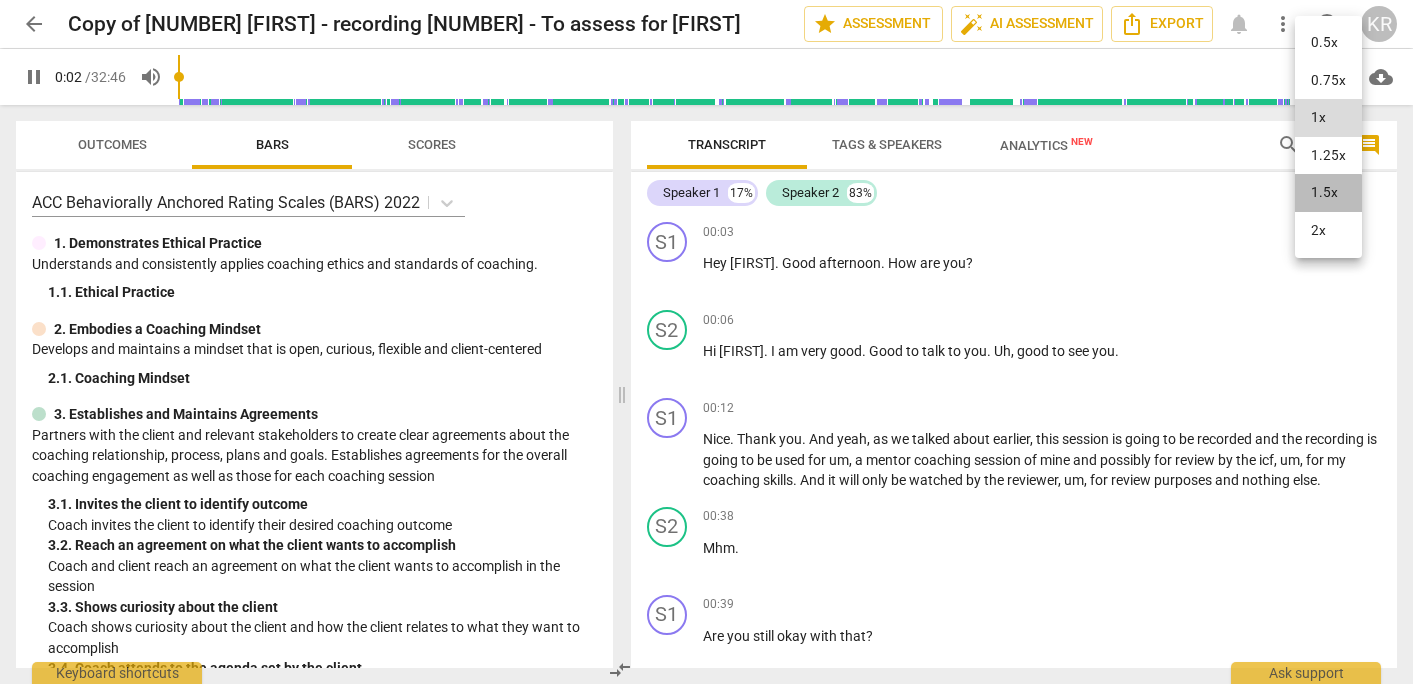 click on "1.5x" at bounding box center (1328, 193) 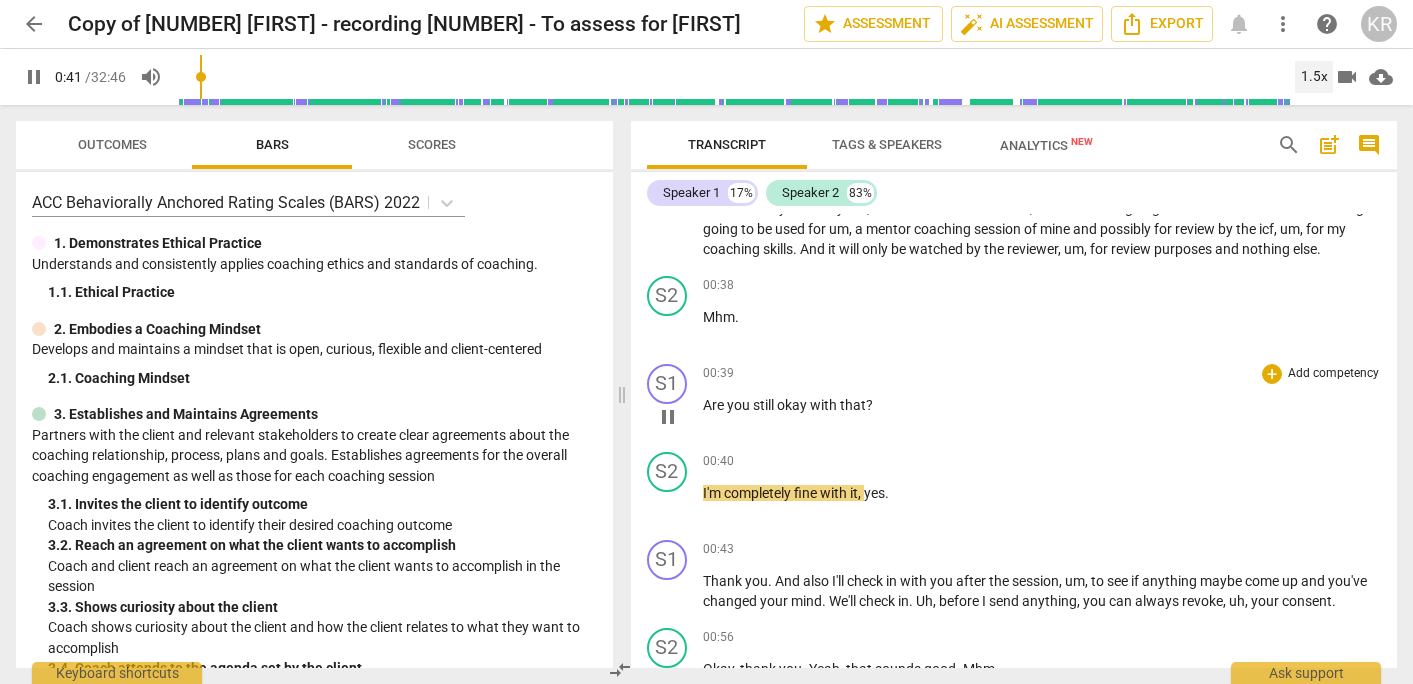 scroll, scrollTop: 246, scrollLeft: 0, axis: vertical 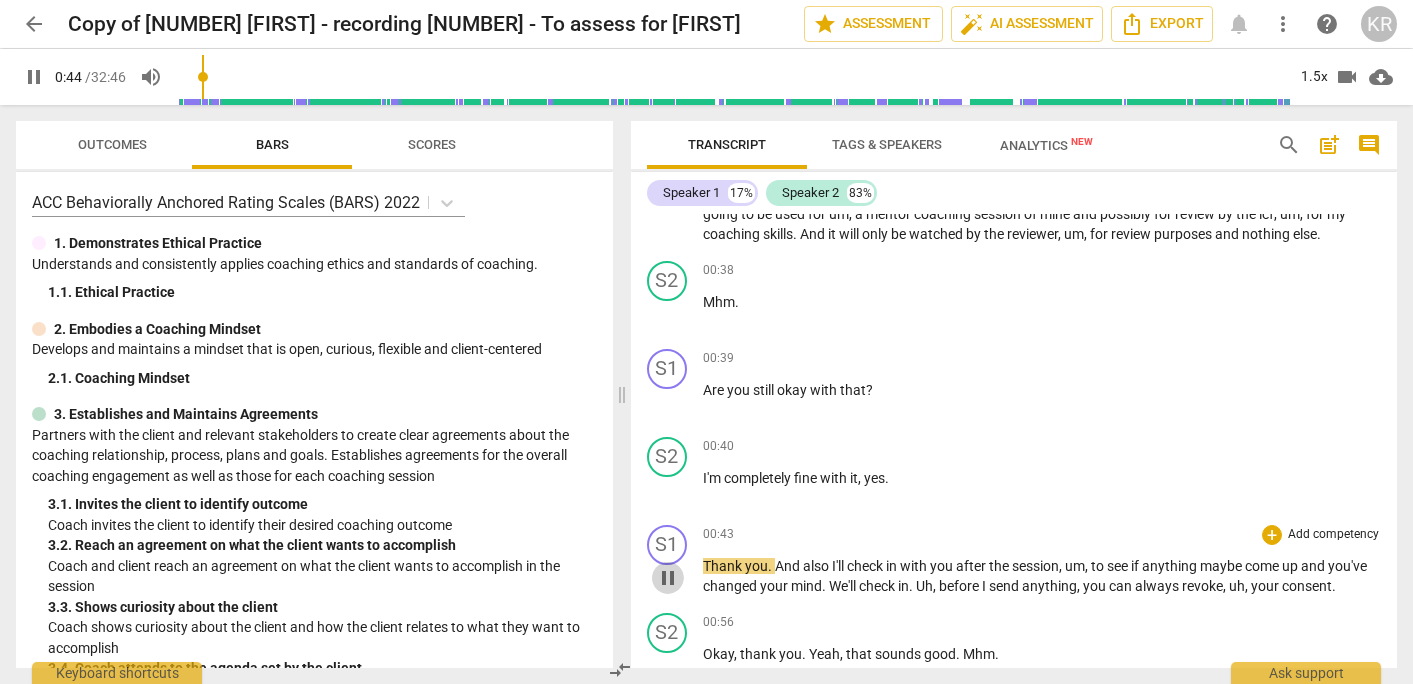 click on "pause" at bounding box center [668, 578] 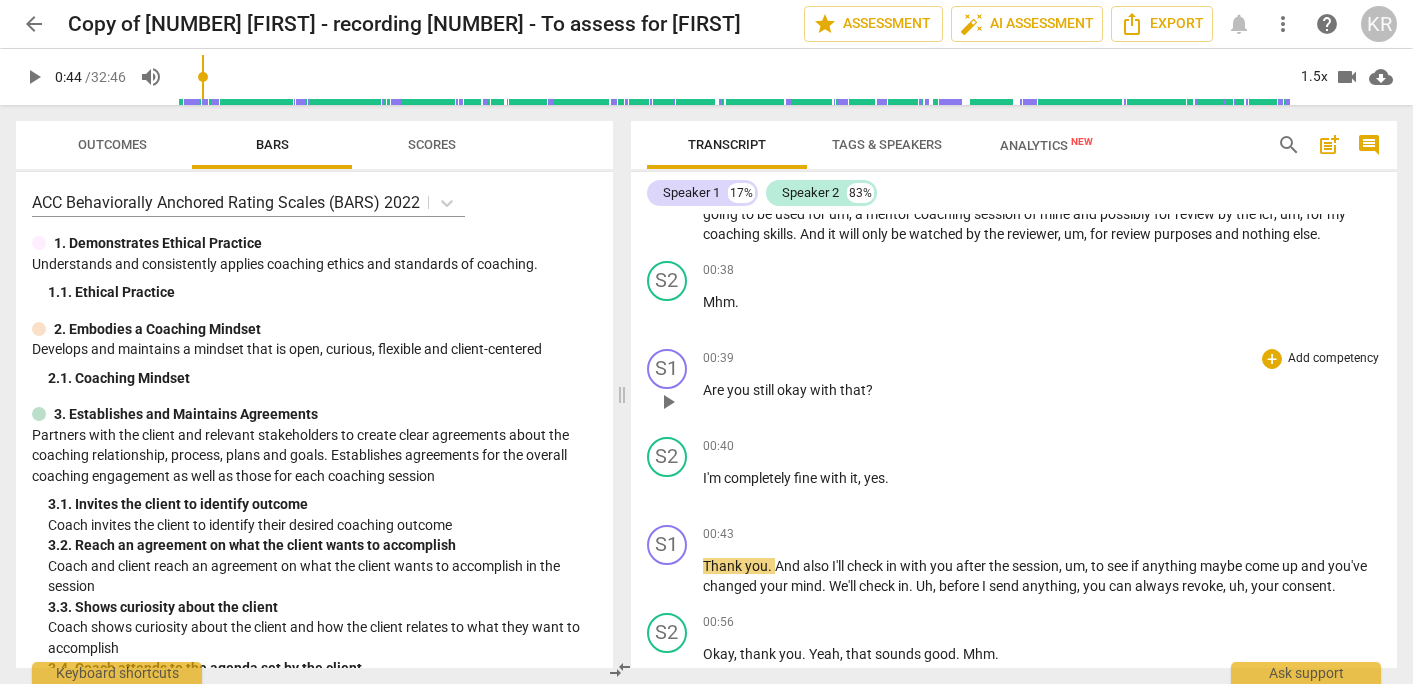 click on "Add competency" at bounding box center [1333, 359] 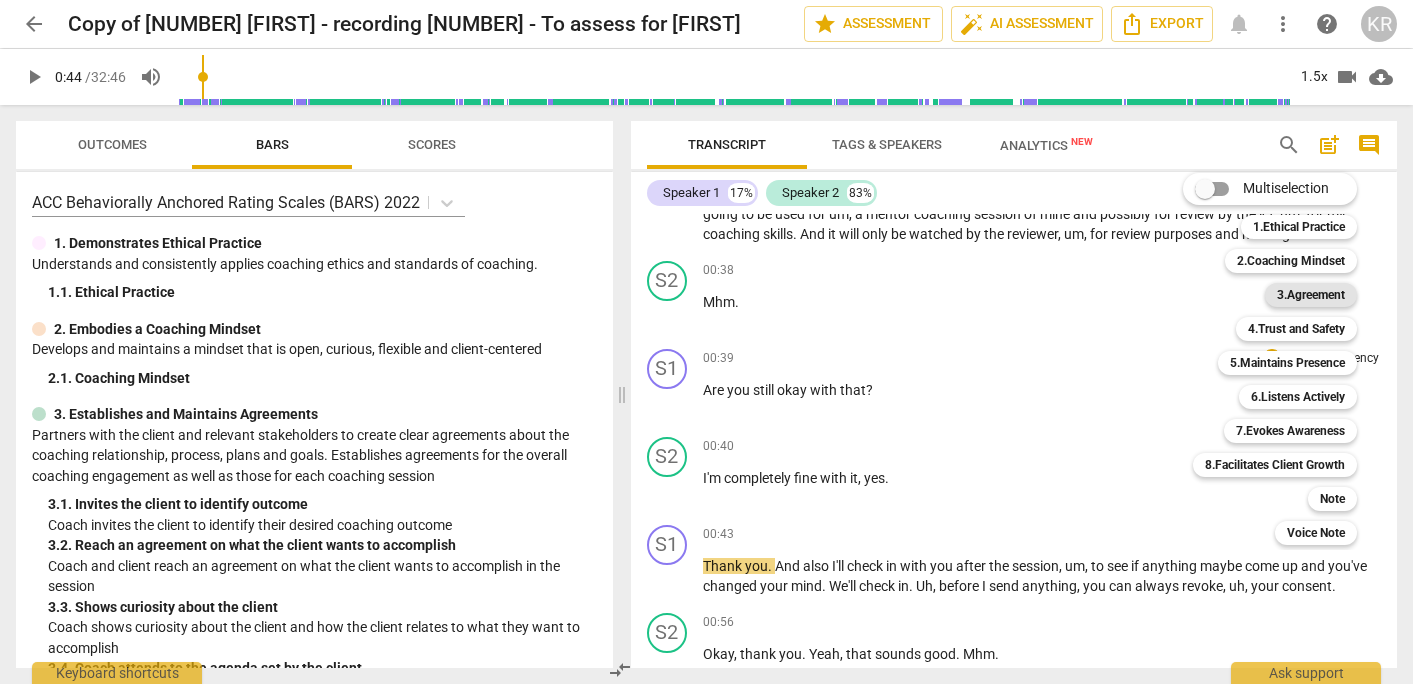 click on "3.Agreement" at bounding box center [1311, 295] 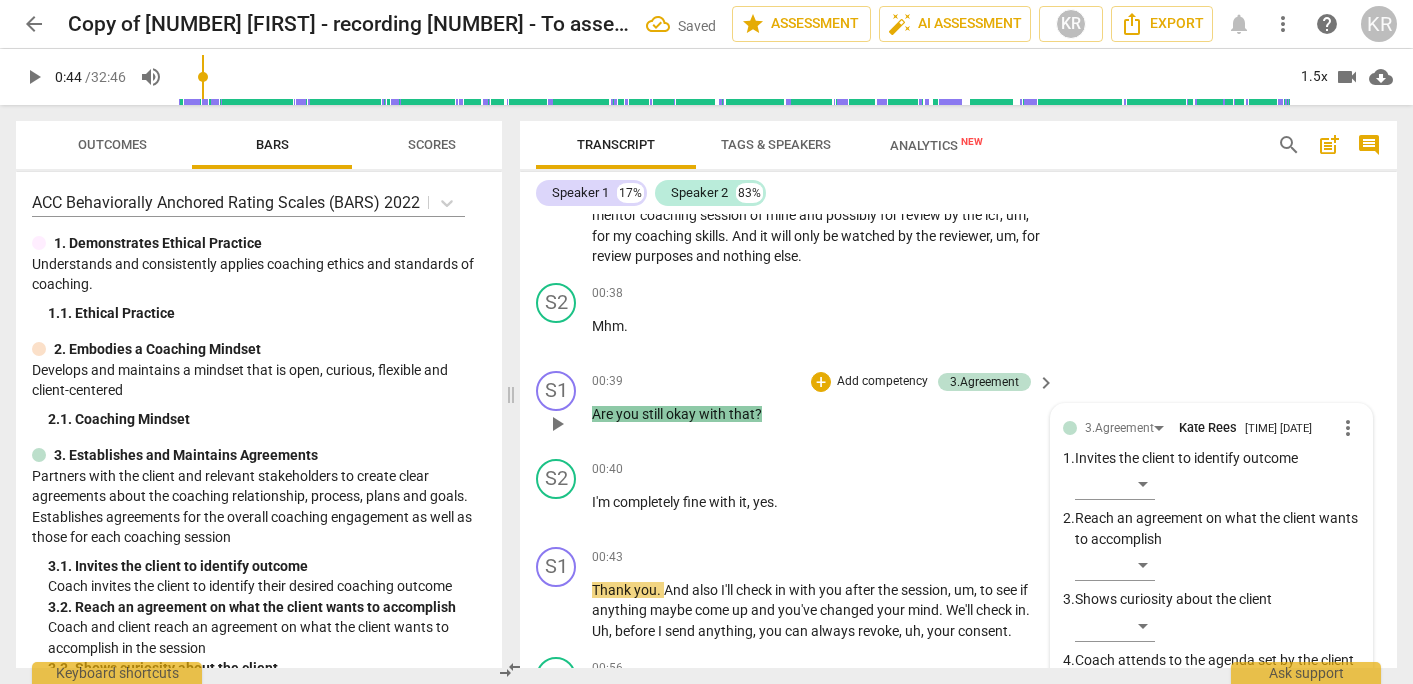 scroll, scrollTop: 590, scrollLeft: 0, axis: vertical 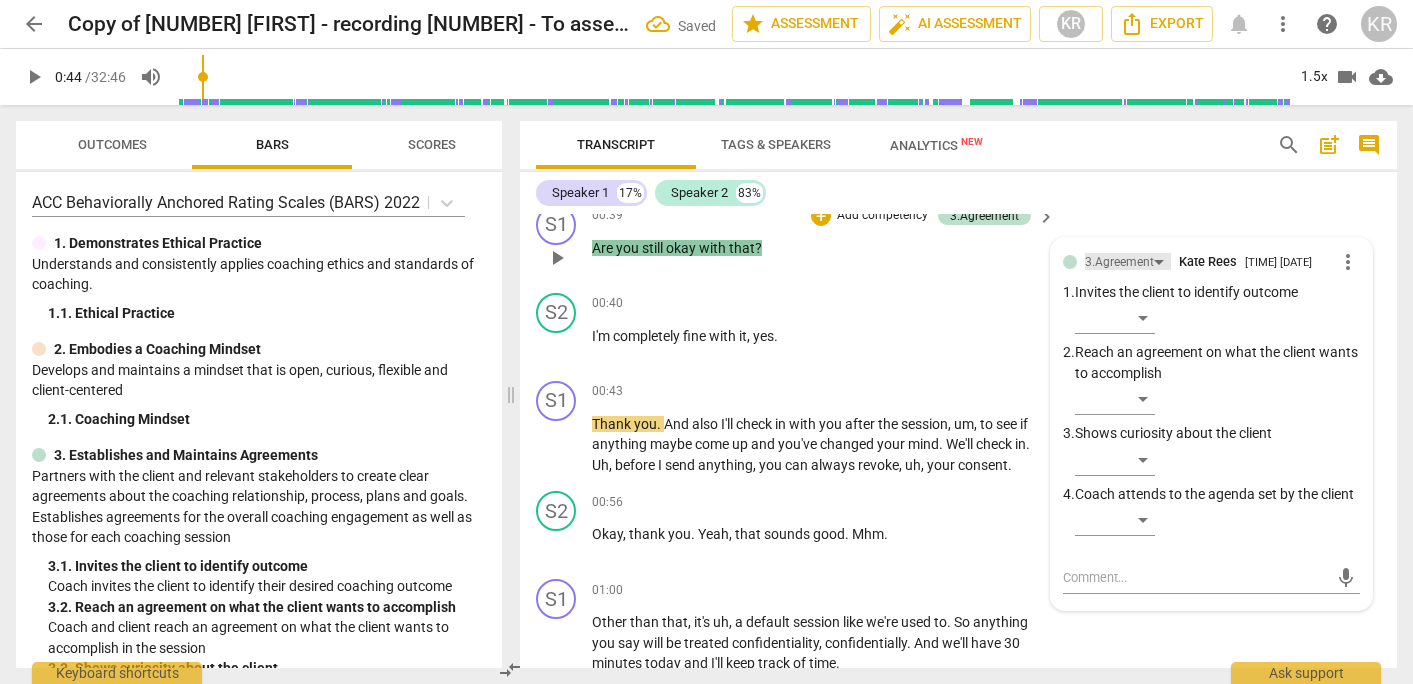 click on "3.Agreement" at bounding box center (1119, 262) 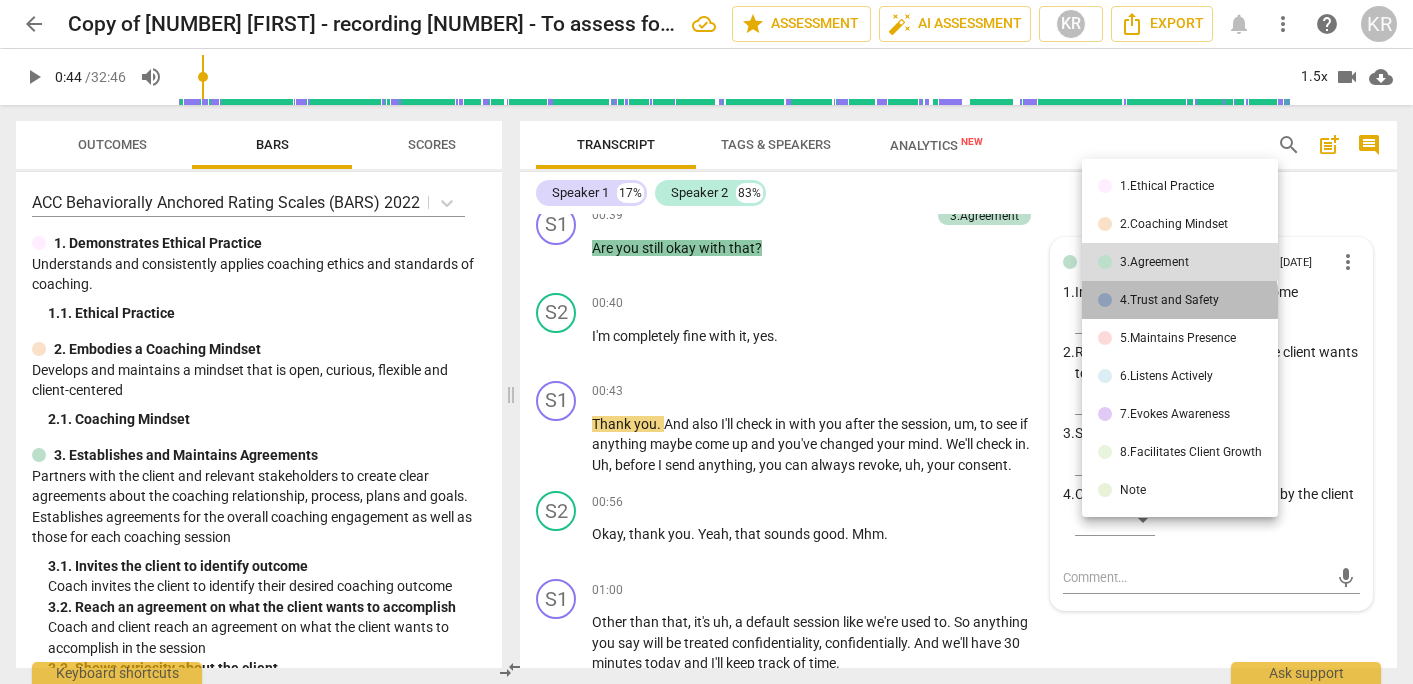 click on "4.Trust and Safety" at bounding box center [1169, 300] 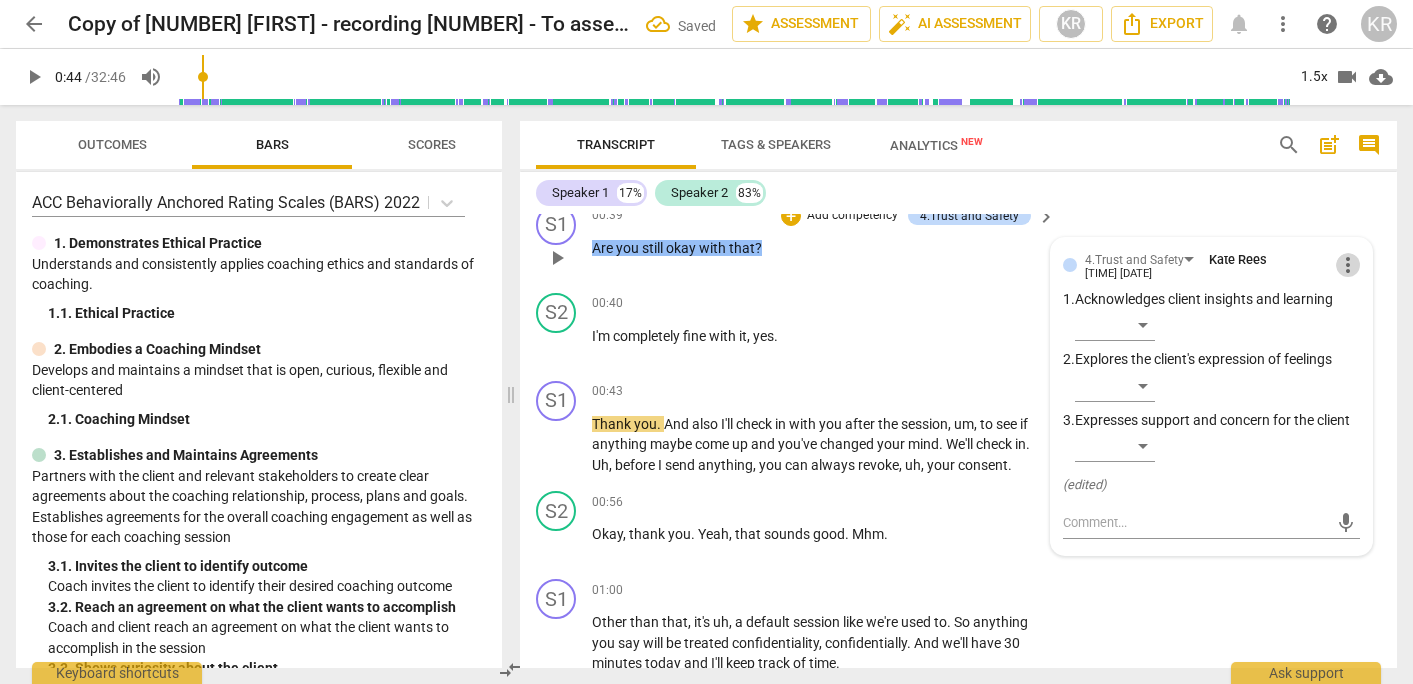 click on "more_vert" at bounding box center [1348, 265] 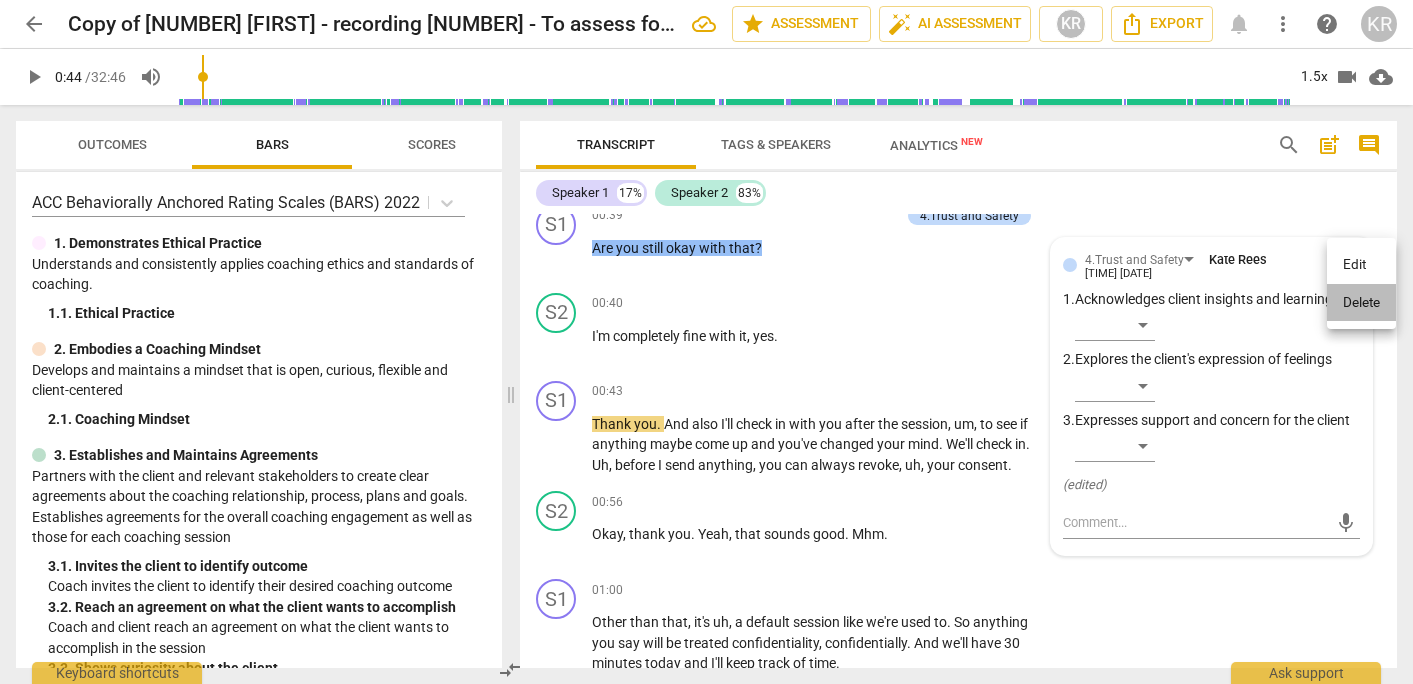 click on "Delete" at bounding box center (1361, 303) 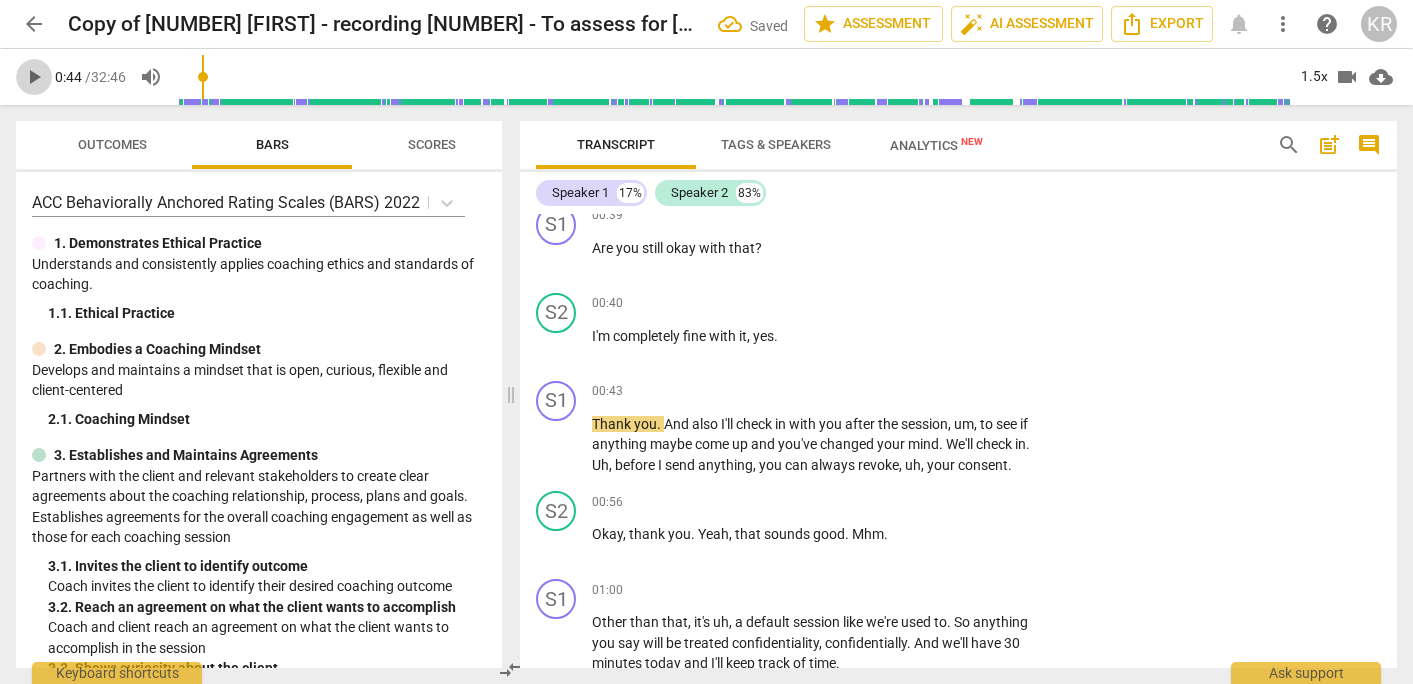 click on "play_arrow" at bounding box center [34, 77] 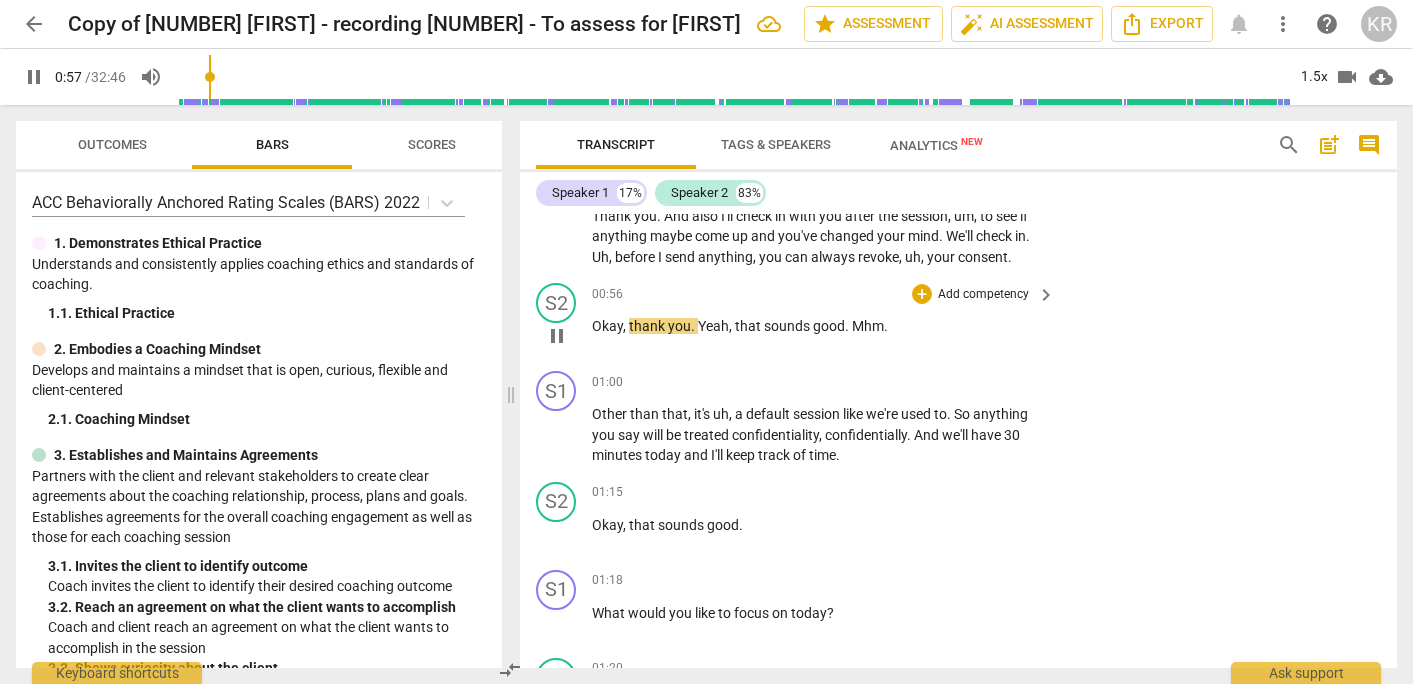 scroll, scrollTop: 648, scrollLeft: 0, axis: vertical 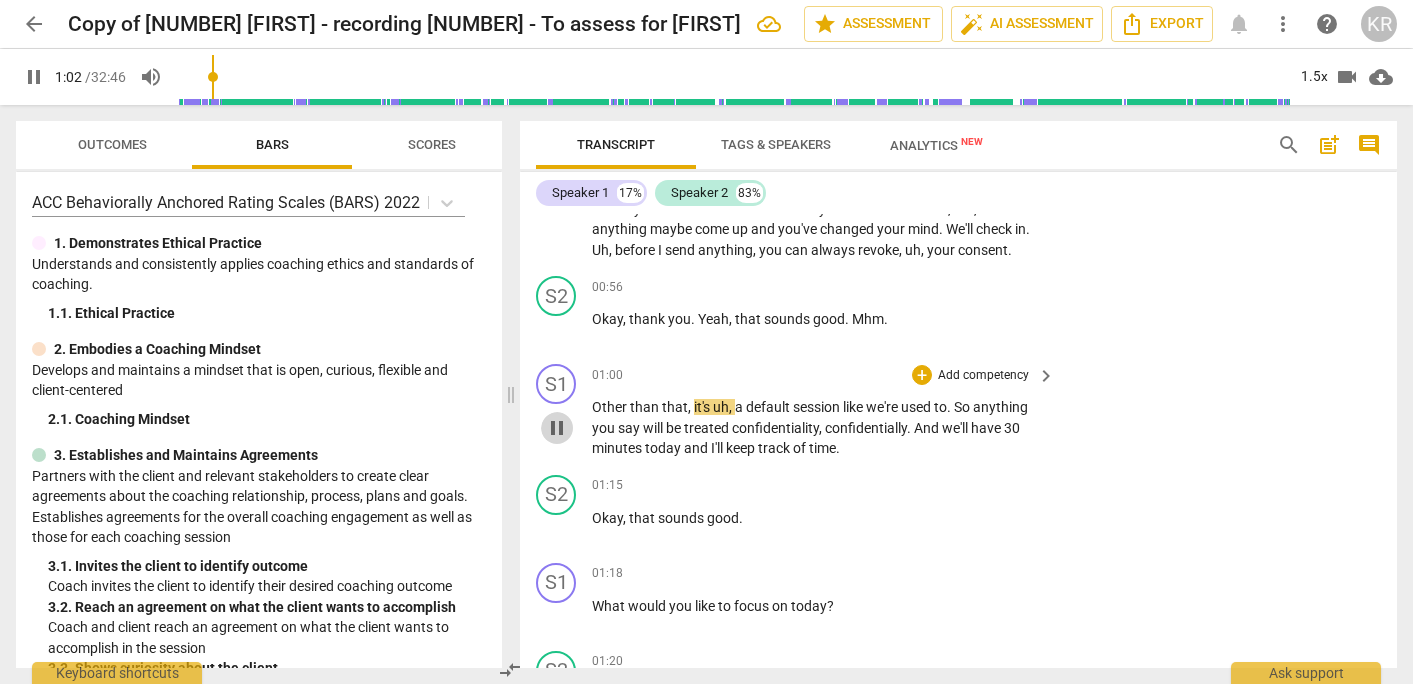 click on "pause" at bounding box center (557, 428) 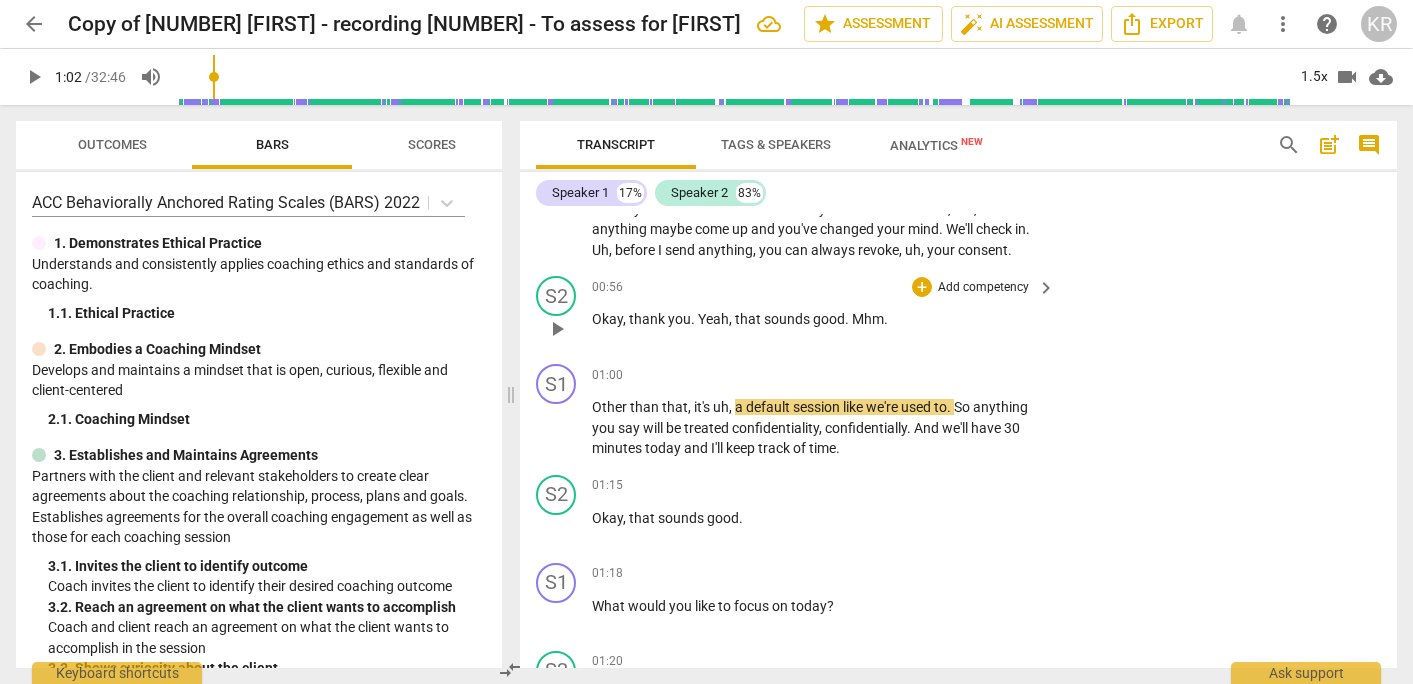 click on "Mhm" at bounding box center [868, 319] 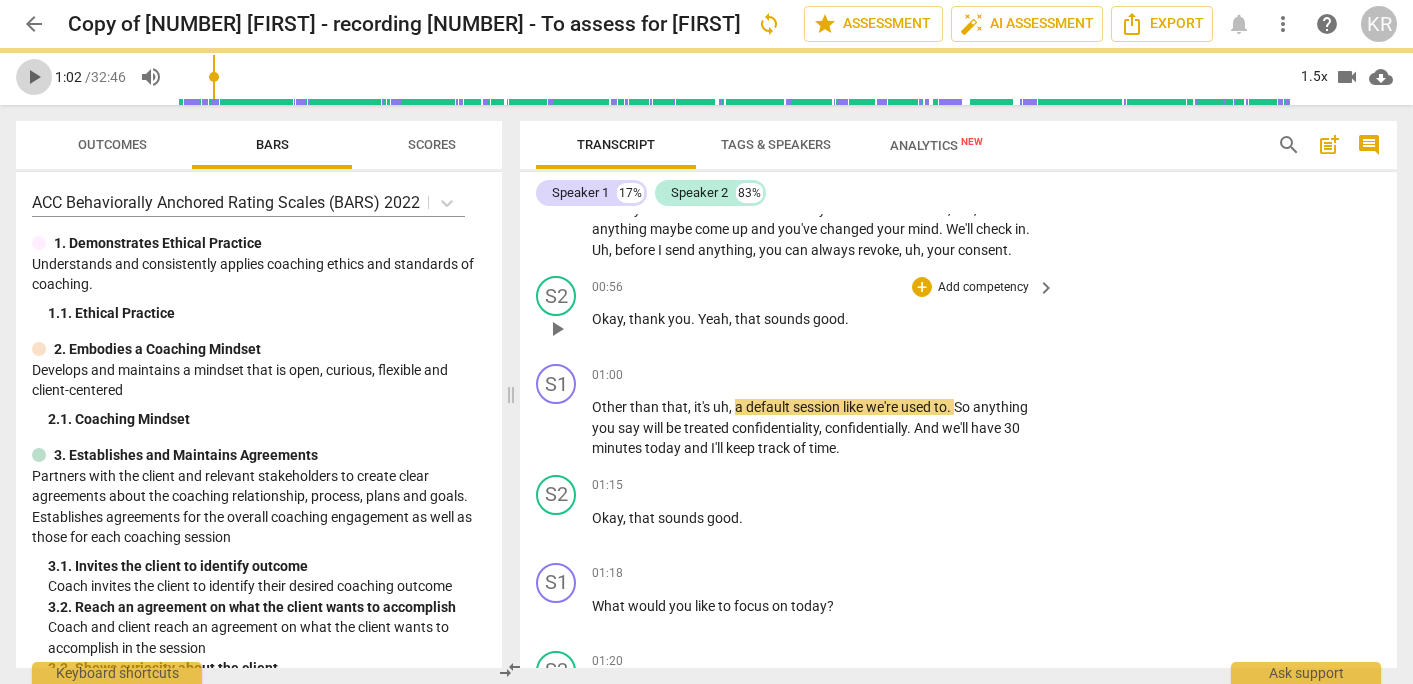 click on "play_arrow" at bounding box center [34, 77] 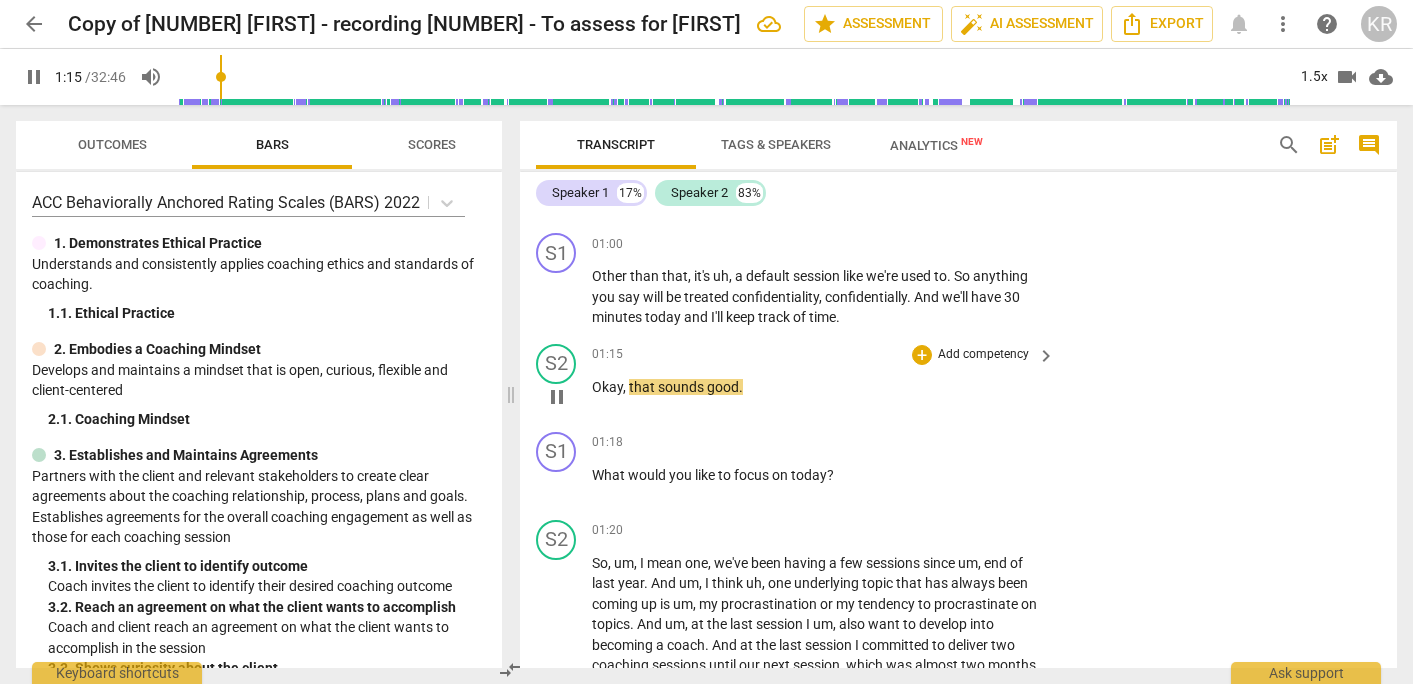 scroll, scrollTop: 781, scrollLeft: 0, axis: vertical 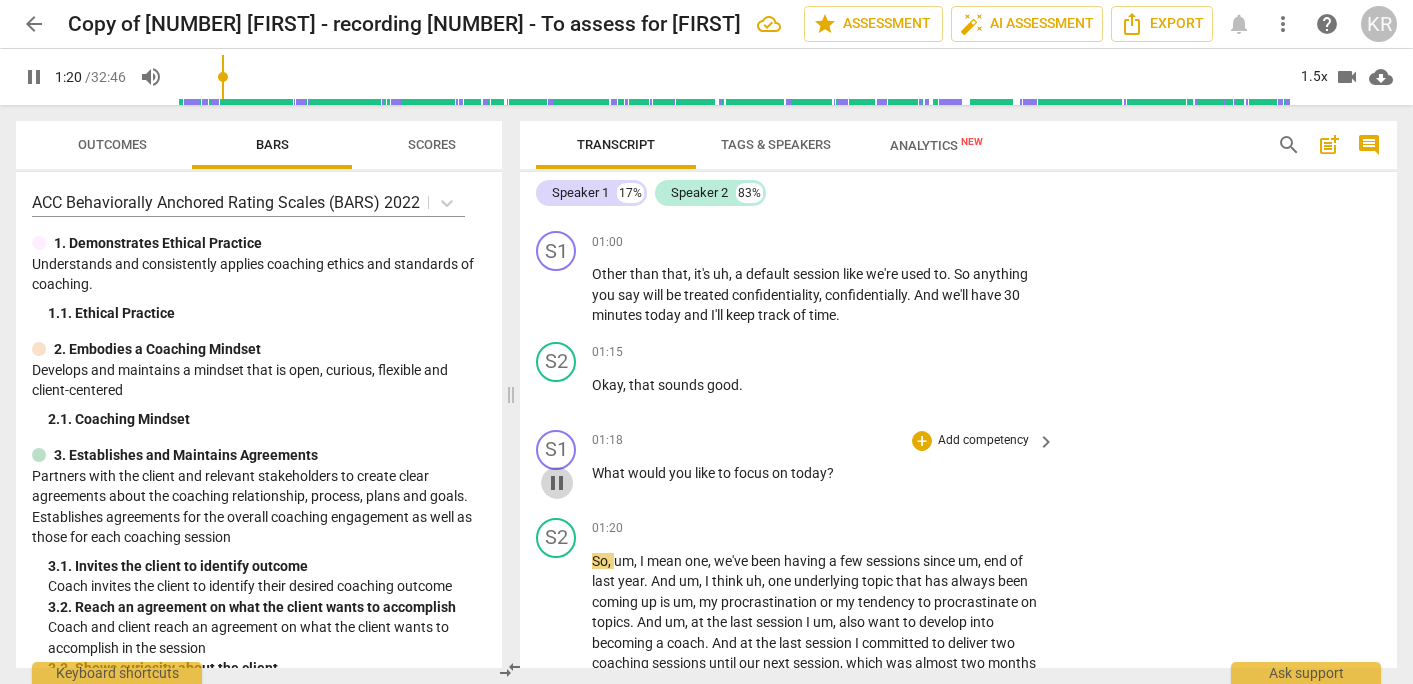 click on "pause" at bounding box center (557, 483) 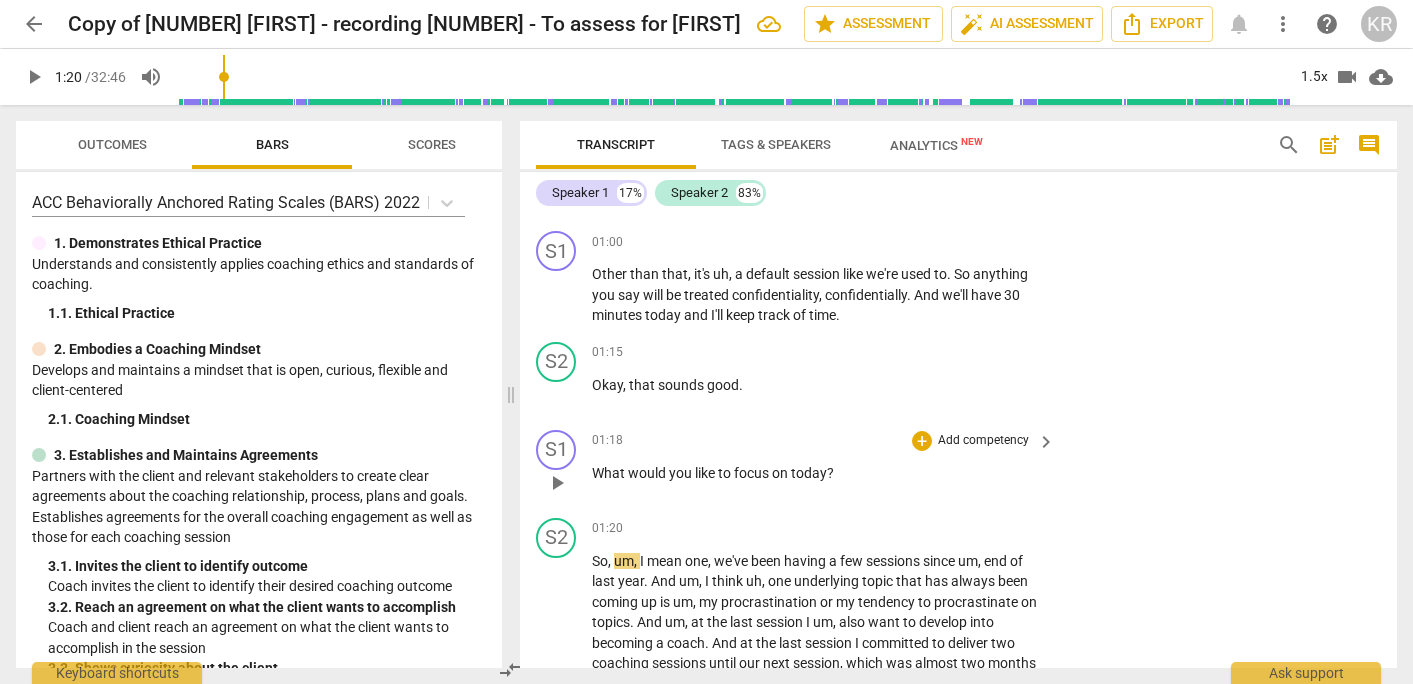 click on "Add competency" at bounding box center (983, 441) 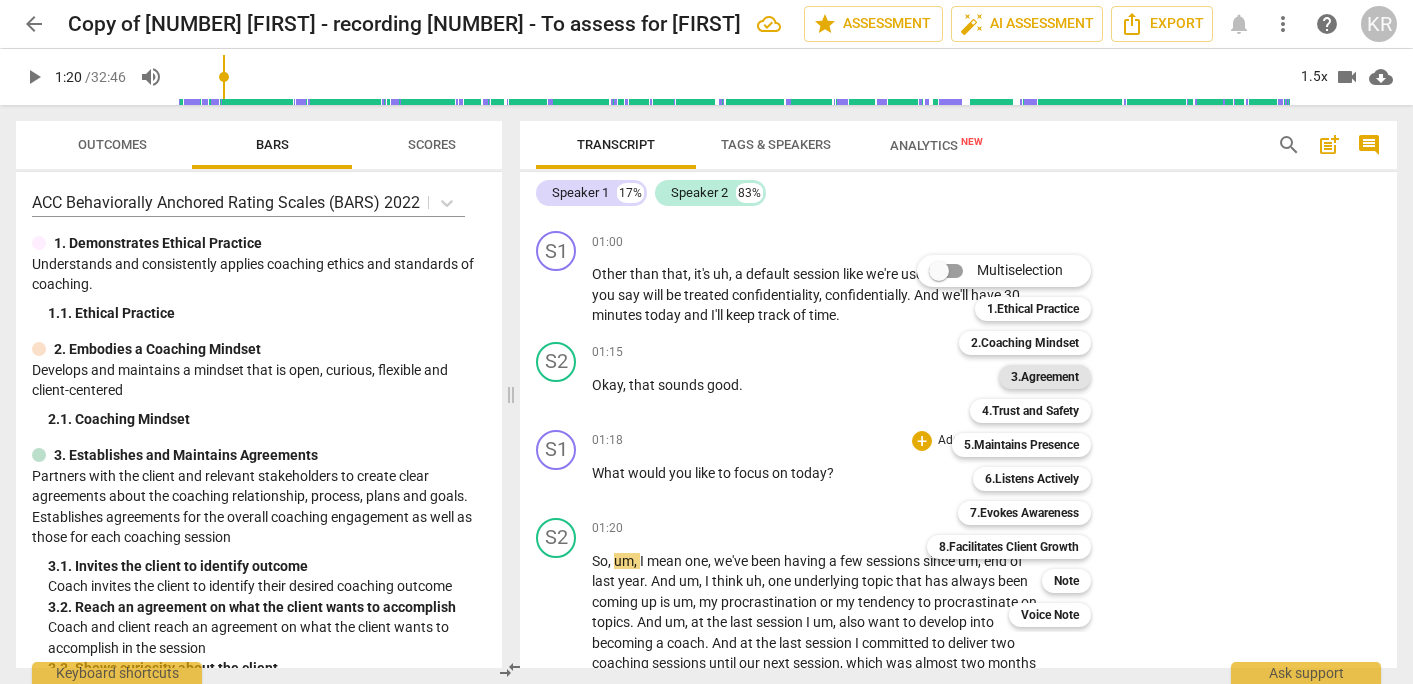 click on "3.Agreement" at bounding box center [1045, 377] 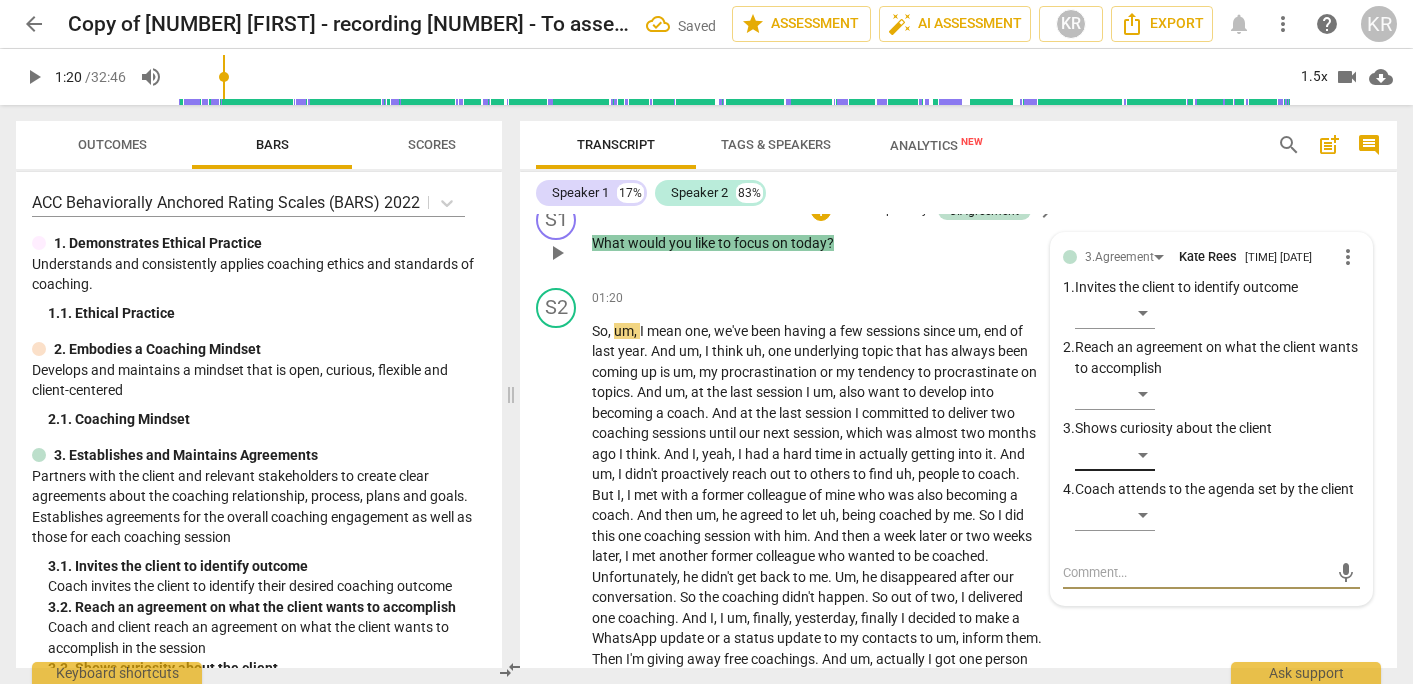 scroll, scrollTop: 1004, scrollLeft: 0, axis: vertical 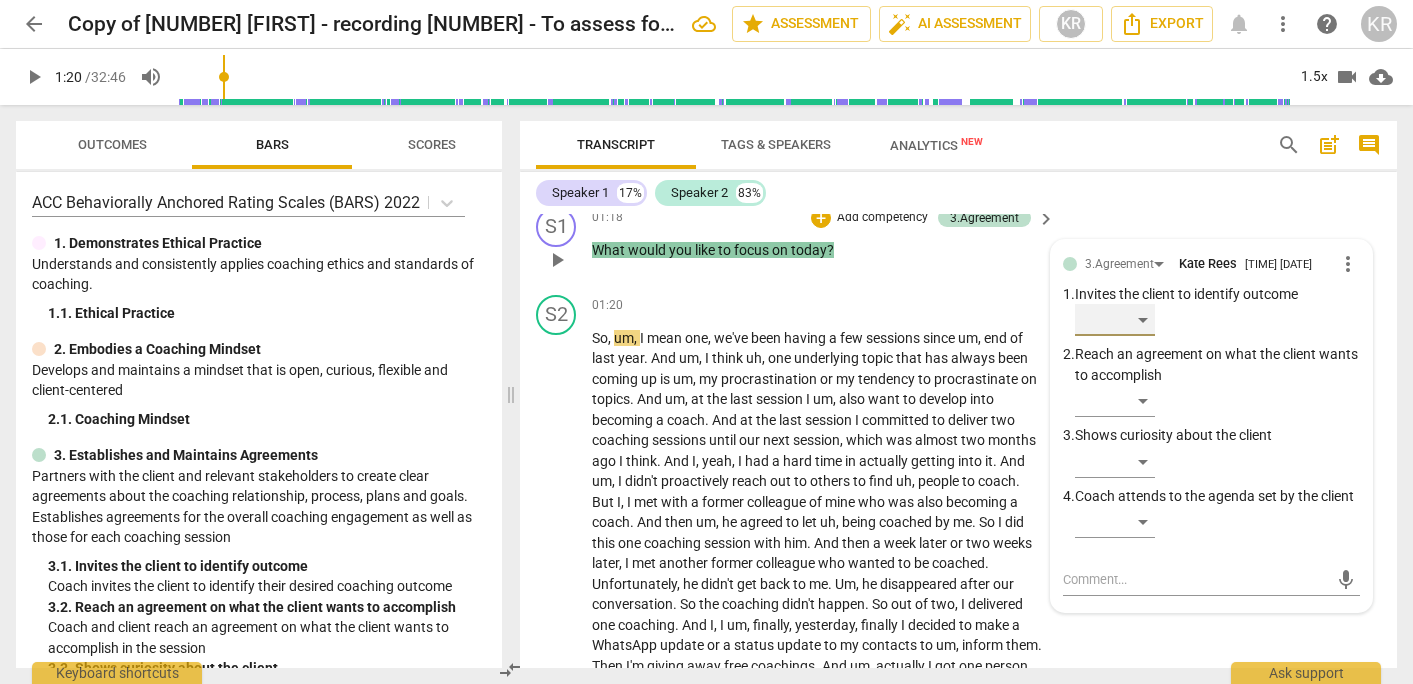 click on "​" at bounding box center (1115, 320) 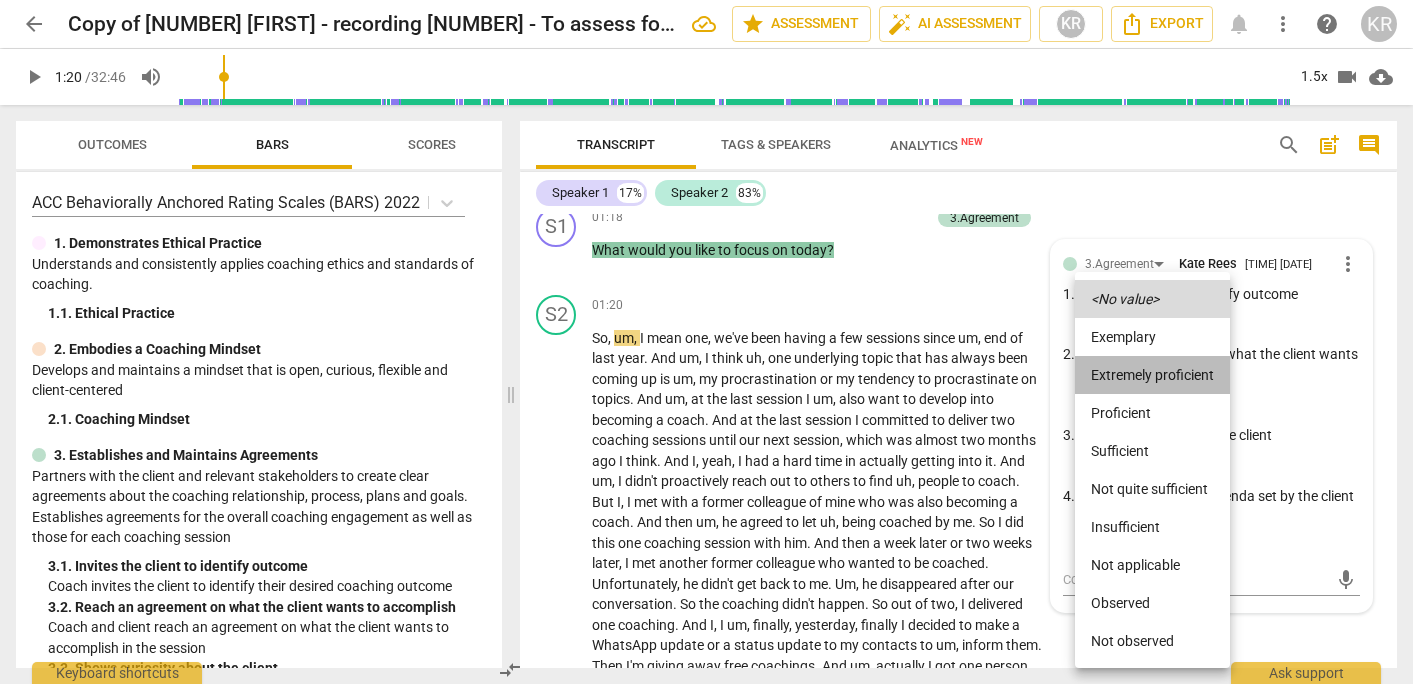 click on "Extremely proficient" at bounding box center [1152, 375] 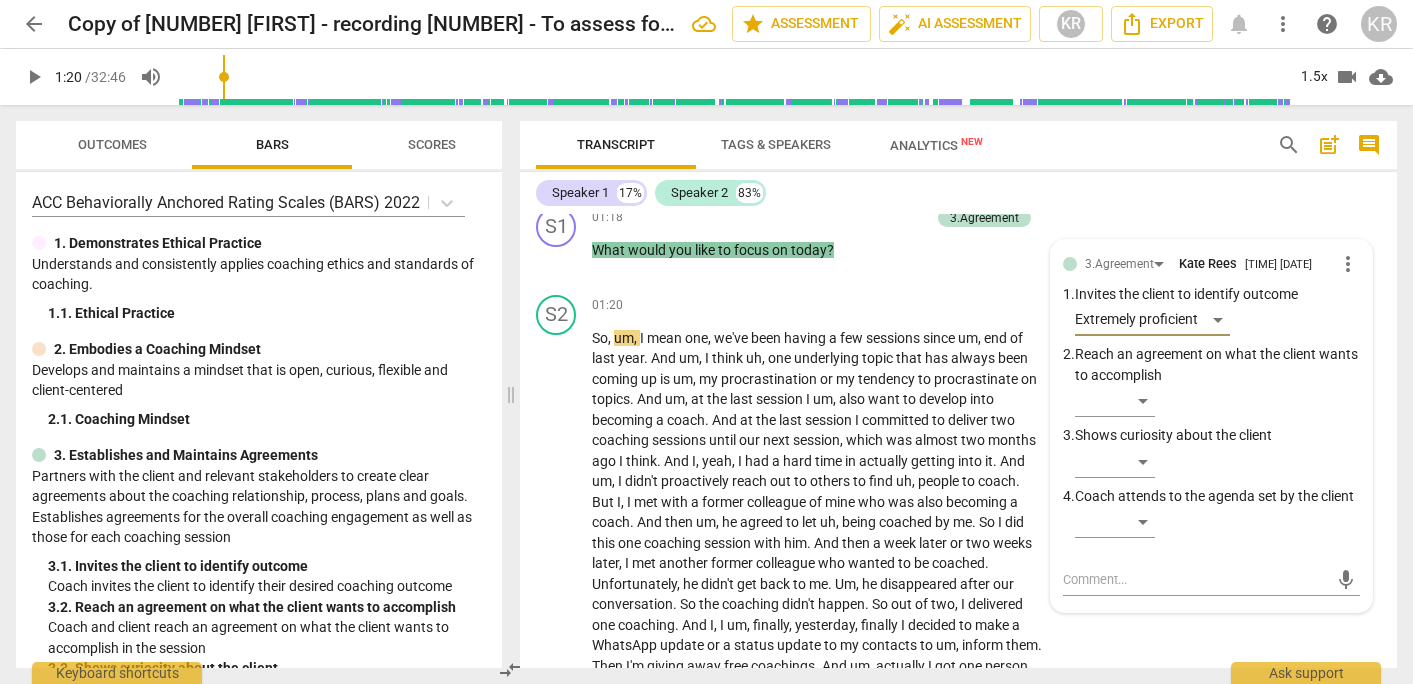 click on "play_arrow" at bounding box center [34, 77] 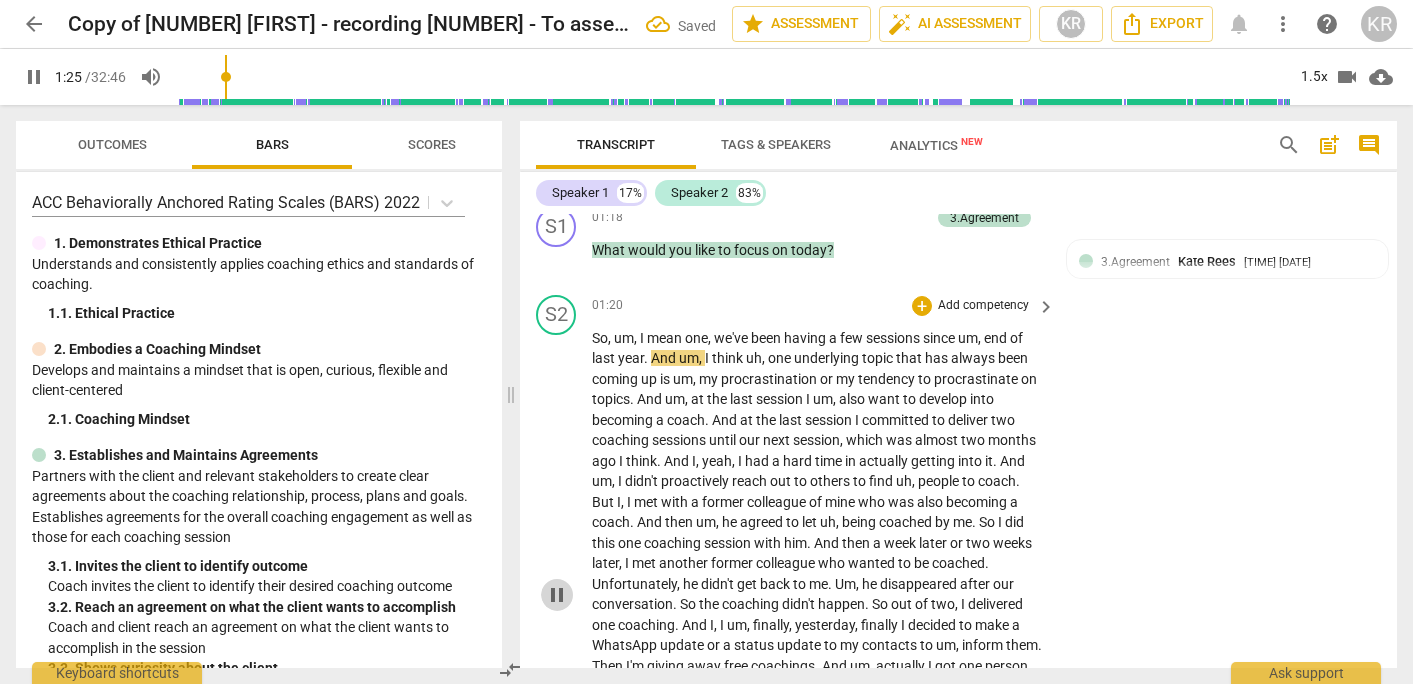click on "pause" at bounding box center (557, 595) 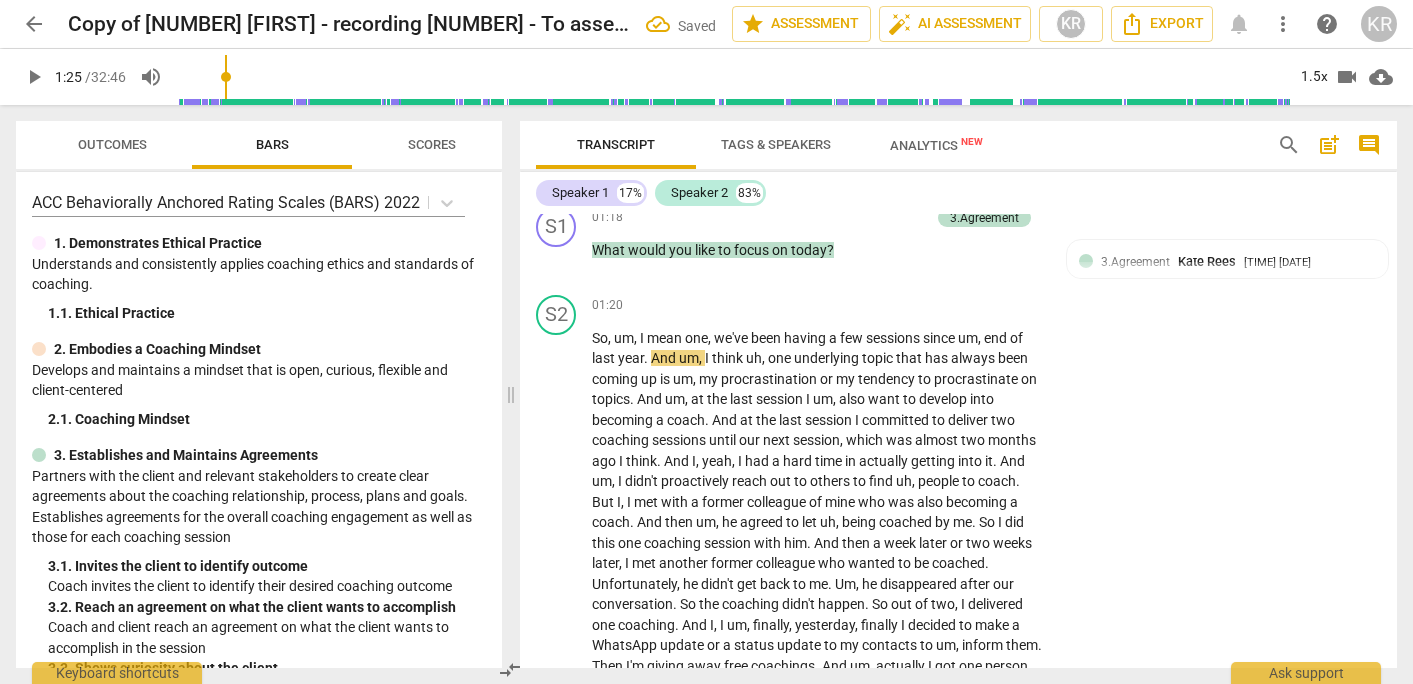 click on "Tags & Speakers" at bounding box center [776, 144] 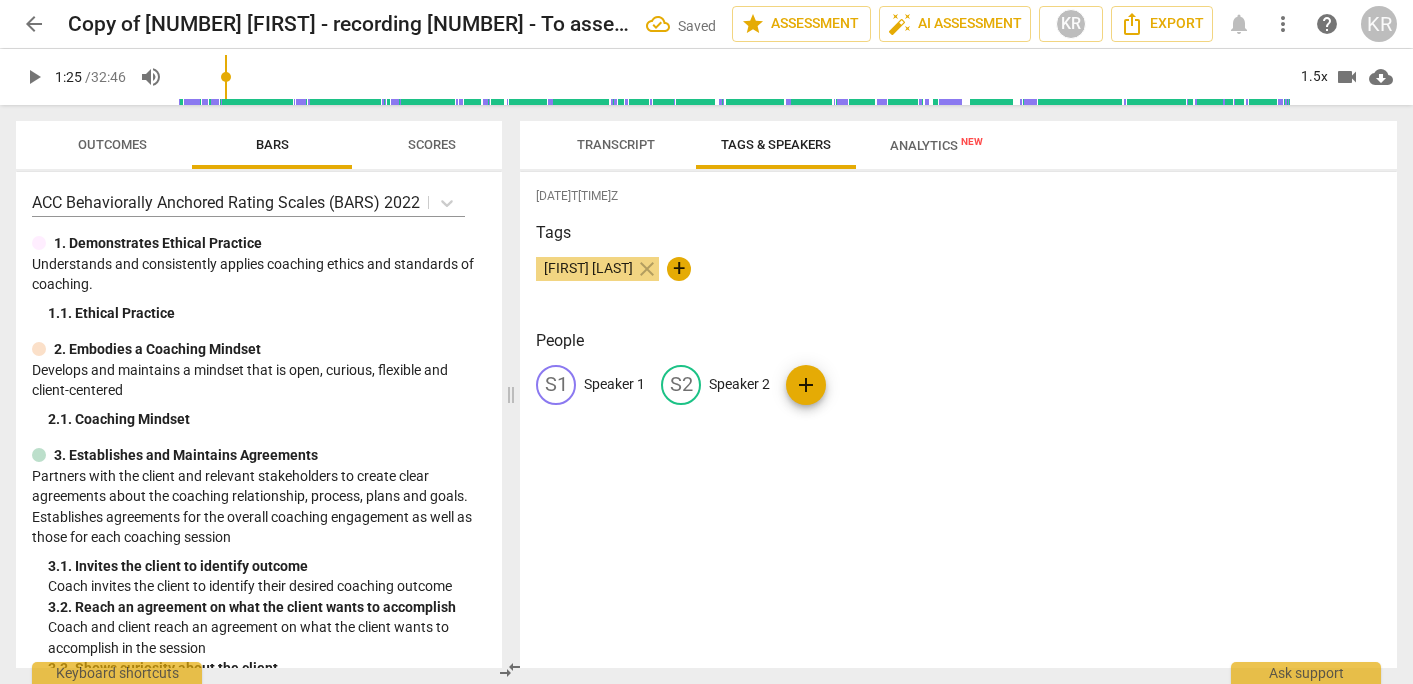click on "Speaker 1" at bounding box center [614, 384] 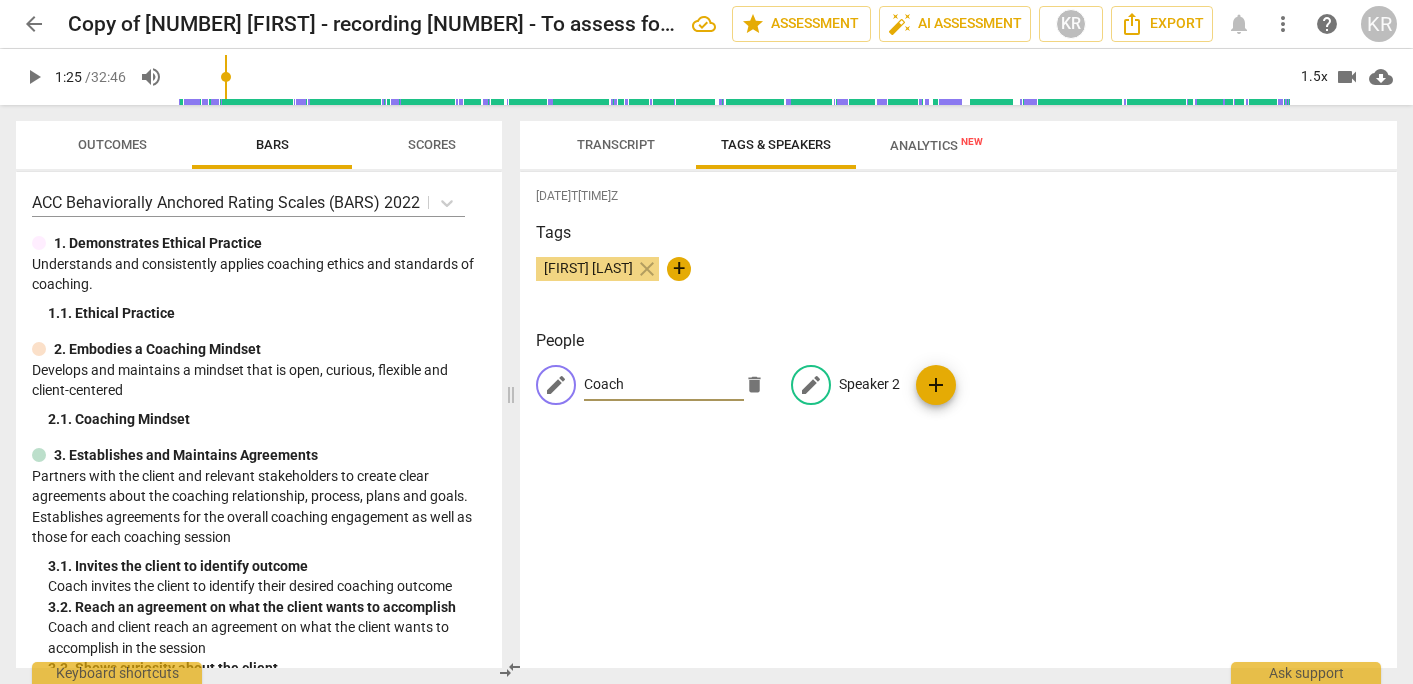 type on "Coach" 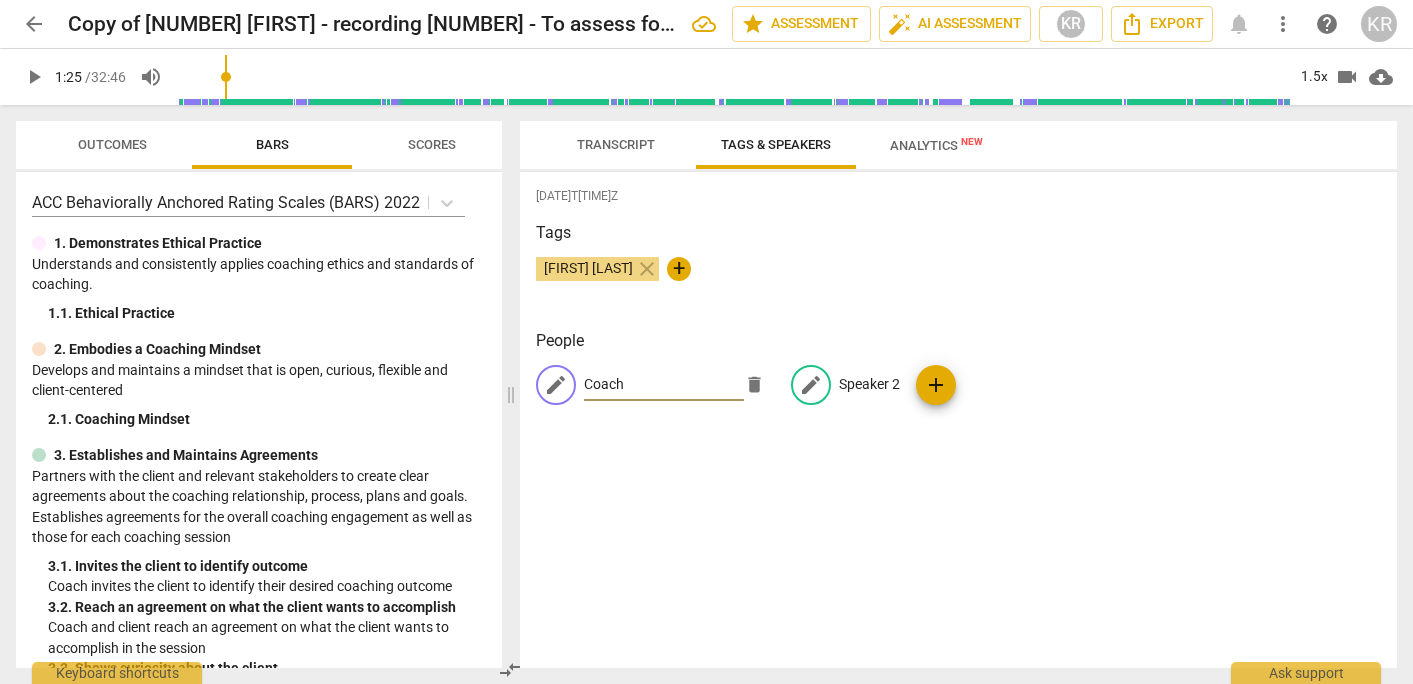 click on "Speaker 2" at bounding box center [869, 384] 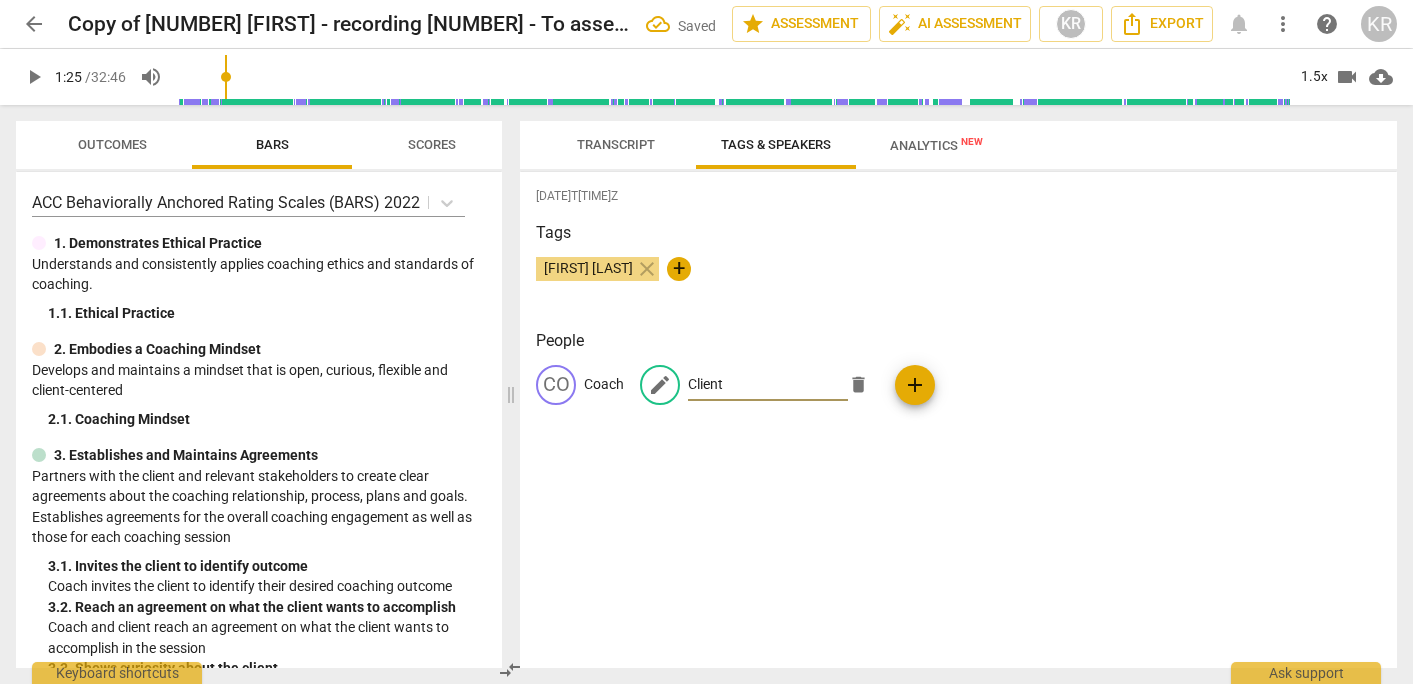 type on "Client" 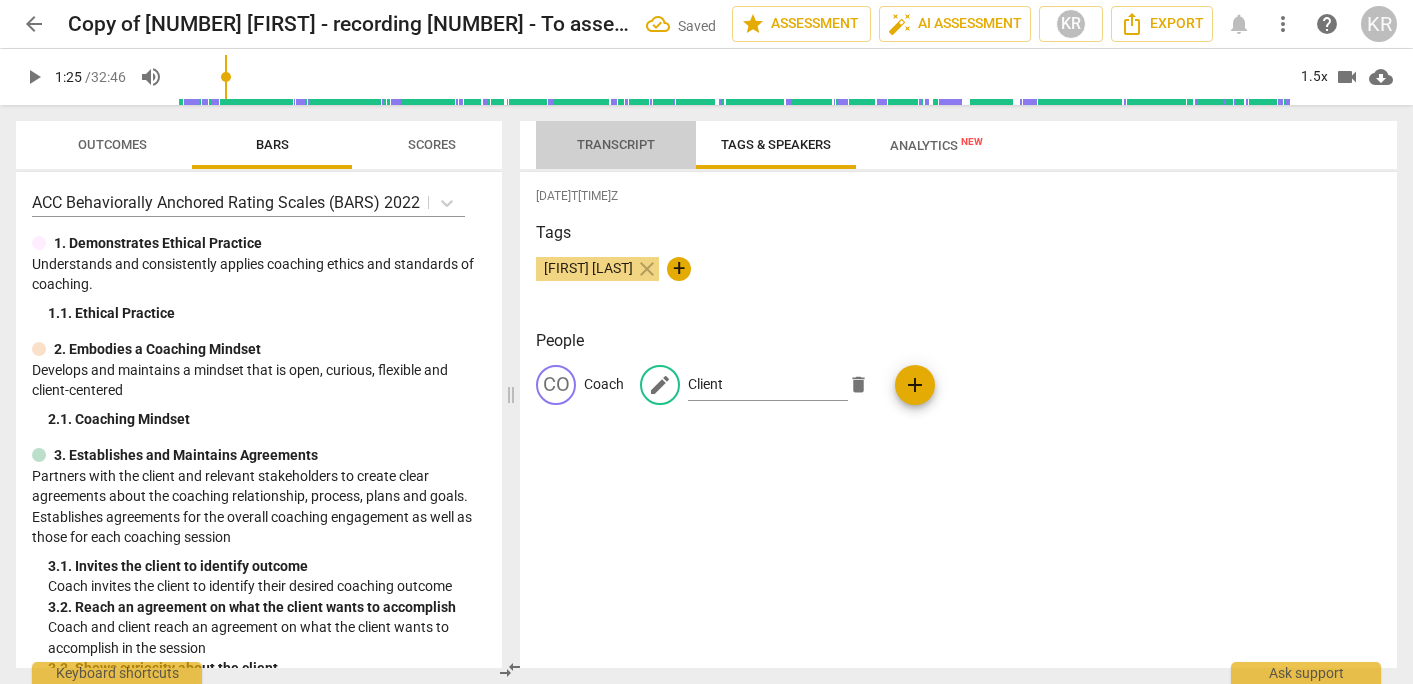 click on "Transcript" at bounding box center (616, 144) 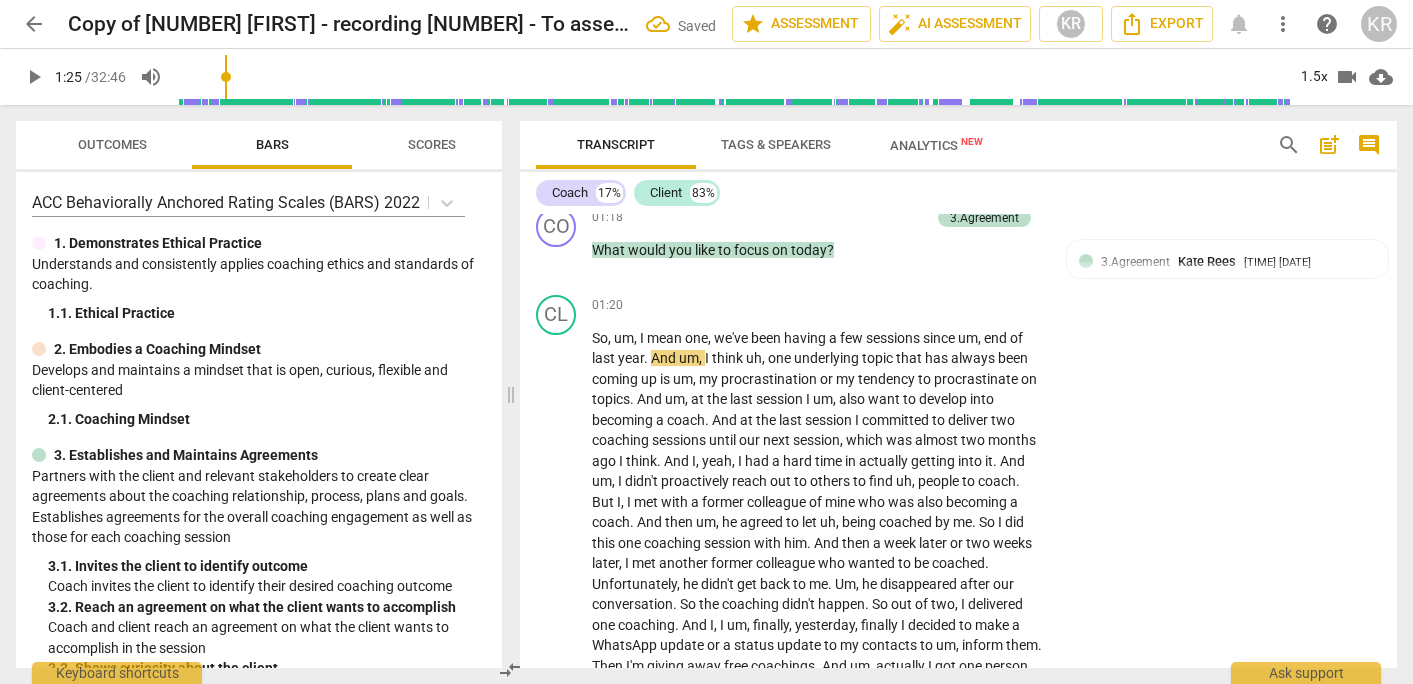 click on "play_arrow" at bounding box center (34, 77) 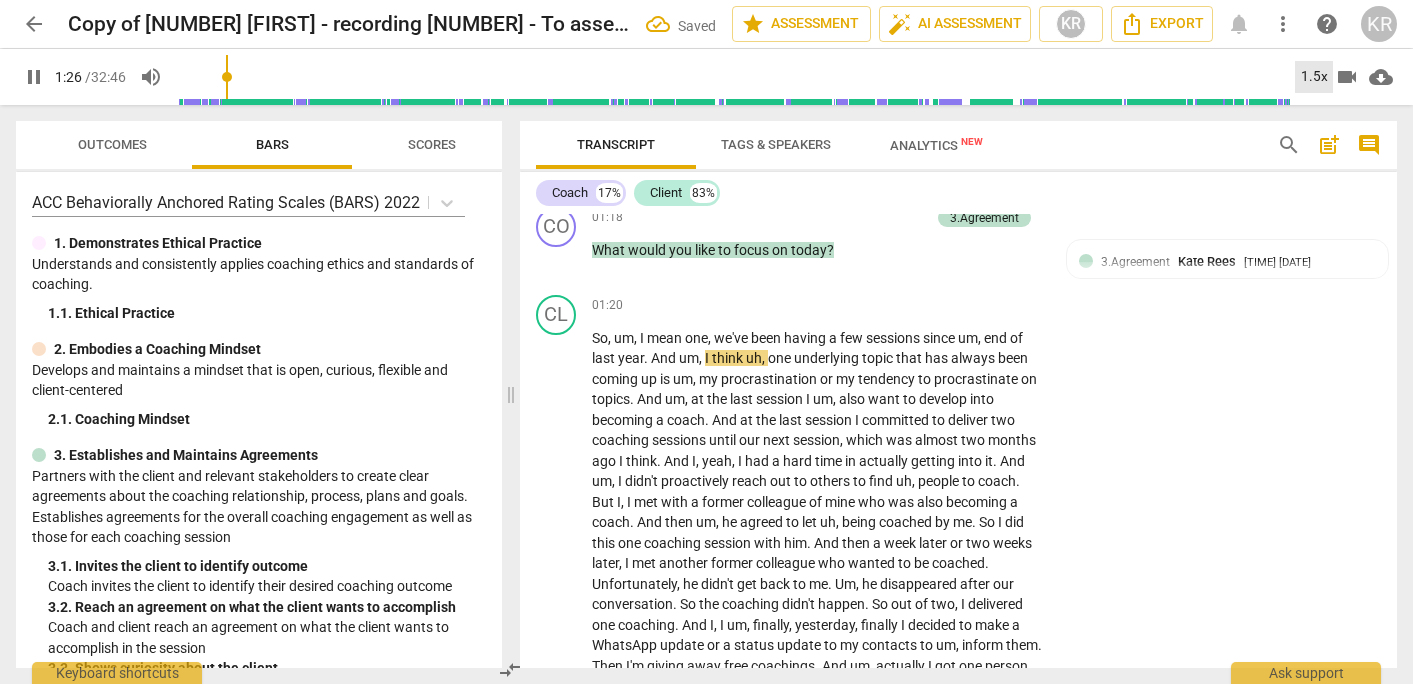 click on "1.5x" at bounding box center [1314, 77] 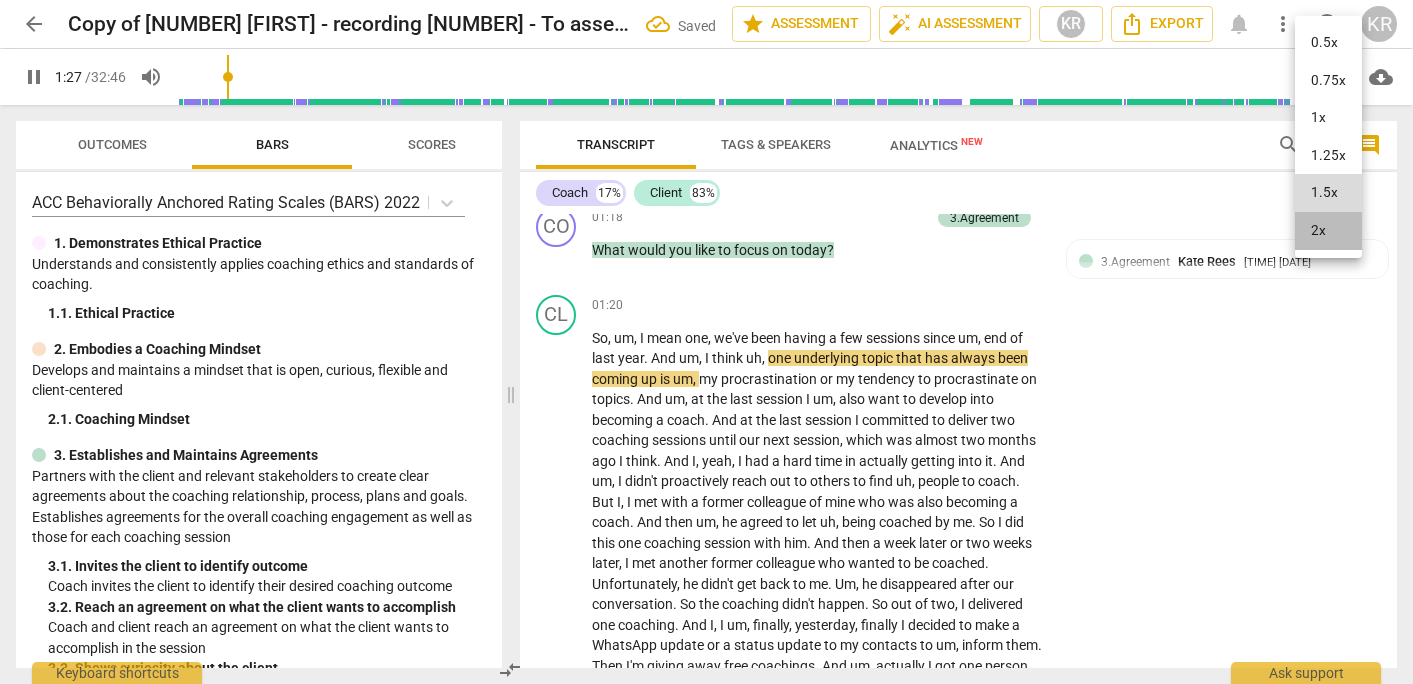 click on "2x" at bounding box center (1328, 231) 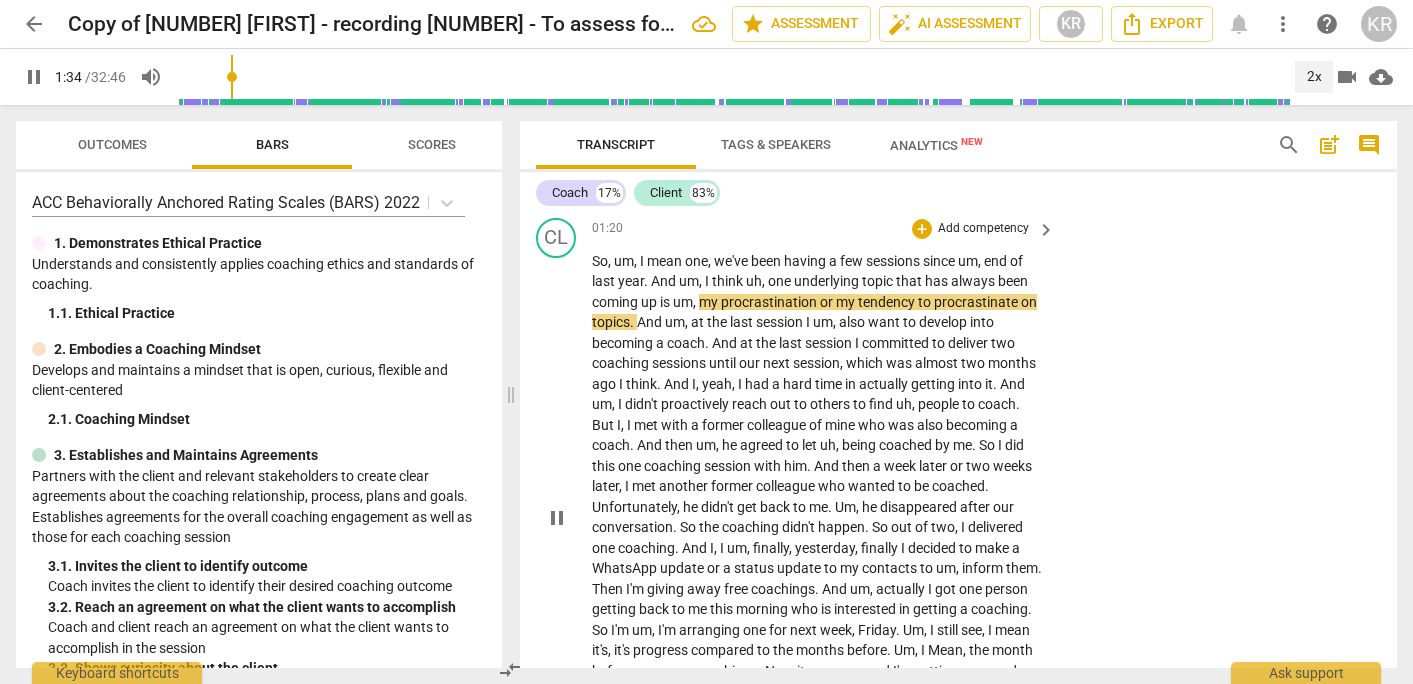 scroll, scrollTop: 1086, scrollLeft: 0, axis: vertical 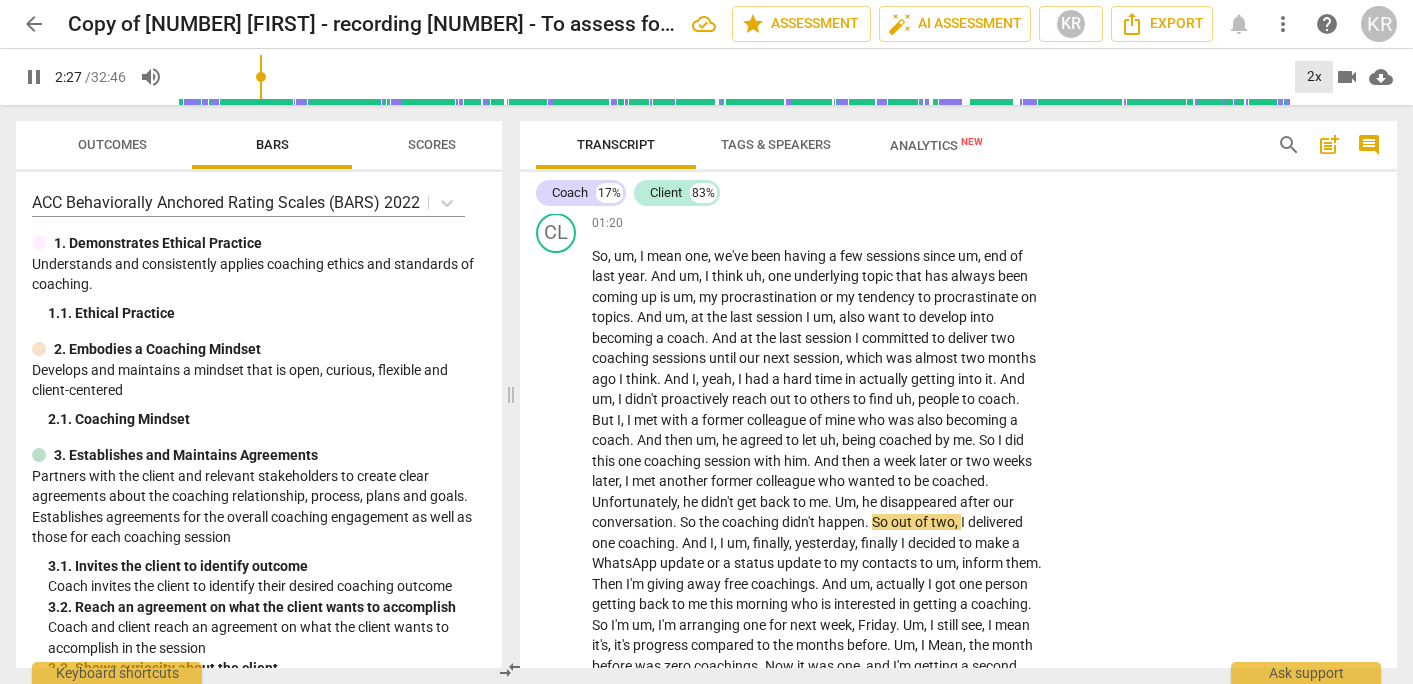 click on "2x" at bounding box center (1314, 77) 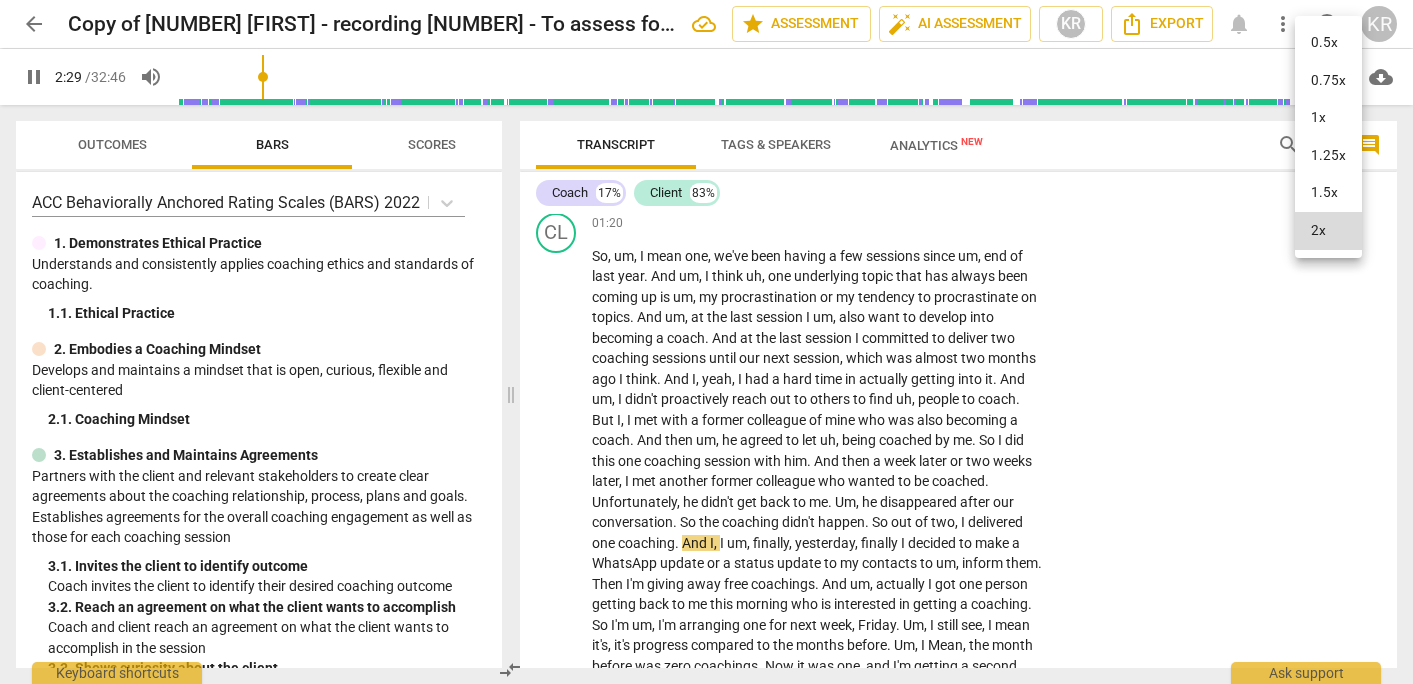 click on "1.5x" at bounding box center [1328, 193] 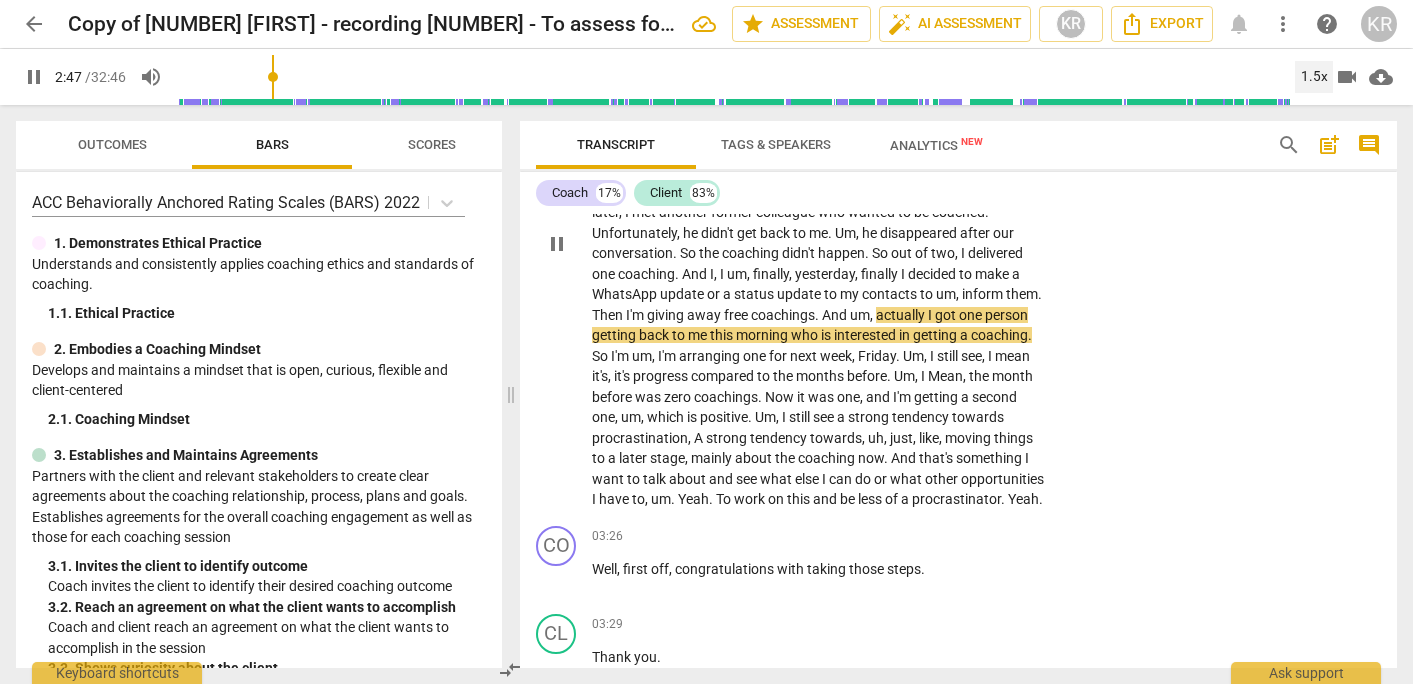 scroll, scrollTop: 1358, scrollLeft: 0, axis: vertical 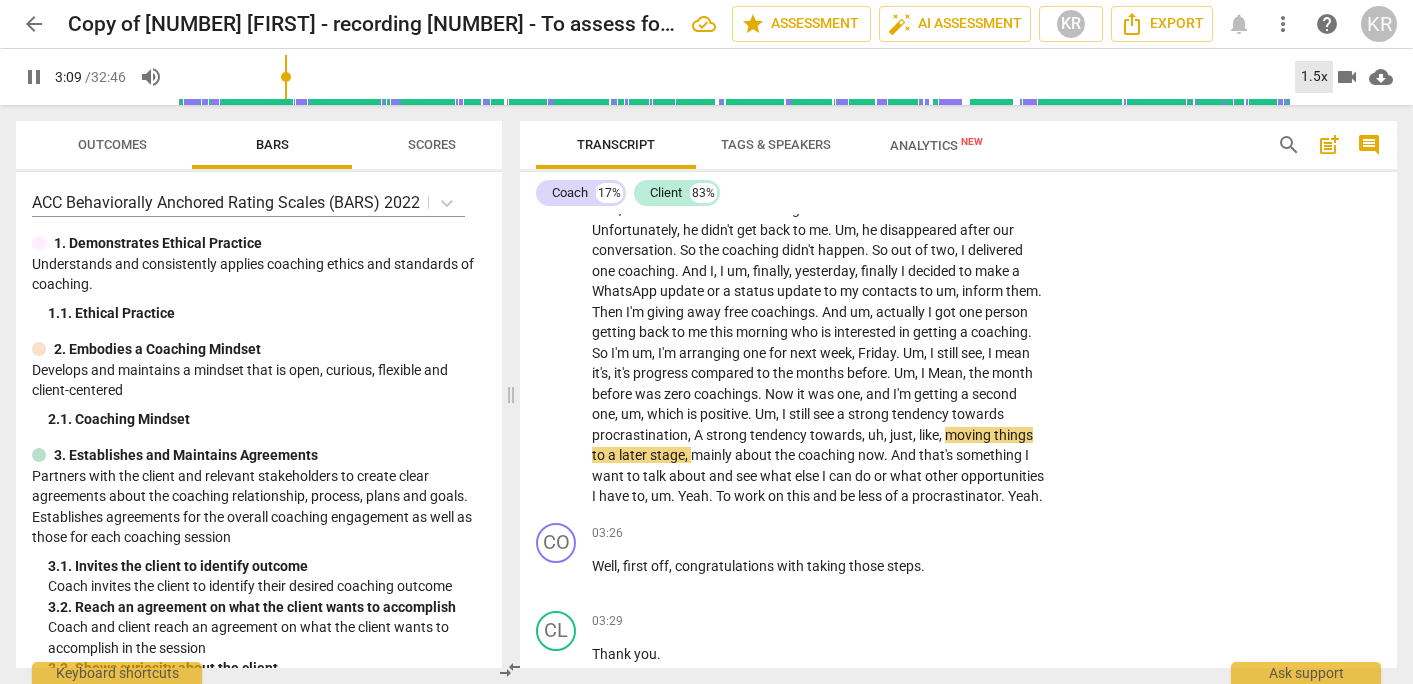 click on "1.5x" at bounding box center [1314, 77] 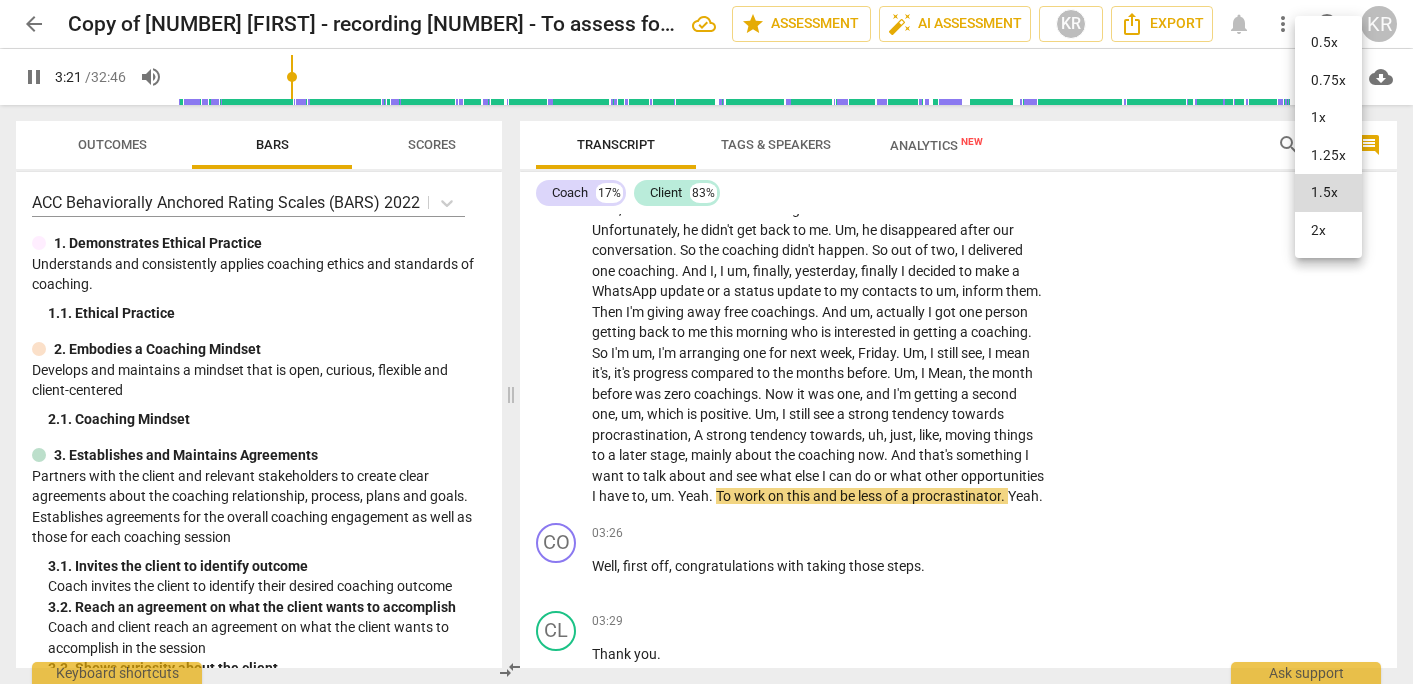 click on "1x" at bounding box center (1328, 118) 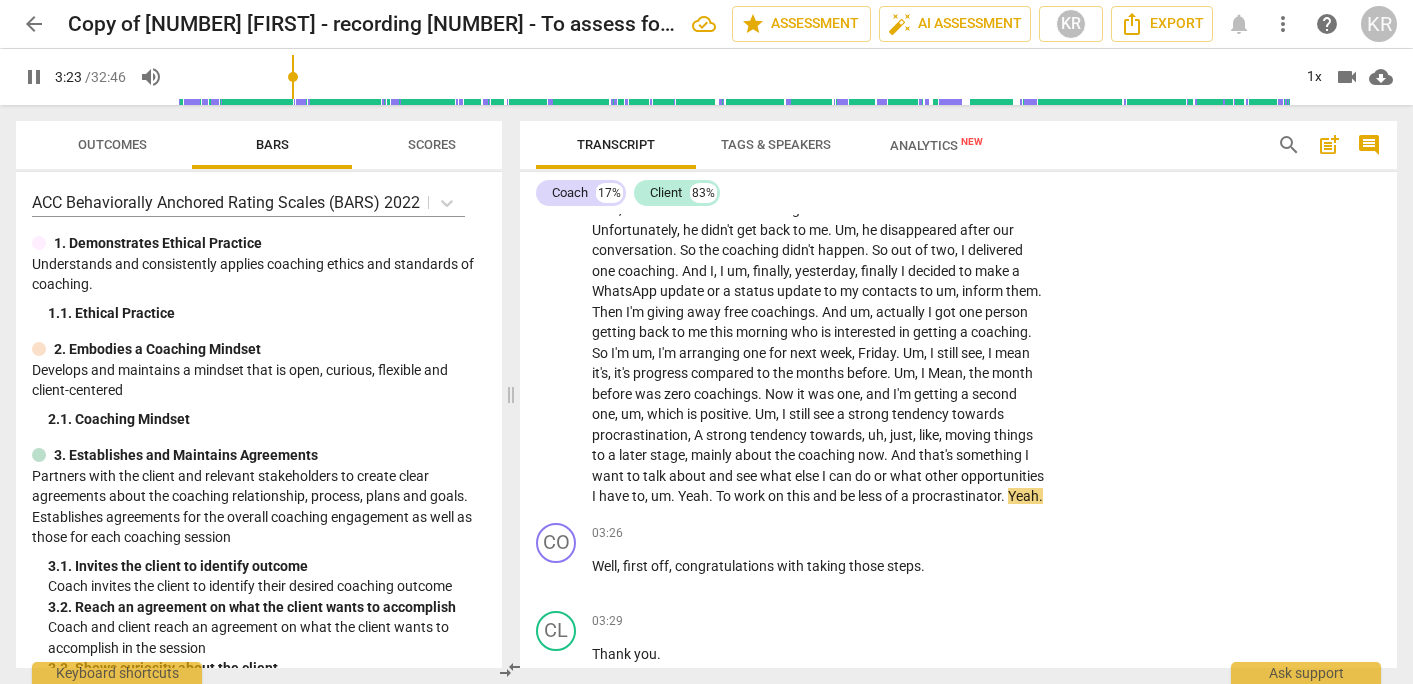 click on "pause" at bounding box center (34, 77) 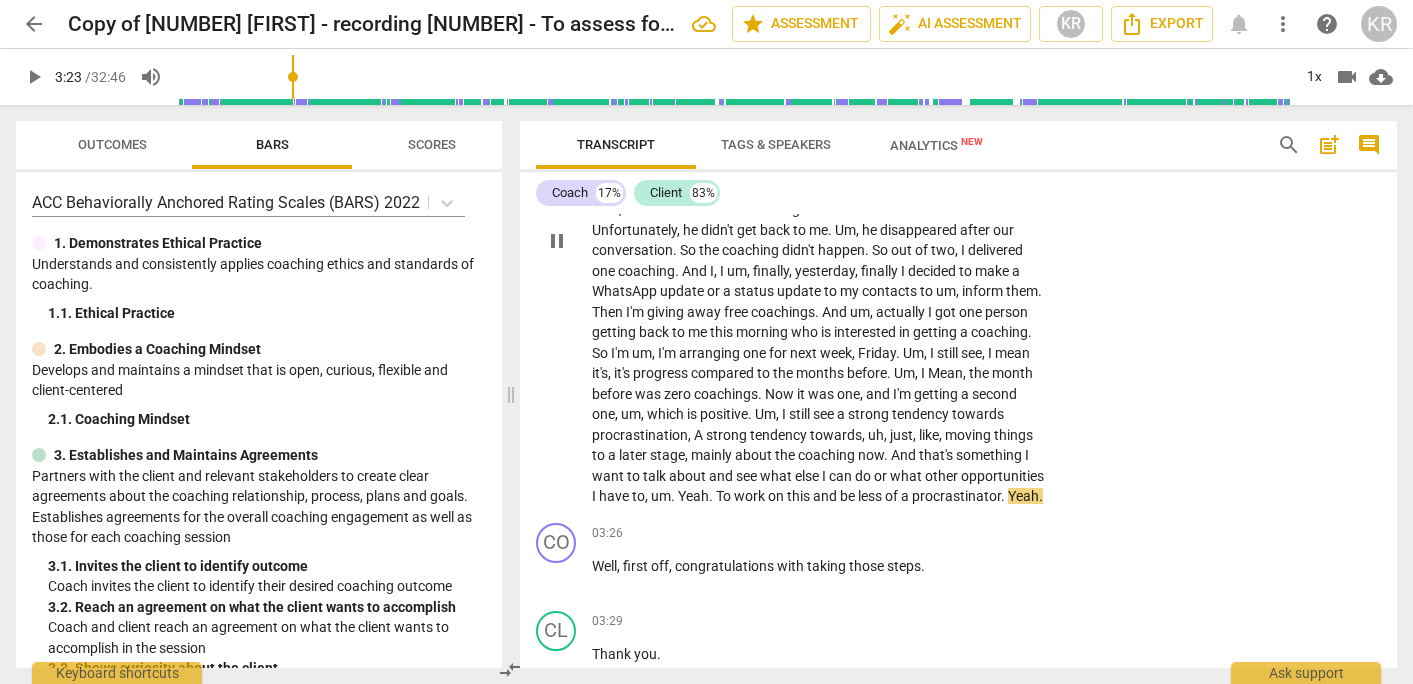 type on "203" 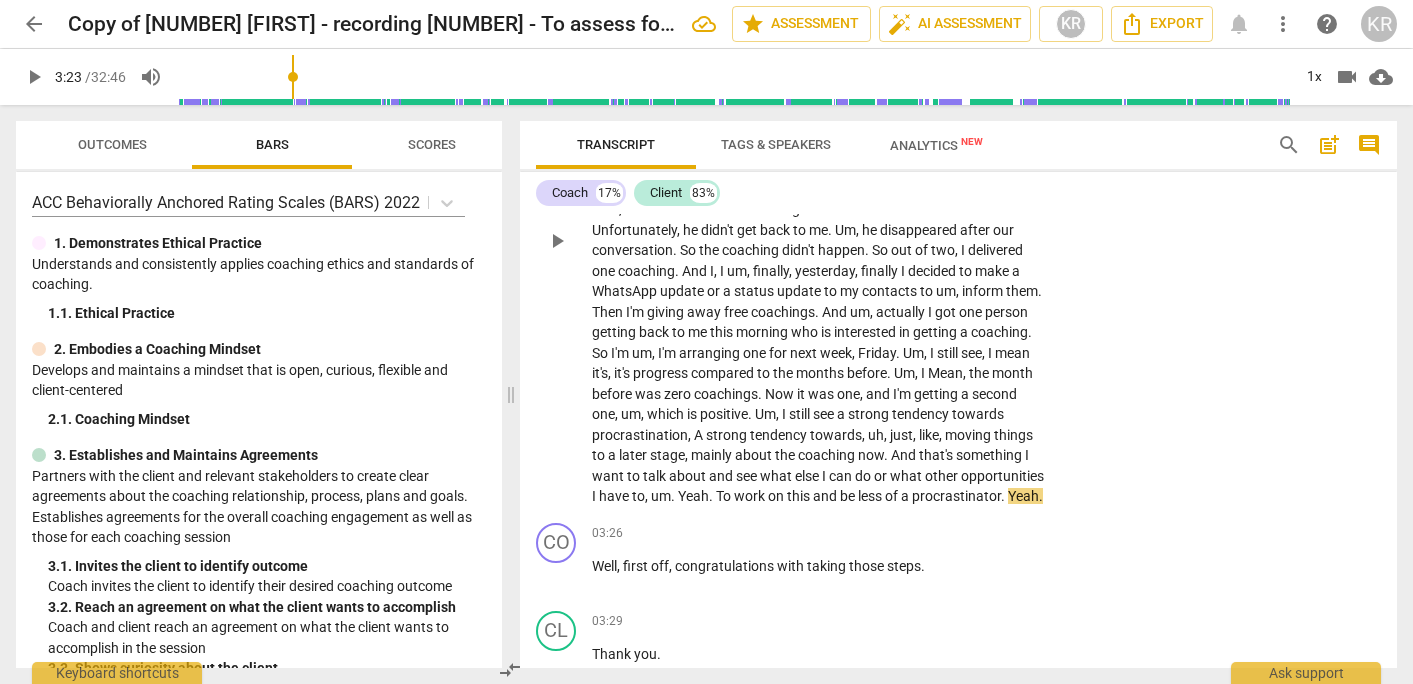 drag, startPoint x: 697, startPoint y: 474, endPoint x: 679, endPoint y: 516, distance: 45.694637 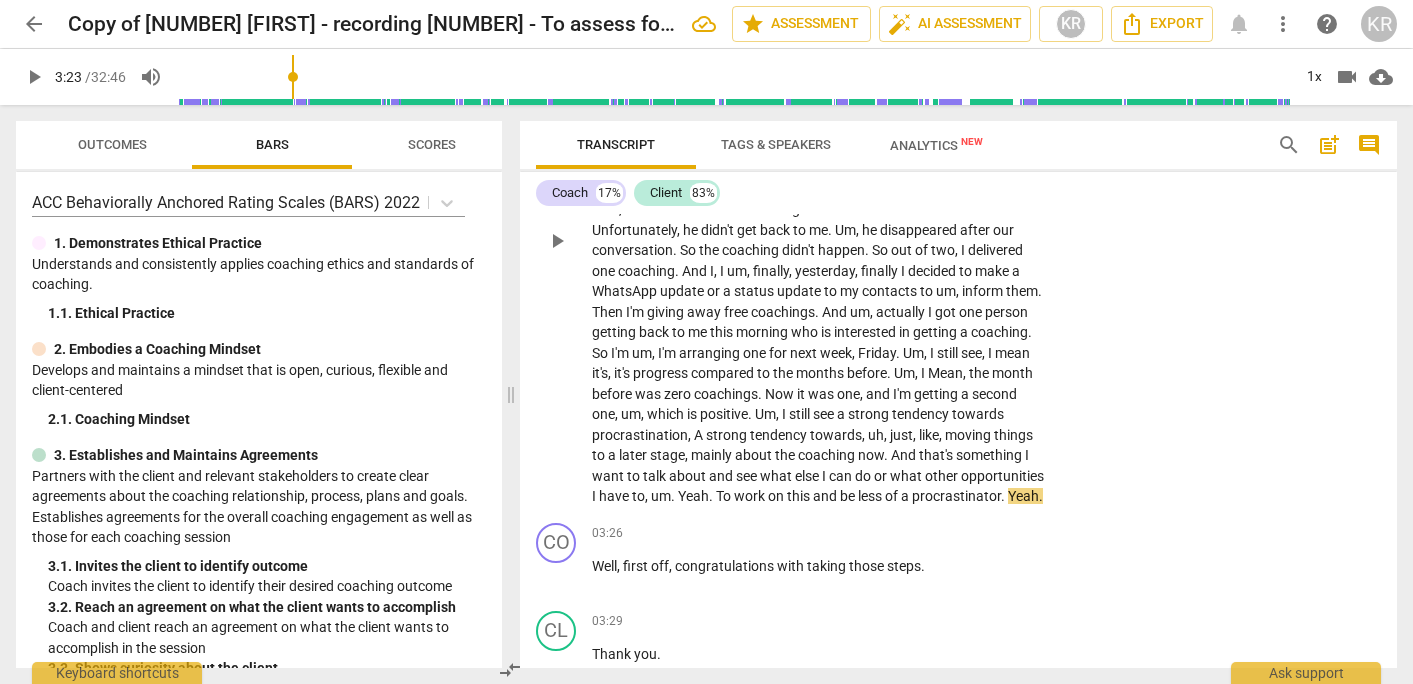 click on "So ,   um ,   I   mean   one ,   we've   been   having   a   few   sessions   since   um ,   end   of   last   year .   And   um ,   I   think   uh ,   one   underlying   topic   that   has   always   been   coming   up   is   um ,   my   procrastination   or   my   tendency   to   procrastinate   on   topics .   And   um ,   at   the   last   session   I   um ,   also   want   to   develop   into   becoming   a   coach .   And   at   the   last   session   I   committed   to   deliver   two   coaching   sessions   until   our   next   session ,   which   was   almost   two   months   ago   I   think .   And   I ,   yeah ,   I   had   a   hard   time   in   actually   getting   into   it .   And   um ,   I   didn't   proactively   reach   out   to   others   to   find   uh ,   people   to   coach .   But   I ,   I   met   with   a   former   colleague   of   mine   who   was   also   becoming   a   coach .   And   then   um ,   he   agreed   to   let   uh ,   being   coached   by   me .   So   I   did   this" at bounding box center [818, 240] 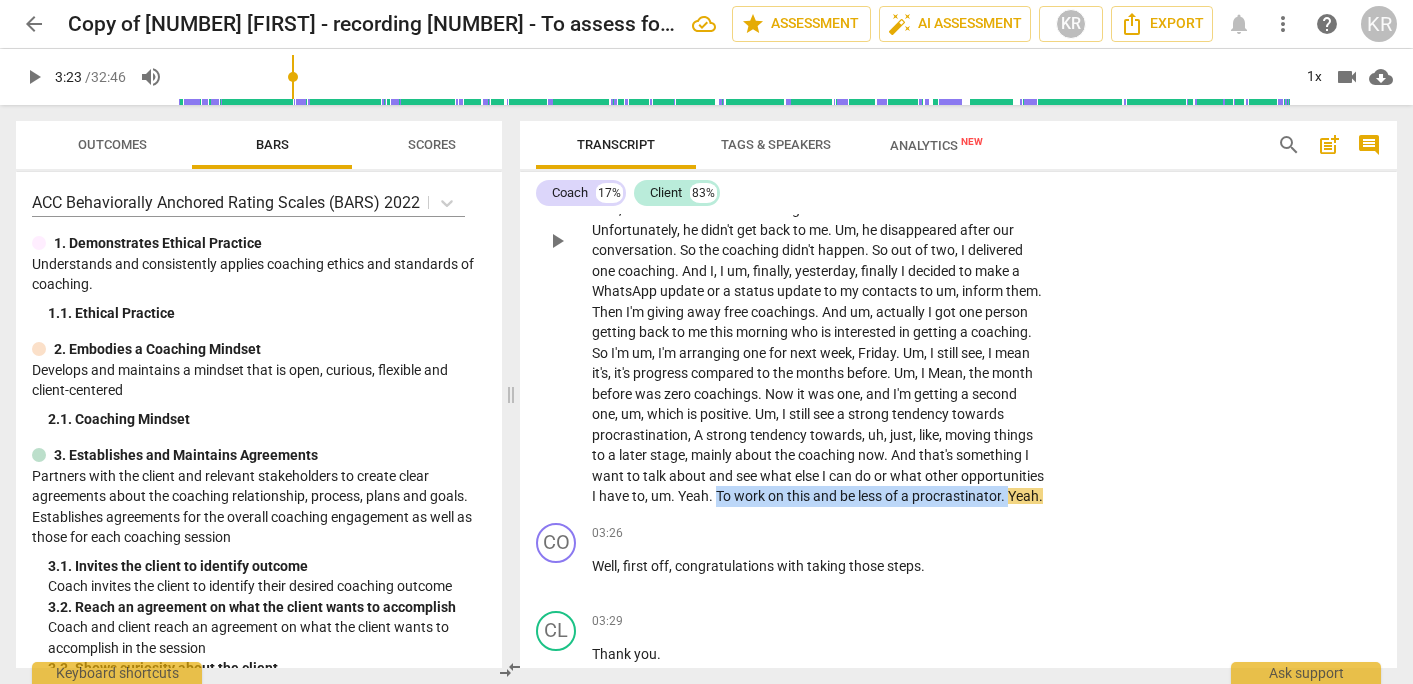 drag, startPoint x: 681, startPoint y: 517, endPoint x: 839, endPoint y: 501, distance: 158.80806 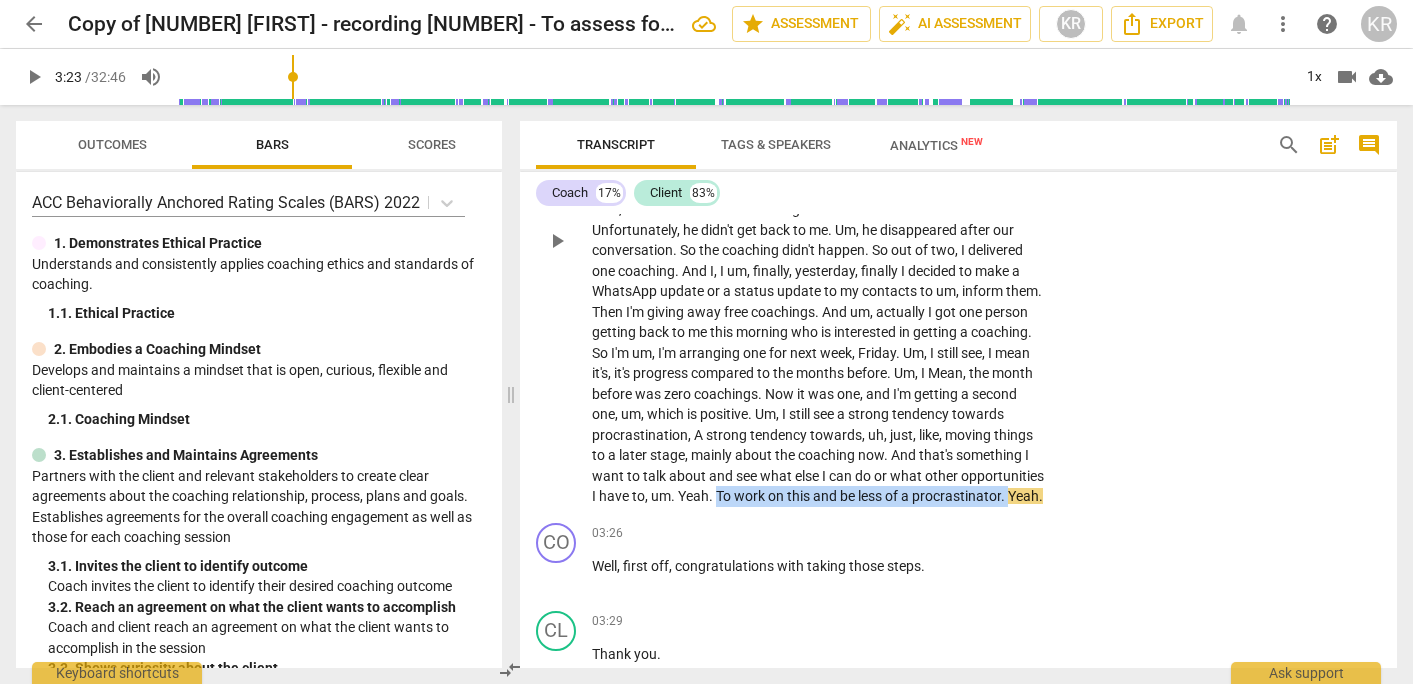 click on "So ,   um ,   I   mean   one ,   we've   been   having   a   few   sessions   since   um ,   end   of   last   year .   And   um ,   I   think   uh ,   one   underlying   topic   that   has   always   been   coming   up   is   um ,   my   procrastination   or   my   tendency   to   procrastinate   on   topics .   And   um ,   at   the   last   session   I   um ,   also   want   to   develop   into   becoming   a   coach .   And   at   the   last   session   I   committed   to   deliver   two   coaching   sessions   until   our   next   session ,   which   was   almost   two   months   ago   I   think .   And   I ,   yeah ,   I   had   a   hard   time   in   actually   getting   into   it .   And   um ,   I   didn't   proactively   reach   out   to   others   to   find   uh ,   people   to   coach .   But   I ,   I   met   with   a   former   colleague   of   mine   who   was   also   becoming   a   coach .   And   then   um ,   he   agreed   to   let   uh ,   being   coached   by   me .   So   I   did   this" at bounding box center [818, 240] 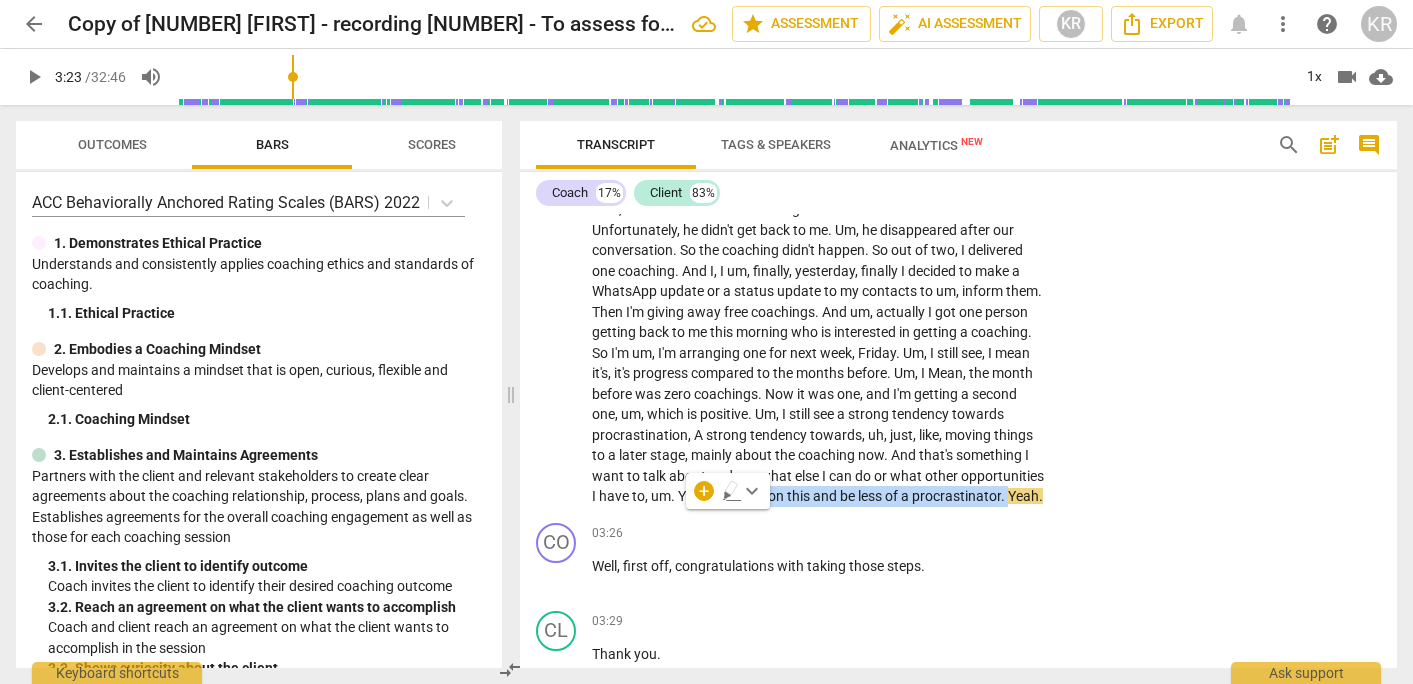 click on "keyboard_arrow_down" at bounding box center [752, 491] 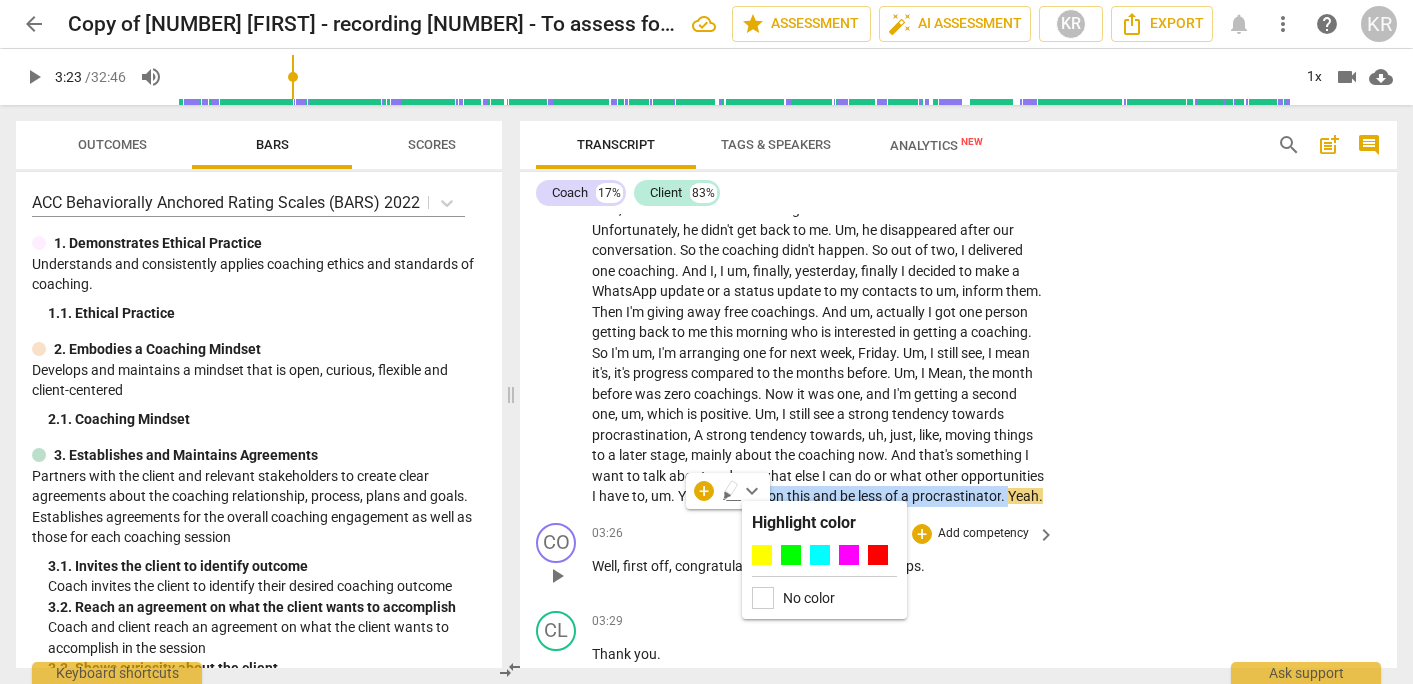 click on "03:26 + Add competency keyboard_arrow_right" at bounding box center (824, 534) 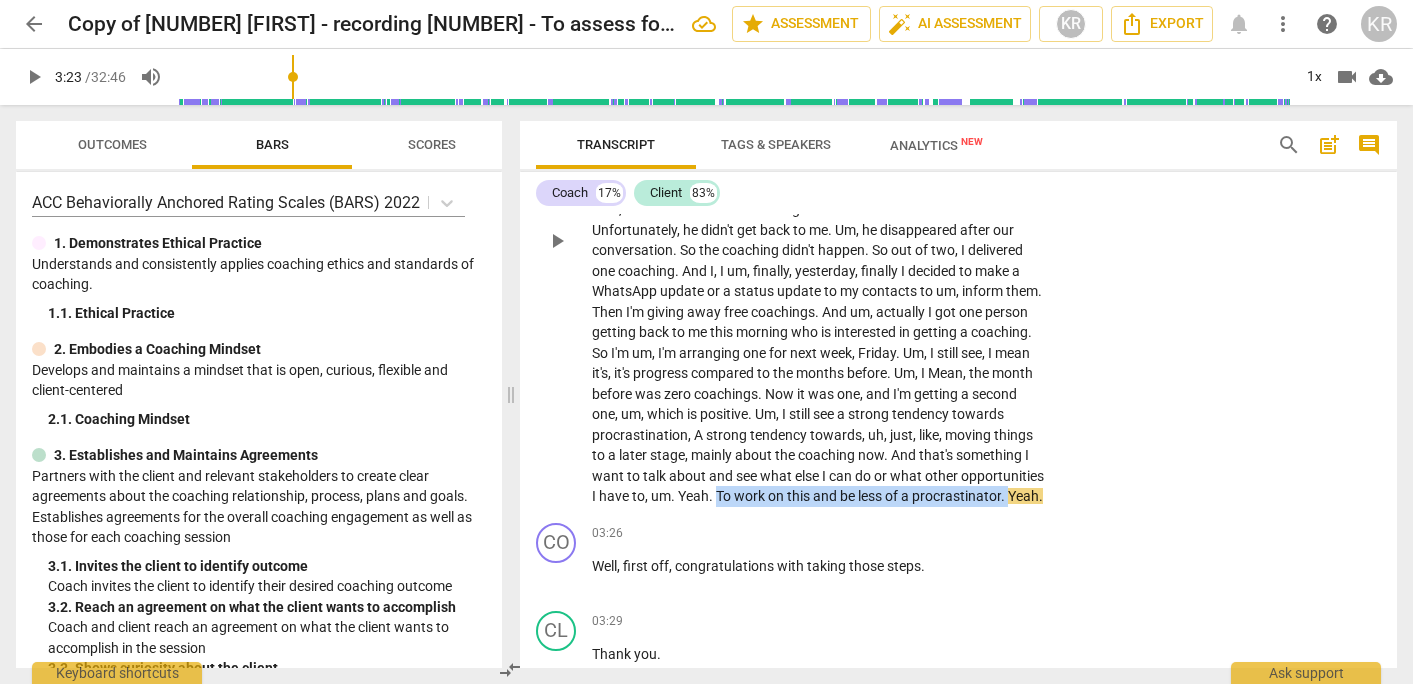 click on "work" at bounding box center [751, 496] 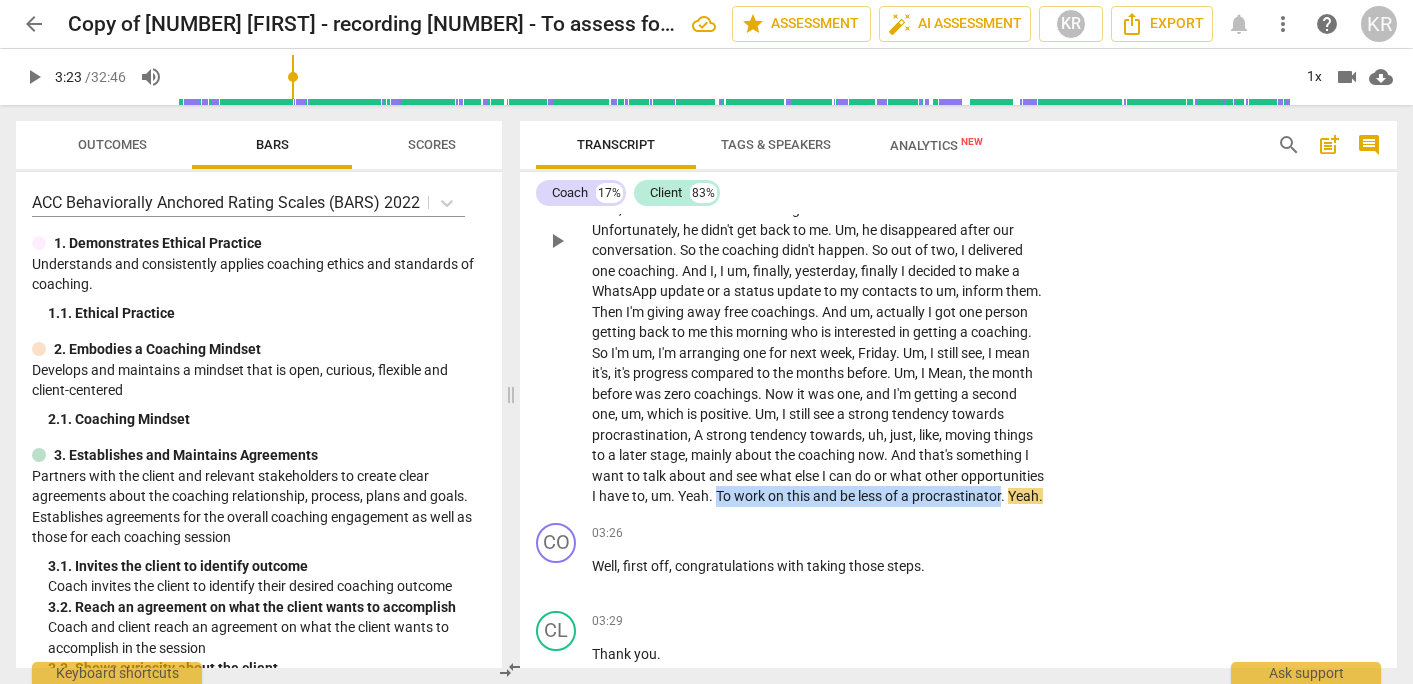 drag, startPoint x: 838, startPoint y: 495, endPoint x: 679, endPoint y: 516, distance: 160.3808 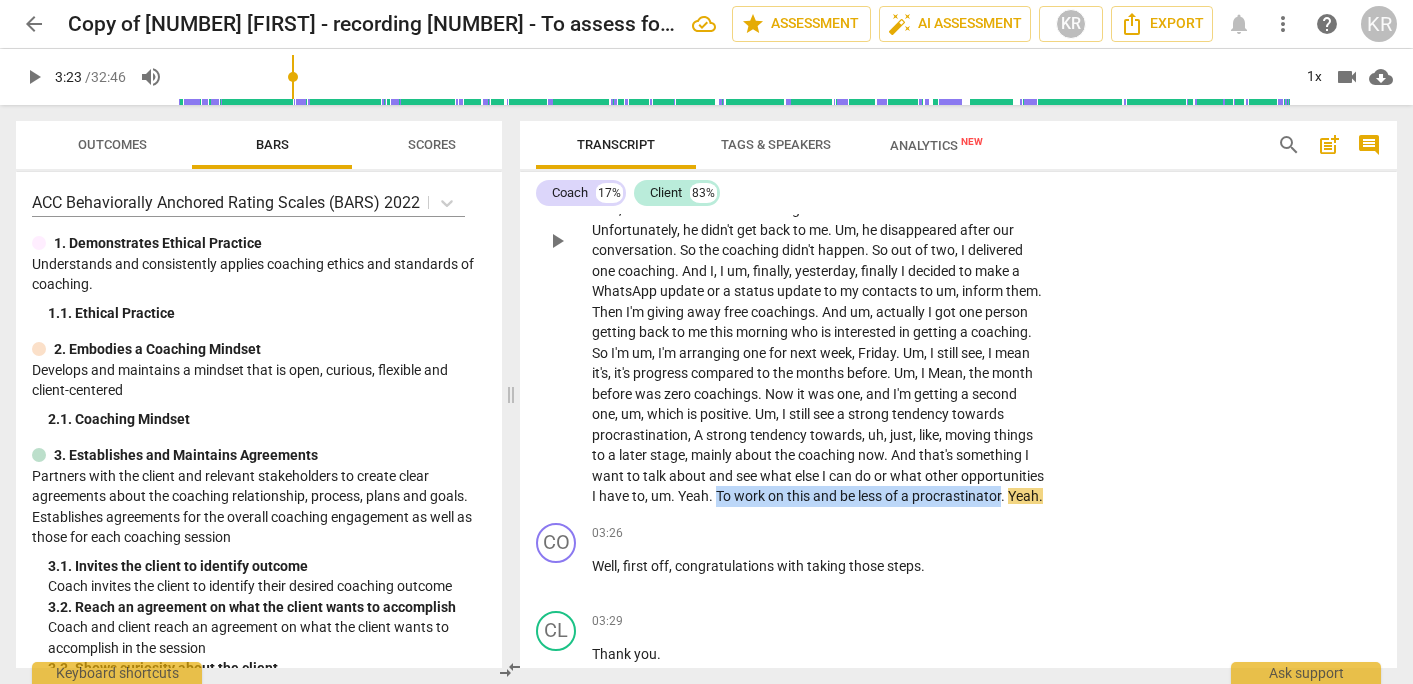 click on "So ,   um ,   I   mean   one ,   we've   been   having   a   few   sessions   since   um ,   end   of   last   year .   And   um ,   I   think   uh ,   one   underlying   topic   that   has   always   been   coming   up   is   um ,   my   procrastination   or   my   tendency   to   procrastinate   on   topics .   And   um ,   at   the   last   session   I   um ,   also   want   to   develop   into   becoming   a   coach .   And   at   the   last   session   I   committed   to   deliver   two   coaching   sessions   until   our   next   session ,   which   was   almost   two   months   ago   I   think .   And   I ,   yeah ,   I   had   a   hard   time   in   actually   getting   into   it .   And   um ,   I   didn't   proactively   reach   out   to   others   to   find   uh ,   people   to   coach .   But   I ,   I   met   with   a   former   colleague   of   mine   who   was   also   becoming   a   coach .   And   then   um ,   he   agreed   to   let   uh ,   being   coached   by   me .   So   I   did   this" at bounding box center (818, 240) 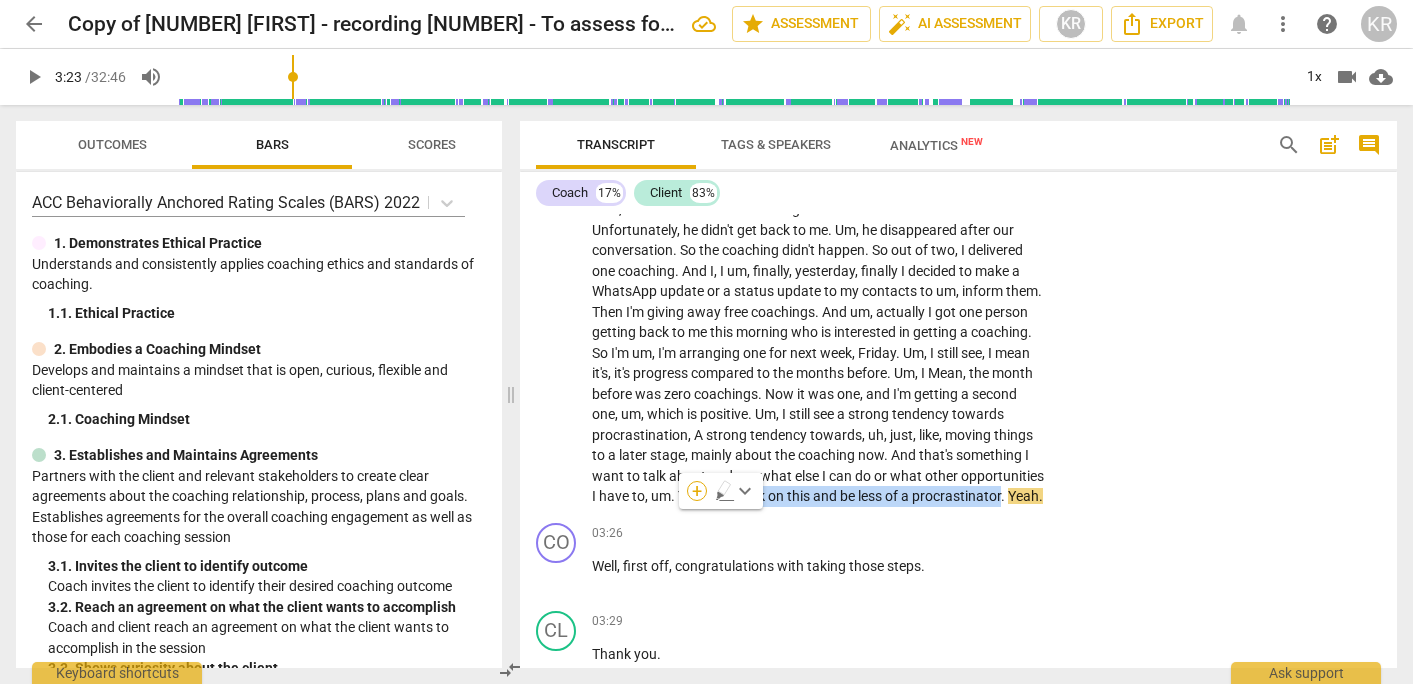 click on "+" at bounding box center (697, 491) 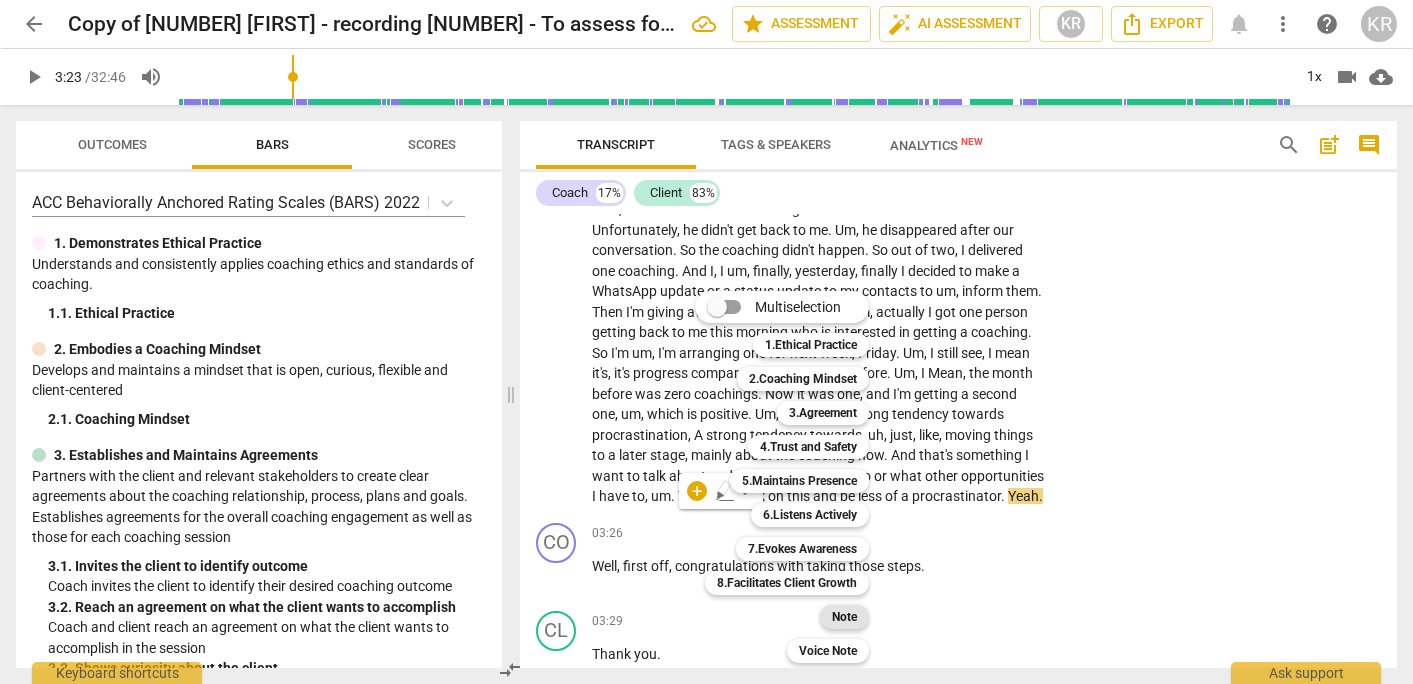 click on "Note" at bounding box center [844, 617] 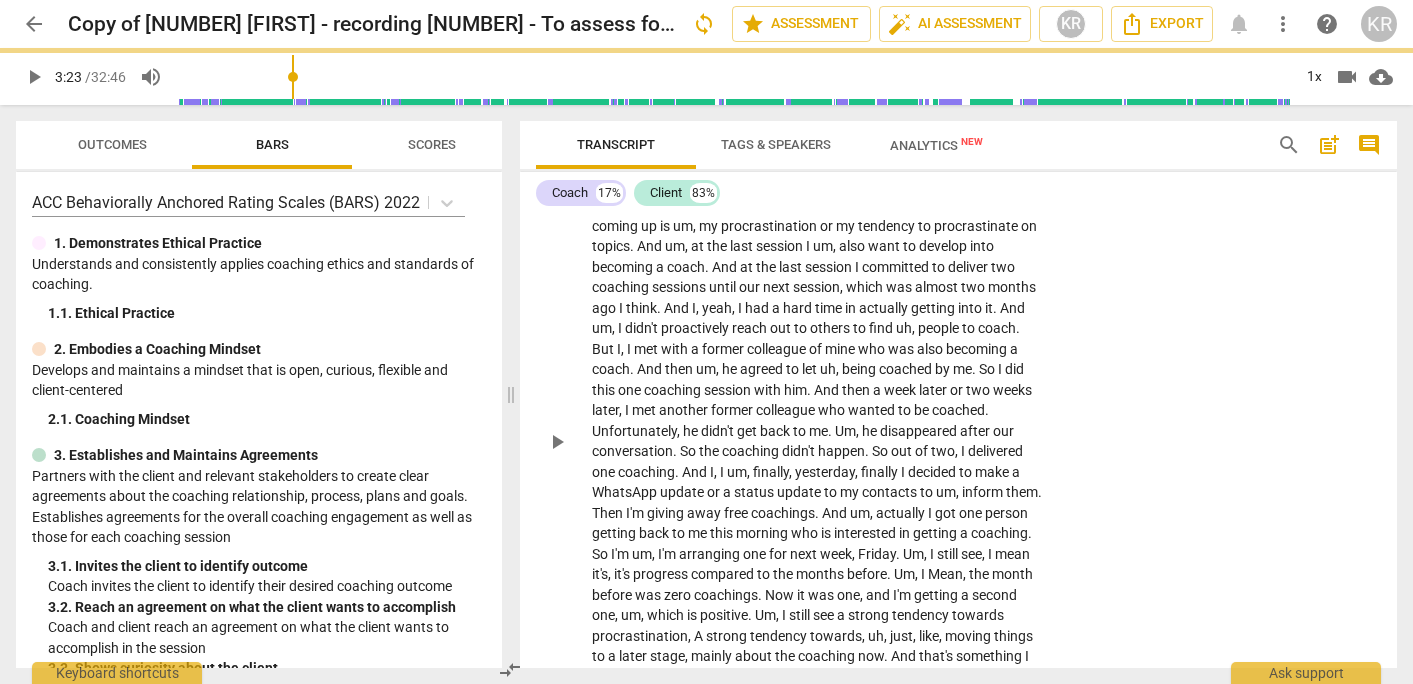 scroll, scrollTop: 1151, scrollLeft: 0, axis: vertical 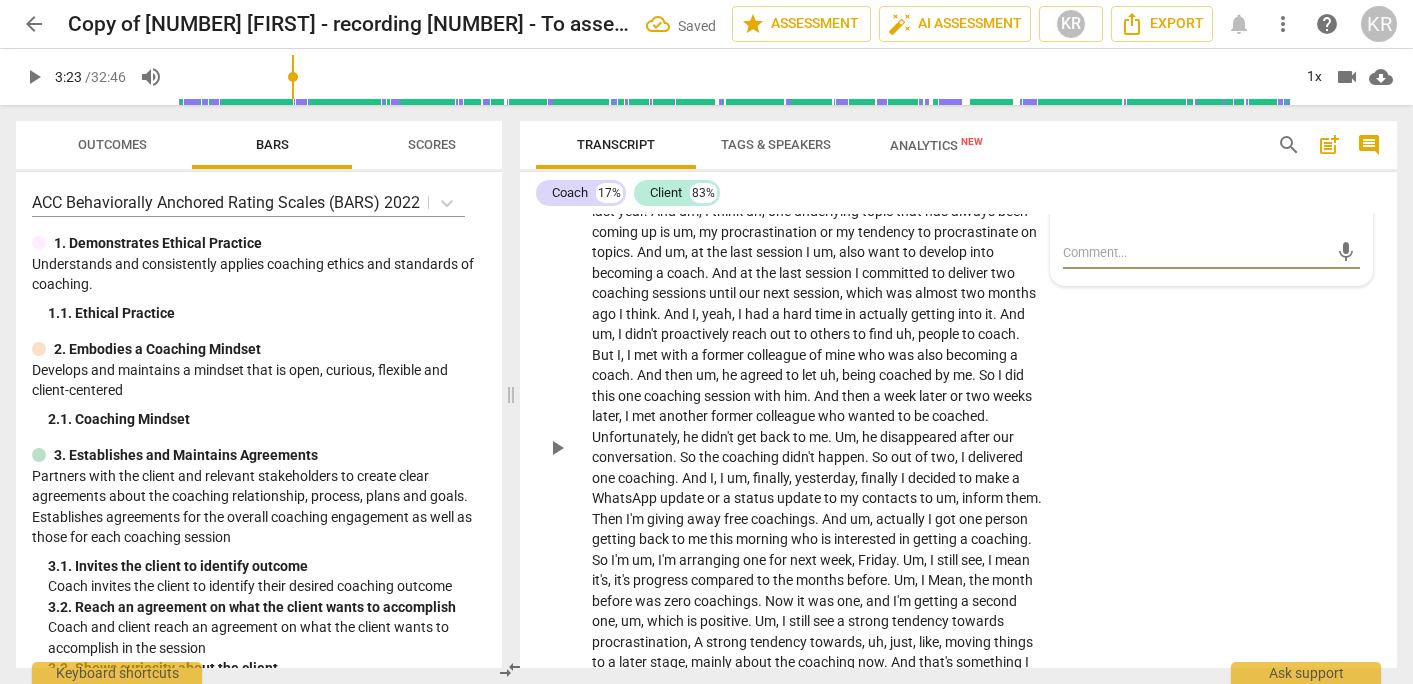 type on "S" 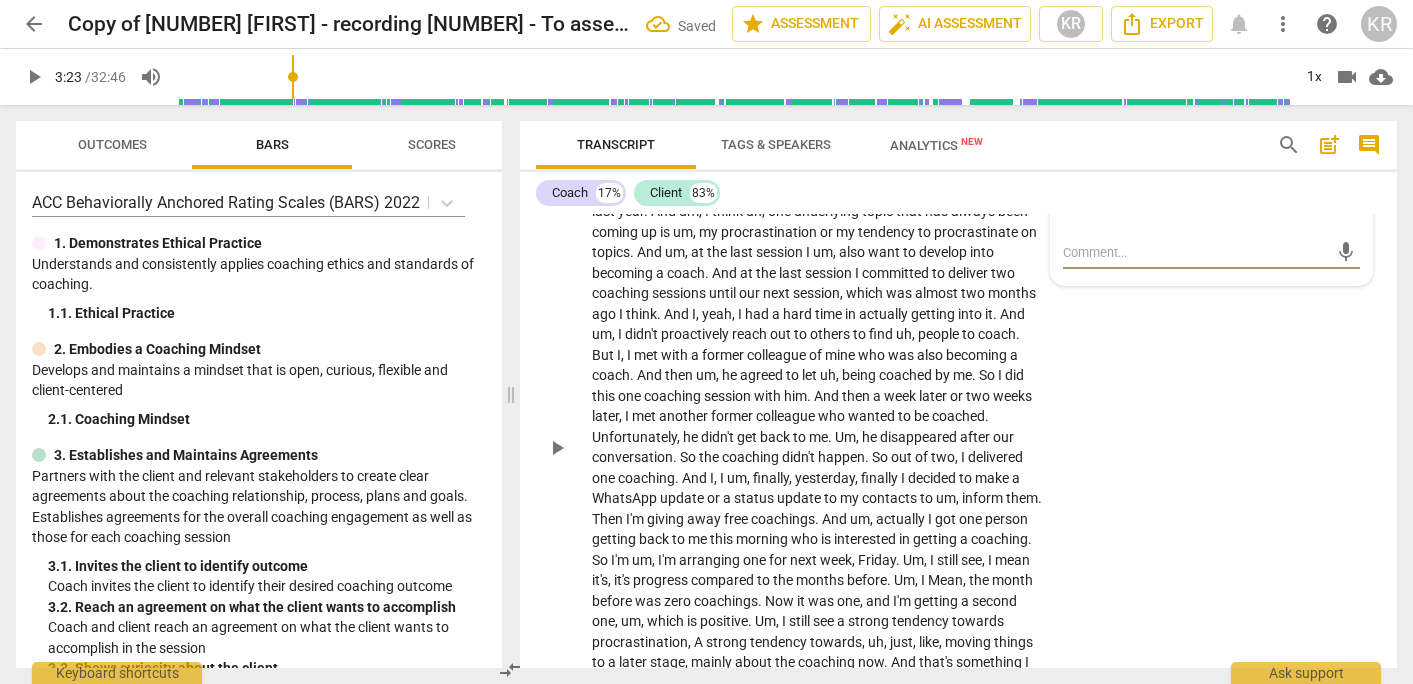 type on "S" 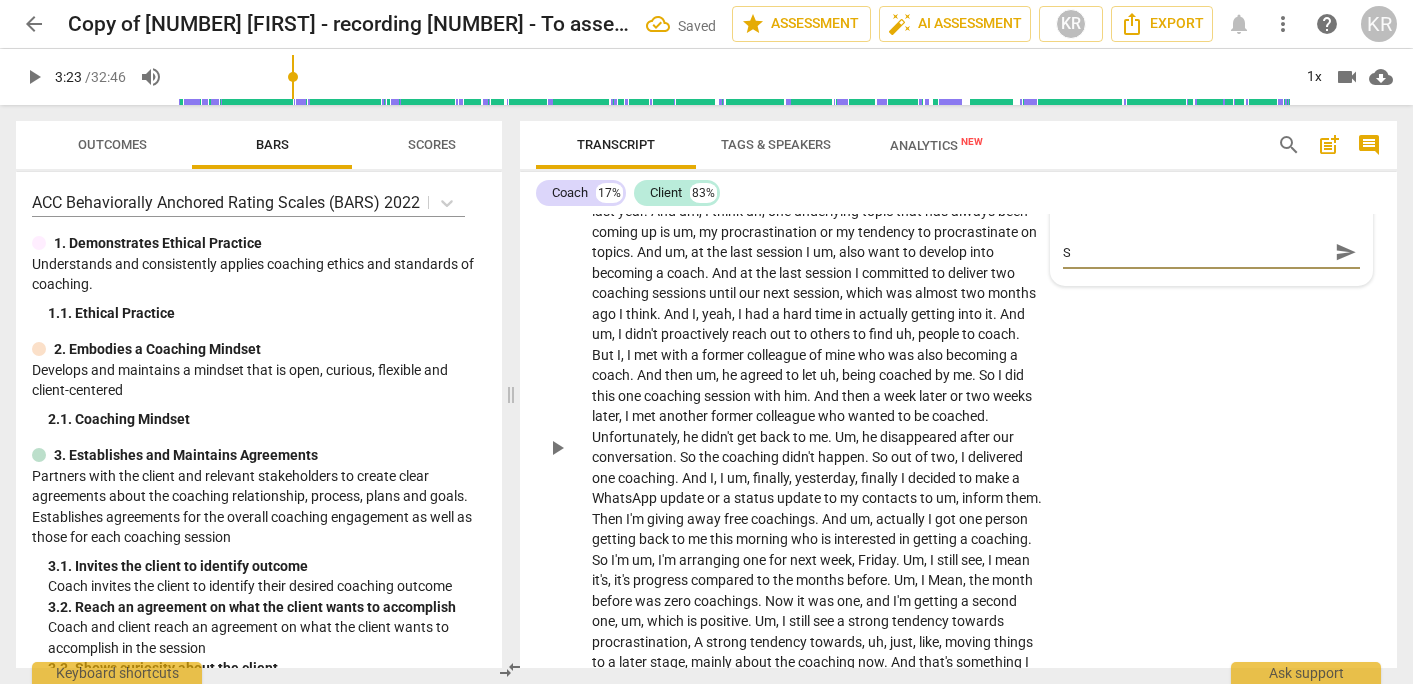 type on "SE" 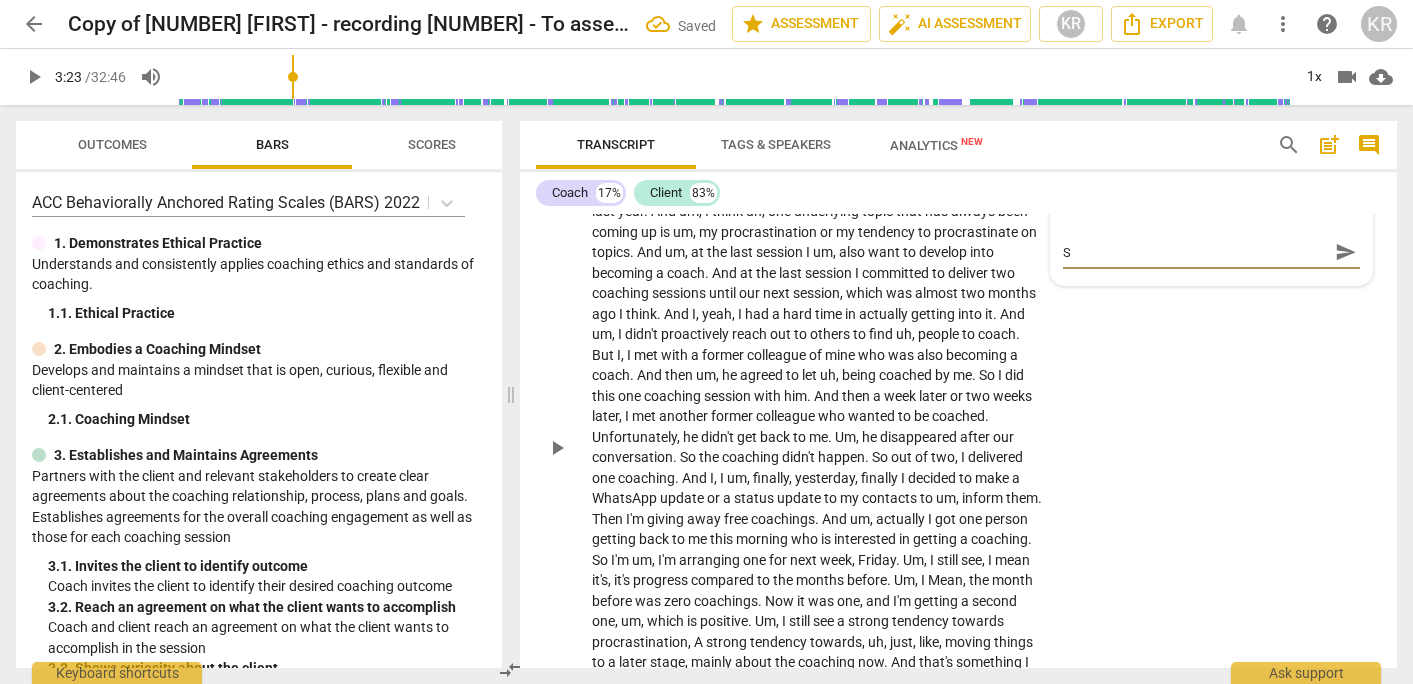 type on "SE" 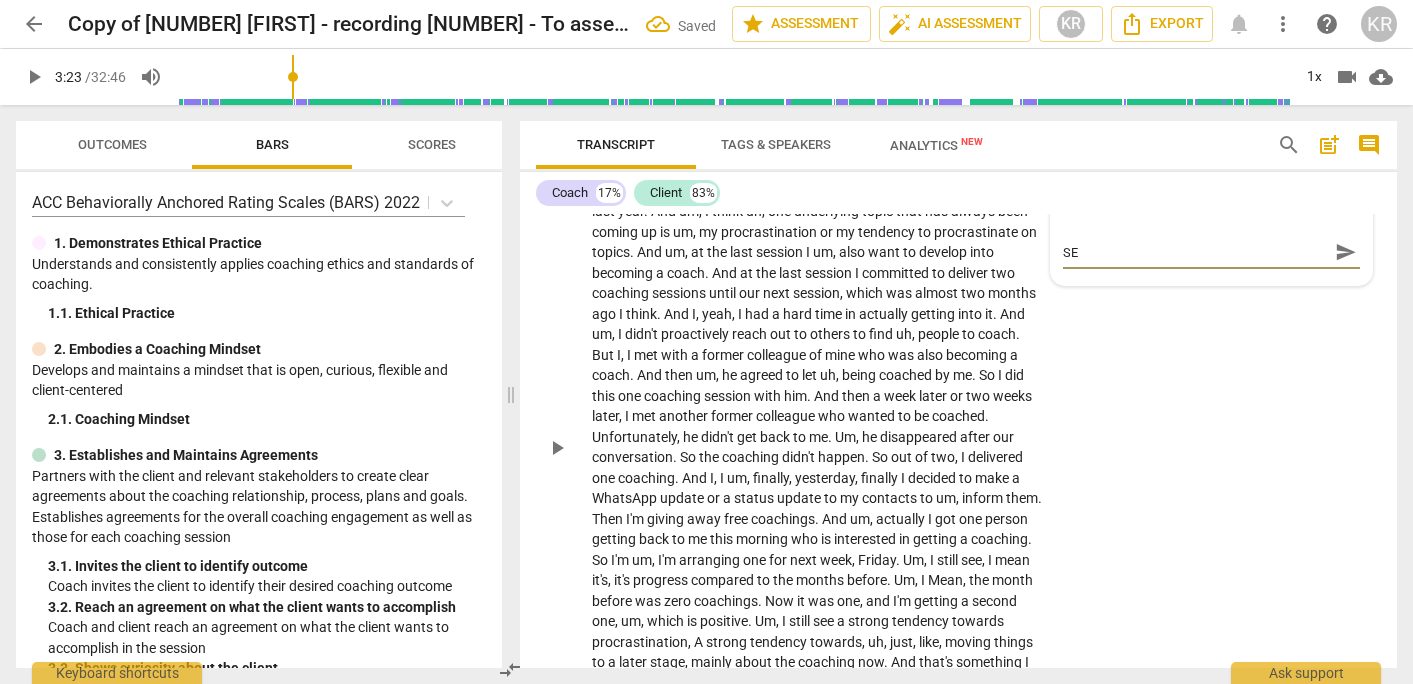 type on "SES" 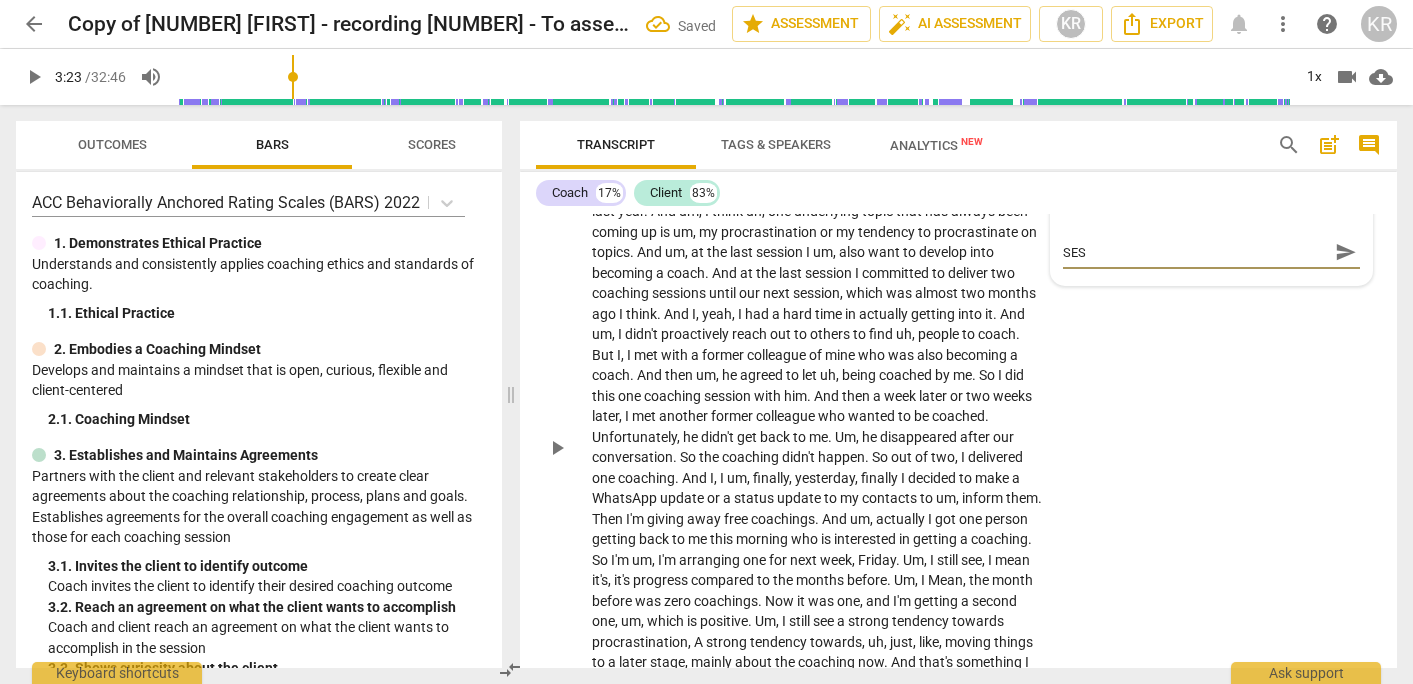 type on "SESS" 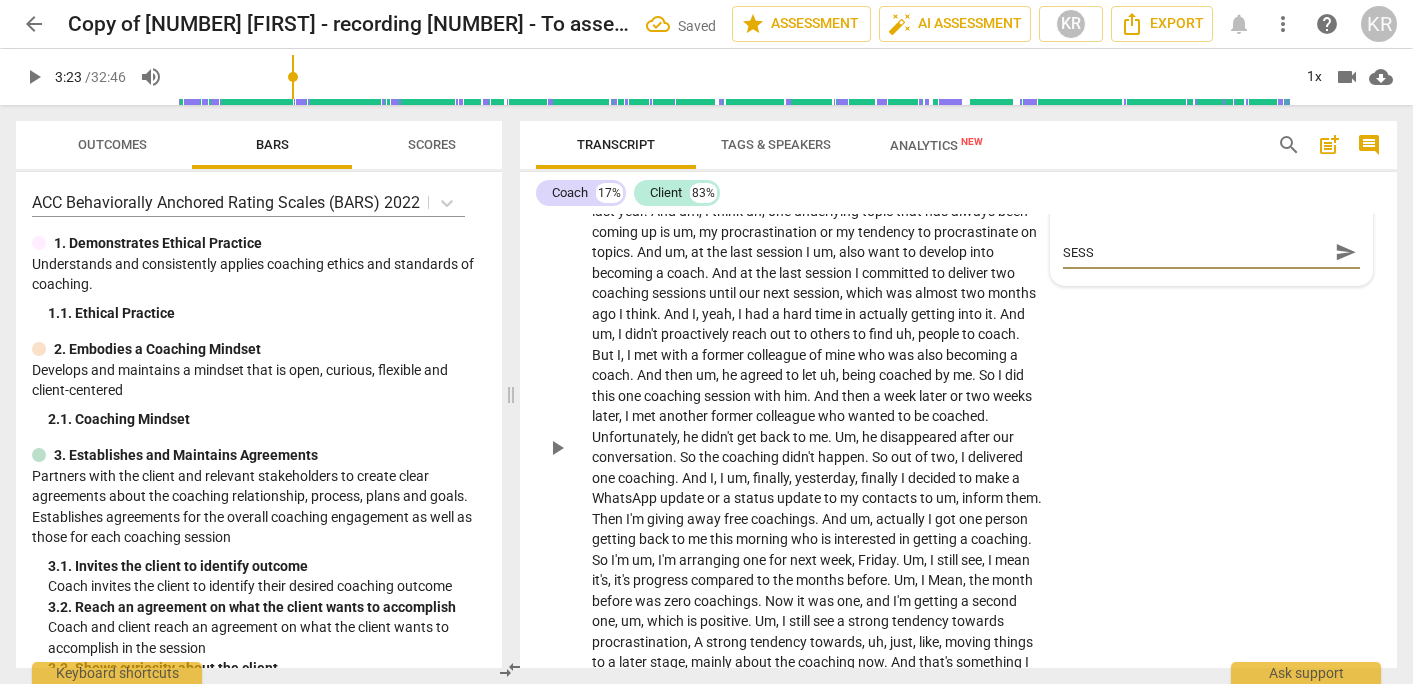 type on "SESSI" 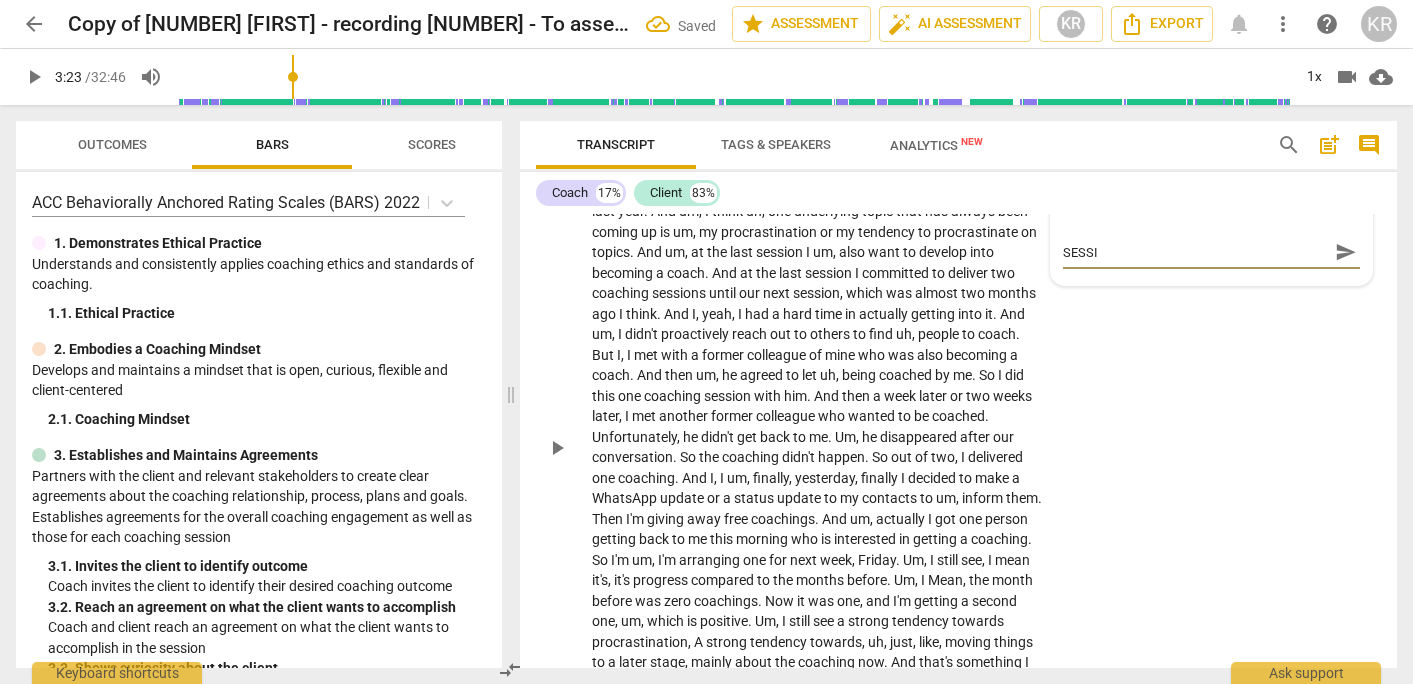 type on "SESSIO" 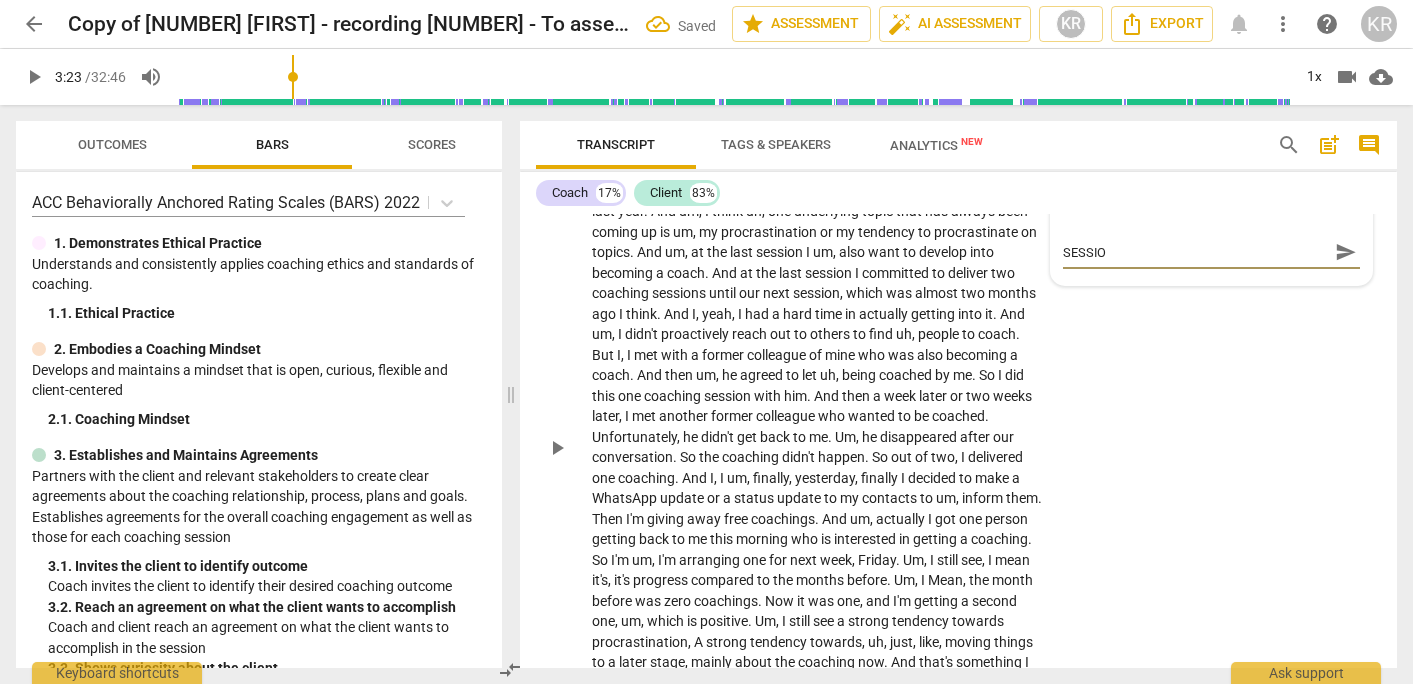 type on "SESSION" 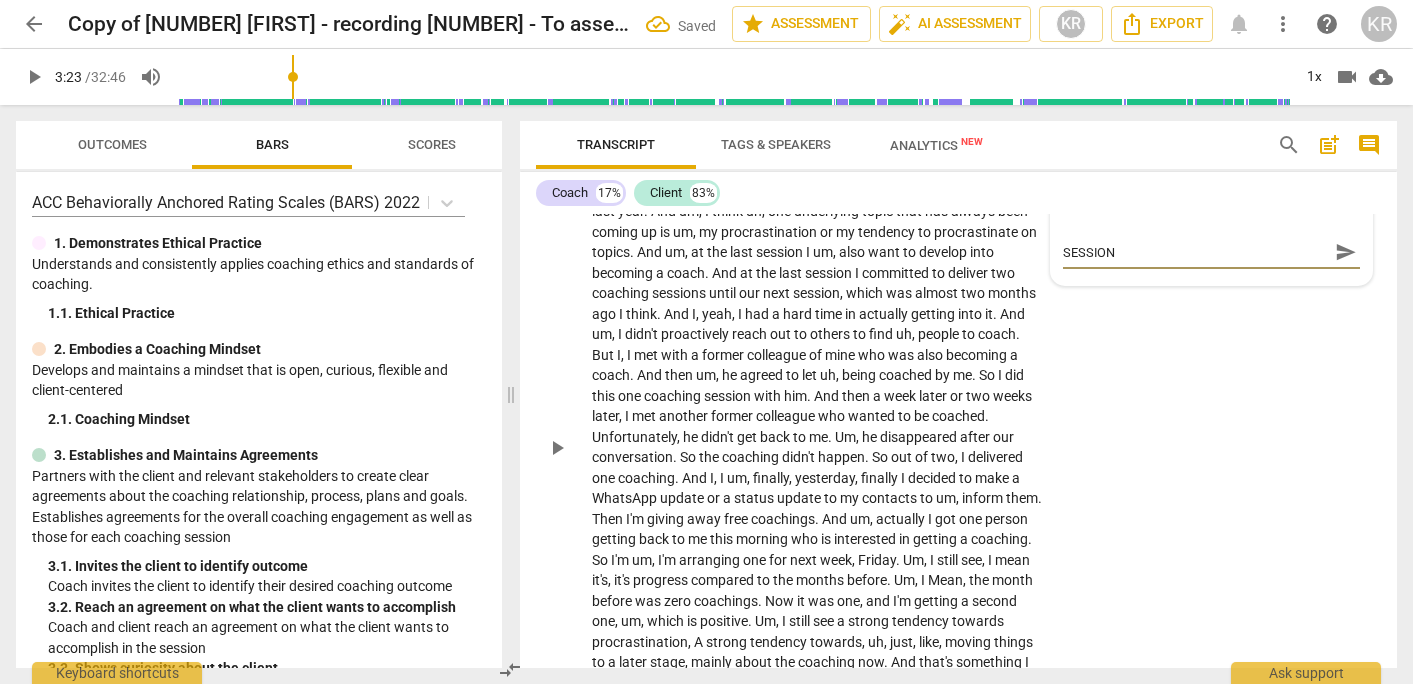 type on "SESSION" 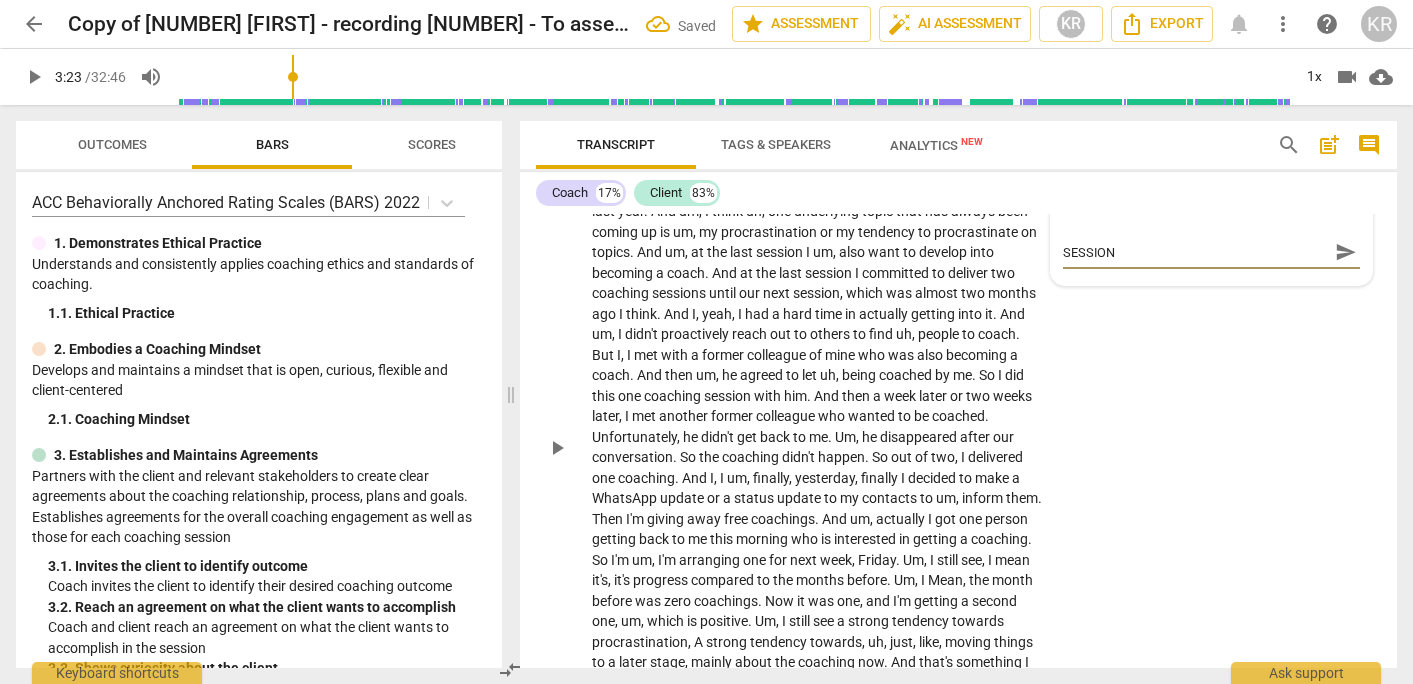 type on "SESSION" 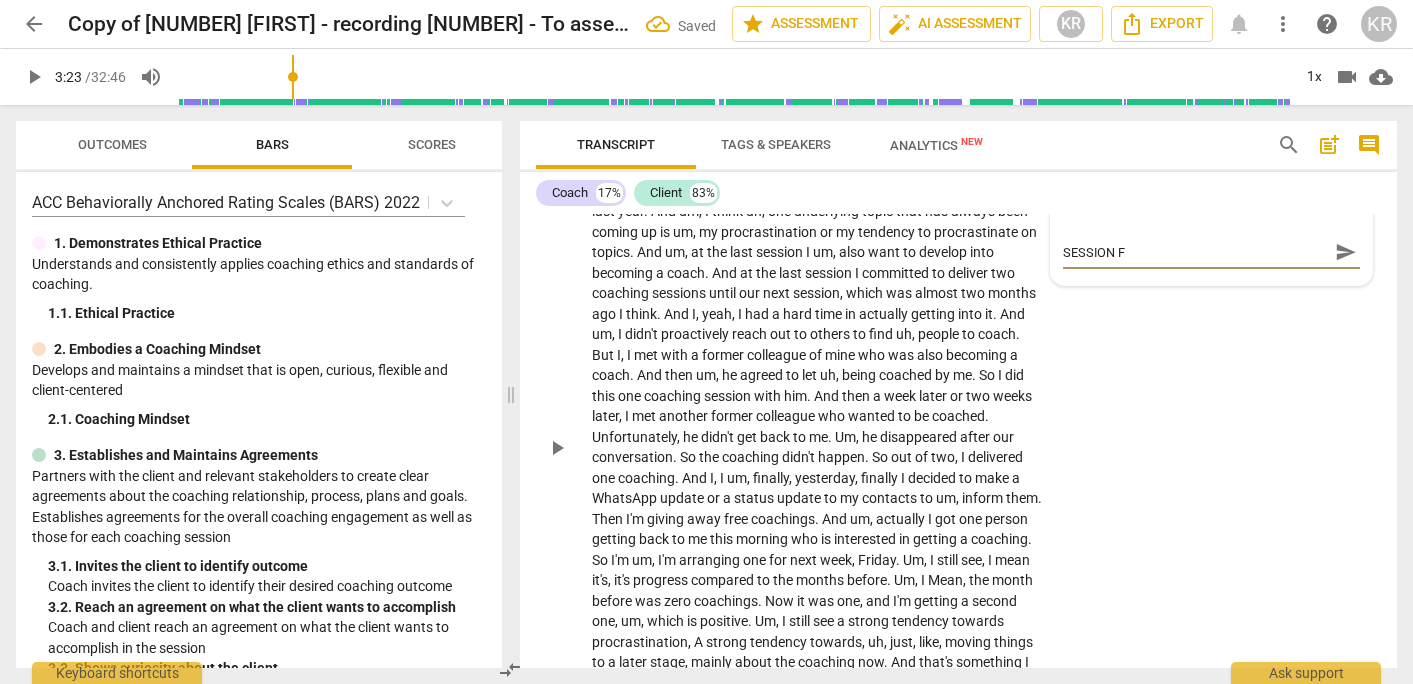 type on "SESSION FO" 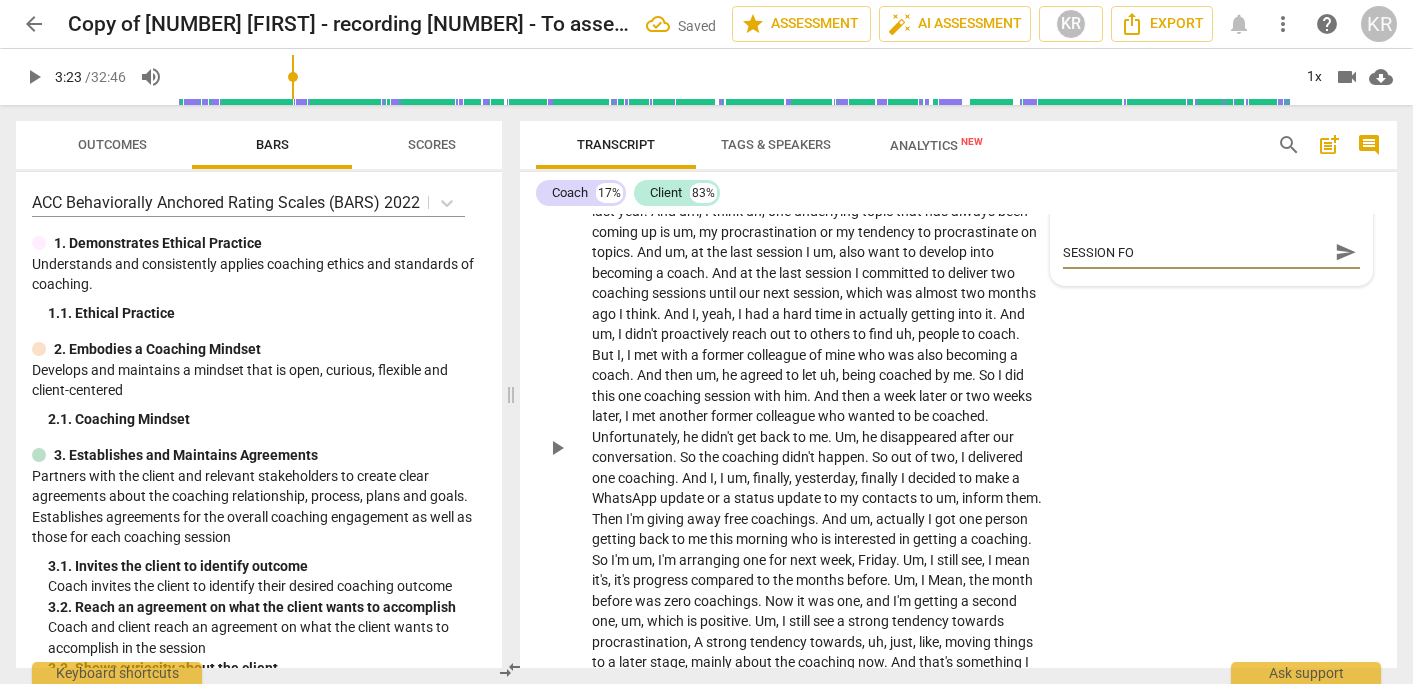 type on "SESSION FOC" 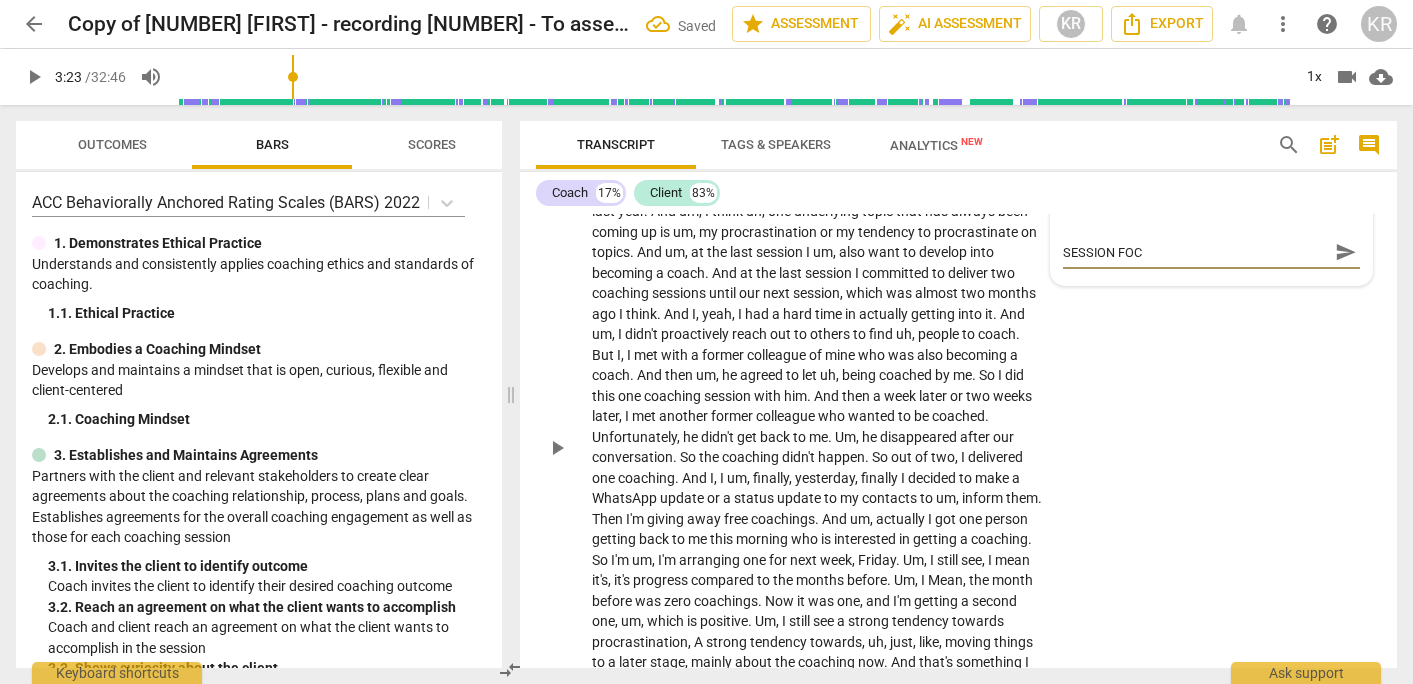 type on "SESSION FOCU" 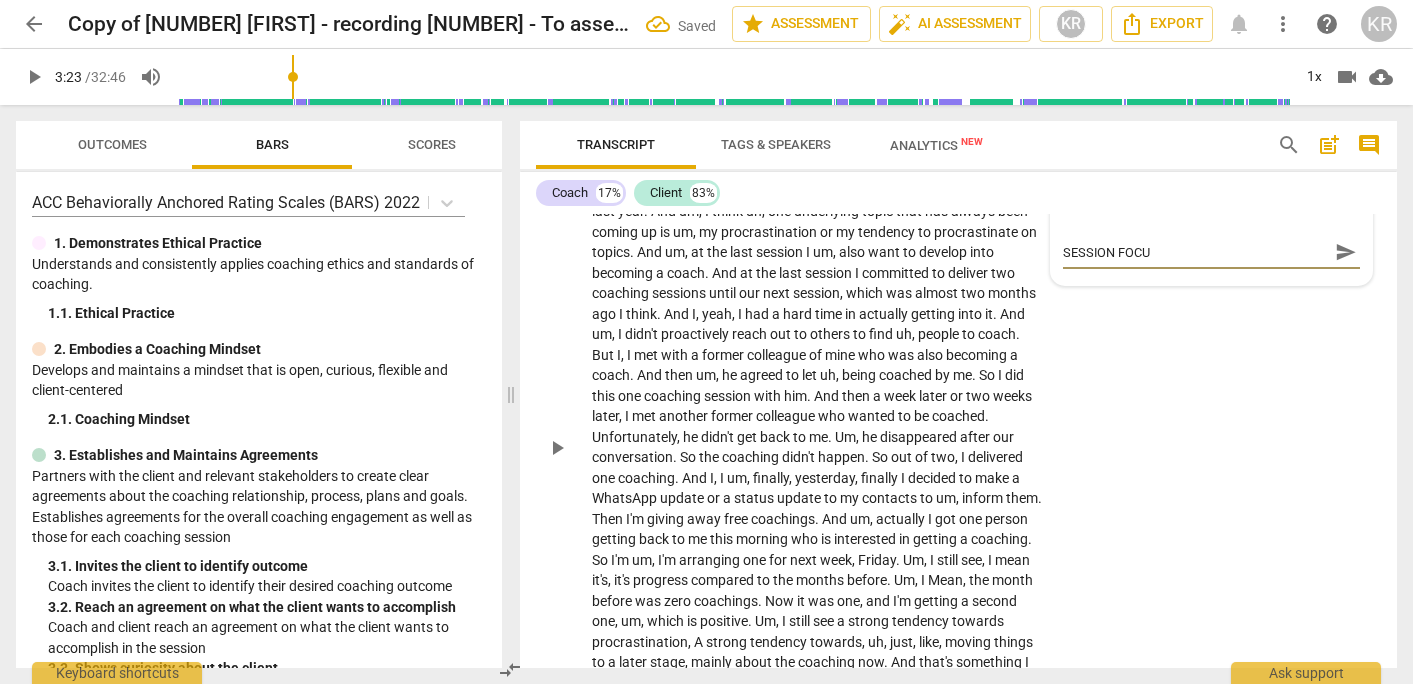 type on "SESSION FOCUS" 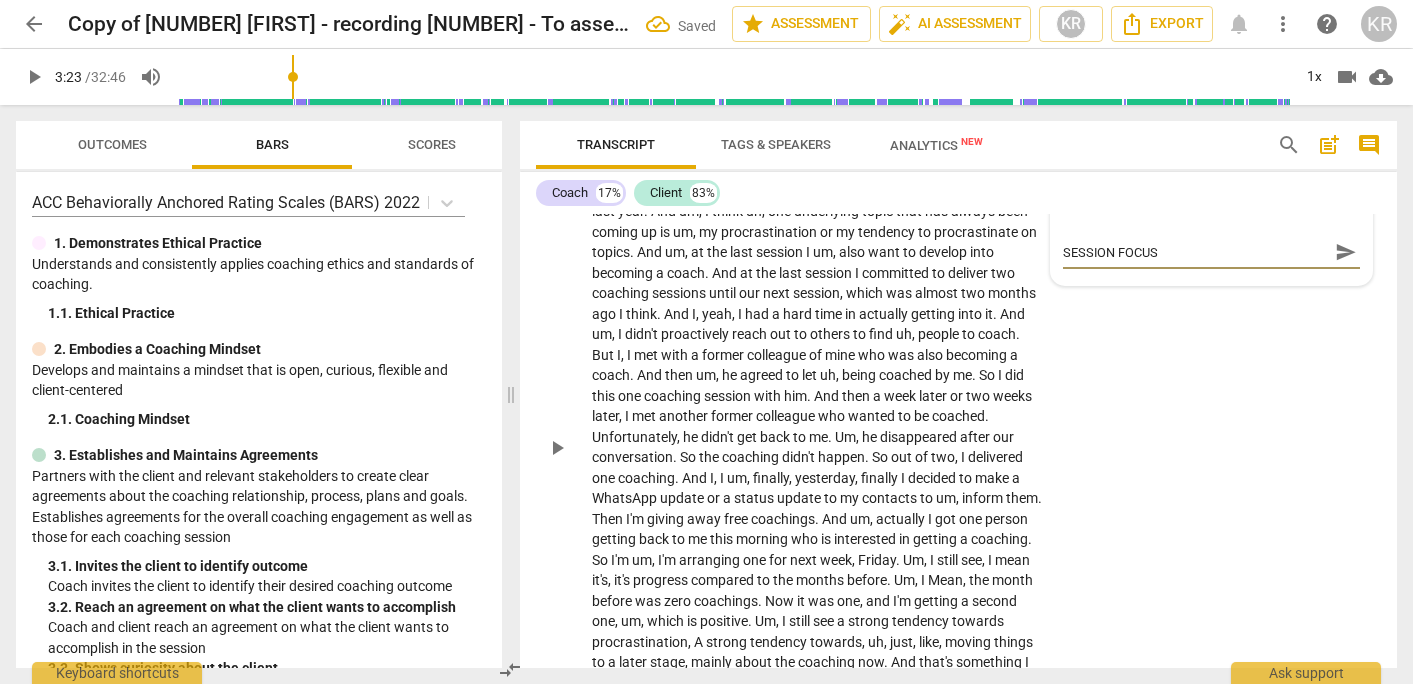 type on "SESSION FOCUS" 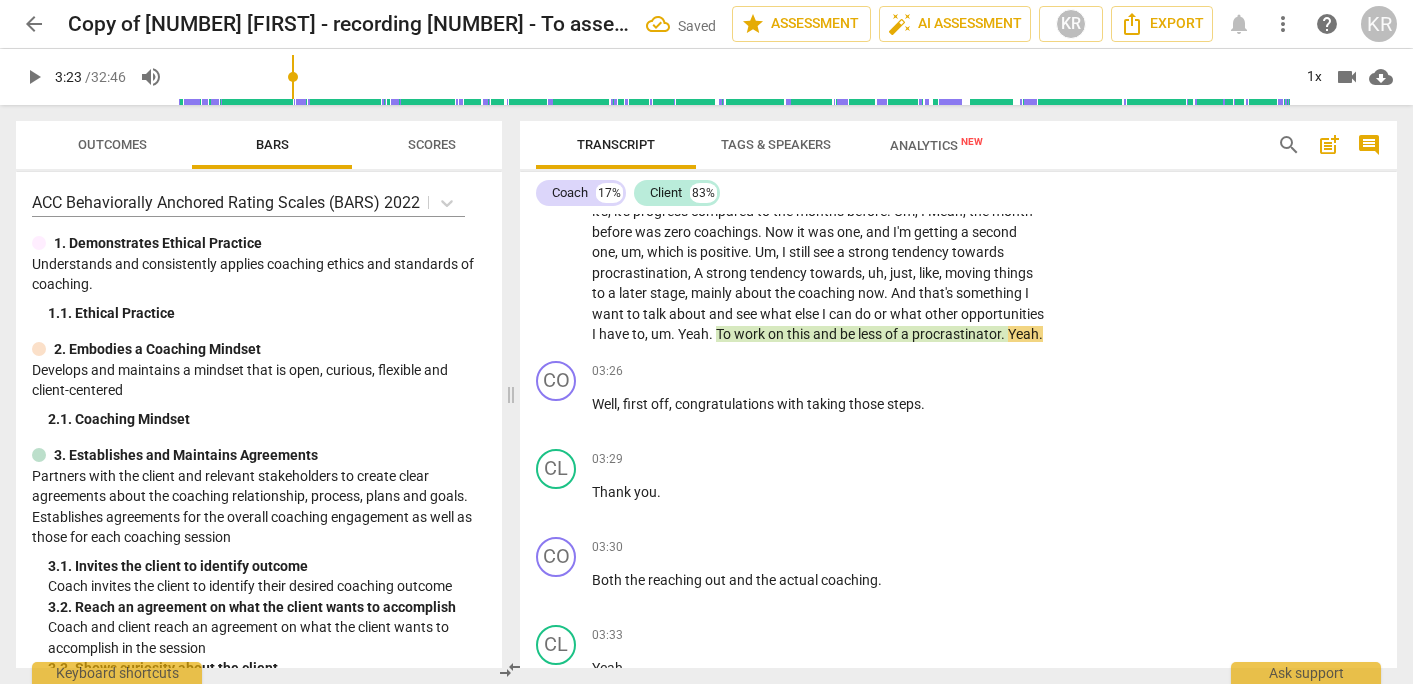 scroll, scrollTop: 1641, scrollLeft: 0, axis: vertical 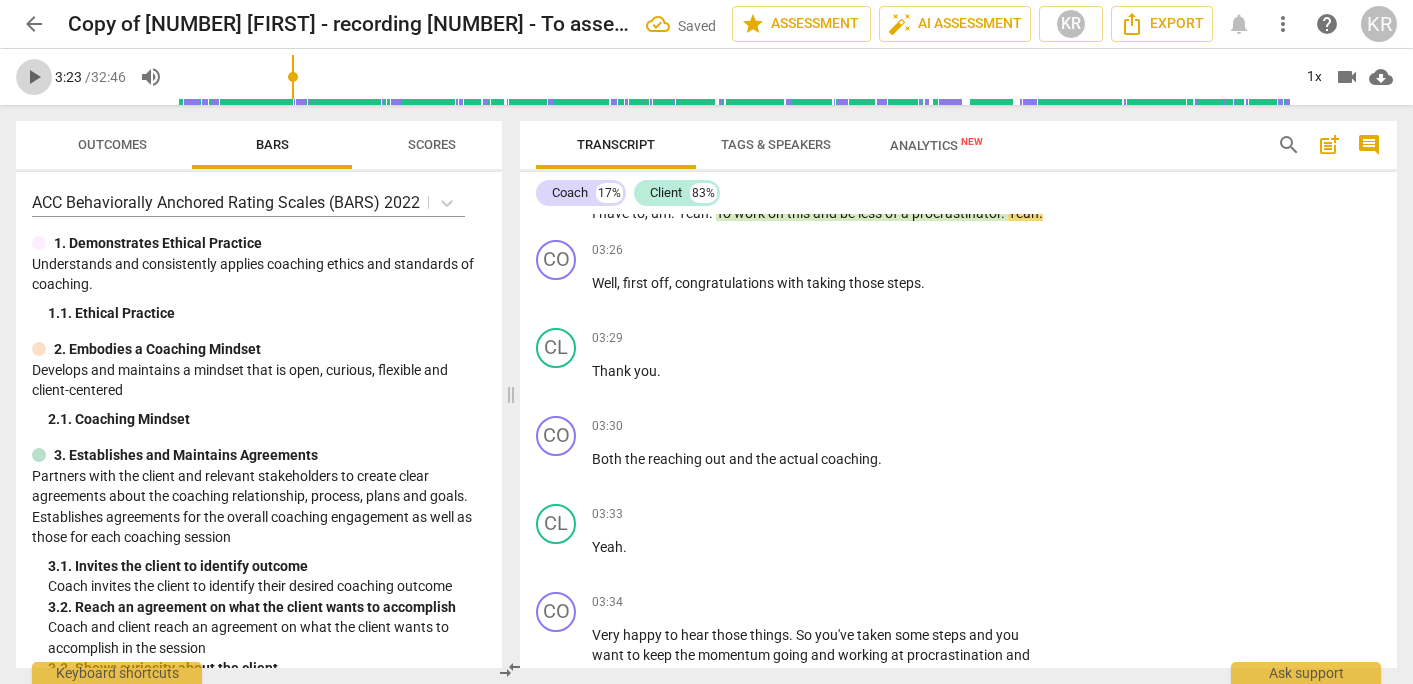 click on "play_arrow" at bounding box center (34, 77) 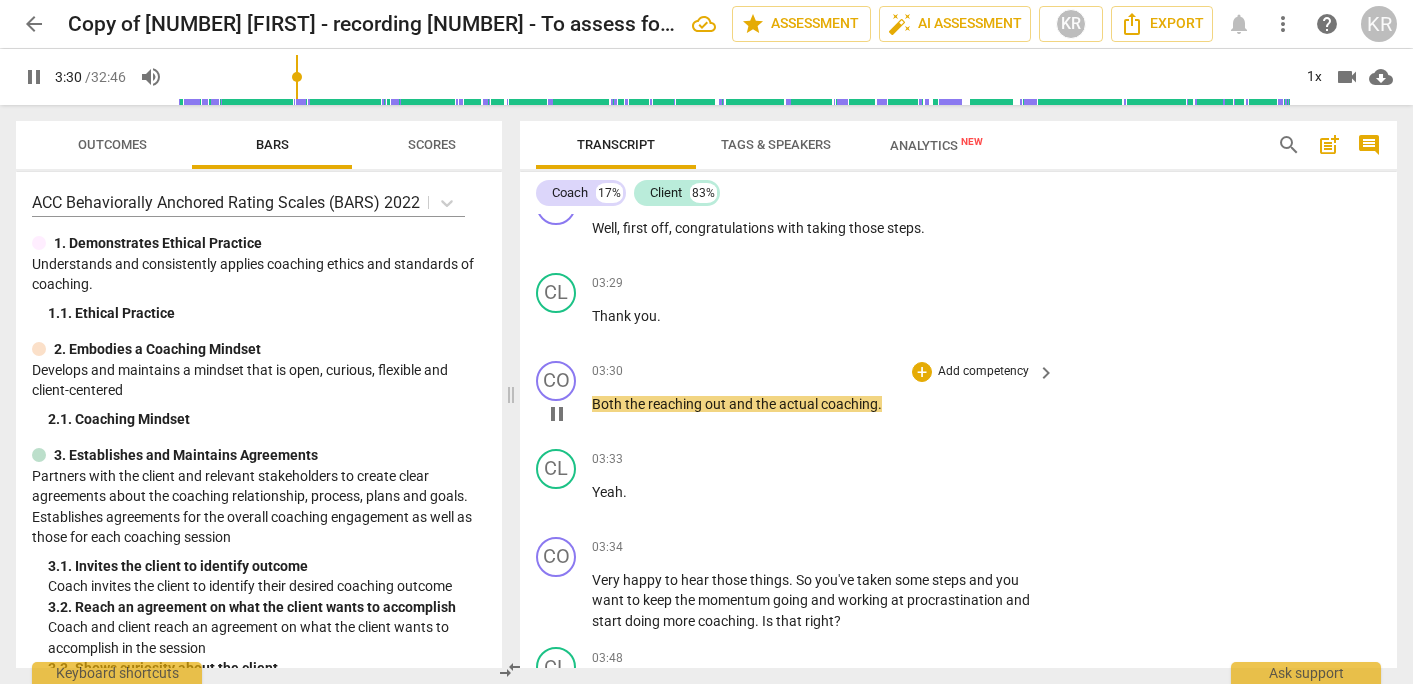 scroll, scrollTop: 1697, scrollLeft: 0, axis: vertical 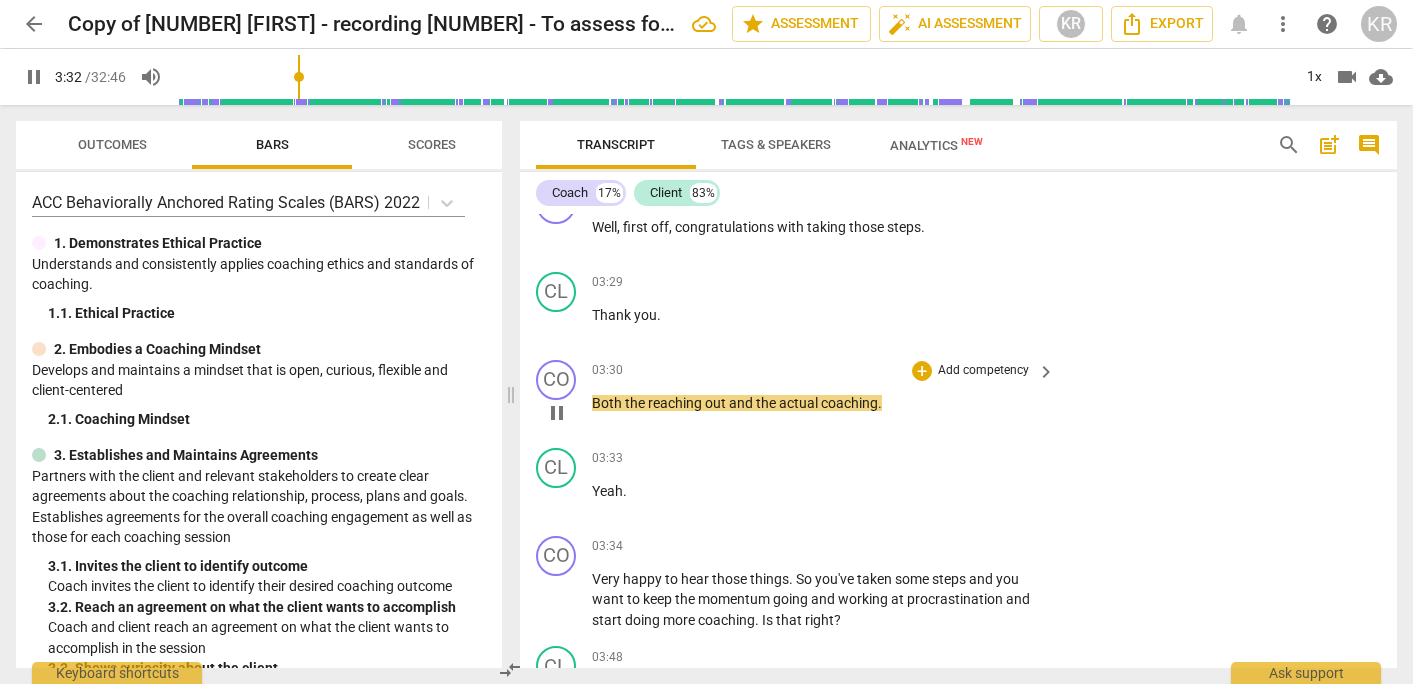 click on "pause" at bounding box center (557, 413) 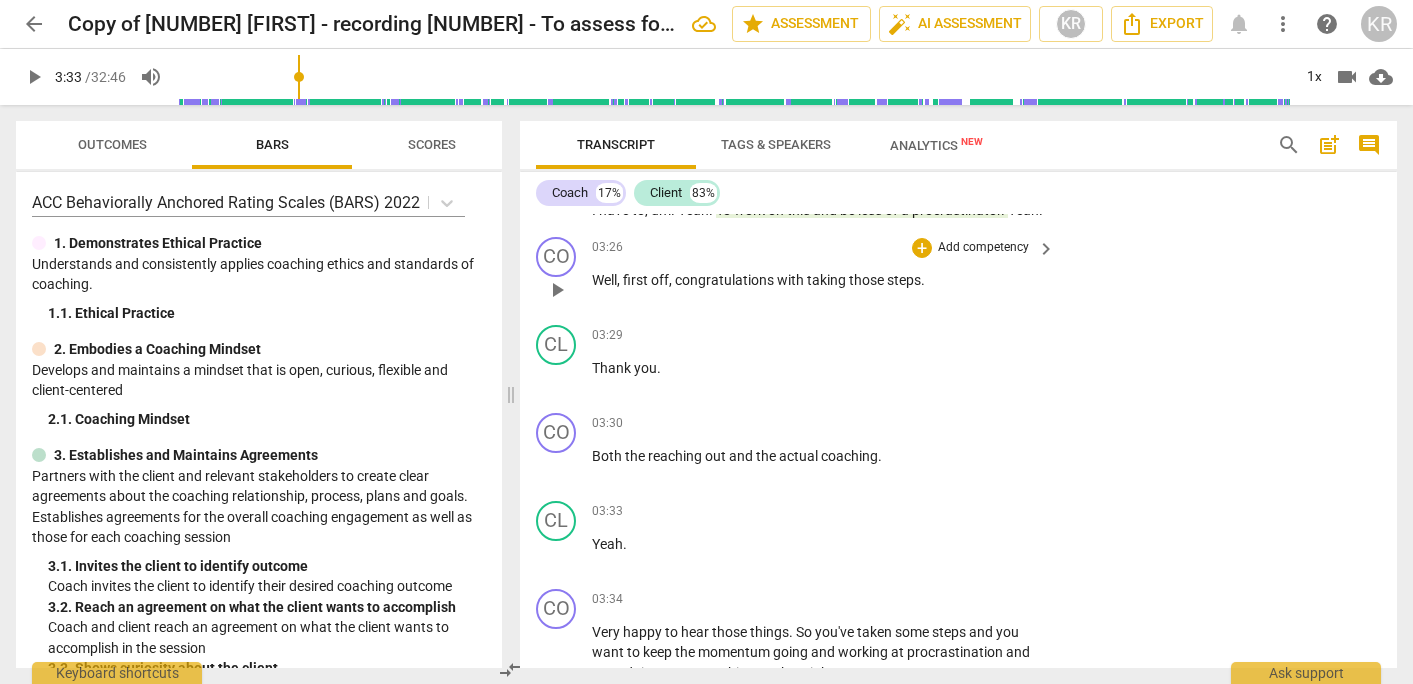 scroll, scrollTop: 1636, scrollLeft: 0, axis: vertical 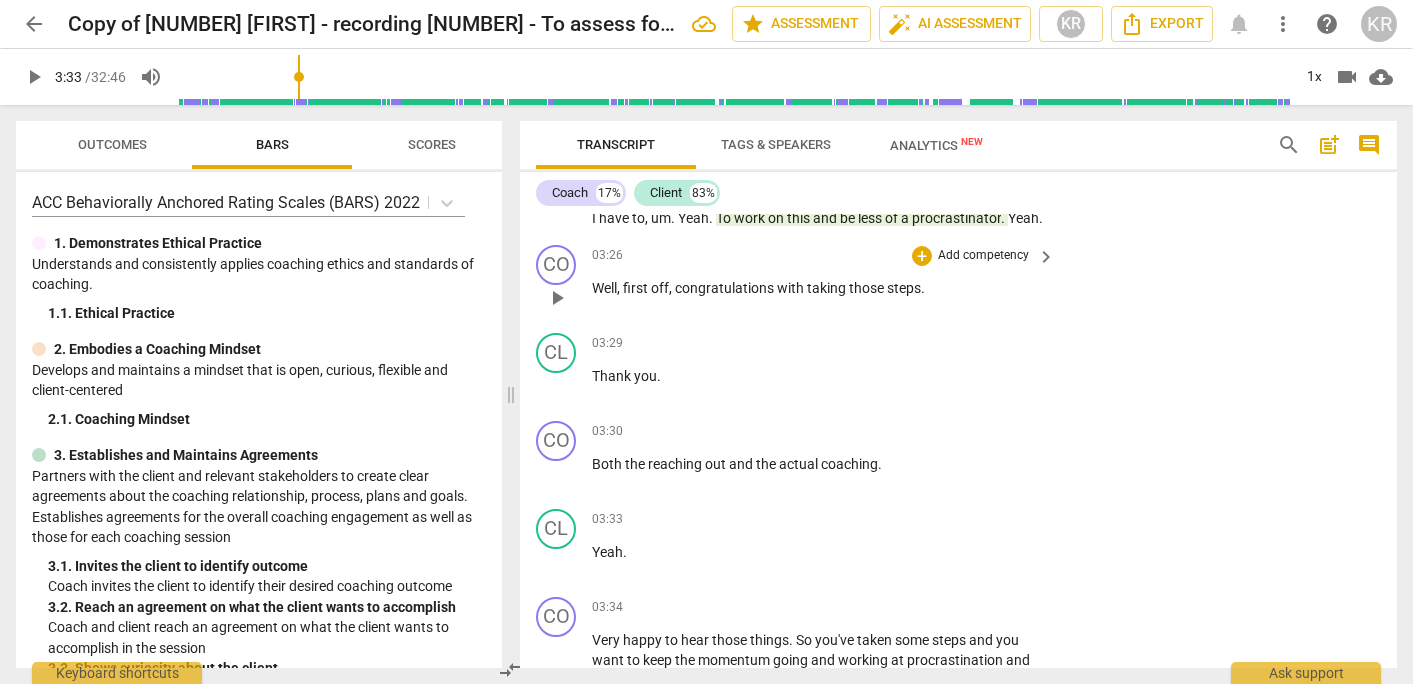 click on "Add competency" at bounding box center [983, 256] 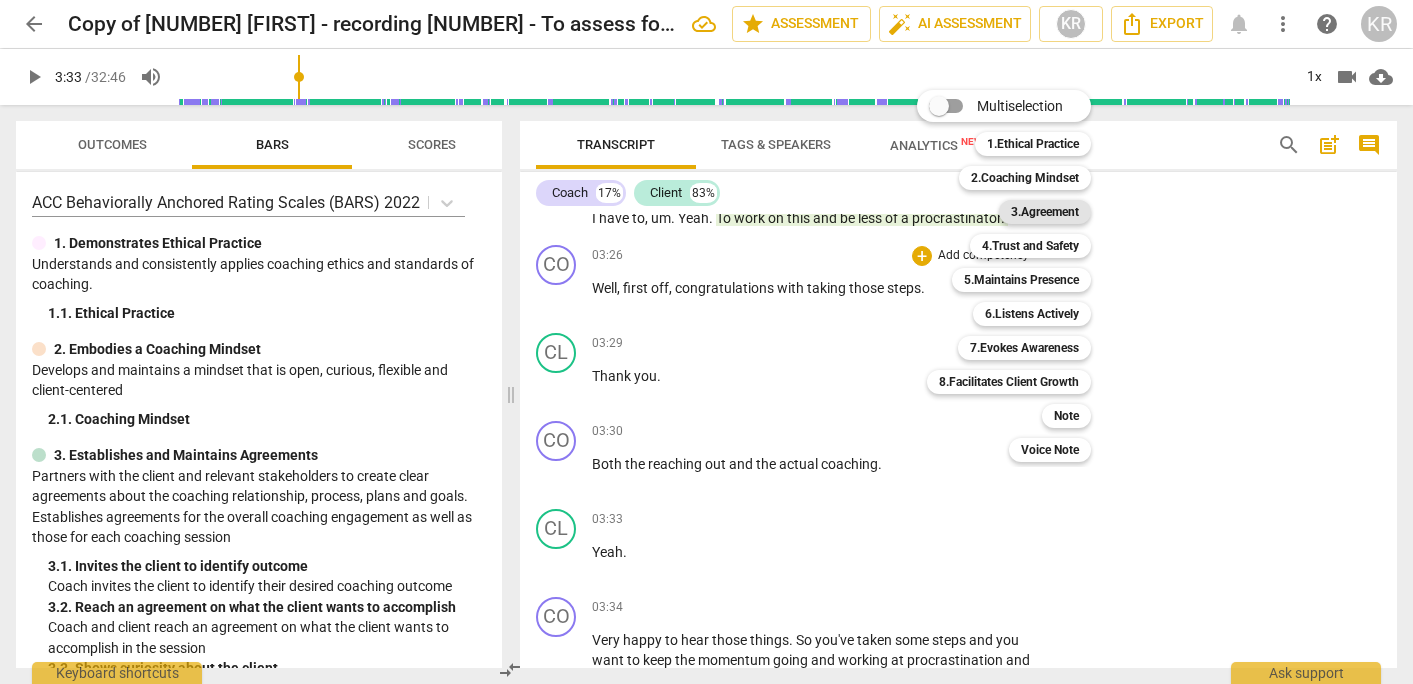 click on "3.Agreement" at bounding box center [1045, 212] 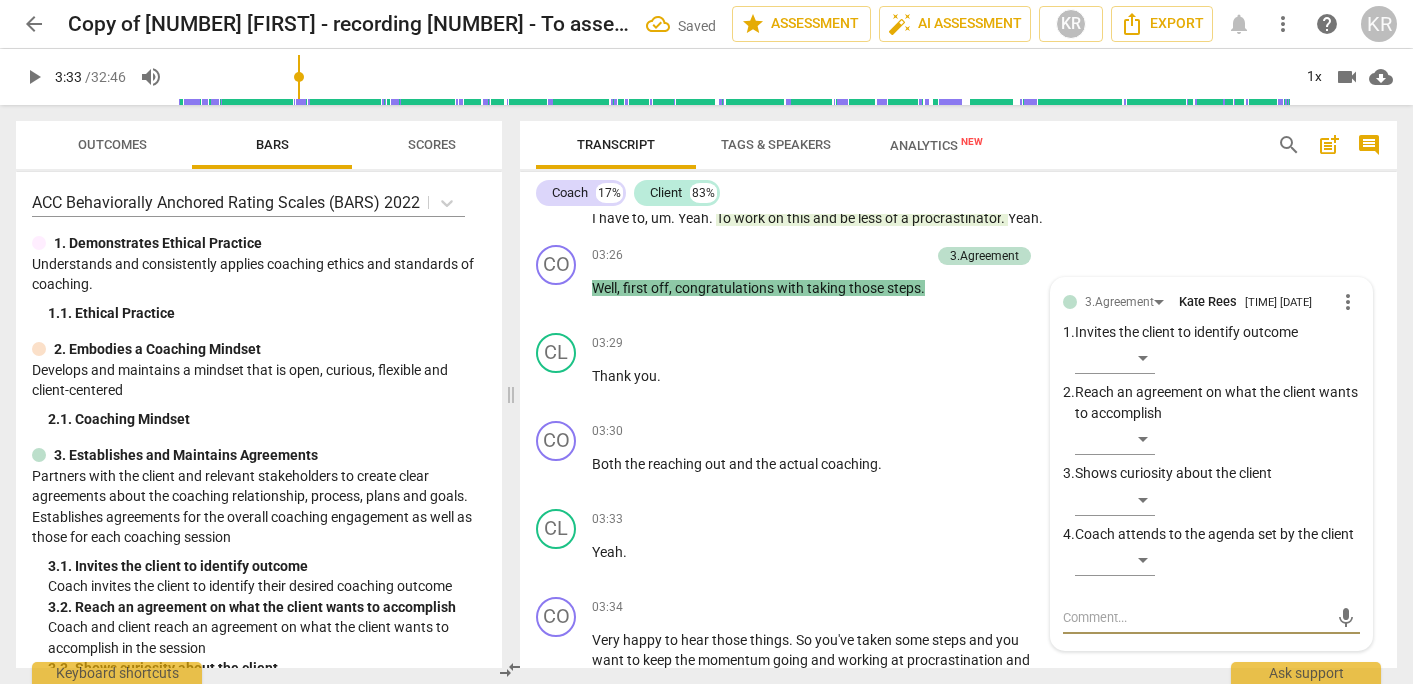 scroll, scrollTop: 1628, scrollLeft: 0, axis: vertical 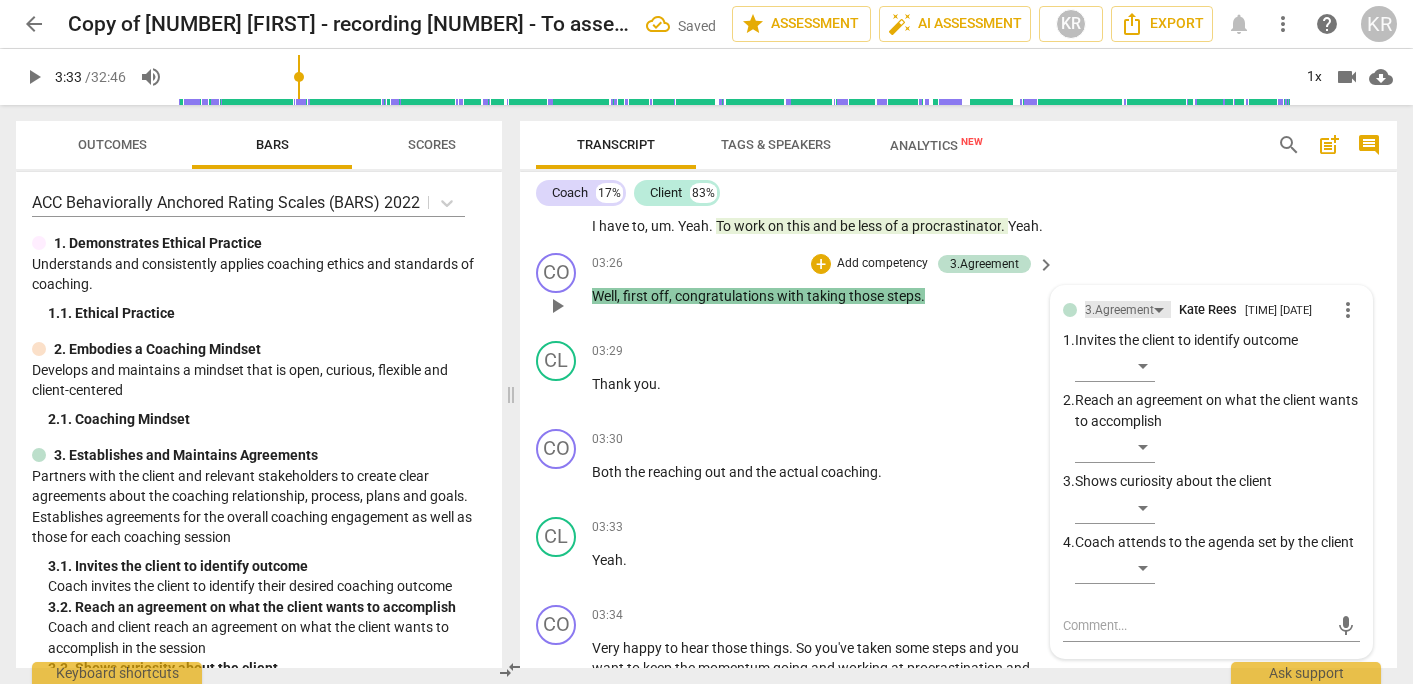 click on "3.Agreement" at bounding box center [1119, 310] 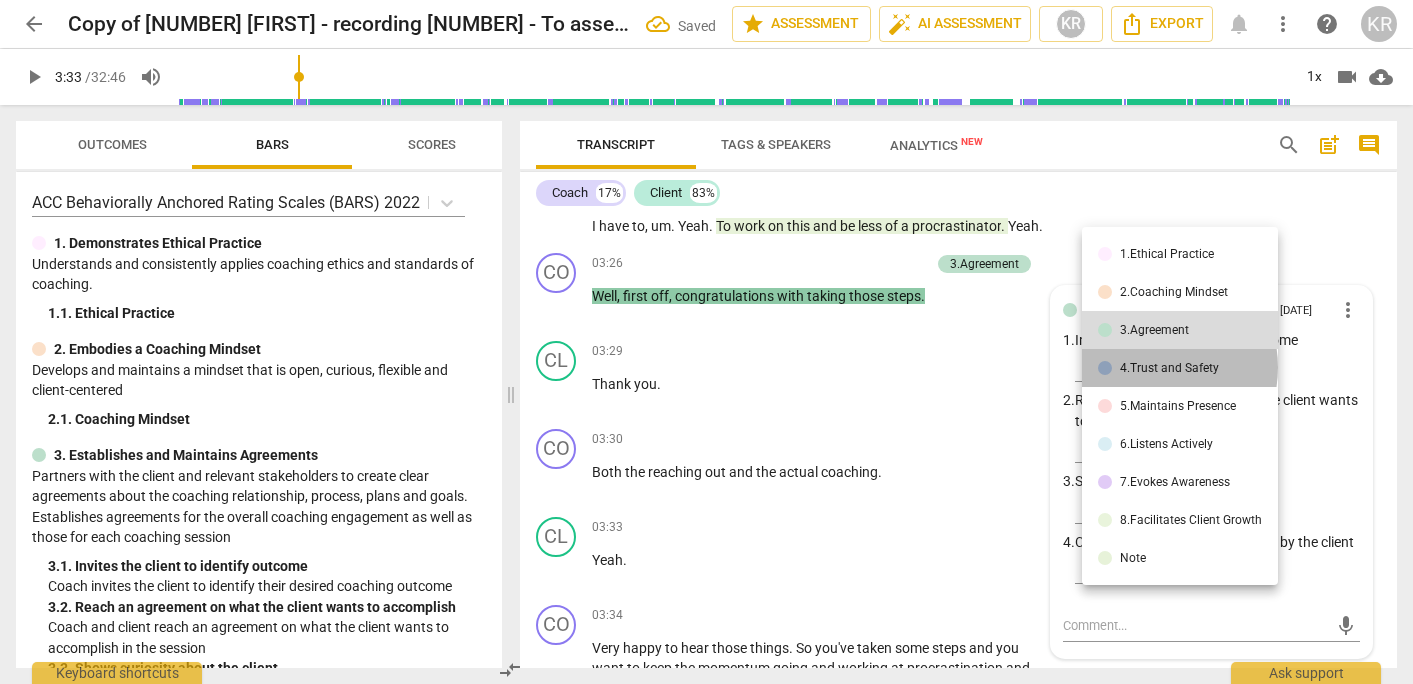 click on "4.Trust and Safety" at bounding box center (1169, 368) 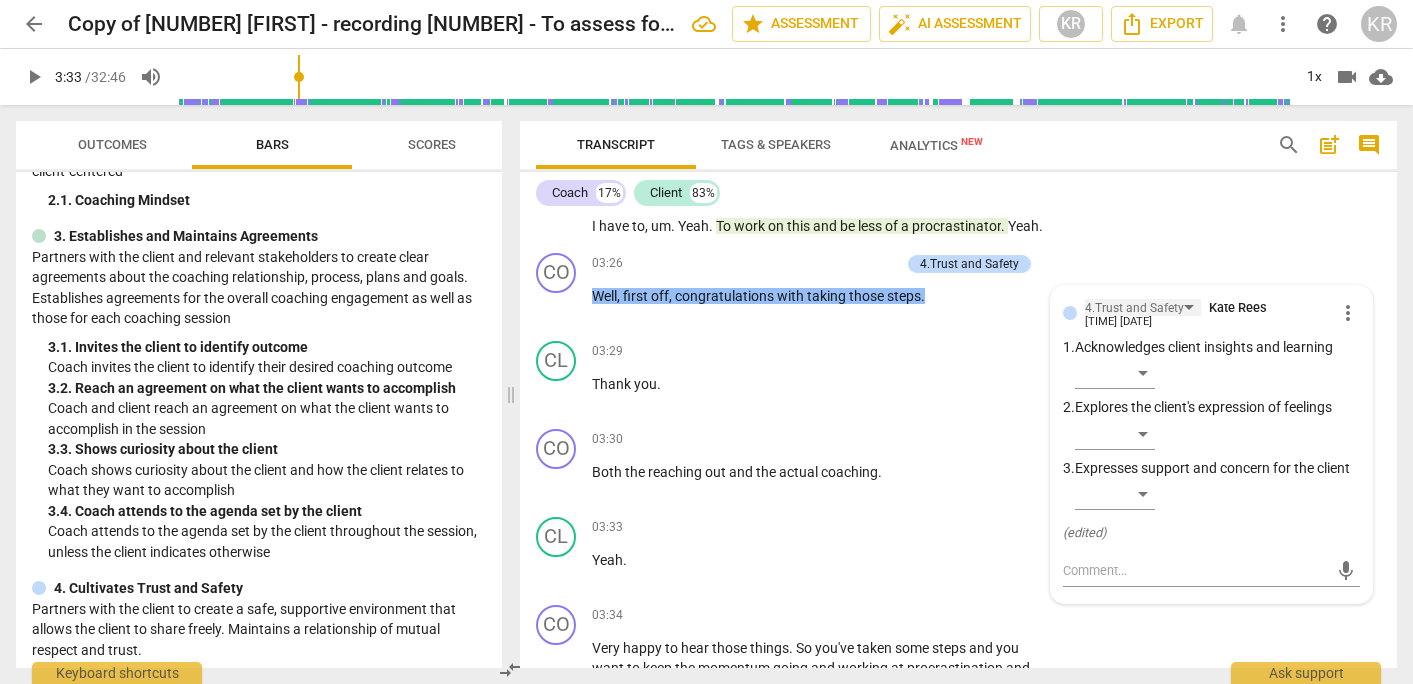 scroll, scrollTop: 216, scrollLeft: 0, axis: vertical 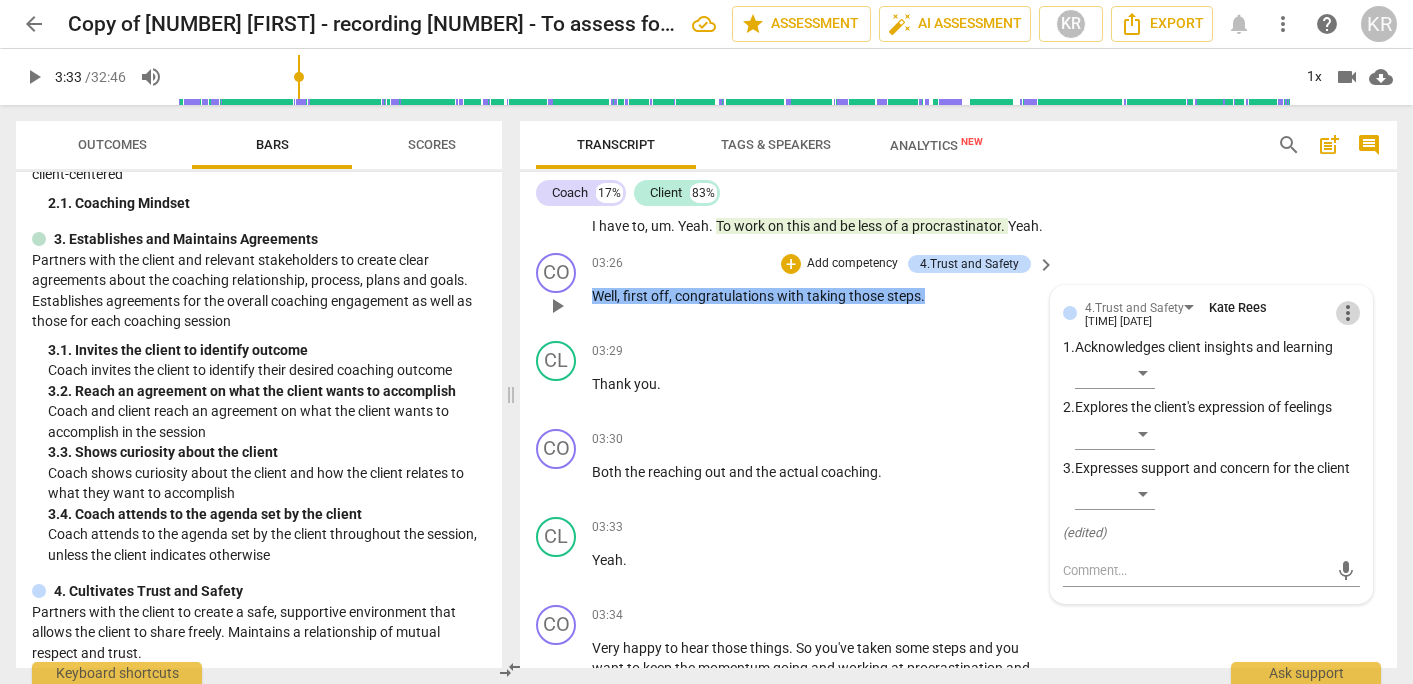 click on "more_vert" at bounding box center [1348, 313] 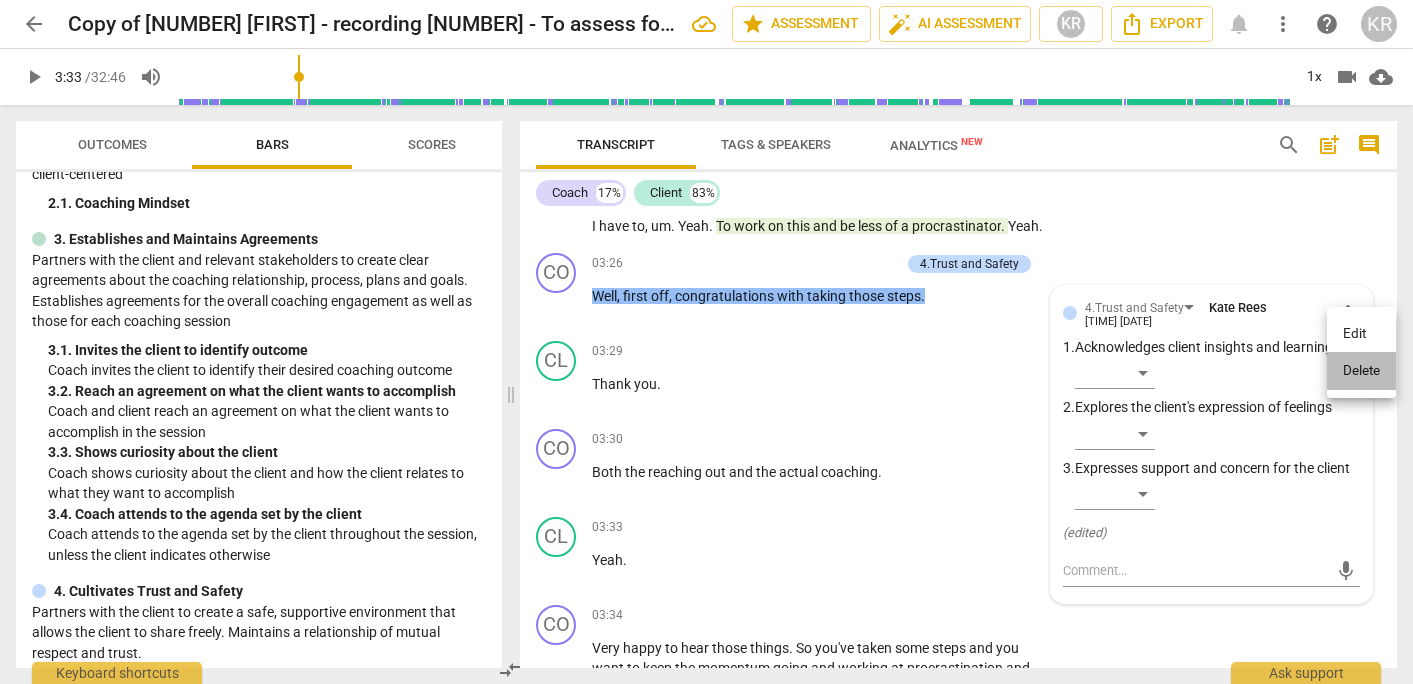 click on "Delete" at bounding box center [1361, 371] 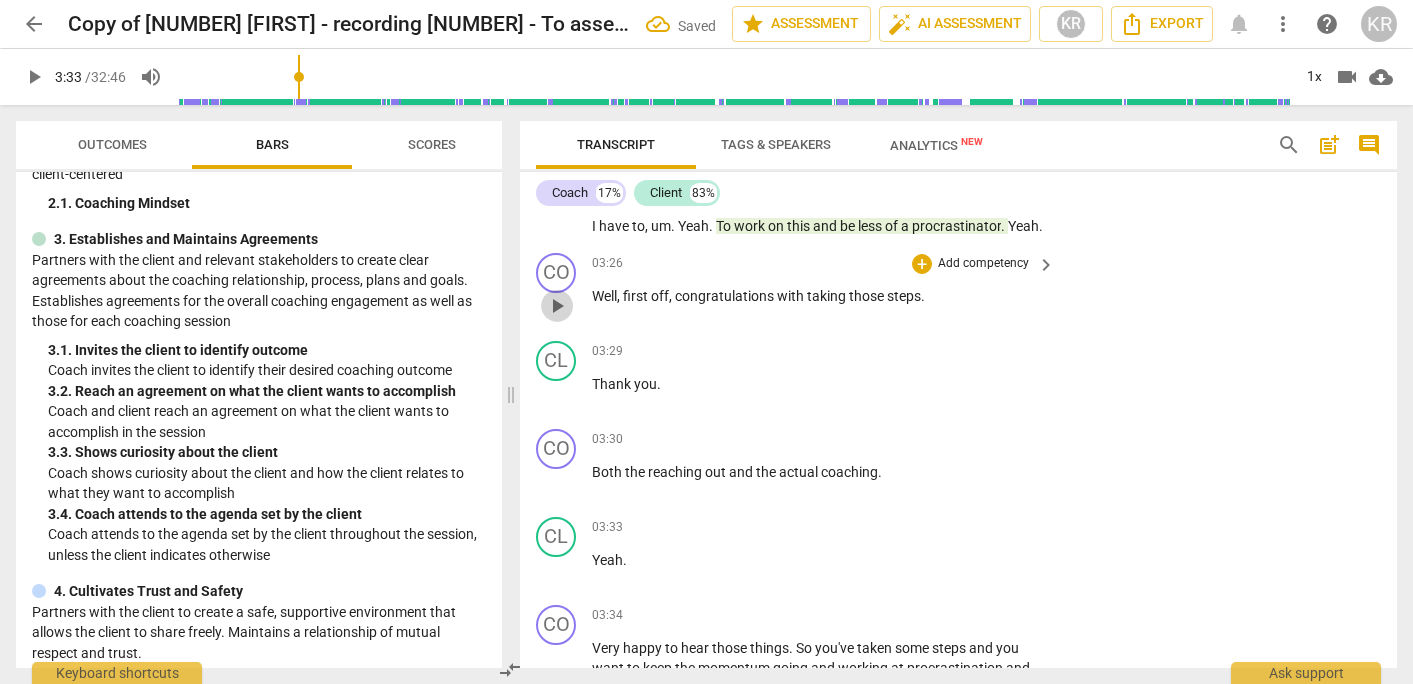 click on "play_arrow" at bounding box center (557, 306) 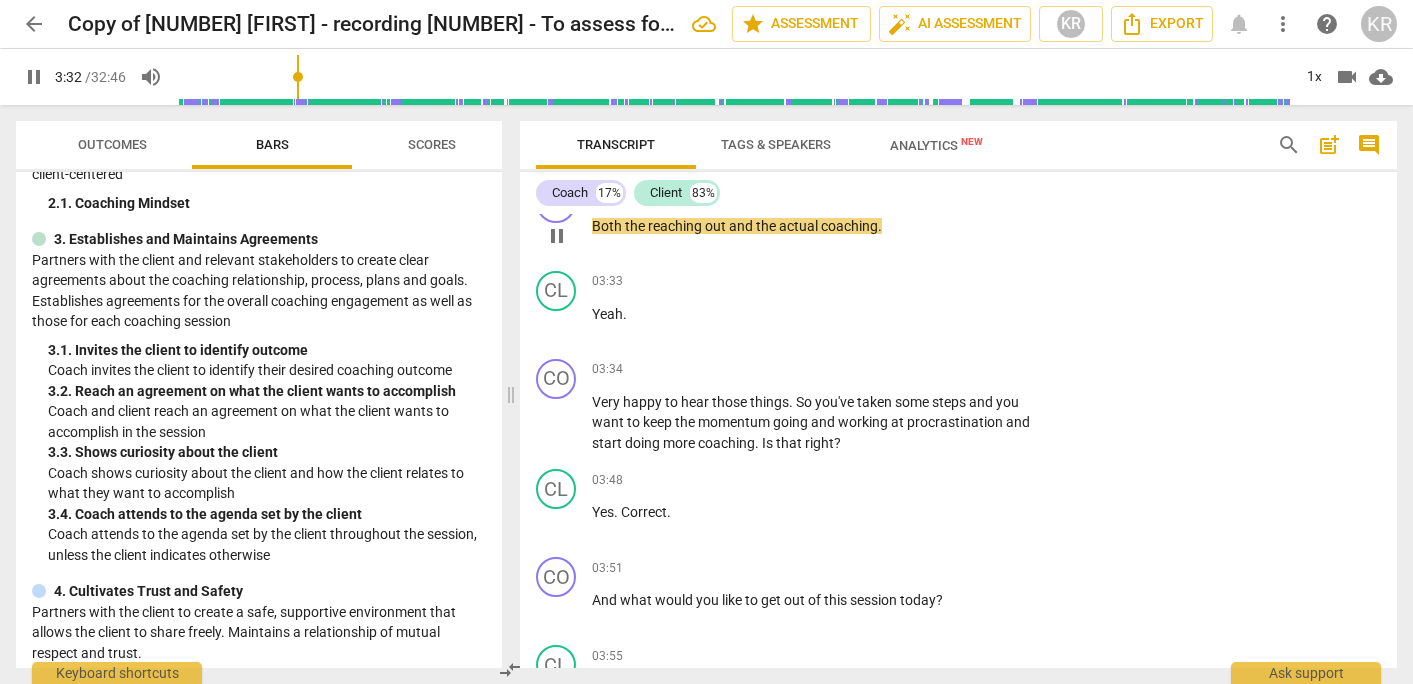 scroll, scrollTop: 1872, scrollLeft: 0, axis: vertical 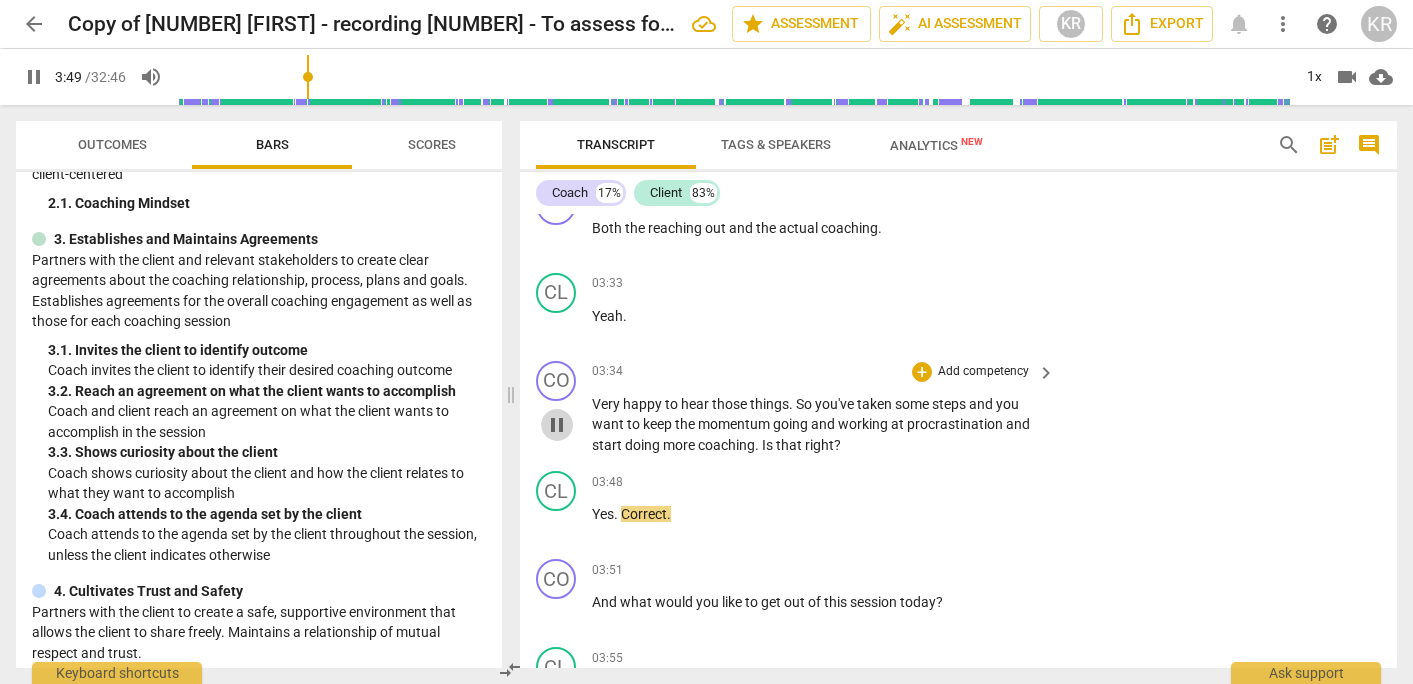 click on "pause" at bounding box center (557, 425) 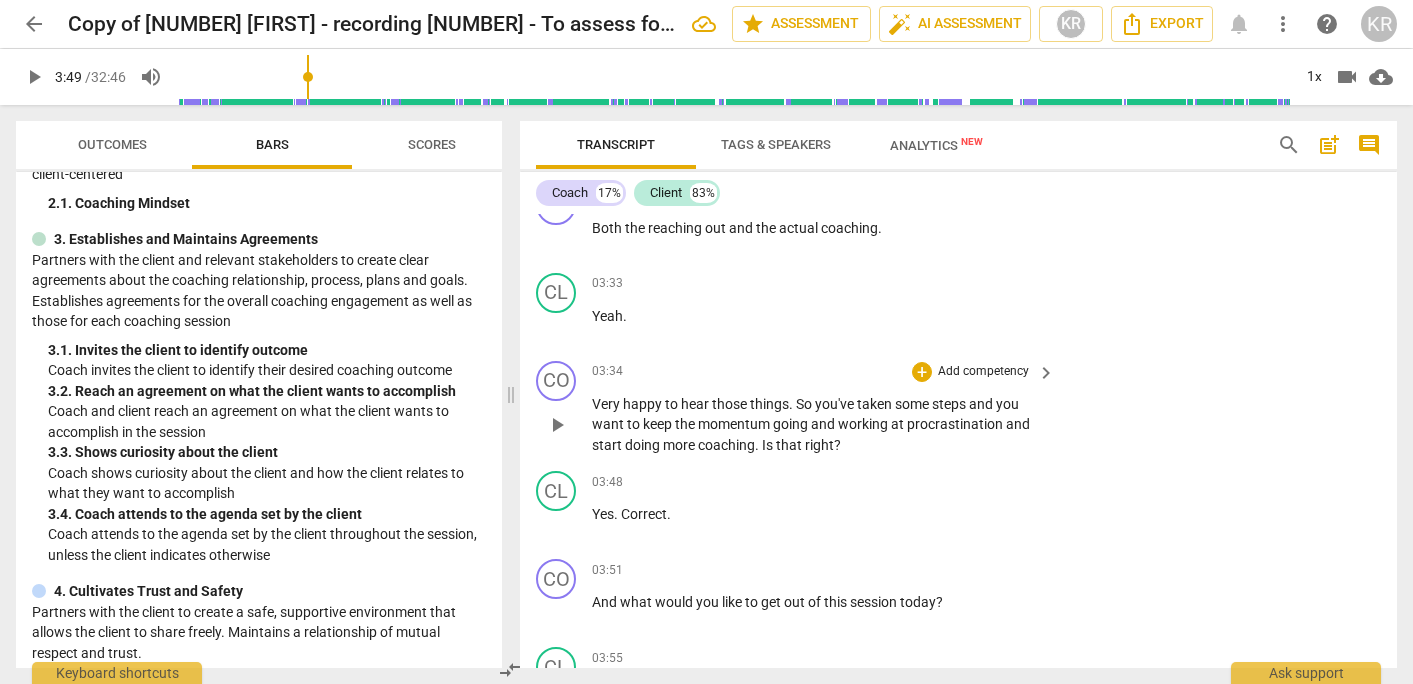 click on "Add competency" at bounding box center (983, 372) 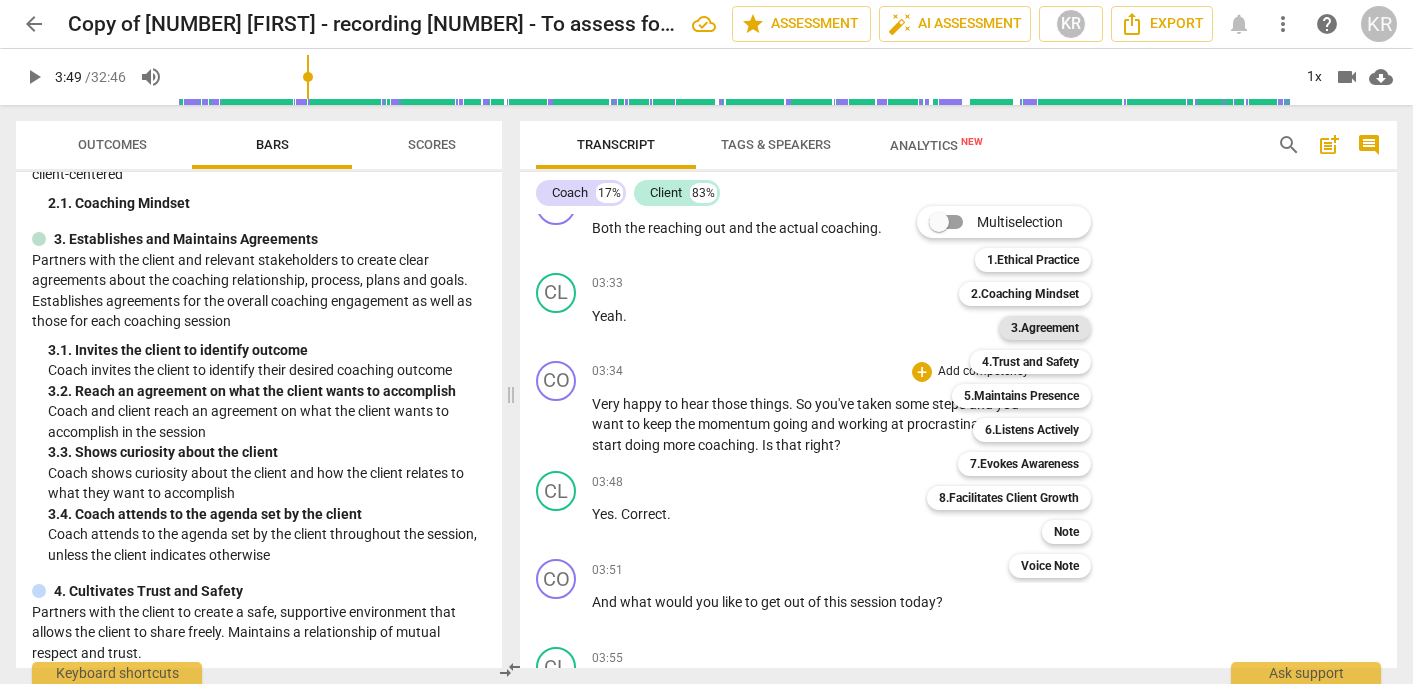 click on "3.Agreement" at bounding box center [1045, 328] 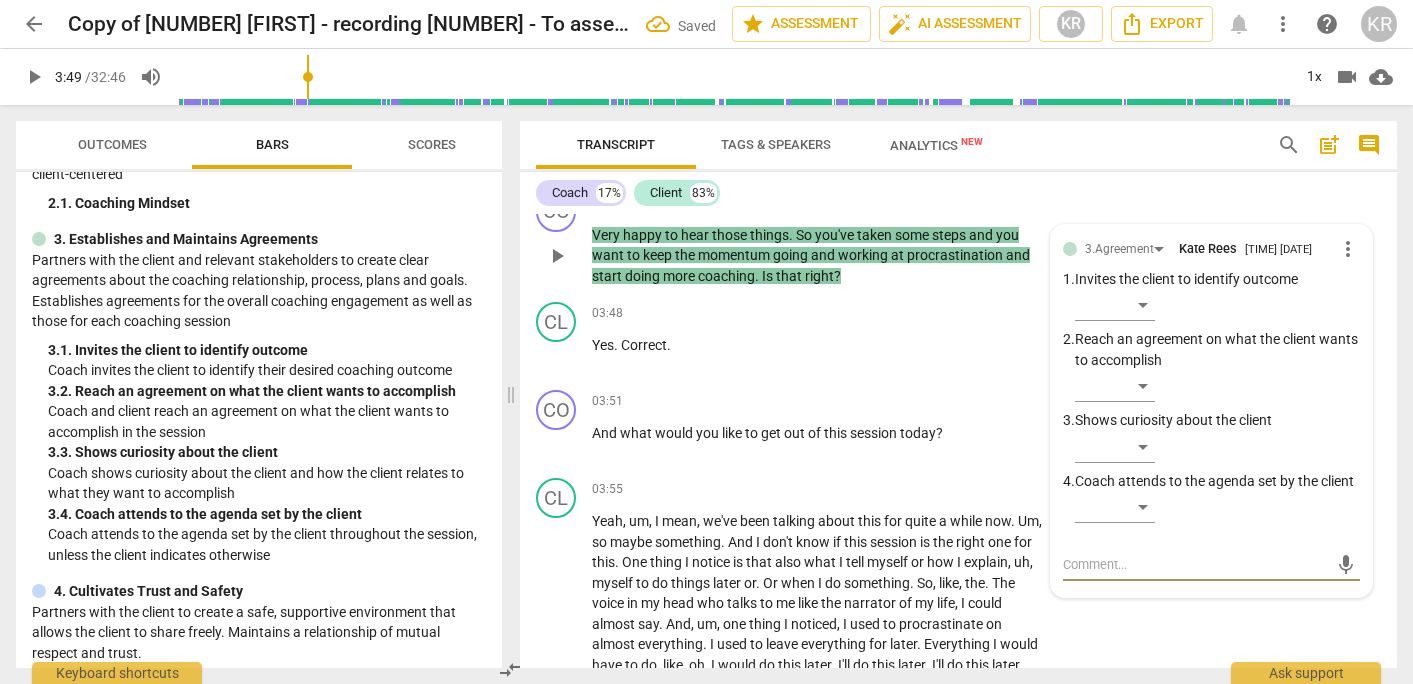 scroll, scrollTop: 2018, scrollLeft: 0, axis: vertical 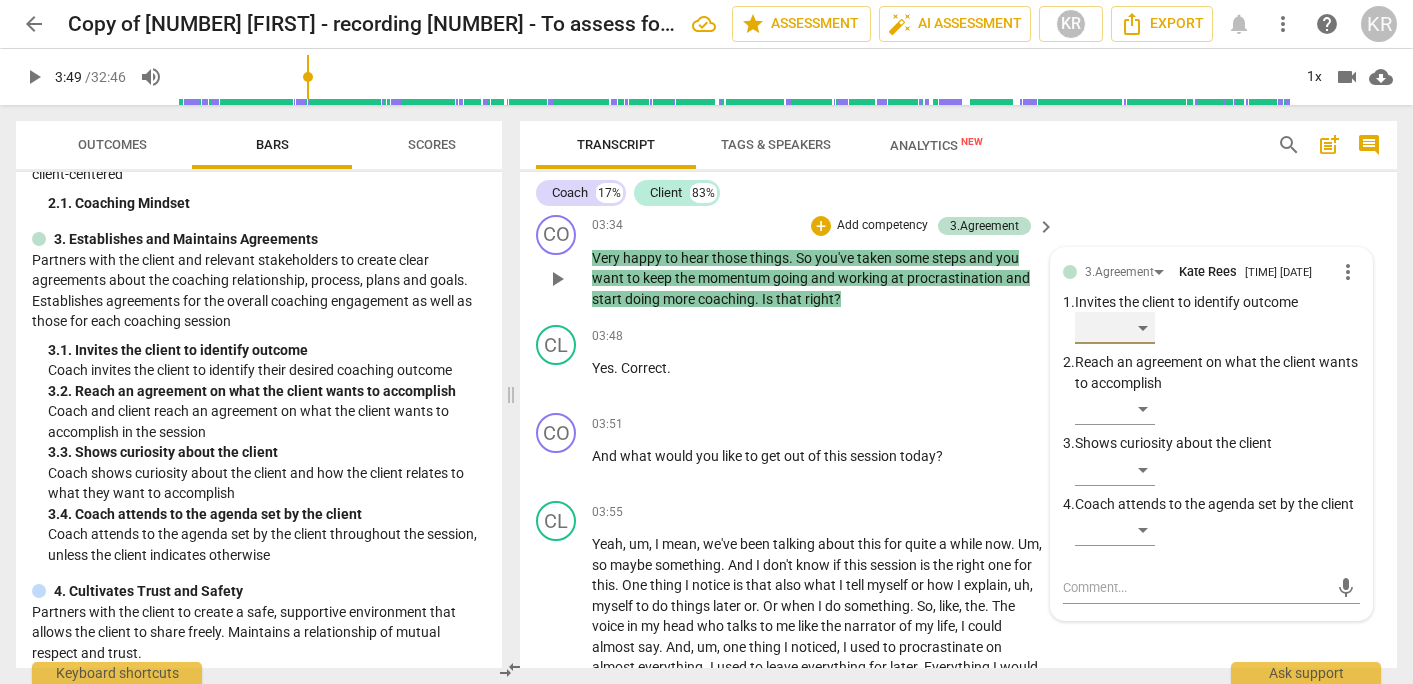 click on "​" at bounding box center [1115, 328] 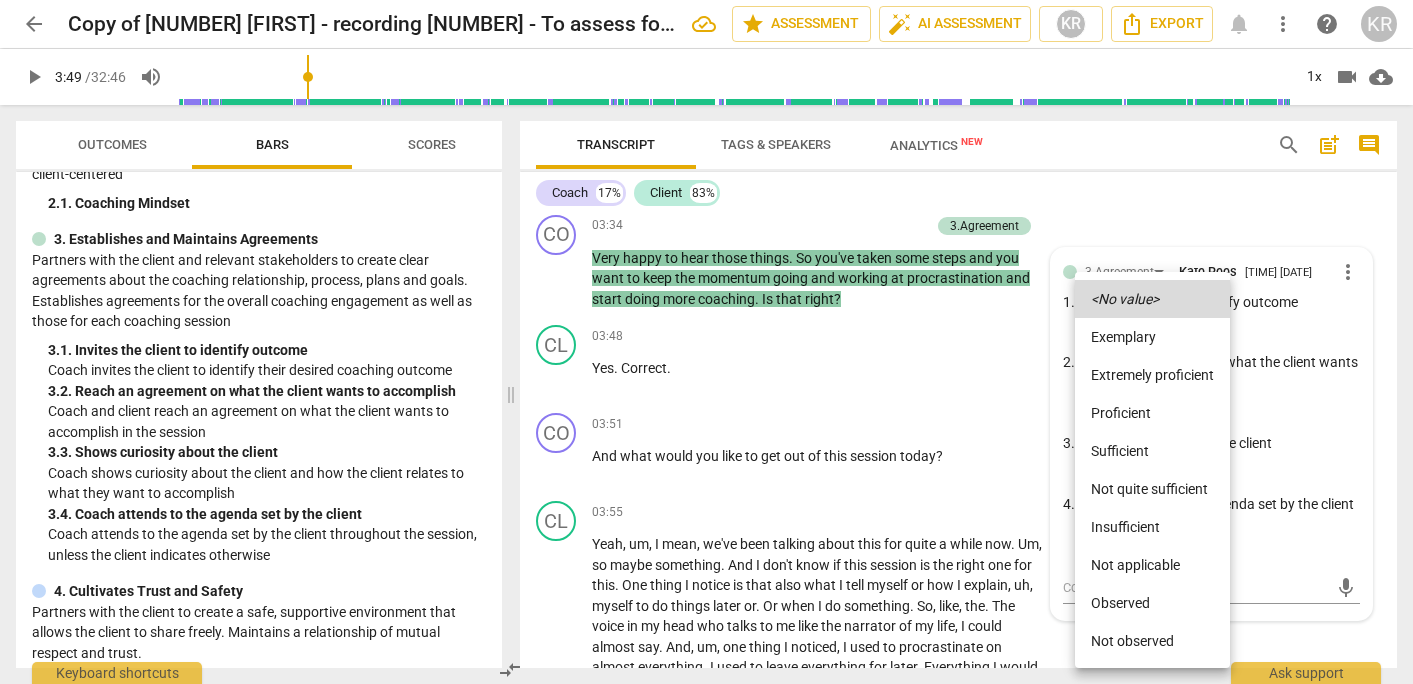 click on "Extremely proficient" at bounding box center [1152, 375] 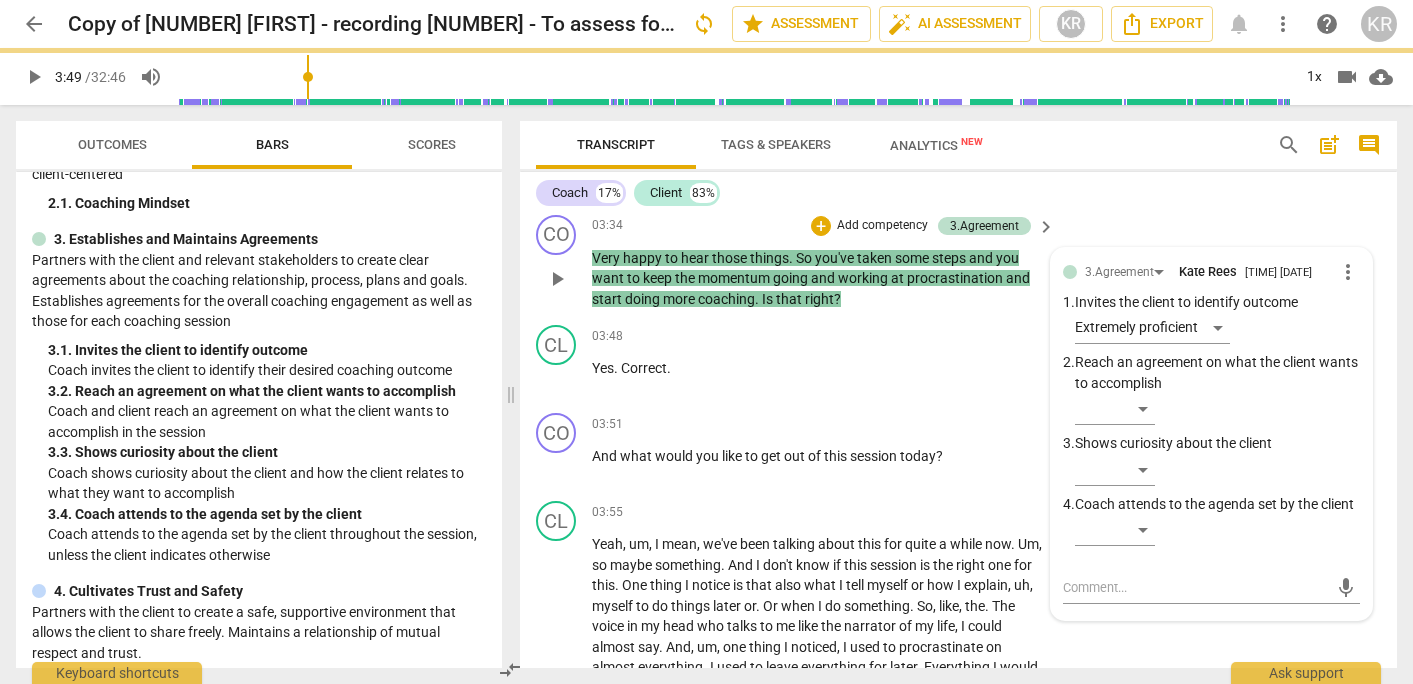 click on "Add competency" at bounding box center (882, 226) 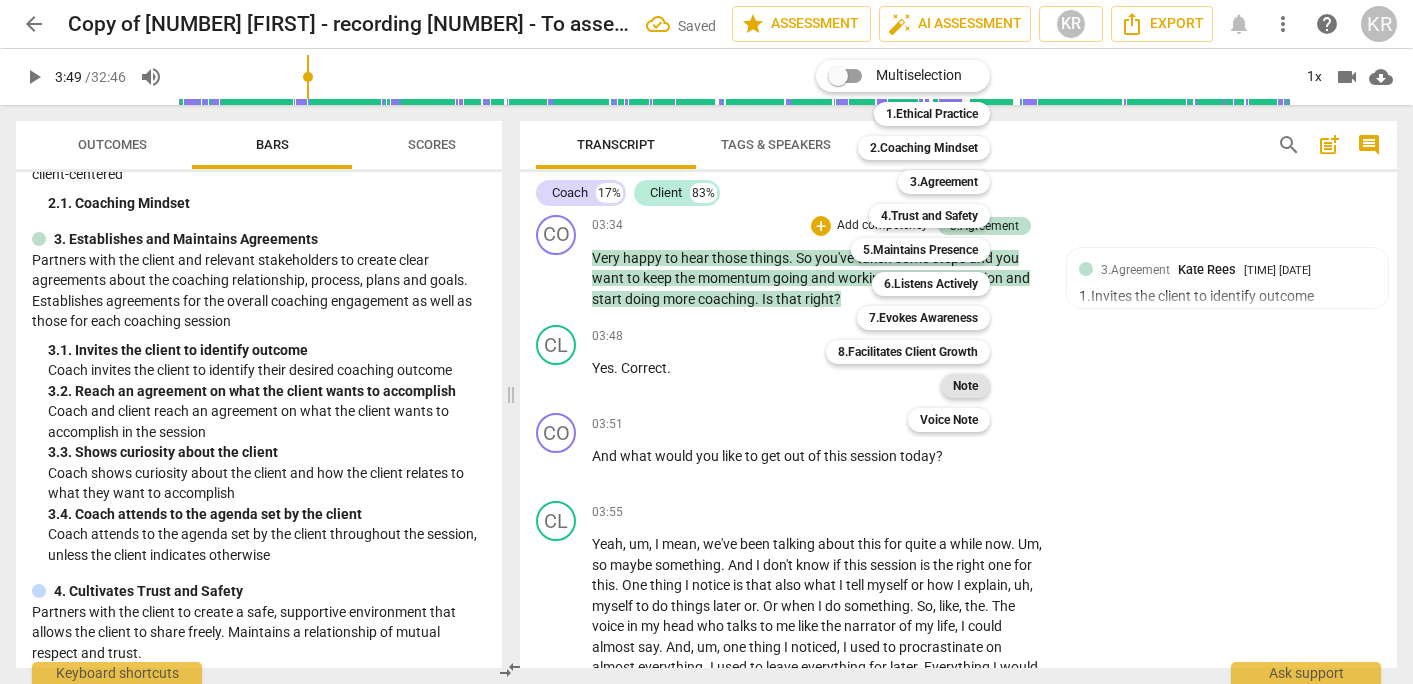 click on "Note" at bounding box center (965, 386) 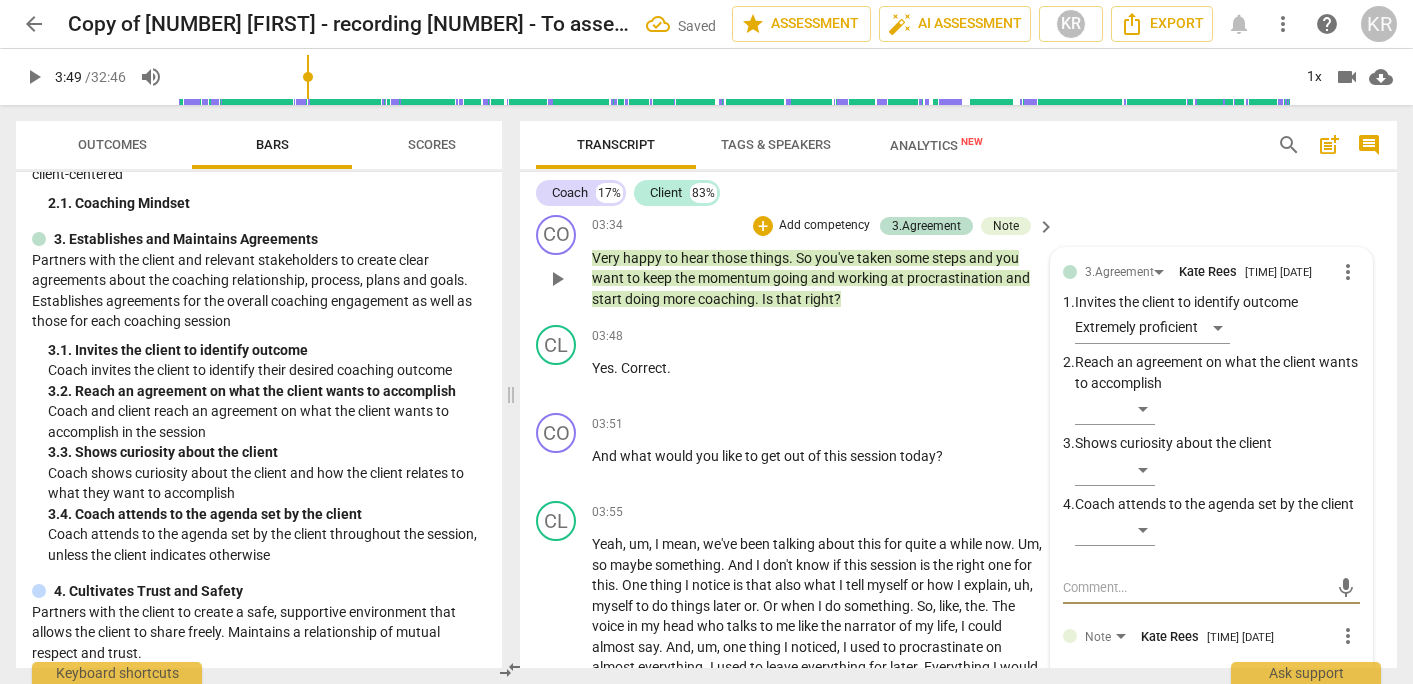 type on "S" 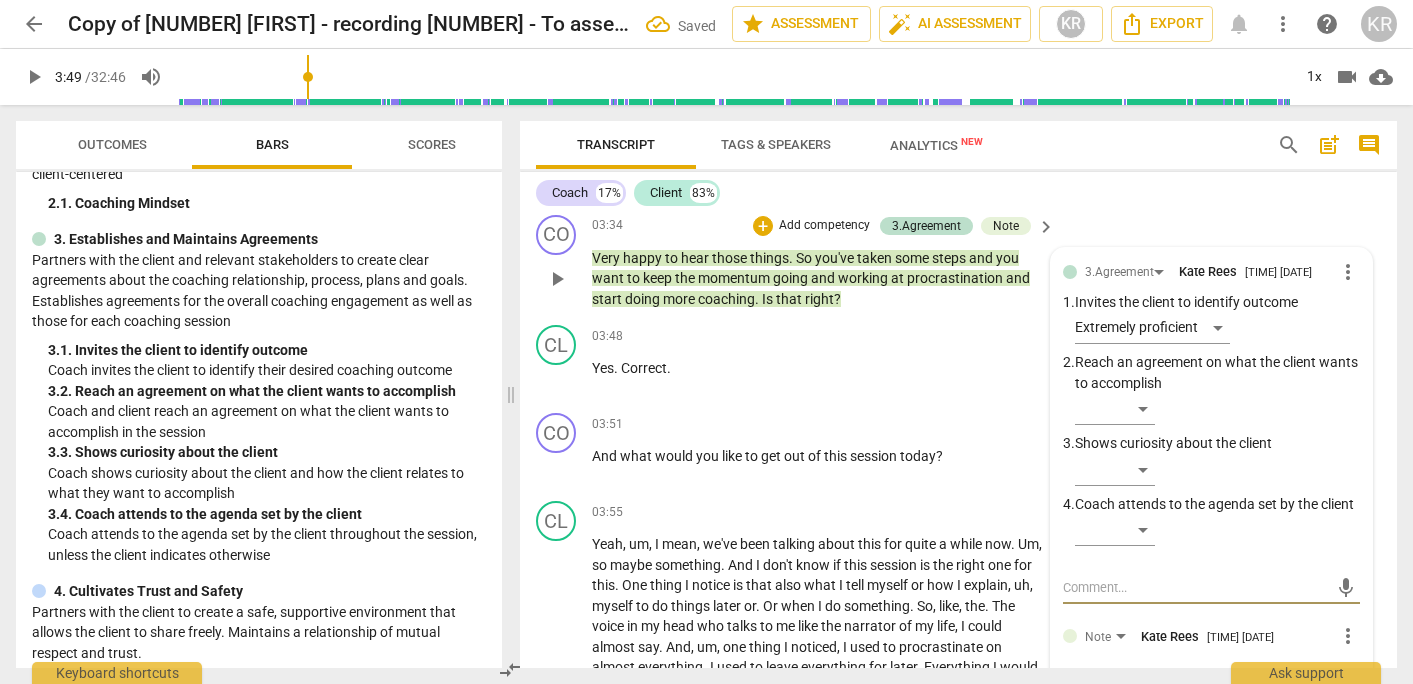 type on "S" 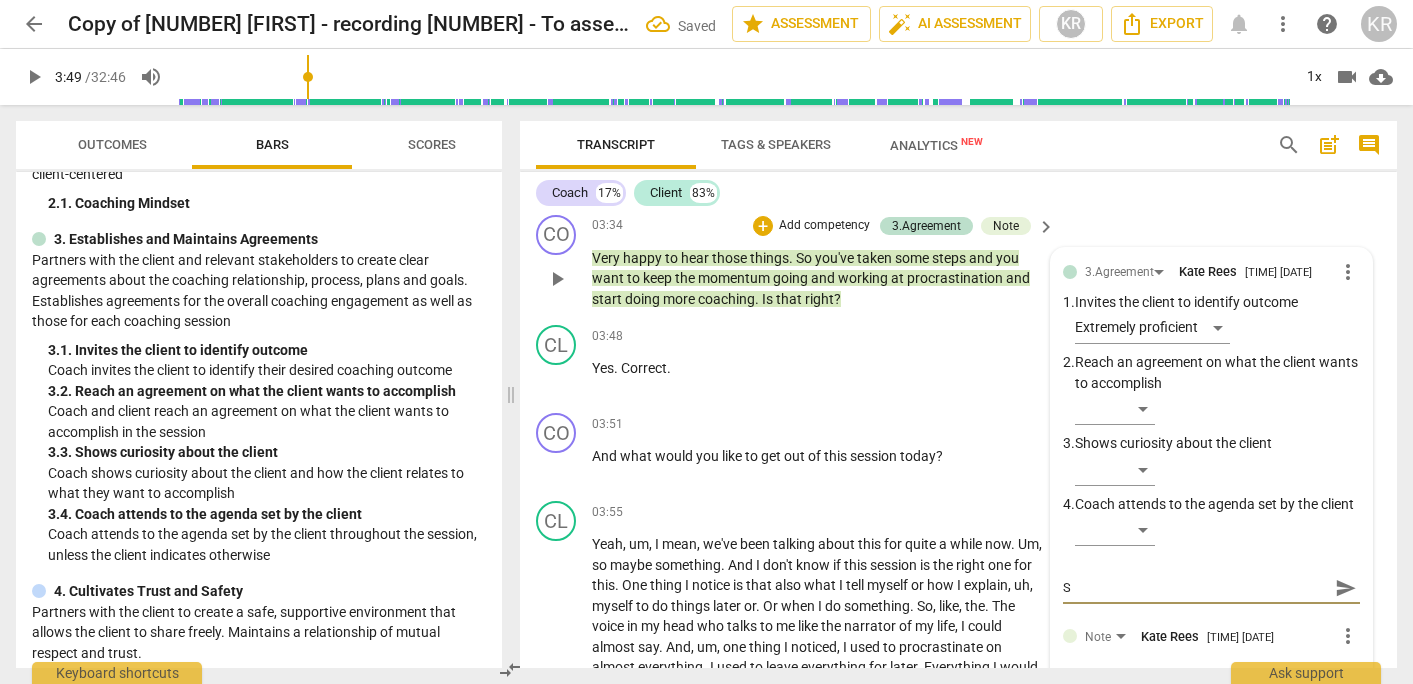 type on "SE" 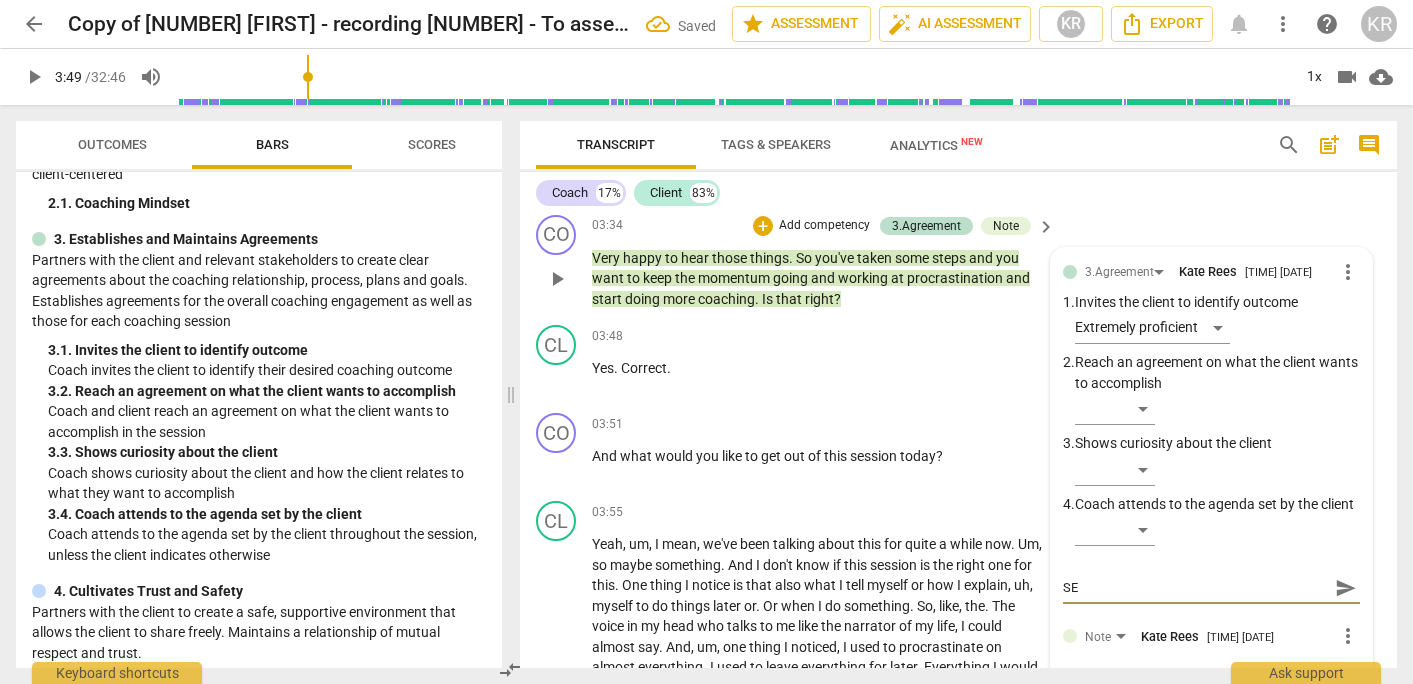 type on "SES" 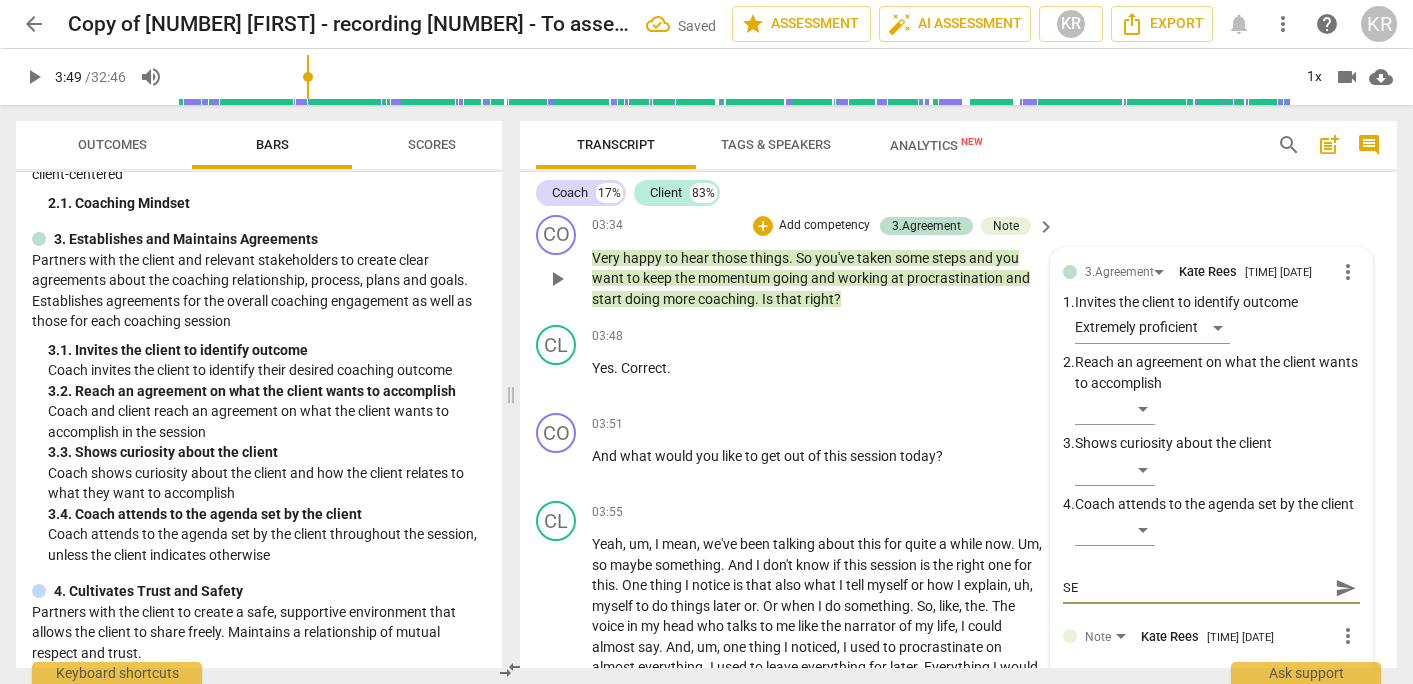 type on "SES" 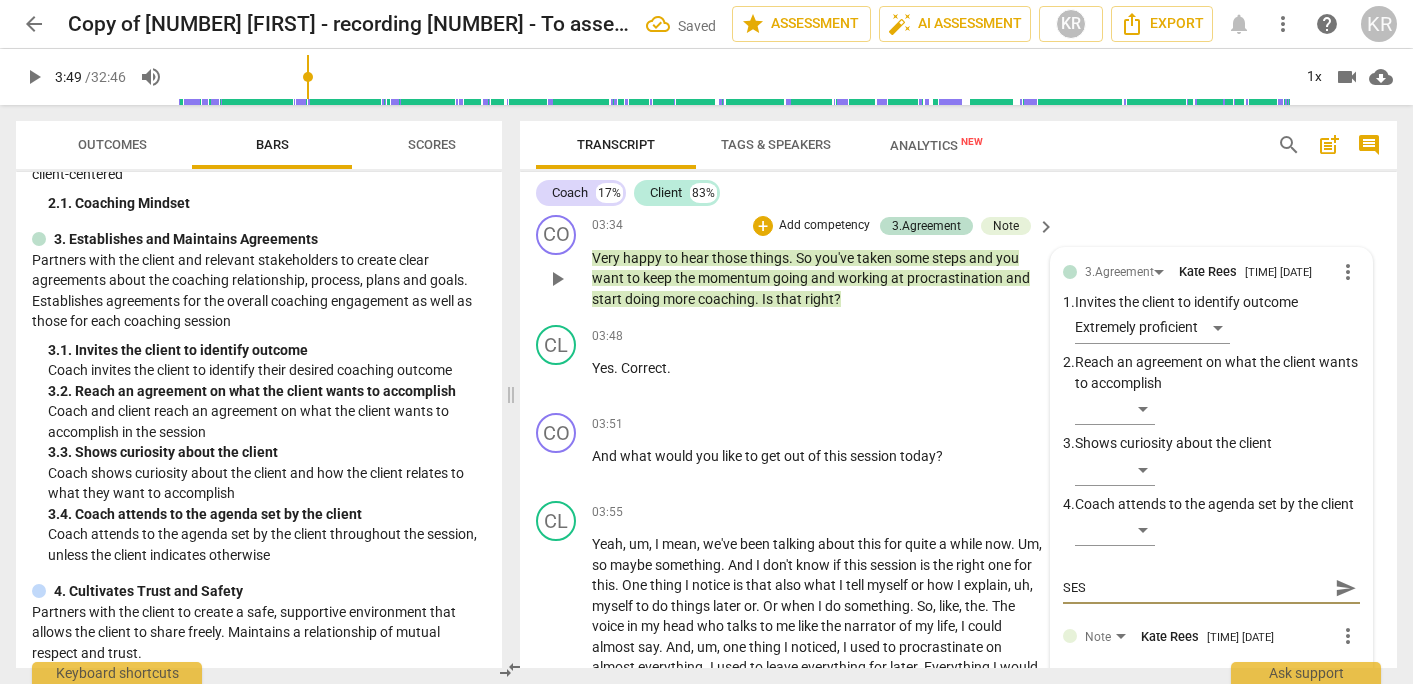 type on "SESS" 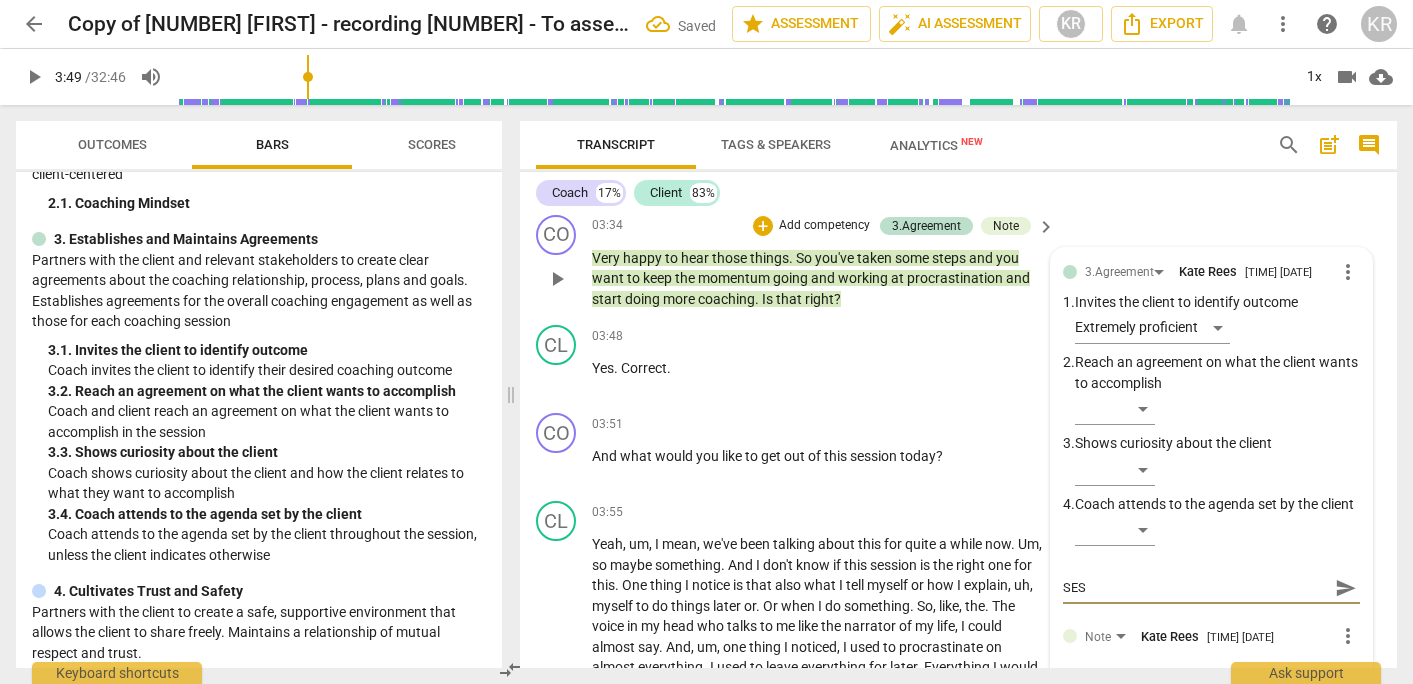 type on "SESS" 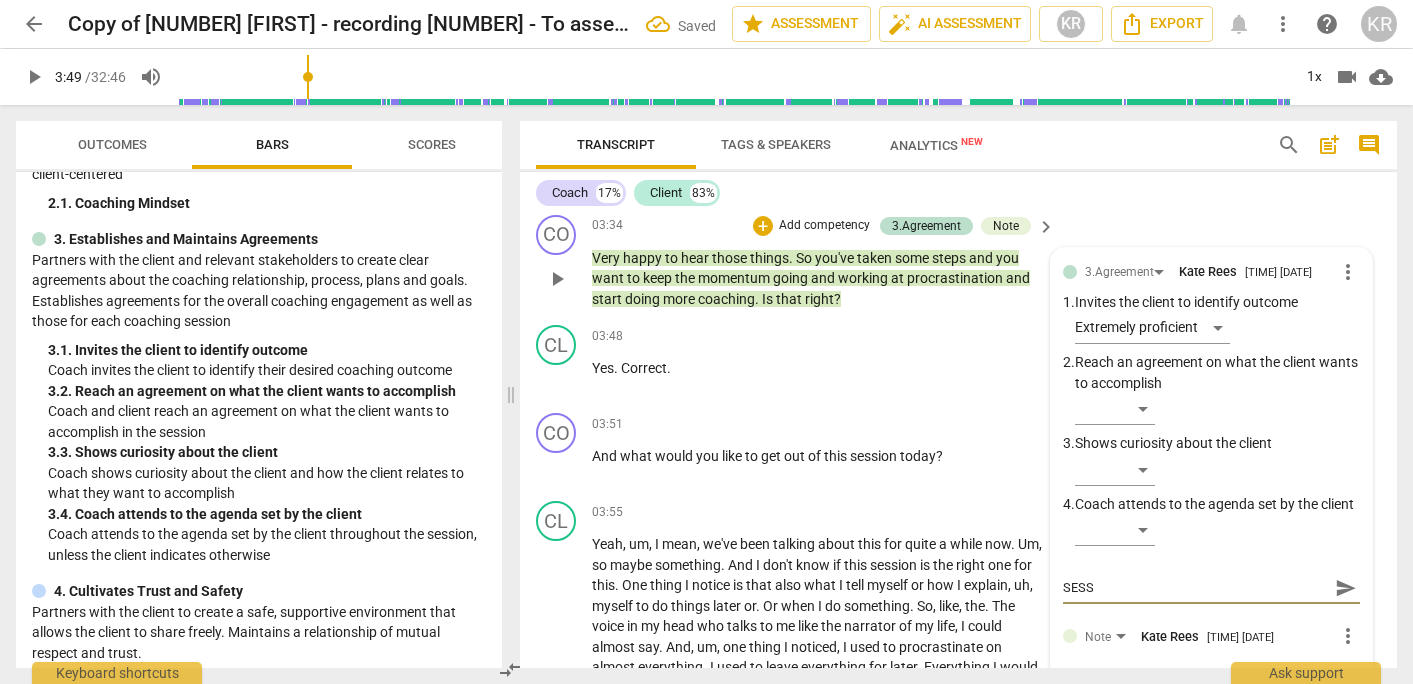 type on "SESSI" 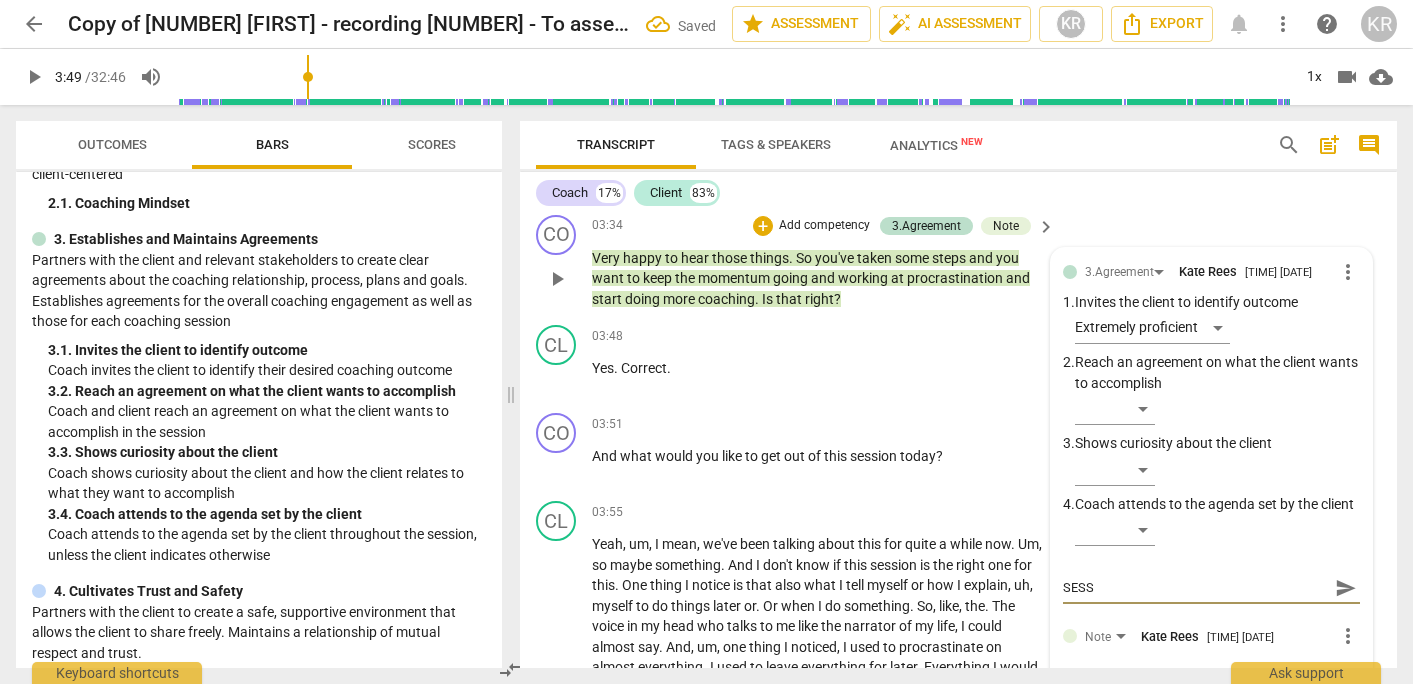 type on "SESSI" 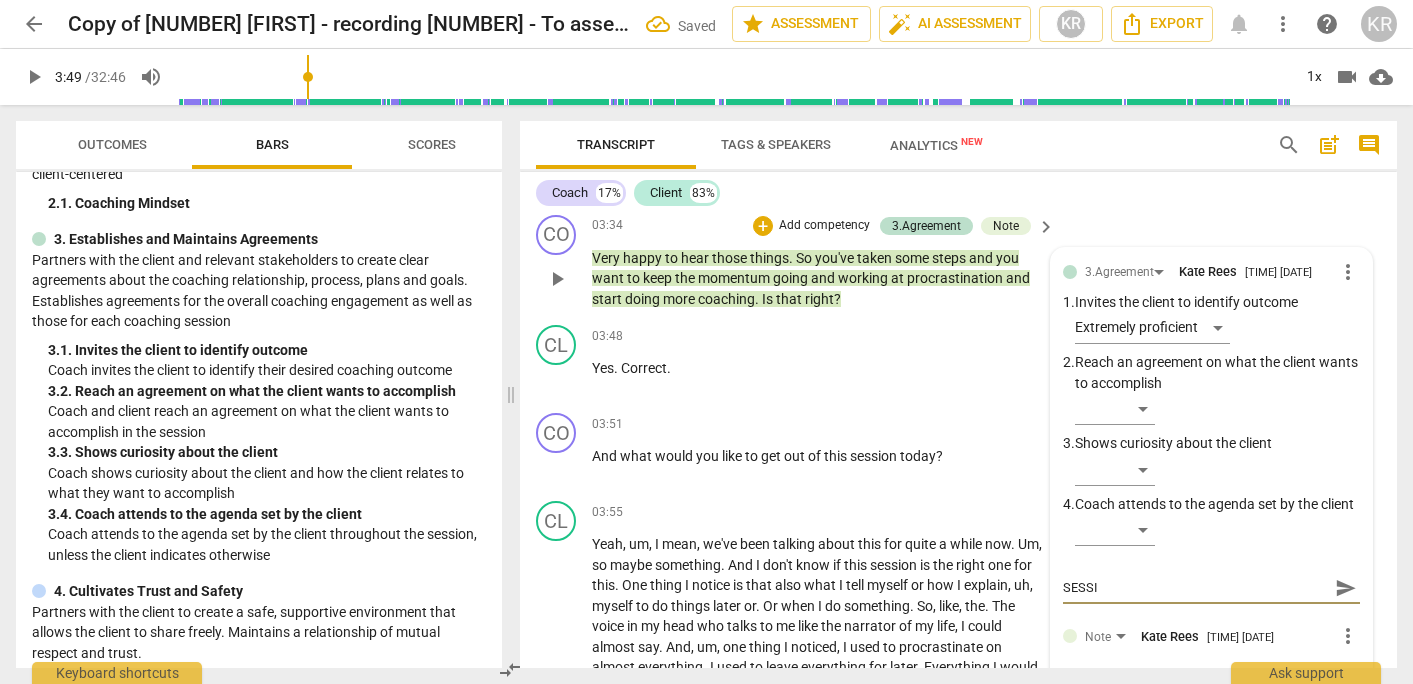 type on "SESSIO" 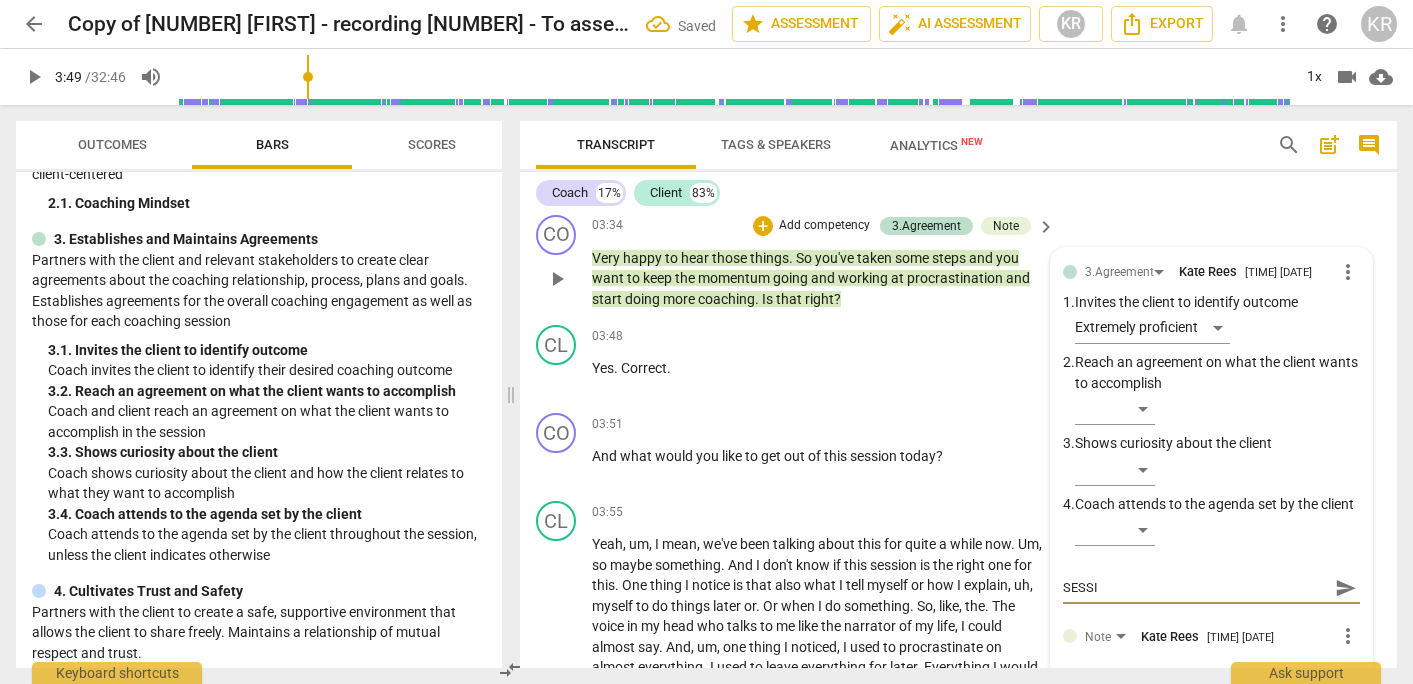 type on "SESSIO" 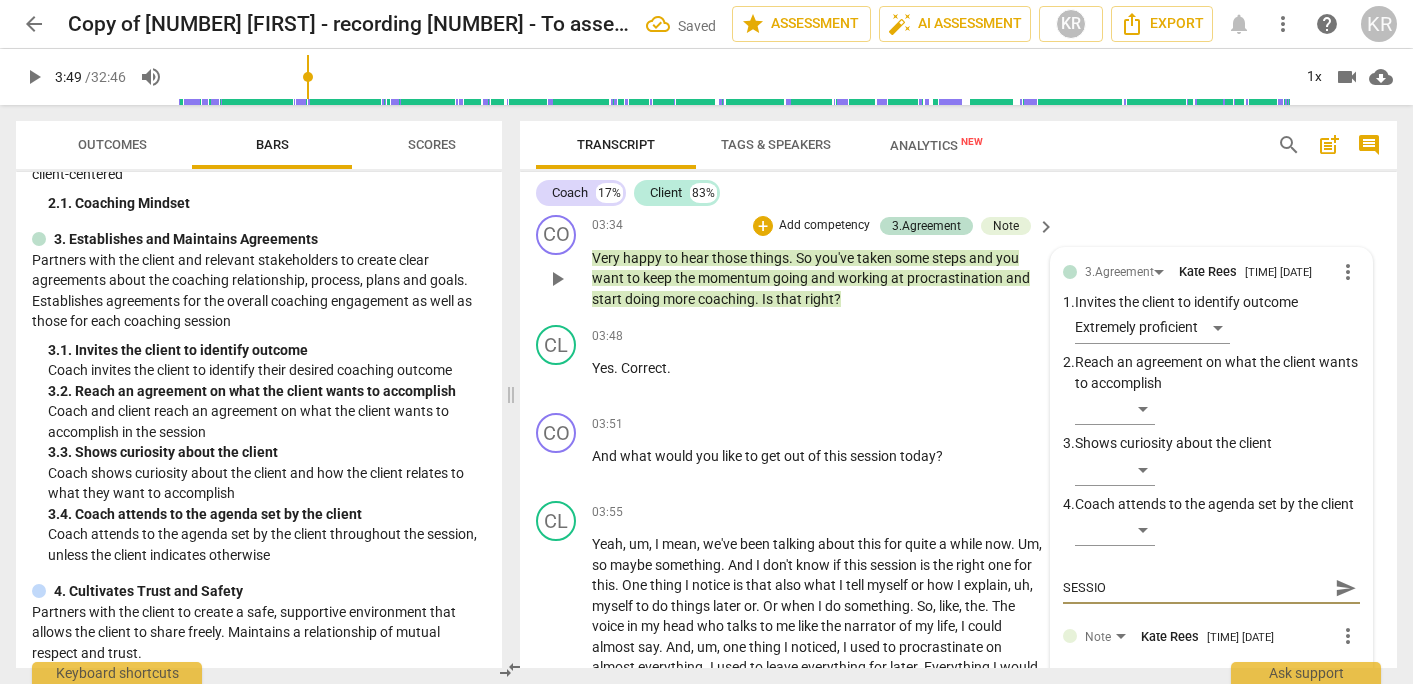 type on "SESSION" 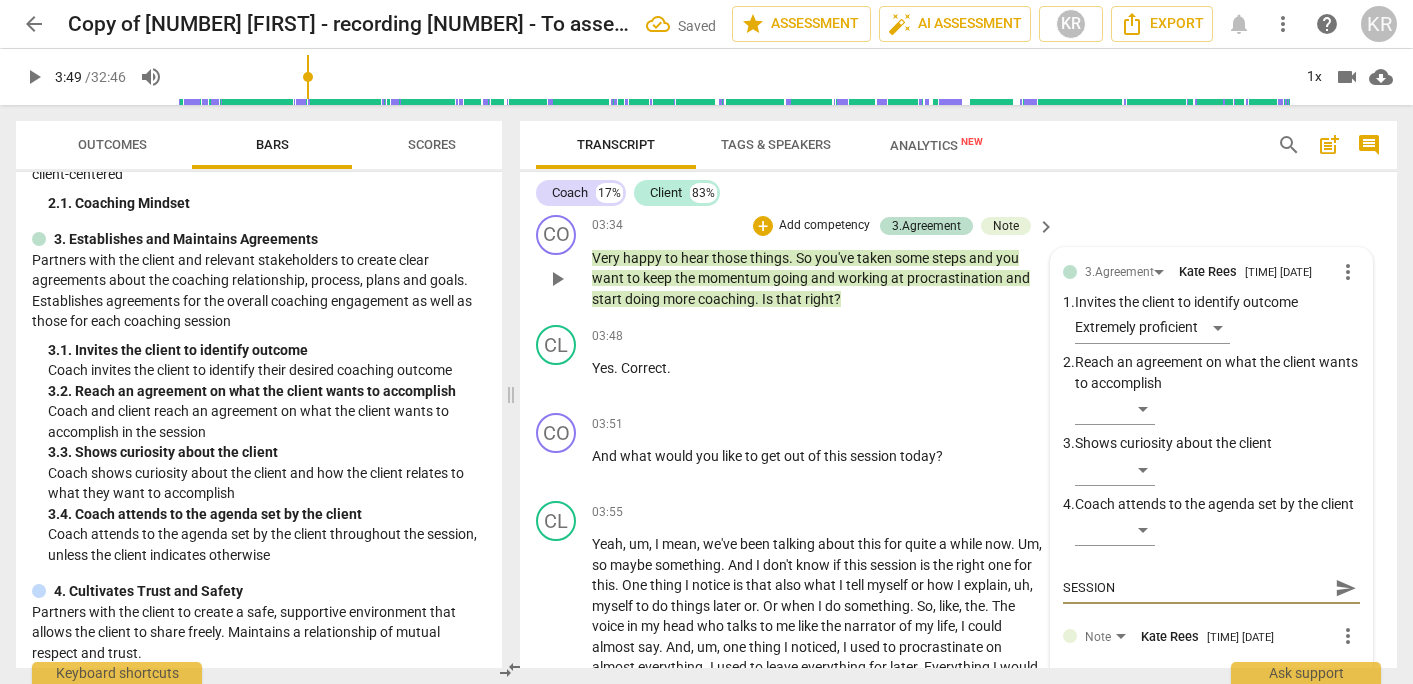 type on "SESSION" 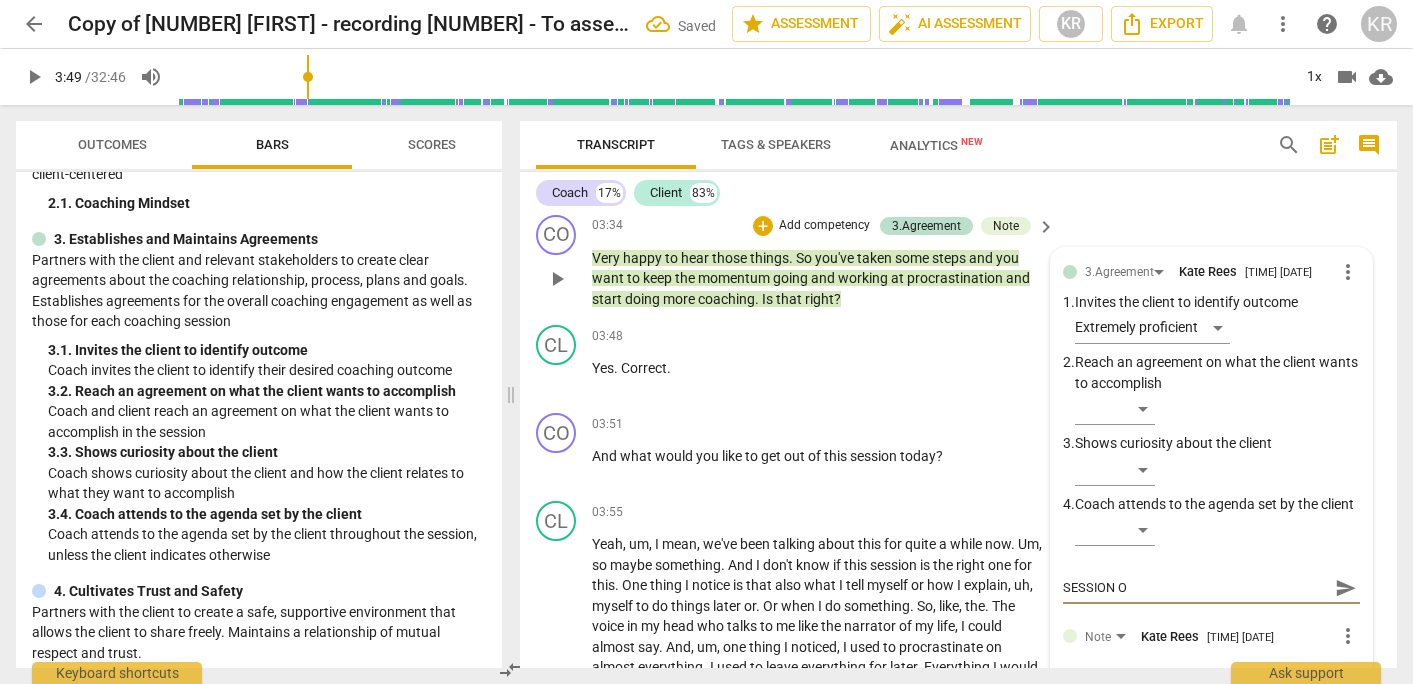 type on "SESSION OU" 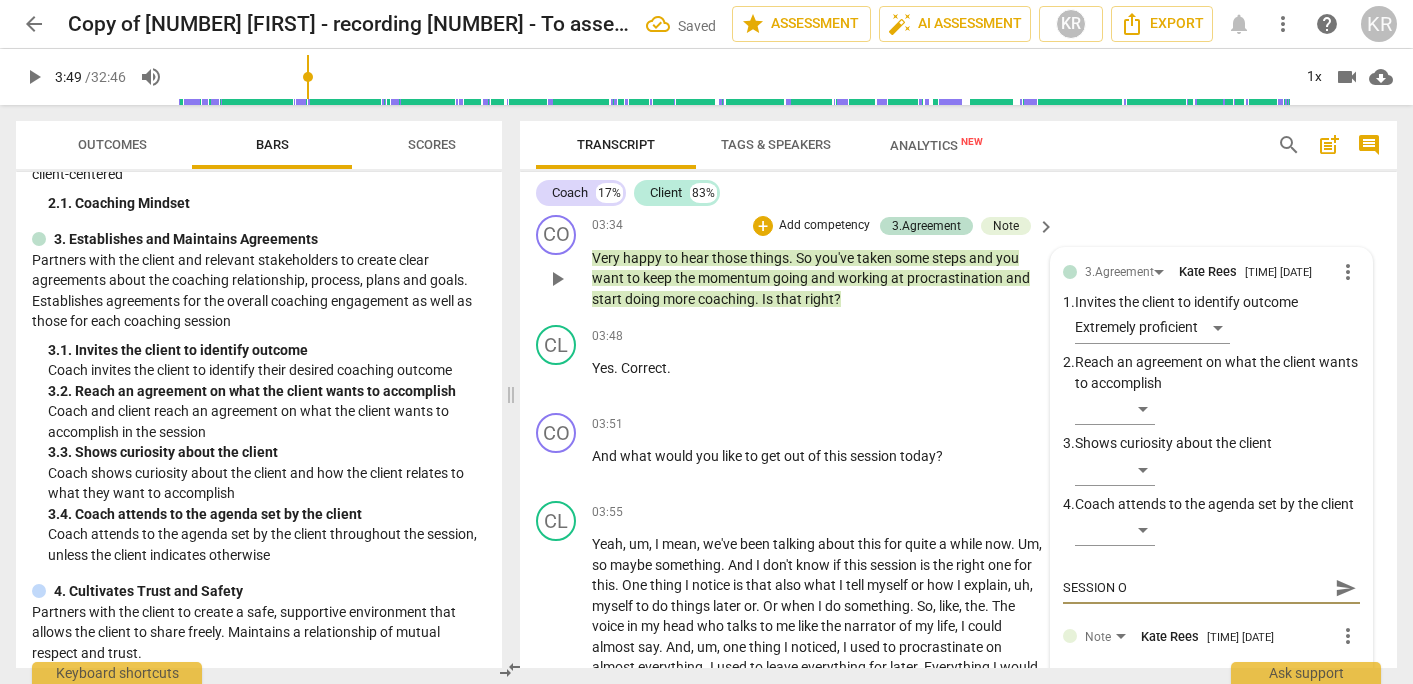 type on "SESSION OU" 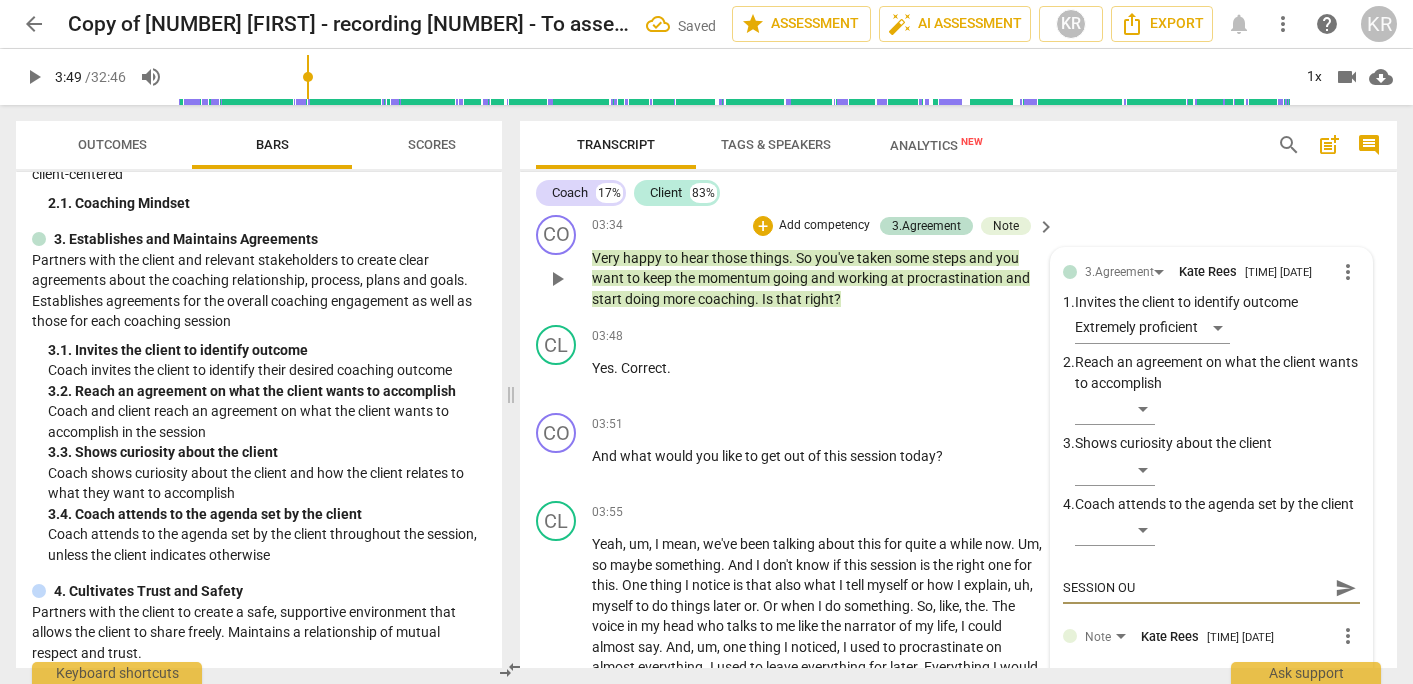 type on "SESSION OUT" 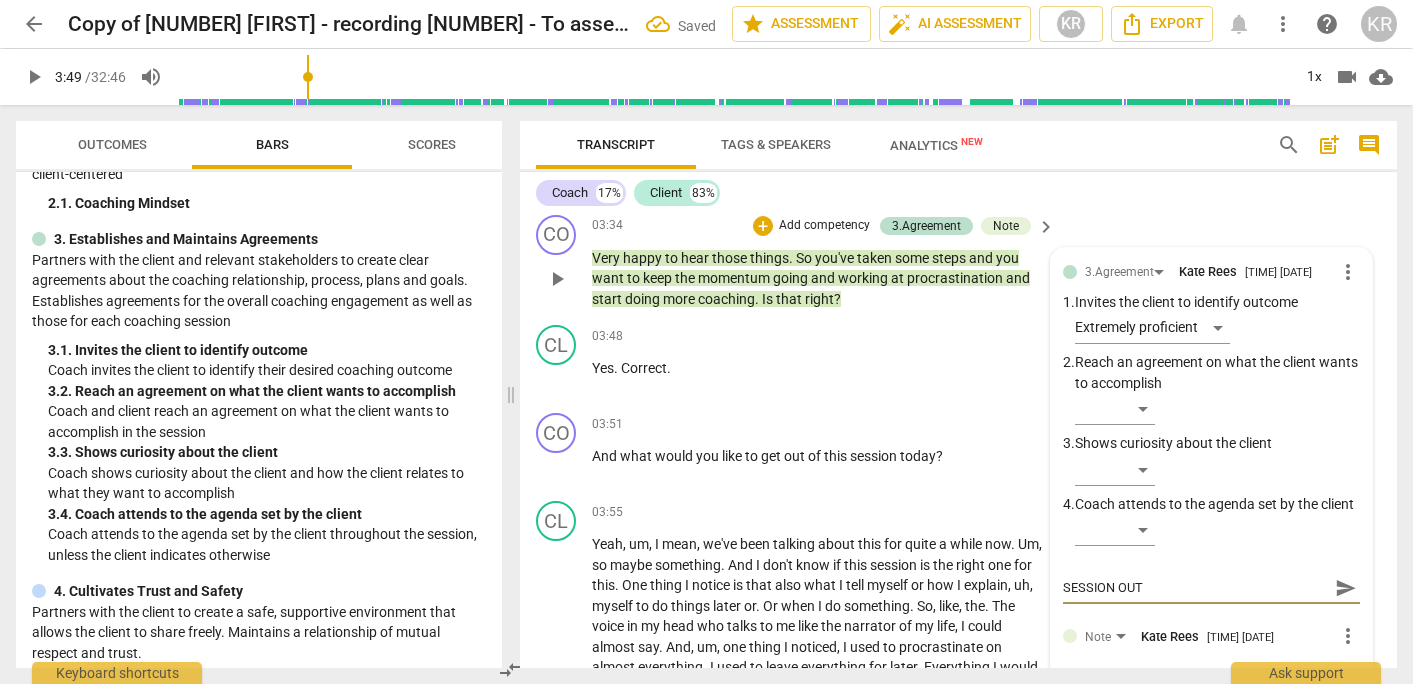 type on "SESSION OUTC" 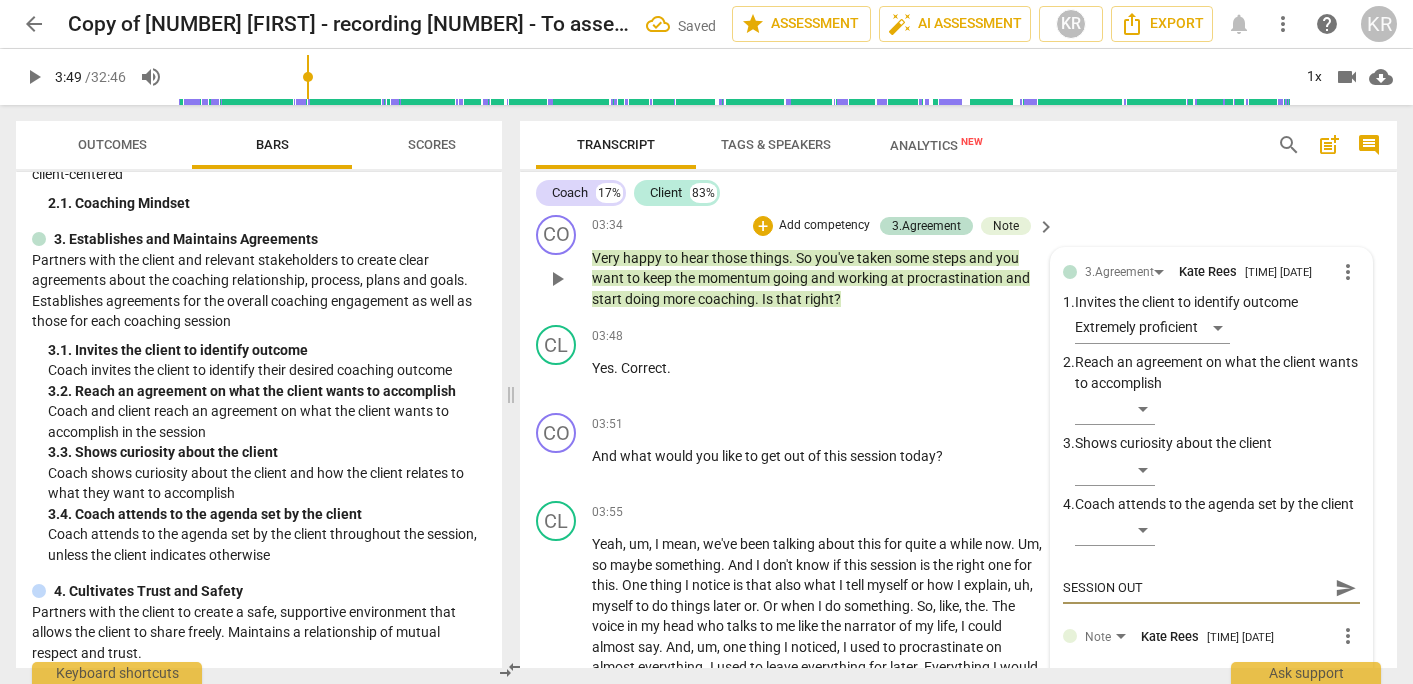 type on "SESSION OUTC" 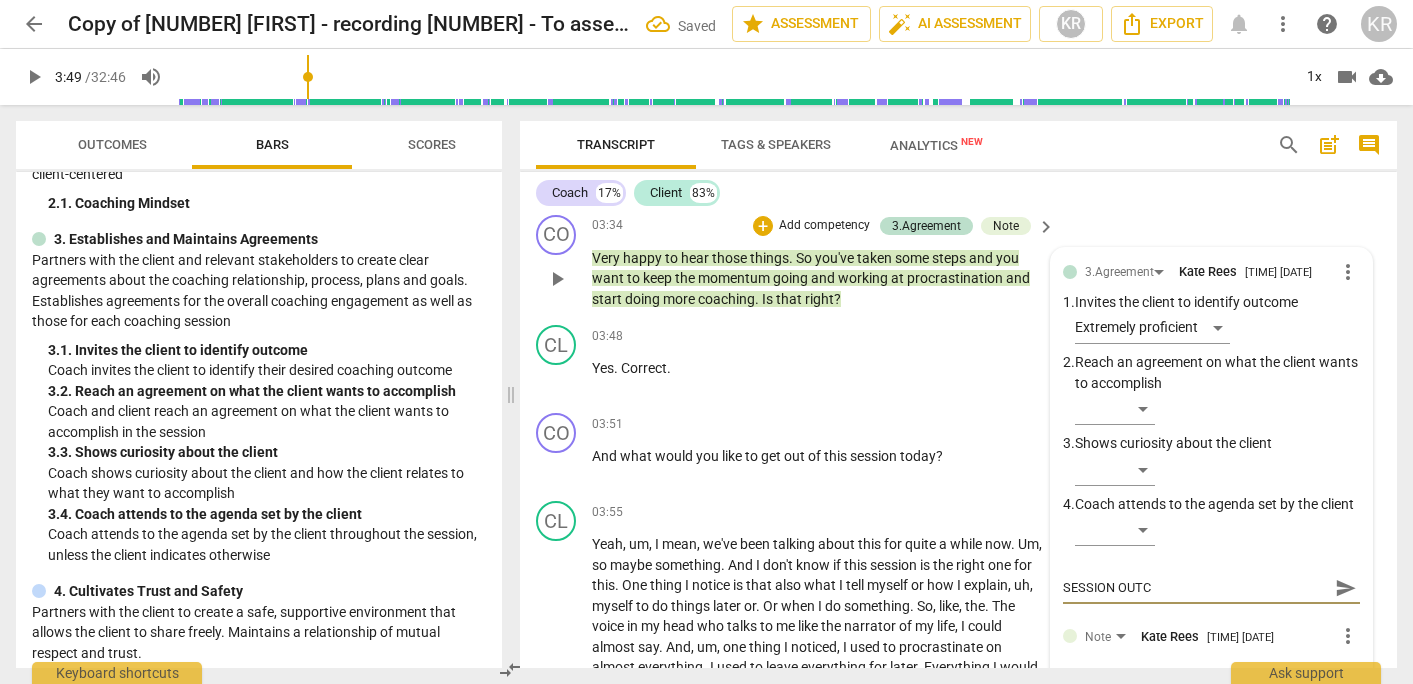 type on "SESSION OUTCO" 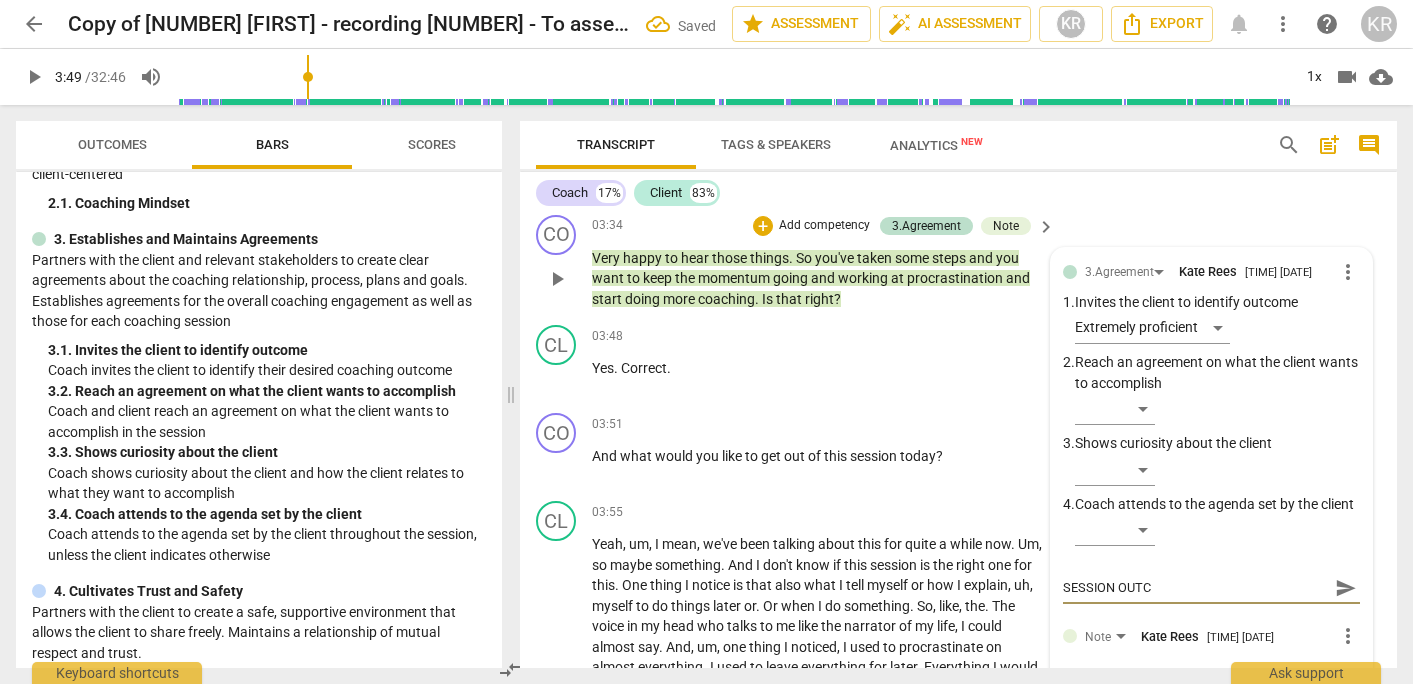 type on "SESSION OUTCO" 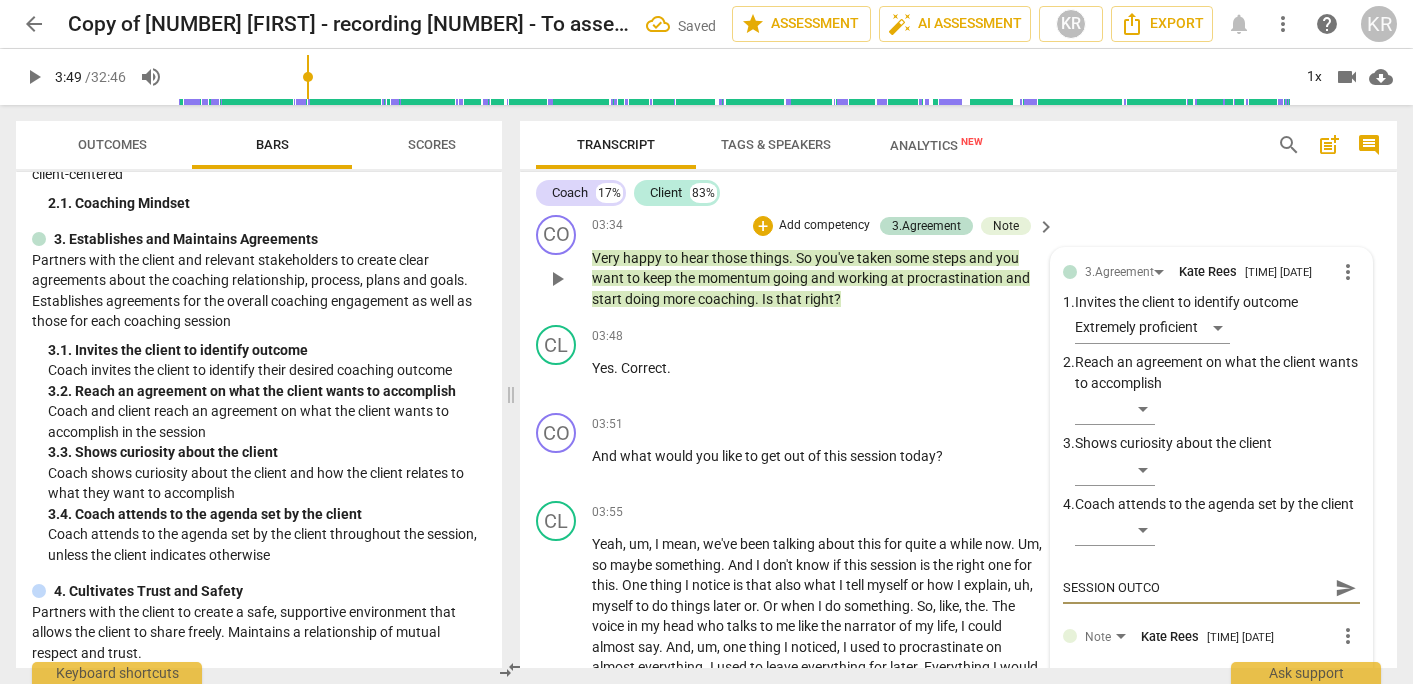 type on "SESSION OUTCOM" 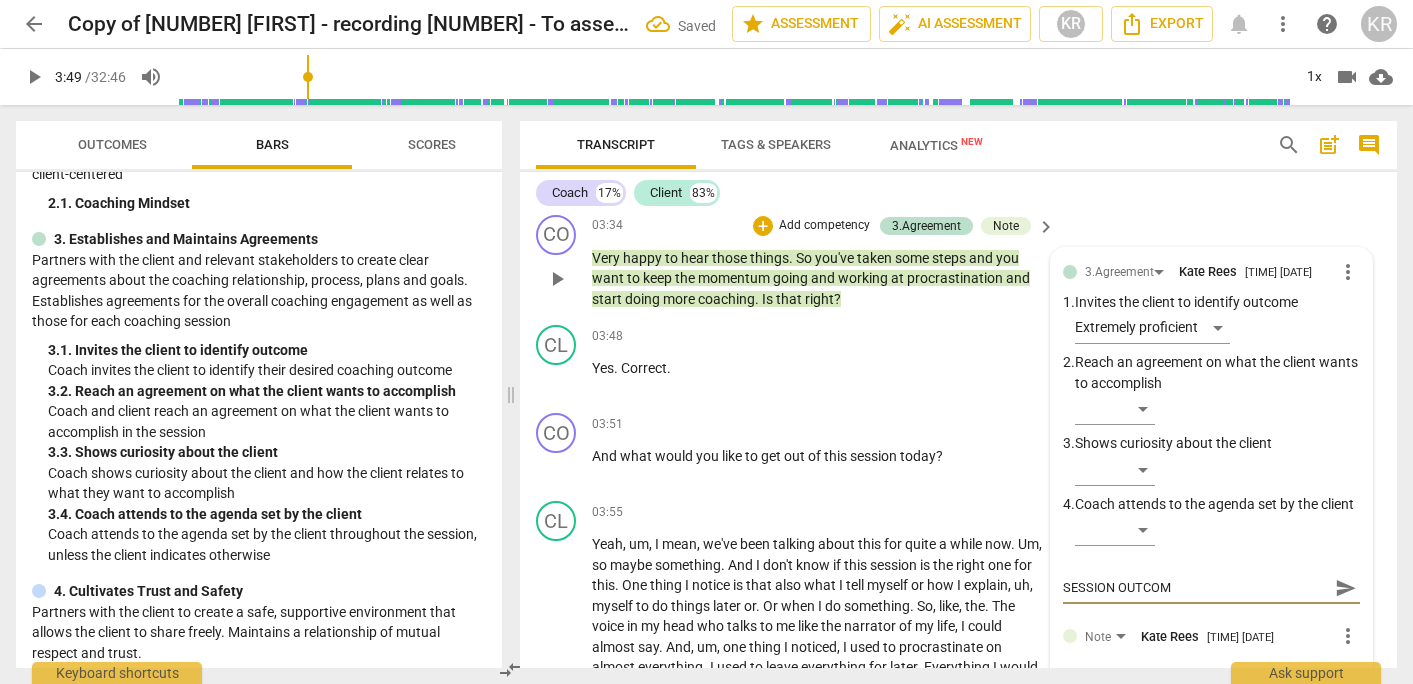 type on "SESSION OUTCOME" 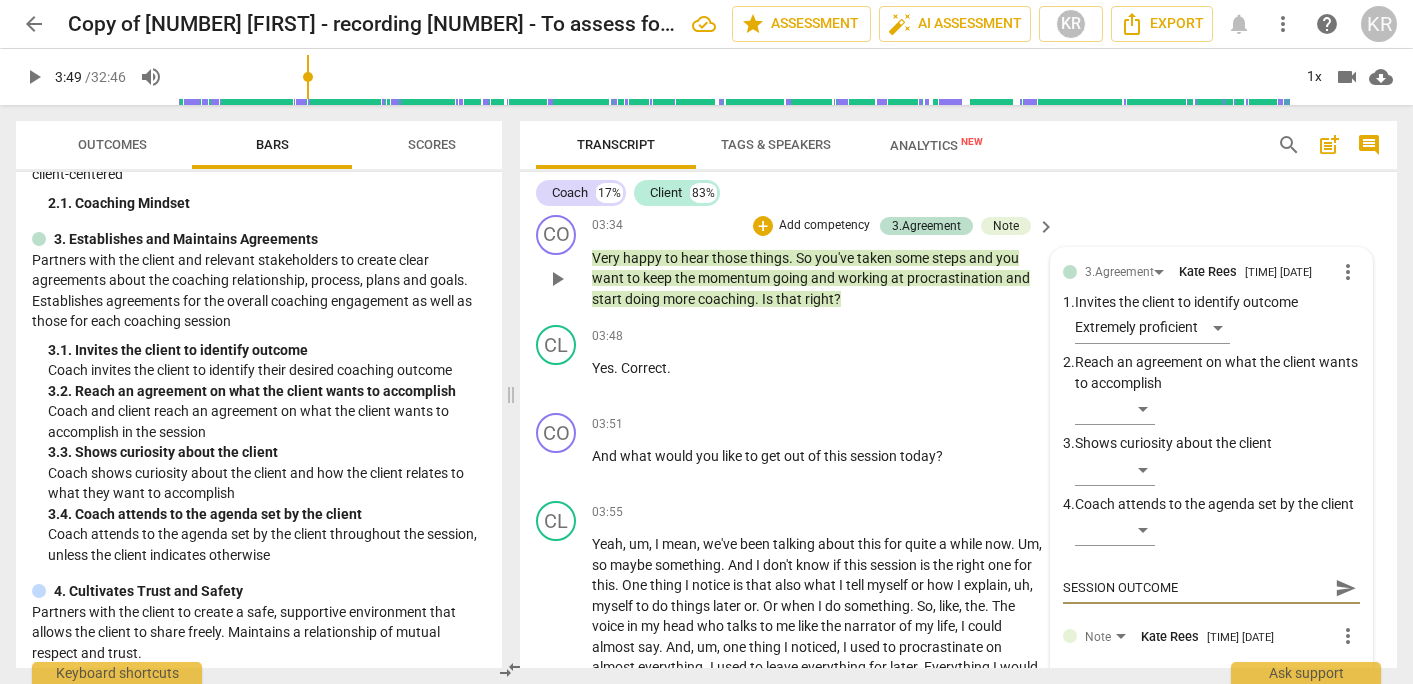 click on "SESSION OUTCOME" at bounding box center [1195, 587] 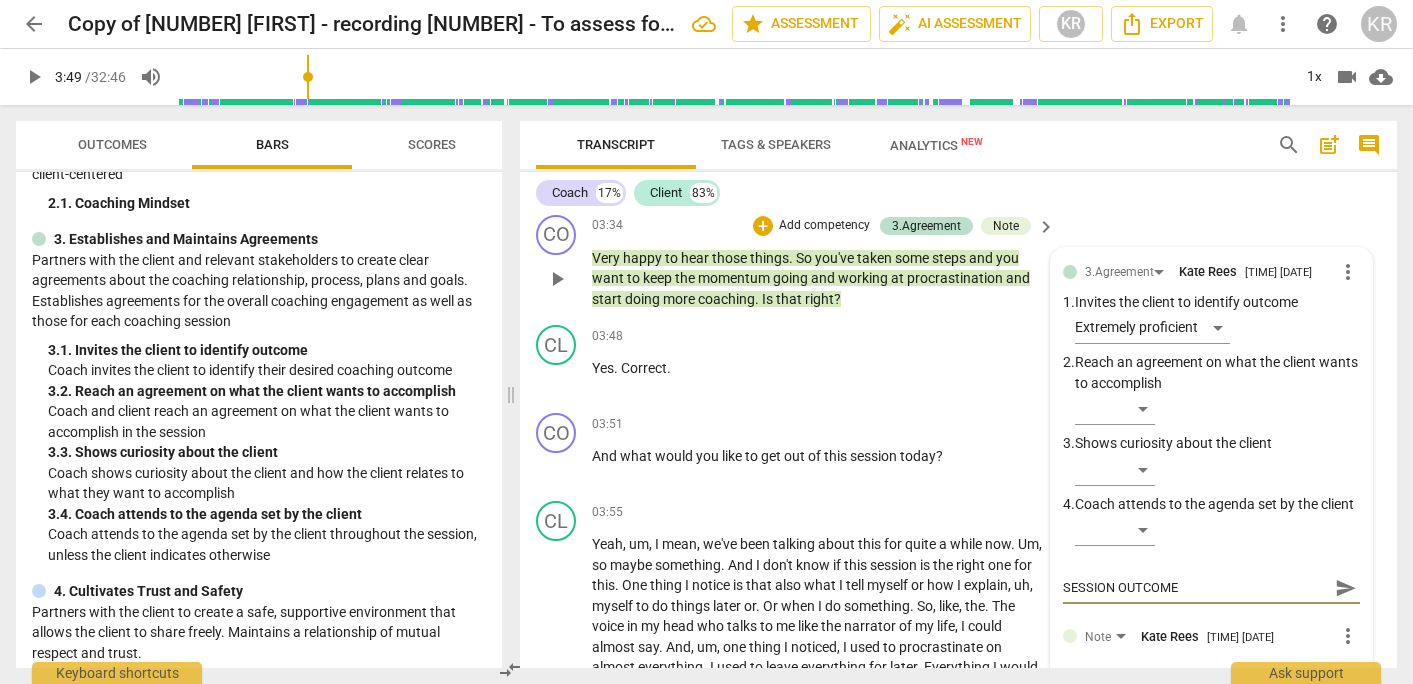 click on "SESSION OUTCOME" at bounding box center (1195, 587) 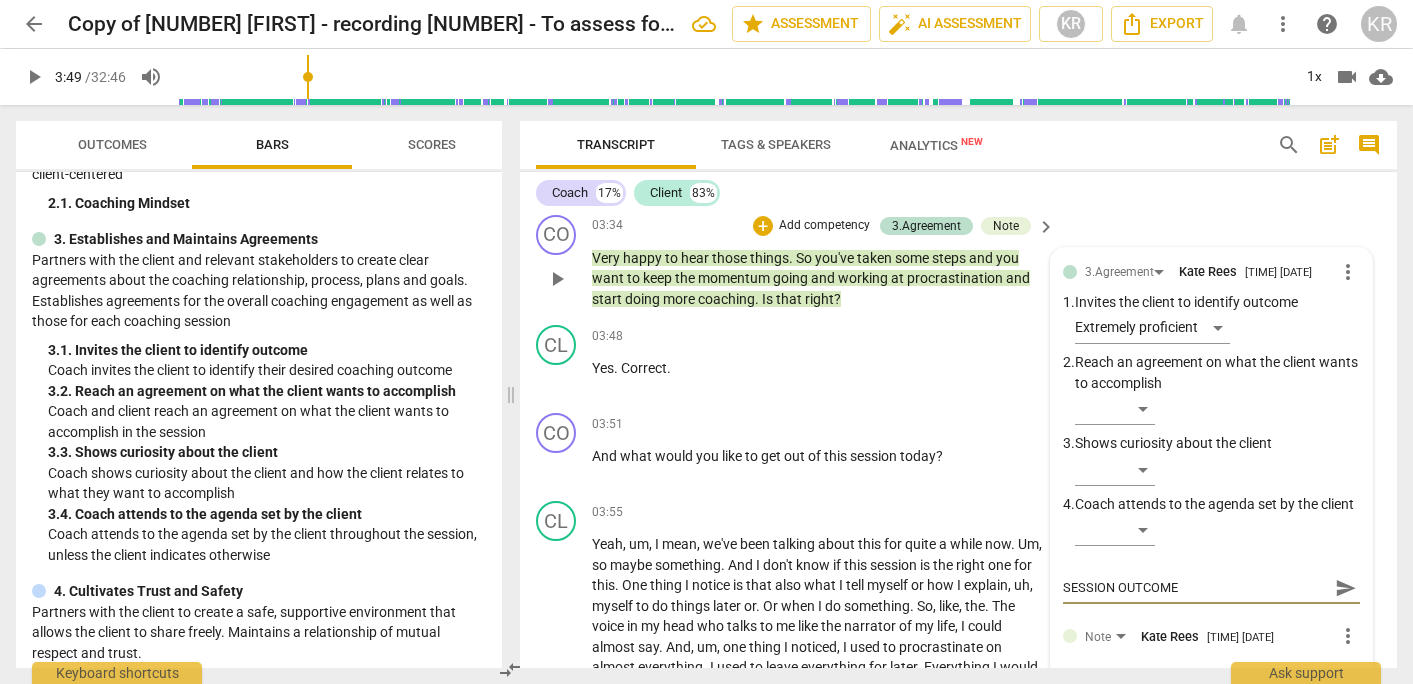 type on "OUTCOME" 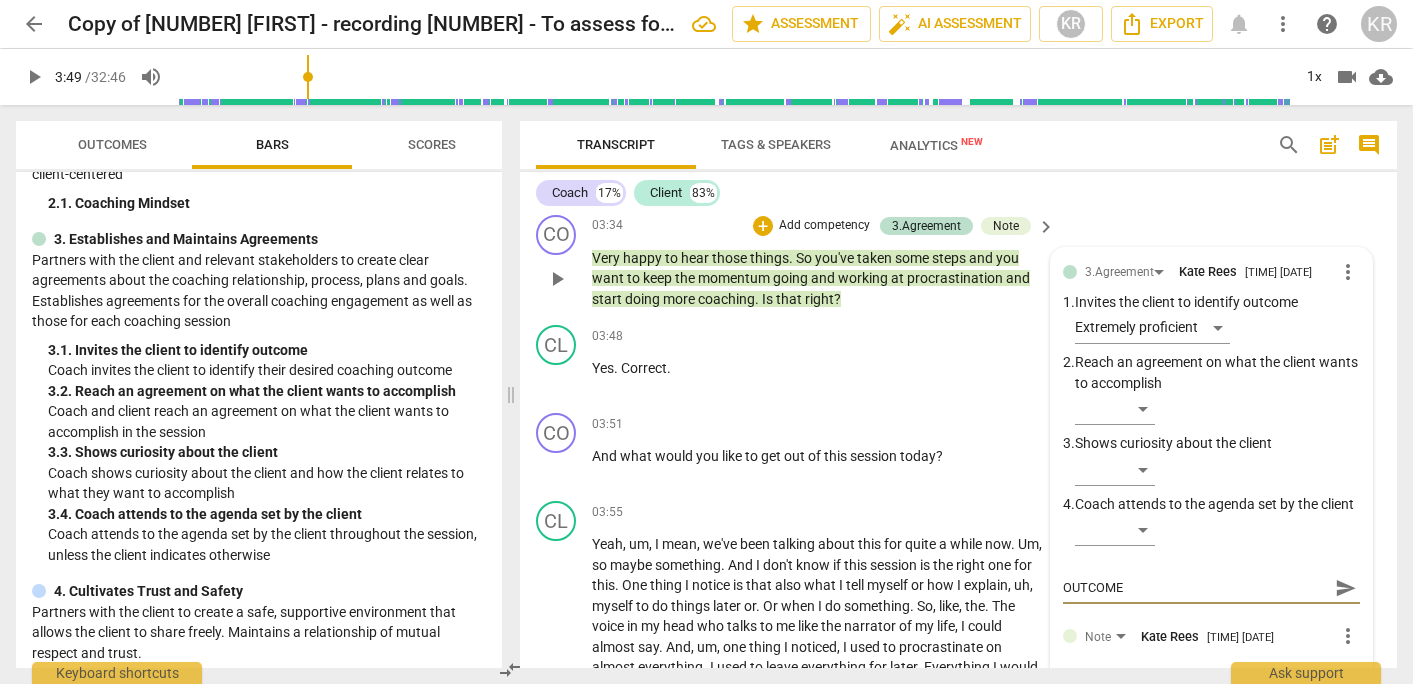type on "OUTCOME" 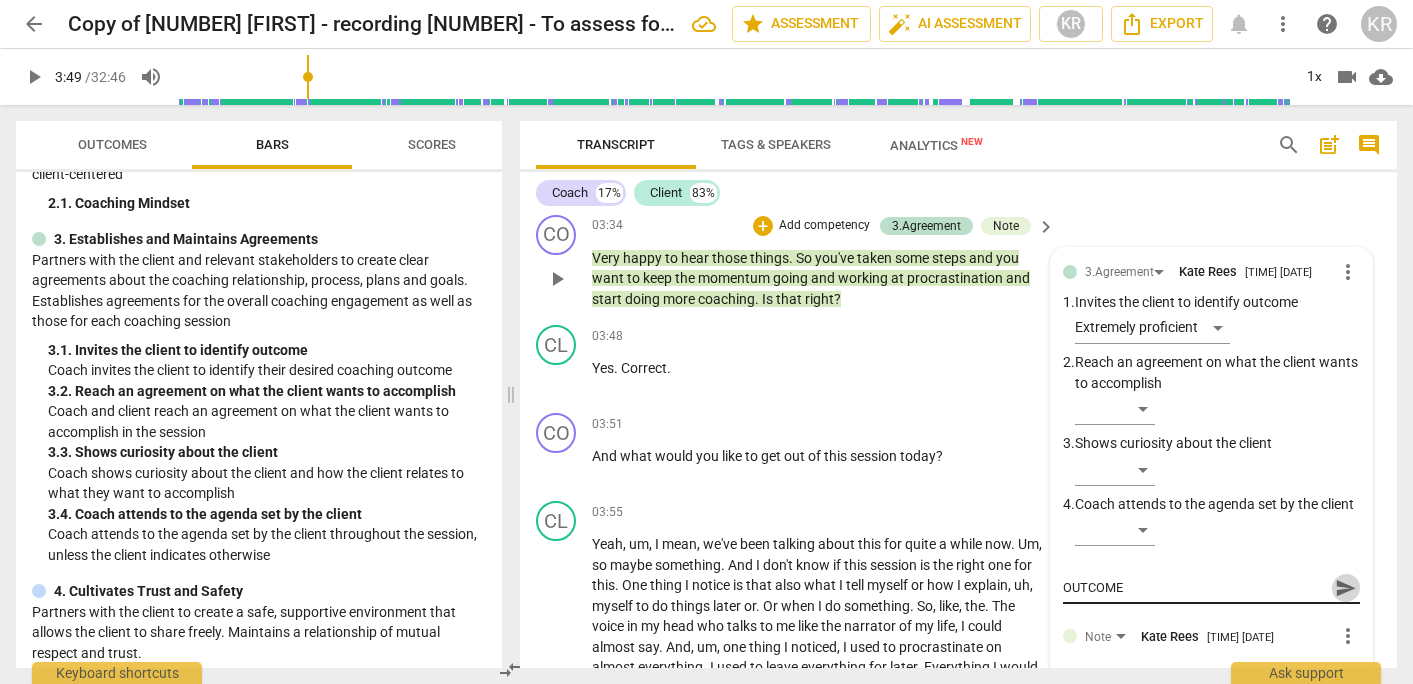click on "send" at bounding box center (1346, 588) 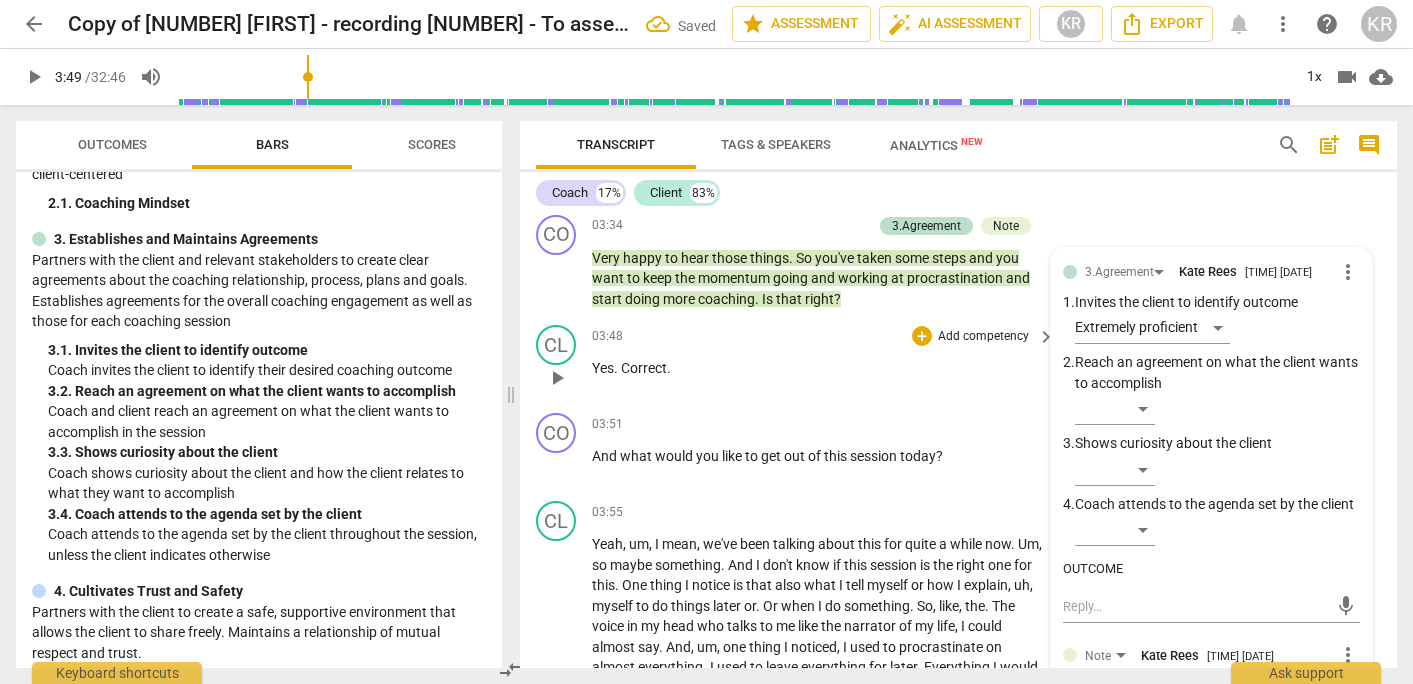 click on "CL play_arrow pause" at bounding box center (564, 361) 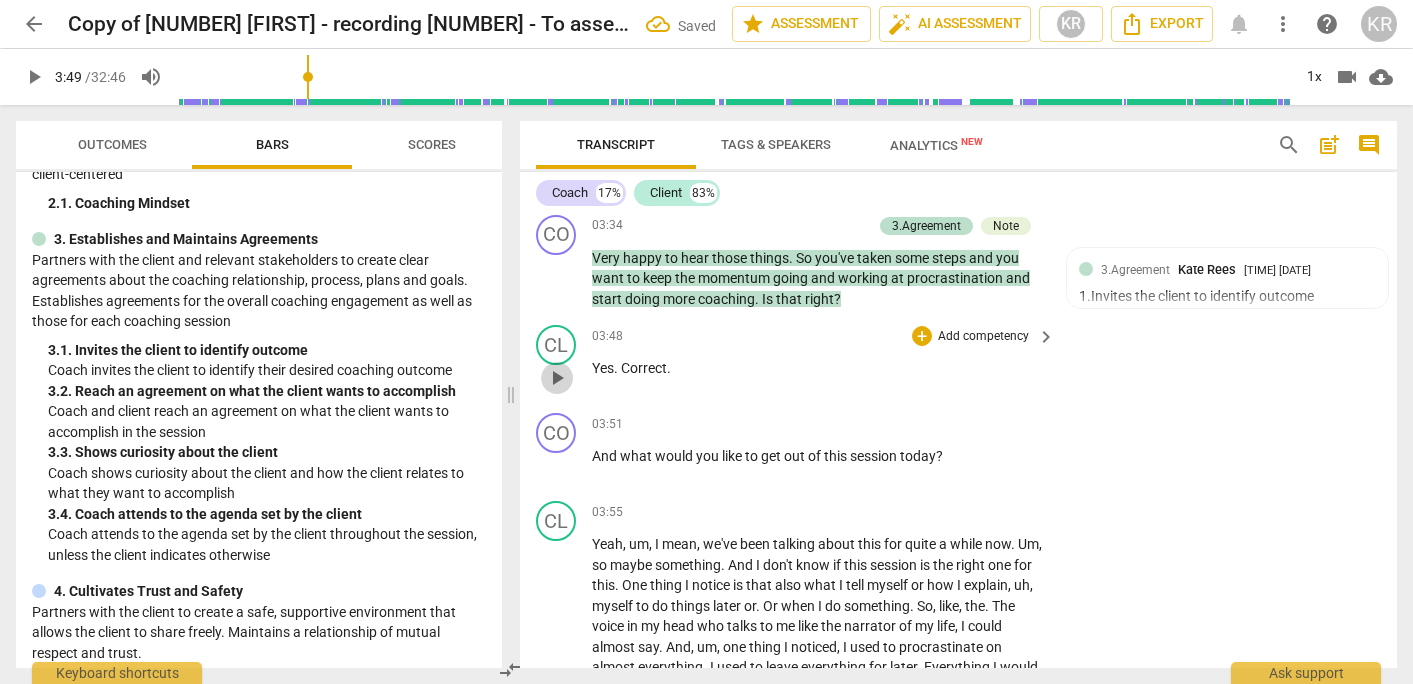 click on "play_arrow" at bounding box center (557, 378) 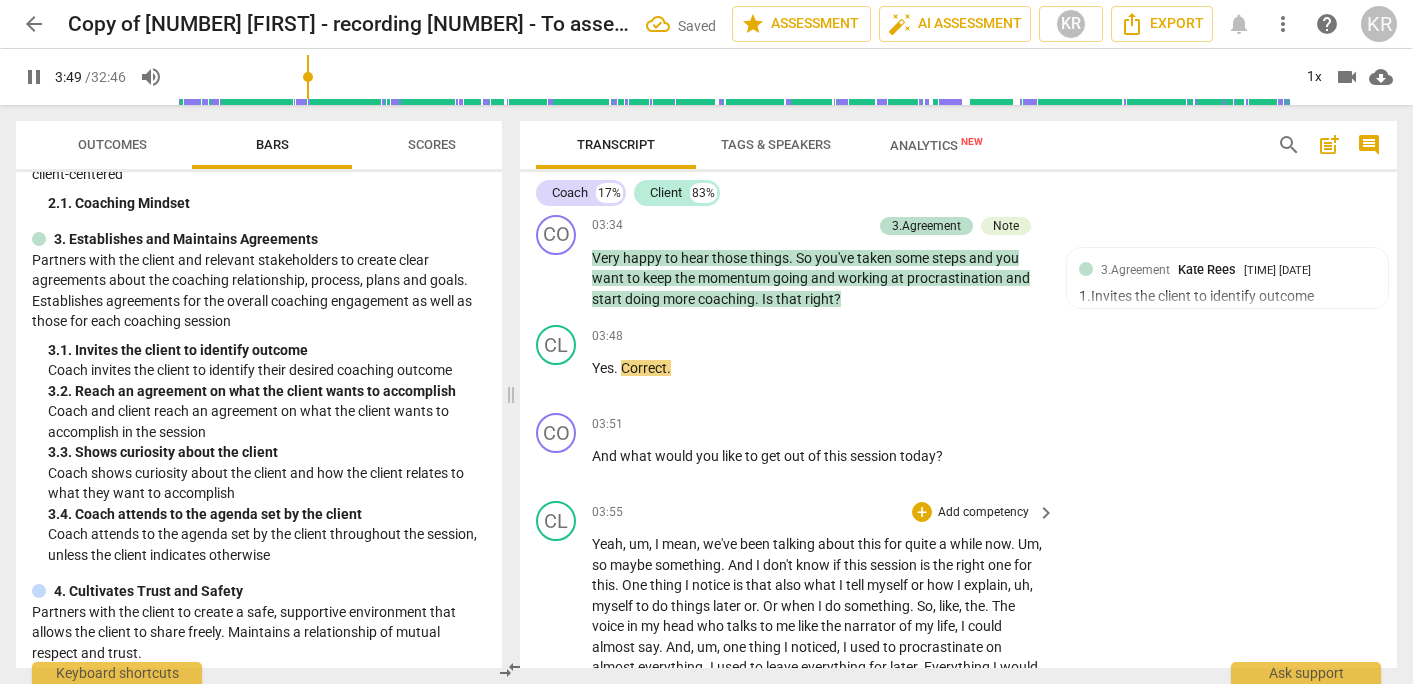 scroll, scrollTop: 2023, scrollLeft: 0, axis: vertical 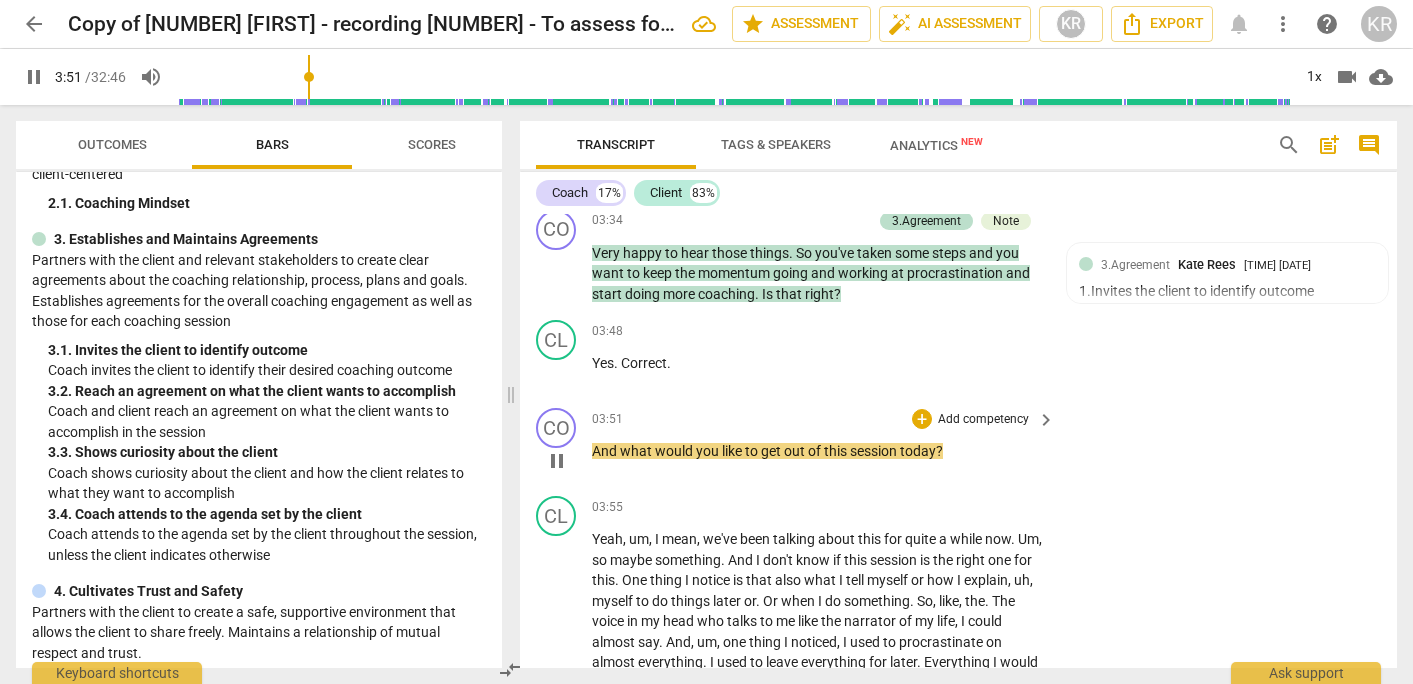 click on "Add competency" at bounding box center (983, 420) 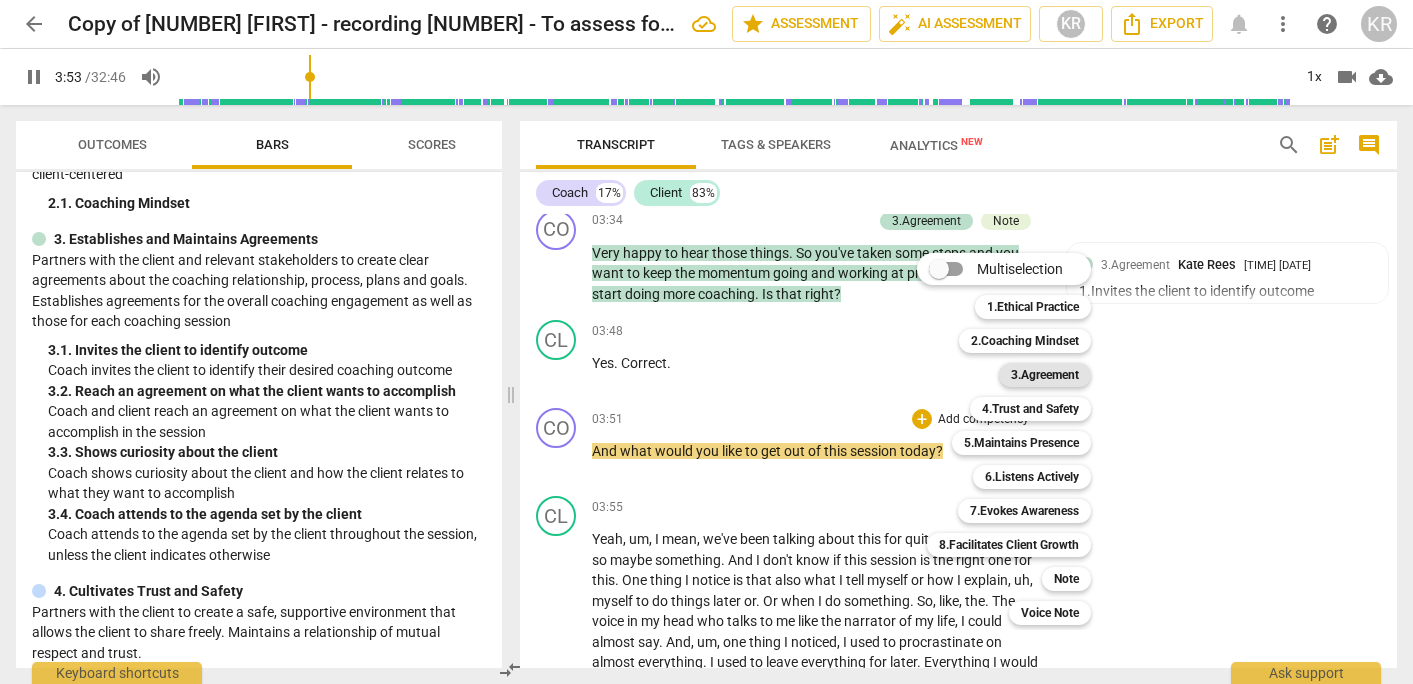 click on "3.Agreement" at bounding box center [1045, 375] 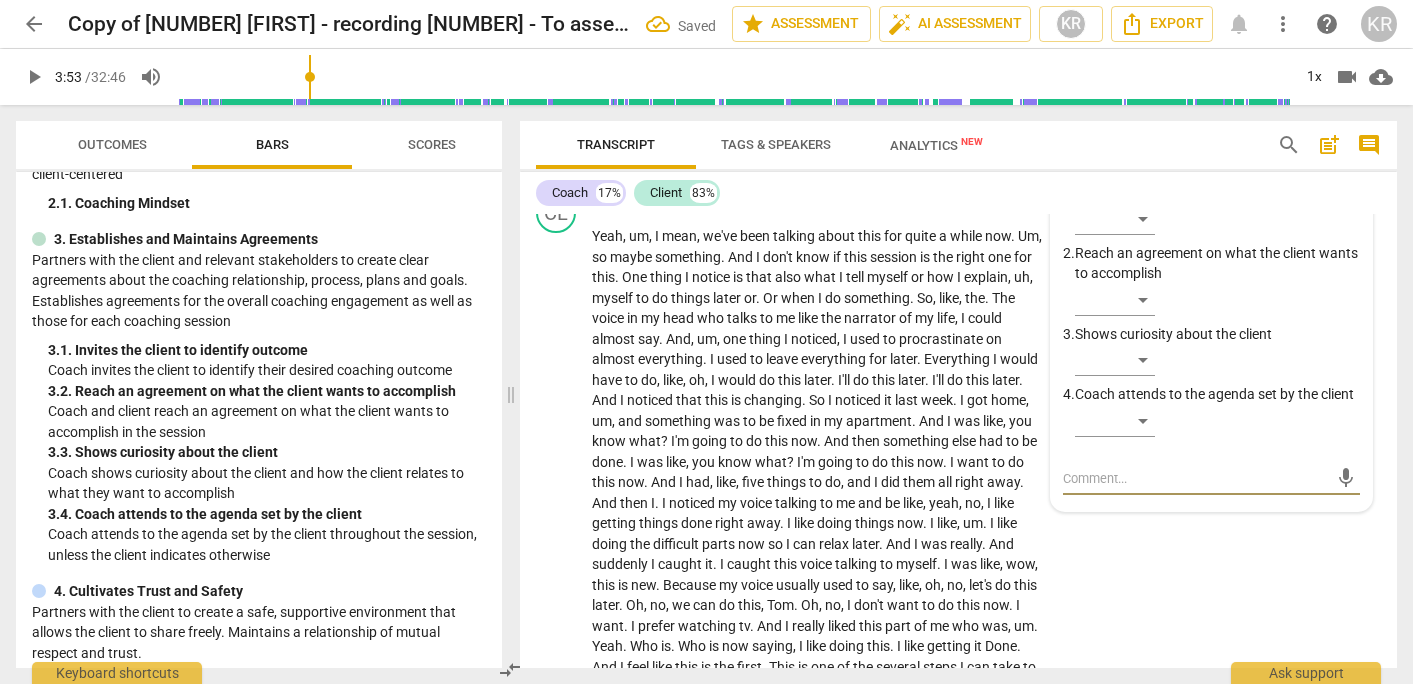 scroll, scrollTop: 2318, scrollLeft: 0, axis: vertical 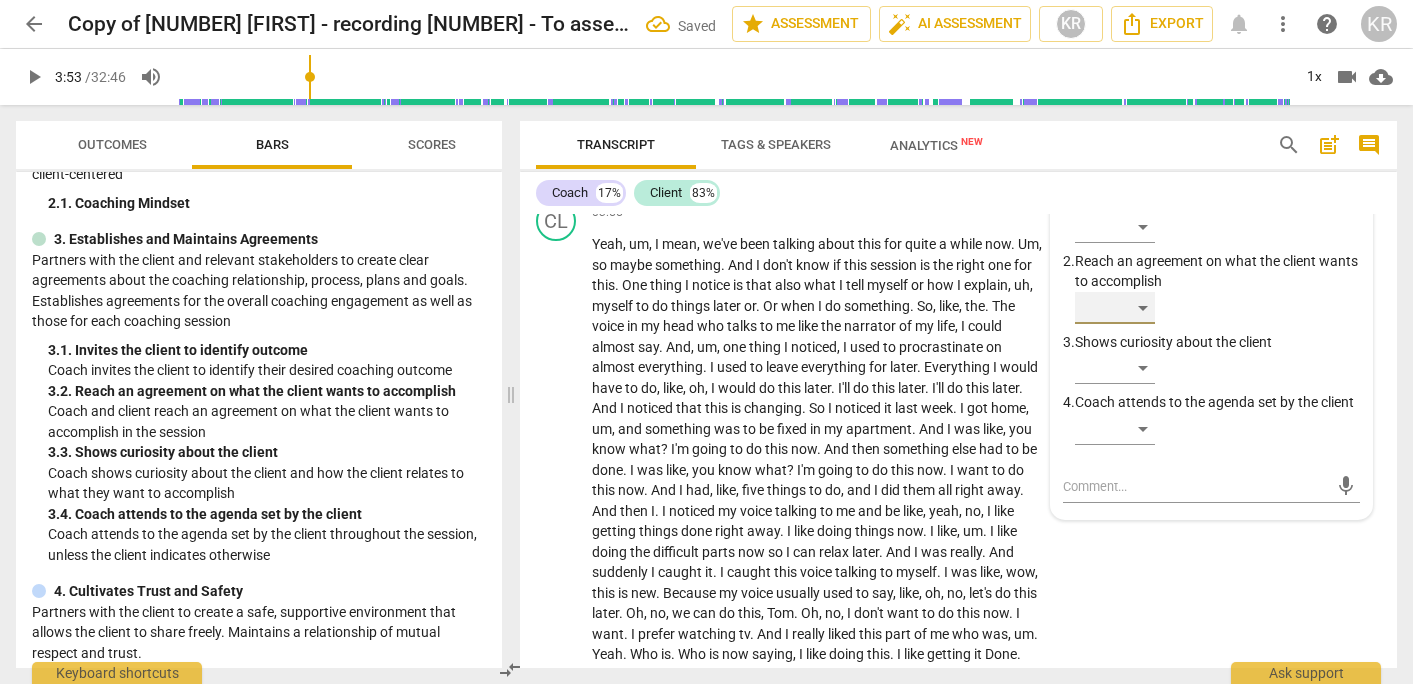 click on "​" at bounding box center (1115, 308) 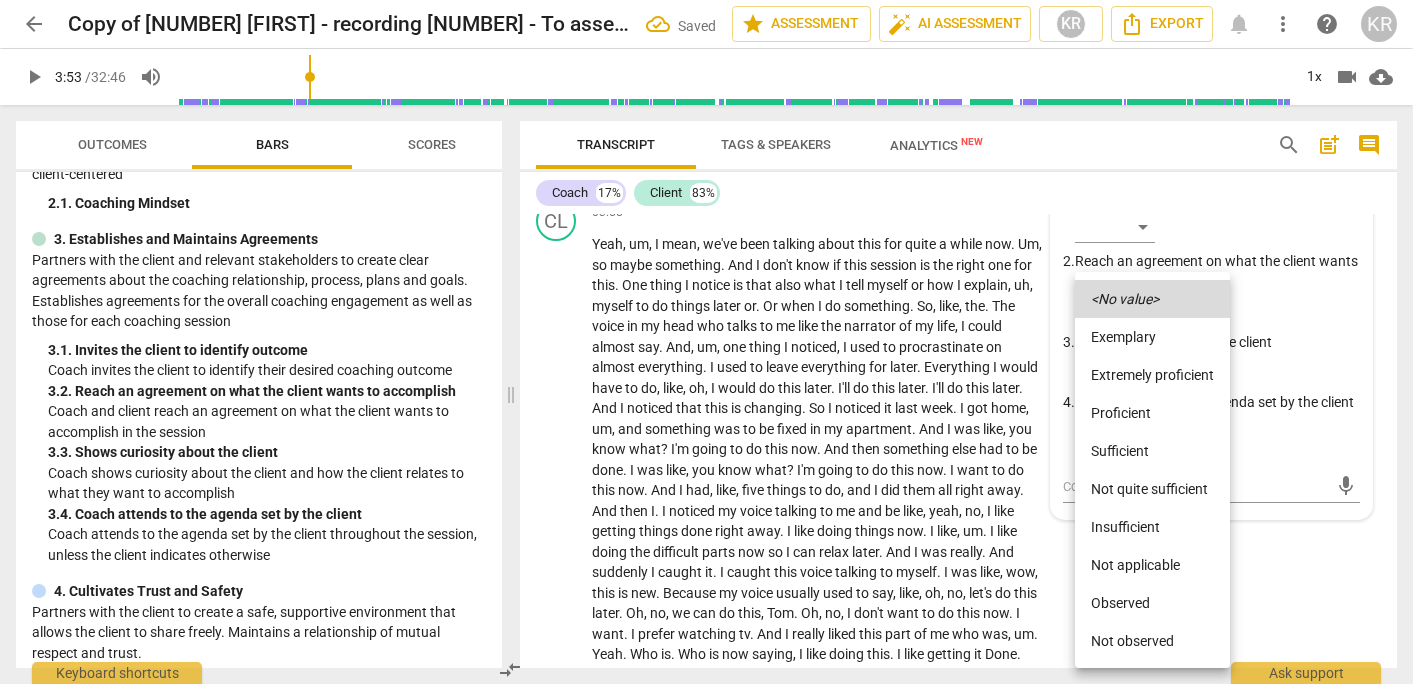 click on "Extremely proficient" at bounding box center [1152, 375] 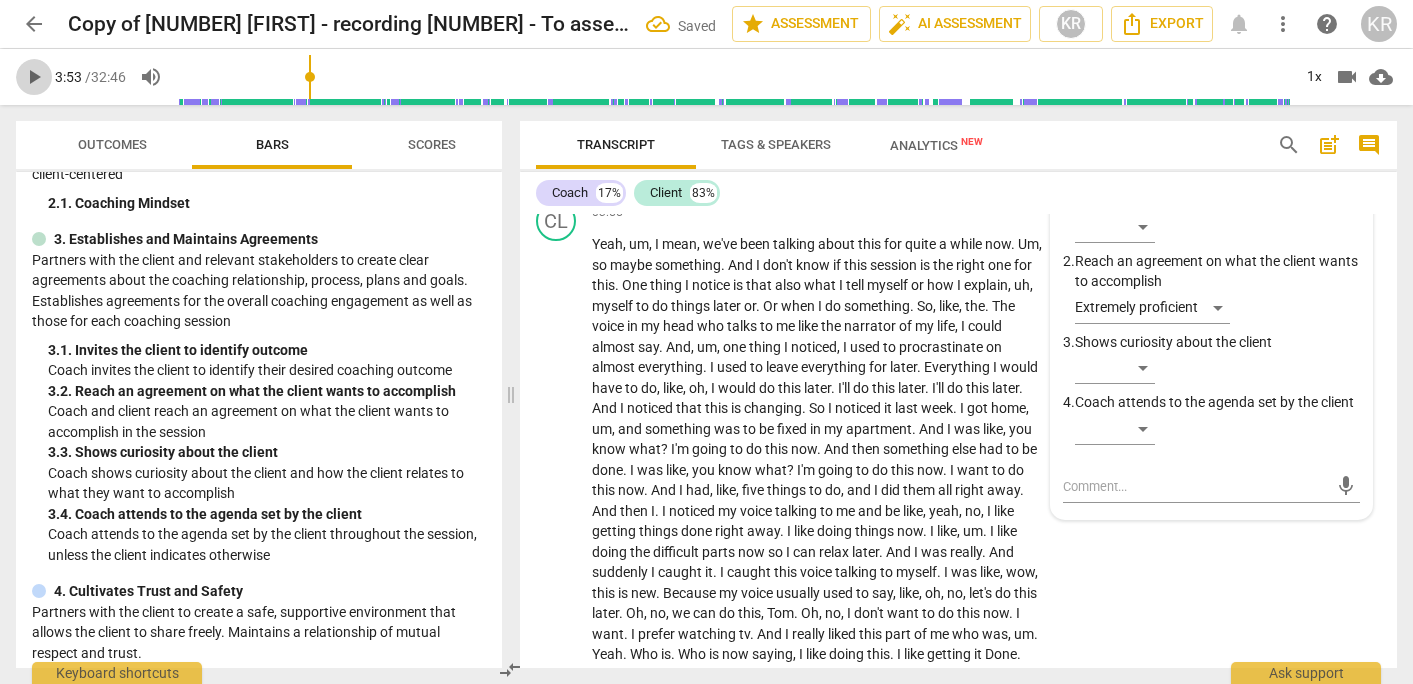 click on "play_arrow" at bounding box center [34, 77] 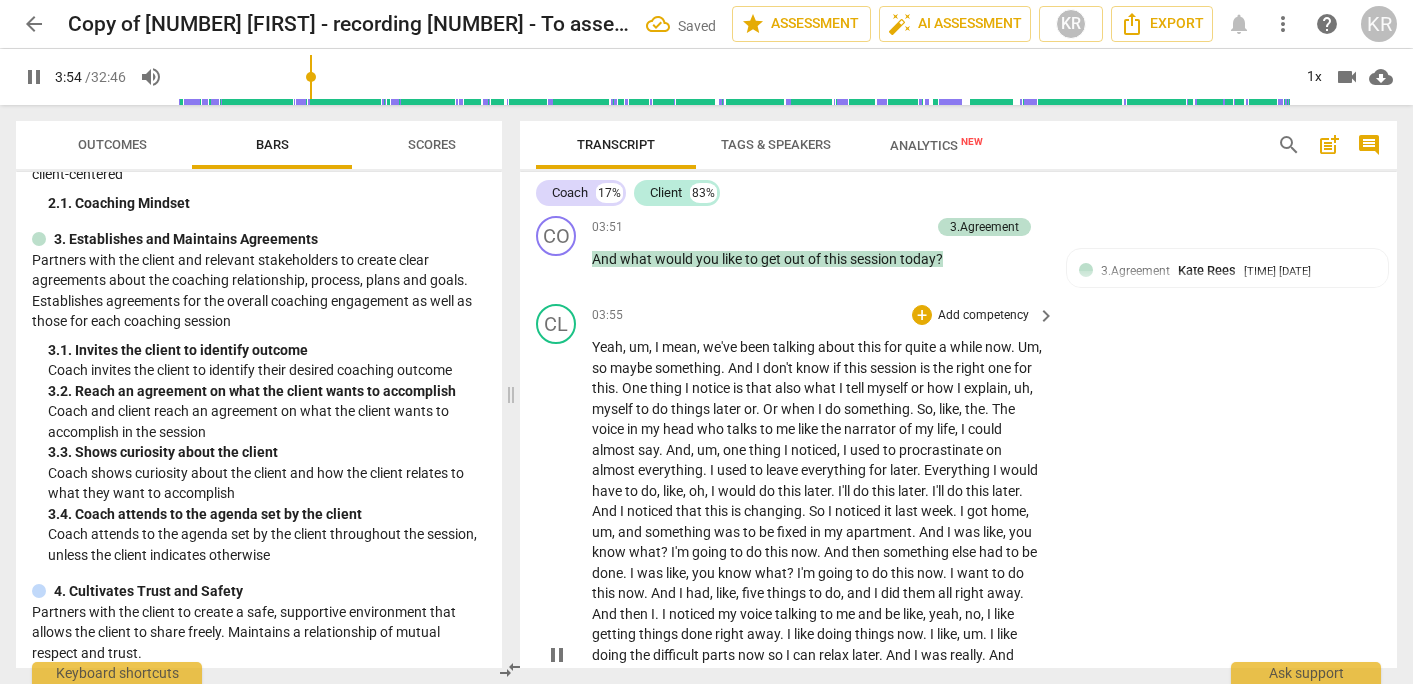 scroll, scrollTop: 2220, scrollLeft: 0, axis: vertical 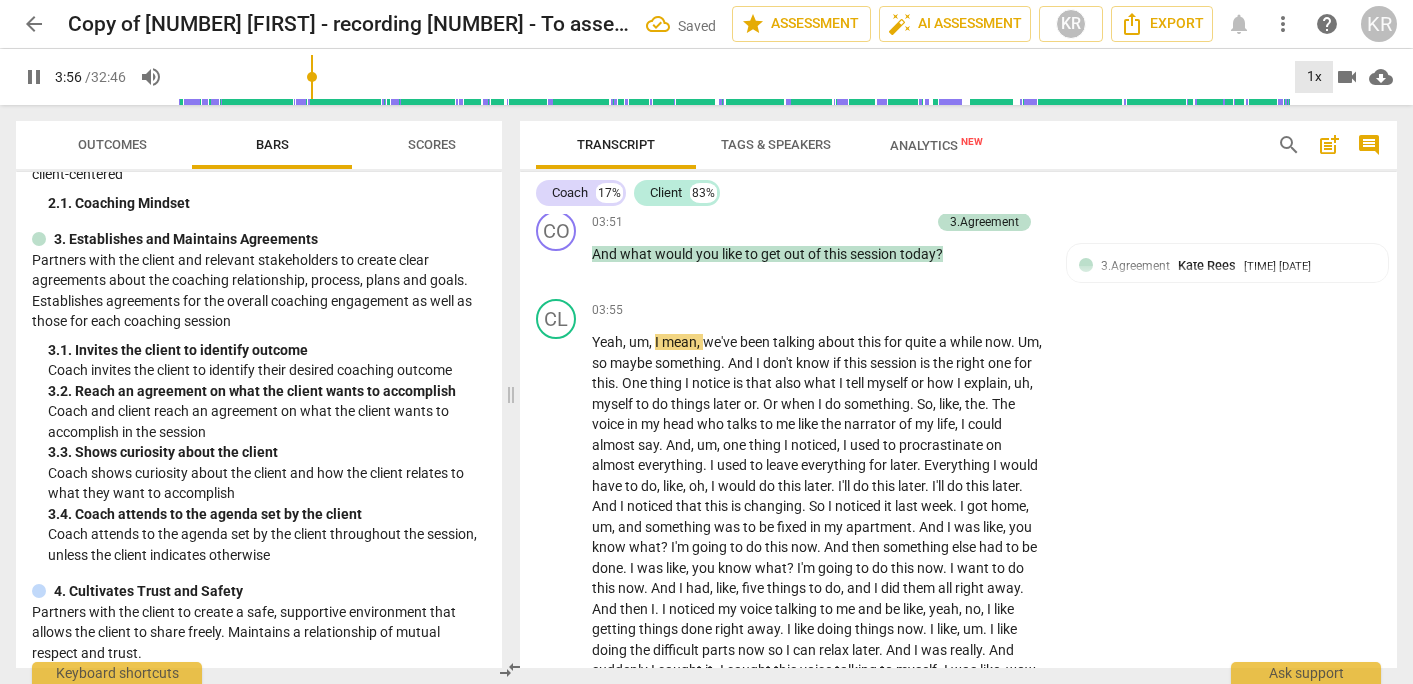 click on "1x" at bounding box center (1314, 77) 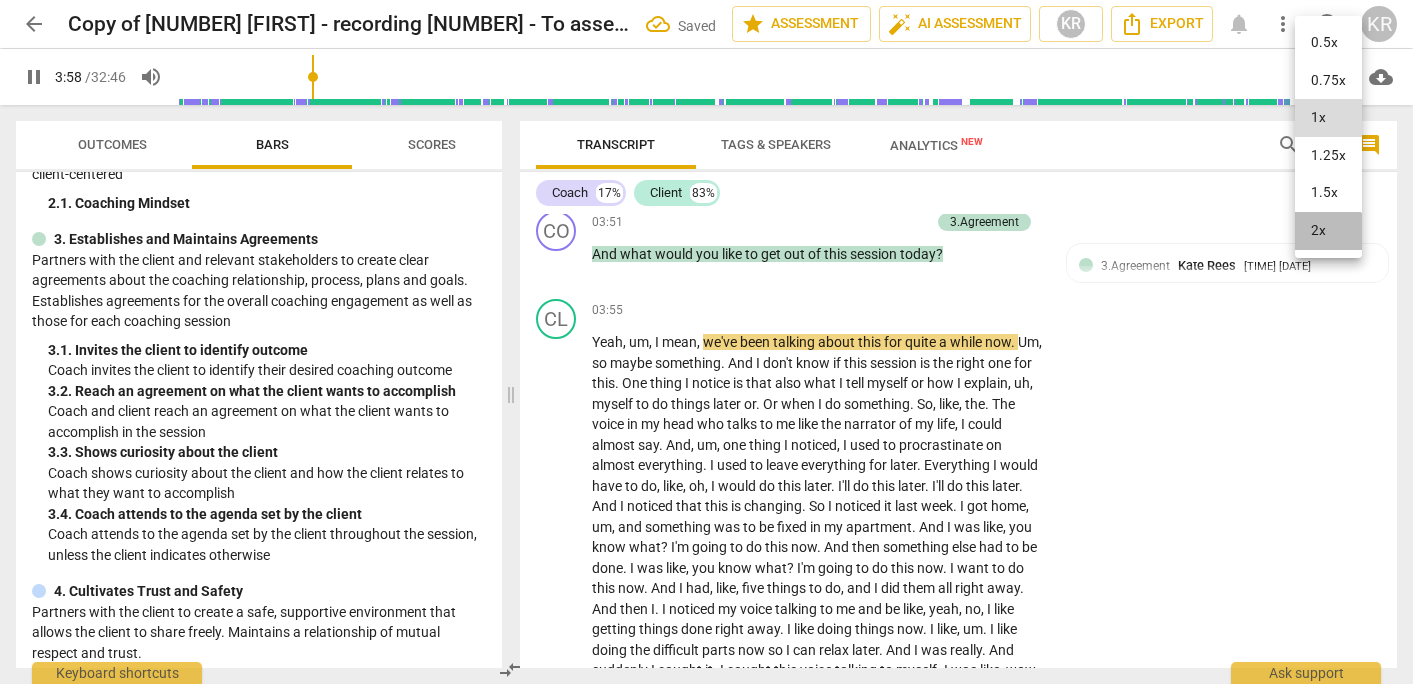 click on "2x" at bounding box center (1328, 231) 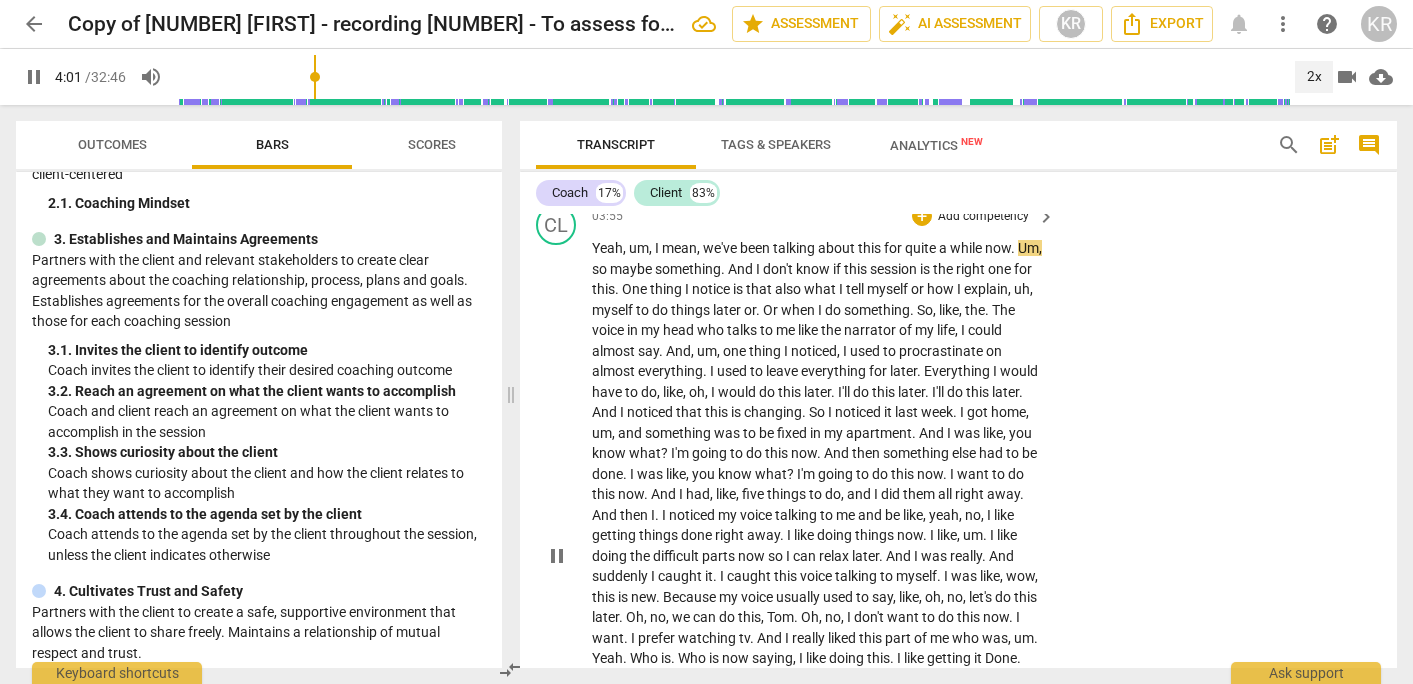 scroll, scrollTop: 2321, scrollLeft: 0, axis: vertical 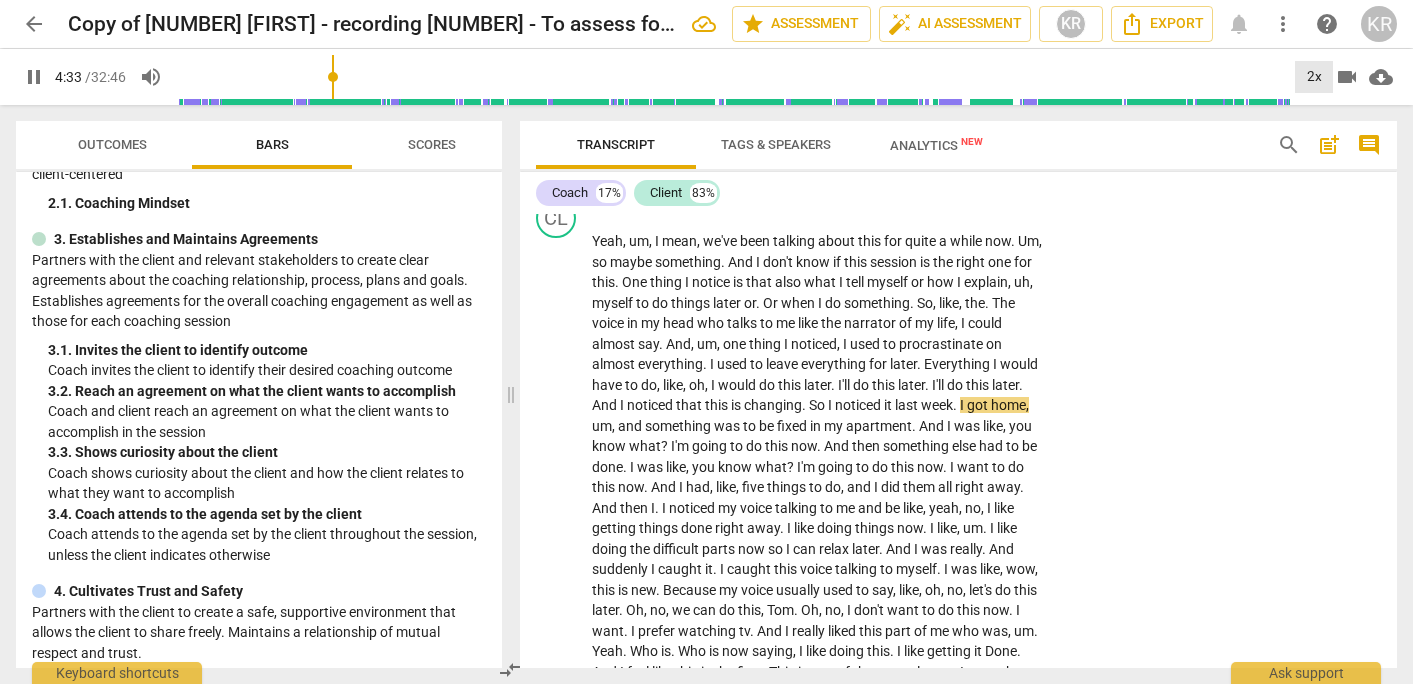 click on "2x" at bounding box center (1314, 77) 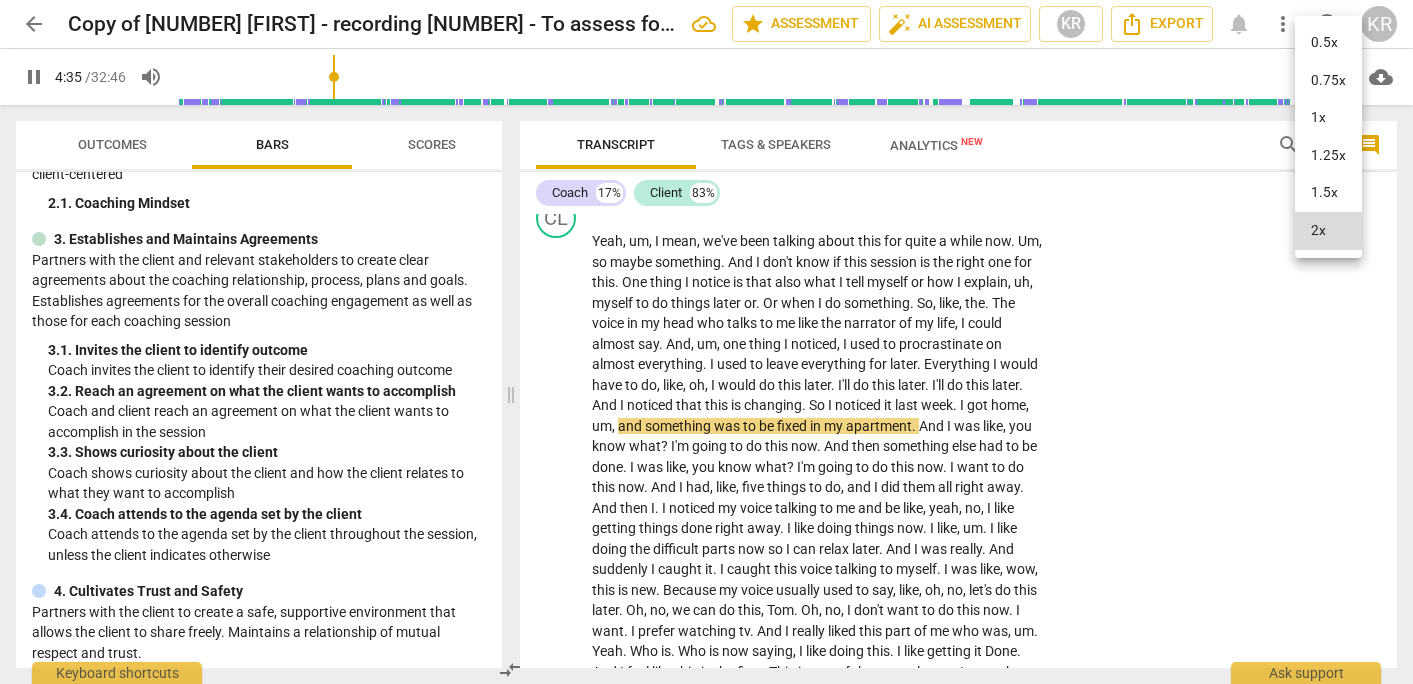 click on "1.5x" at bounding box center (1328, 193) 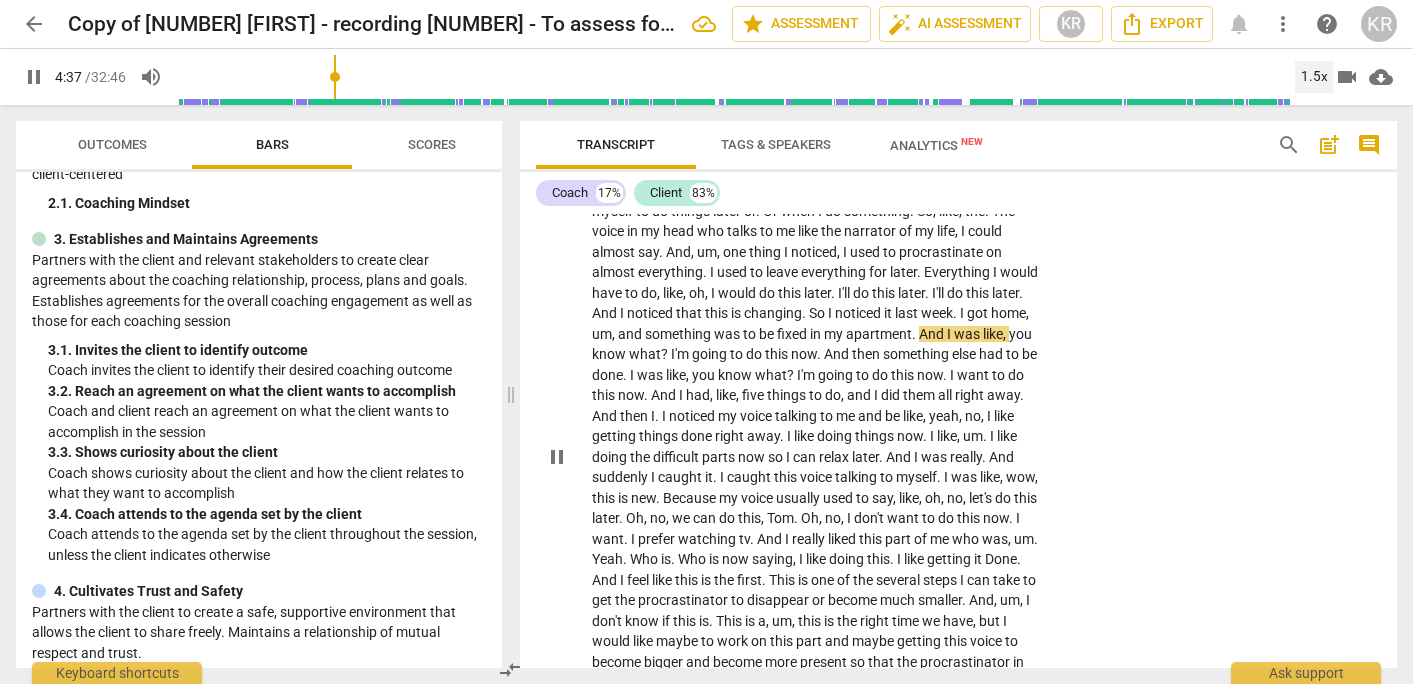 scroll, scrollTop: 2427, scrollLeft: 0, axis: vertical 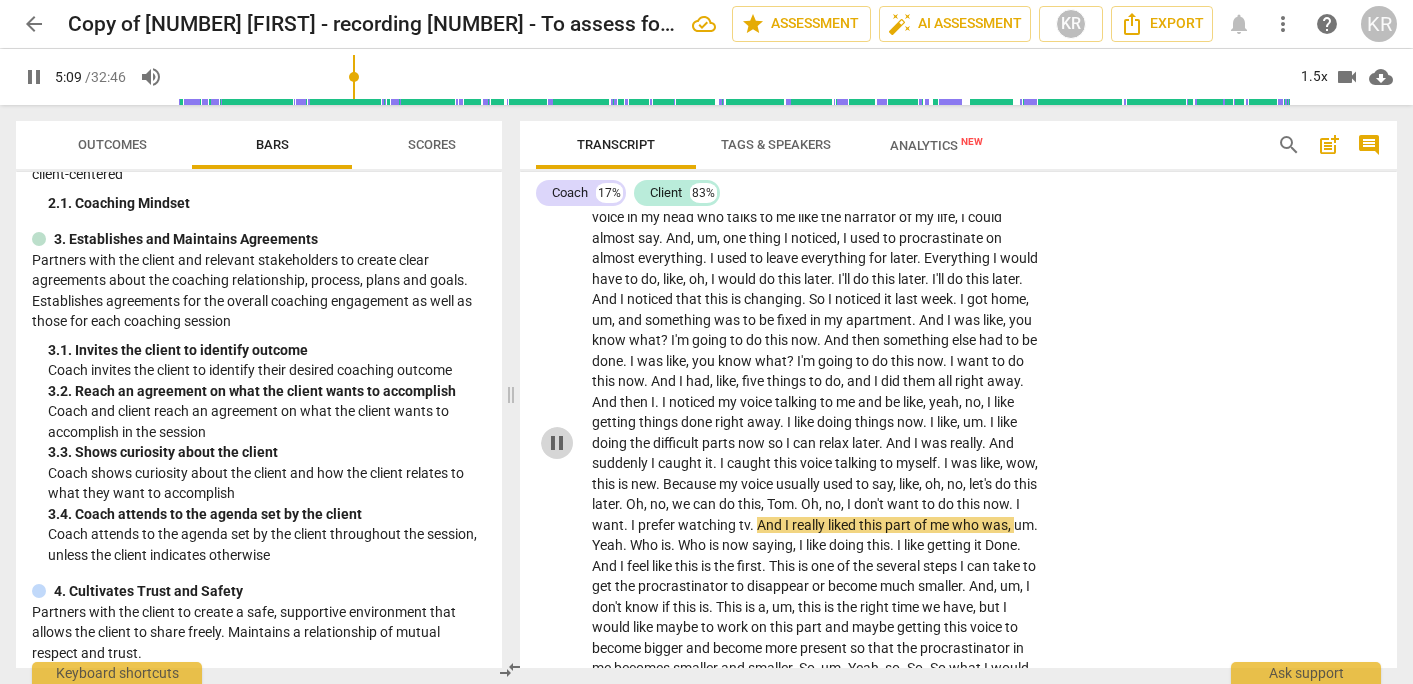 click on "pause" at bounding box center [557, 443] 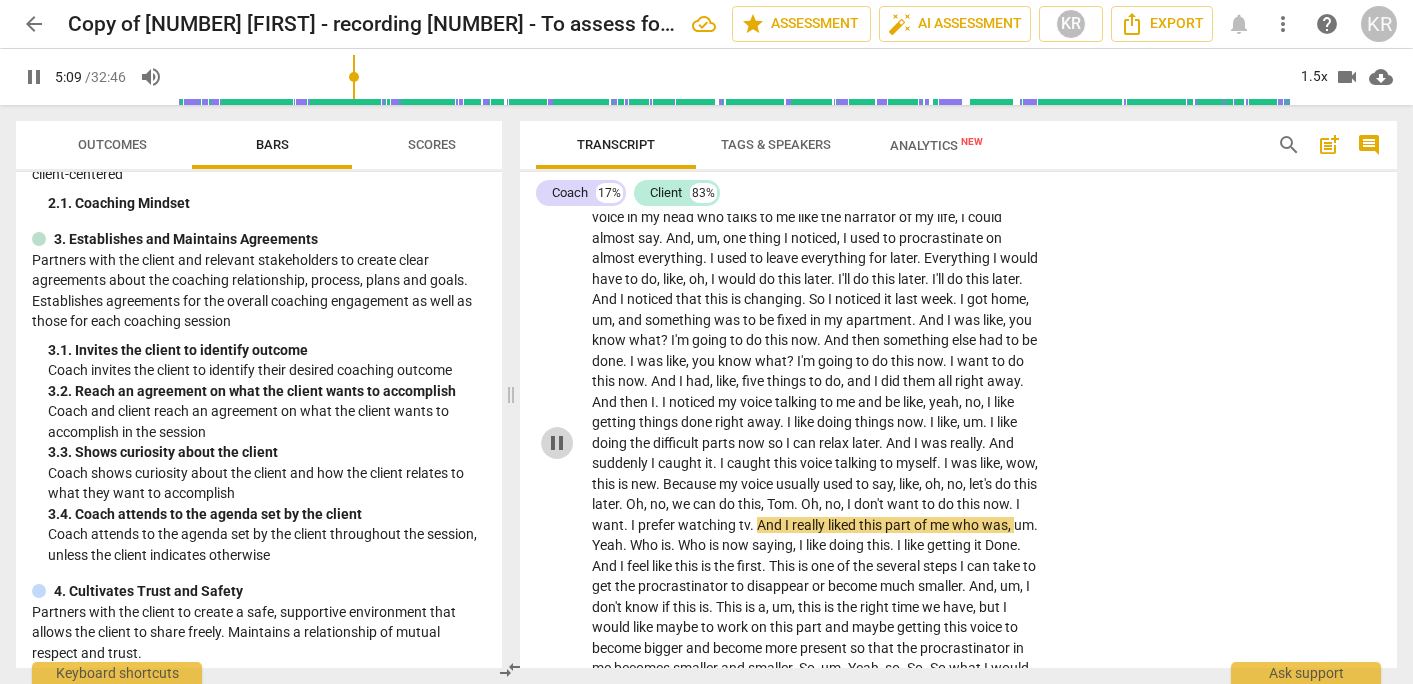 type on "310" 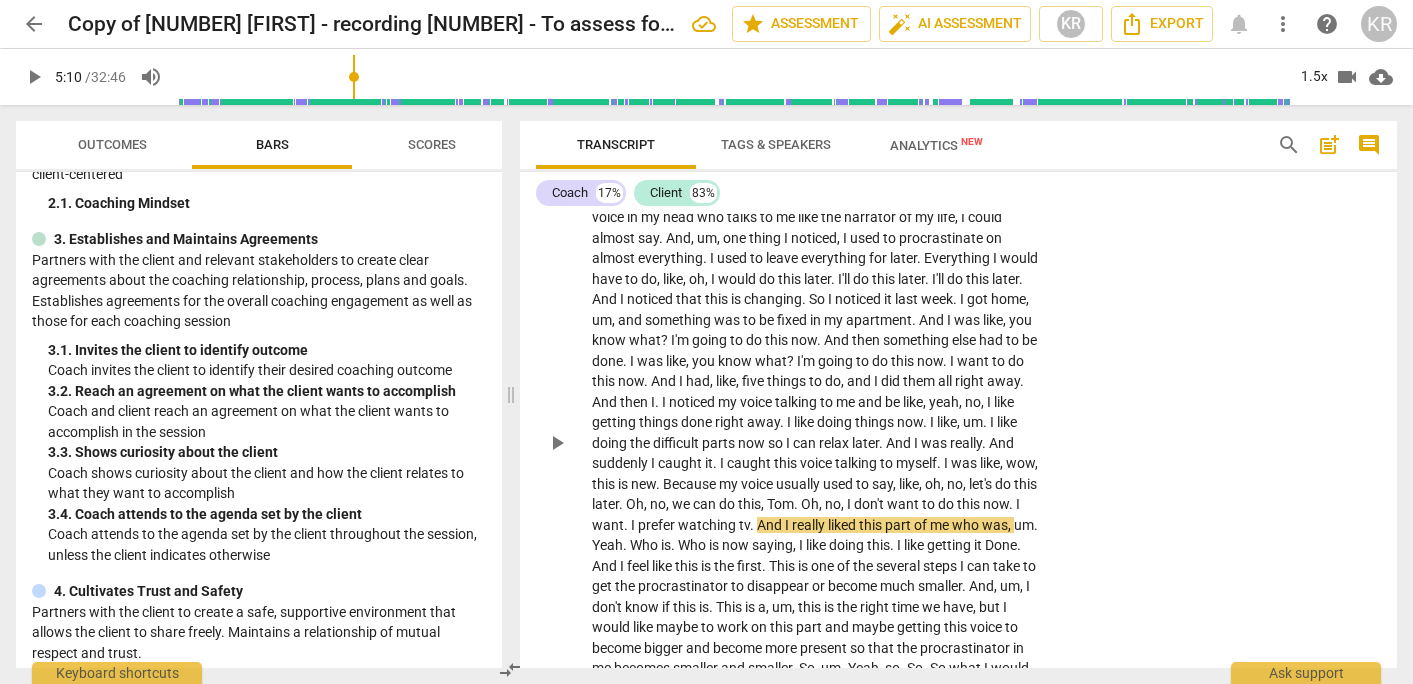 click on "Tom" at bounding box center [780, 504] 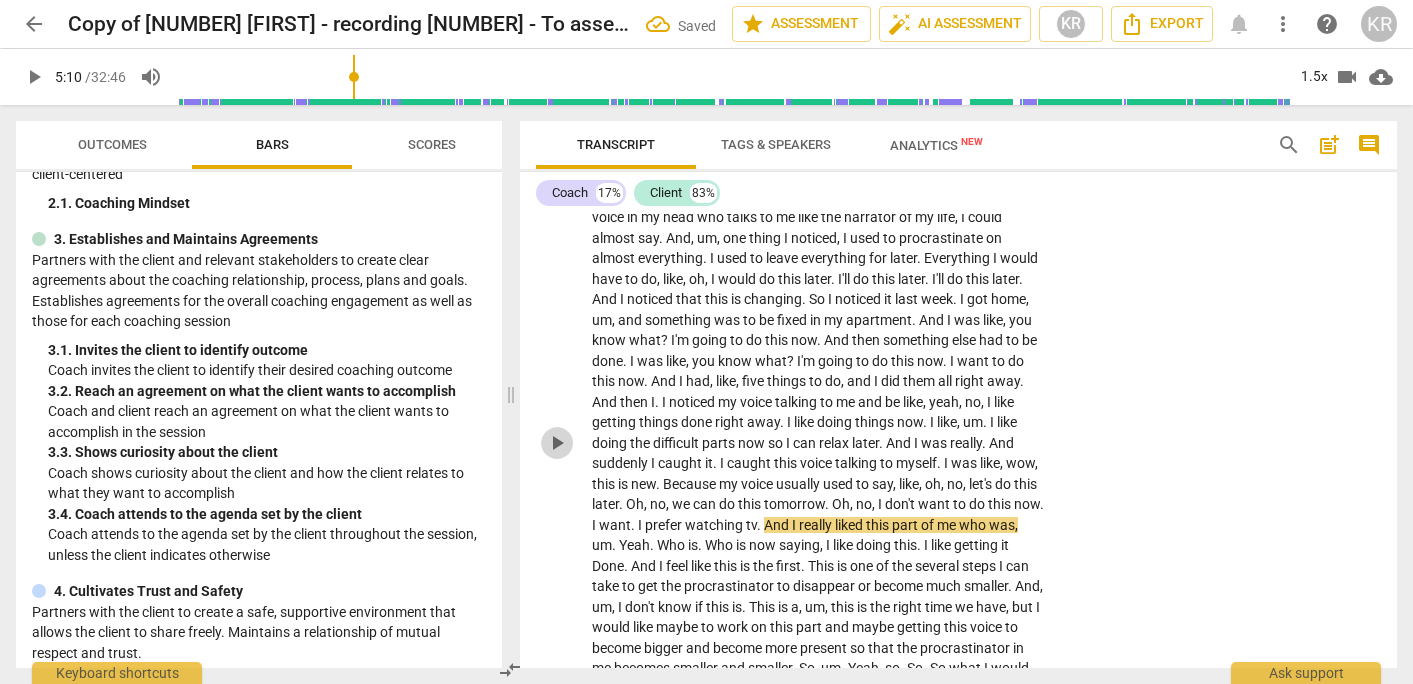 click on "play_arrow" at bounding box center (557, 443) 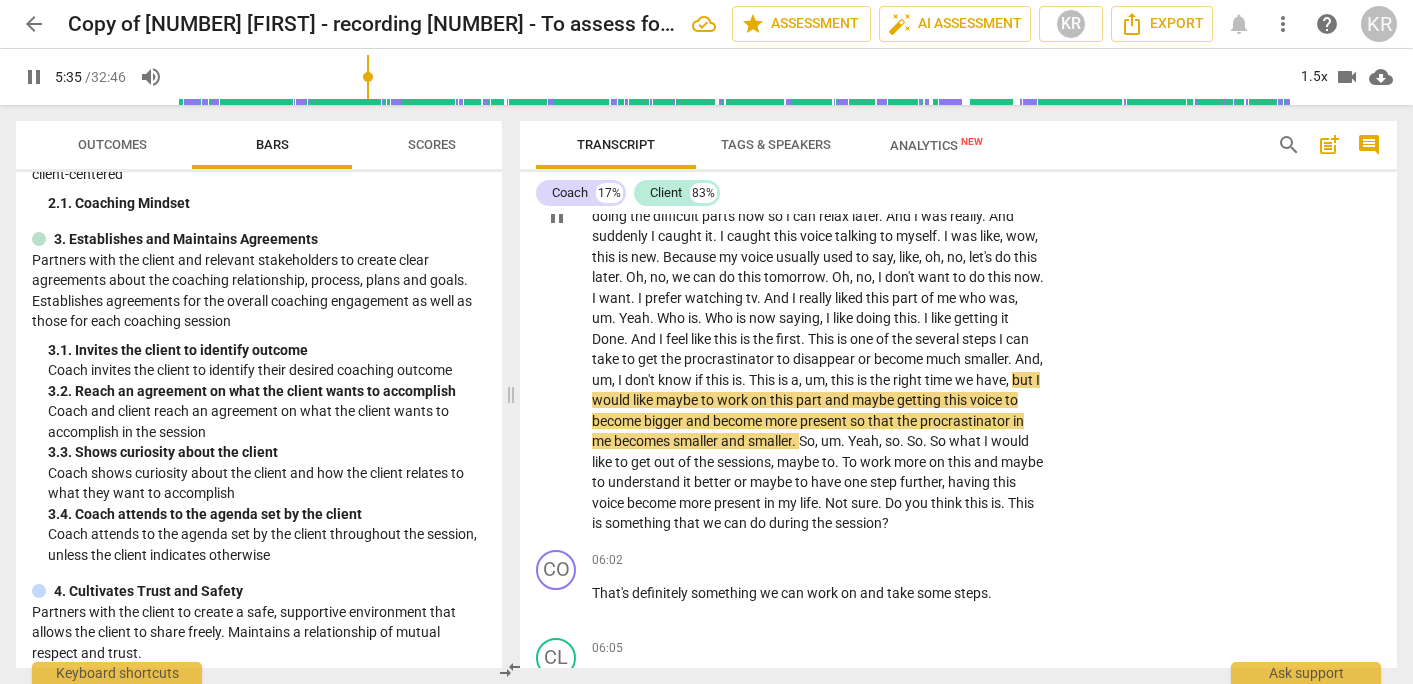 scroll, scrollTop: 2648, scrollLeft: 0, axis: vertical 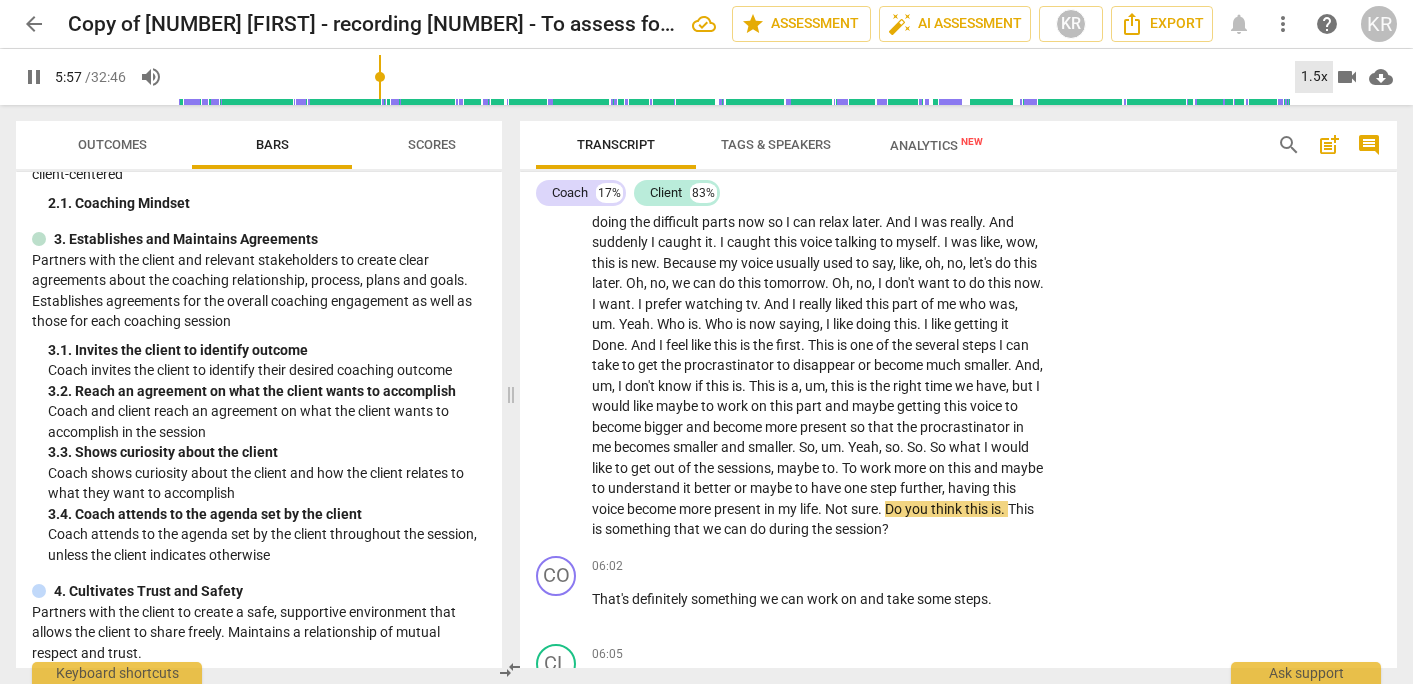 click on "1.5x" at bounding box center [1314, 77] 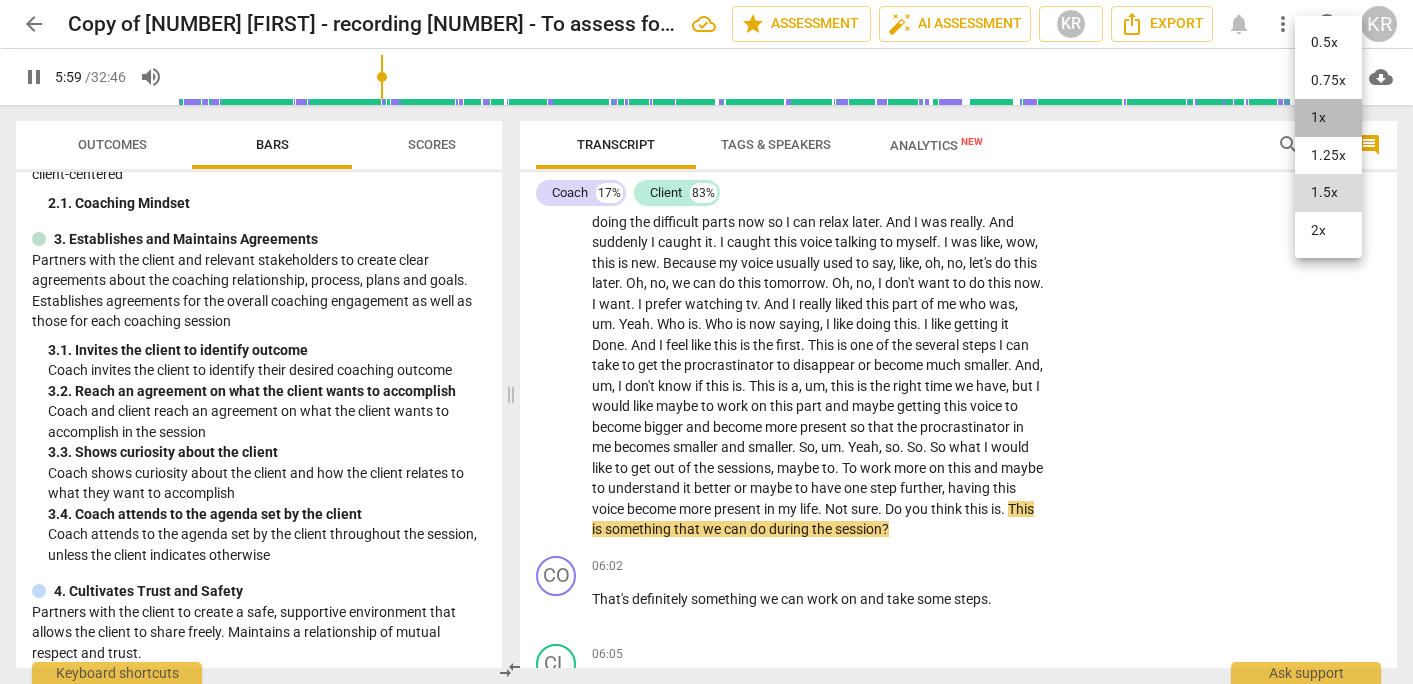 click on "1x" at bounding box center (1328, 118) 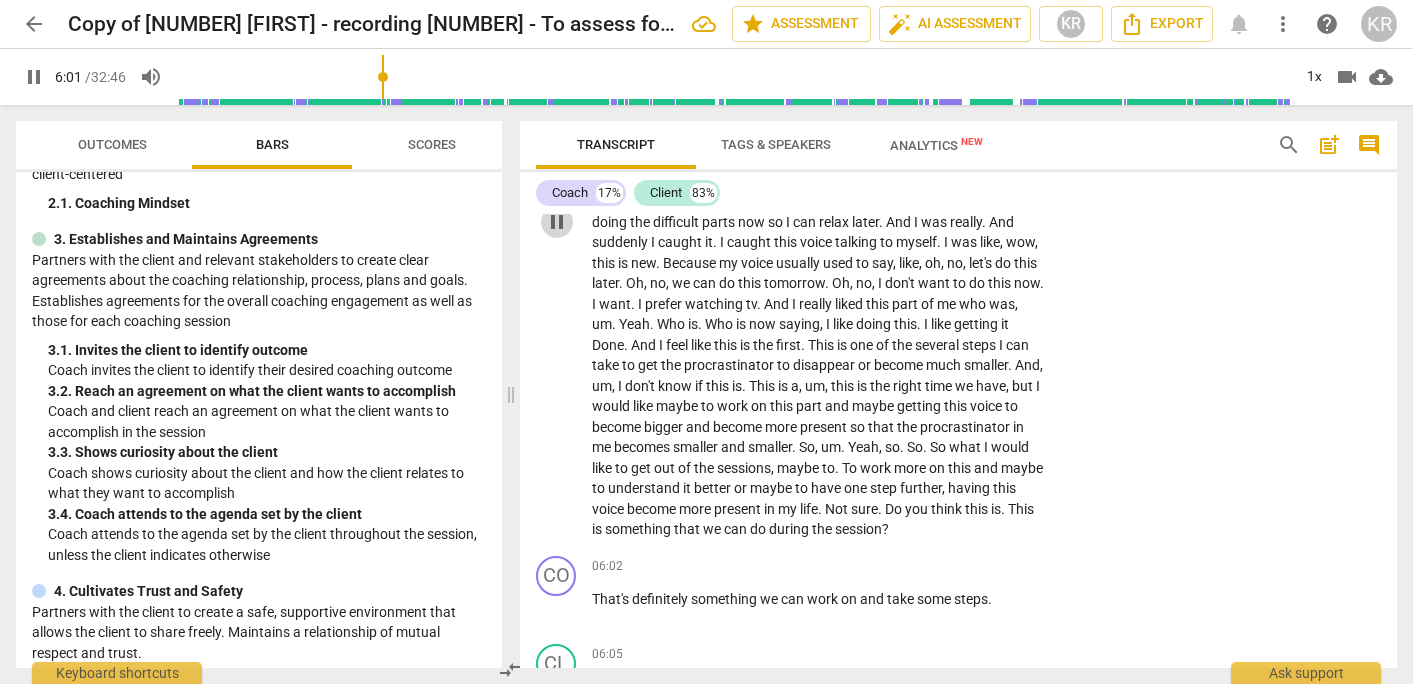 click on "pause" at bounding box center [557, 222] 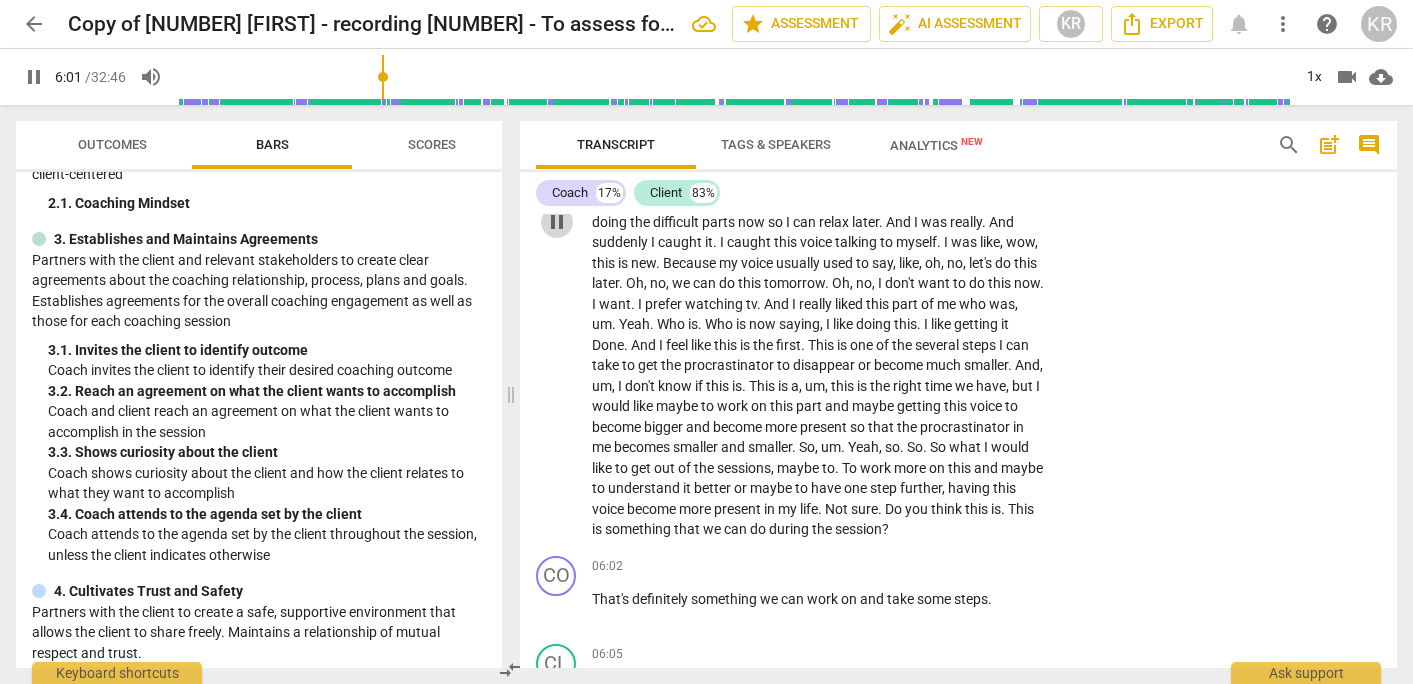 type on "362" 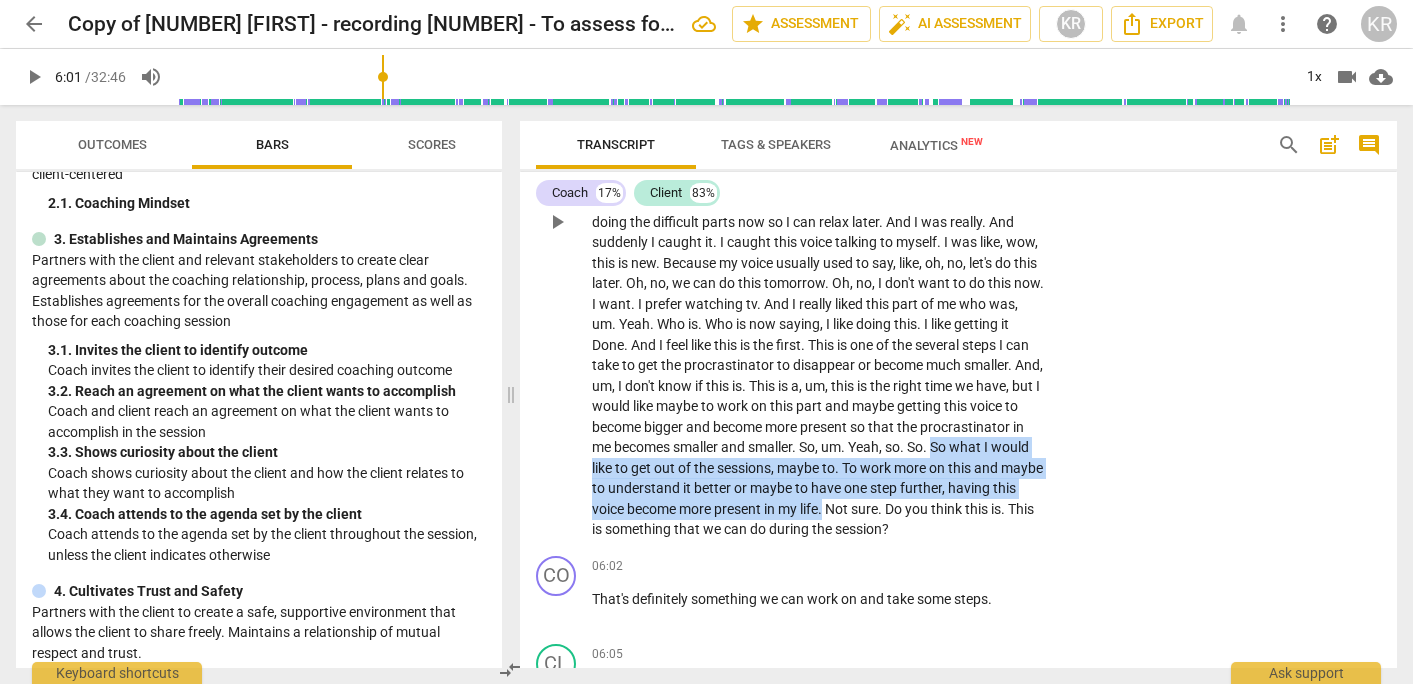 drag, startPoint x: 678, startPoint y: 485, endPoint x: 1047, endPoint y: 529, distance: 371.61404 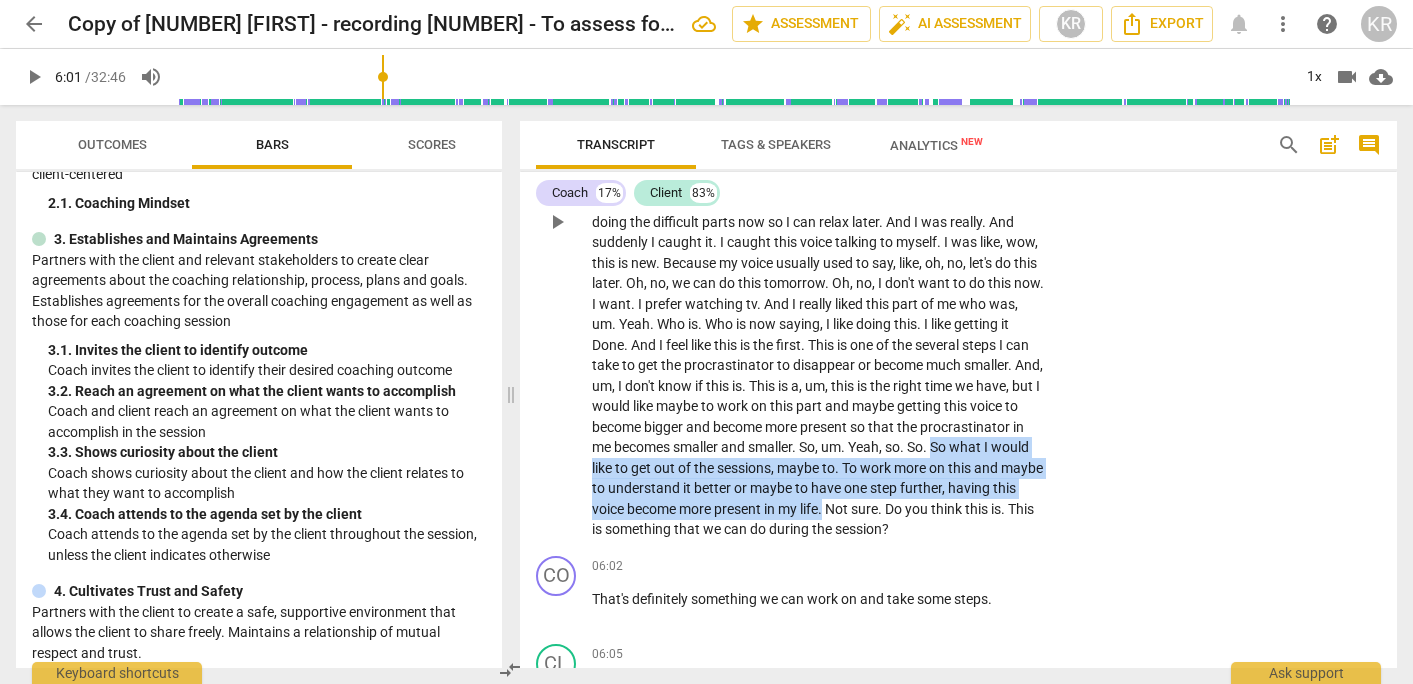 click on "Yeah ,   um ,   I   mean ,   we've   been   talking   about   this   for   quite   a   while   now .   Um ,   so   maybe   something .   And   I   don't   know   if   this   session   is   the   right   one   for   this .   One   thing   I   notice   is   that   also   what   I   tell   myself   or   how   I   explain ,   uh ,   myself   to   do   things   later   or .   Or   when   I   do   something .   So ,   like ,   the .   The   voice   in   my   head   who   talks   to   me   like   the   narrator   of   my   life ,   I   could   almost   say .   And ,   um ,   one   thing   I   noticed ,   I   used   to   procrastinate   on   almost   everything .   I   used   to   leave   everything   for   later .   Everything   I   would   have   to   do ,   like ,   oh ,   I   would   do   this   later .   I'll   do   this   later .   I'll   do   this   later .   And   I   noticed   that   this   is   changing .   So   I   noticed   it   last   week .   I   got   home ,   um ,   and   something   was   to   be" at bounding box center [824, 222] 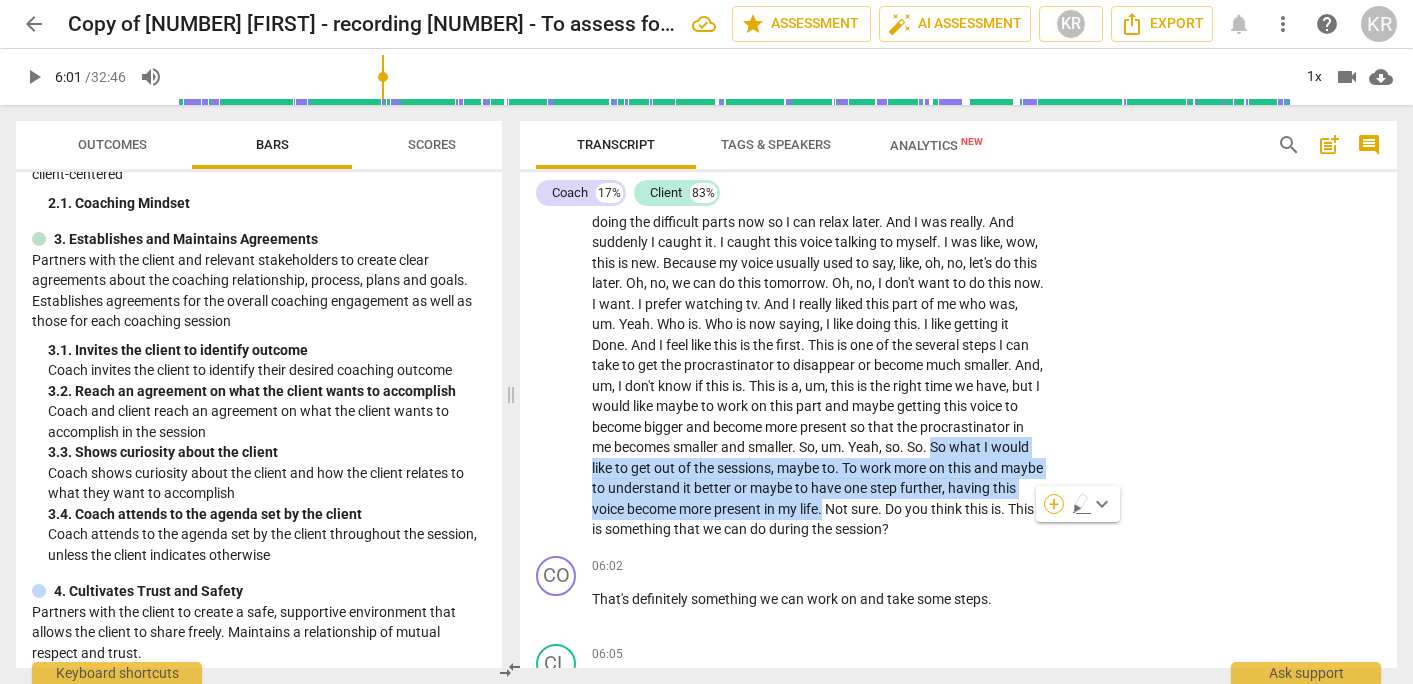 click on "+" at bounding box center [1054, 504] 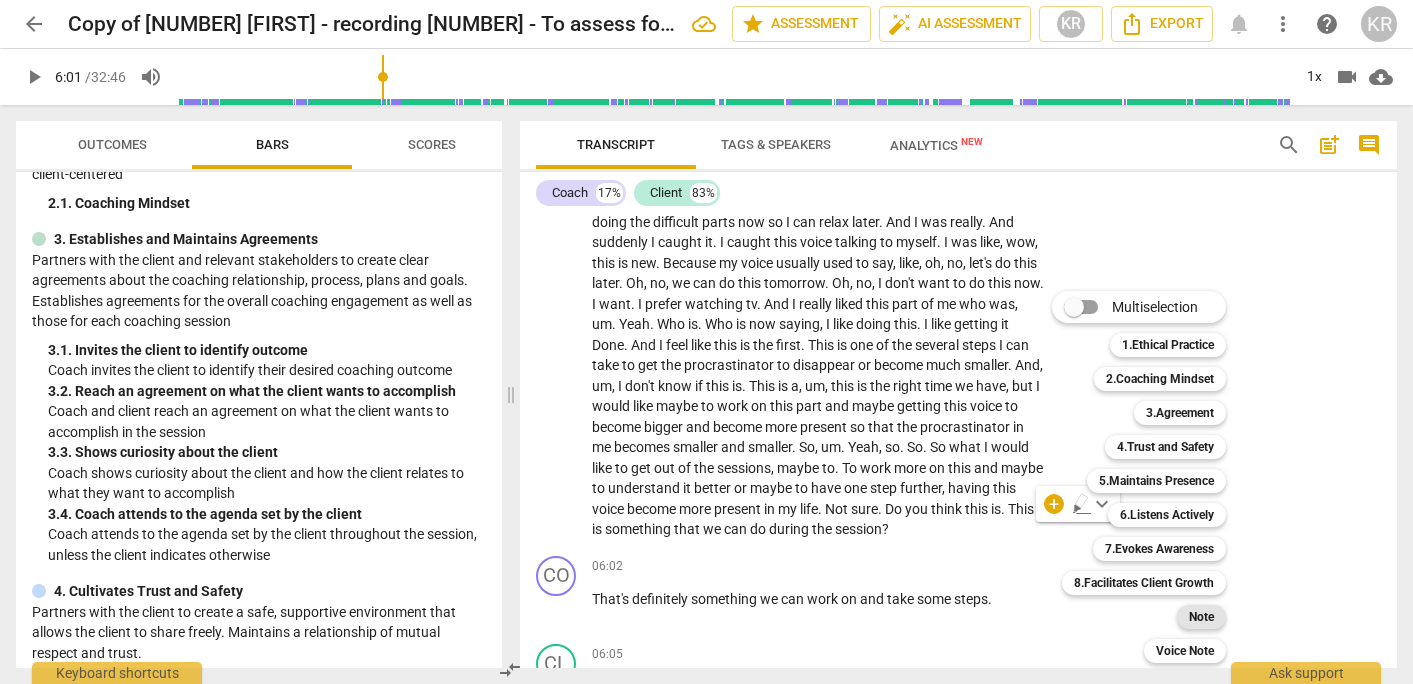 click on "Note" at bounding box center (1201, 617) 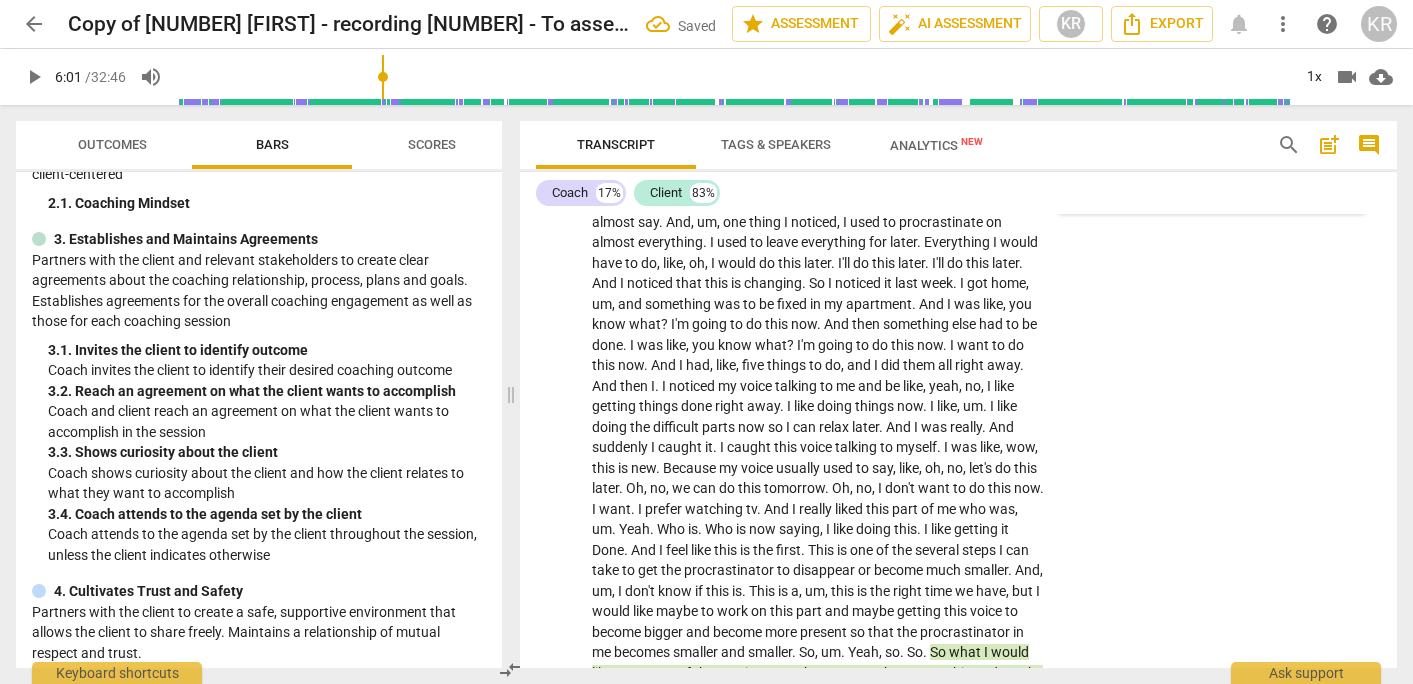 scroll, scrollTop: 2203, scrollLeft: 0, axis: vertical 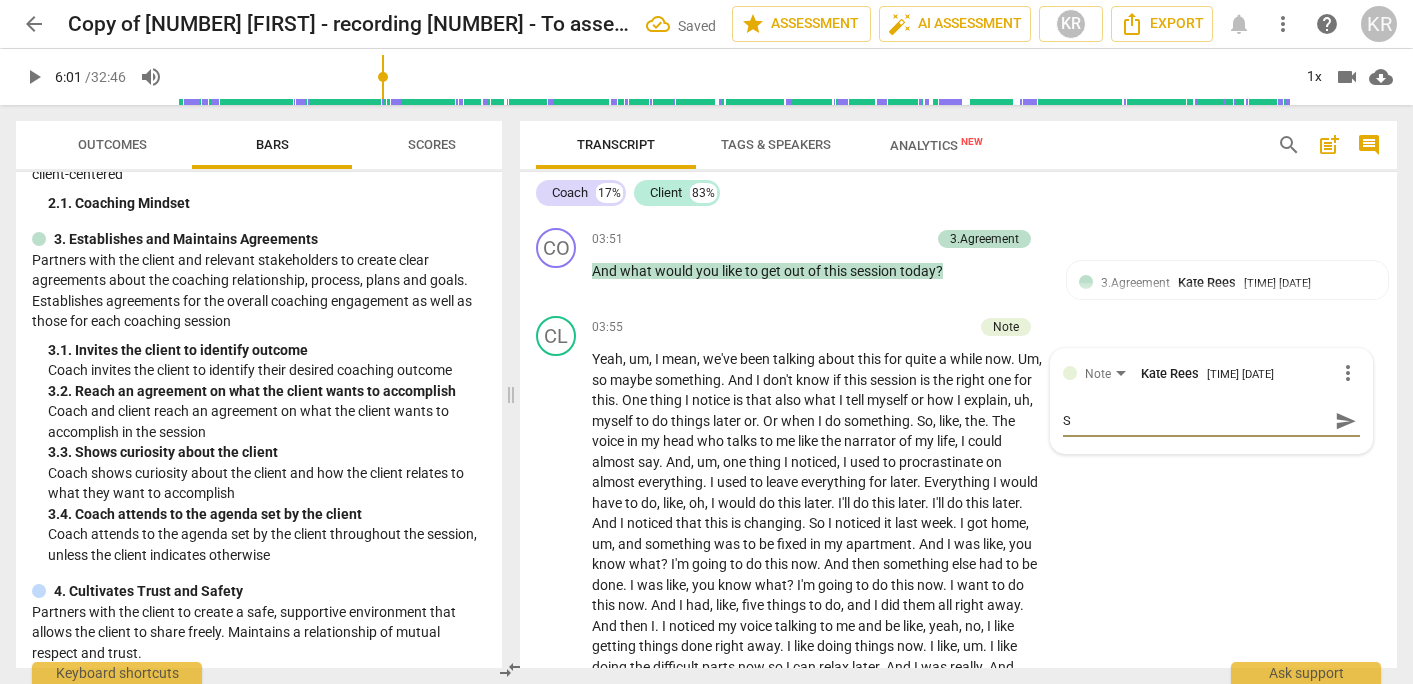 type on "SE" 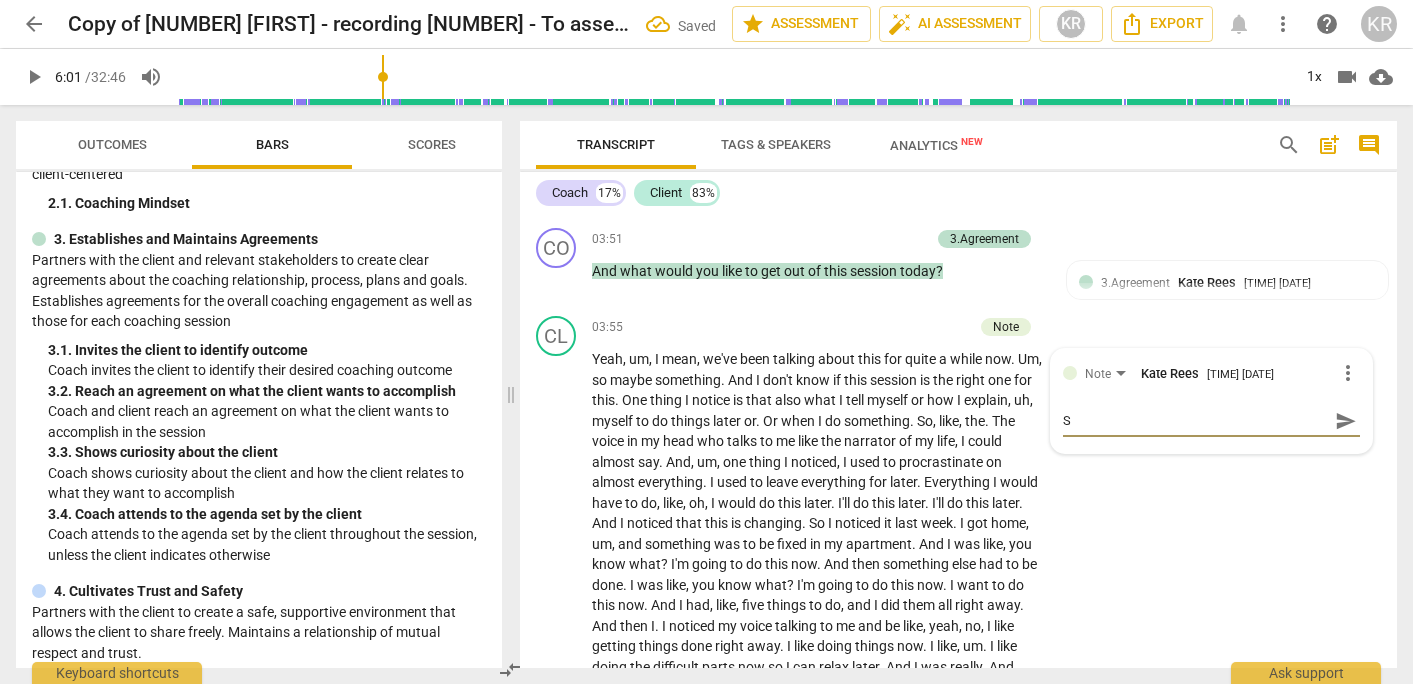 type on "SE" 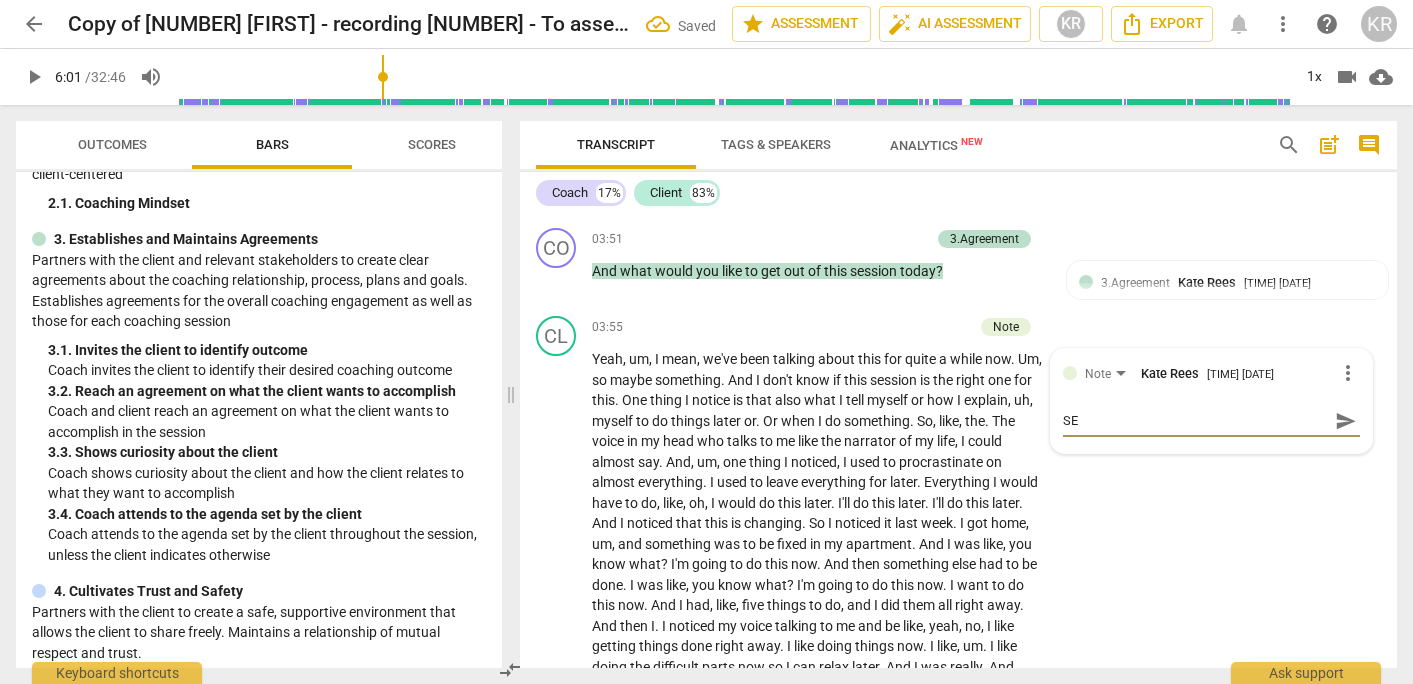 type on "SES" 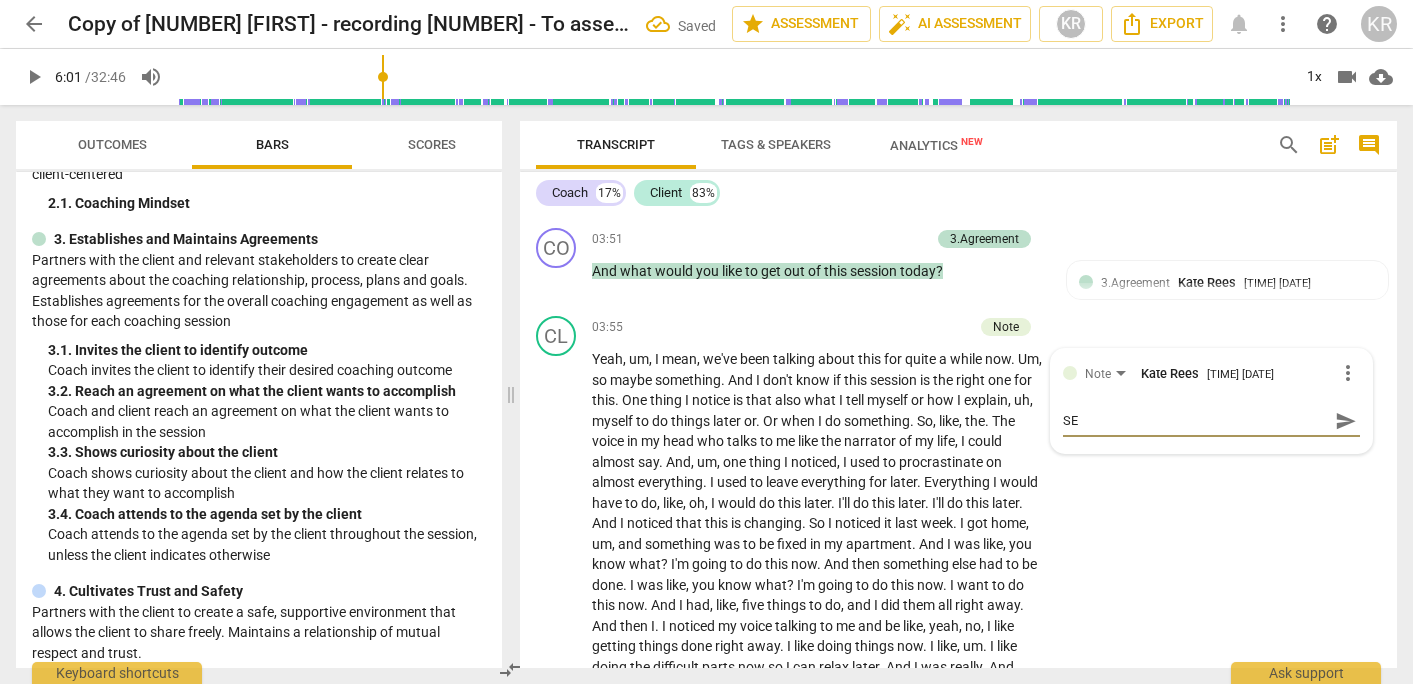 type on "SES" 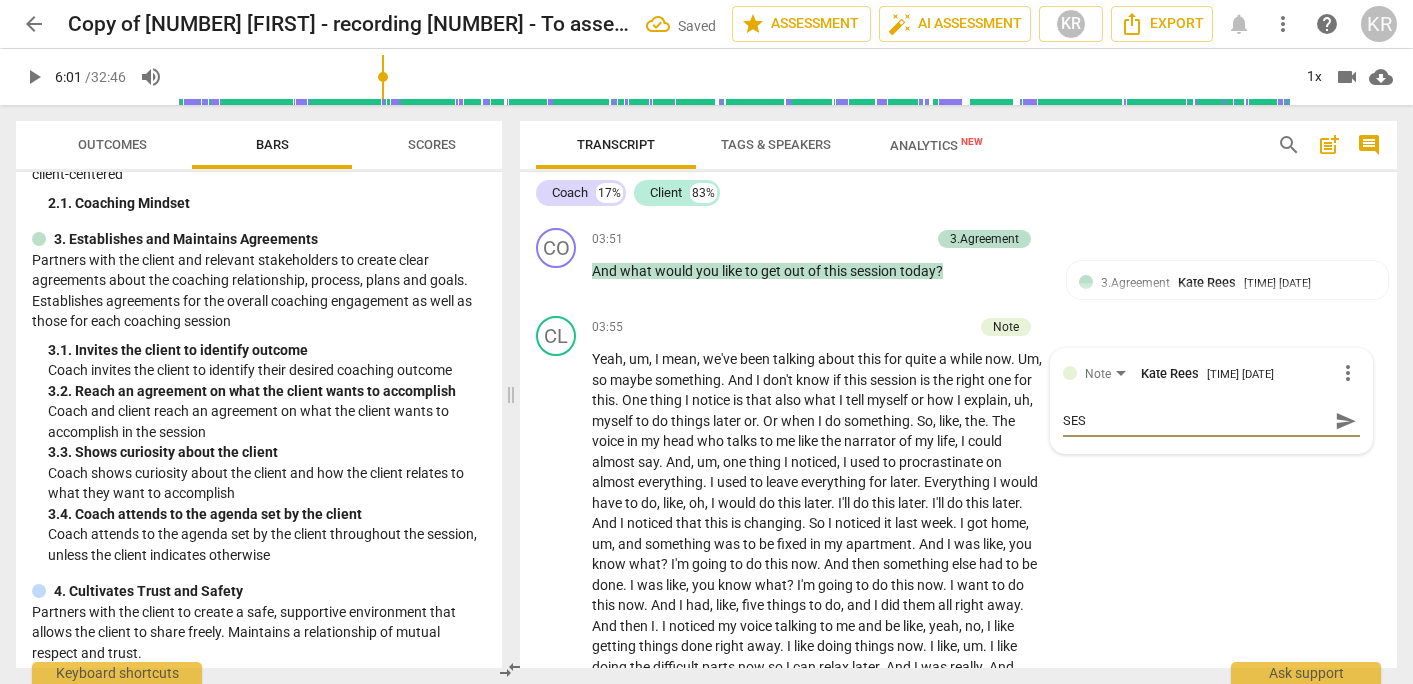 type on "SESS" 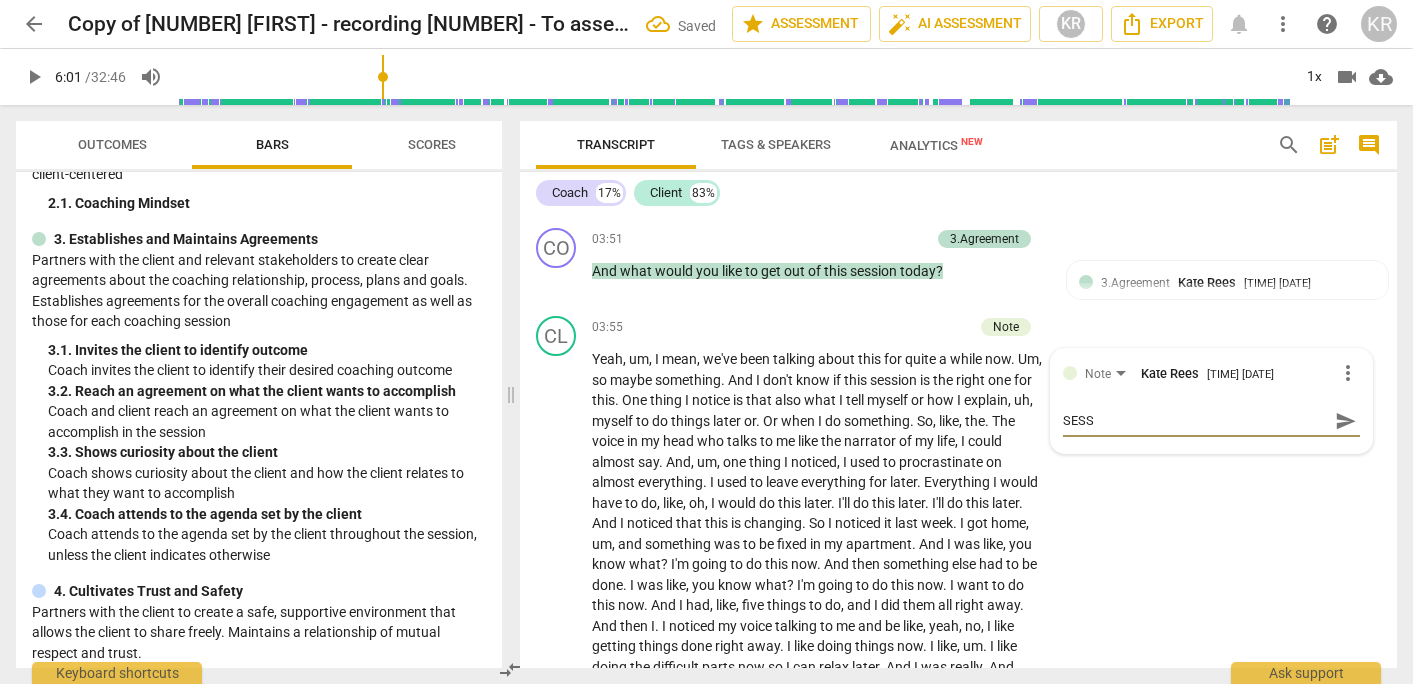 type on "SESSI" 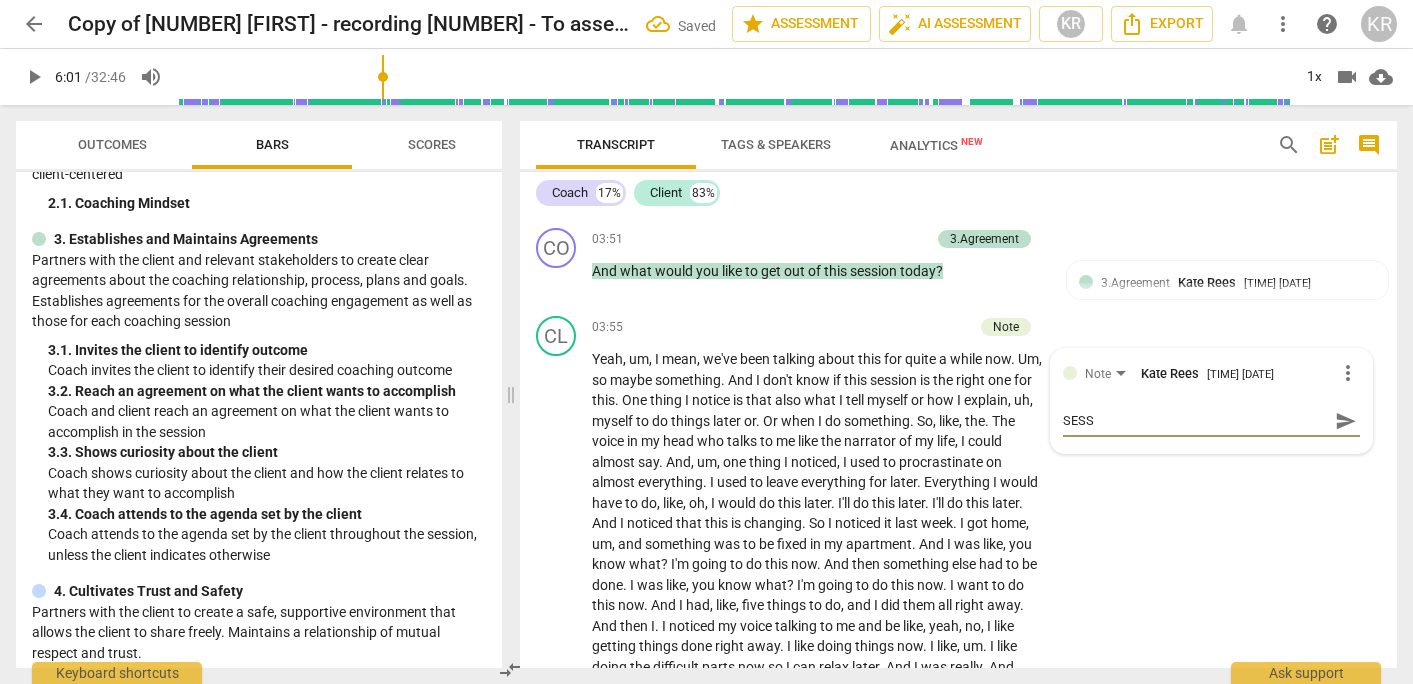 type on "SESSI" 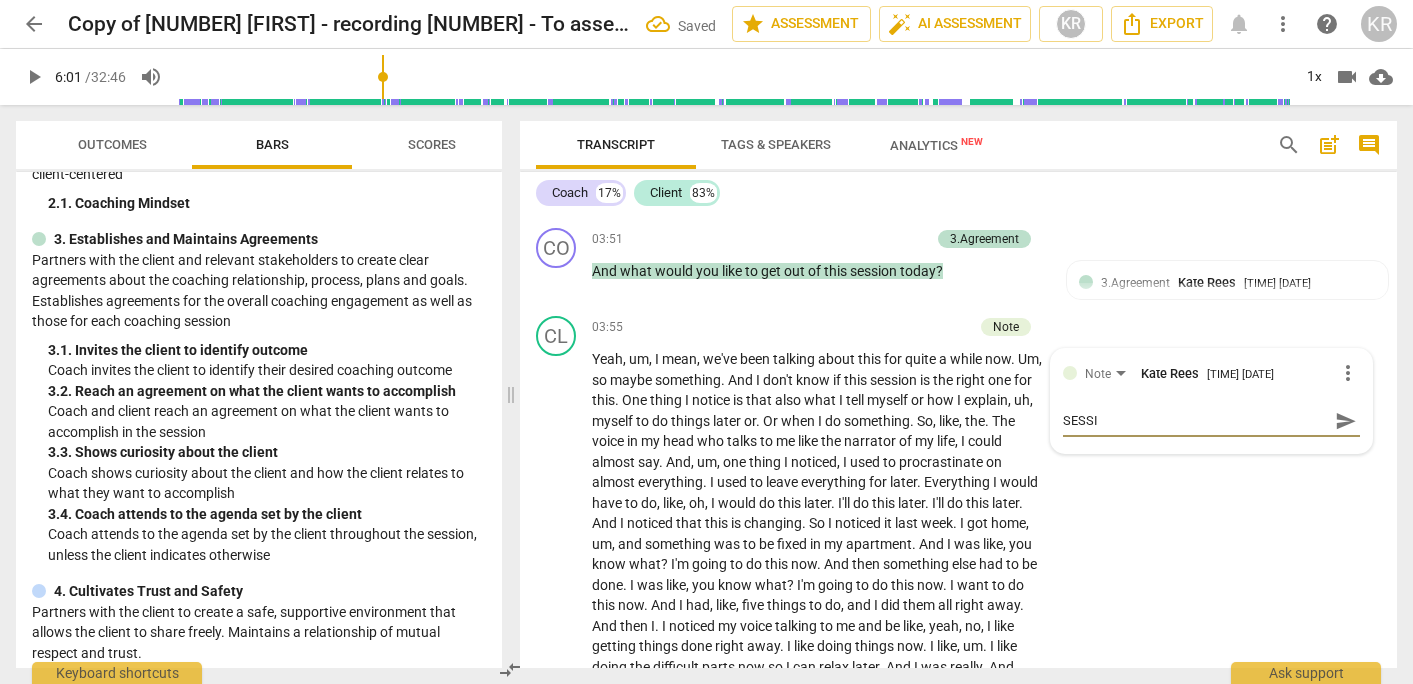 type on "SESSIO" 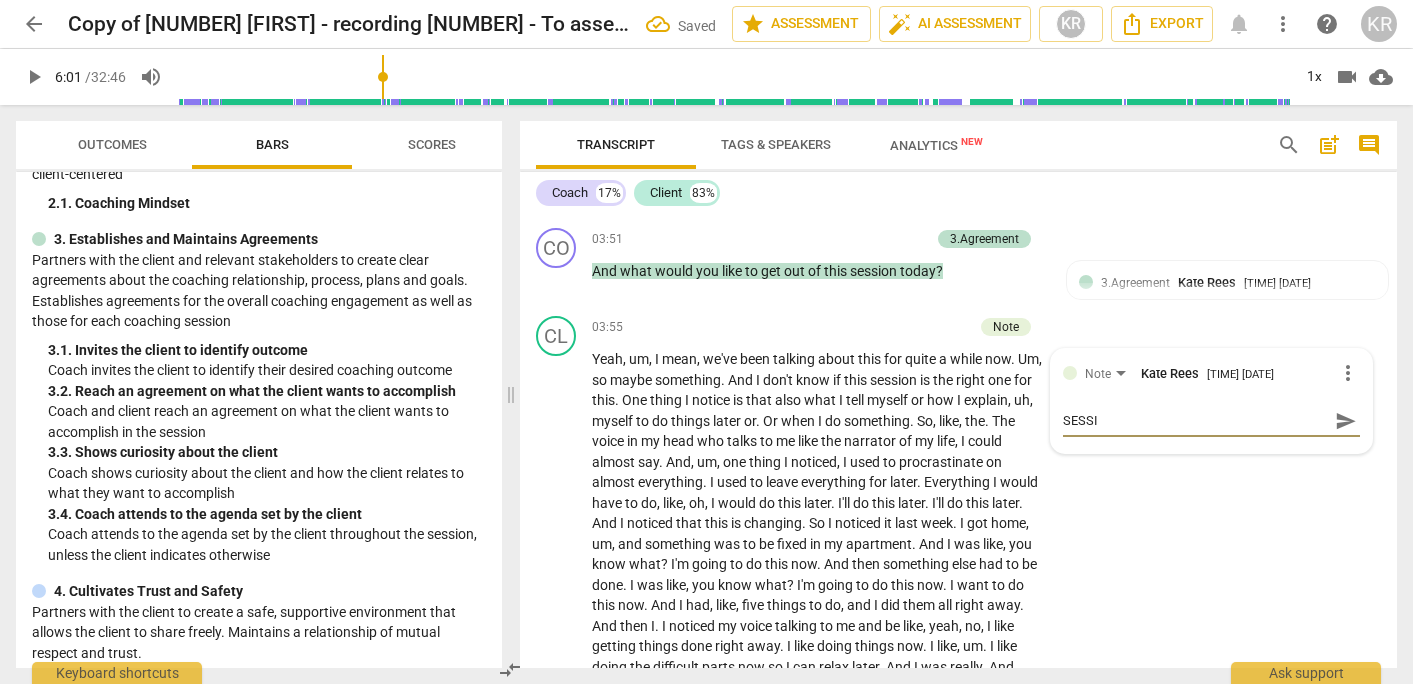 type on "SESSIO" 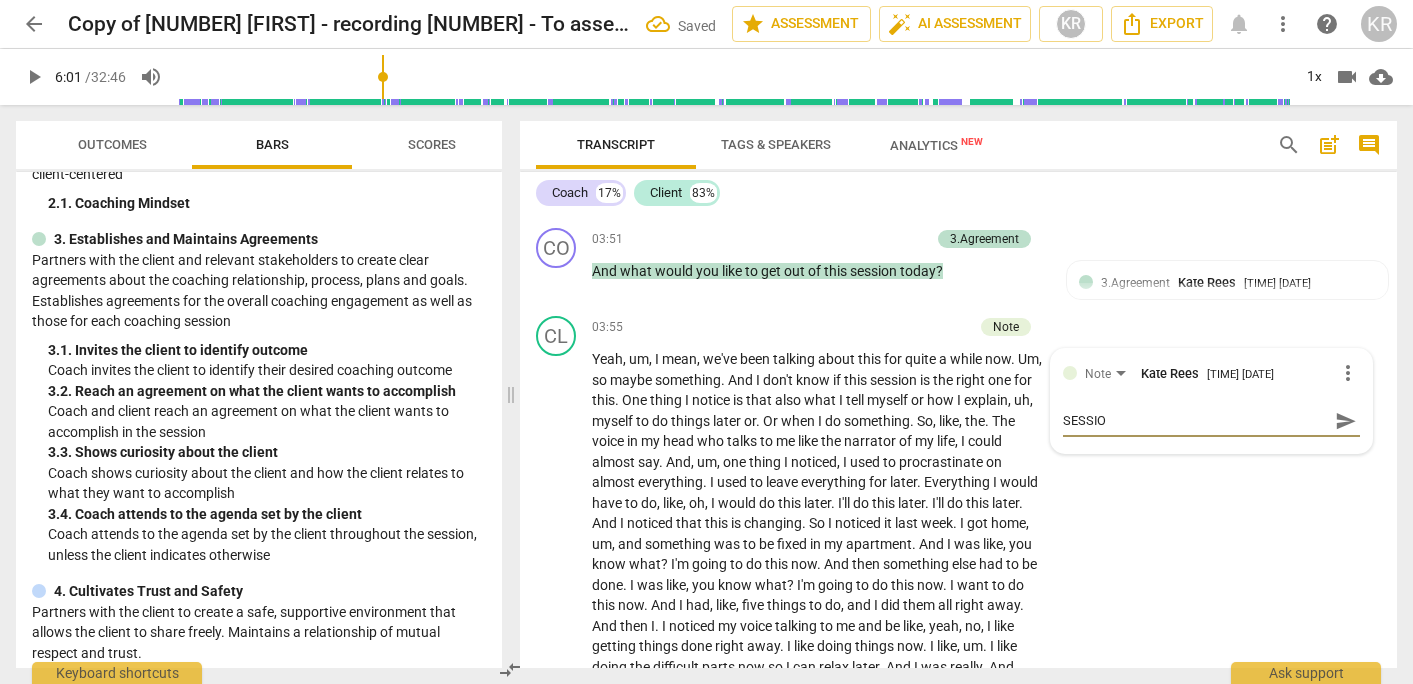 type on "SESSION" 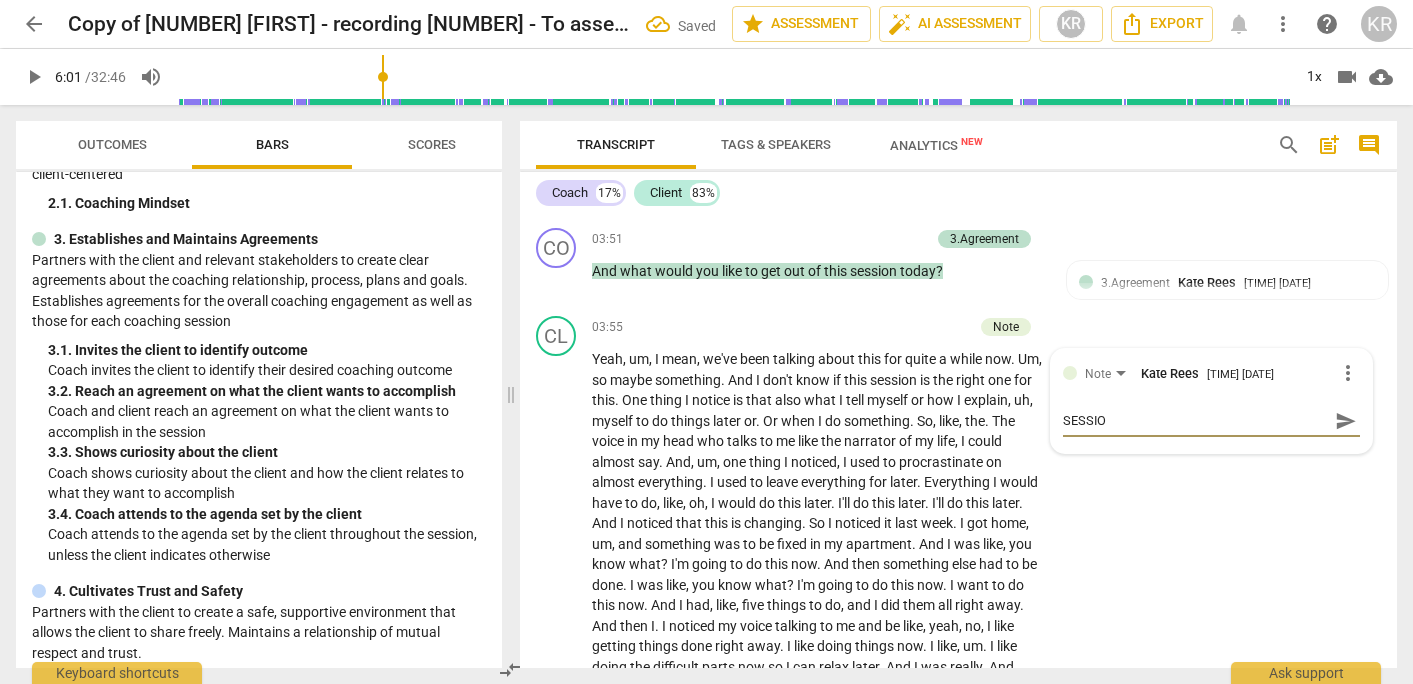 type on "SESSION" 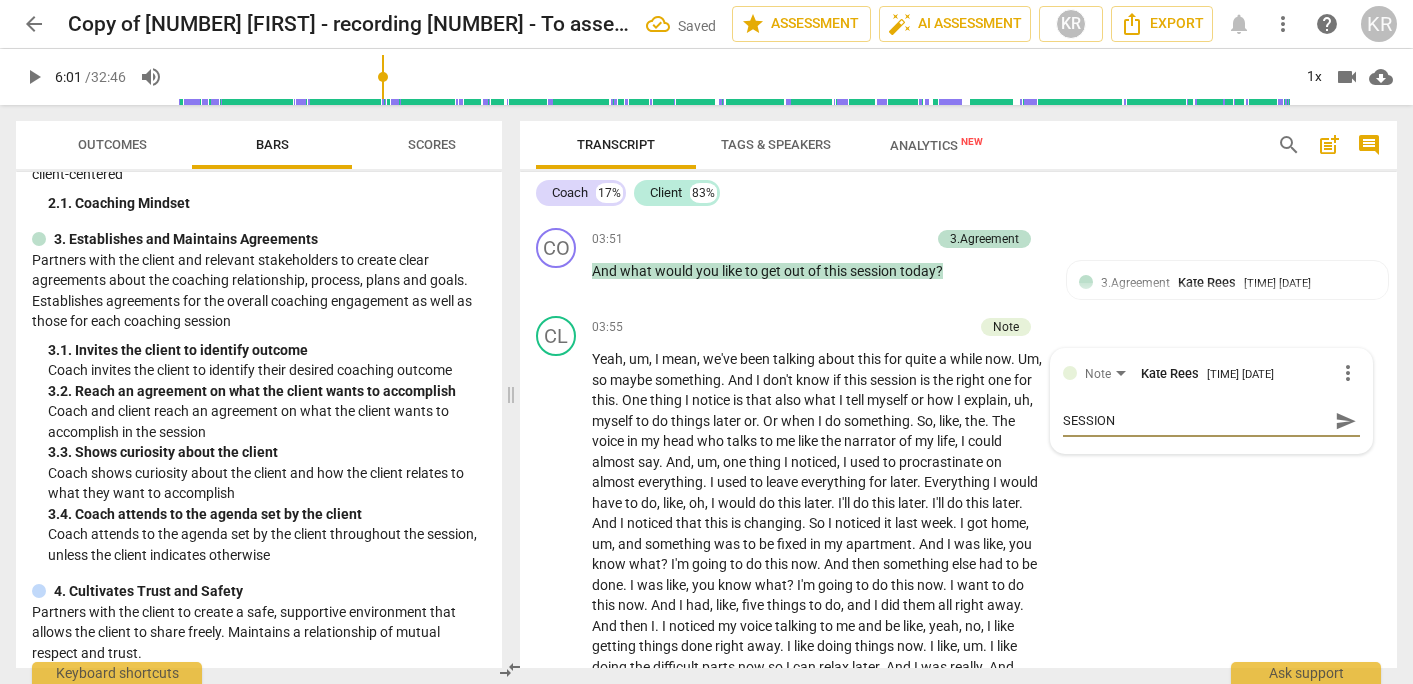 type on "SESSION" 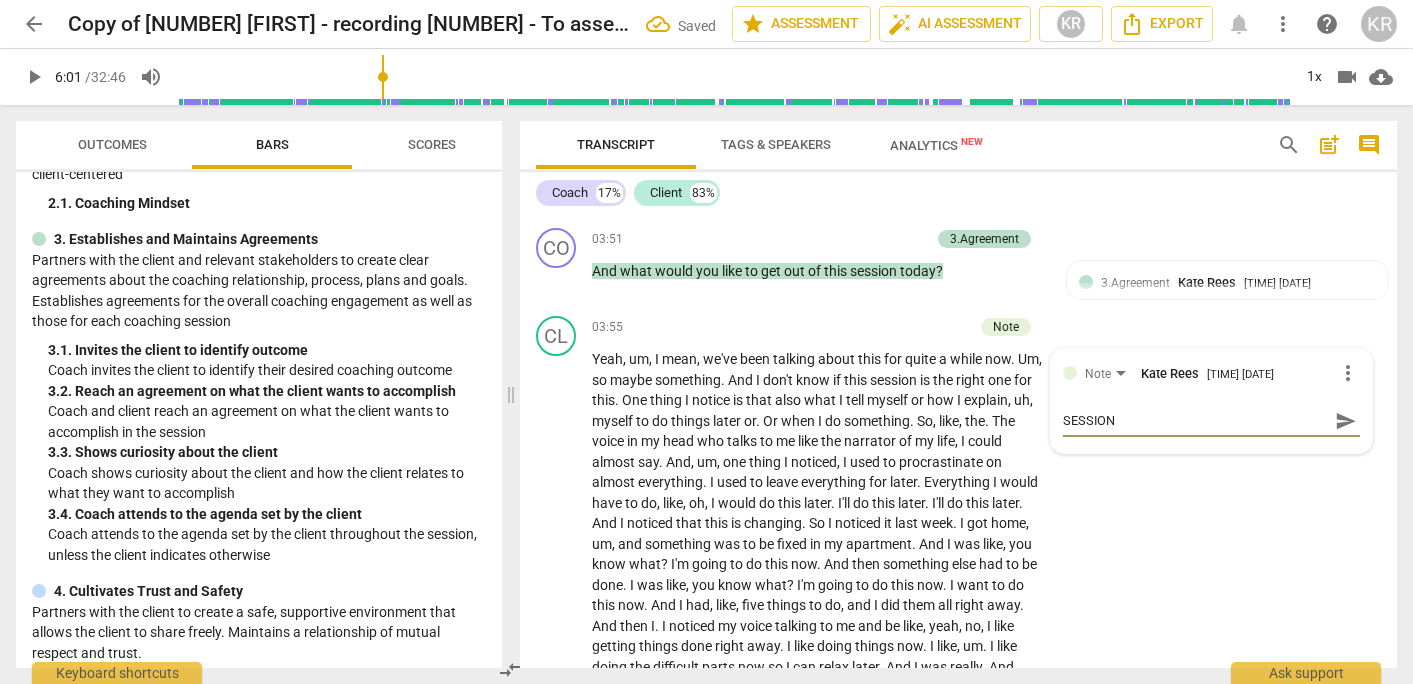 type on "SESSION" 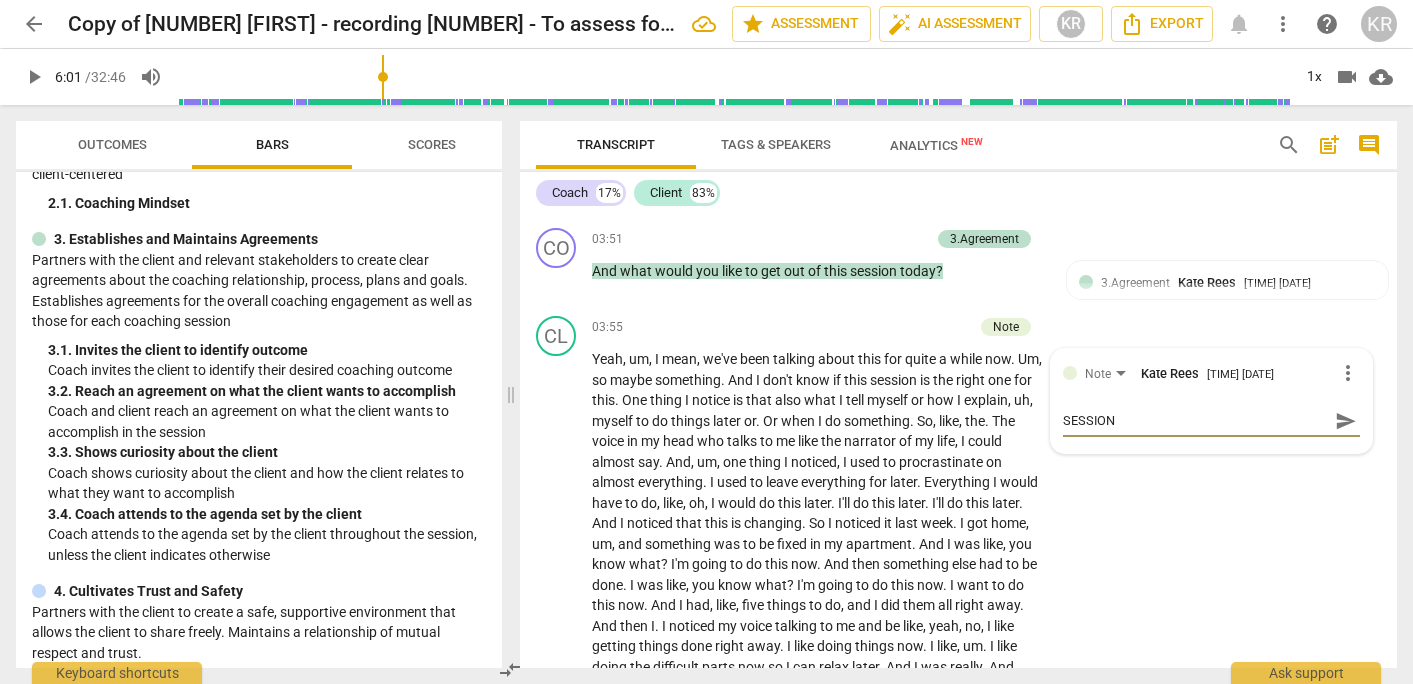 type on "SESSION G" 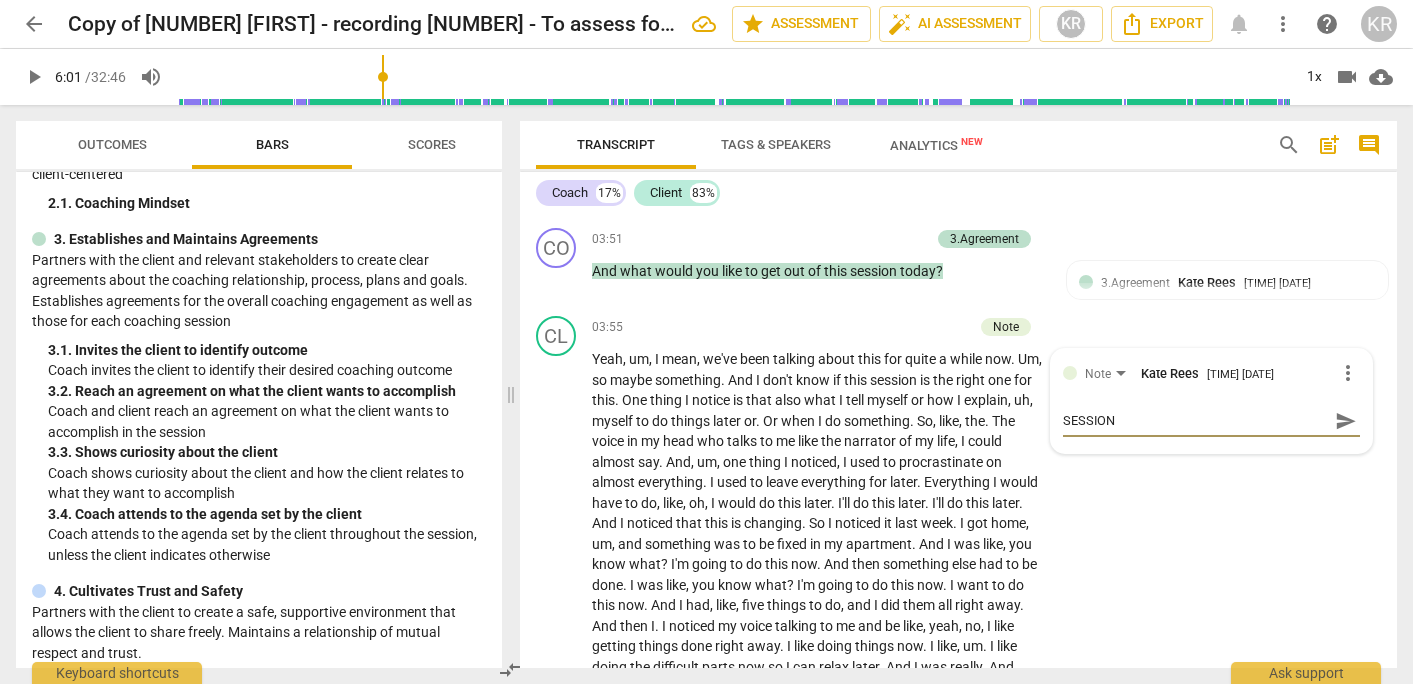 type on "SESSION G" 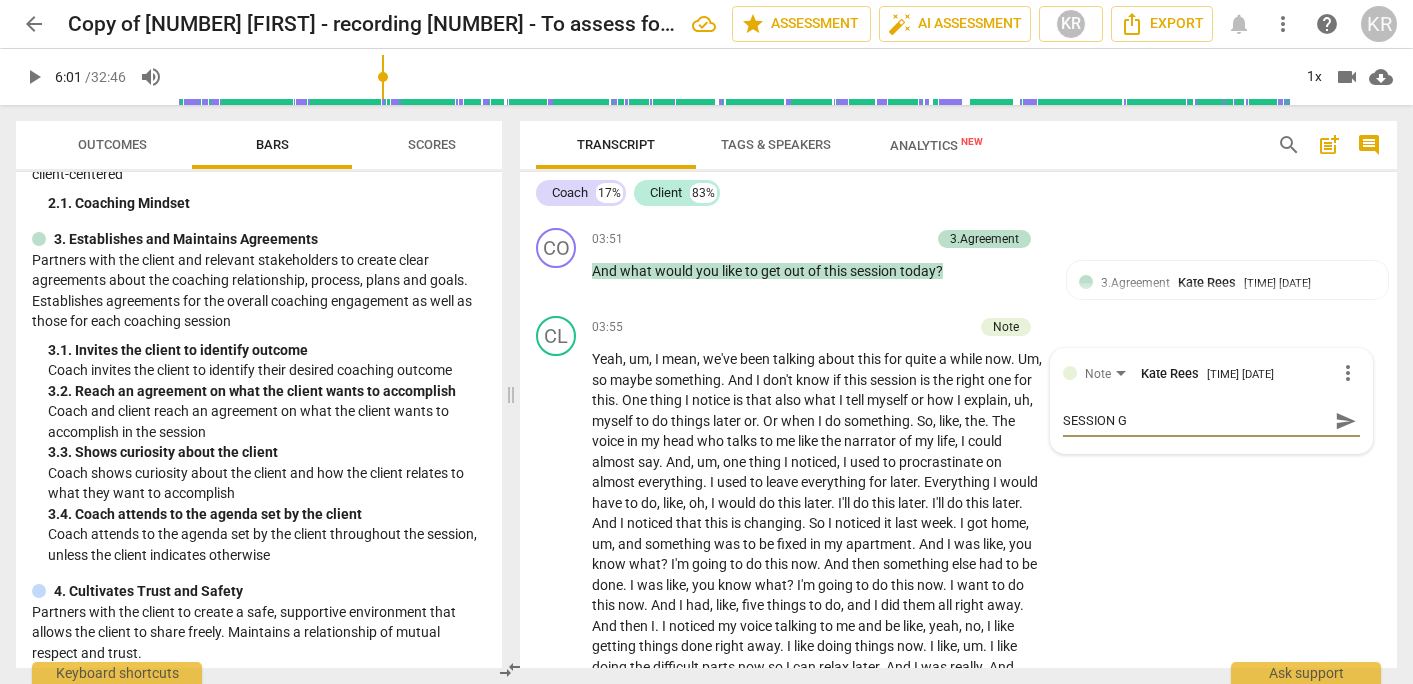 type on "SESSION GO" 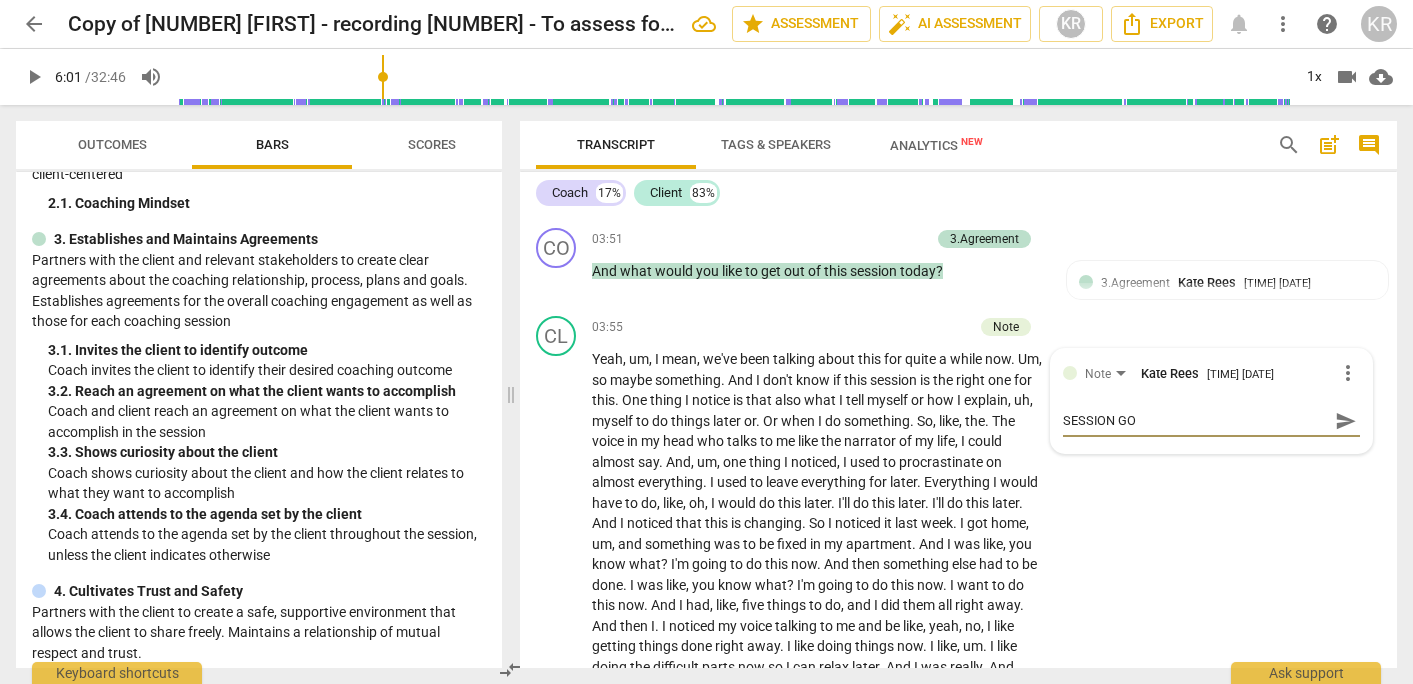 type on "SESSION GOA" 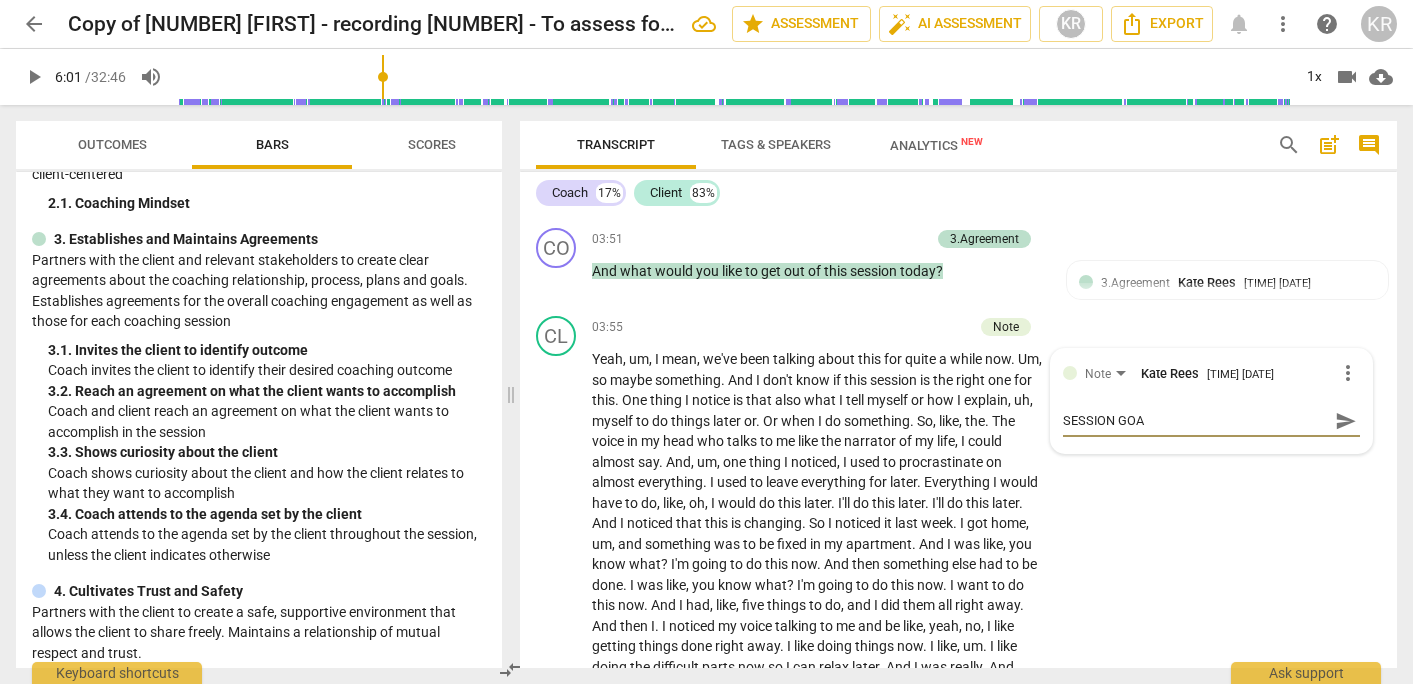 type on "SESSION GOAL" 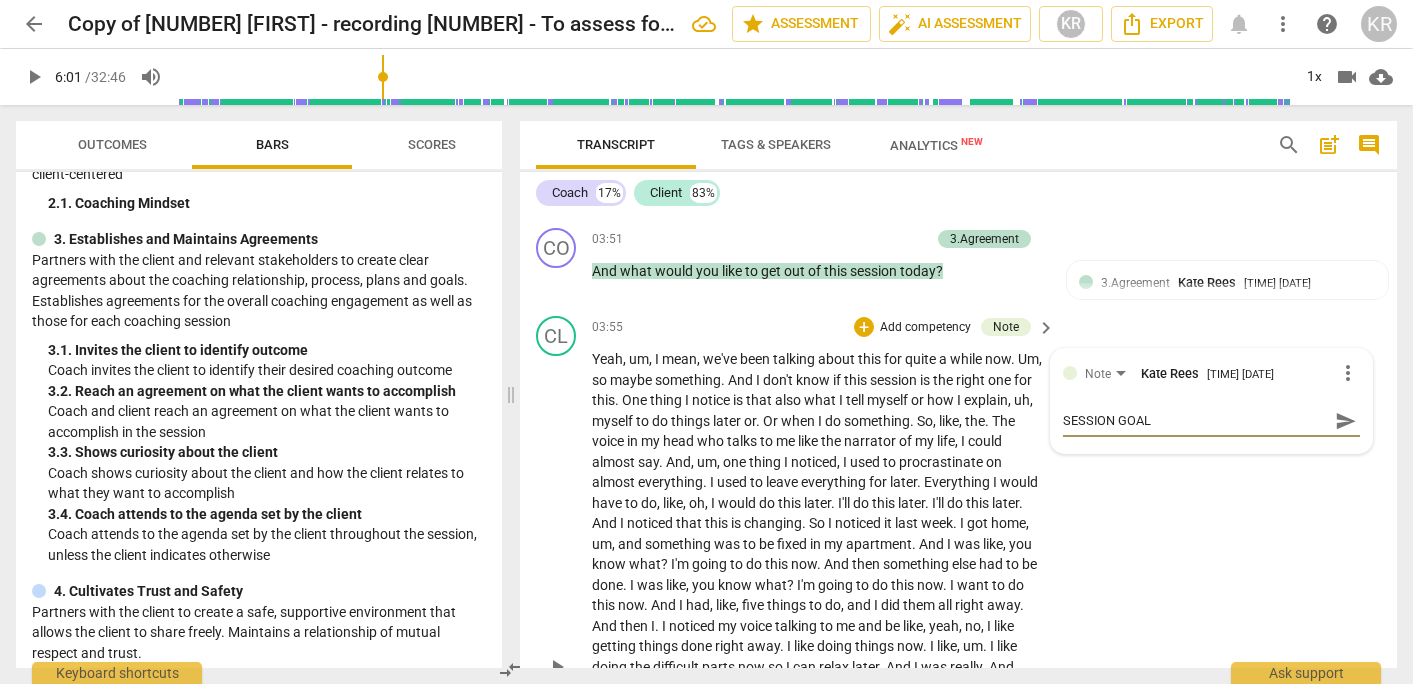 type on "SESSION GOAL" 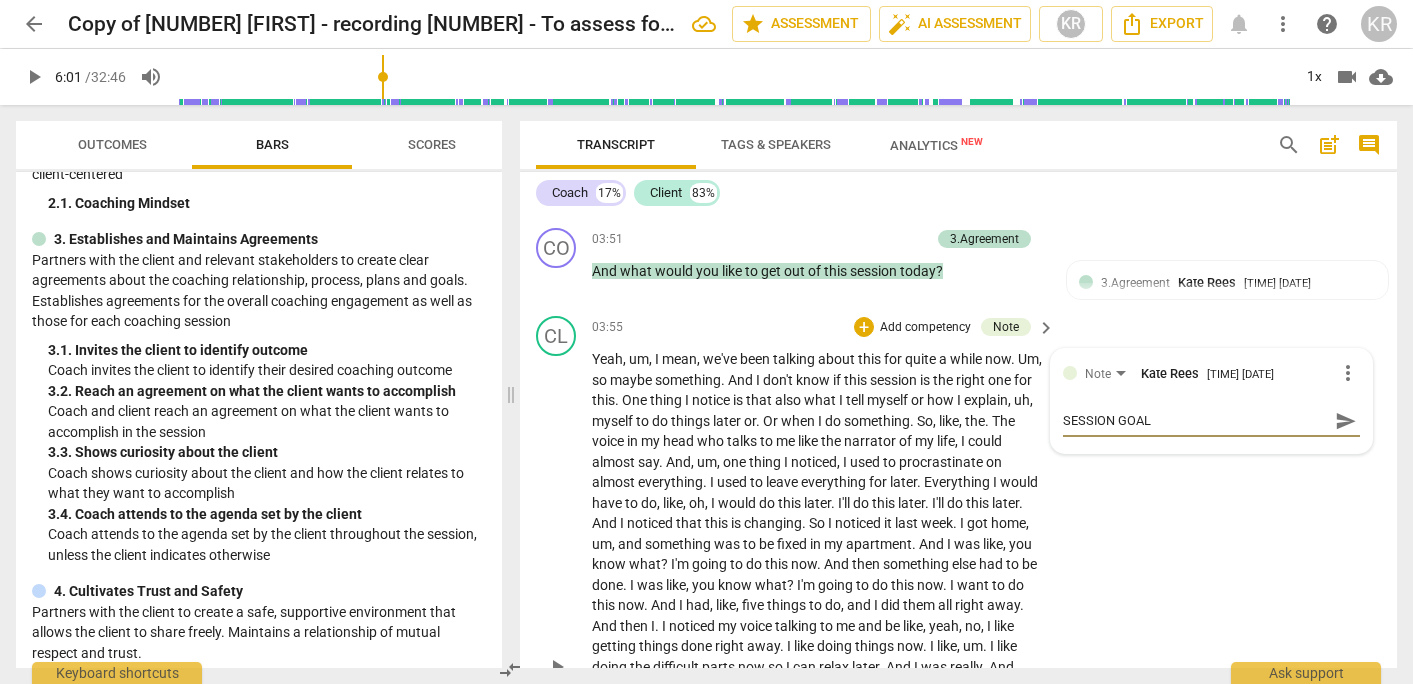 type 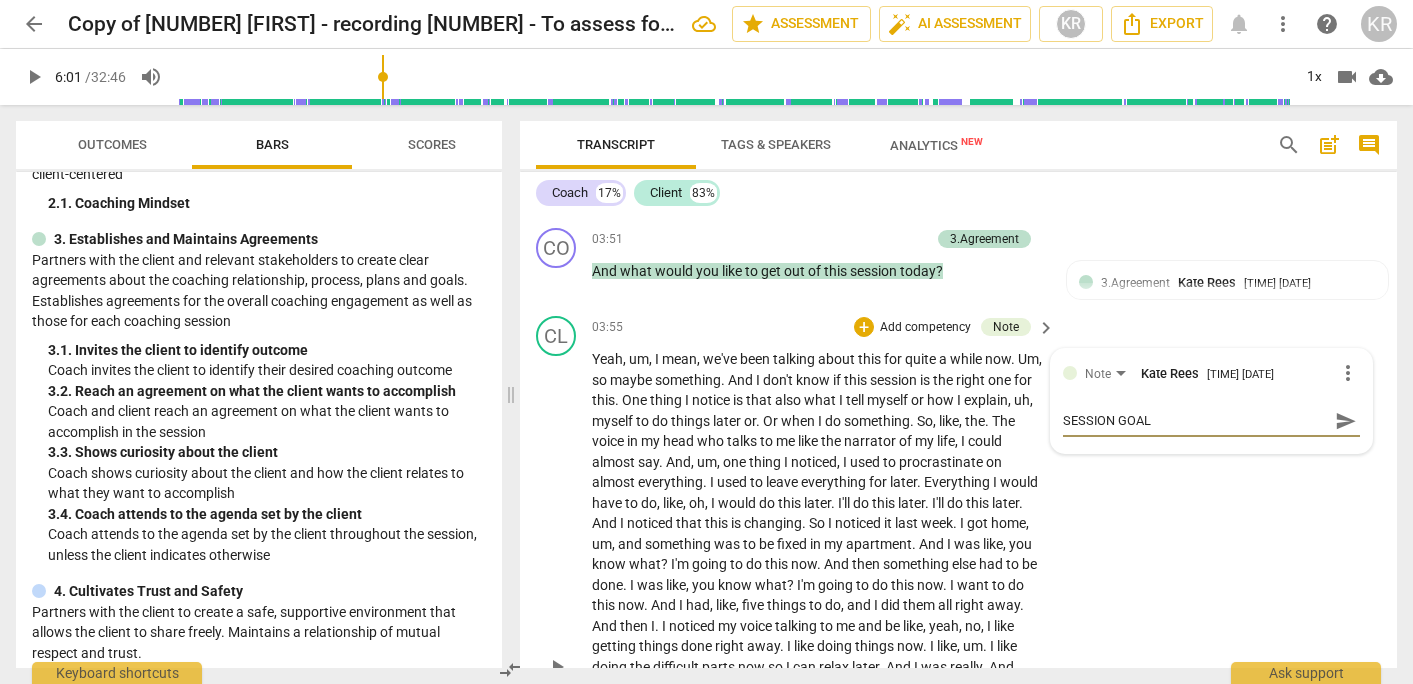 type 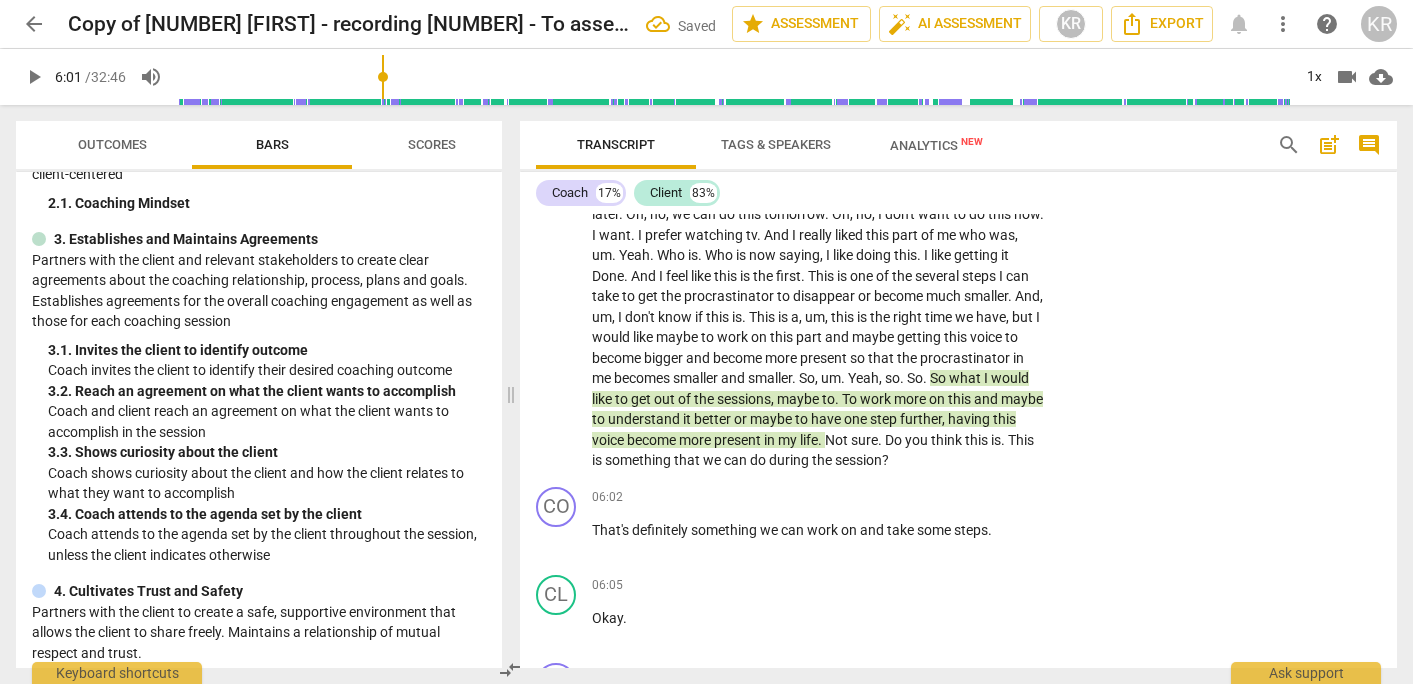 scroll, scrollTop: 2719, scrollLeft: 0, axis: vertical 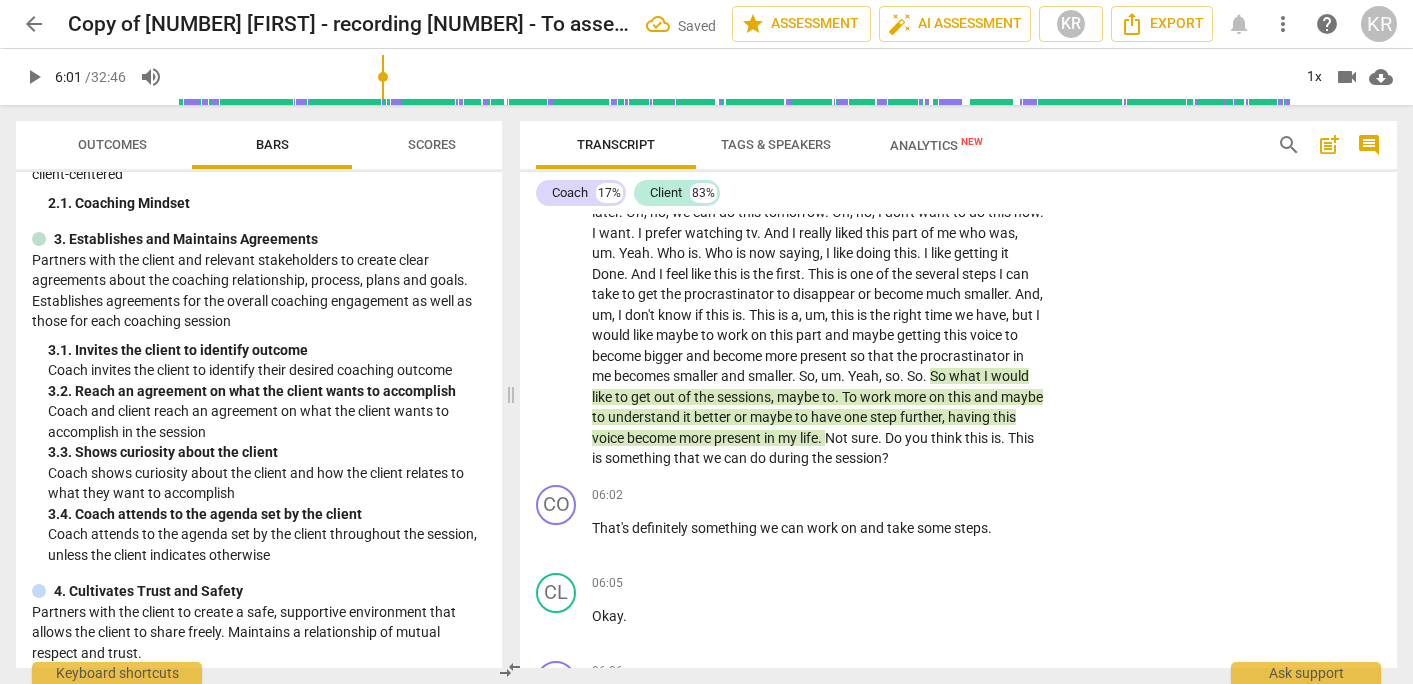 click on "This" at bounding box center (1021, 438) 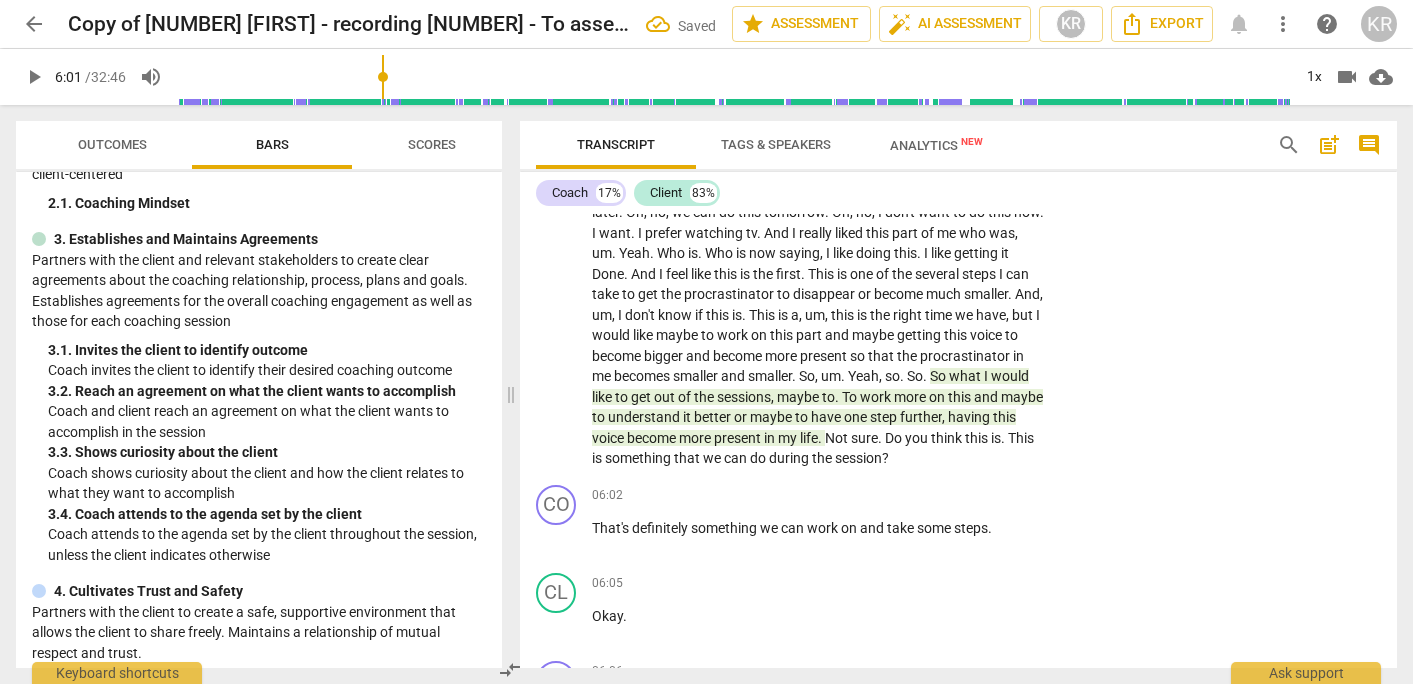 click on "This" at bounding box center (1021, 438) 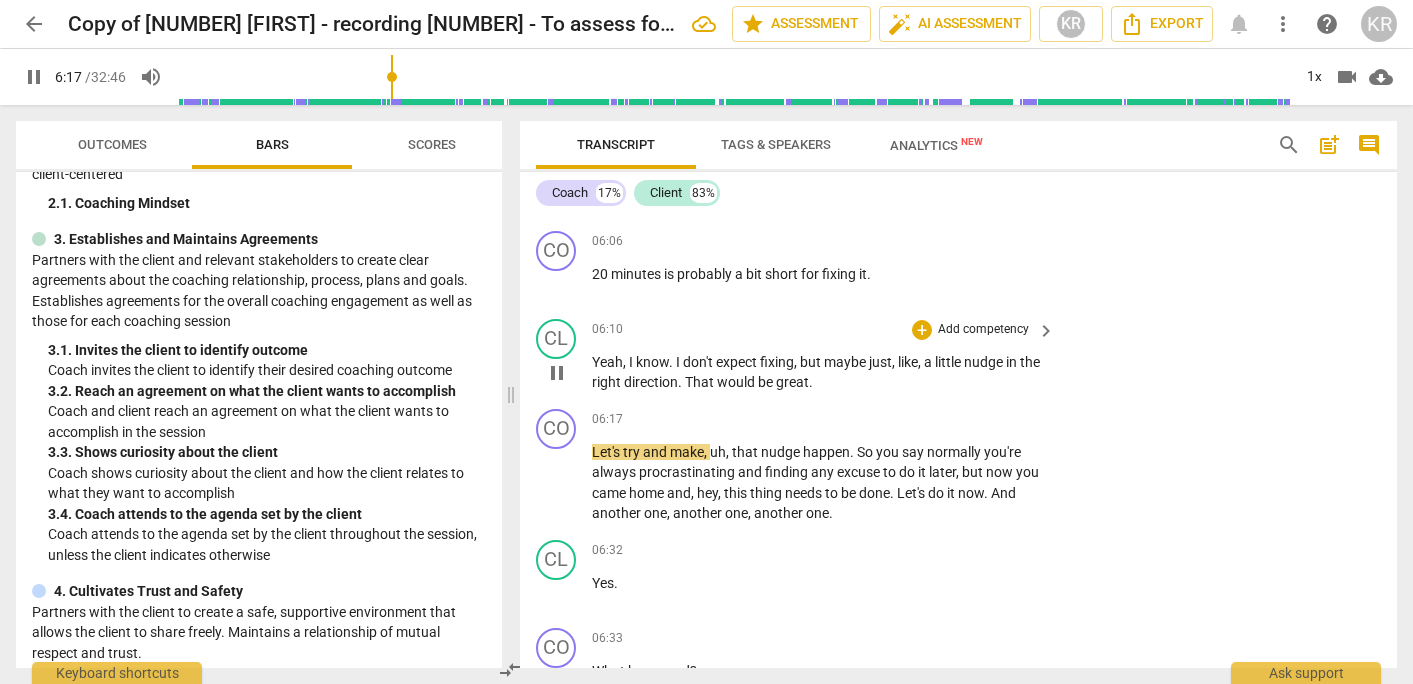 scroll, scrollTop: 3151, scrollLeft: 0, axis: vertical 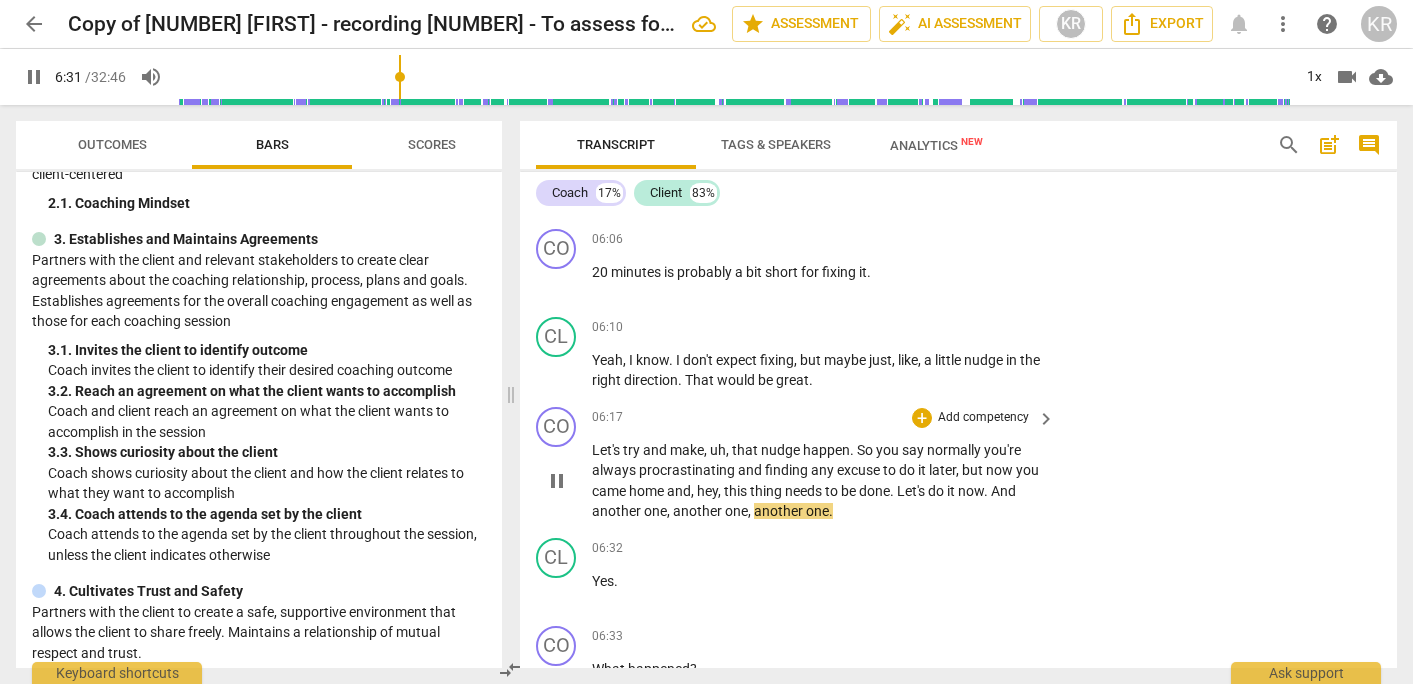 click on "pause" at bounding box center (557, 481) 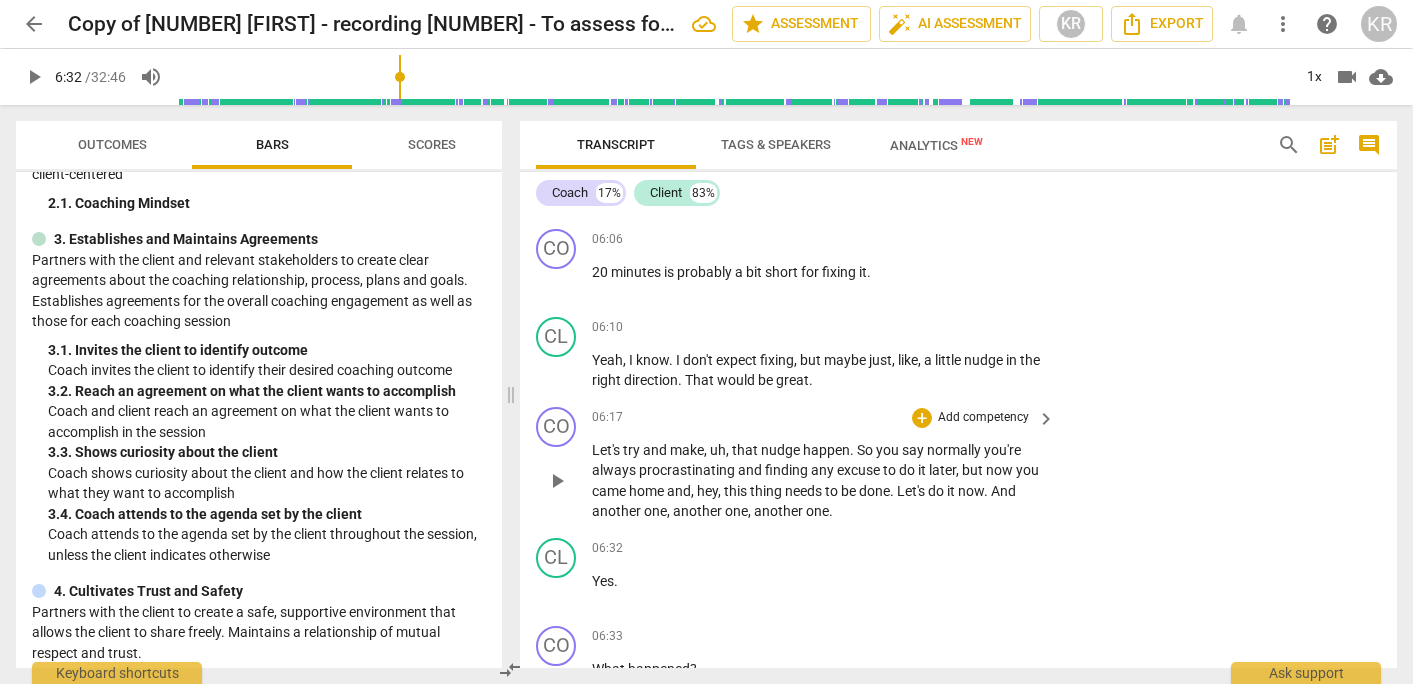 type on "392" 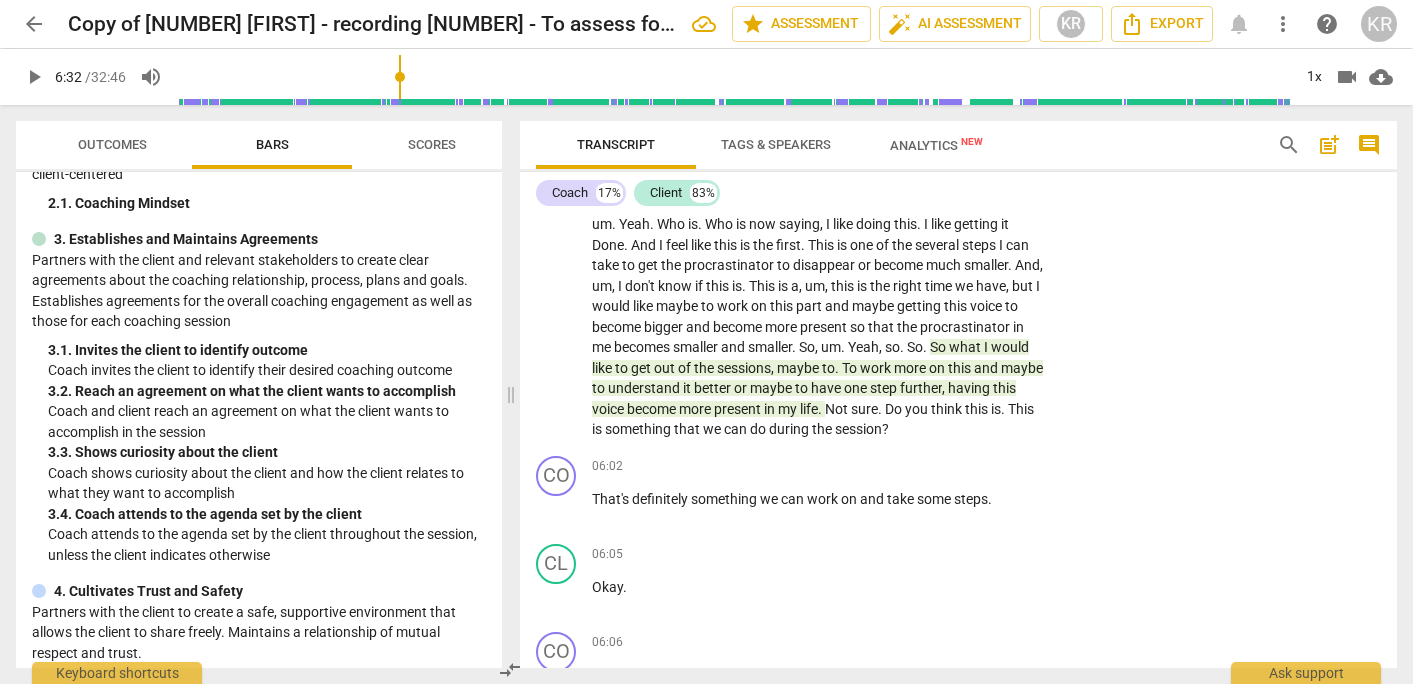 scroll, scrollTop: 2747, scrollLeft: 0, axis: vertical 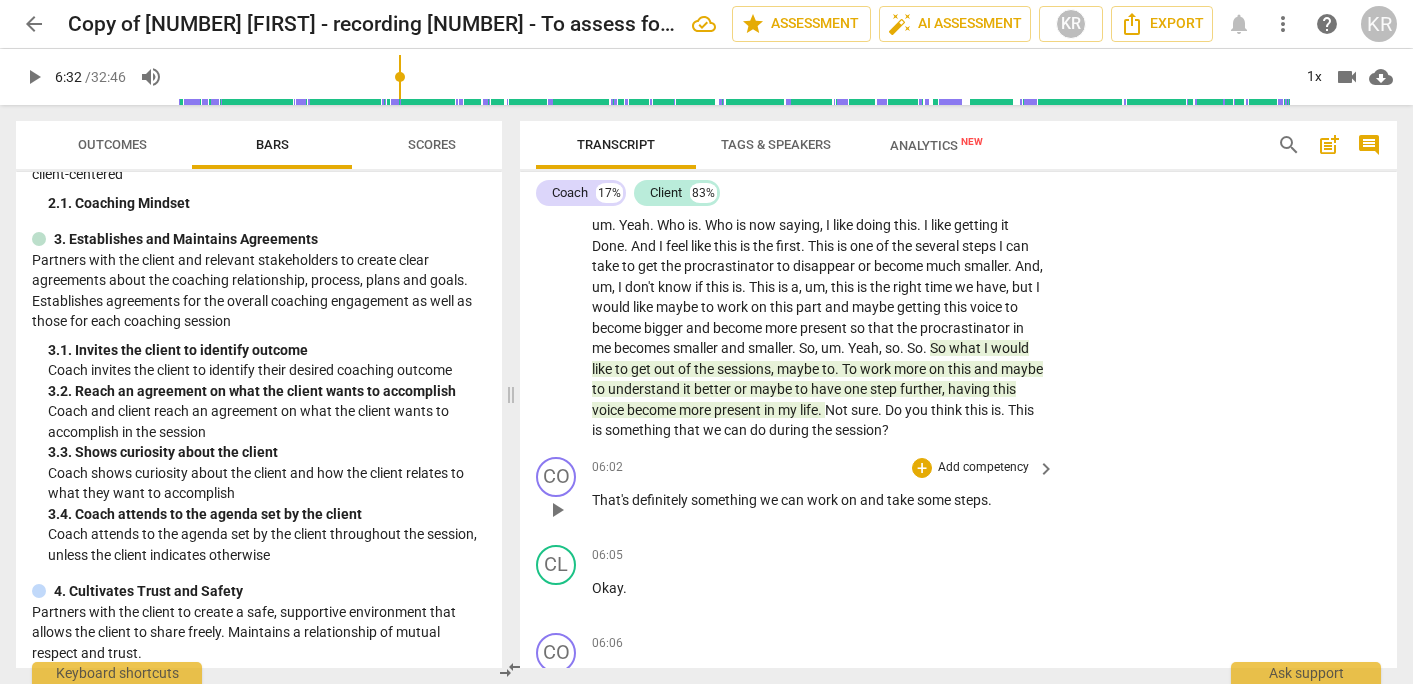 click on "Add competency" at bounding box center (983, 468) 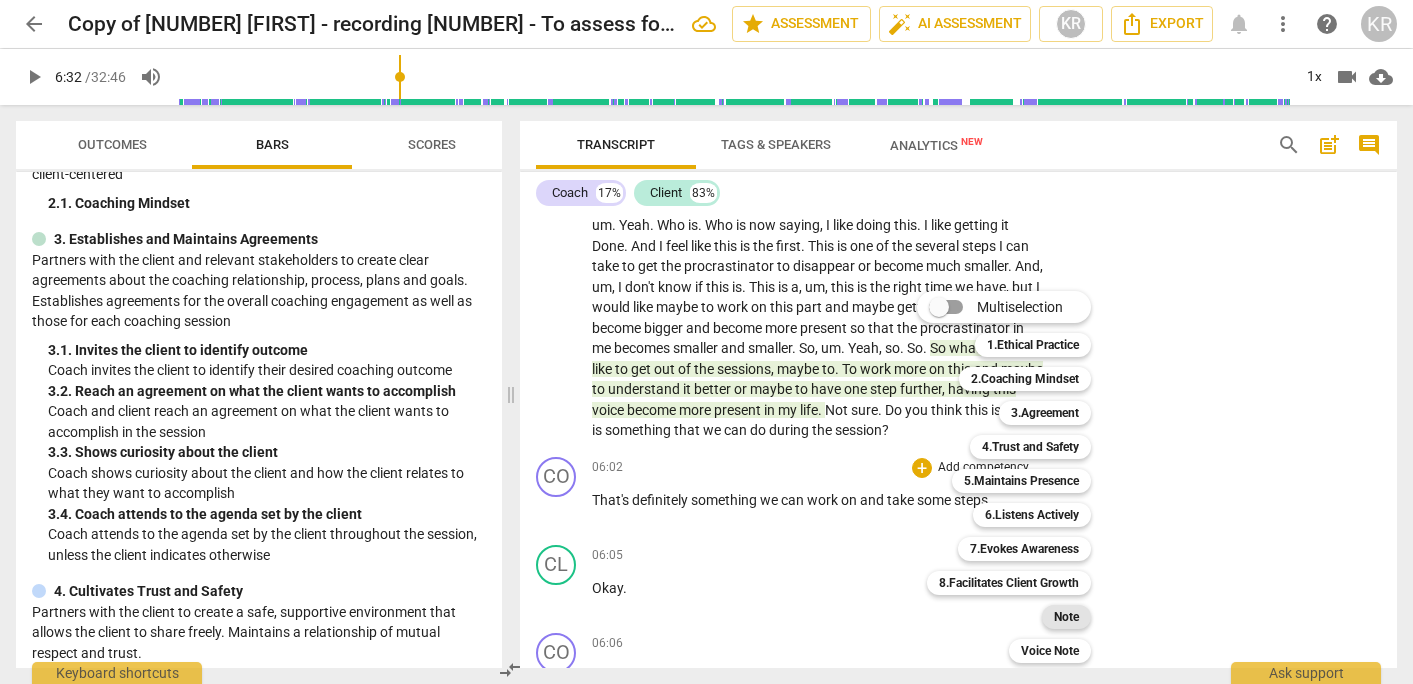 click on "Note" at bounding box center [1066, 617] 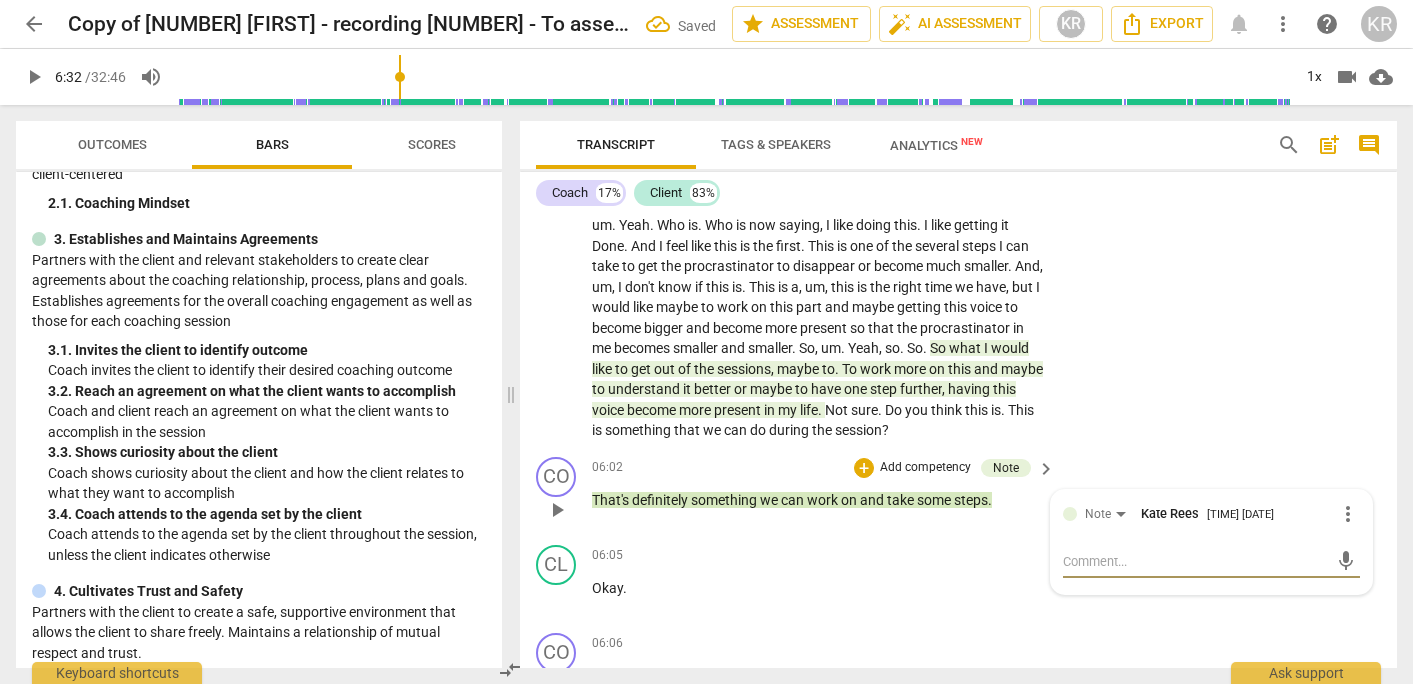 type on "M" 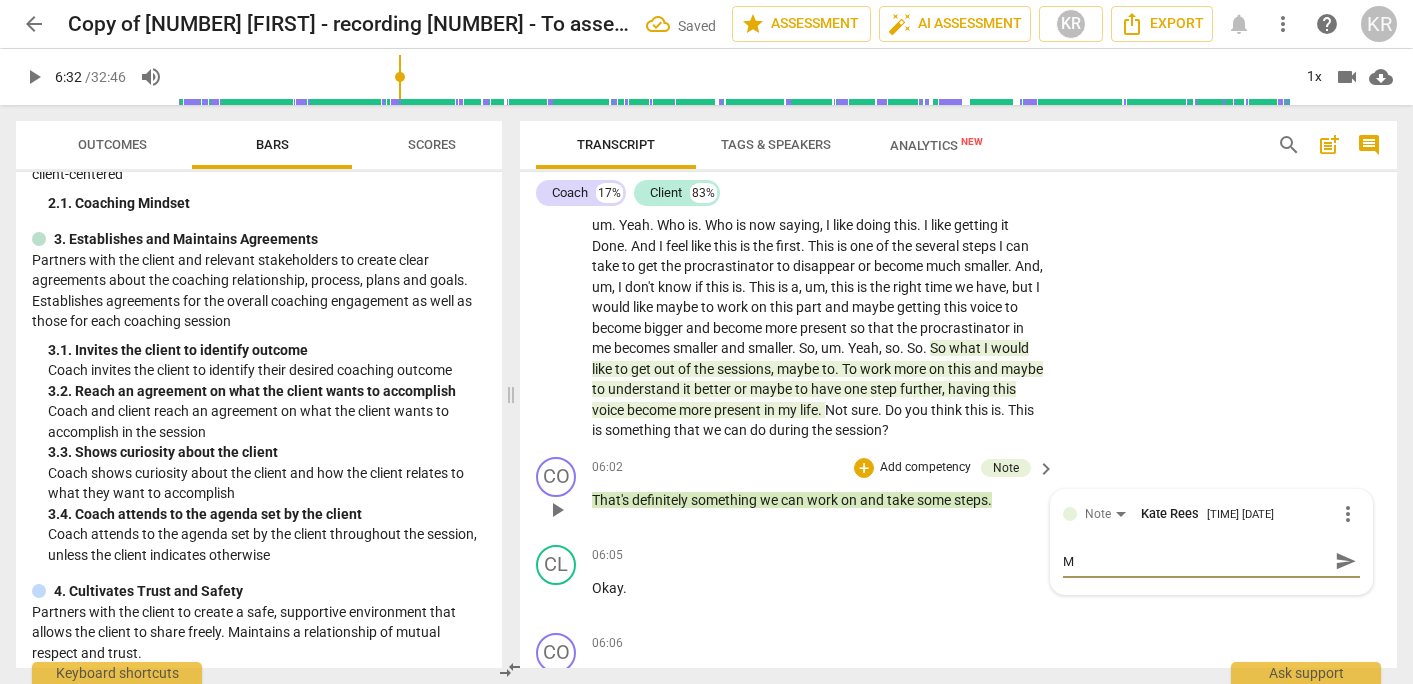 type on "Mi" 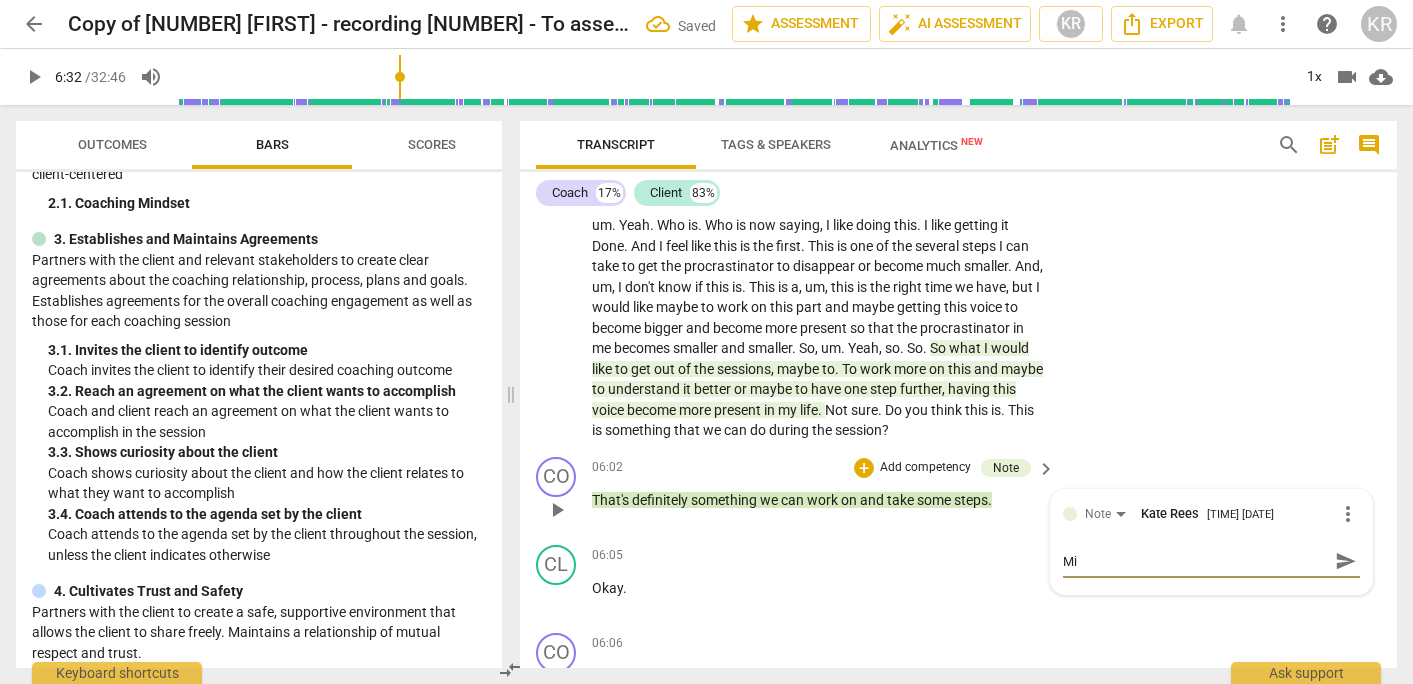 type on "Mig" 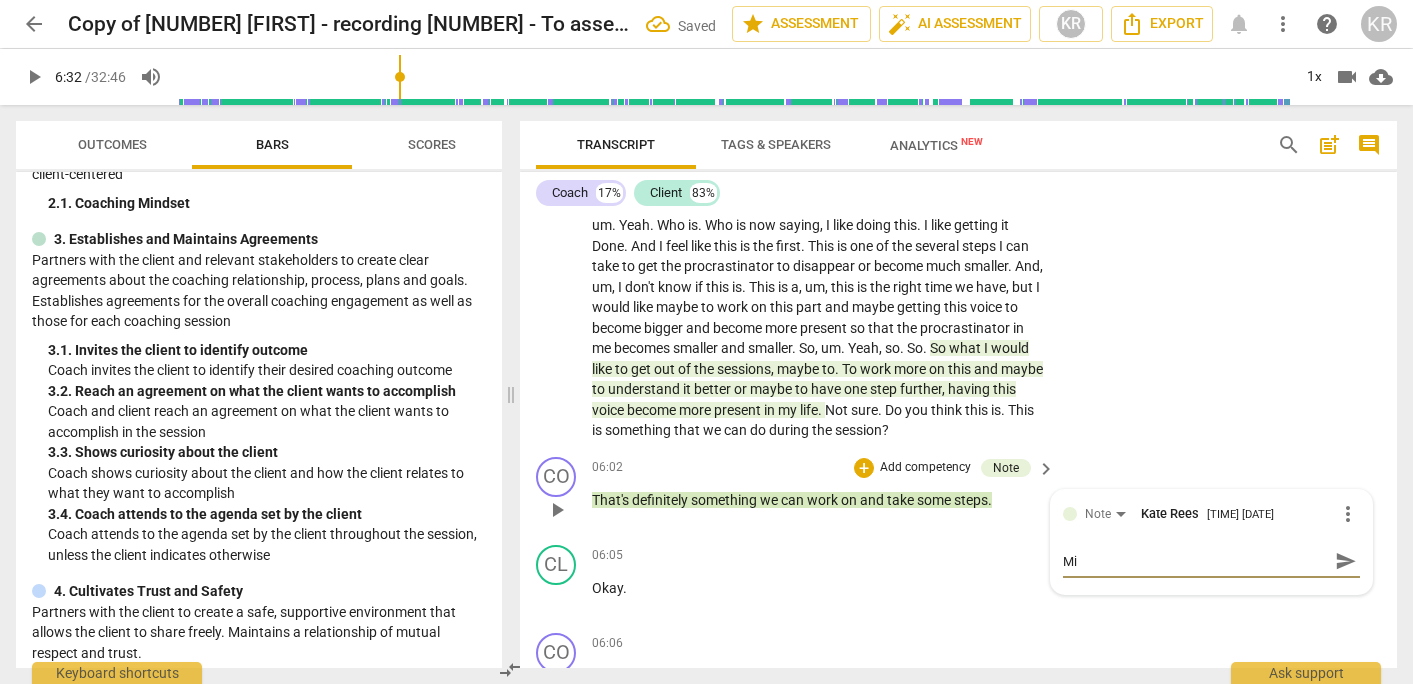 type on "Mig" 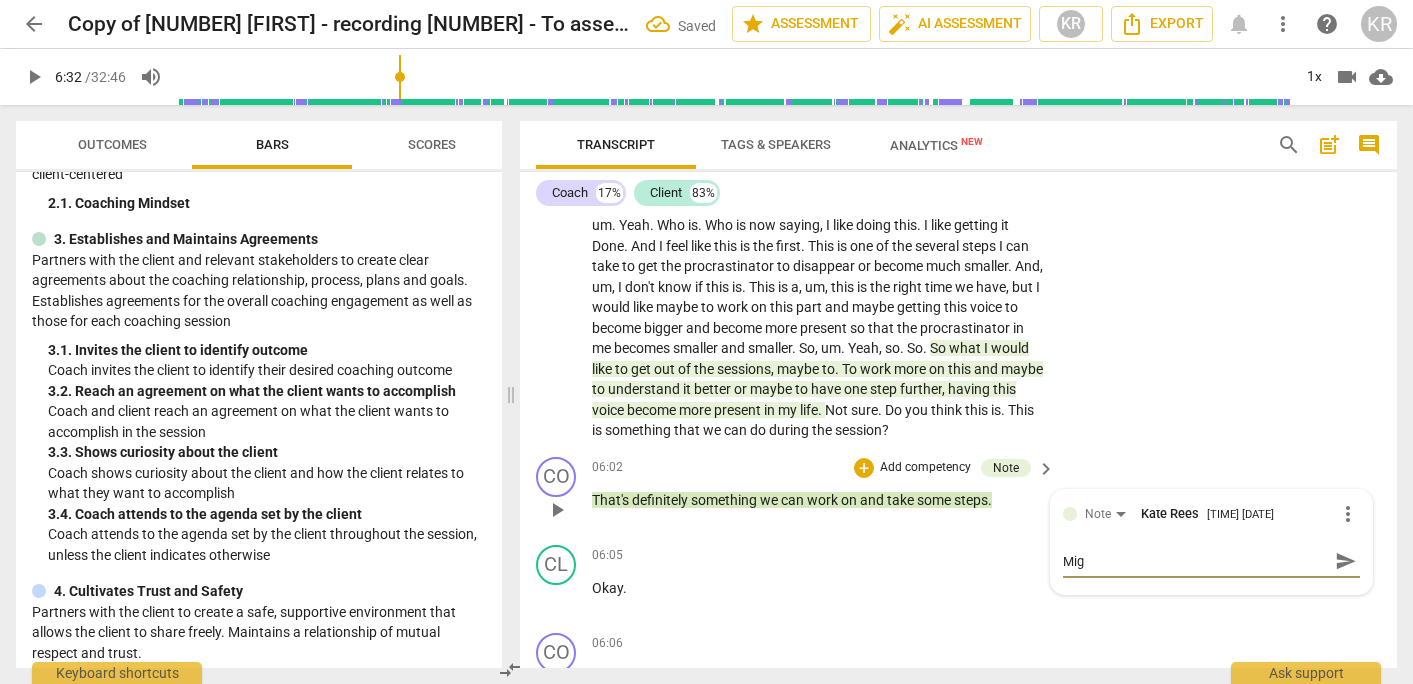 type on "Migh" 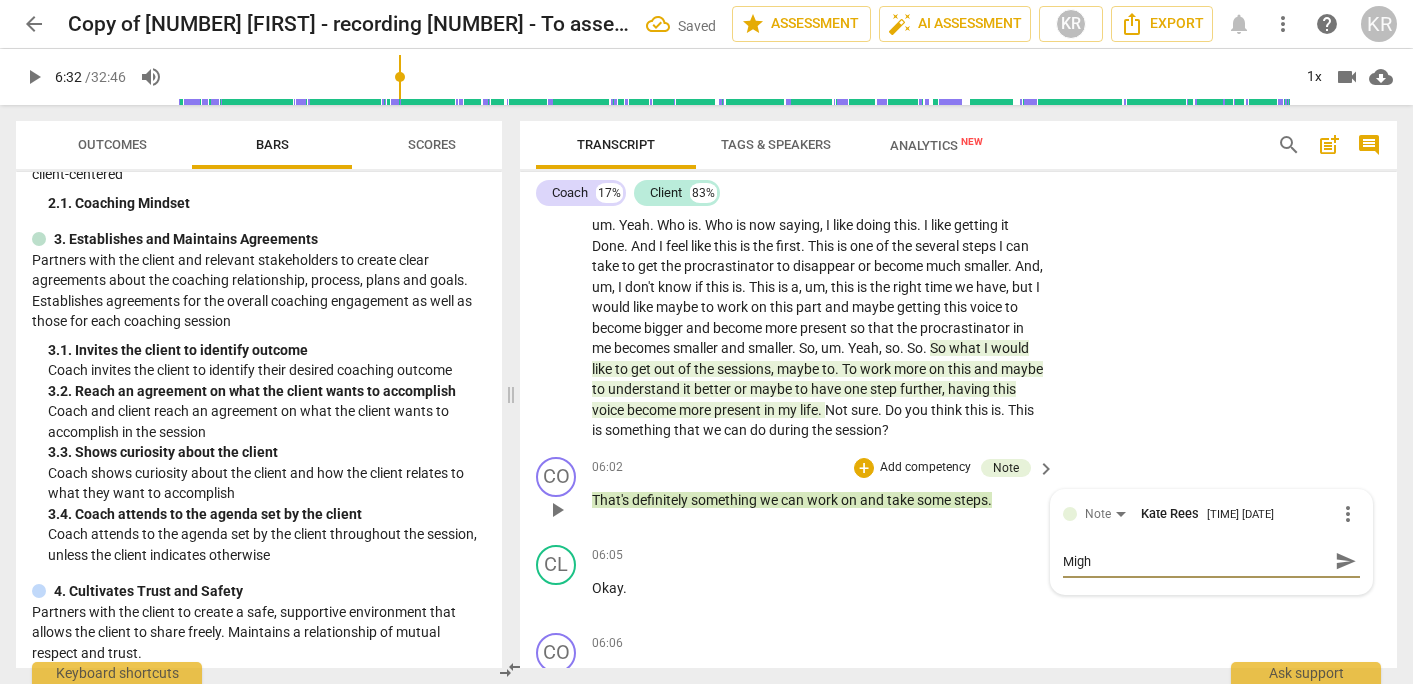 type on "Might" 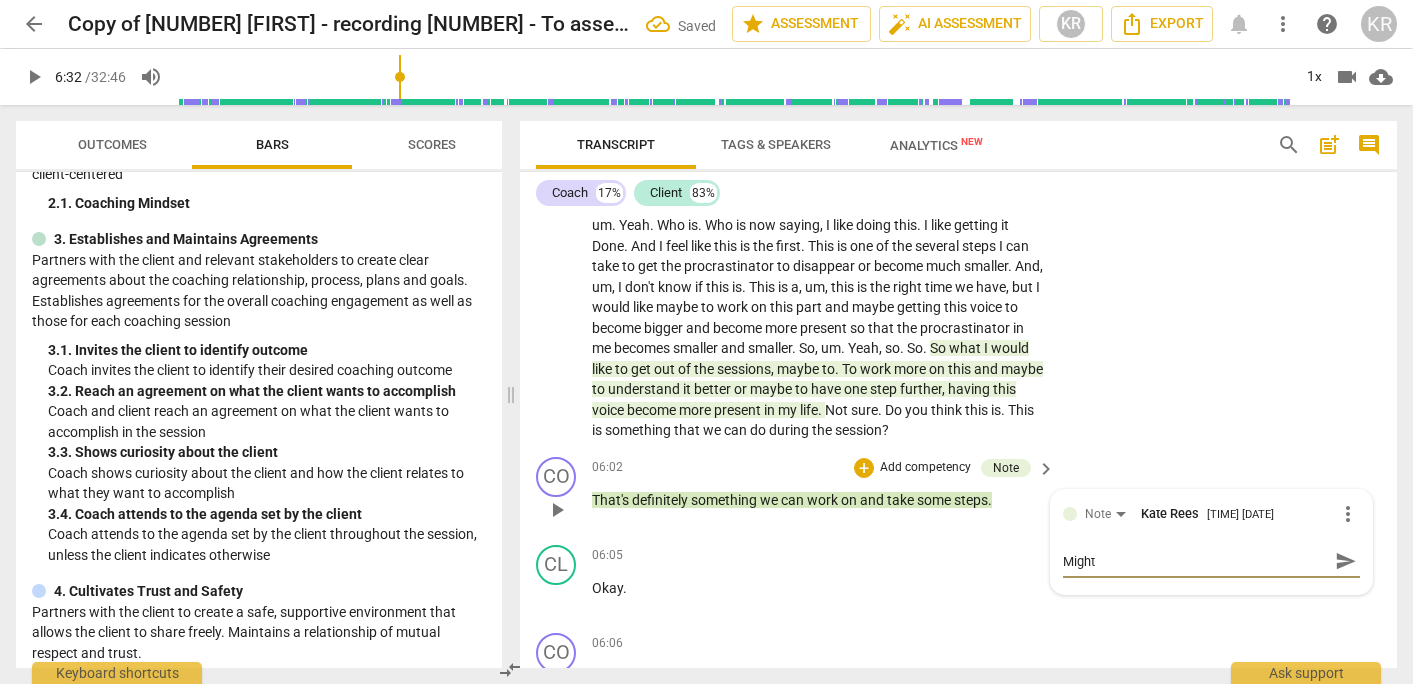 type on "Might" 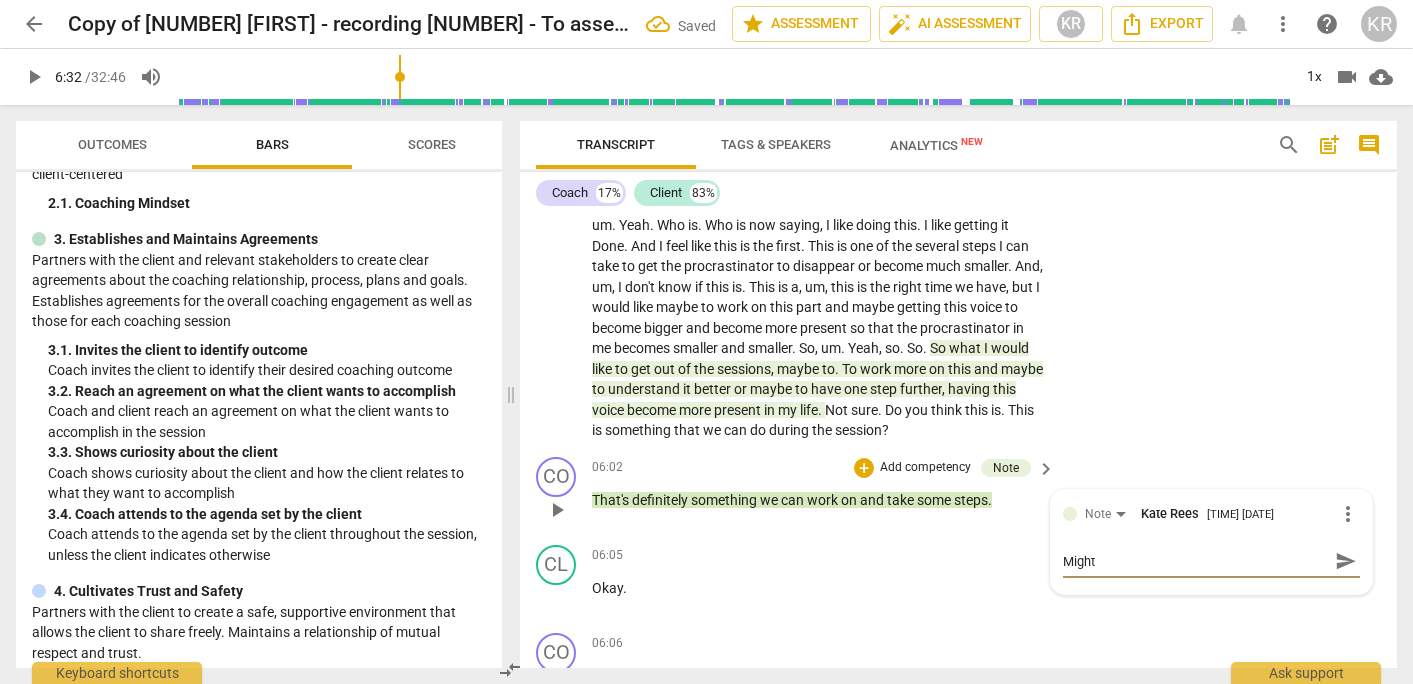 type on "Might" 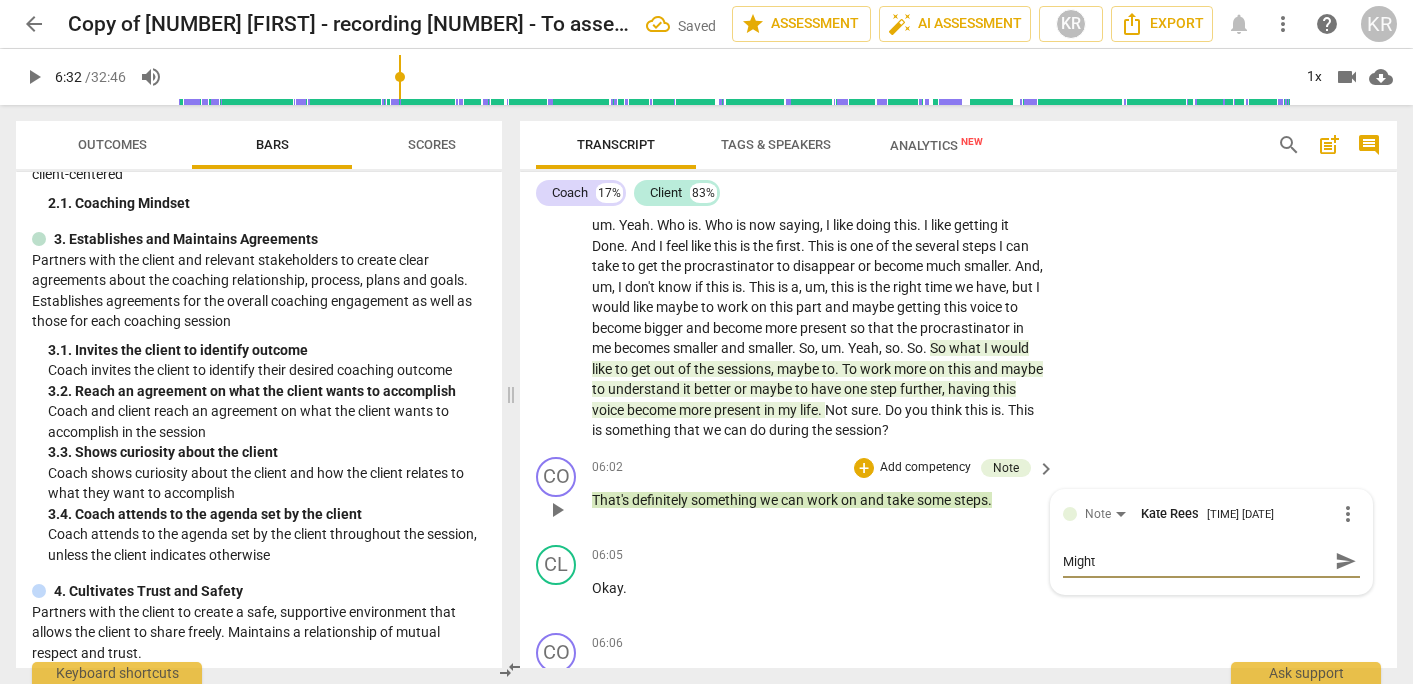type on "Might h" 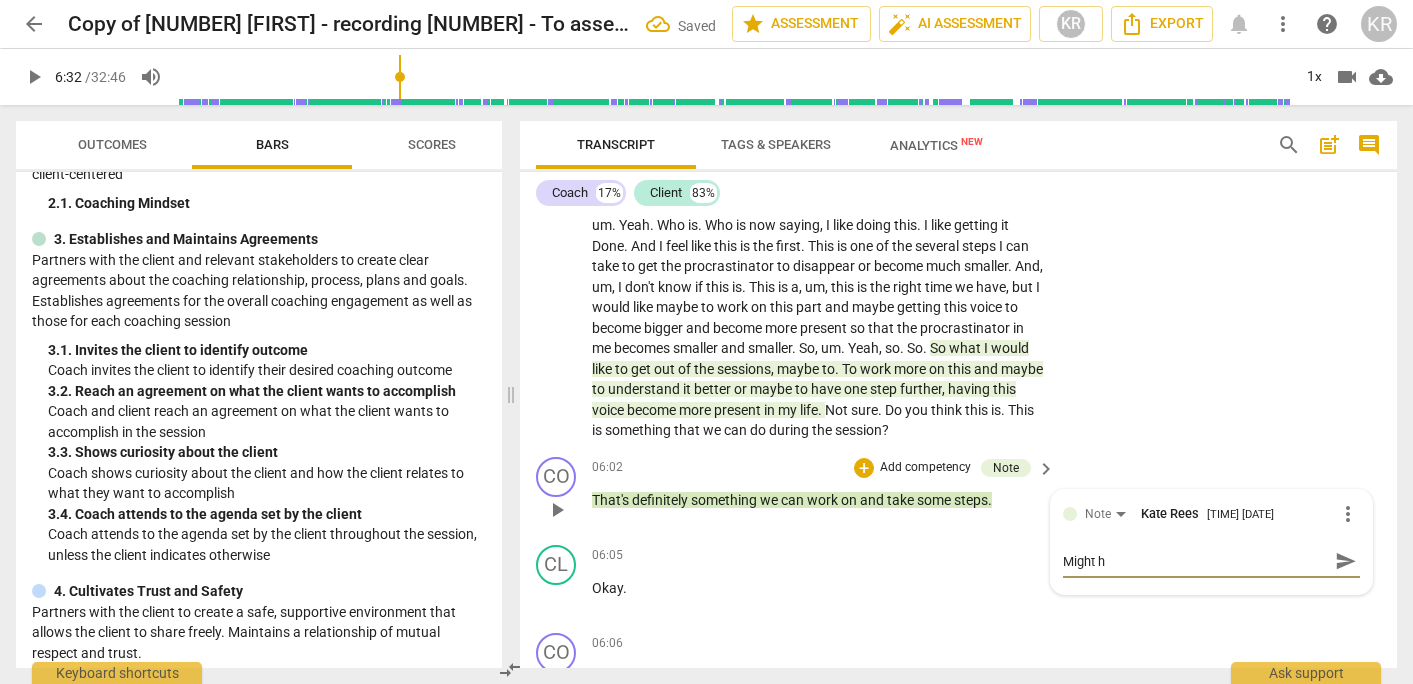 type on "Might ha" 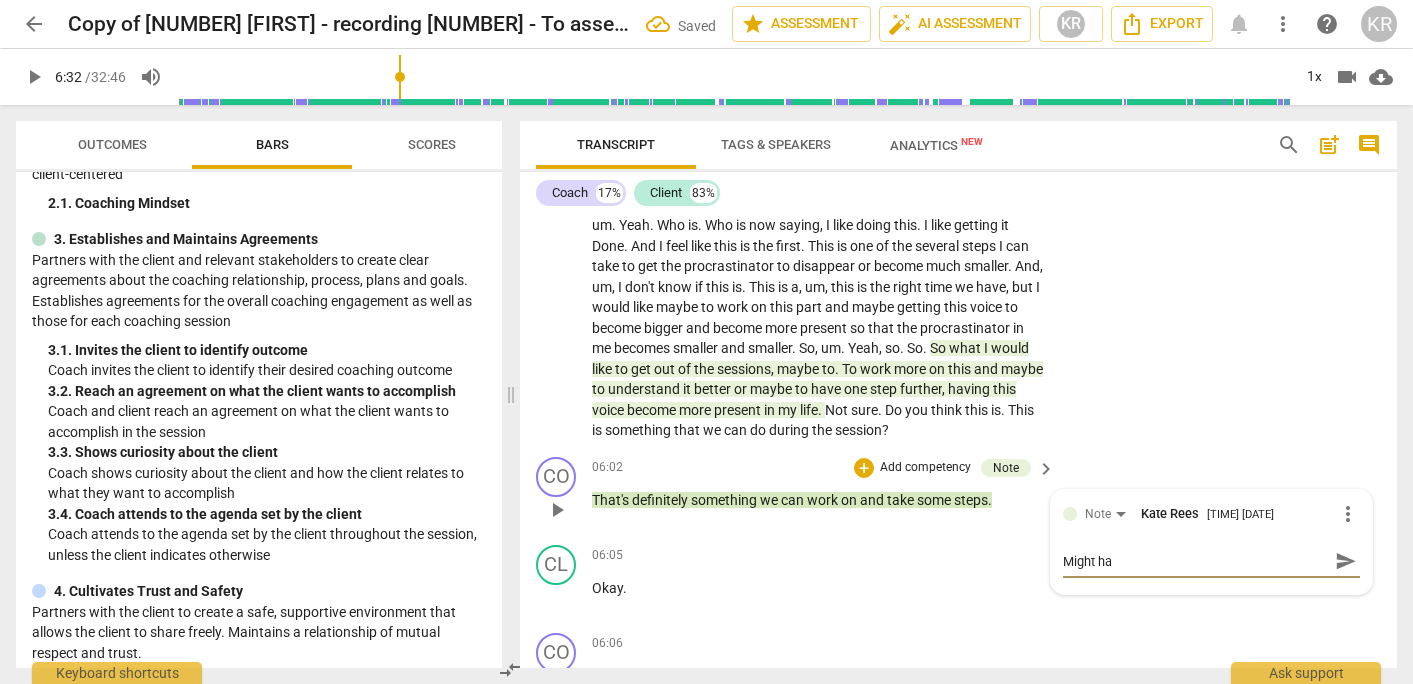 type on "Might hav" 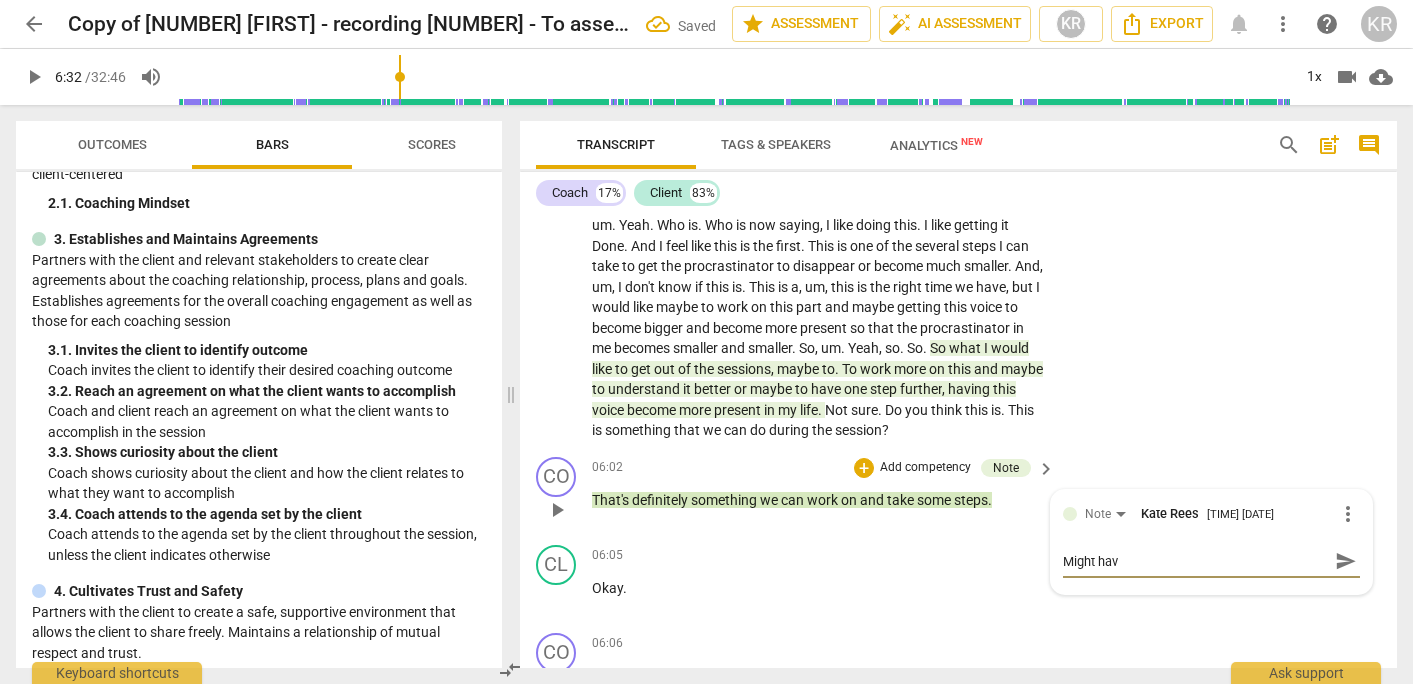 type on "Might hav" 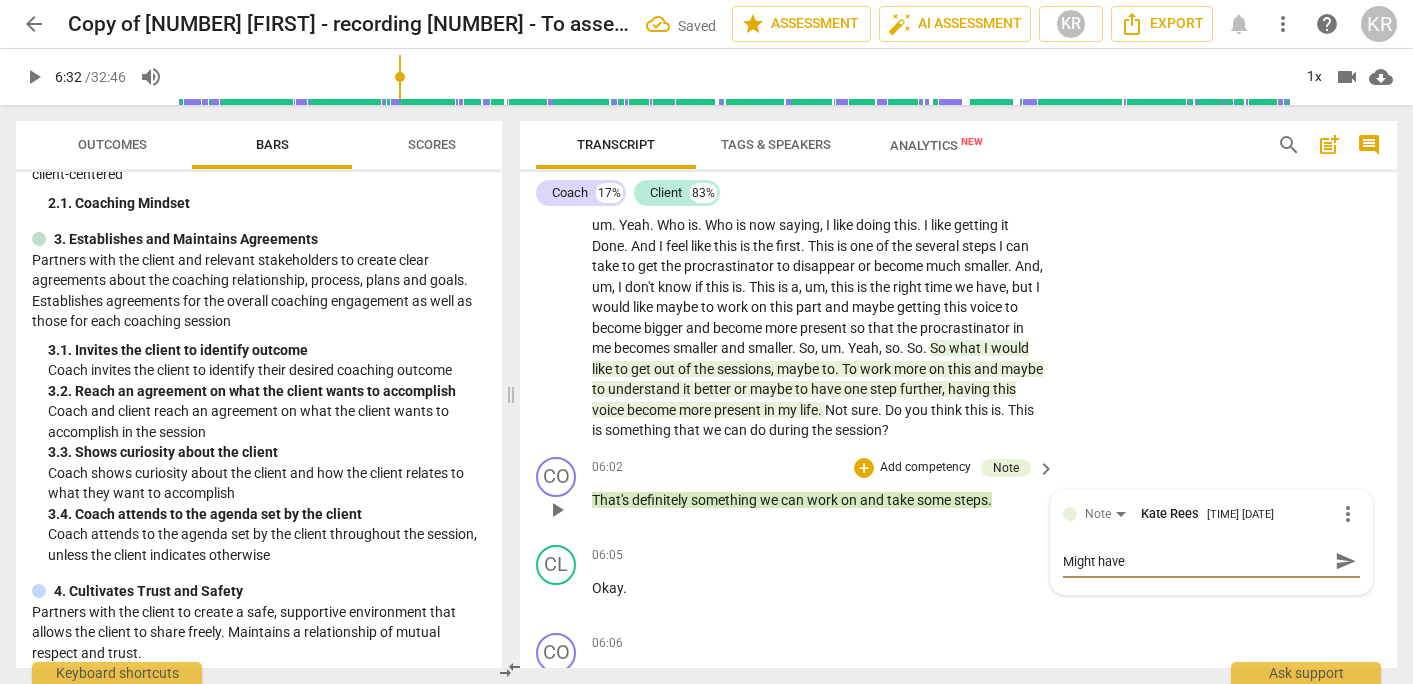type on "Might have" 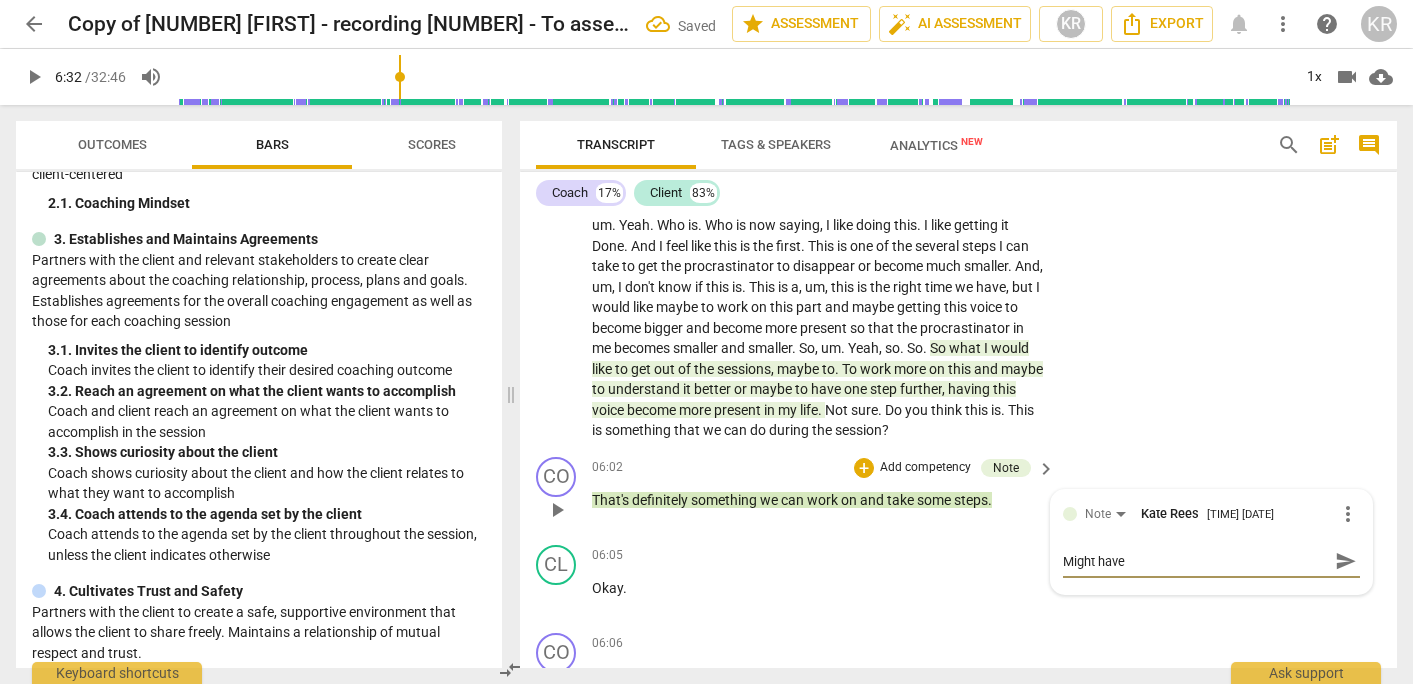 type on "Might have b" 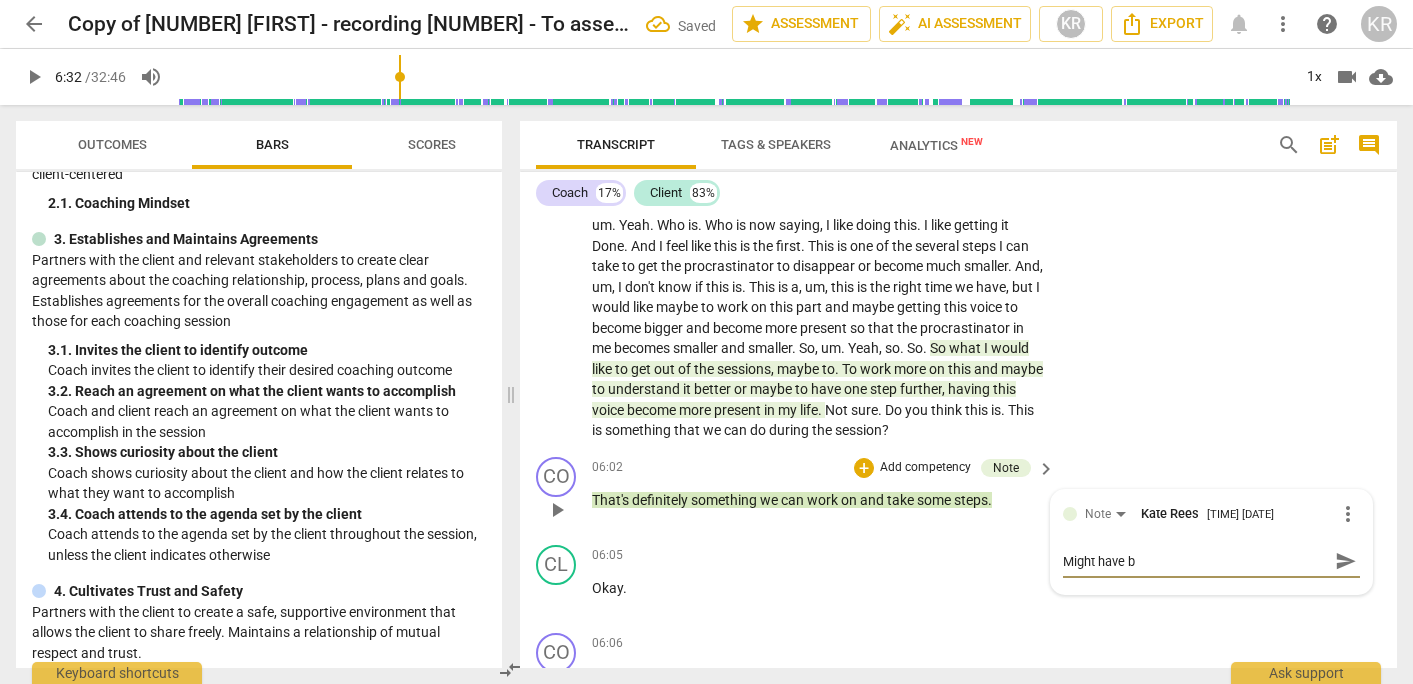 type on "Might have be" 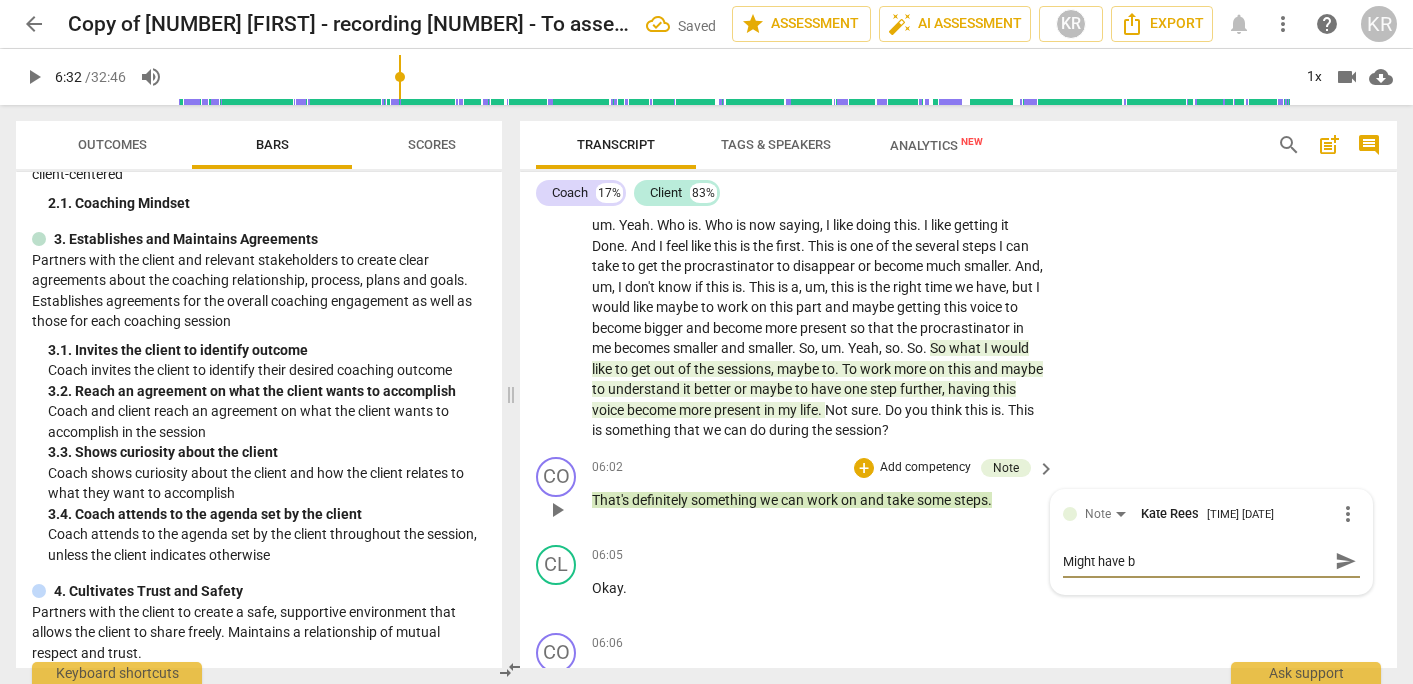 type on "Might have be" 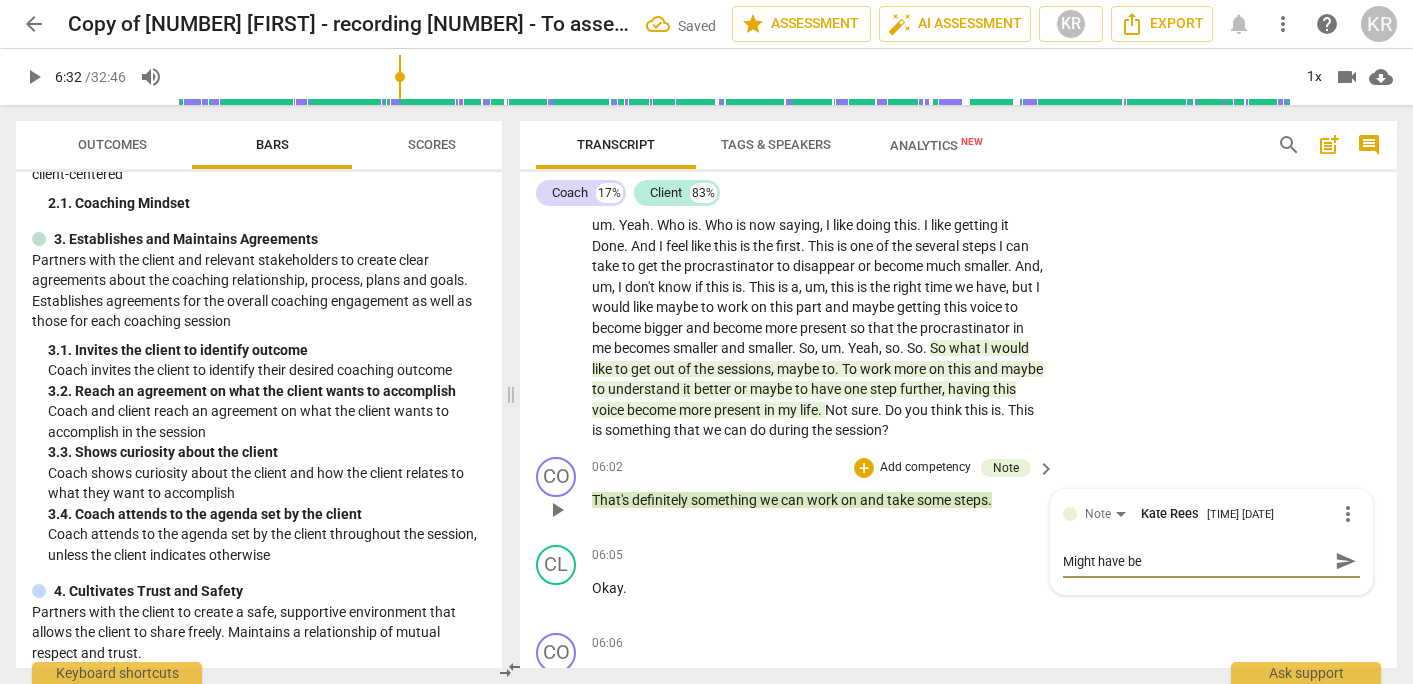type on "Might have bee" 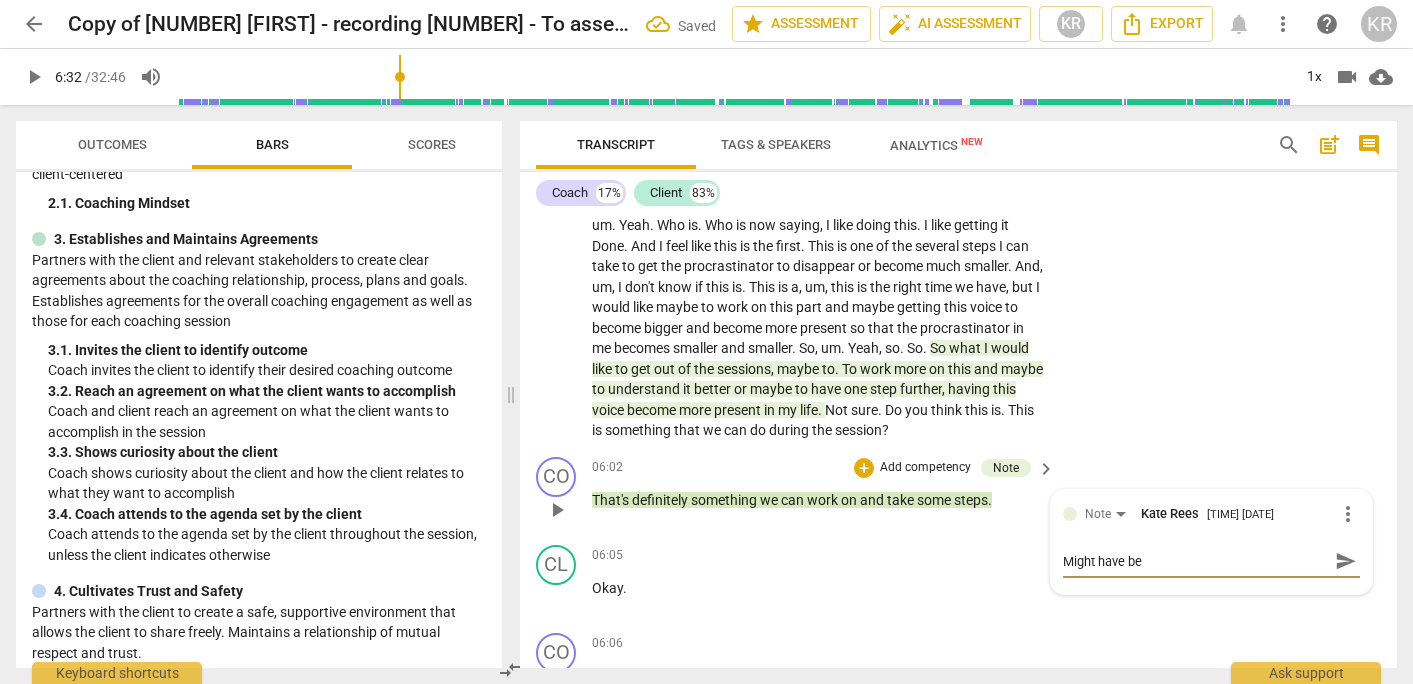 type on "Might have bee" 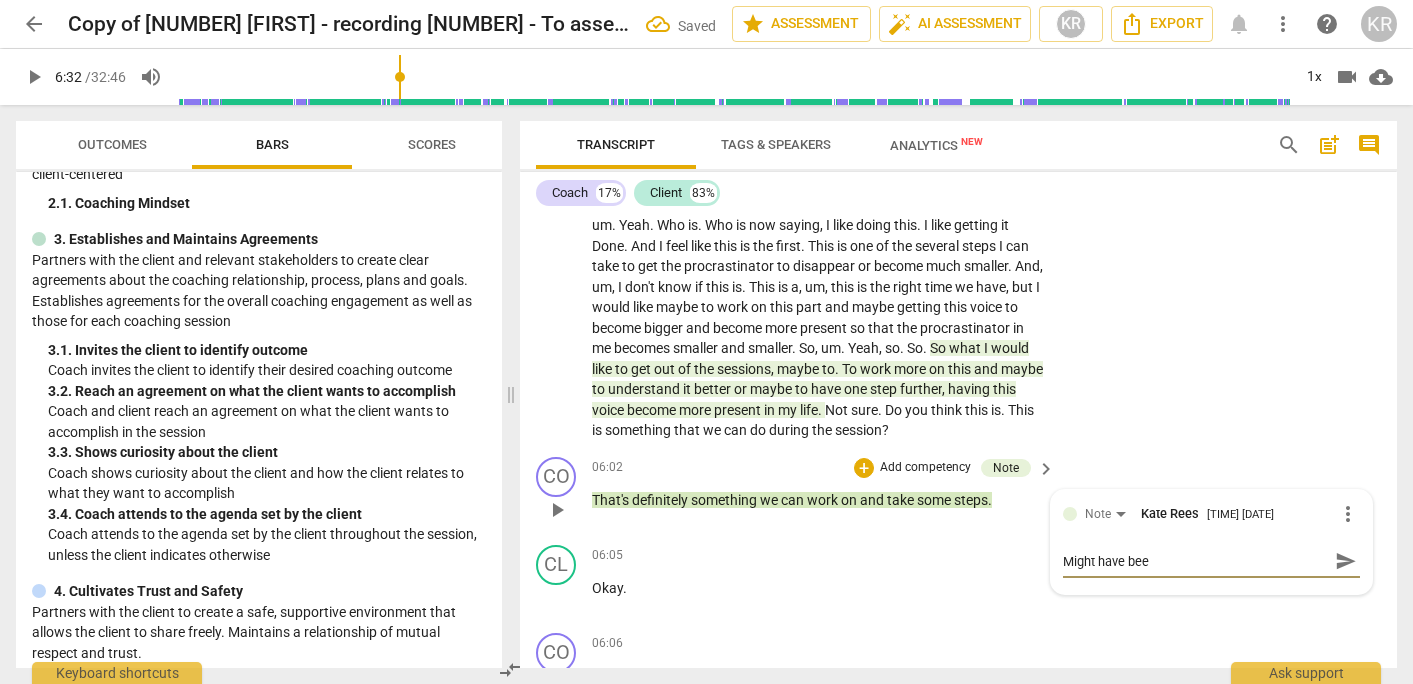 type on "Might have been" 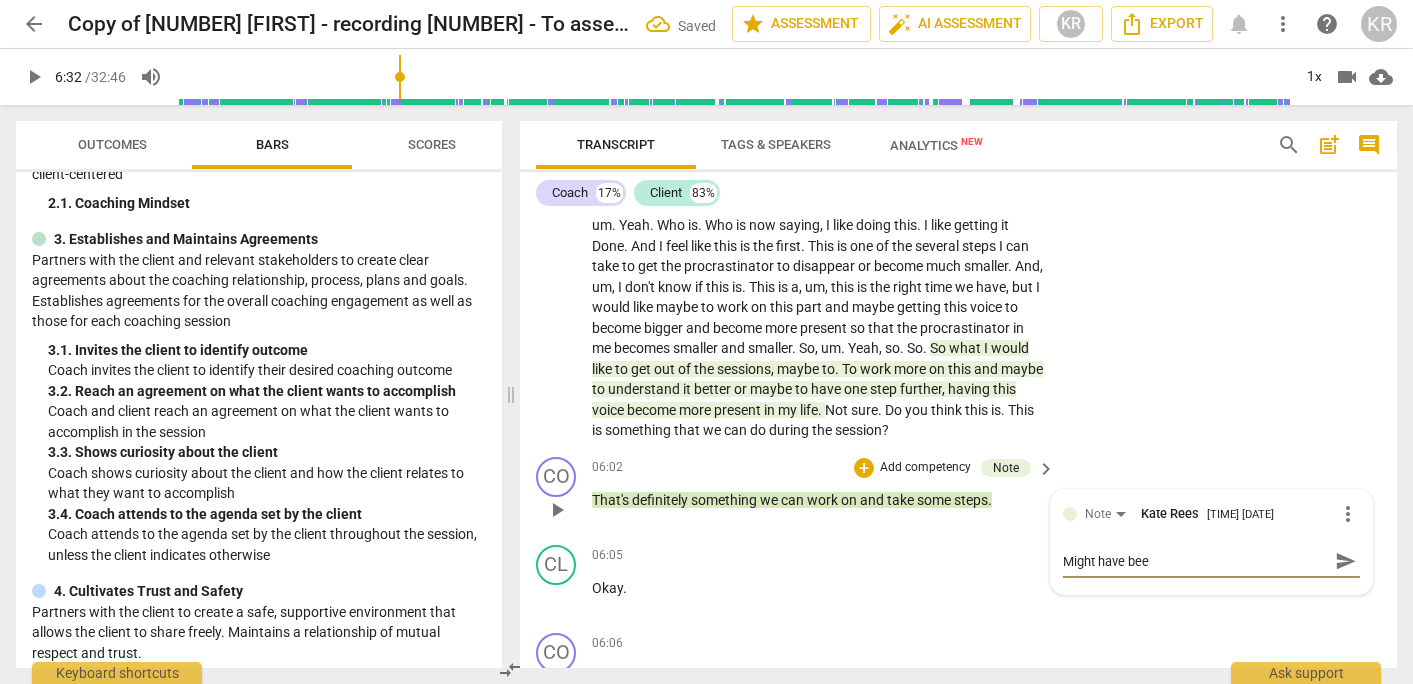 type on "Might have been" 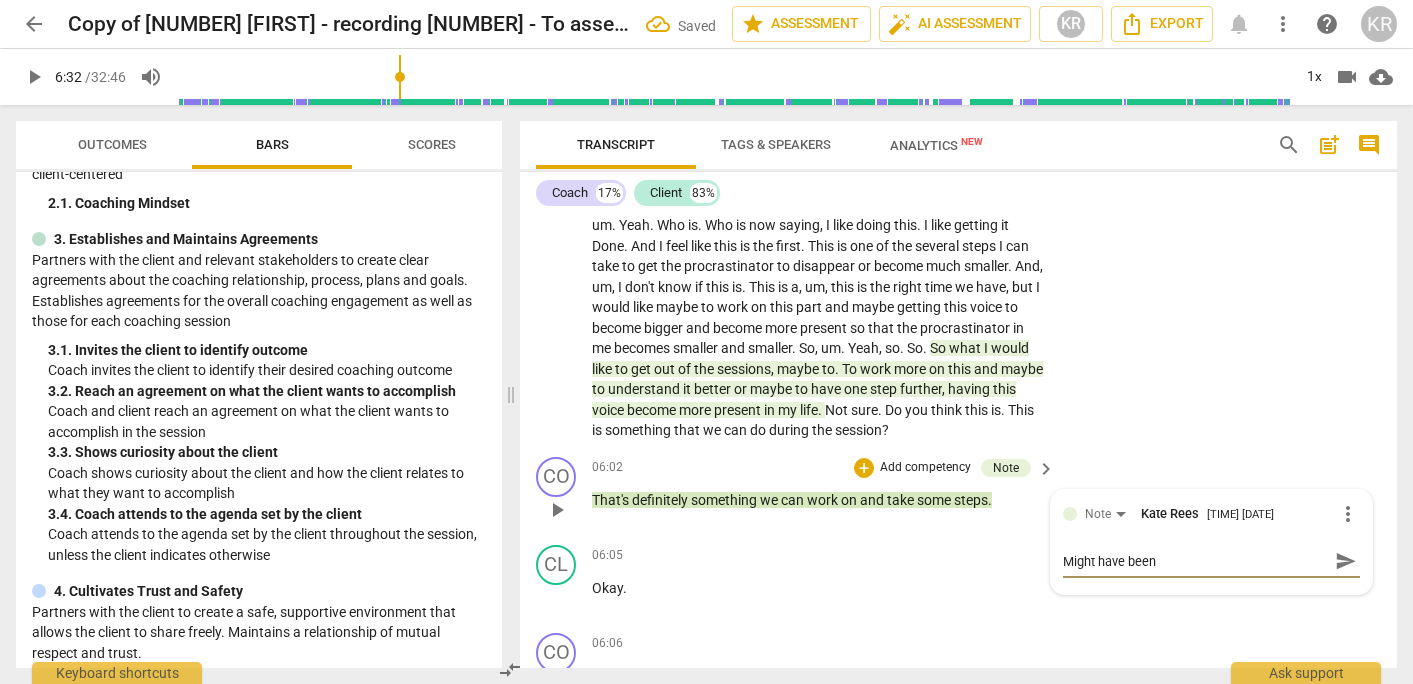 type on "Might have been" 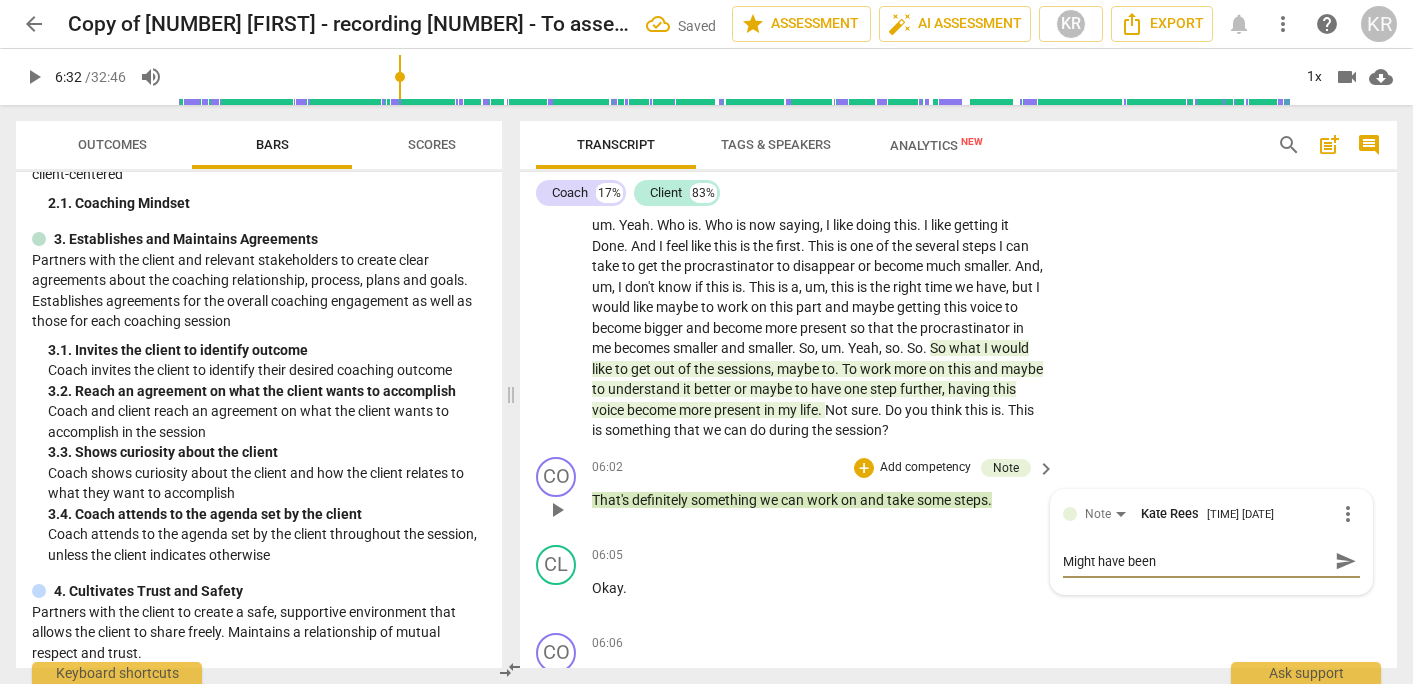 type on "Might have been" 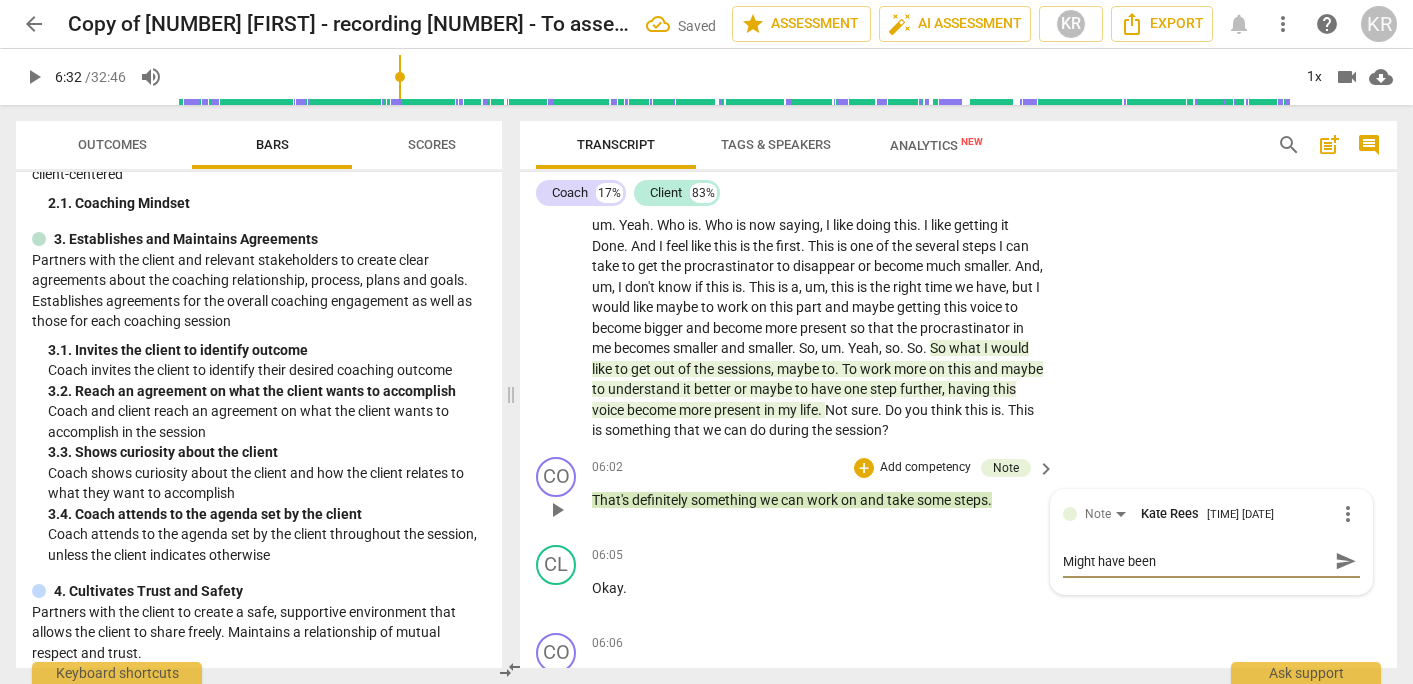 type on "Might have been h" 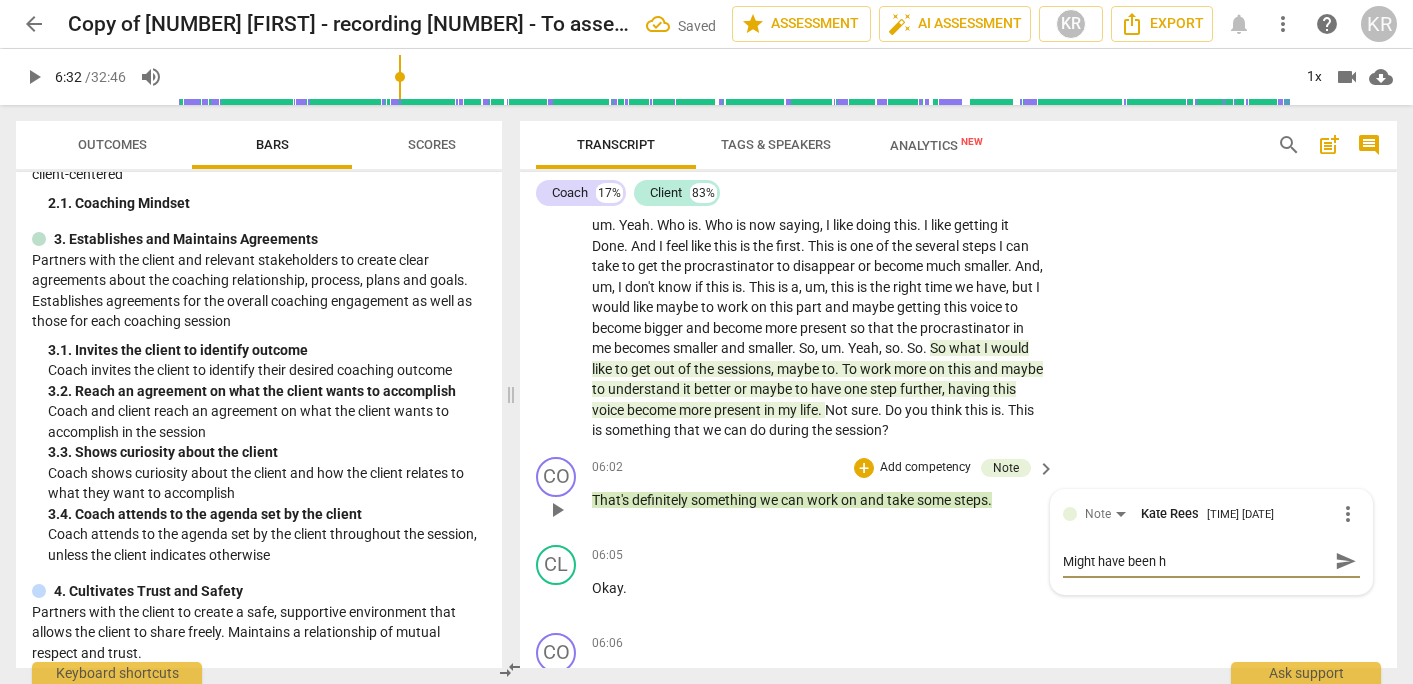 type on "Might have been he" 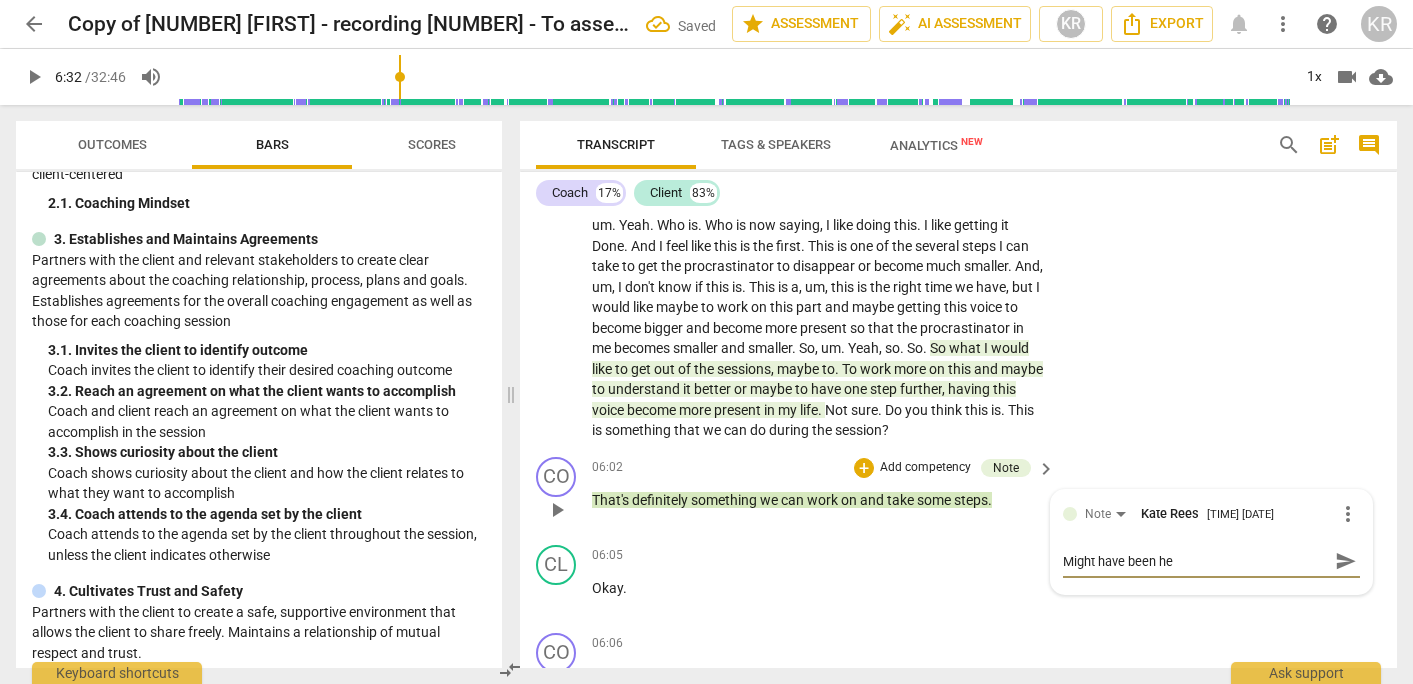 type on "Might have been hel" 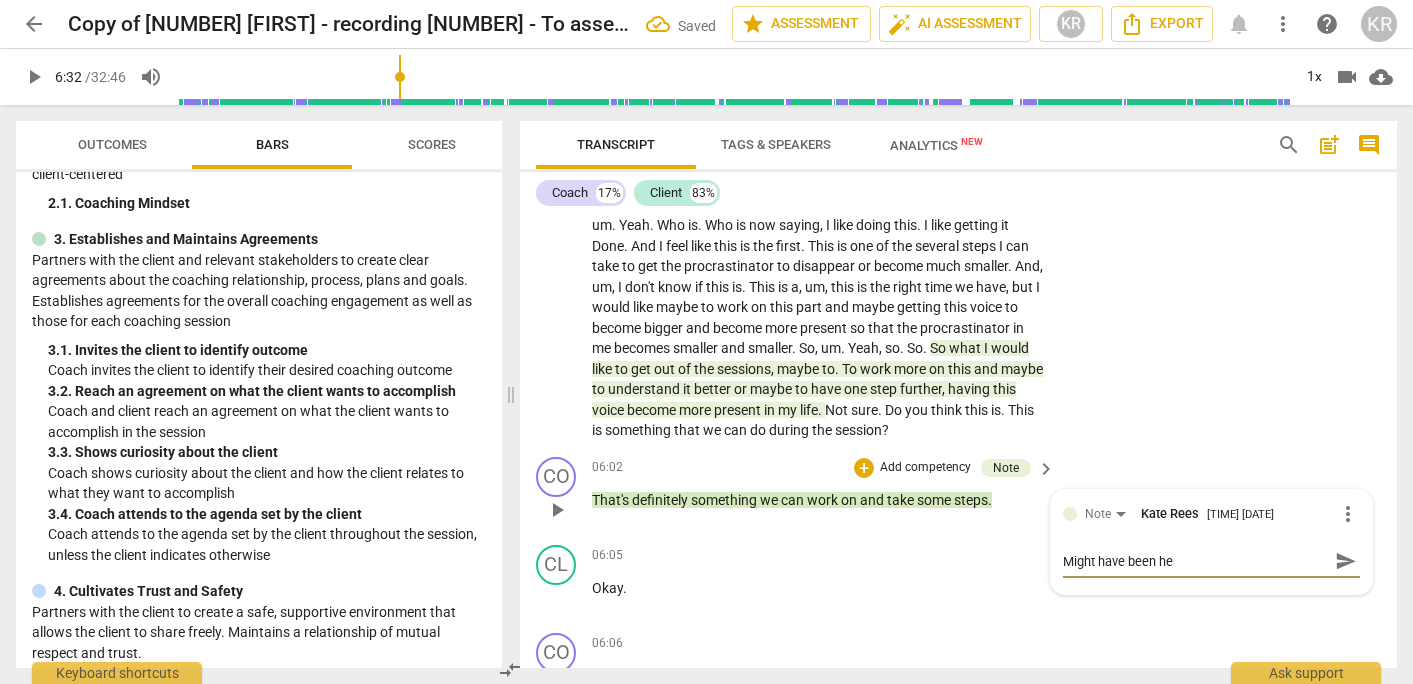 type on "Might have been hel" 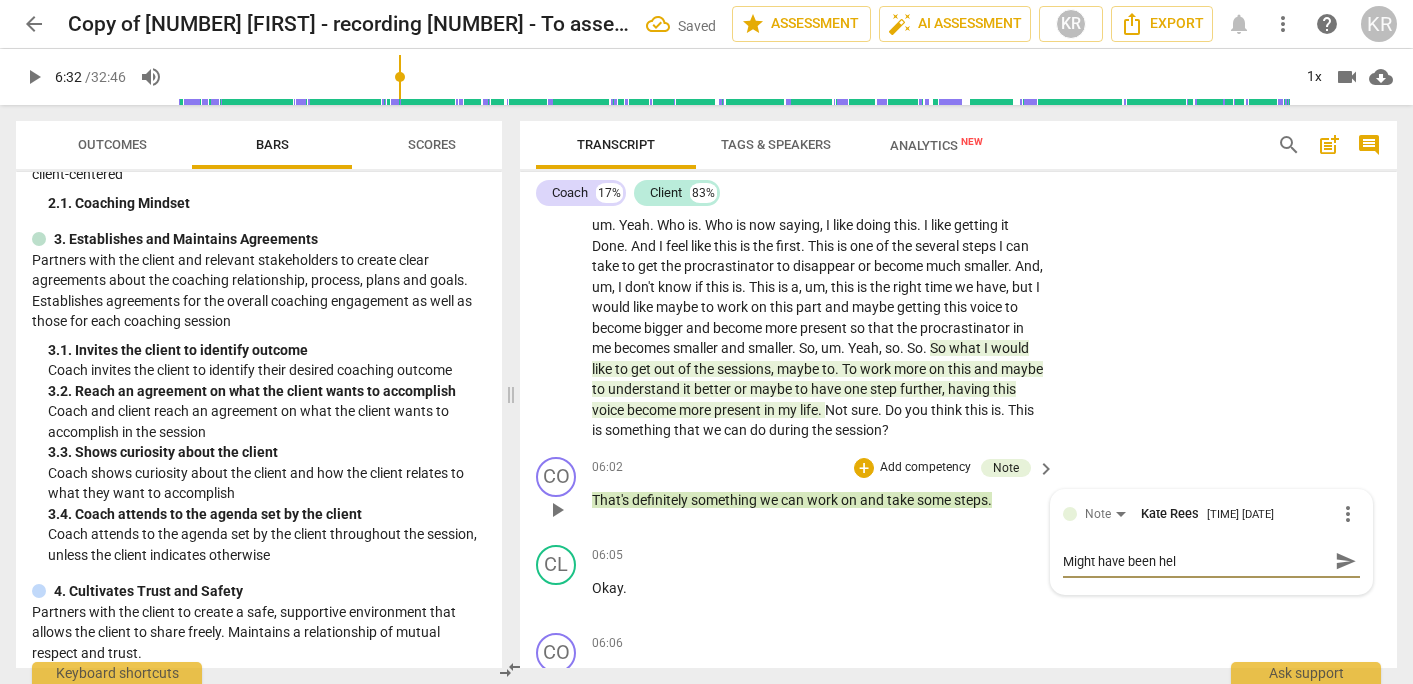 type on "Might have been help" 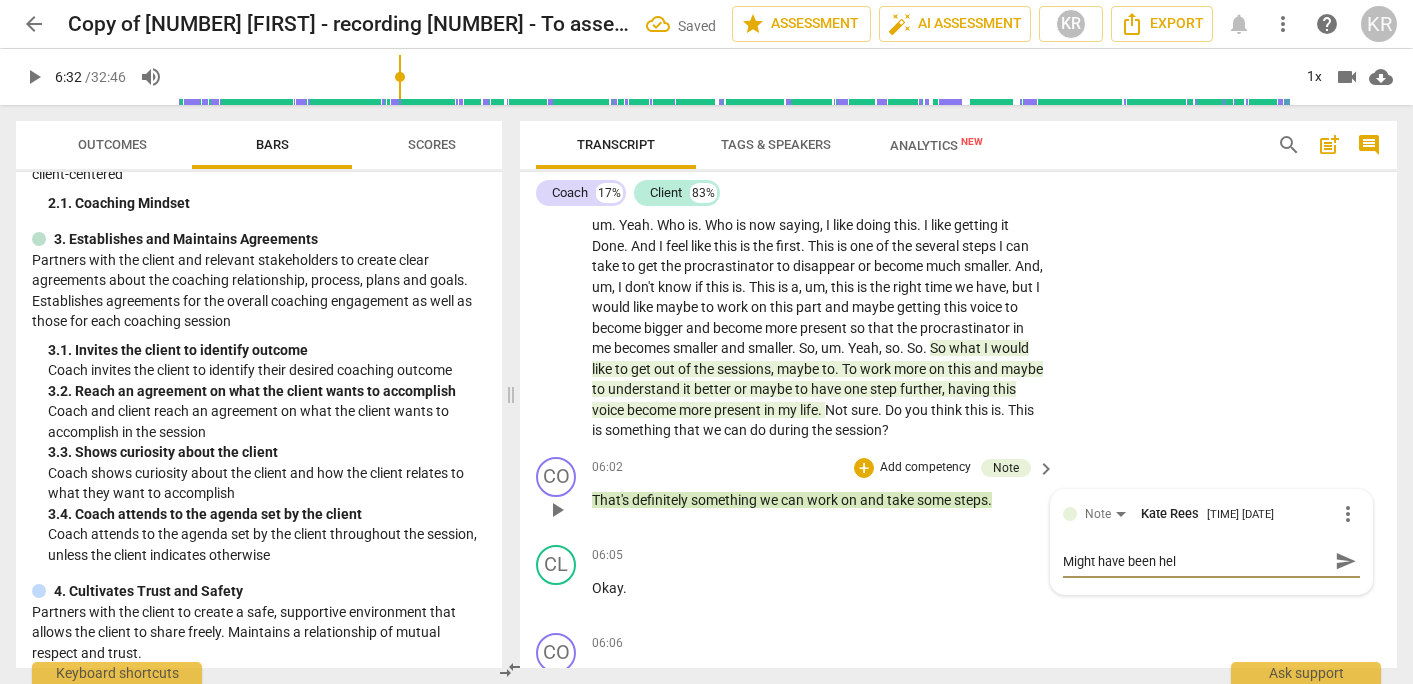type on "Might have been help" 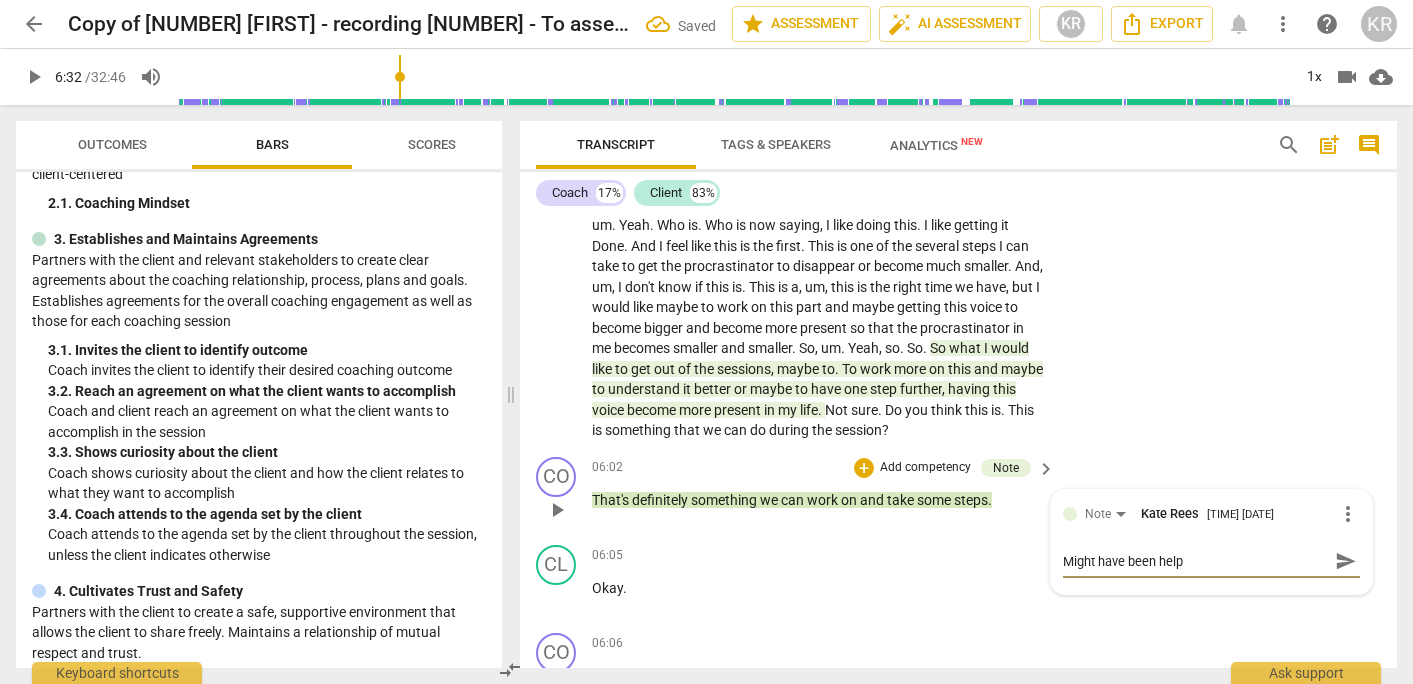type on "Might have been helpd" 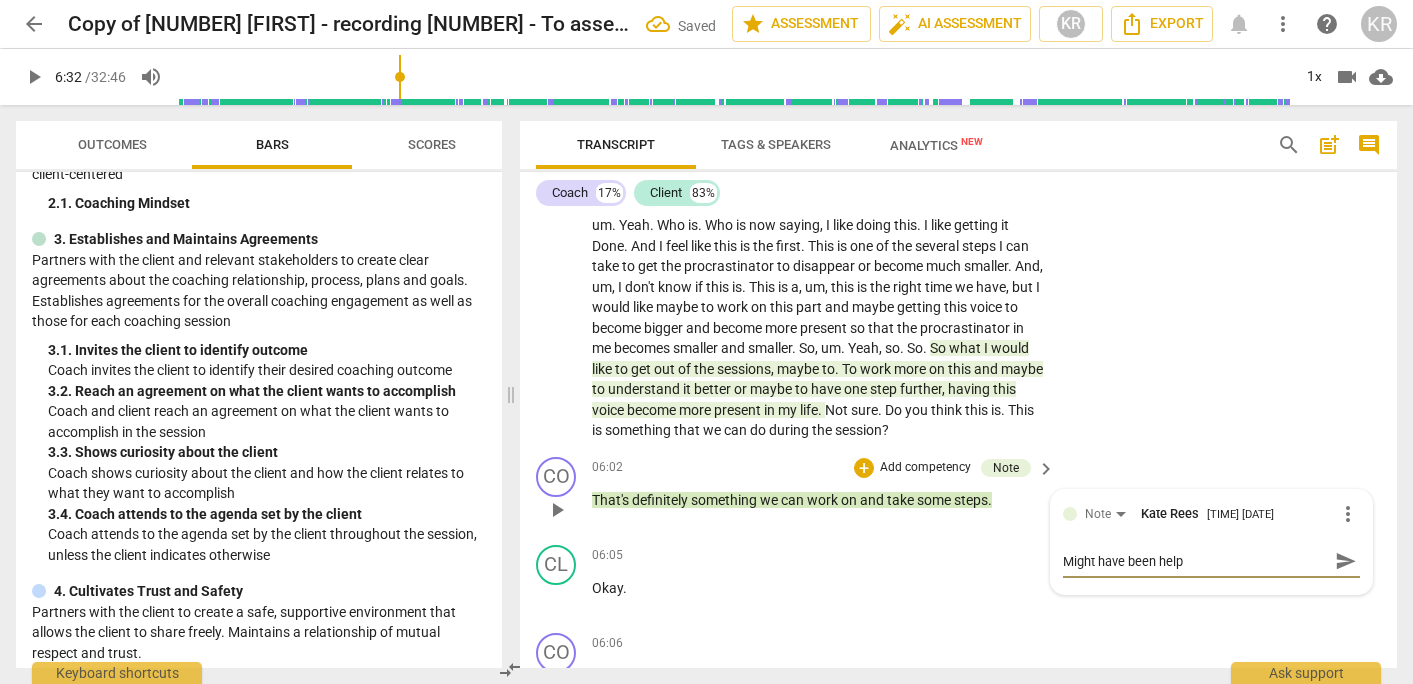 type on "Might have been helpd" 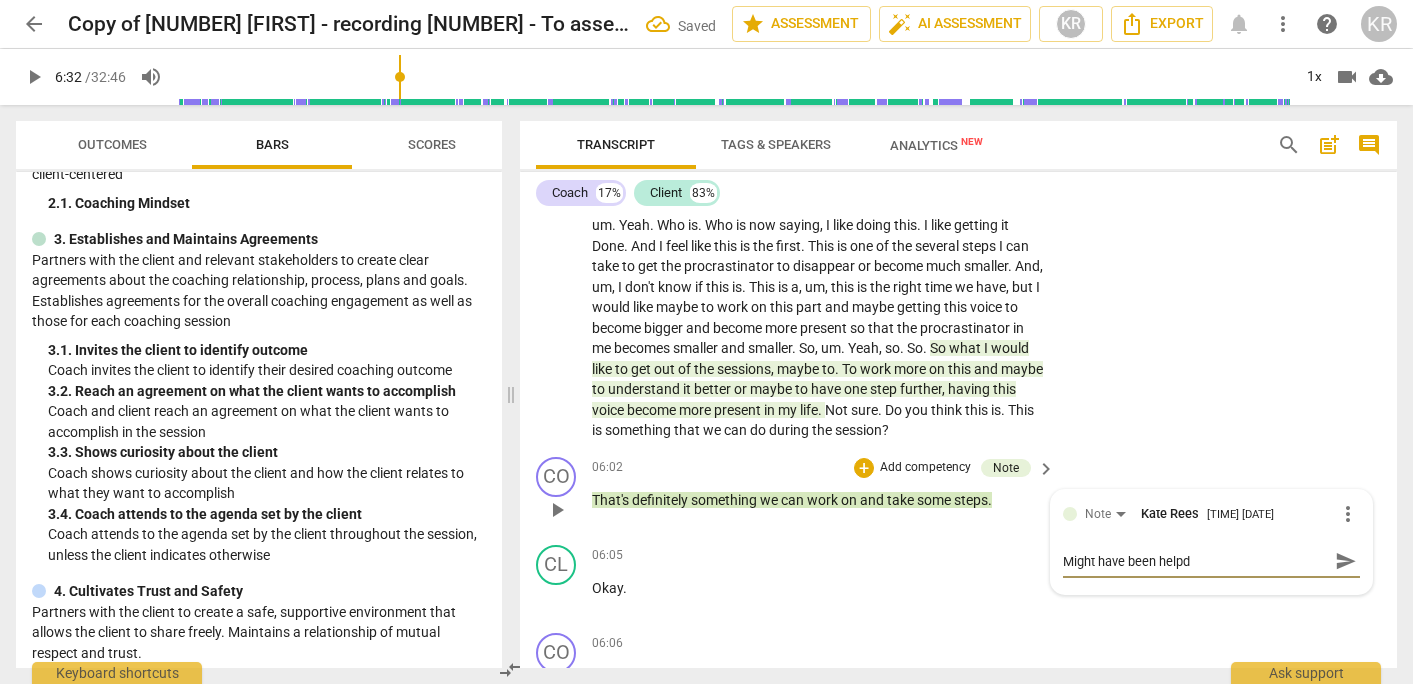 type on "Might have been help" 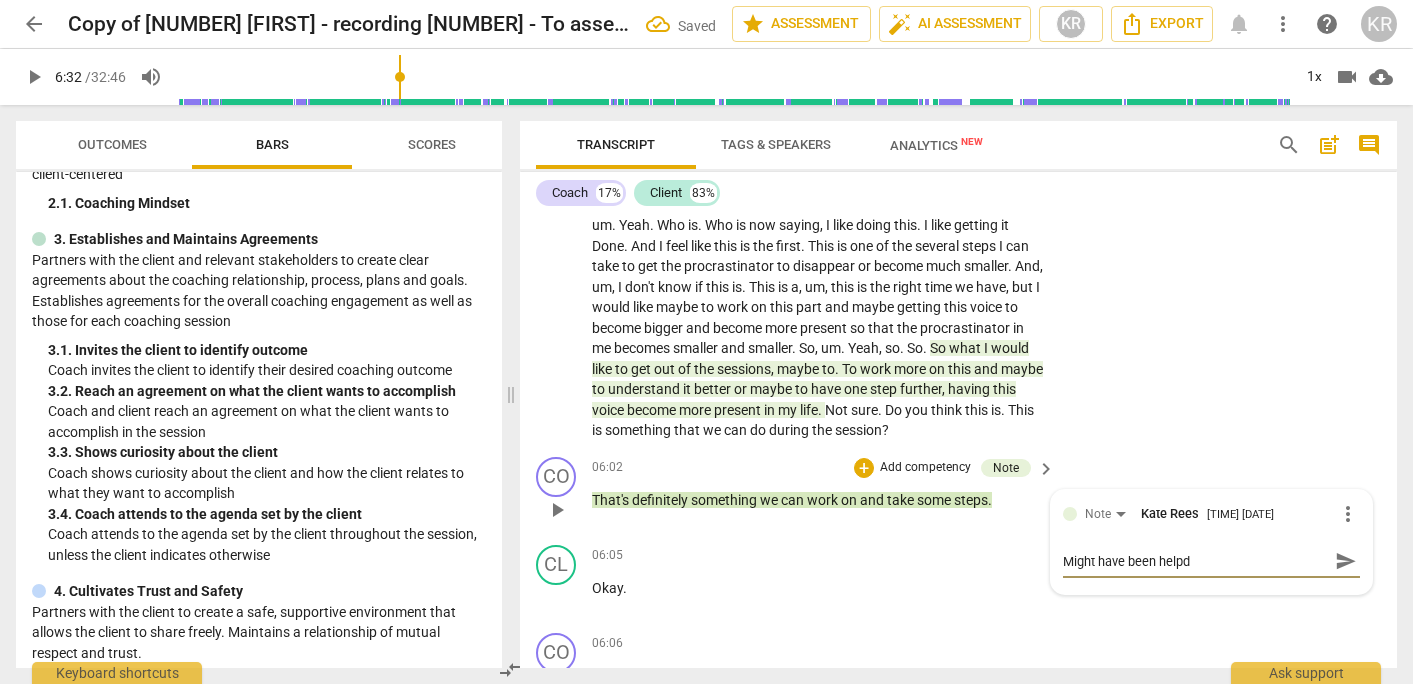 type on "Might have been help" 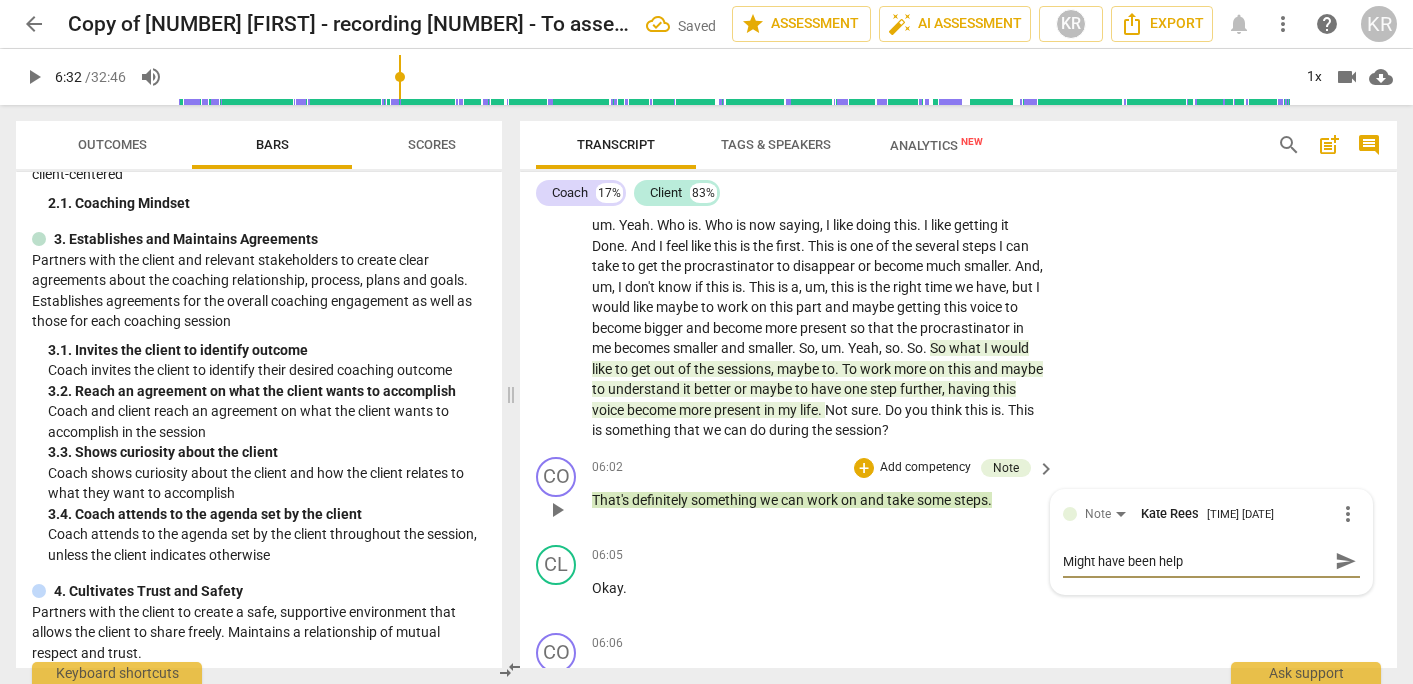 type on "Might have been helpf" 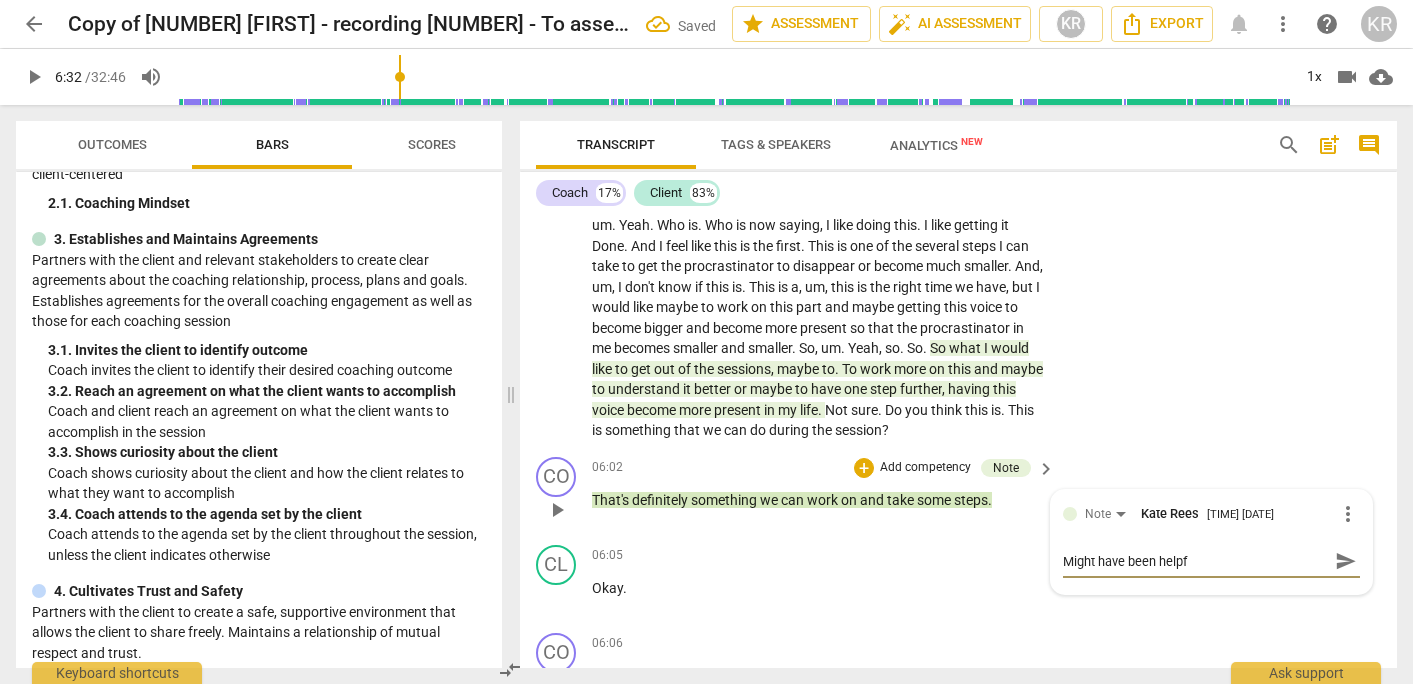 type on "Might have been helpfu" 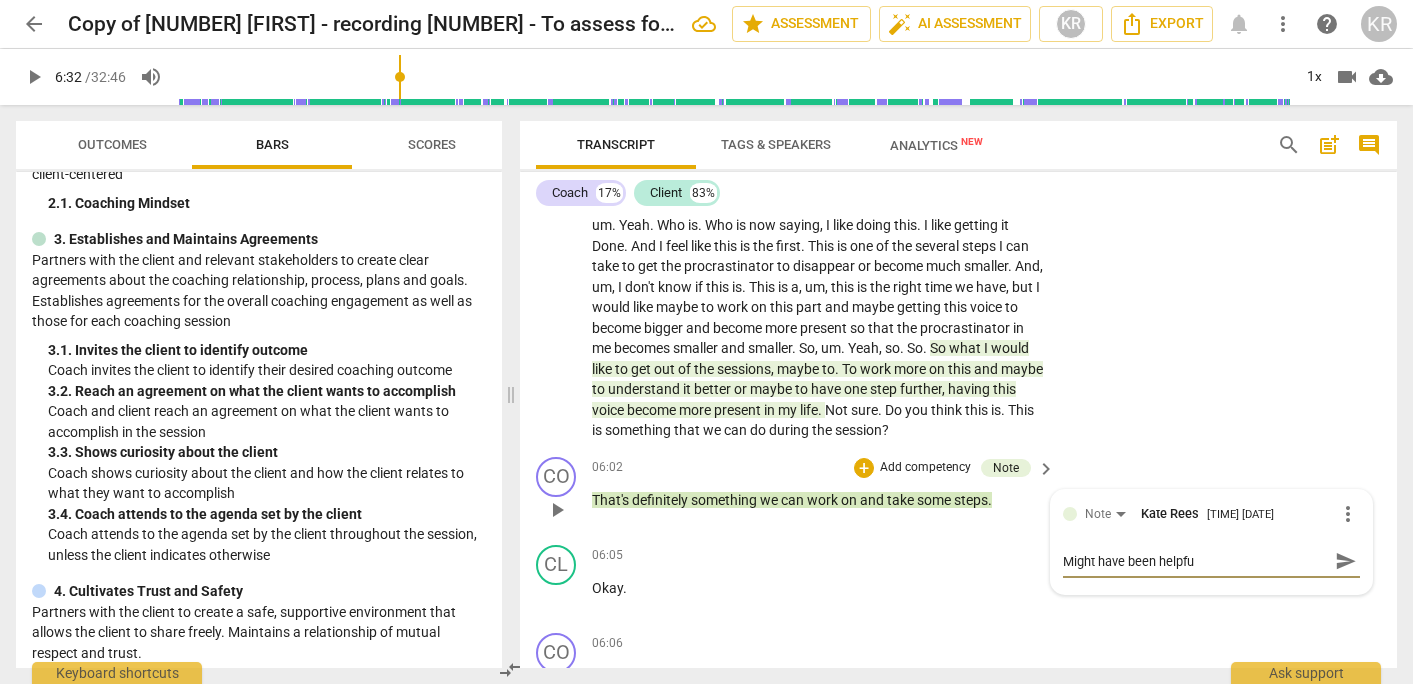 type on "Might have been helpful" 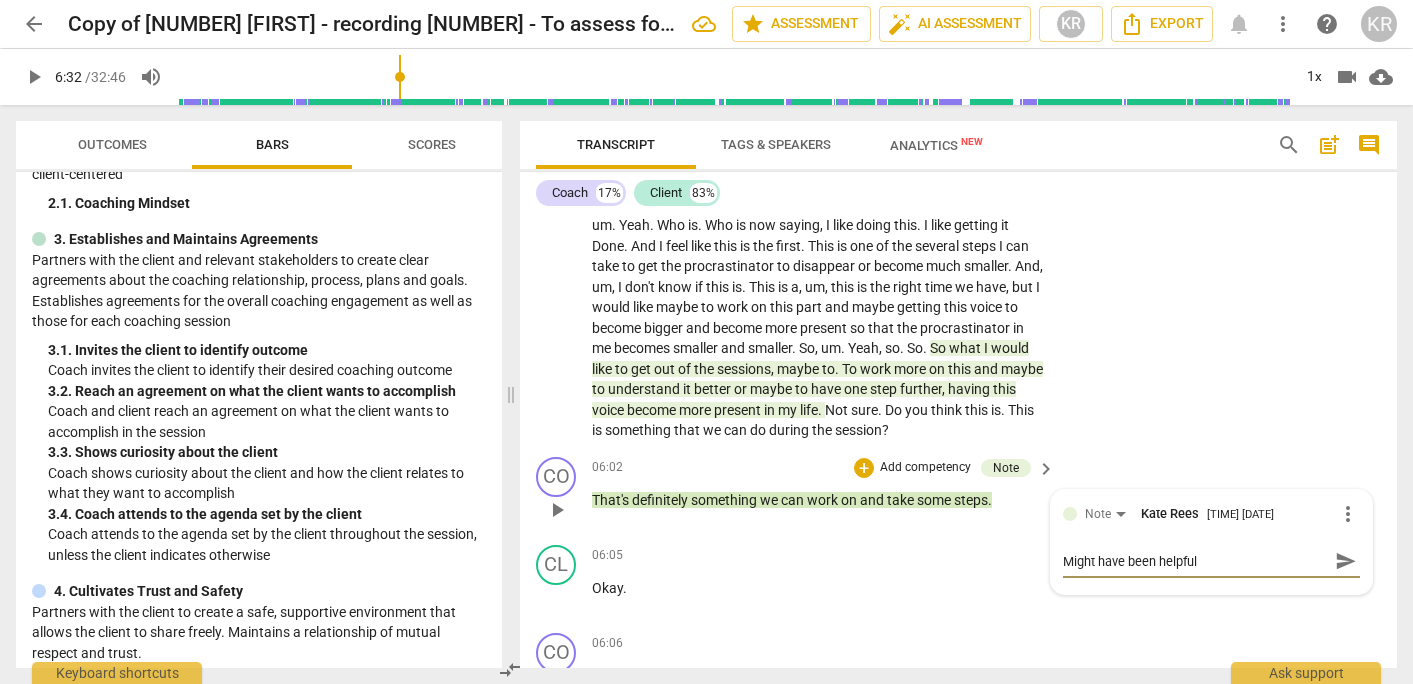 type on "Might have been helpful" 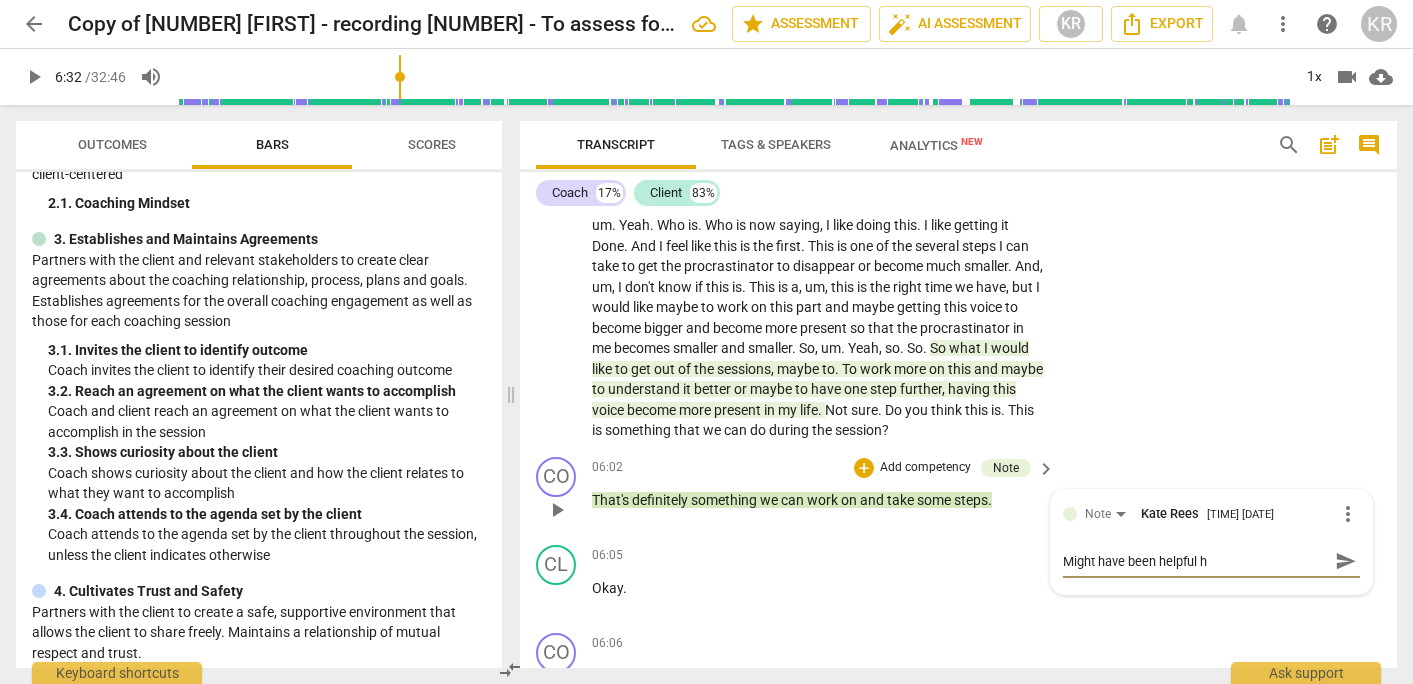 type on "Might have been helpful he" 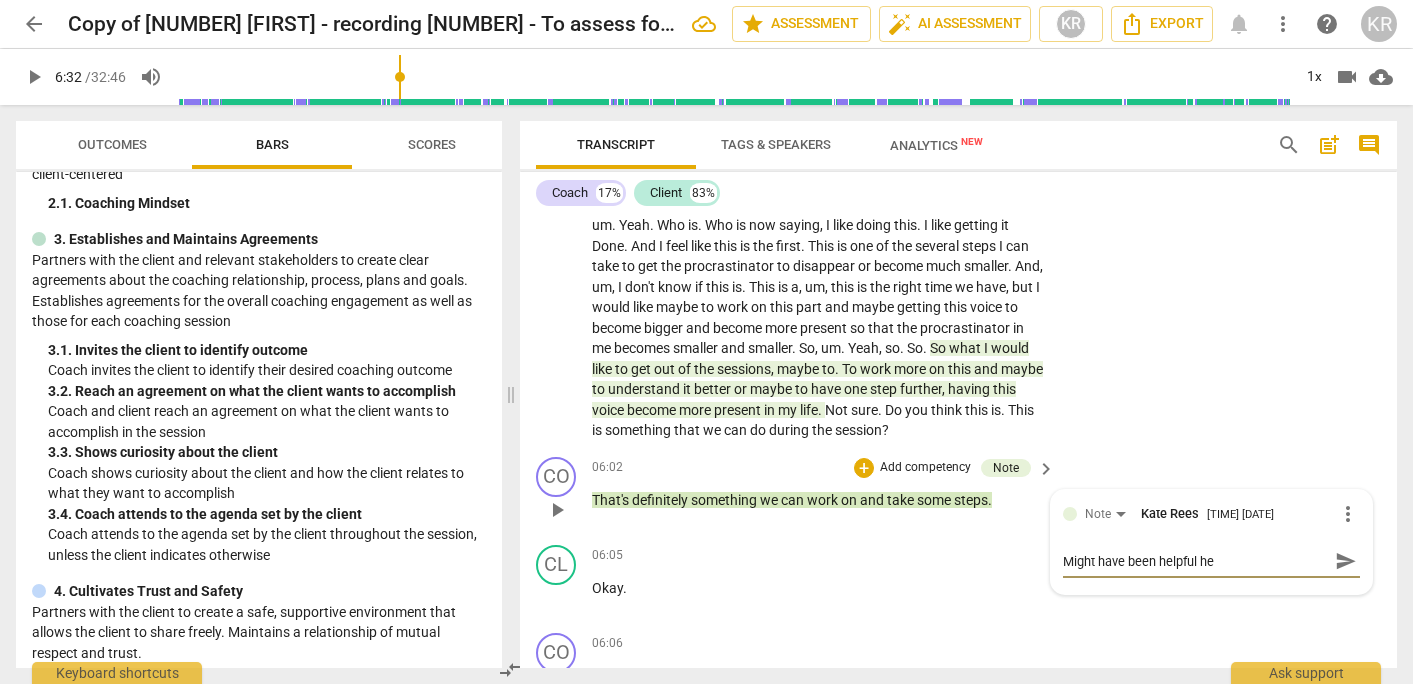type on "Might have been helpful her" 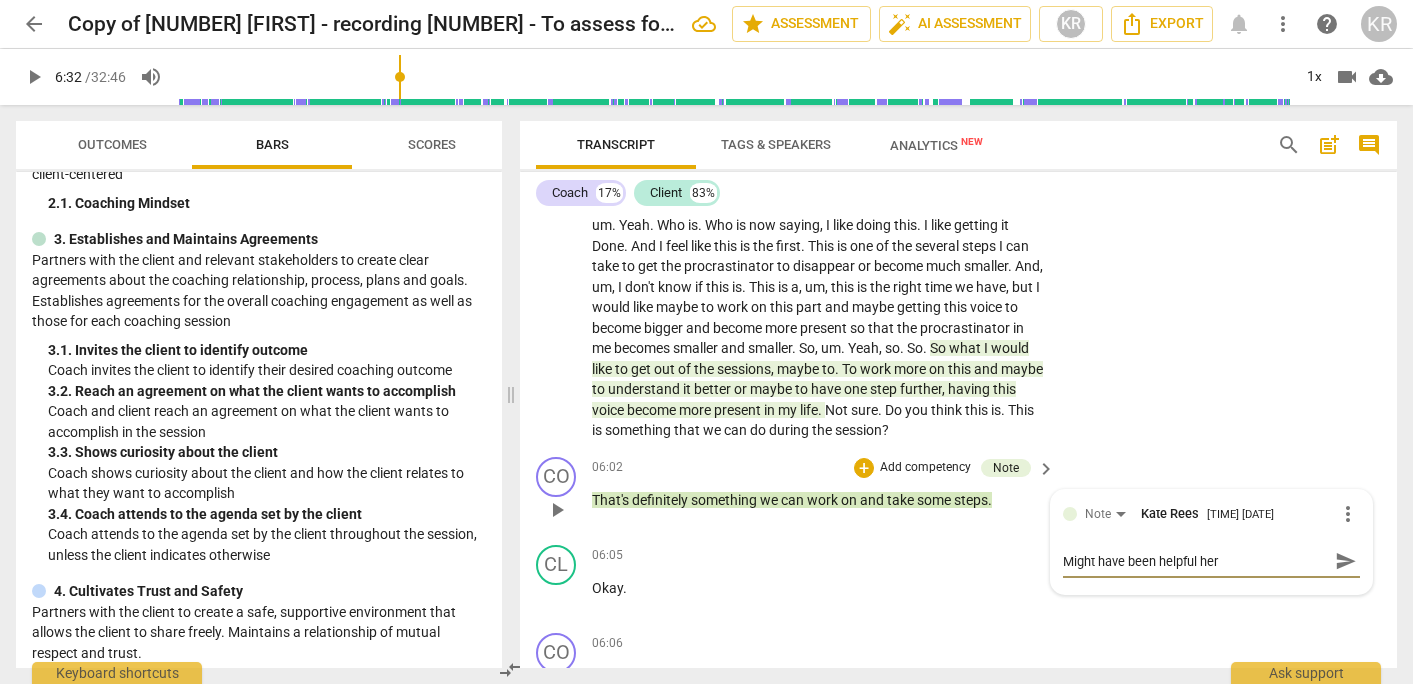 type on "Might have been helpful here" 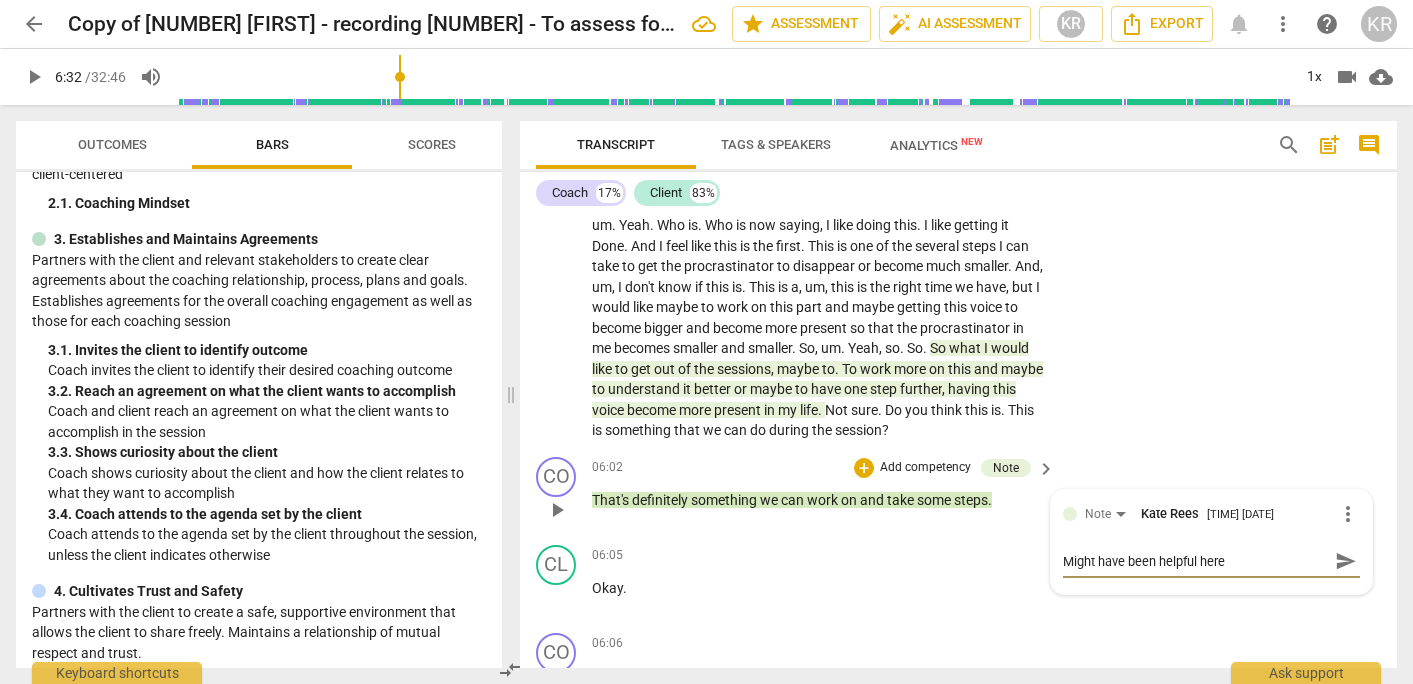 type on "Might have been helpful here" 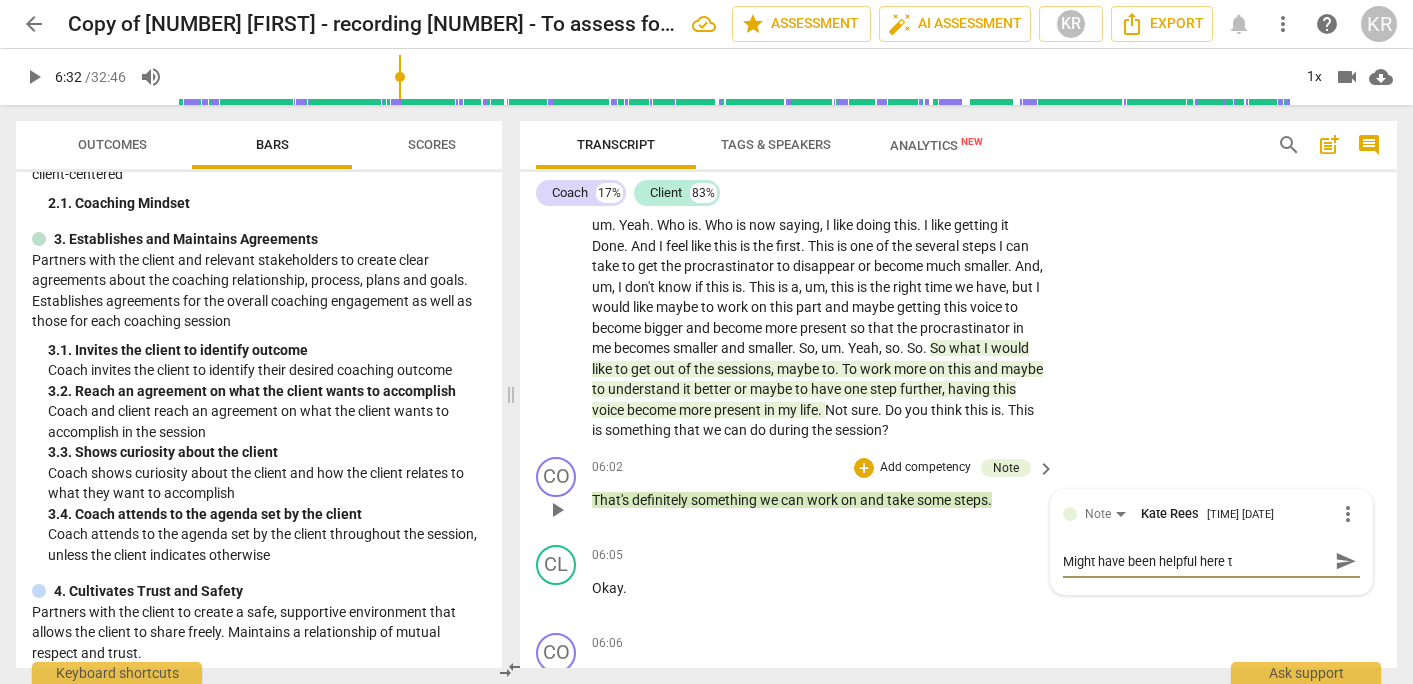 click on "Might have been helpful here t" at bounding box center (1195, 561) 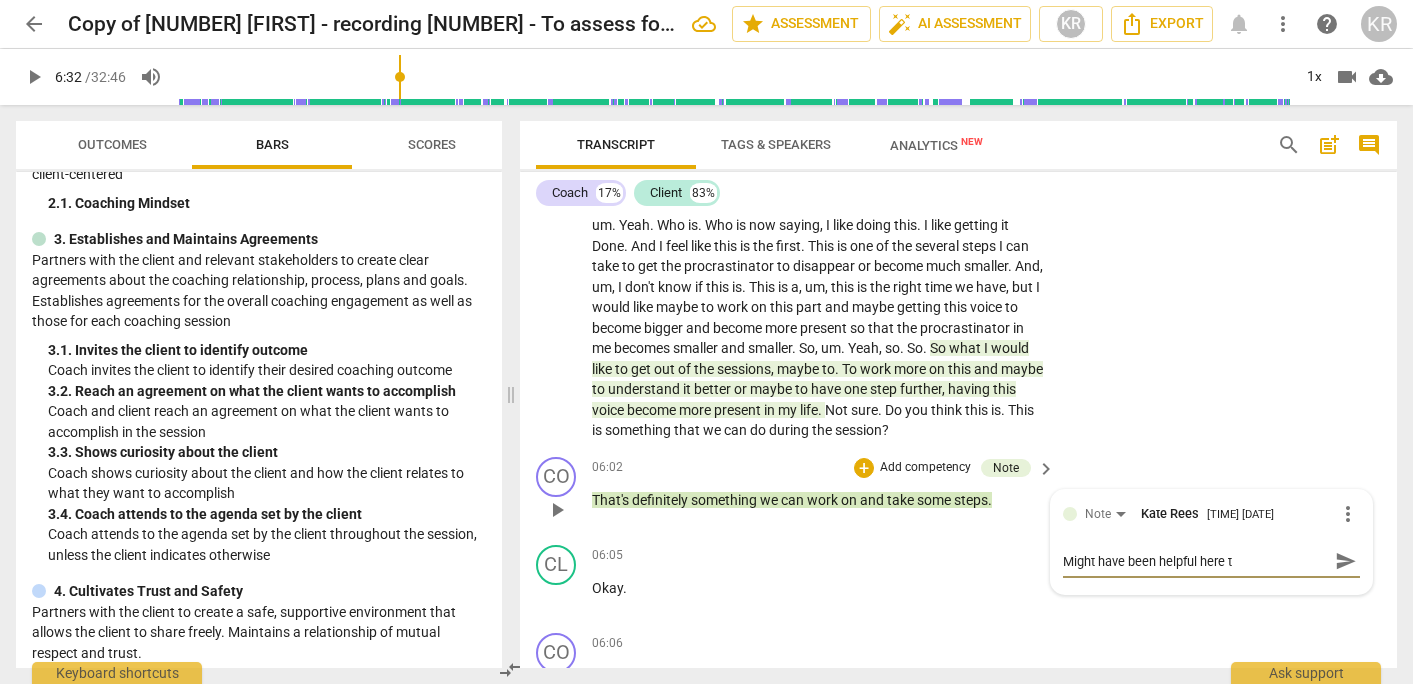 click on "Might have been helpful here t" at bounding box center [1195, 561] 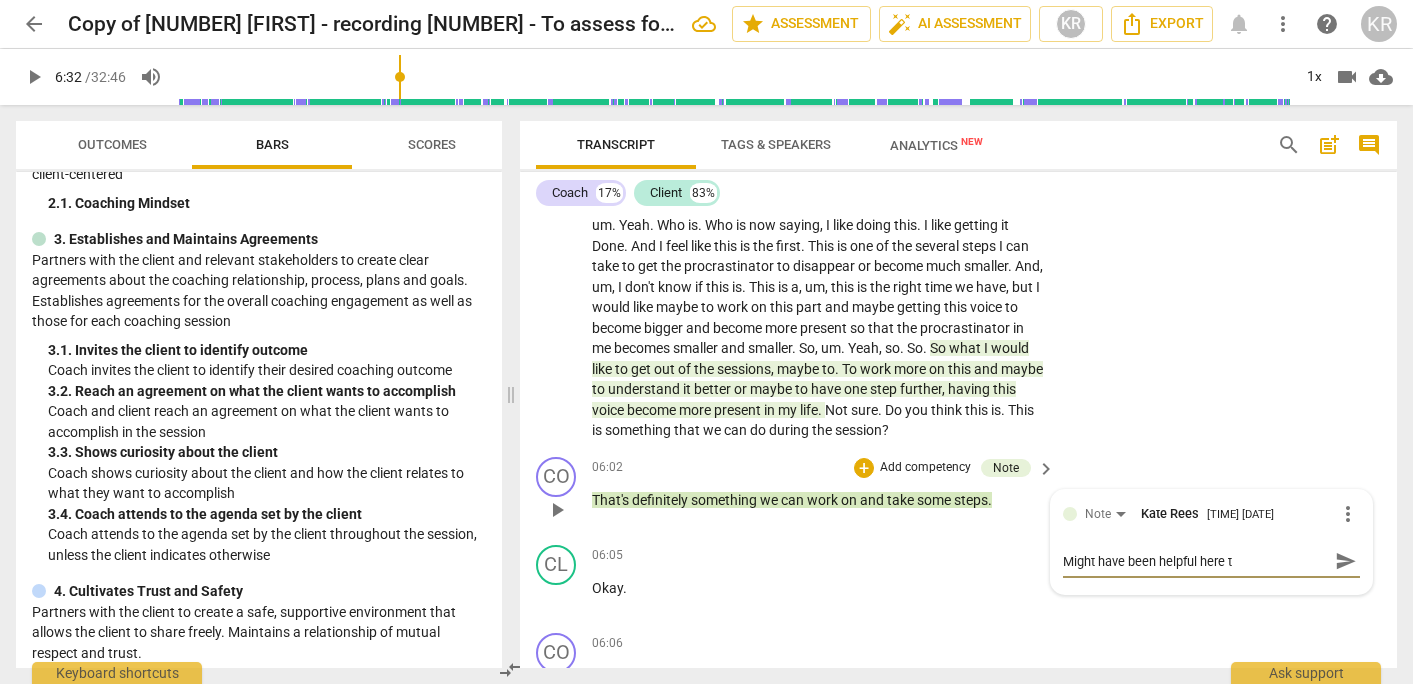 click on "Might have been helpful here t" at bounding box center (1195, 561) 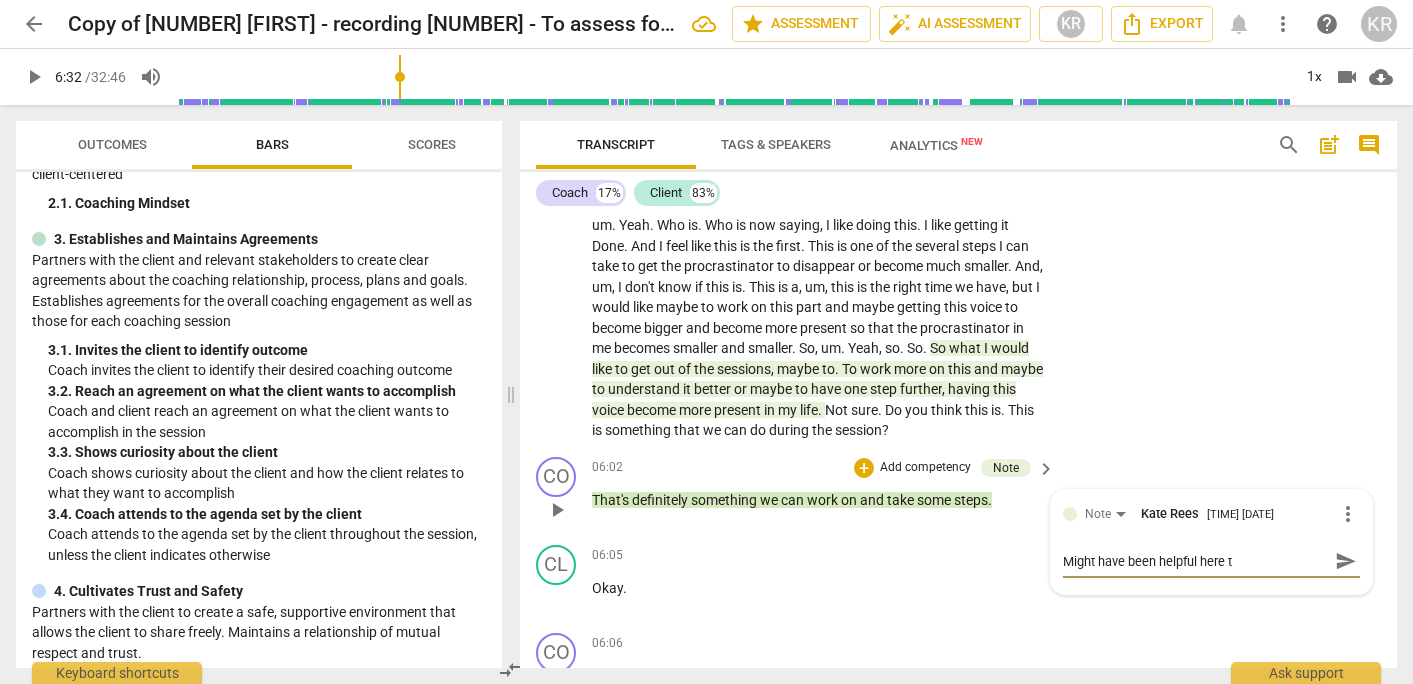 type on "Might have been helpful here t" 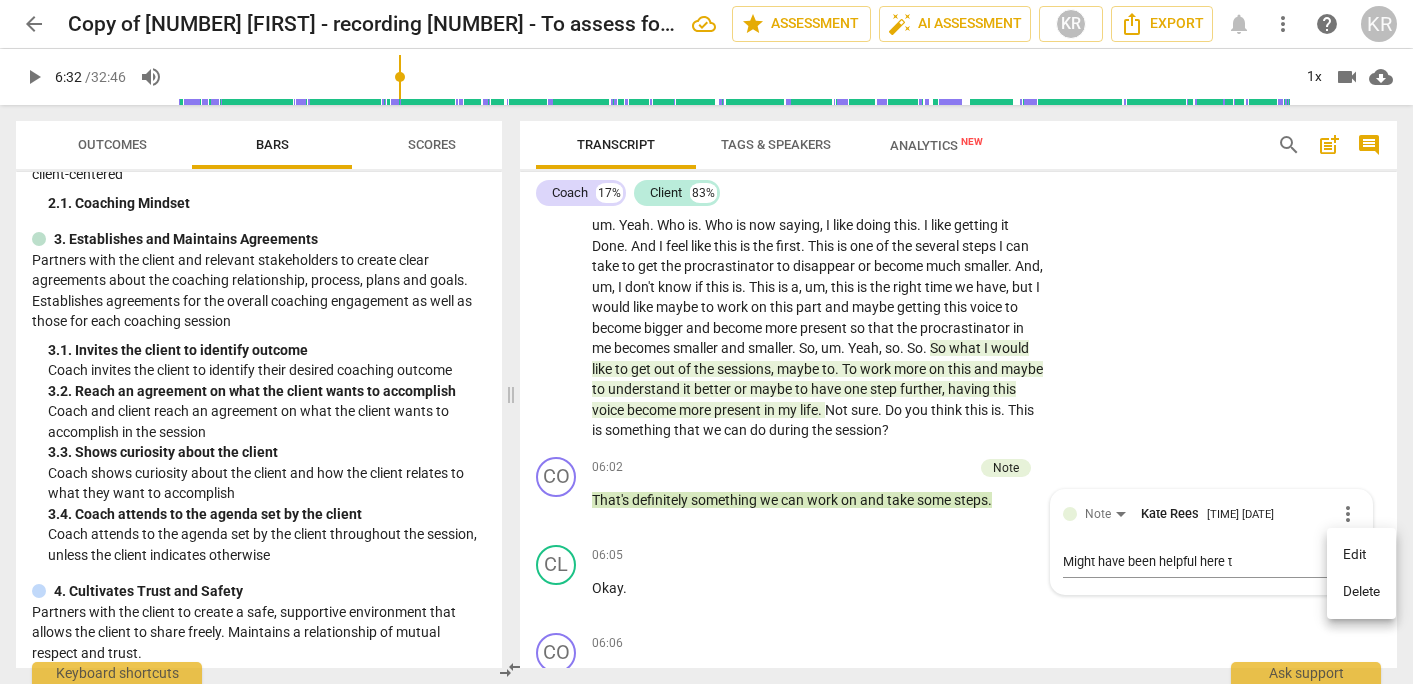 click on "Delete" at bounding box center [1361, 592] 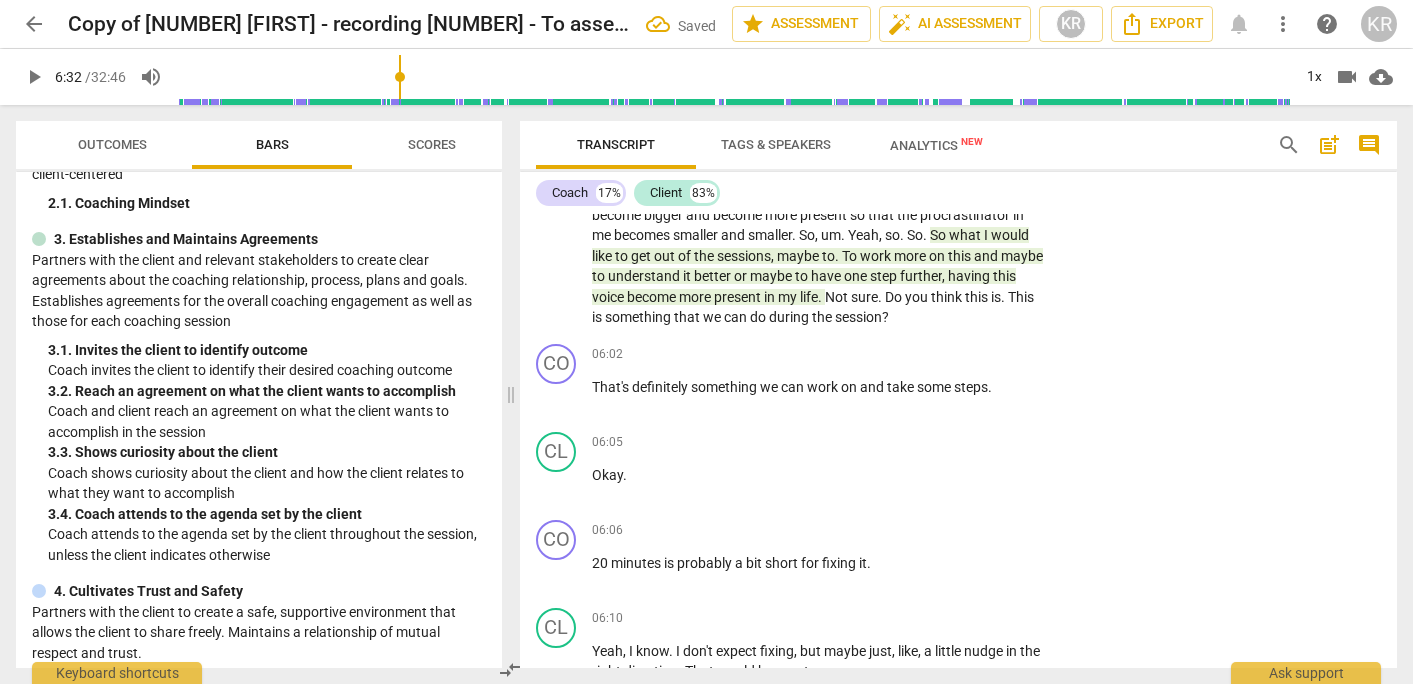 scroll, scrollTop: 2873, scrollLeft: 0, axis: vertical 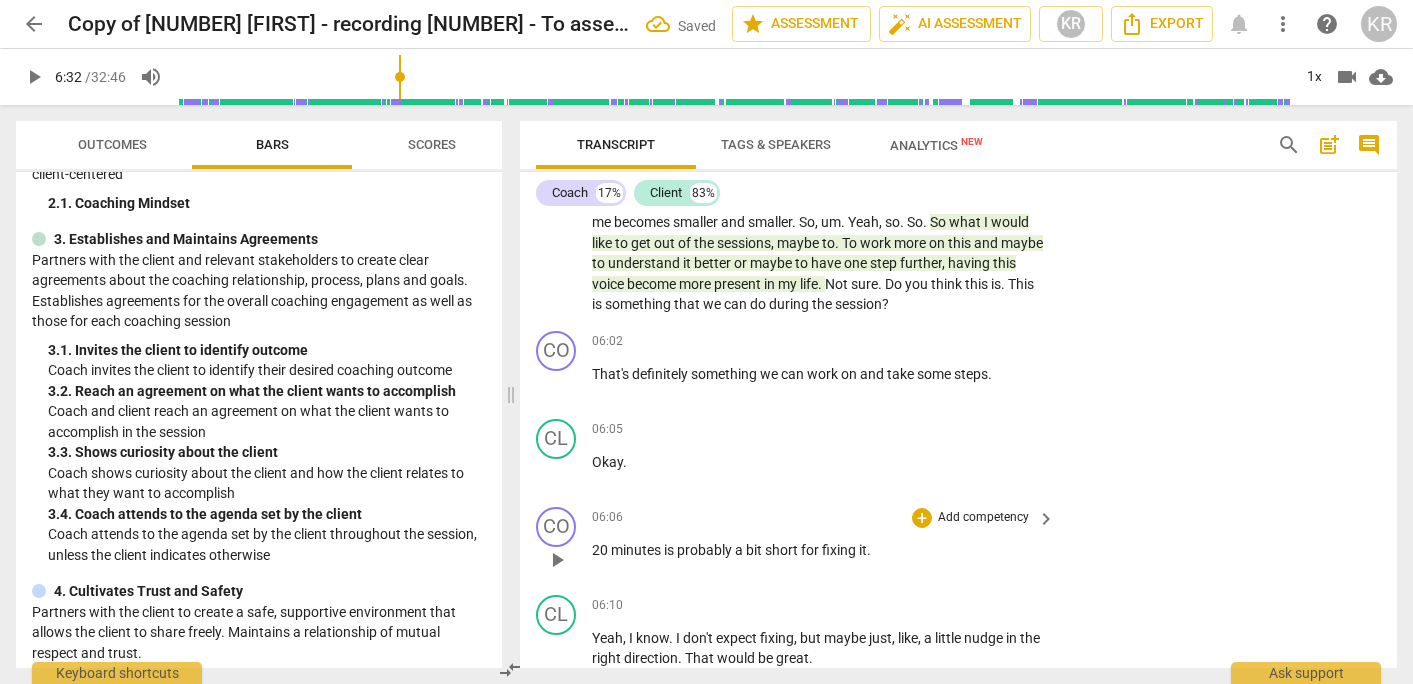 click on "Add competency" at bounding box center [983, 518] 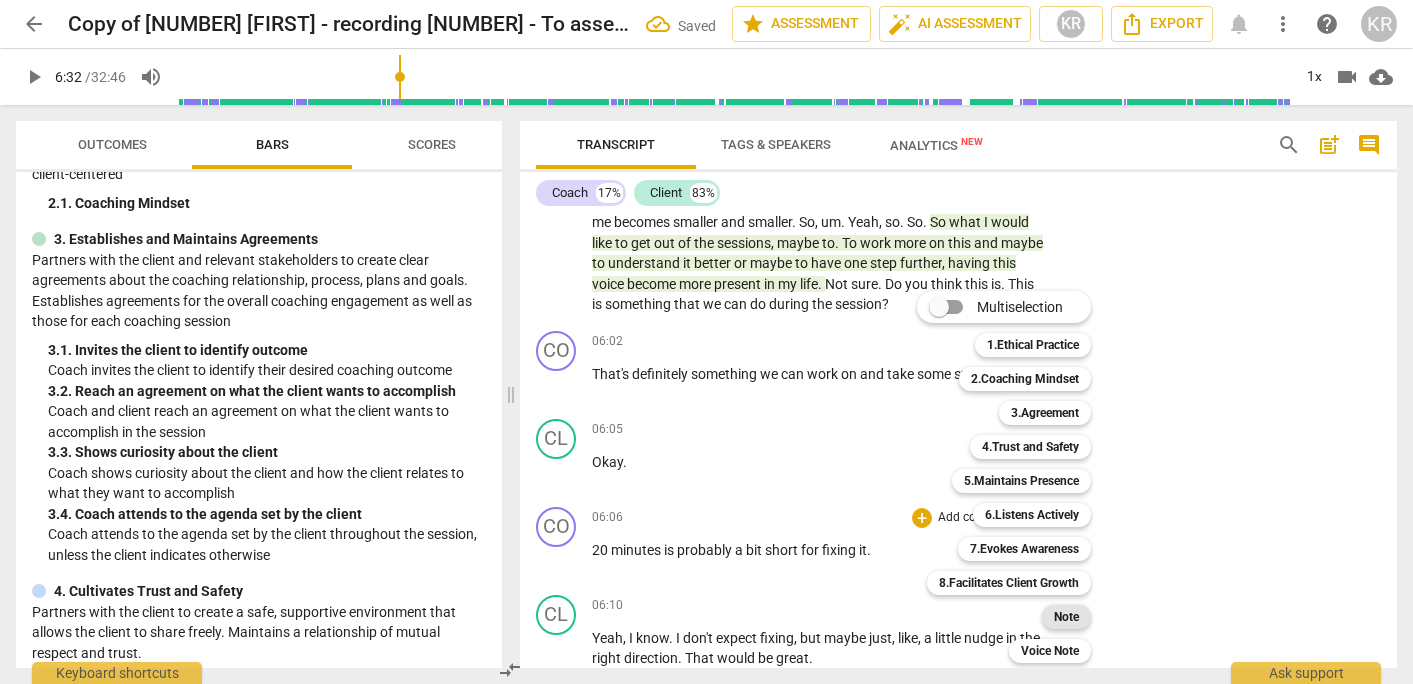 click on "Note" at bounding box center [1066, 617] 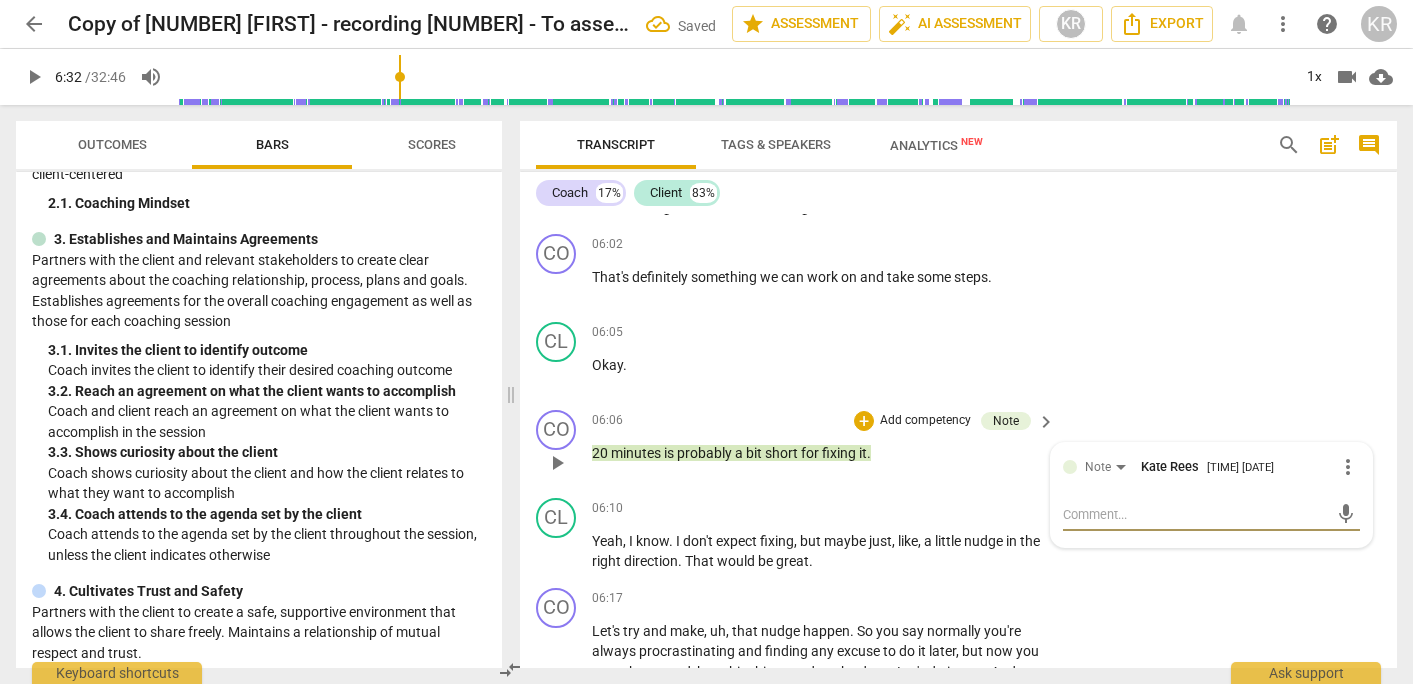 scroll, scrollTop: 2972, scrollLeft: 0, axis: vertical 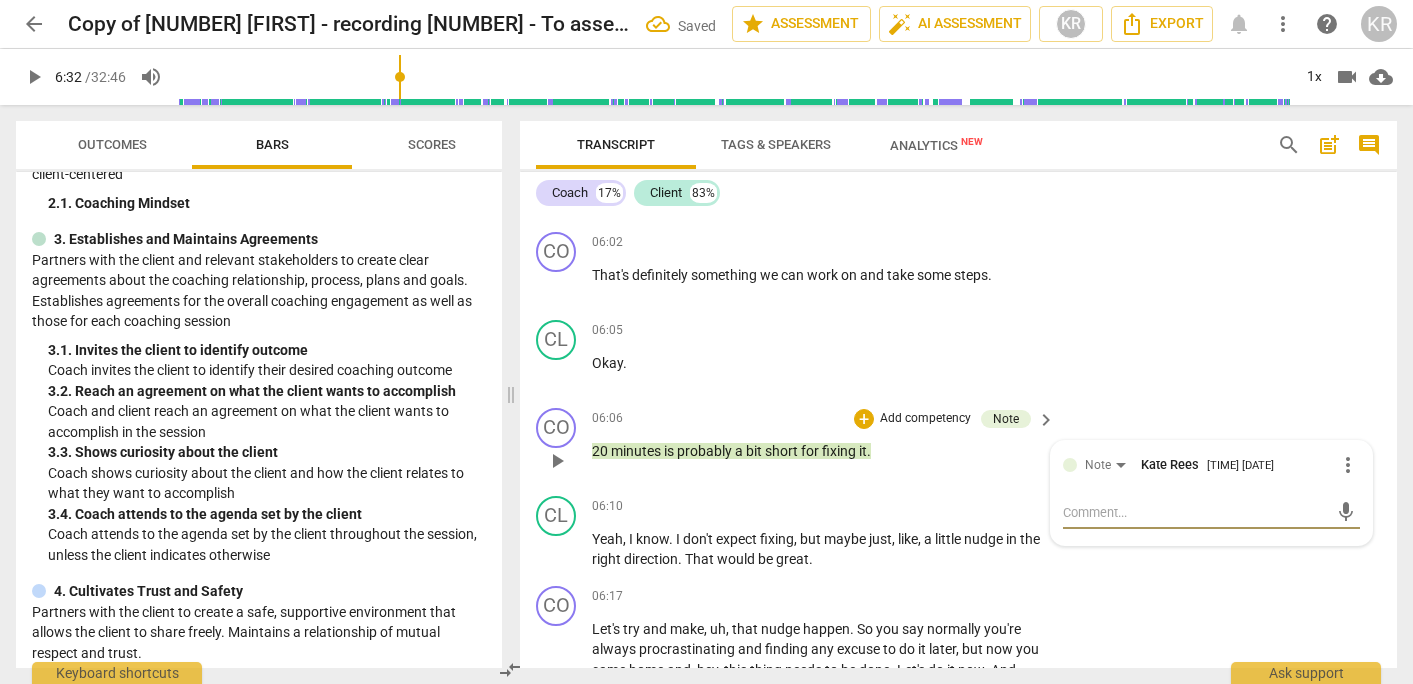 type on "Might have been helpful here t" 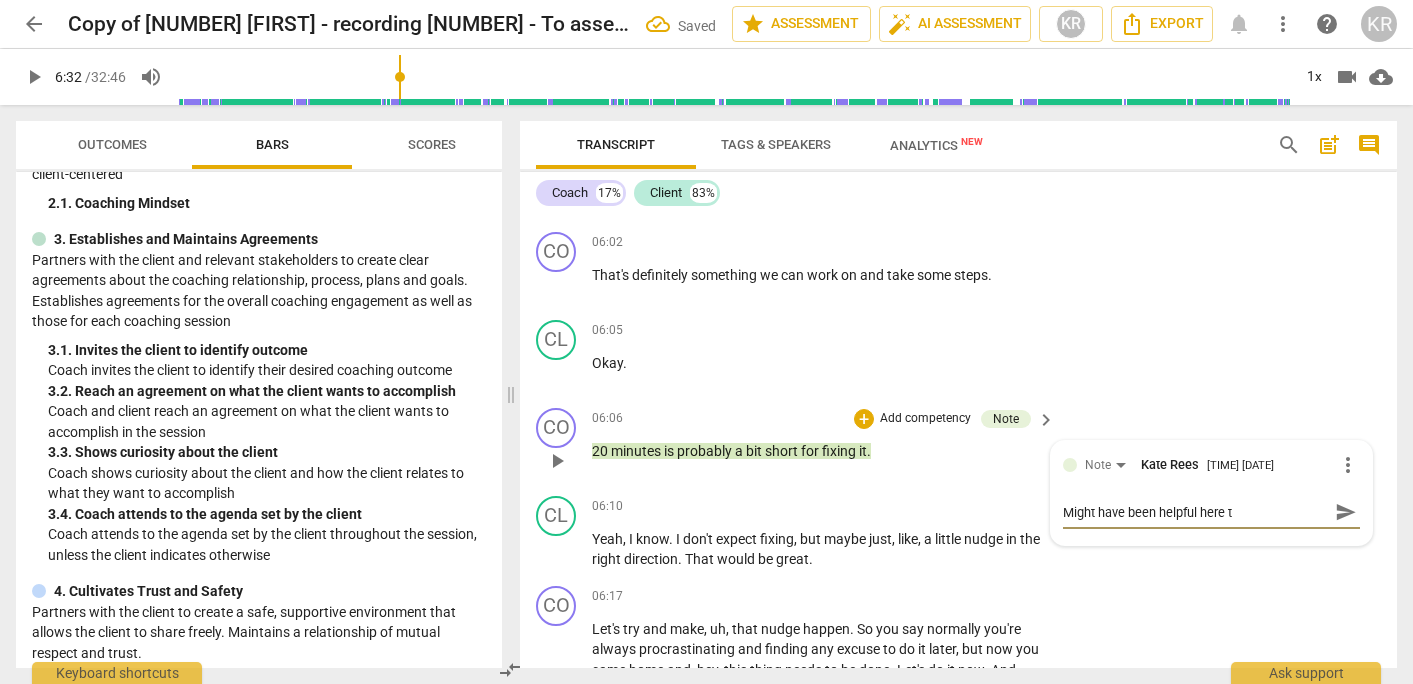 type on "Might have been helpful here to" 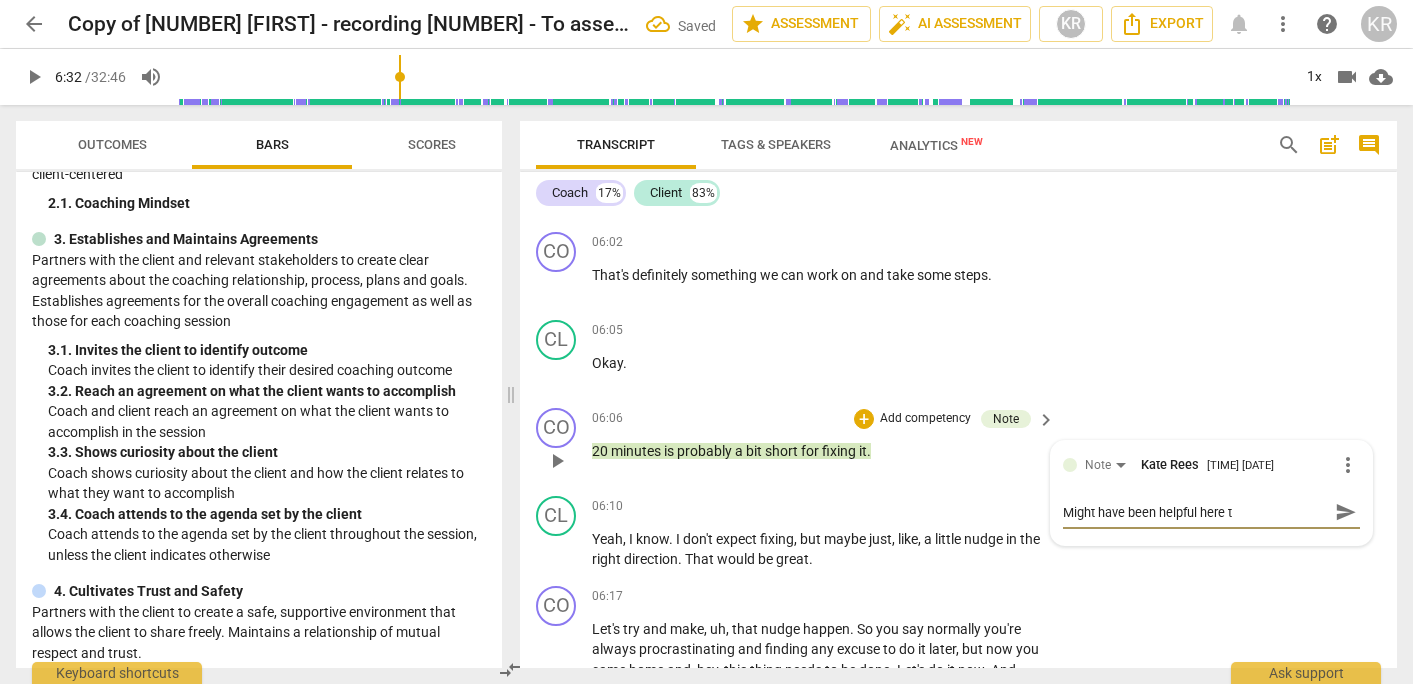 type on "Might have been helpful here to" 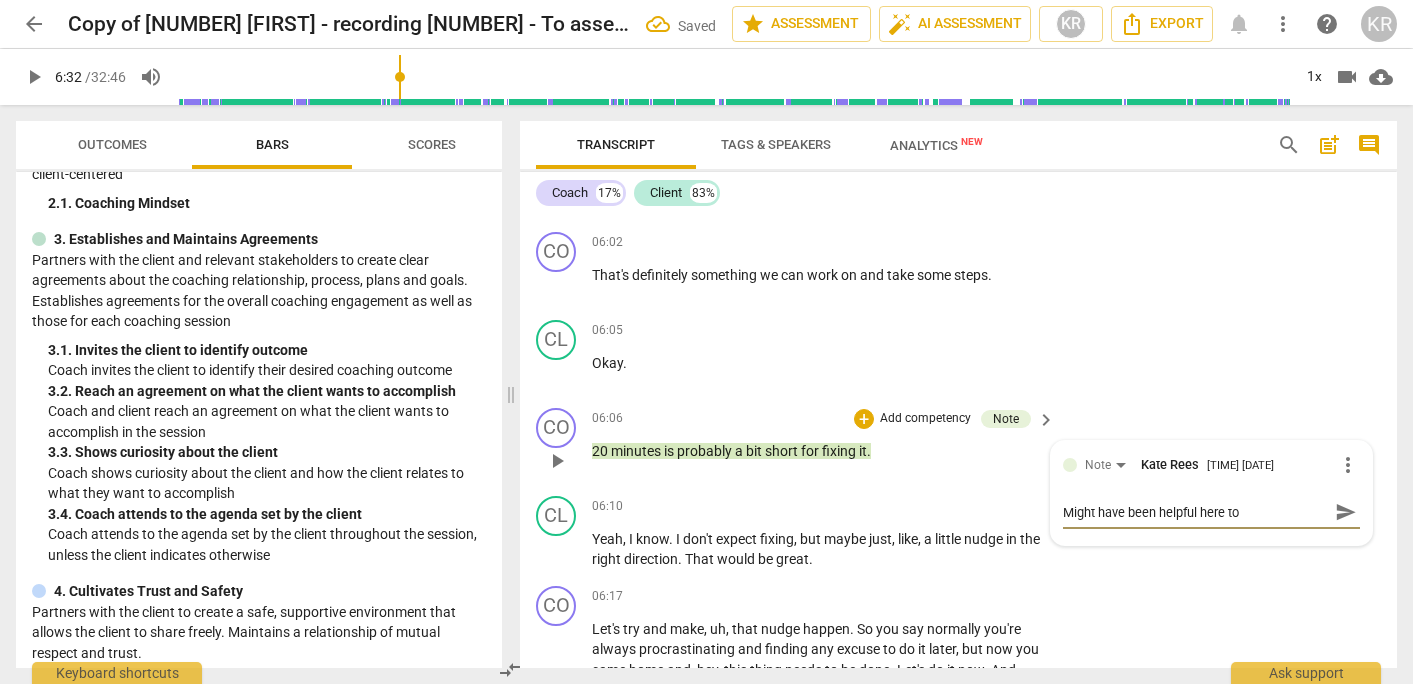 type on "Might have been helpful here to" 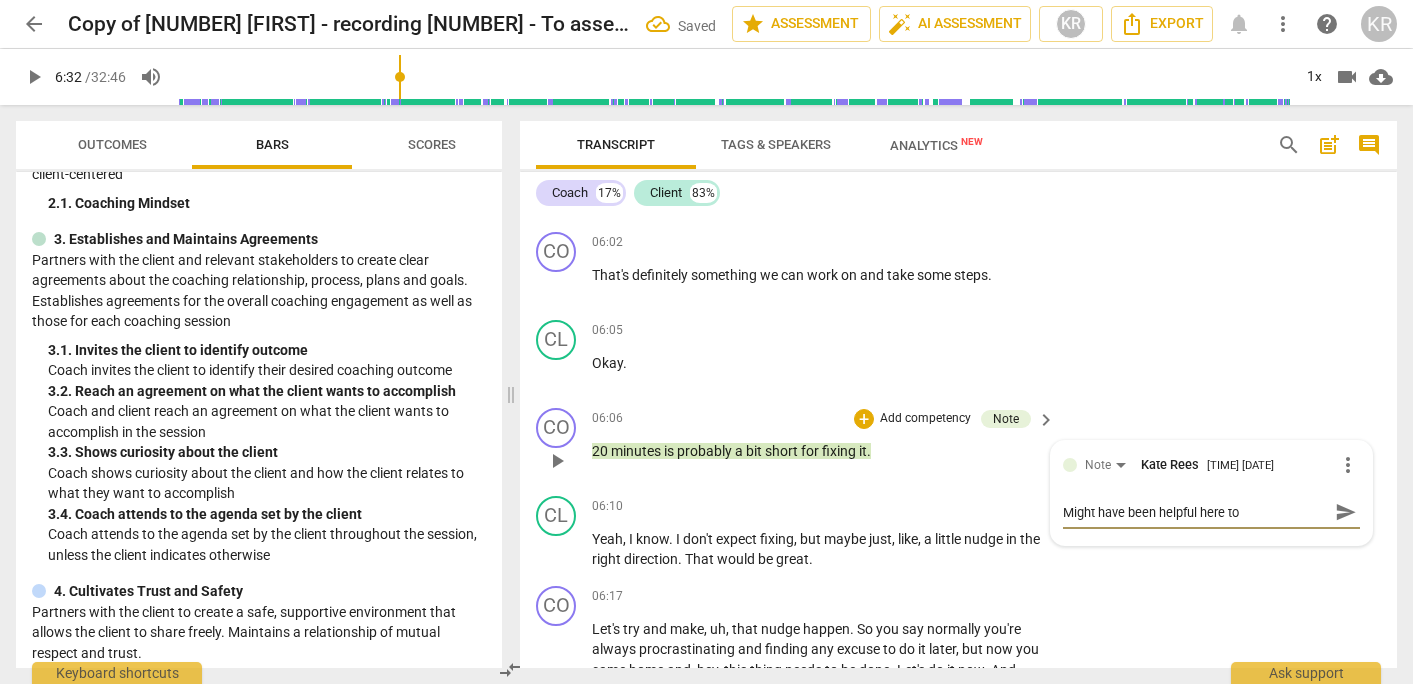 type on "Might have been helpful here to" 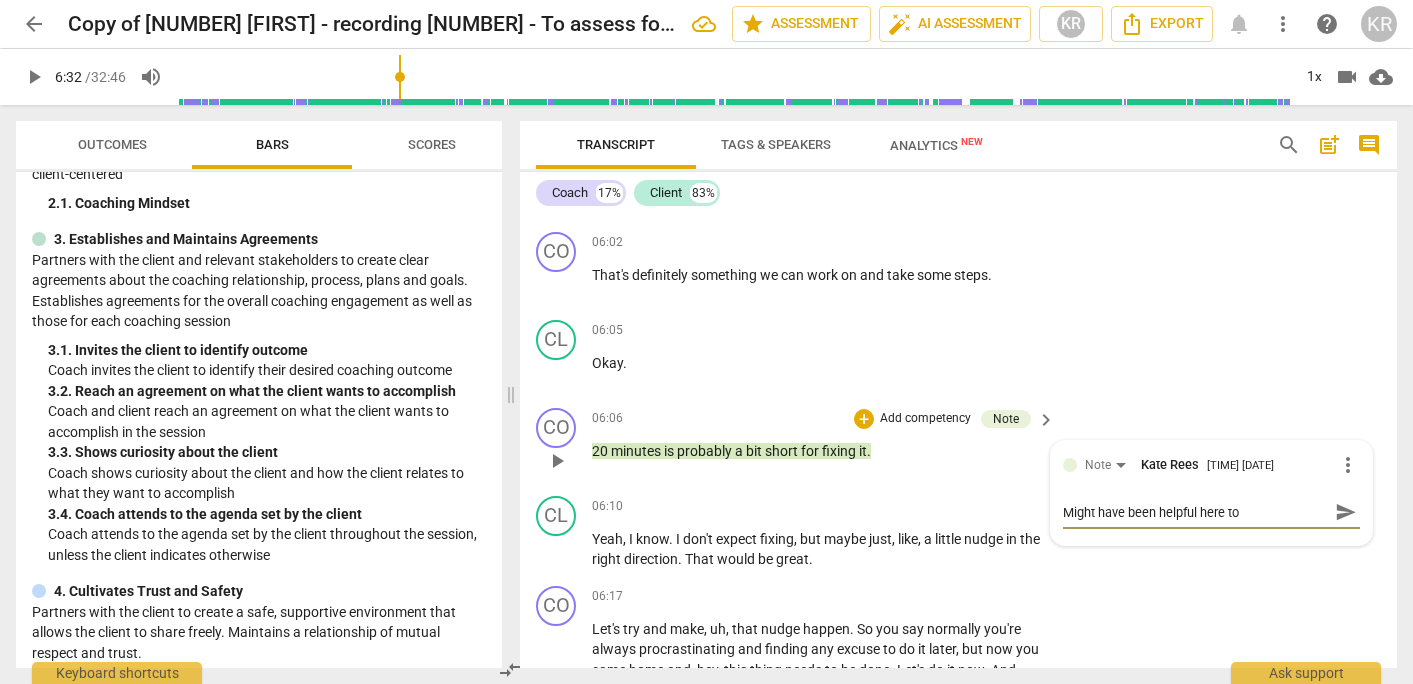 type on "Might have been helpful here to e" 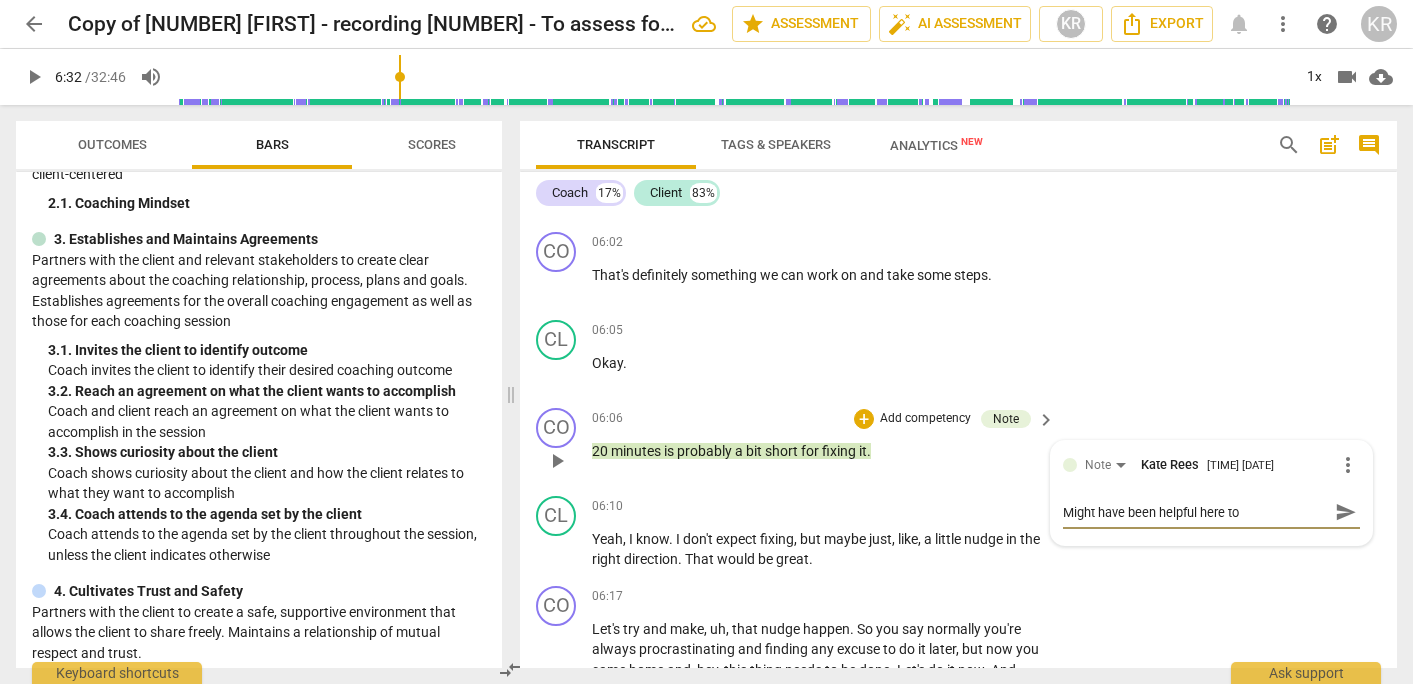 type on "Might have been helpful here to e" 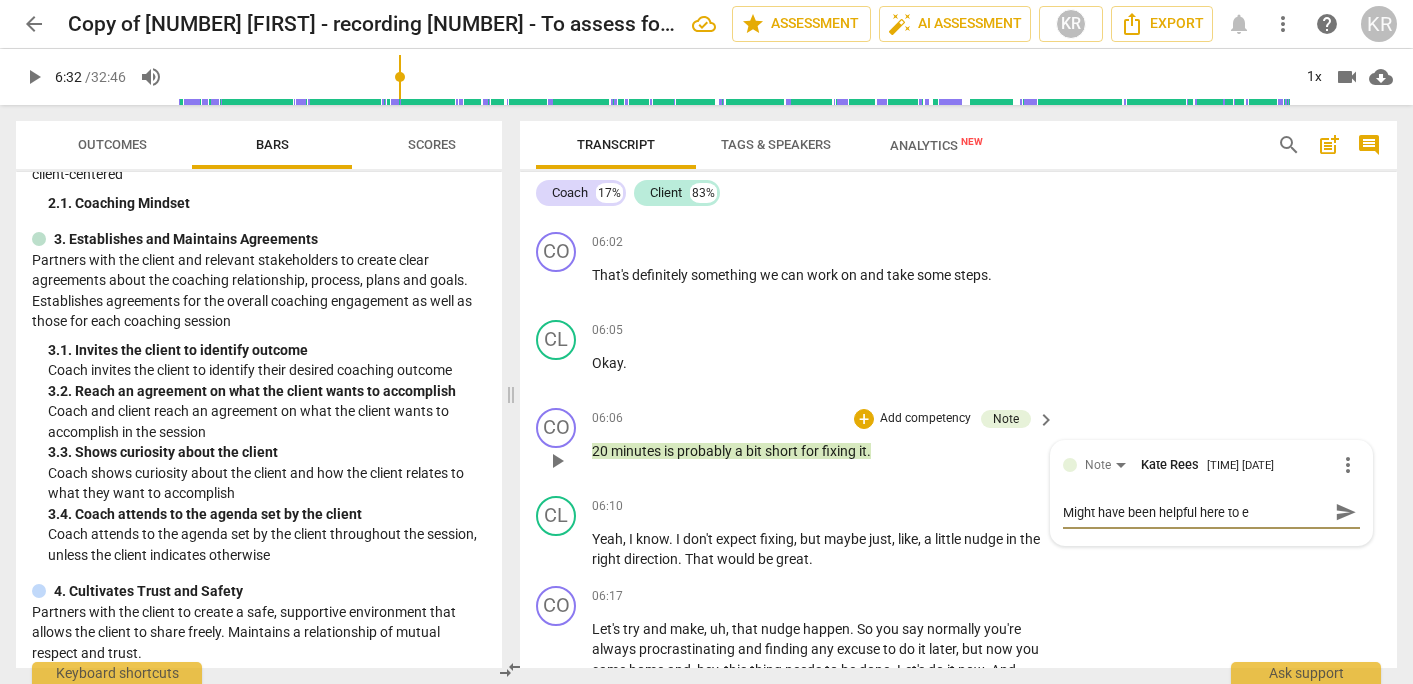 type on "Might have been helpful here to ex" 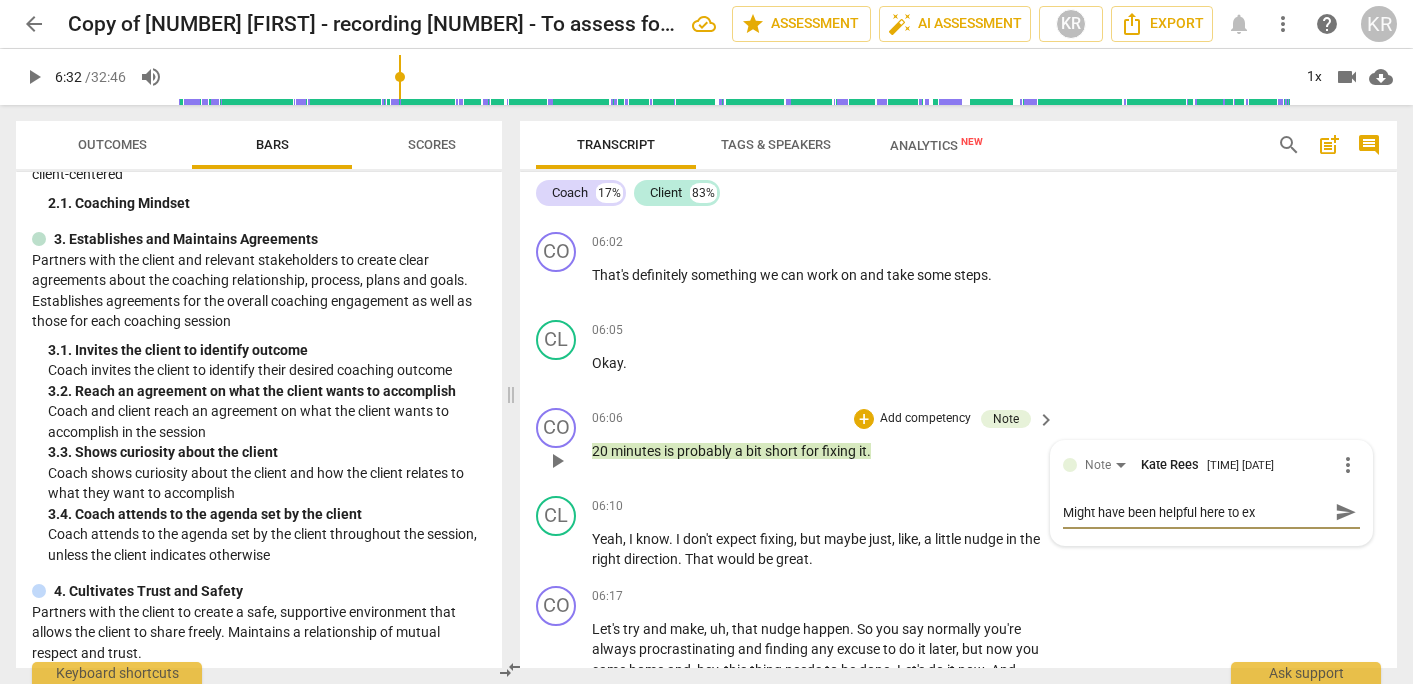 type on "Might have been helpful here to exp" 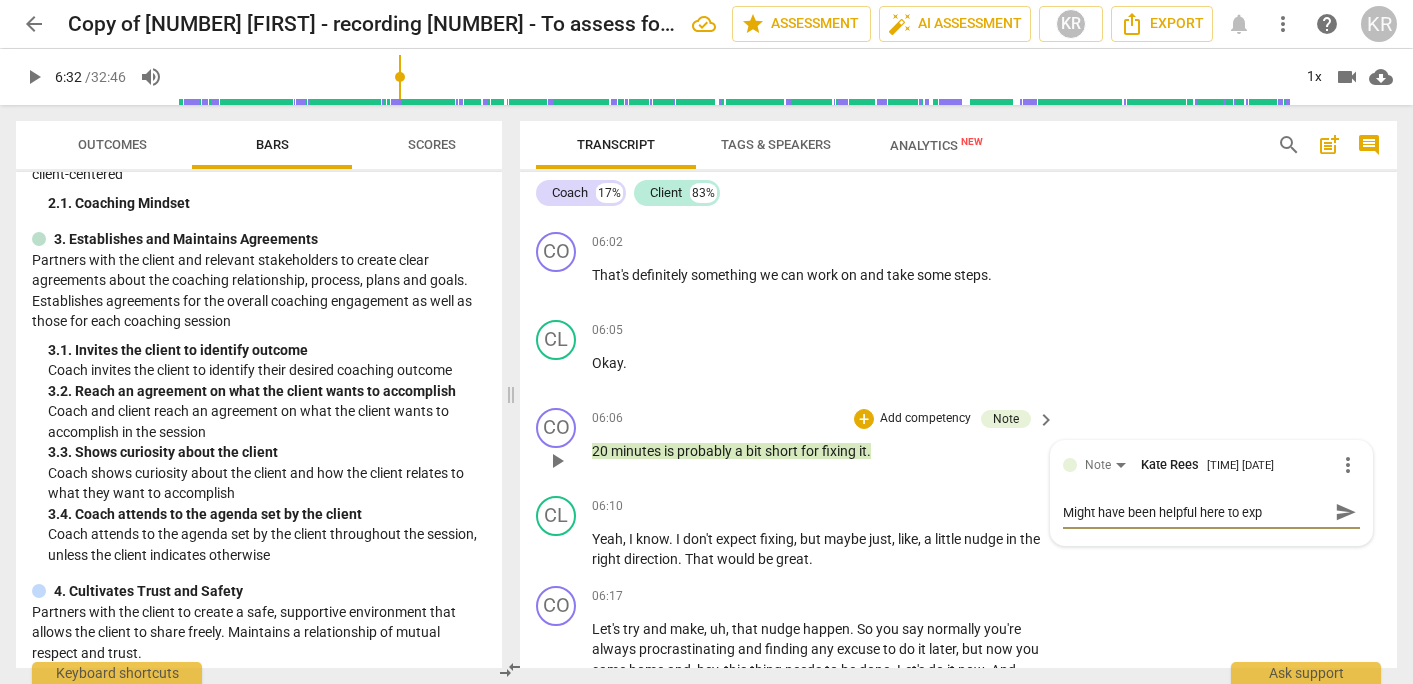 type on "Might have been helpful here to expl" 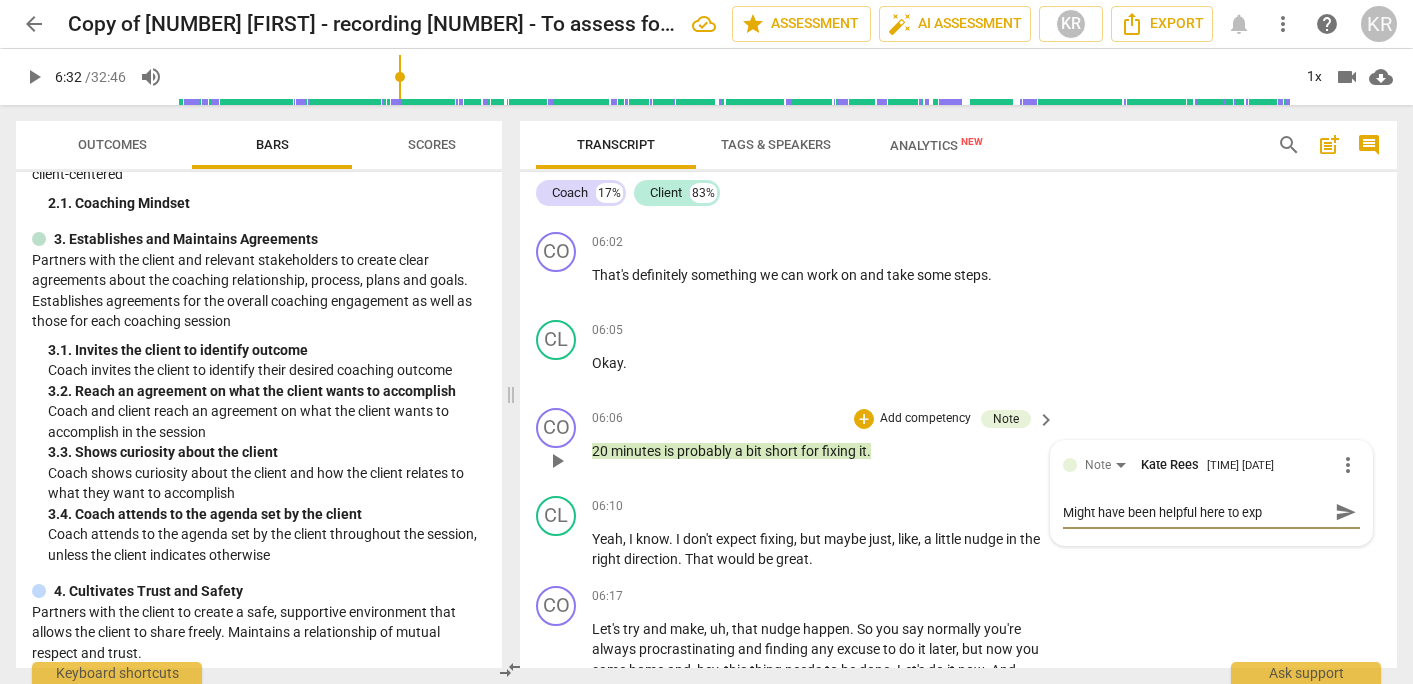 type on "Might have been helpful here to expl" 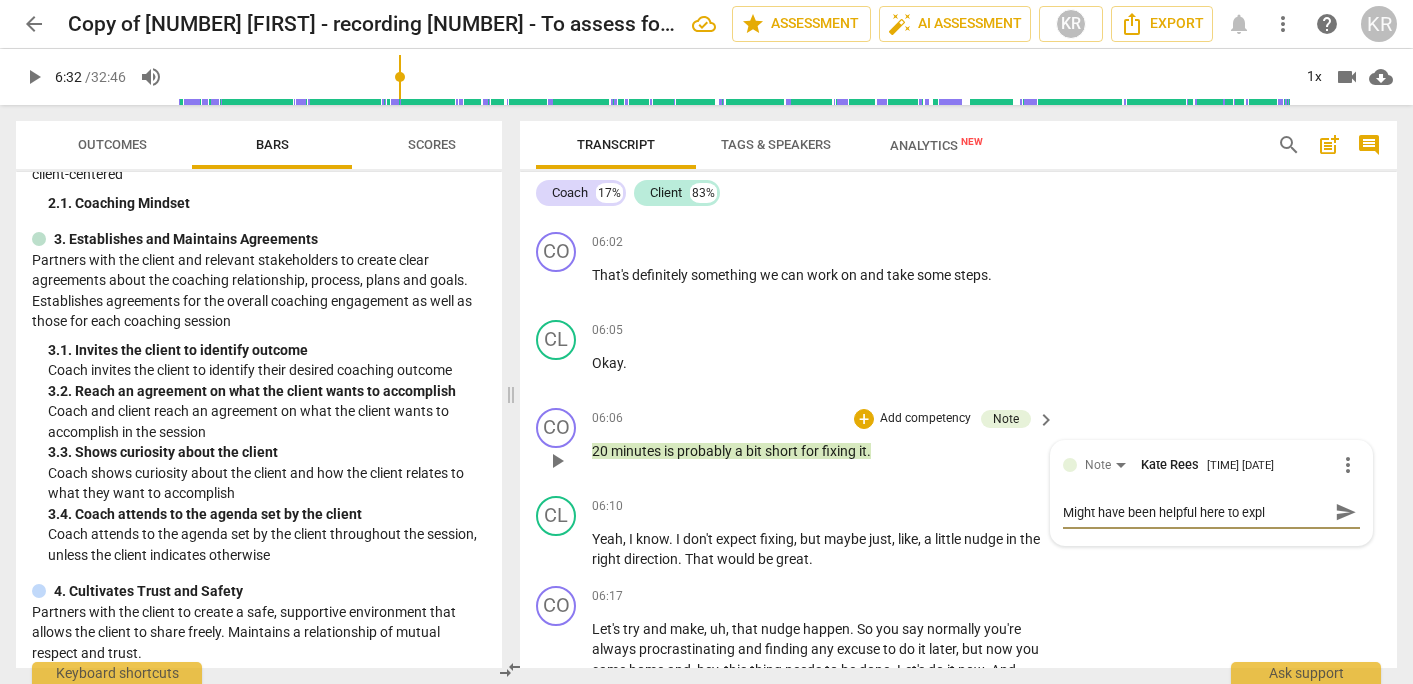 type on "Might have been helpful here to explo" 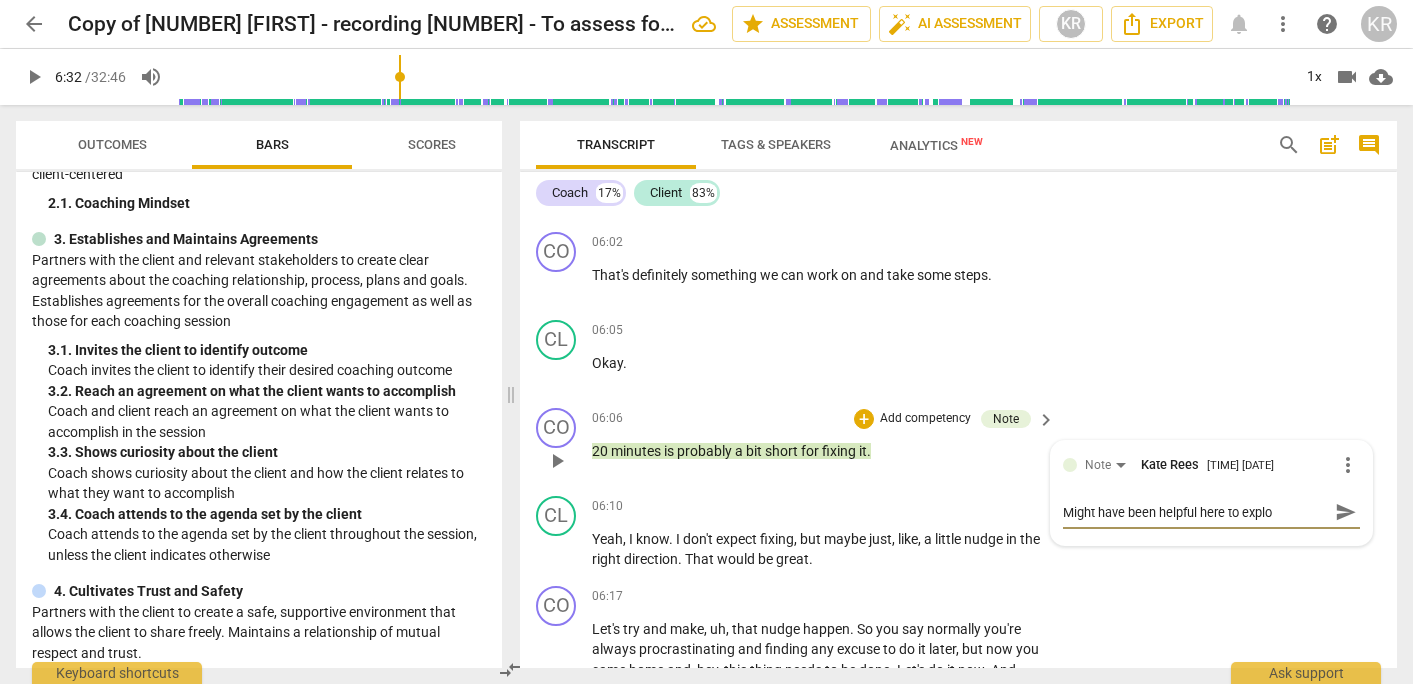 type on "Might have been helpful here to explor" 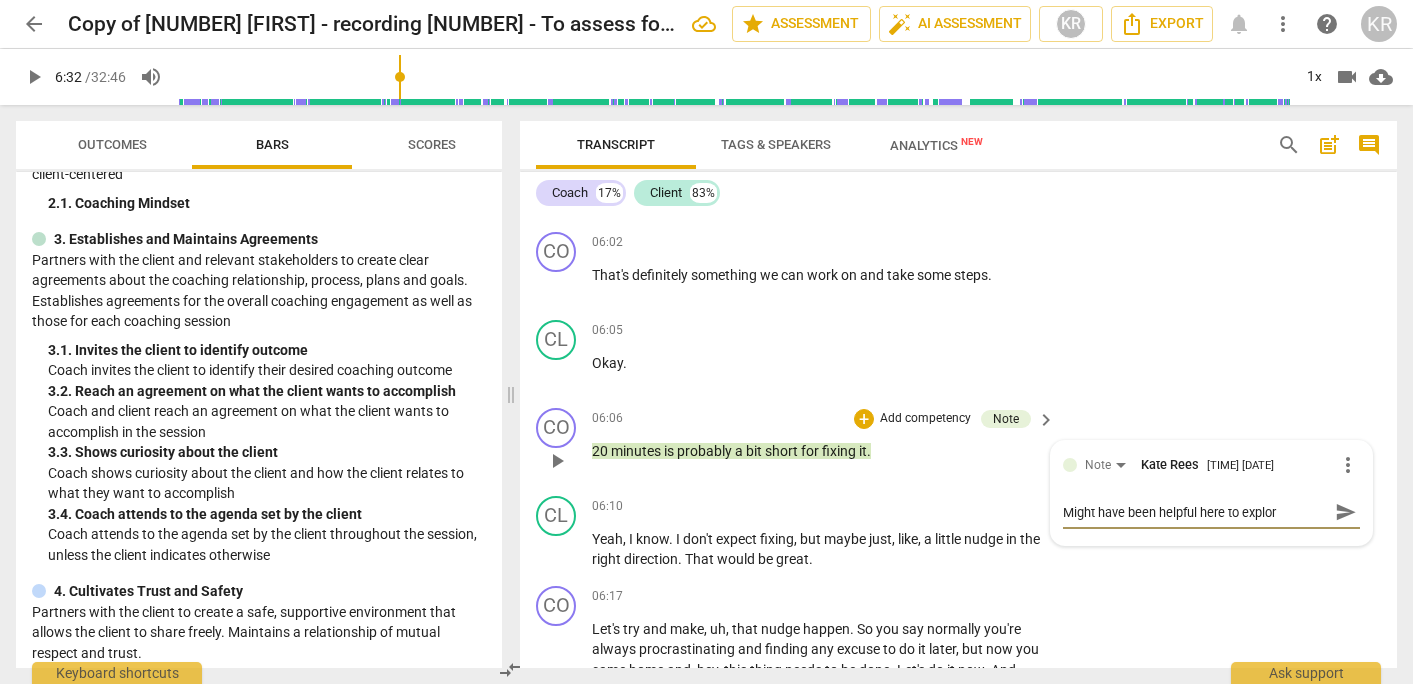 type on "Might have been helpful here to explore" 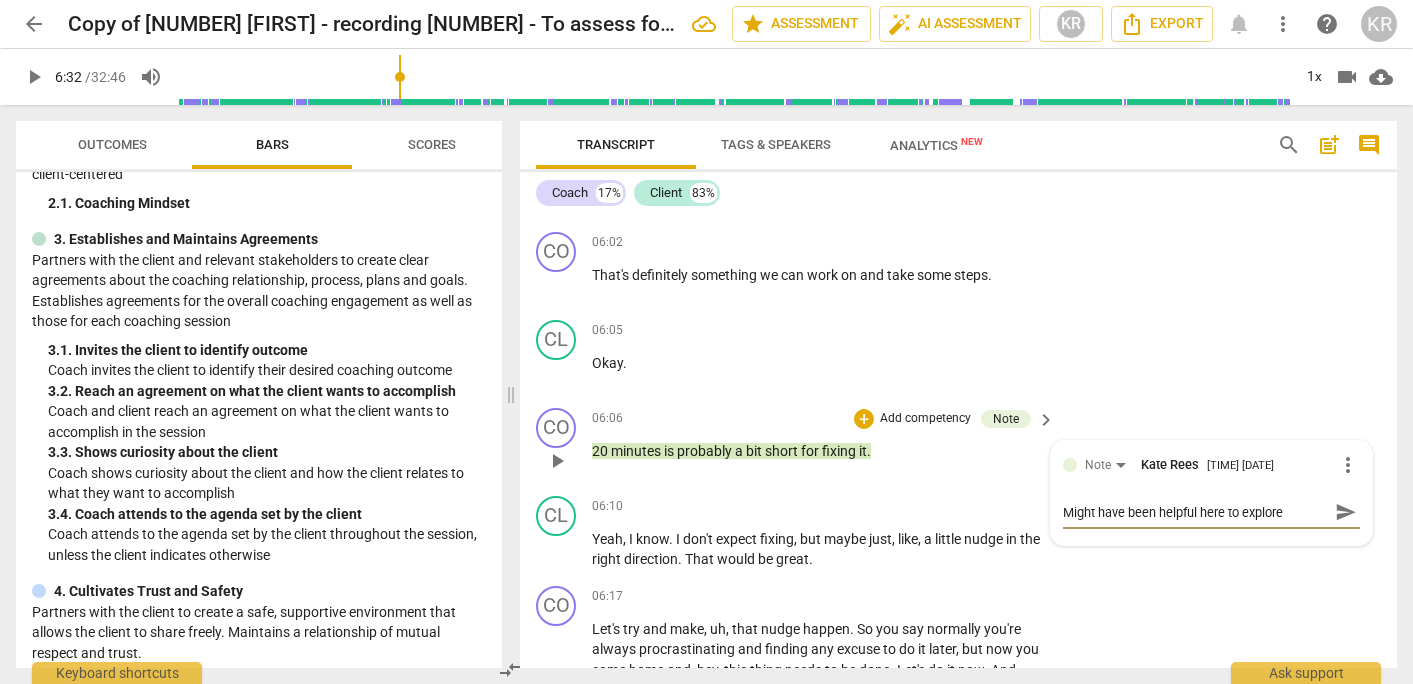 type on "Might have been helpful here to explore" 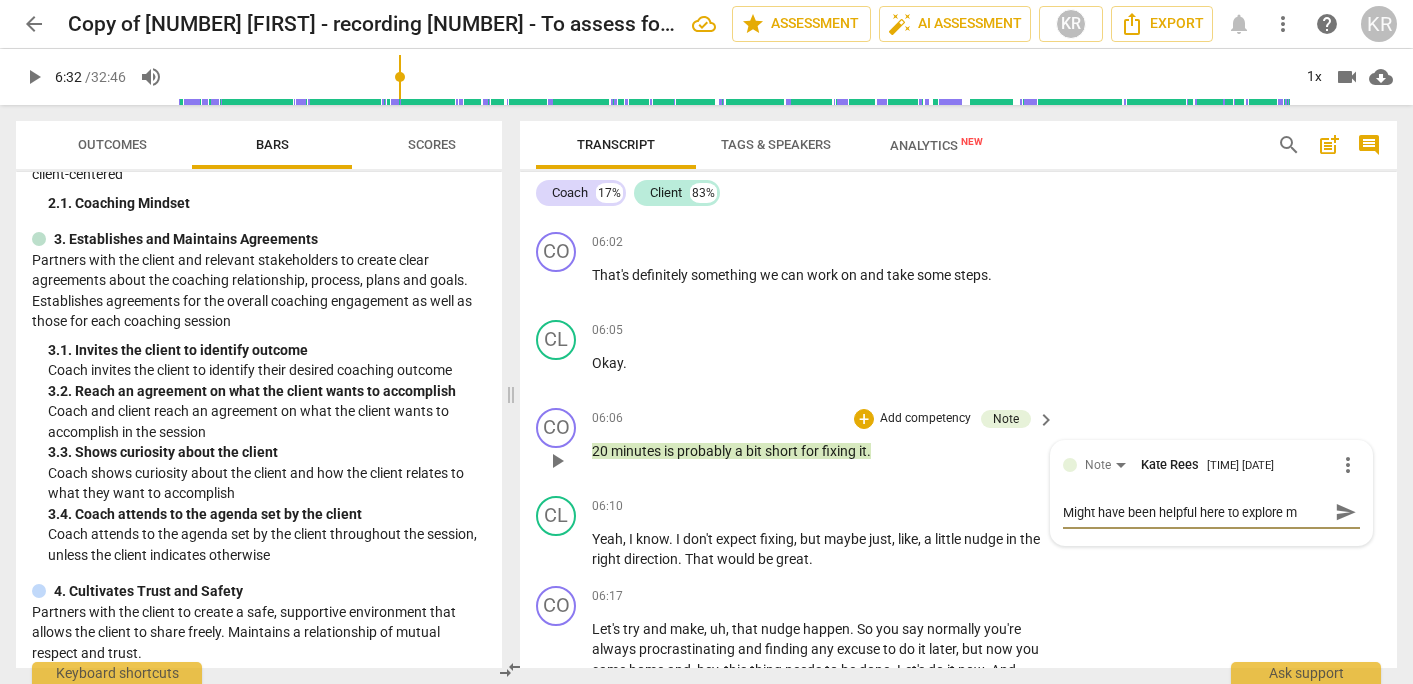 type on "Might have been helpful here to explore mo" 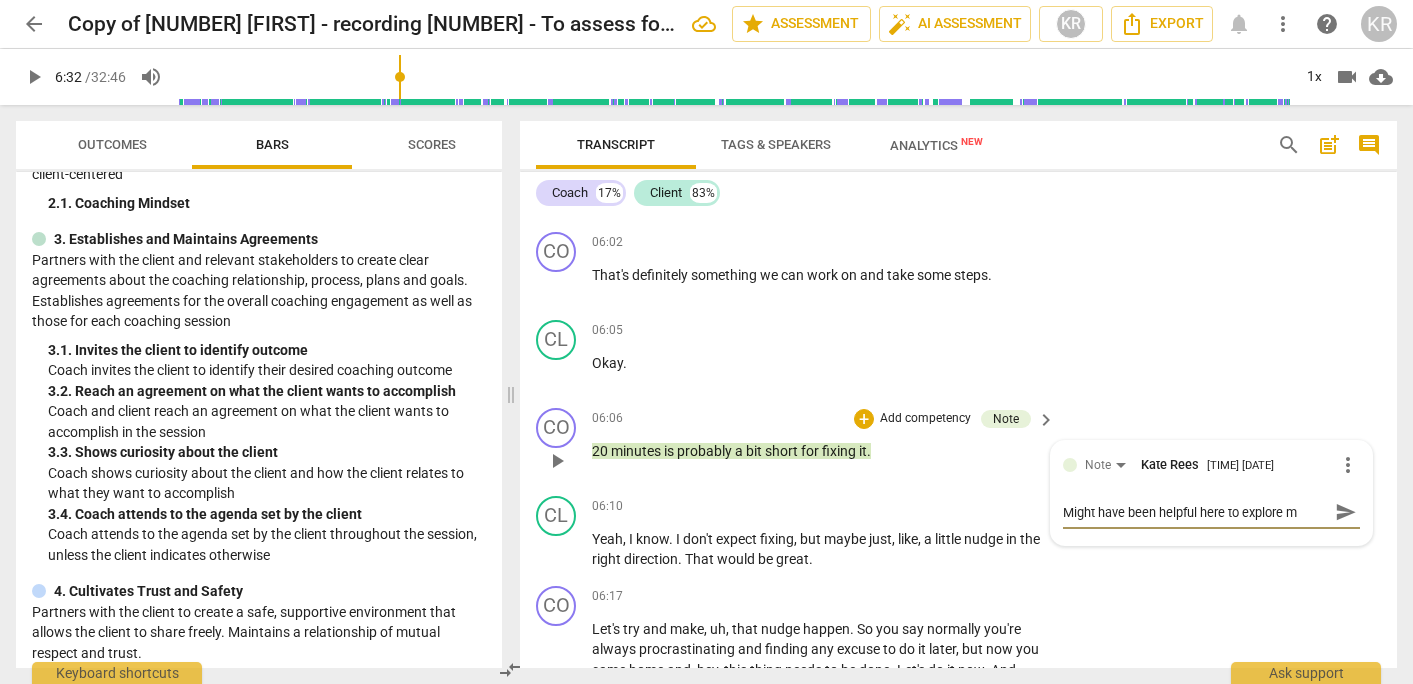 type on "Might have been helpful here to explore mo" 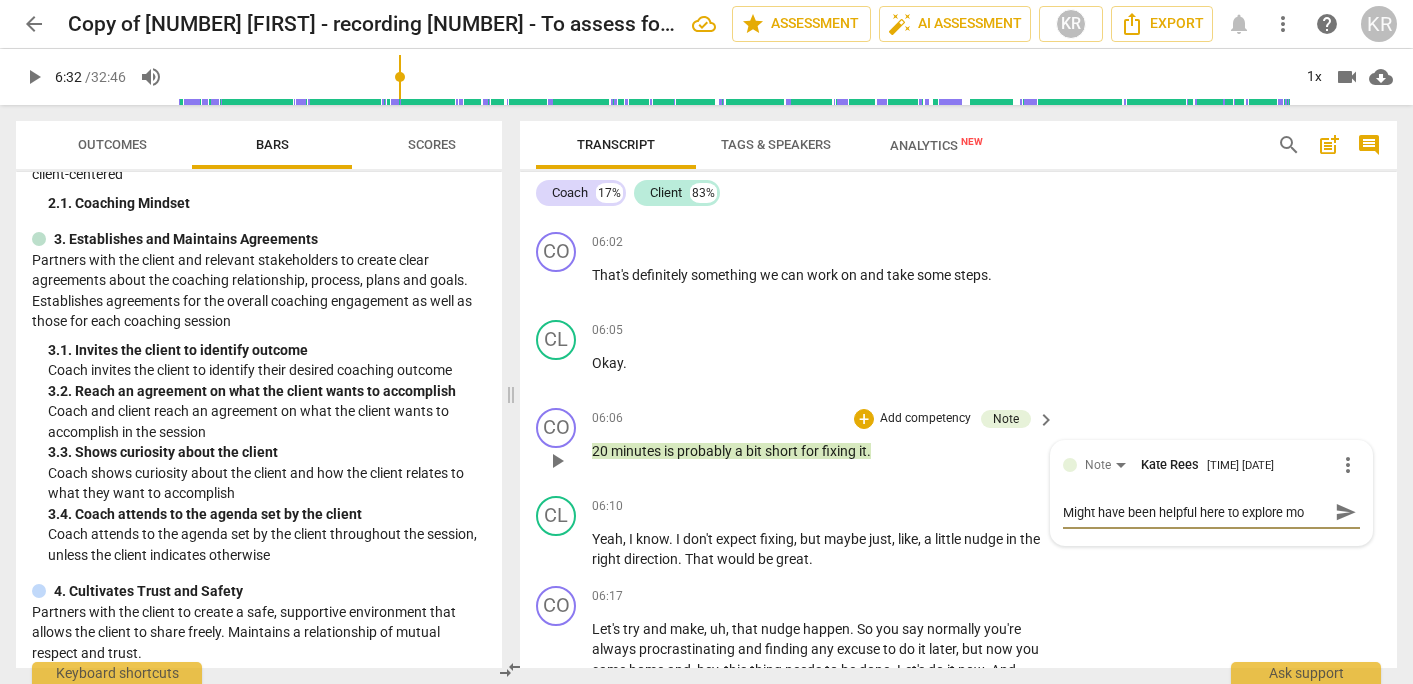 type on "Might have been helpful here to explore mor" 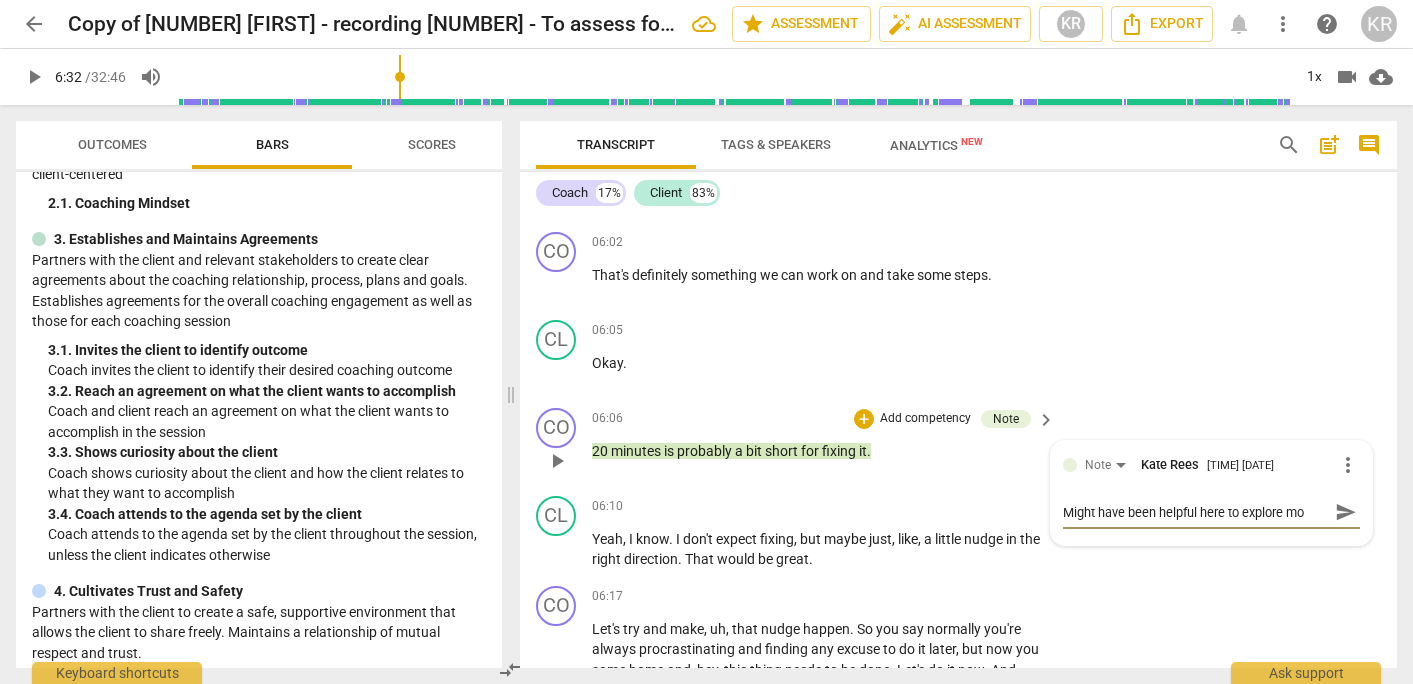 type on "Might have been helpful here to explore mor" 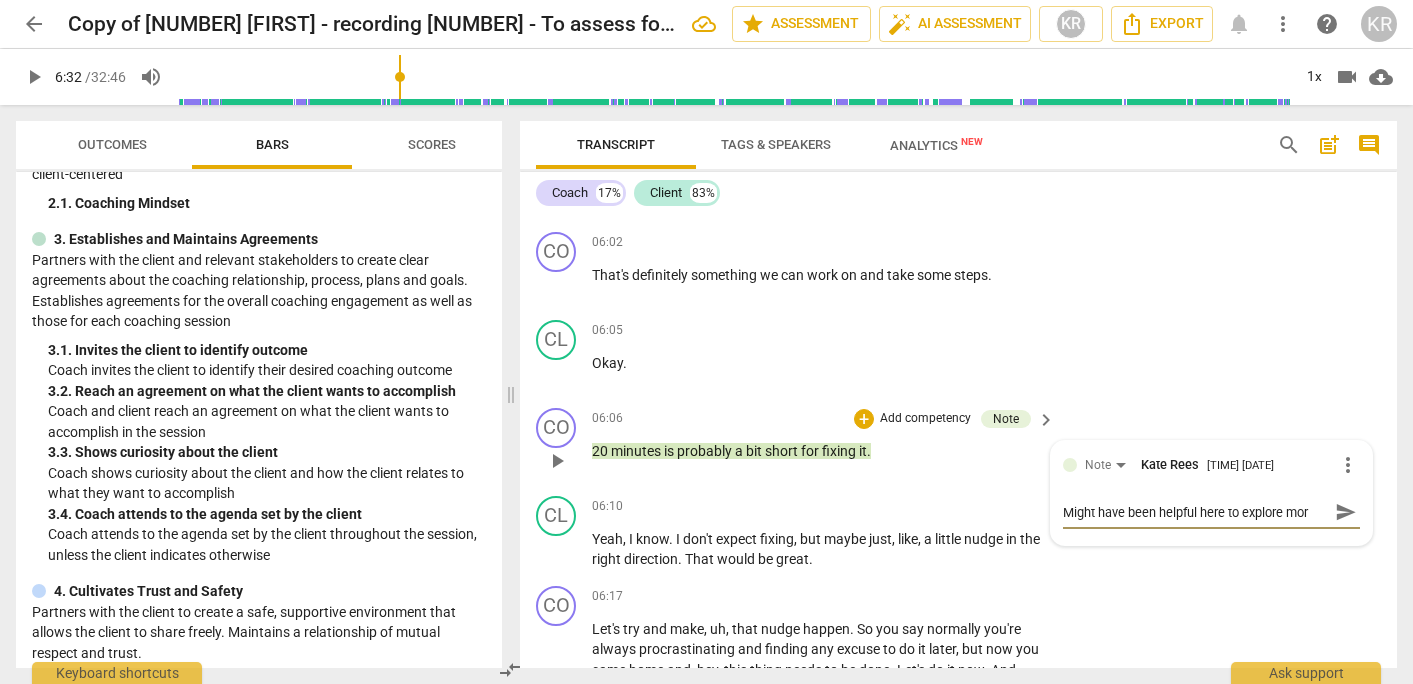 type on "Might have been helpful here to explore more" 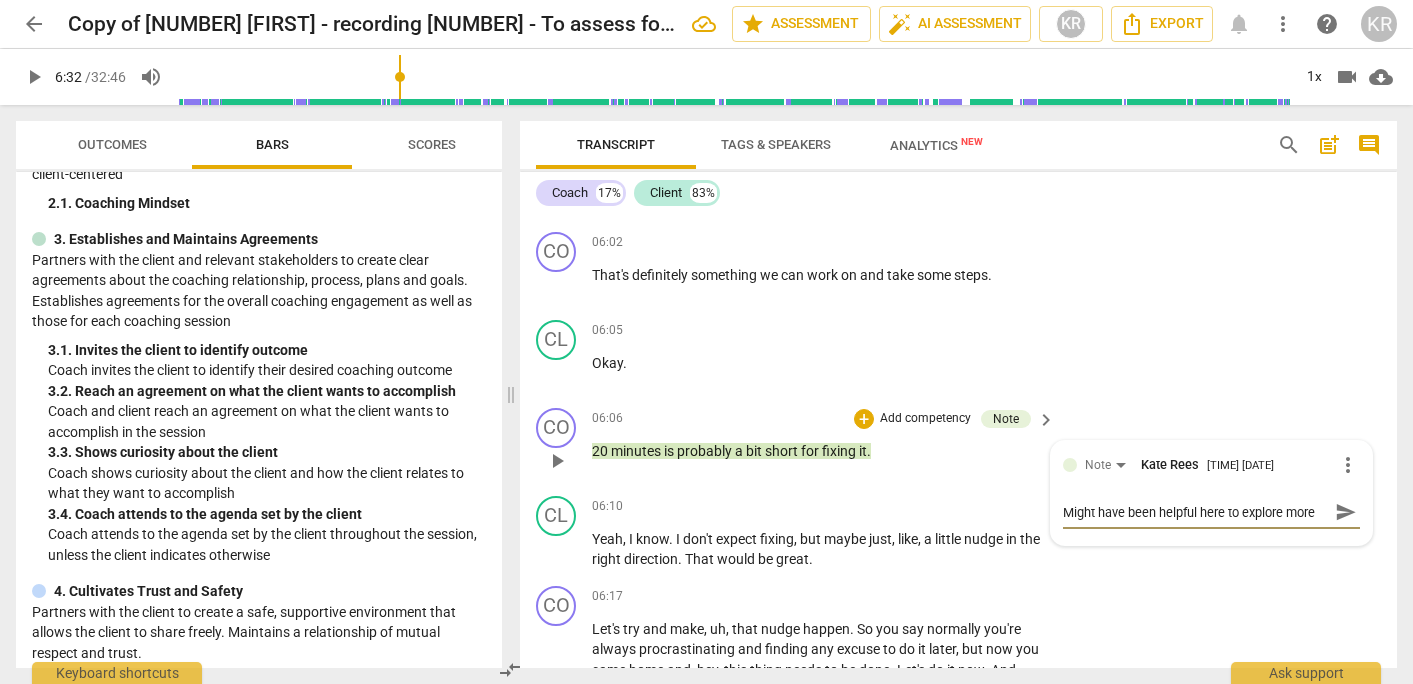 type on "Might have been helpful here to explore more" 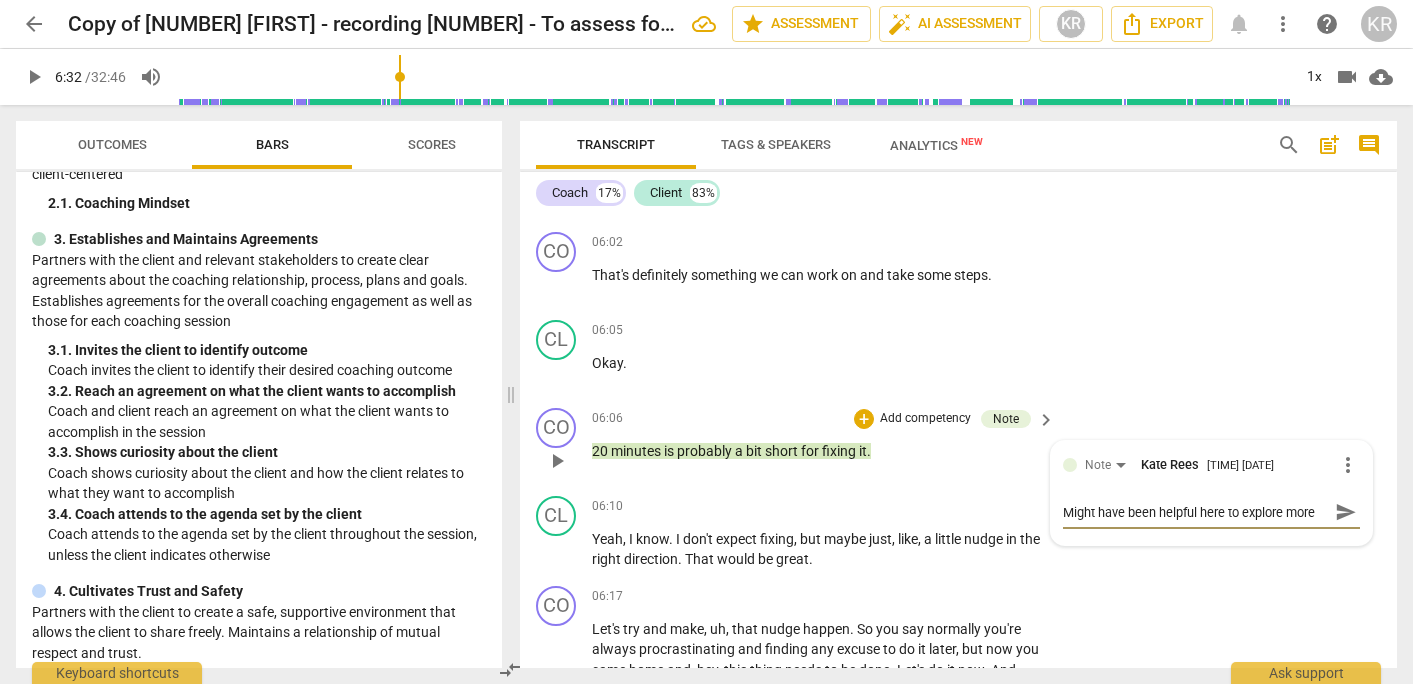 type on "Might have been helpful here to explore more w" 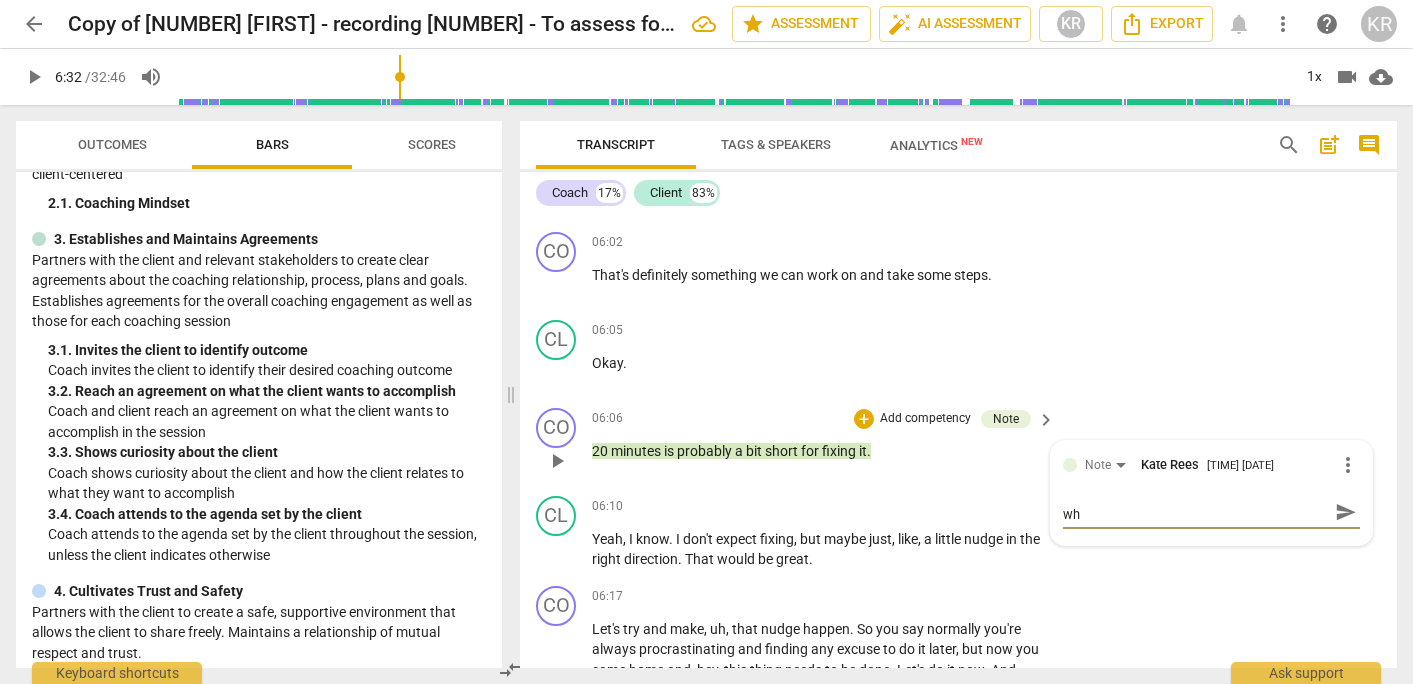 type on "Might have been helpful here to explore more wha" 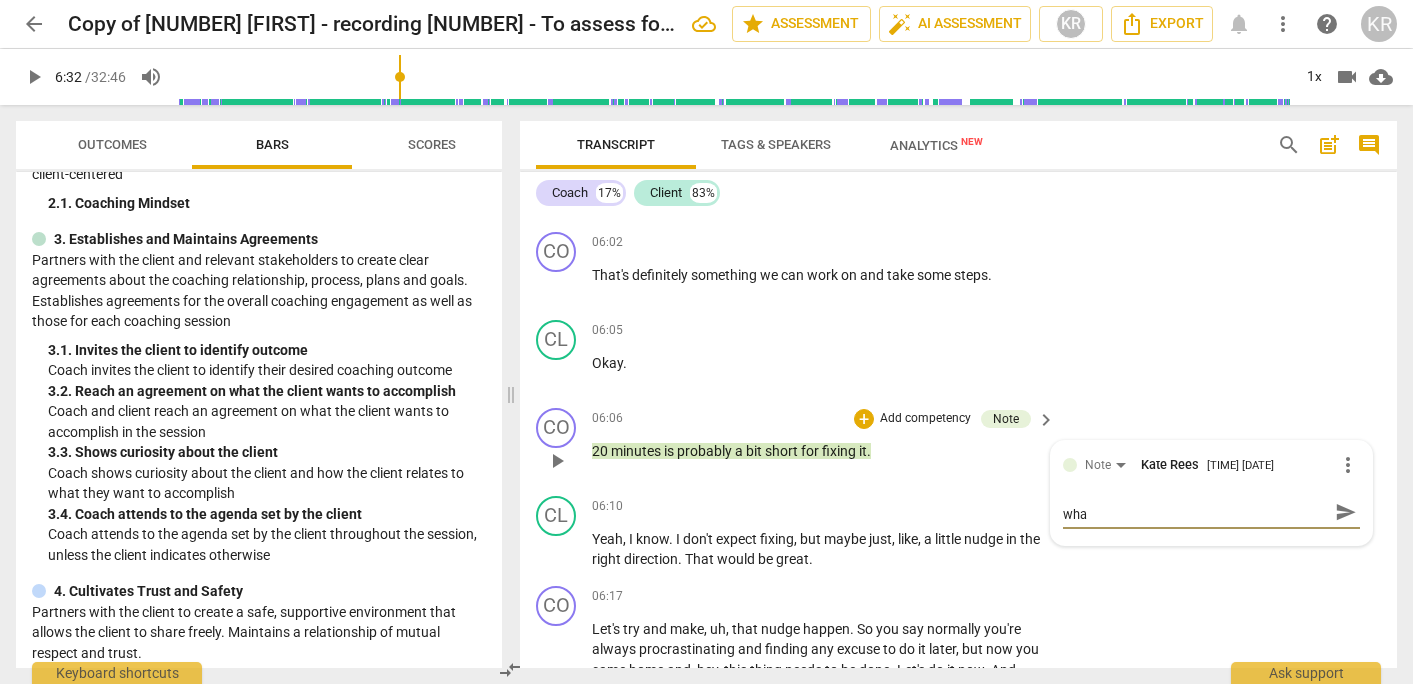 type on "Might have been helpful here to explore more what" 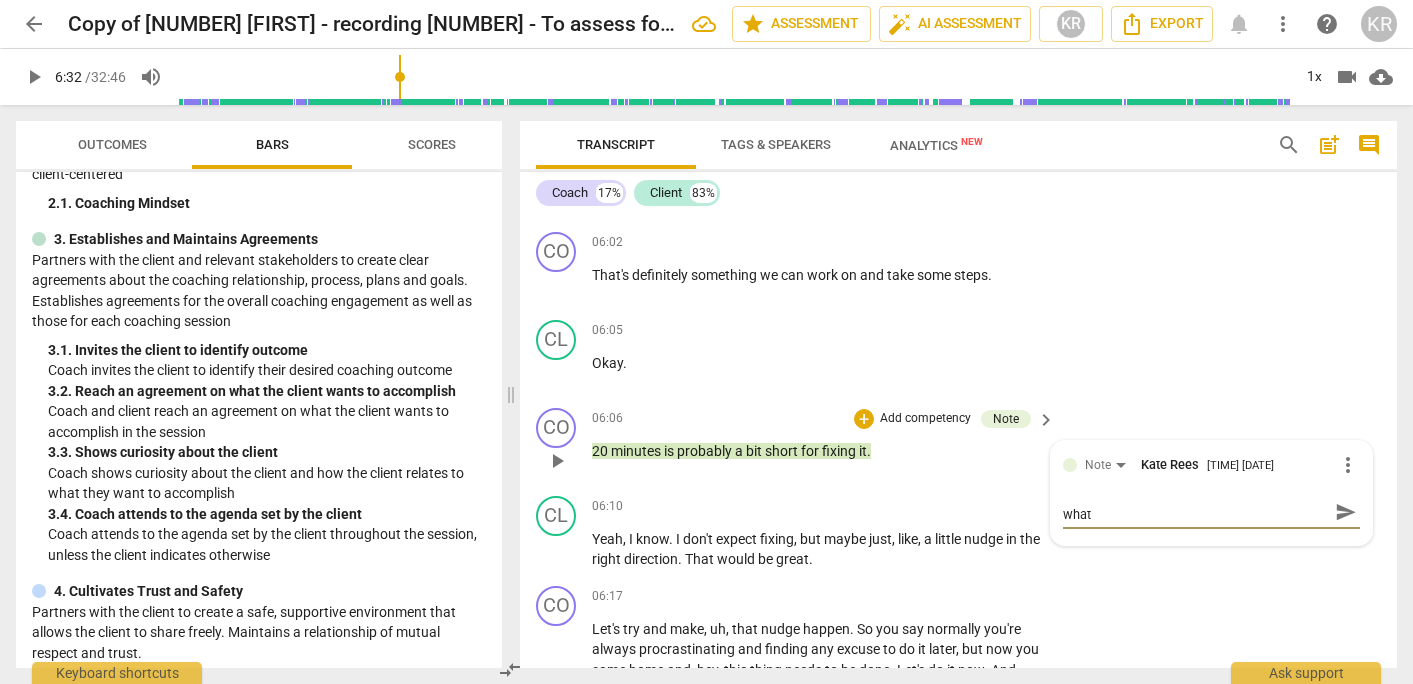 type on "Might have been helpful here to explore more what" 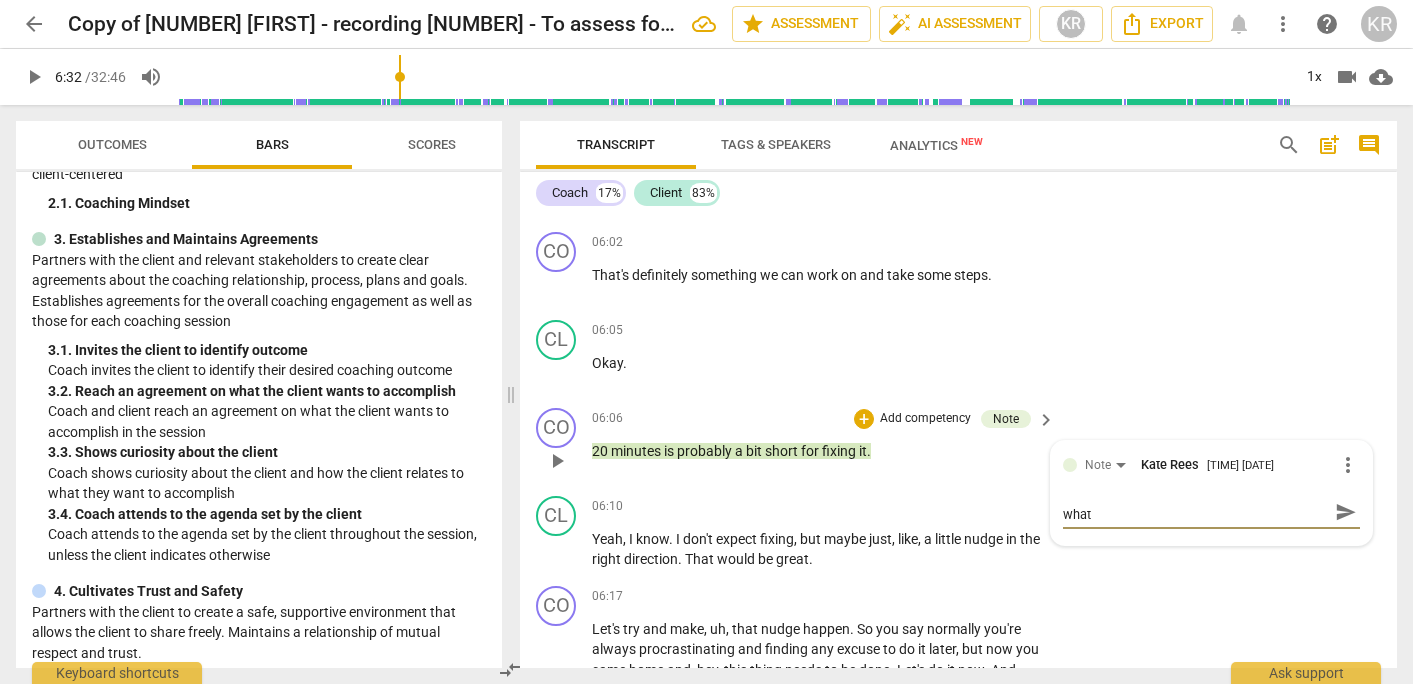 type on "Might have been helpful here to explore more what i" 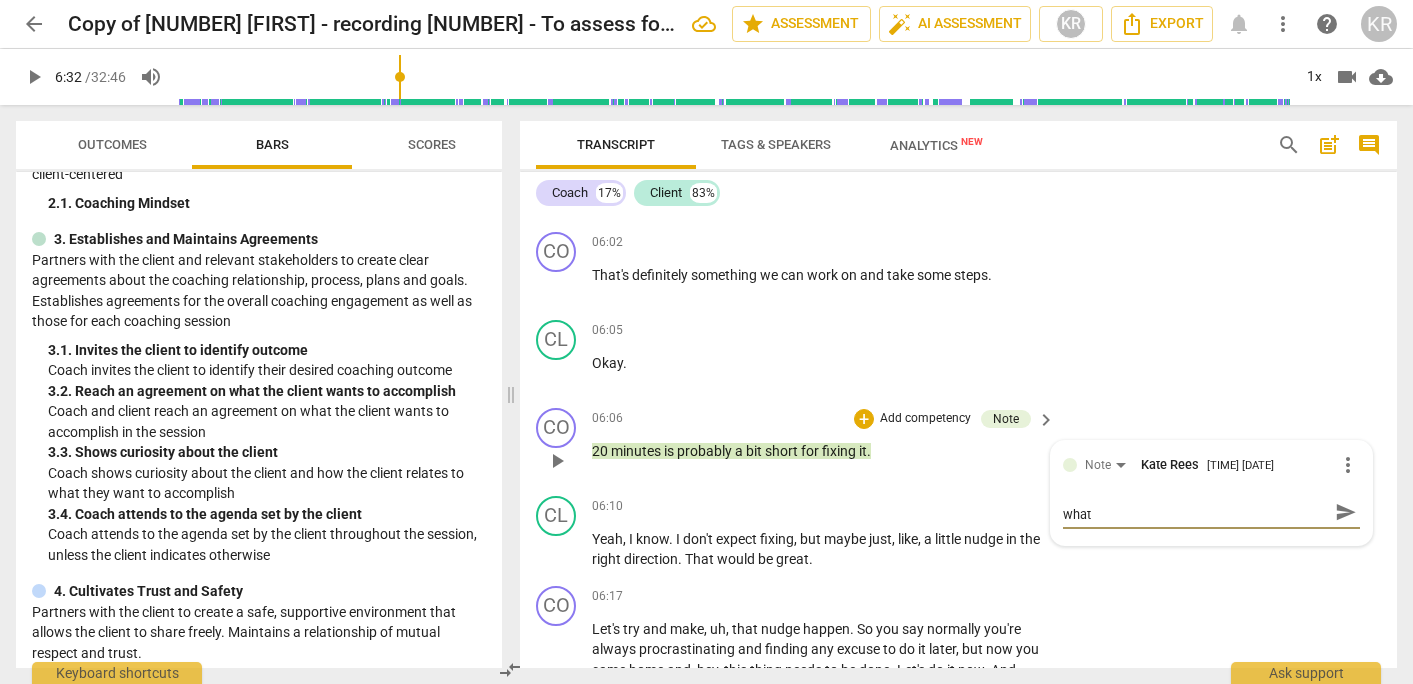 type on "Might have been helpful here to explore more what i" 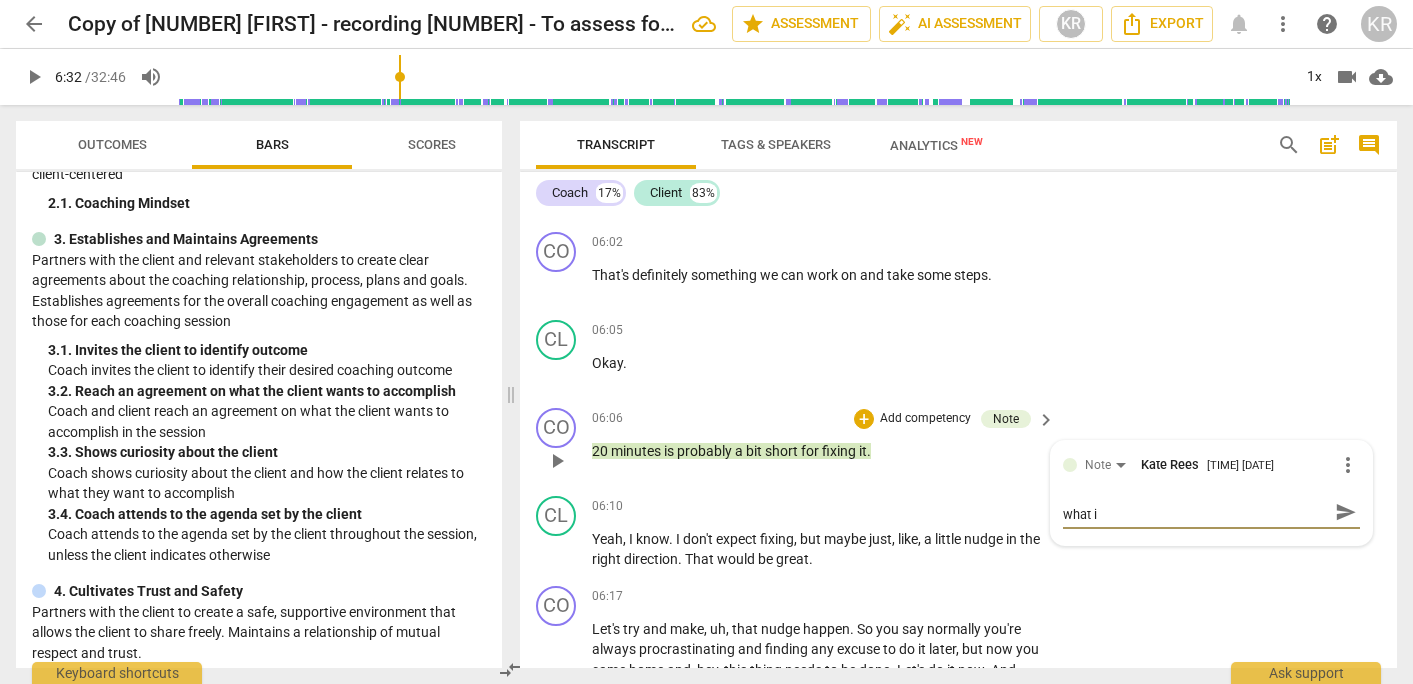 type on "Might have been helpful here to explore more what it" 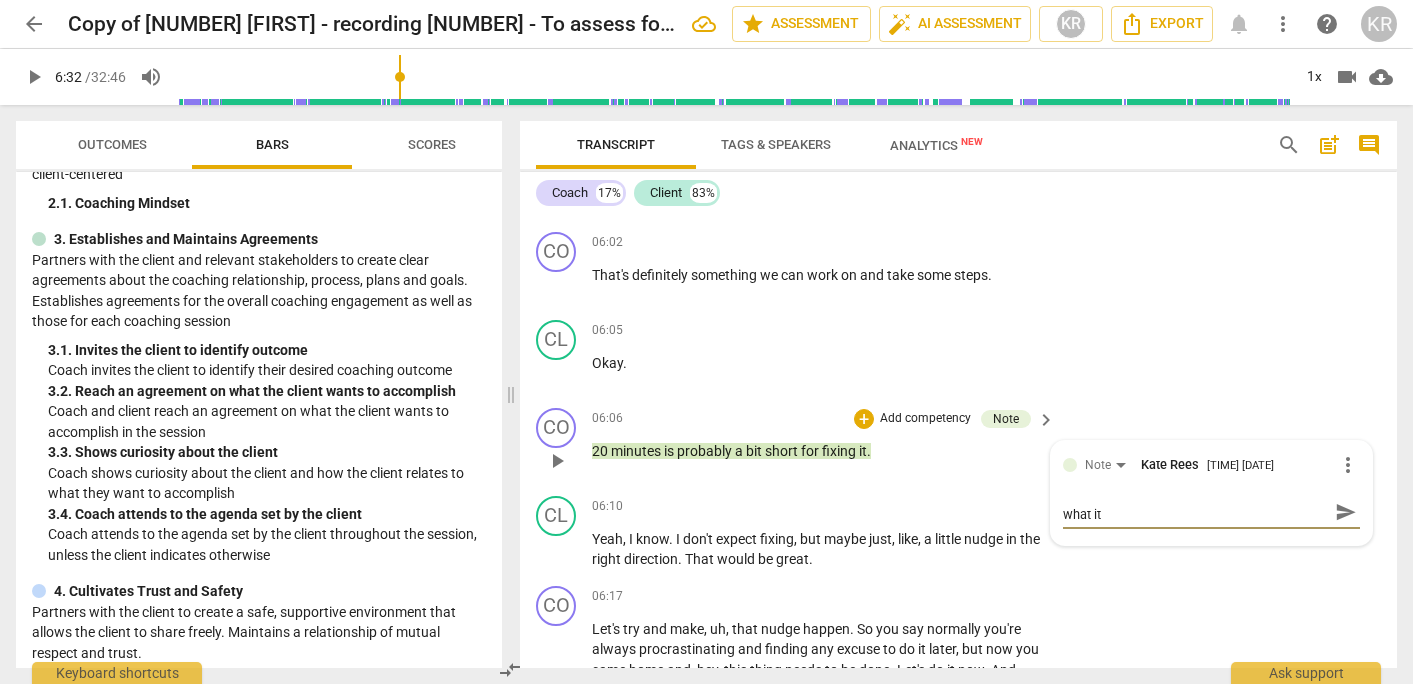 scroll, scrollTop: 0, scrollLeft: 0, axis: both 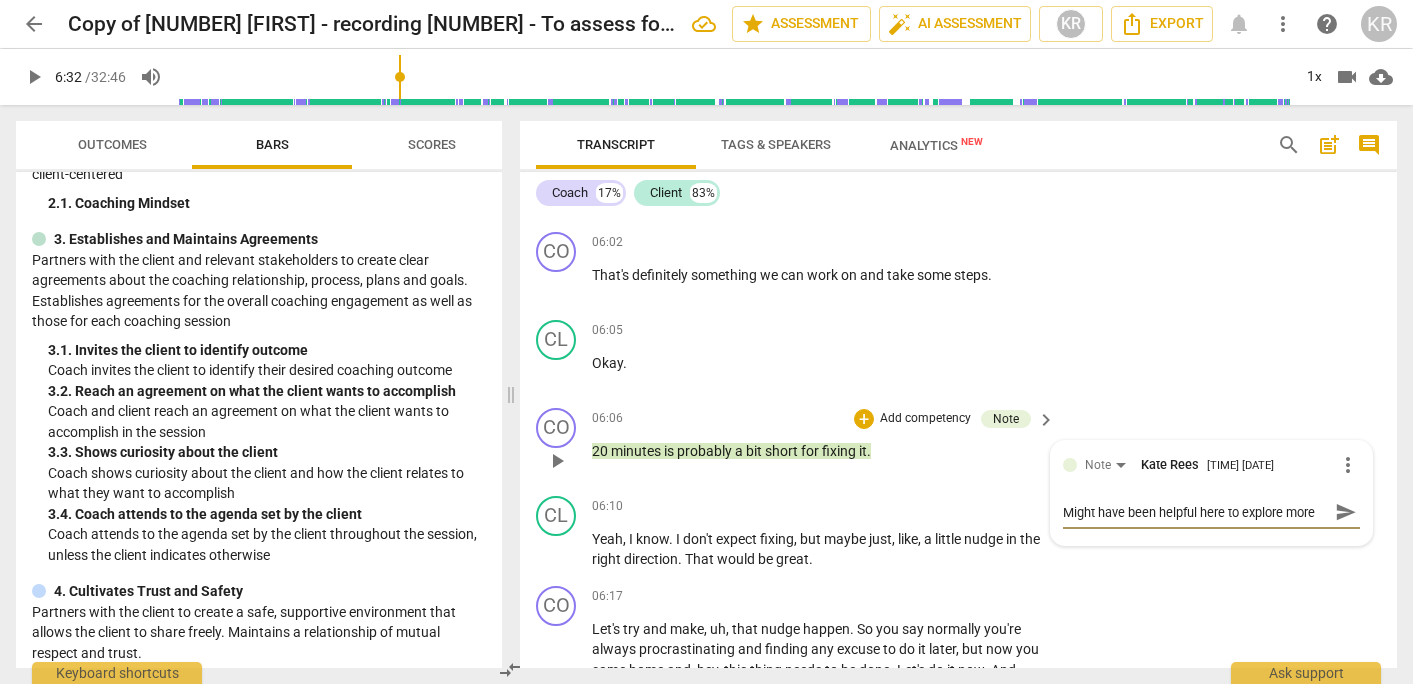 type on "Might have been helpful here to explore more what it" 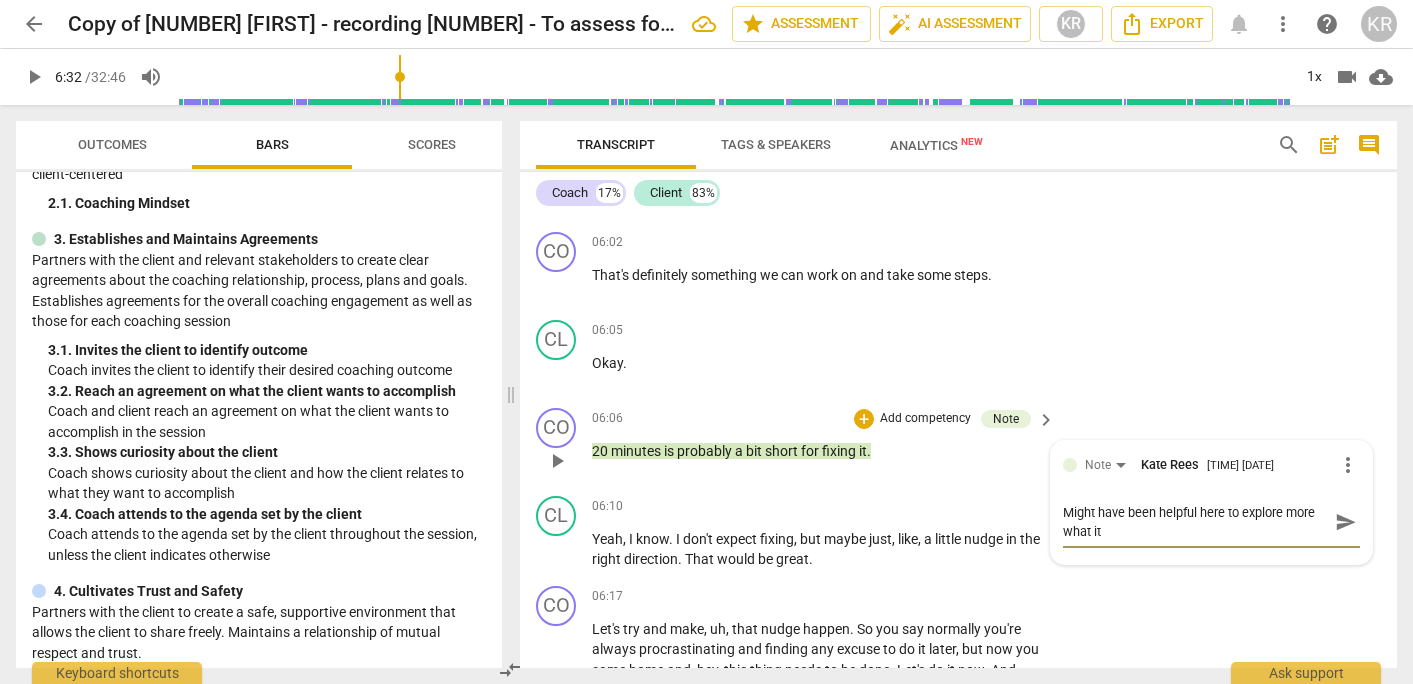 type on "Might have been helpful here to explore more what it m" 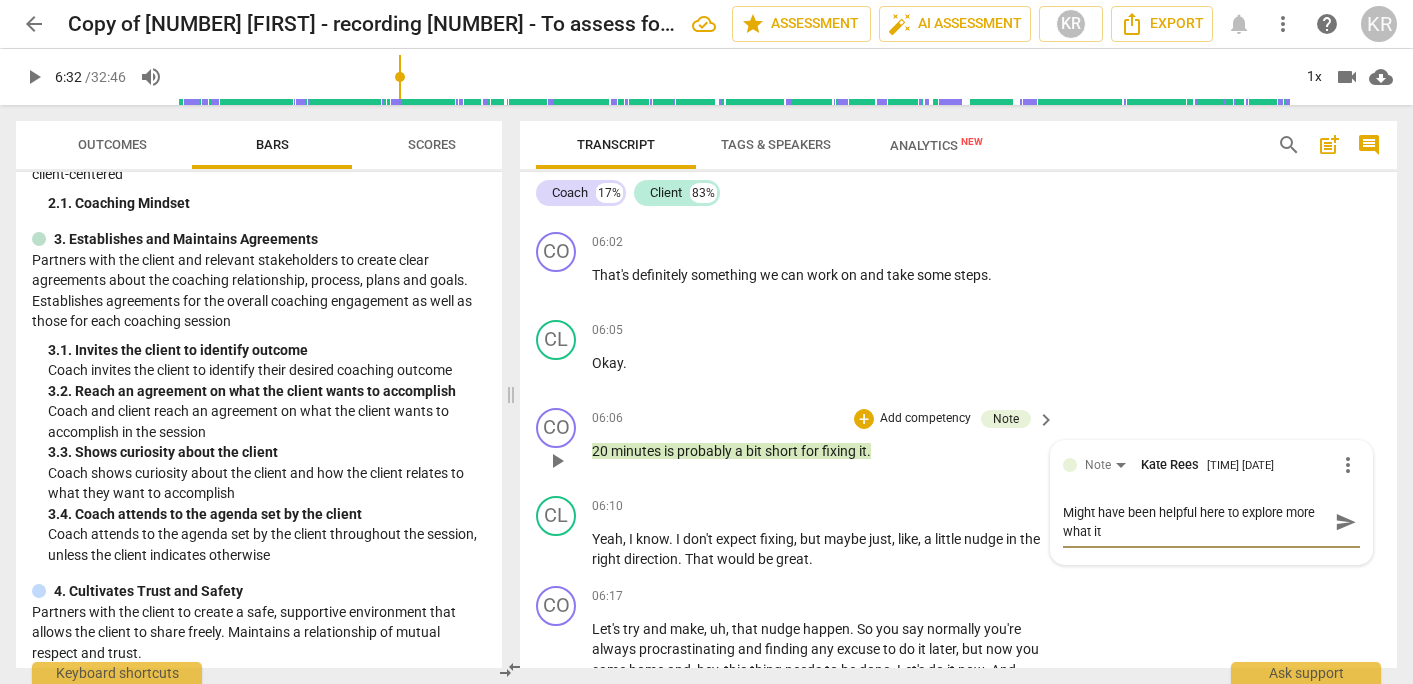 type on "Might have been helpful here to explore more what it m" 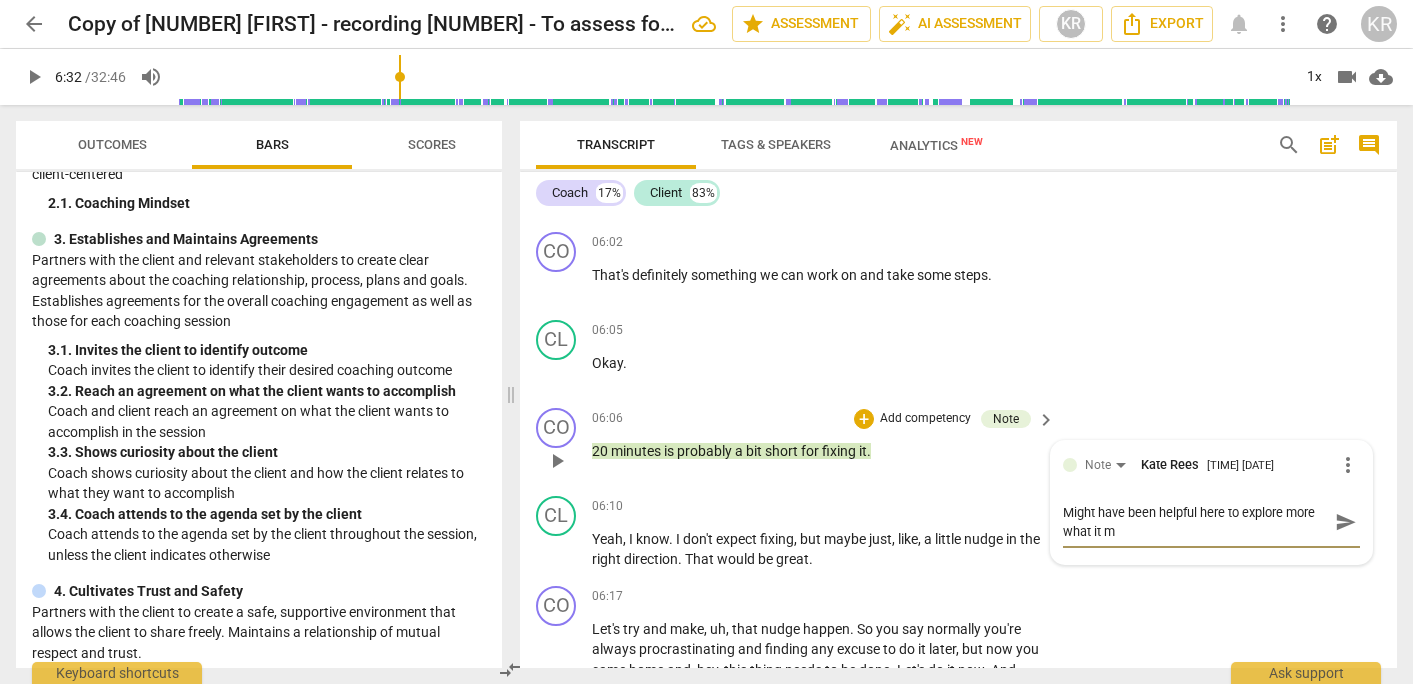 type on "Might have been helpful here to explore more what it mi" 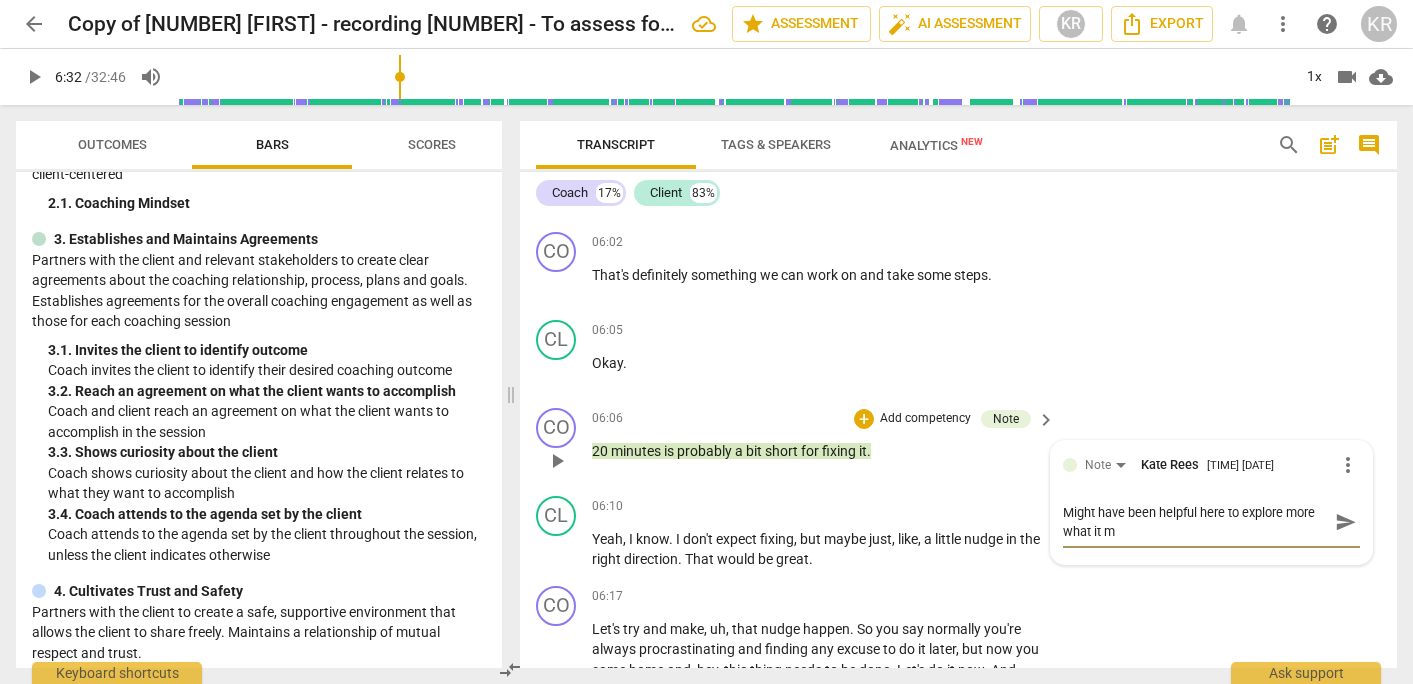 type on "Might have been helpful here to explore more what it mi" 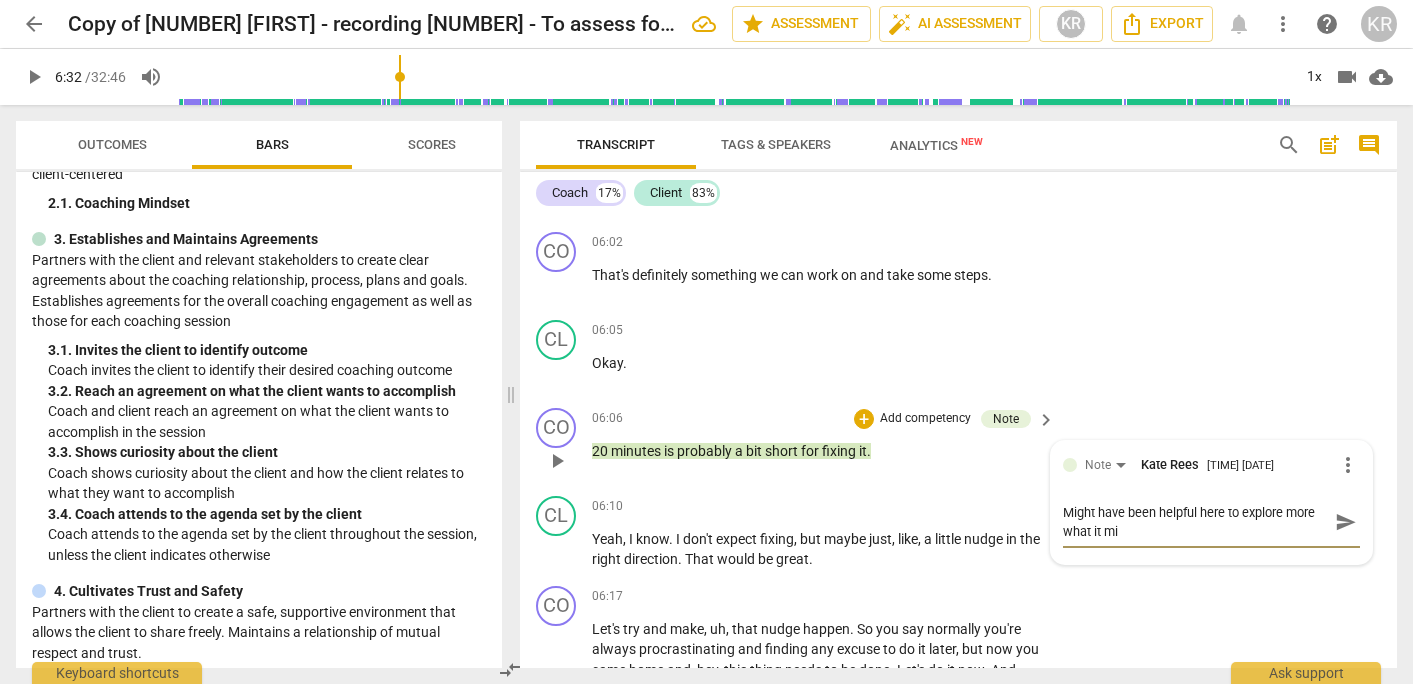 type on "Might have been helpful here to explore more what it mig" 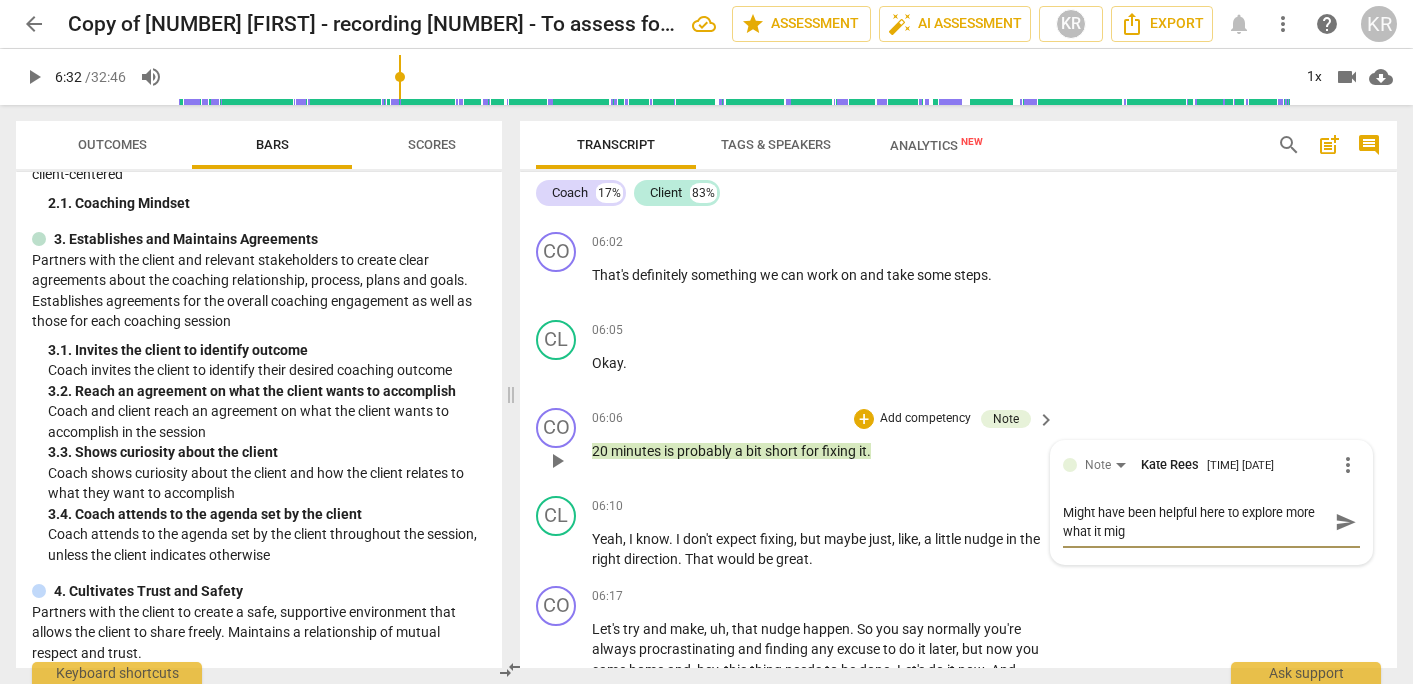 type on "Might have been helpful here to explore more what it migh" 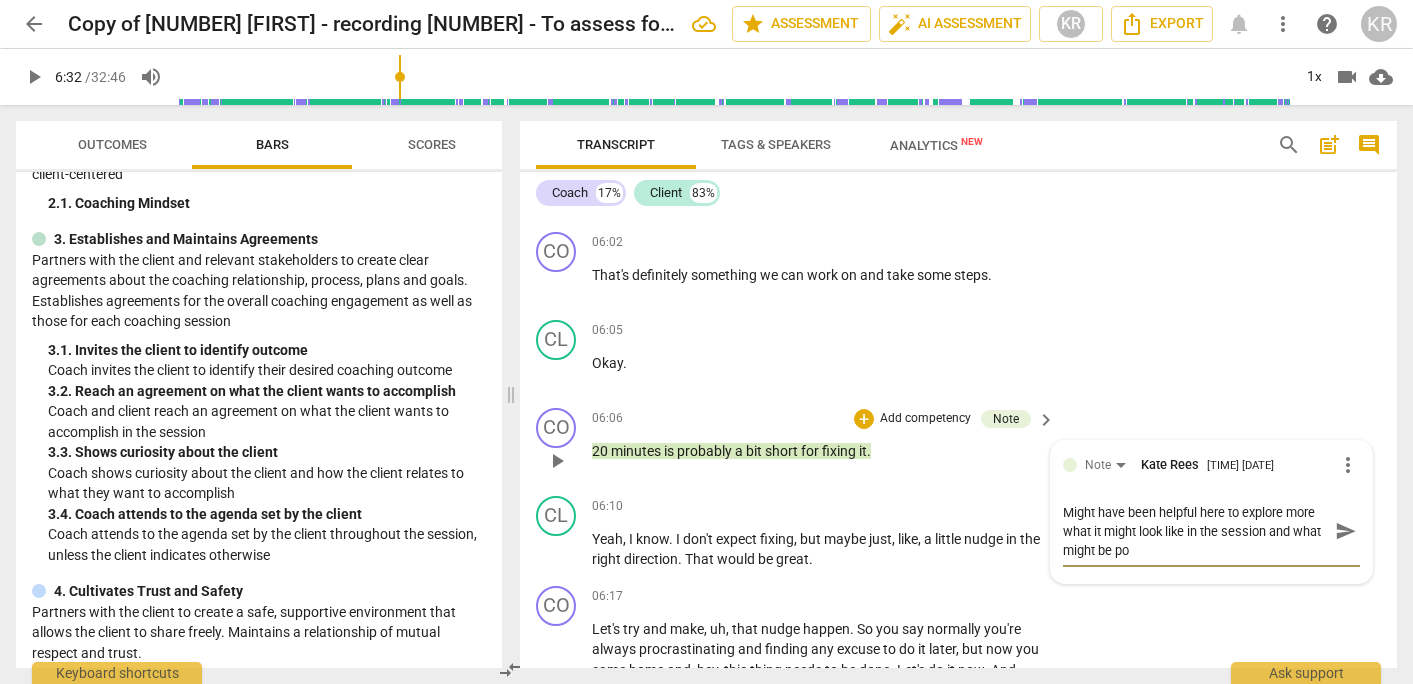 scroll, scrollTop: 0, scrollLeft: 0, axis: both 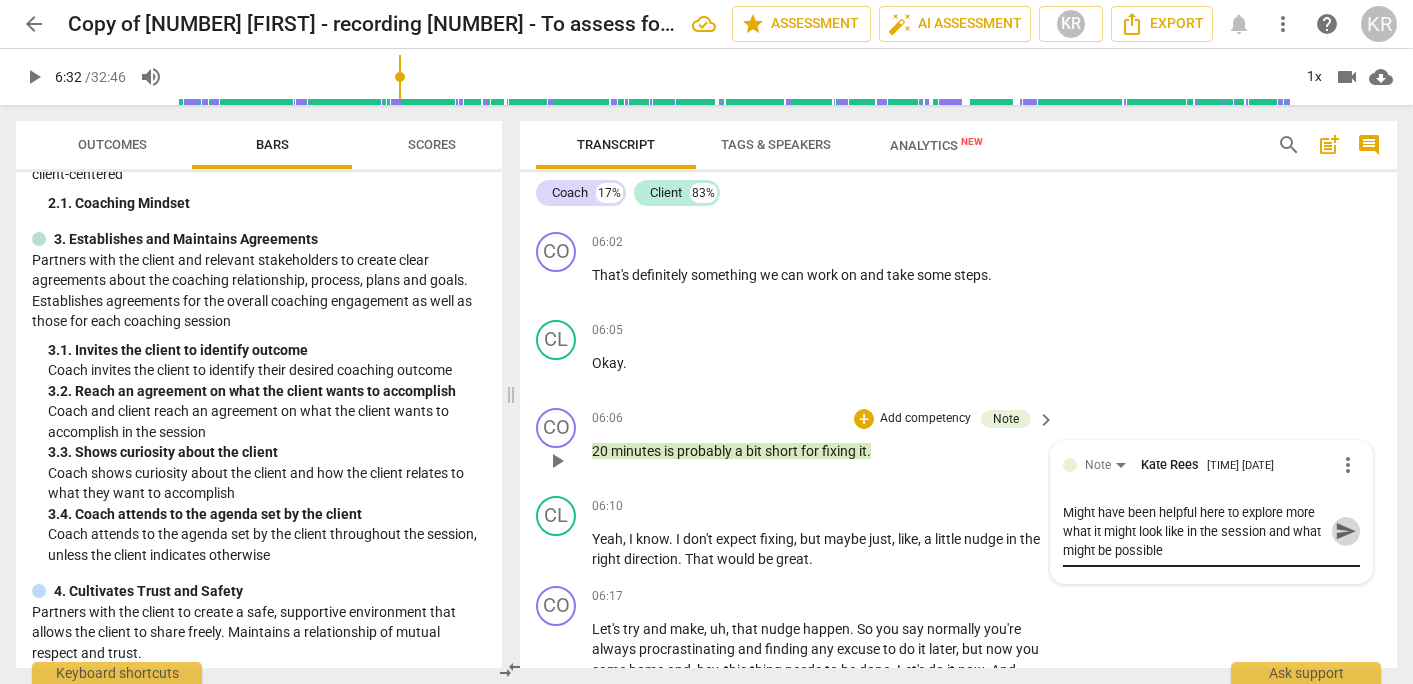click on "send" at bounding box center (1346, 531) 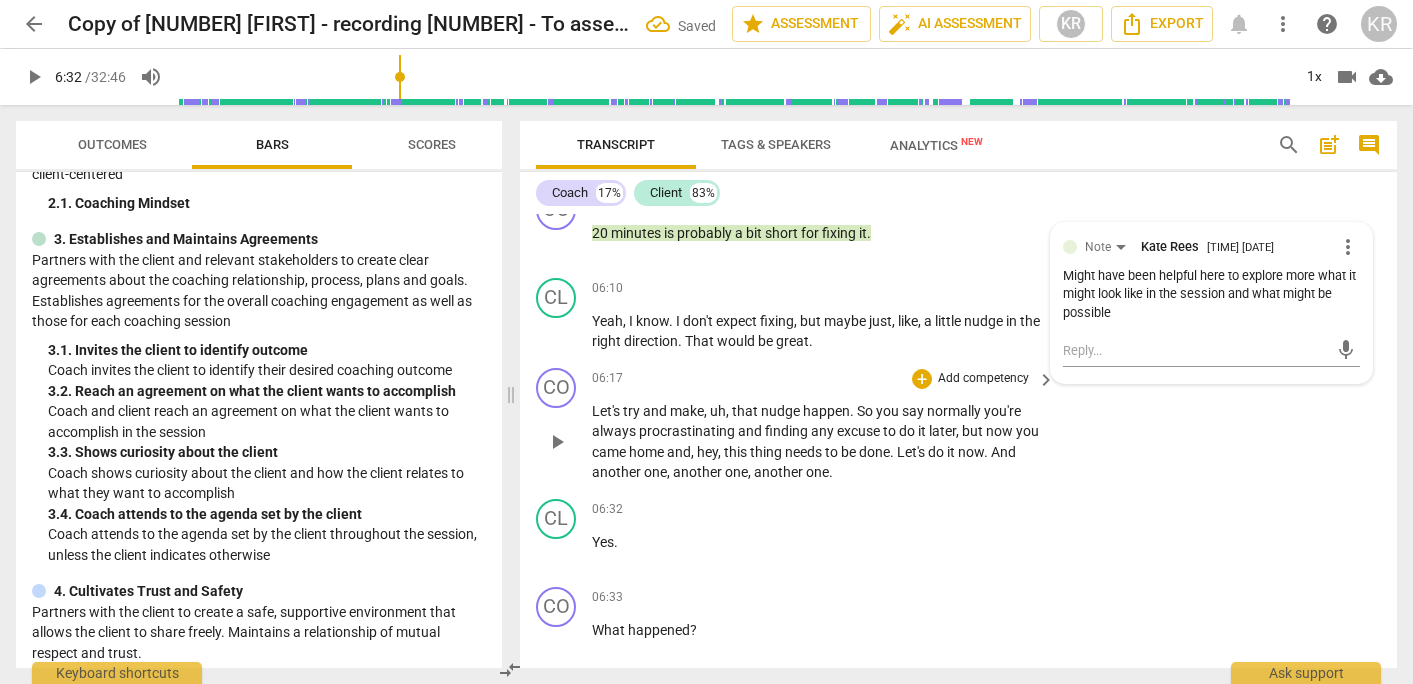 scroll, scrollTop: 3192, scrollLeft: 0, axis: vertical 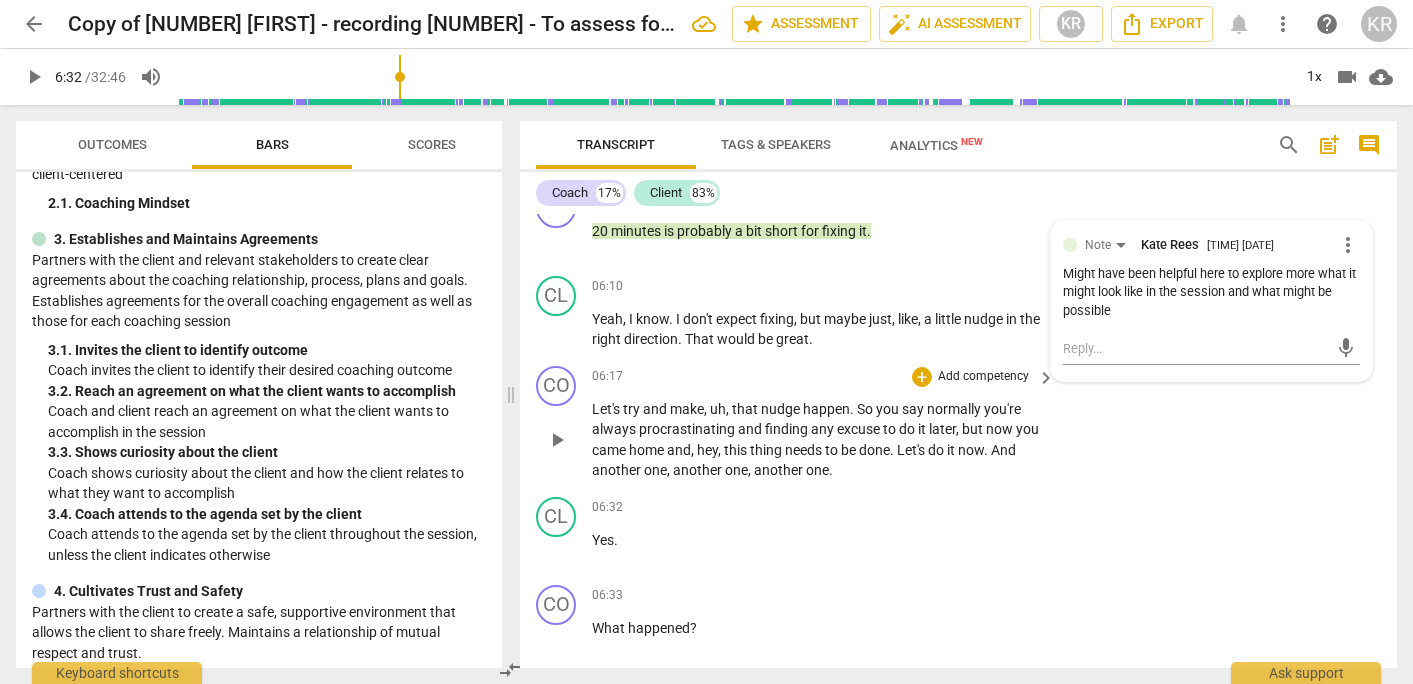 click on "Add competency" at bounding box center (983, 377) 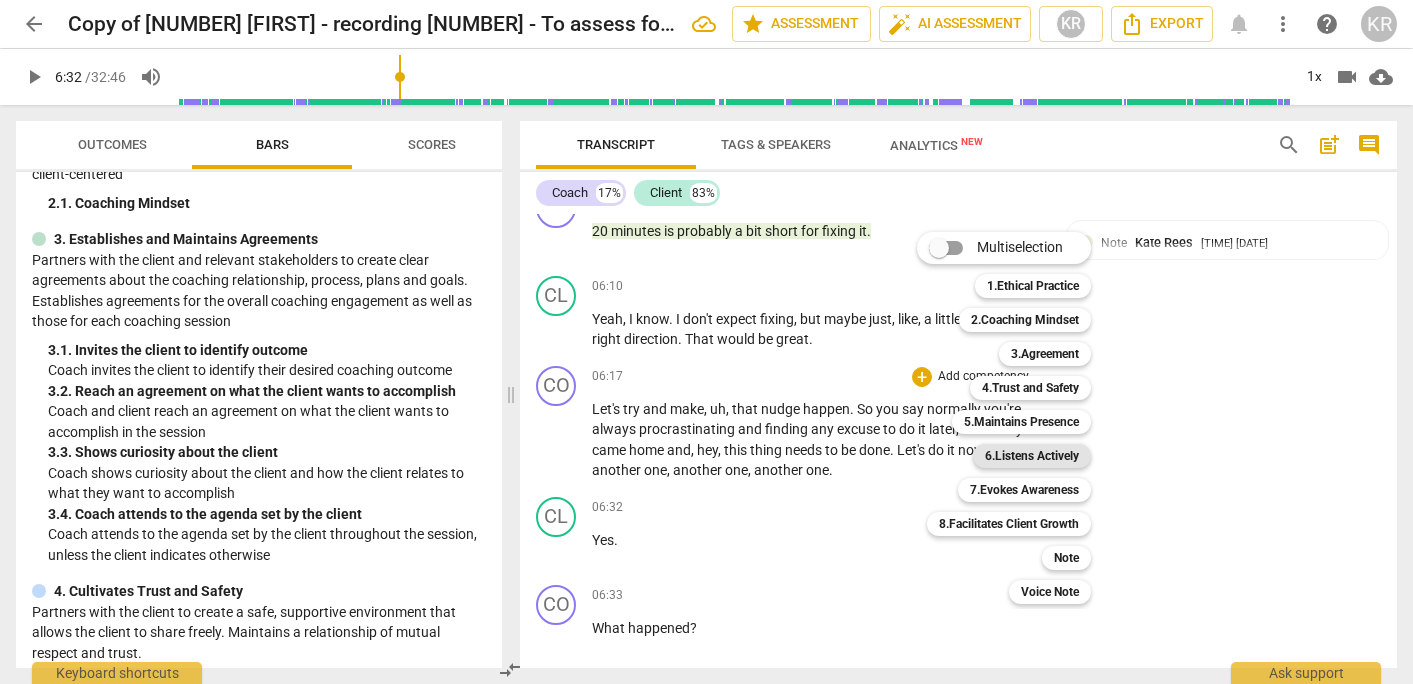 click on "6.Listens Actively" at bounding box center (1032, 456) 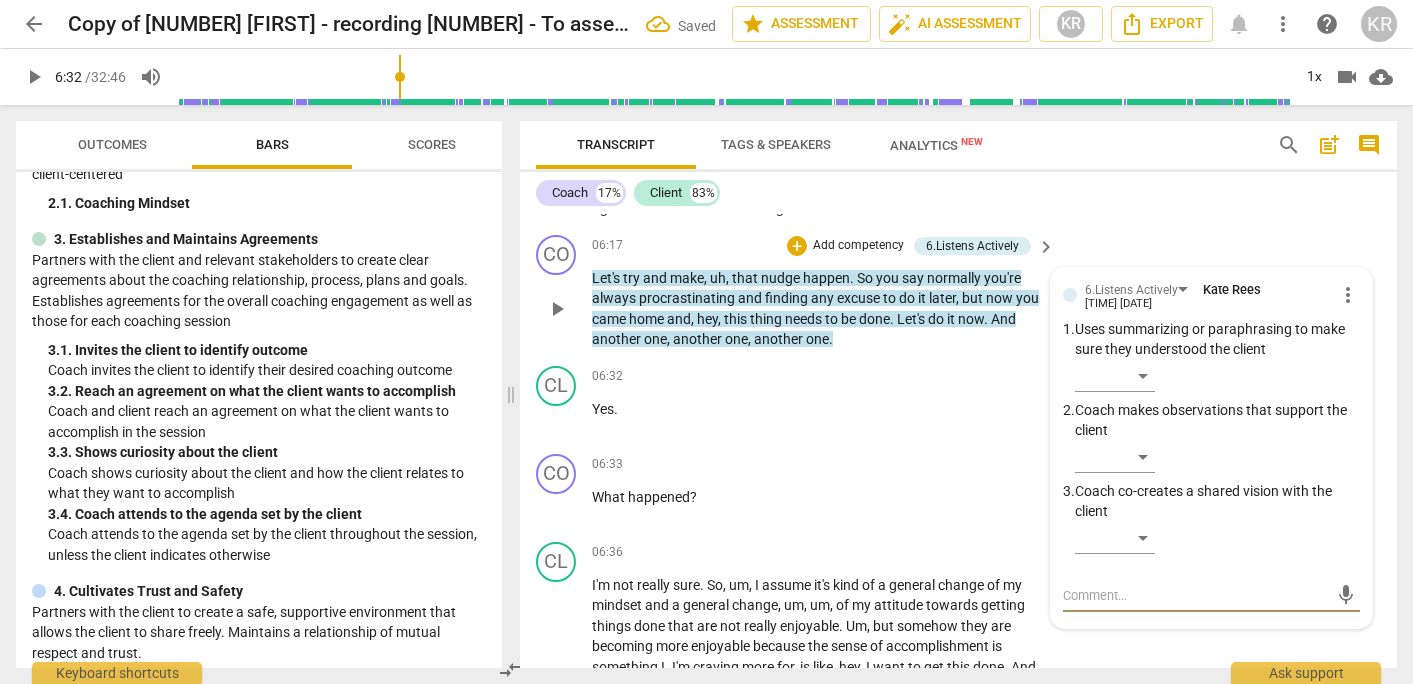 scroll, scrollTop: 3321, scrollLeft: 0, axis: vertical 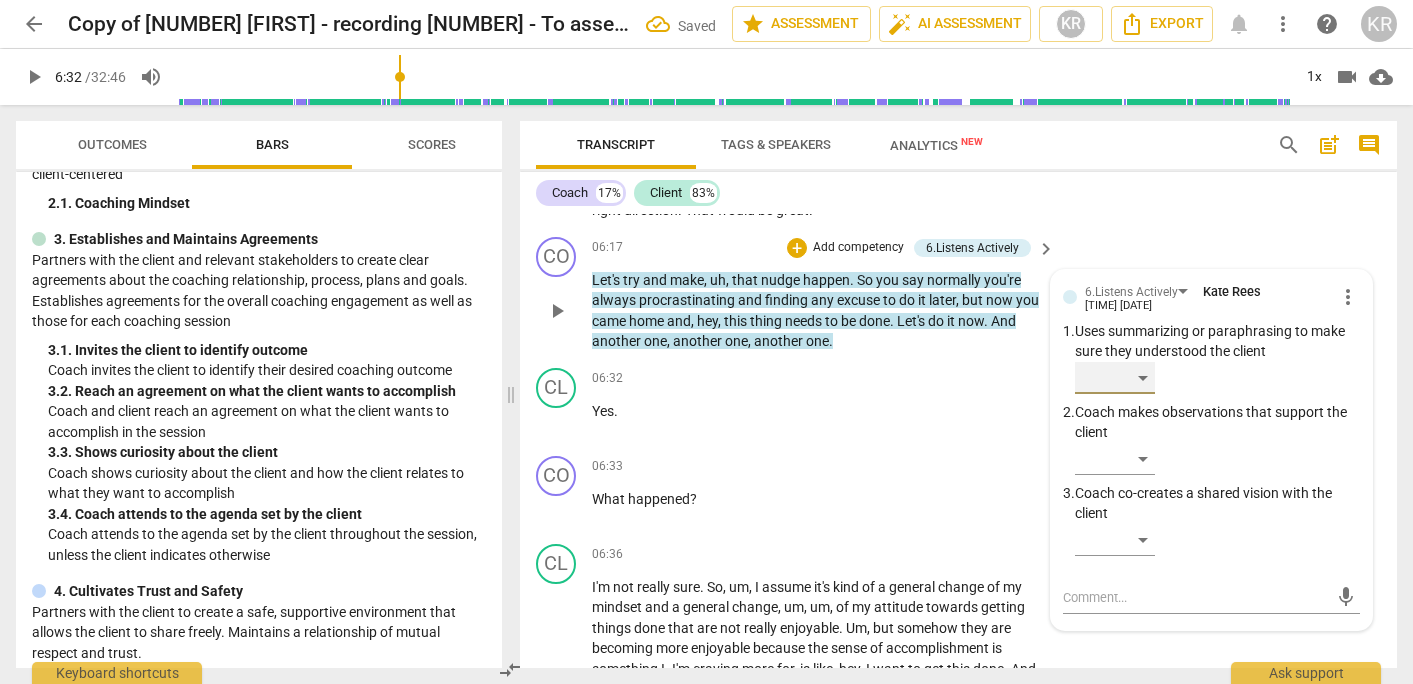 click on "​" at bounding box center [1115, 378] 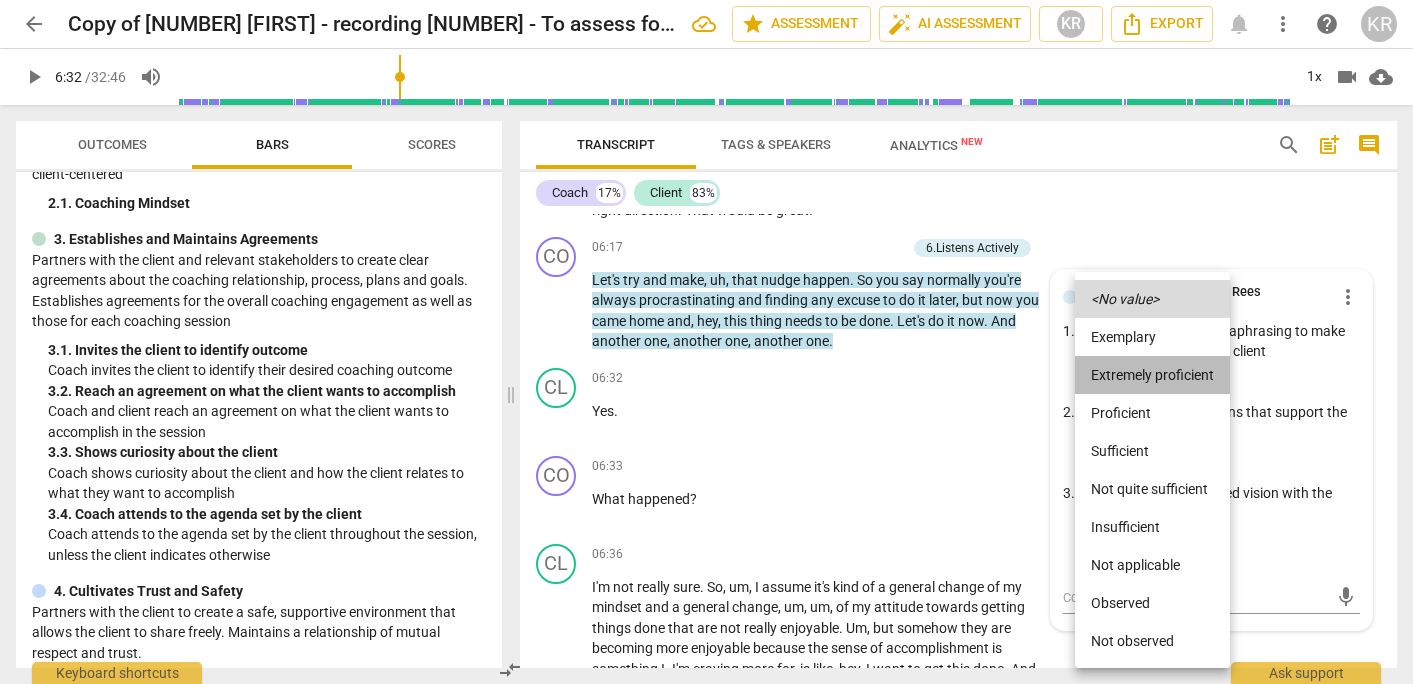 click on "Extremely proficient" at bounding box center (1152, 375) 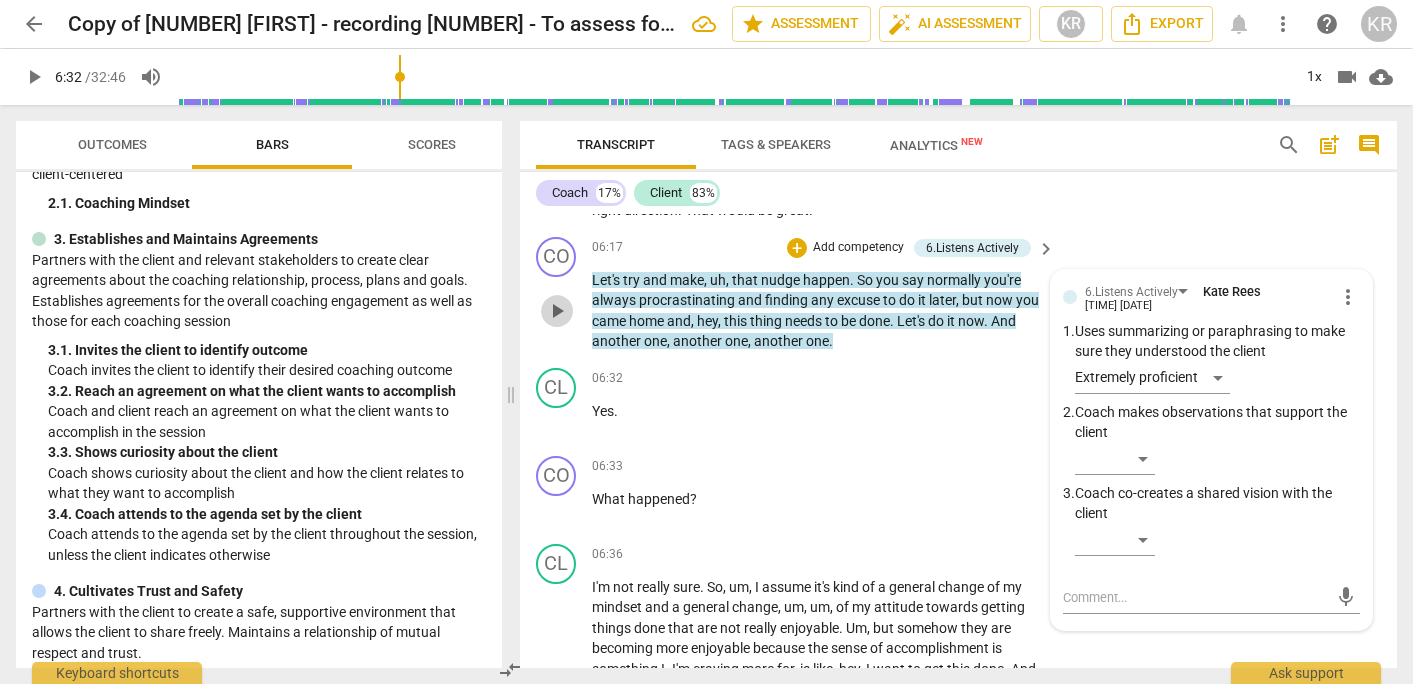click on "play_arrow" at bounding box center [557, 311] 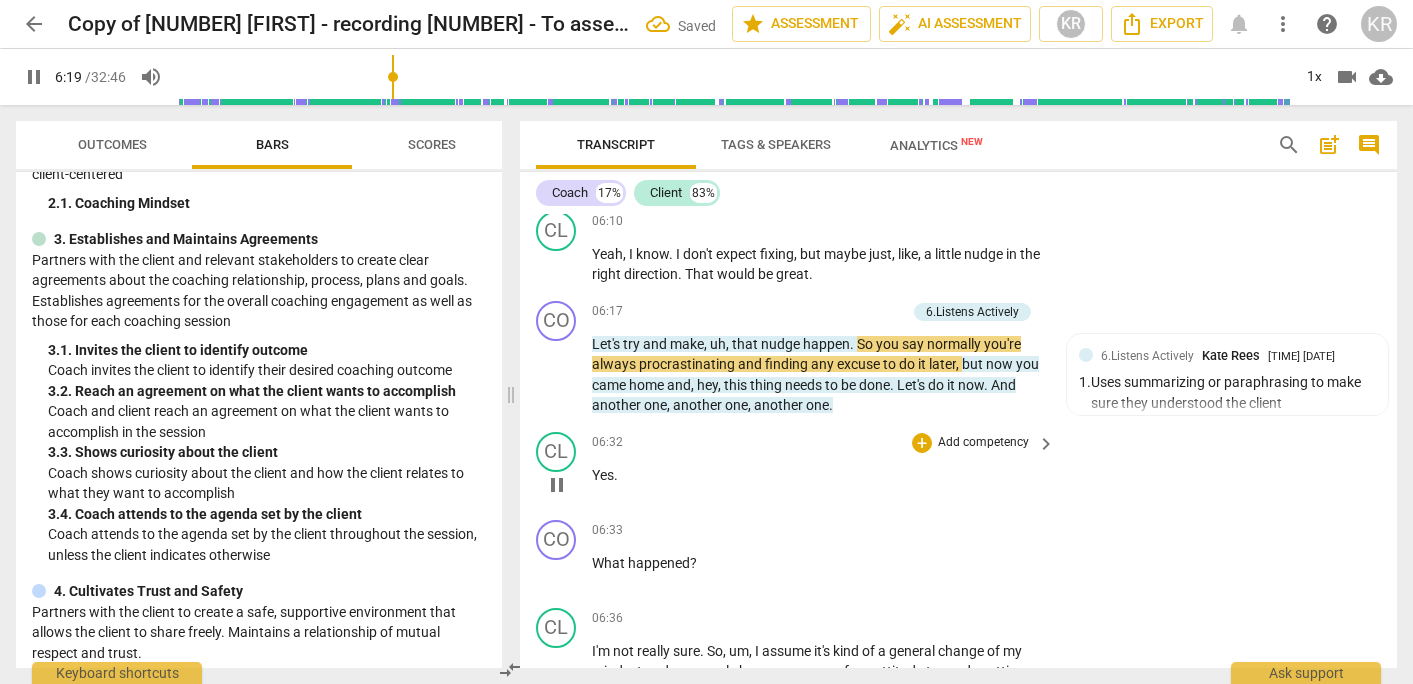 scroll, scrollTop: 3256, scrollLeft: 0, axis: vertical 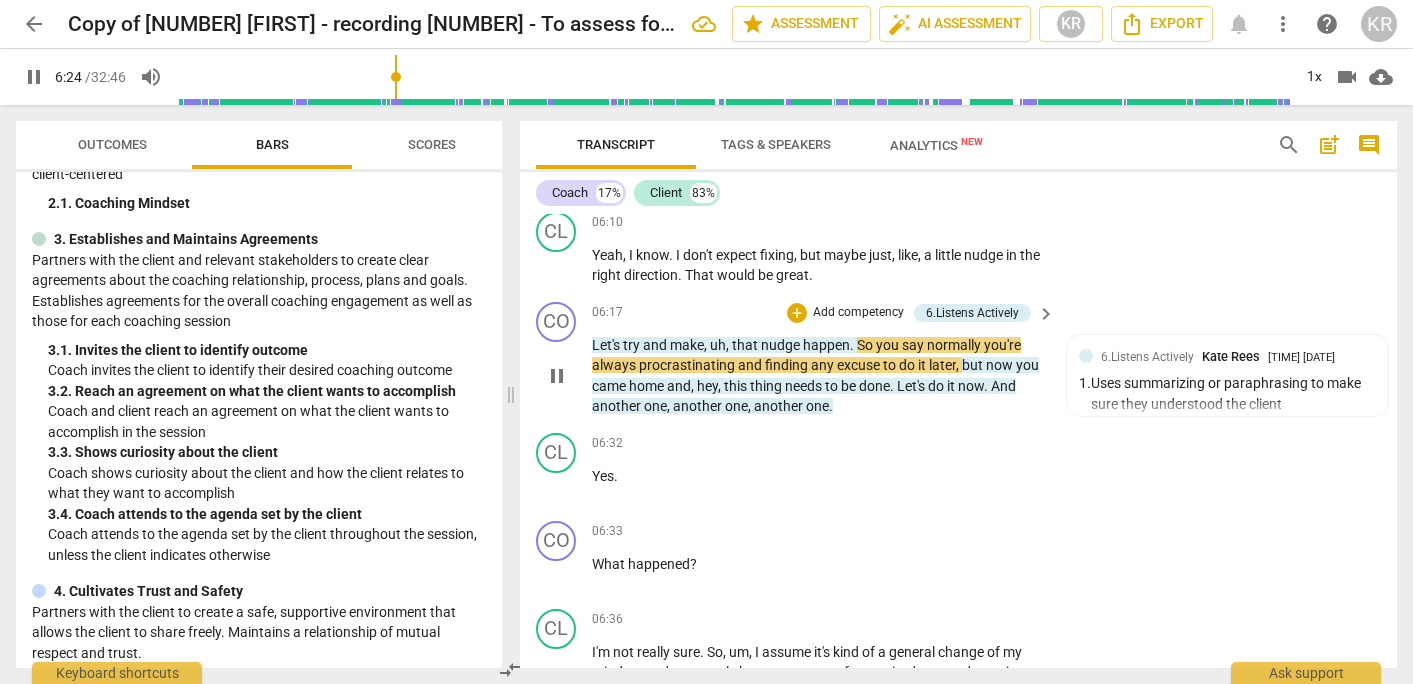 click on "pause" at bounding box center [557, 376] 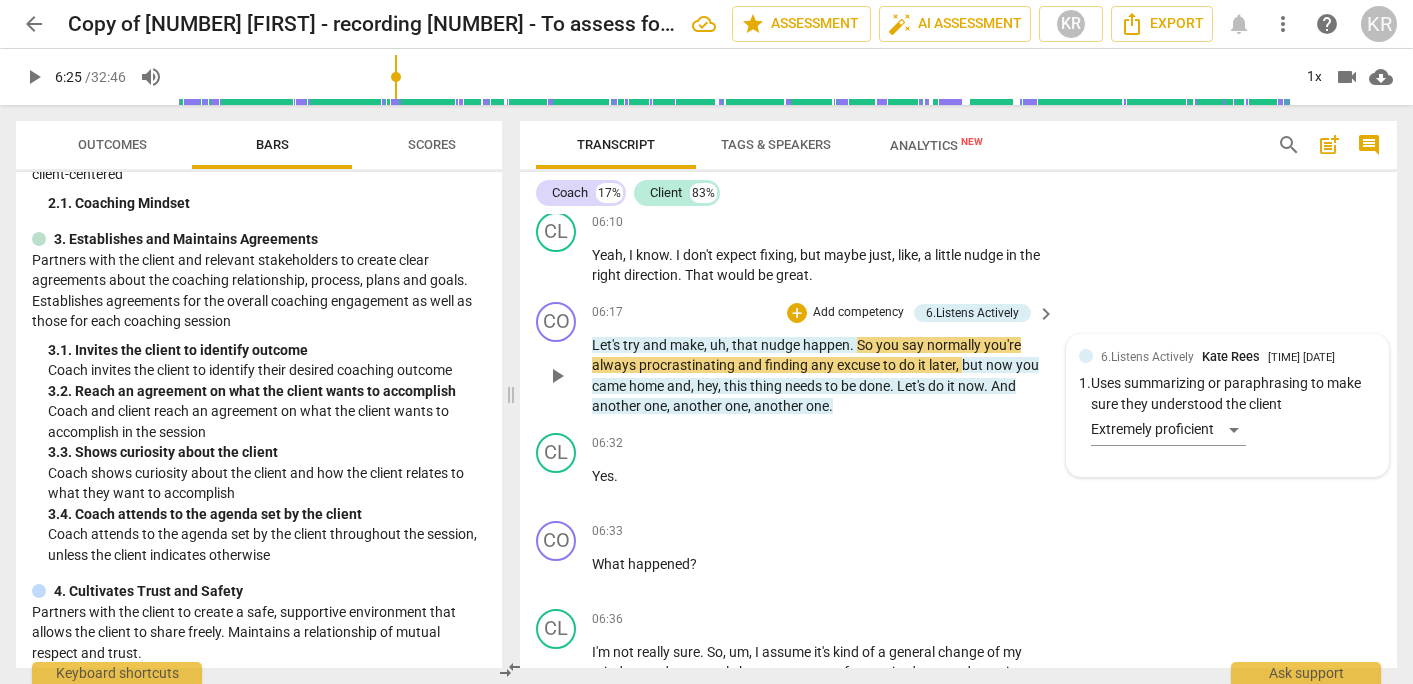 click on "[NUMBER].Listens Actively [FIRST] [LAST] [TIME] [DATE] [NUMBER].  Uses summarizing or paraphrasing to make sure they understood the client Extremely proficient" at bounding box center (1227, 406) 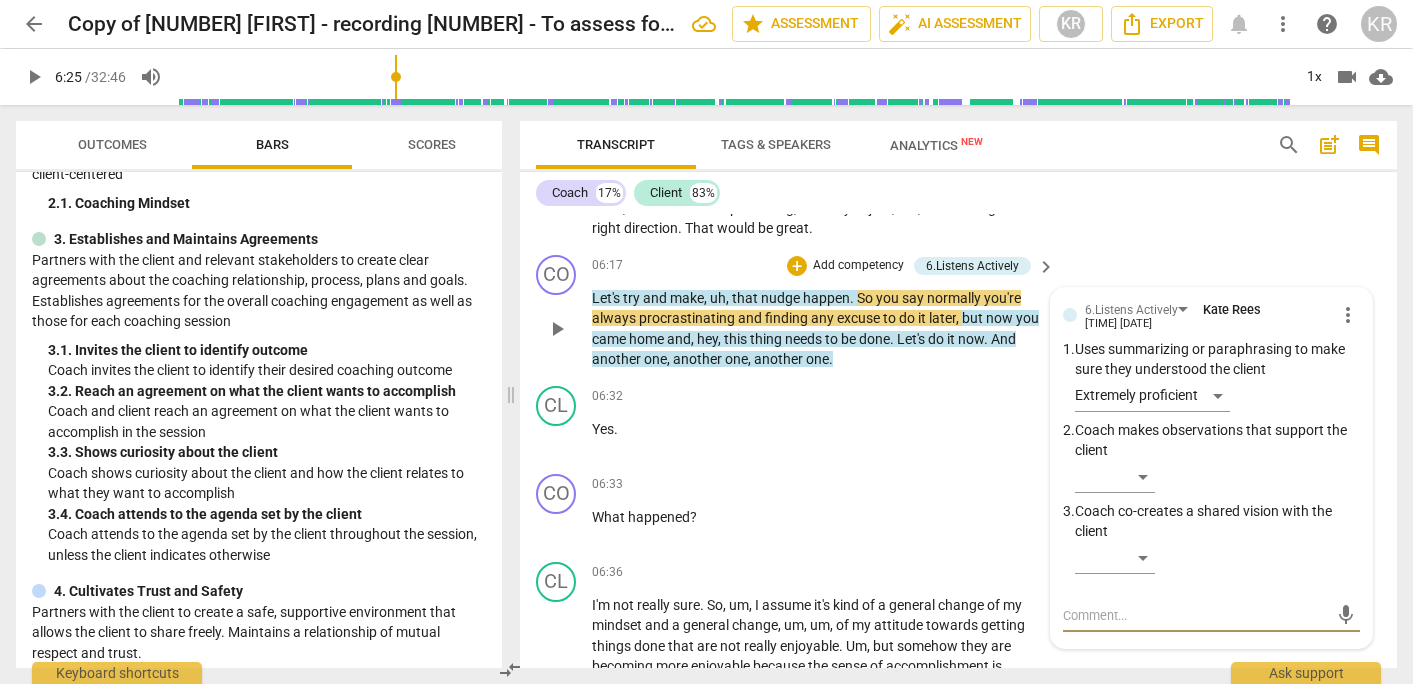 scroll, scrollTop: 3302, scrollLeft: 0, axis: vertical 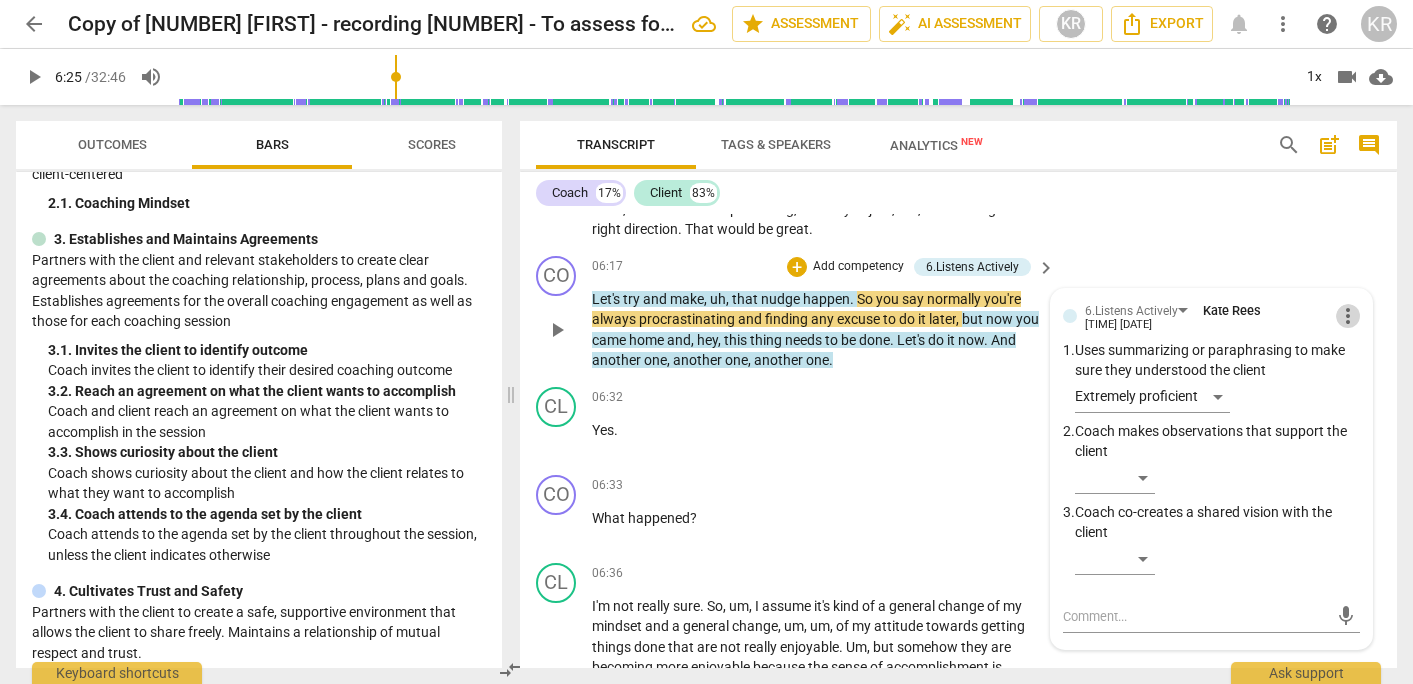 click on "more_vert" at bounding box center [1348, 316] 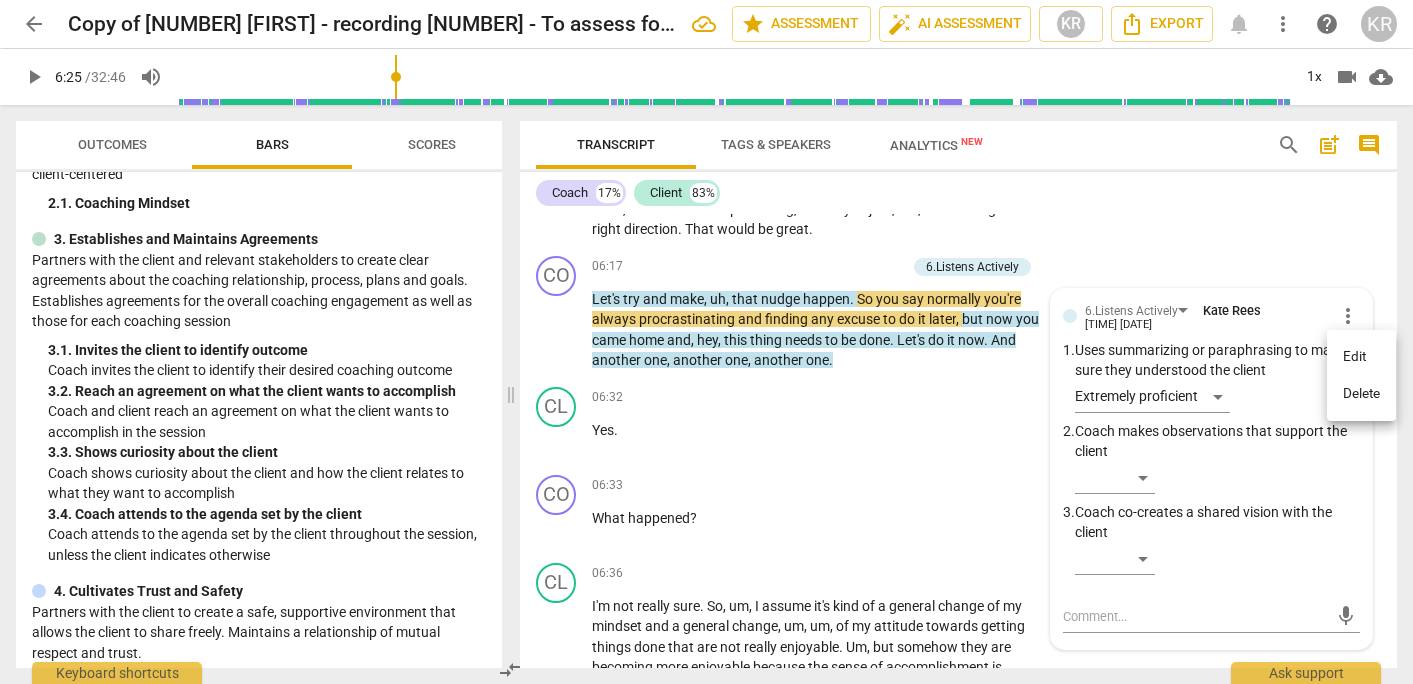 click on "Delete" at bounding box center (1361, 394) 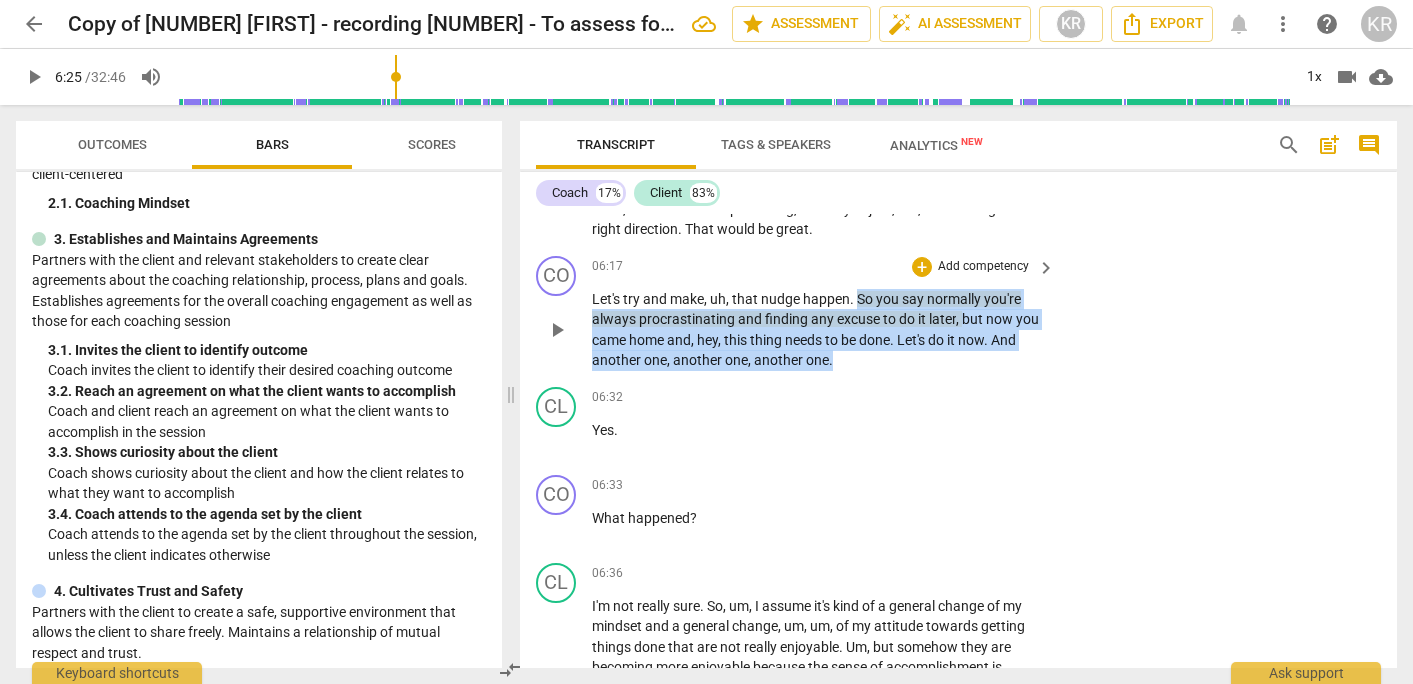 drag, startPoint x: 858, startPoint y: 339, endPoint x: 854, endPoint y: 404, distance: 65.12296 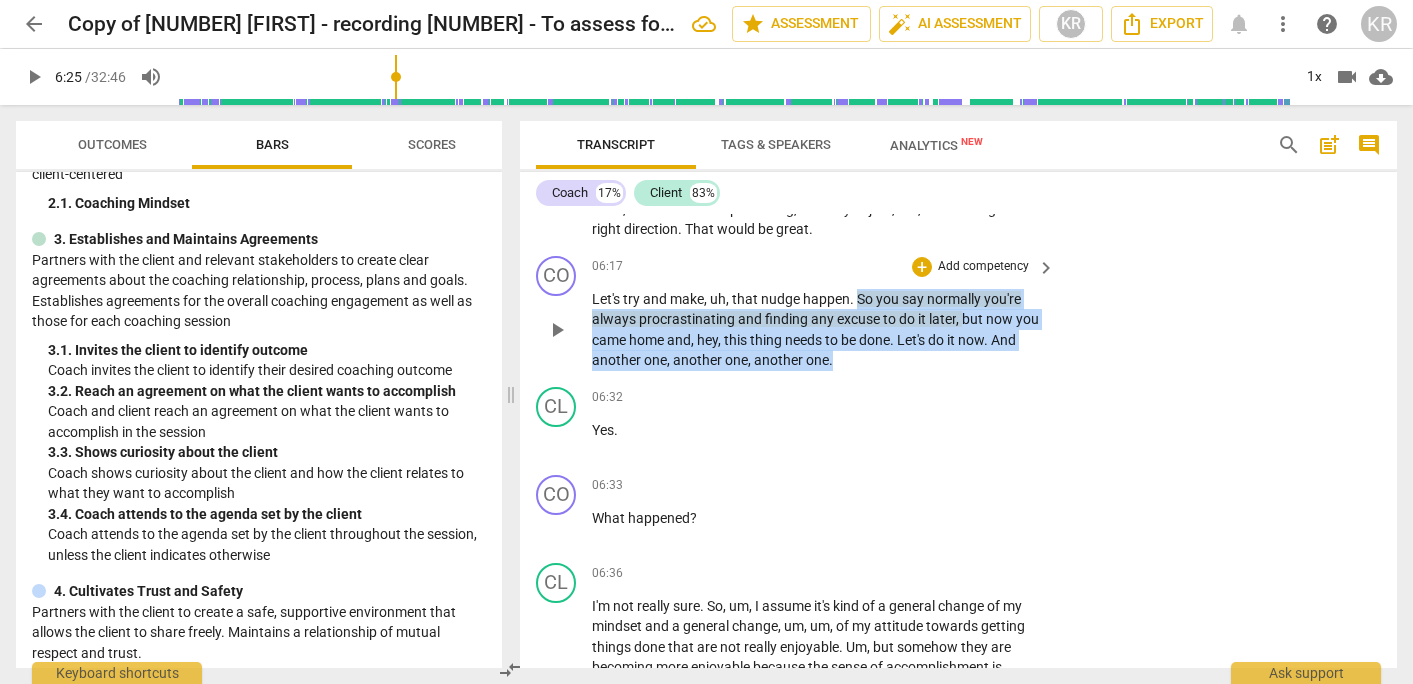 click on "Let's   try   and   make ,   uh ,   that   nudge   happen .   So   you   say   normally   you're   always   procrastinating   and   finding   any   excuse   to   do   it   later ,   but   now   you   came   home   and ,   hey ,   this   thing   needs   to   be   done .   Let's   do   it   now .   And   another   one ,   another   one ,   another   one ." at bounding box center (818, 330) 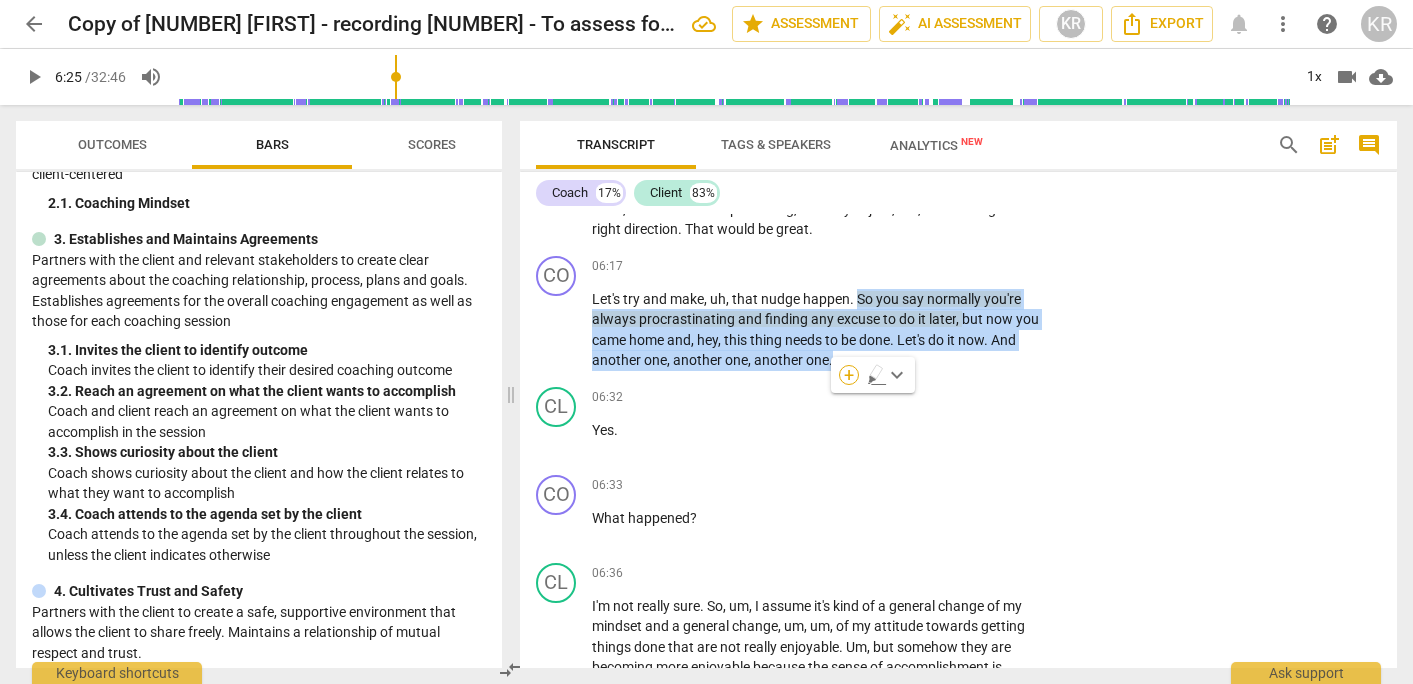 click on "+" at bounding box center [849, 375] 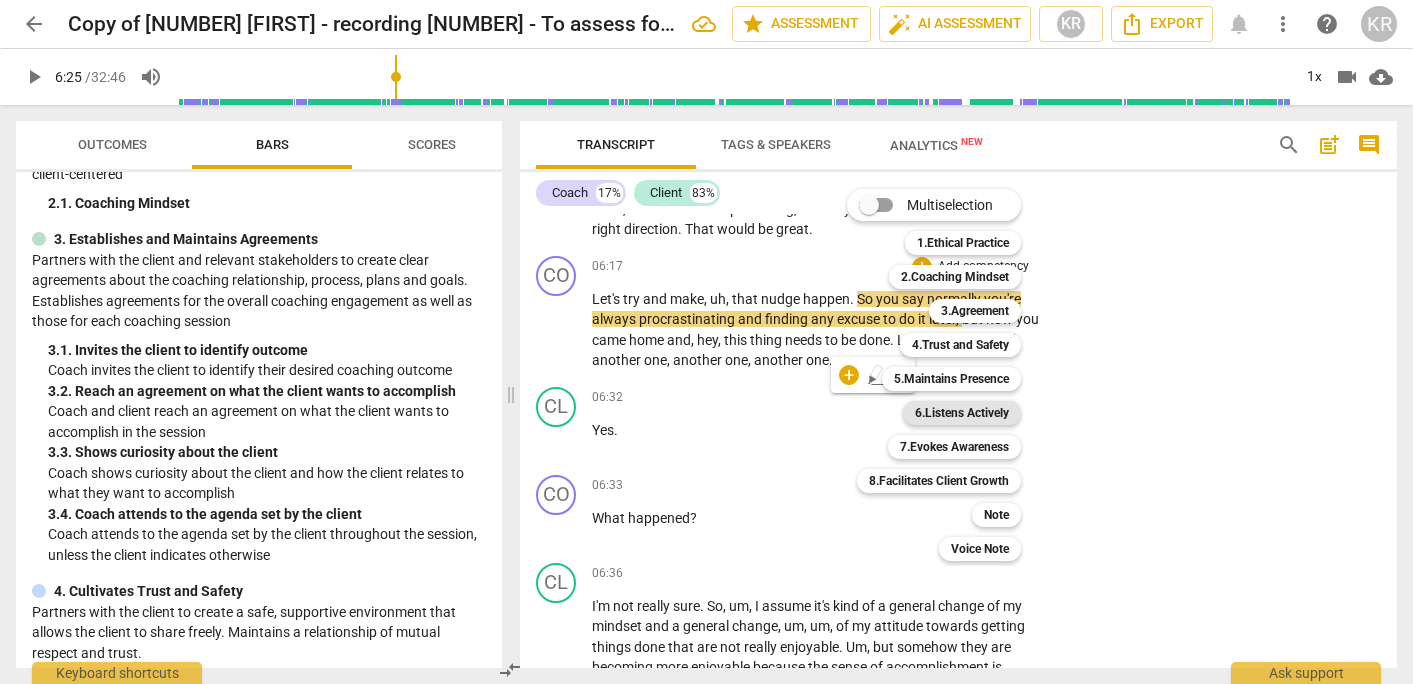 click on "6.Listens Actively" at bounding box center [962, 413] 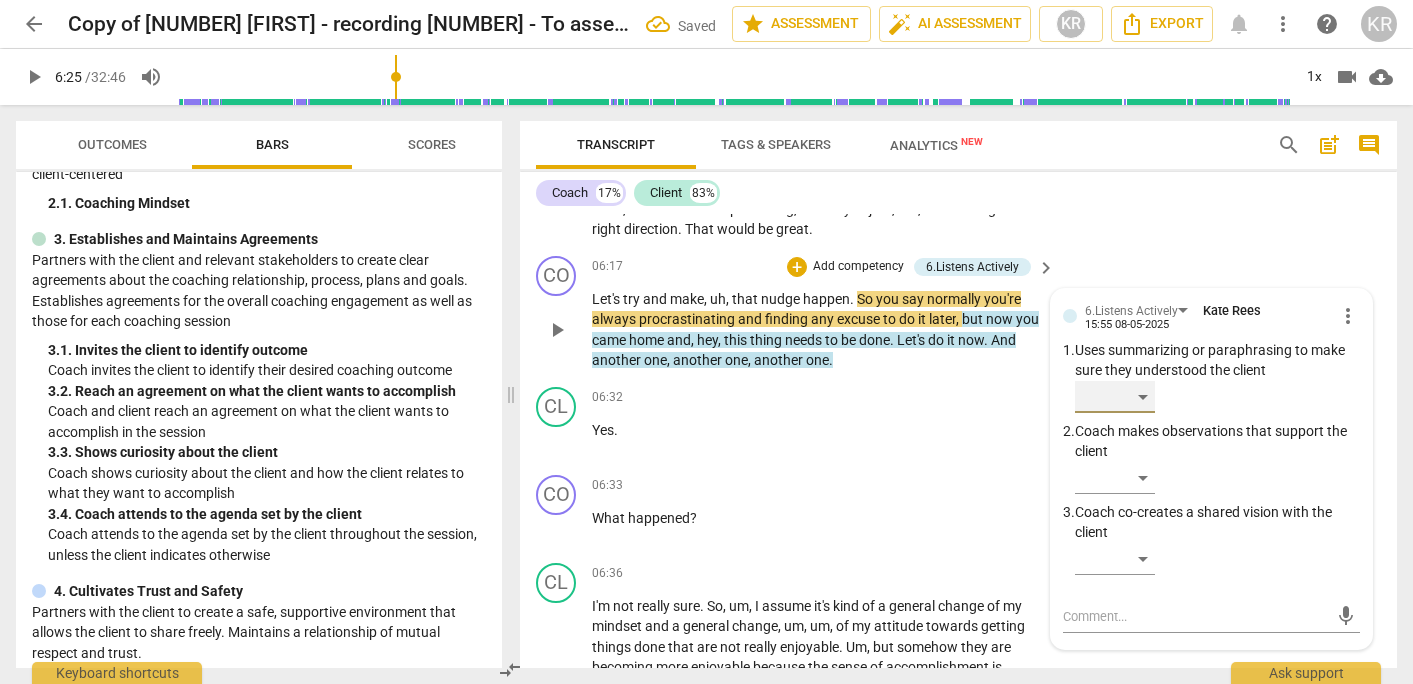 click on "​" at bounding box center (1115, 397) 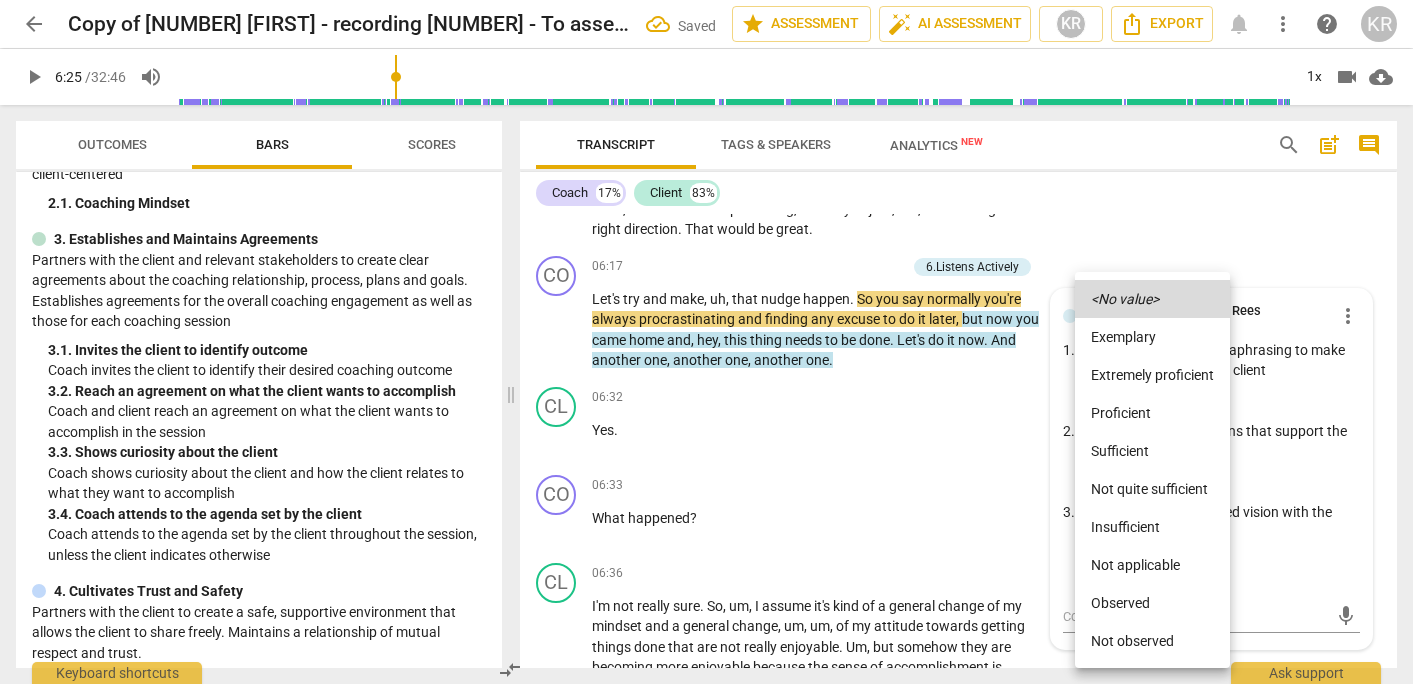 click on "Extremely proficient" at bounding box center [1152, 375] 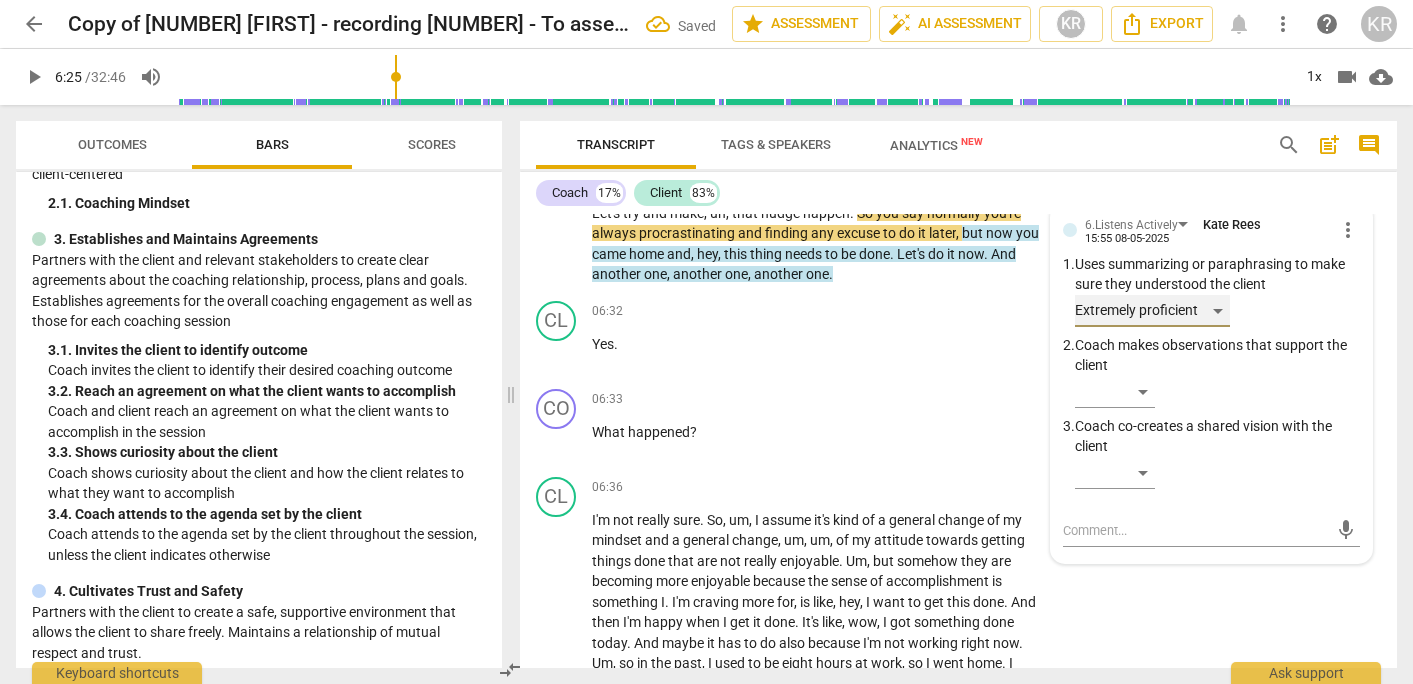 scroll, scrollTop: 3392, scrollLeft: 0, axis: vertical 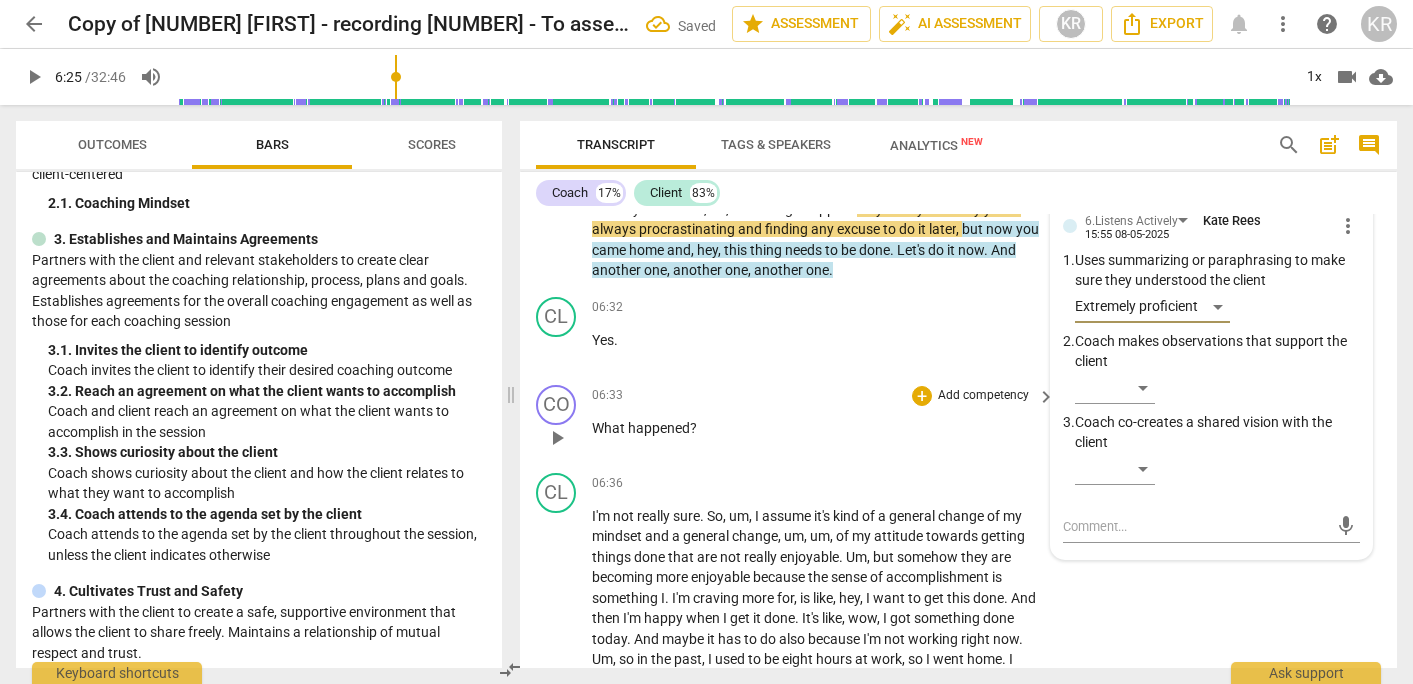 click on "What   happened ?" at bounding box center (818, 428) 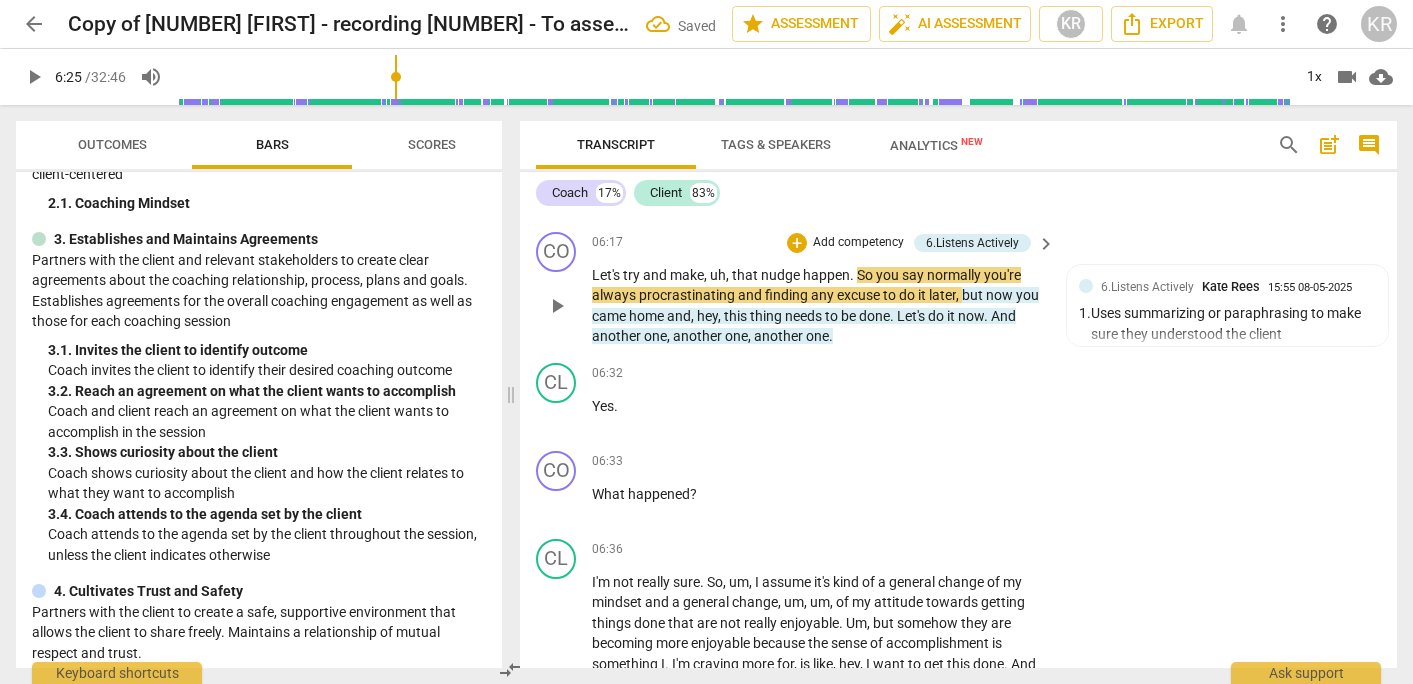 scroll, scrollTop: 3320, scrollLeft: 0, axis: vertical 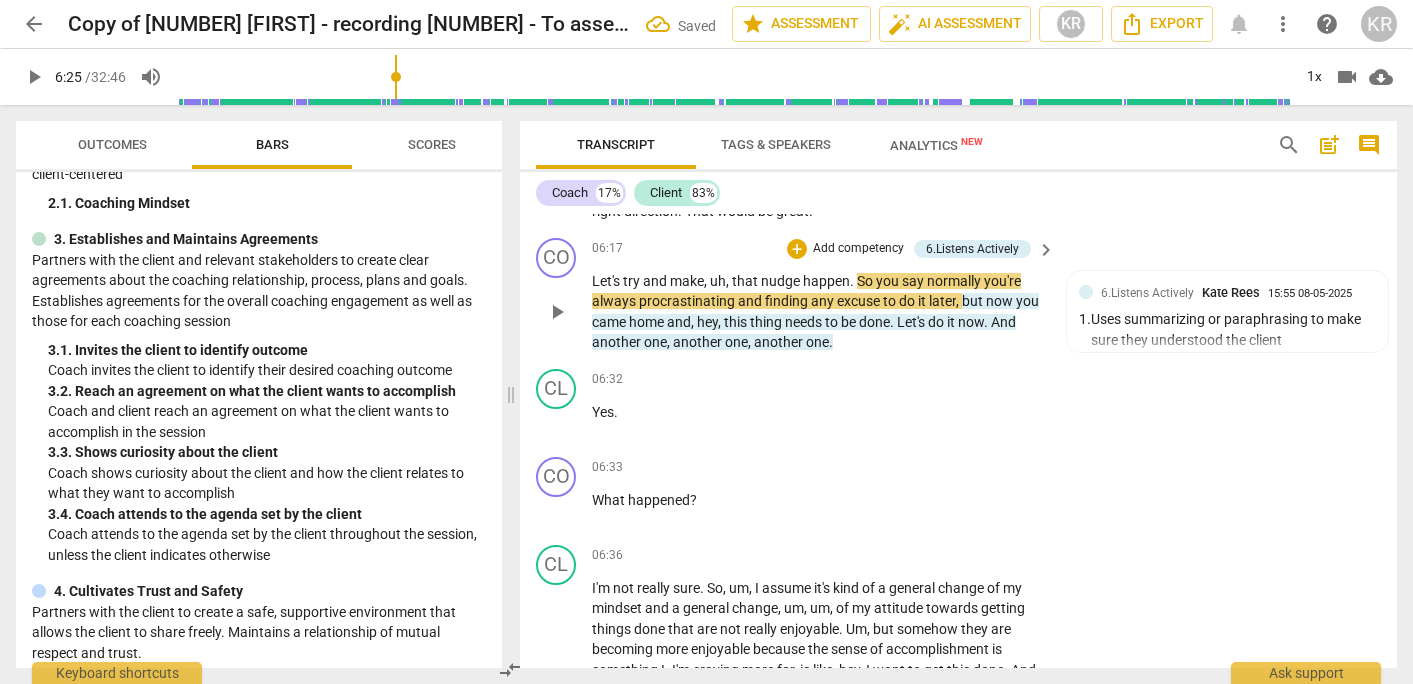 click on "another" at bounding box center (699, 342) 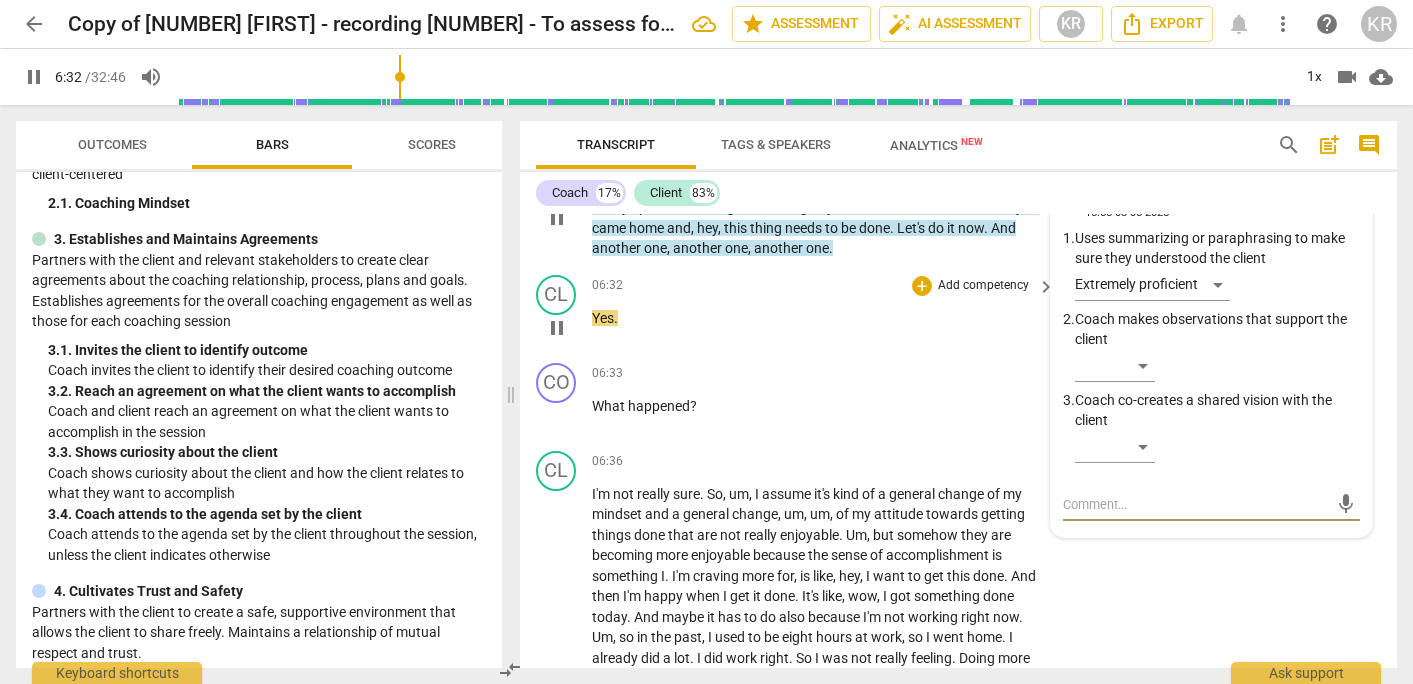 scroll, scrollTop: 3440, scrollLeft: 0, axis: vertical 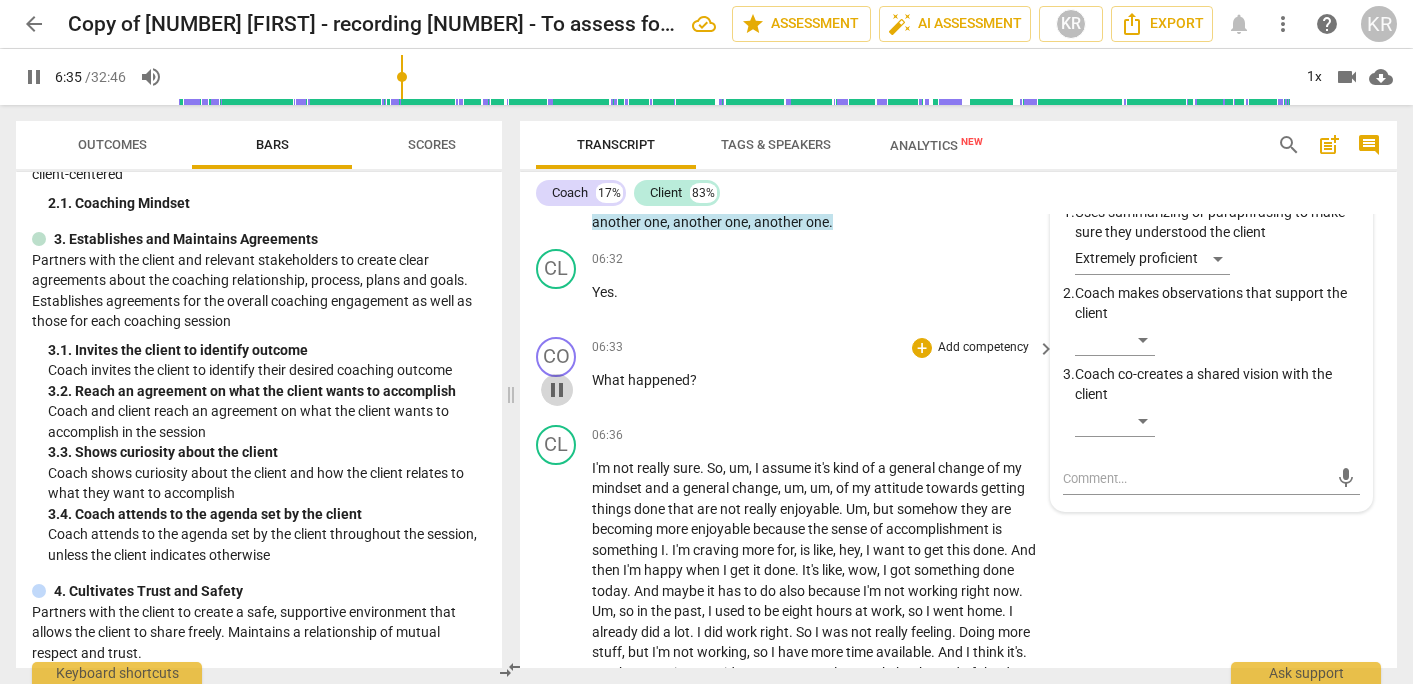 click on "pause" at bounding box center (557, 390) 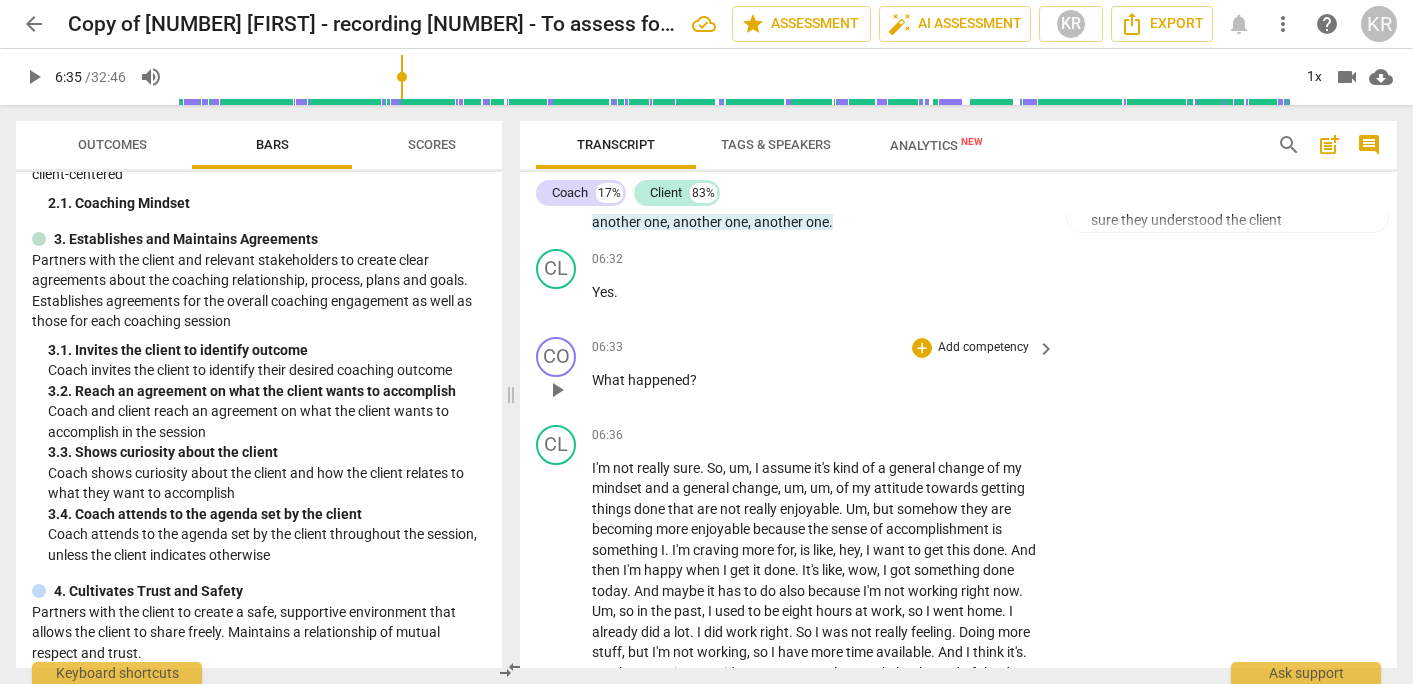 click on "Add competency" at bounding box center [983, 348] 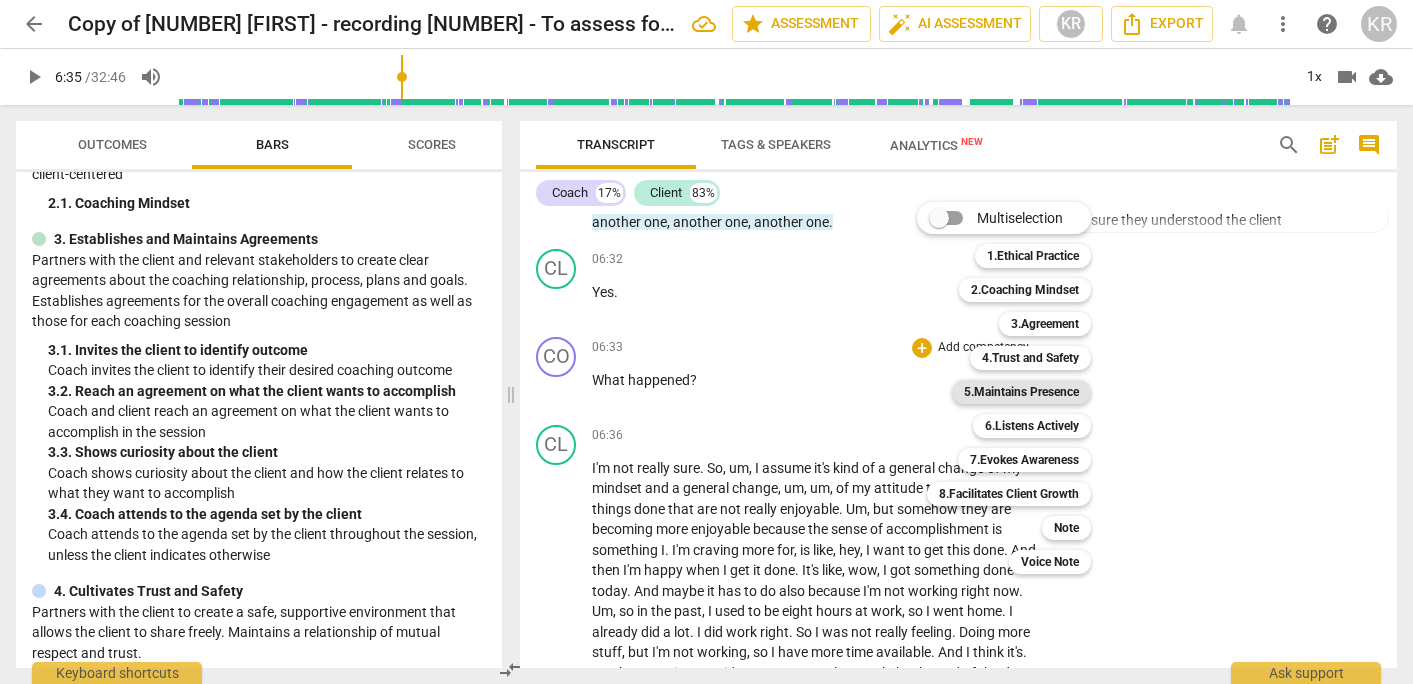click on "5.Maintains Presence" at bounding box center (1021, 392) 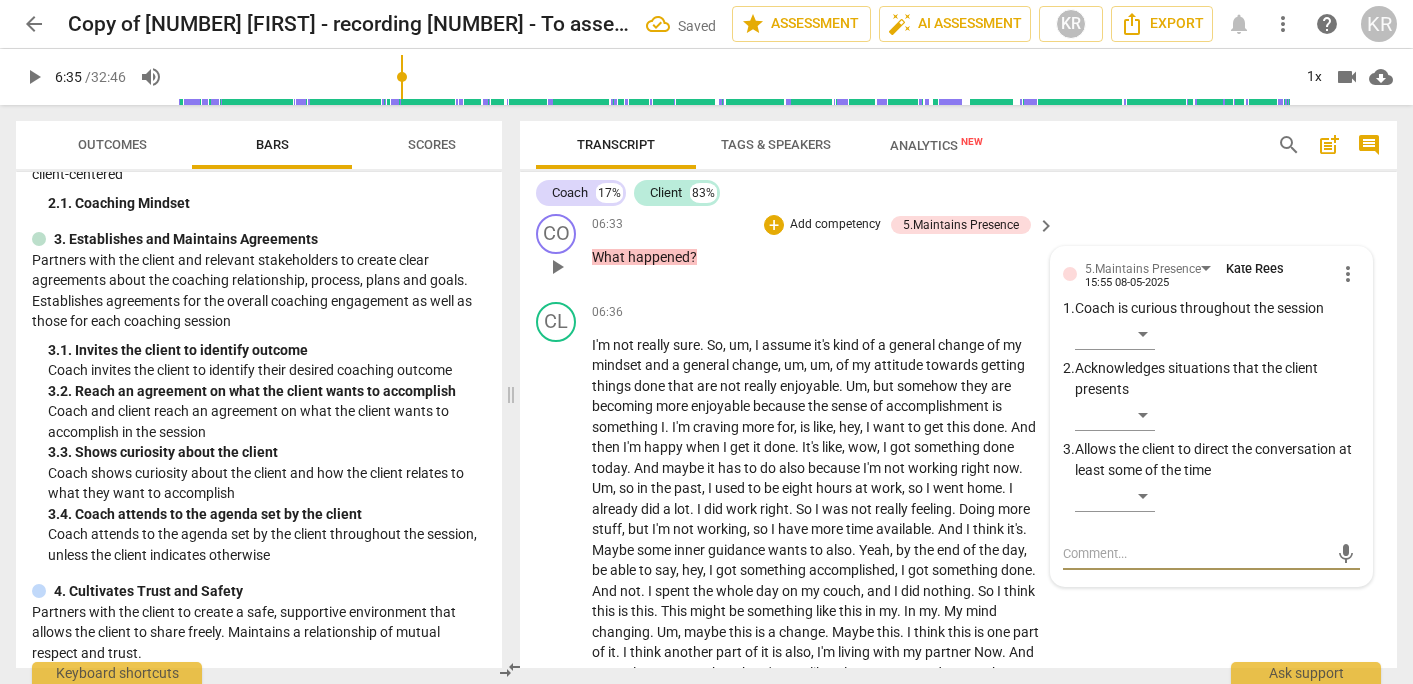 scroll, scrollTop: 3544, scrollLeft: 0, axis: vertical 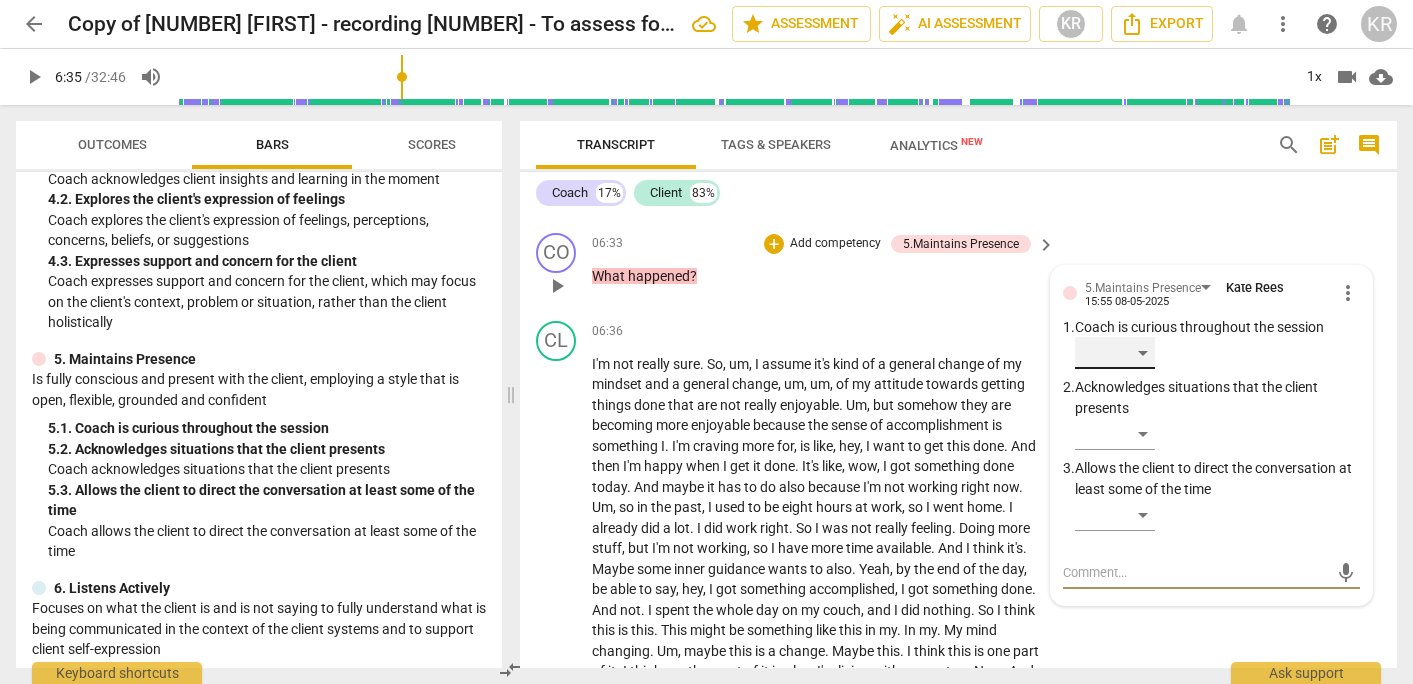 click on "​" at bounding box center (1115, 353) 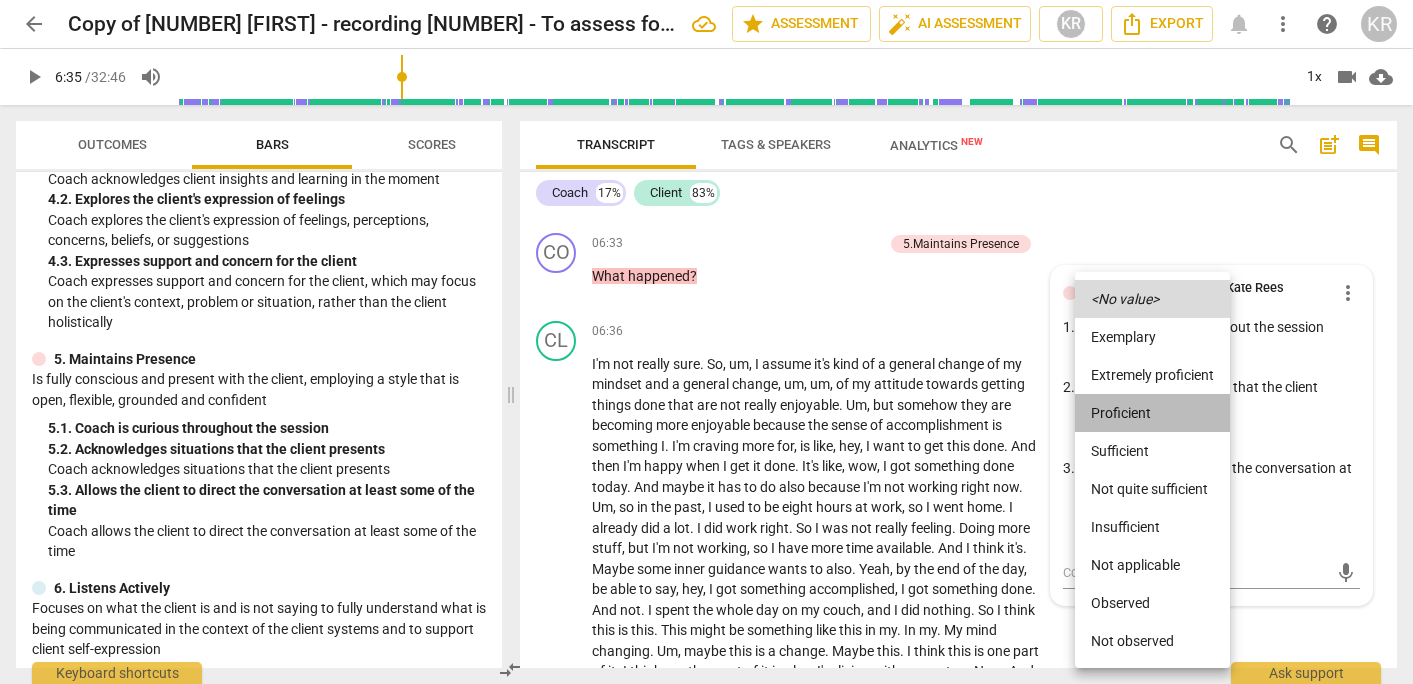 click on "Proficient" at bounding box center (1152, 413) 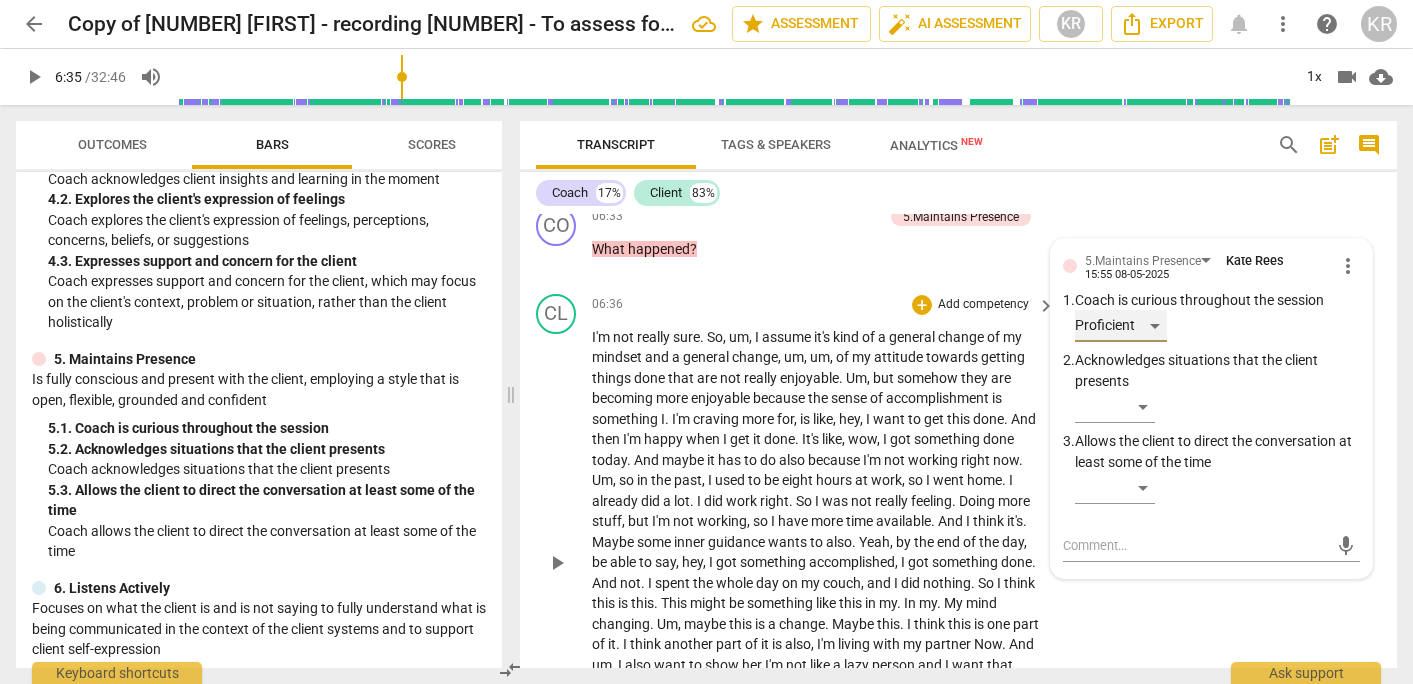 scroll, scrollTop: 3586, scrollLeft: 0, axis: vertical 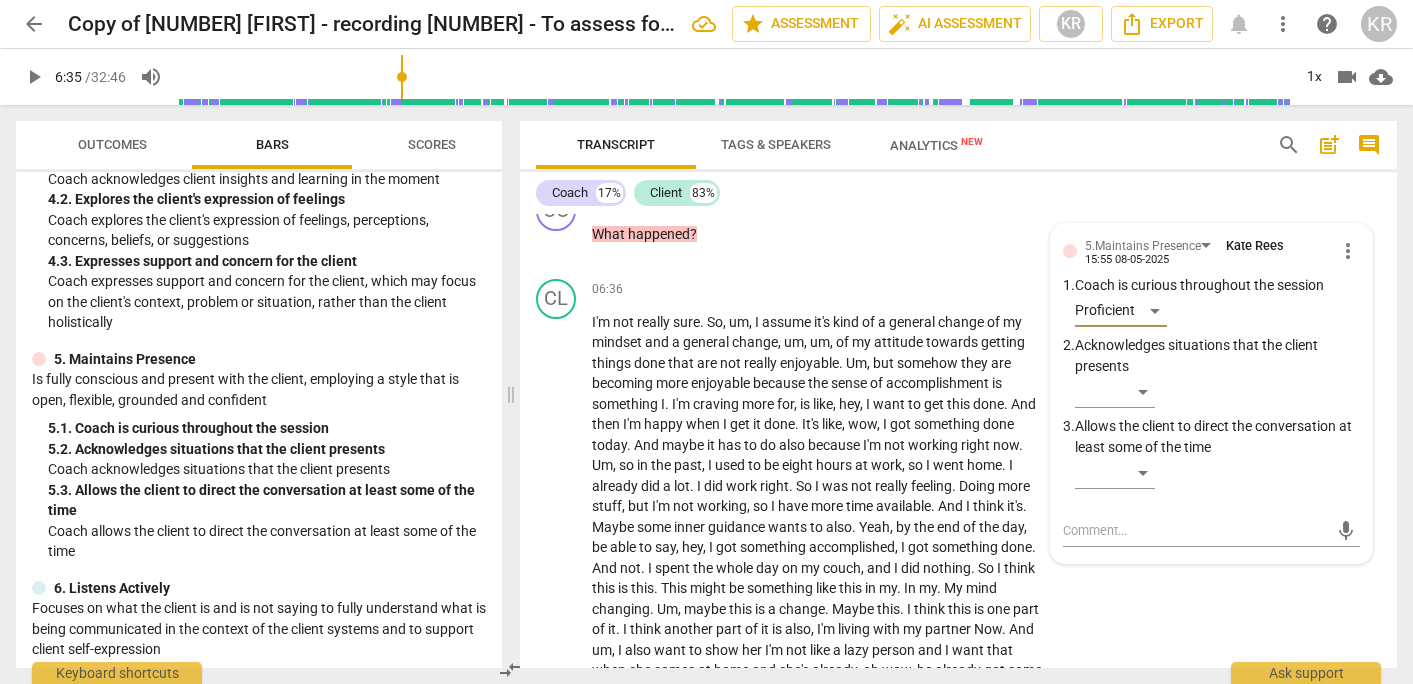 click on "play_arrow" at bounding box center (34, 77) 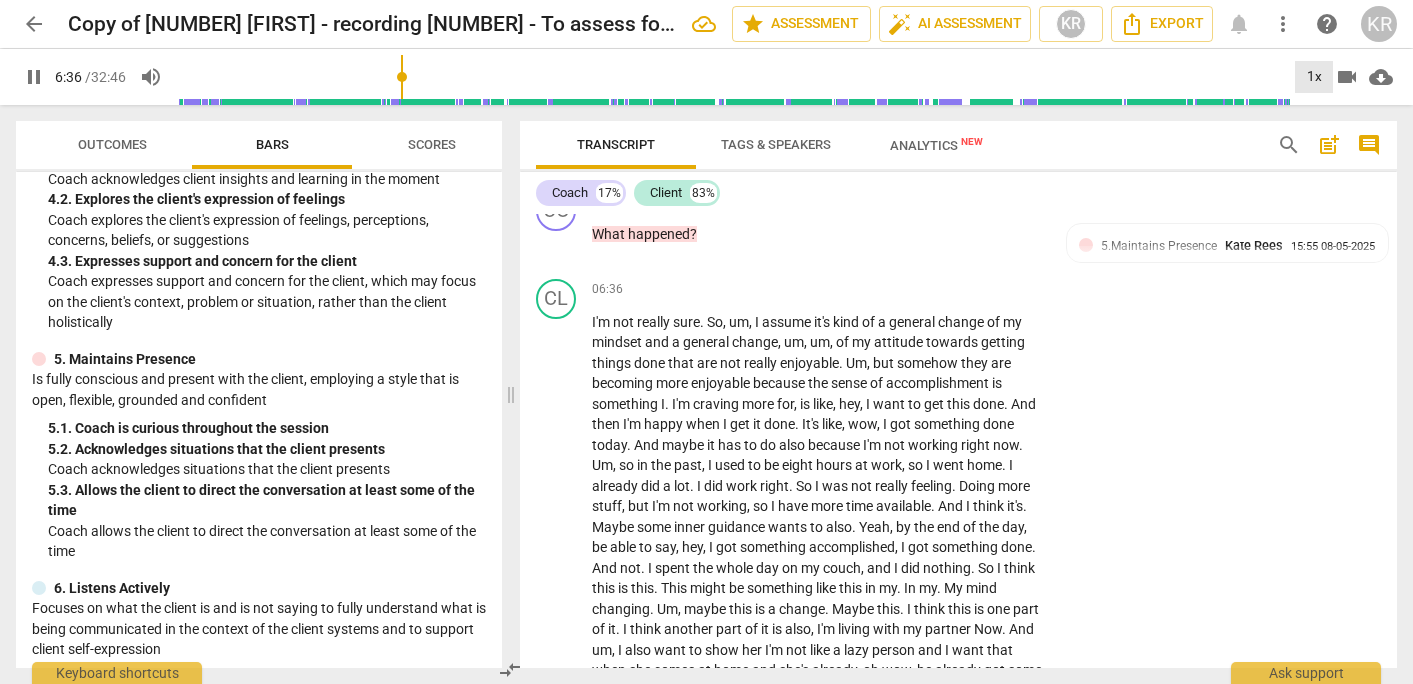 click on "1x" at bounding box center [1314, 77] 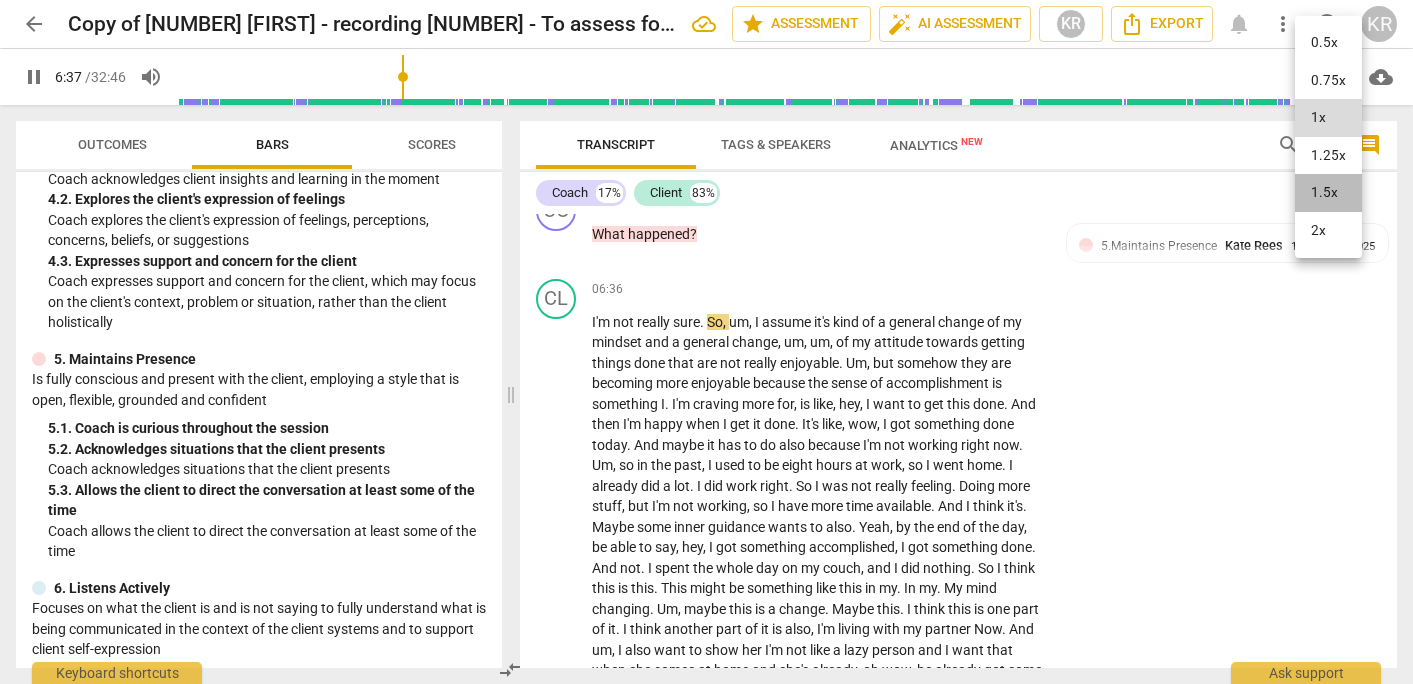 click on "1.5x" at bounding box center [1328, 193] 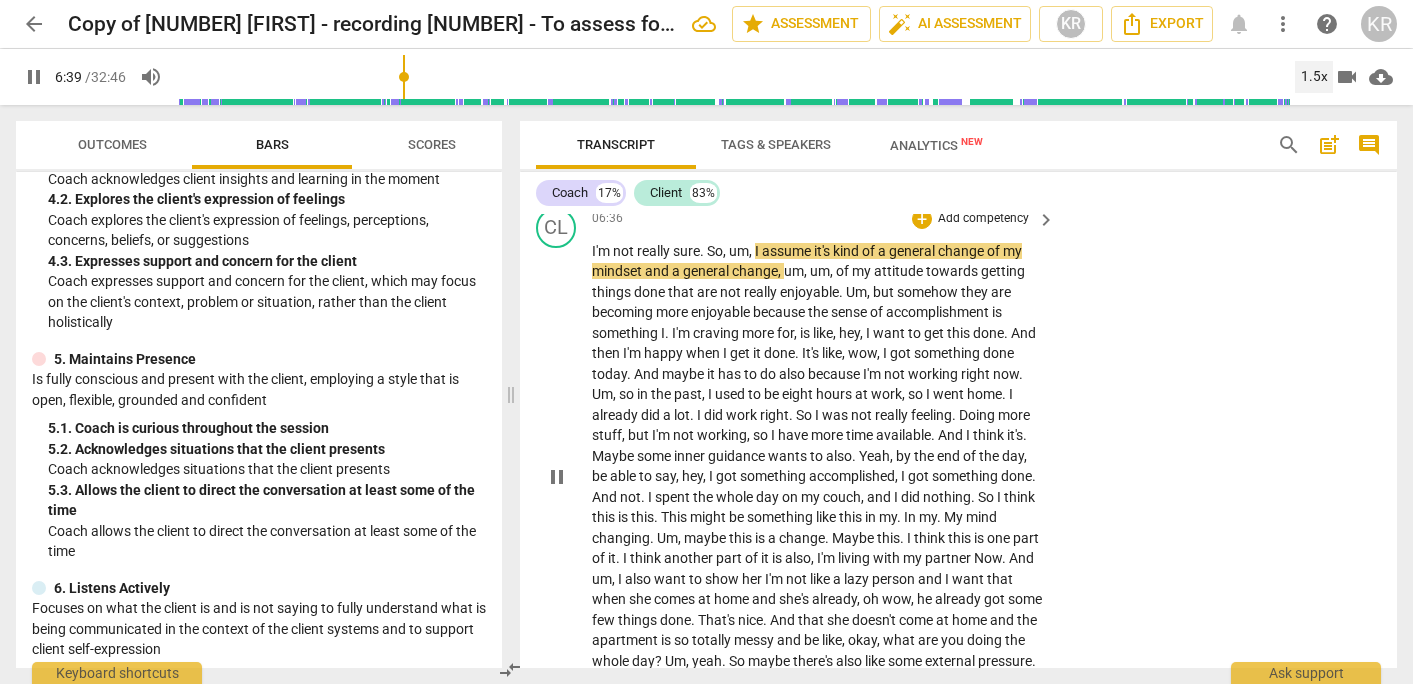 scroll, scrollTop: 3651, scrollLeft: 0, axis: vertical 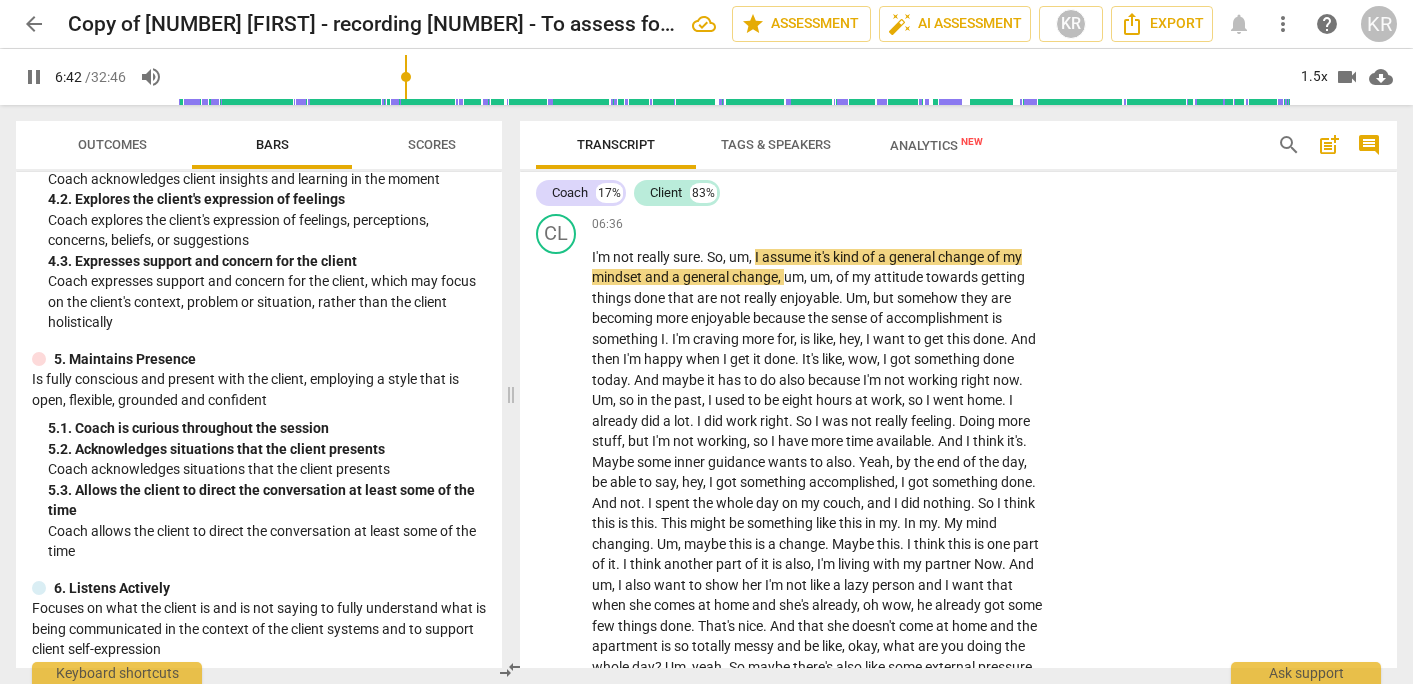 click on "pause" at bounding box center (34, 77) 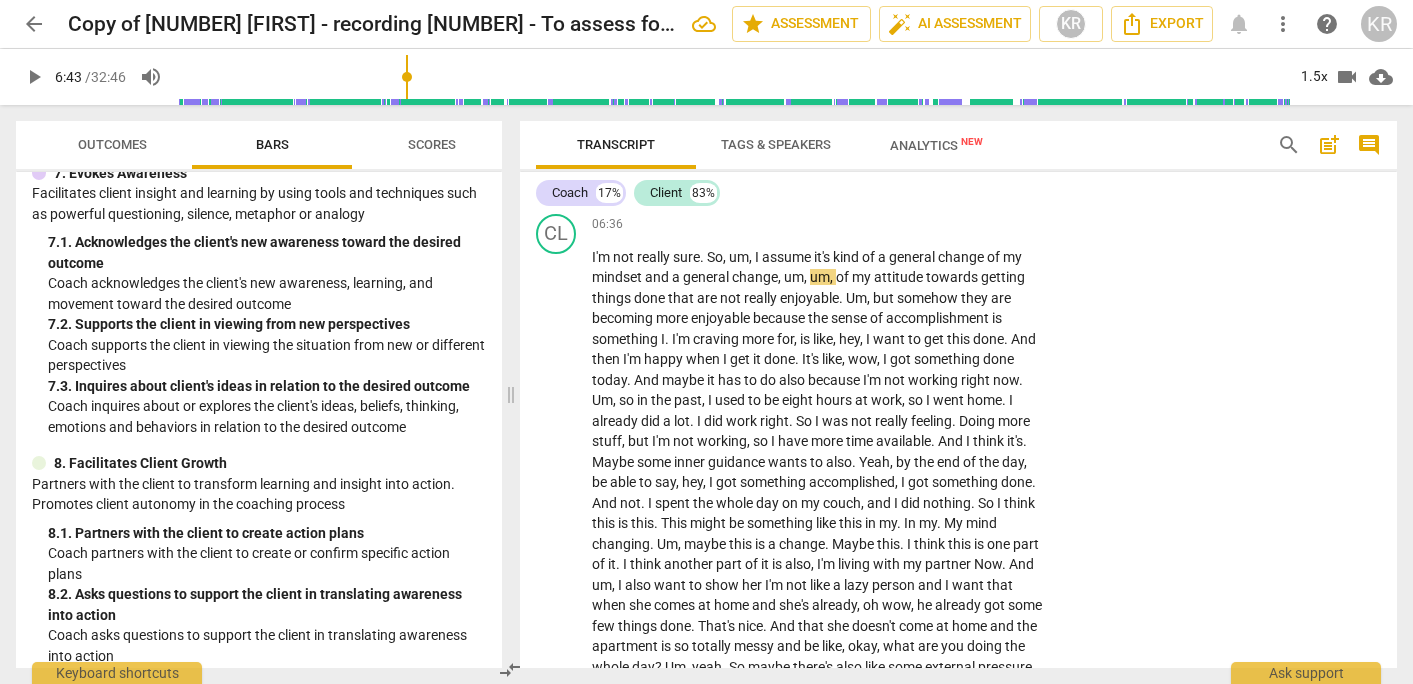 scroll, scrollTop: 1458, scrollLeft: 0, axis: vertical 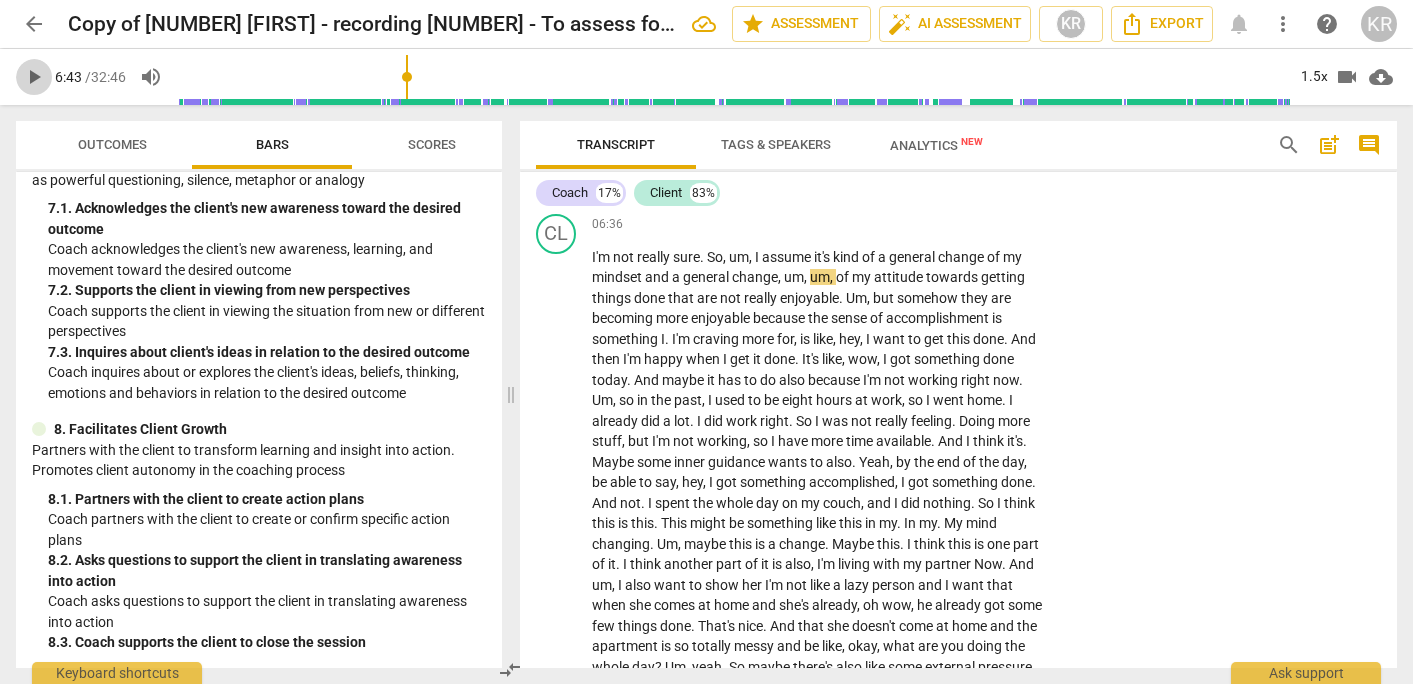 click on "play_arrow" at bounding box center [34, 77] 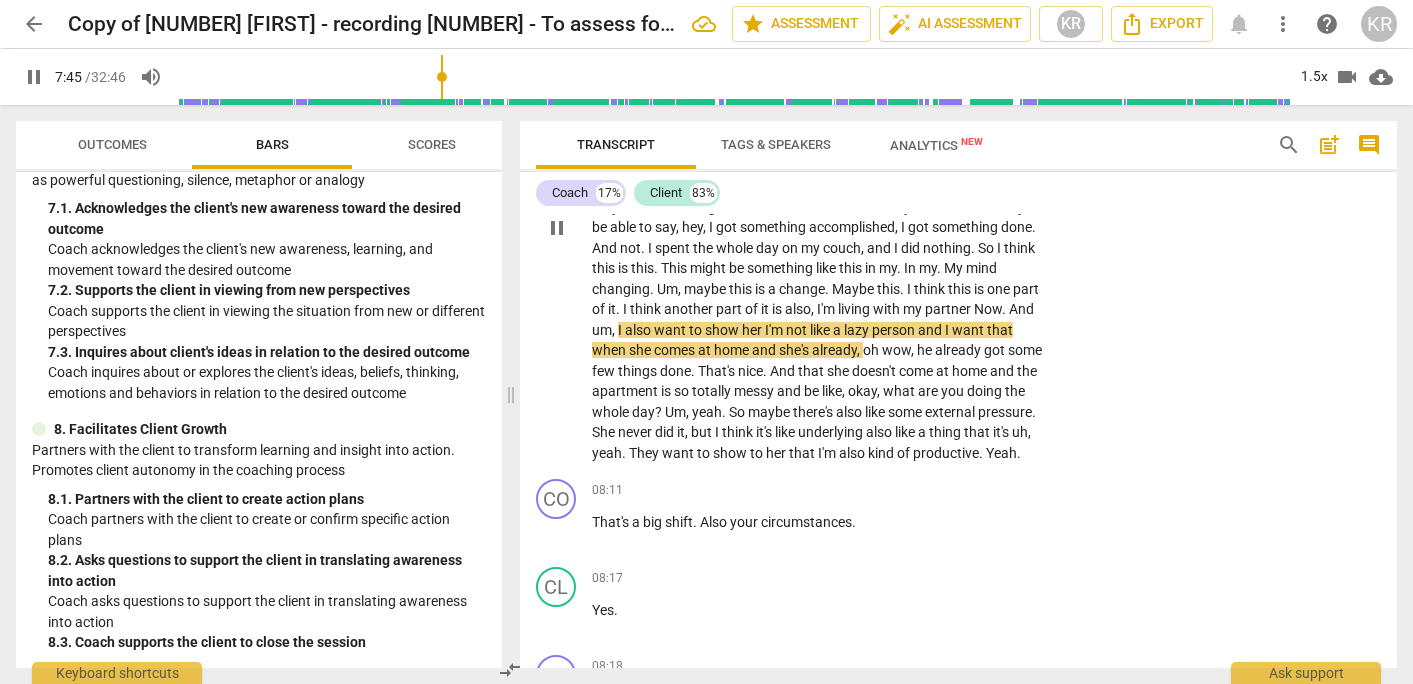 scroll, scrollTop: 3909, scrollLeft: 0, axis: vertical 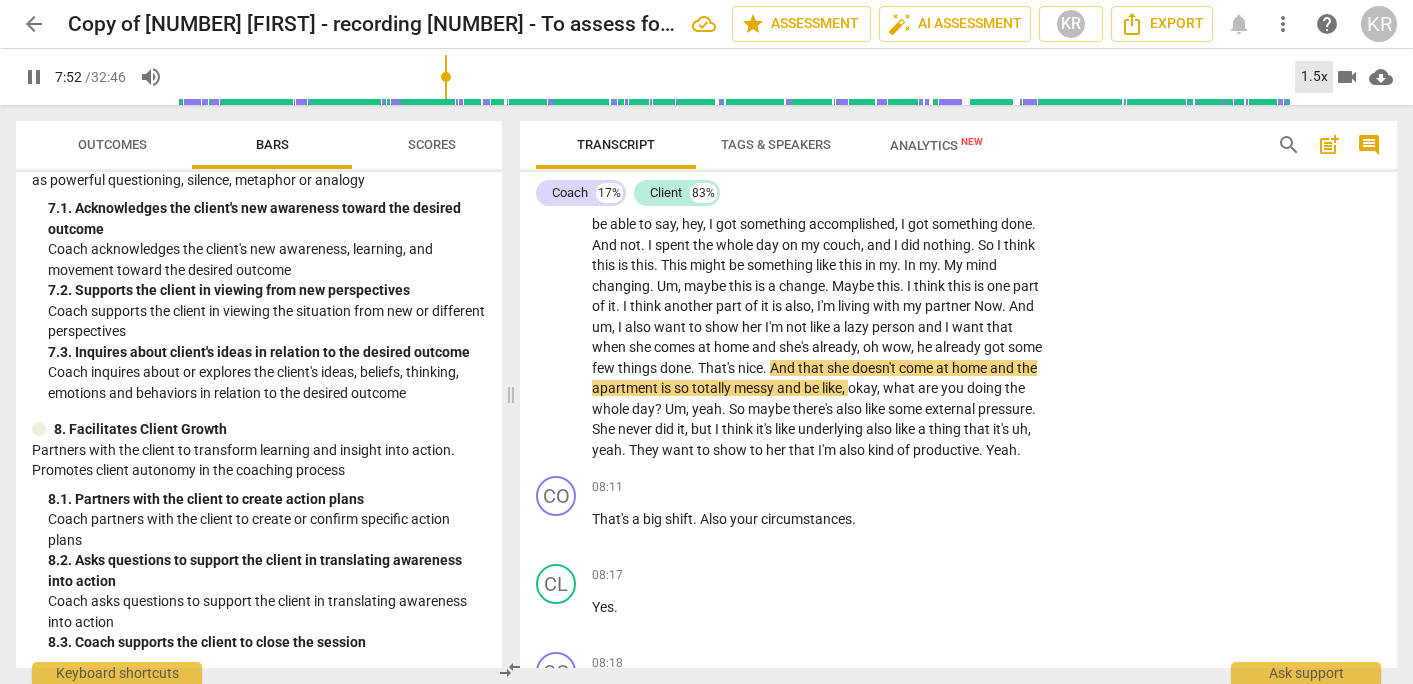 click on "1.5x" at bounding box center (1314, 77) 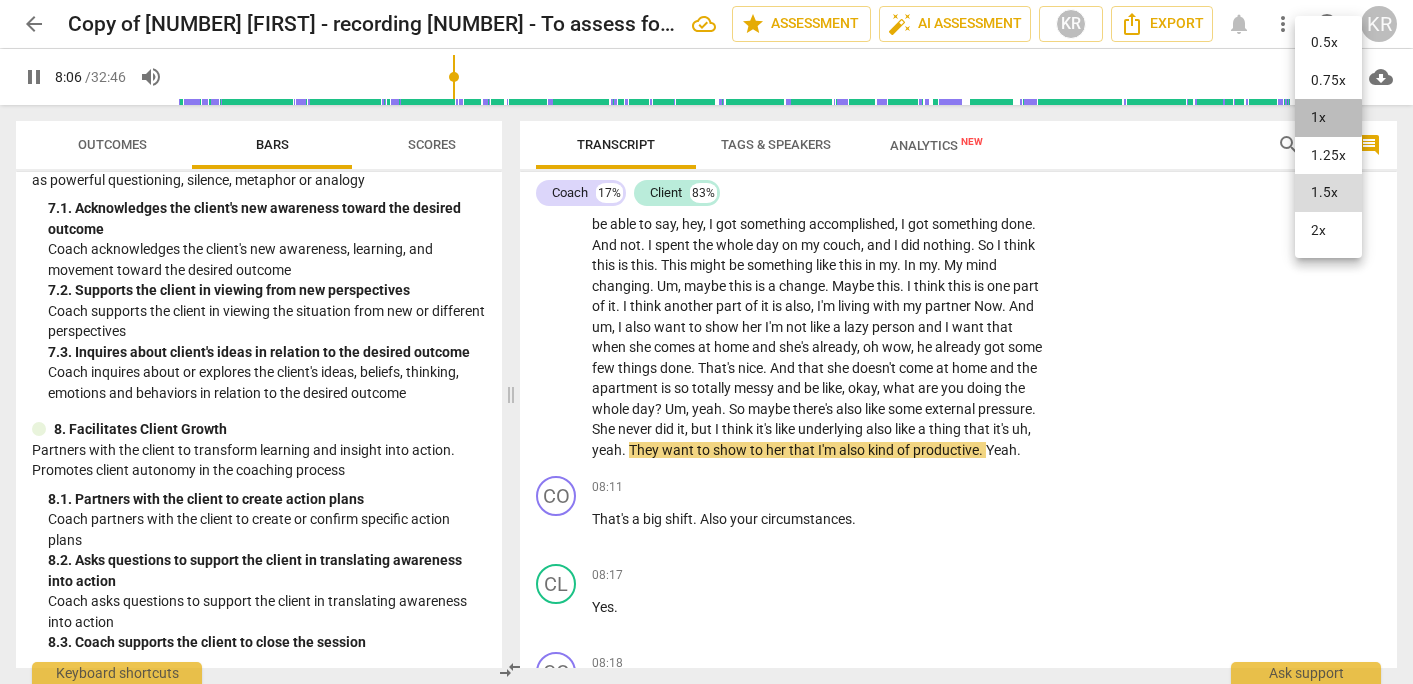 click on "1x" at bounding box center (1328, 118) 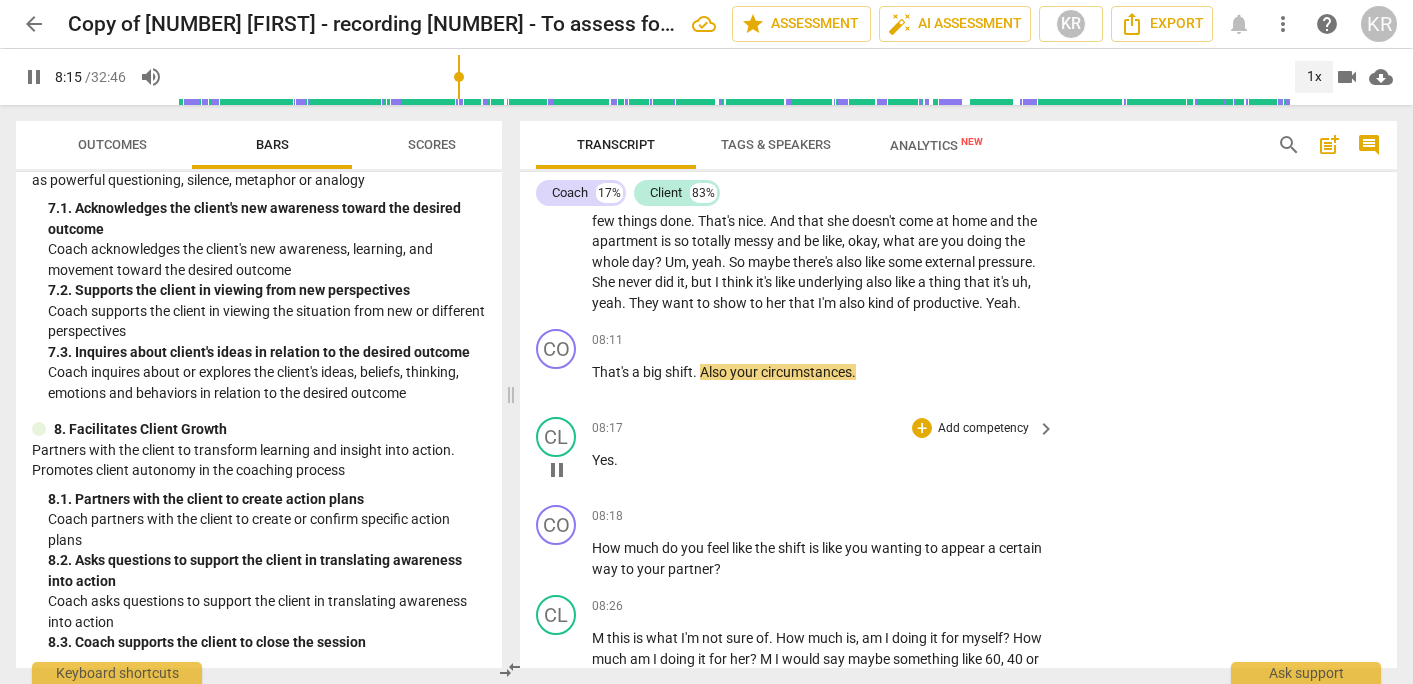 scroll, scrollTop: 4113, scrollLeft: 0, axis: vertical 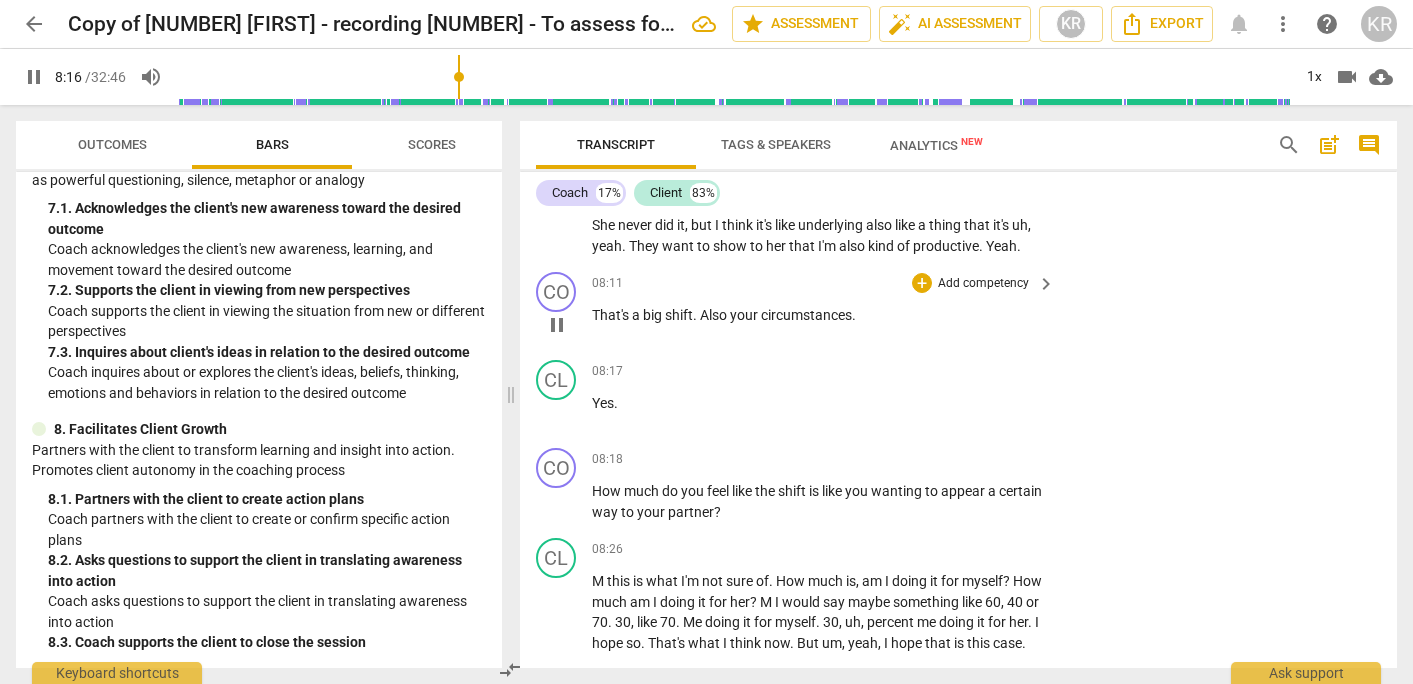 click on "pause" at bounding box center (557, 325) 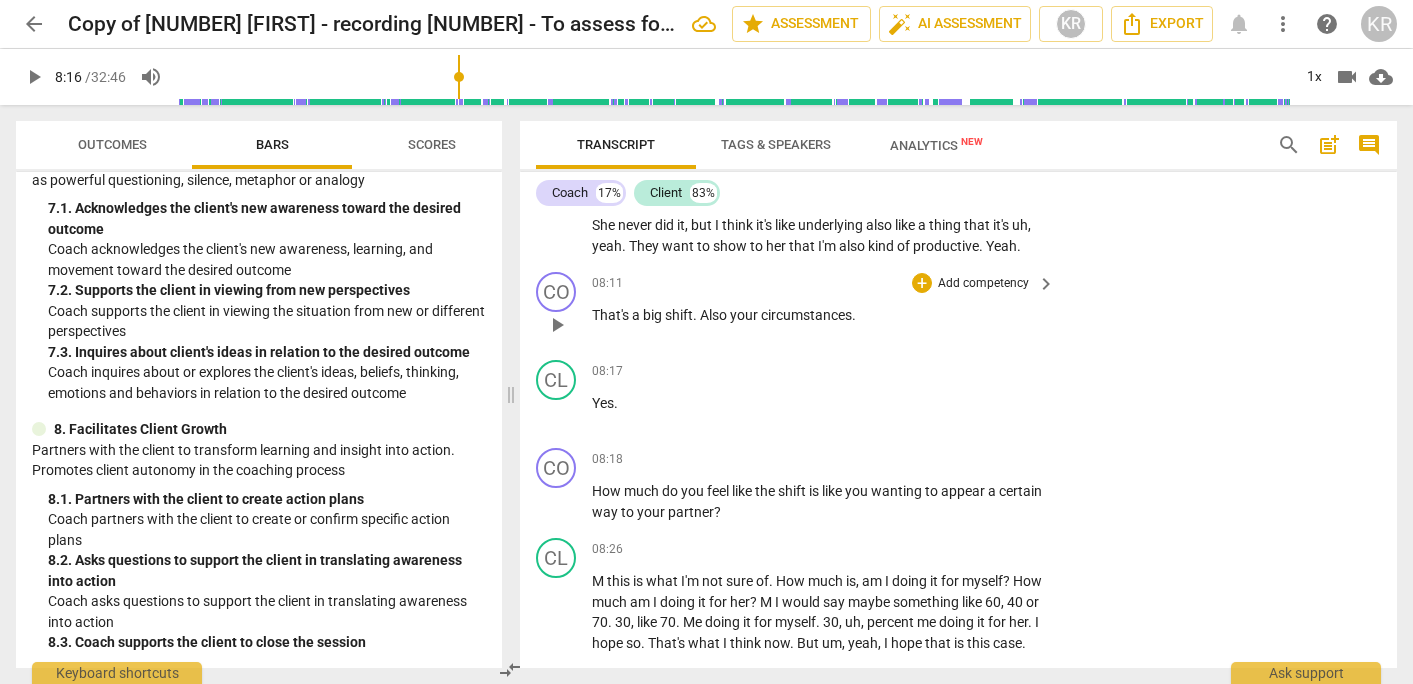 click on "your" at bounding box center (745, 315) 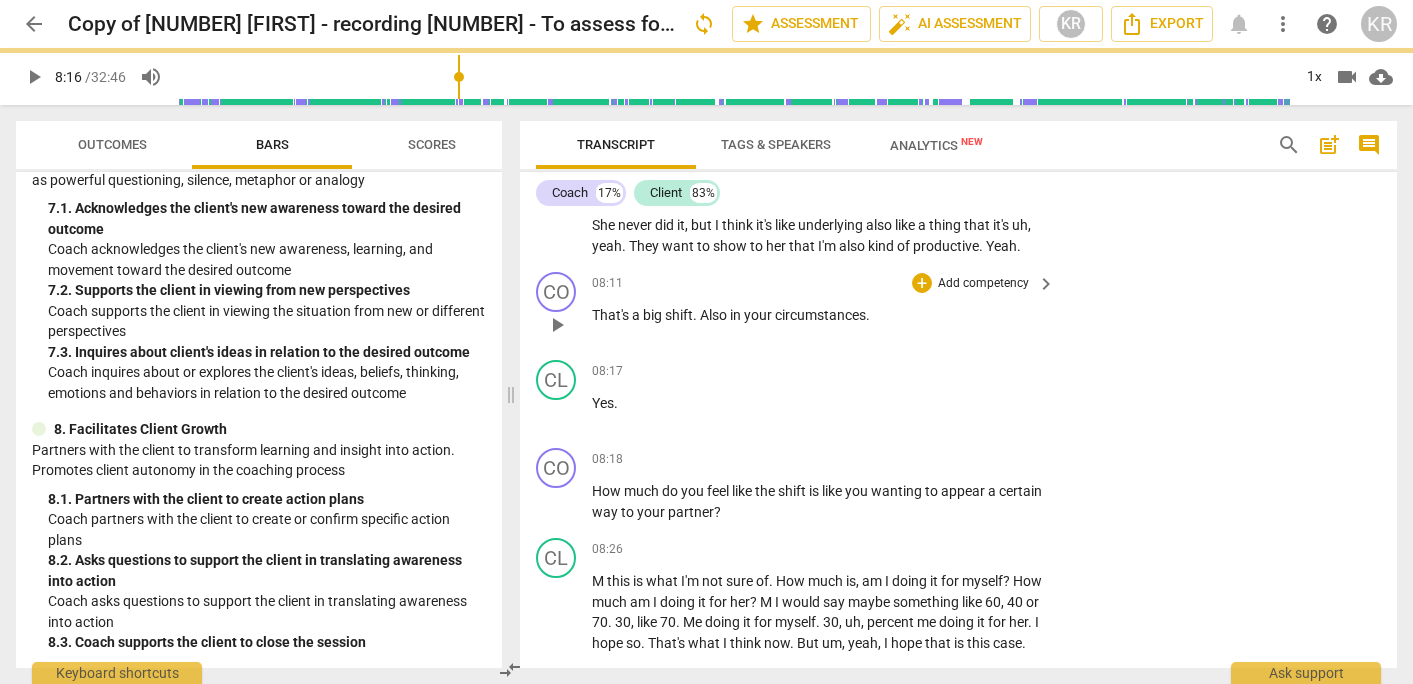 click on "Add competency" at bounding box center (983, 284) 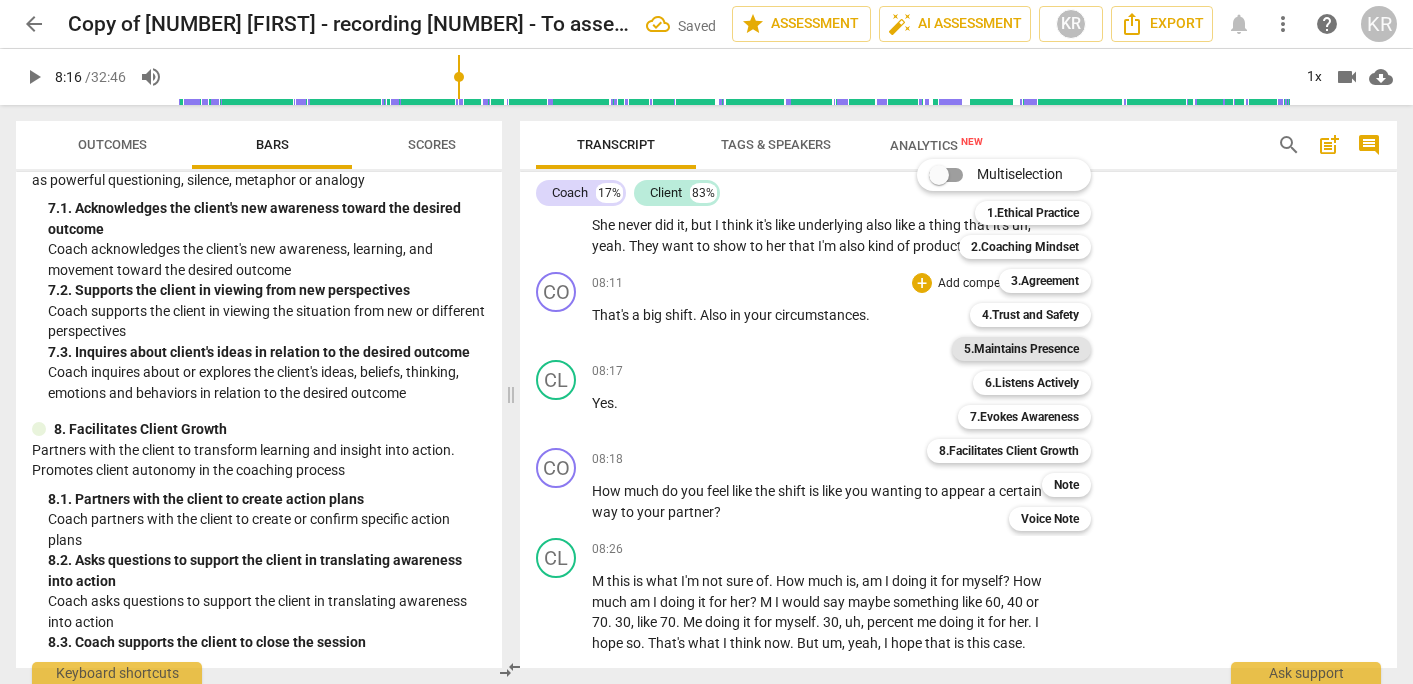 click on "5.Maintains Presence" at bounding box center [1021, 349] 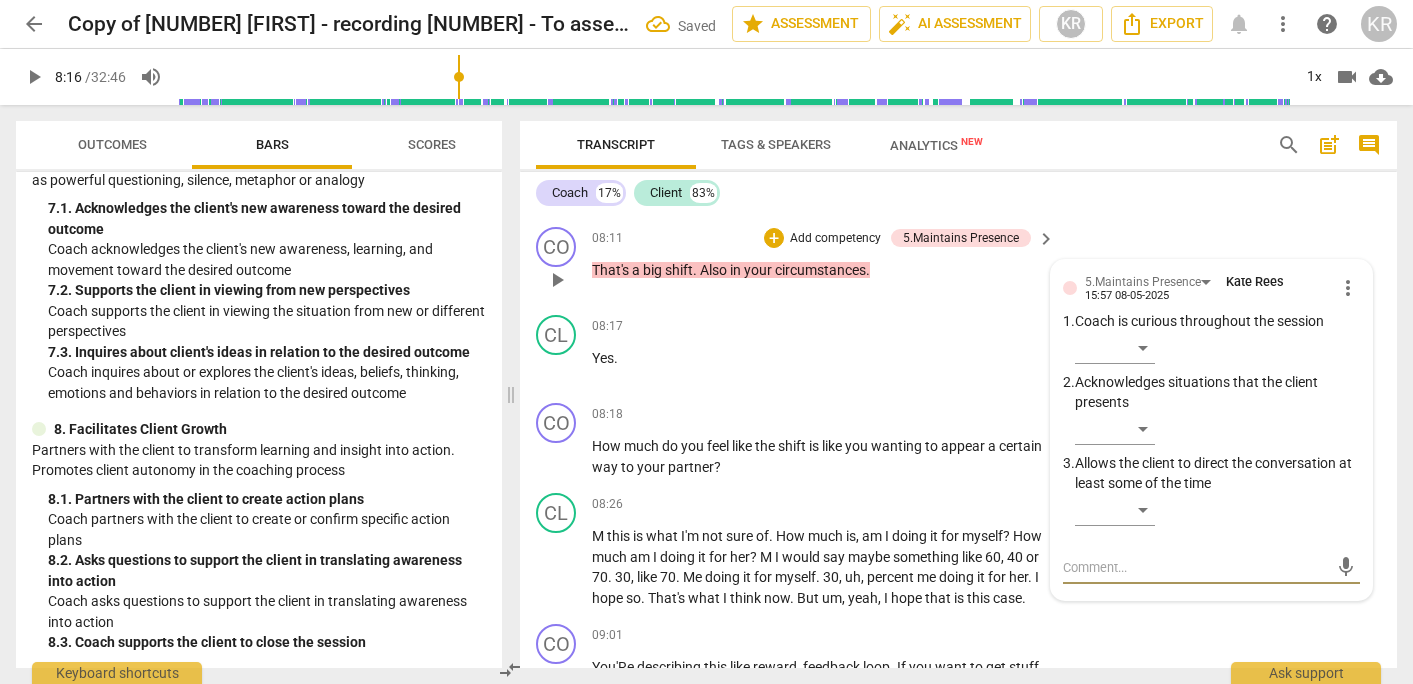 scroll, scrollTop: 4162, scrollLeft: 0, axis: vertical 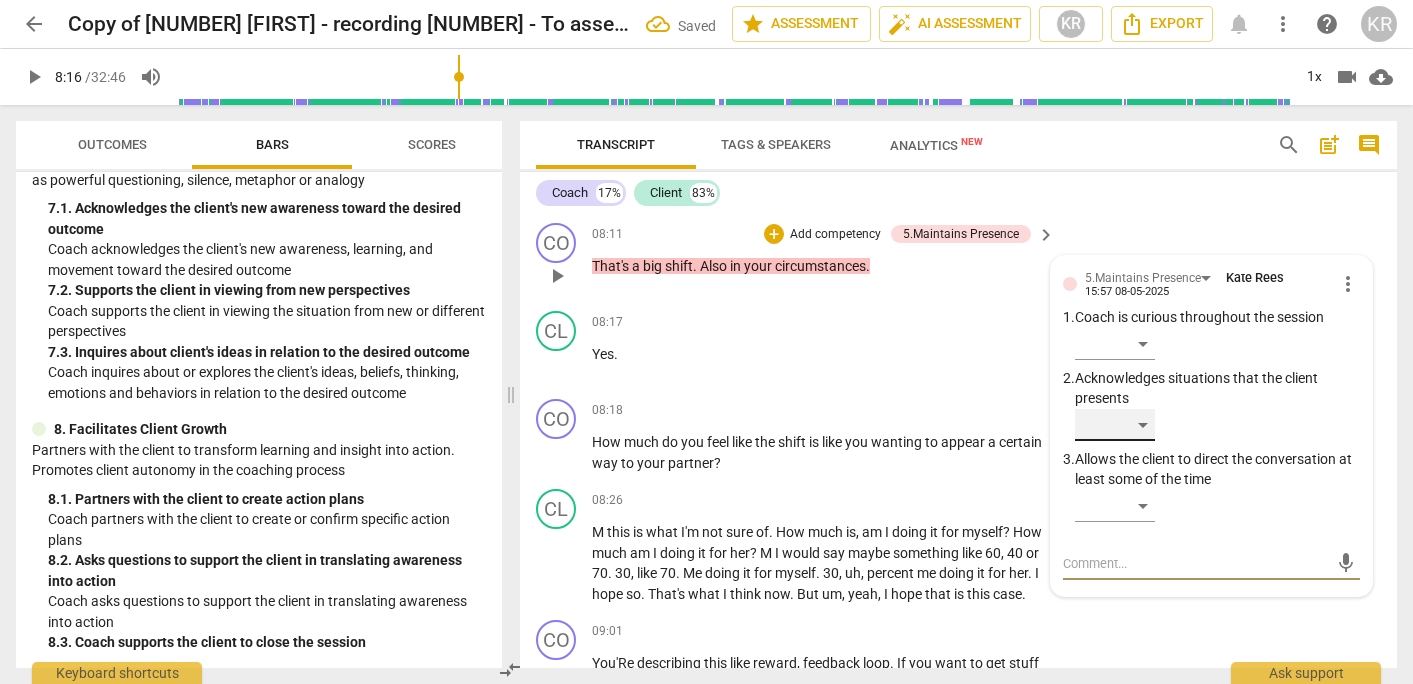 click on "​" at bounding box center (1115, 425) 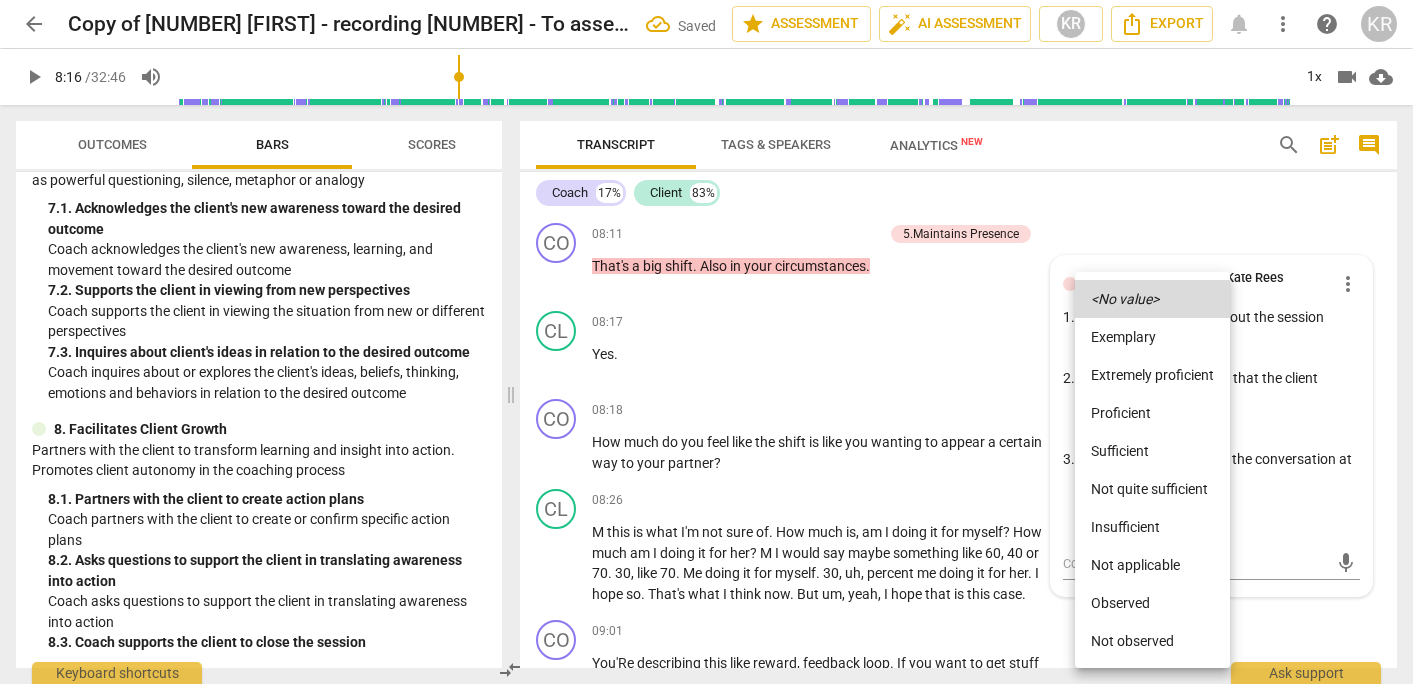 click on "Extremely proficient" at bounding box center (1152, 375) 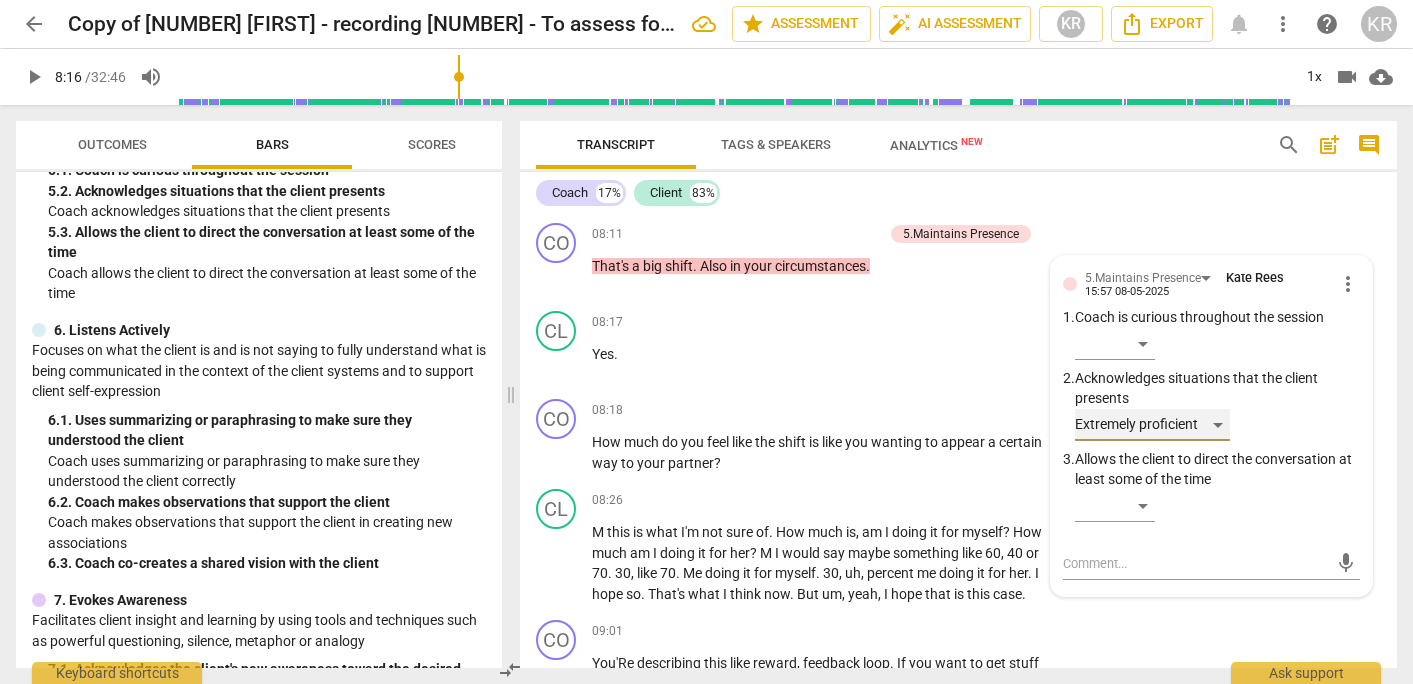 scroll, scrollTop: 999, scrollLeft: 0, axis: vertical 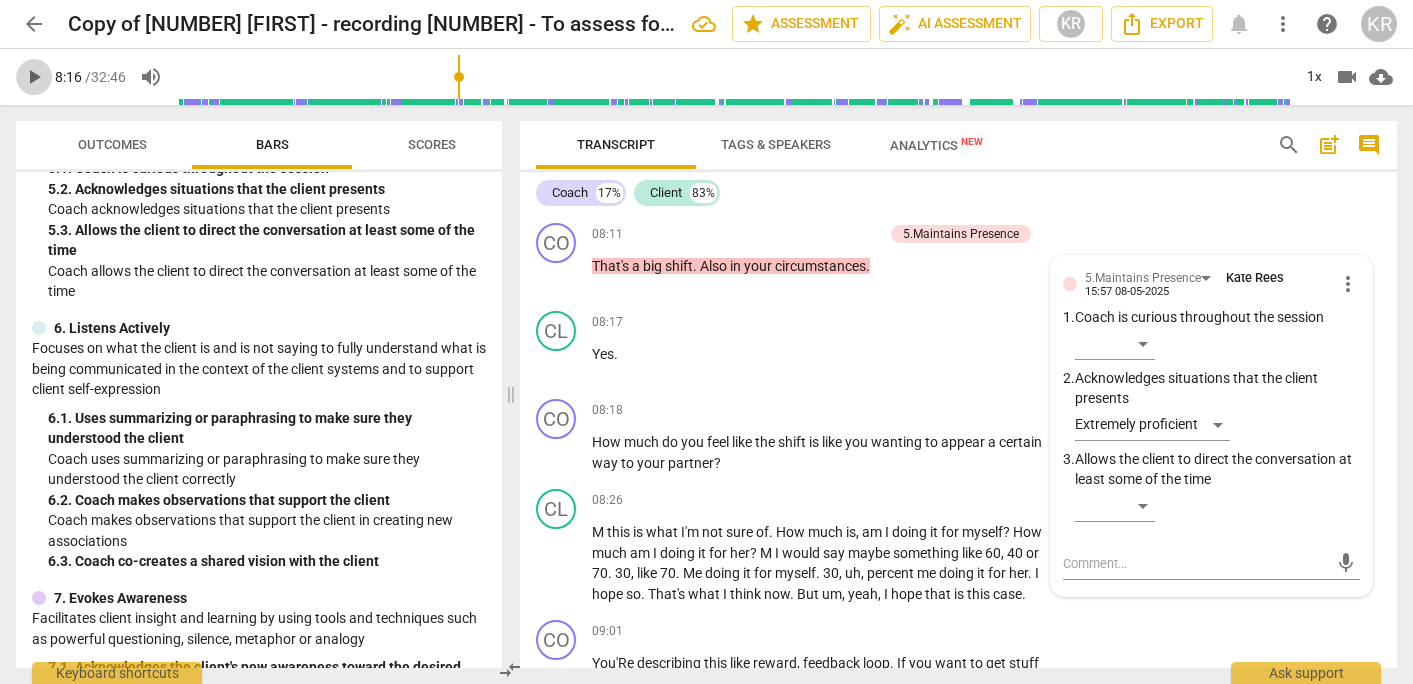 click on "play_arrow" at bounding box center (34, 77) 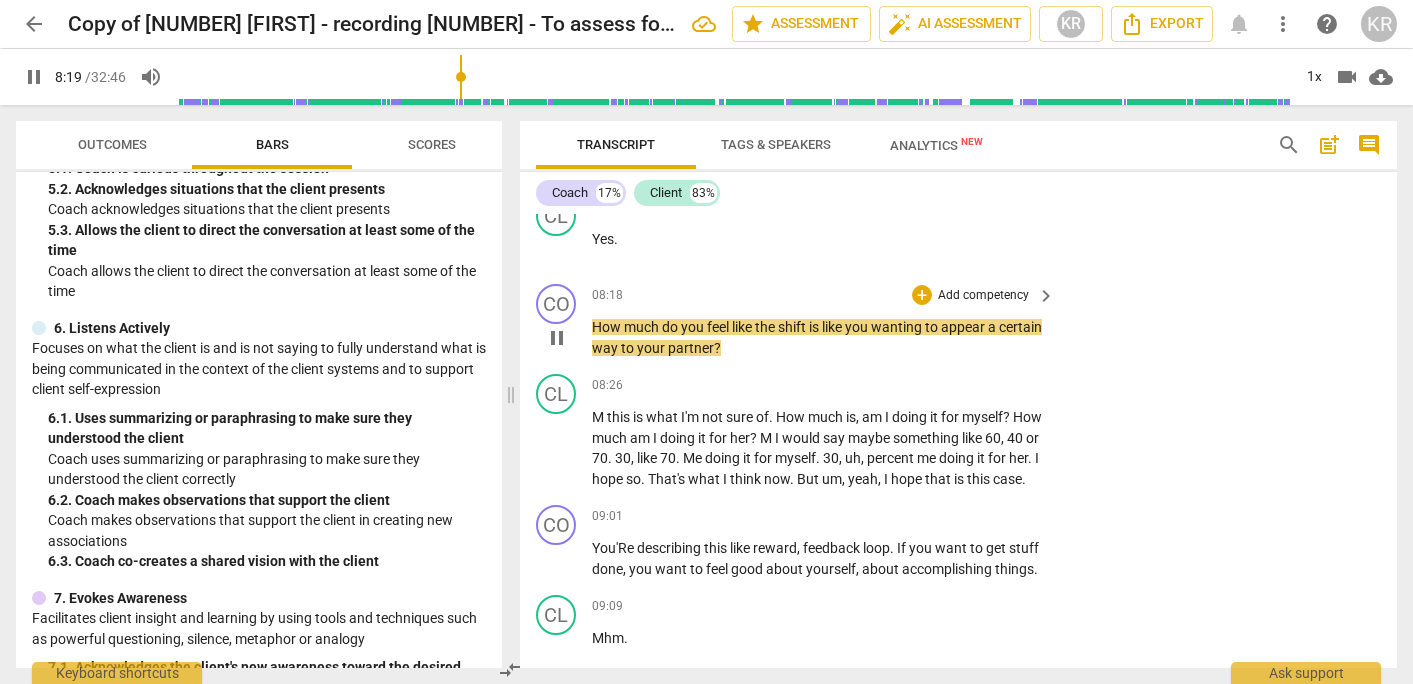 scroll, scrollTop: 4280, scrollLeft: 0, axis: vertical 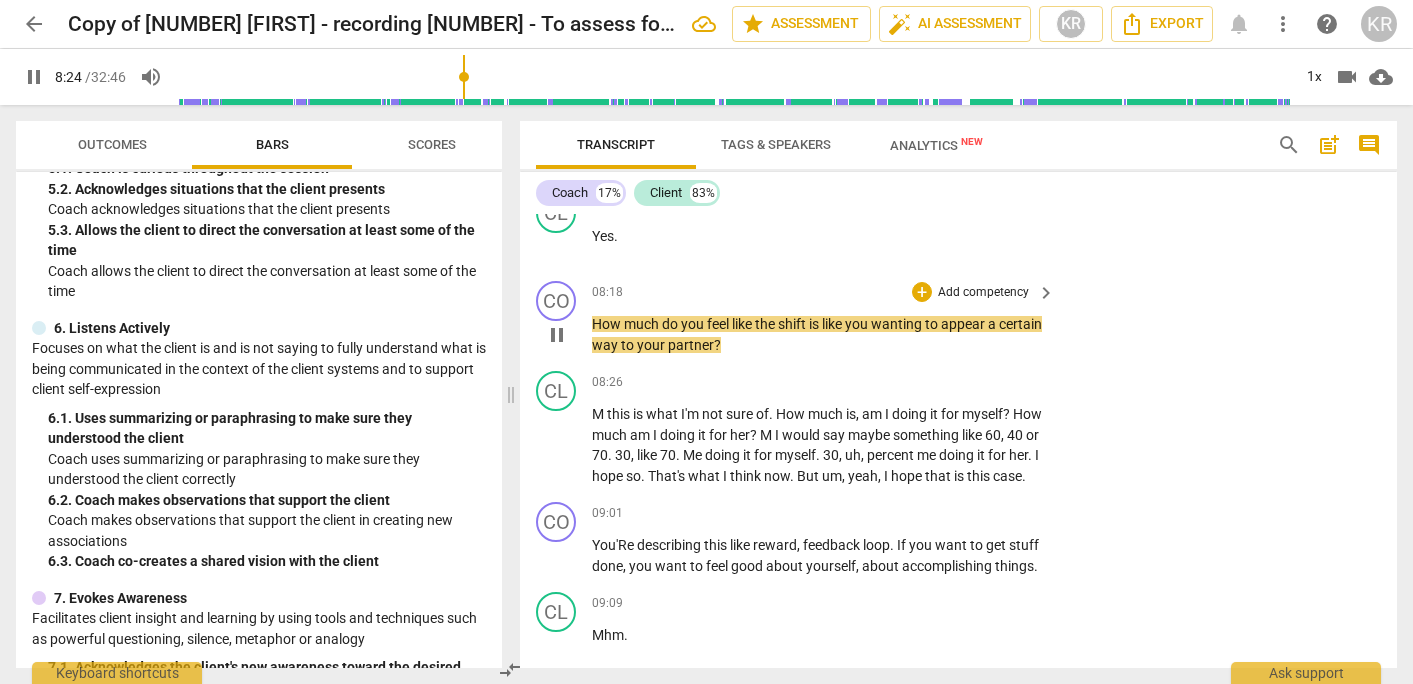 click on "pause" at bounding box center [557, 335] 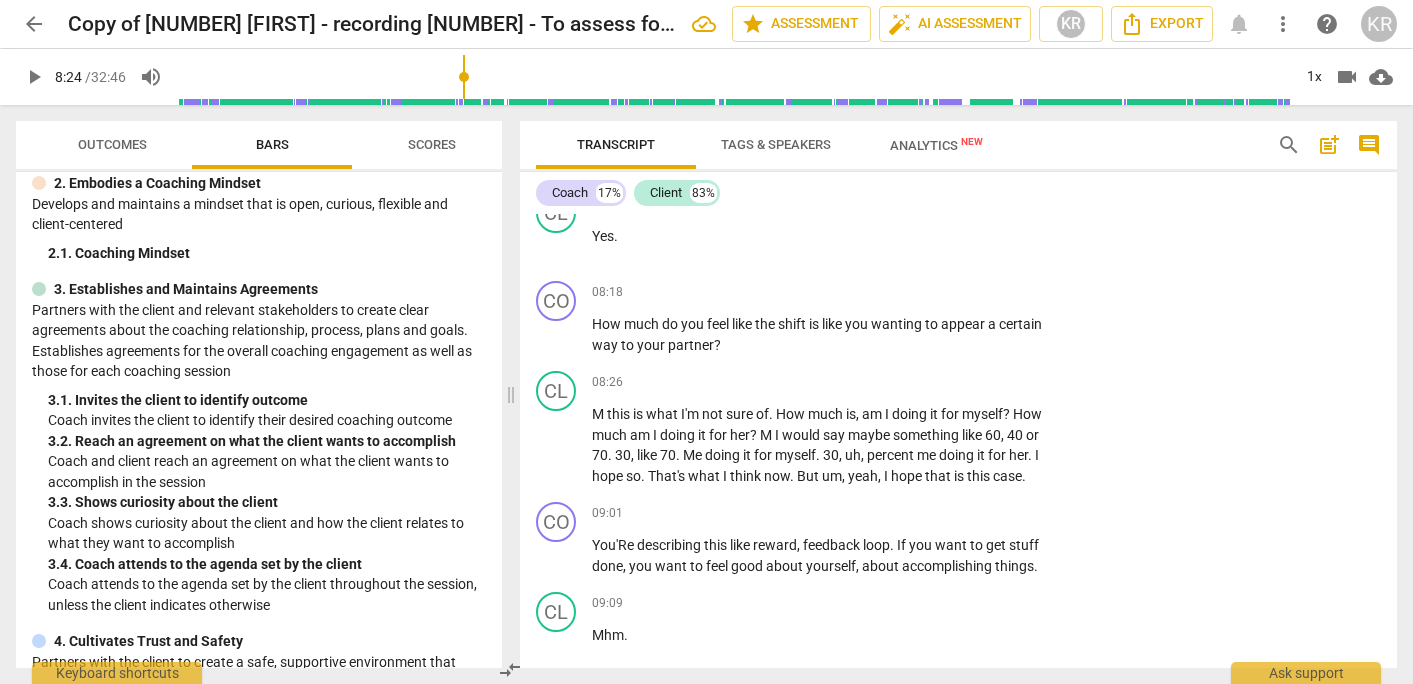scroll, scrollTop: 169, scrollLeft: 0, axis: vertical 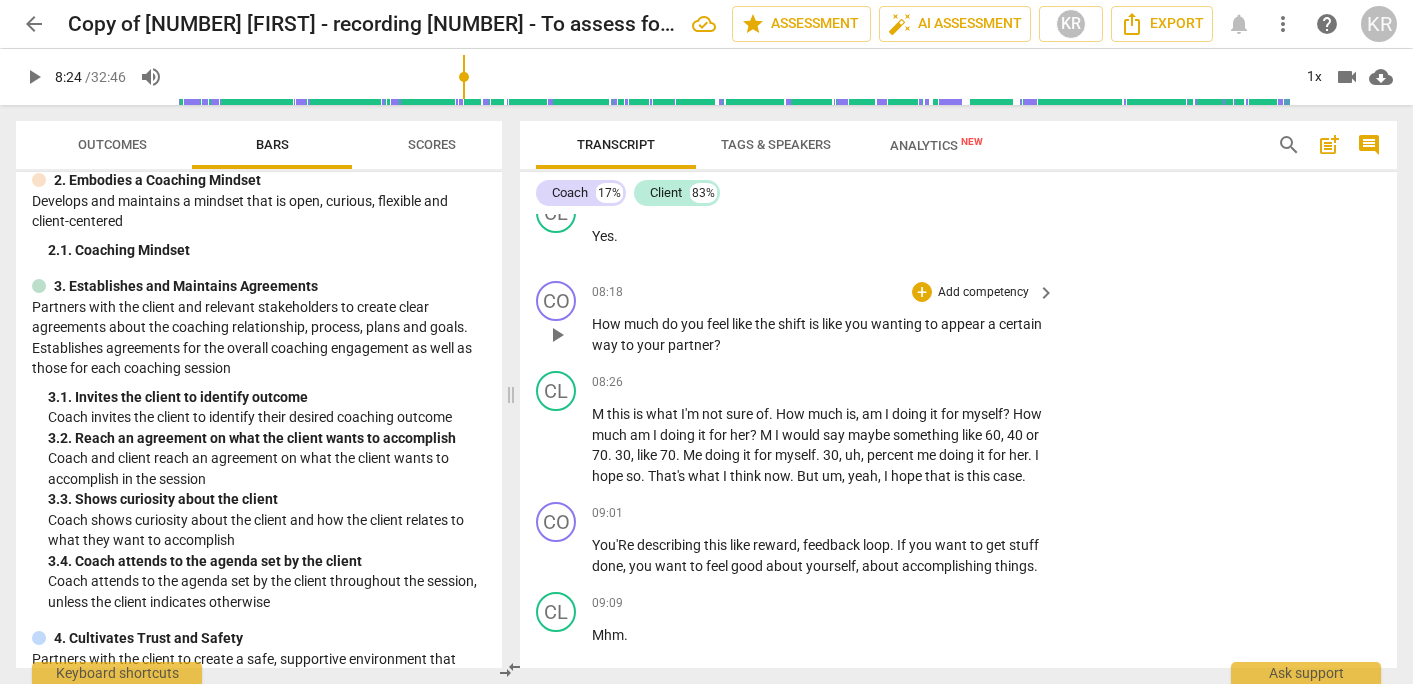 click on "Add competency" at bounding box center (983, 293) 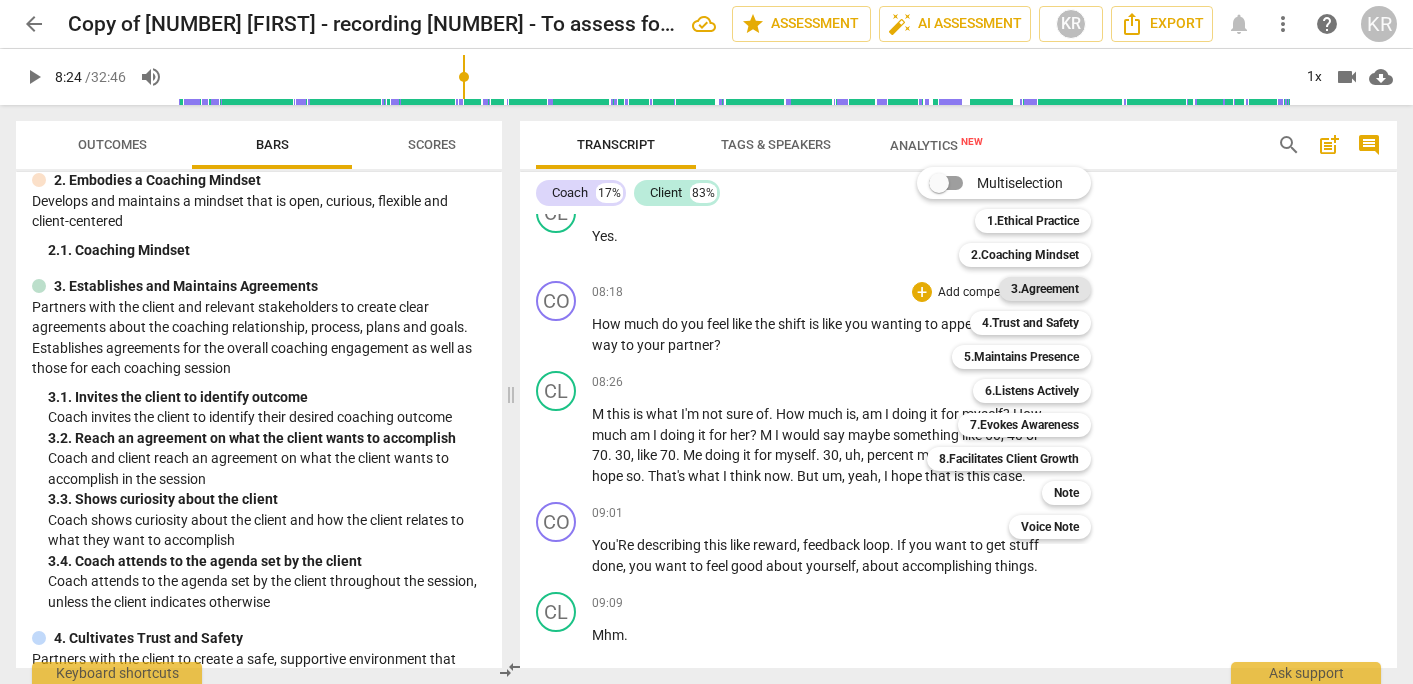 click on "3.Agreement" at bounding box center (1045, 289) 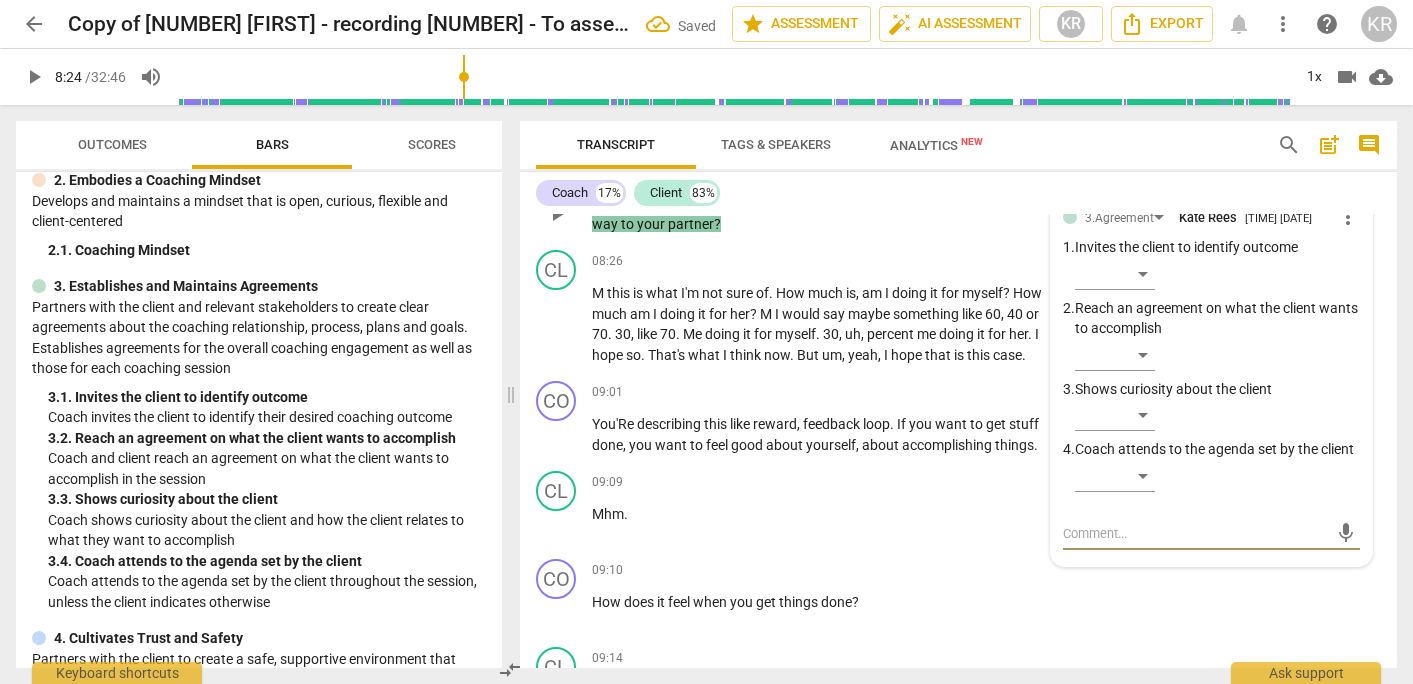 scroll, scrollTop: 4402, scrollLeft: 0, axis: vertical 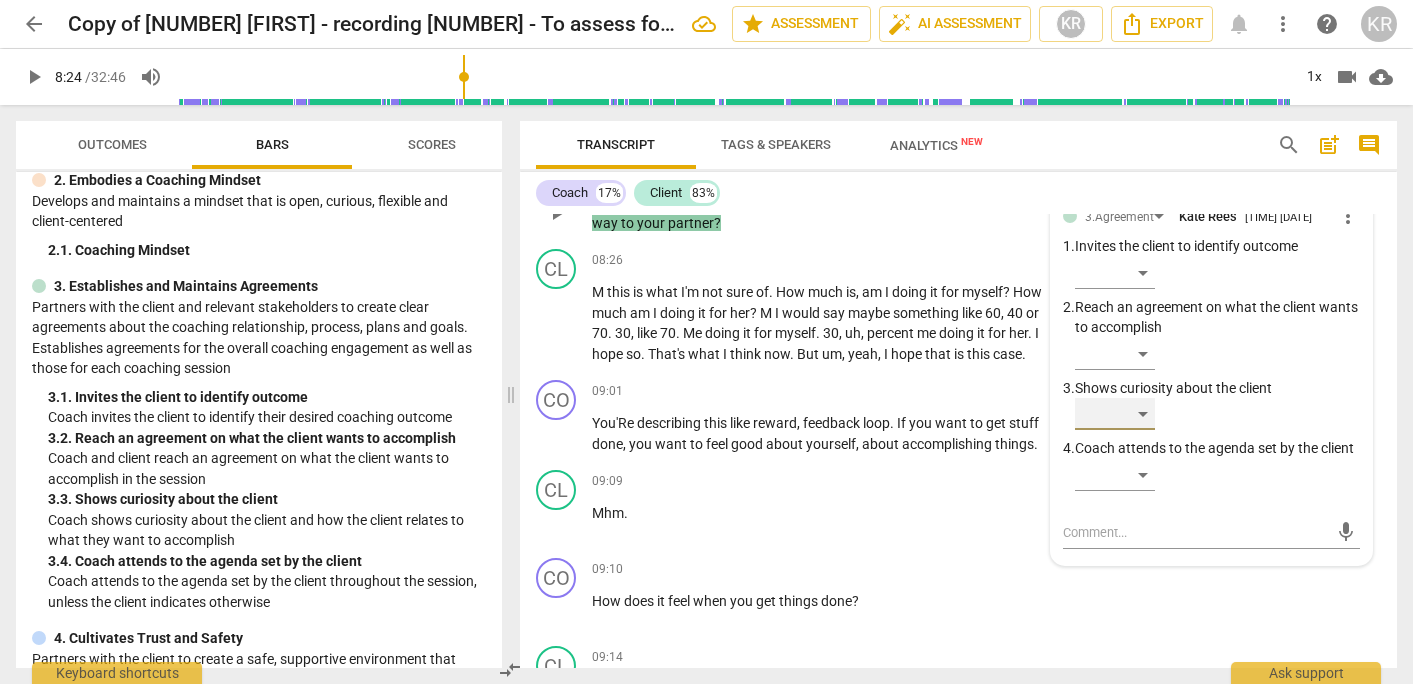click on "​" at bounding box center [1115, 414] 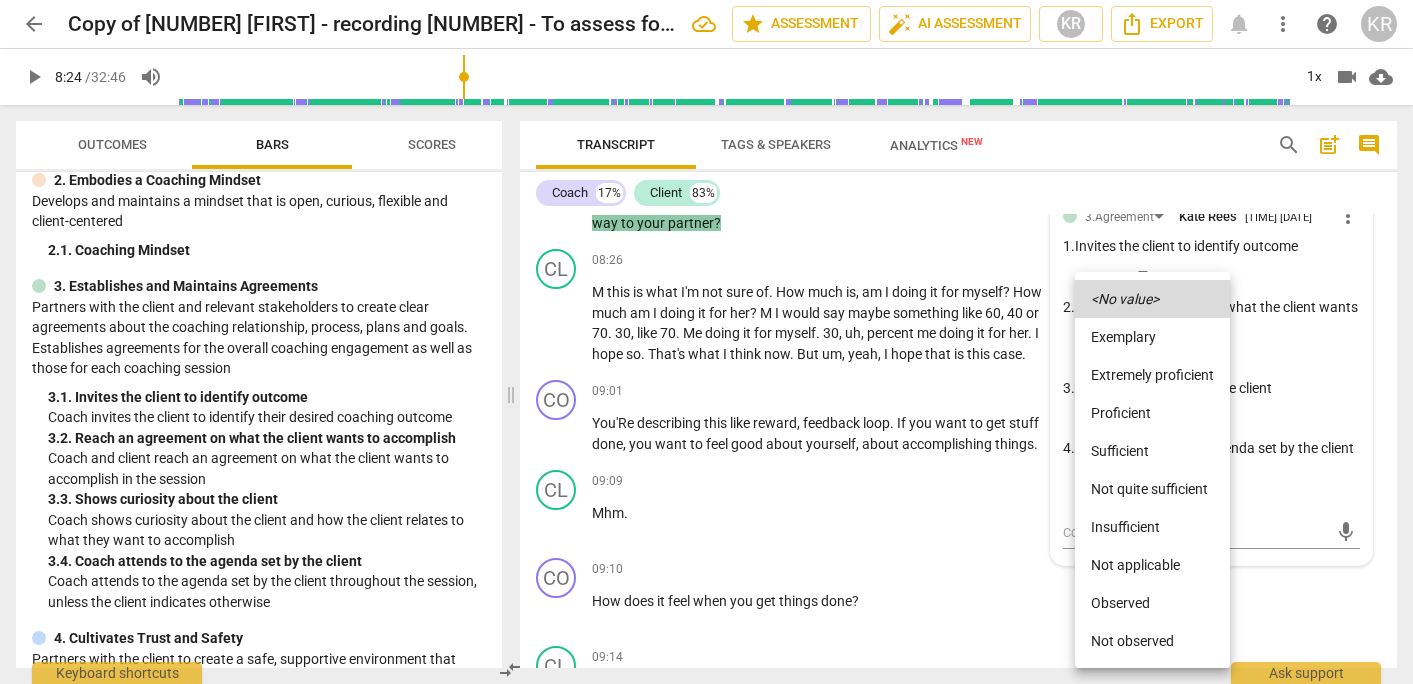 click on "Extremely proficient" at bounding box center (1152, 375) 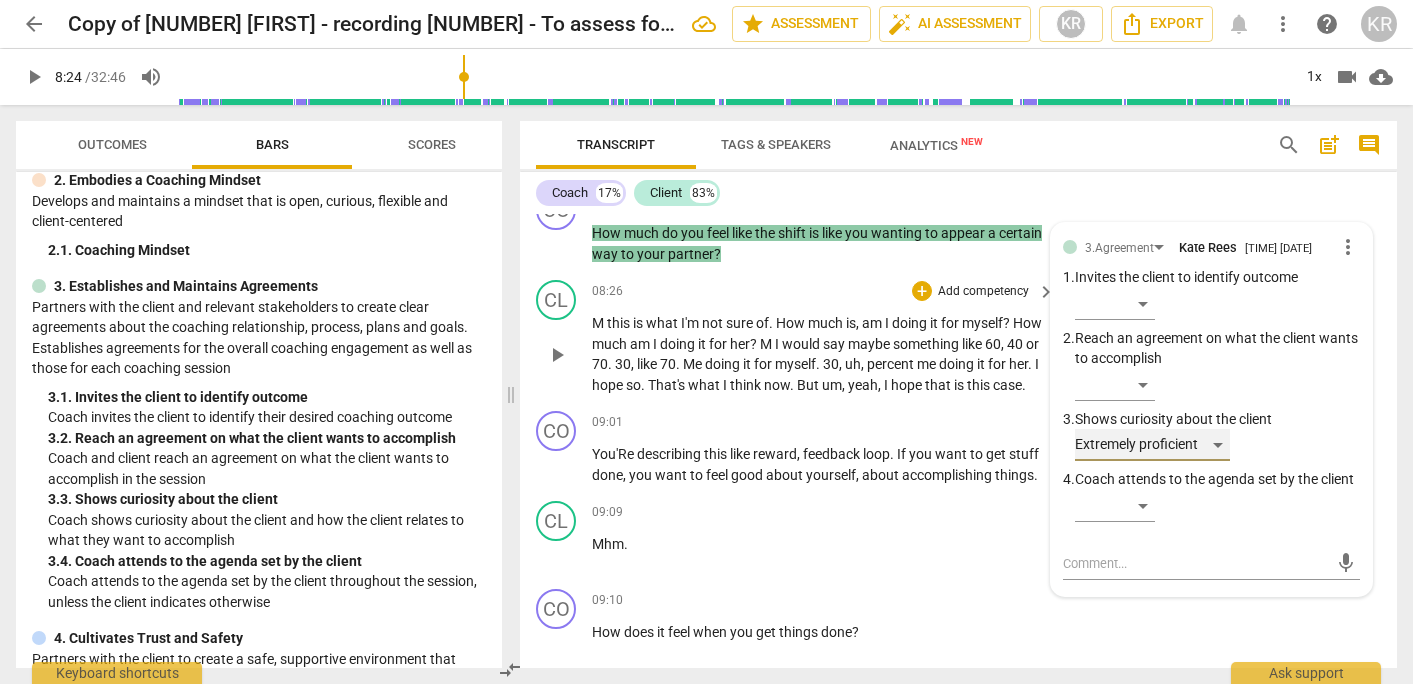 scroll, scrollTop: 4377, scrollLeft: 0, axis: vertical 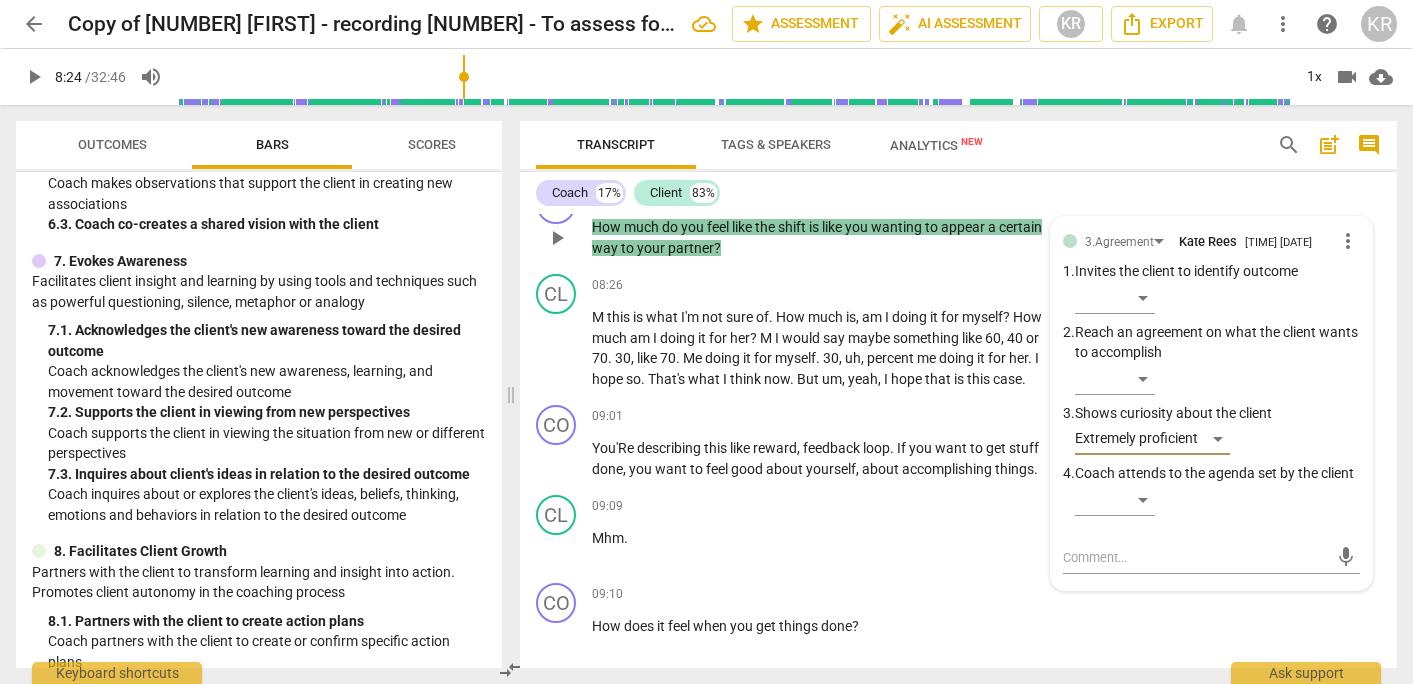 click on "Add competency" at bounding box center [882, 196] 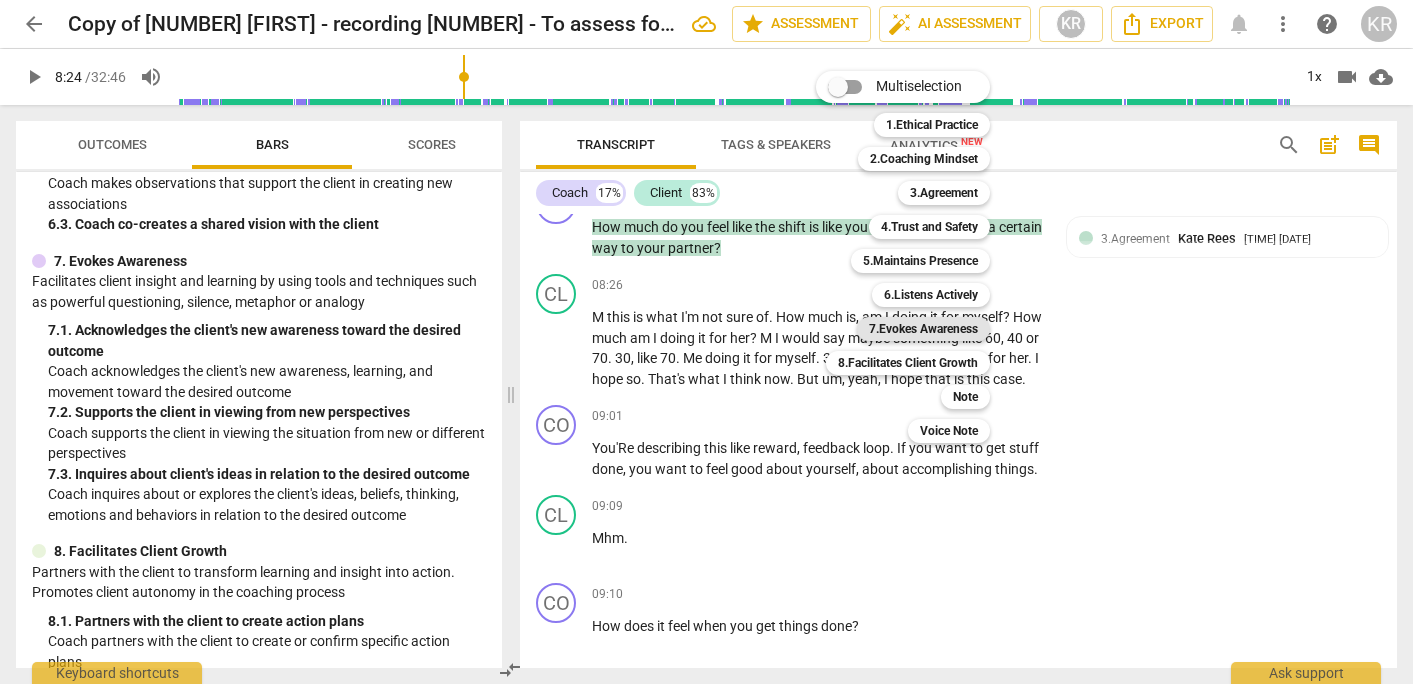 click on "7.Evokes Awareness" at bounding box center (923, 329) 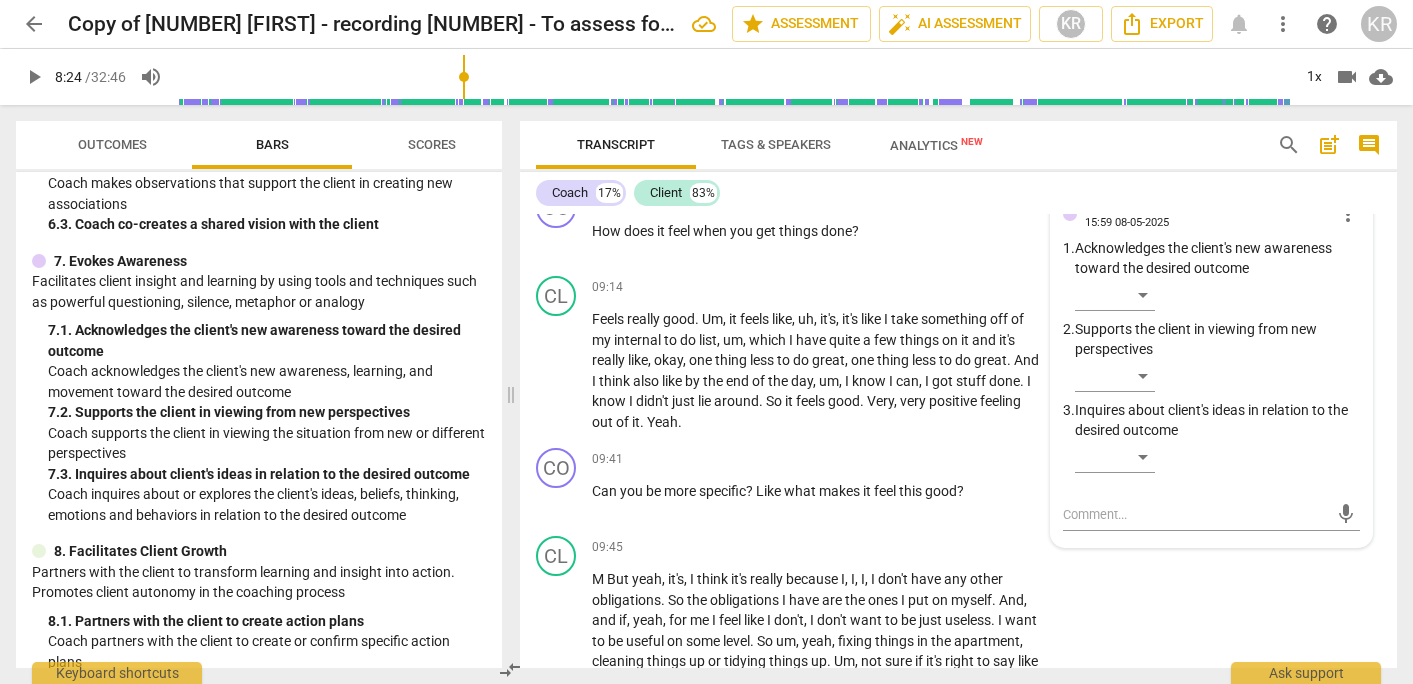scroll, scrollTop: 4774, scrollLeft: 0, axis: vertical 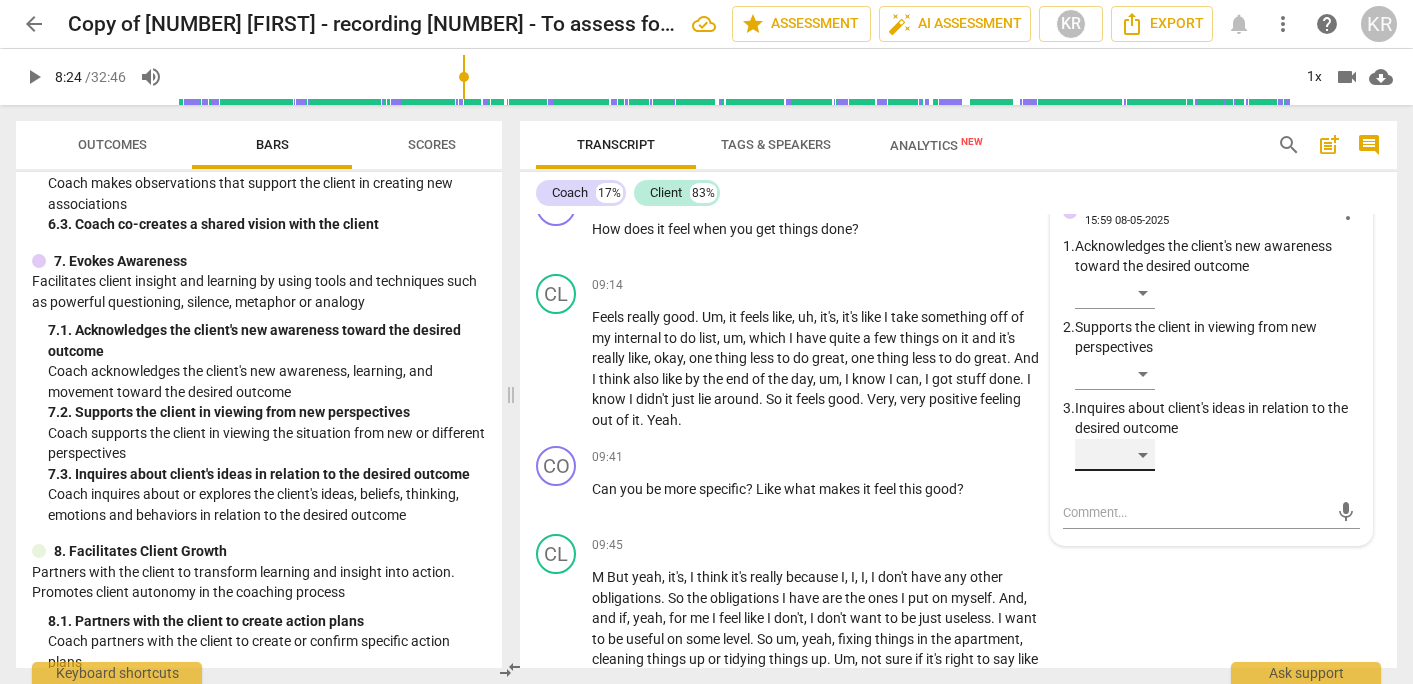 click on "​" at bounding box center (1115, 455) 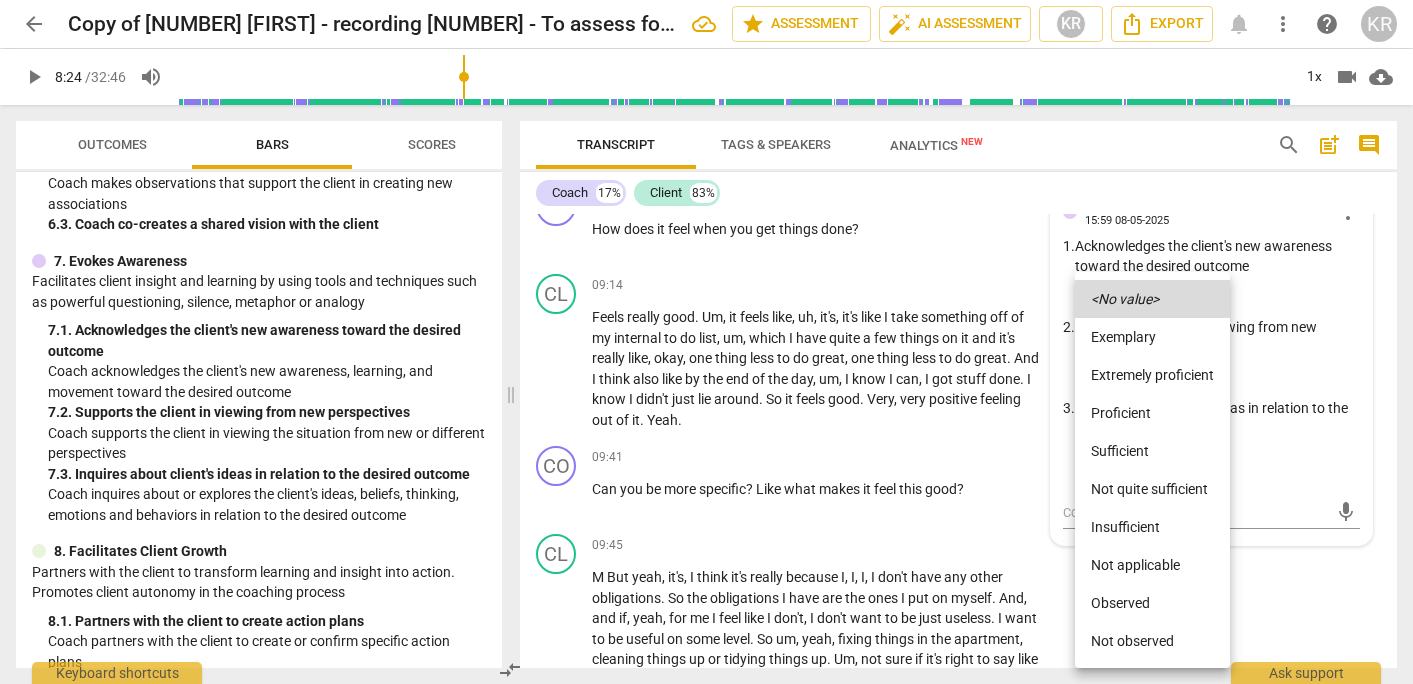 click on "Extremely proficient" at bounding box center [1152, 375] 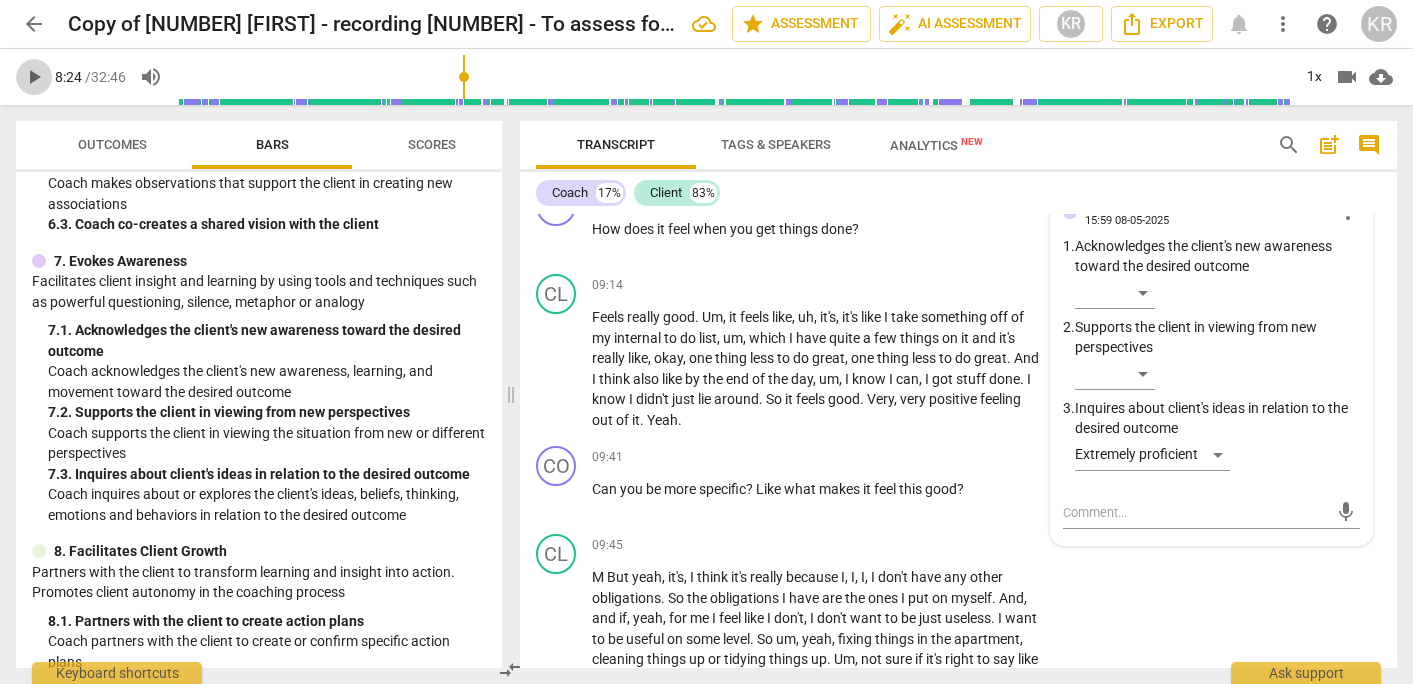 click on "play_arrow" at bounding box center (34, 77) 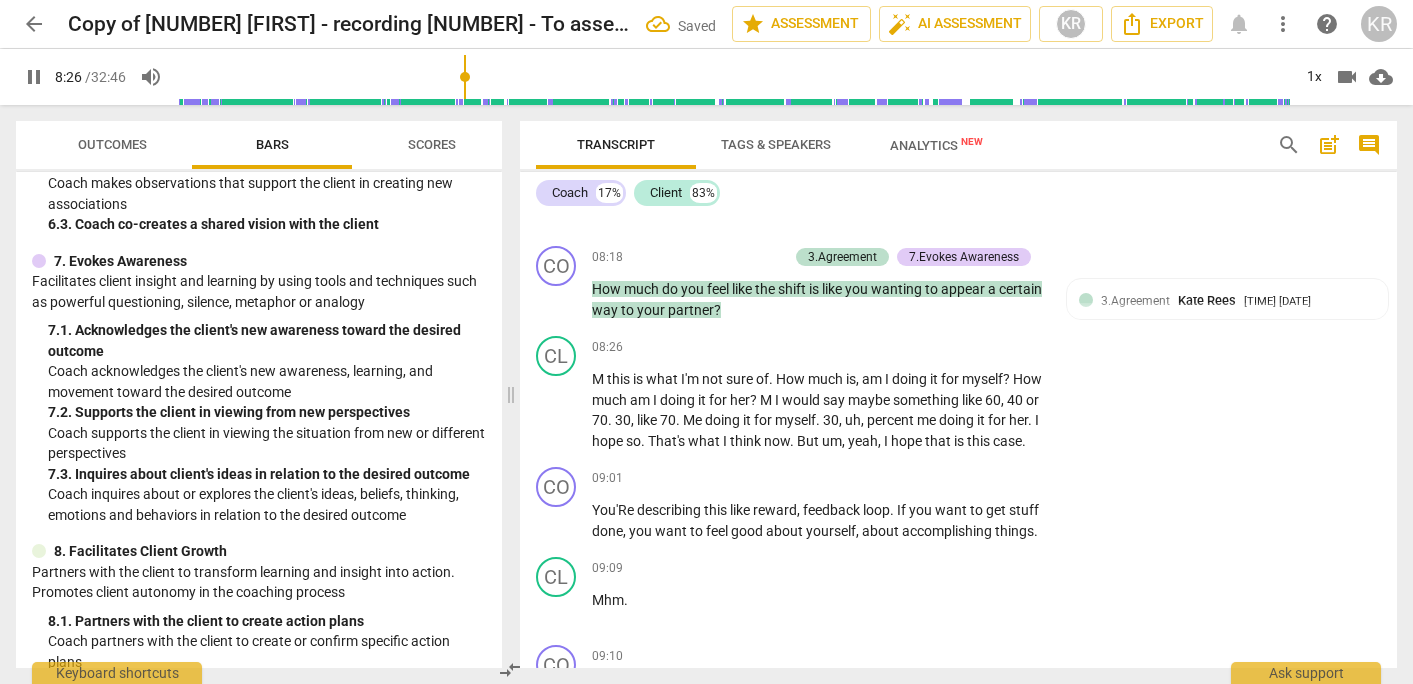 scroll, scrollTop: 4314, scrollLeft: 0, axis: vertical 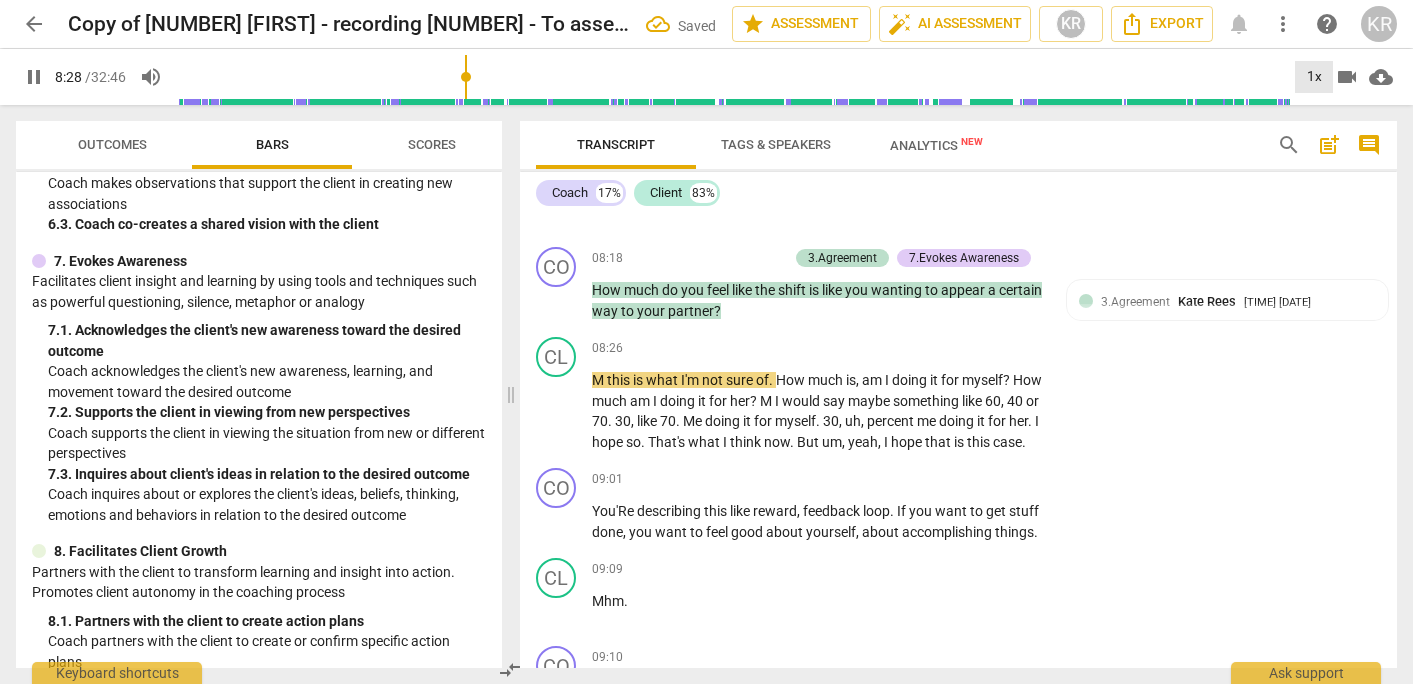 click on "1x" at bounding box center (1314, 77) 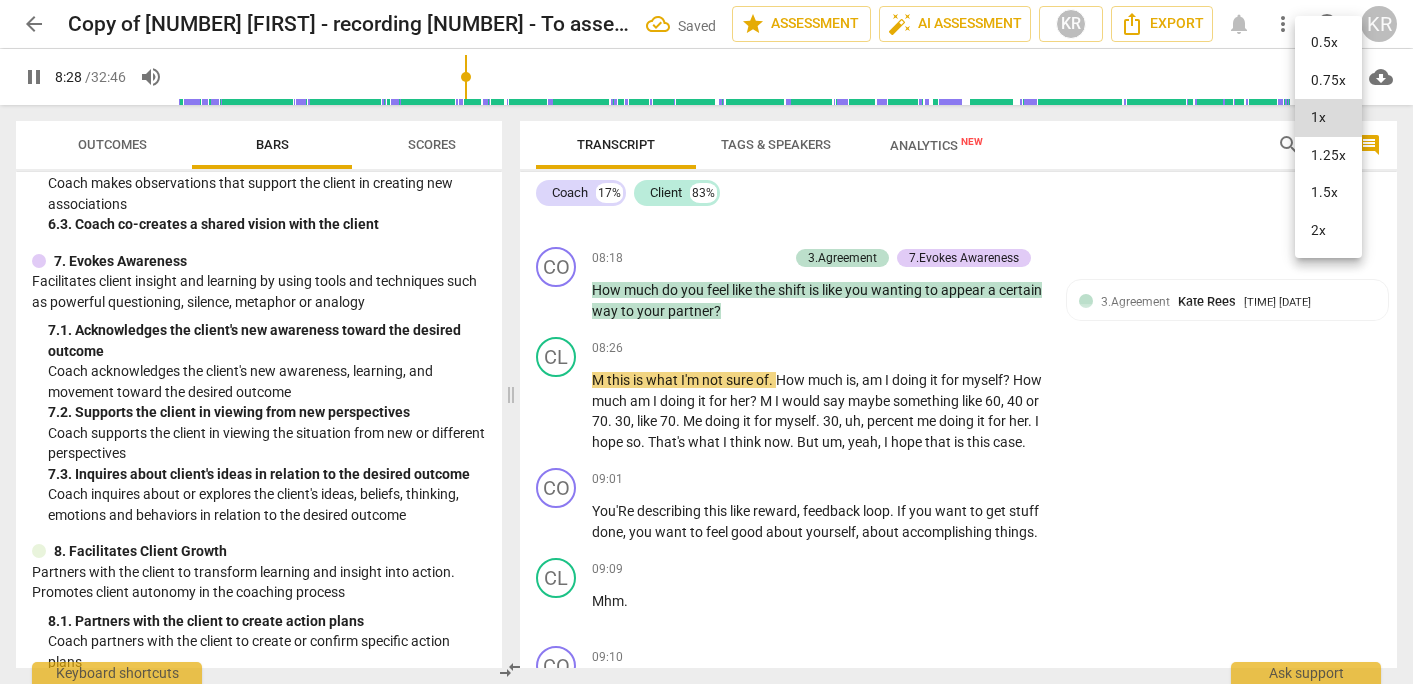 click on "1.5x" at bounding box center [1328, 193] 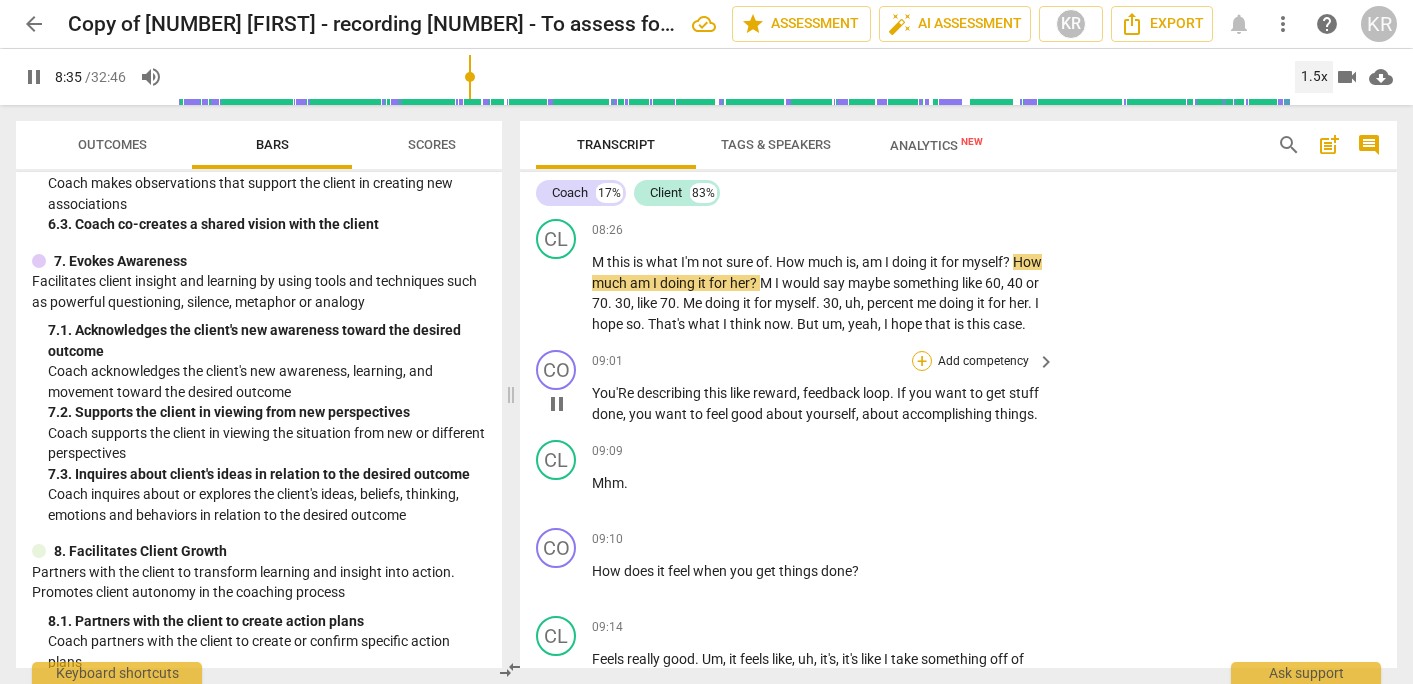 scroll, scrollTop: 4439, scrollLeft: 0, axis: vertical 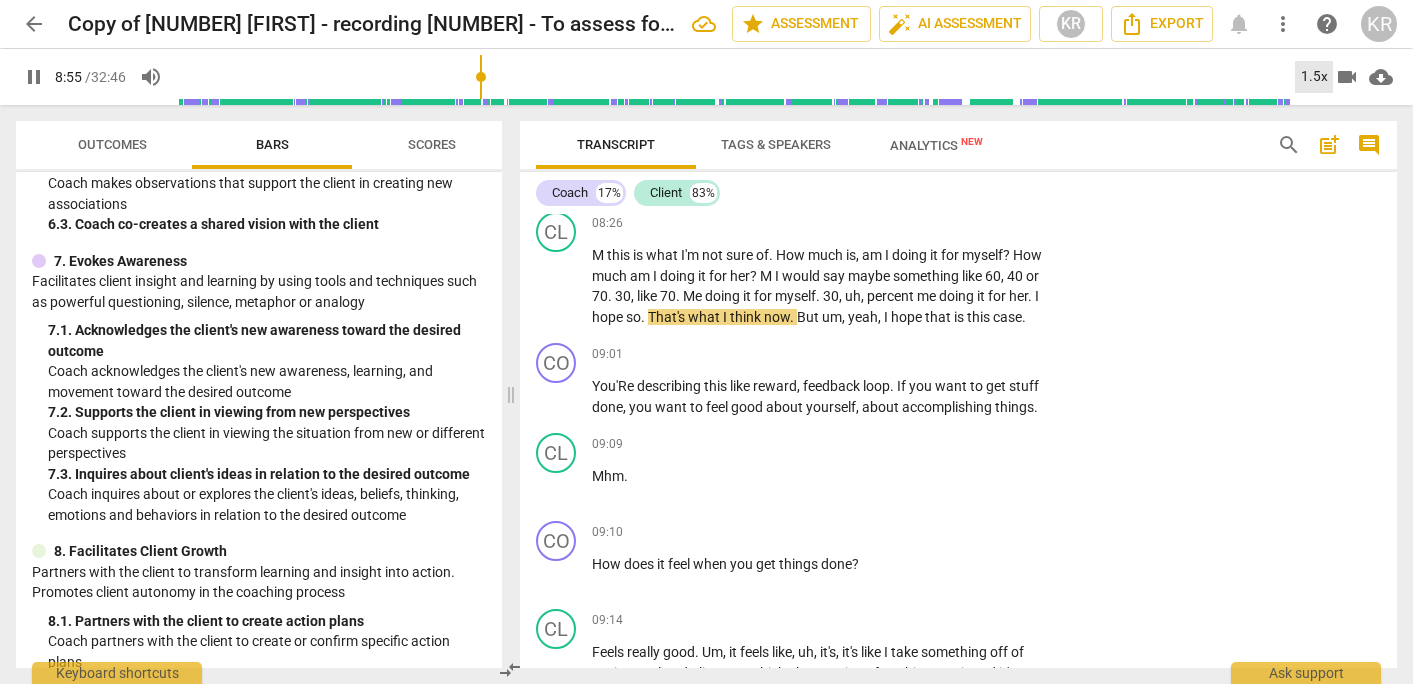 click on "1.5x" at bounding box center [1314, 77] 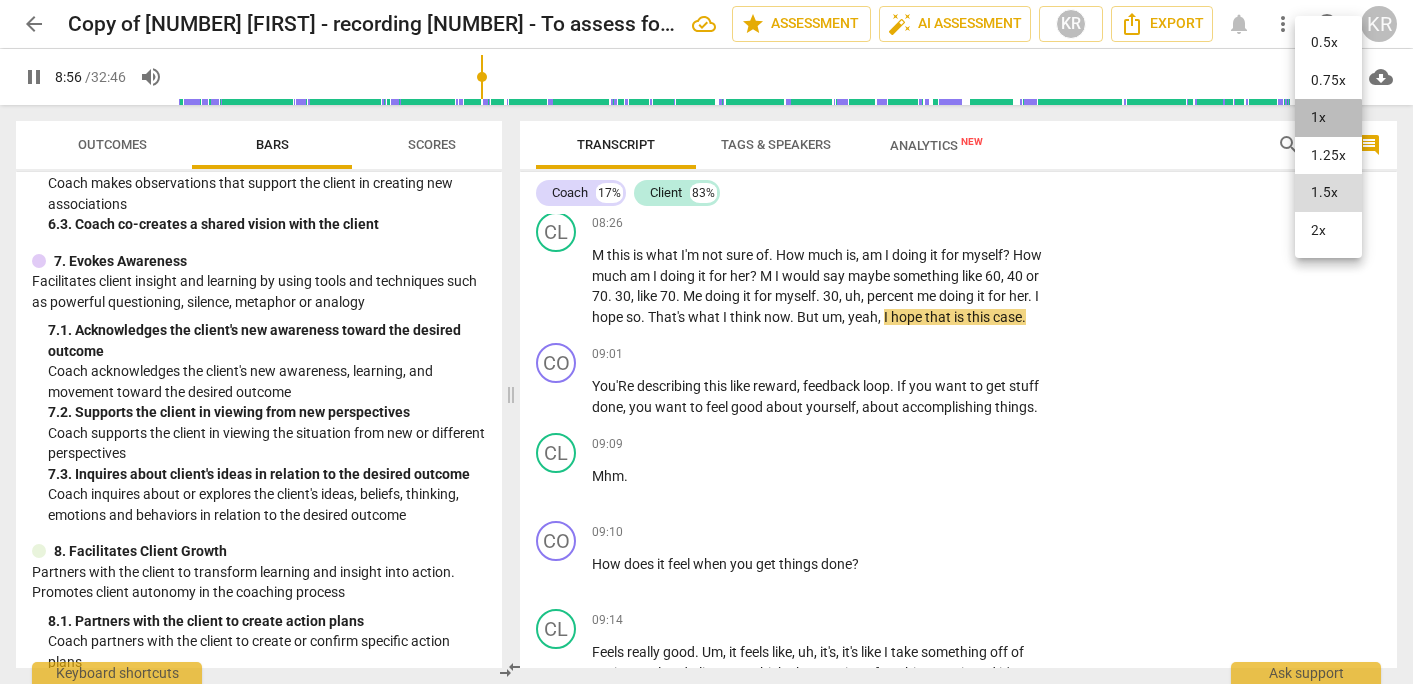 click on "1x" at bounding box center [1328, 118] 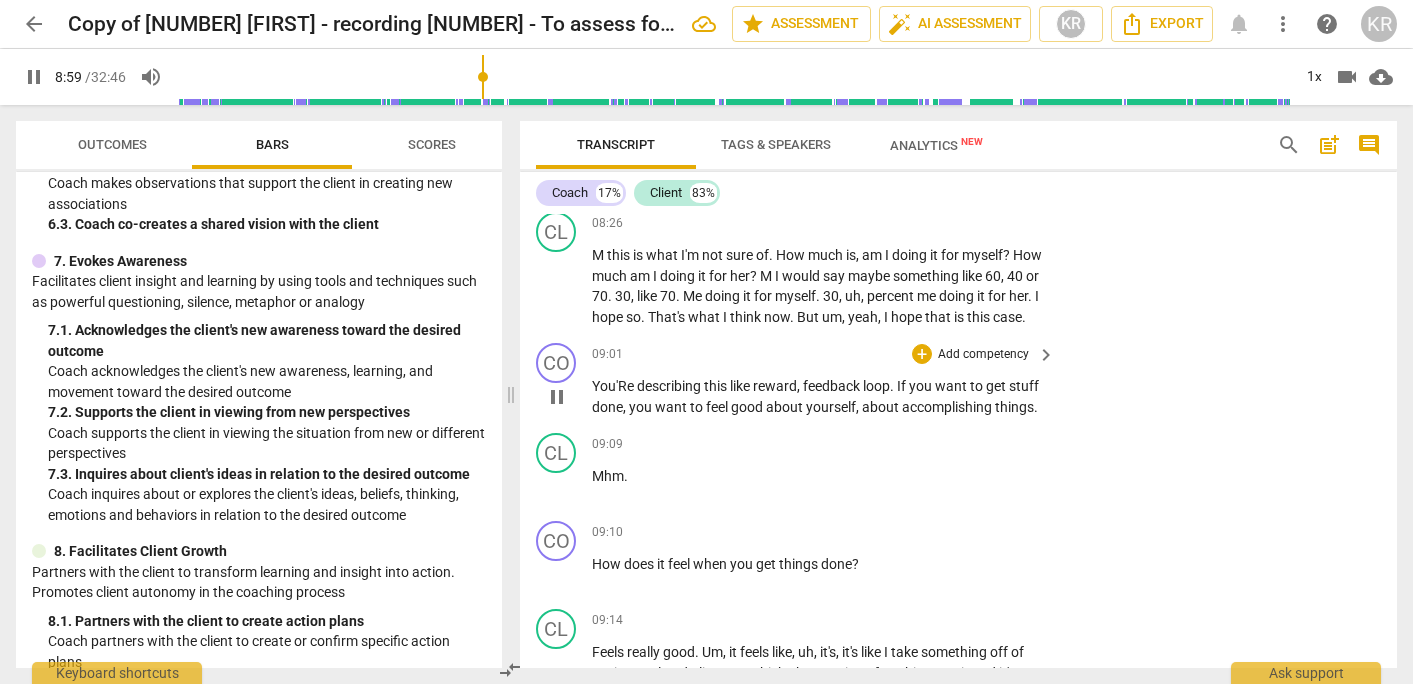 click on "You'Re" at bounding box center [614, 386] 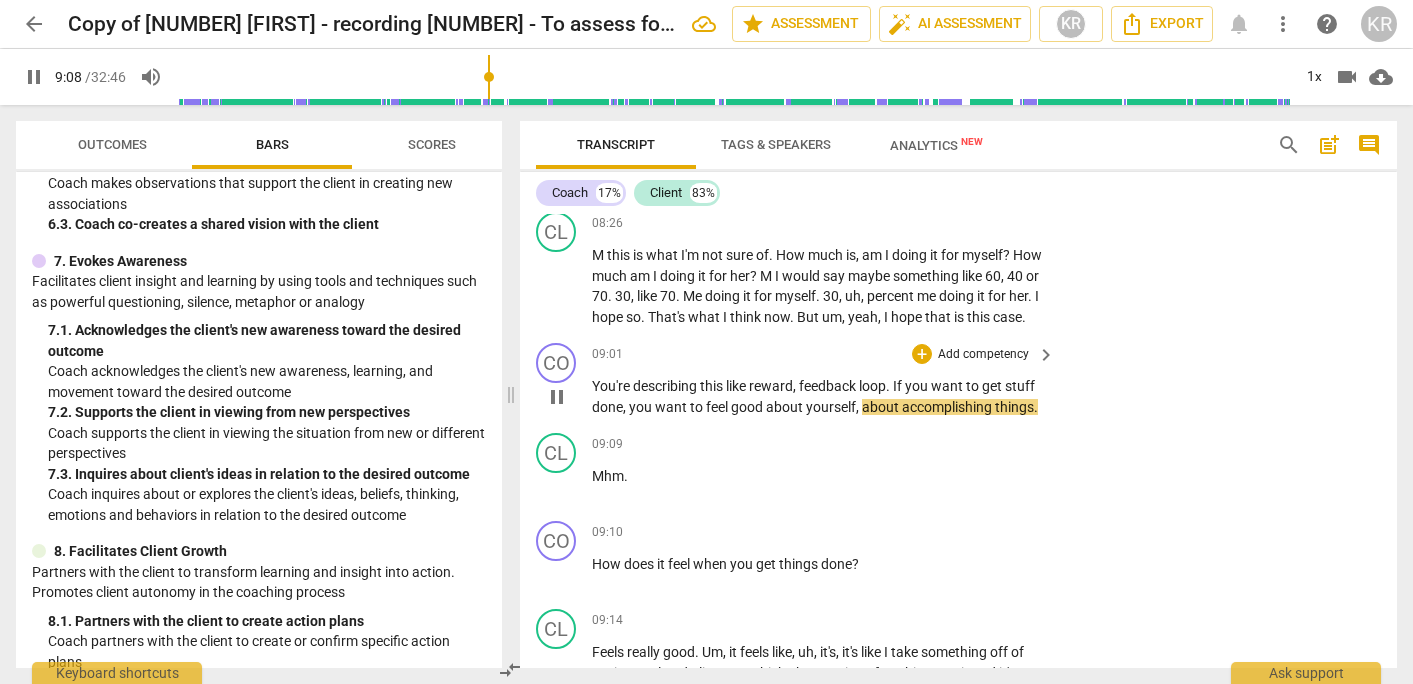 click on "like" at bounding box center (737, 386) 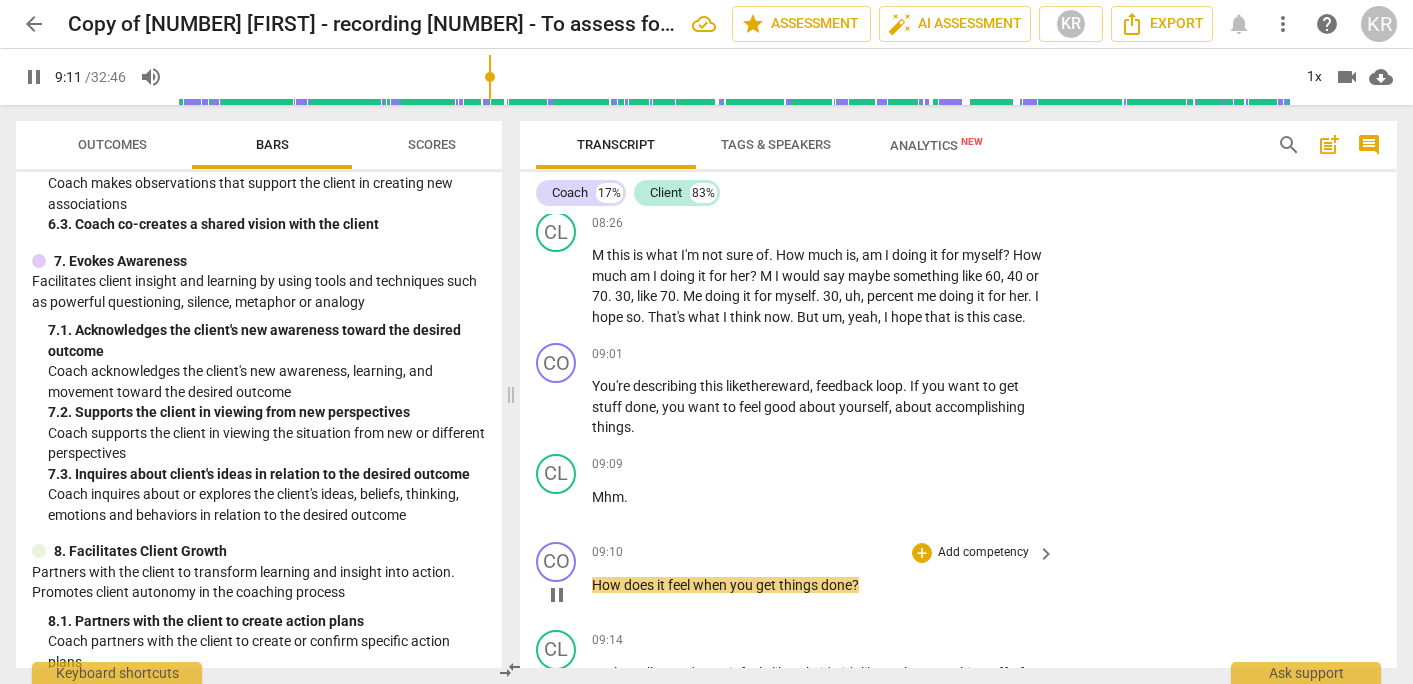 scroll, scrollTop: 4506, scrollLeft: 0, axis: vertical 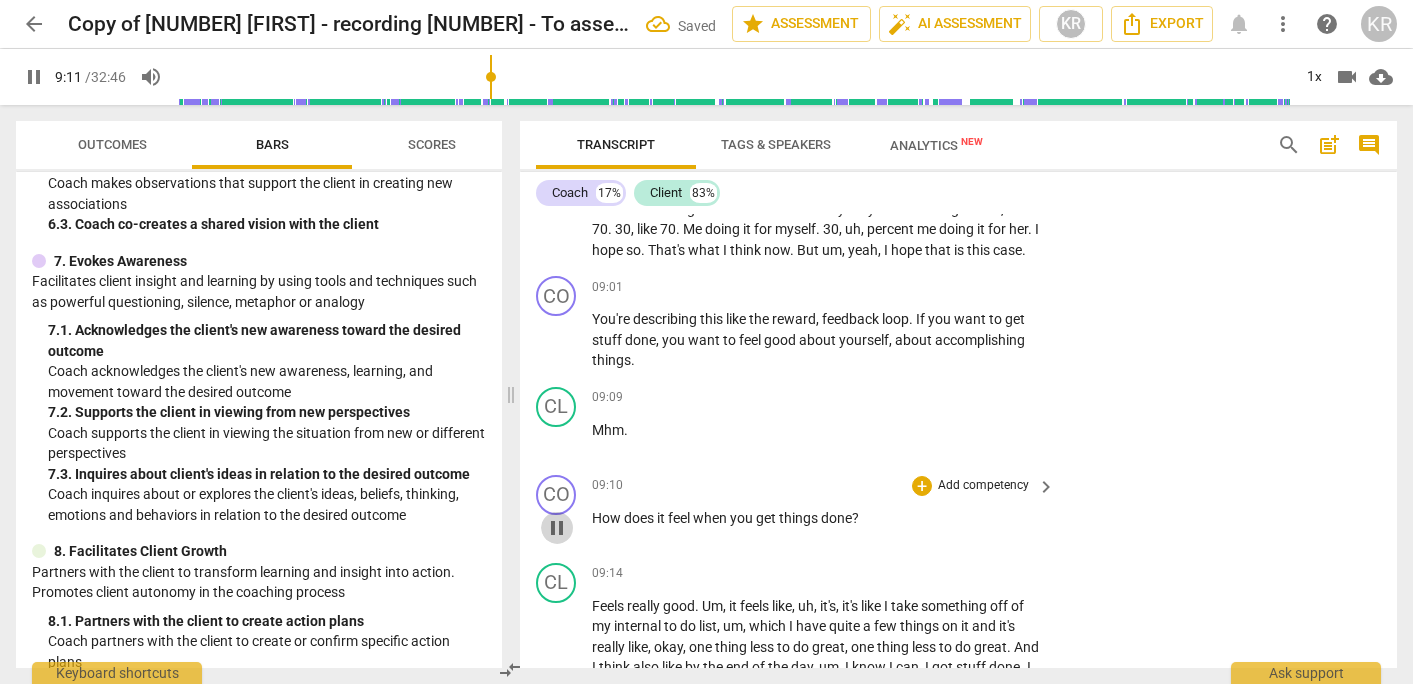 click on "pause" at bounding box center [557, 528] 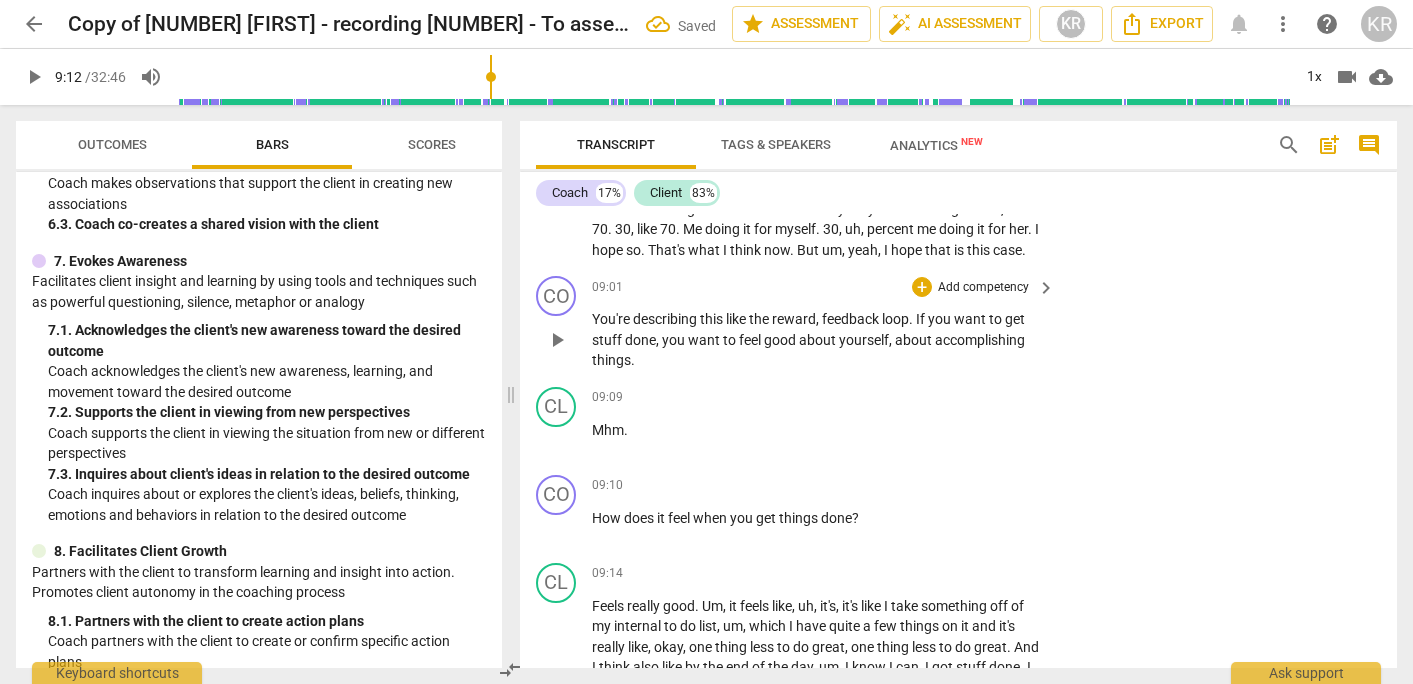 click on "Add competency" at bounding box center (983, 288) 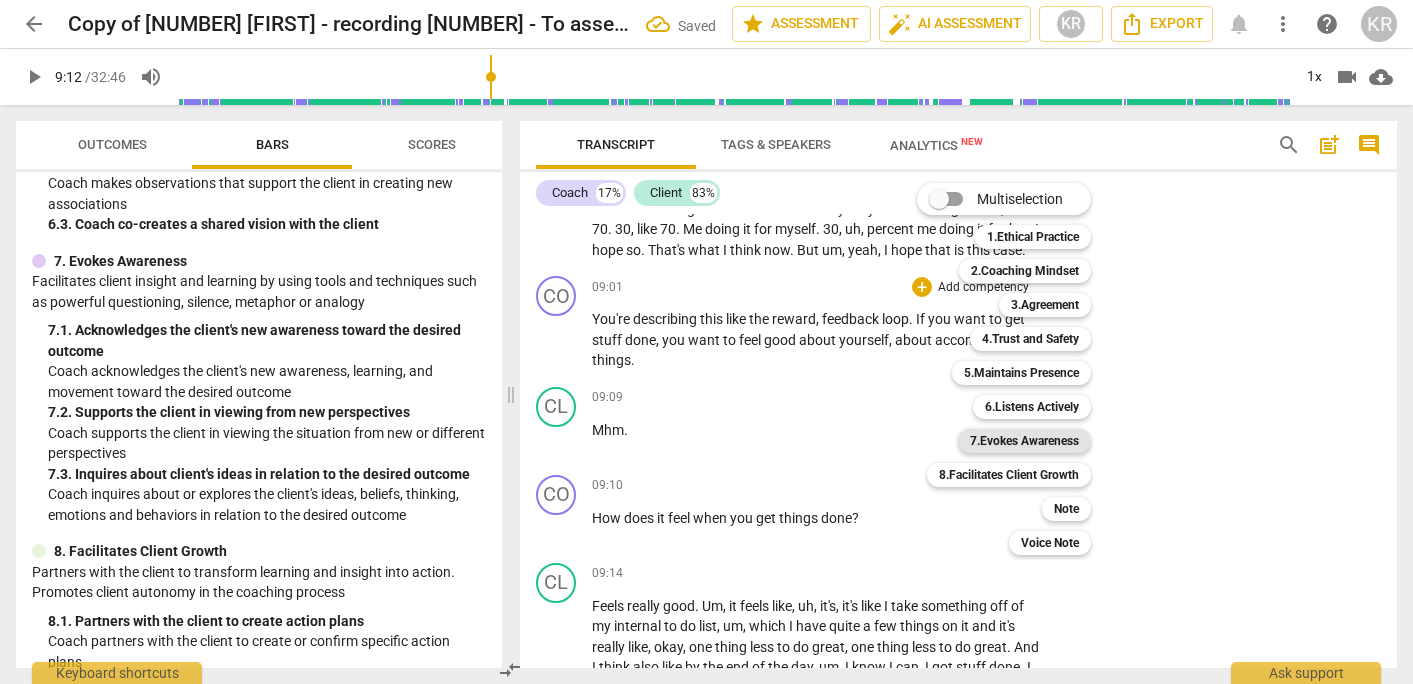 click on "7.Evokes Awareness" at bounding box center [1024, 441] 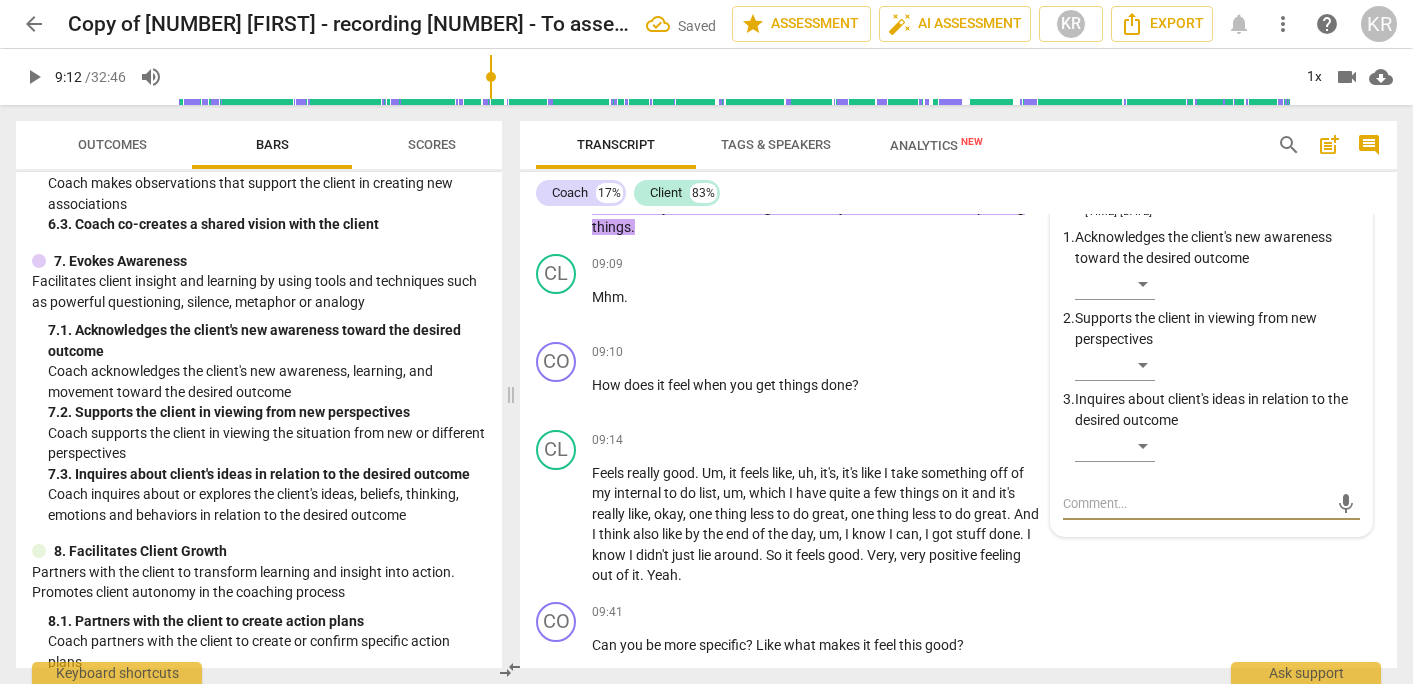 scroll, scrollTop: 4635, scrollLeft: 0, axis: vertical 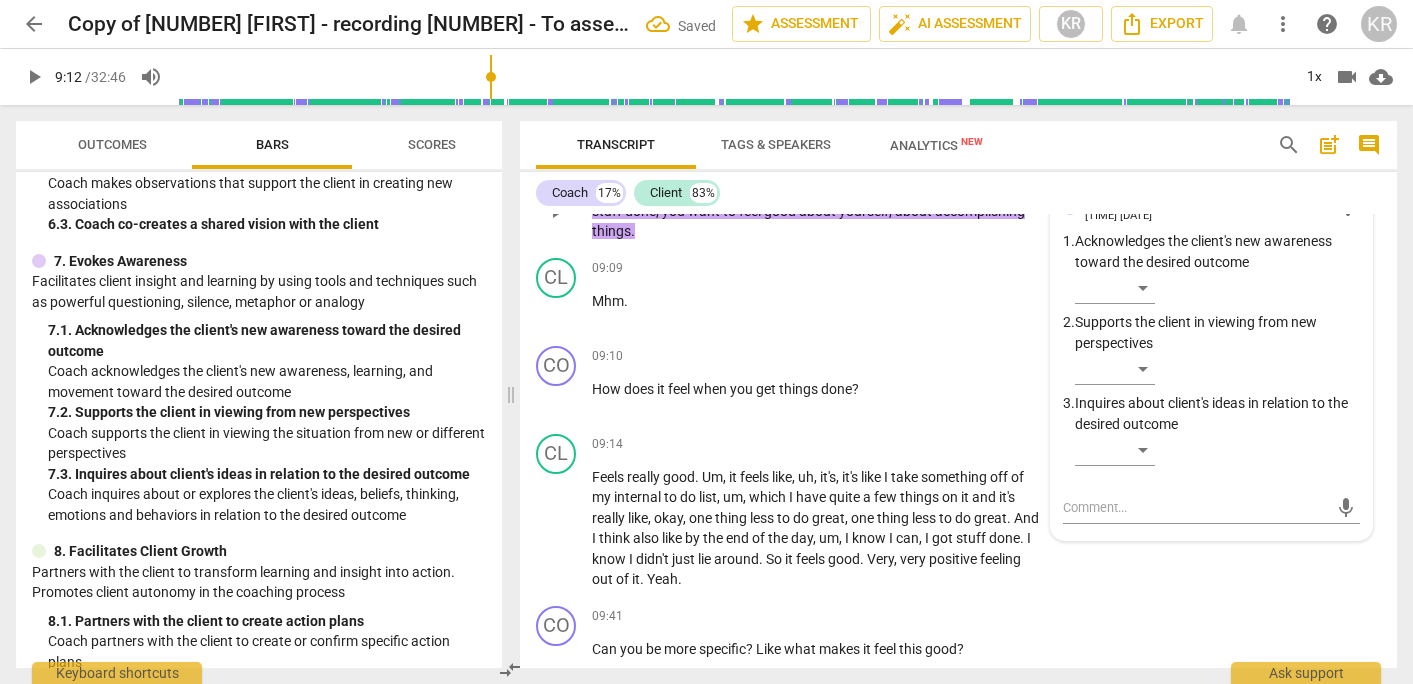 click on "7.Evokes Awareness" at bounding box center [1140, 202] 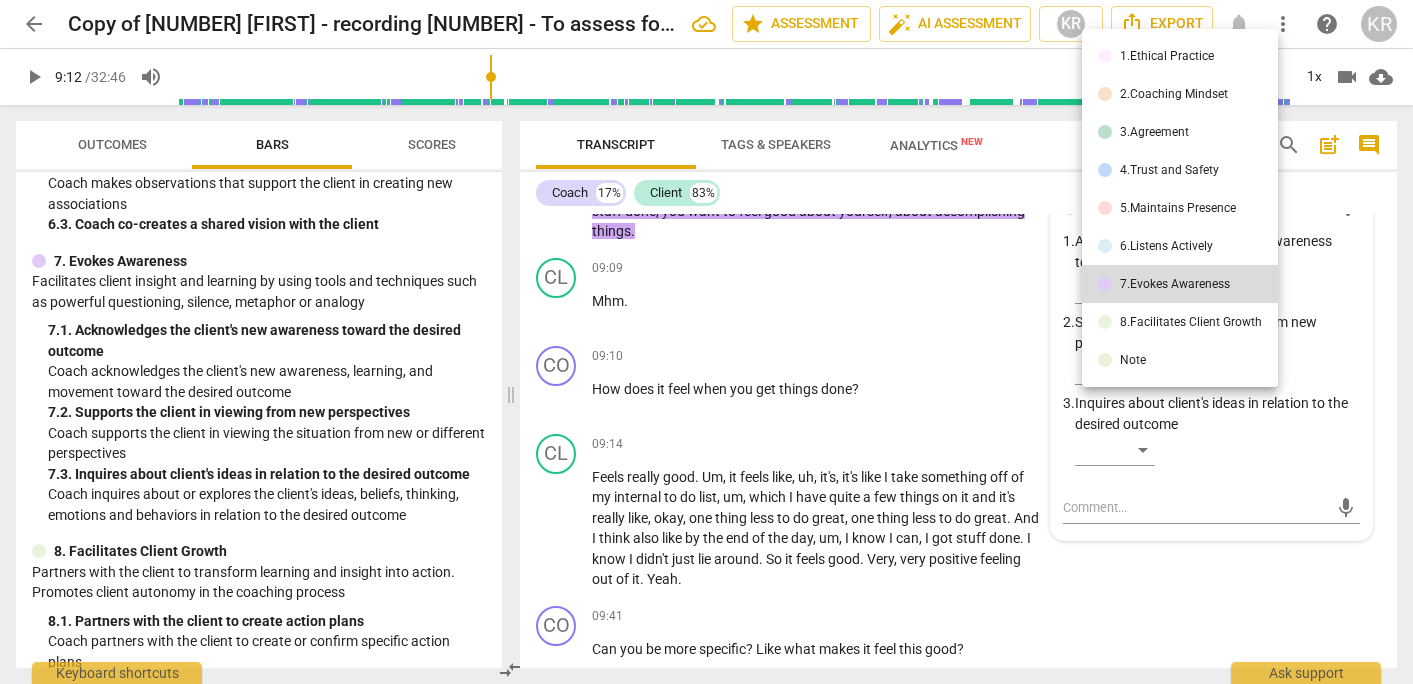 click on "6.Listens Actively" at bounding box center [1180, 246] 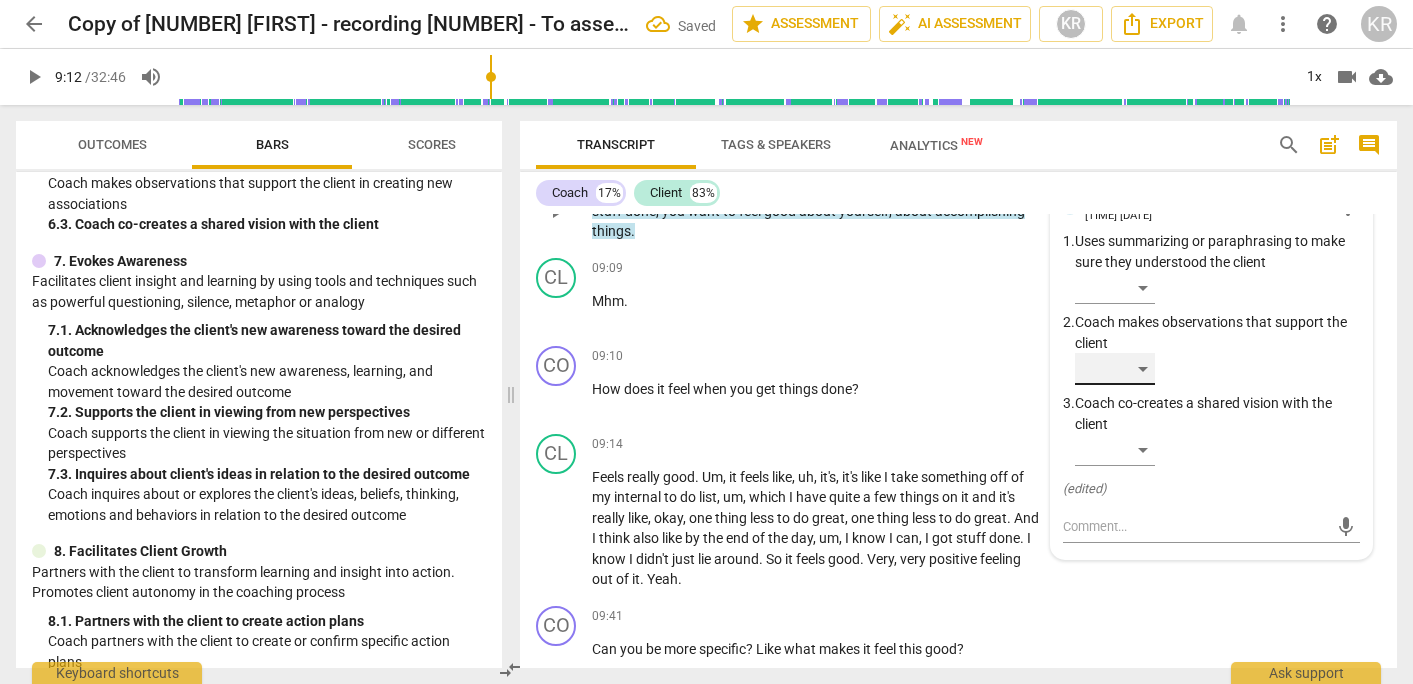 click on "​" at bounding box center [1115, 369] 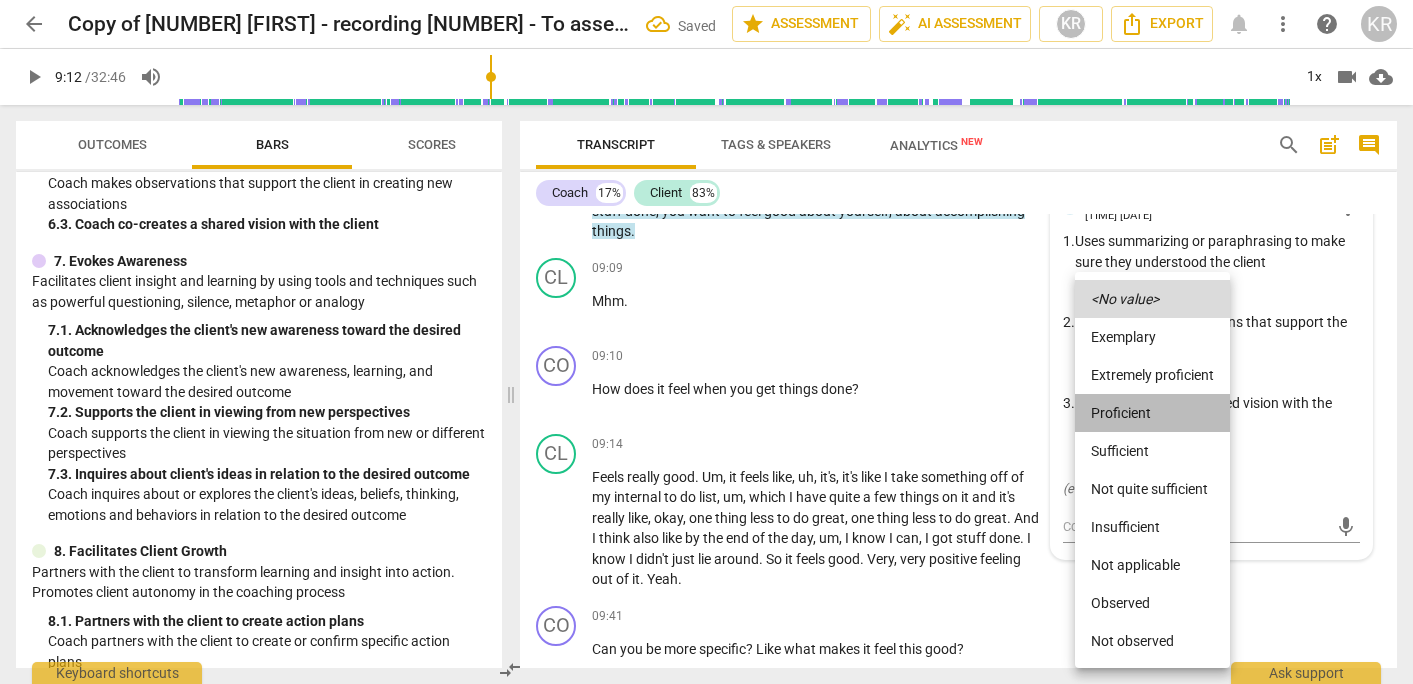 click on "Proficient" at bounding box center (1152, 413) 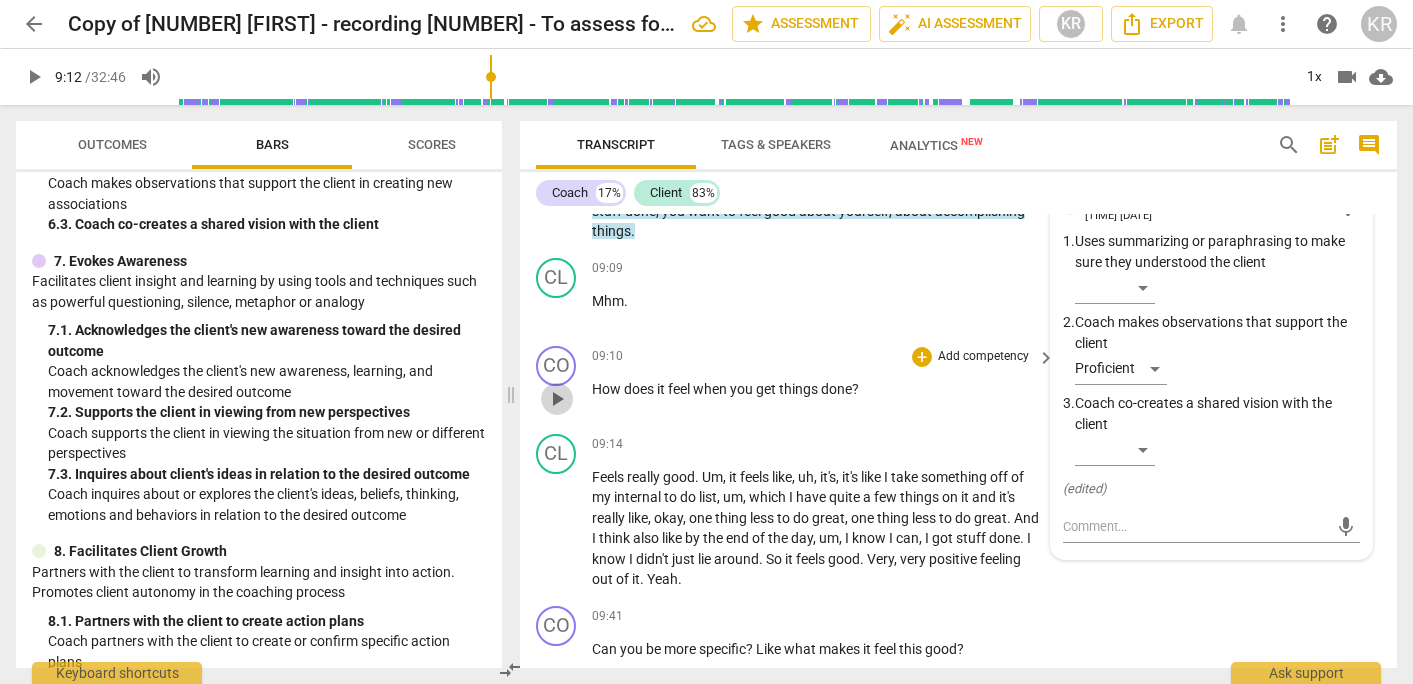 click on "play_arrow" at bounding box center [557, 399] 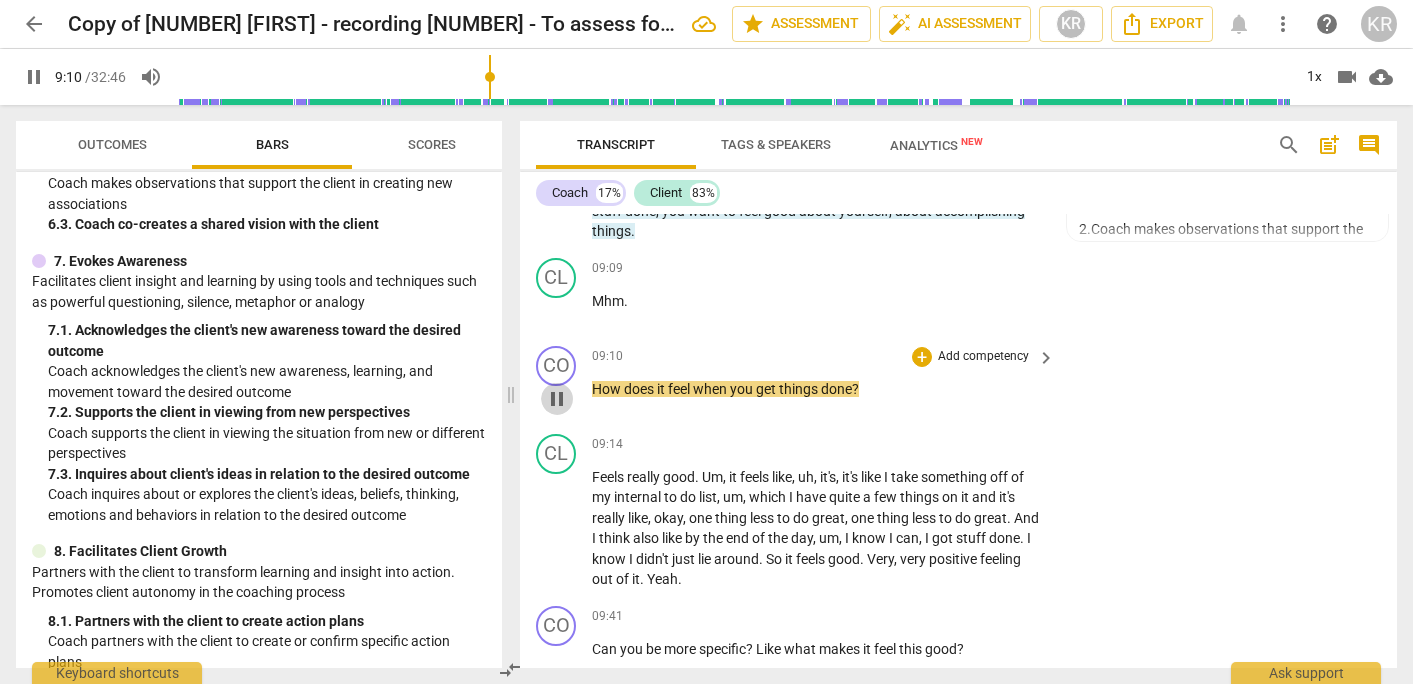 click on "pause" at bounding box center (557, 399) 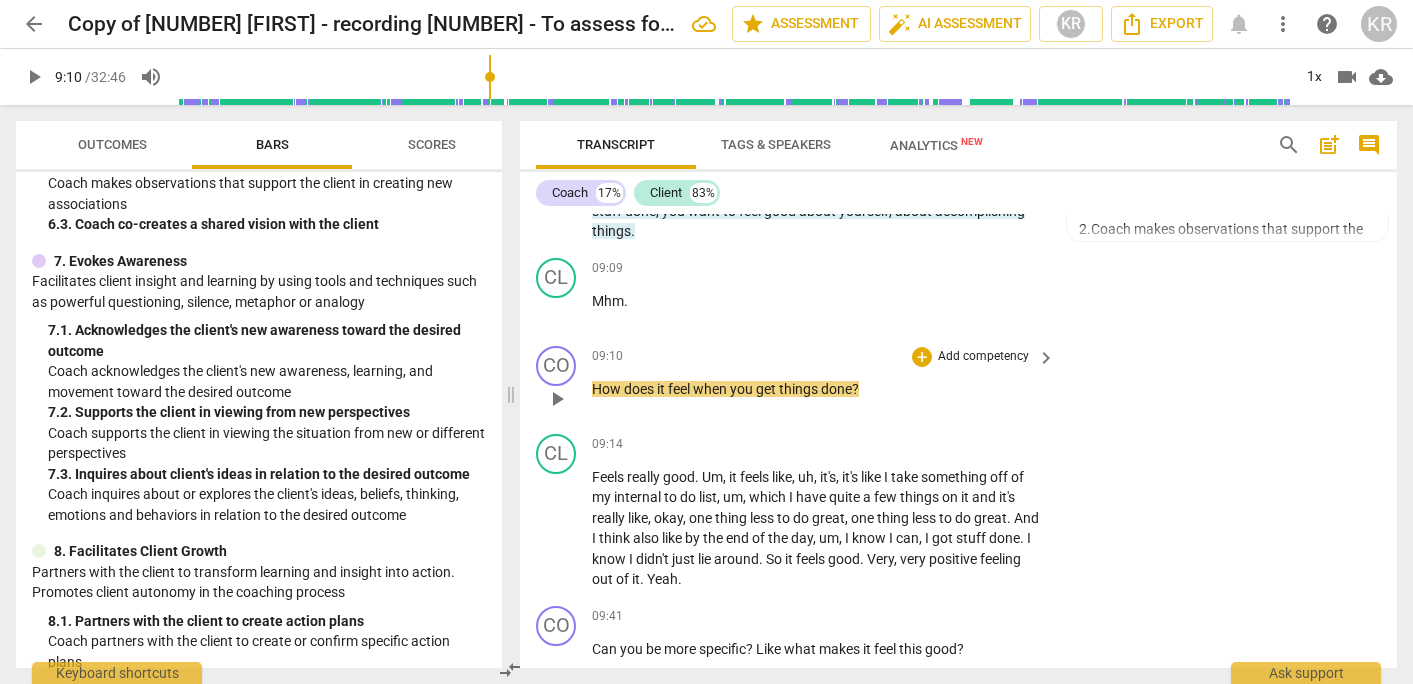 click on "Add competency" at bounding box center (983, 357) 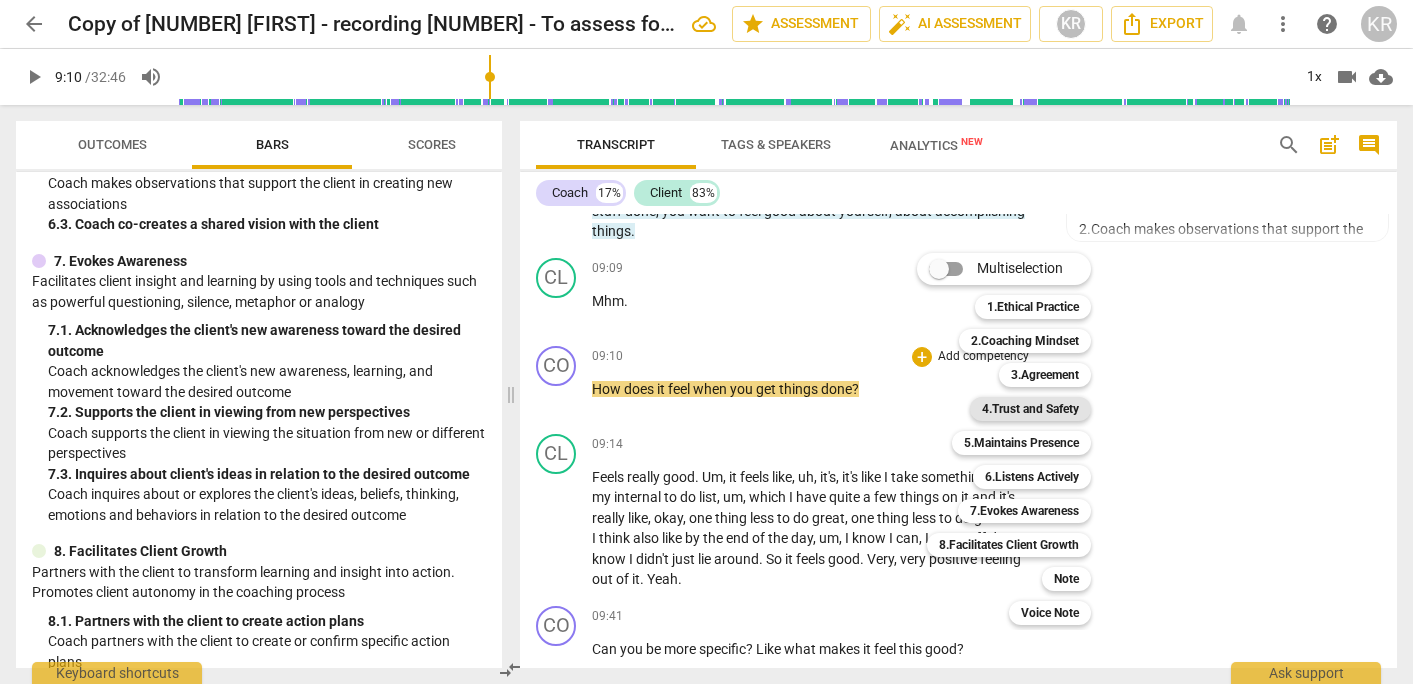 click on "4.Trust and Safety" at bounding box center (1030, 409) 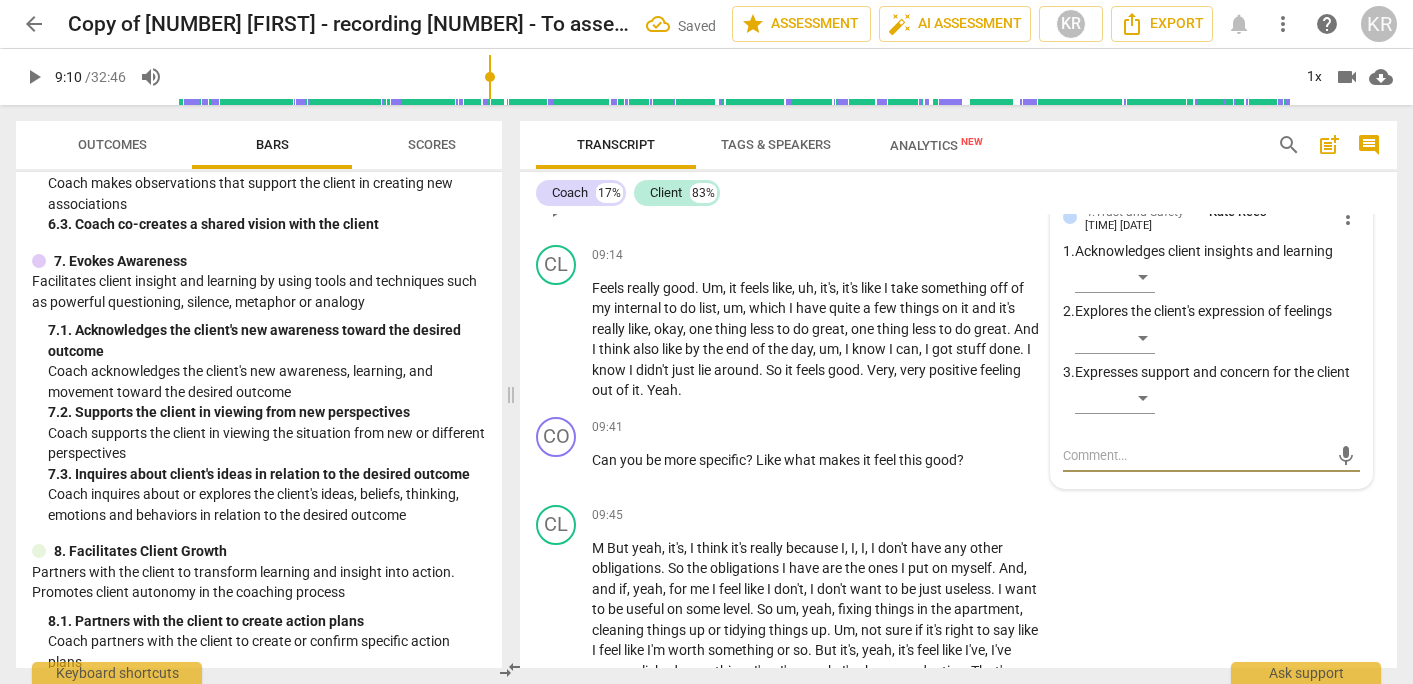scroll, scrollTop: 4798, scrollLeft: 0, axis: vertical 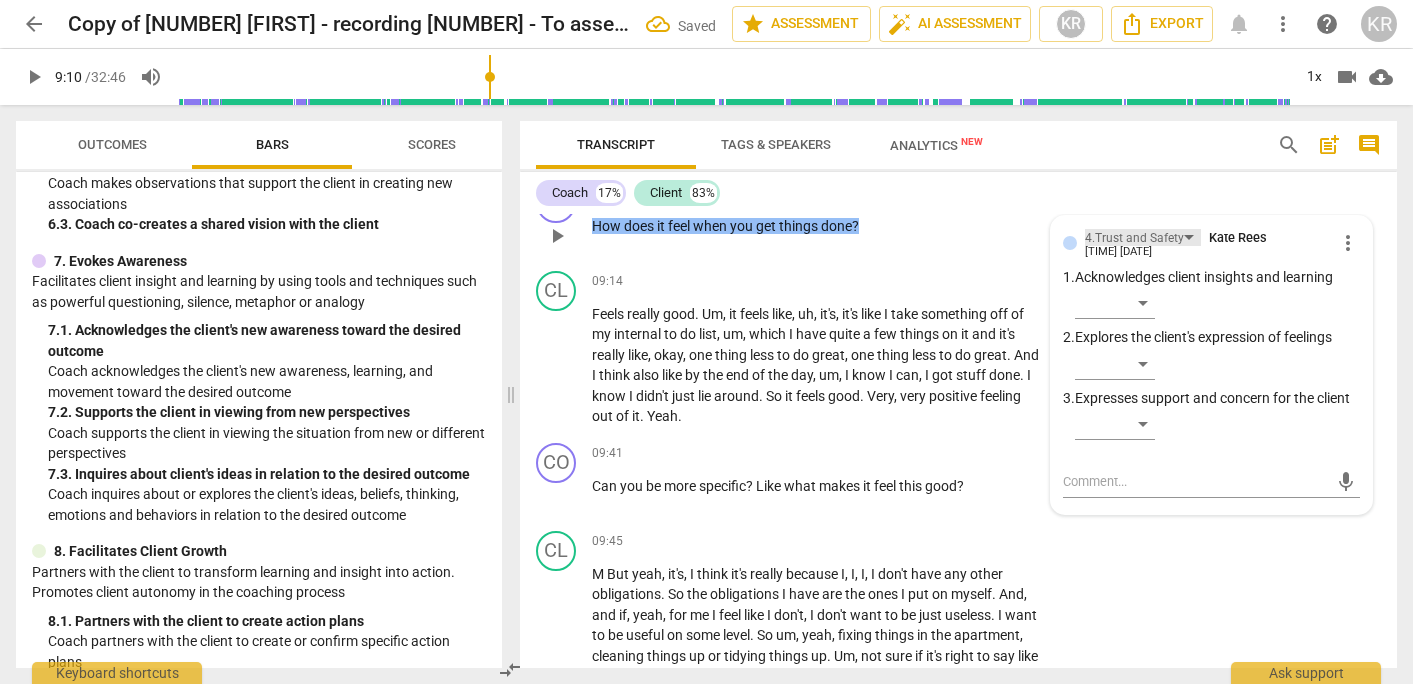 click on "4.Trust and Safety" at bounding box center (1134, 238) 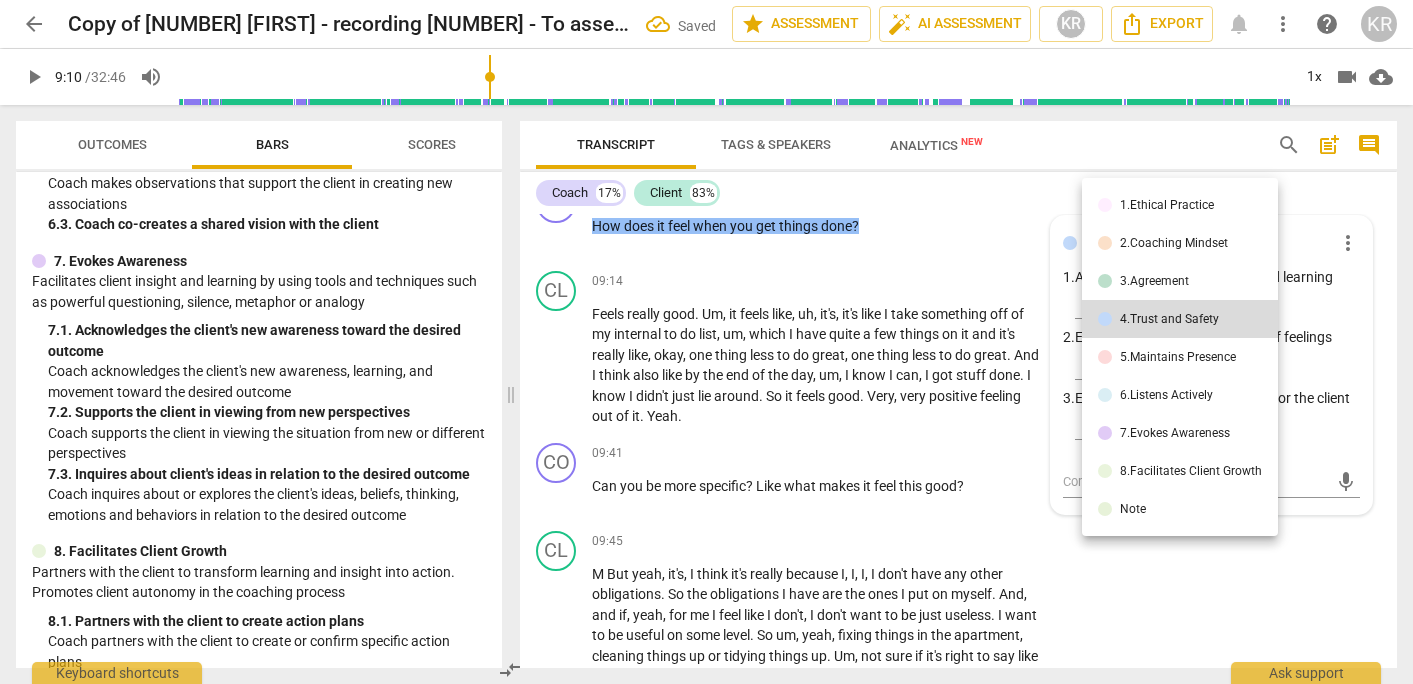 click on "5.Maintains Presence" at bounding box center [1178, 357] 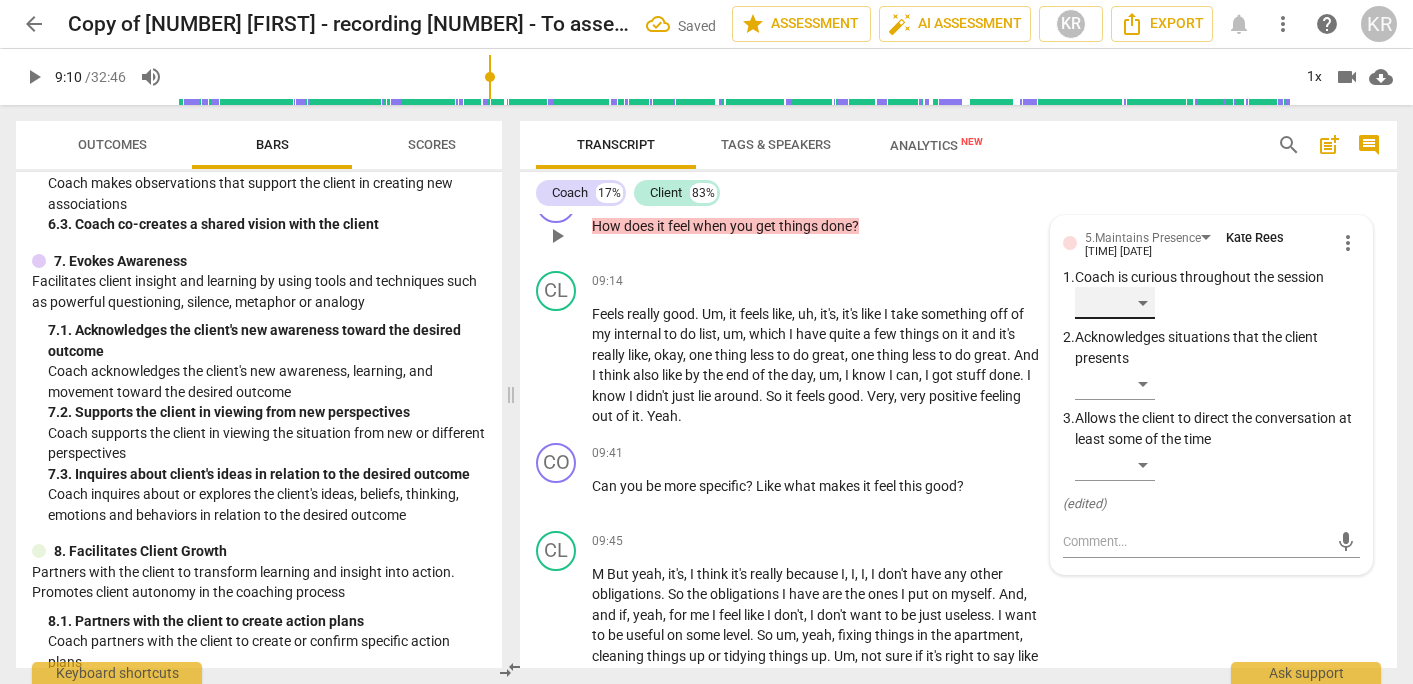 click on "​" at bounding box center (1115, 303) 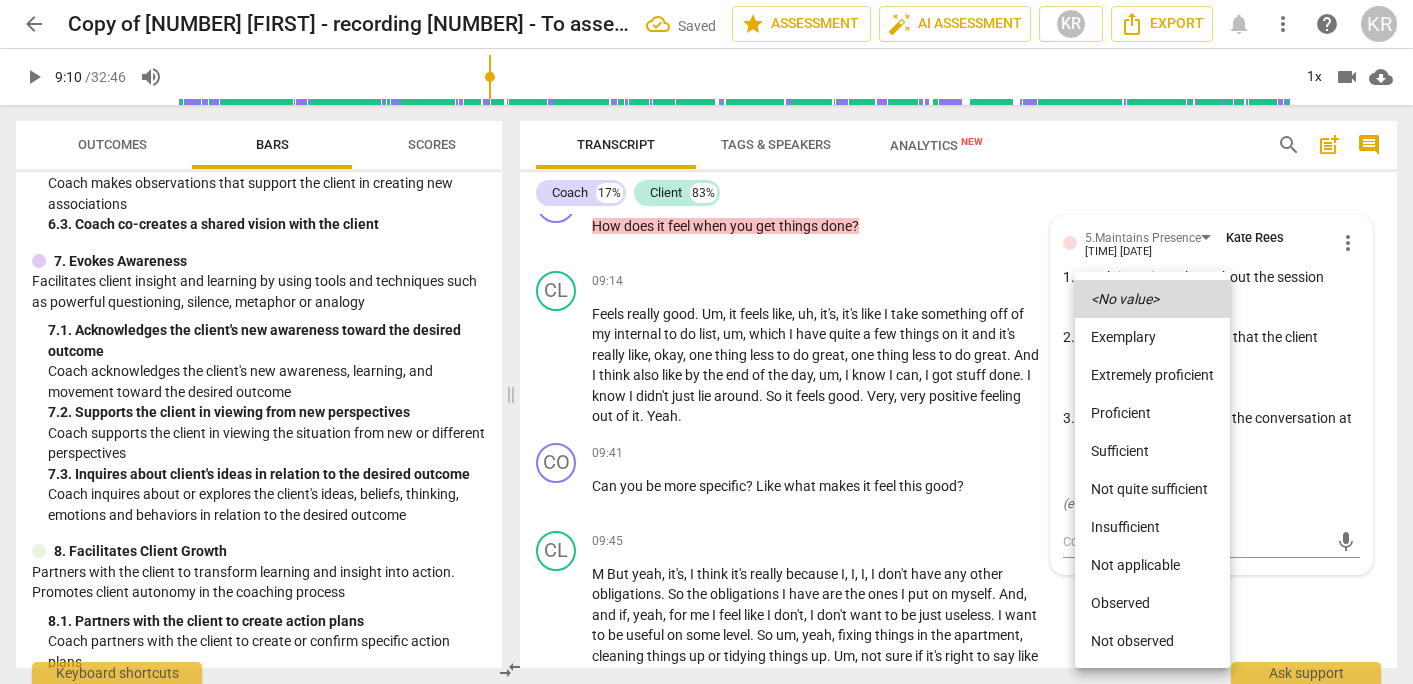 click on "Extremely proficient" at bounding box center (1152, 375) 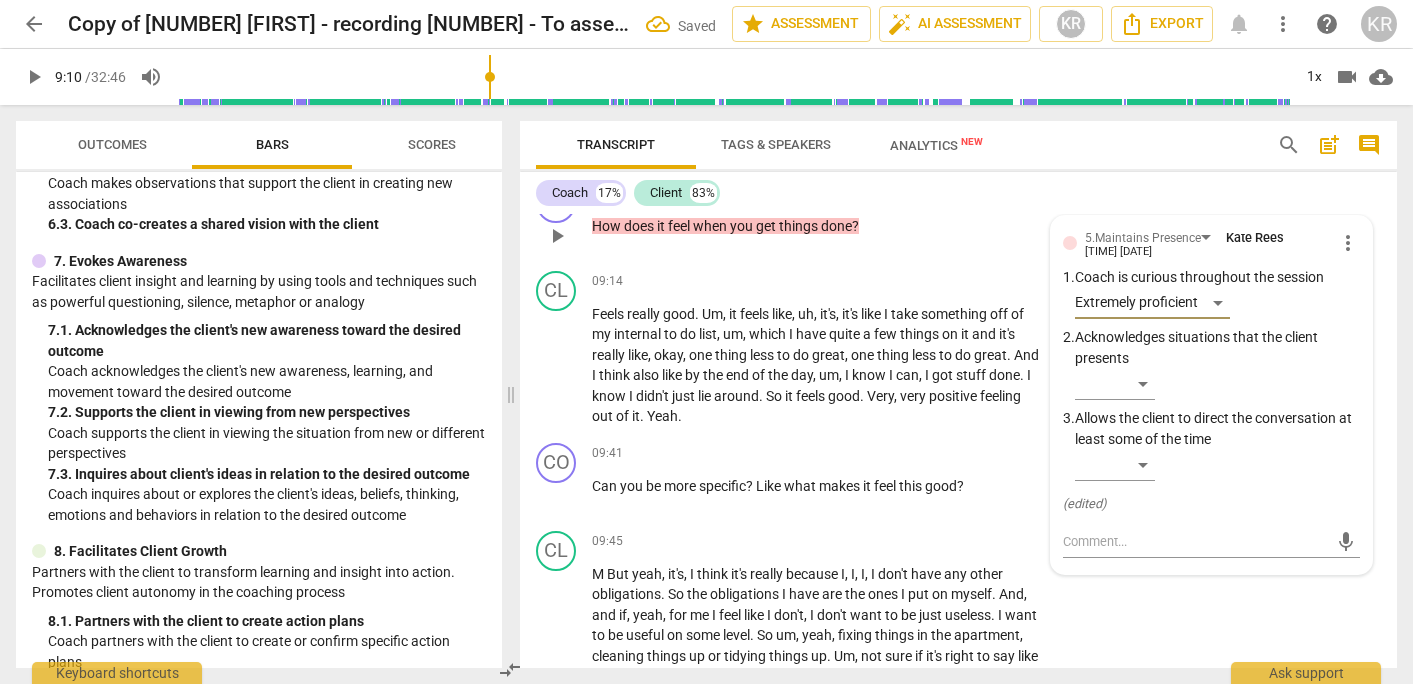 click on "Add competency" at bounding box center [835, 194] 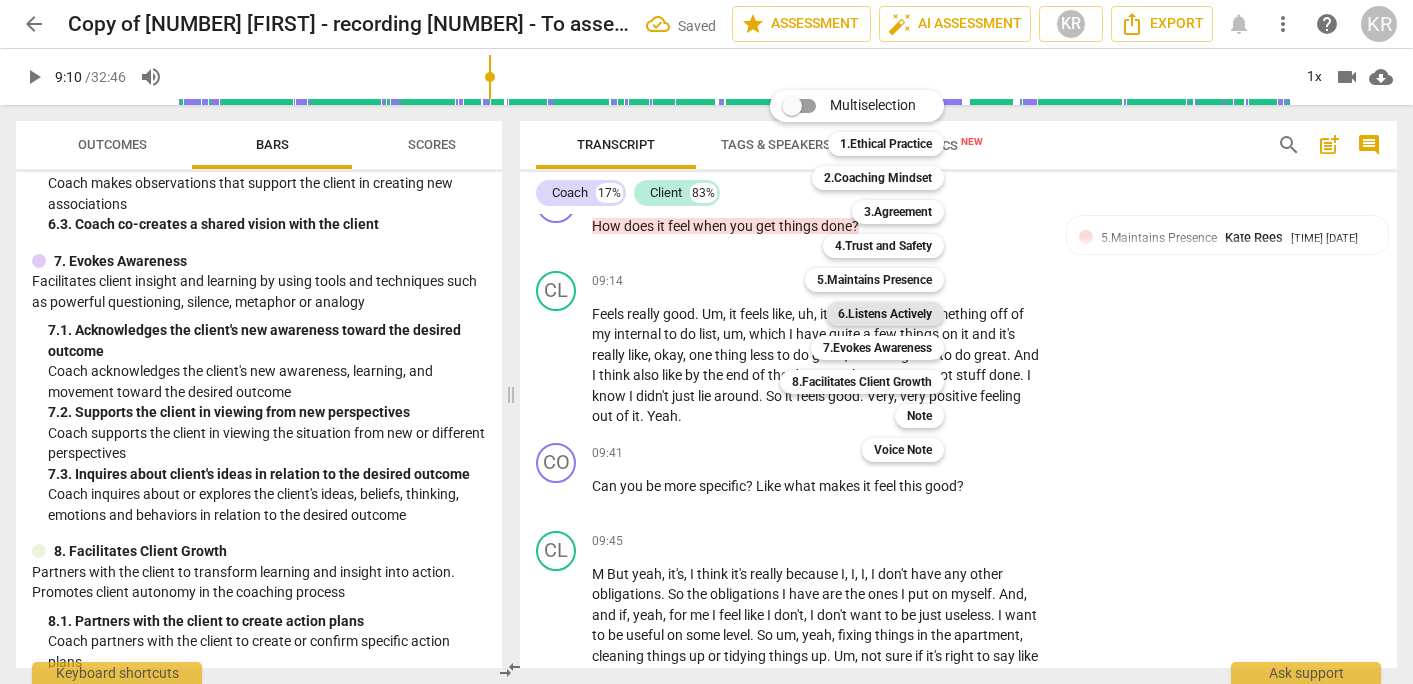 click on "6.Listens Actively" at bounding box center [885, 314] 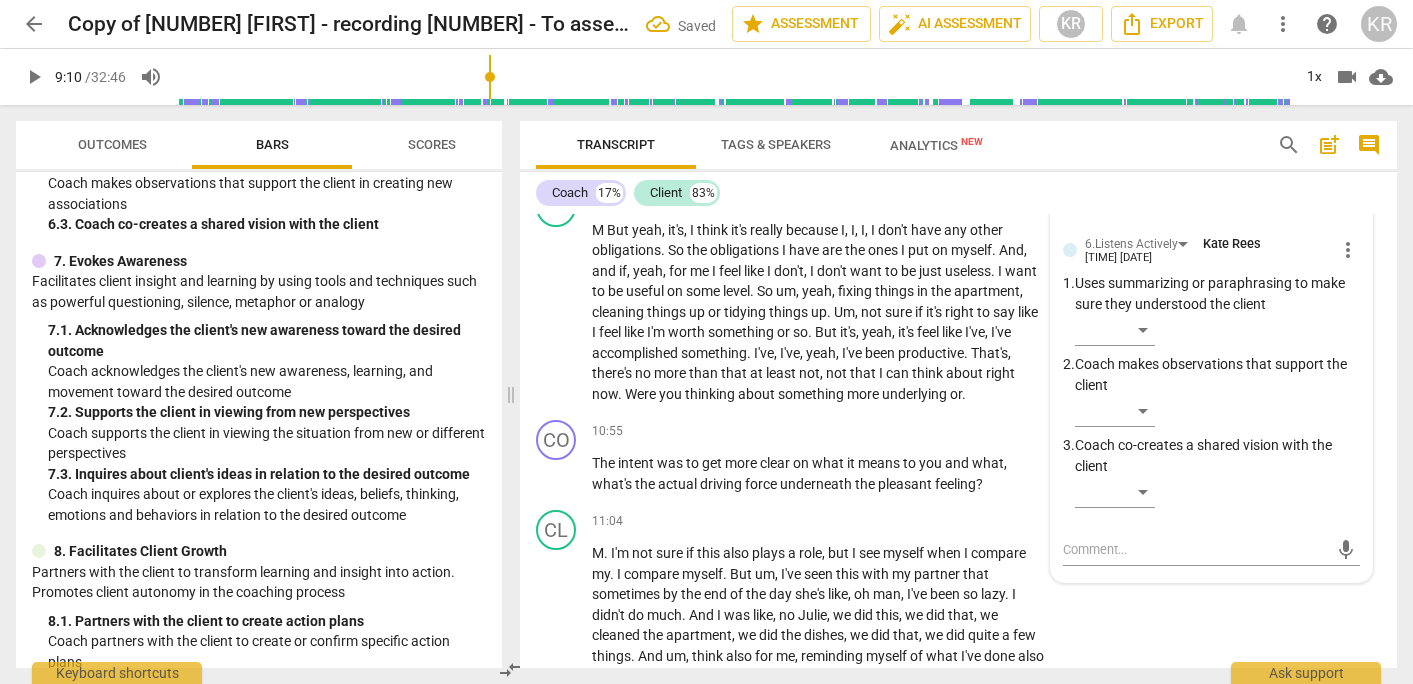 scroll, scrollTop: 5144, scrollLeft: 0, axis: vertical 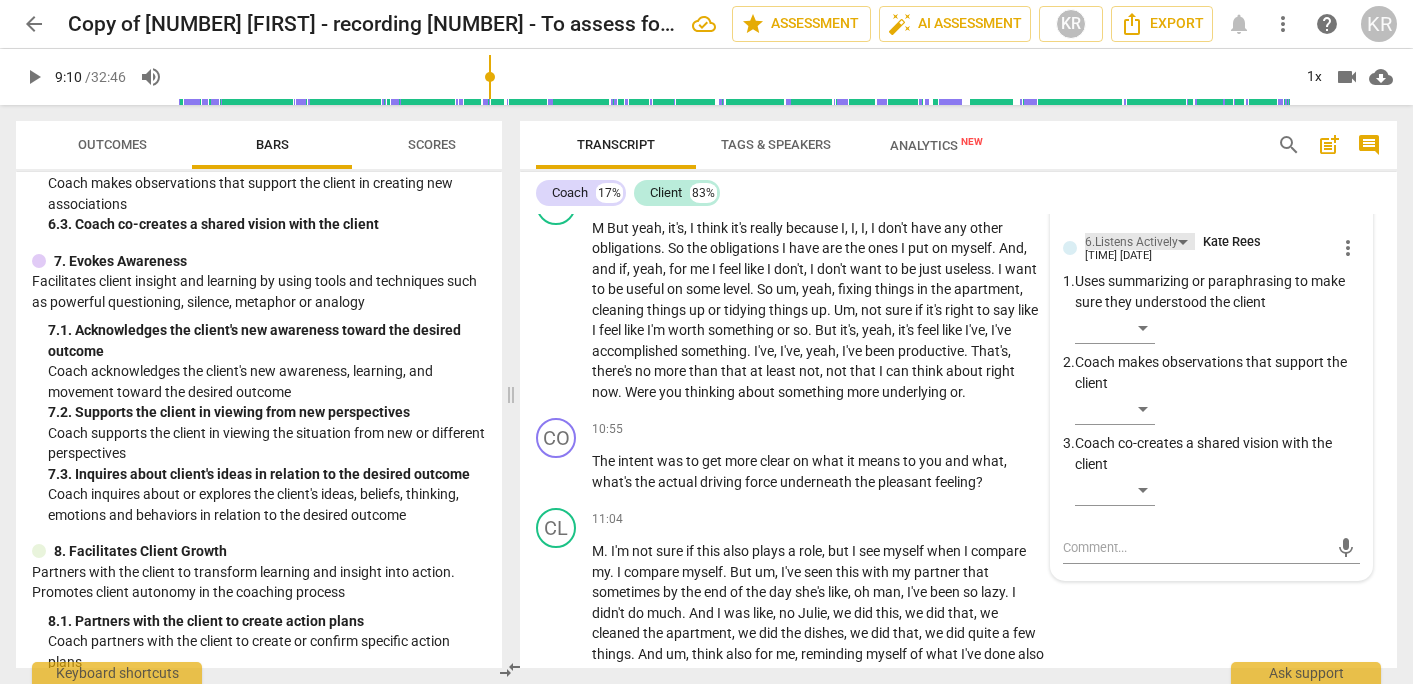 click on "6.Listens Actively" at bounding box center [1131, 242] 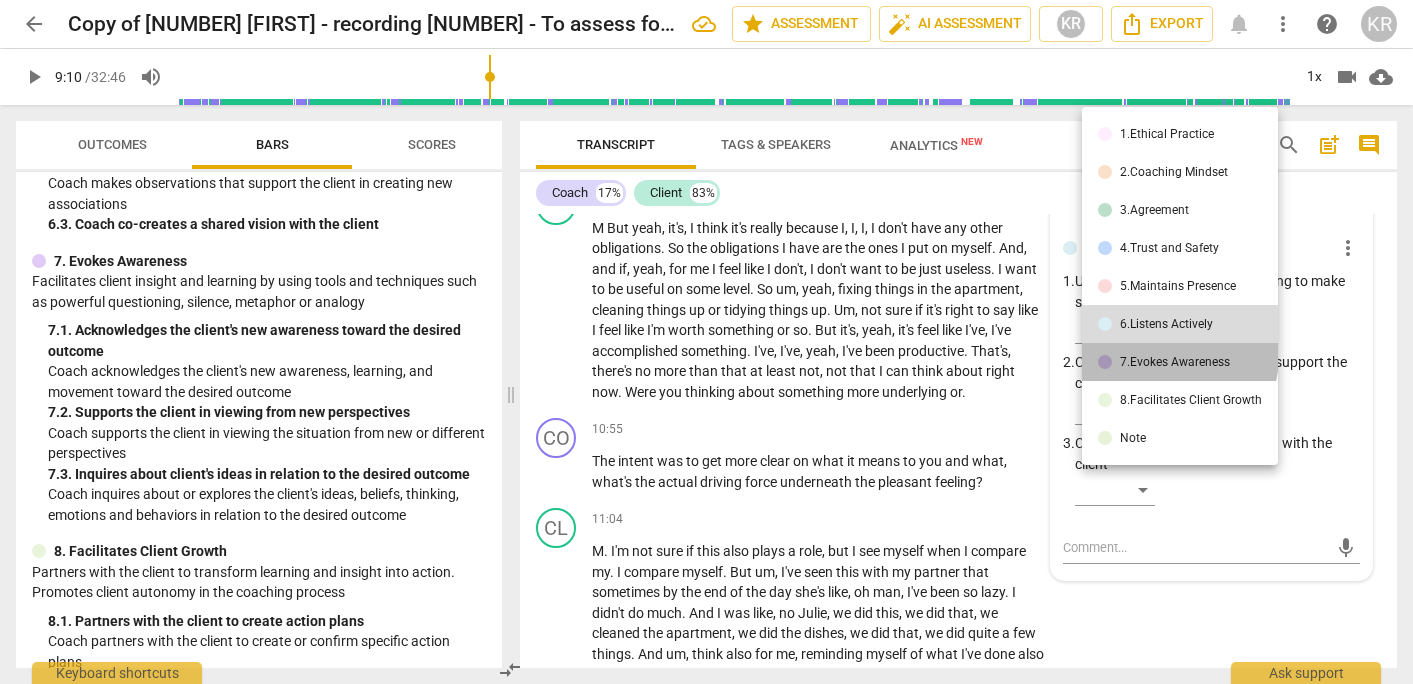 click on "7.Evokes Awareness" at bounding box center [1175, 362] 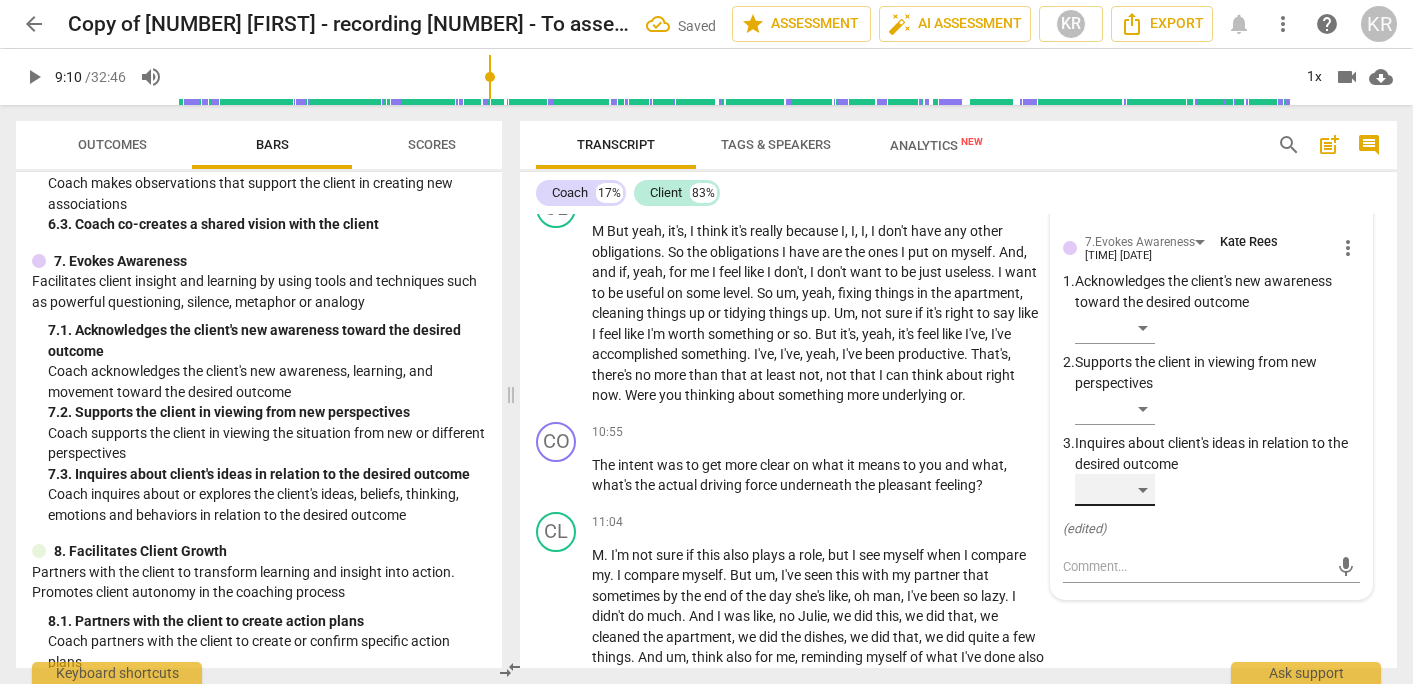 click on "​" at bounding box center (1115, 490) 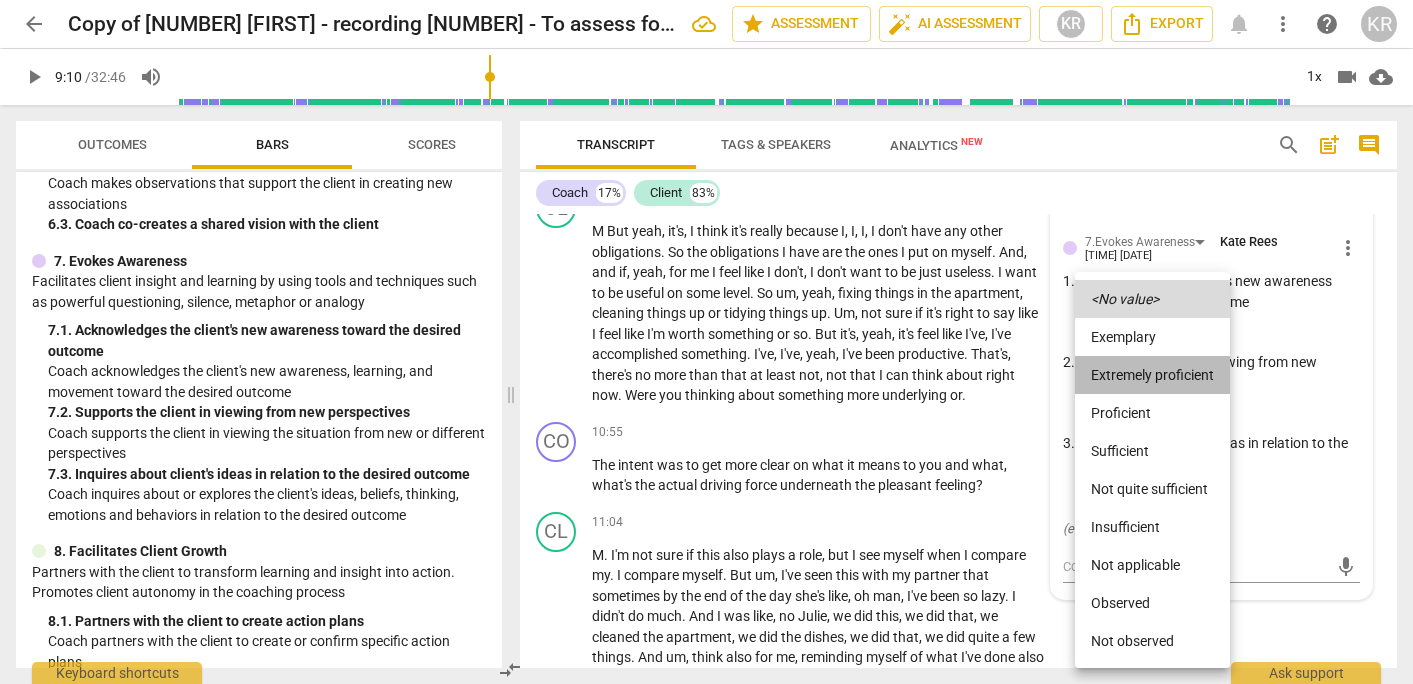 click on "Extremely proficient" at bounding box center [1152, 375] 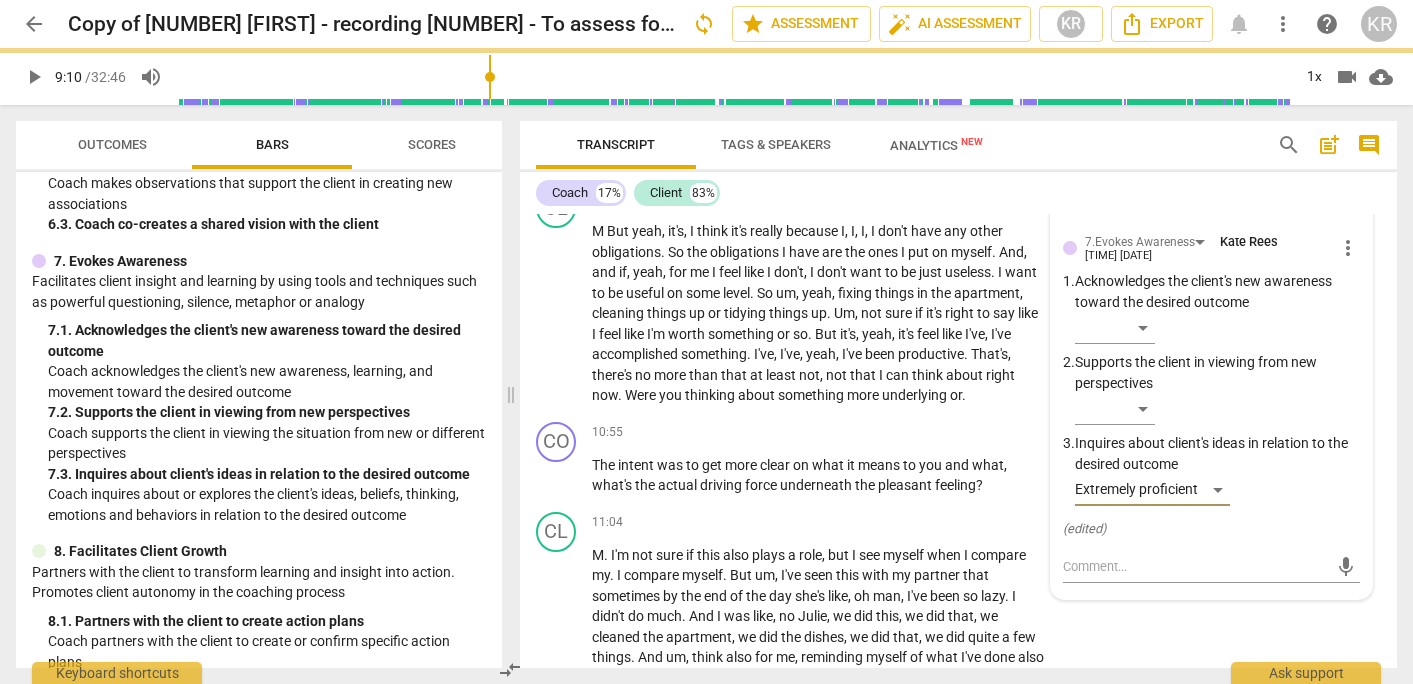 click on "play_arrow" at bounding box center [34, 77] 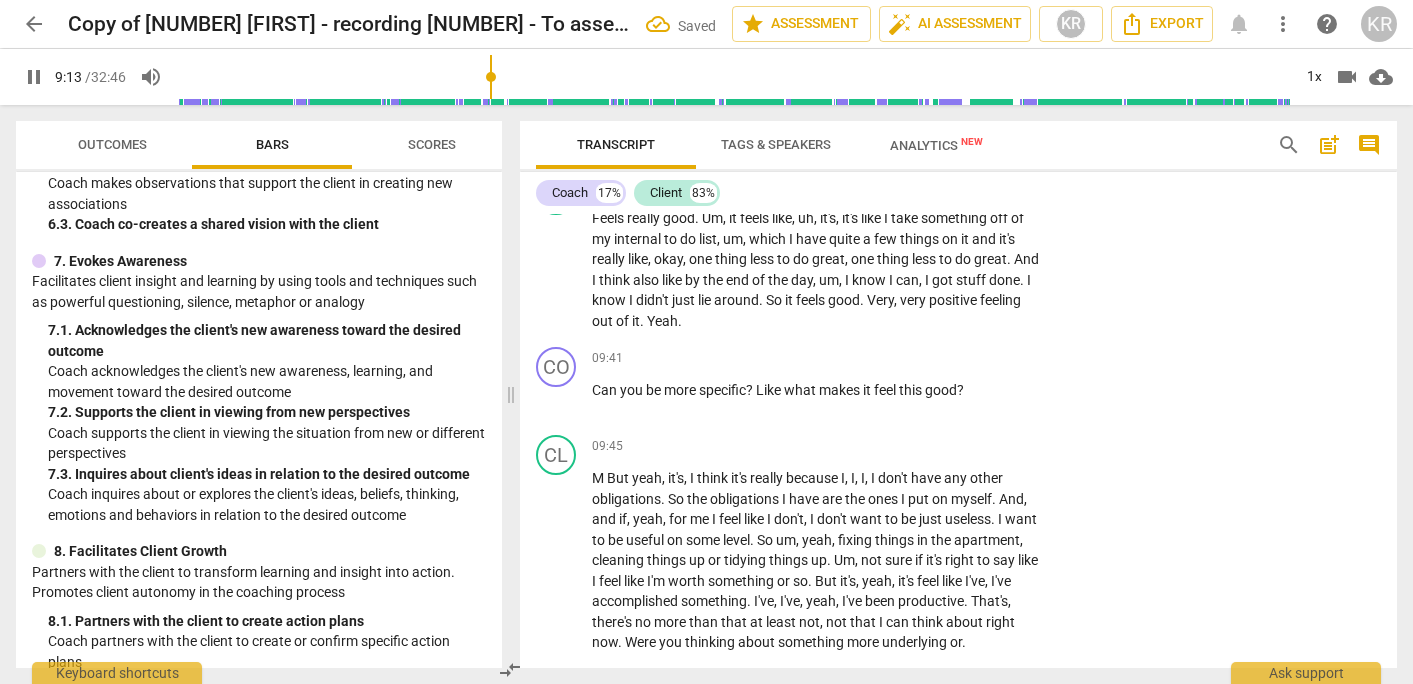 scroll, scrollTop: 4895, scrollLeft: 0, axis: vertical 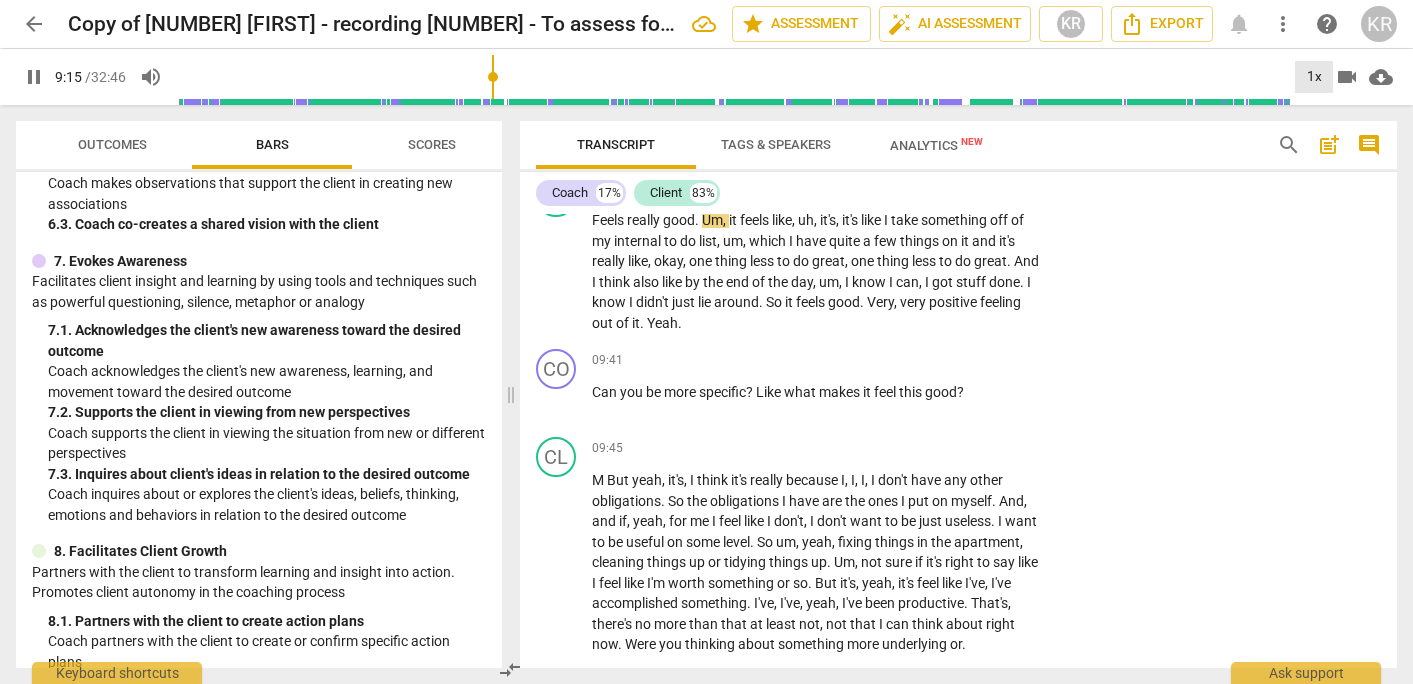 click on "1x" at bounding box center [1314, 77] 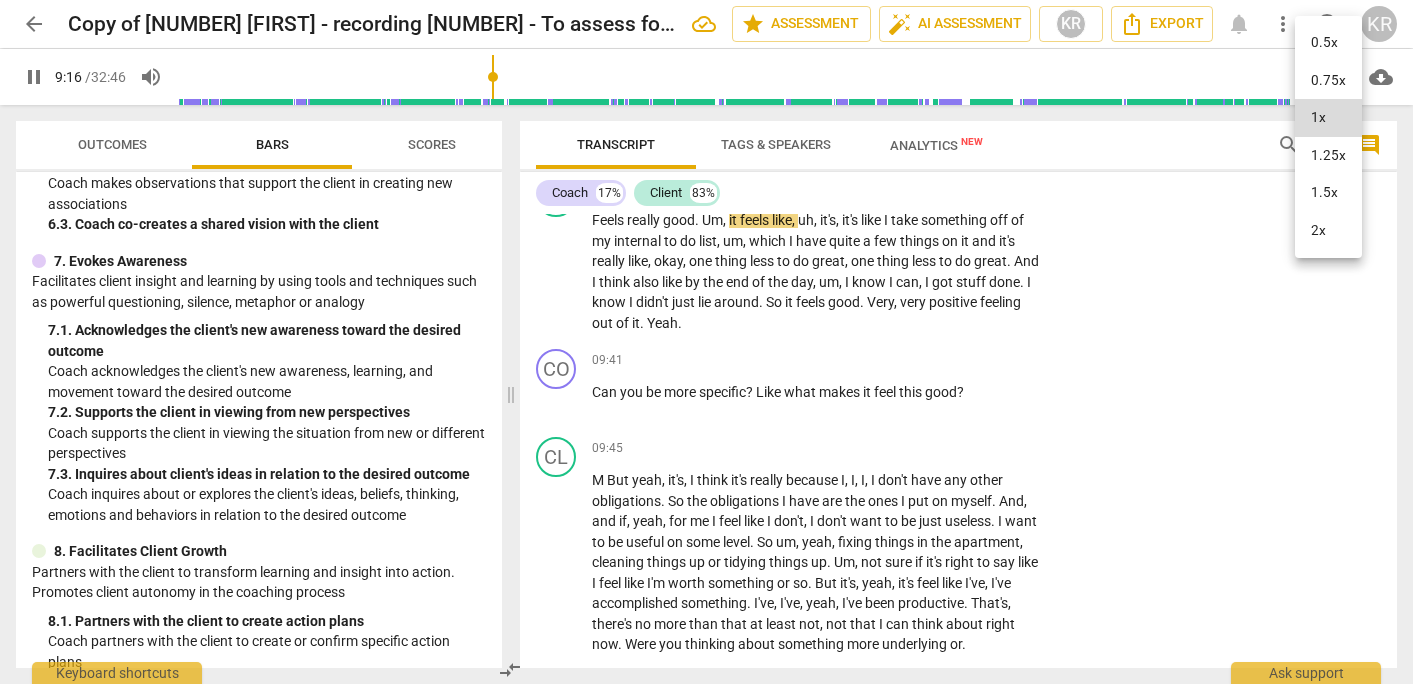 click on "1.5x" at bounding box center [1328, 193] 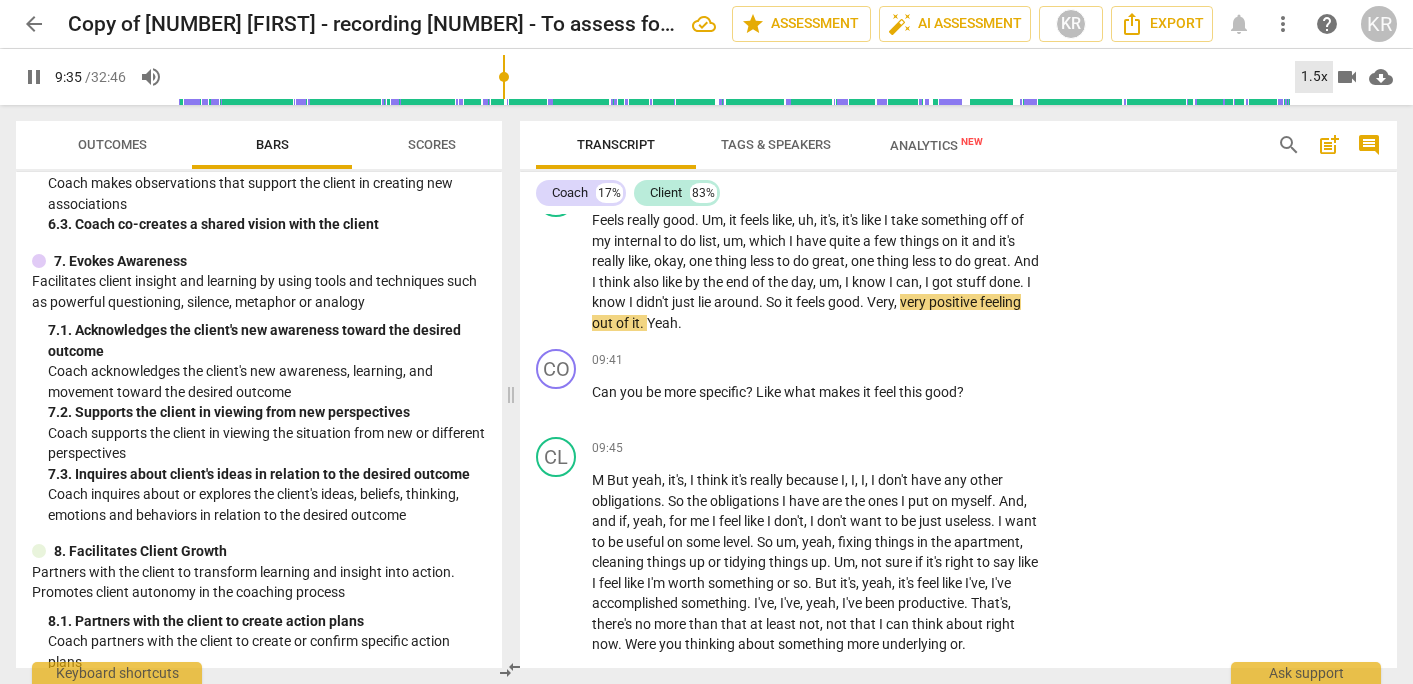 click on "1.5x" at bounding box center [1314, 77] 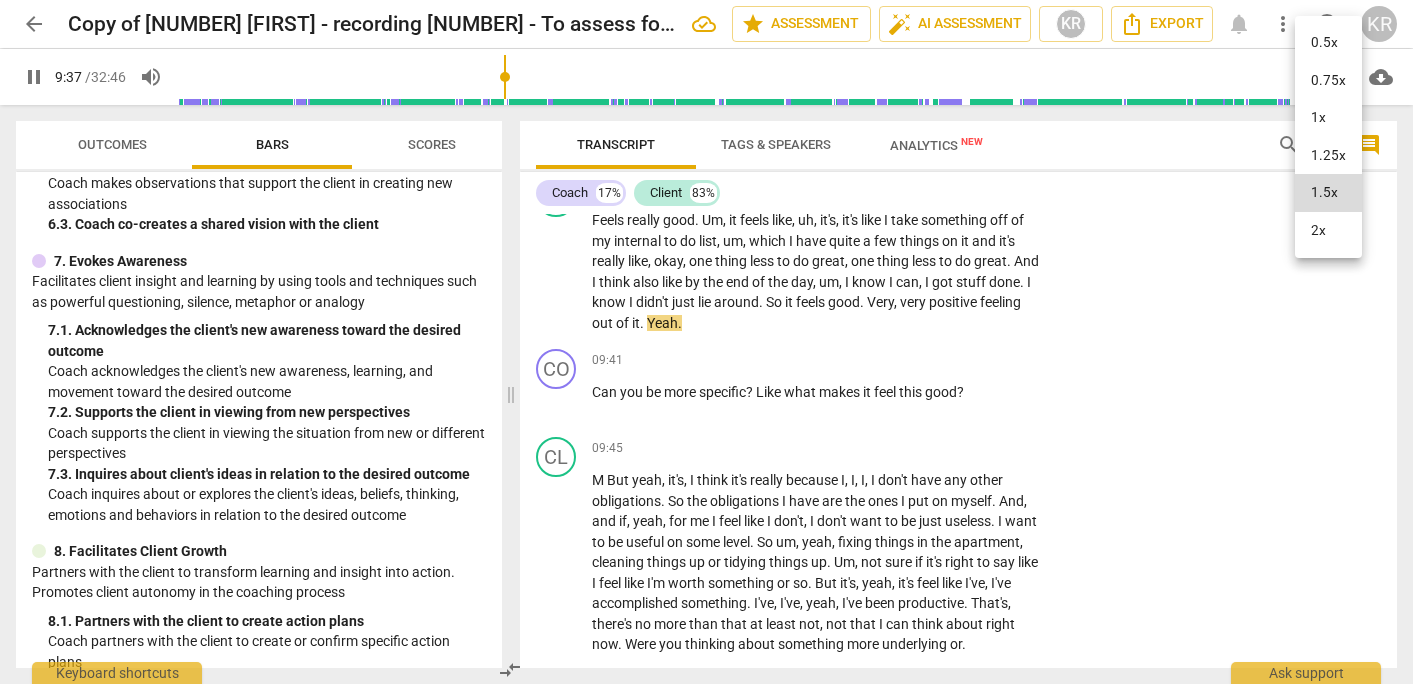 click on "1x" at bounding box center [1328, 118] 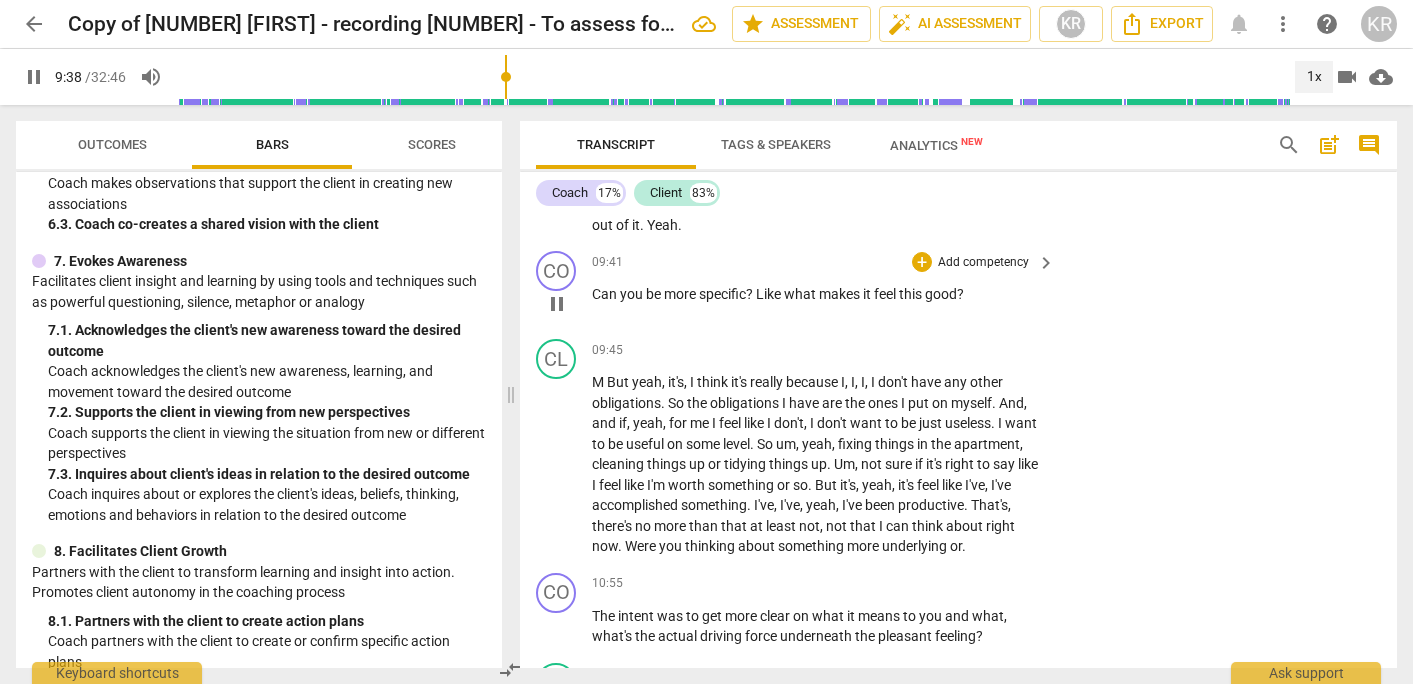 scroll, scrollTop: 4998, scrollLeft: 0, axis: vertical 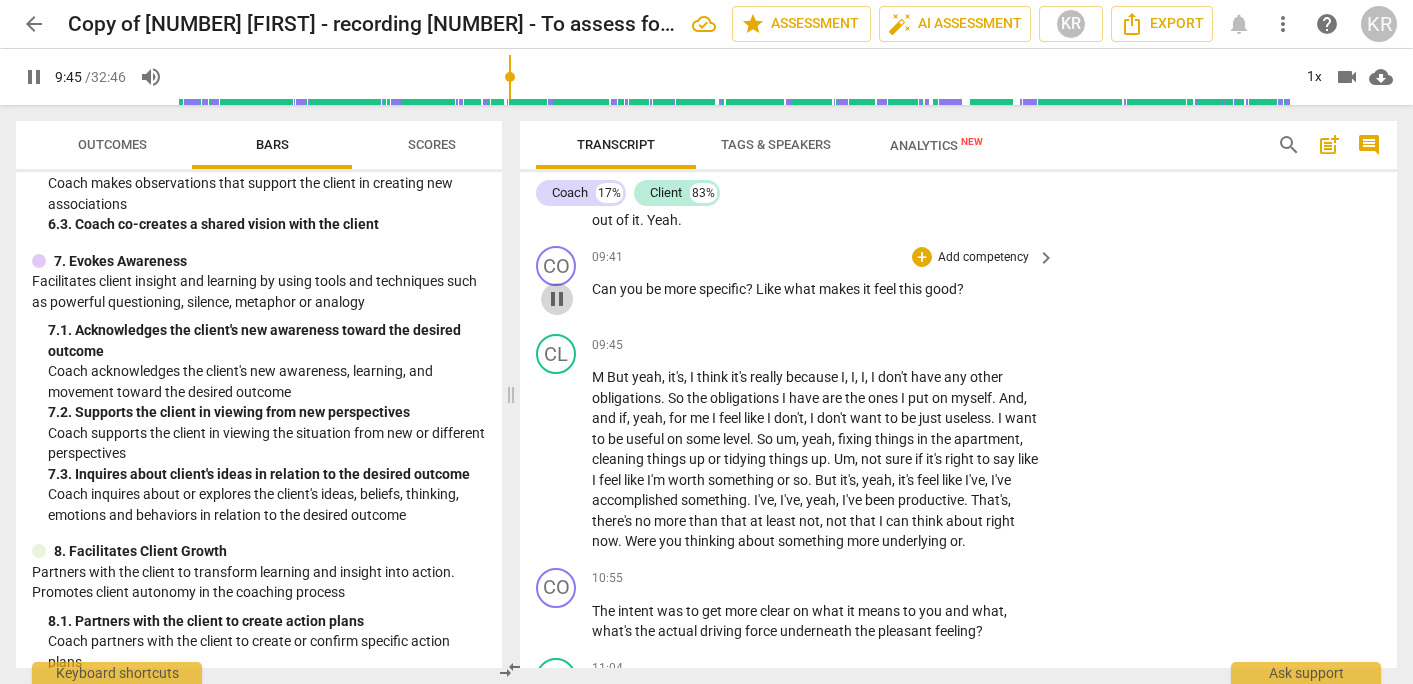 click on "pause" at bounding box center [557, 299] 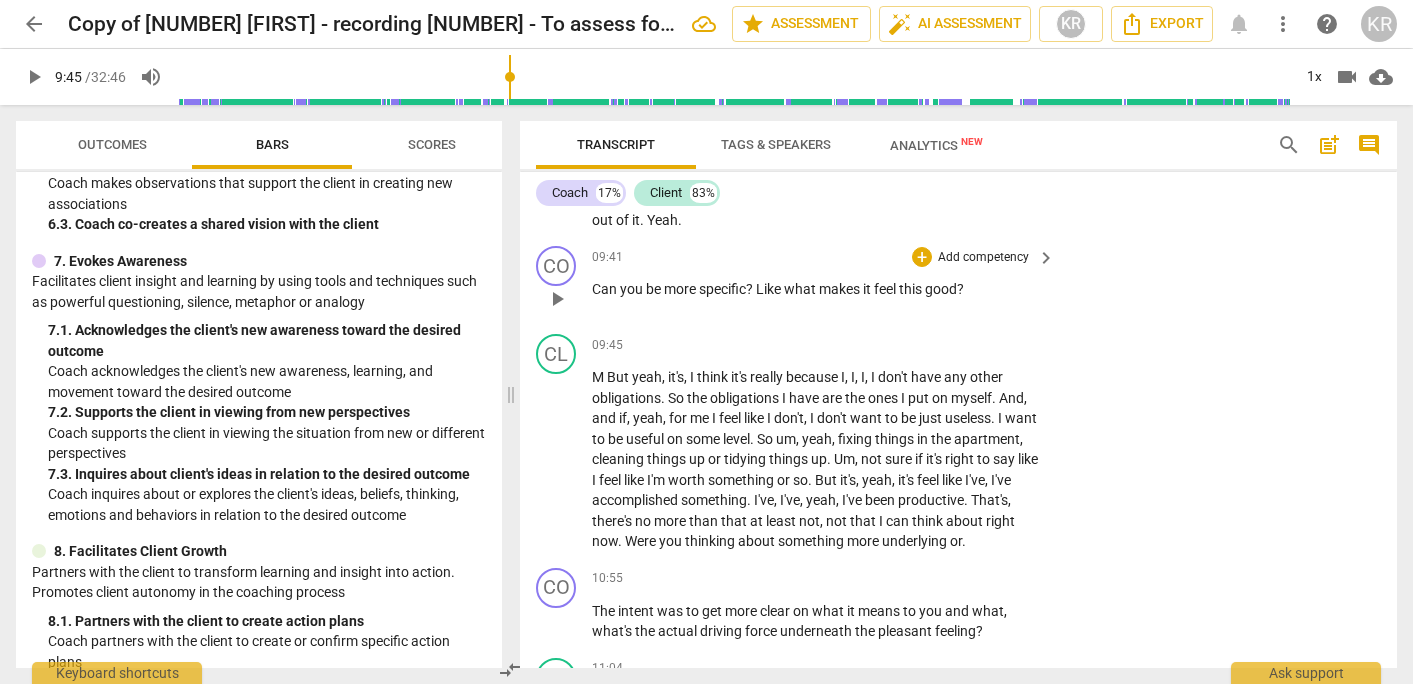 click on "?" at bounding box center [751, 289] 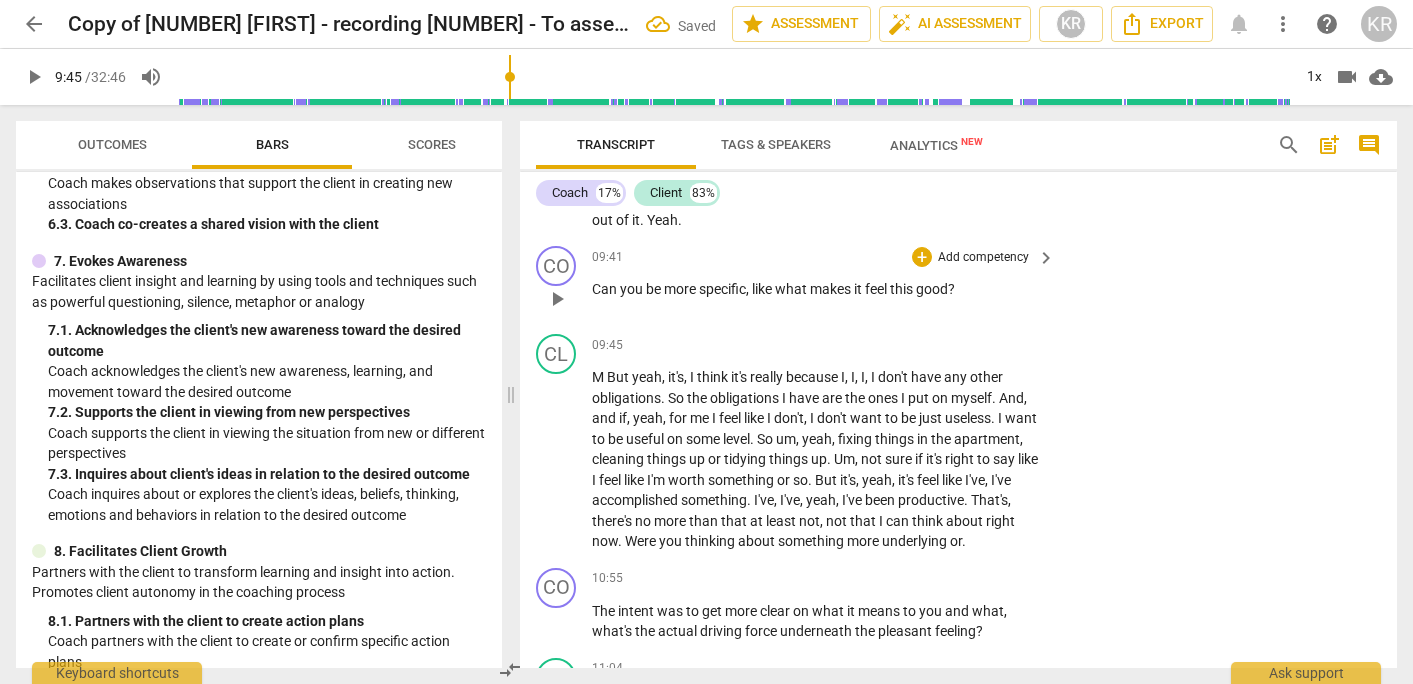 click on "Add competency" at bounding box center (983, 258) 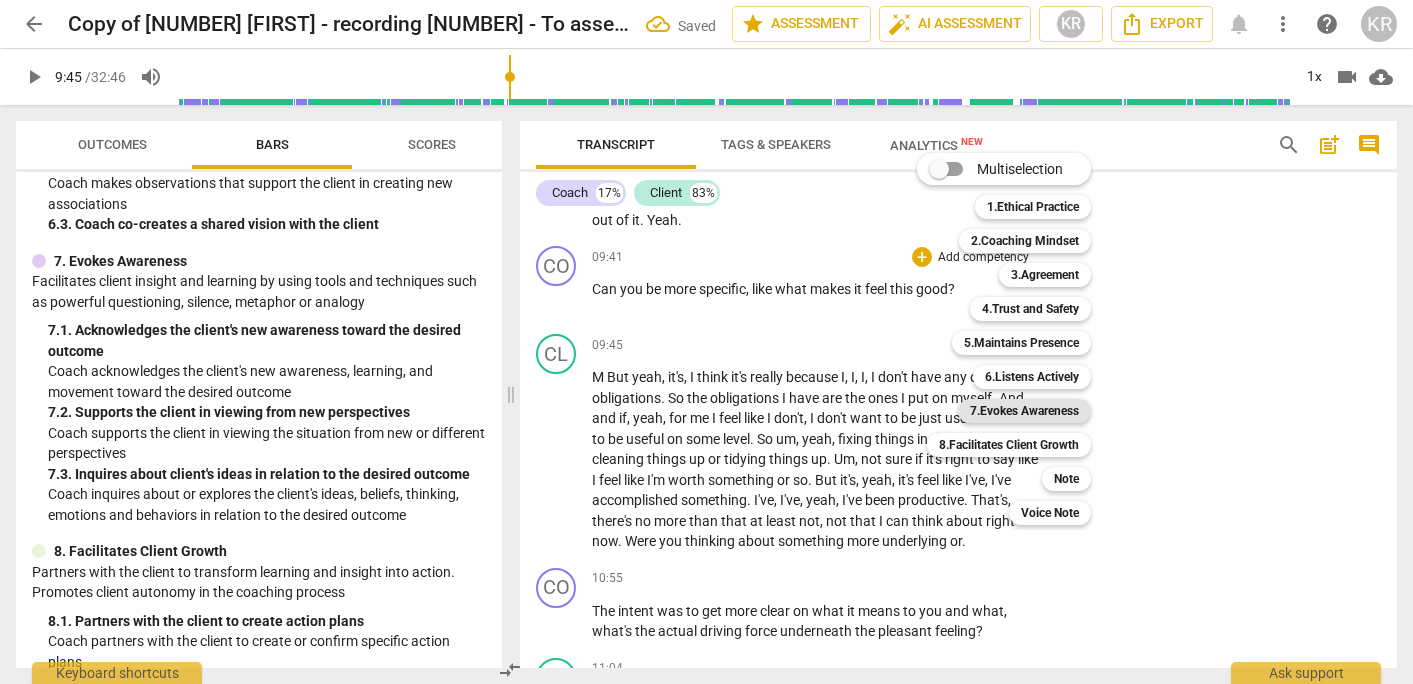 click on "7.Evokes Awareness" at bounding box center (1024, 411) 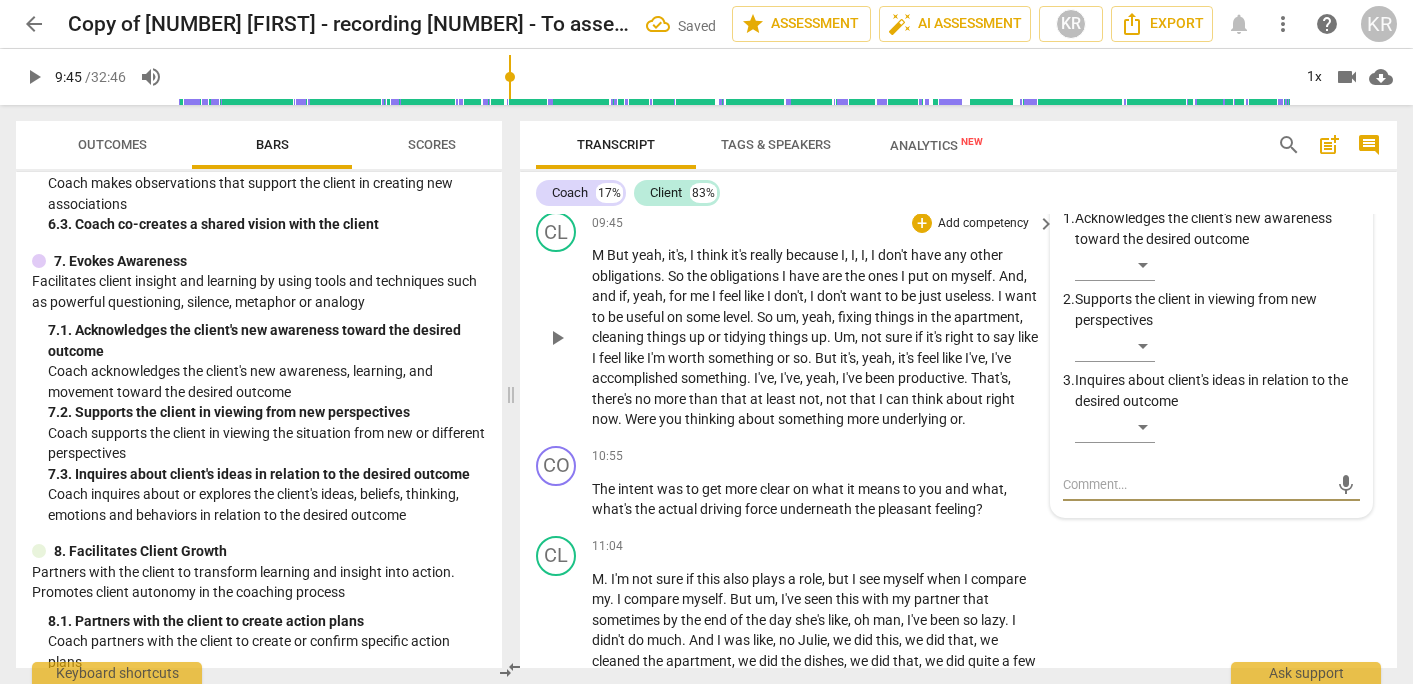 scroll, scrollTop: 5103, scrollLeft: 0, axis: vertical 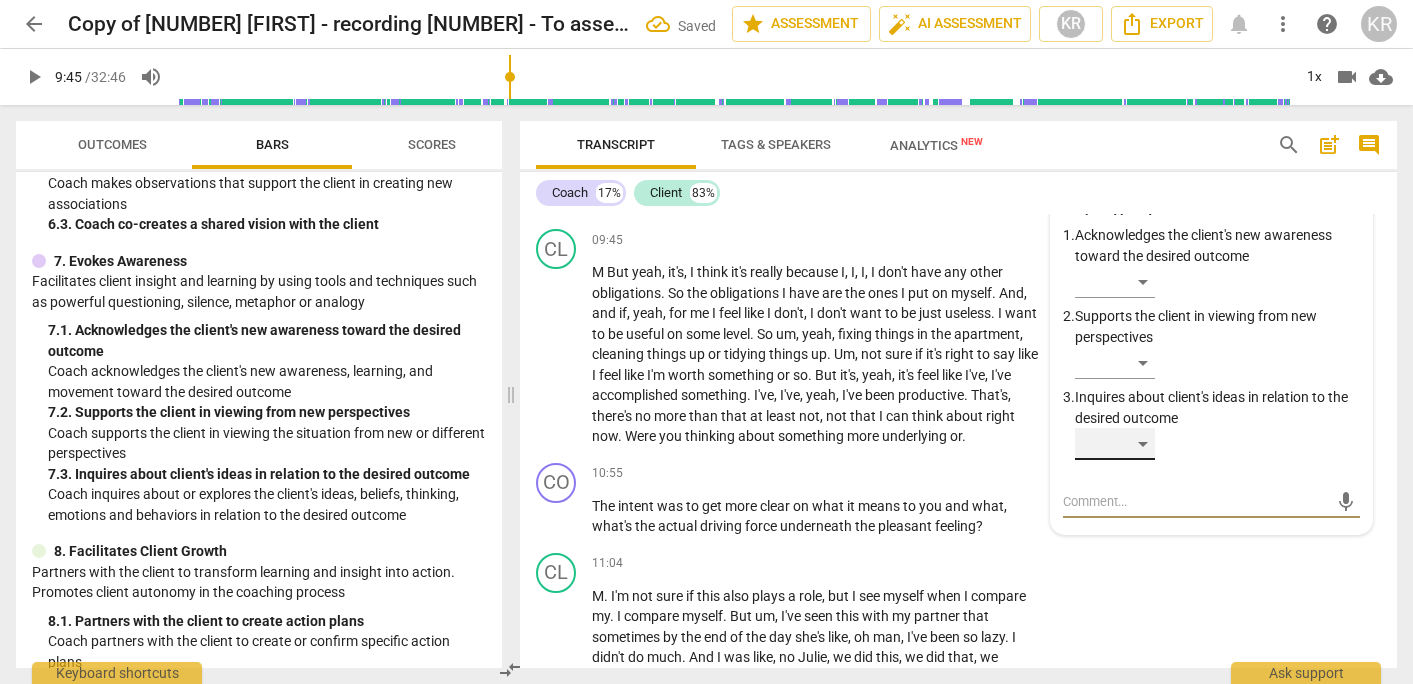 click on "​" at bounding box center (1115, 444) 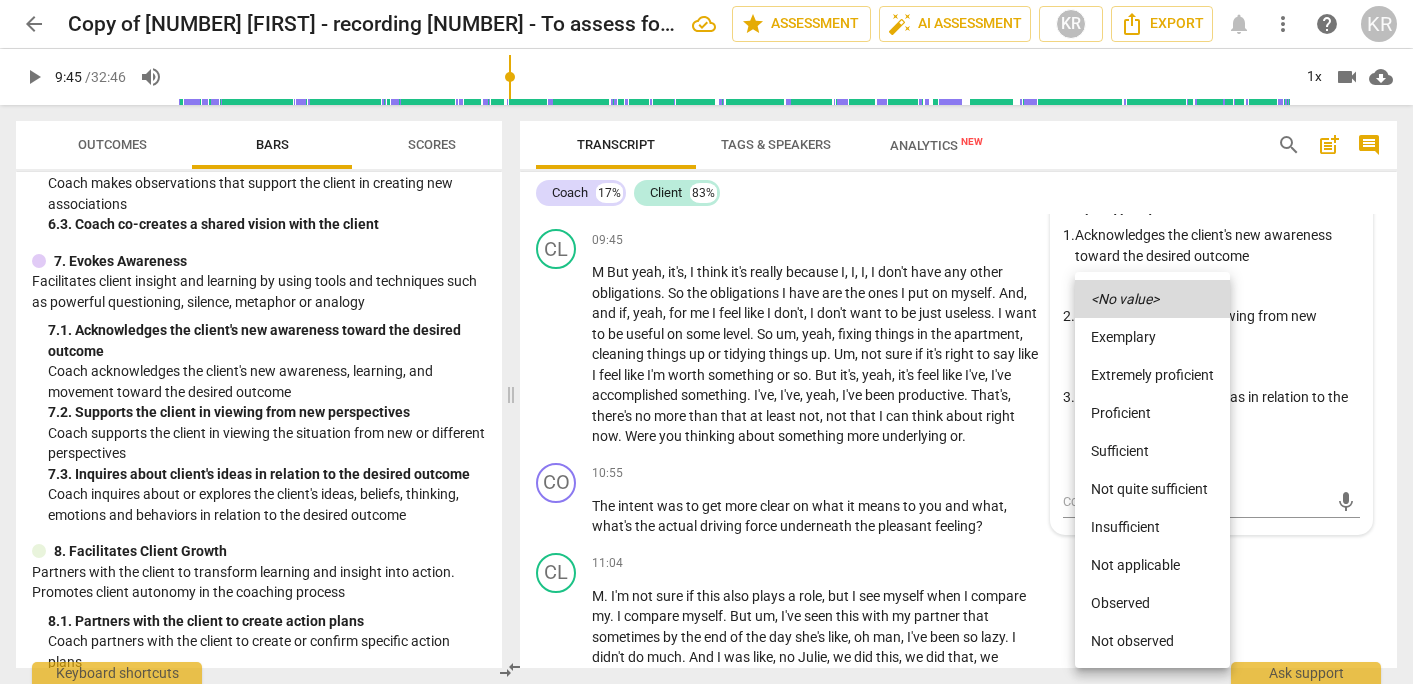 click on "Proficient" at bounding box center [1152, 413] 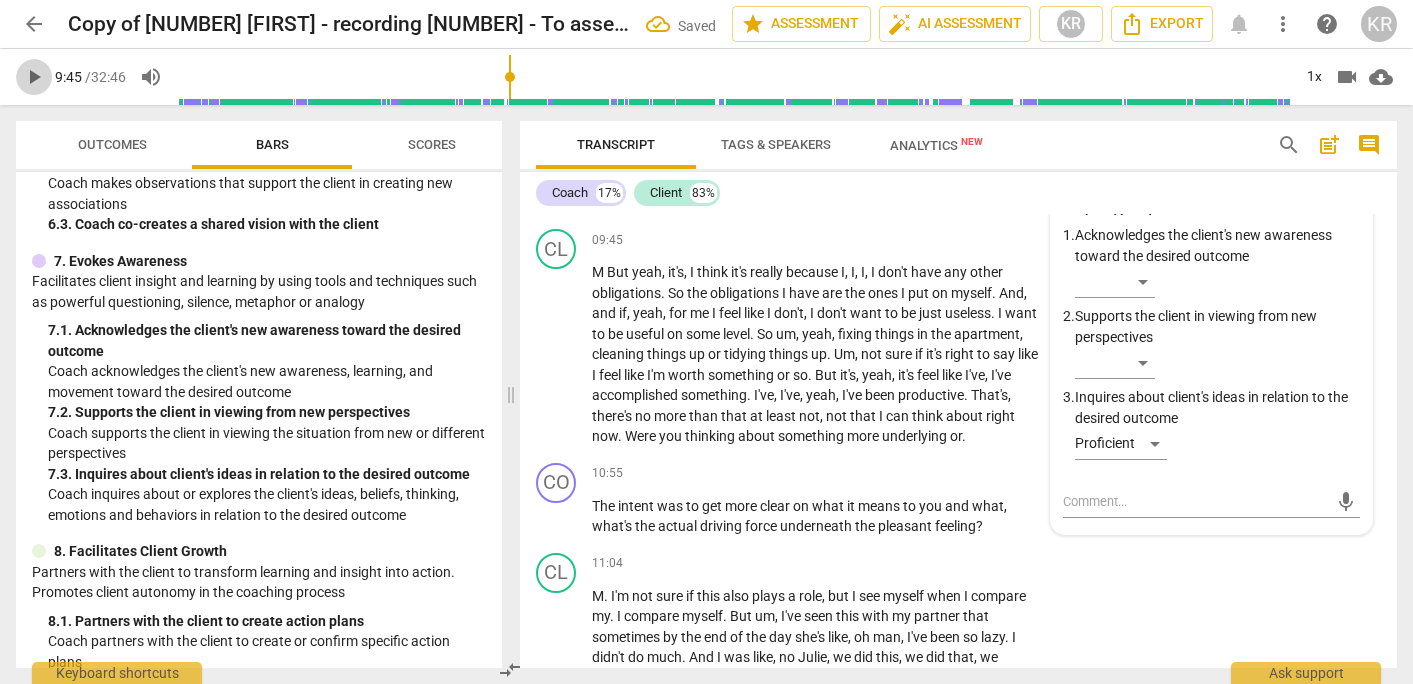 click on "play_arrow" at bounding box center (34, 77) 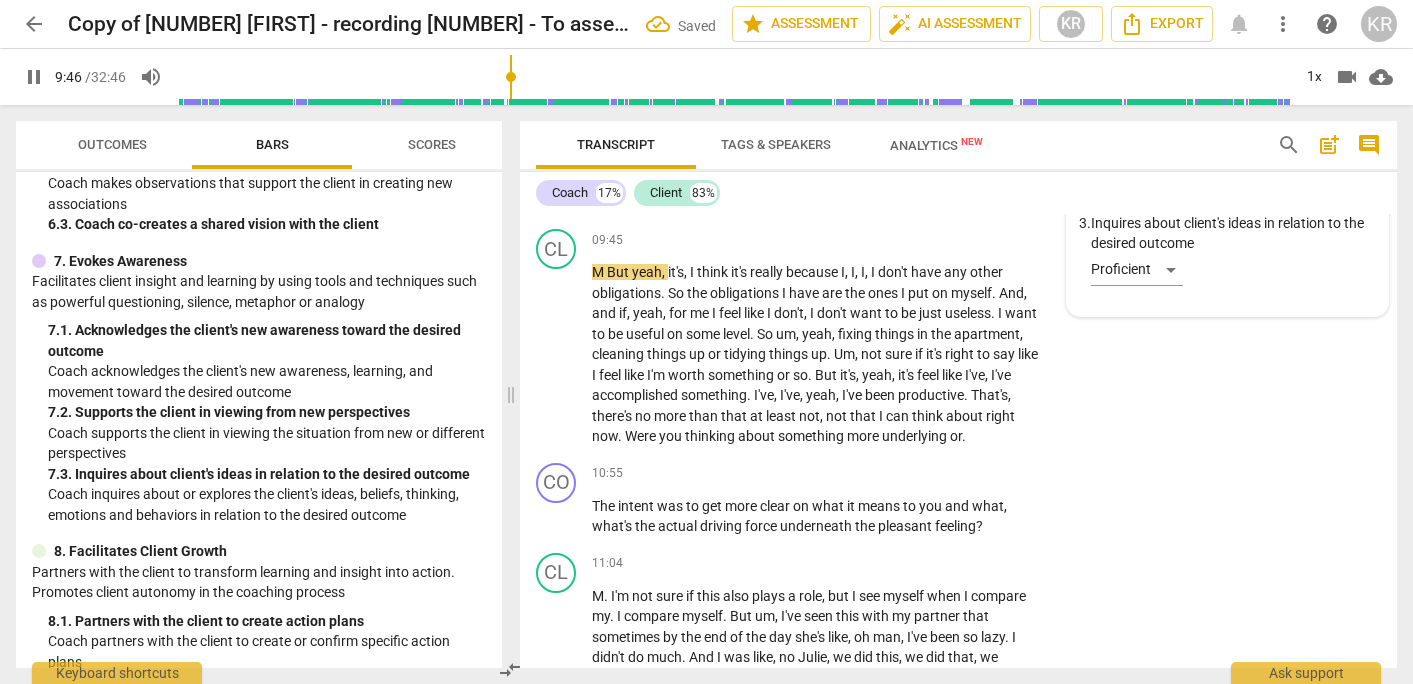 click on "[NUMBER].Evokes Awareness [FIRST] [LAST] [TIME] [DATE] [NUMBER].  Inquires about client's ideas in relation to the desired outcome Proficient" at bounding box center (1227, 245) 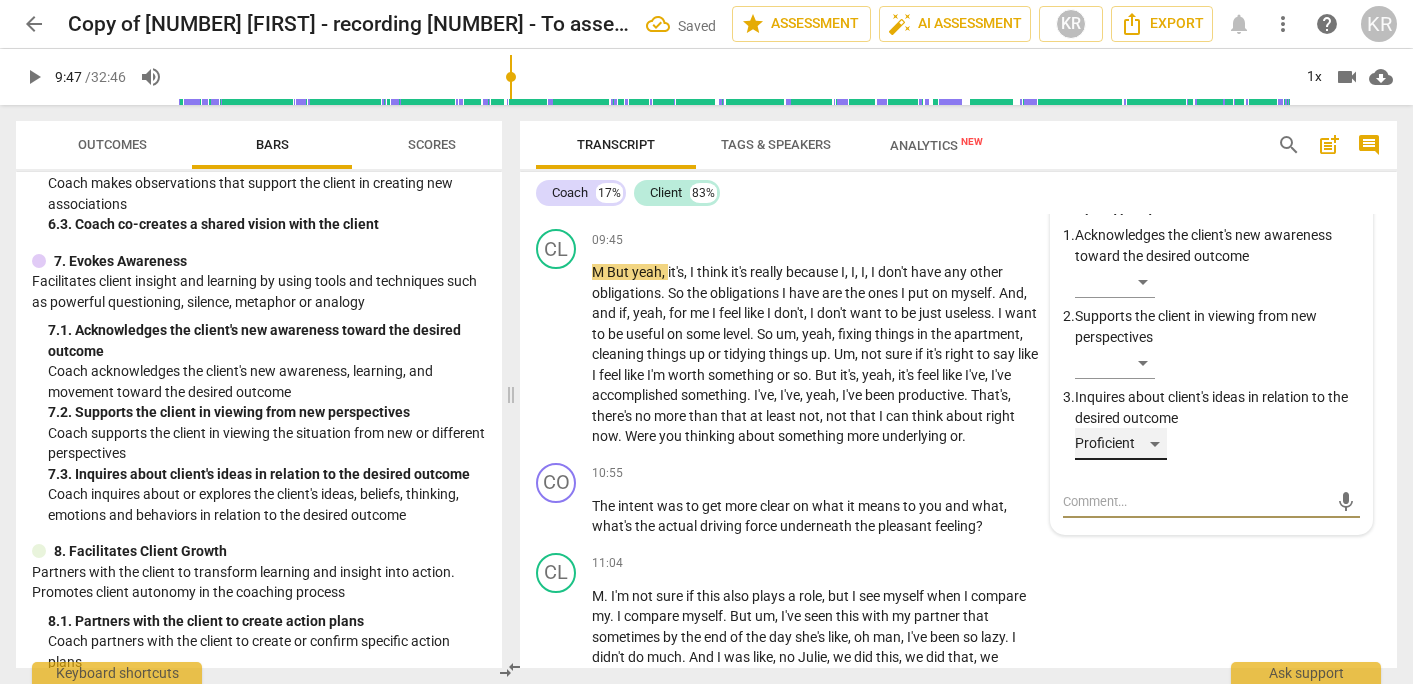 click on "Proficient" at bounding box center [1121, 444] 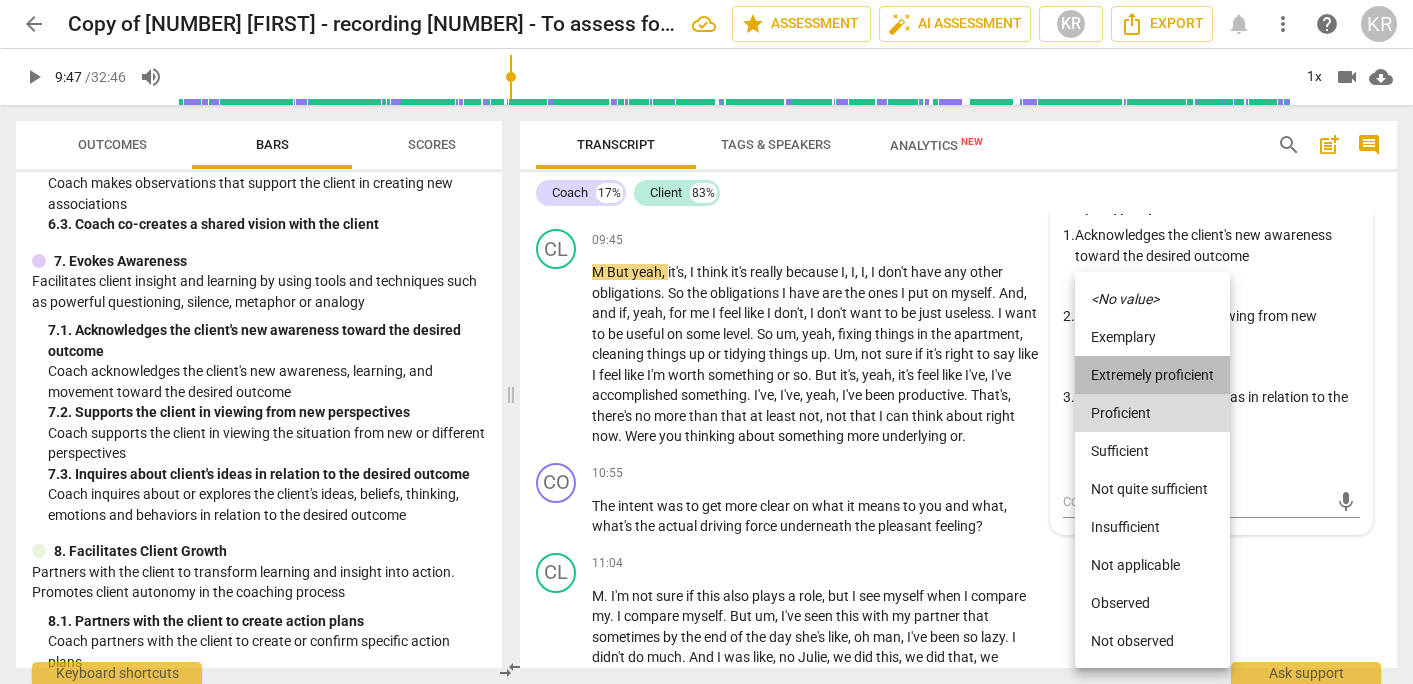 click on "Extremely proficient" at bounding box center [1152, 375] 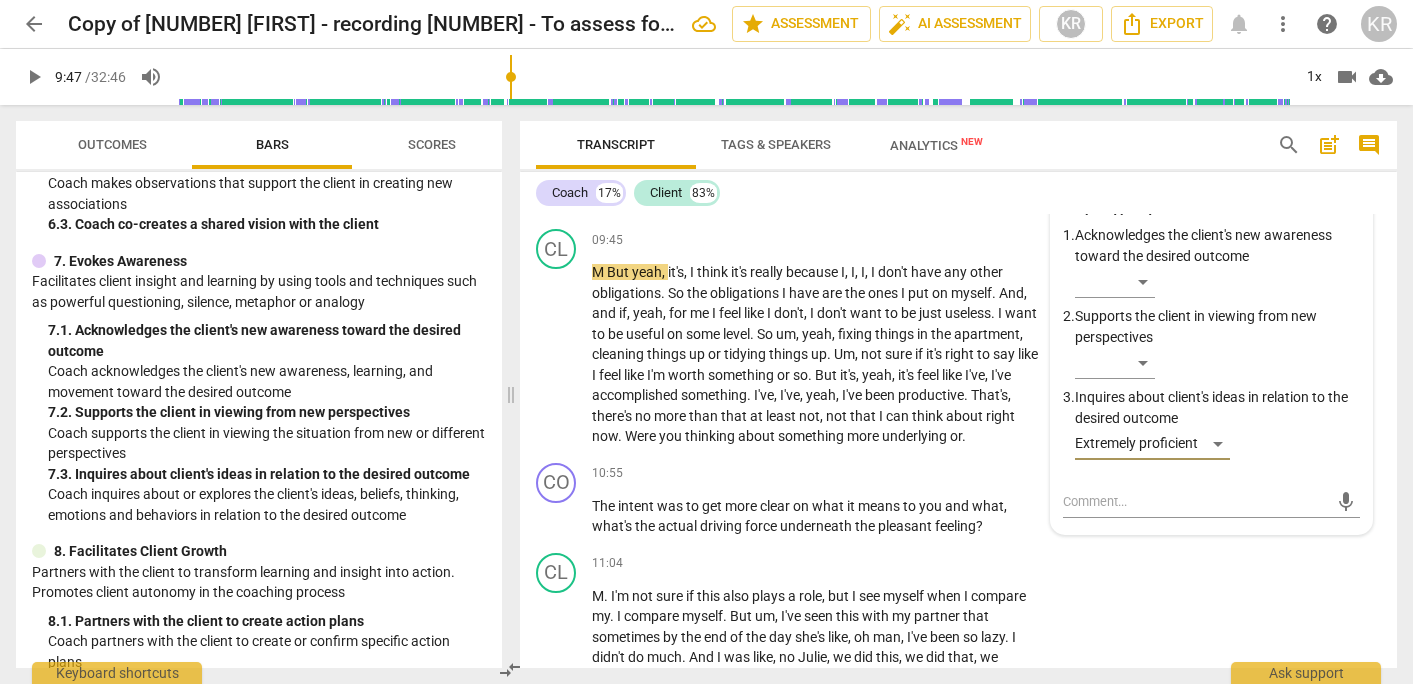 click on "play_arrow" at bounding box center [34, 77] 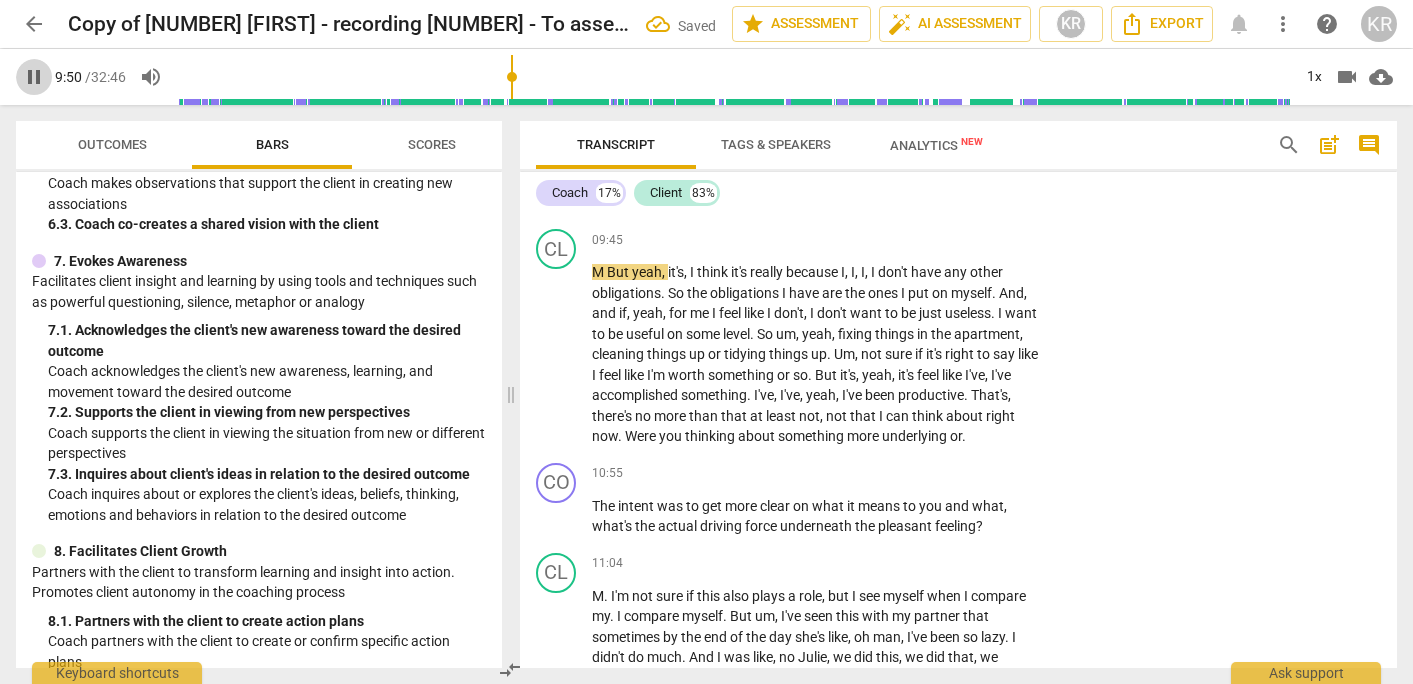 click on "pause" at bounding box center (34, 77) 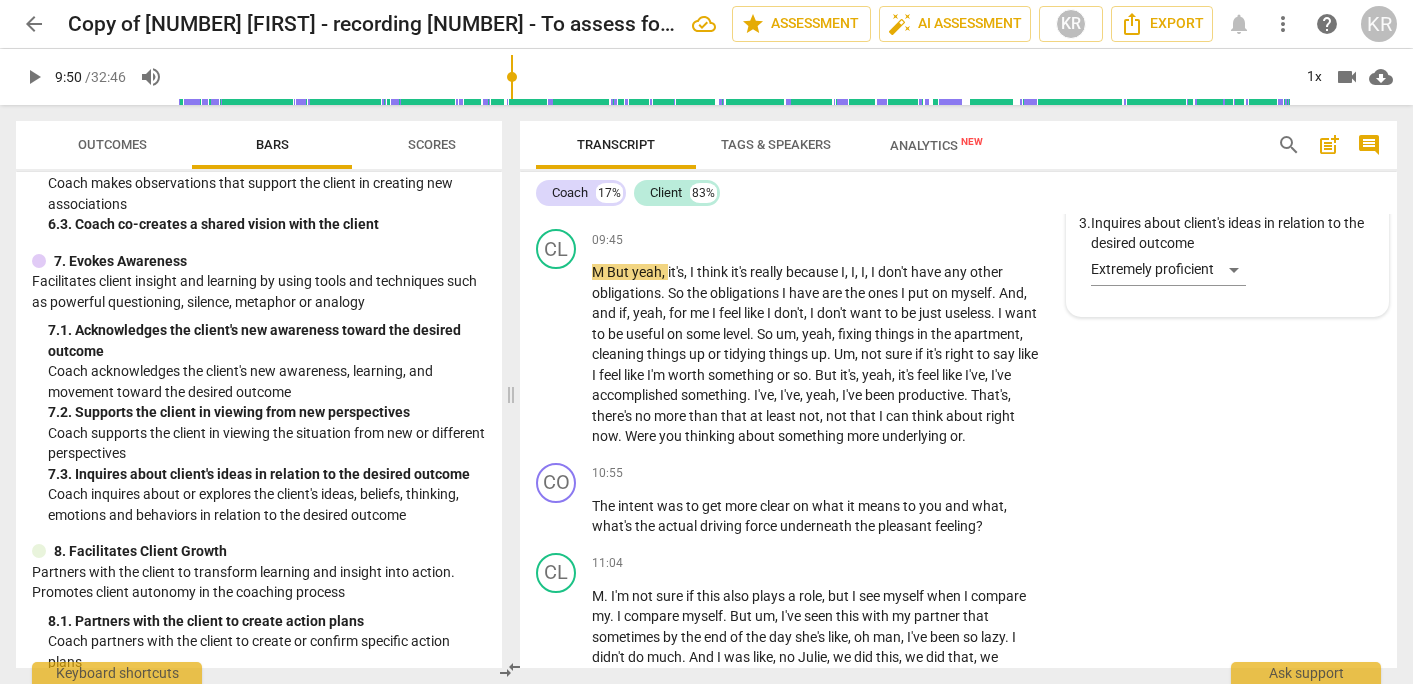 click on "[NUMBER].Evokes Awareness [FIRST] [LAST] [TIME] [DATE] [NUMBER].  Inquires about client's ideas in relation to the desired outcome Extremely proficient" at bounding box center (1227, 245) 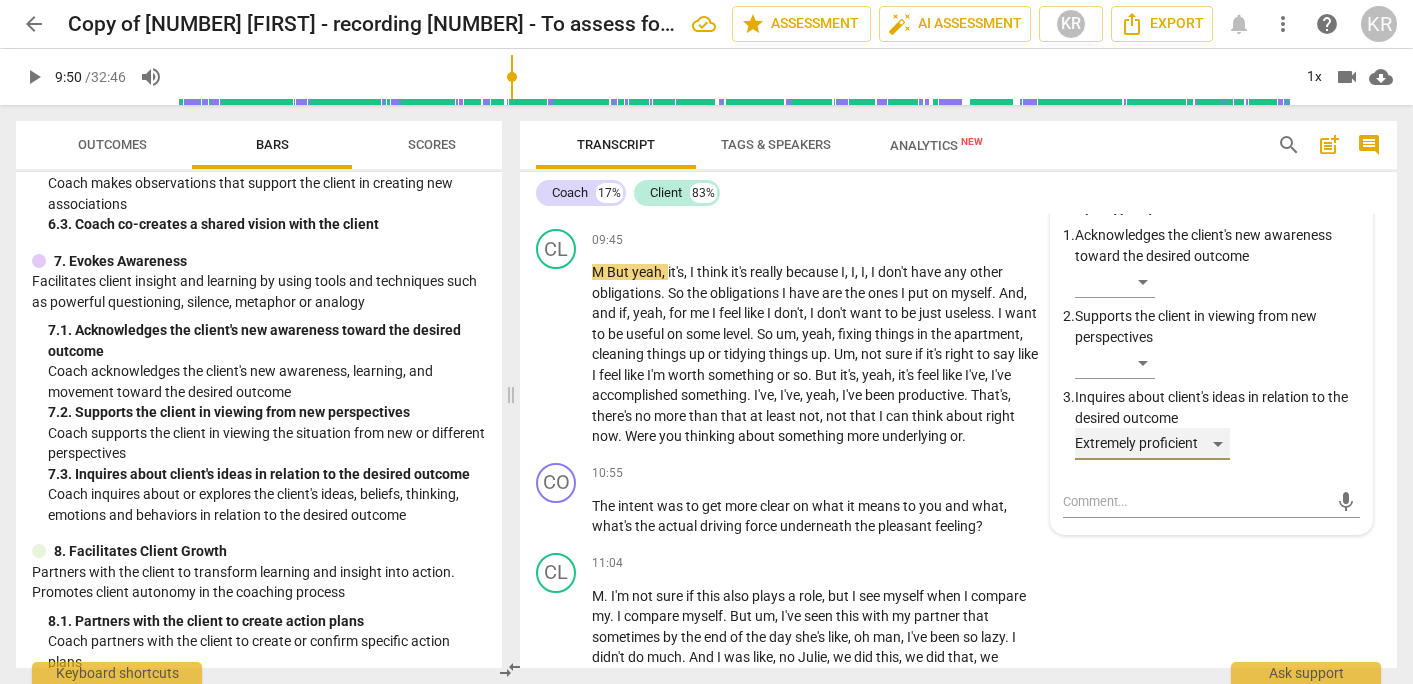 click on "Extremely proficient" at bounding box center (1152, 444) 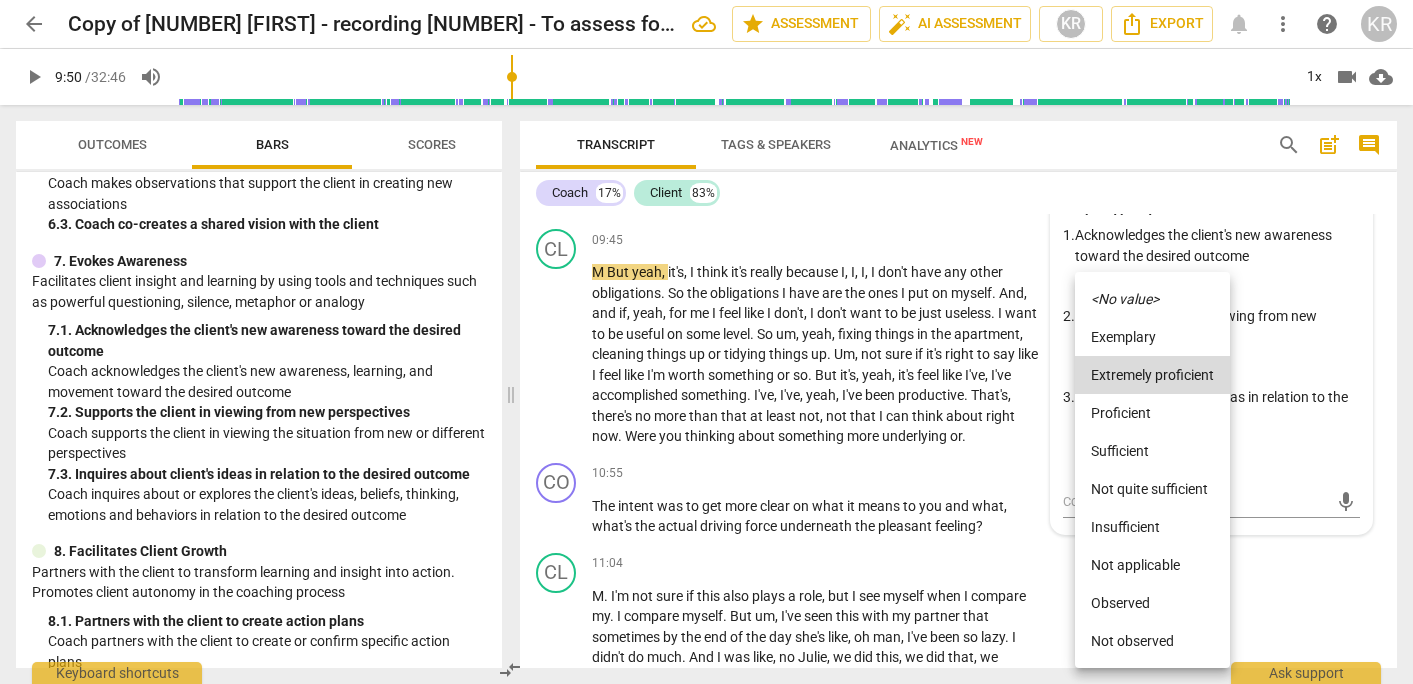 click on "Proficient" at bounding box center (1152, 413) 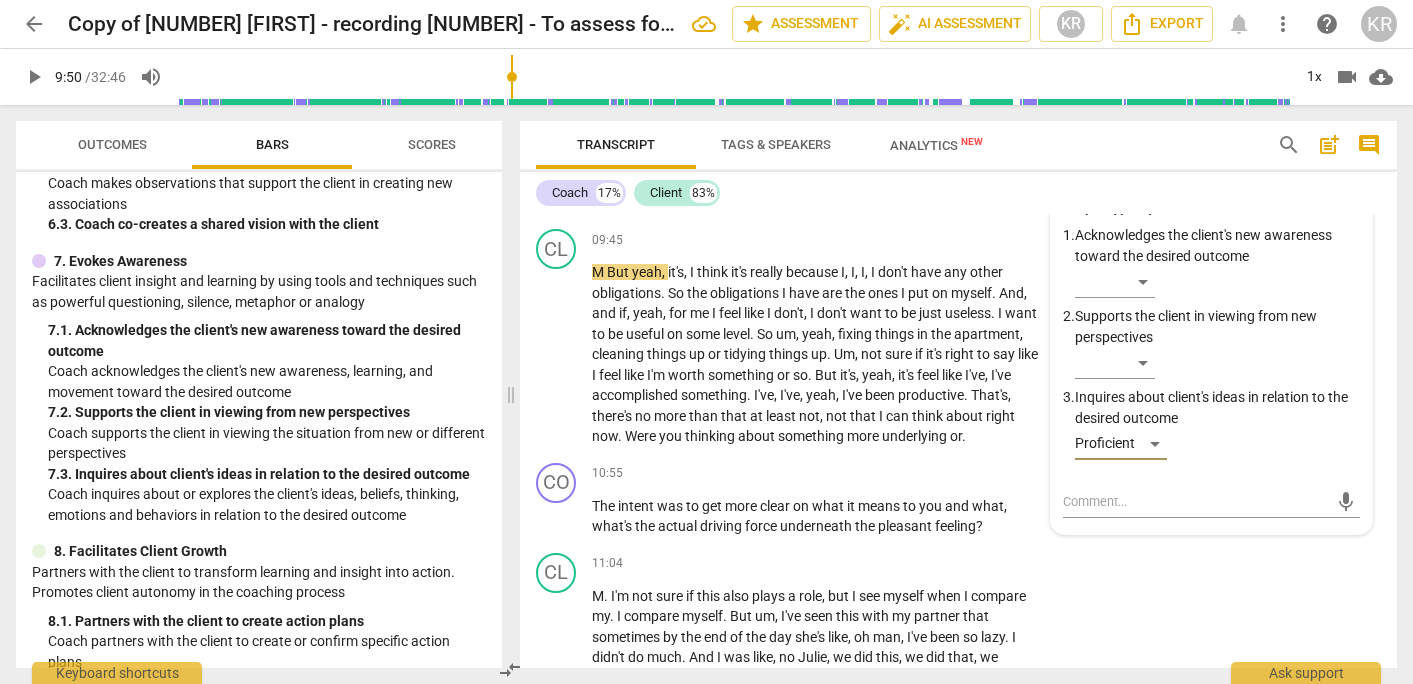 click on "play_arrow" at bounding box center (34, 77) 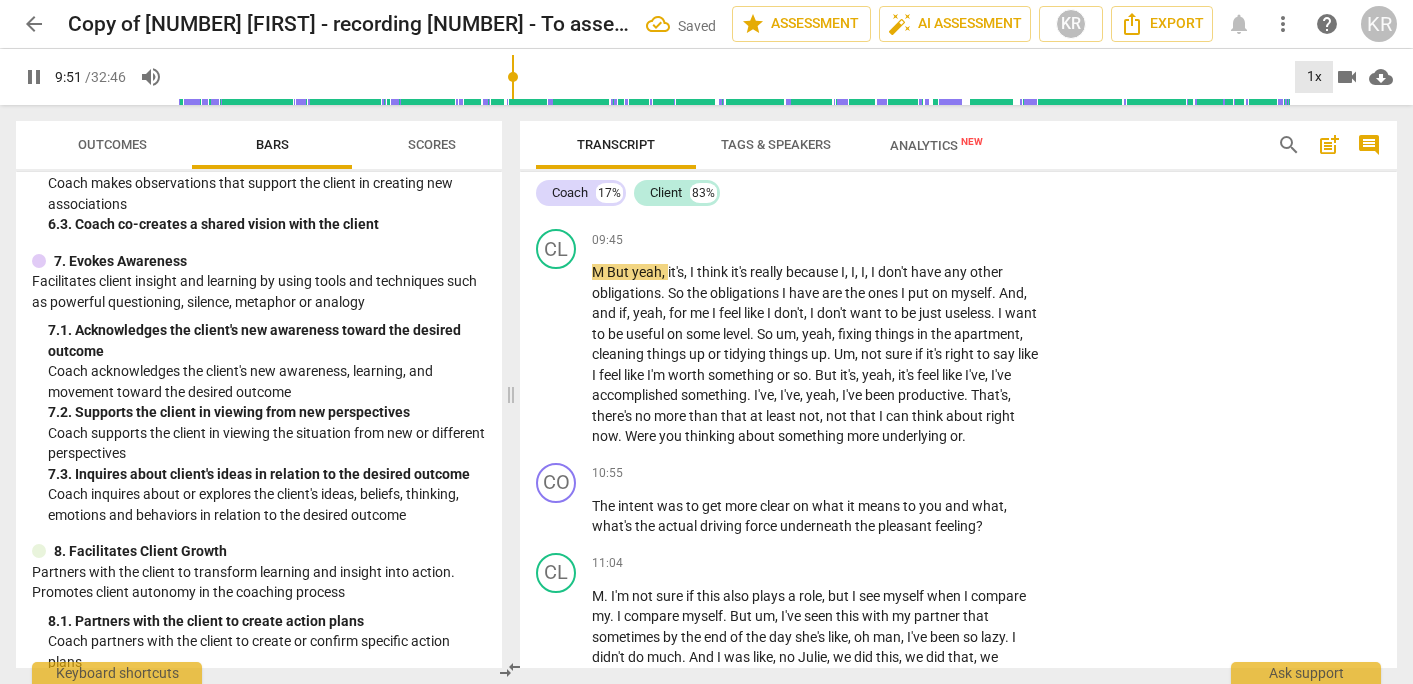 click on "1x" at bounding box center (1314, 77) 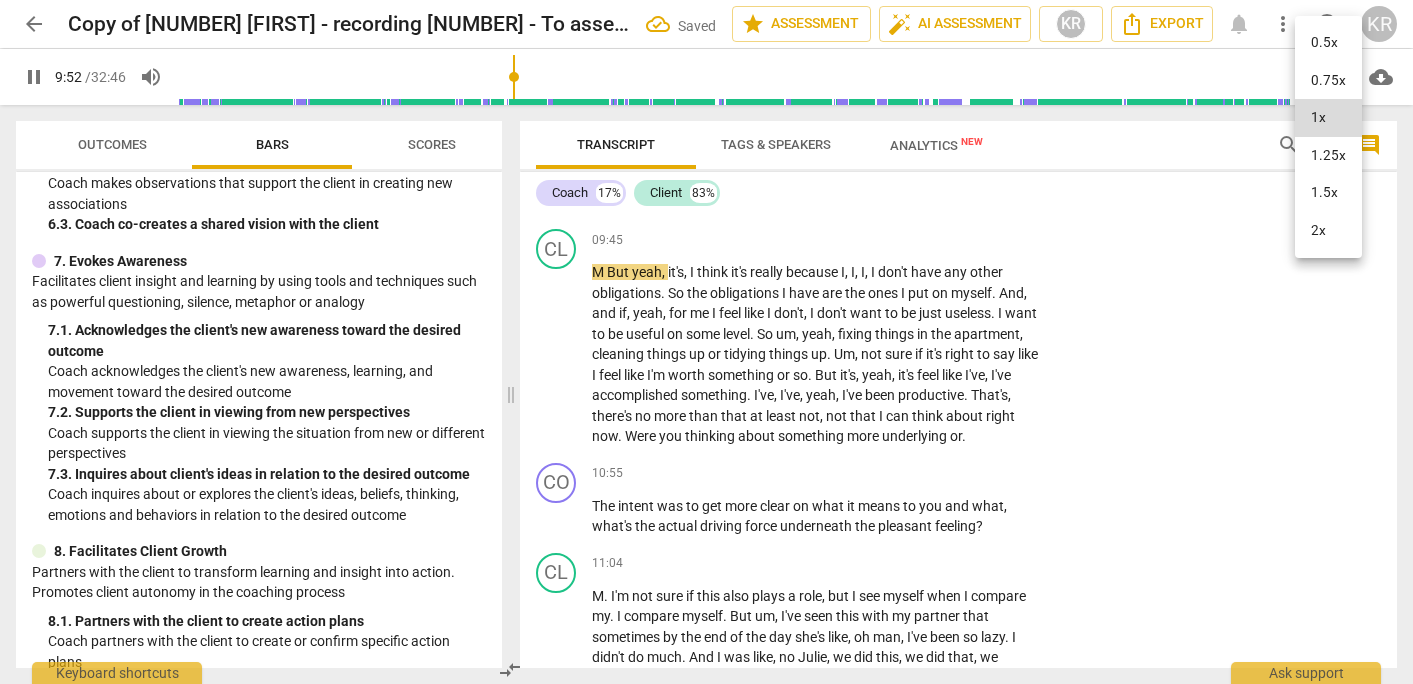 click on "1.5x" at bounding box center [1328, 193] 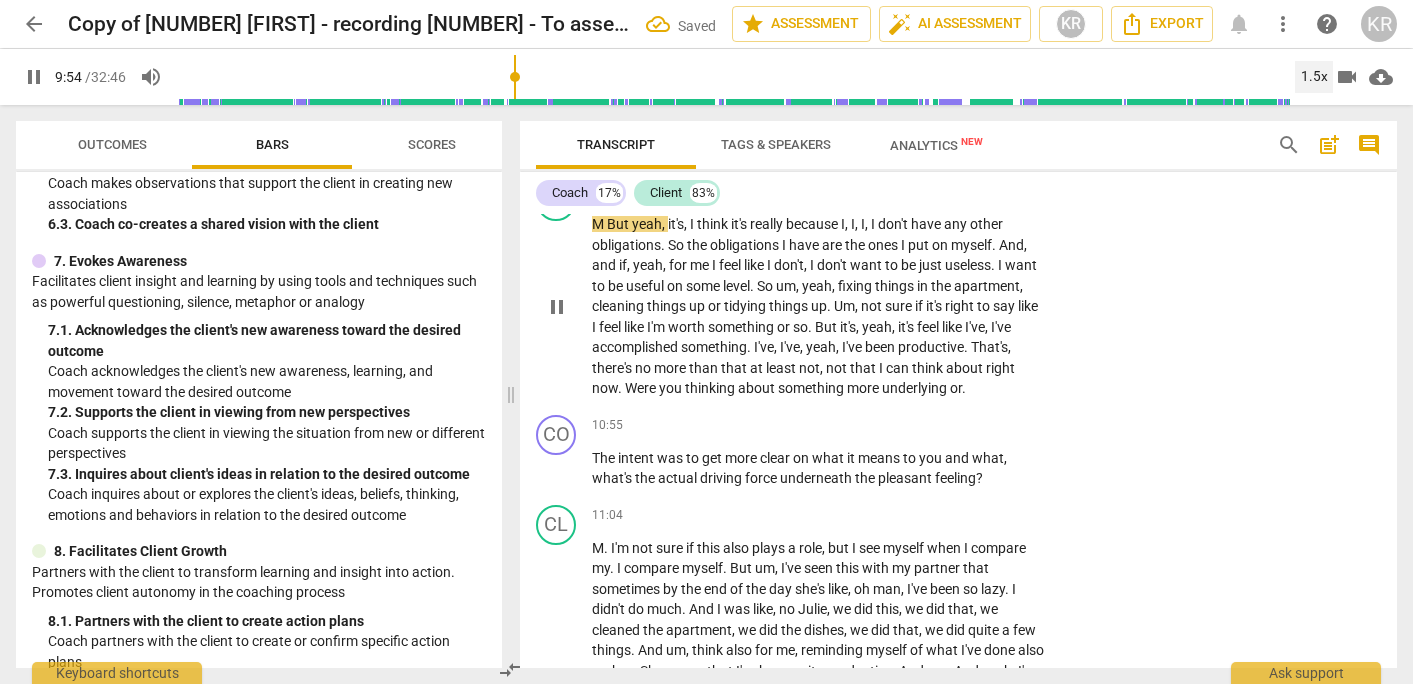 scroll, scrollTop: 5117, scrollLeft: 0, axis: vertical 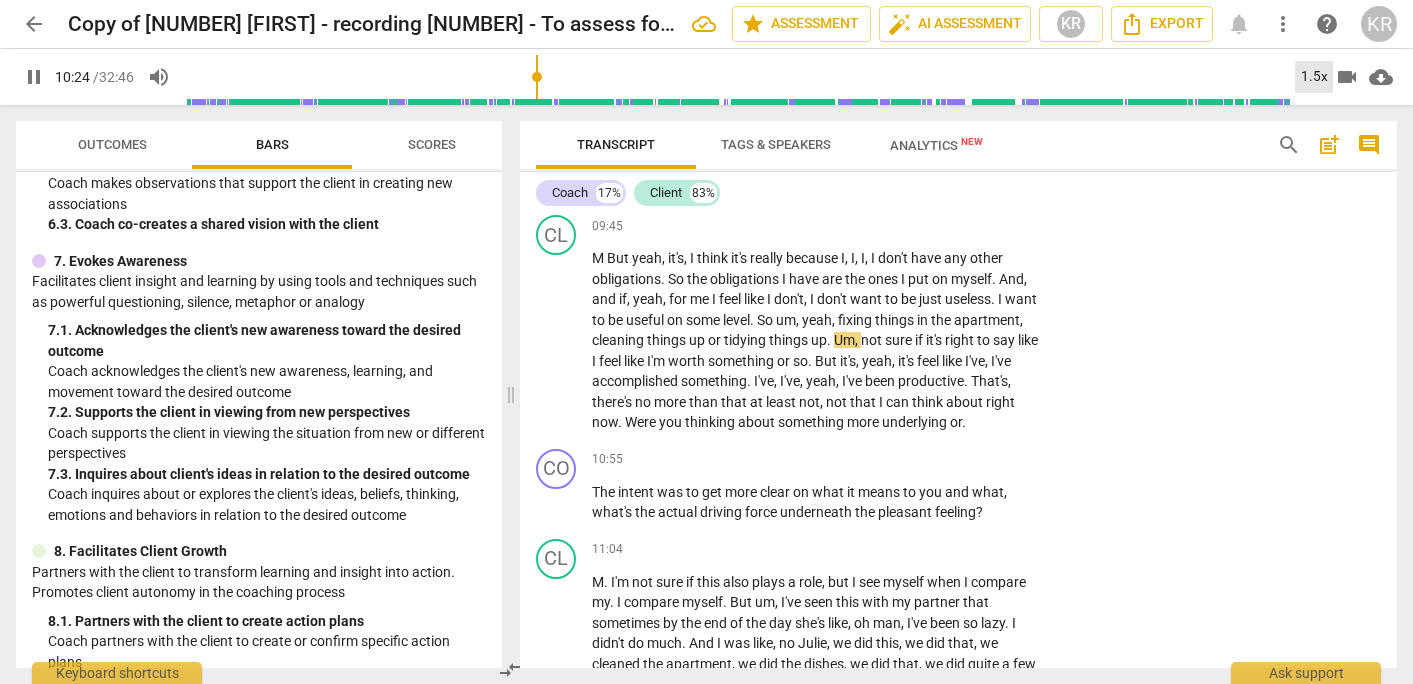 click on "1.5x" at bounding box center [1314, 77] 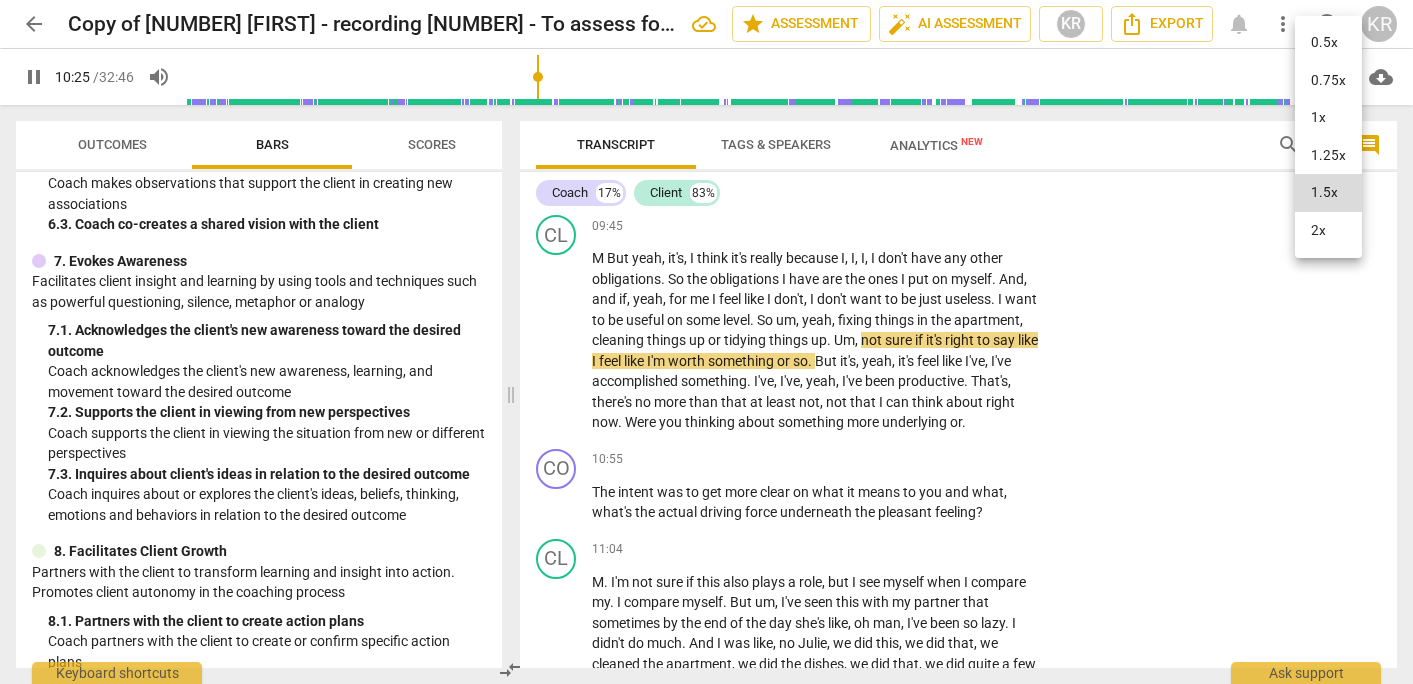 click on "1x" at bounding box center (1328, 118) 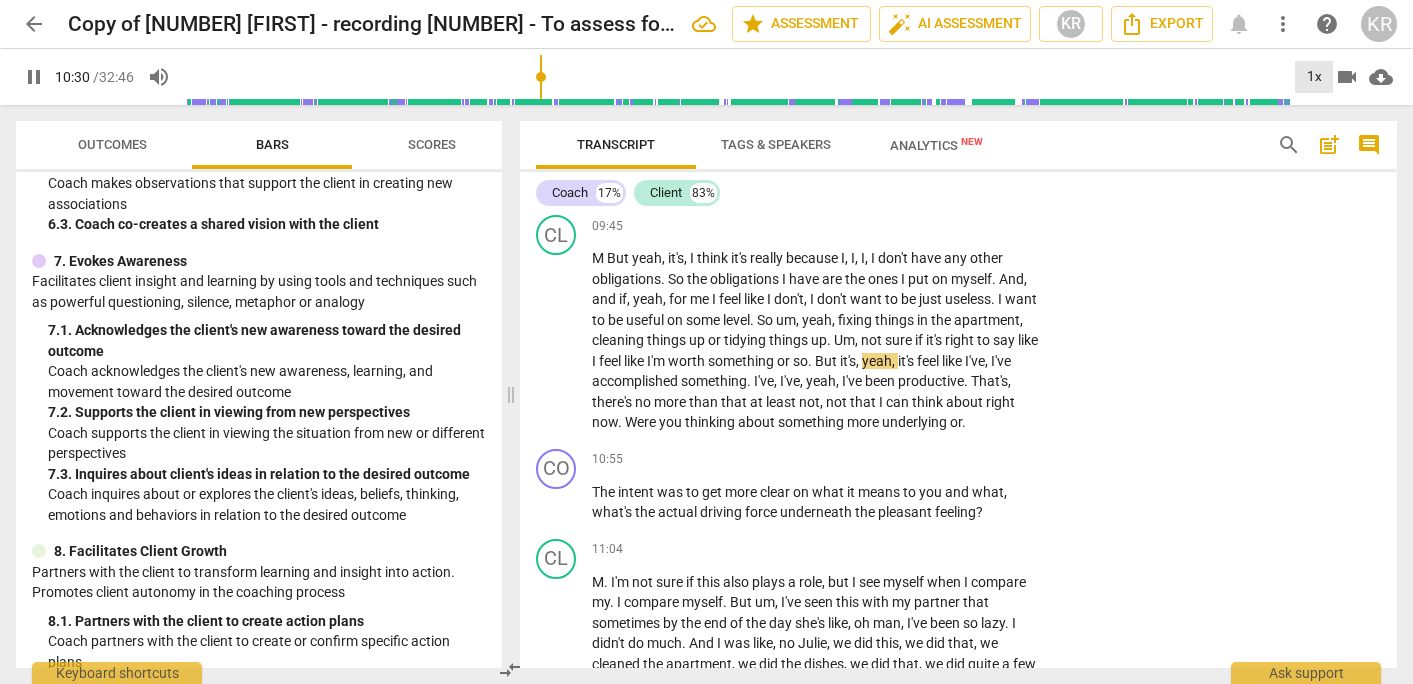 click on "1x" at bounding box center [1314, 77] 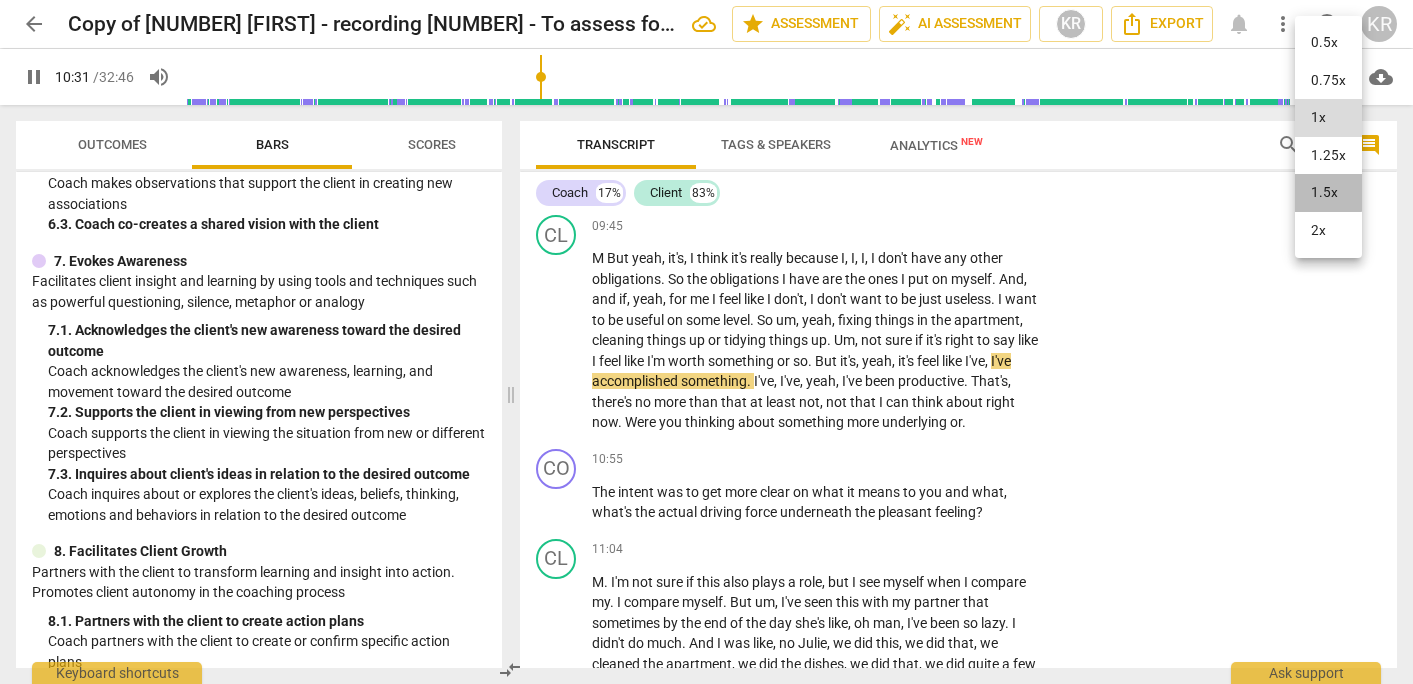 click on "1.5x" at bounding box center [1328, 193] 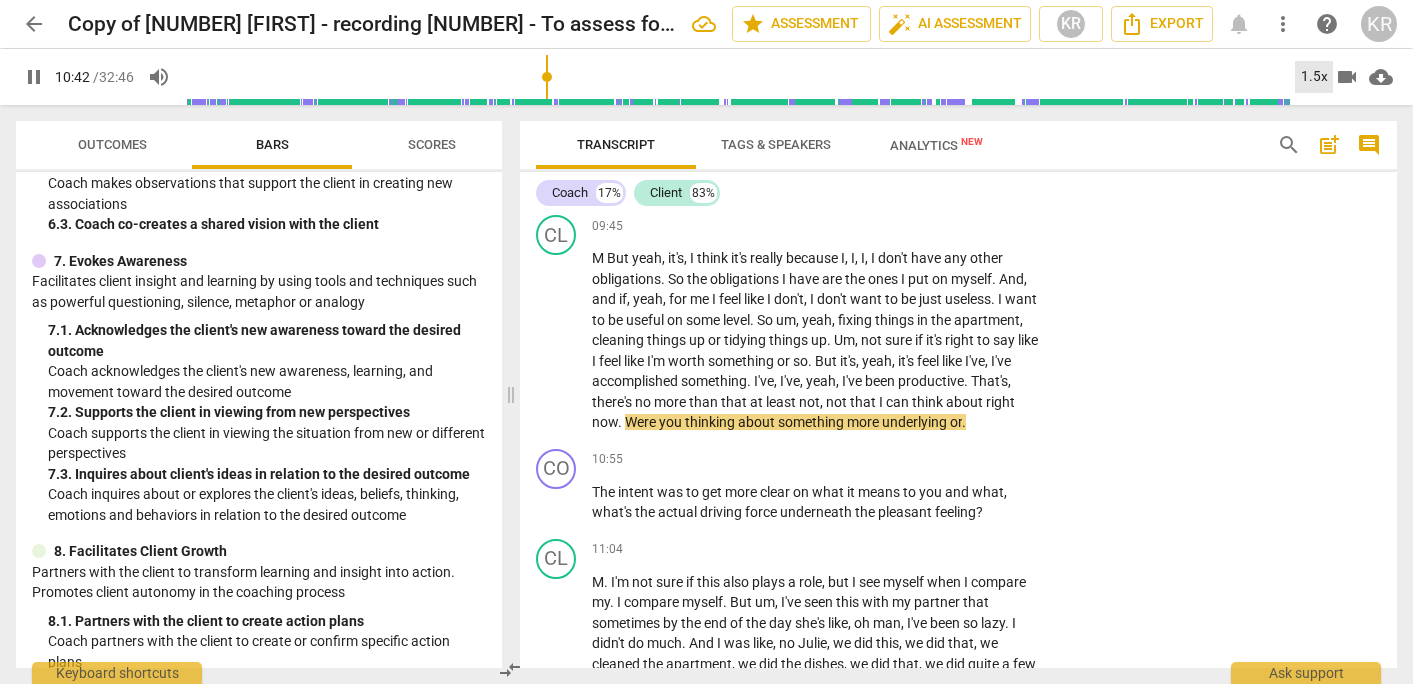 click on "1.5x" at bounding box center [1314, 77] 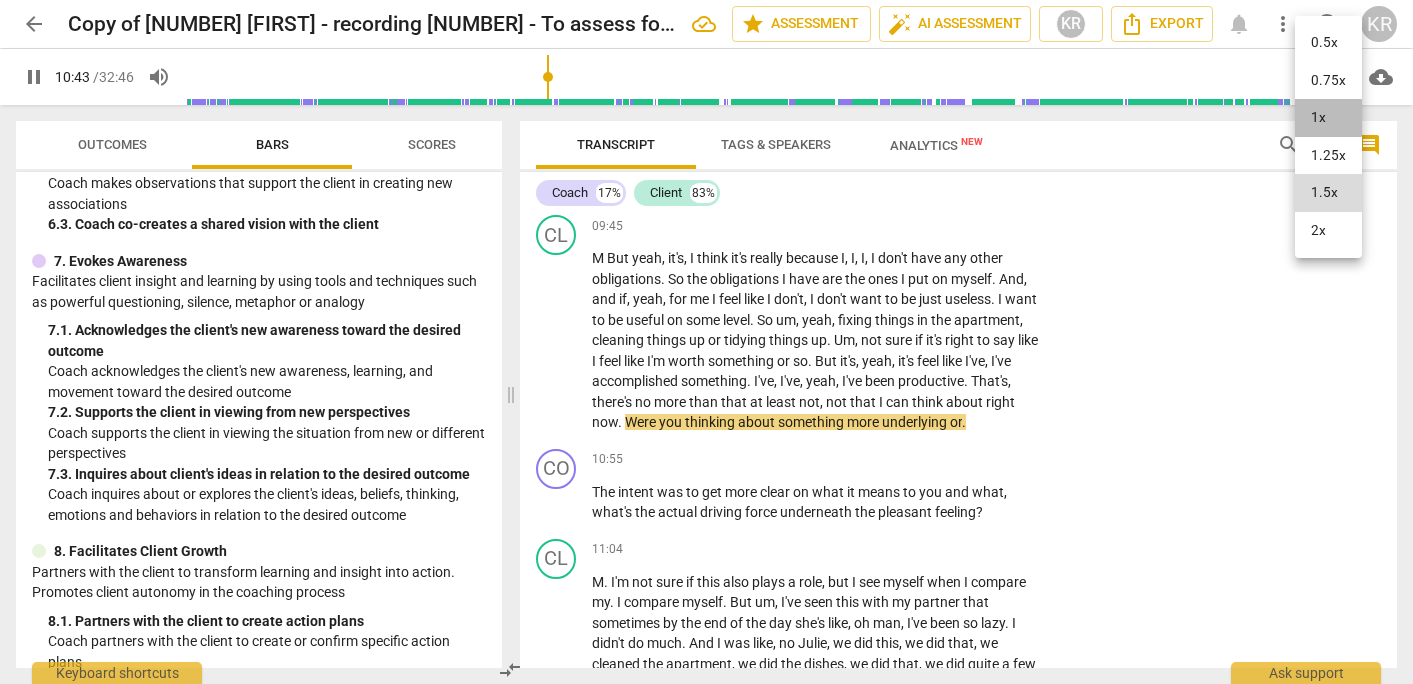 click on "1x" at bounding box center (1328, 118) 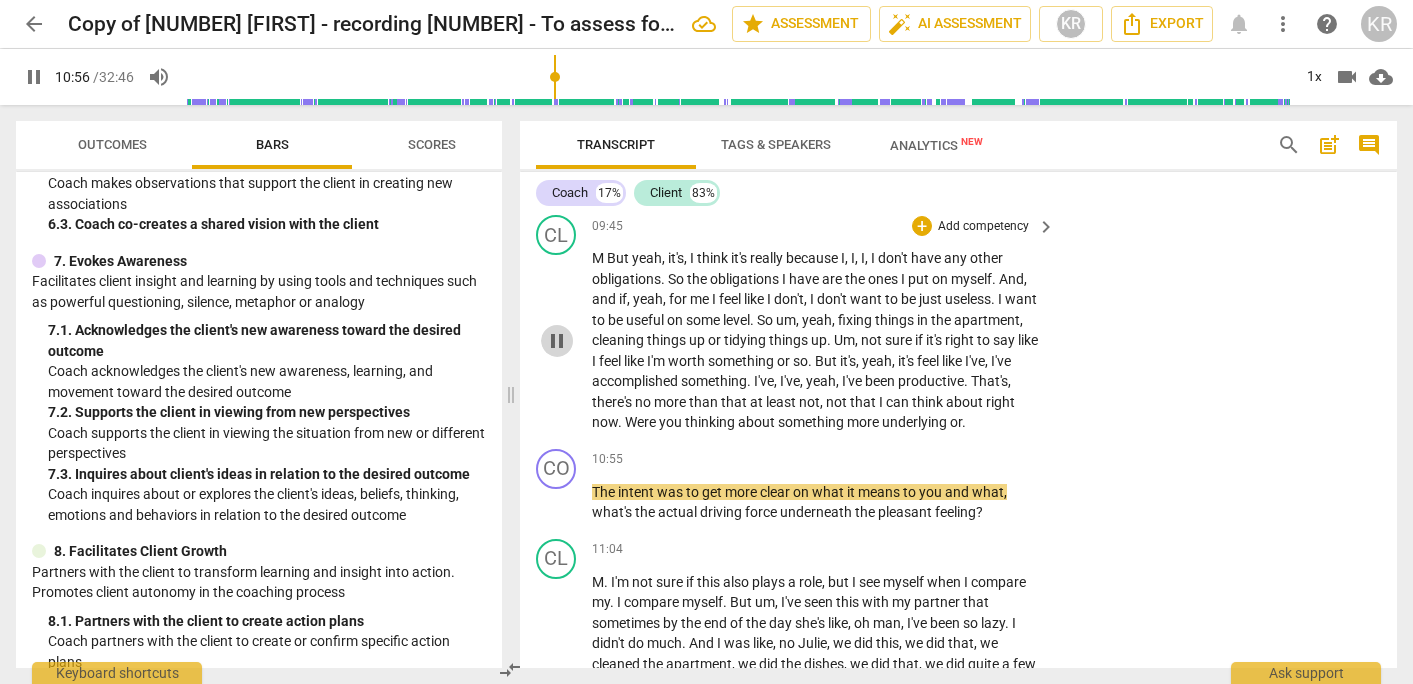 click on "pause" at bounding box center [557, 341] 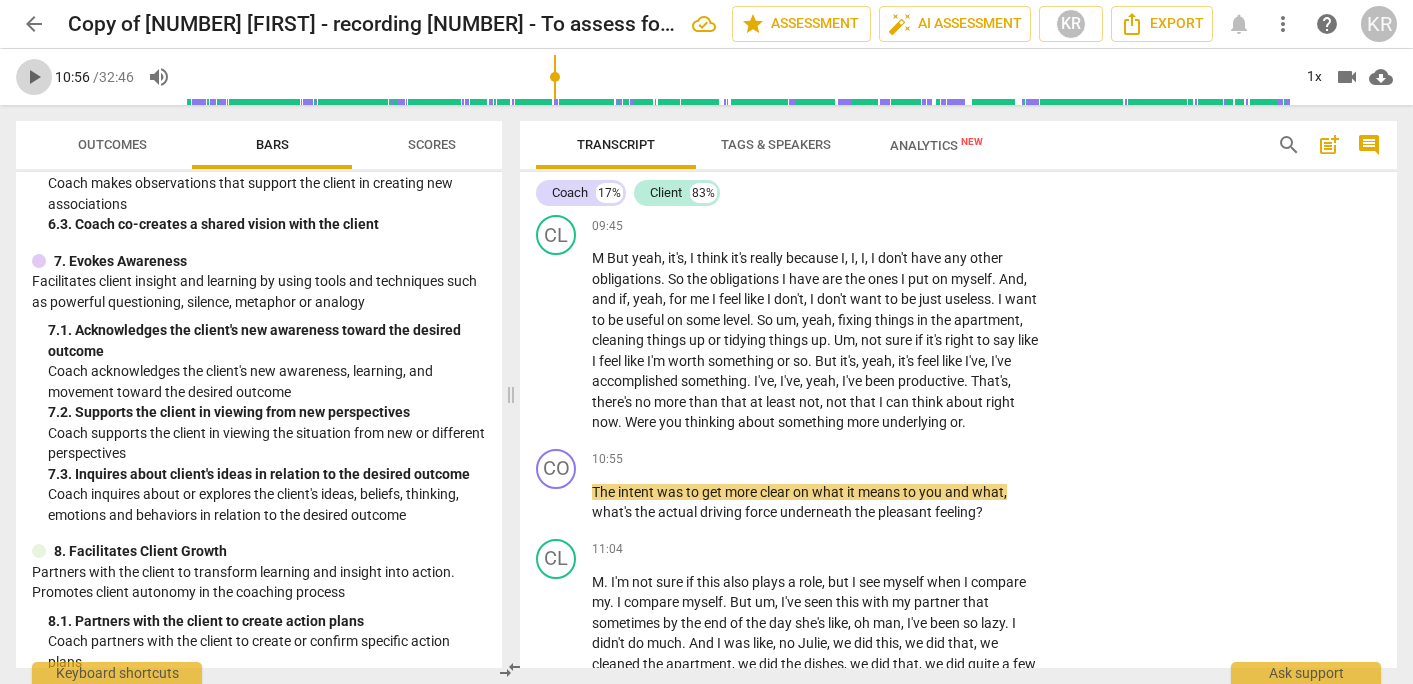 click on "play_arrow" at bounding box center [34, 77] 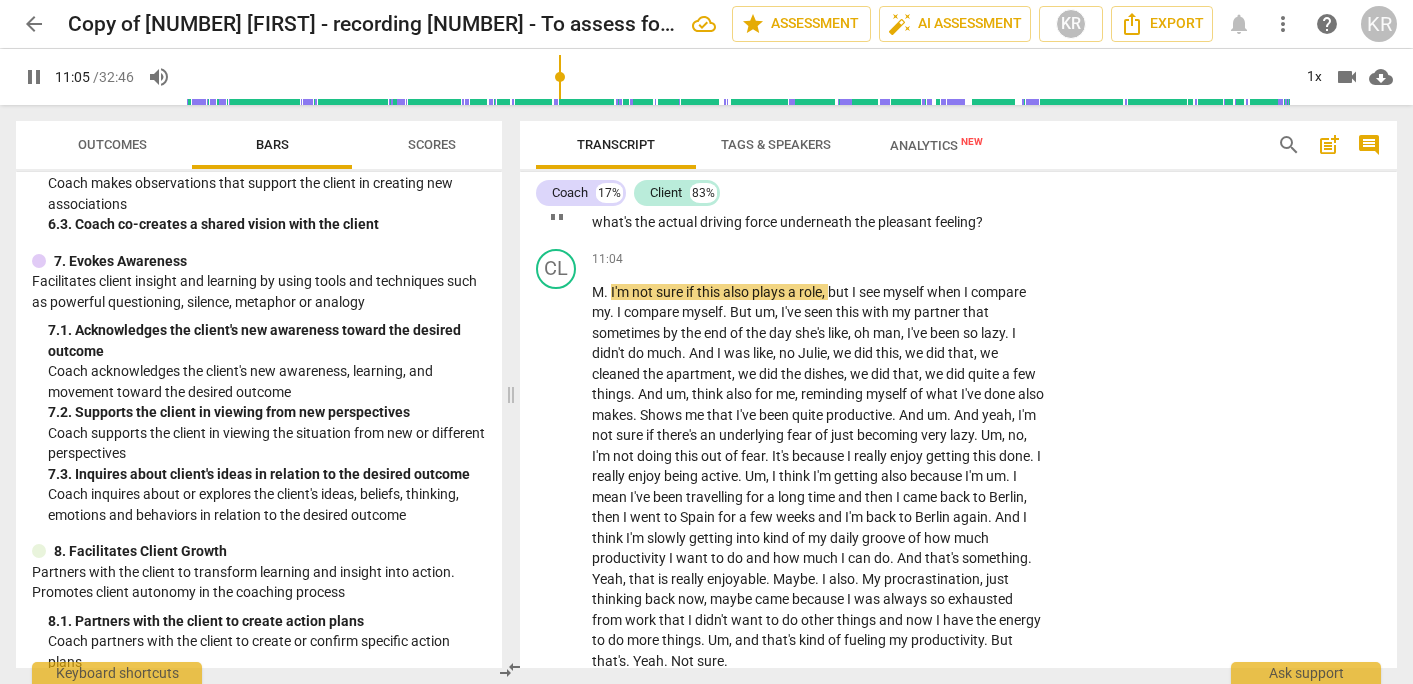 scroll, scrollTop: 5424, scrollLeft: 0, axis: vertical 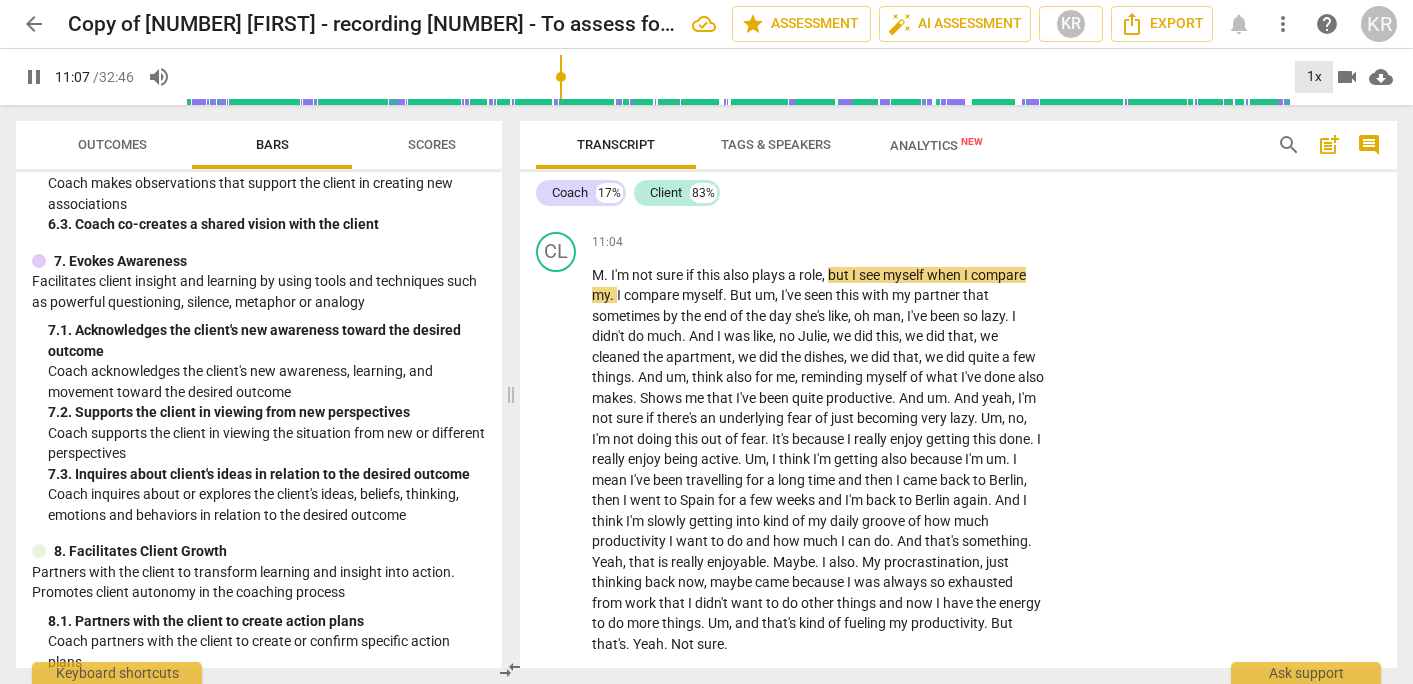 click on "1x" at bounding box center [1314, 77] 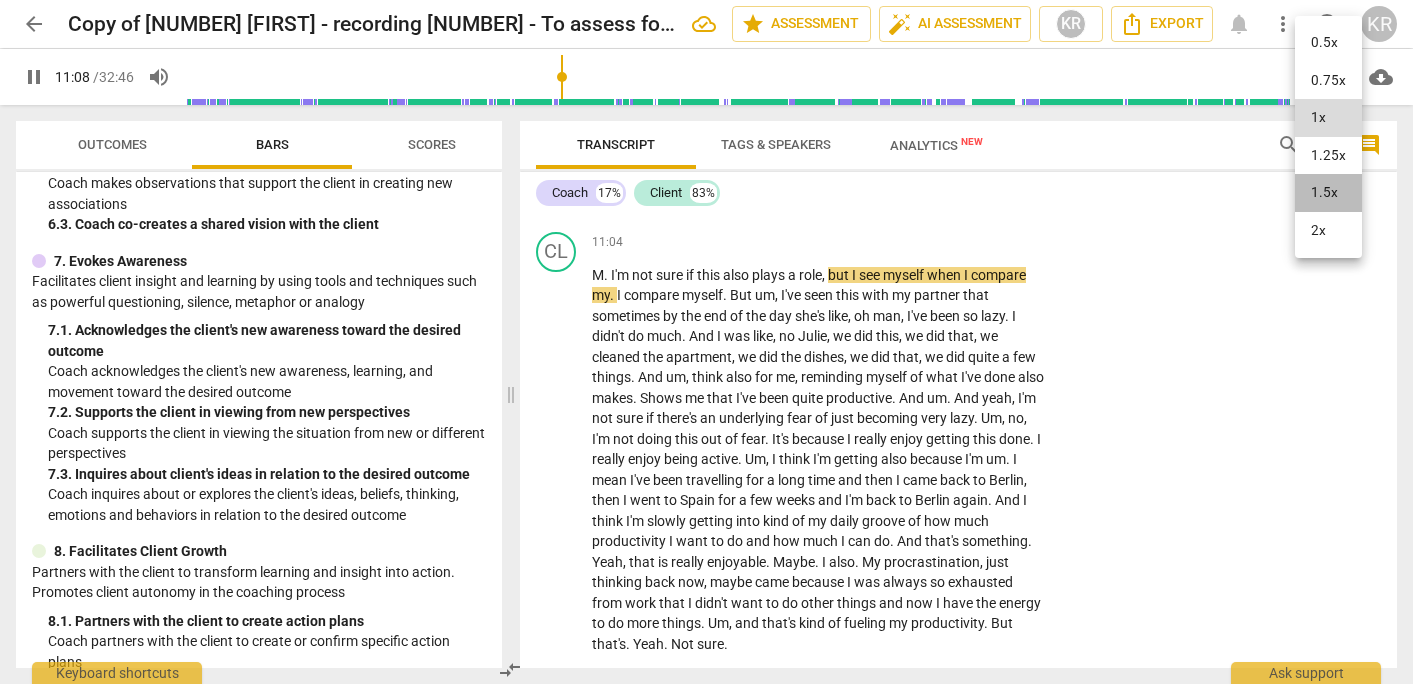 click on "1.5x" at bounding box center [1328, 193] 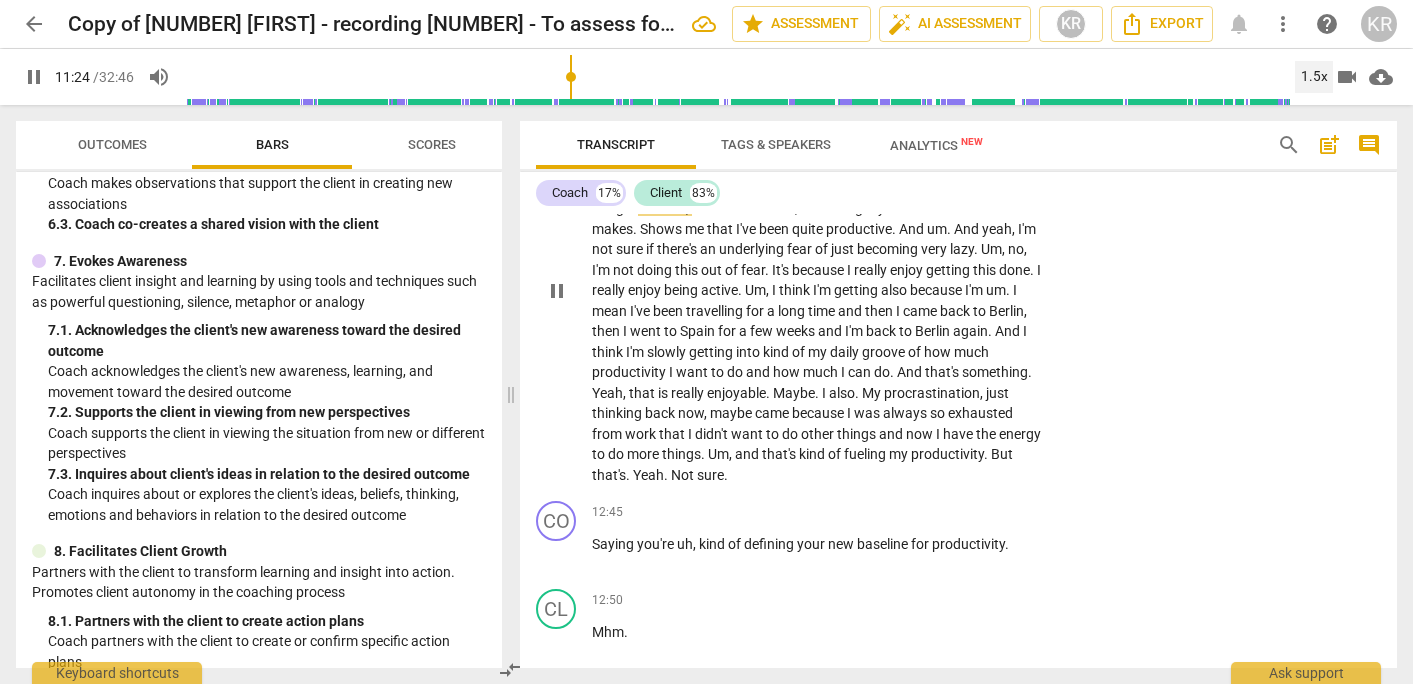 scroll, scrollTop: 5598, scrollLeft: 0, axis: vertical 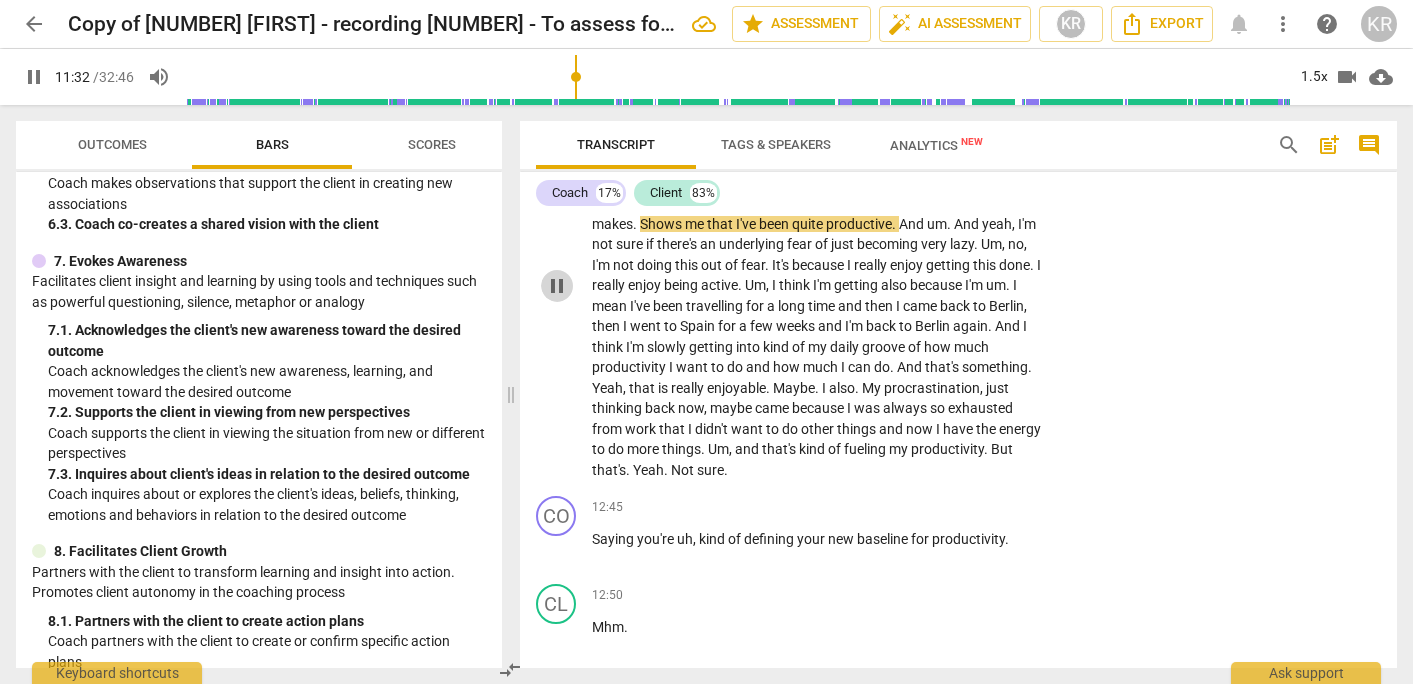 click on "pause" at bounding box center (557, 286) 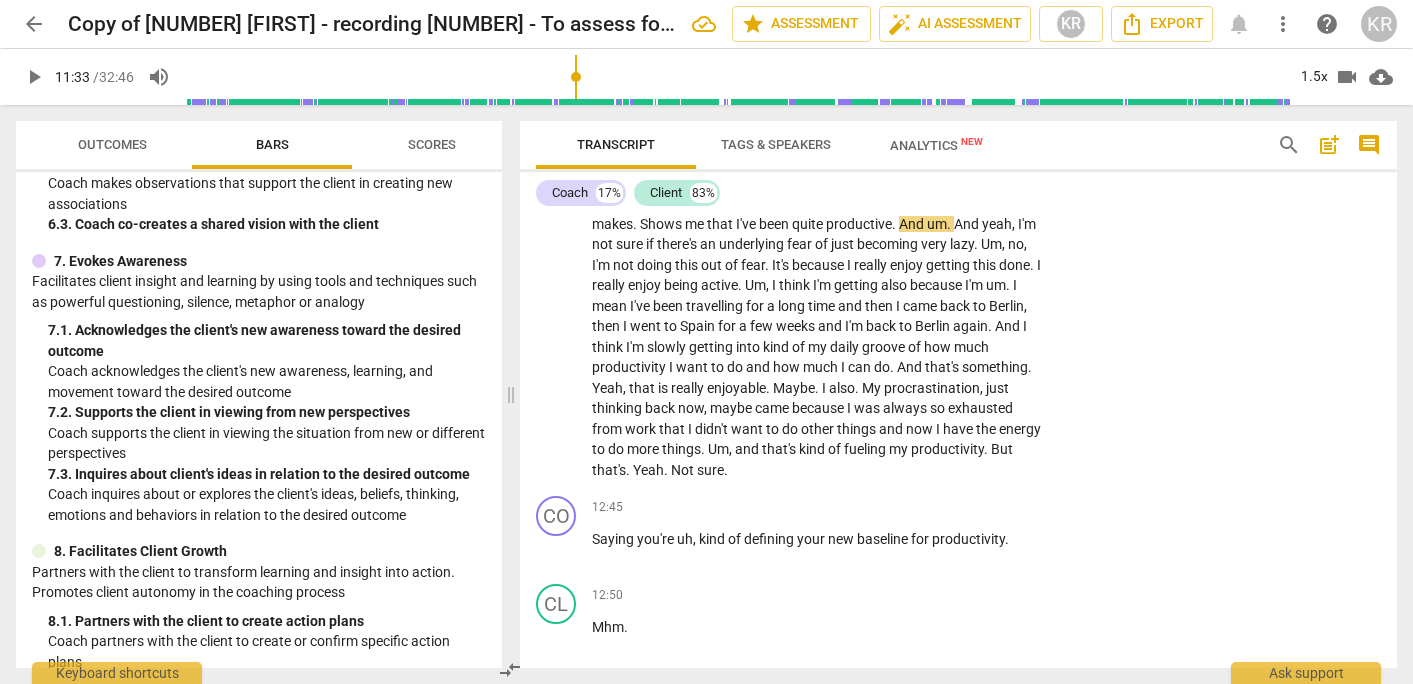 click on "play_arrow" at bounding box center [34, 77] 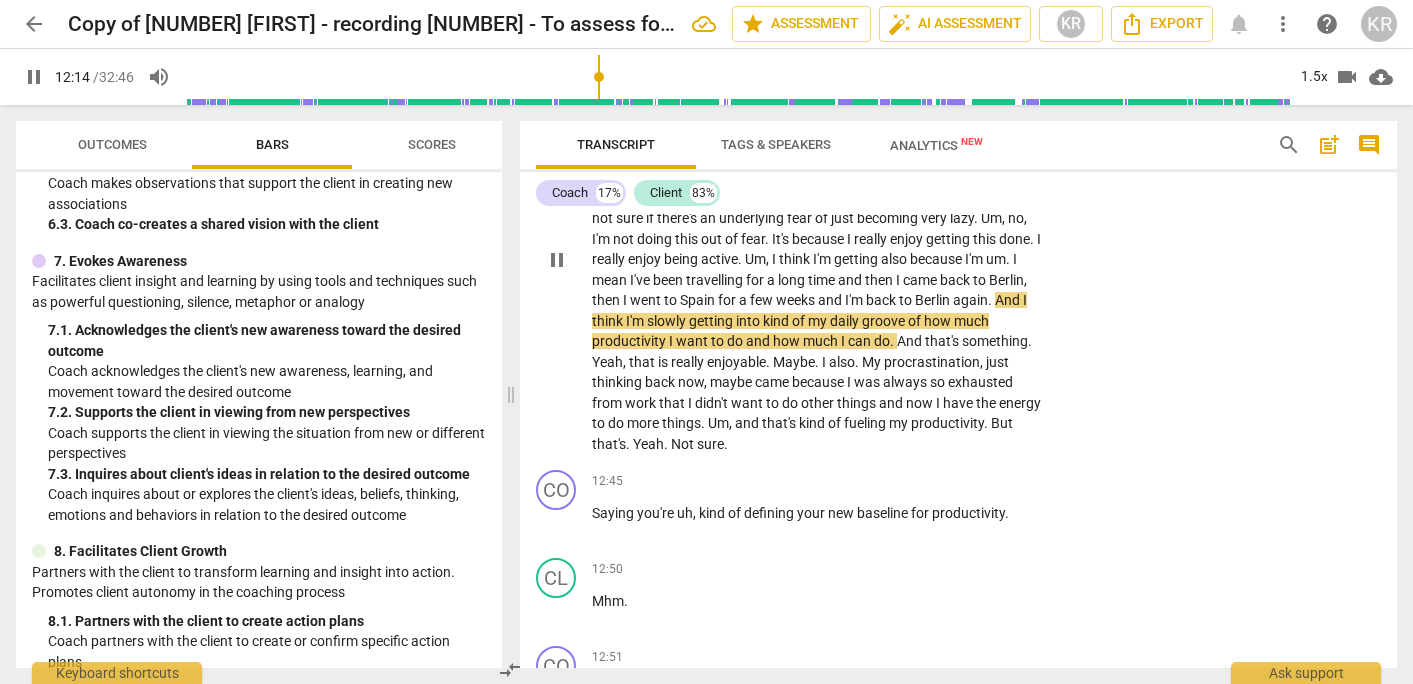scroll, scrollTop: 5630, scrollLeft: 0, axis: vertical 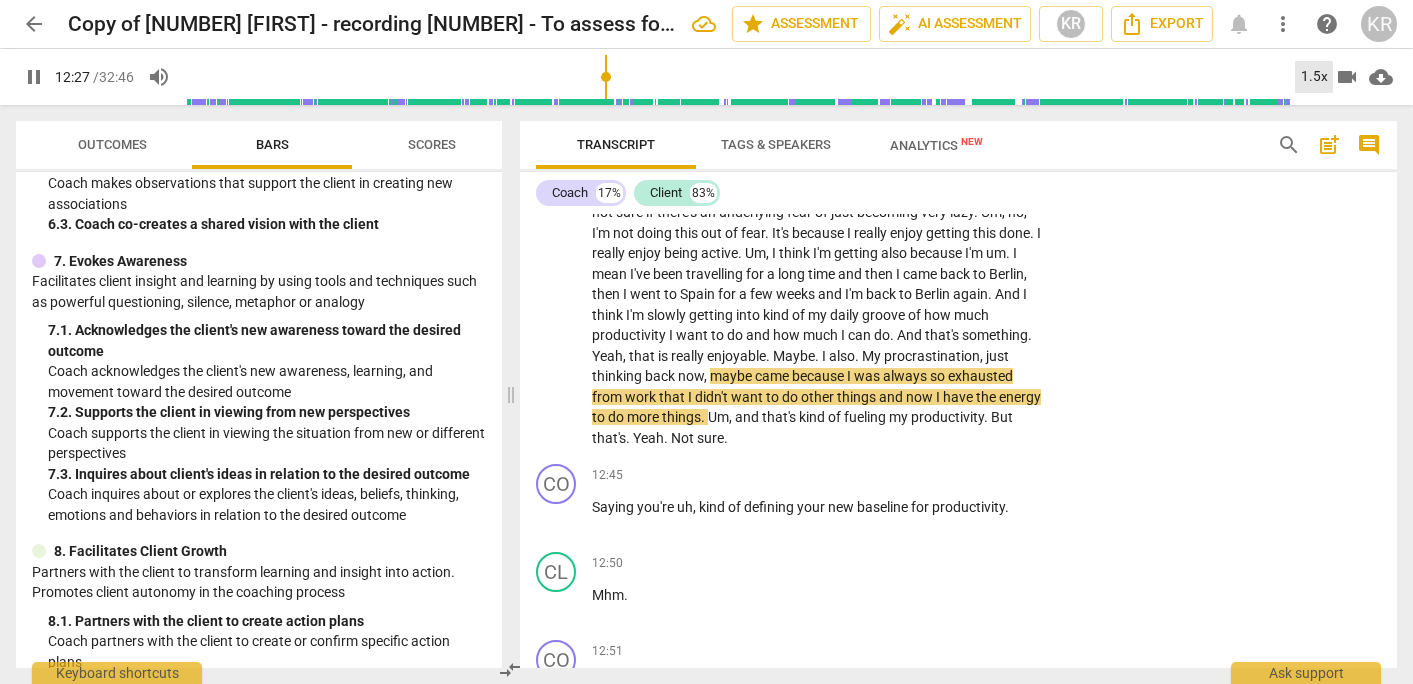 click on "1.5x" at bounding box center (1314, 77) 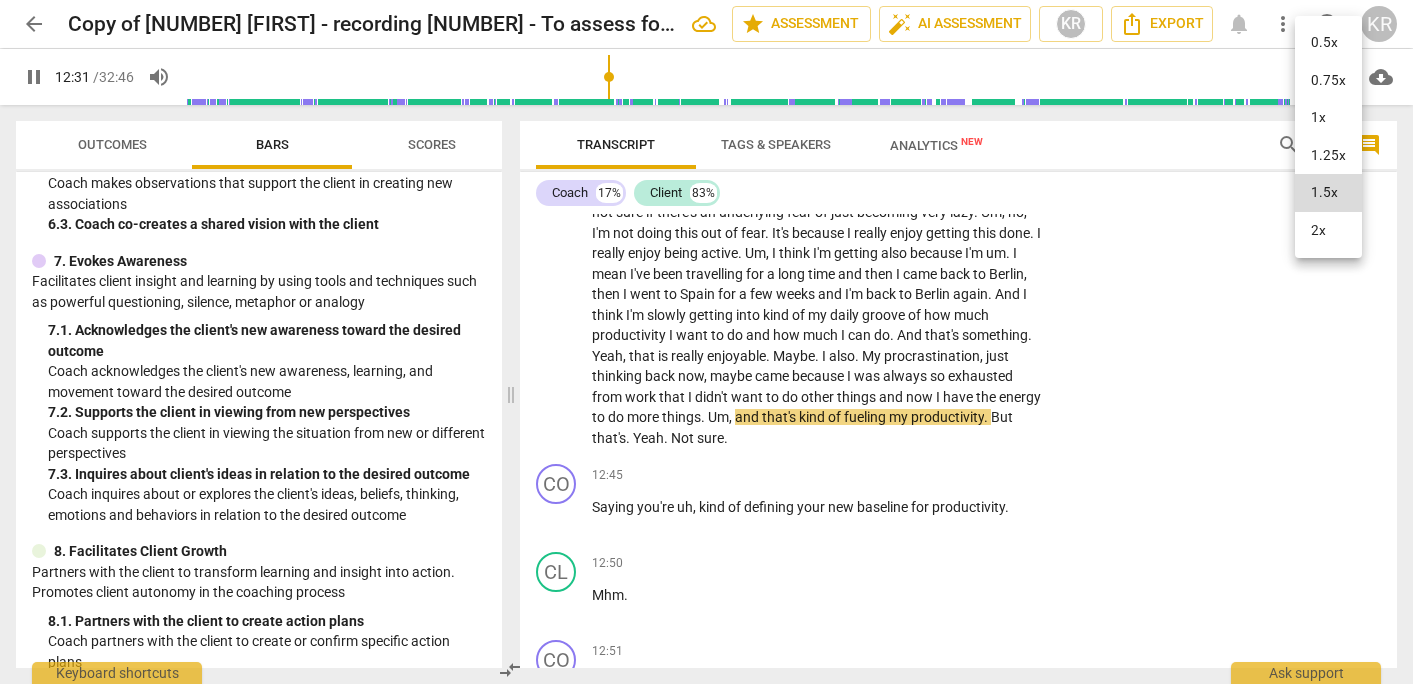 click on "1x" at bounding box center (1328, 118) 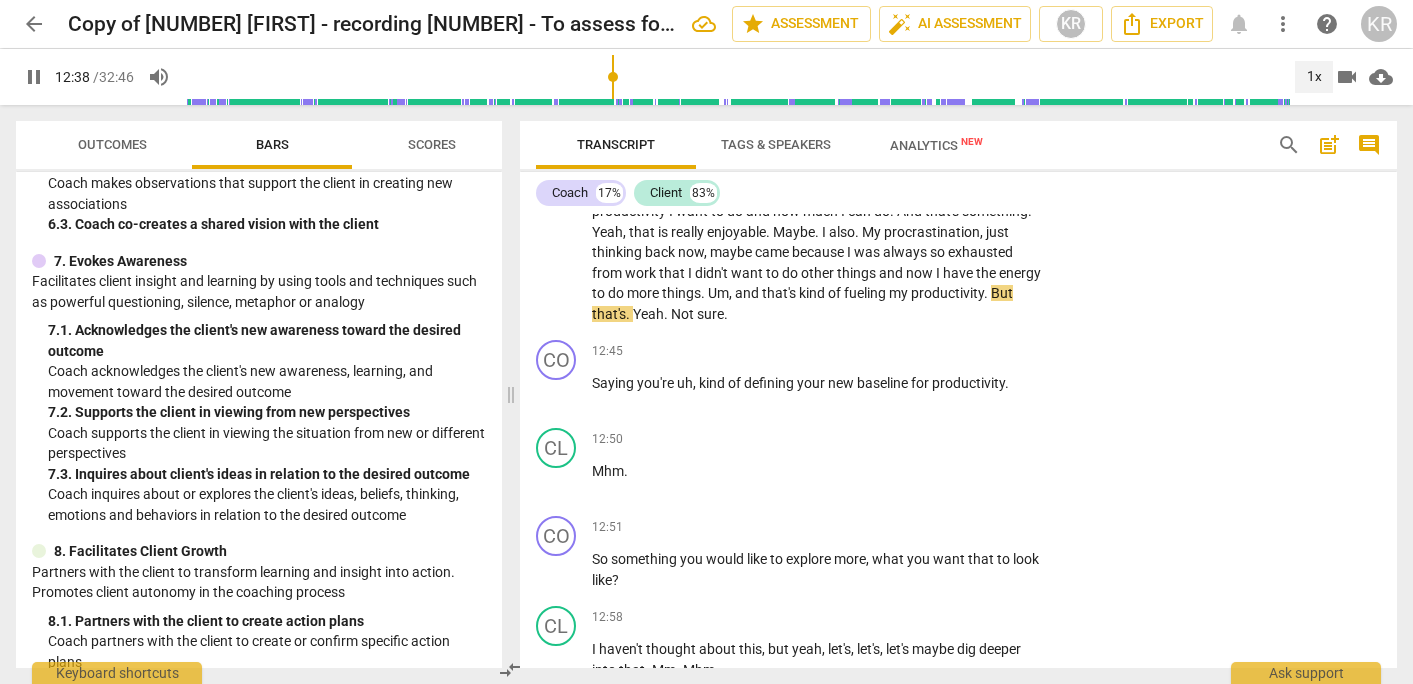 scroll, scrollTop: 5755, scrollLeft: 0, axis: vertical 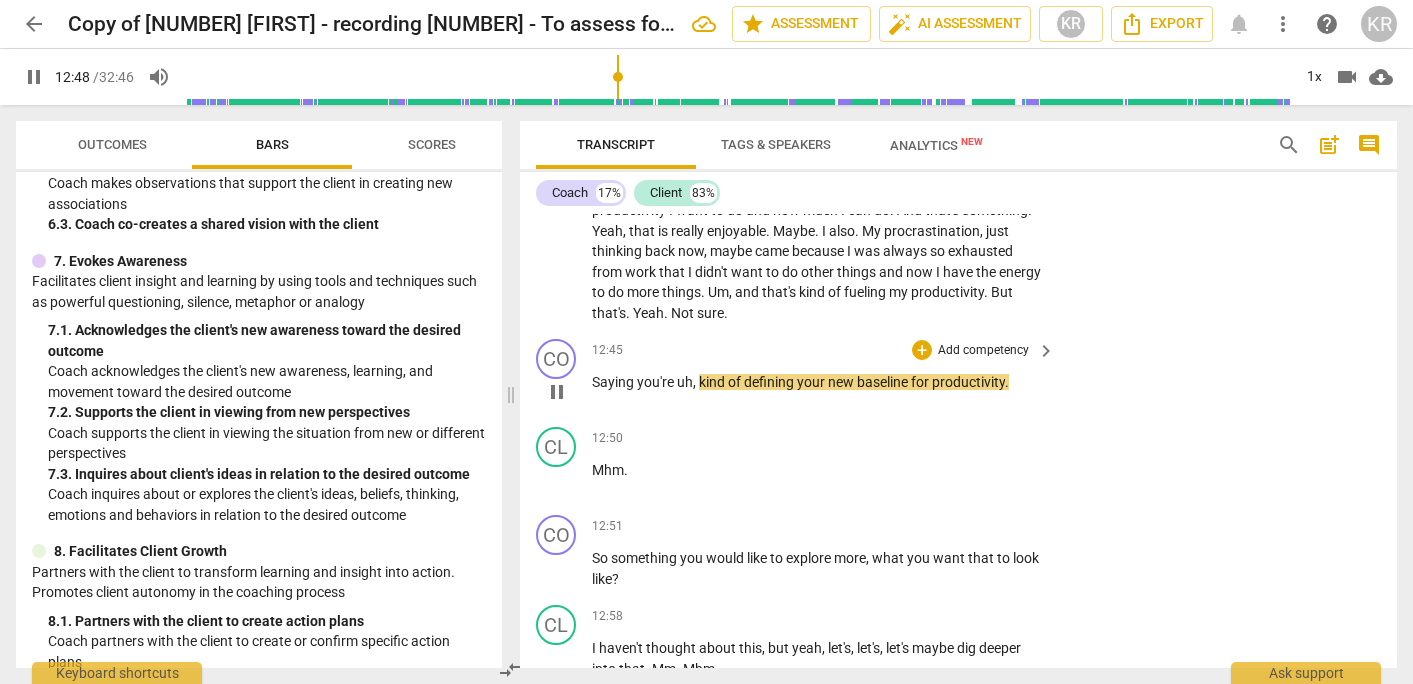 click on "pause" at bounding box center (557, 392) 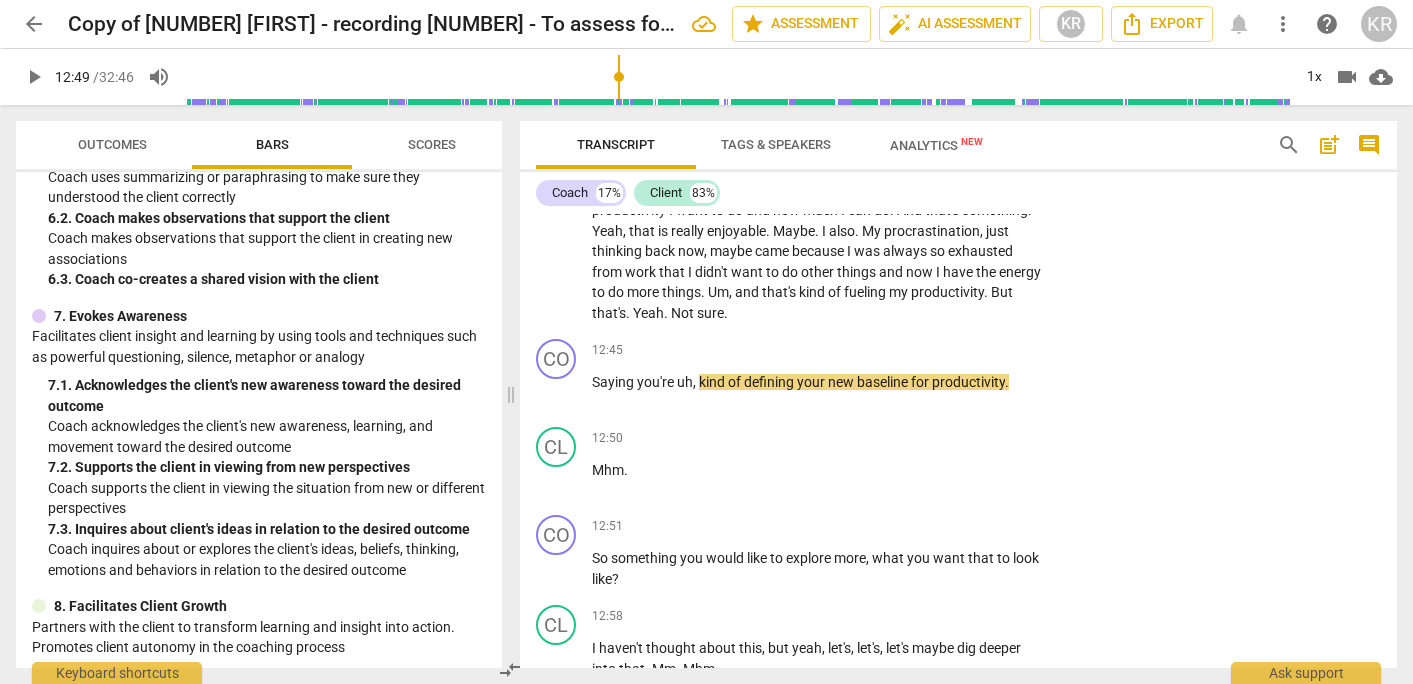 scroll, scrollTop: 1307, scrollLeft: 0, axis: vertical 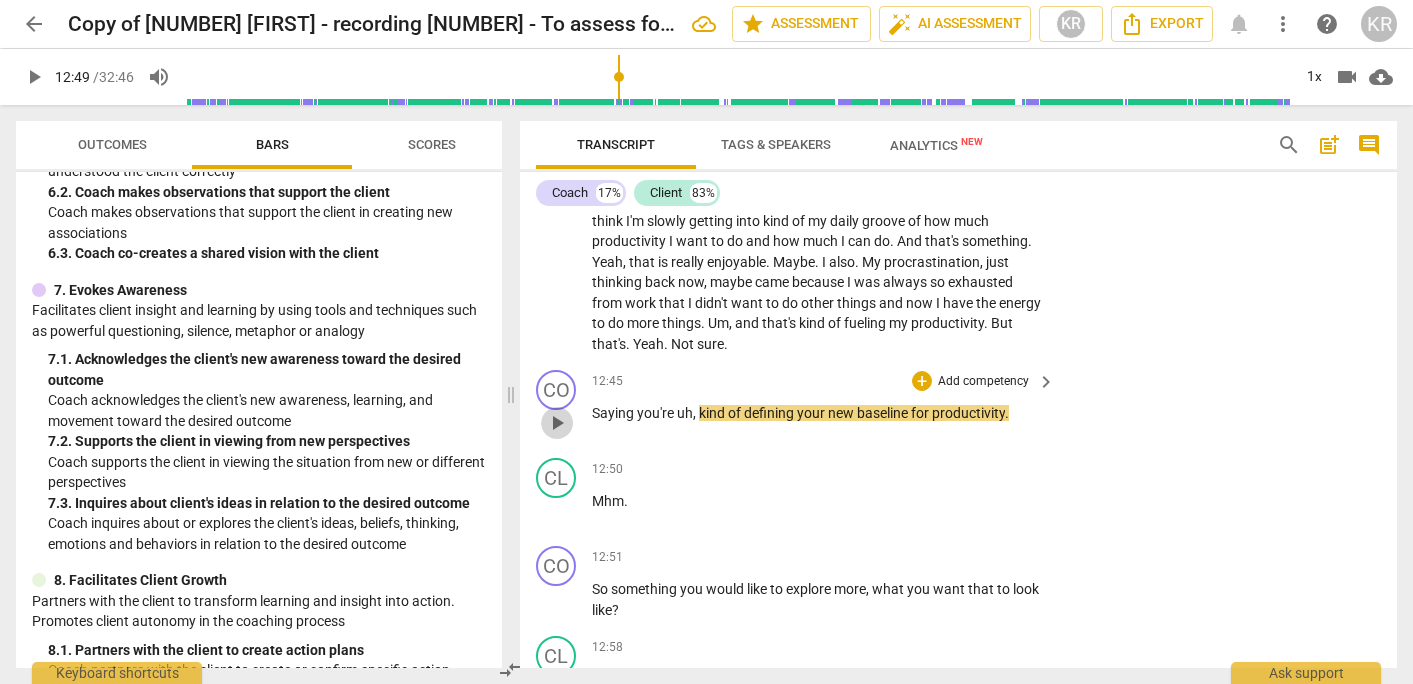 click on "play_arrow" at bounding box center (557, 423) 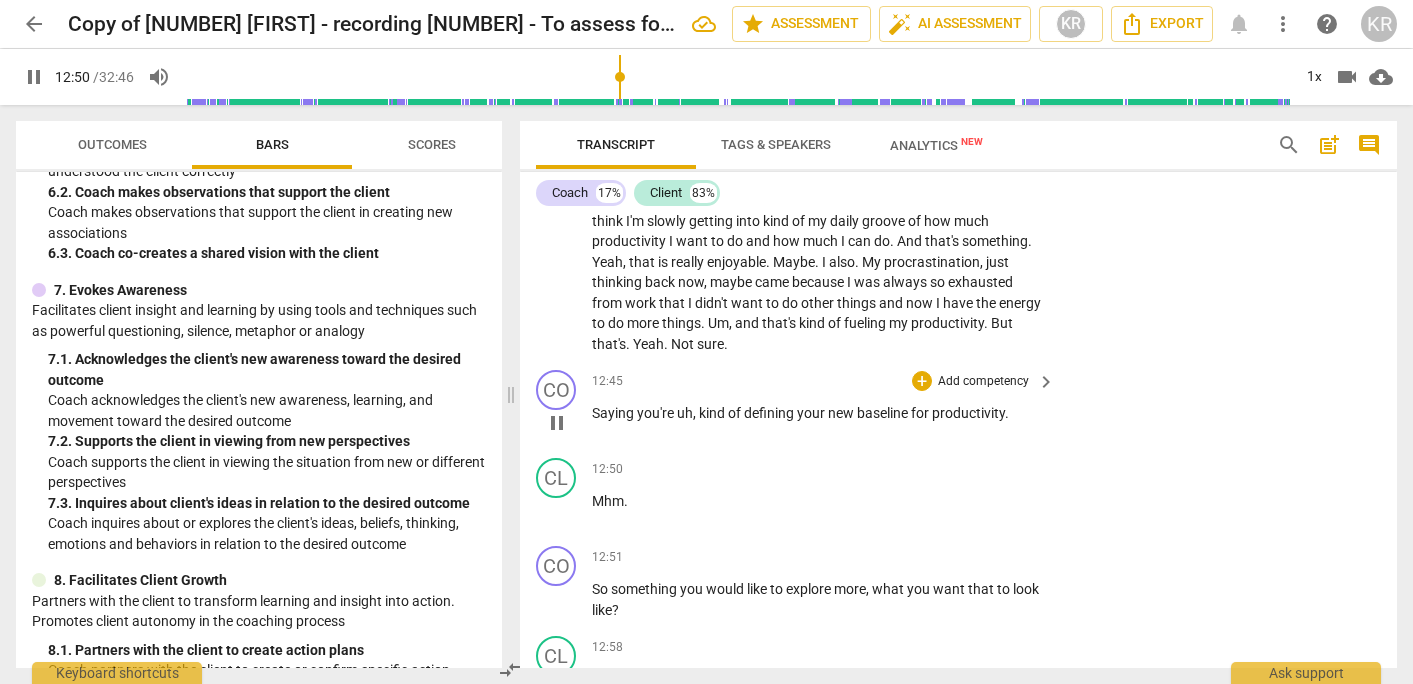 click on "Saying" at bounding box center (614, 413) 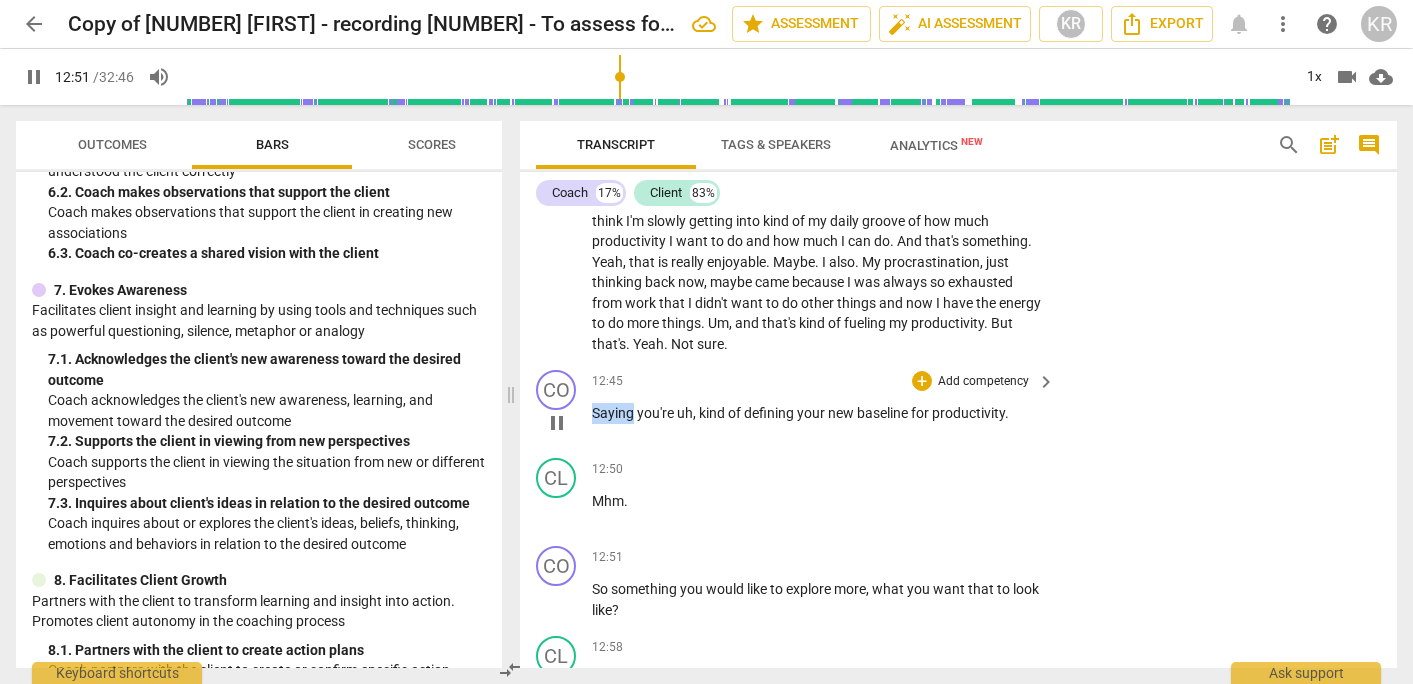 click on "Saying" at bounding box center [614, 413] 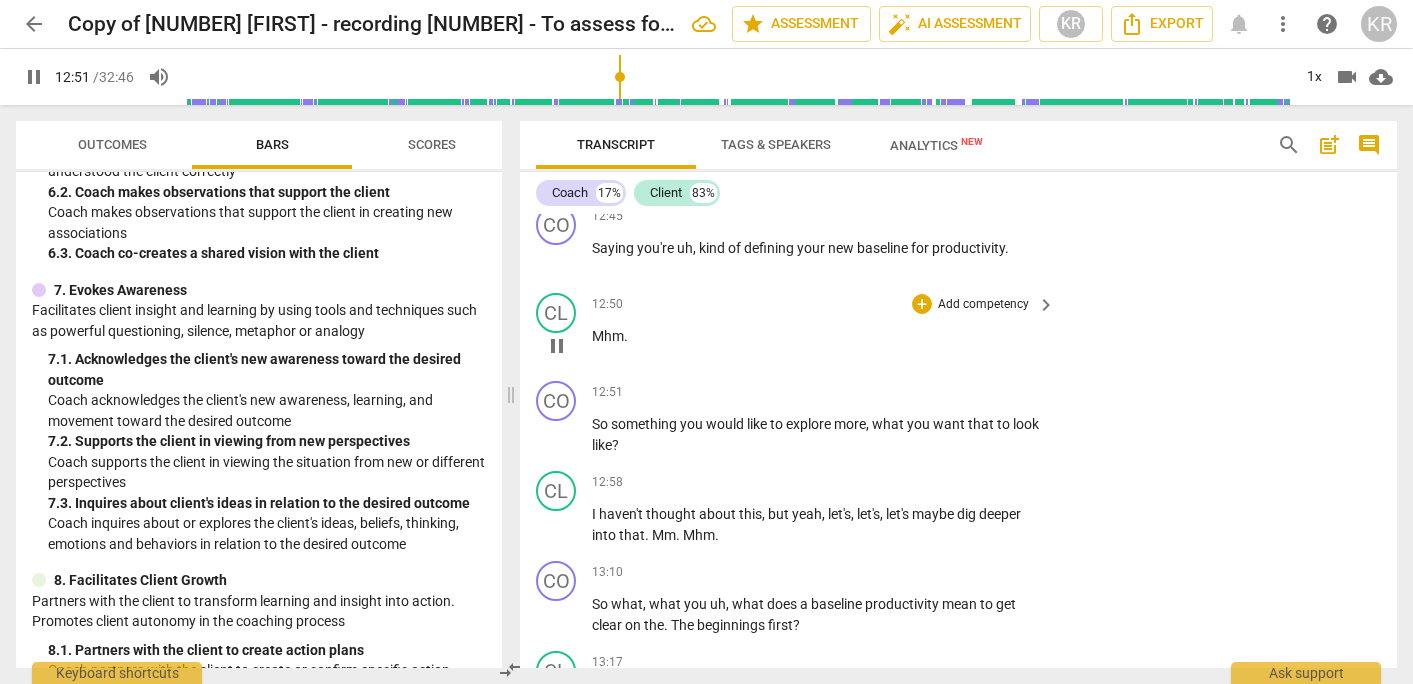 scroll, scrollTop: 5890, scrollLeft: 0, axis: vertical 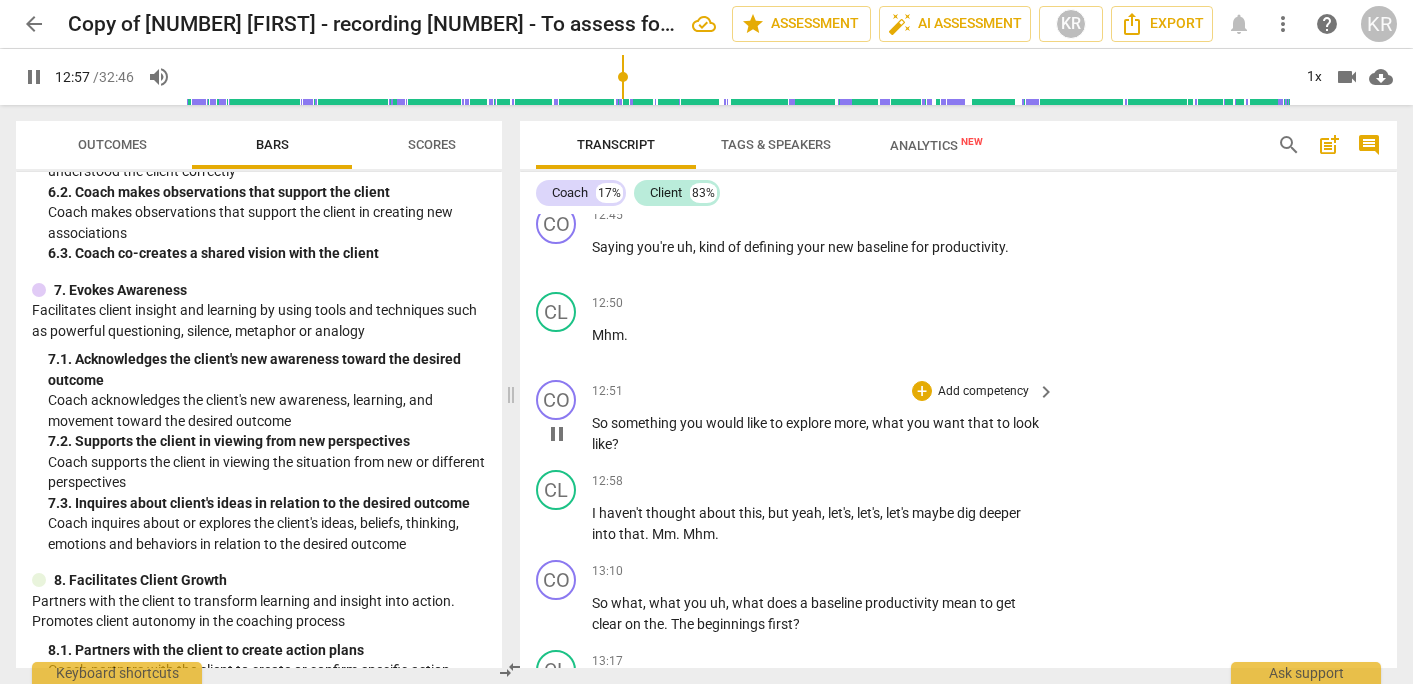 click on "pause" at bounding box center [557, 434] 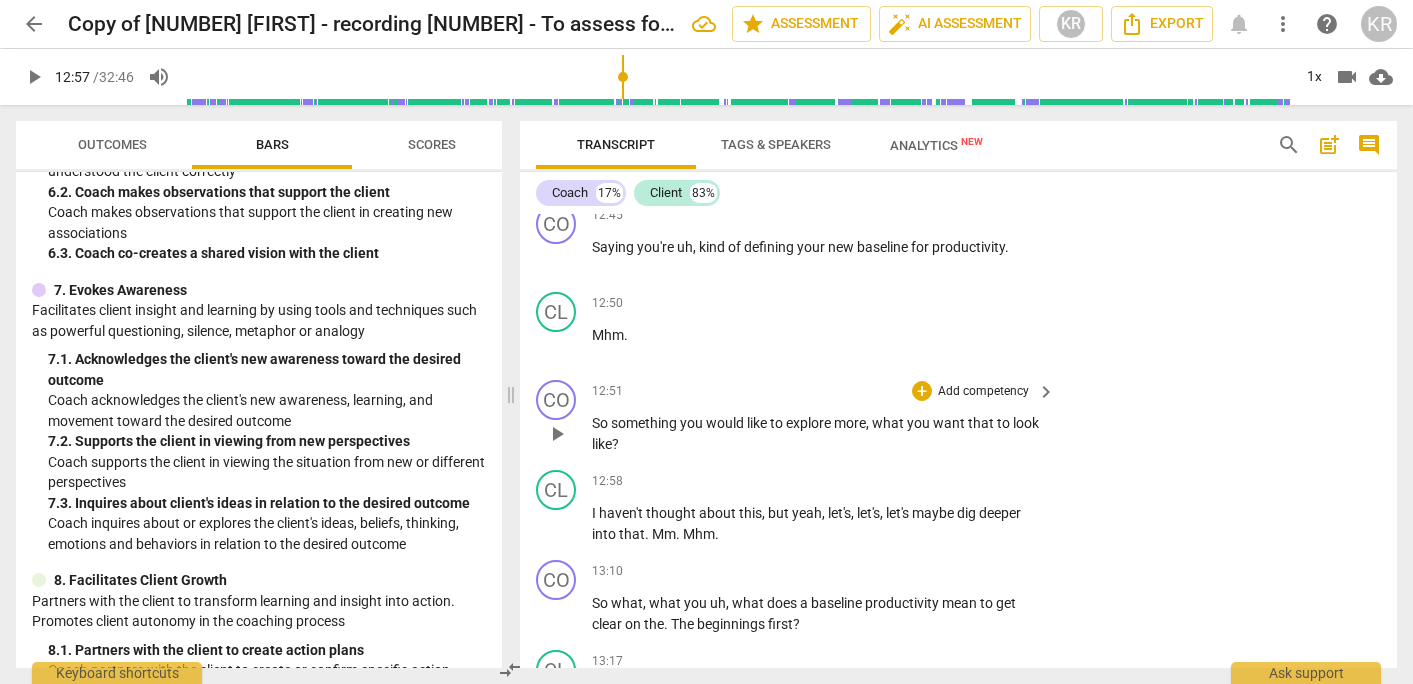 click on "Add competency" at bounding box center (983, 392) 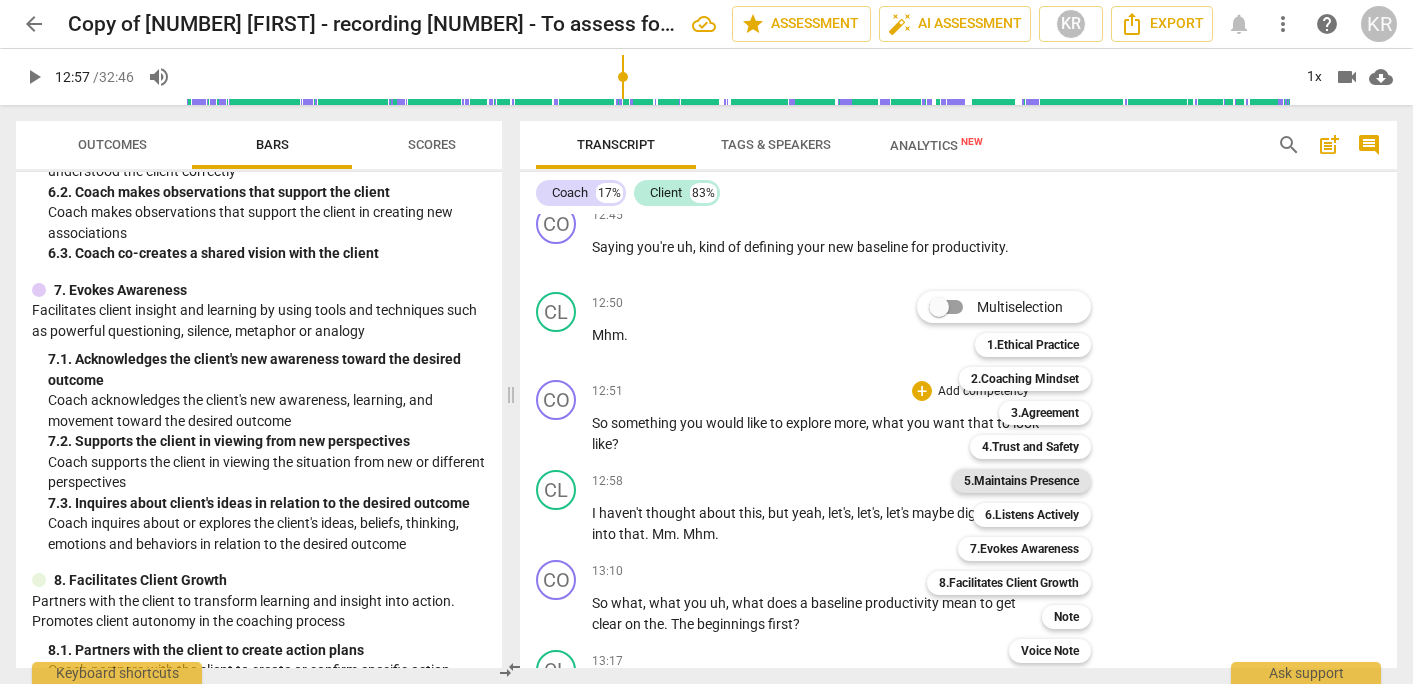 click on "5.Maintains Presence" at bounding box center (1021, 481) 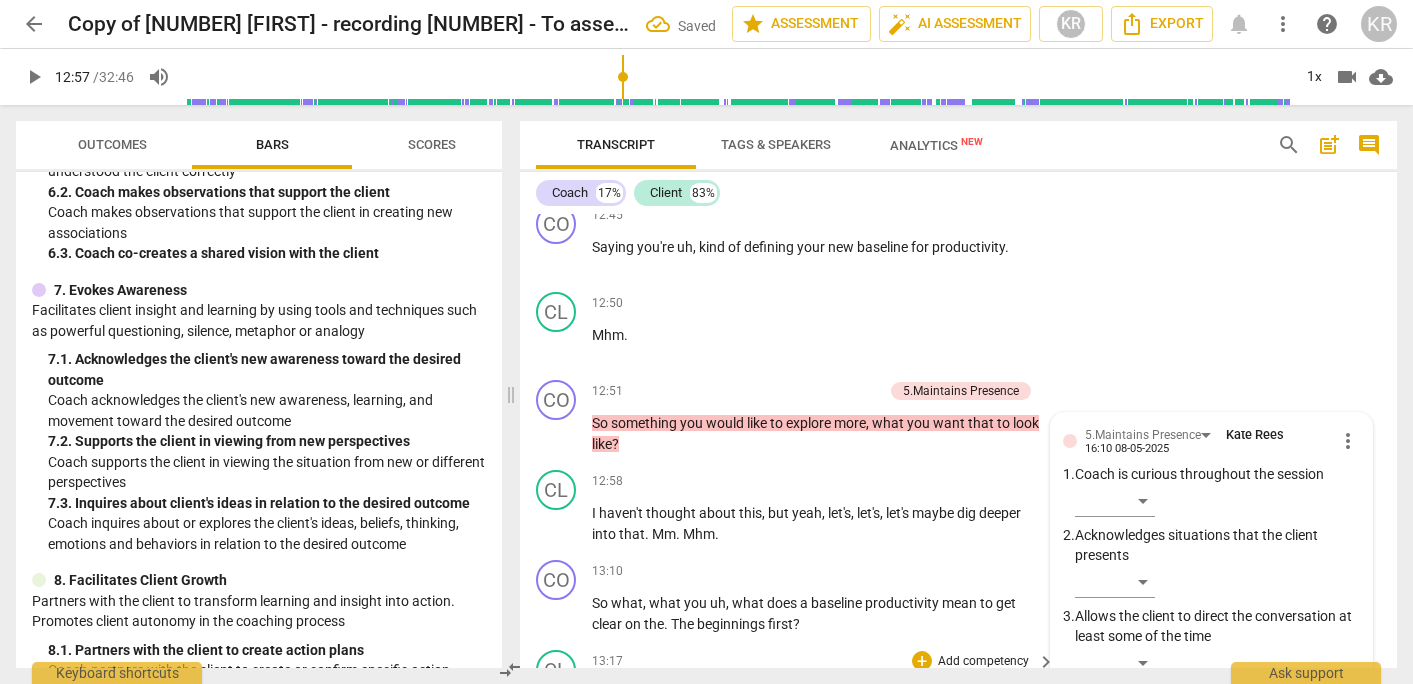 scroll, scrollTop: 6272, scrollLeft: 0, axis: vertical 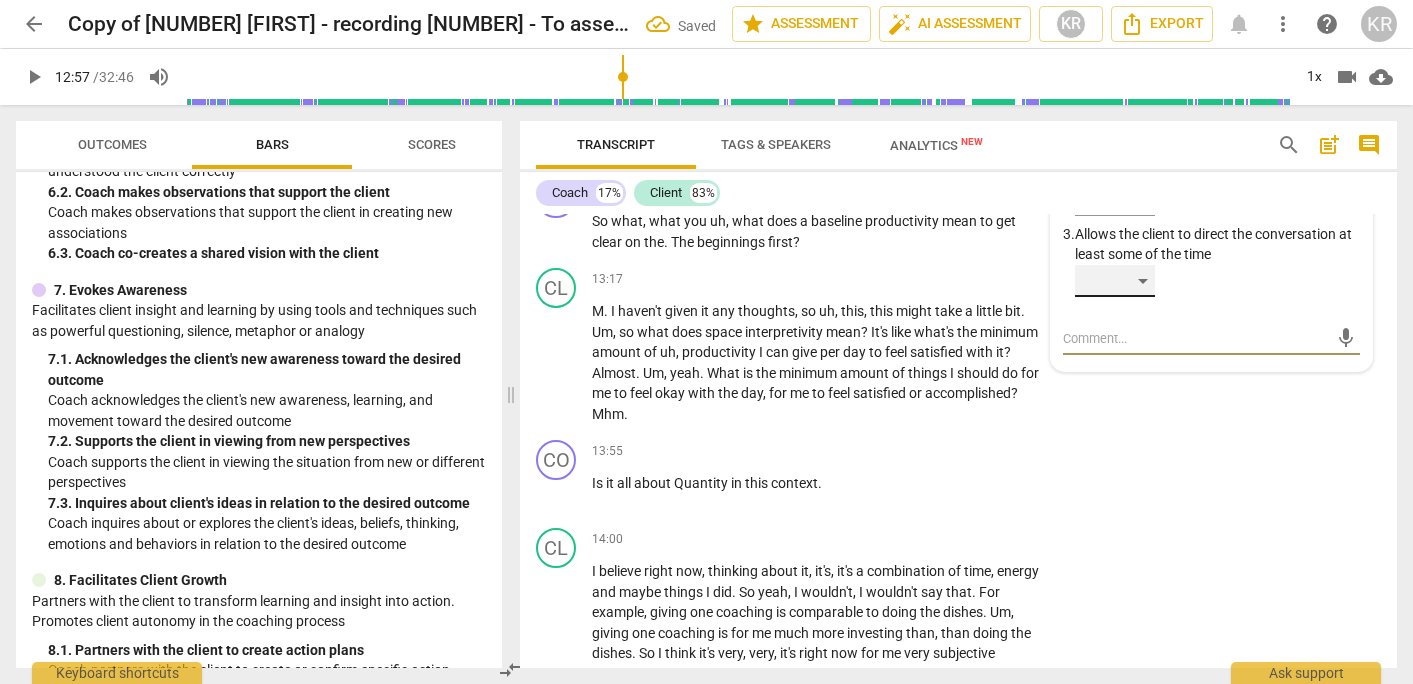click on "​" at bounding box center (1115, 281) 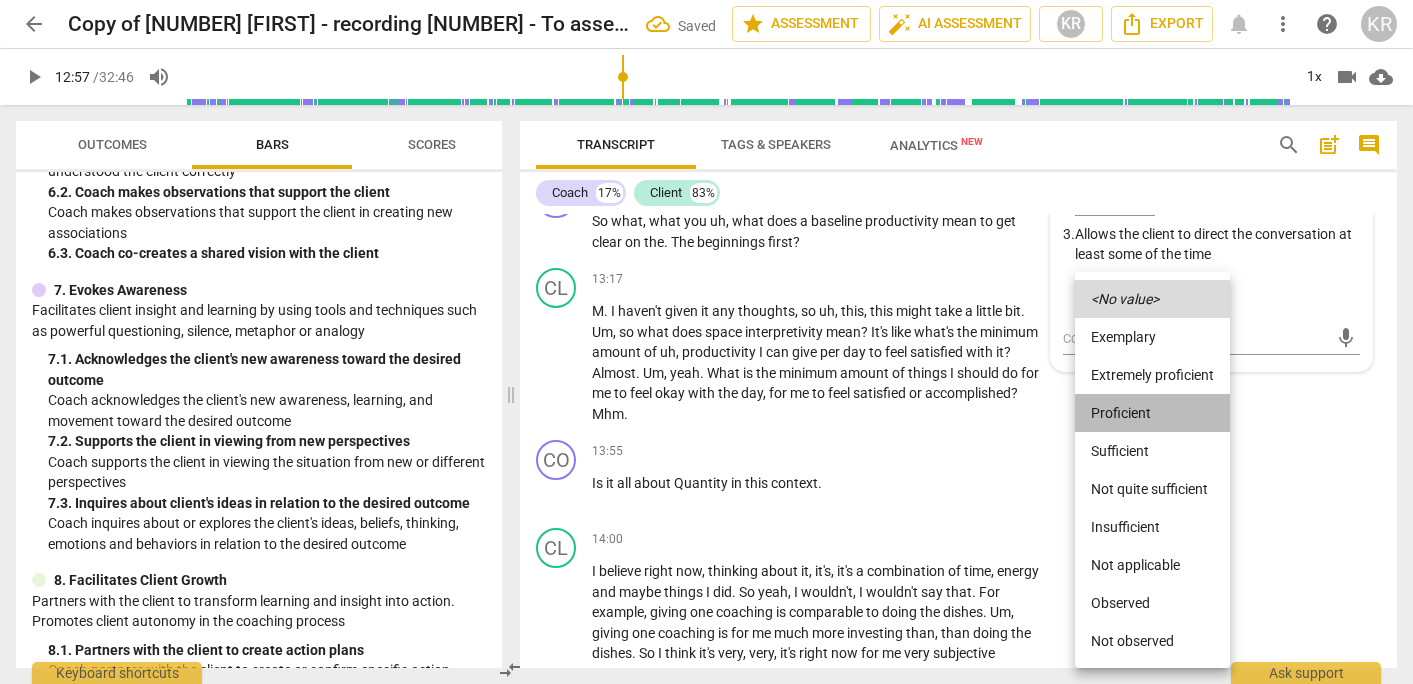 click on "Proficient" at bounding box center [1152, 413] 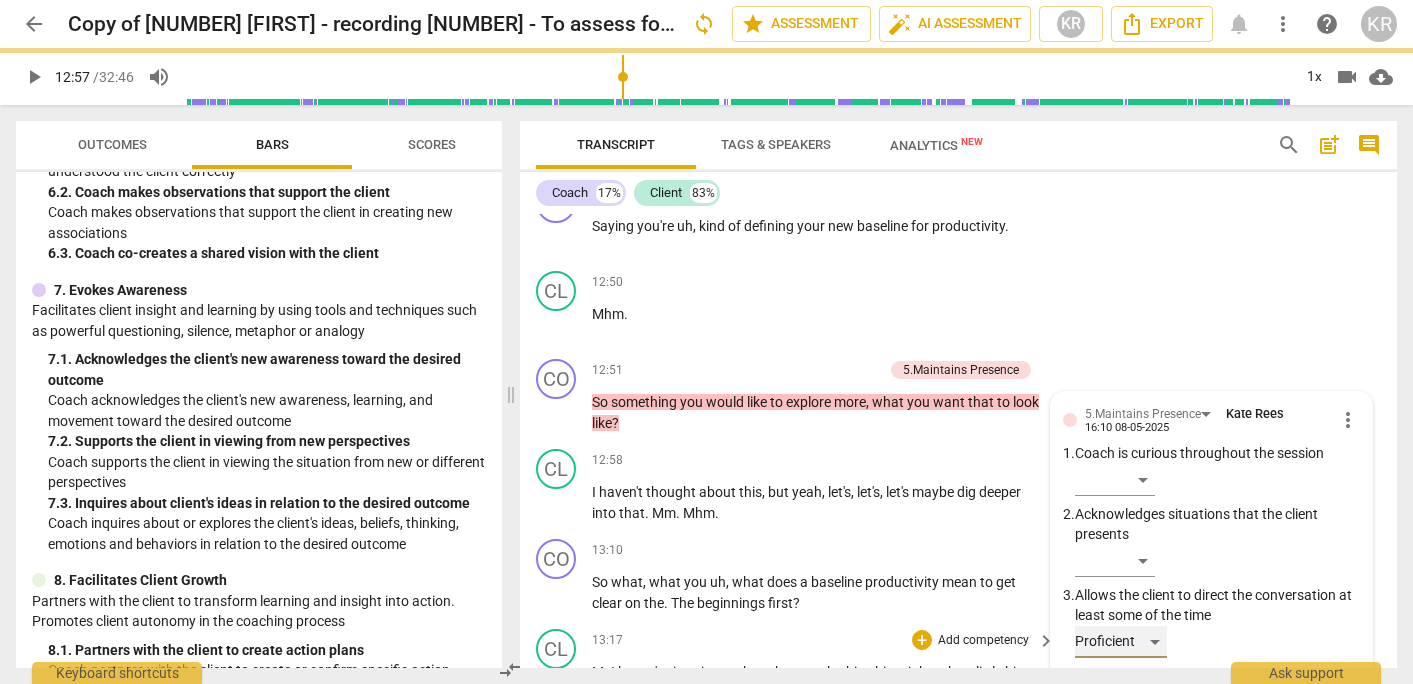 scroll, scrollTop: 5902, scrollLeft: 0, axis: vertical 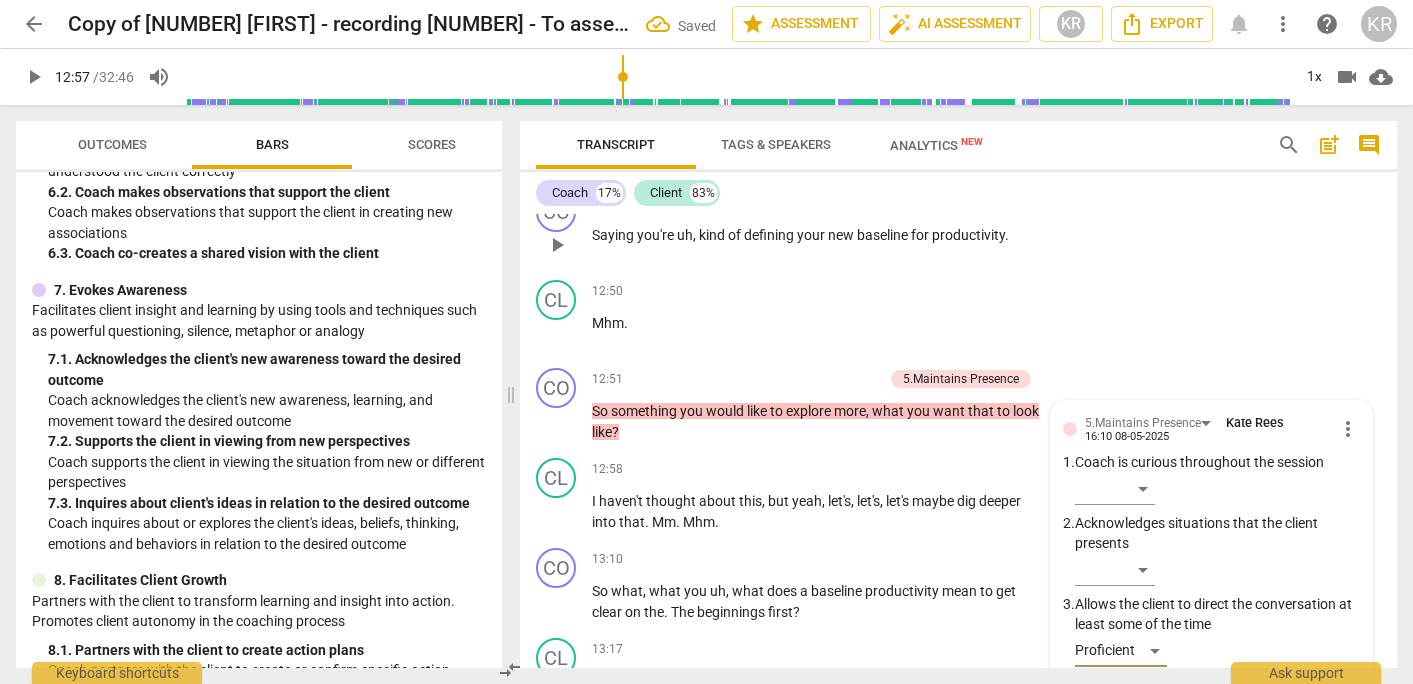 click on "Add competency" at bounding box center [983, 204] 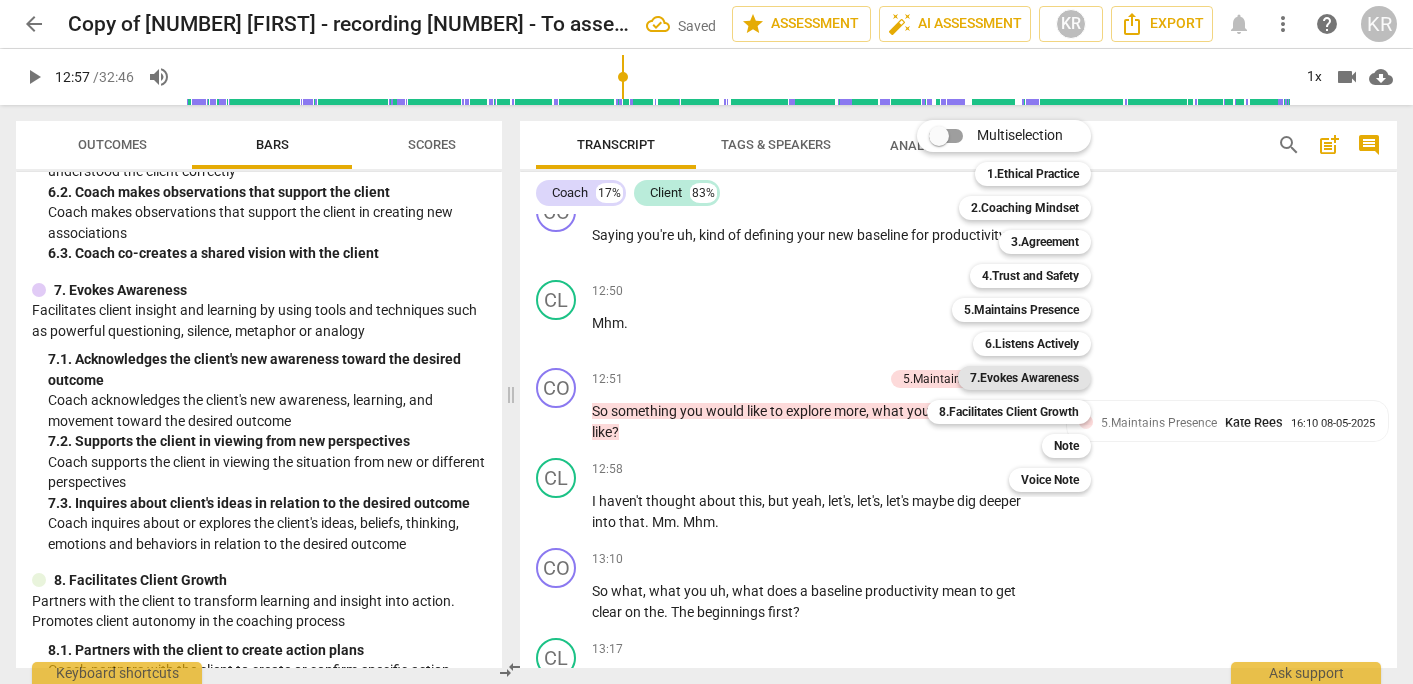 click on "7.Evokes Awareness" at bounding box center [1024, 378] 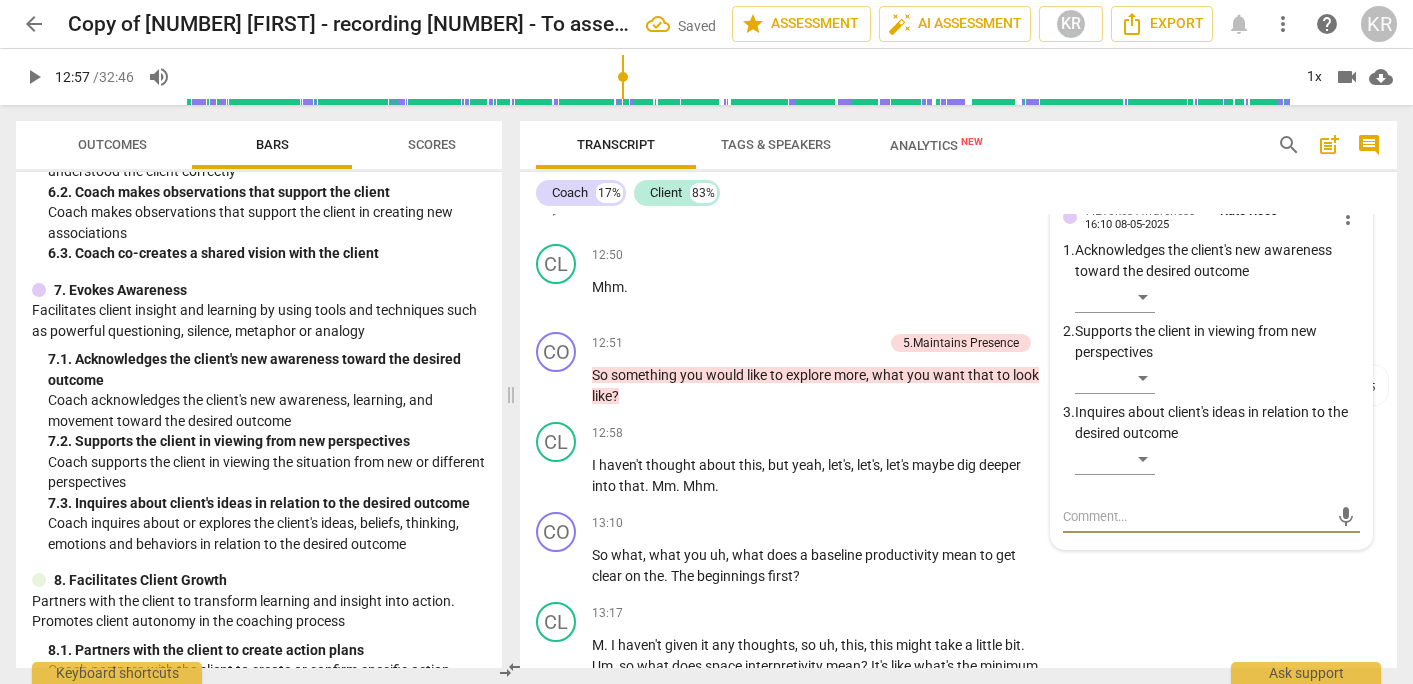 scroll, scrollTop: 5940, scrollLeft: 0, axis: vertical 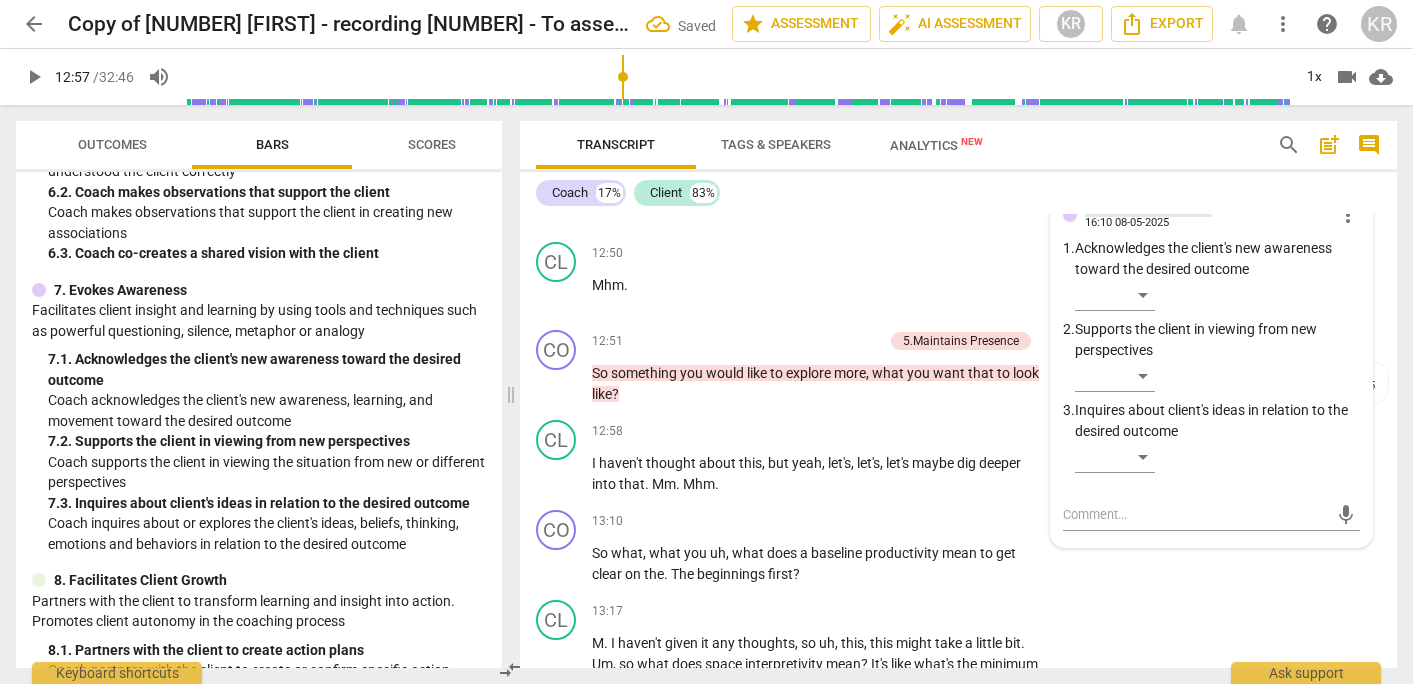 click on "7.Evokes Awareness" at bounding box center (1140, 209) 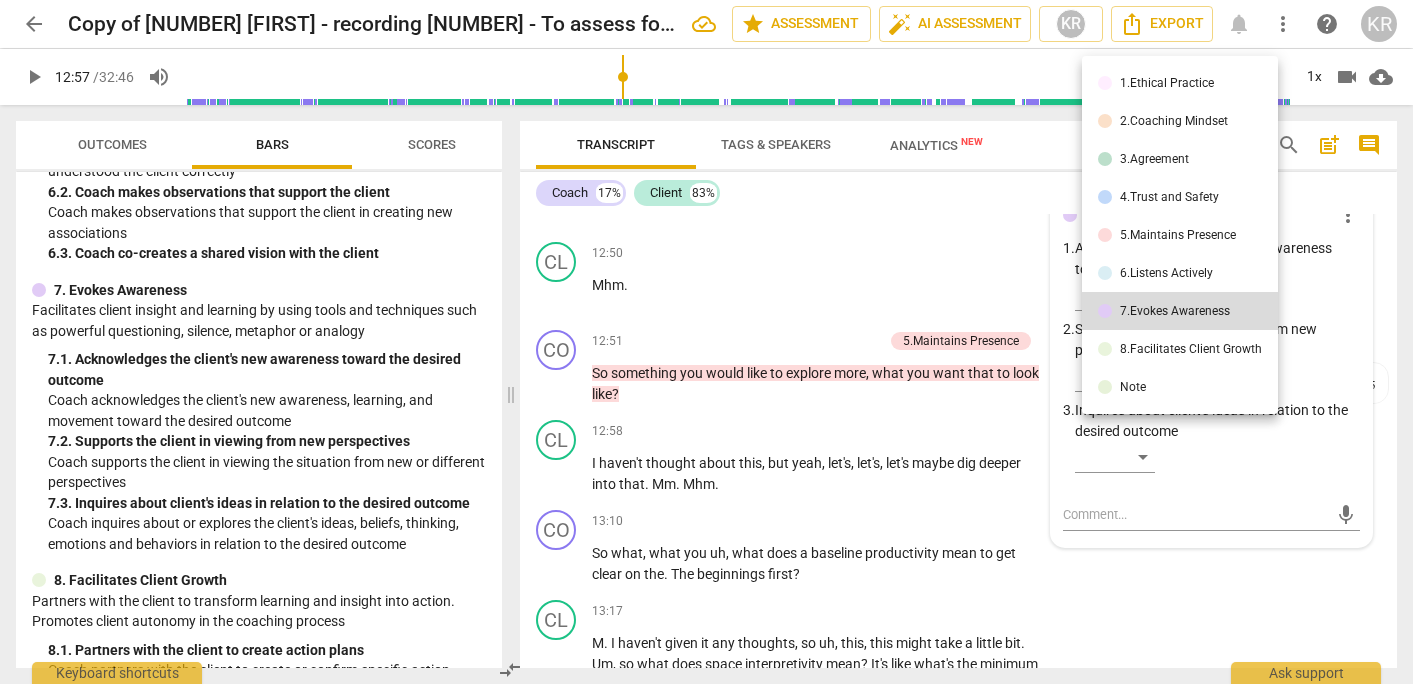 click on "6.Listens Actively" at bounding box center (1180, 273) 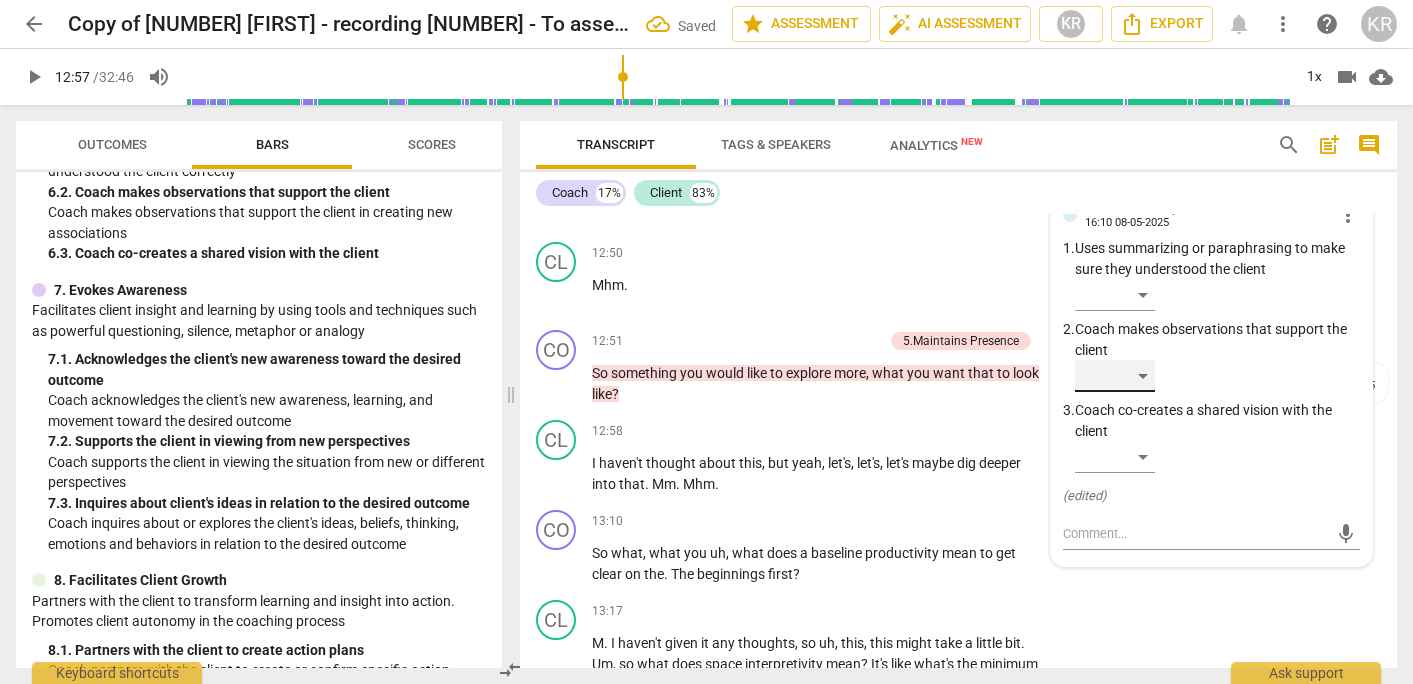 click on "​" at bounding box center (1115, 376) 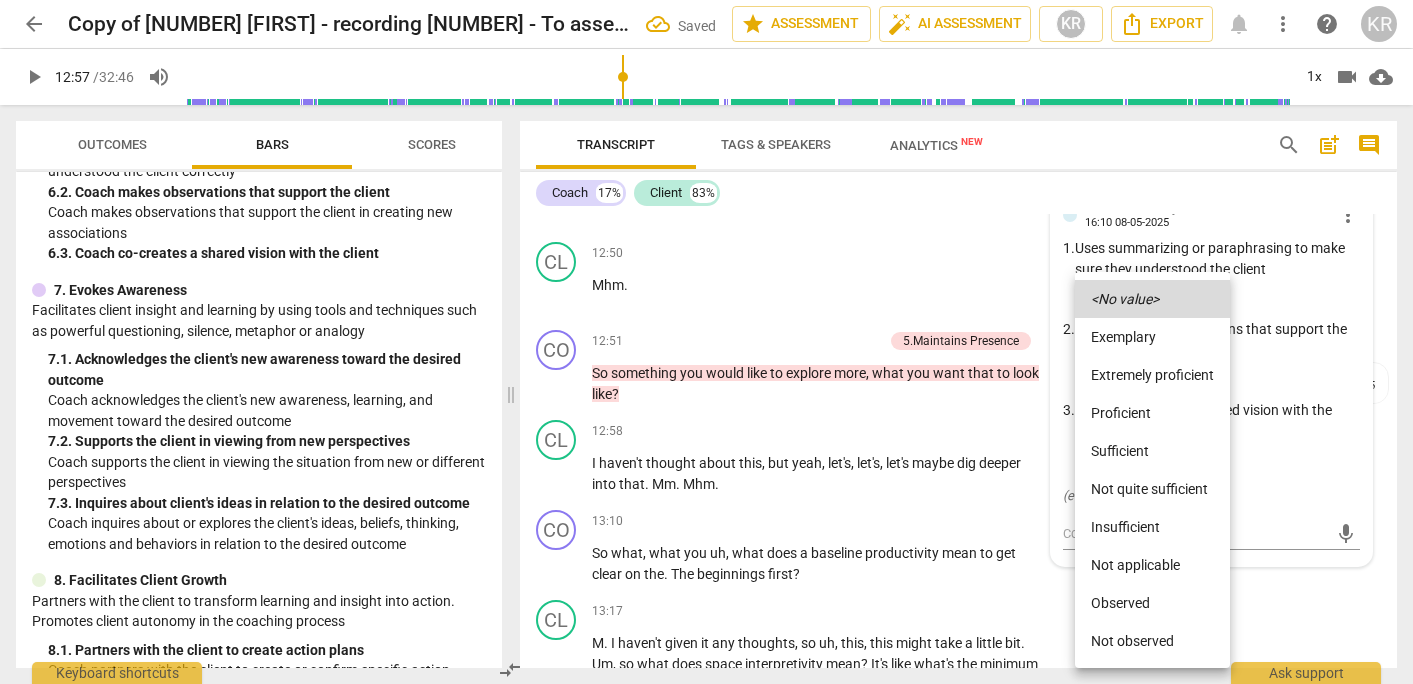 click on "Extremely proficient" at bounding box center [1152, 375] 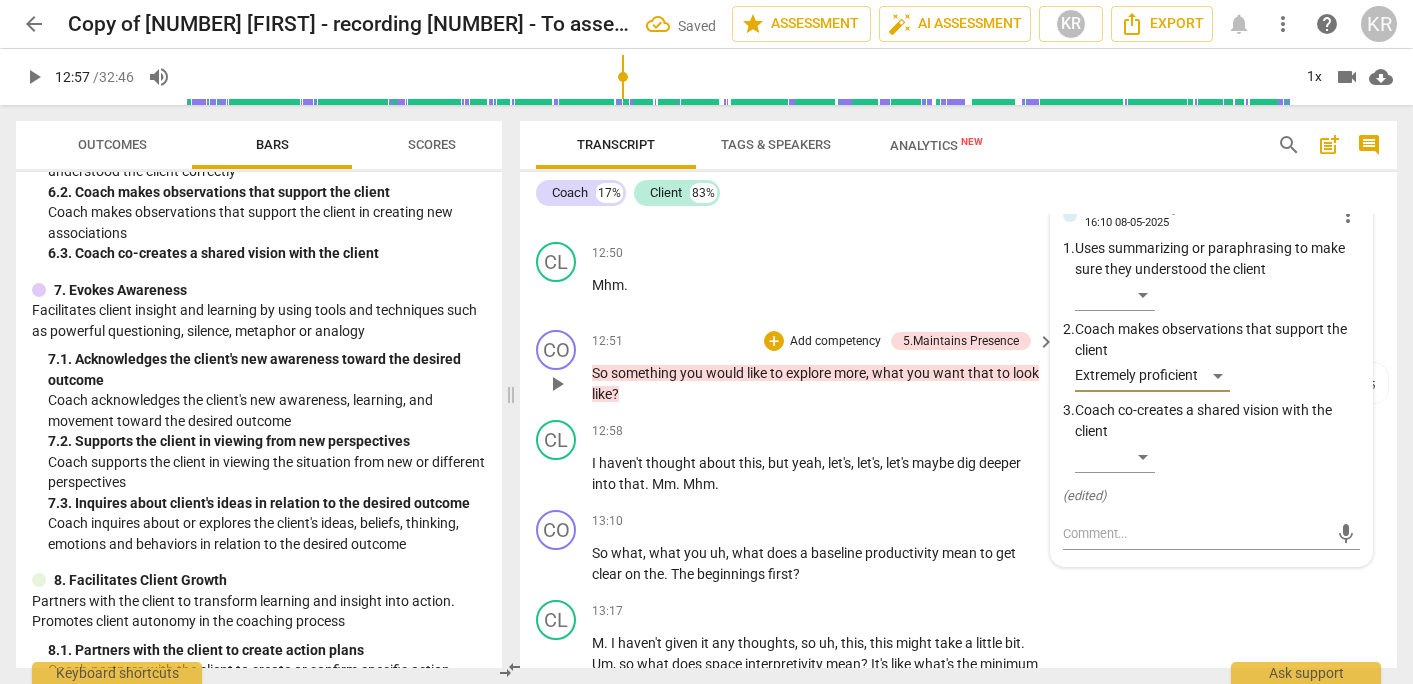 click on "play_arrow" at bounding box center (557, 384) 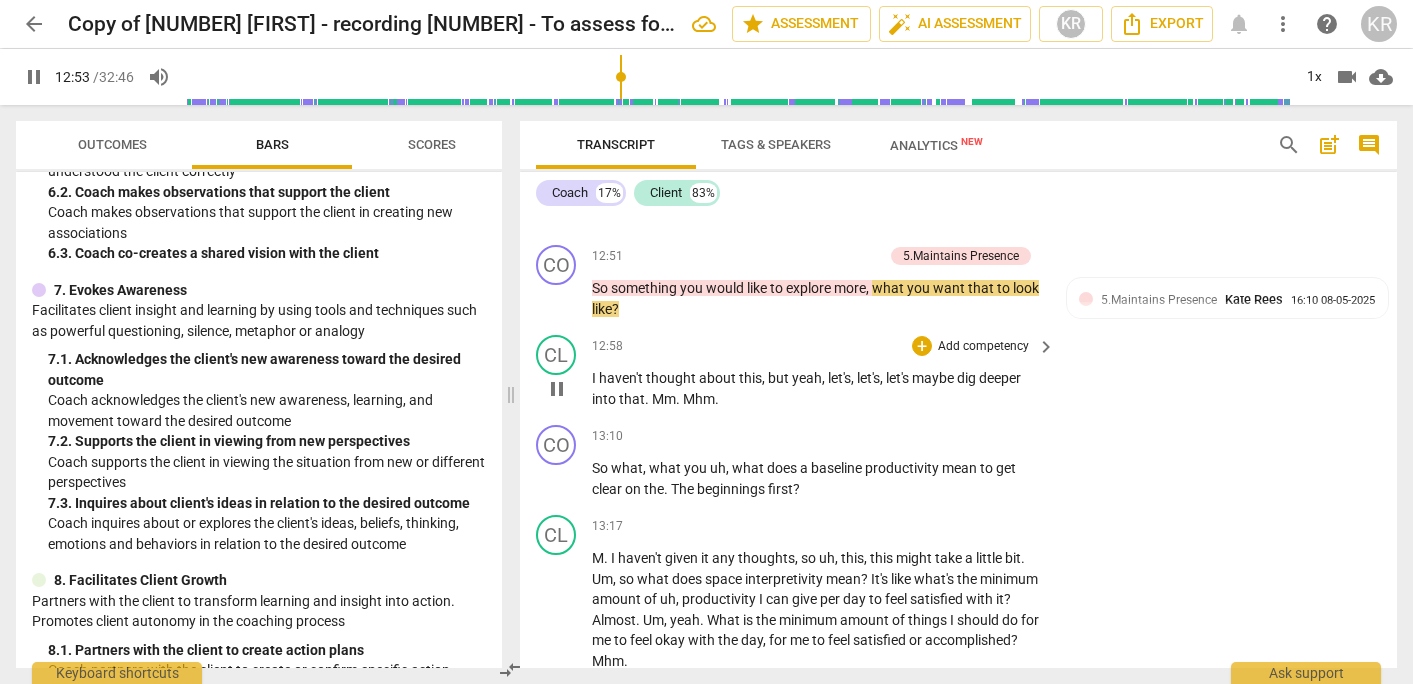 scroll, scrollTop: 6027, scrollLeft: 0, axis: vertical 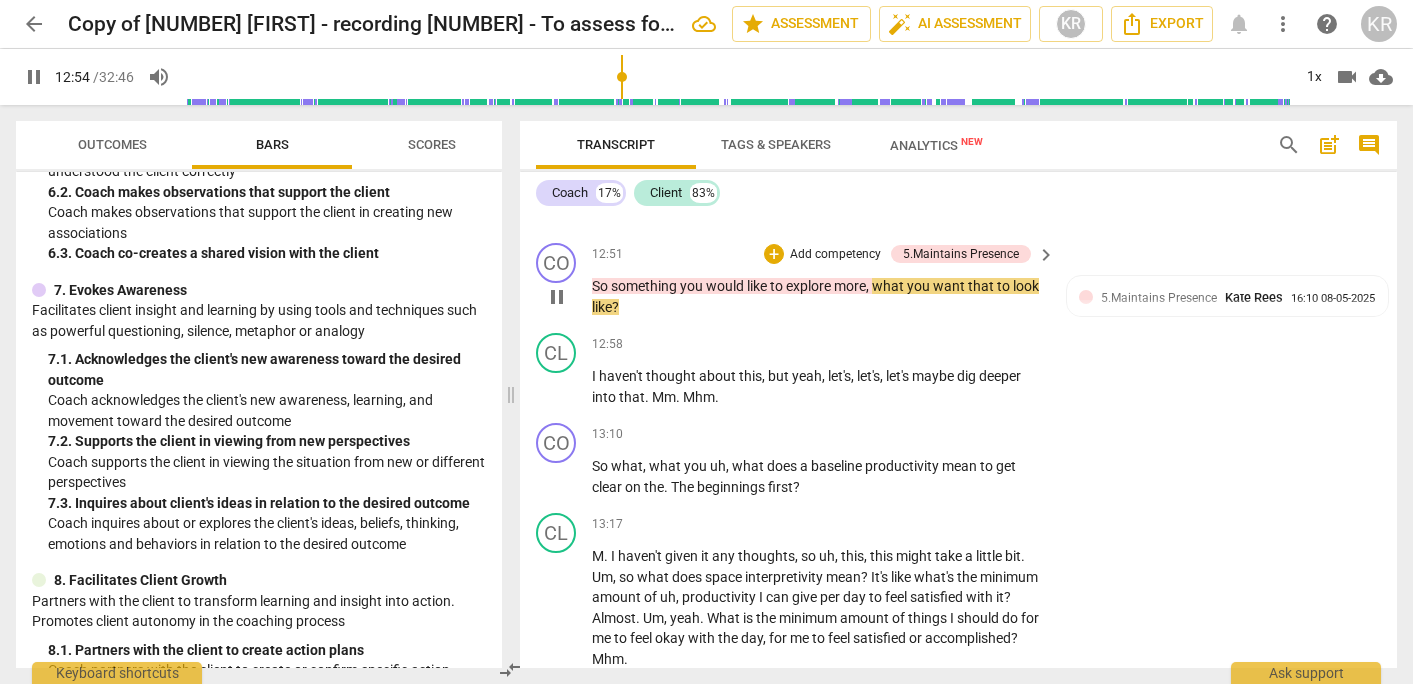 click on "something" at bounding box center [645, 286] 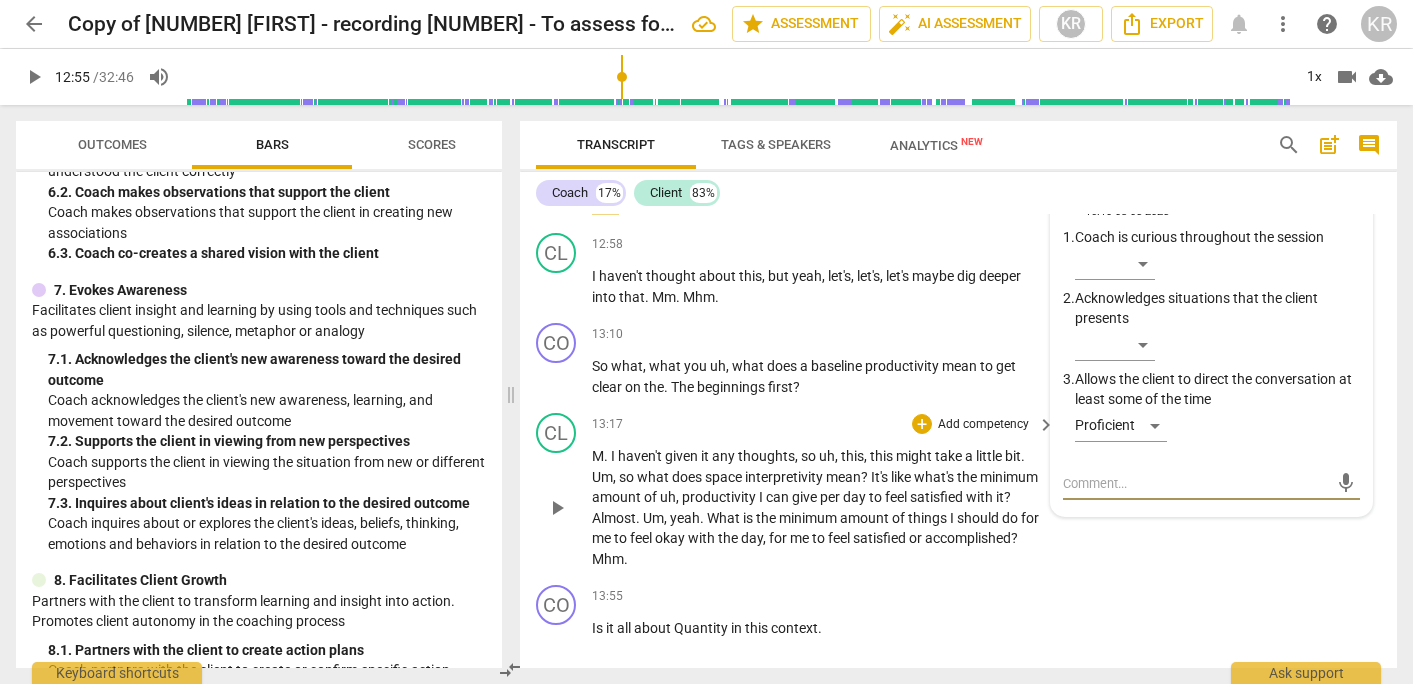 scroll, scrollTop: 6125, scrollLeft: 0, axis: vertical 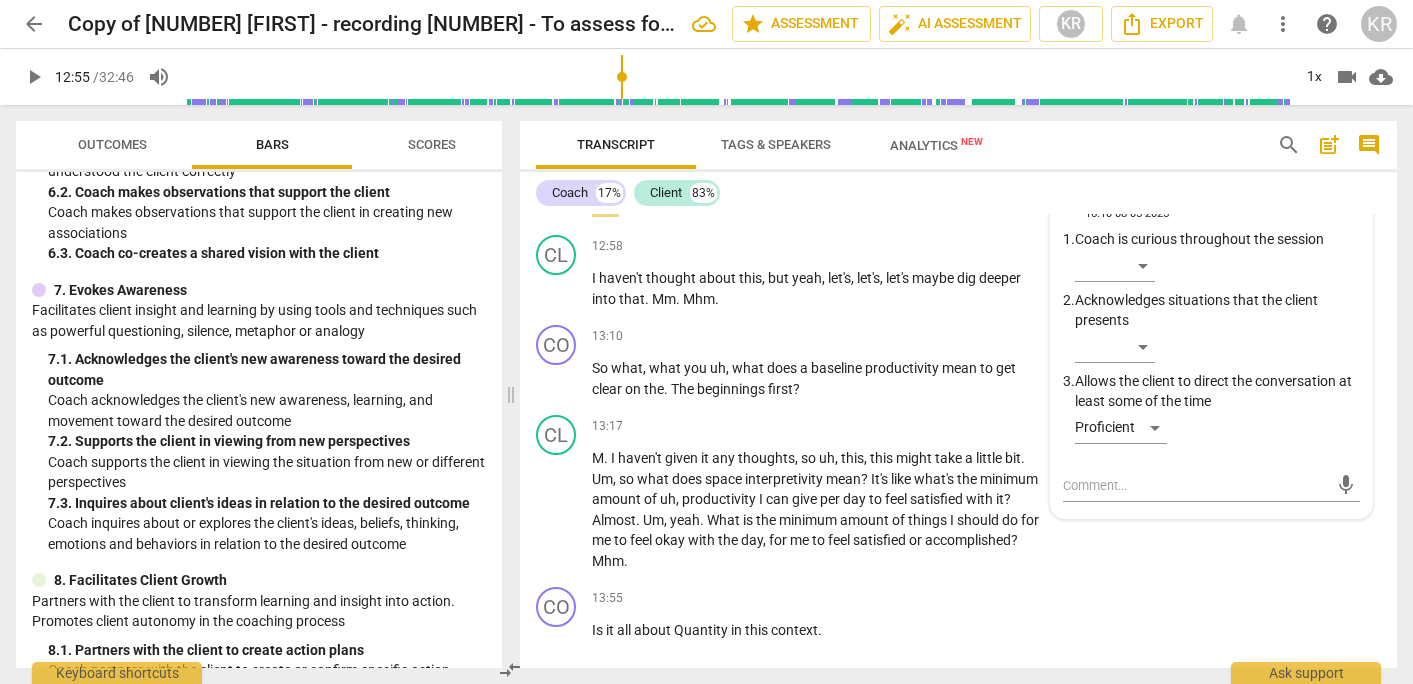 click on "something" at bounding box center (645, 188) 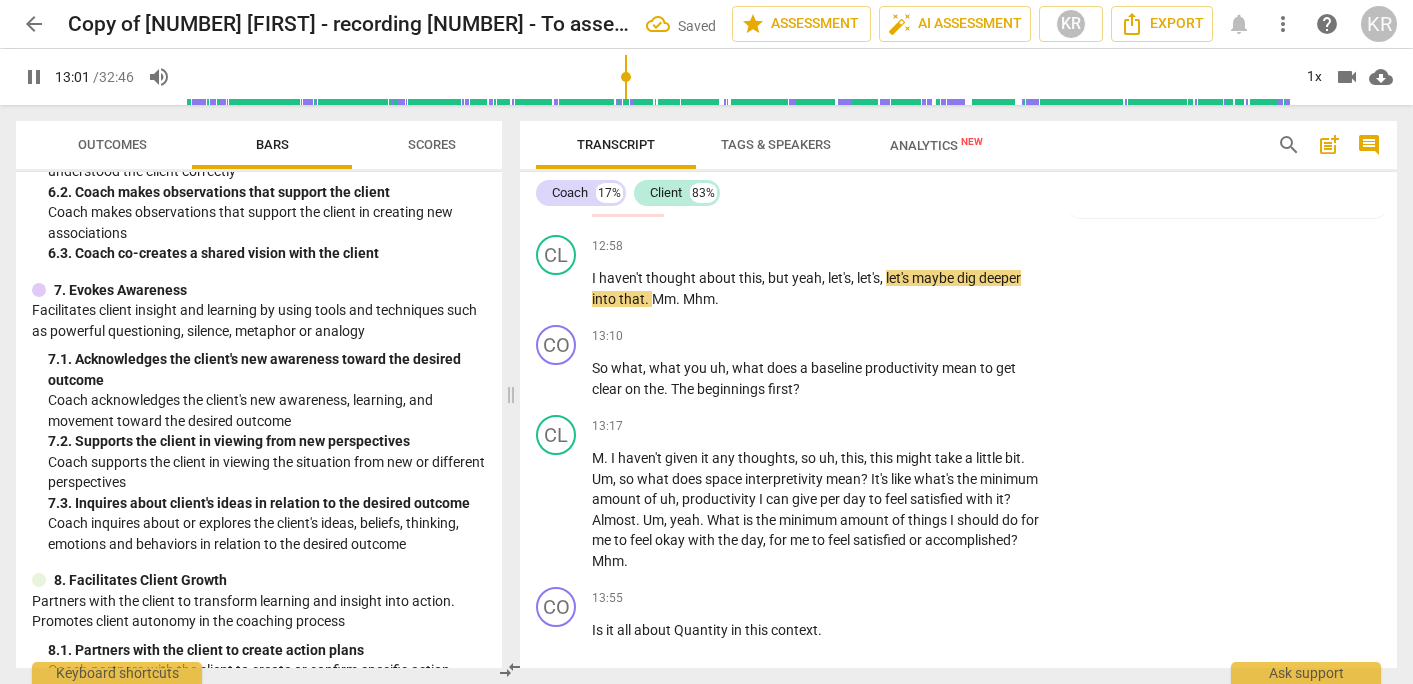 click on "So  is that" at bounding box center [619, 188] 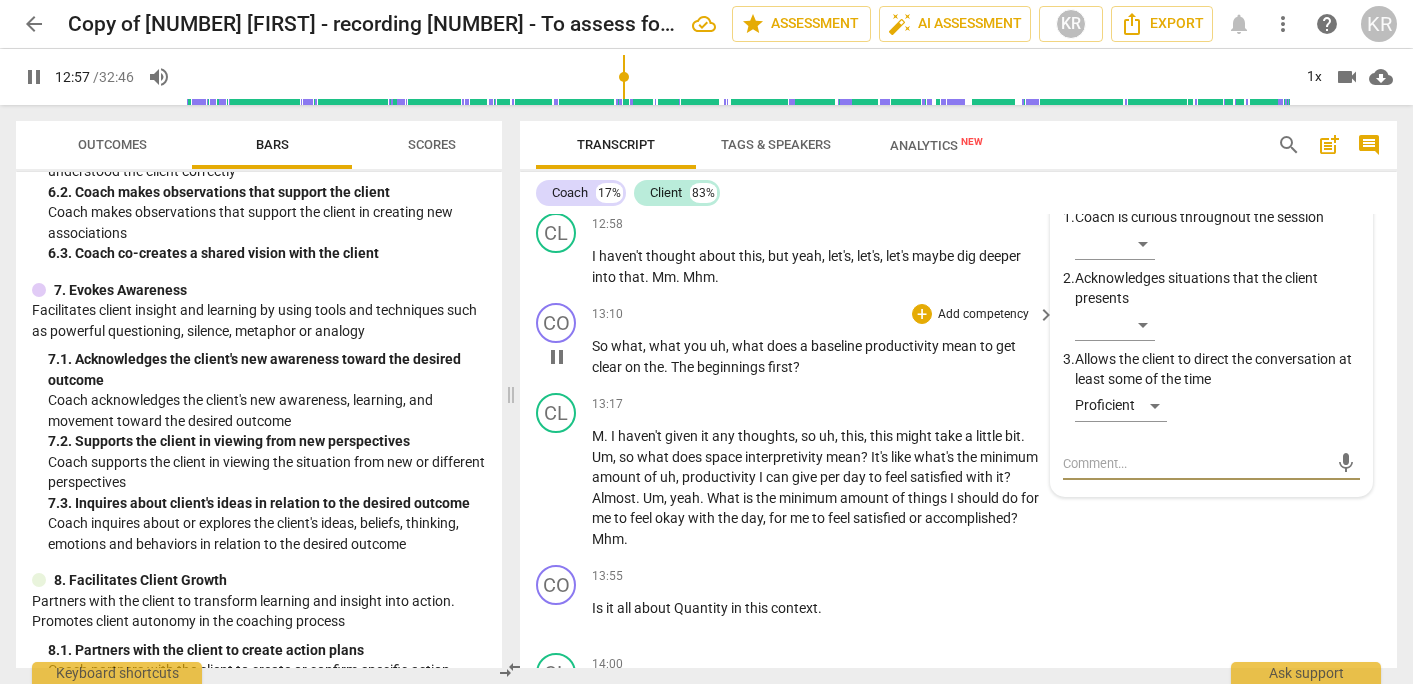 scroll, scrollTop: 6158, scrollLeft: 0, axis: vertical 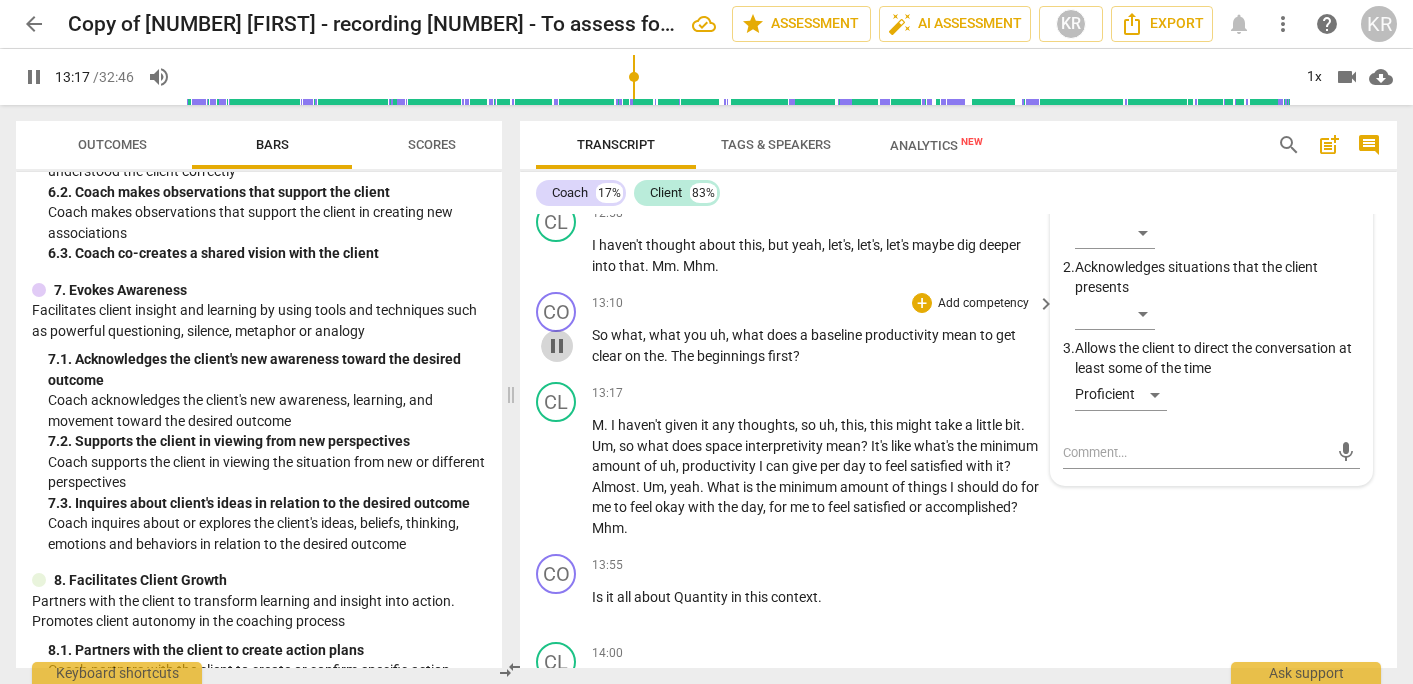 click on "pause" at bounding box center (557, 346) 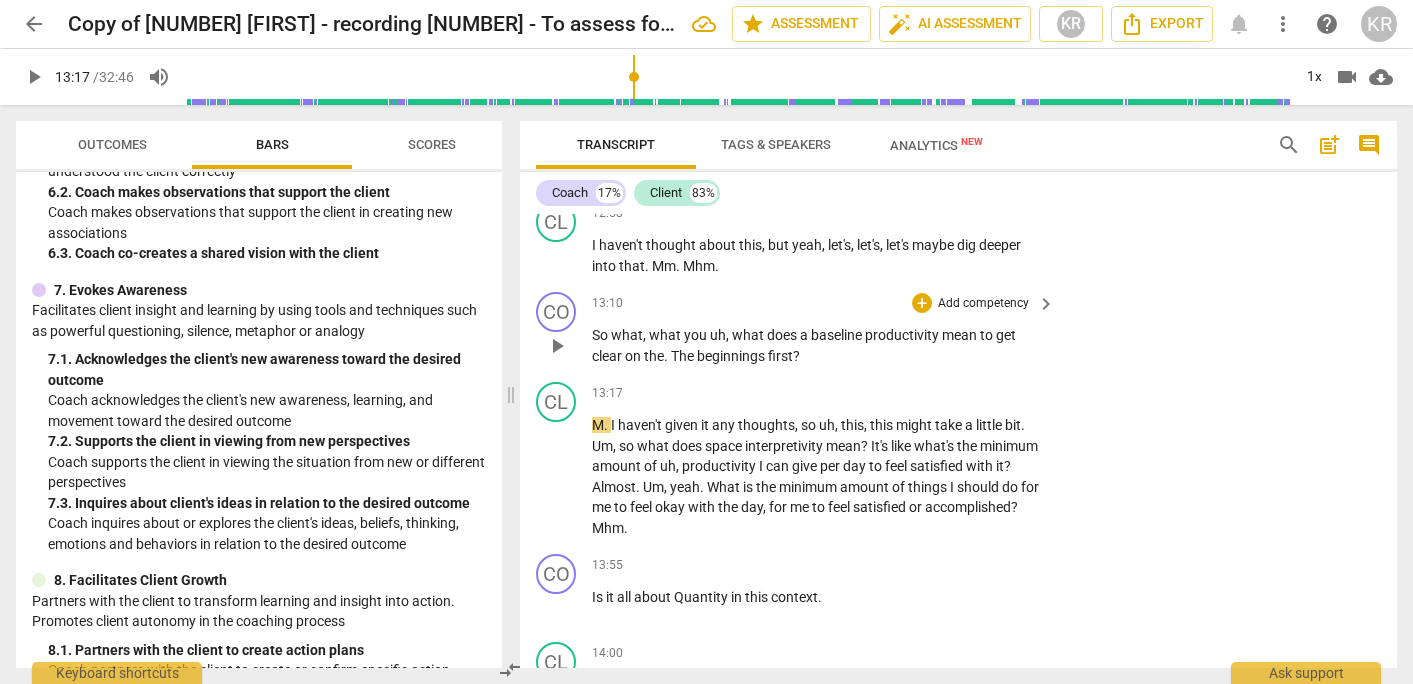 click on "." at bounding box center [667, 356] 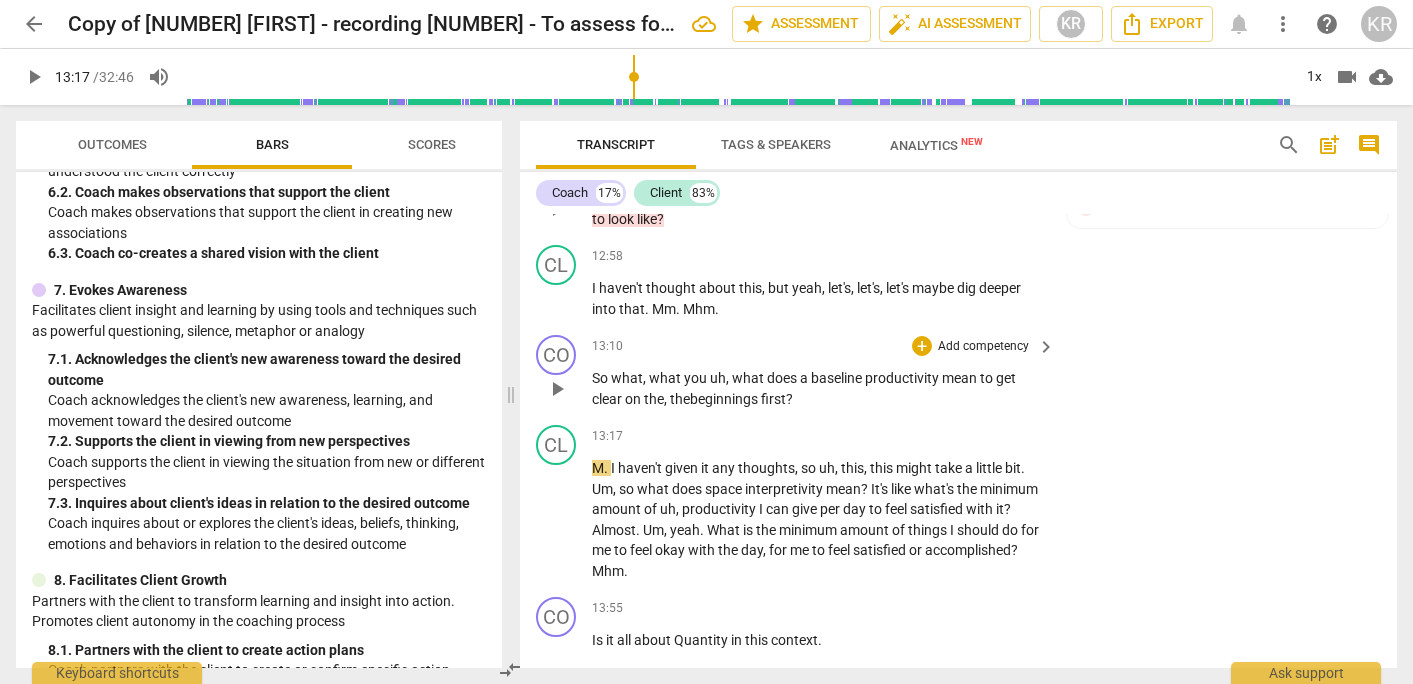 scroll, scrollTop: 6114, scrollLeft: 0, axis: vertical 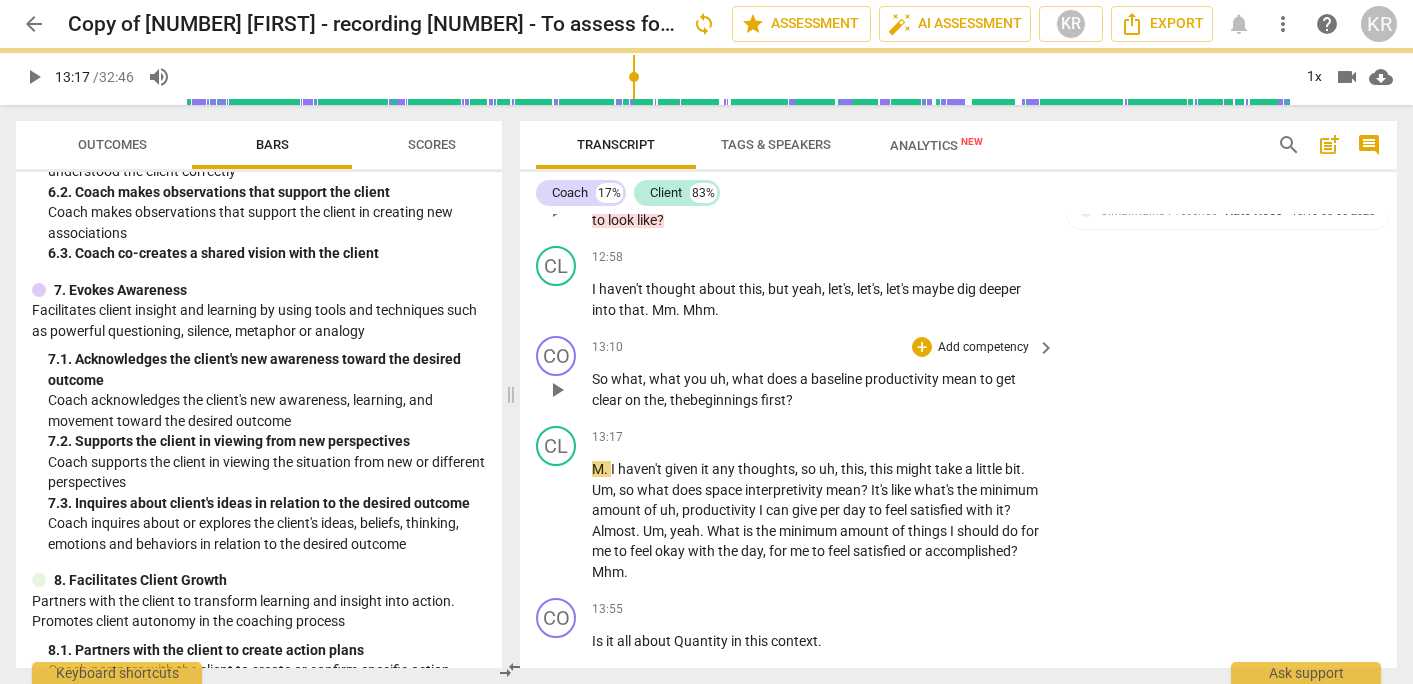 click on "Add competency" at bounding box center (983, 348) 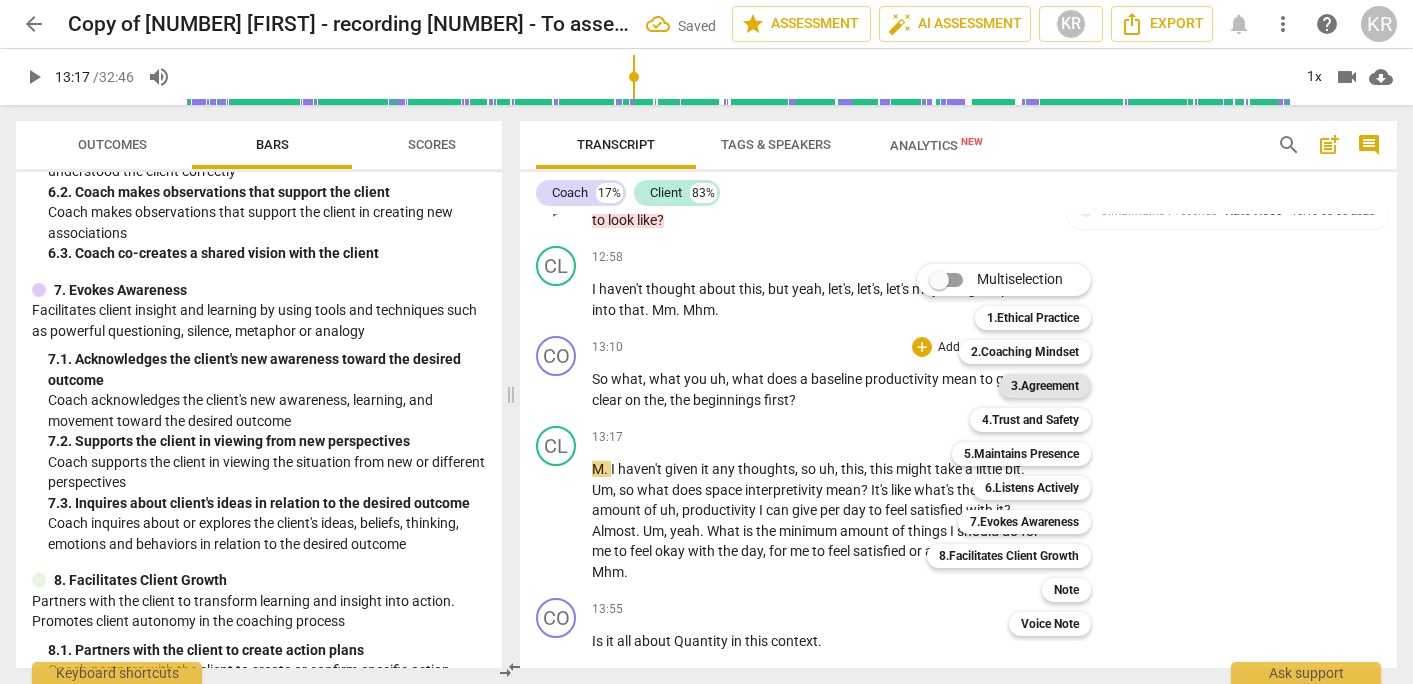 click on "3.Agreement" at bounding box center (1045, 386) 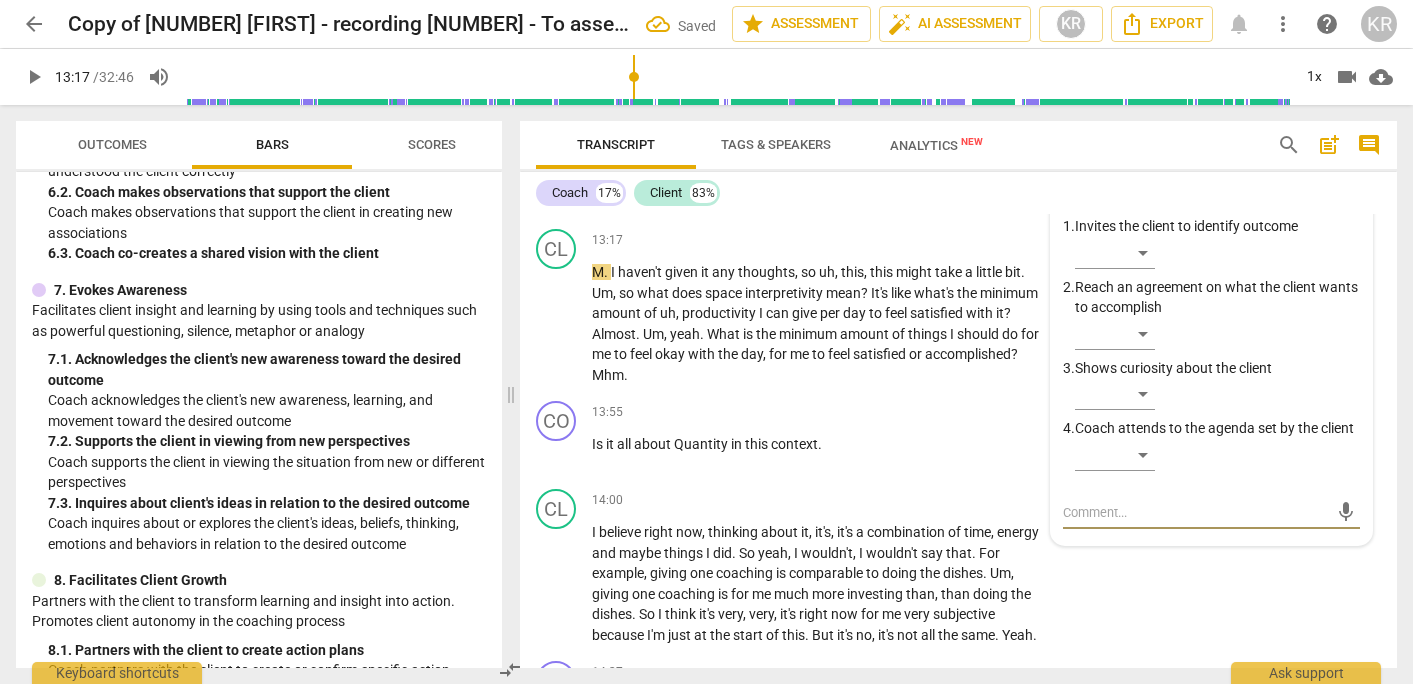 scroll, scrollTop: 6305, scrollLeft: 0, axis: vertical 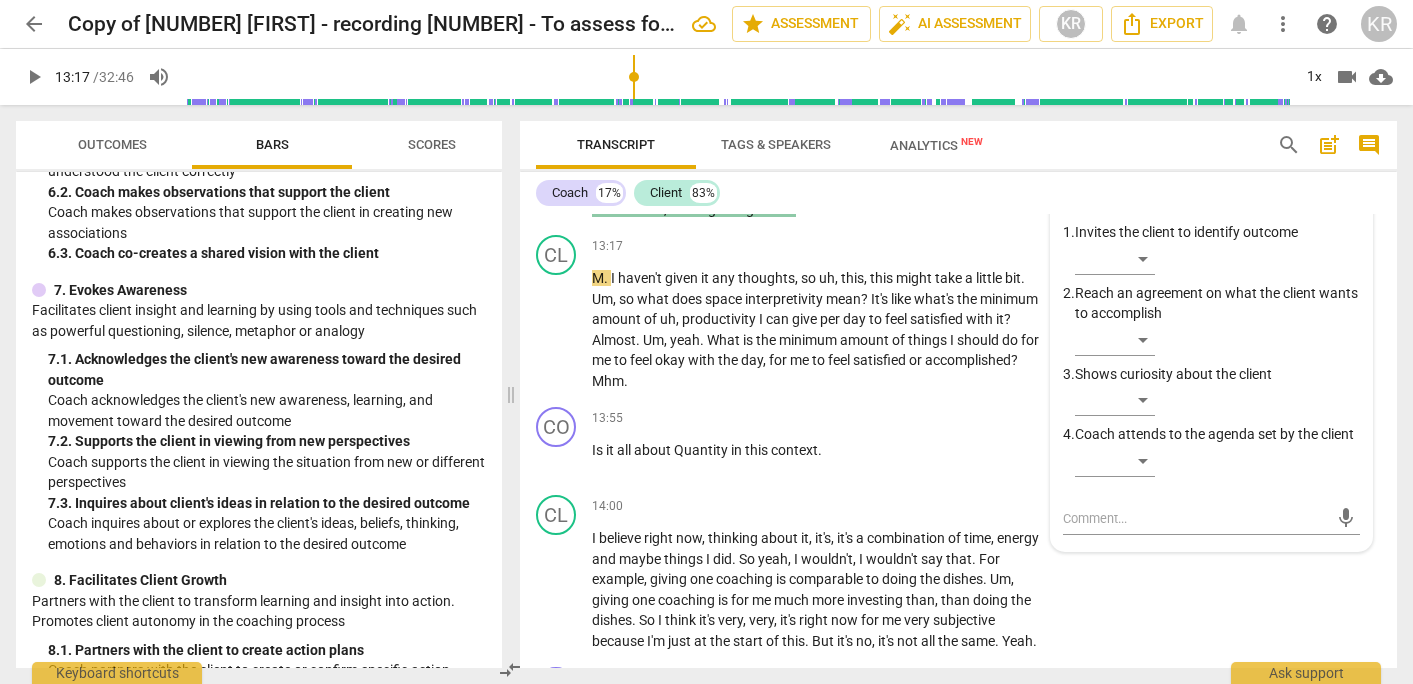 click on "3.Agreement" at bounding box center (1128, 202) 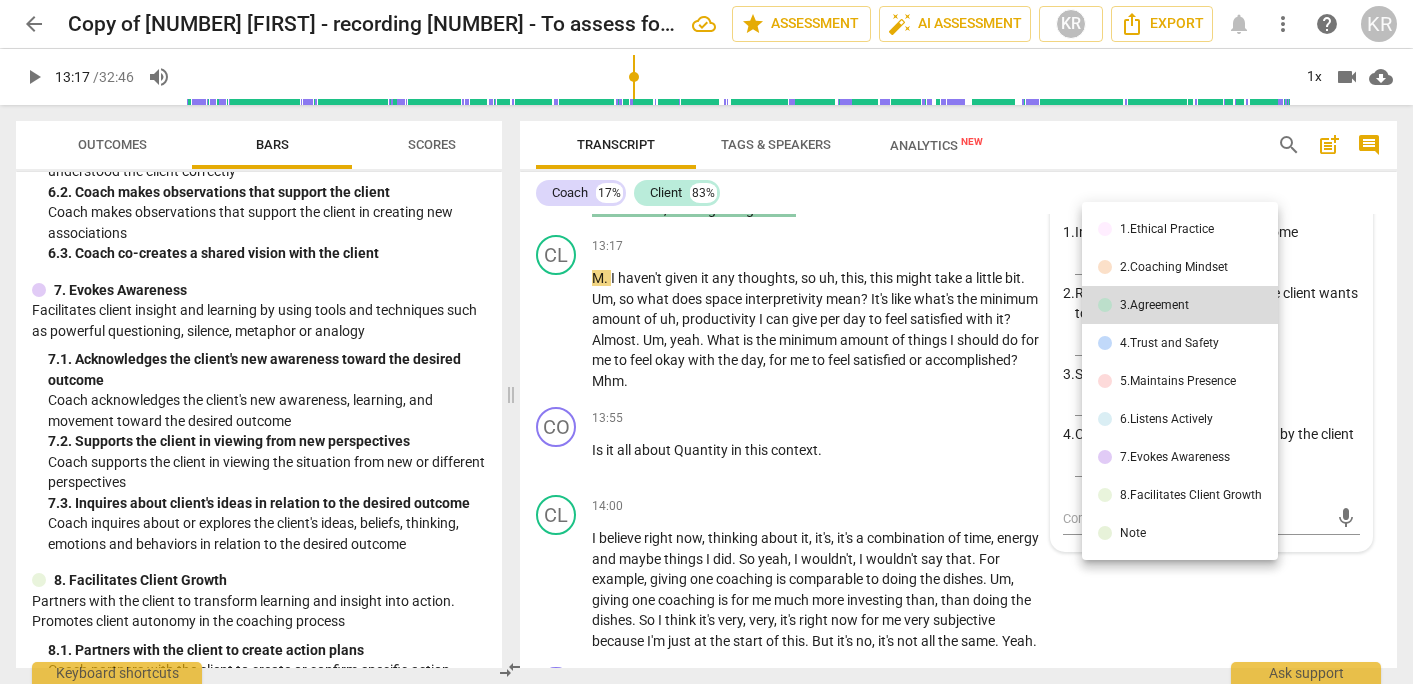 click on "4.Trust and Safety" at bounding box center [1169, 343] 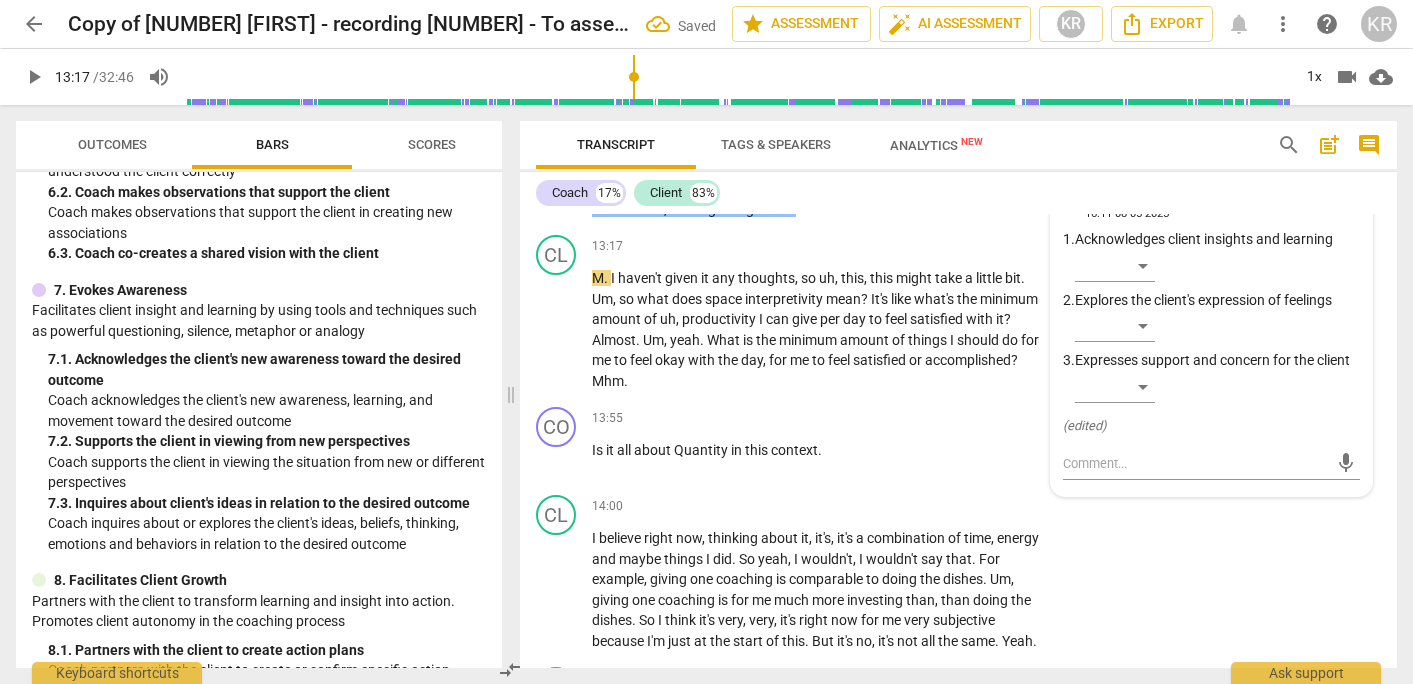 click on "4.Trust and Safety" at bounding box center (1134, 200) 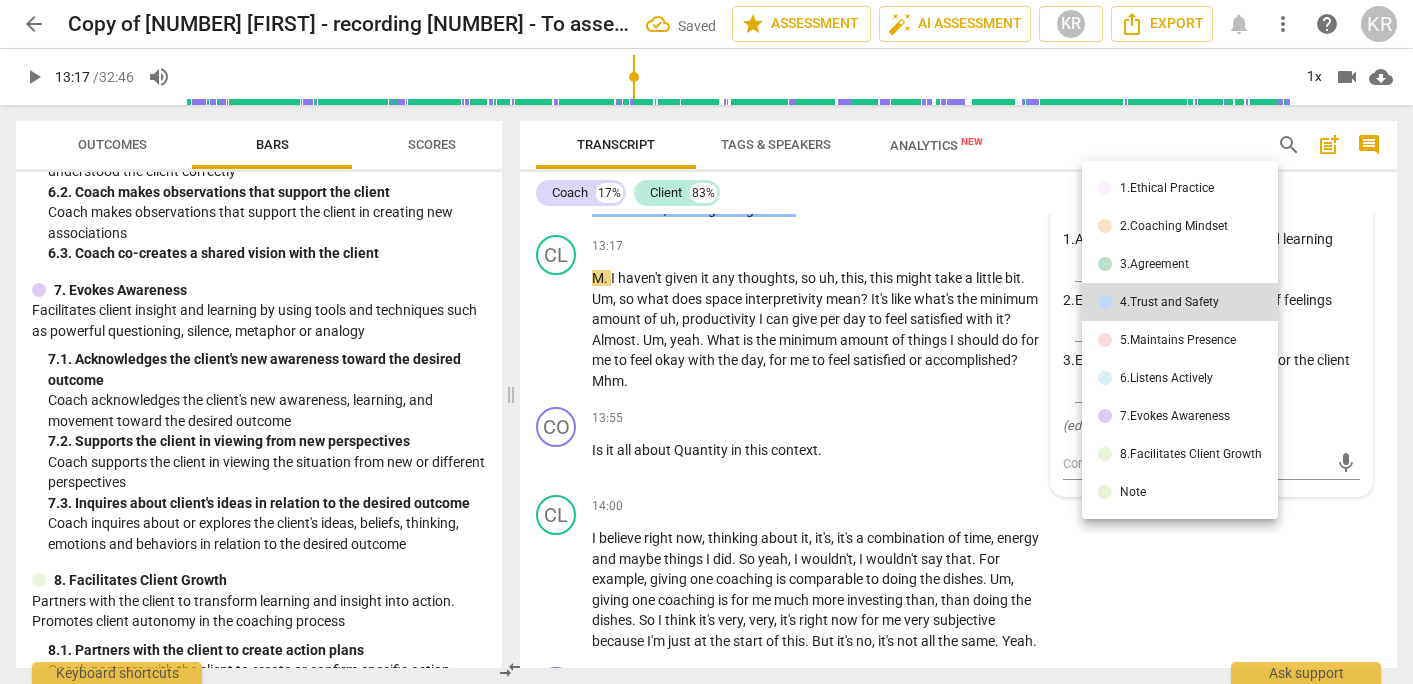click on "5.Maintains Presence" at bounding box center (1178, 340) 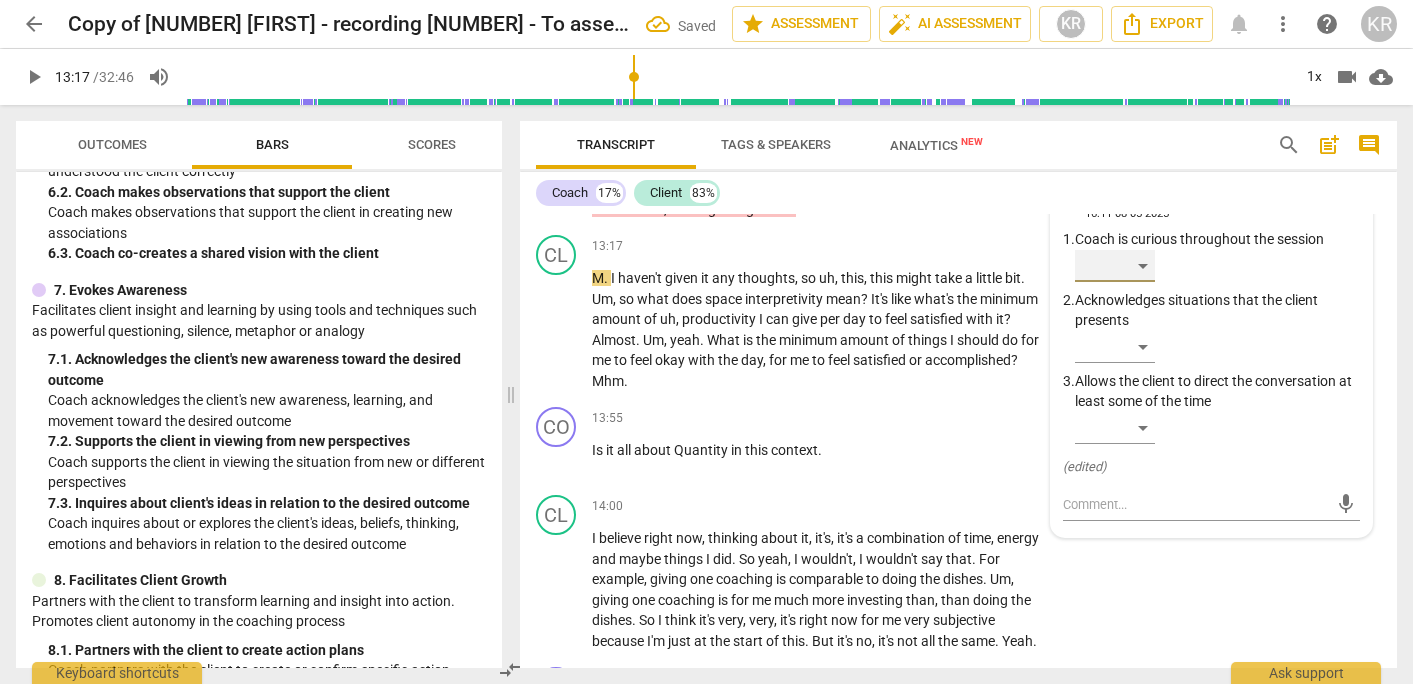 click on "​" at bounding box center [1115, 266] 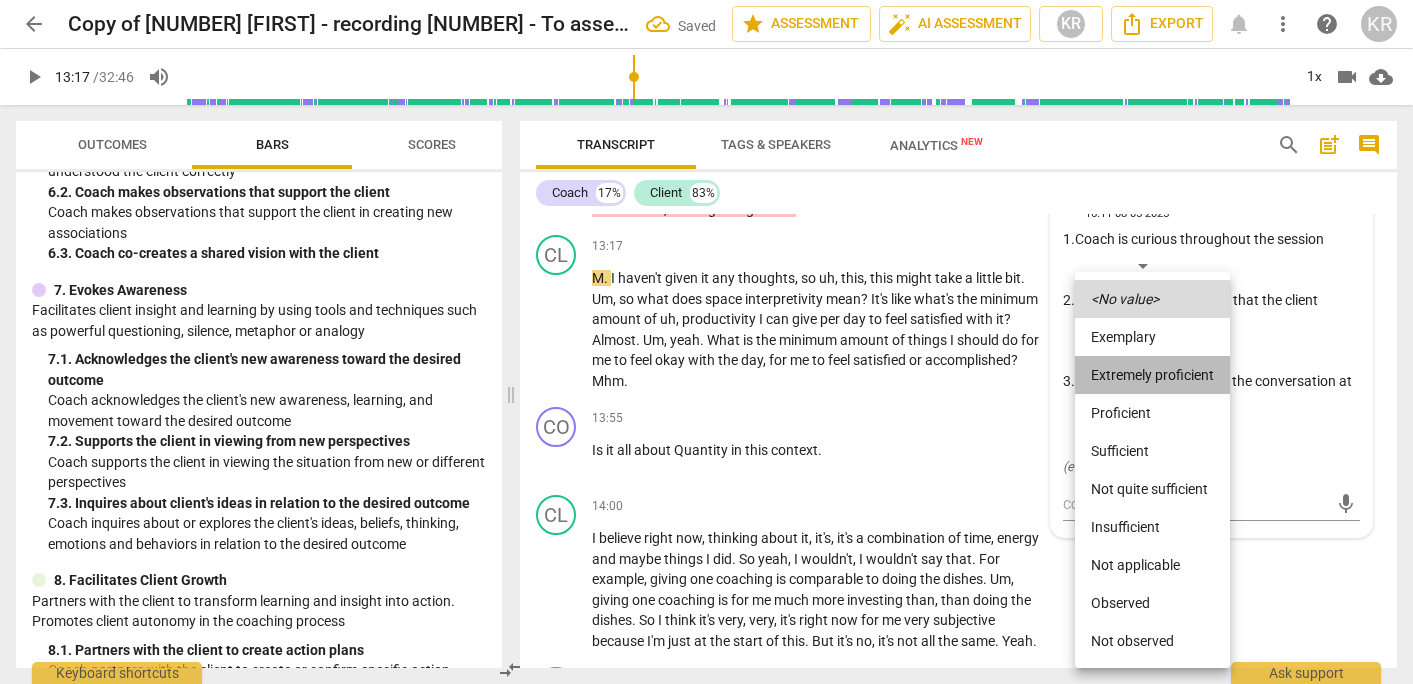 click on "Extremely proficient" at bounding box center (1152, 375) 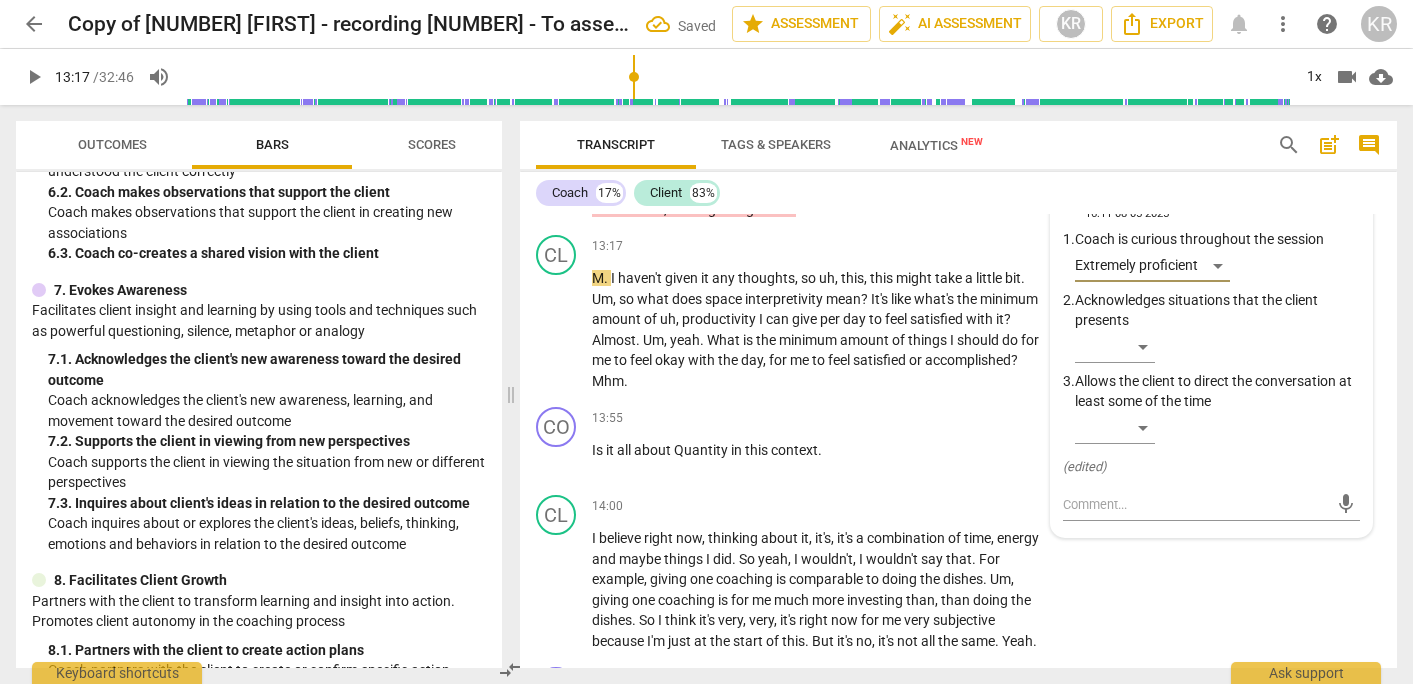 click on "Add competency" at bounding box center [835, 157] 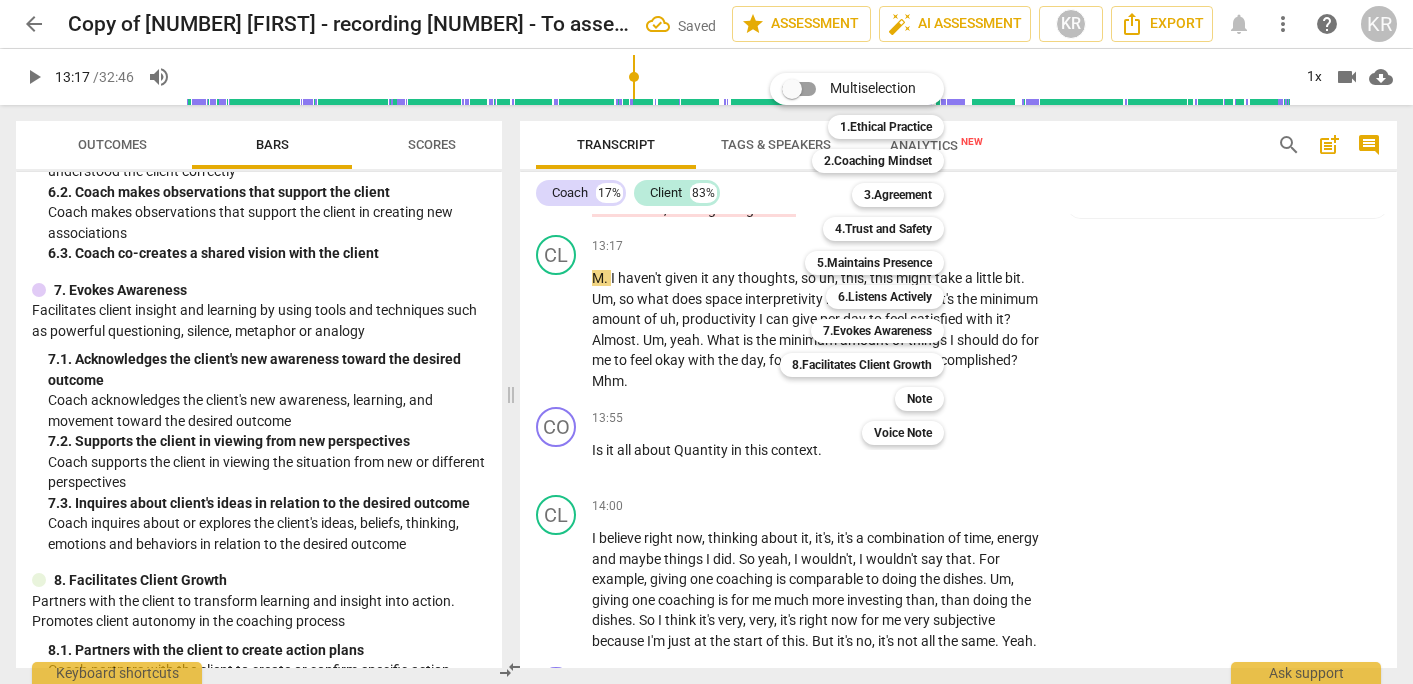 click at bounding box center [706, 342] 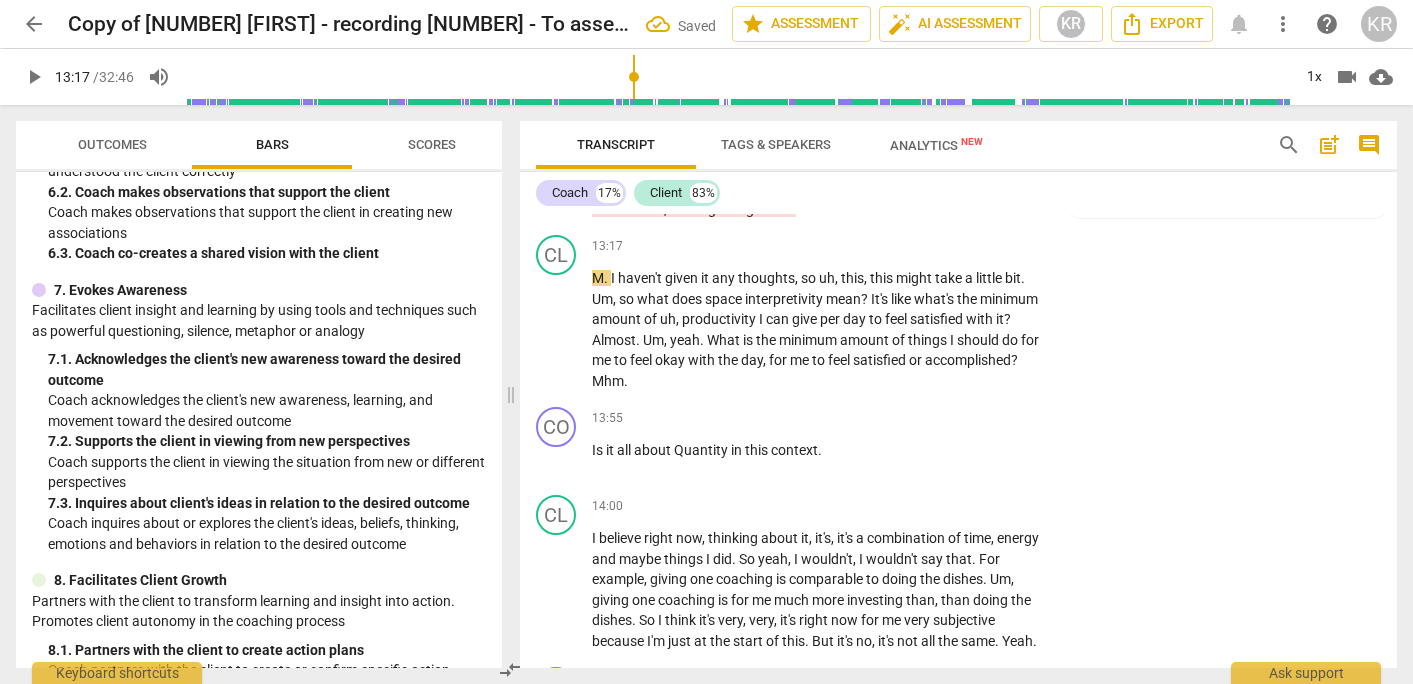 click on "Add competency" at bounding box center (835, 157) 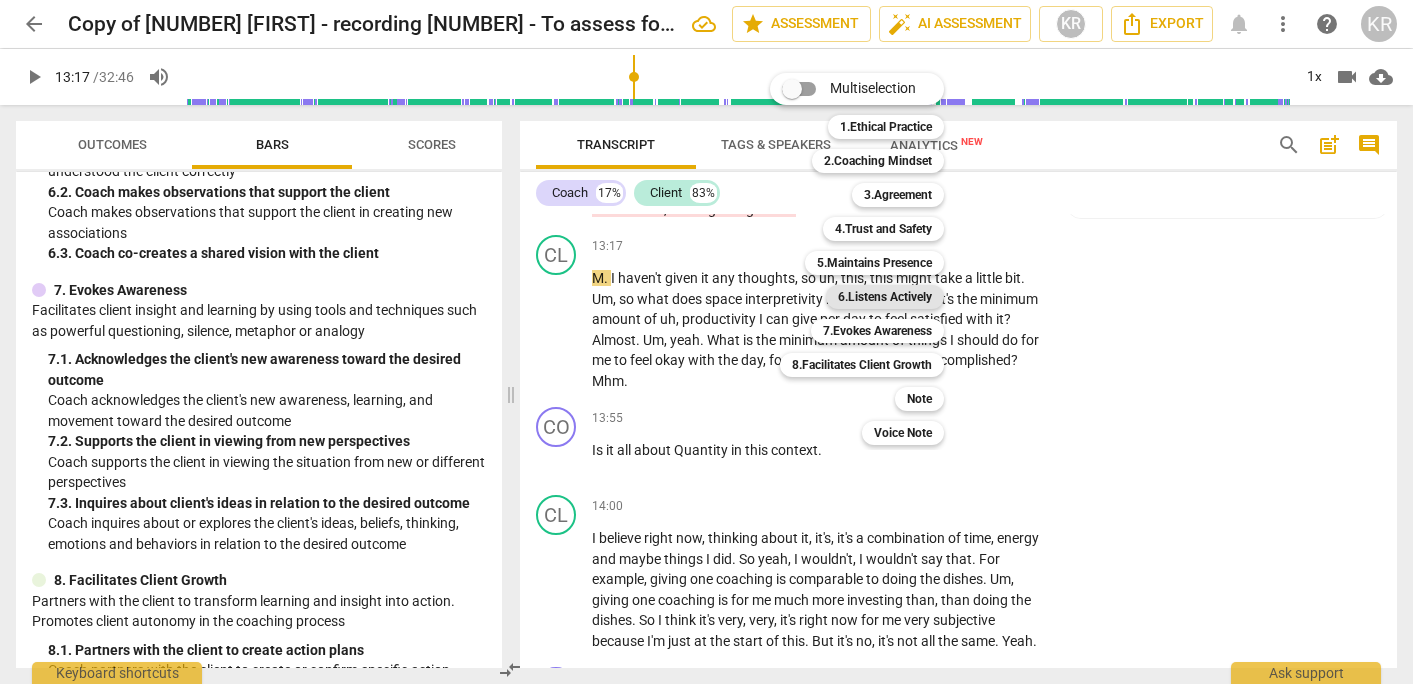 click on "6.Listens Actively" at bounding box center [885, 297] 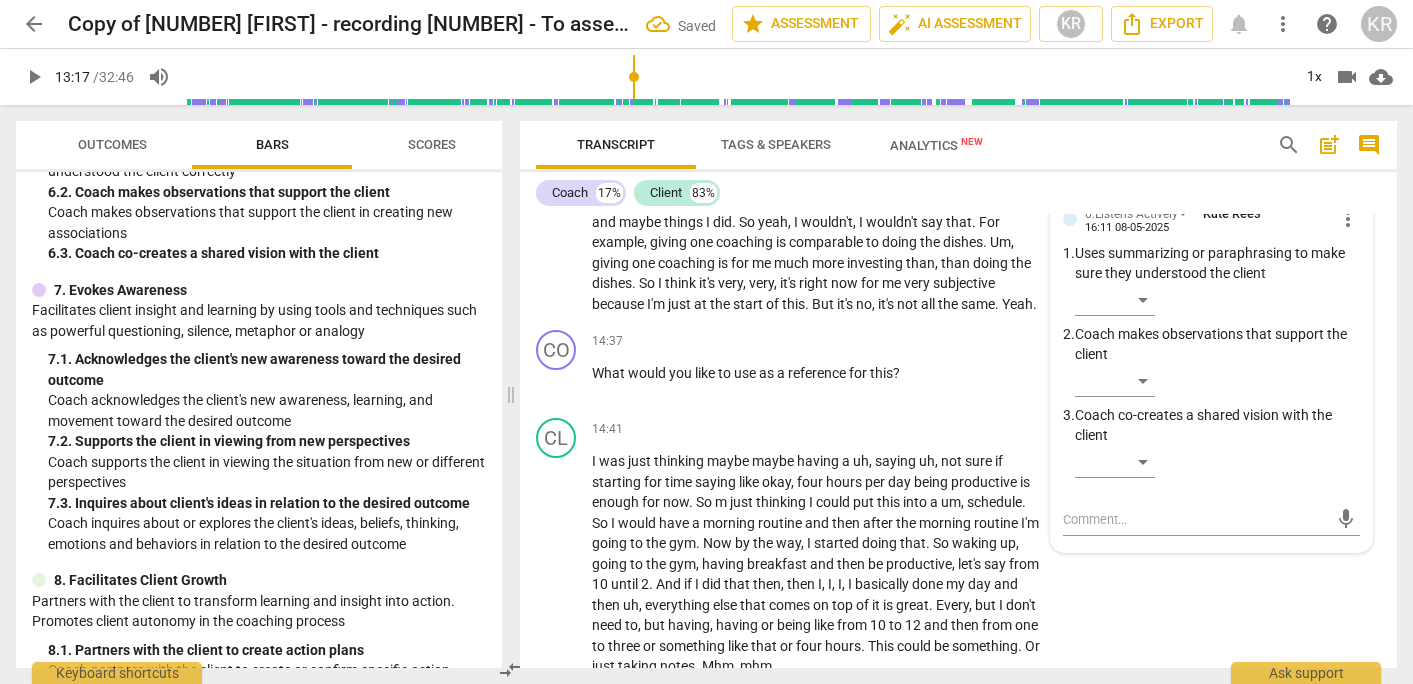 scroll, scrollTop: 6648, scrollLeft: 0, axis: vertical 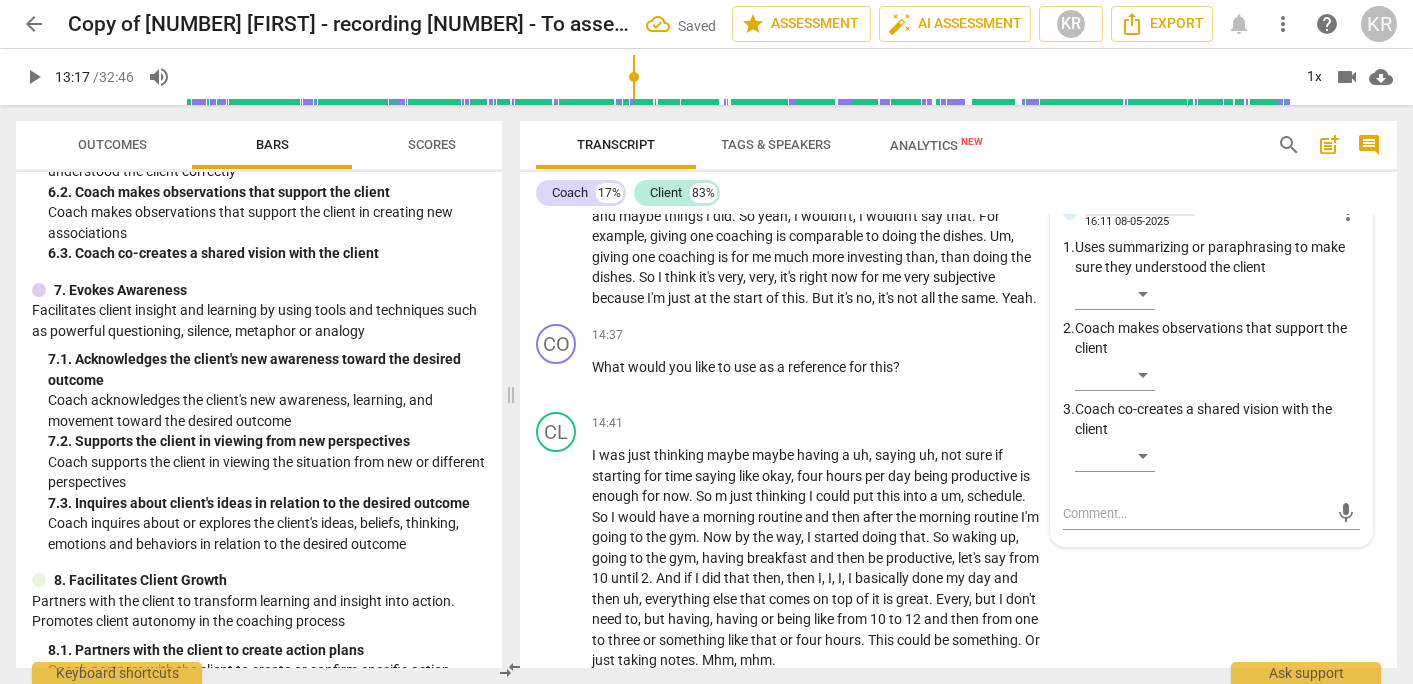 click on "6.Listens Actively" at bounding box center [1131, 208] 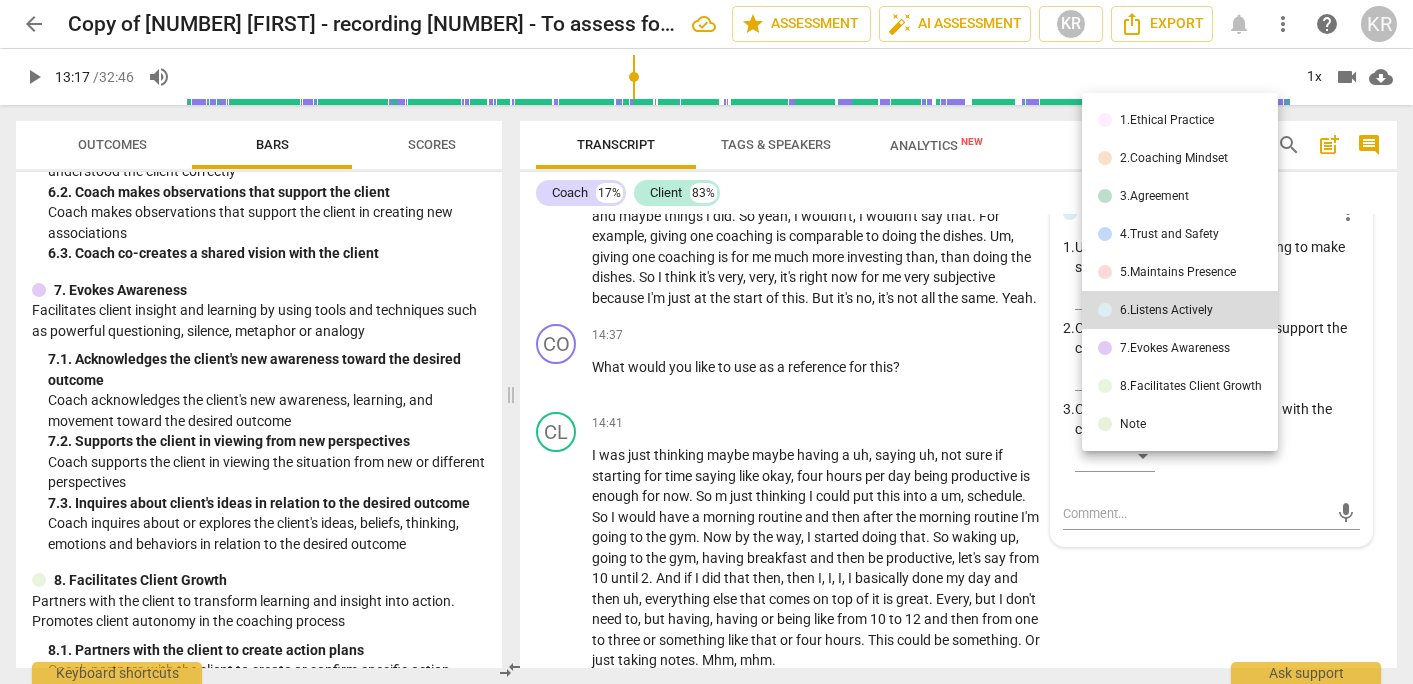 click on "7.Evokes Awareness" at bounding box center [1175, 348] 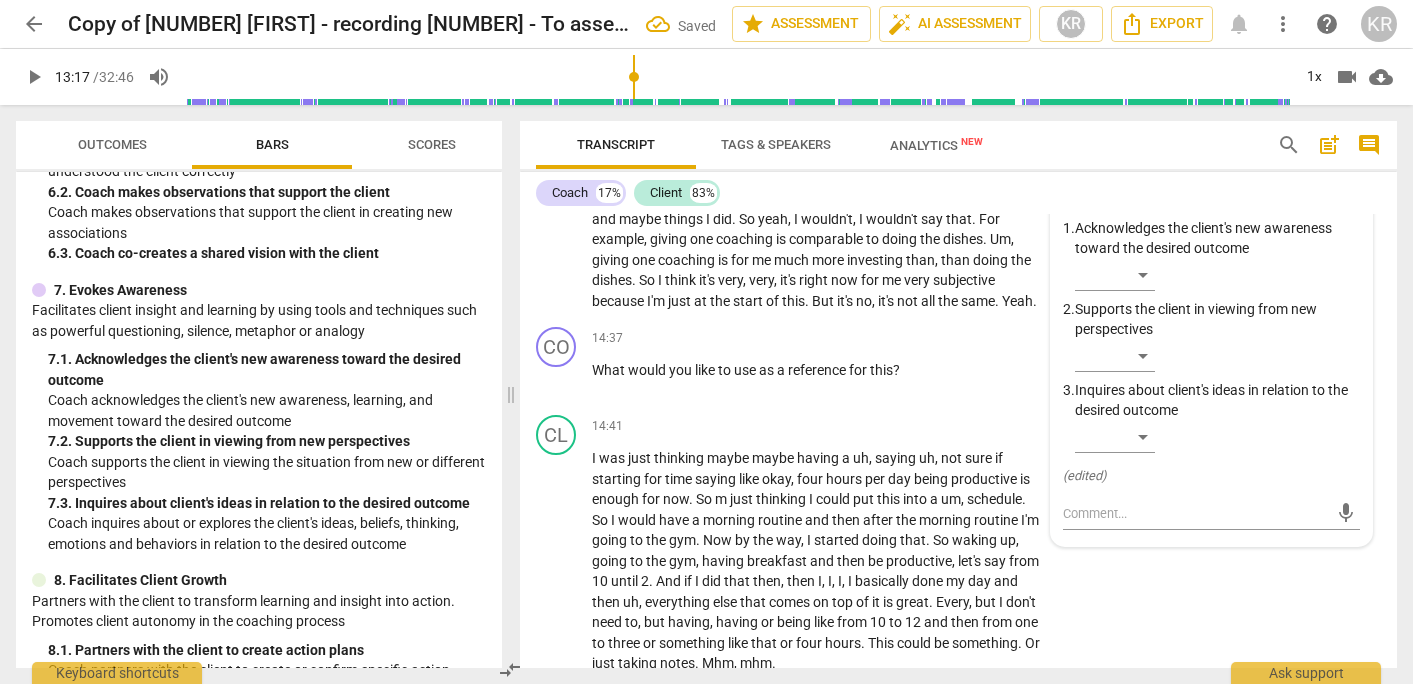 scroll, scrollTop: 6671, scrollLeft: 0, axis: vertical 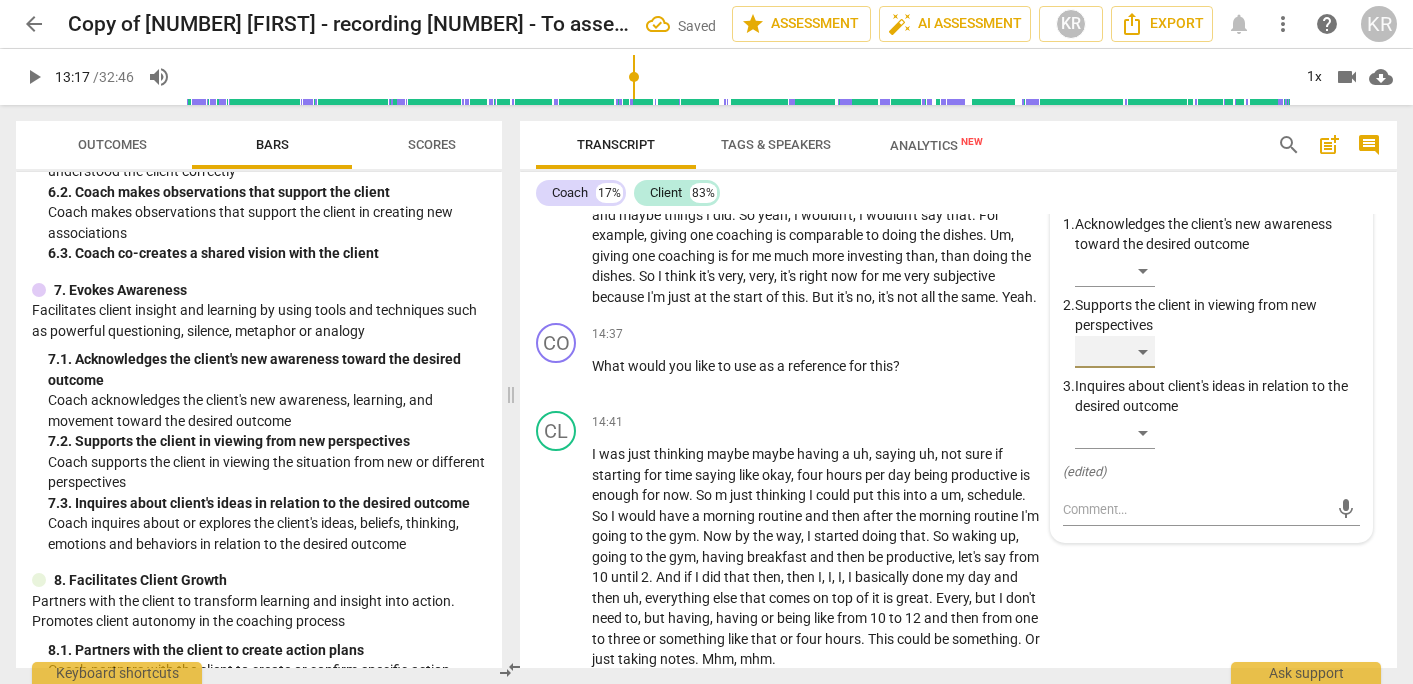 click on "​" at bounding box center [1115, 352] 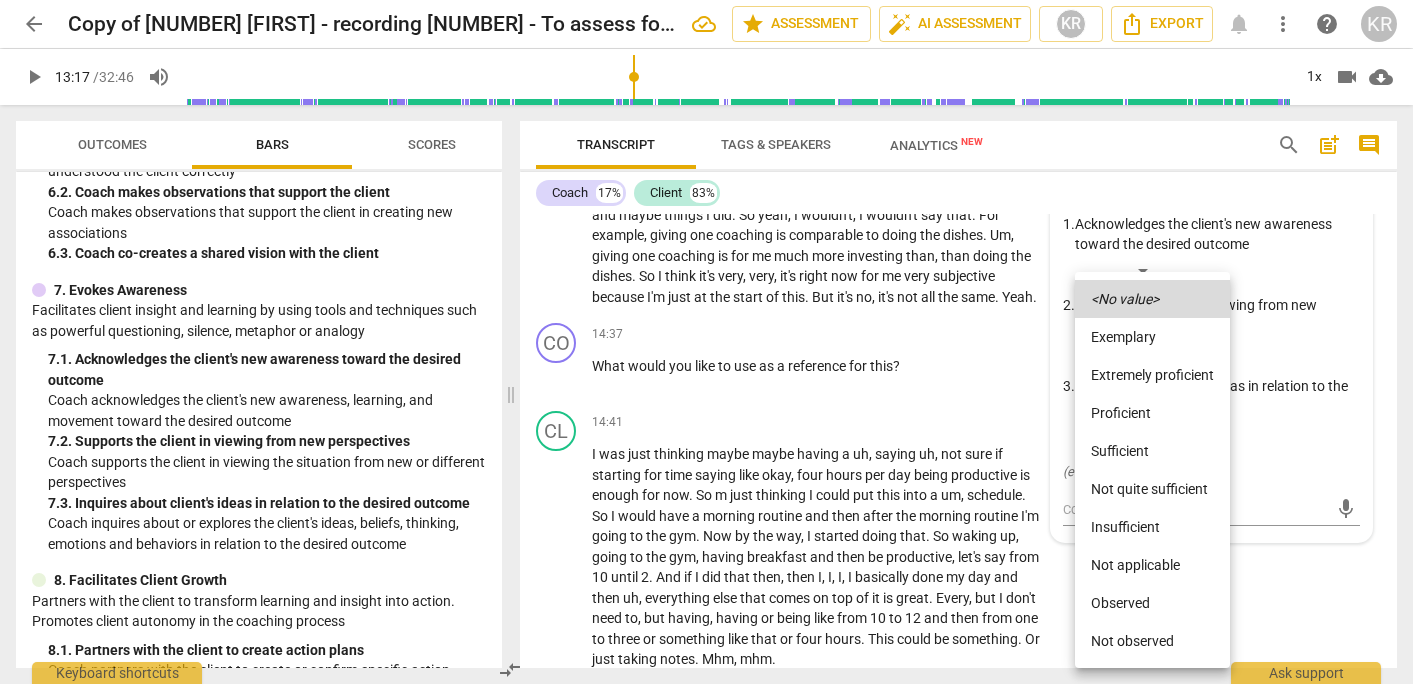 click on "Sufficient" at bounding box center [1152, 451] 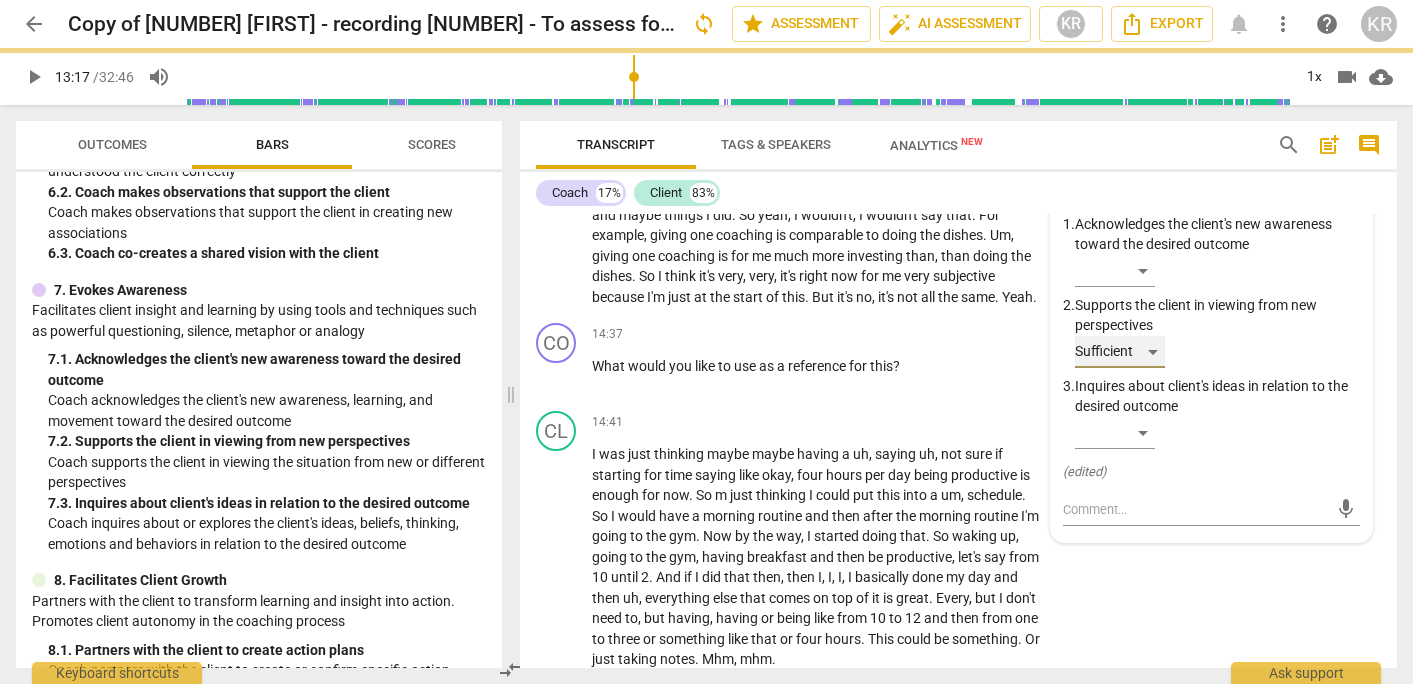 click on "Sufficient" at bounding box center [1120, 352] 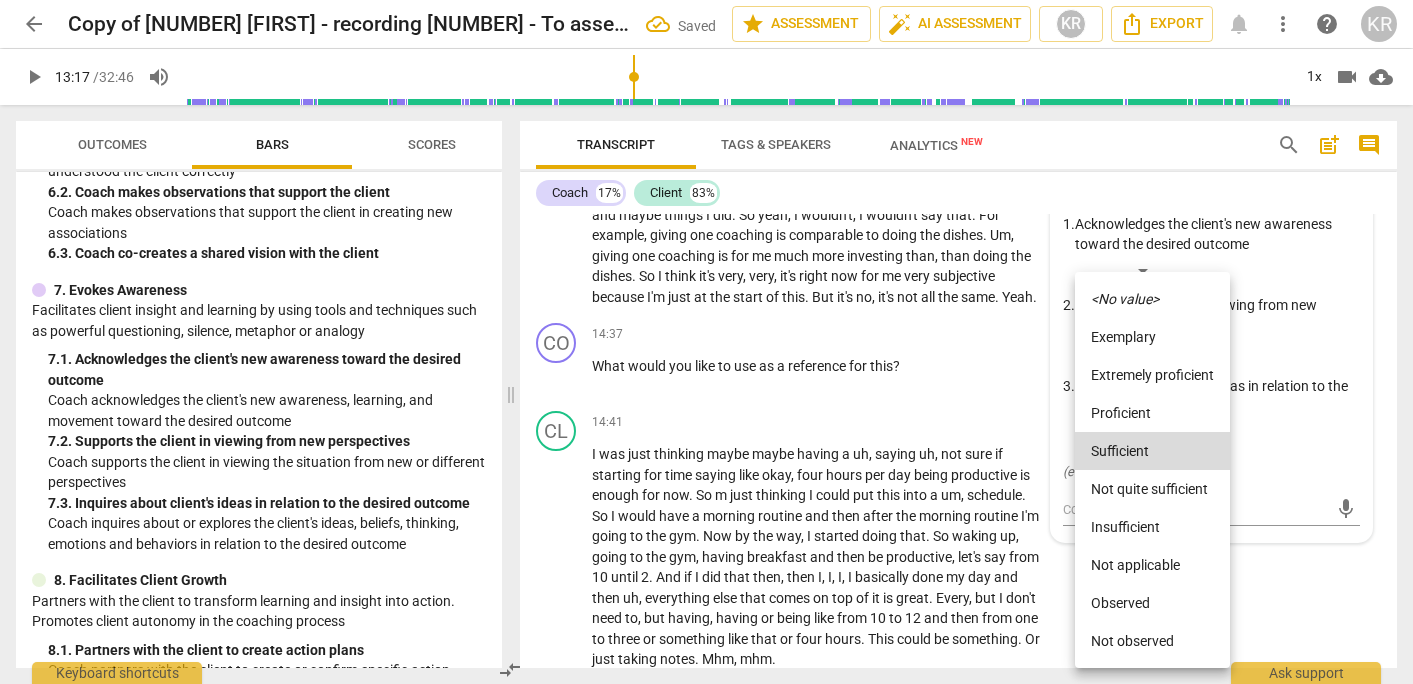 click on "Proficient" at bounding box center [1152, 413] 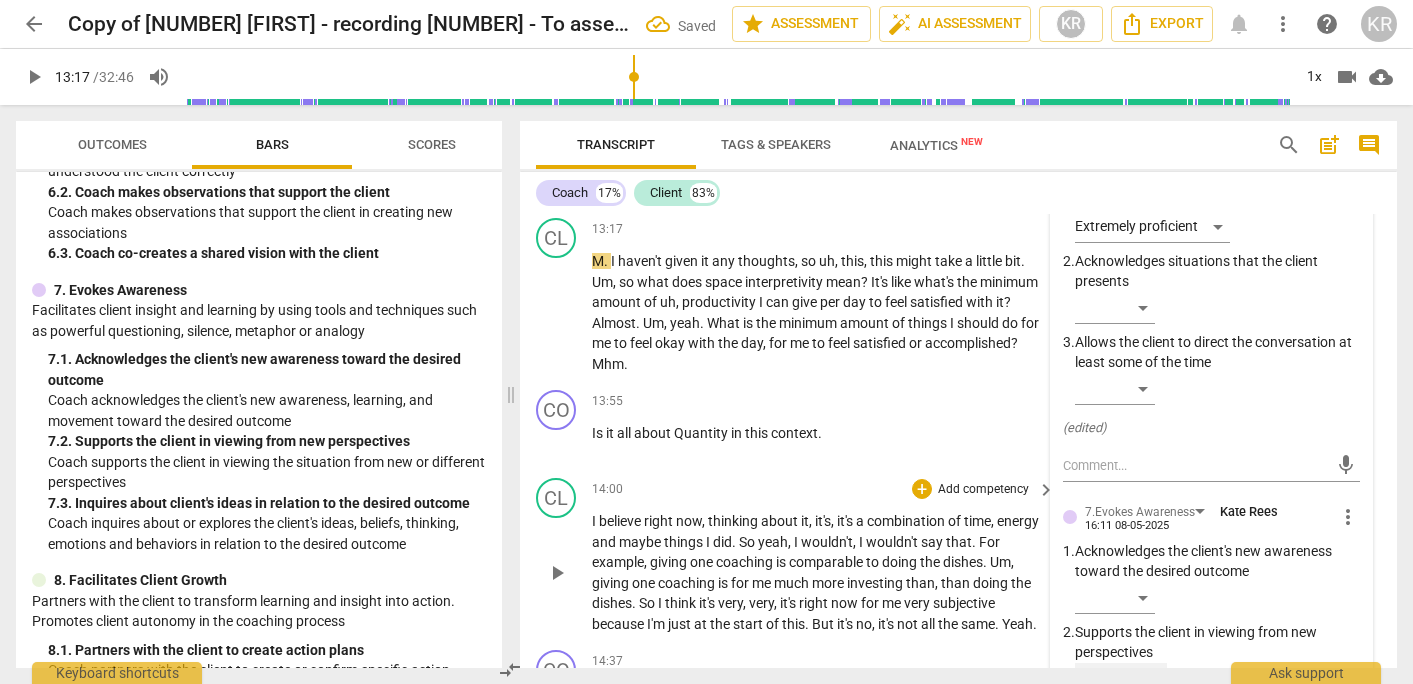scroll, scrollTop: 6311, scrollLeft: 0, axis: vertical 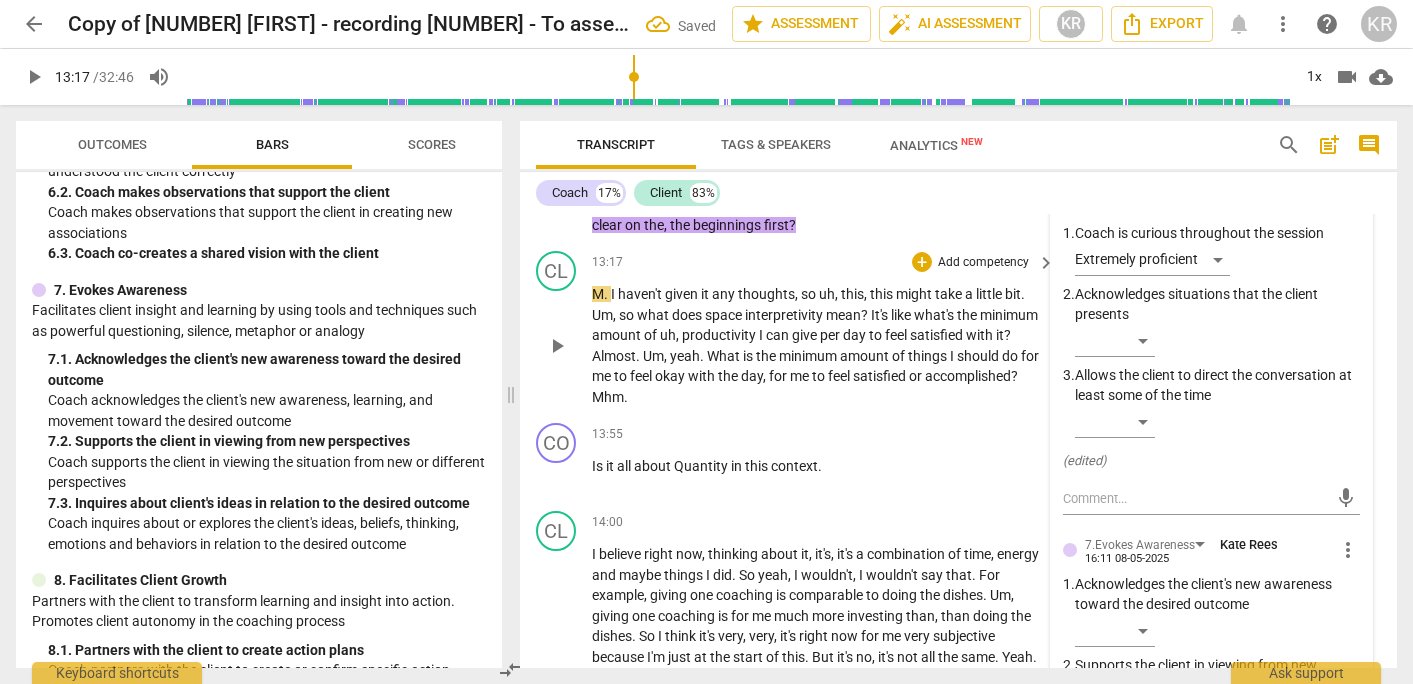 click on "13:17 + Add competency keyboard_arrow_right" at bounding box center (824, 262) 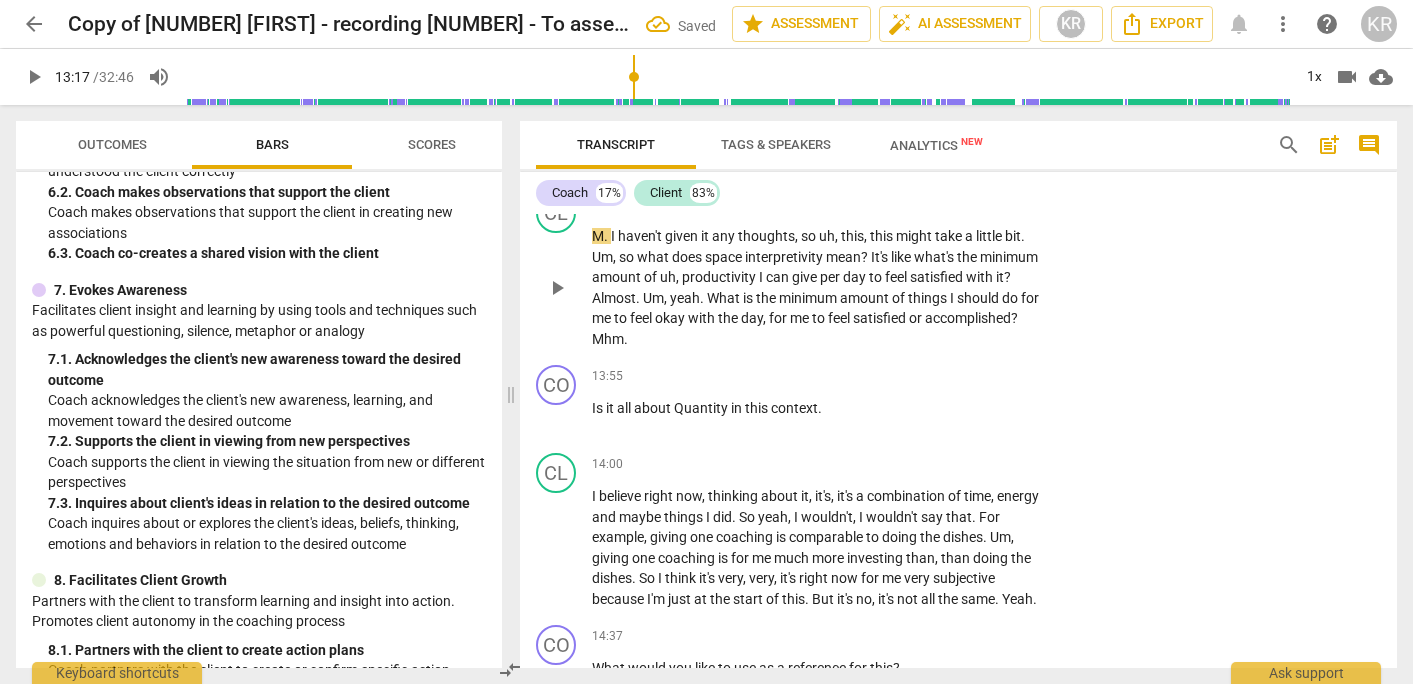 scroll, scrollTop: 6370, scrollLeft: 0, axis: vertical 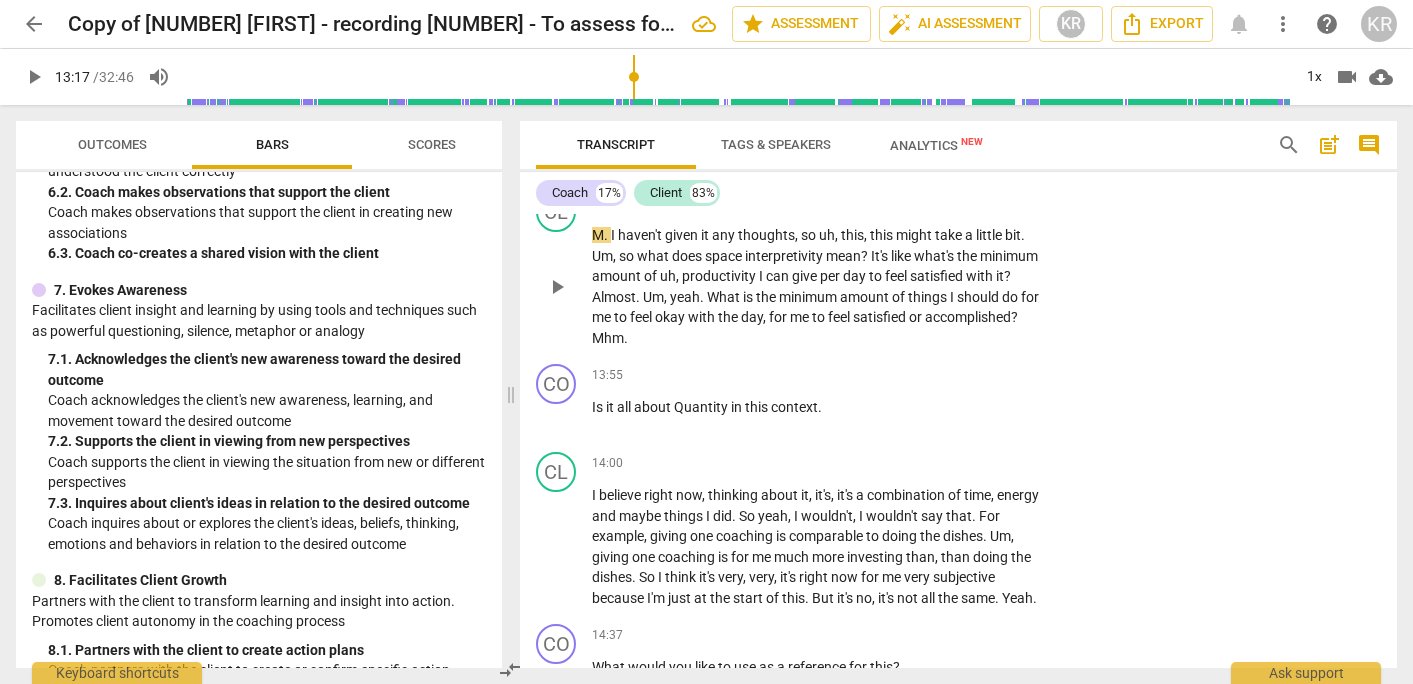 click on "play_arrow" at bounding box center [557, 287] 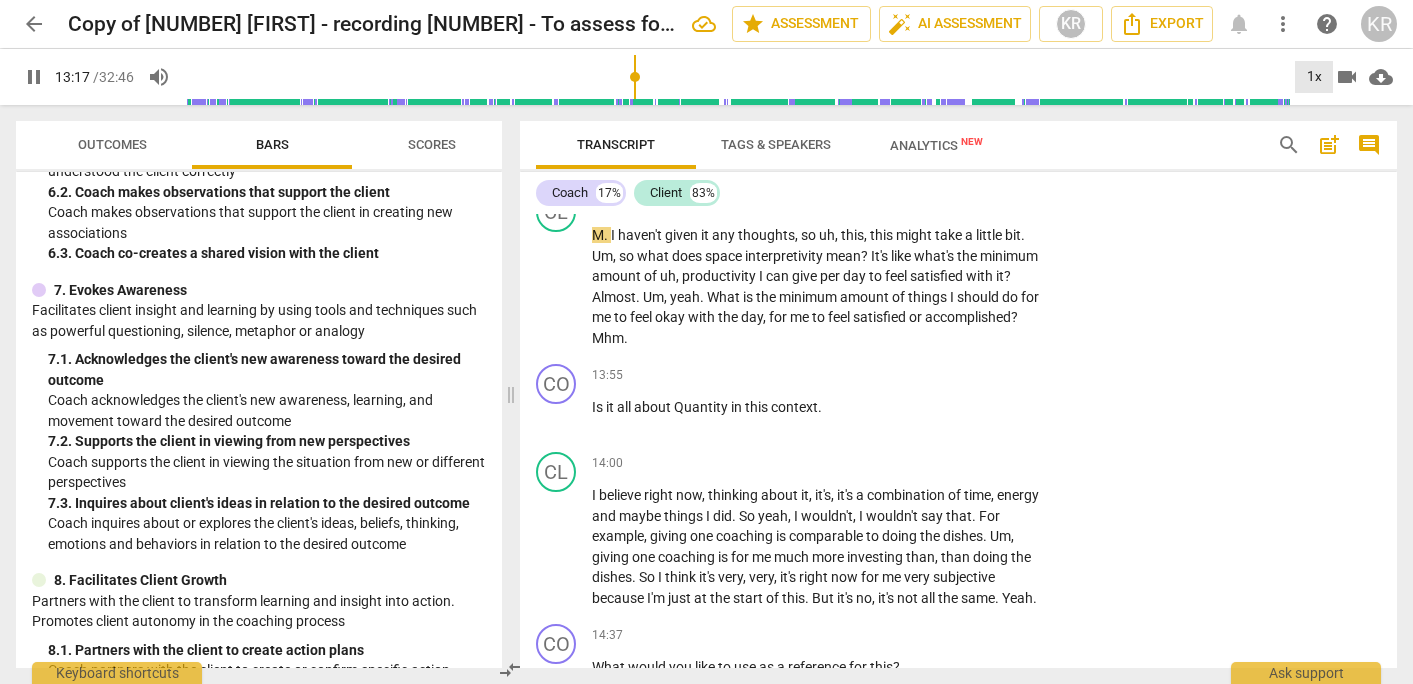 click on "1x" at bounding box center (1314, 77) 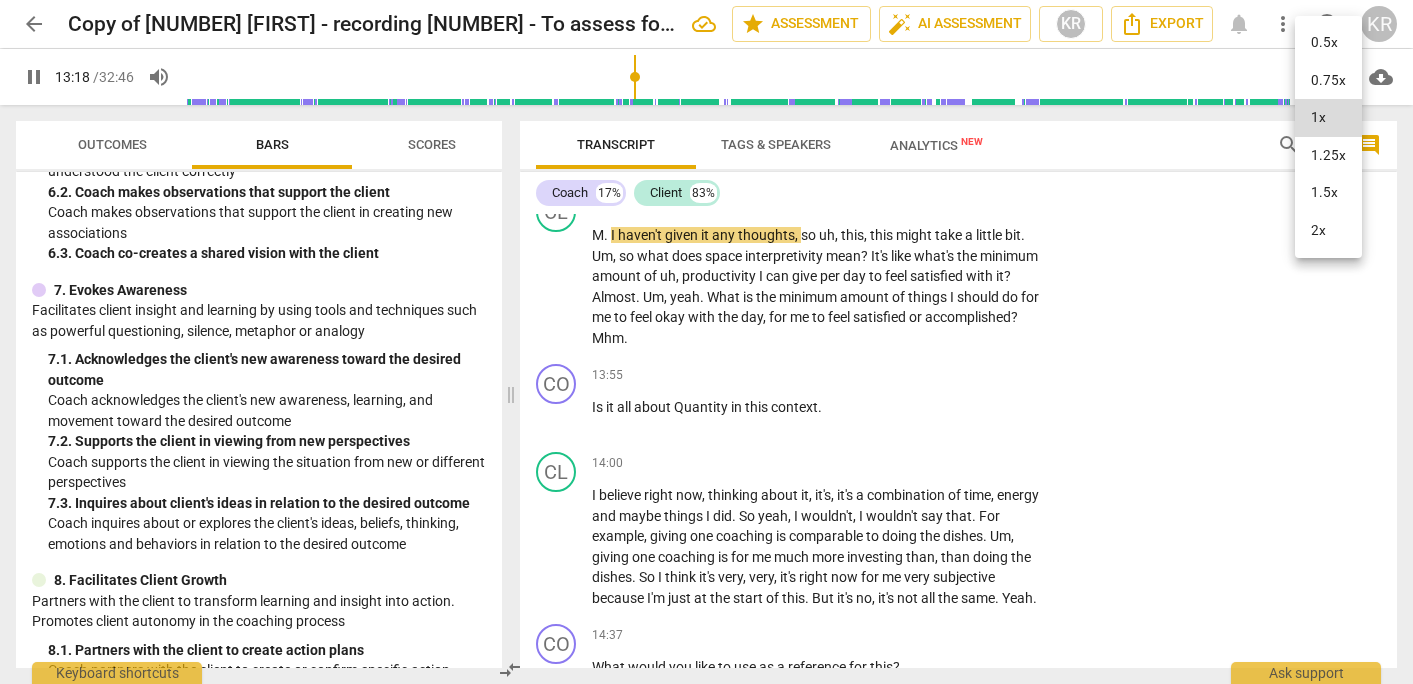 click on "1.5x" at bounding box center (1328, 193) 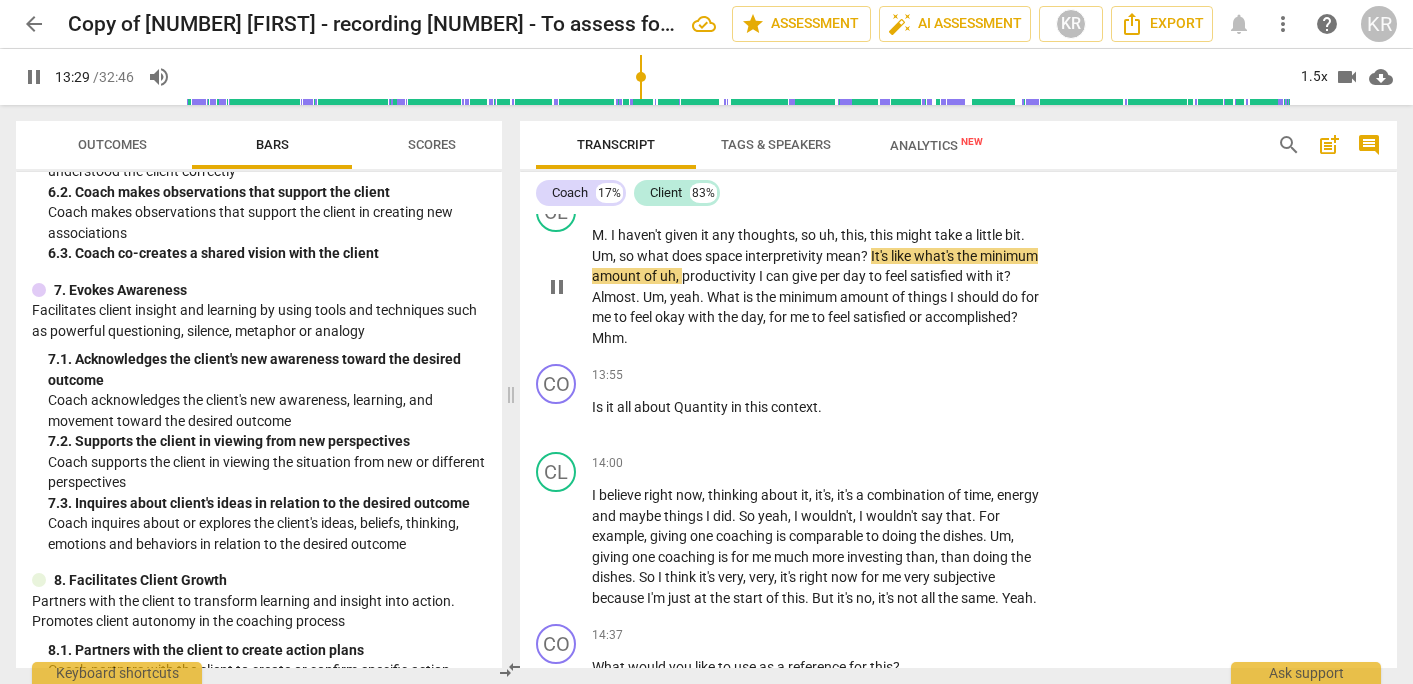 click on "pause" at bounding box center (557, 287) 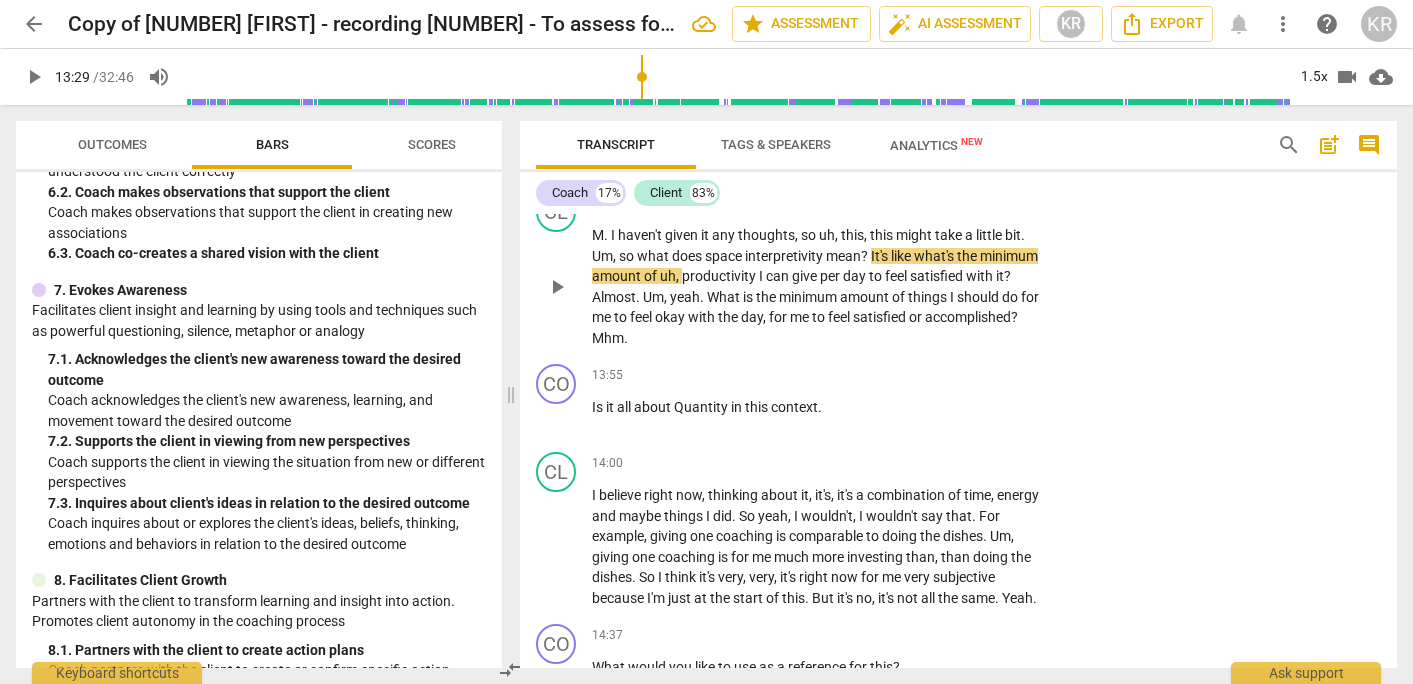 click on "space" at bounding box center [725, 256] 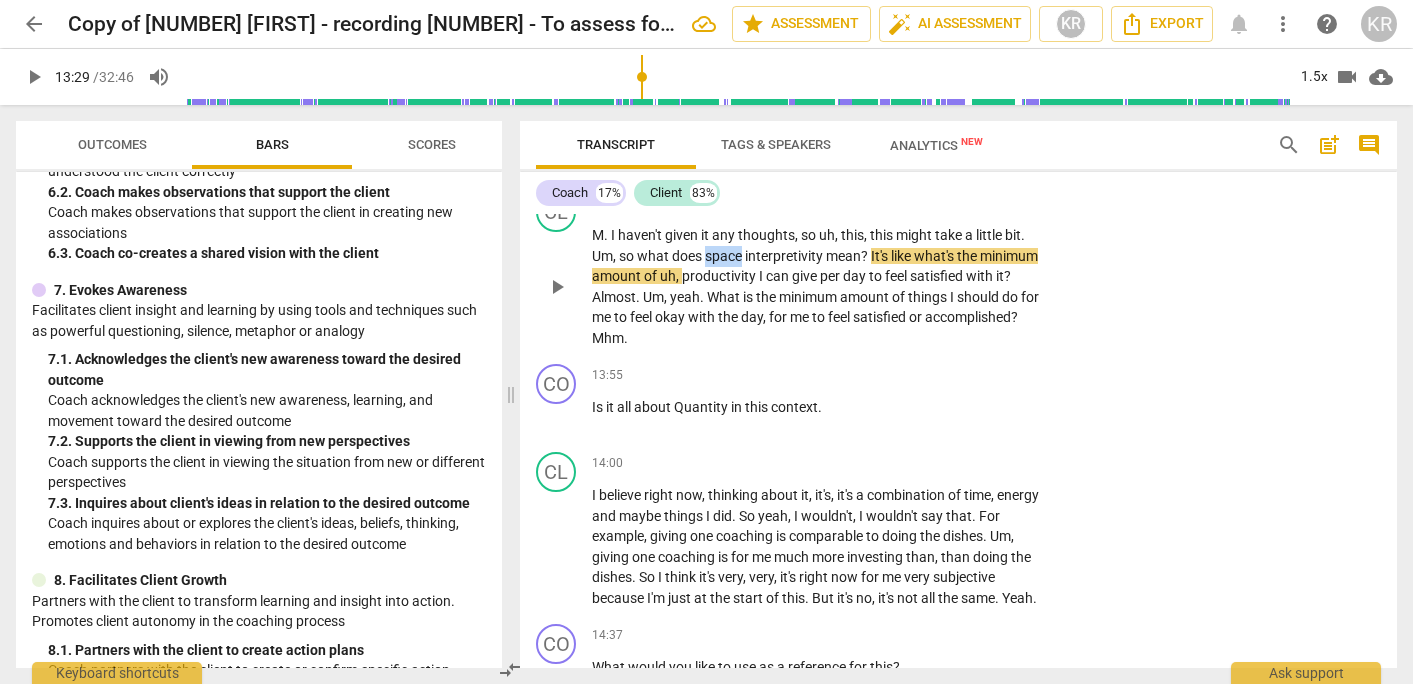 click on "space" at bounding box center (725, 256) 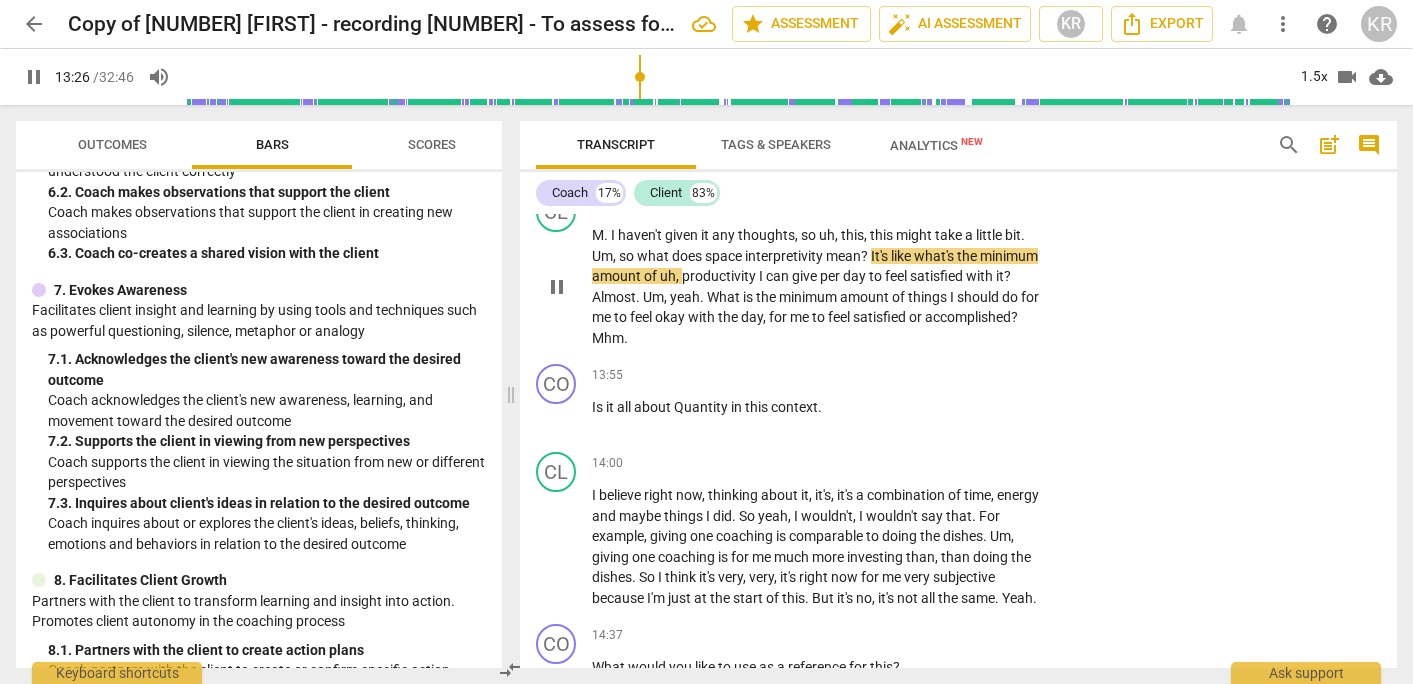 click on "pause" at bounding box center [557, 287] 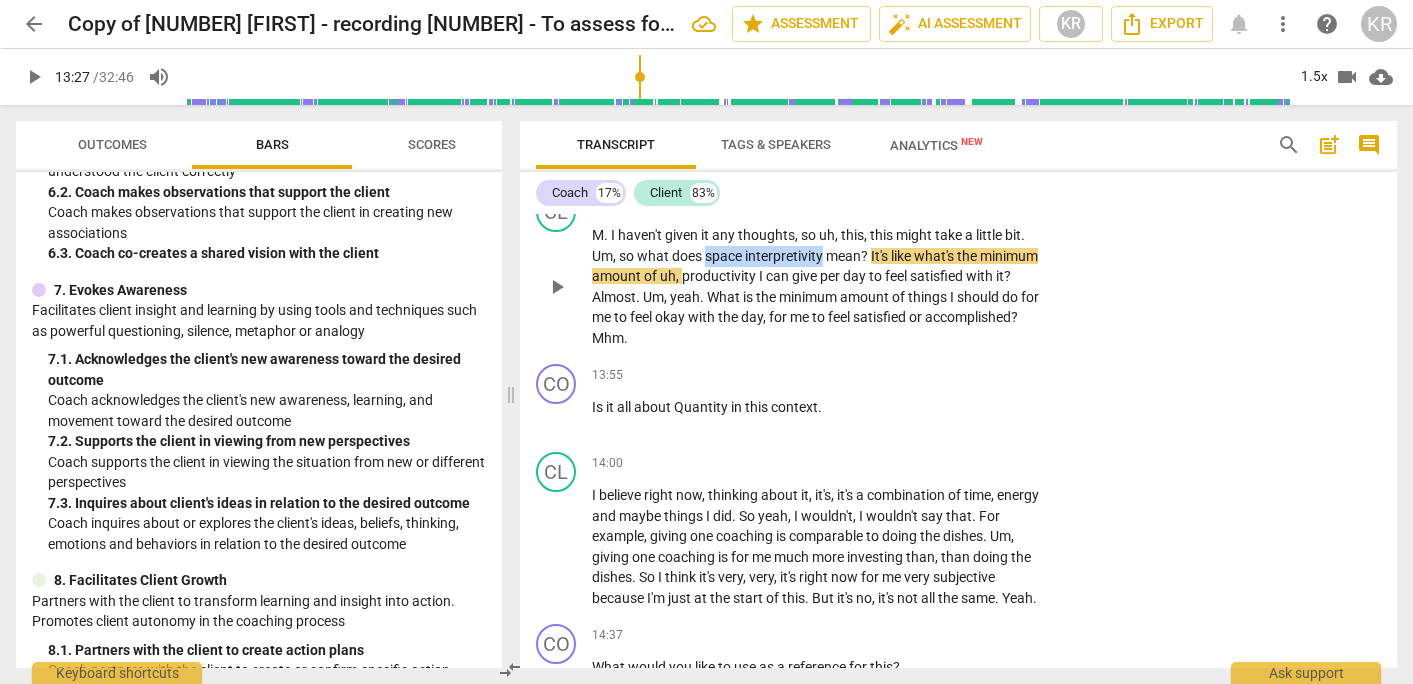 drag, startPoint x: 824, startPoint y: 357, endPoint x: 706, endPoint y: 353, distance: 118.06778 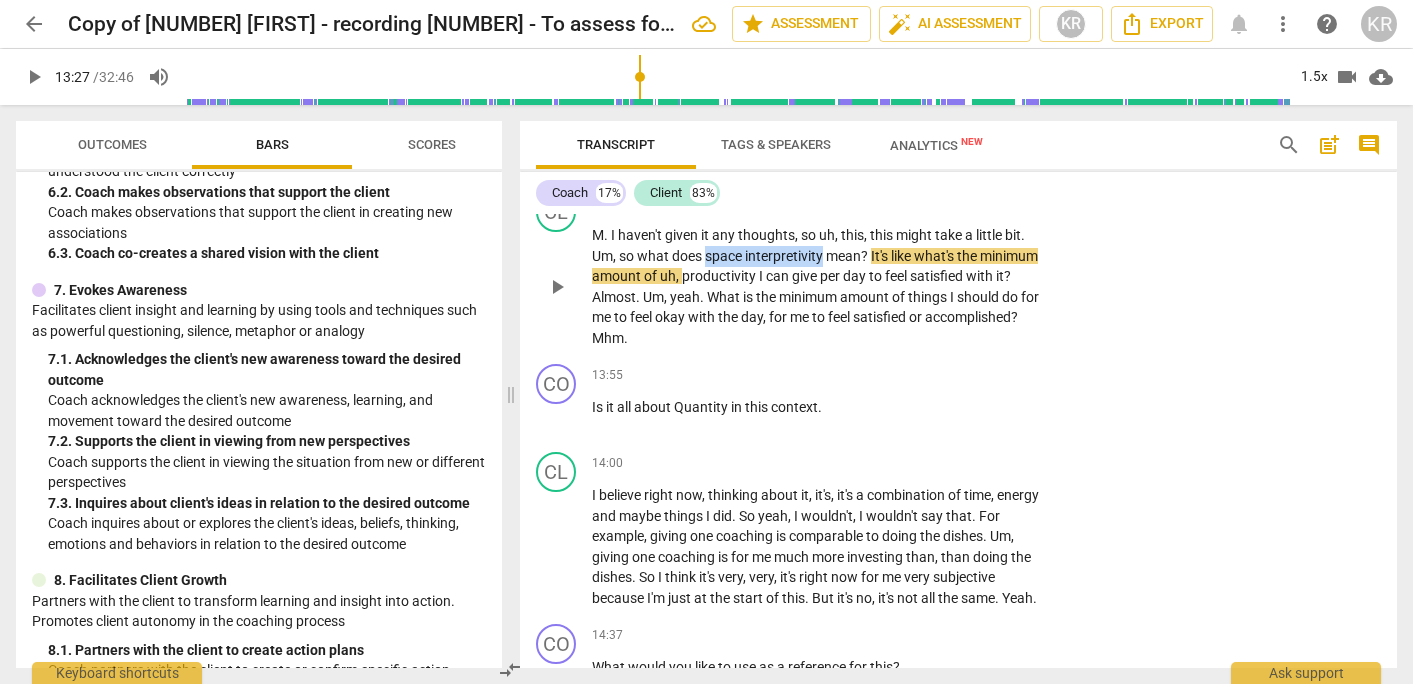 click on "M .   I   haven't   given   it   any   thoughts ,   so   uh ,   this ,   this   might   take   a   little   bit .   Um ,   so   what   does   space   interpretivity   mean ?   It's   like   what's   the   minimum   amount   of   uh ,   productivity   I   can   give   per   day   to   feel   satisfied   with   it ?   Almost .   Um ,   yeah .   What   is   the   minimum   amount   of   things   I   should   do   for   me   to   feel   okay   with   the   day ,   for   me   to   feel   satisfied   or   accomplished ?   Mhm ." at bounding box center (818, 286) 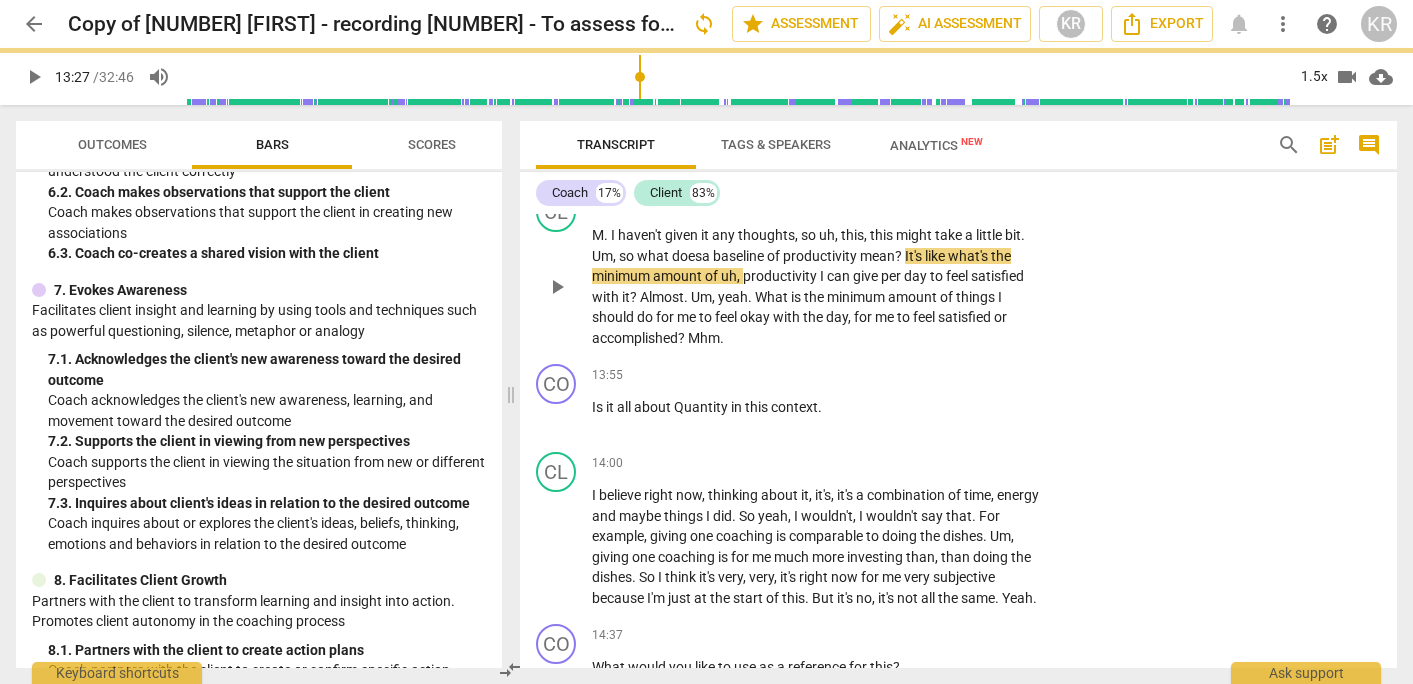 click on "play_arrow" at bounding box center (557, 287) 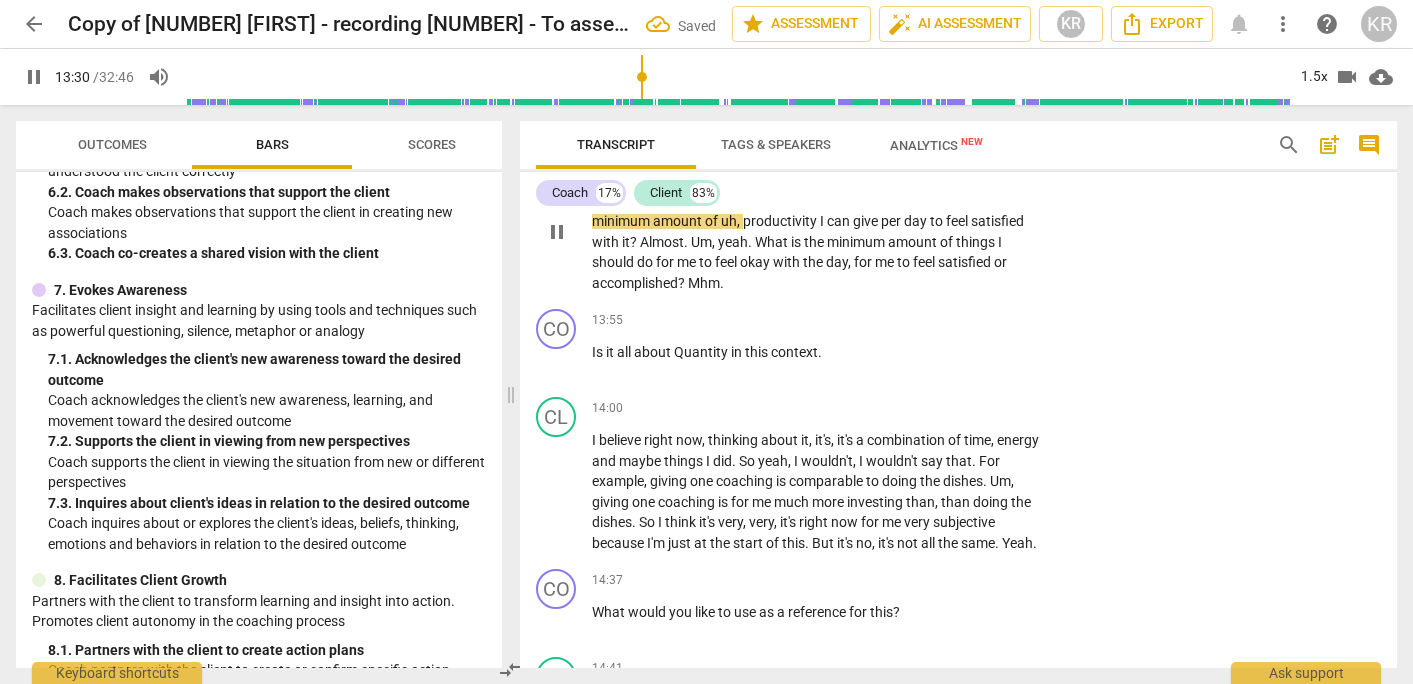 scroll, scrollTop: 6427, scrollLeft: 0, axis: vertical 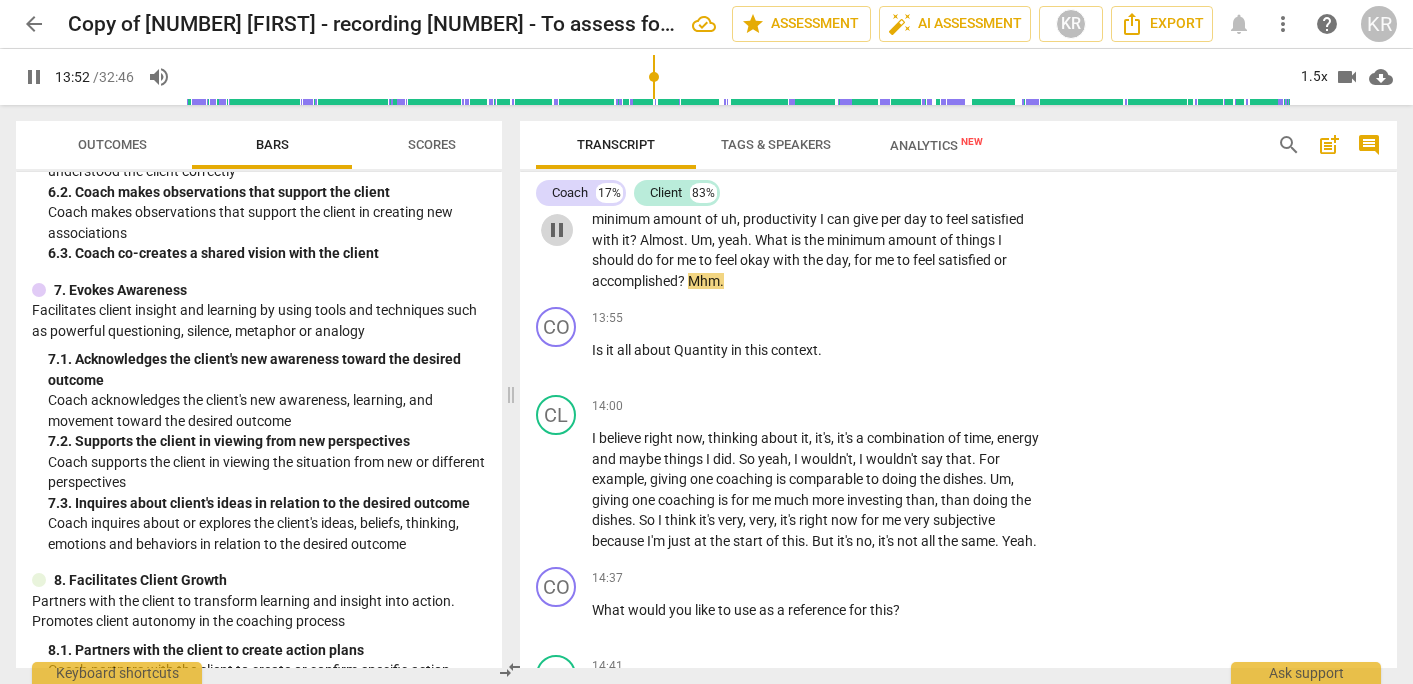 click on "pause" at bounding box center [557, 230] 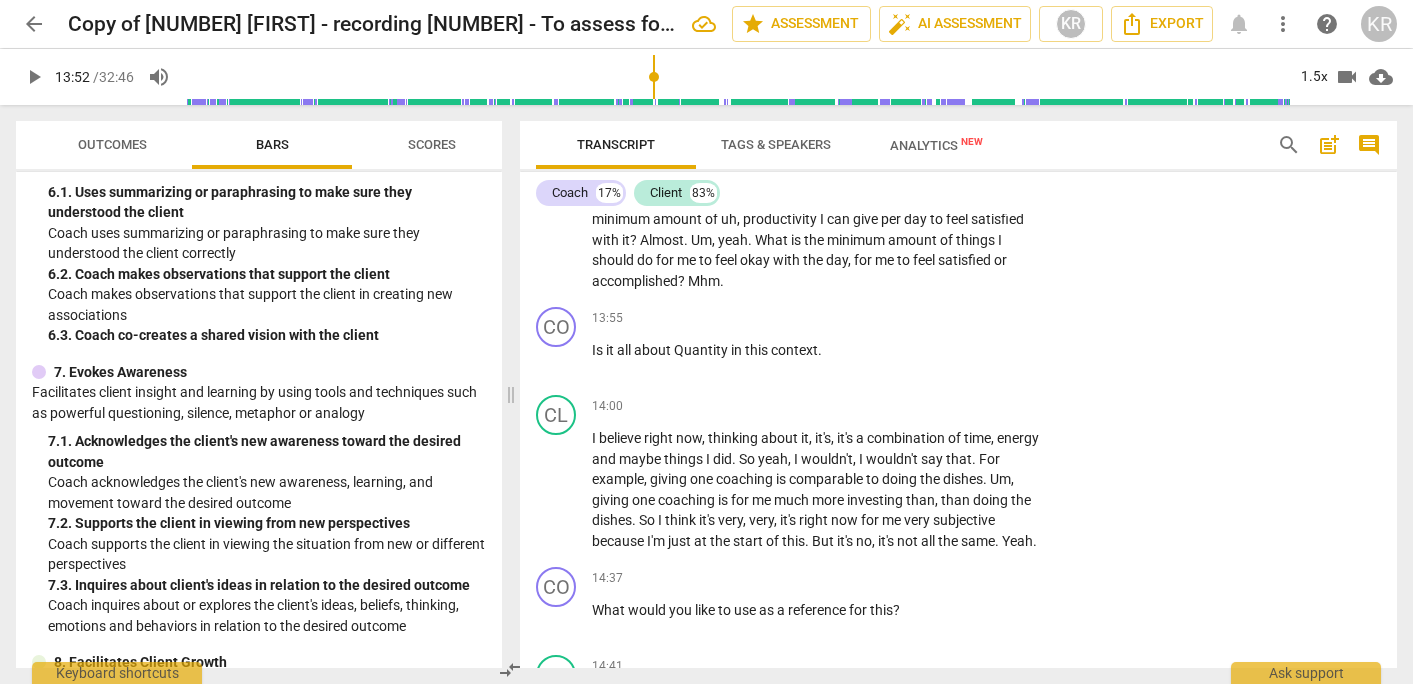 scroll, scrollTop: 1188, scrollLeft: 0, axis: vertical 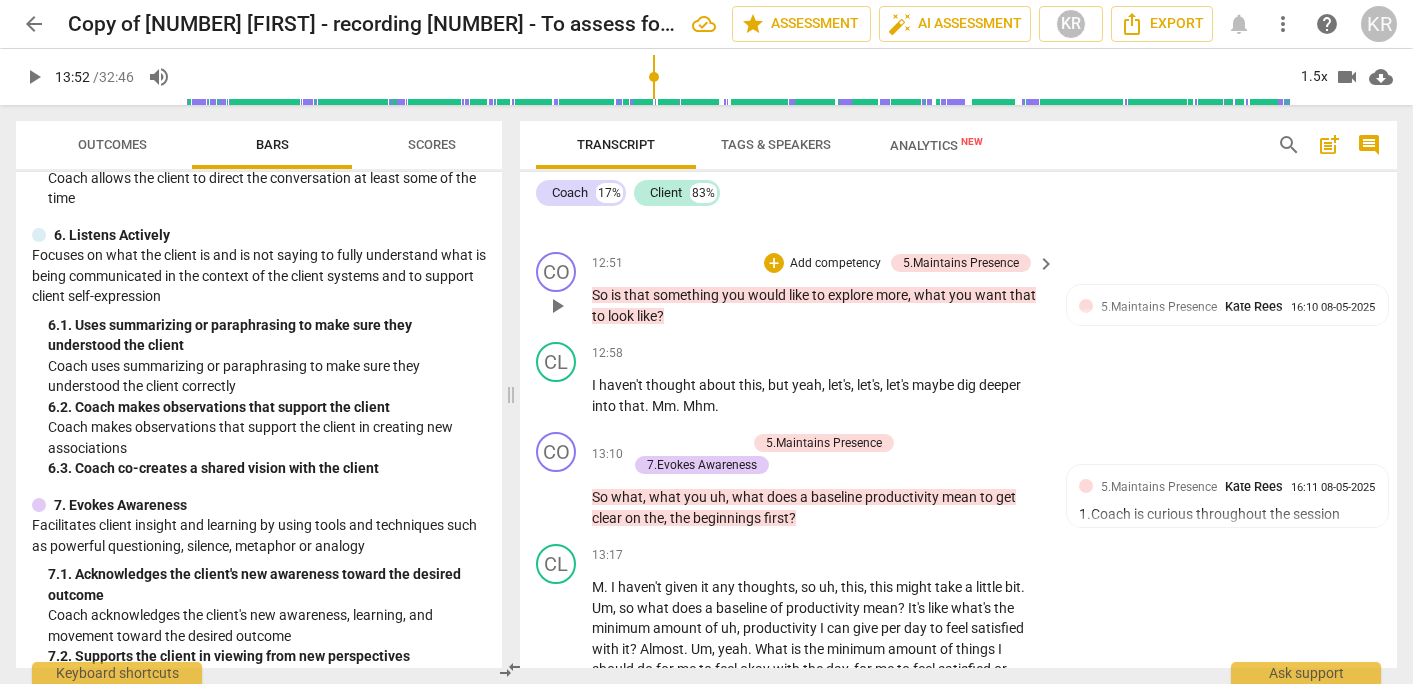 click on "Add competency" at bounding box center [835, 264] 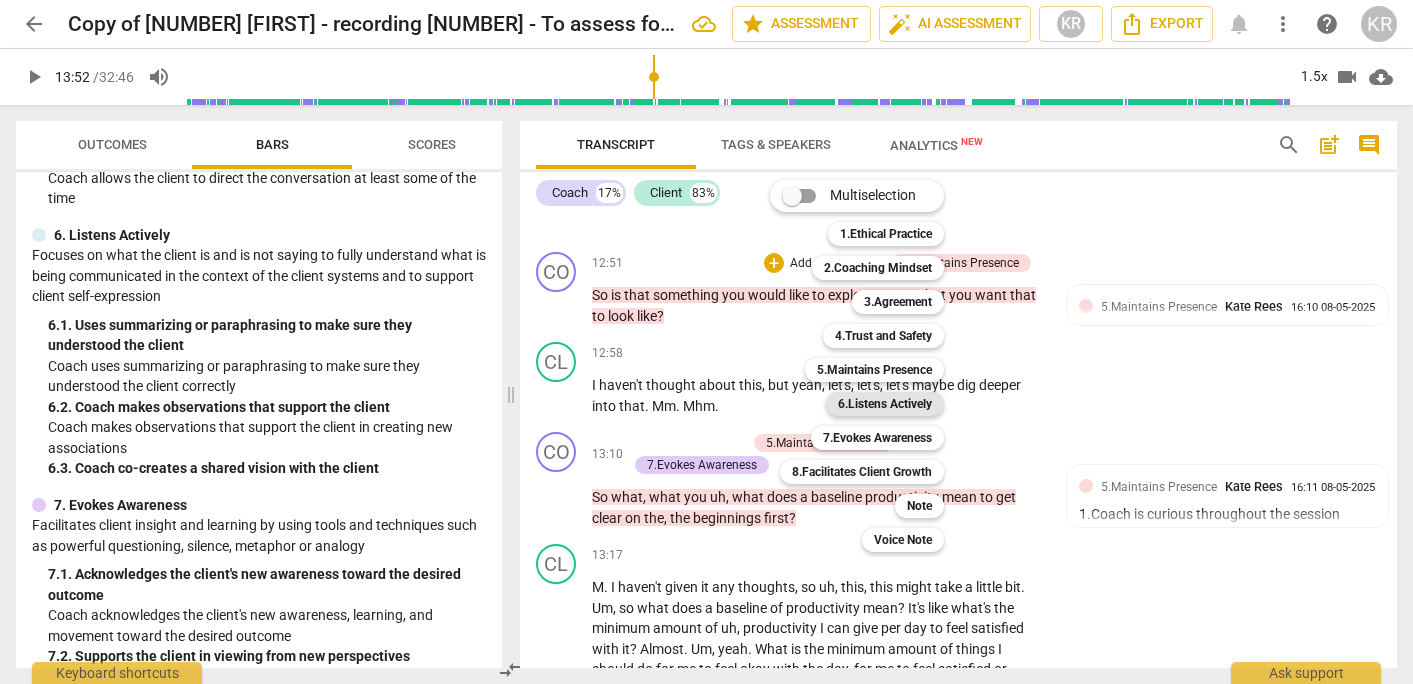 click on "6.Listens Actively" at bounding box center (885, 404) 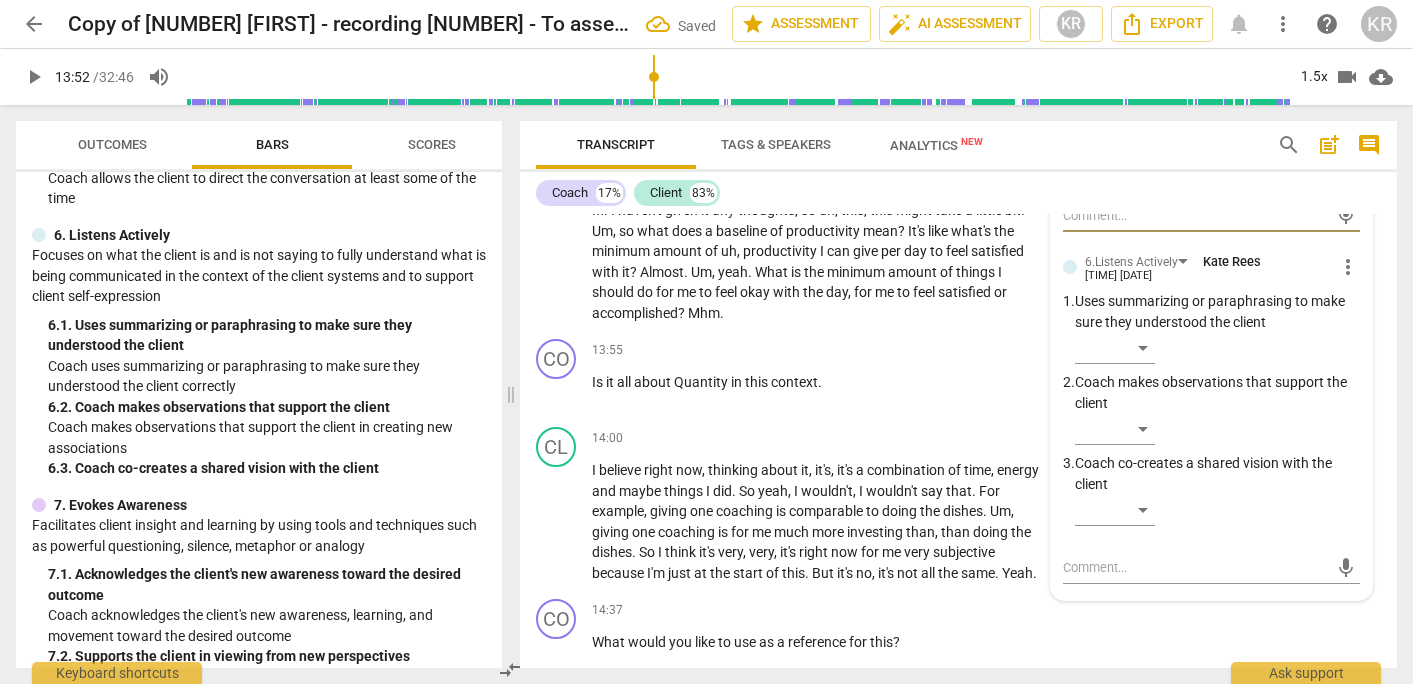 scroll, scrollTop: 6457, scrollLeft: 0, axis: vertical 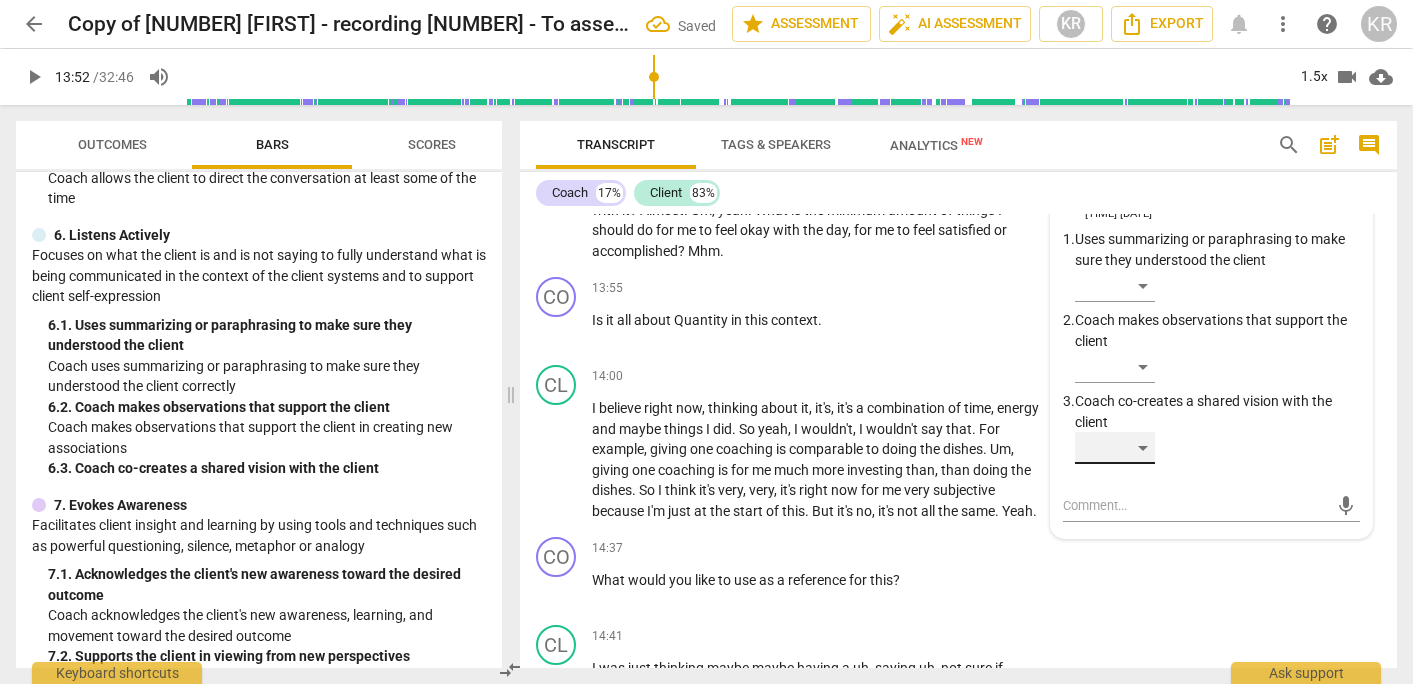 click on "​" at bounding box center [1115, 448] 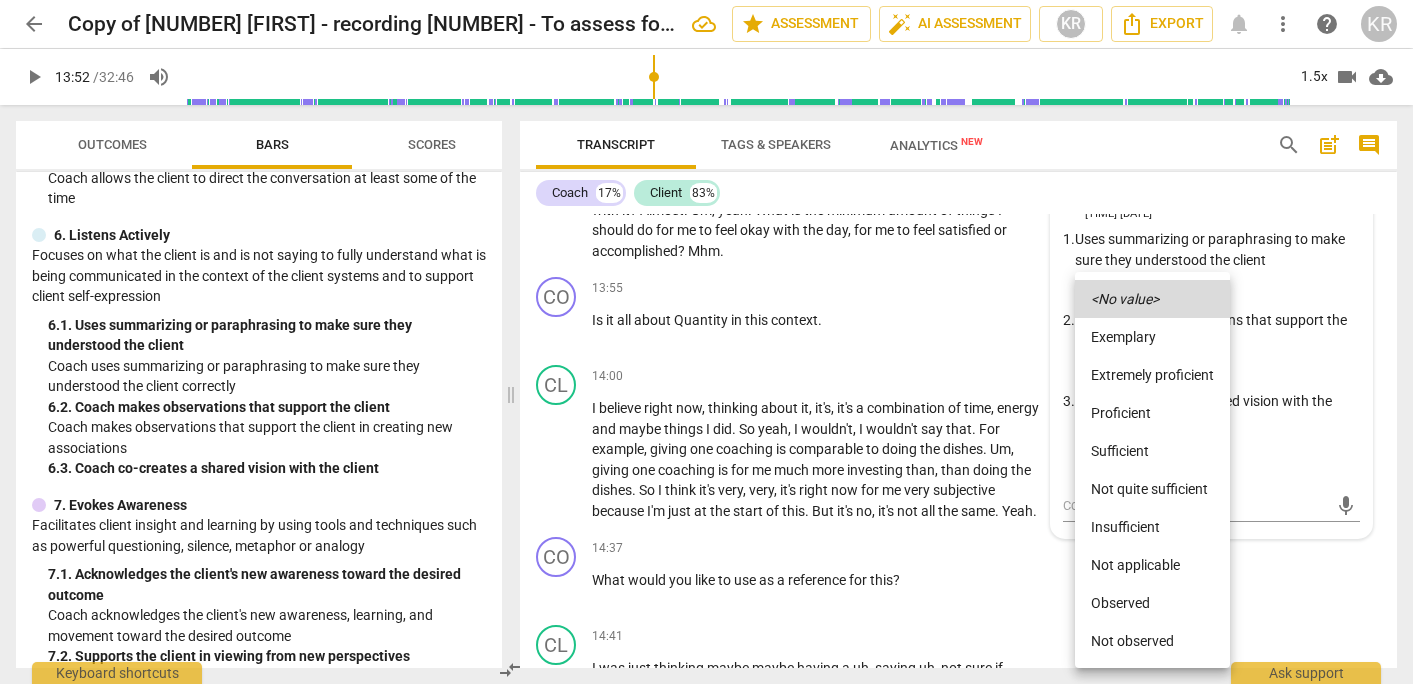 click on "Proficient" at bounding box center (1152, 413) 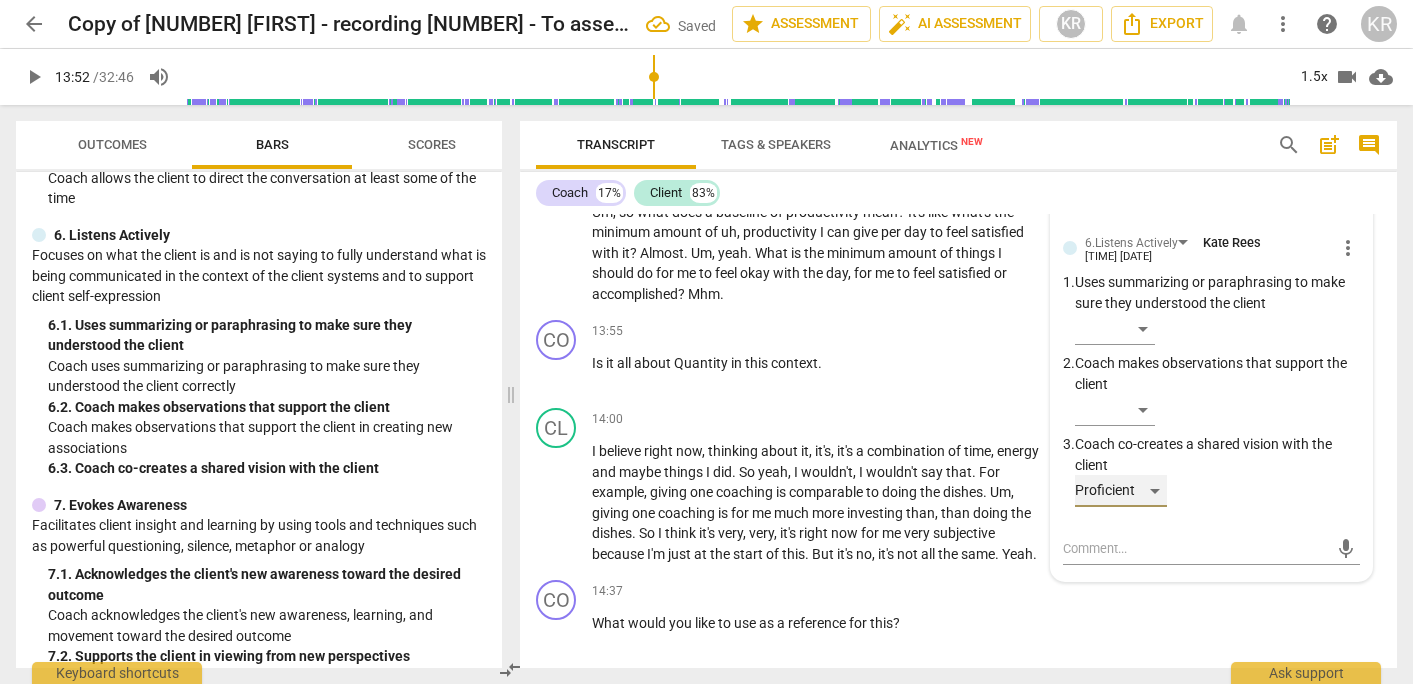 scroll, scrollTop: 6413, scrollLeft: 0, axis: vertical 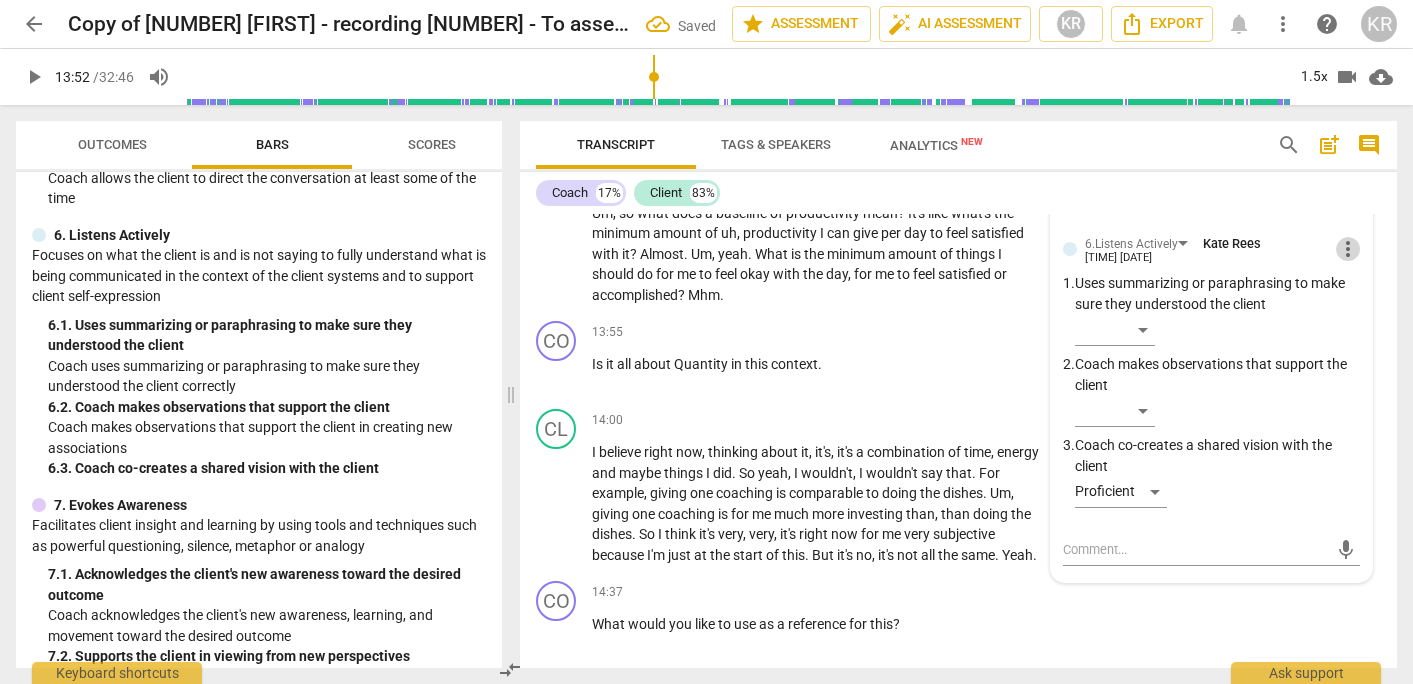click on "more_vert" at bounding box center [1348, 249] 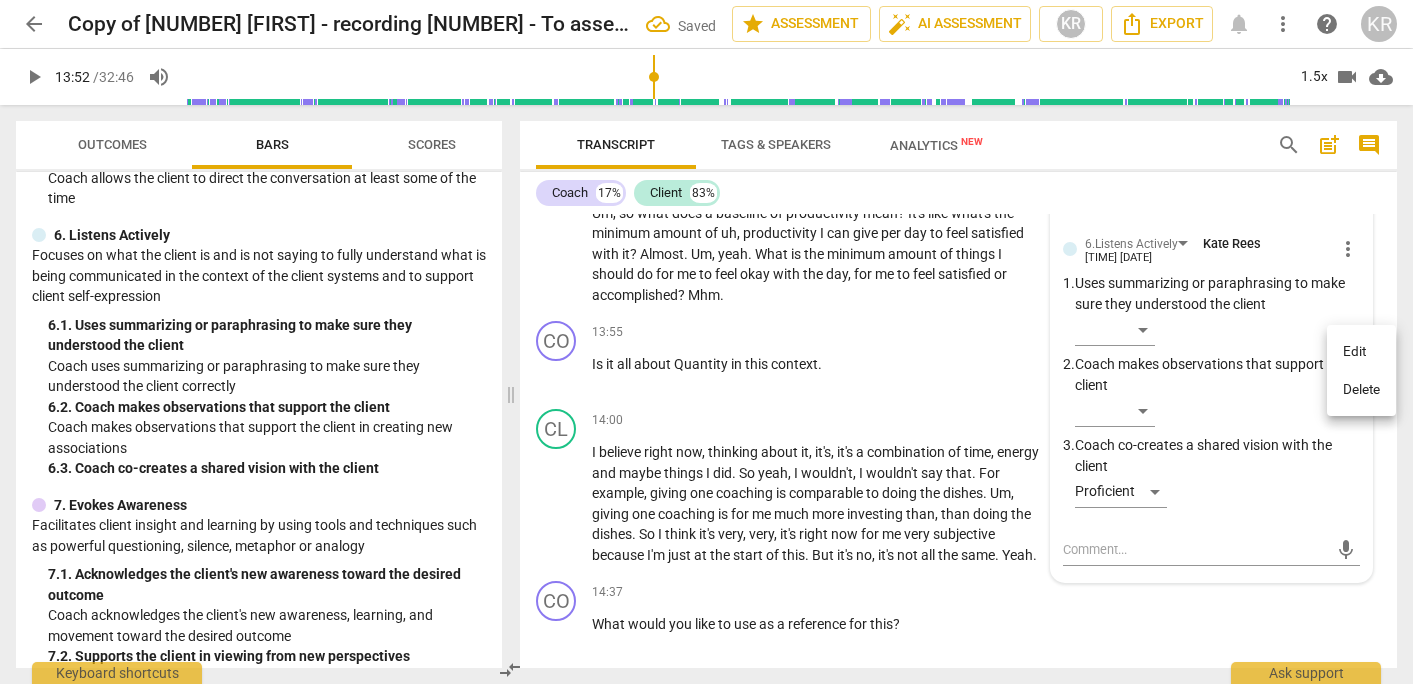 click on "Delete" at bounding box center [1361, 390] 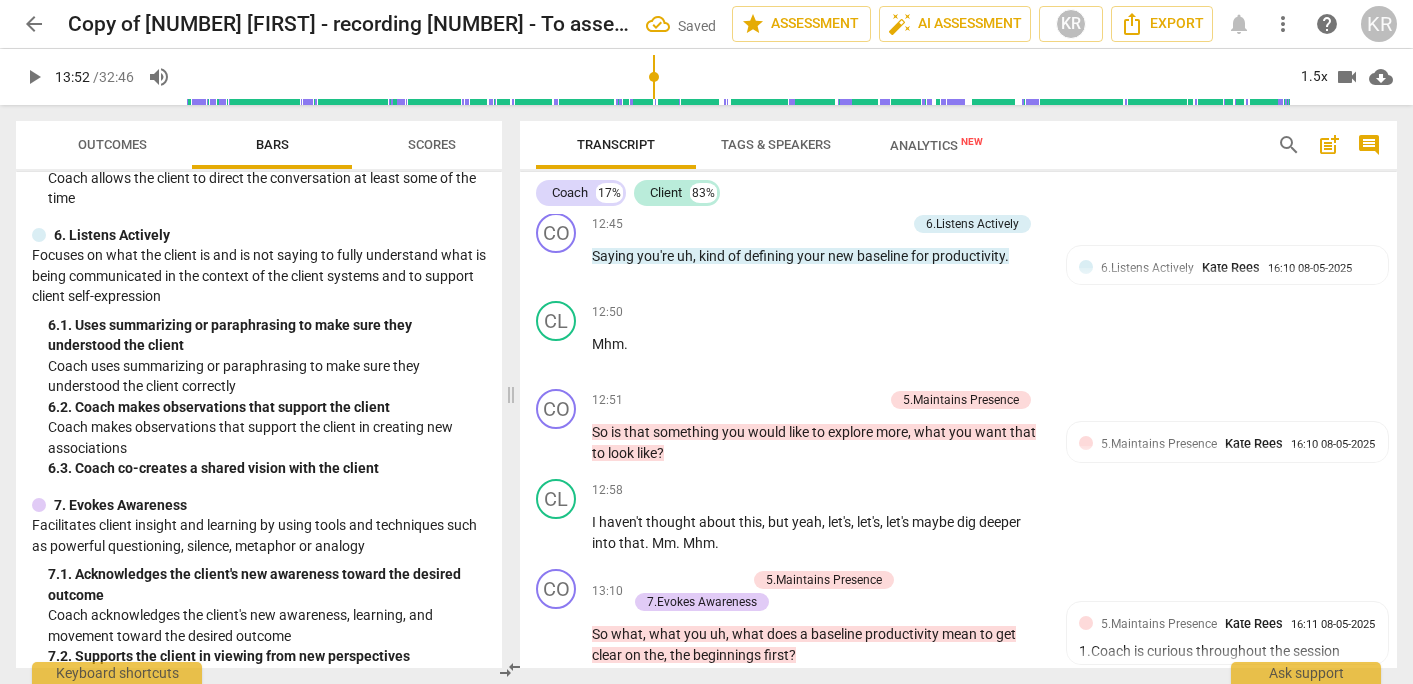 scroll, scrollTop: 5880, scrollLeft: 0, axis: vertical 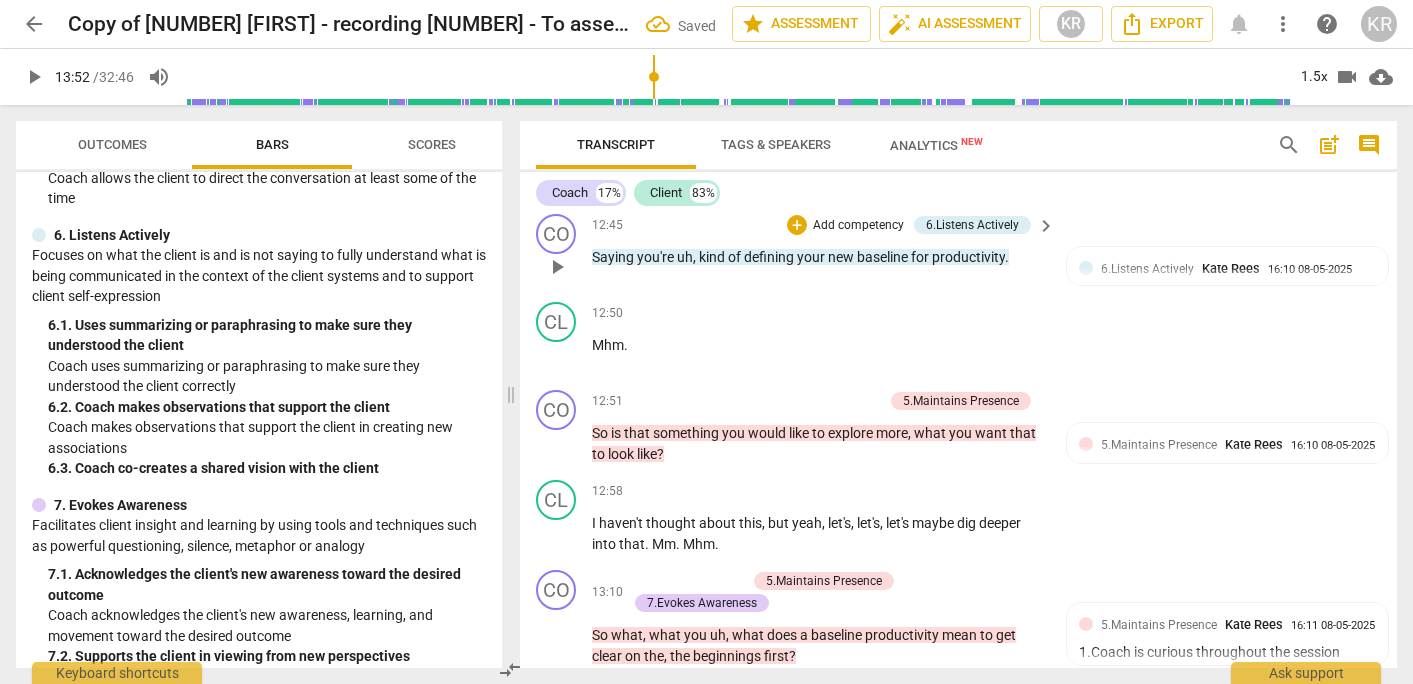 click on "Add competency" at bounding box center (858, 226) 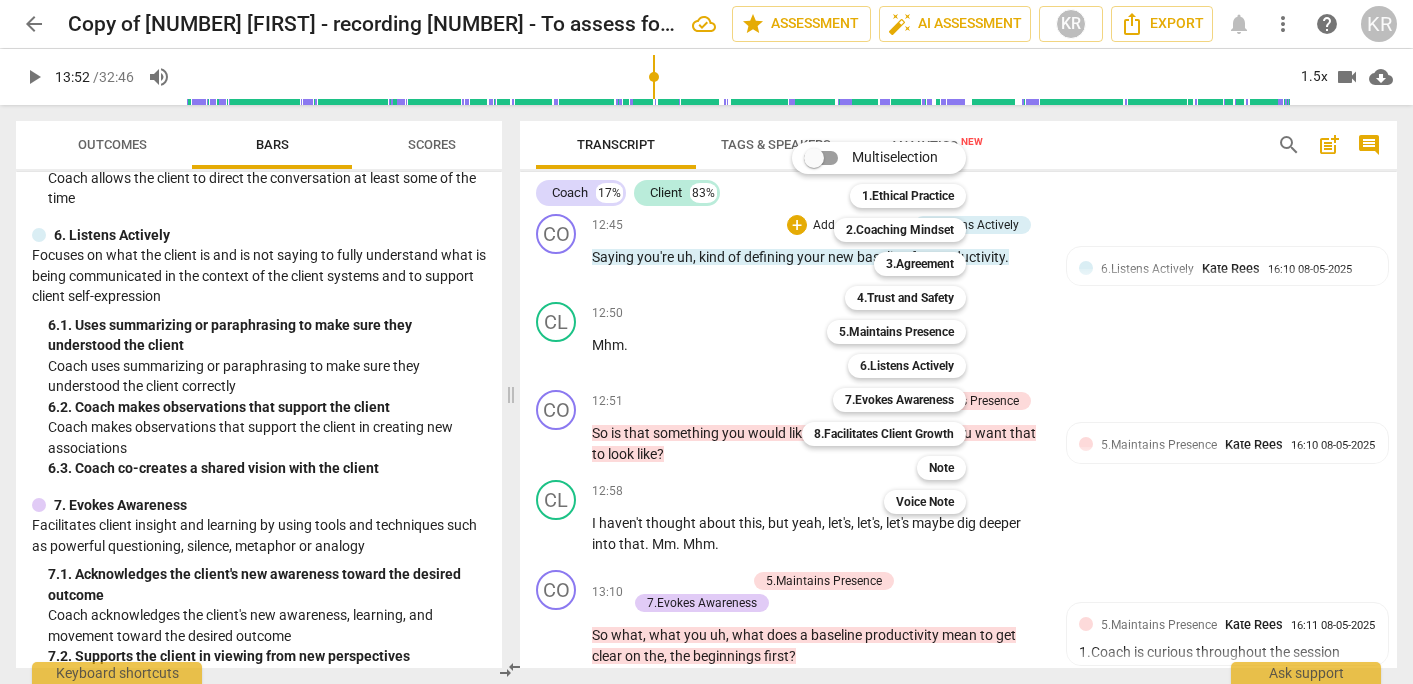 click at bounding box center (706, 342) 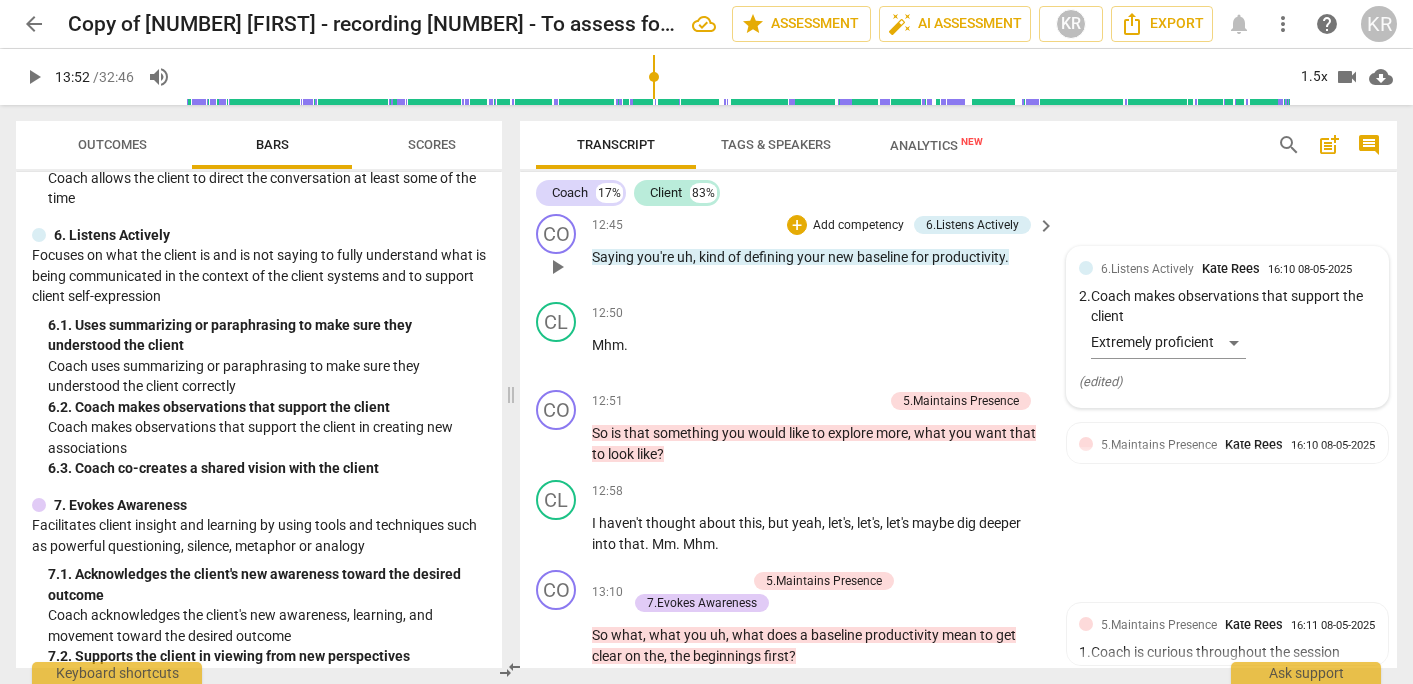 click on "[NUMBER].Listens Actively [FIRST] [LAST] [TIME] [DATE] [NUMBER].  Coach makes observations that support the client Extremely proficient ( edited )" at bounding box center (1227, 327) 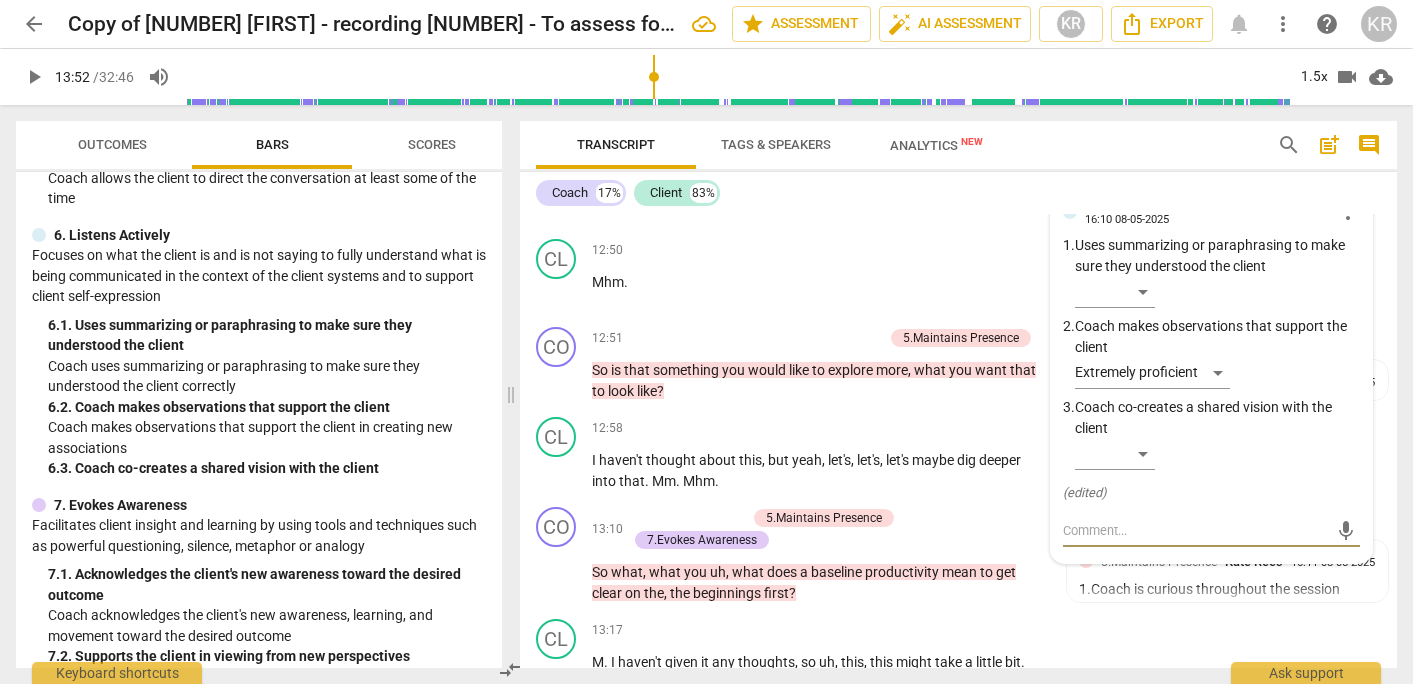 scroll, scrollTop: 5941, scrollLeft: 0, axis: vertical 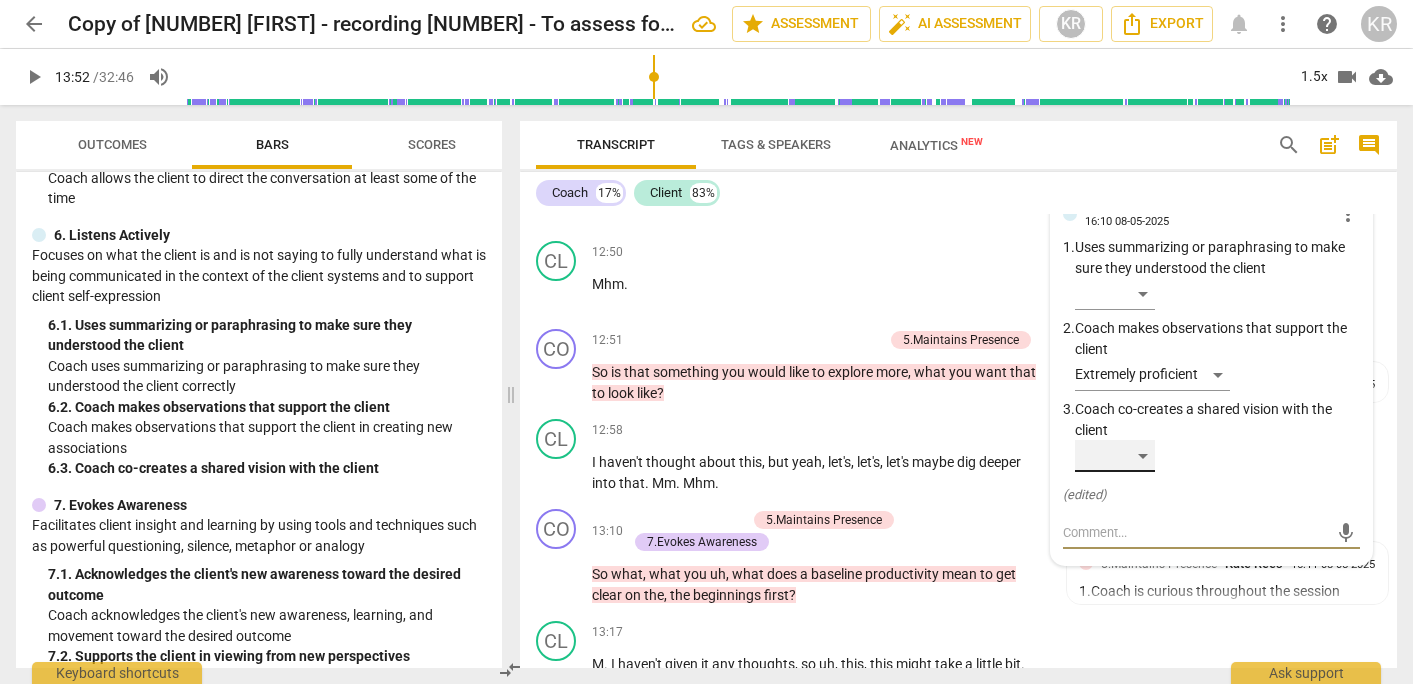 click on "​" at bounding box center [1115, 456] 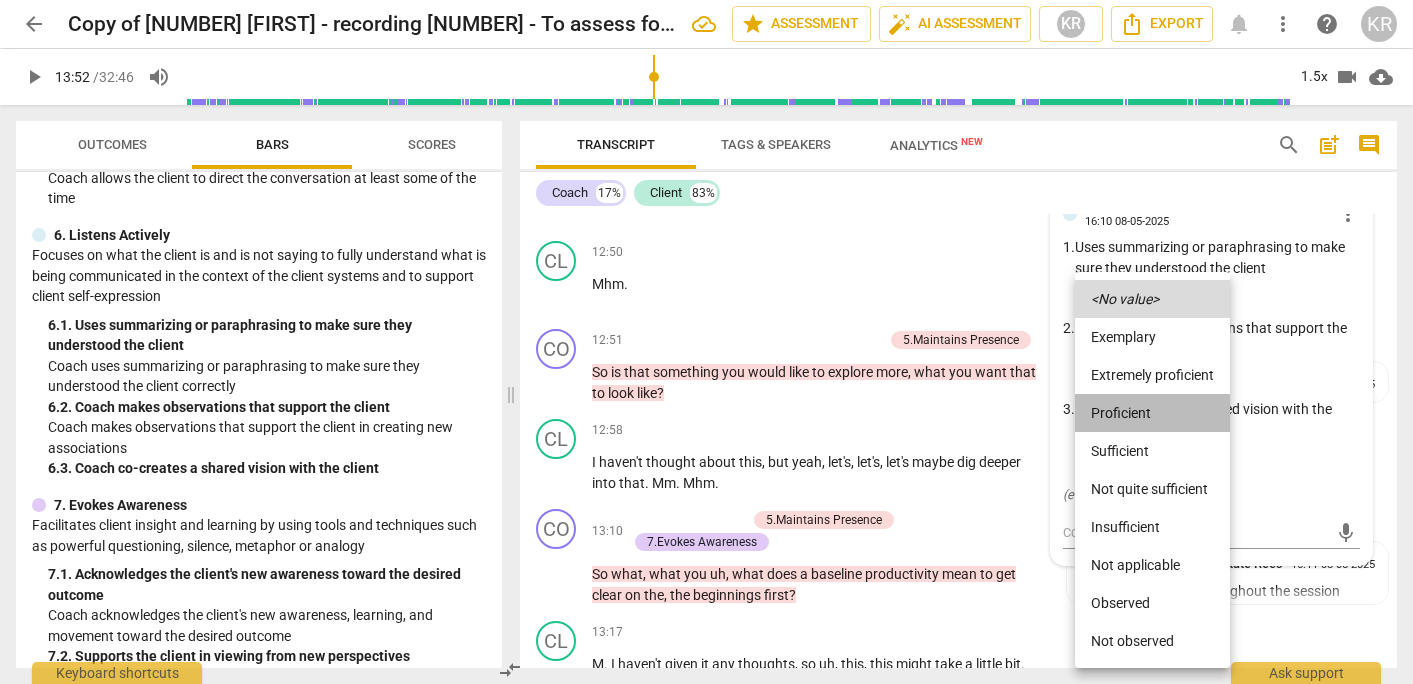 click on "Proficient" at bounding box center (1152, 413) 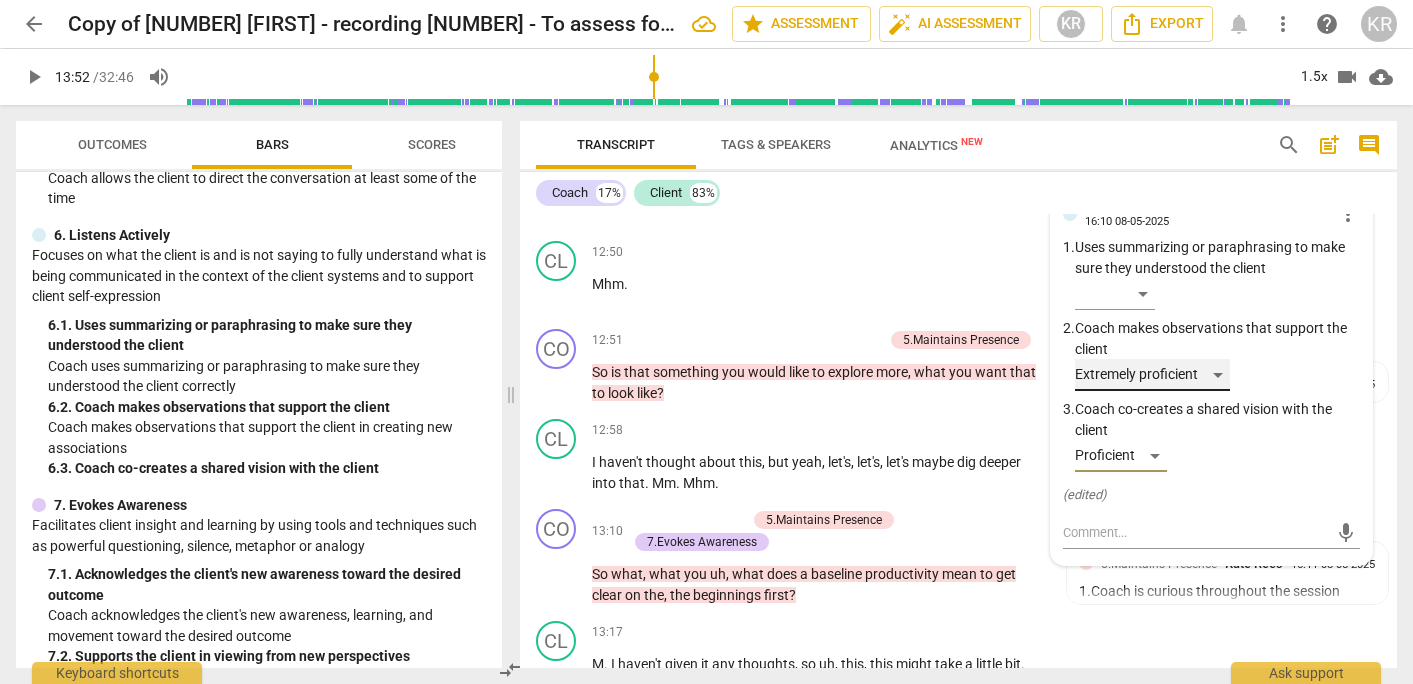 click on "Extremely proficient" at bounding box center (1152, 375) 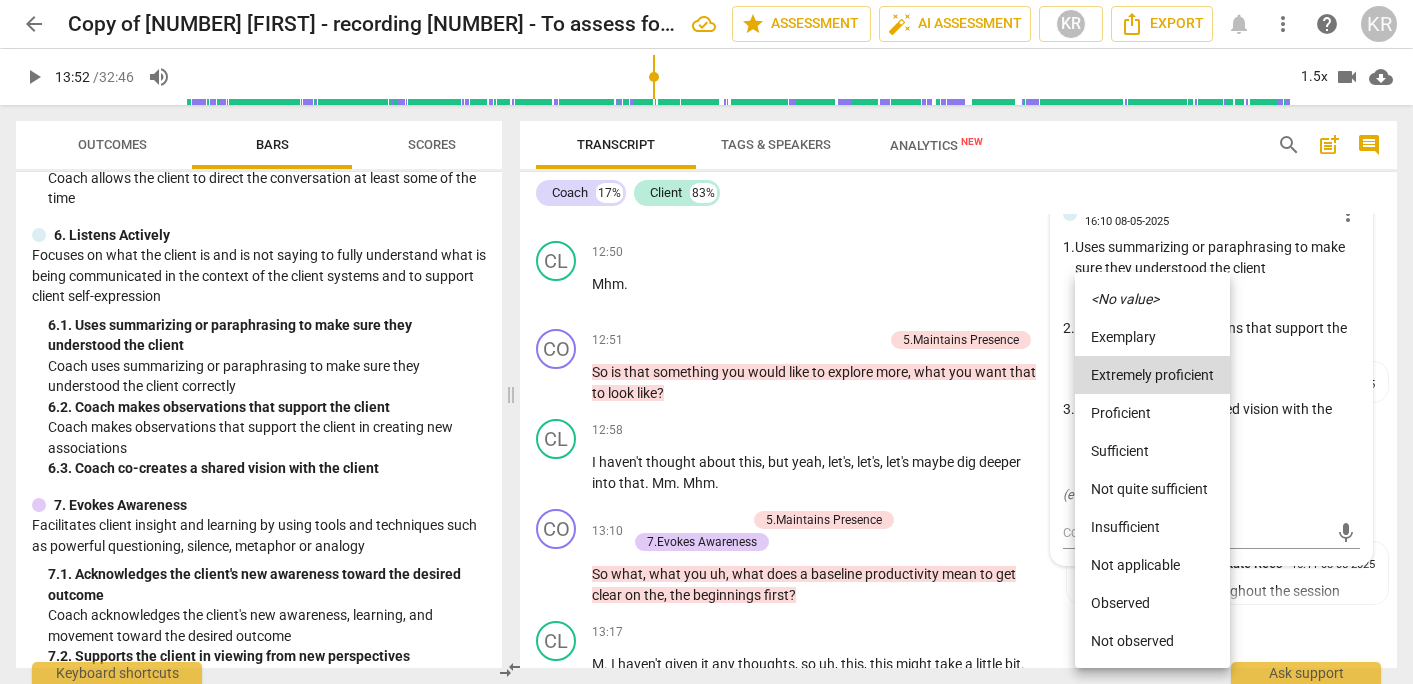 click on "<No value>" at bounding box center [1125, 299] 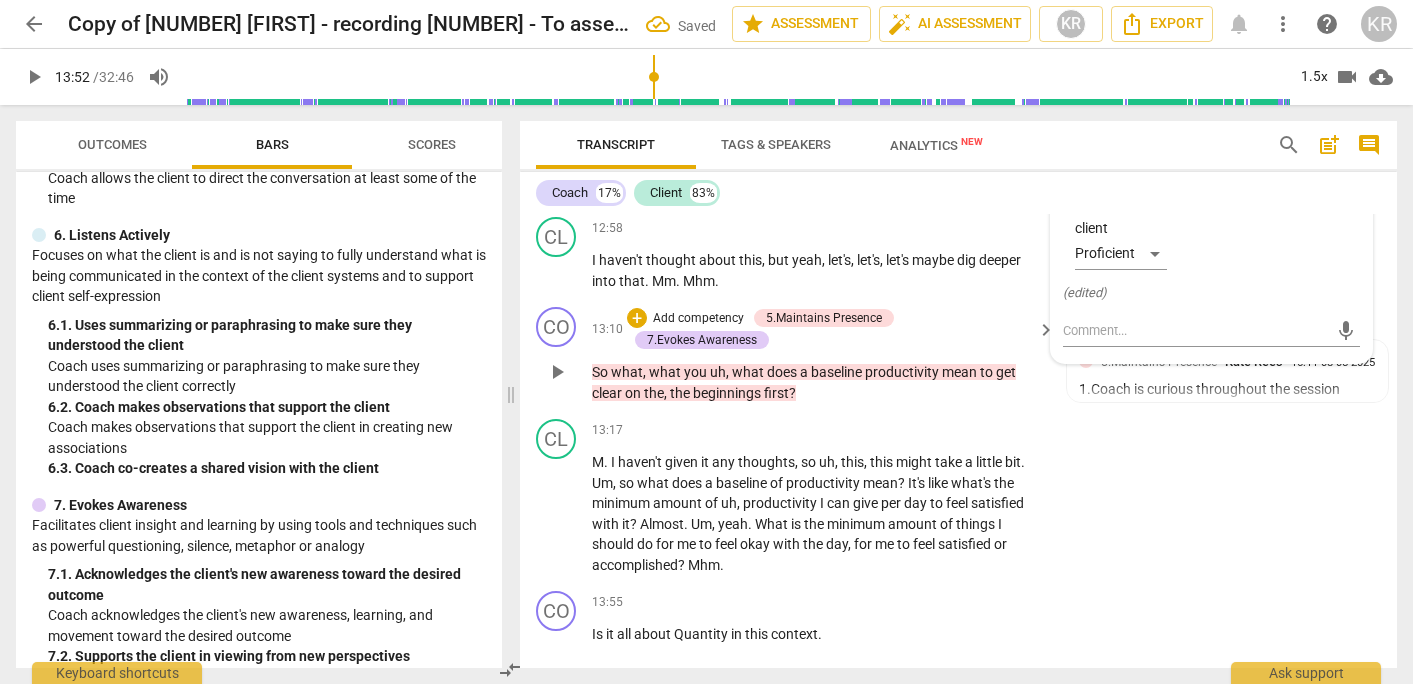 scroll, scrollTop: 6160, scrollLeft: 0, axis: vertical 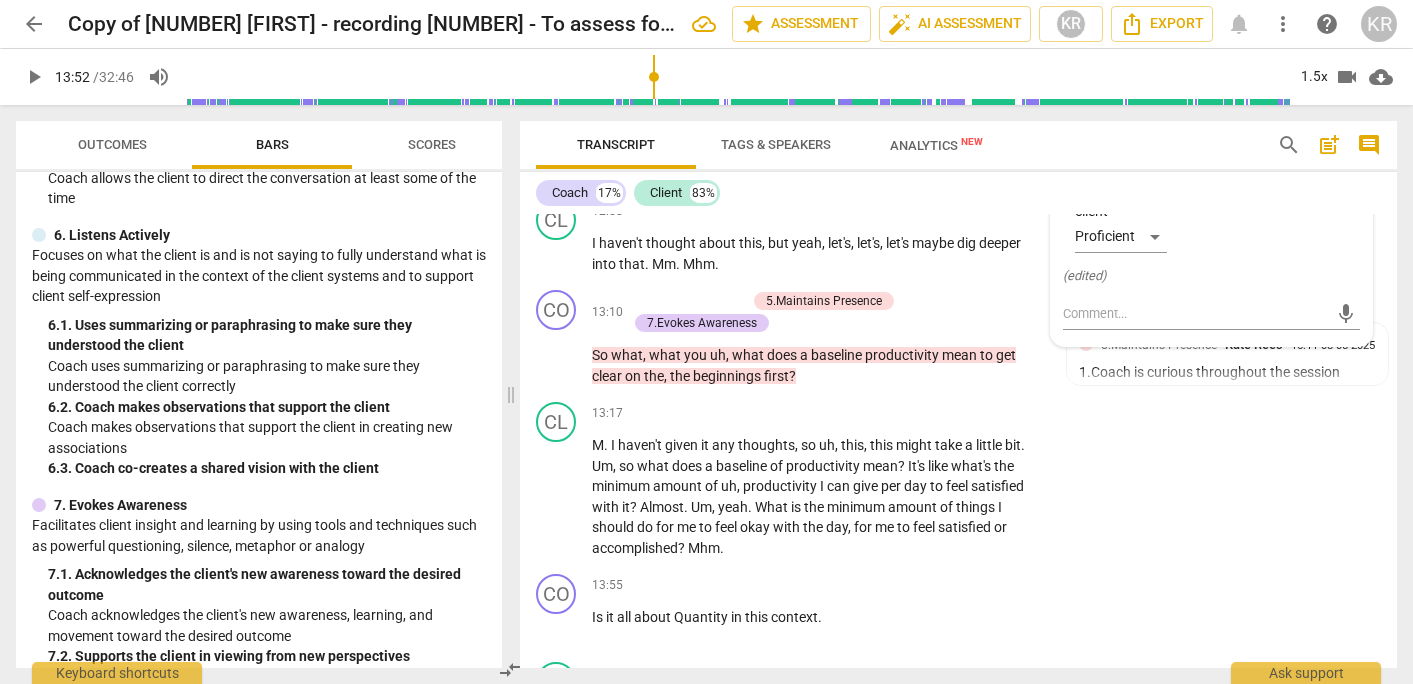 click on "productivity" at bounding box center (781, 486) 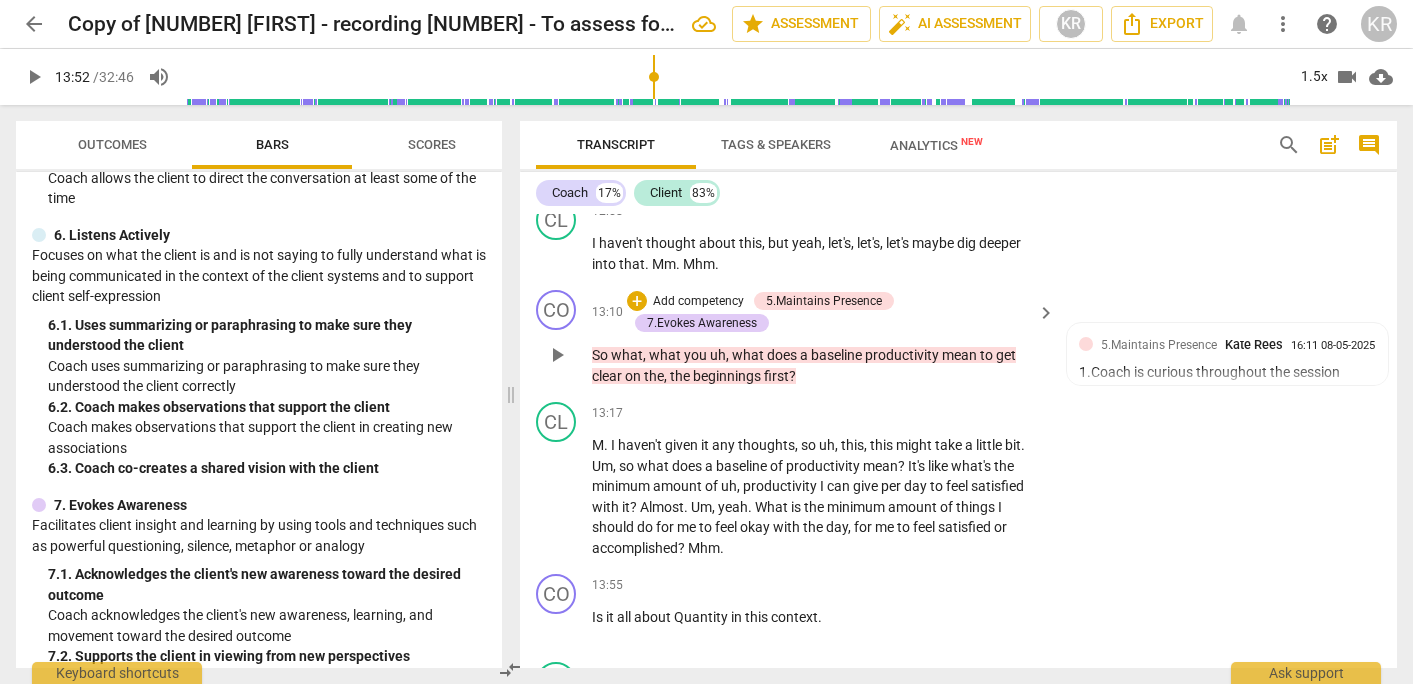 click on "Add competency" at bounding box center [698, 302] 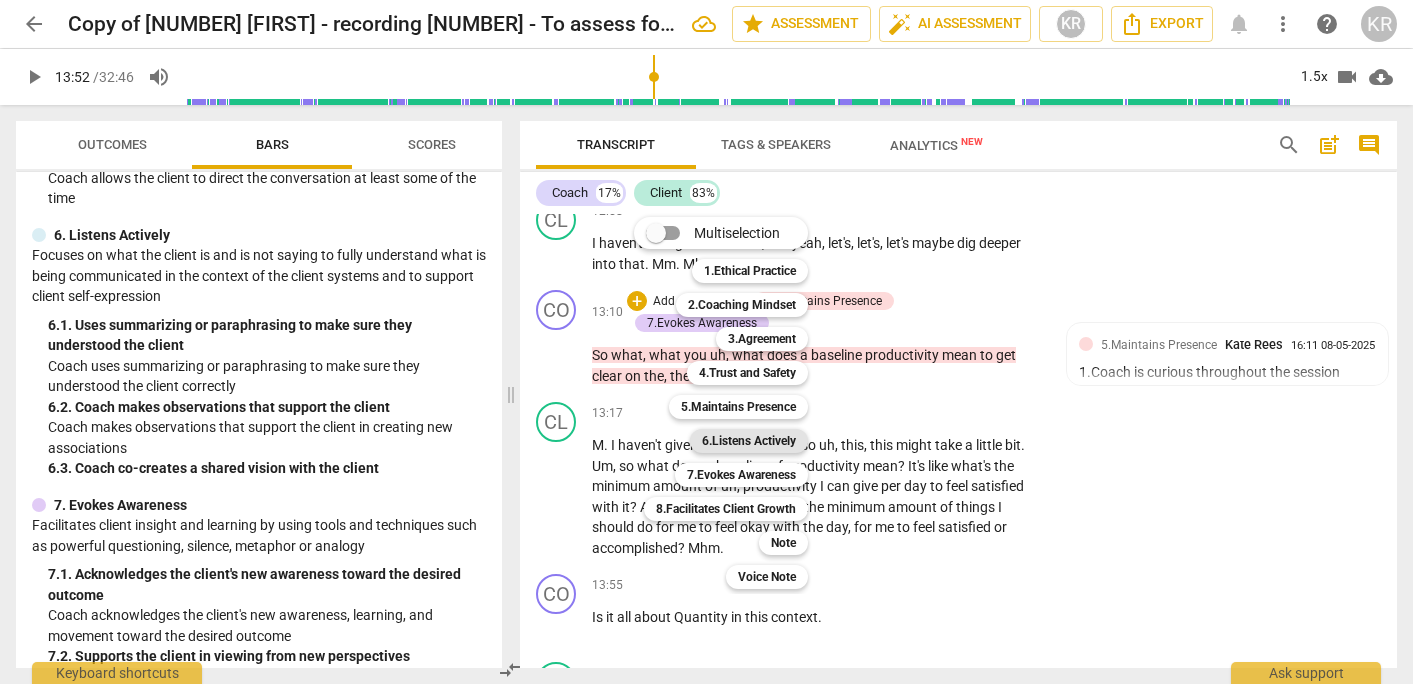 click on "6.Listens Actively" at bounding box center (749, 441) 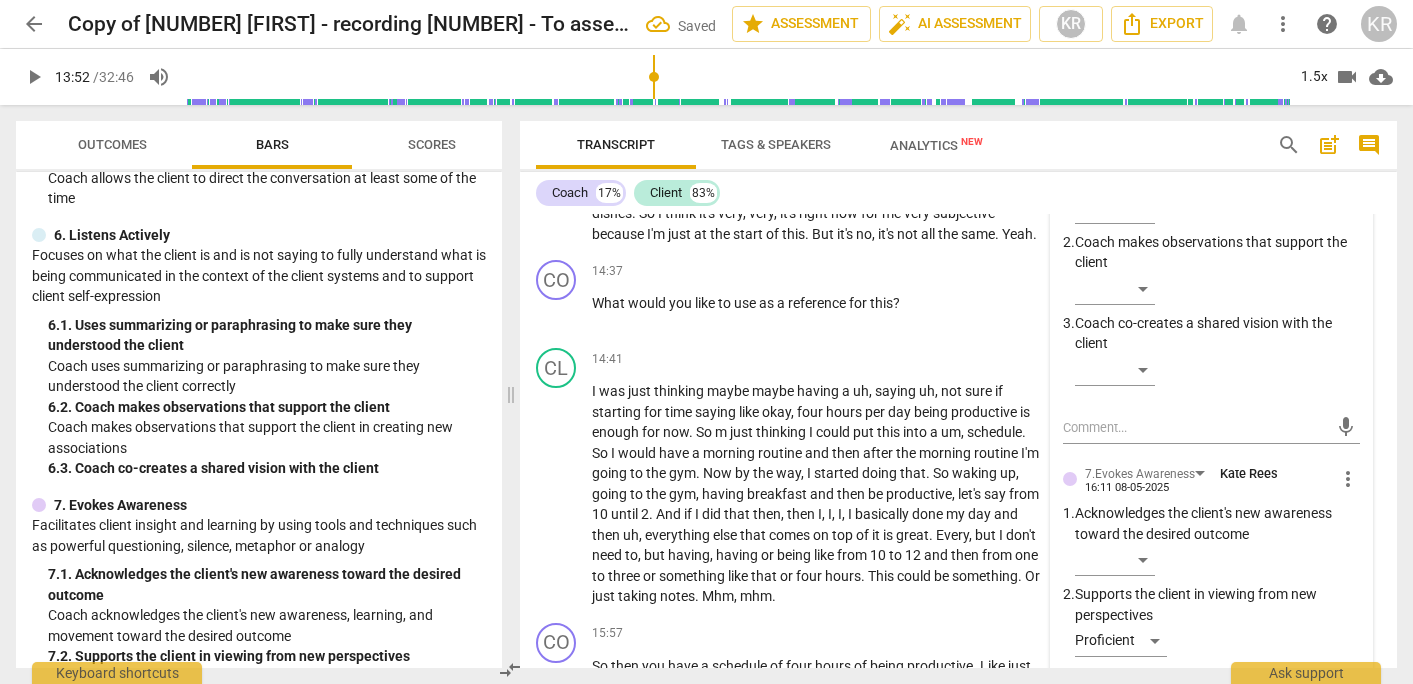 scroll, scrollTop: 6739, scrollLeft: 0, axis: vertical 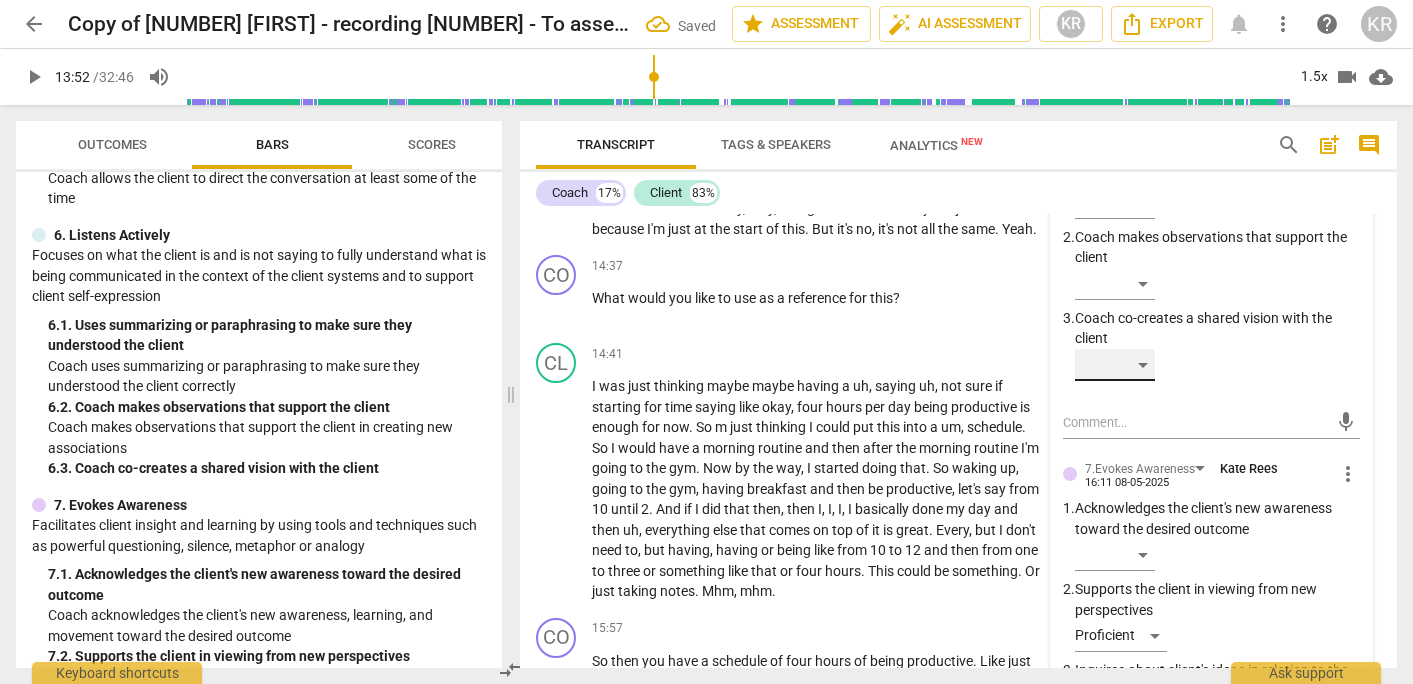 click on "​" at bounding box center (1115, 365) 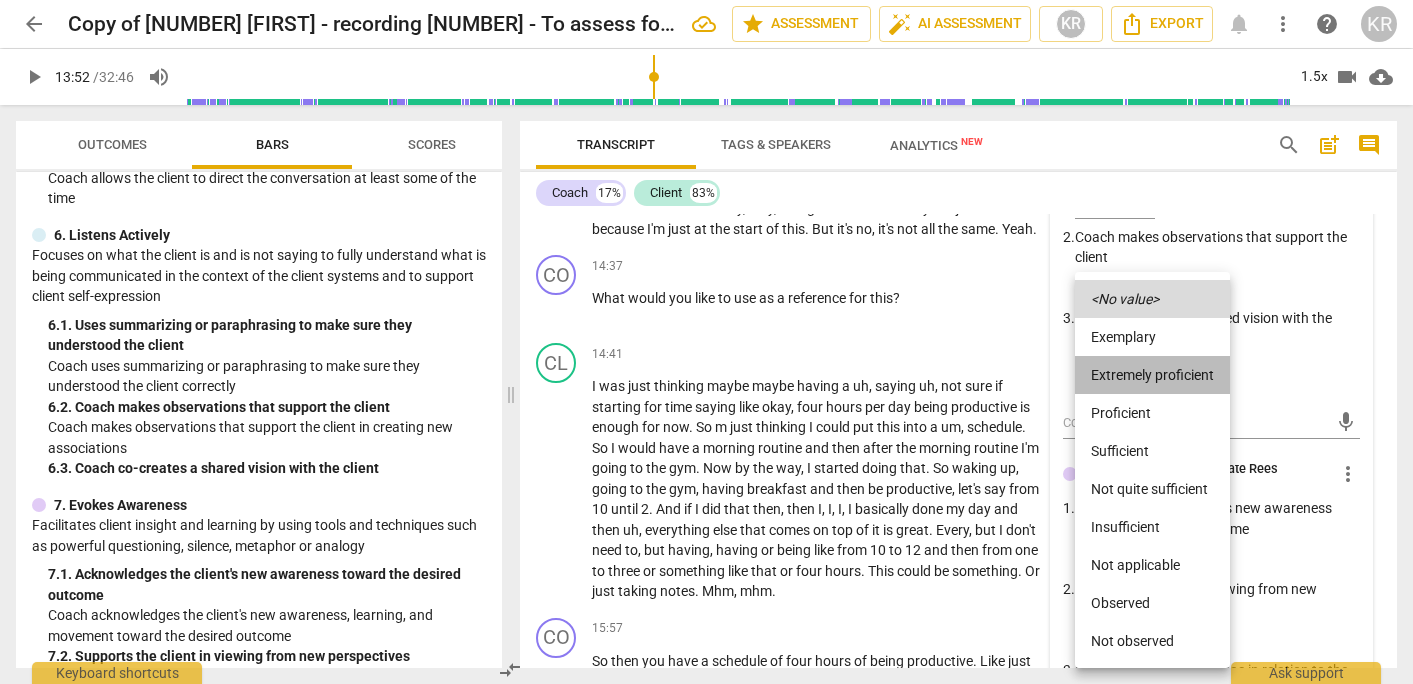 click on "Extremely proficient" at bounding box center [1152, 375] 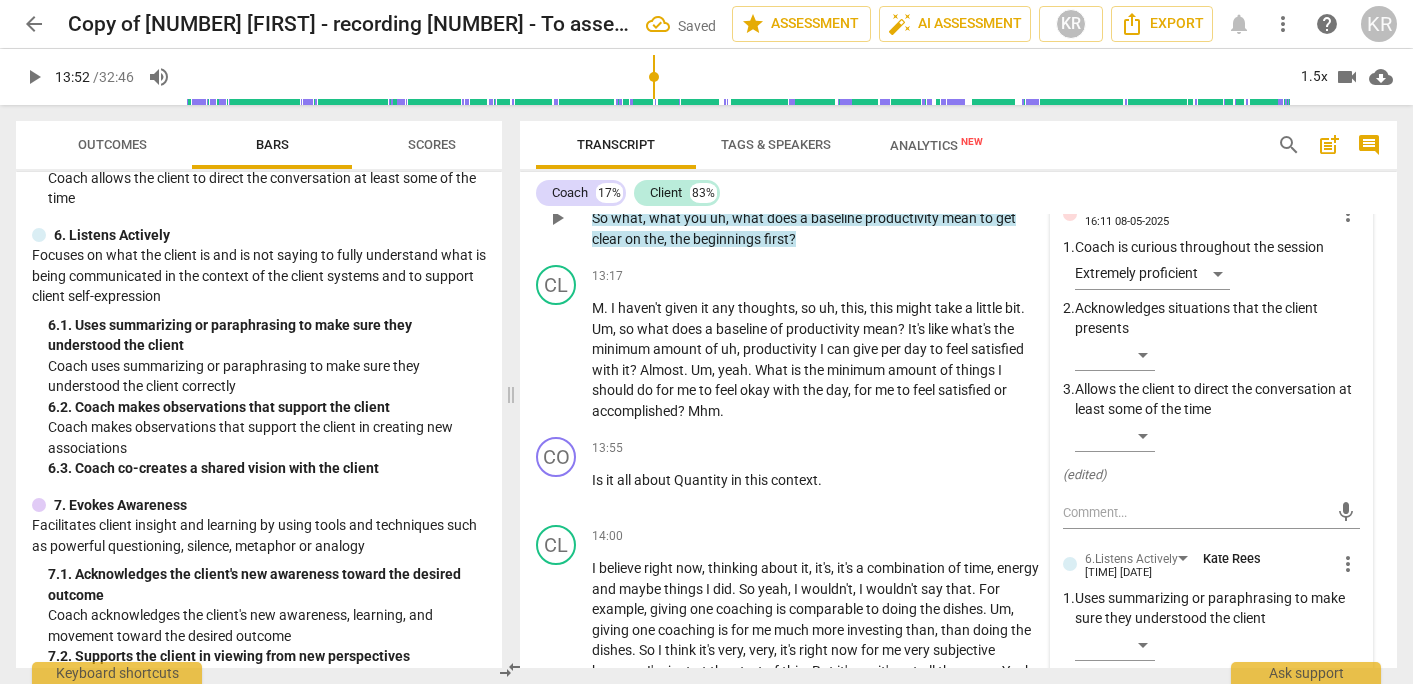 scroll, scrollTop: 6308, scrollLeft: 0, axis: vertical 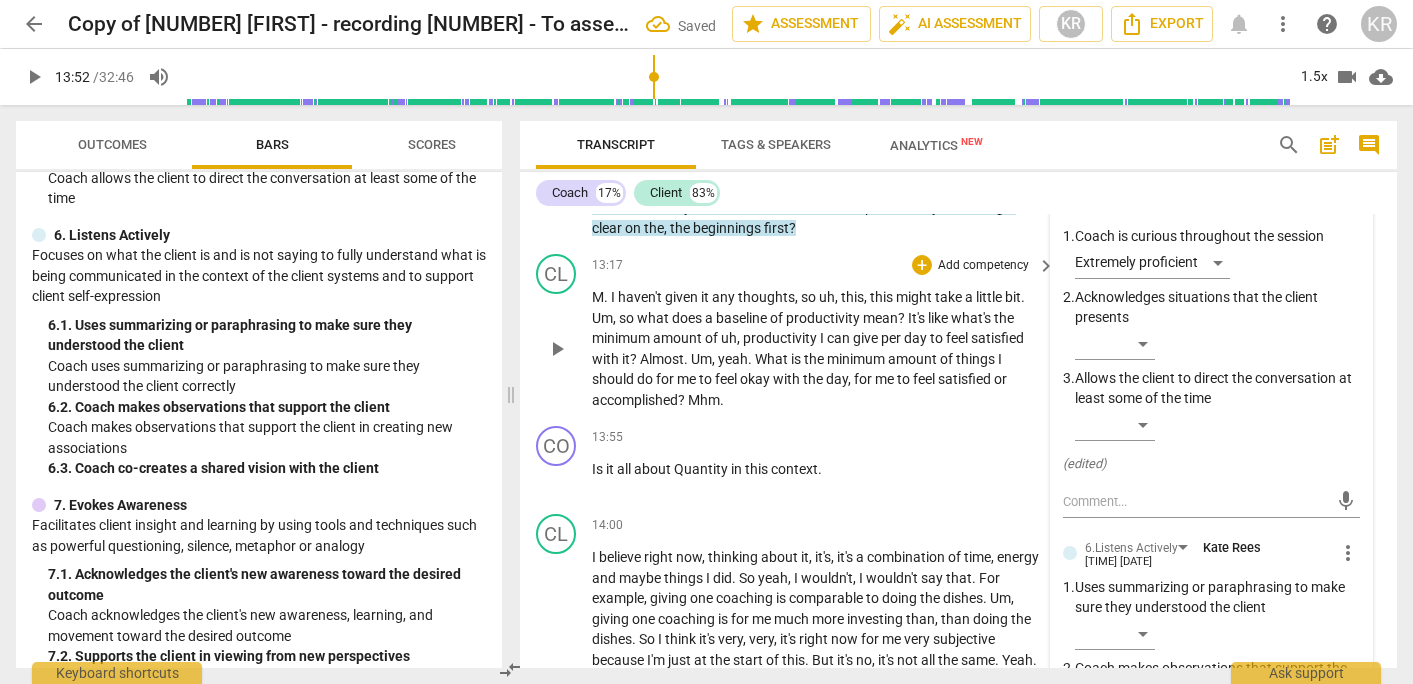 click on "play_arrow" at bounding box center (557, 349) 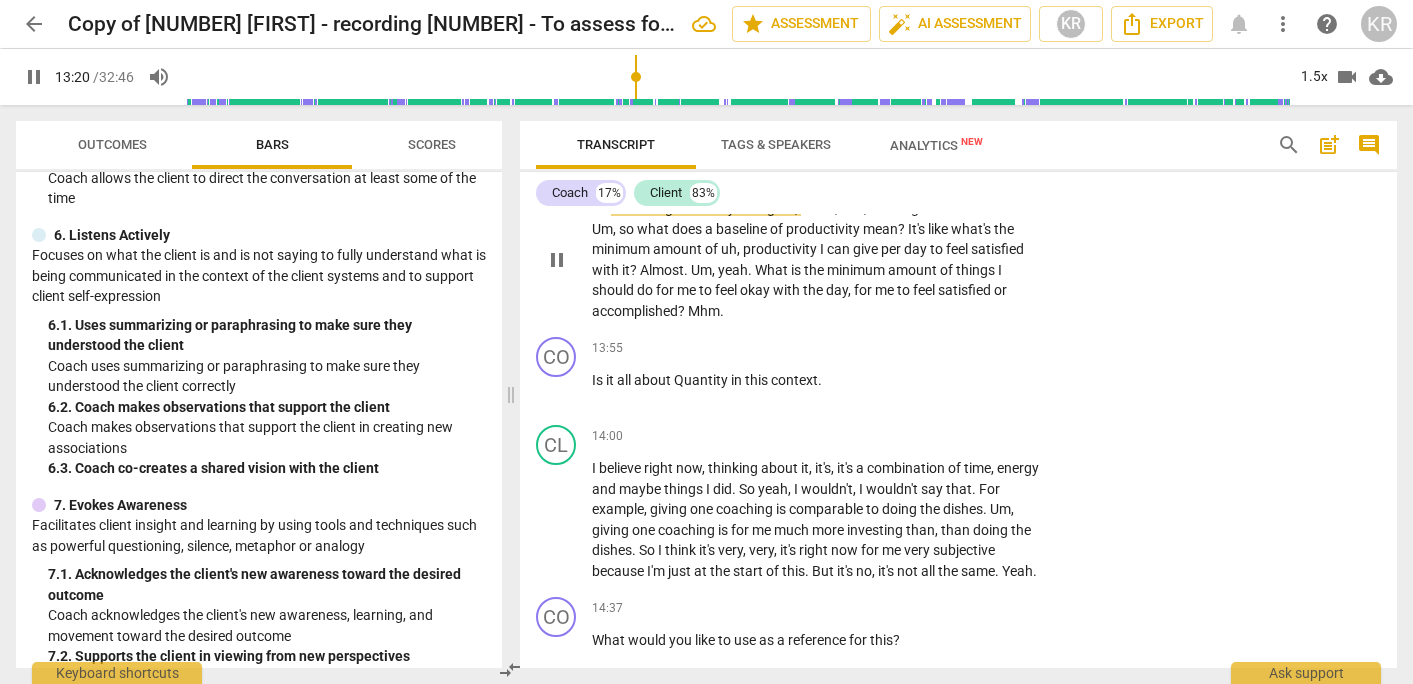 scroll, scrollTop: 6399, scrollLeft: 0, axis: vertical 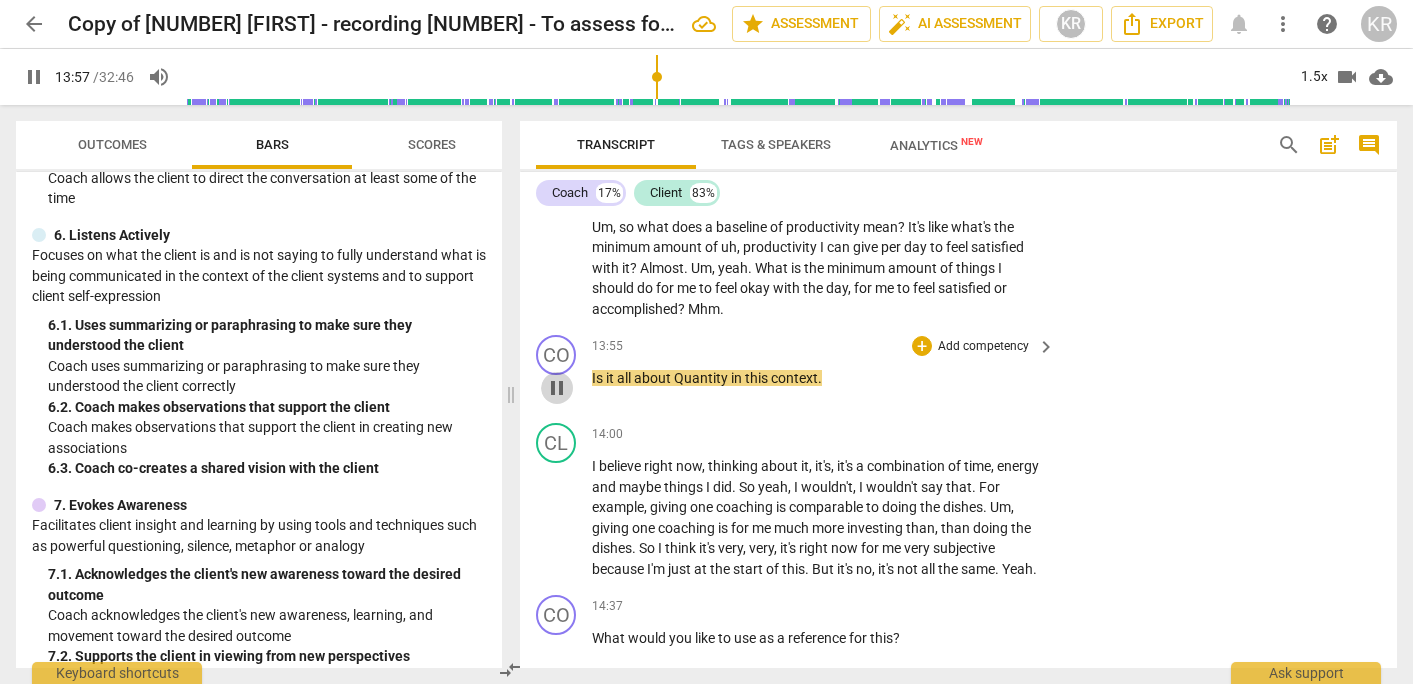 click on "pause" at bounding box center [557, 388] 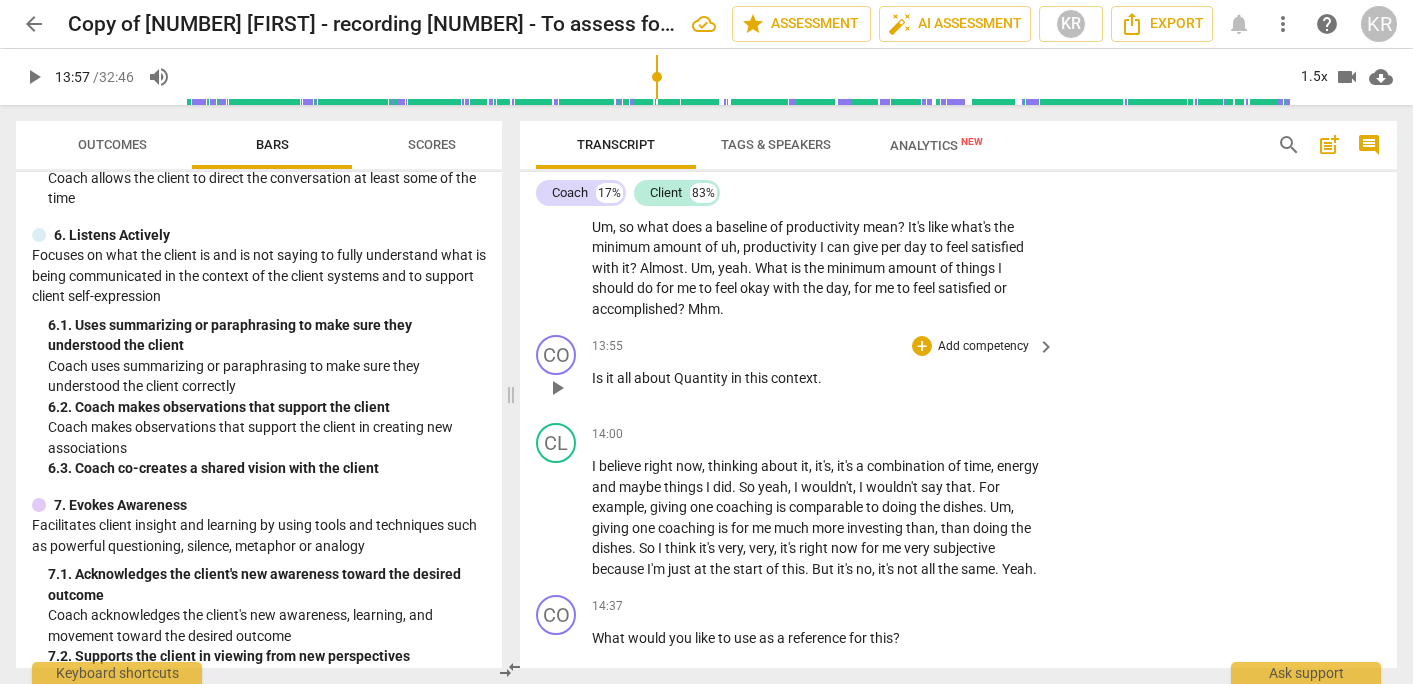 click on "Quantity" at bounding box center (702, 378) 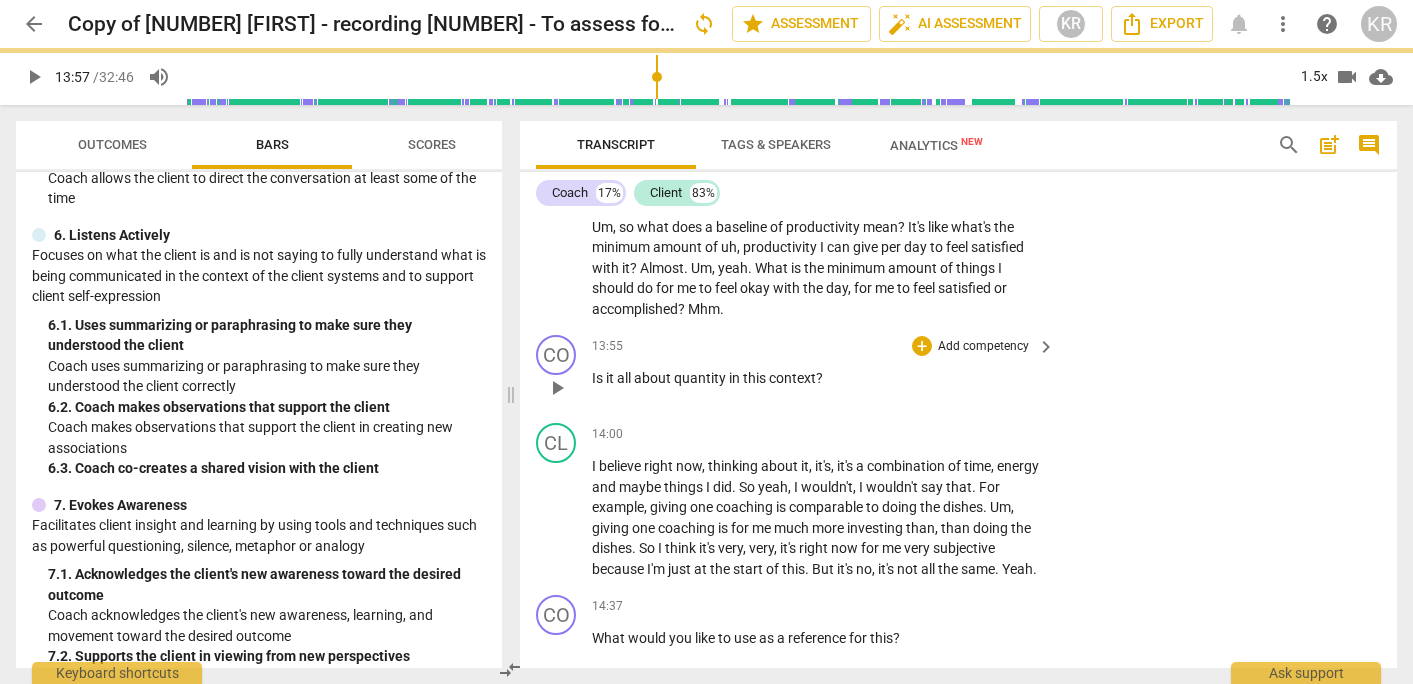 click on "Add competency" at bounding box center [983, 347] 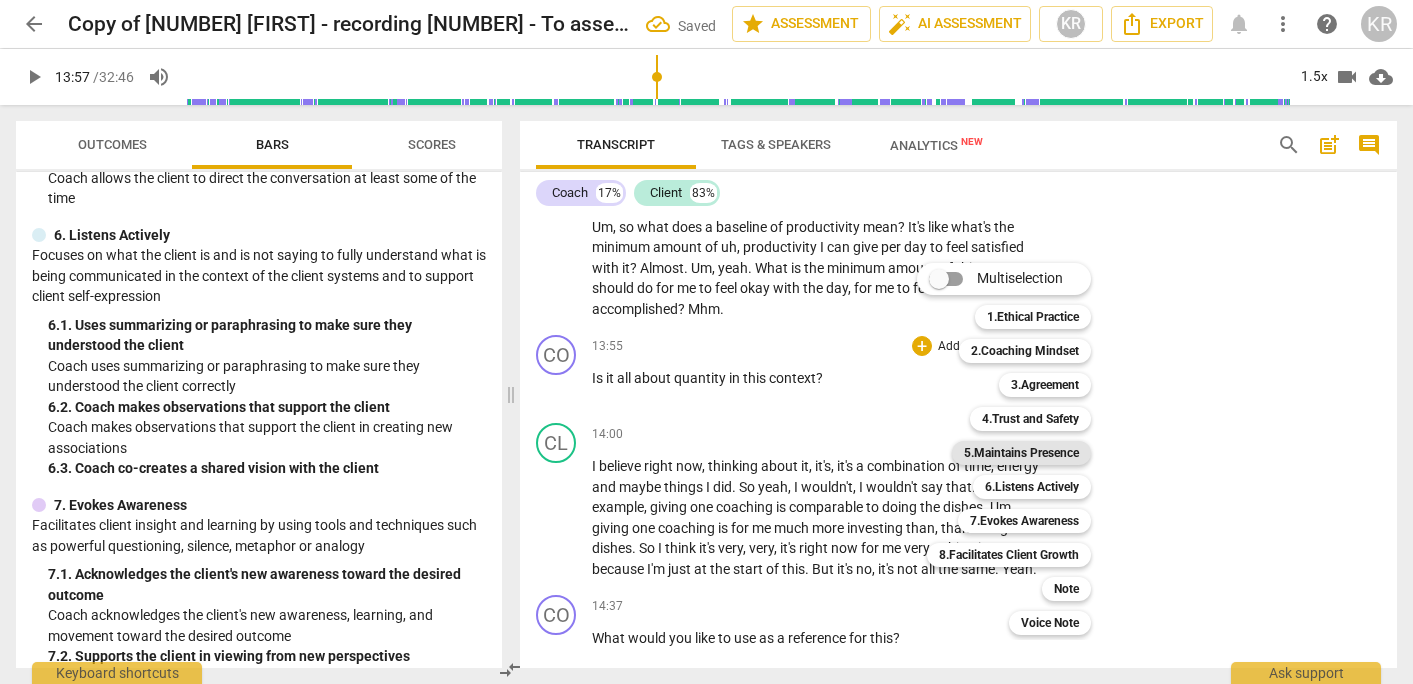 click on "5.Maintains Presence" at bounding box center (1021, 453) 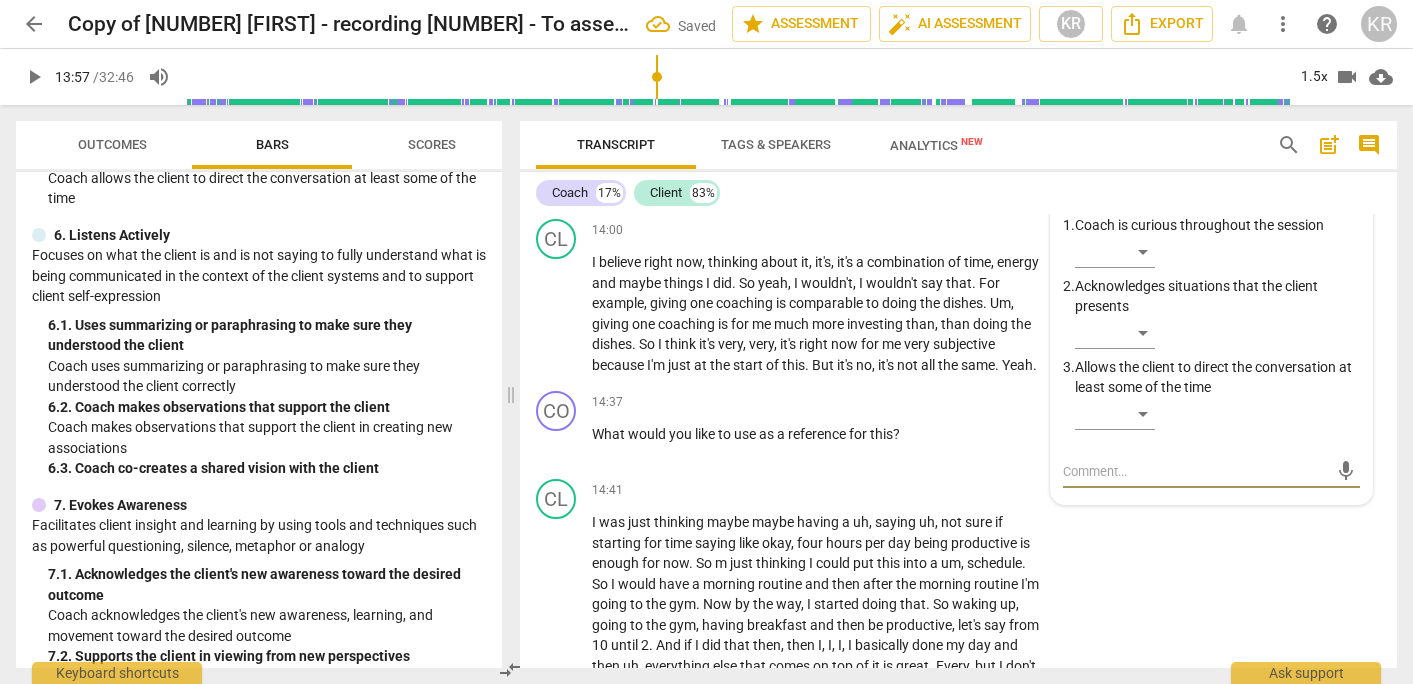 scroll, scrollTop: 6594, scrollLeft: 0, axis: vertical 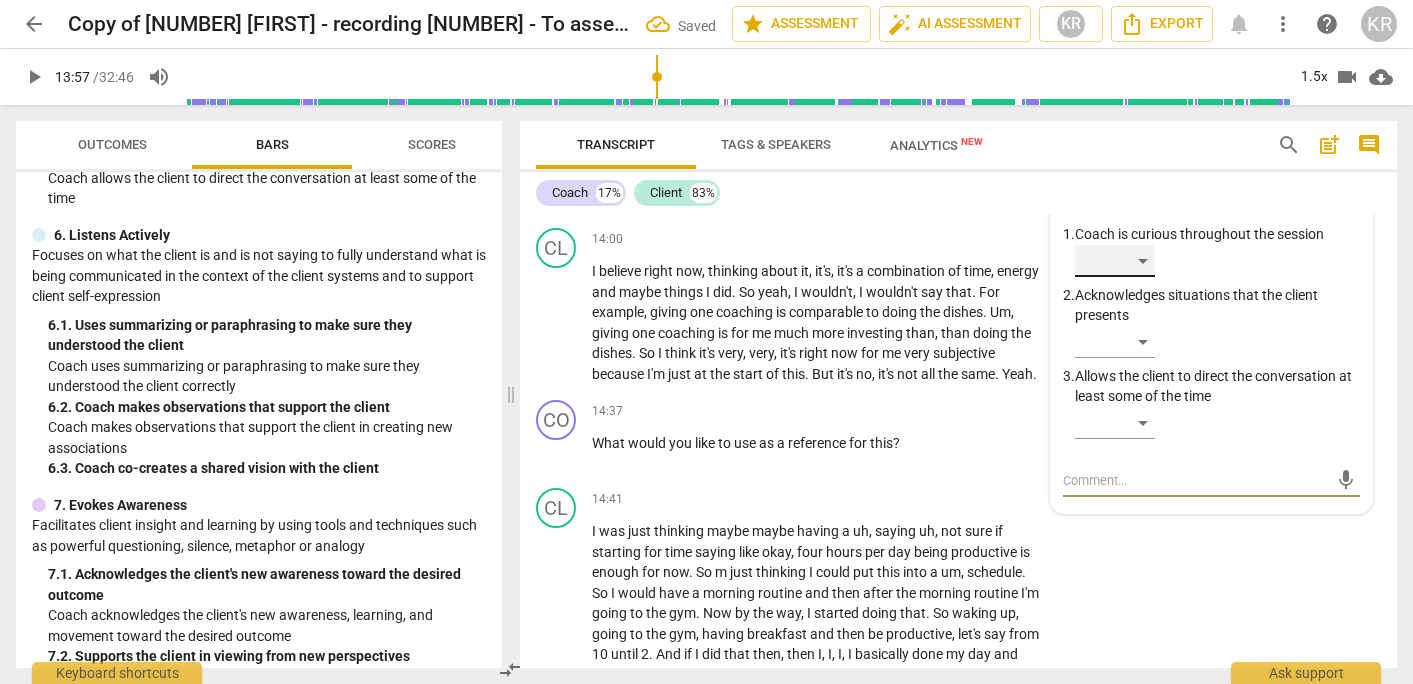 click on "​" at bounding box center [1115, 261] 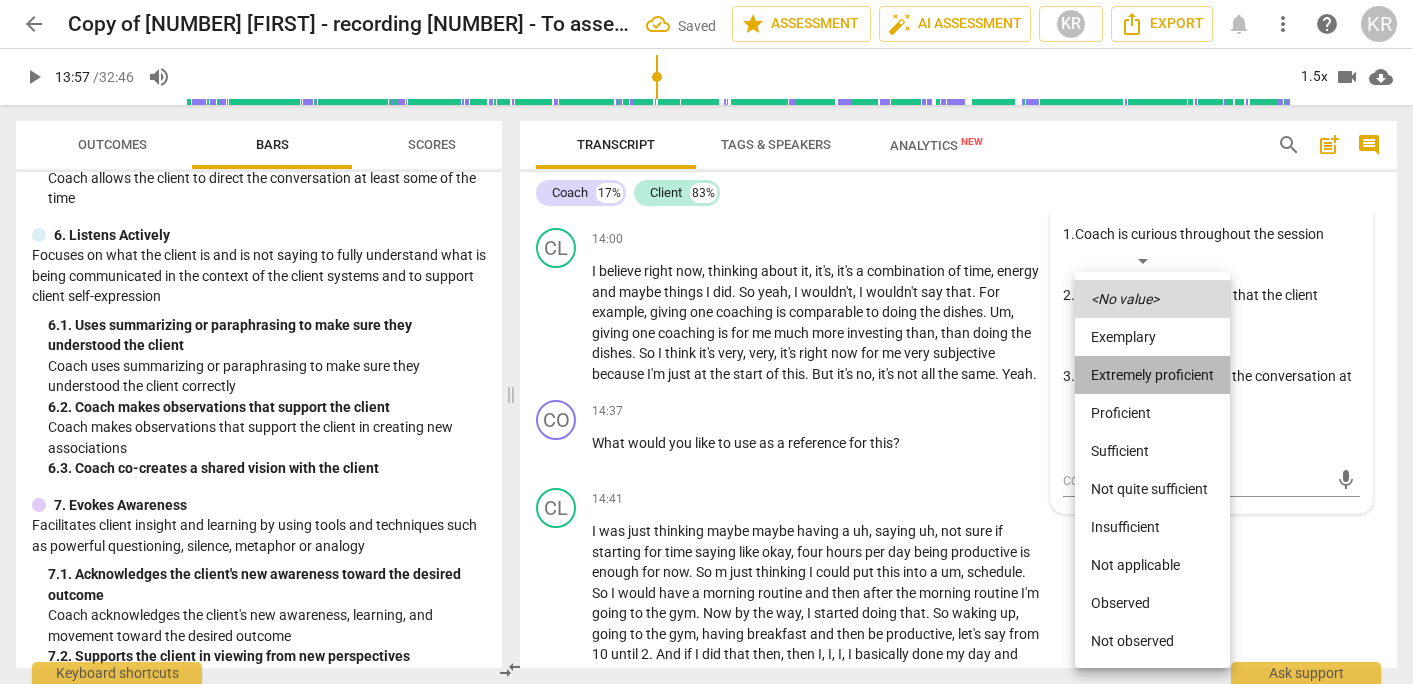 click on "Extremely proficient" at bounding box center [1152, 375] 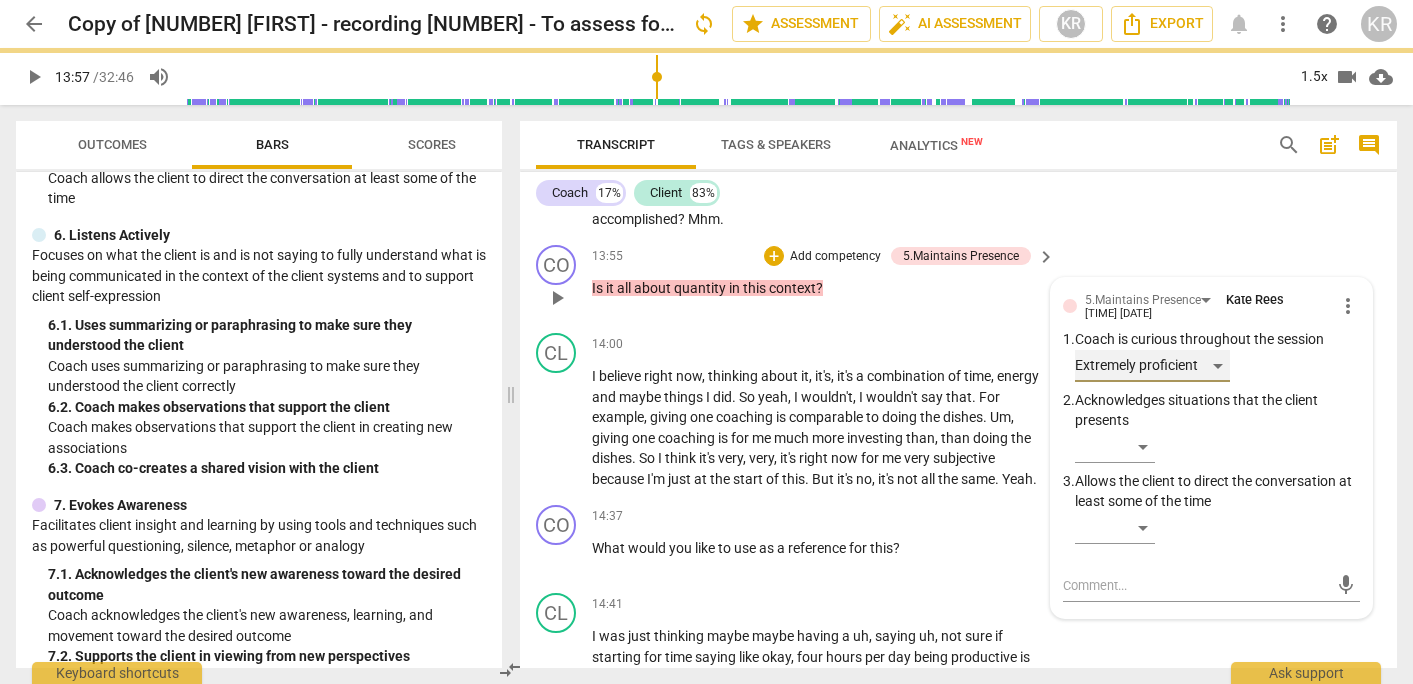 scroll, scrollTop: 6485, scrollLeft: 0, axis: vertical 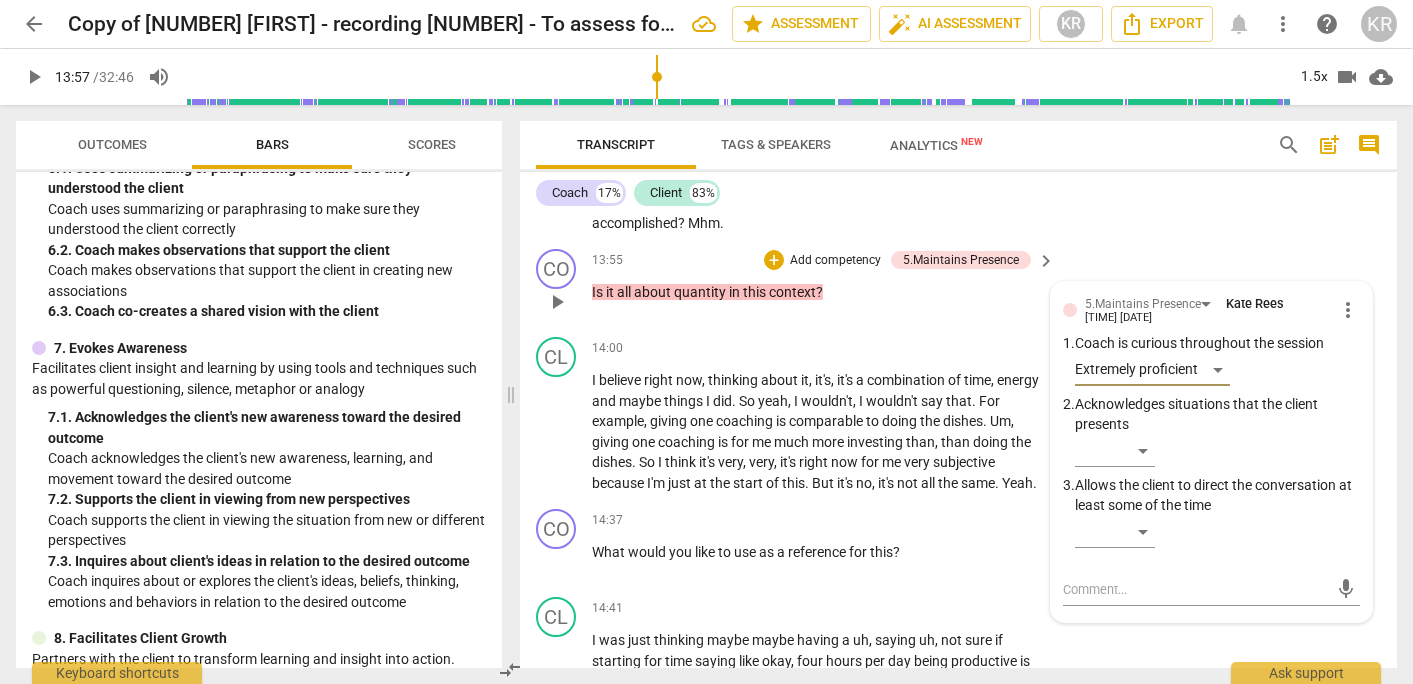 click on "Add competency" at bounding box center (835, 261) 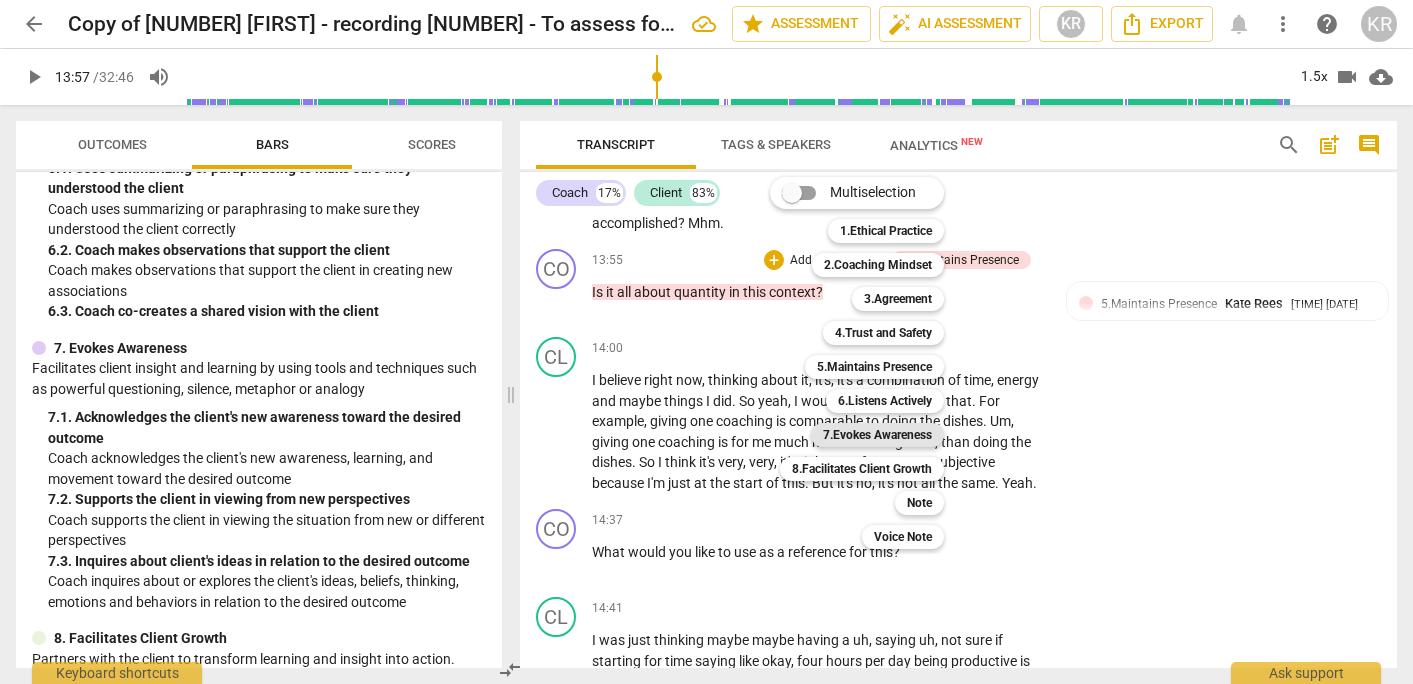 click on "7.Evokes Awareness" at bounding box center (877, 435) 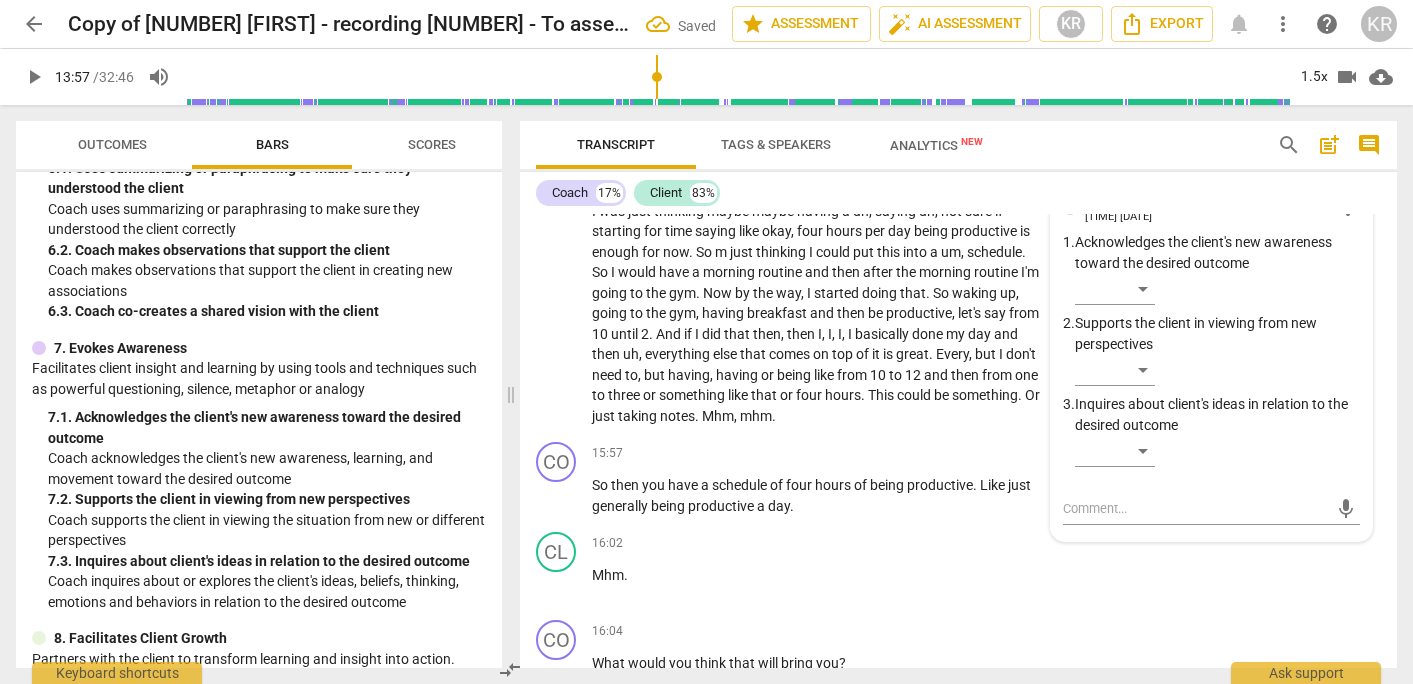 scroll, scrollTop: 6923, scrollLeft: 0, axis: vertical 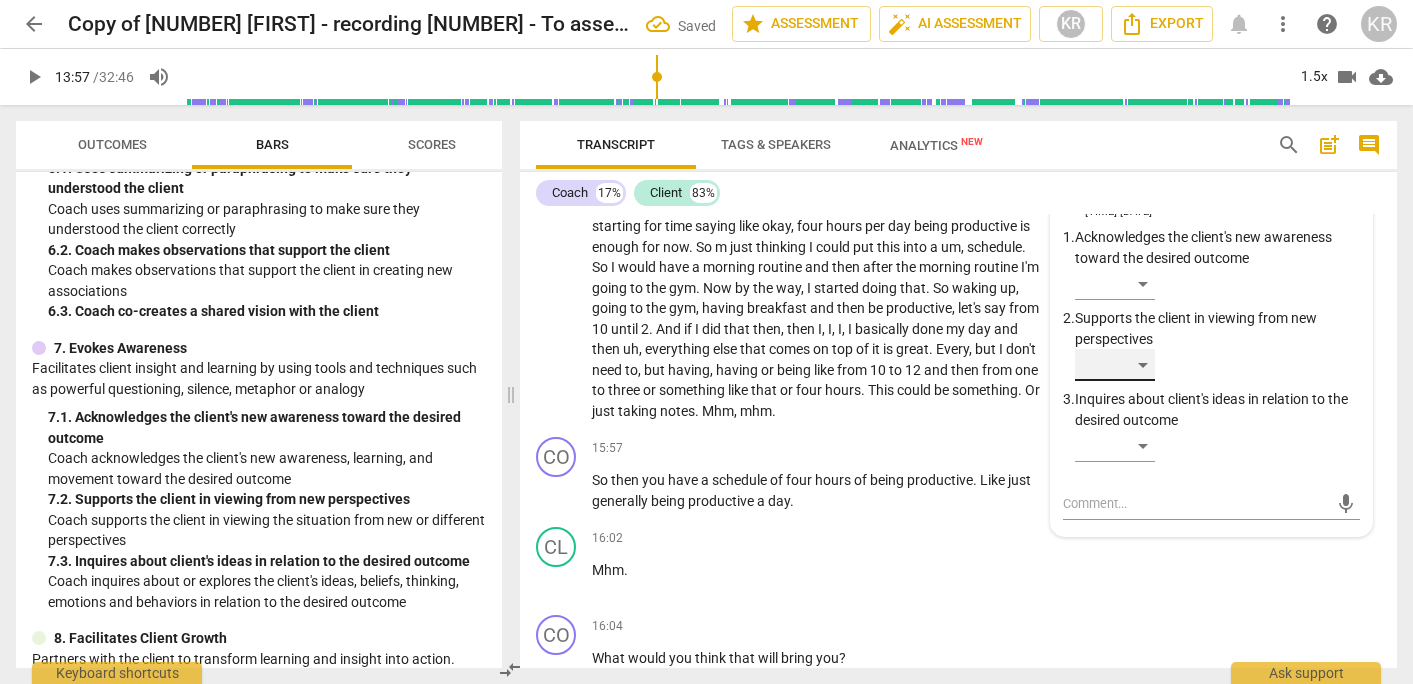 click on "​" at bounding box center [1115, 365] 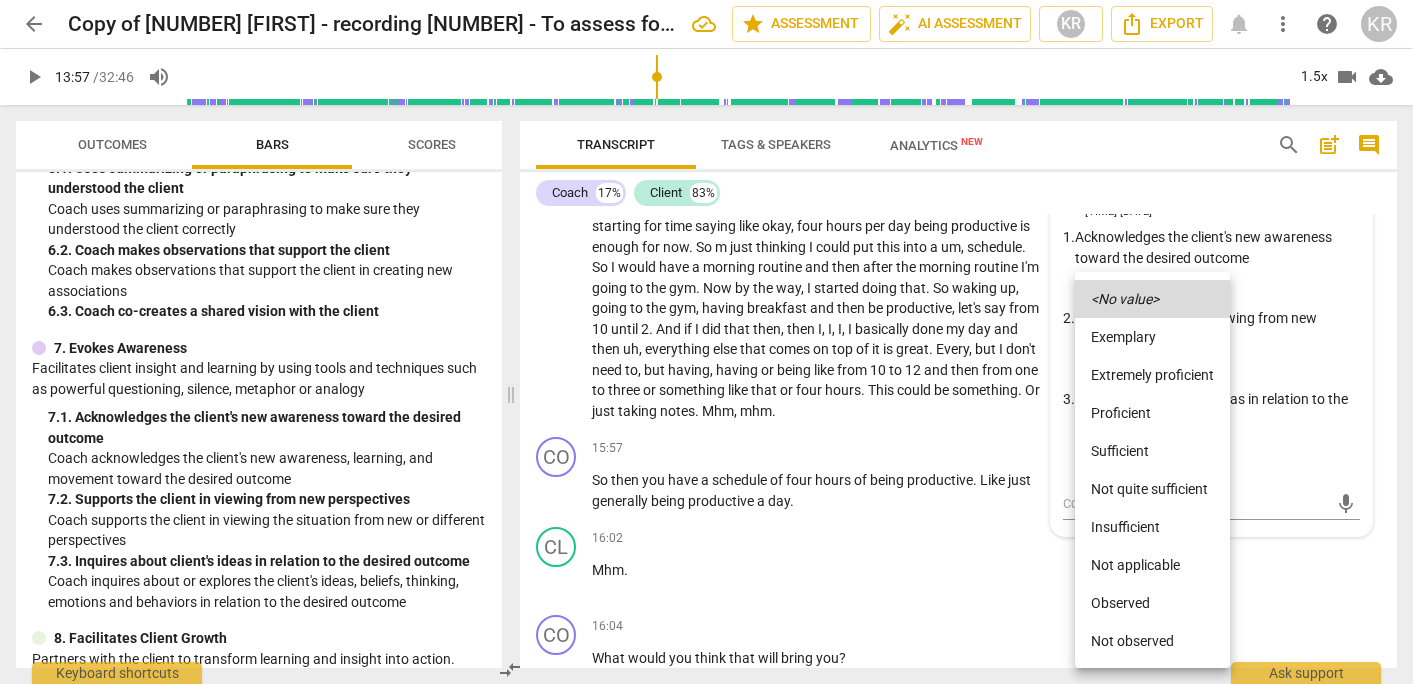 click on "Extremely proficient" at bounding box center (1152, 375) 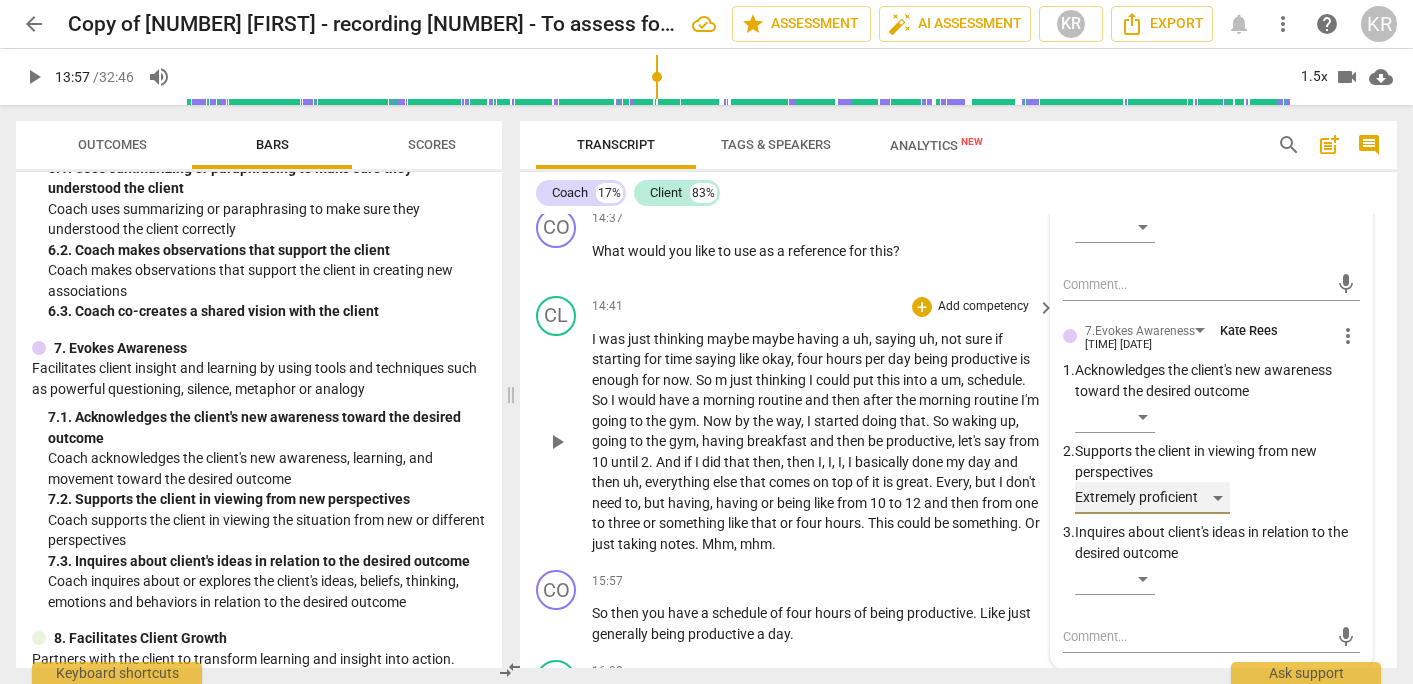 scroll, scrollTop: 6773, scrollLeft: 0, axis: vertical 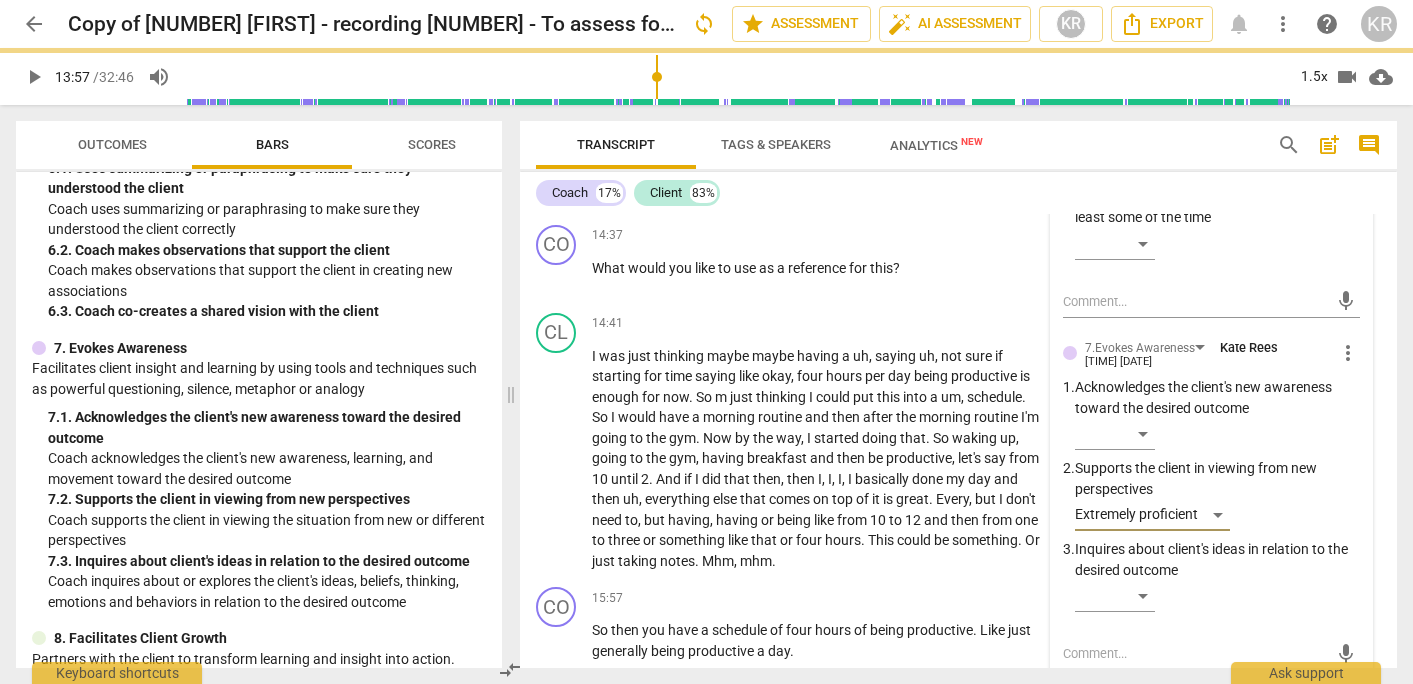 click on "play_arrow" at bounding box center [34, 77] 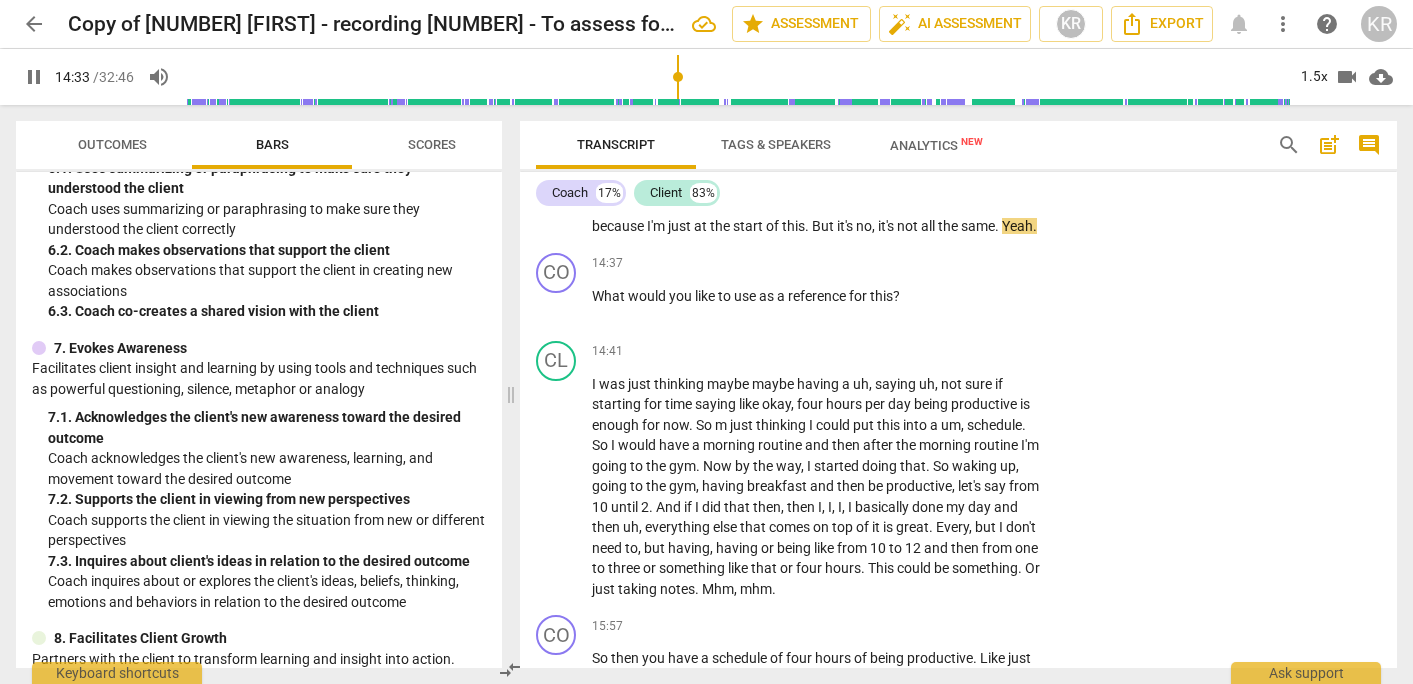 scroll, scrollTop: 6747, scrollLeft: 0, axis: vertical 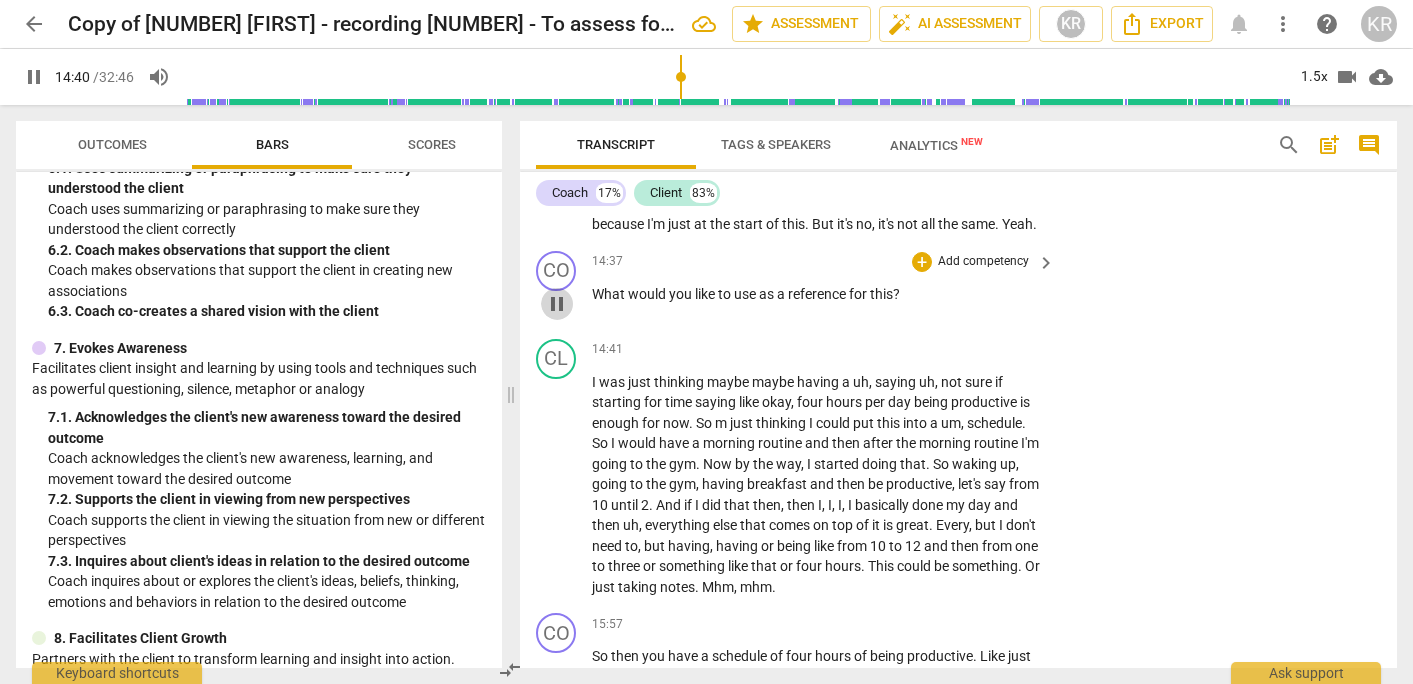 click on "pause" at bounding box center (557, 304) 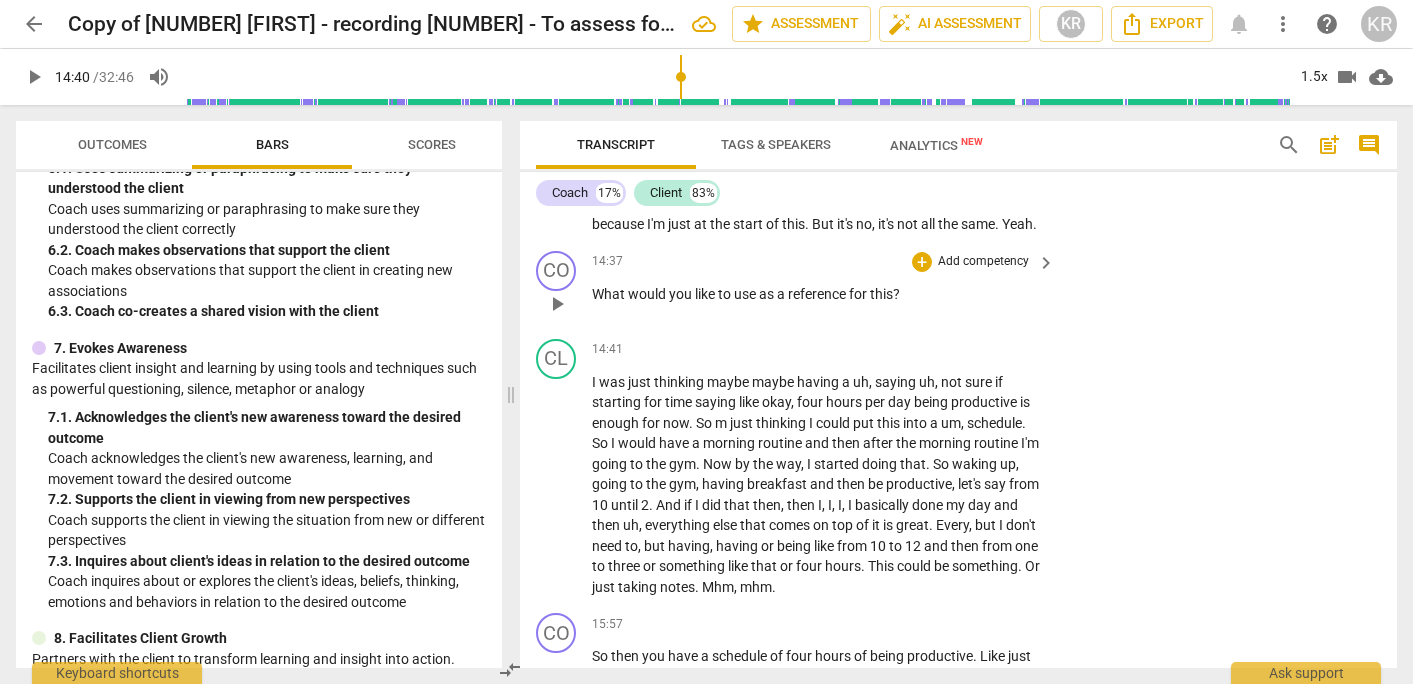 click on "Add competency" at bounding box center (983, 262) 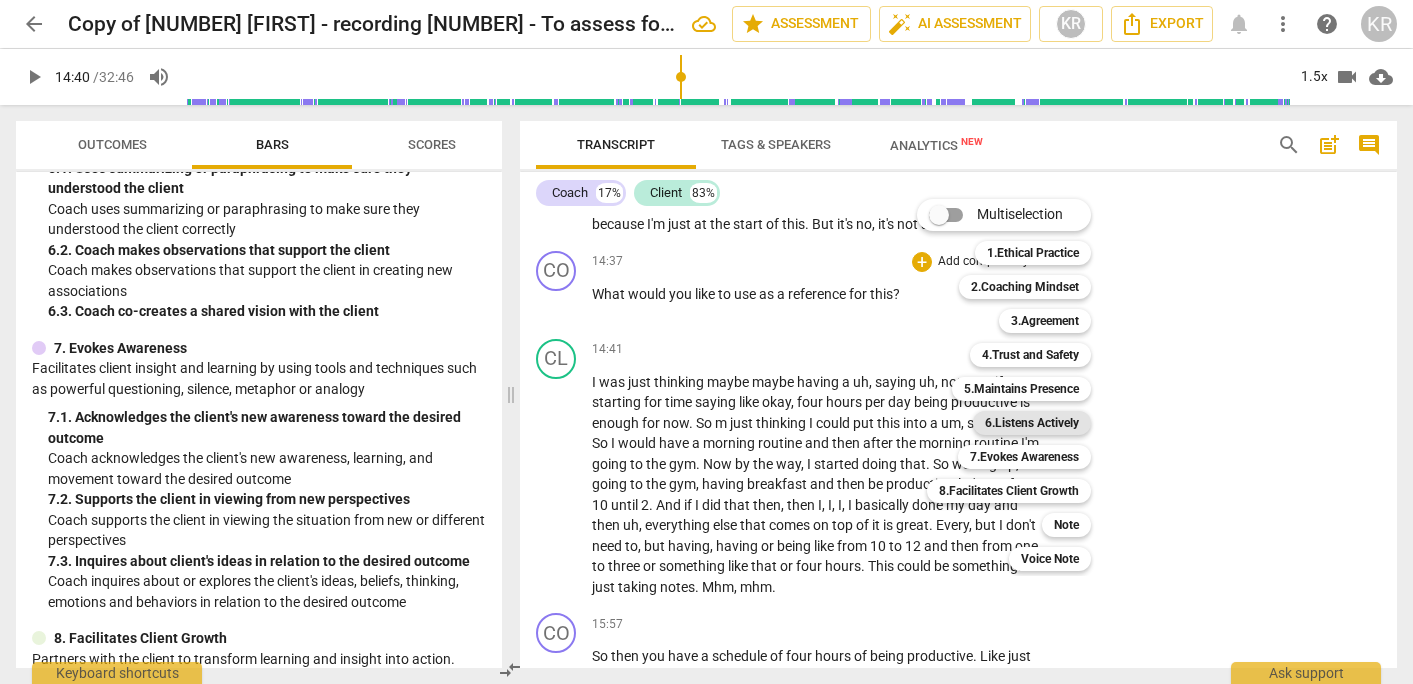 click on "6.Listens Actively" at bounding box center (1032, 423) 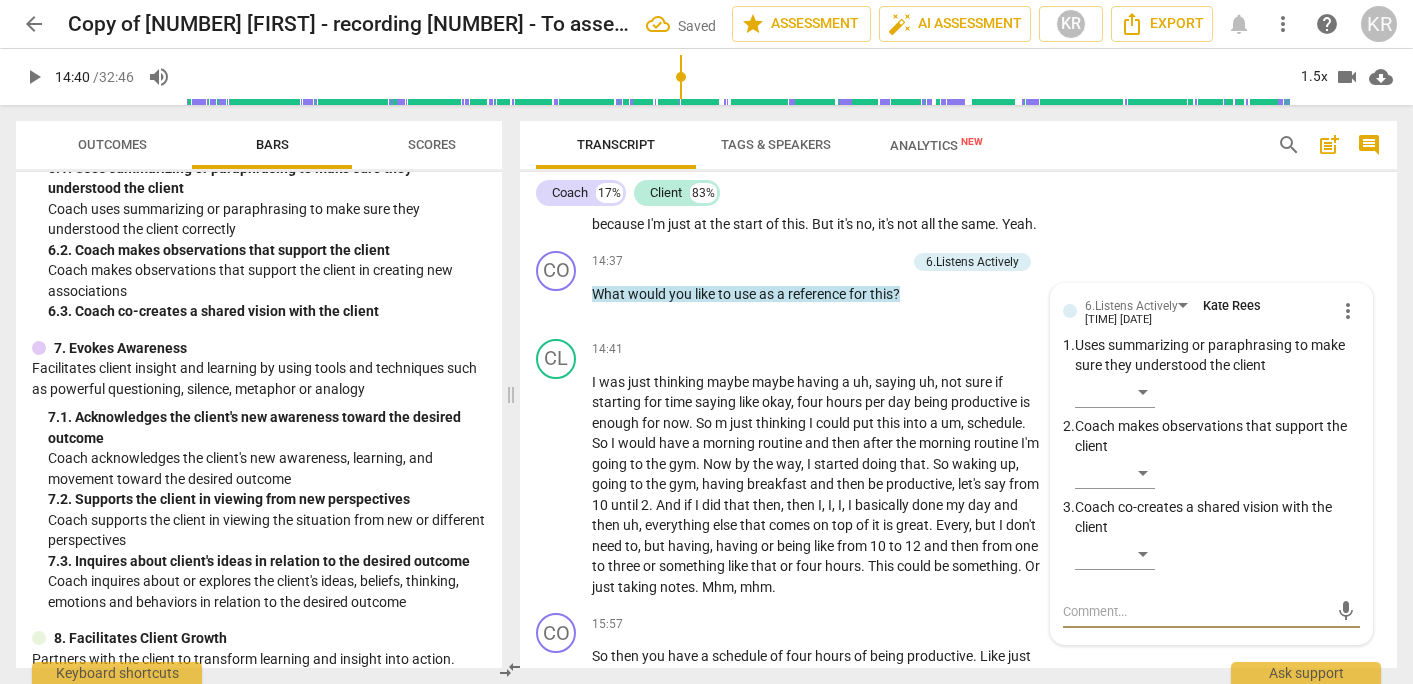 scroll, scrollTop: 7040, scrollLeft: 0, axis: vertical 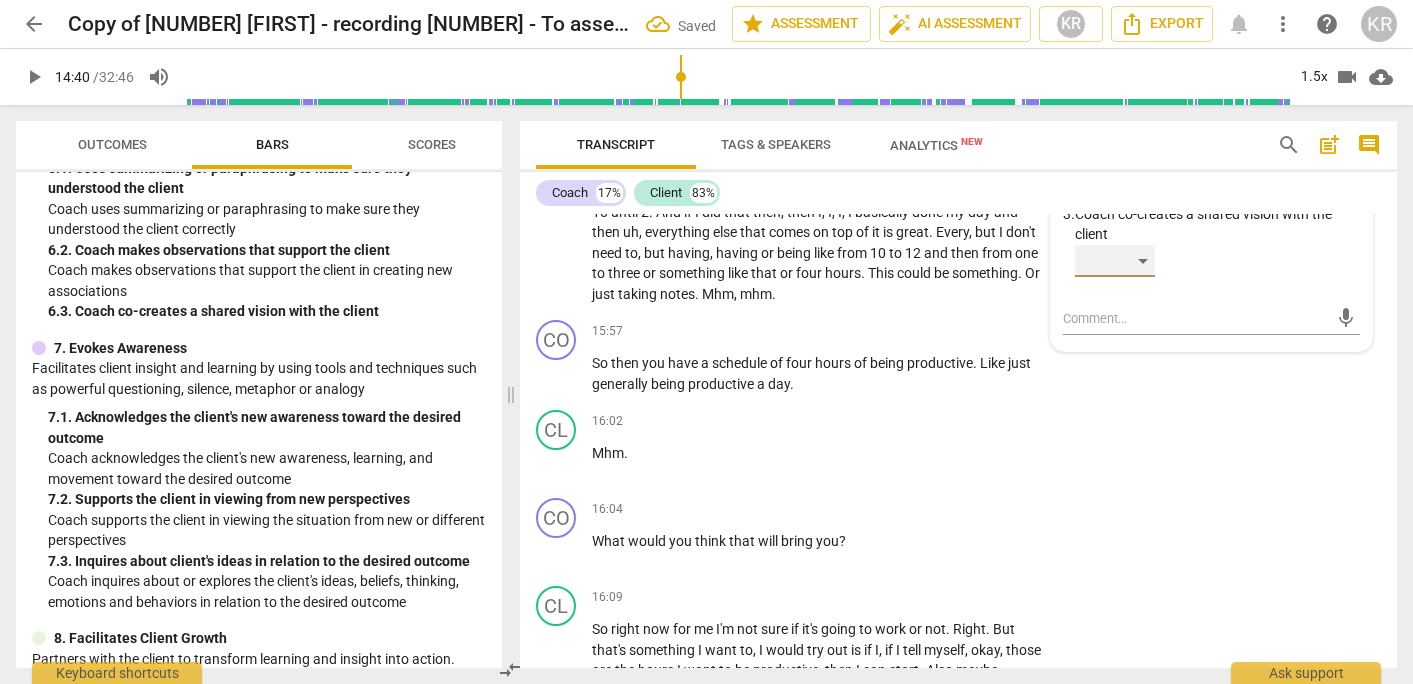 click on "​" at bounding box center (1115, 261) 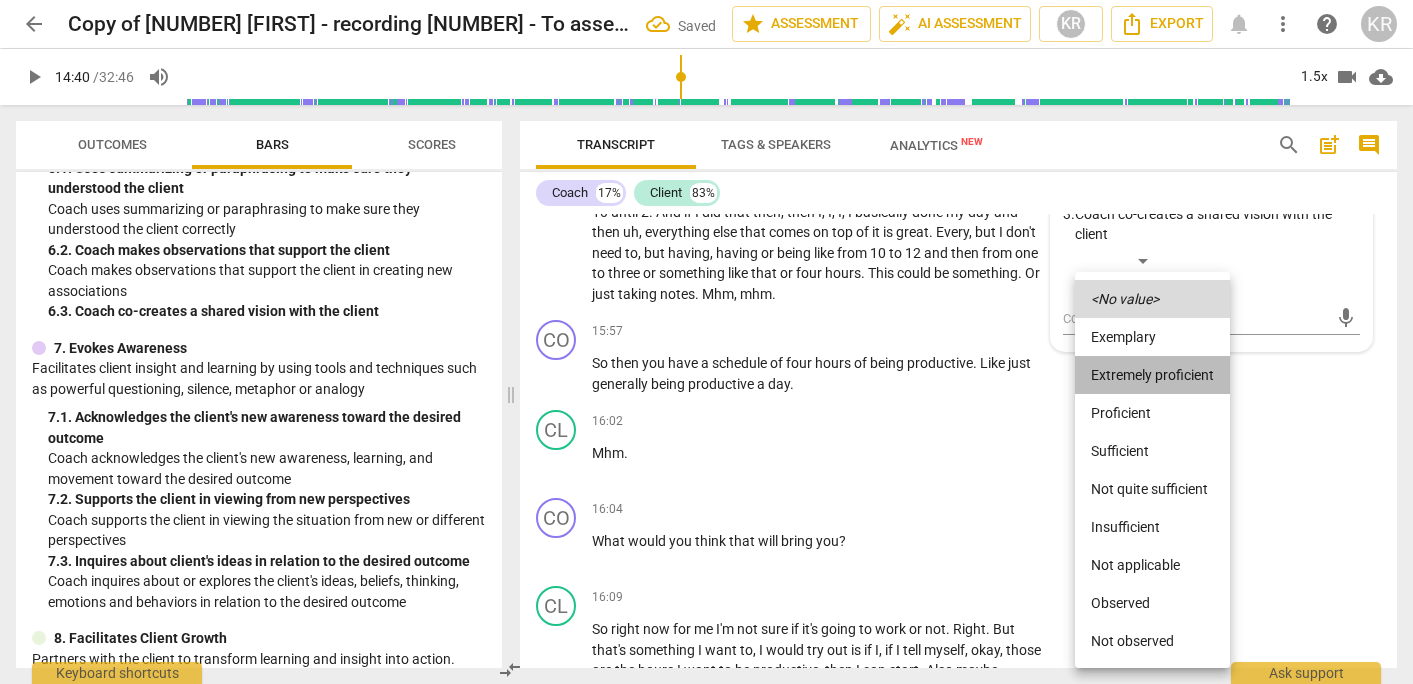 click on "Extremely proficient" at bounding box center [1152, 375] 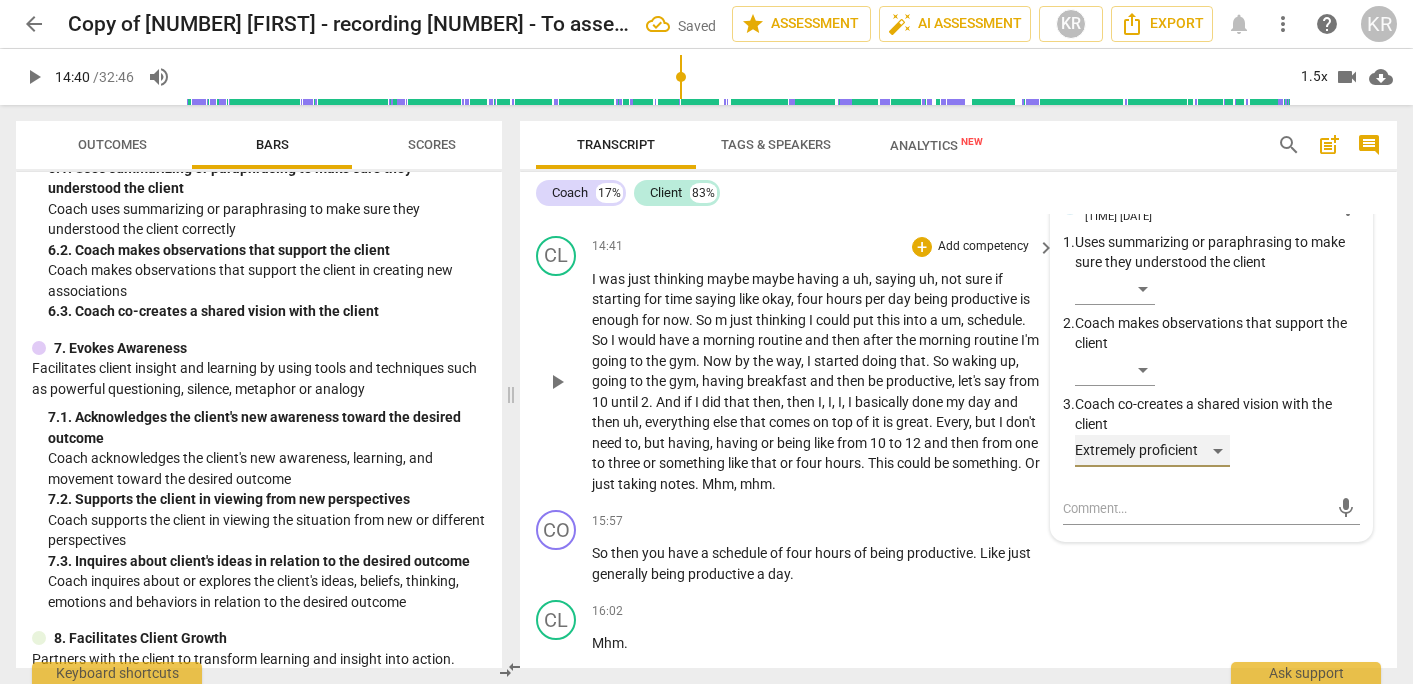 scroll, scrollTop: 6844, scrollLeft: 0, axis: vertical 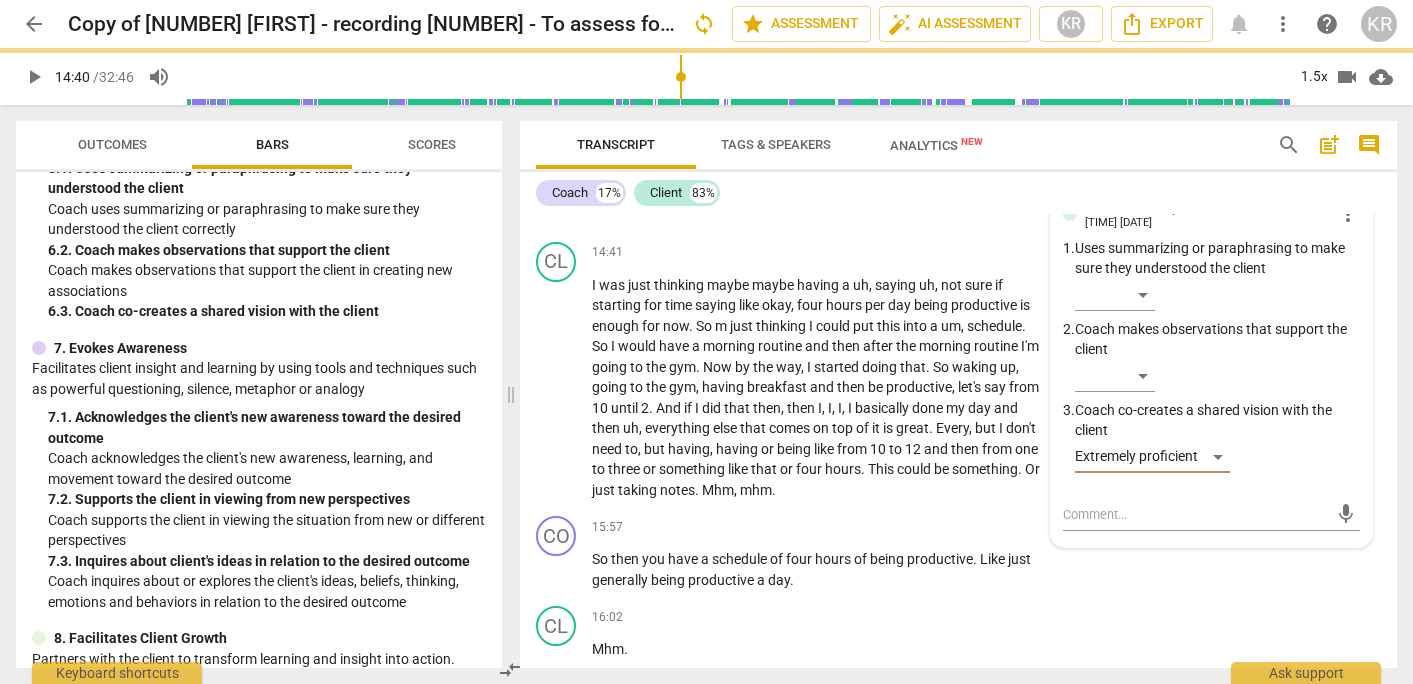 click on "Add competency" at bounding box center [858, 165] 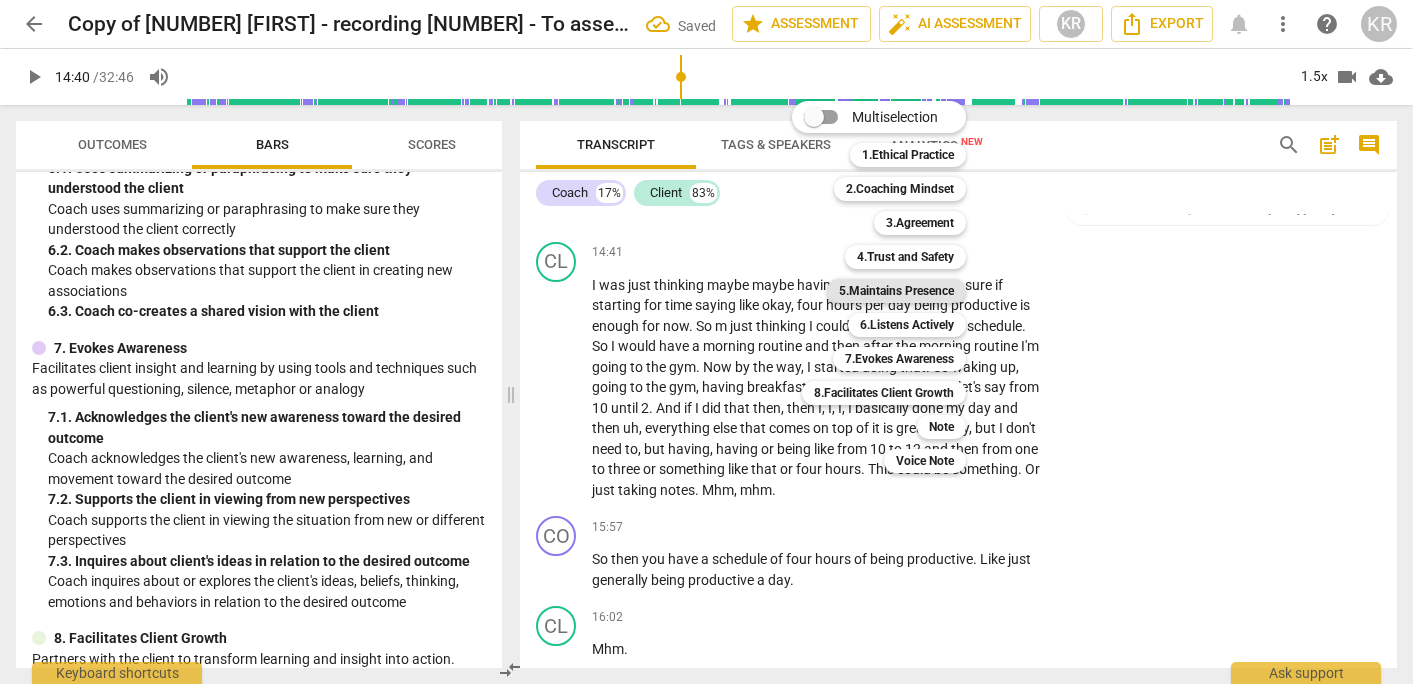 click on "5.Maintains Presence" at bounding box center [896, 291] 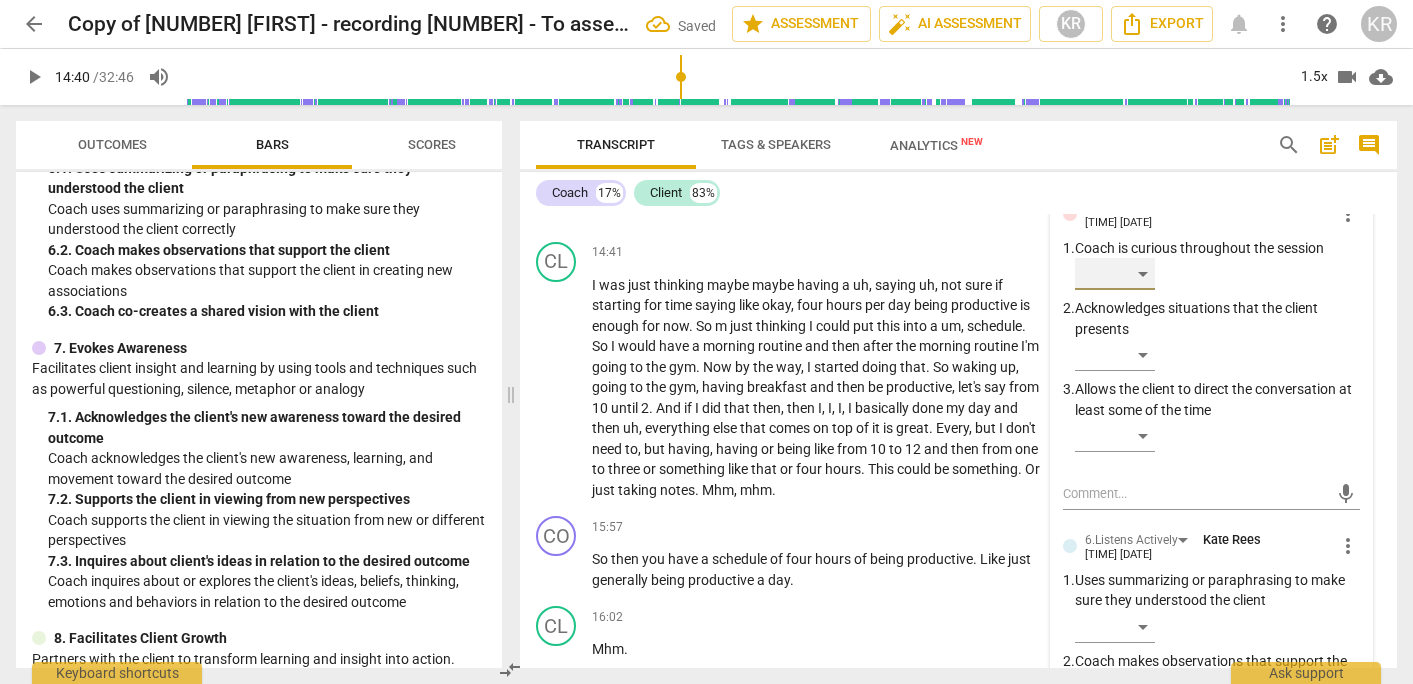 click on "​" at bounding box center (1115, 274) 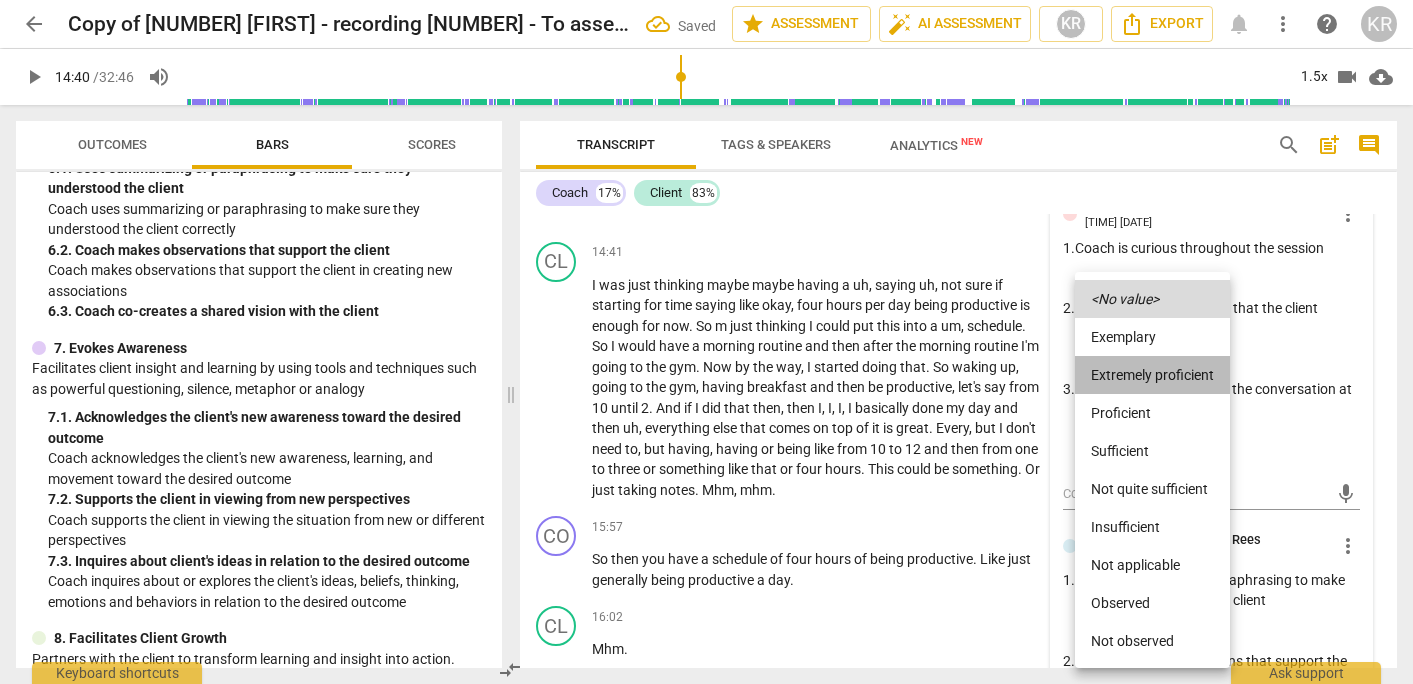 click on "Extremely proficient" at bounding box center [1152, 375] 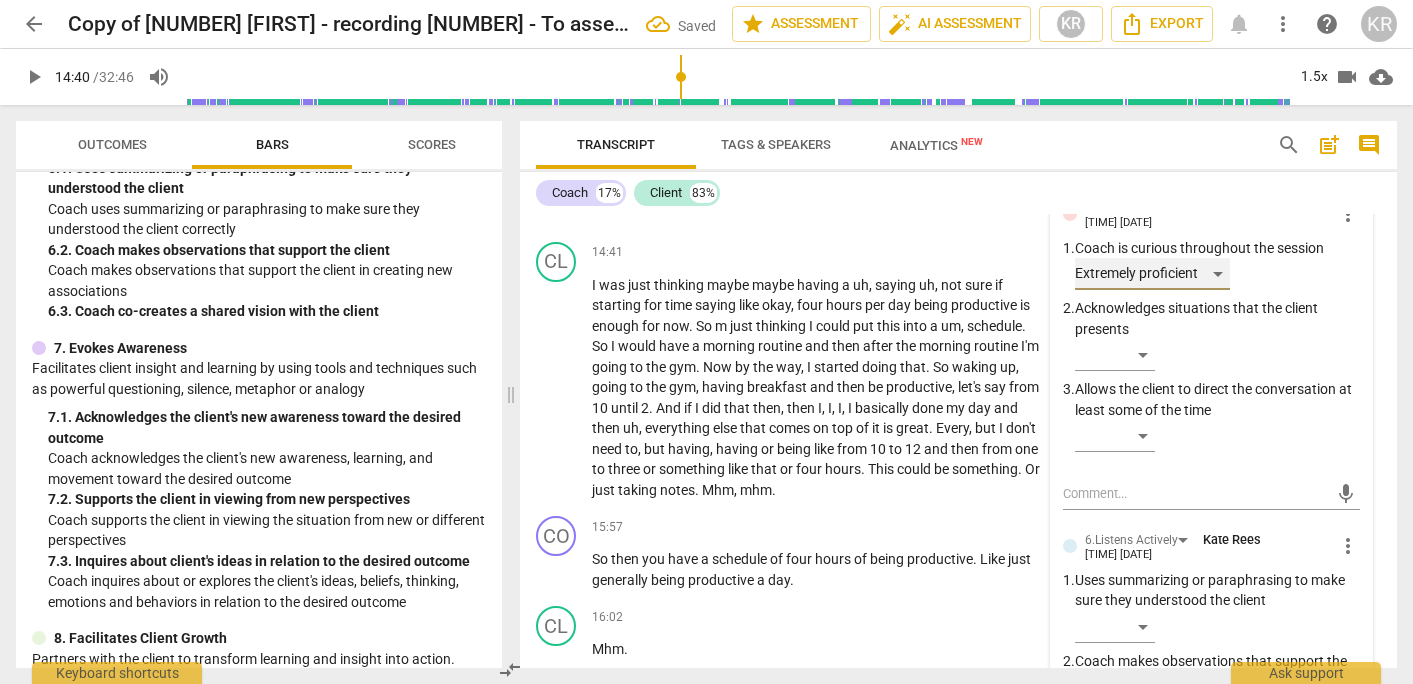 click on "Extremely proficient" at bounding box center [1152, 274] 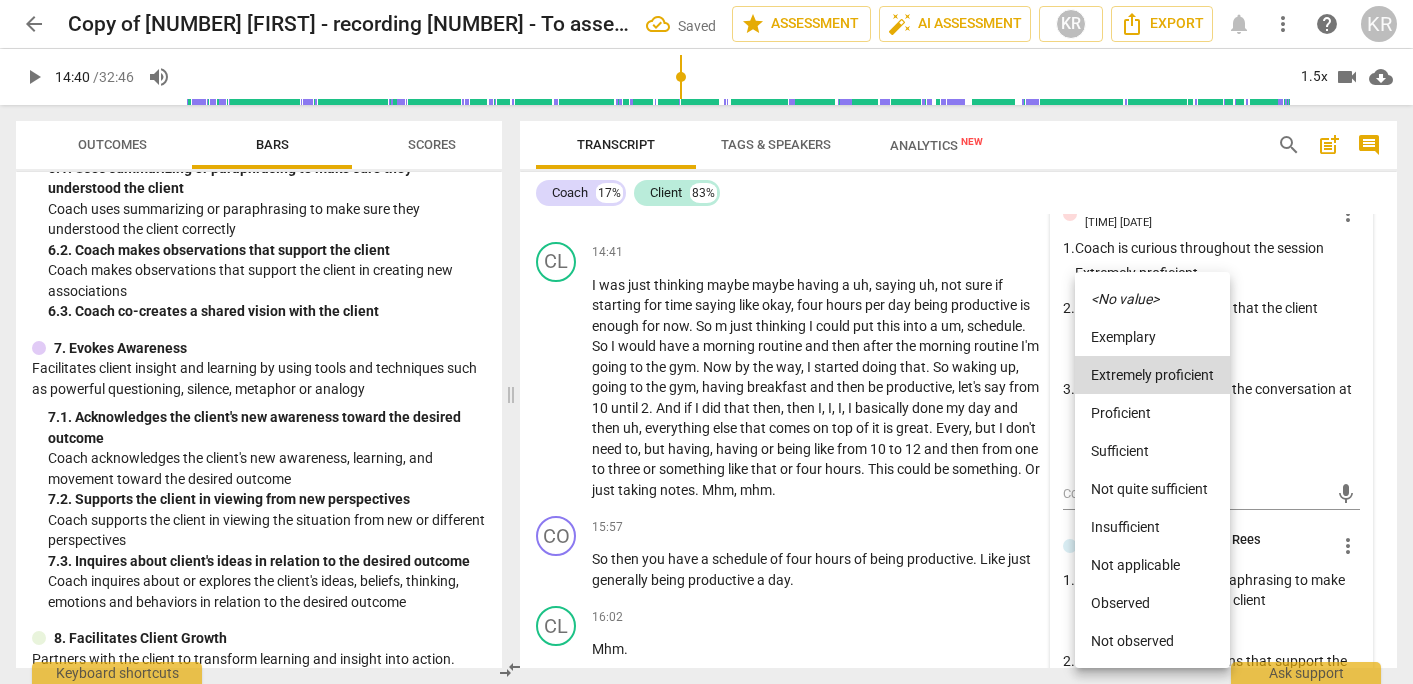 click on "<No value>" at bounding box center [1125, 299] 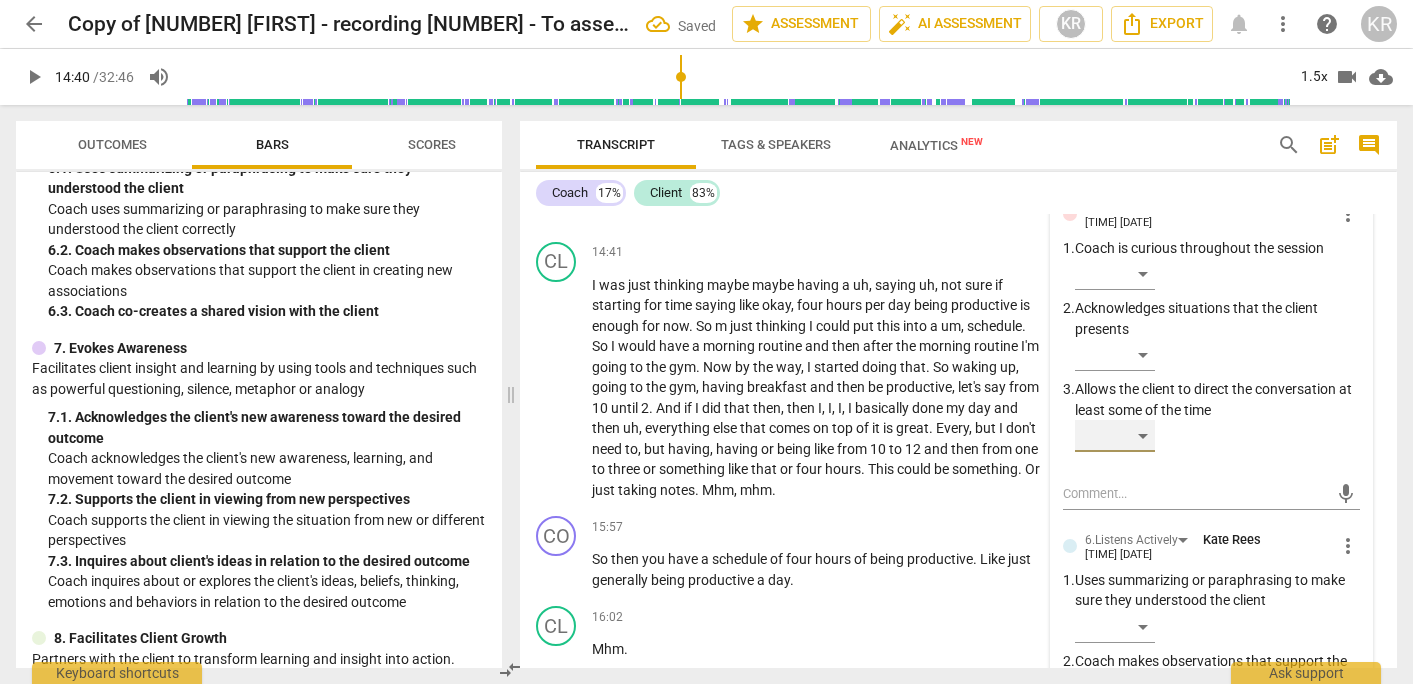 click on "​" at bounding box center (1115, 436) 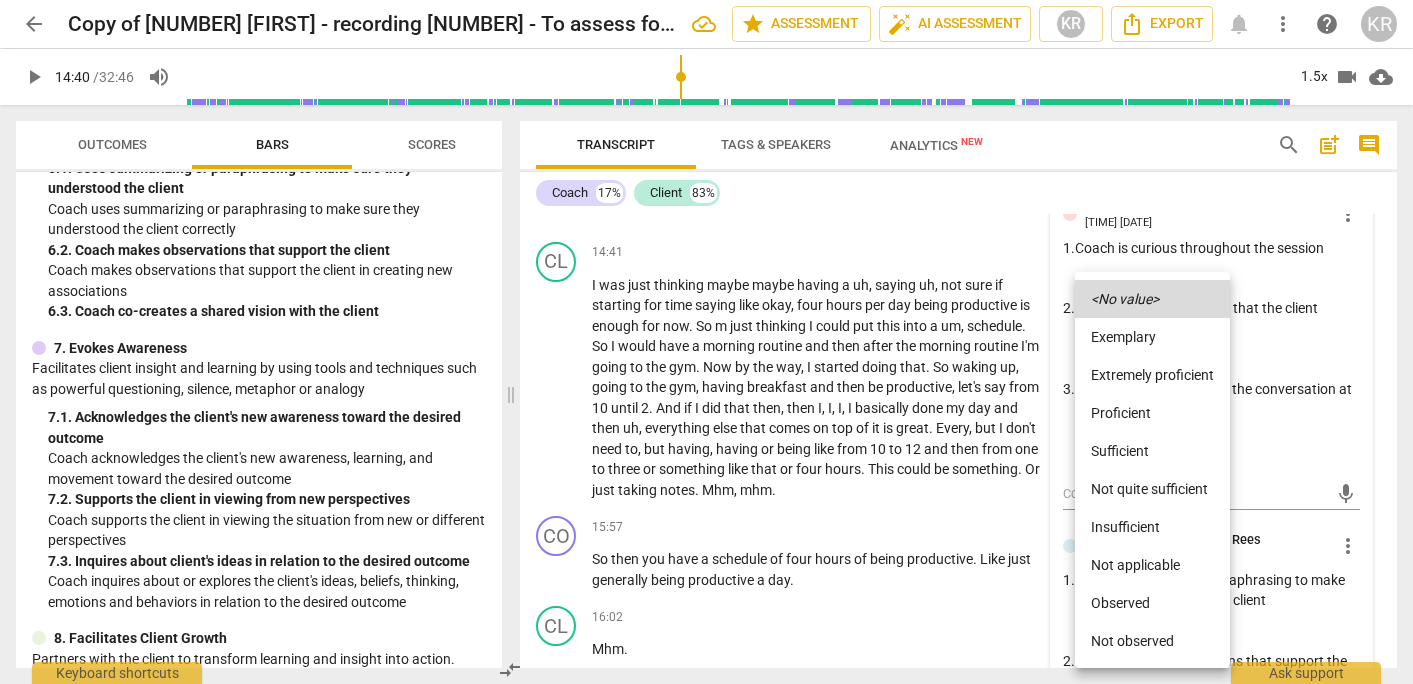click on "Extremely proficient" at bounding box center [1152, 375] 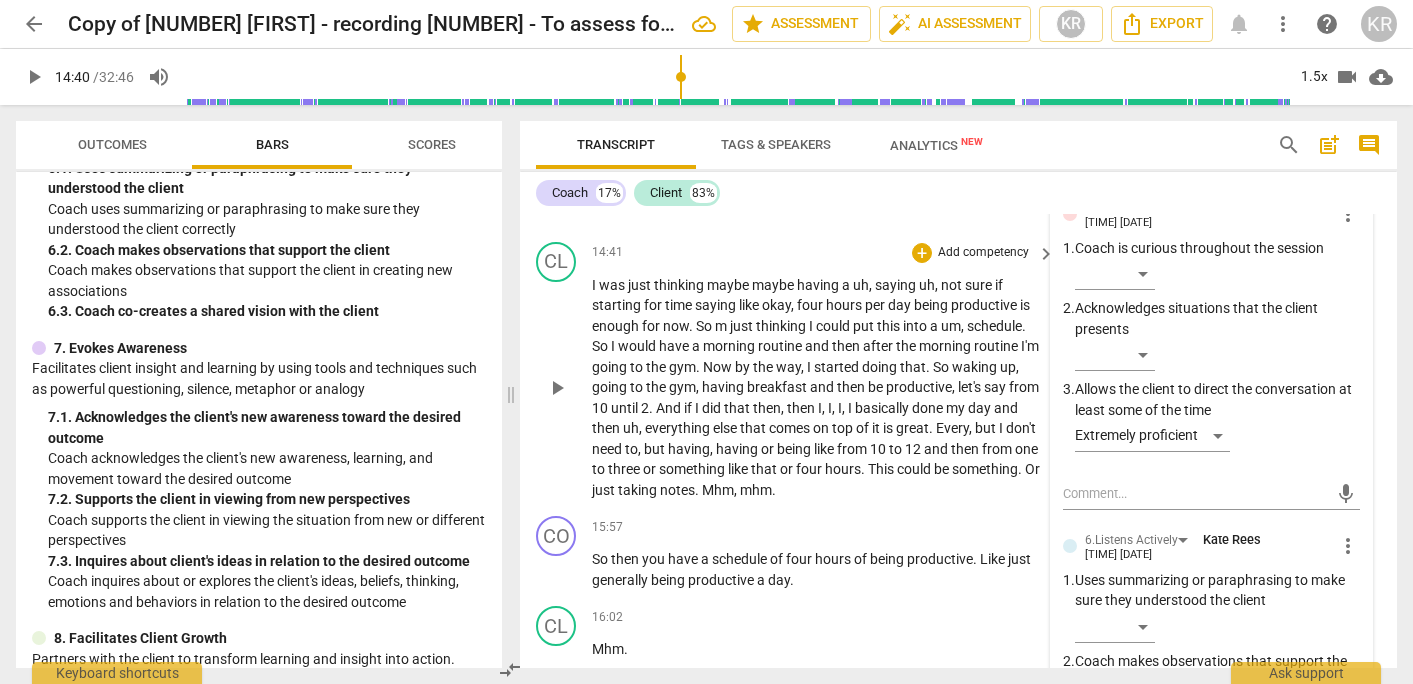 click on "play_arrow pause" at bounding box center (566, 388) 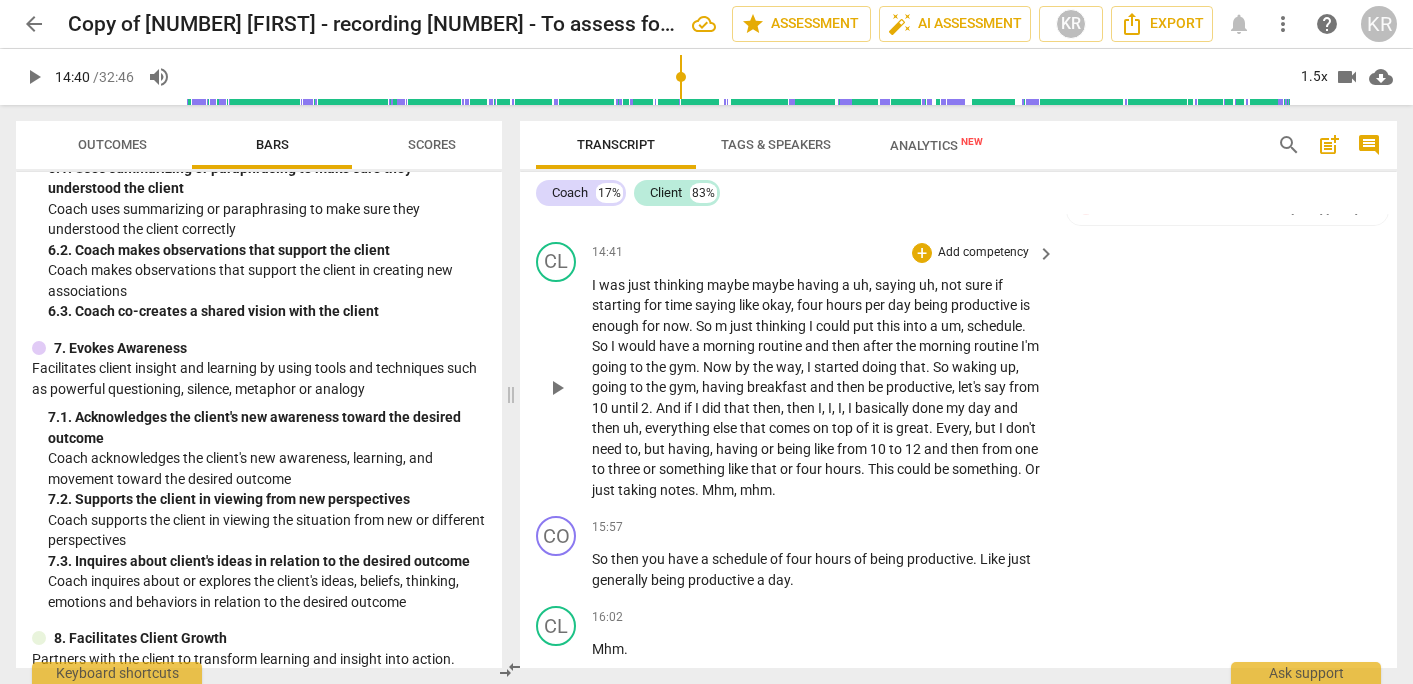 click on "play_arrow" at bounding box center (557, 388) 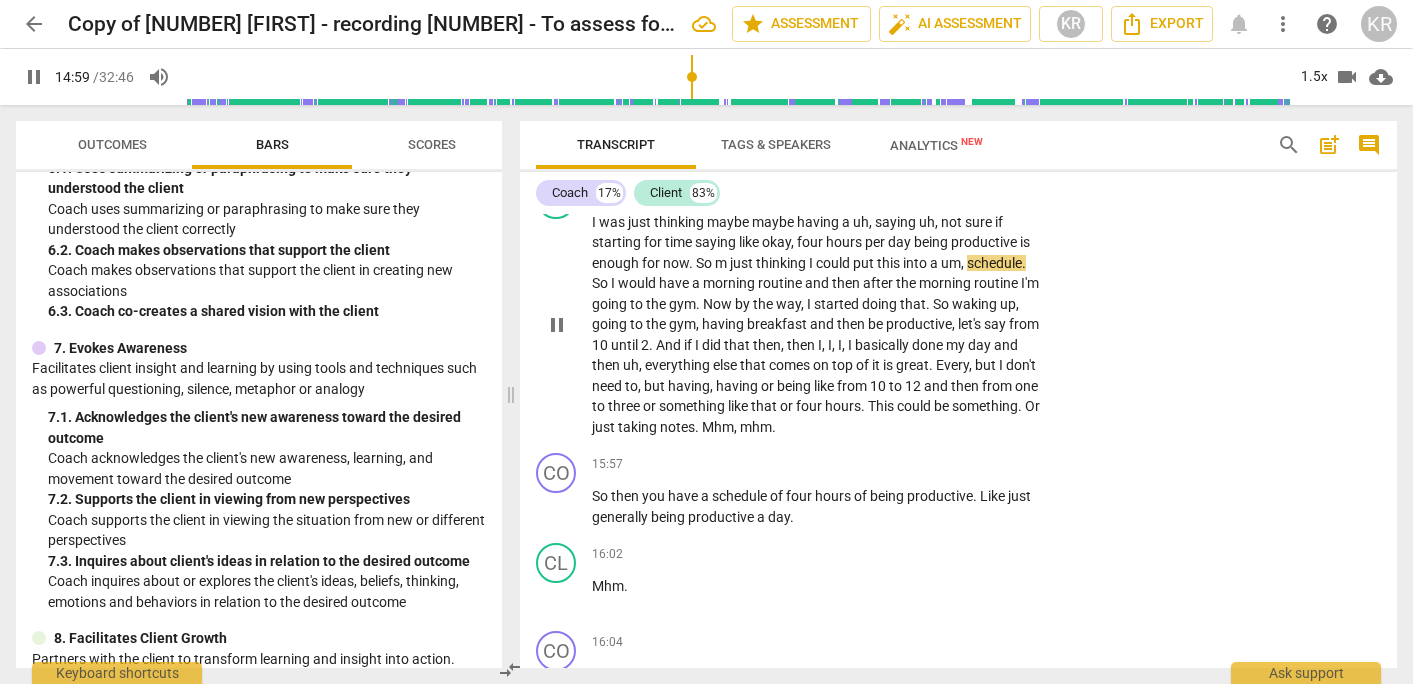 scroll, scrollTop: 6911, scrollLeft: 0, axis: vertical 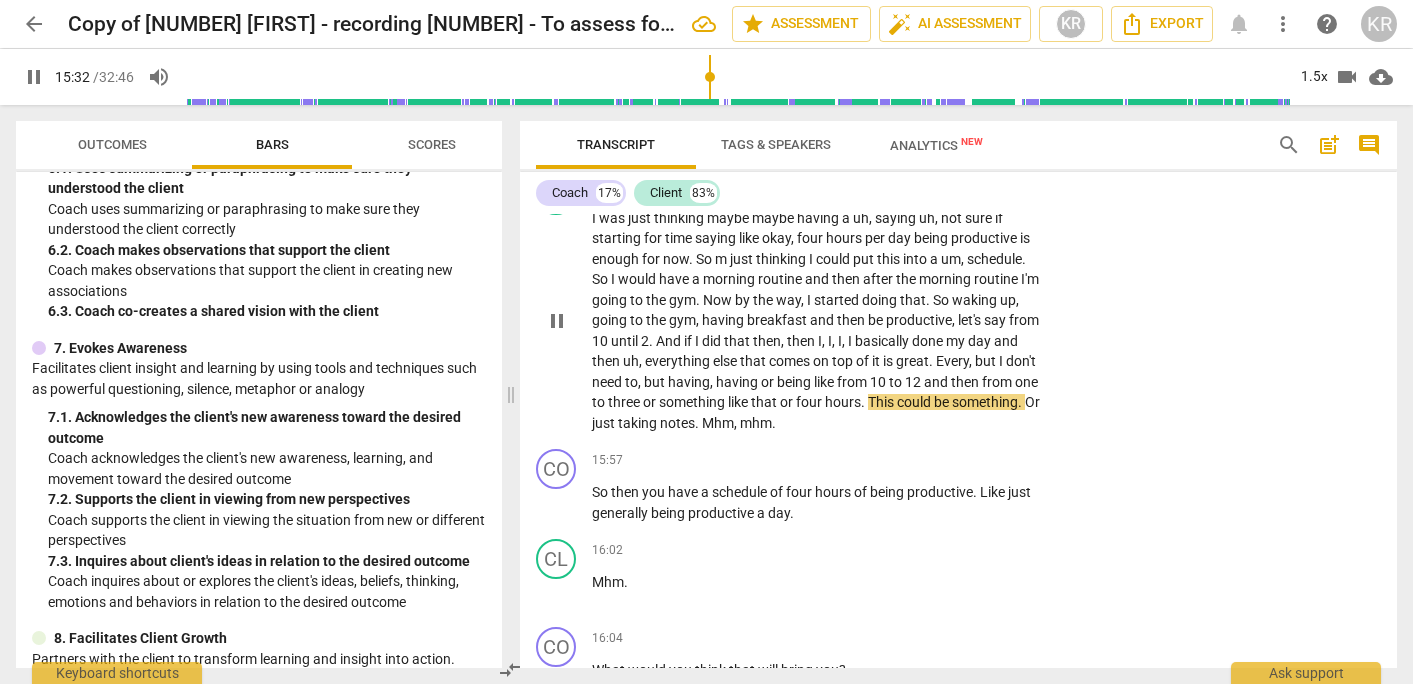 click on "pause" at bounding box center (557, 321) 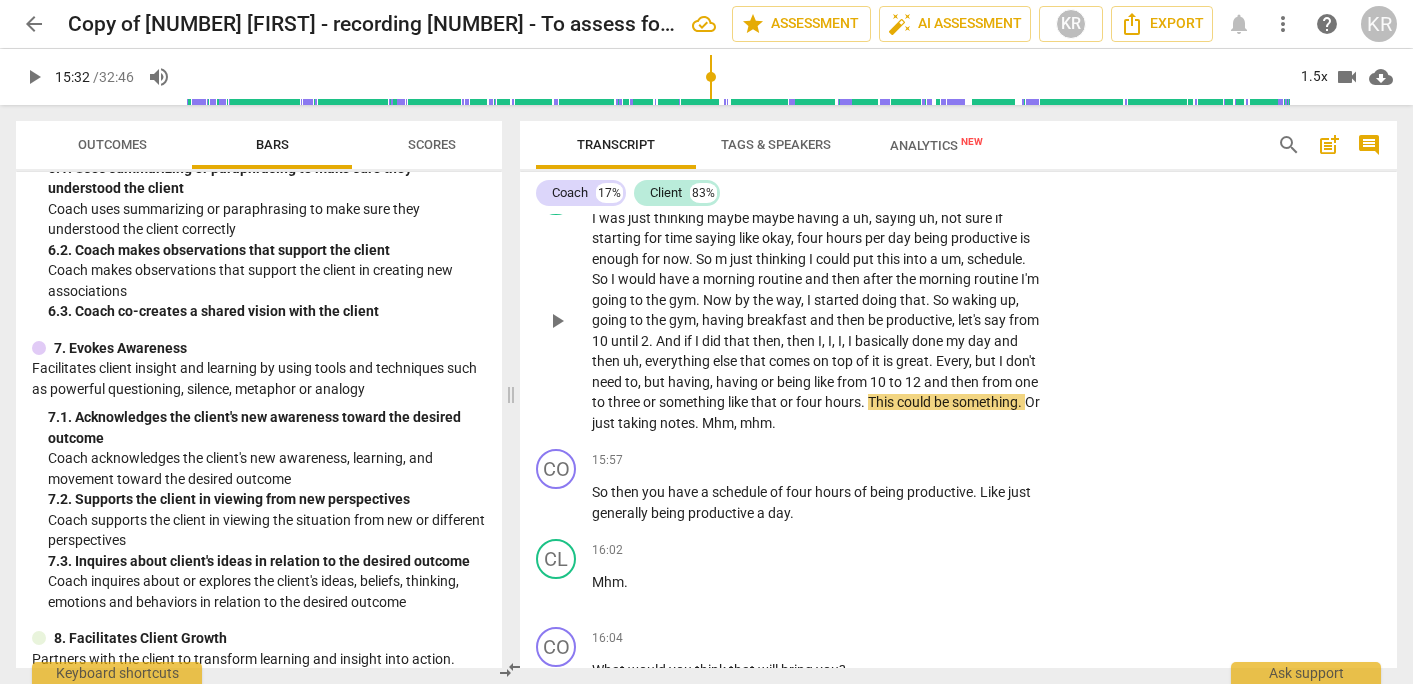 click on "hours" at bounding box center (843, 402) 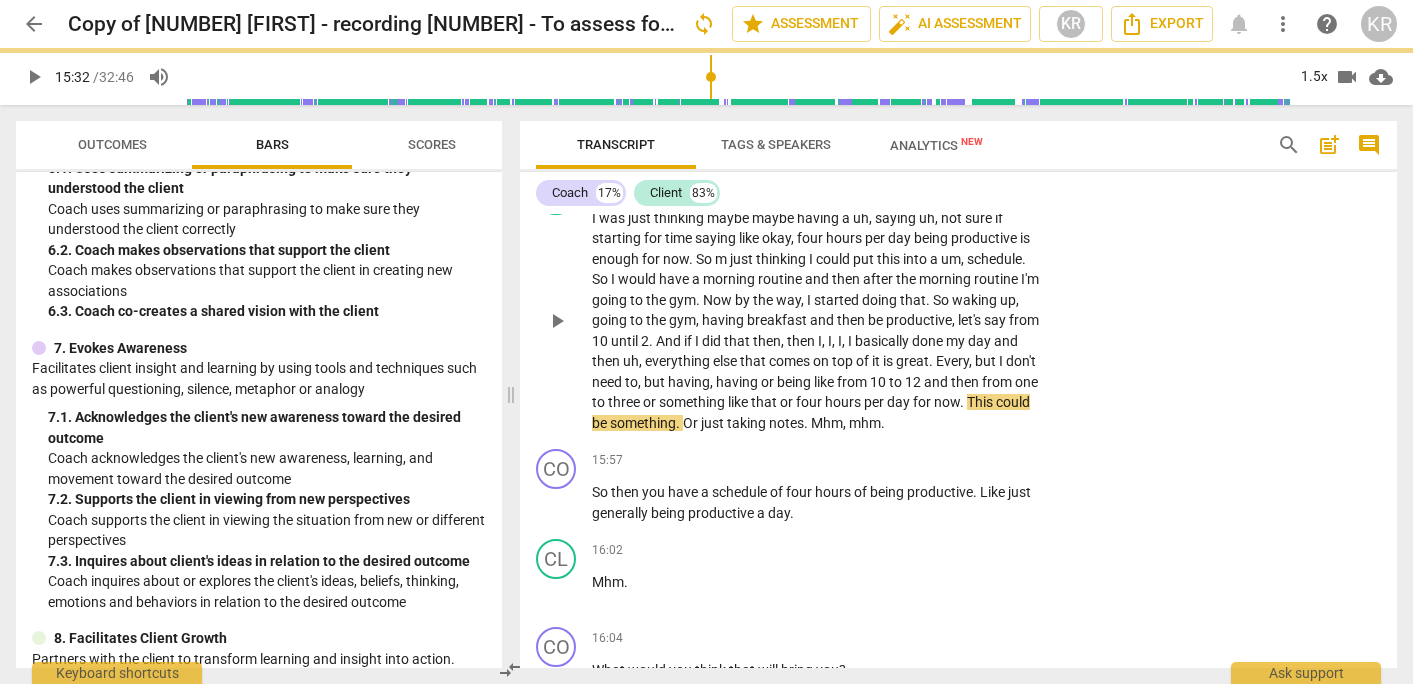 click on "hours per day for now" at bounding box center (892, 402) 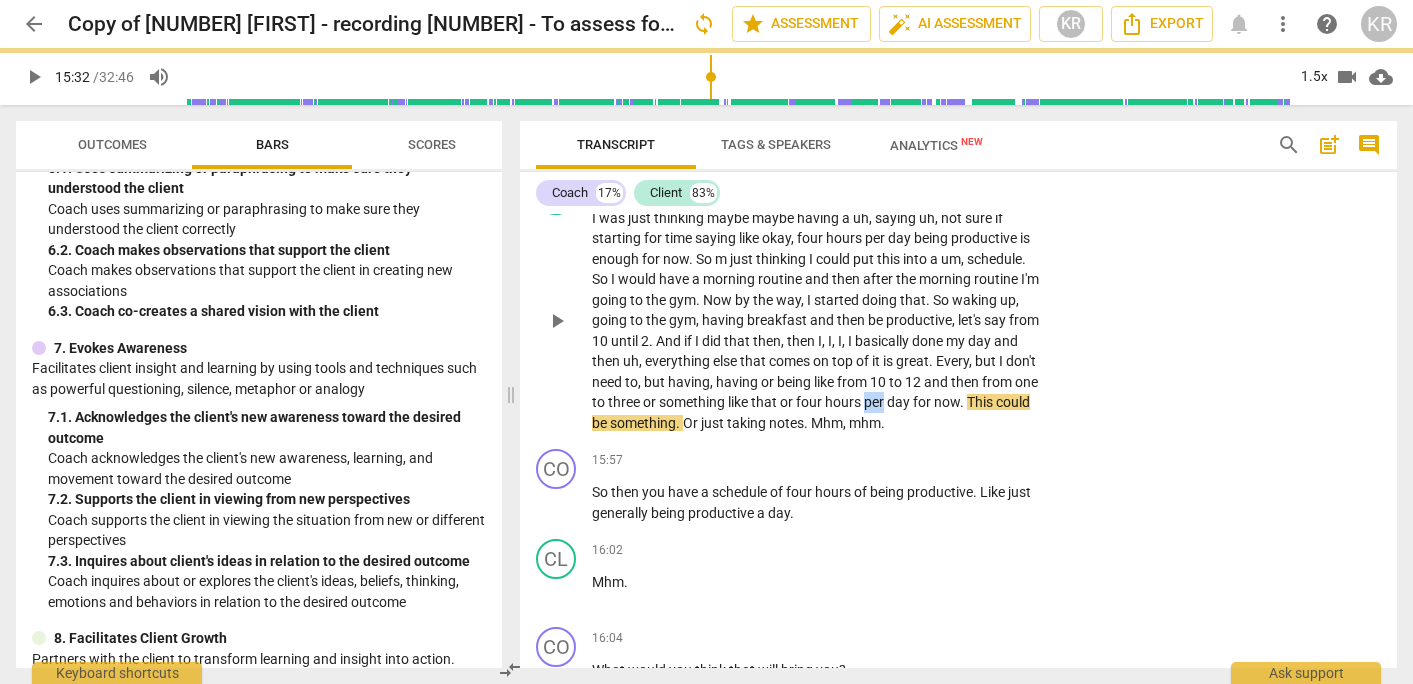 click on "hours per day for now" at bounding box center [892, 402] 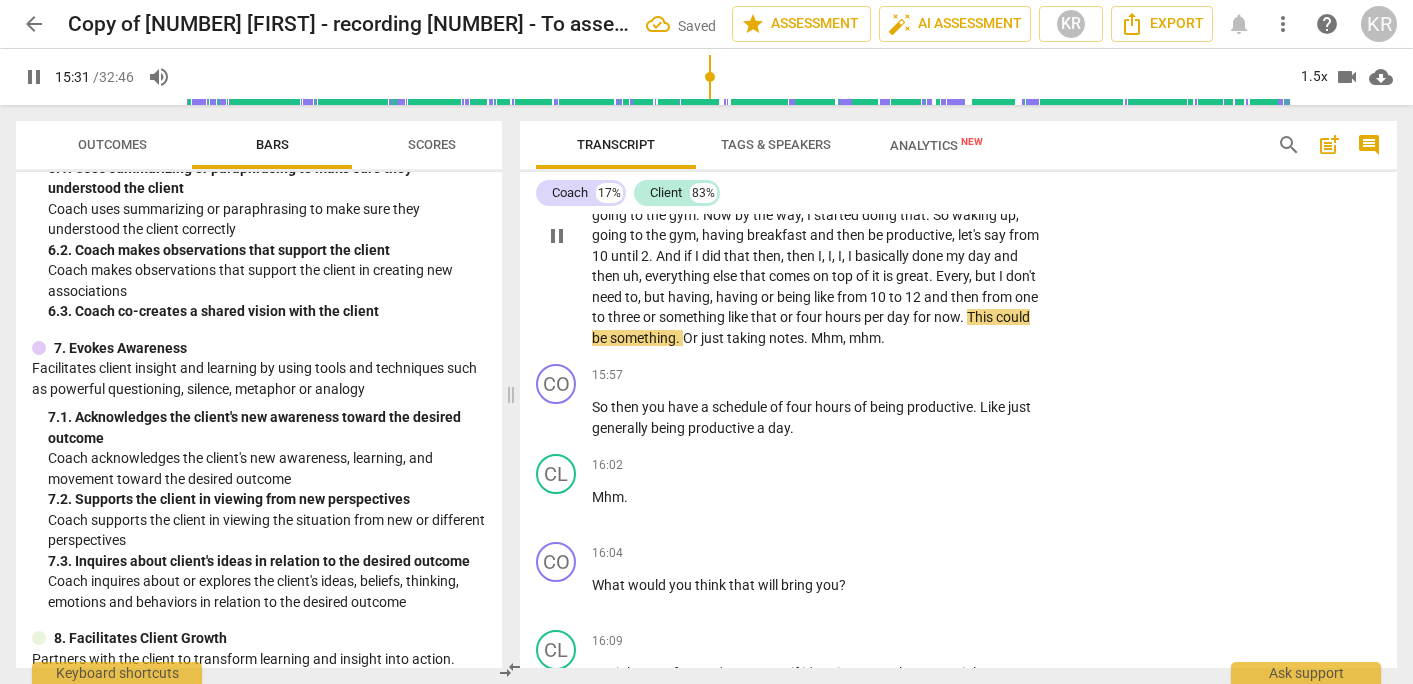 scroll, scrollTop: 7000, scrollLeft: 0, axis: vertical 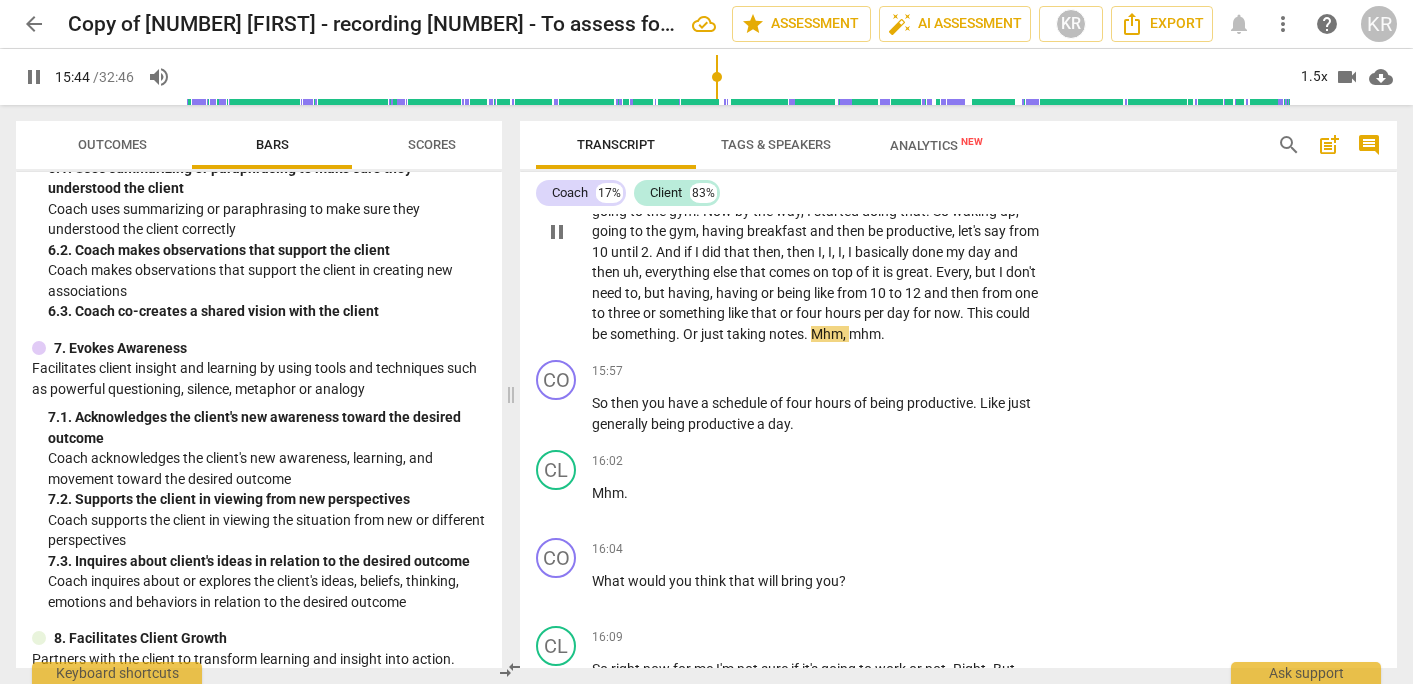 click on "Or" at bounding box center [692, 334] 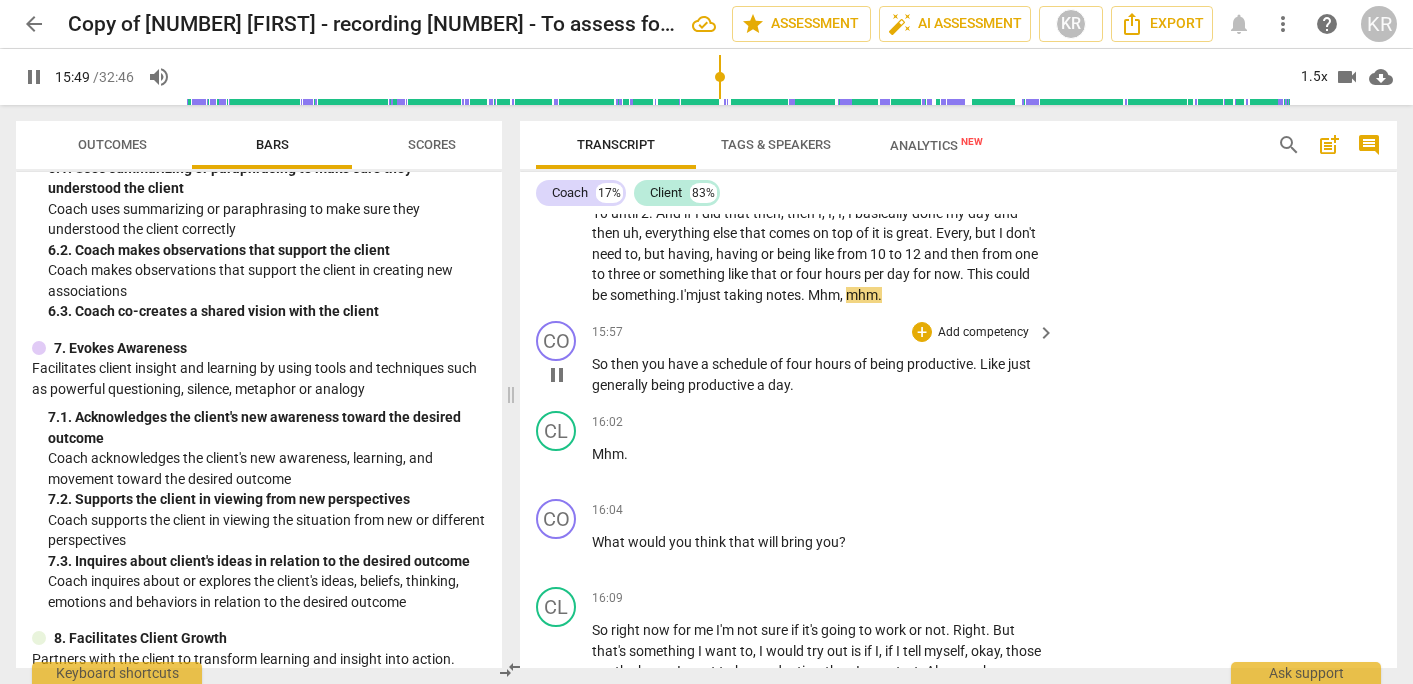 scroll, scrollTop: 7041, scrollLeft: 0, axis: vertical 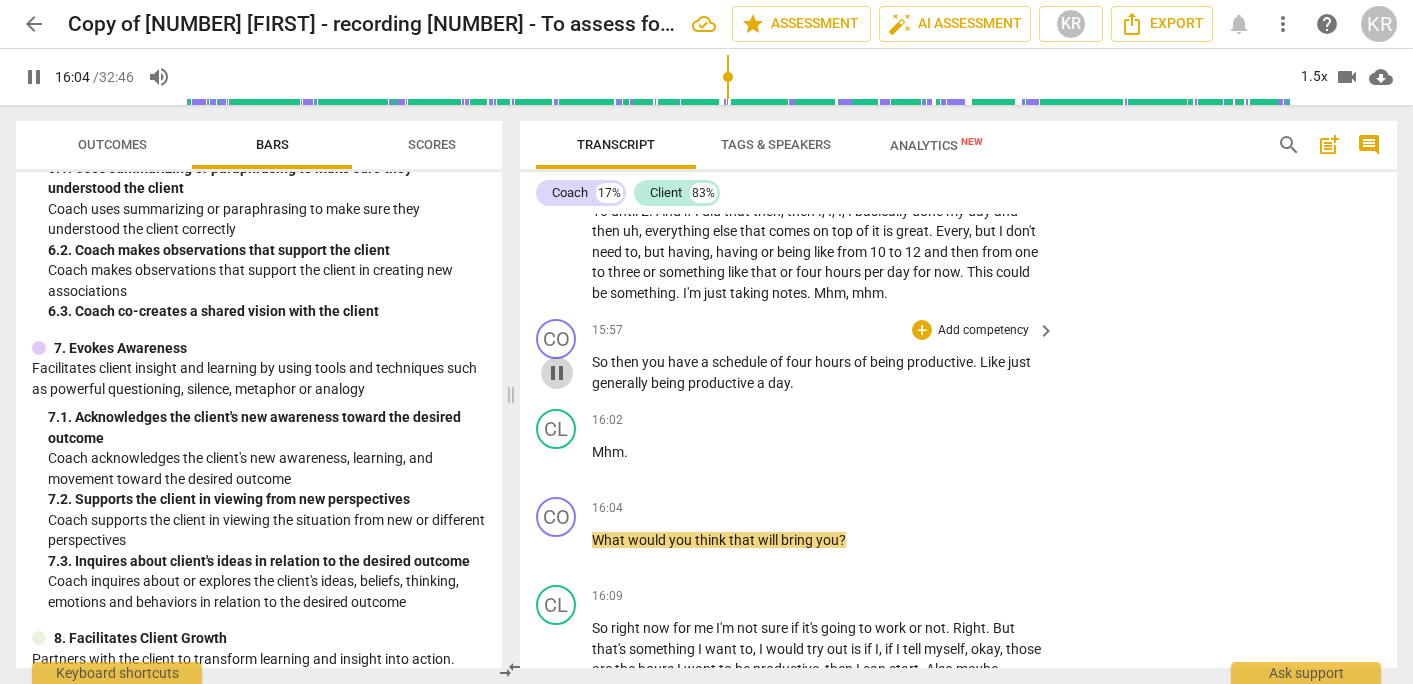 click on "pause" at bounding box center (557, 373) 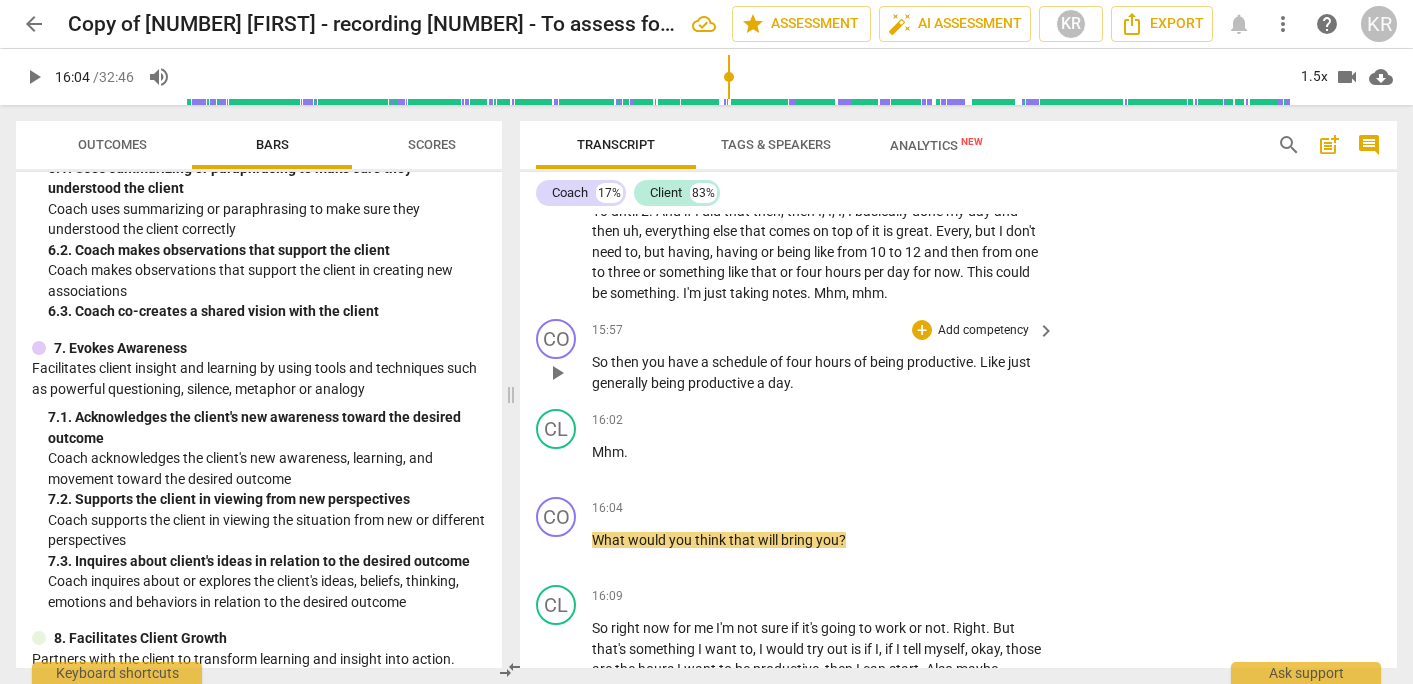 click on "Add competency" at bounding box center (983, 331) 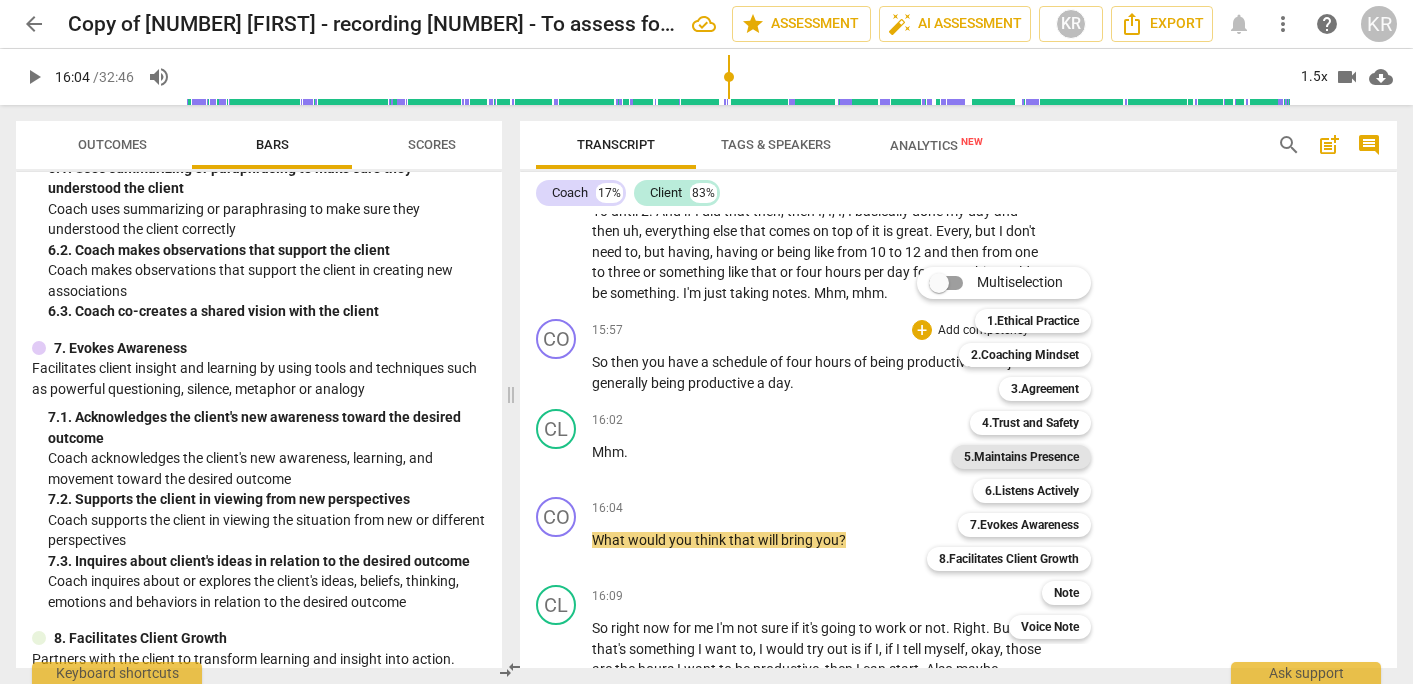click on "5.Maintains Presence" at bounding box center (1021, 457) 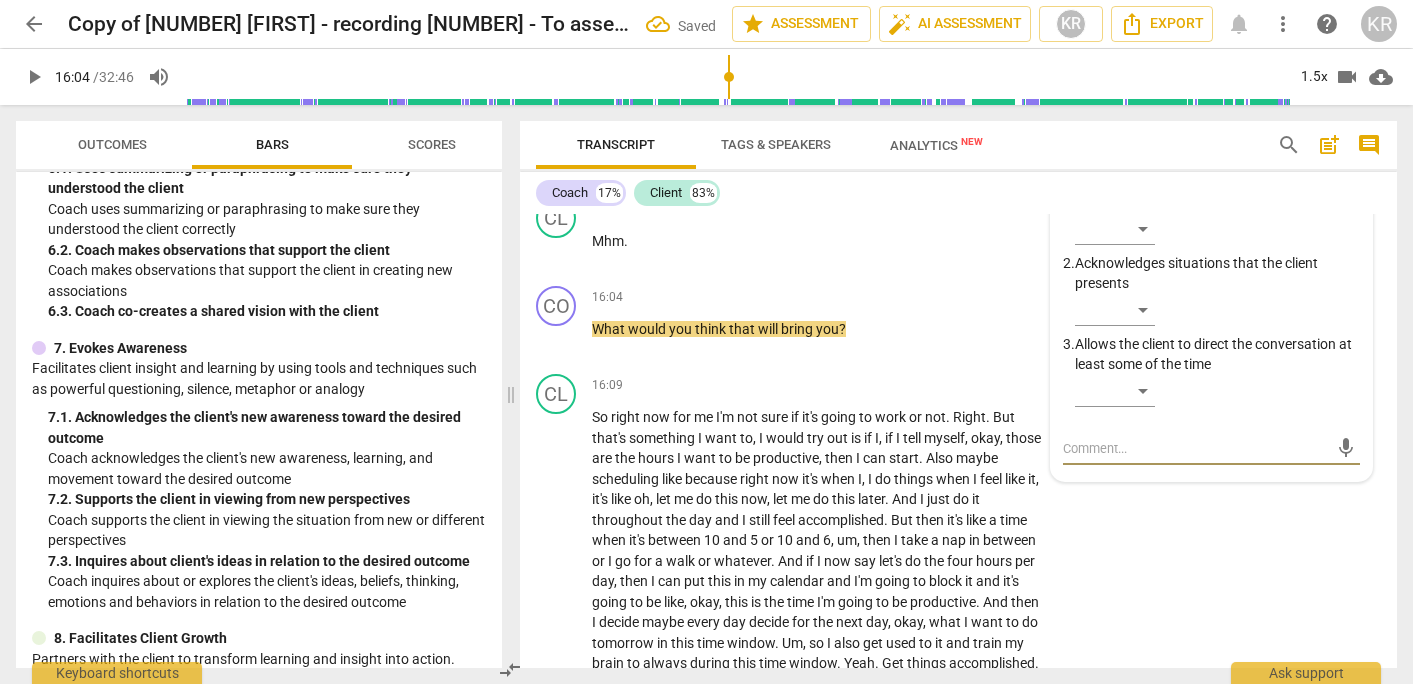 scroll, scrollTop: 7249, scrollLeft: 0, axis: vertical 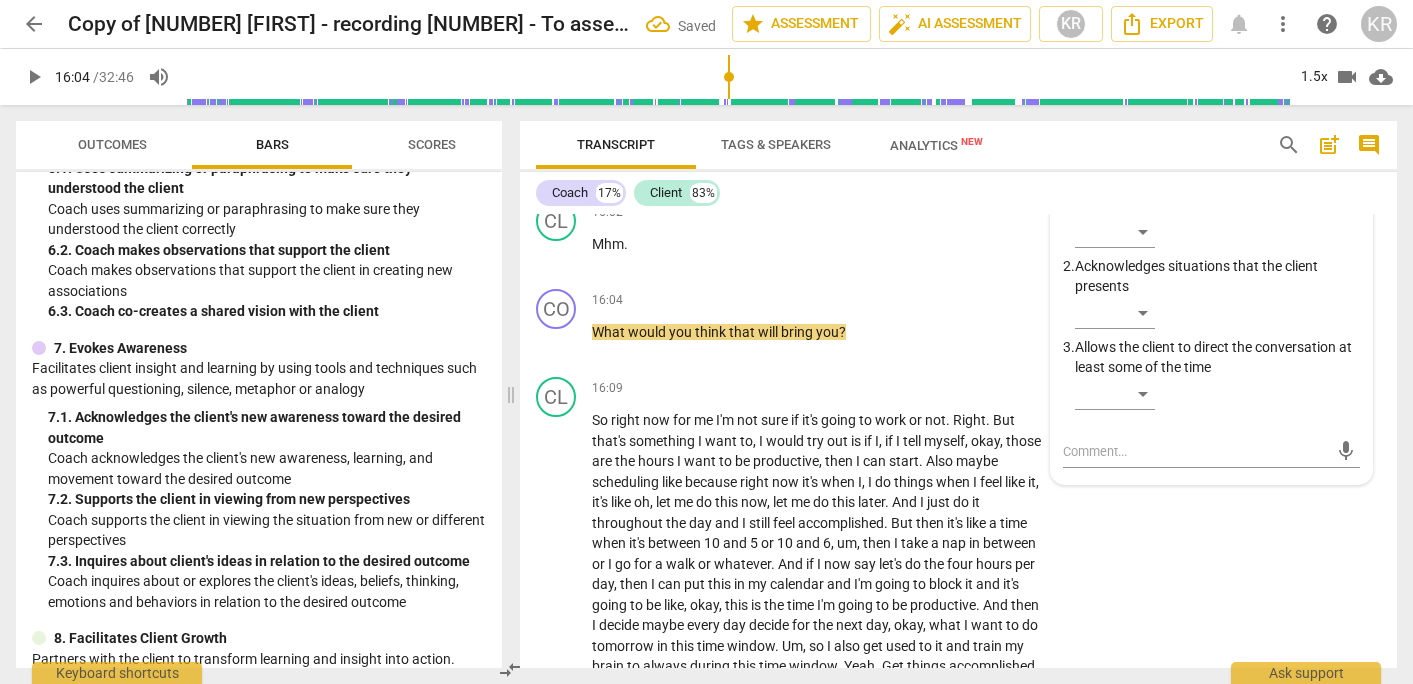 click on "5.Maintains Presence" at bounding box center [1143, 166] 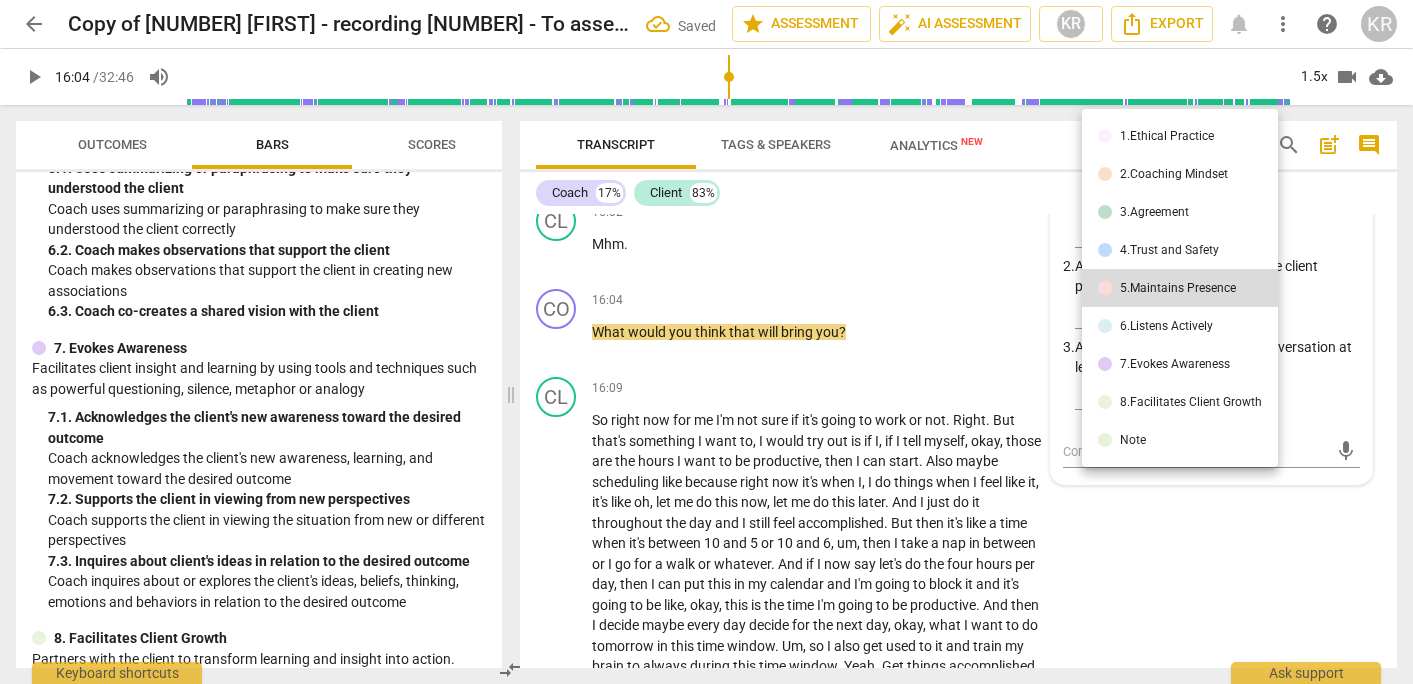 click on "6.Listens Actively" at bounding box center [1180, 326] 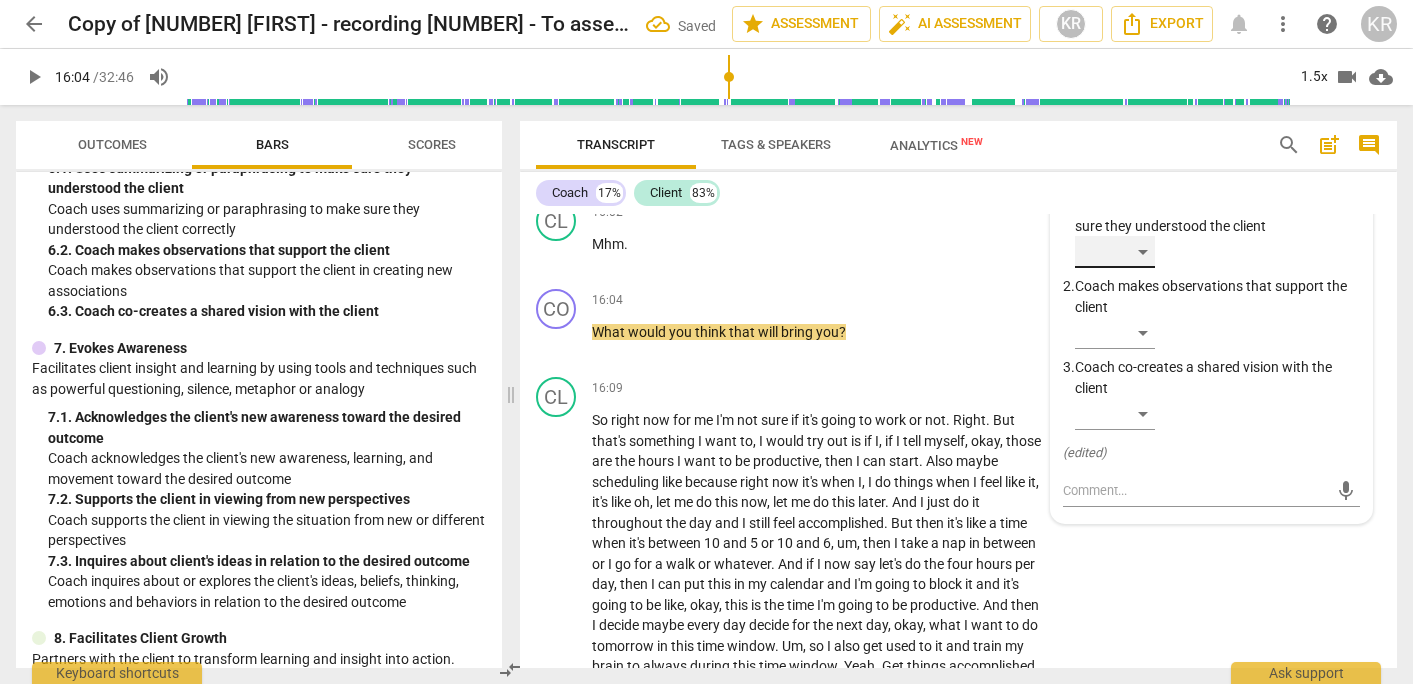 click on "​" at bounding box center (1115, 252) 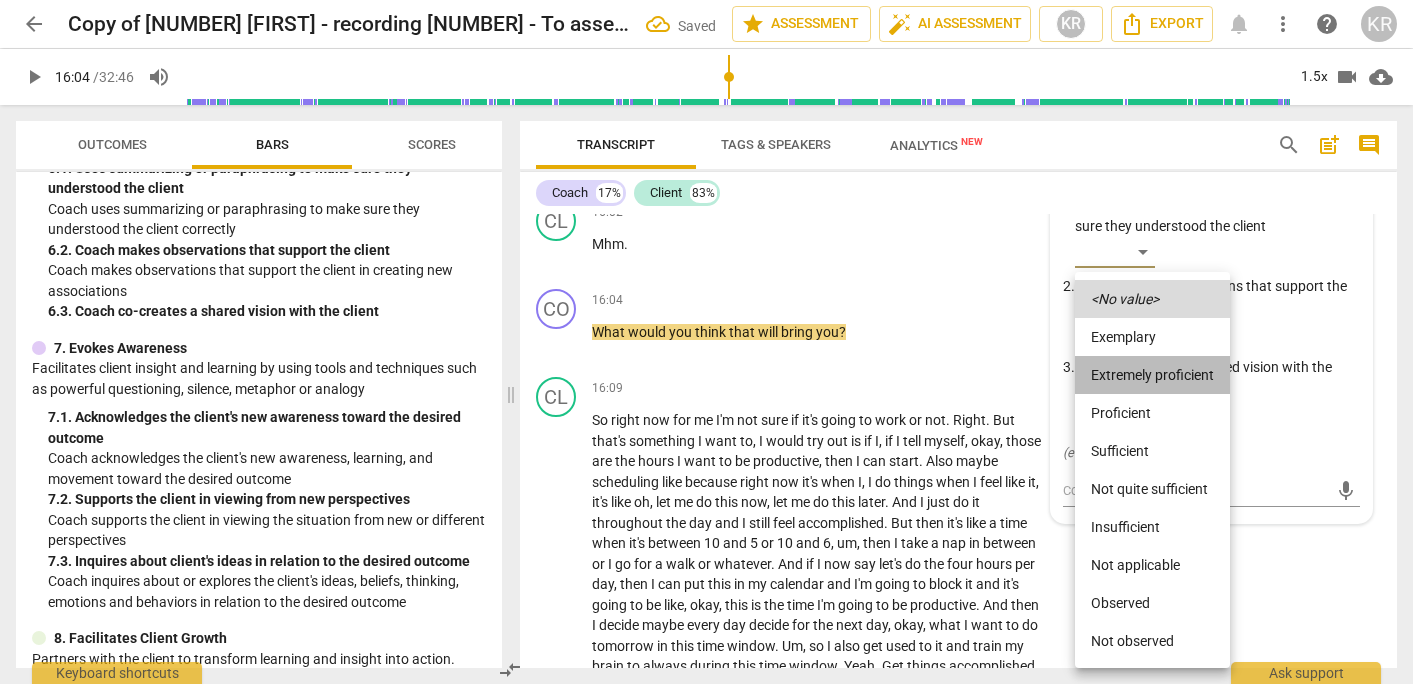 click on "Extremely proficient" at bounding box center [1152, 375] 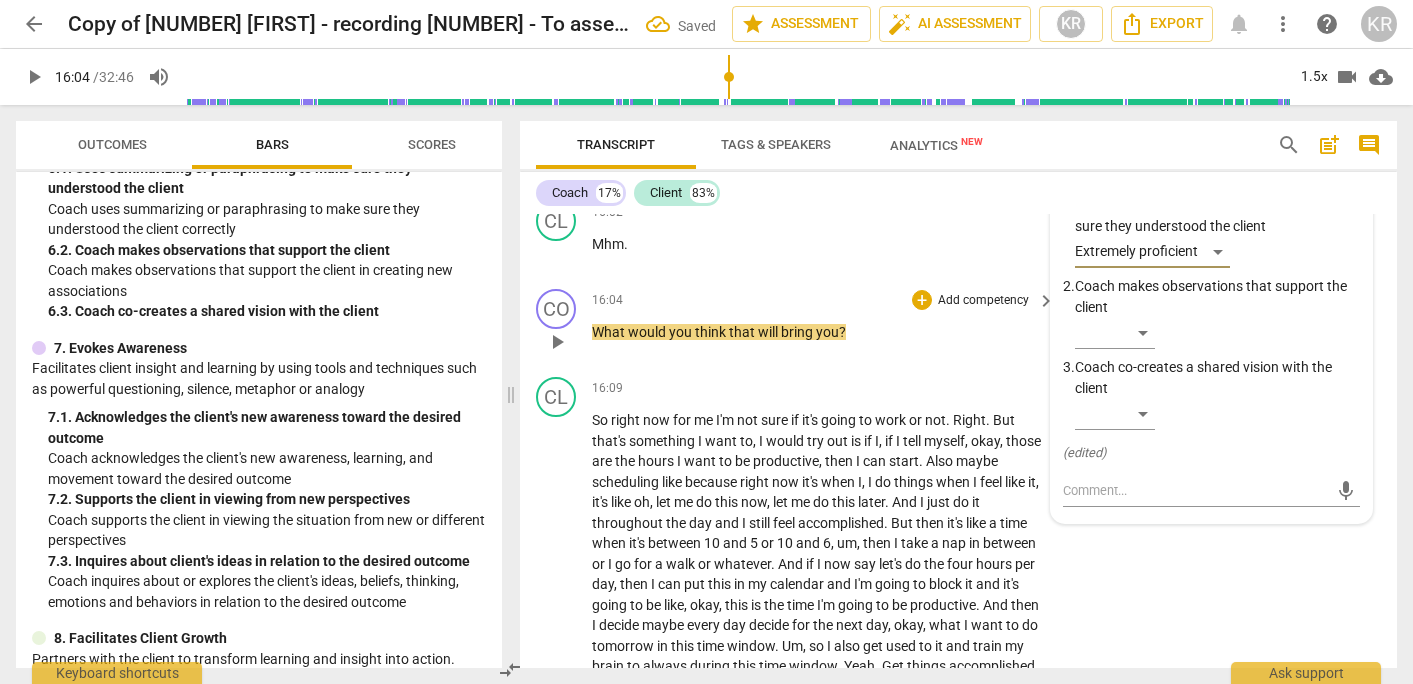 click on "play_arrow" at bounding box center (557, 342) 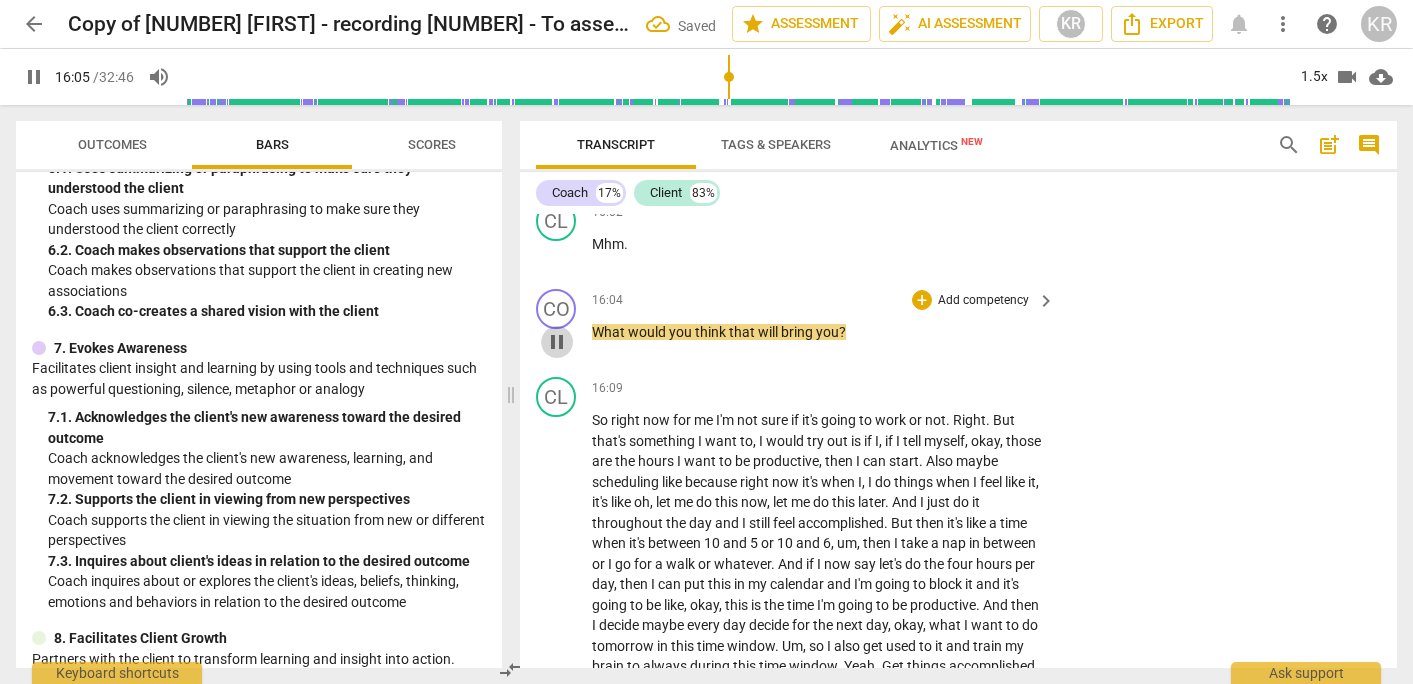 click on "pause" at bounding box center [557, 342] 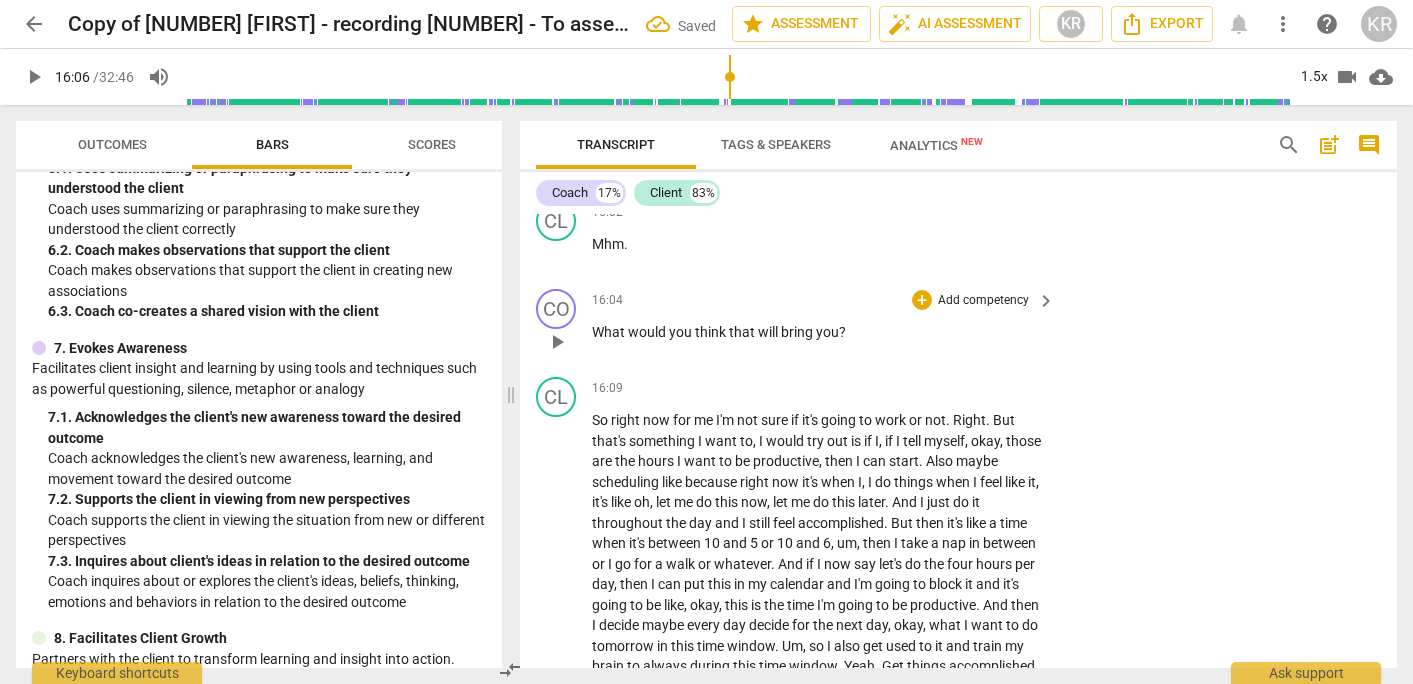 click on "Add competency" at bounding box center (983, 301) 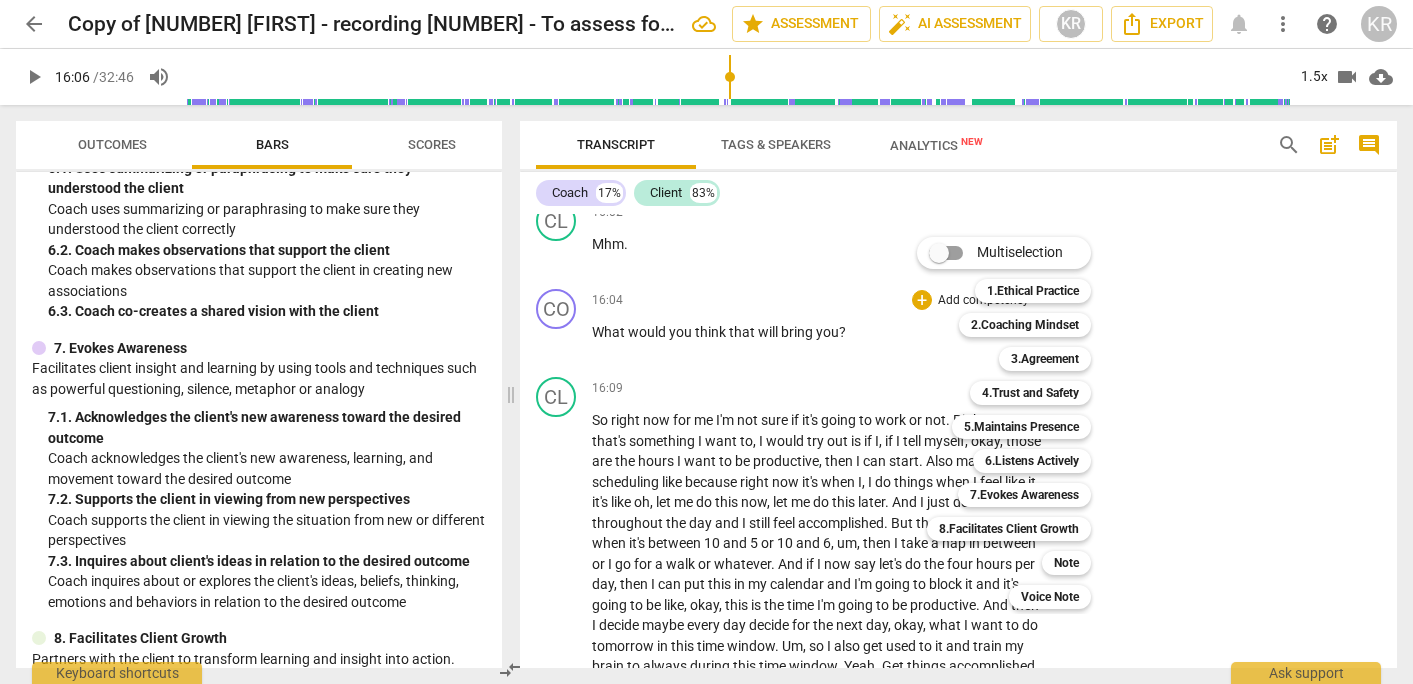 click at bounding box center [706, 342] 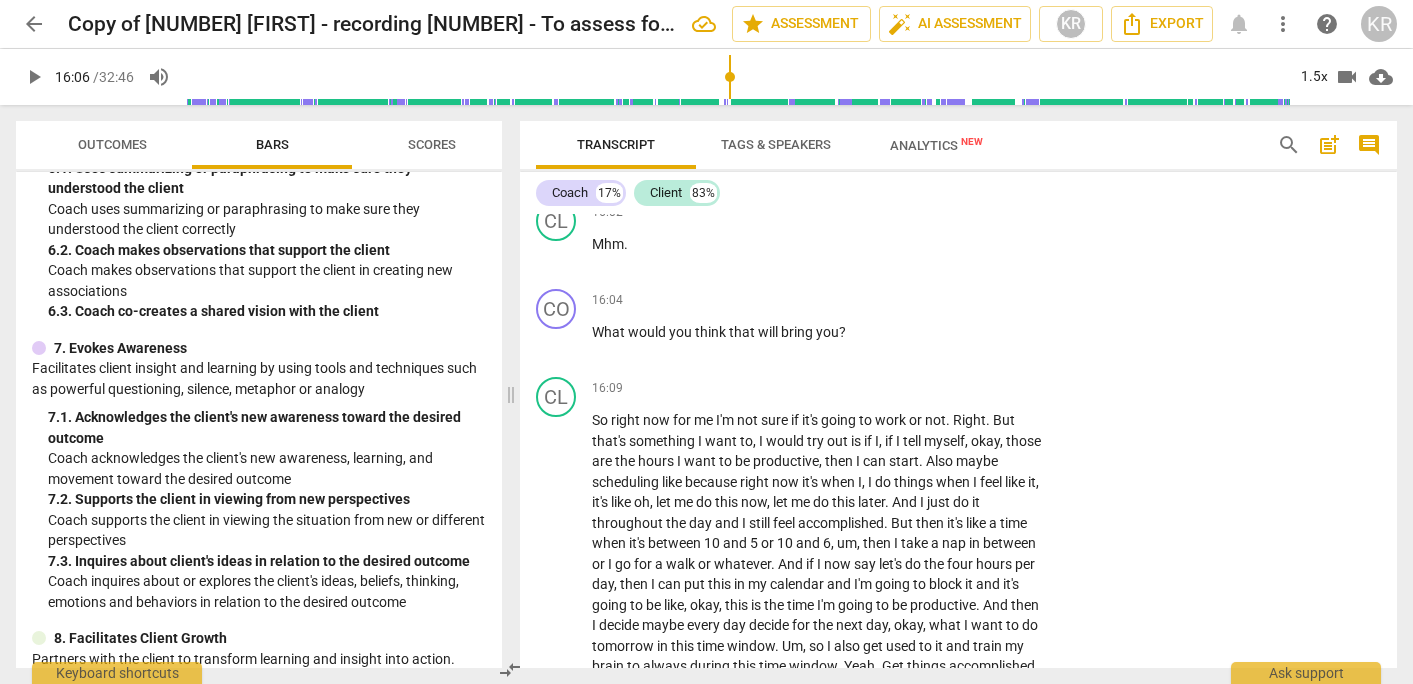 click on "Outcomes" at bounding box center [112, 144] 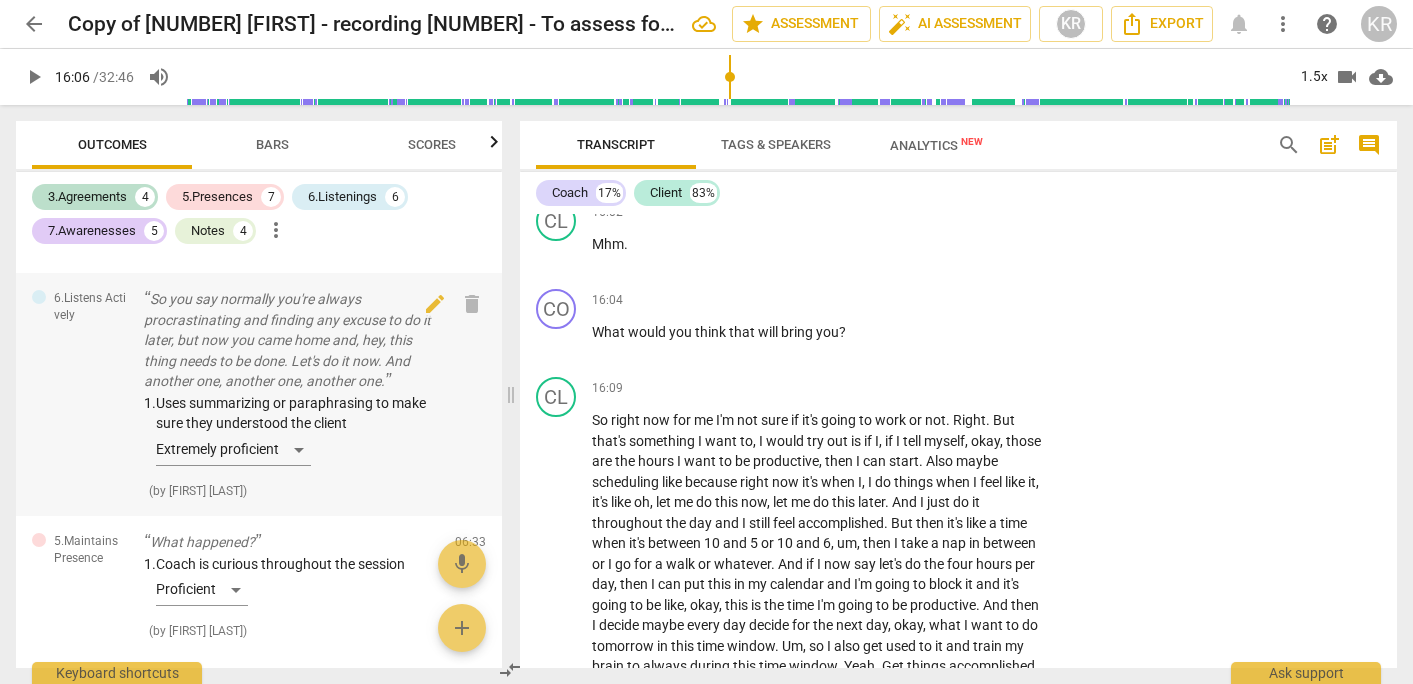 scroll, scrollTop: 1063, scrollLeft: 0, axis: vertical 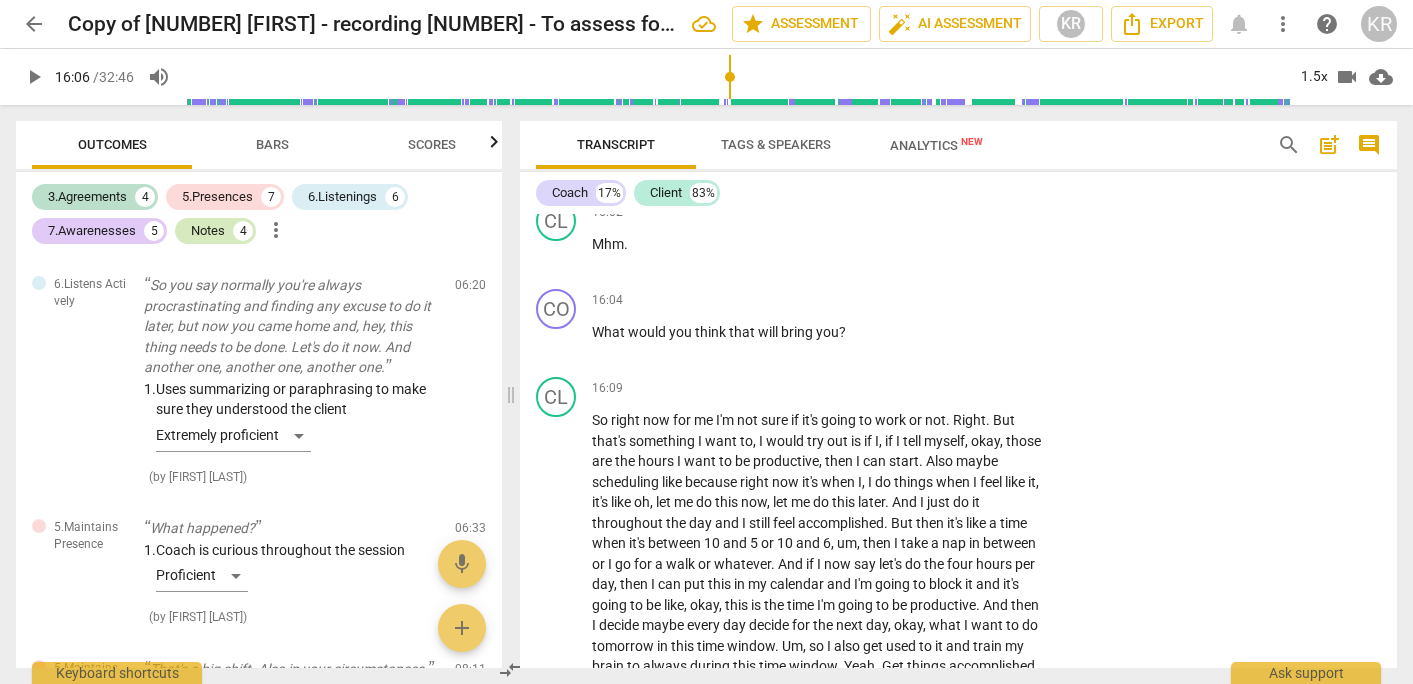 click on "Notes" at bounding box center (208, 231) 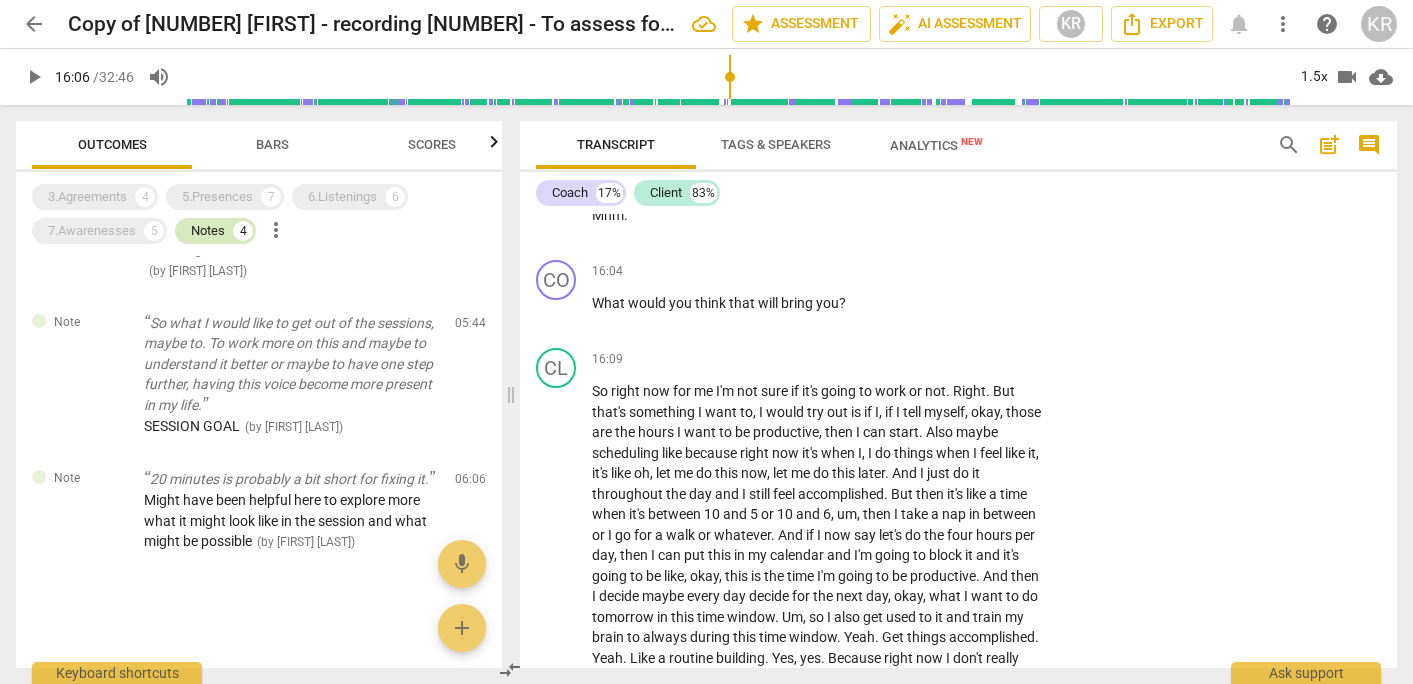 scroll, scrollTop: 230, scrollLeft: 0, axis: vertical 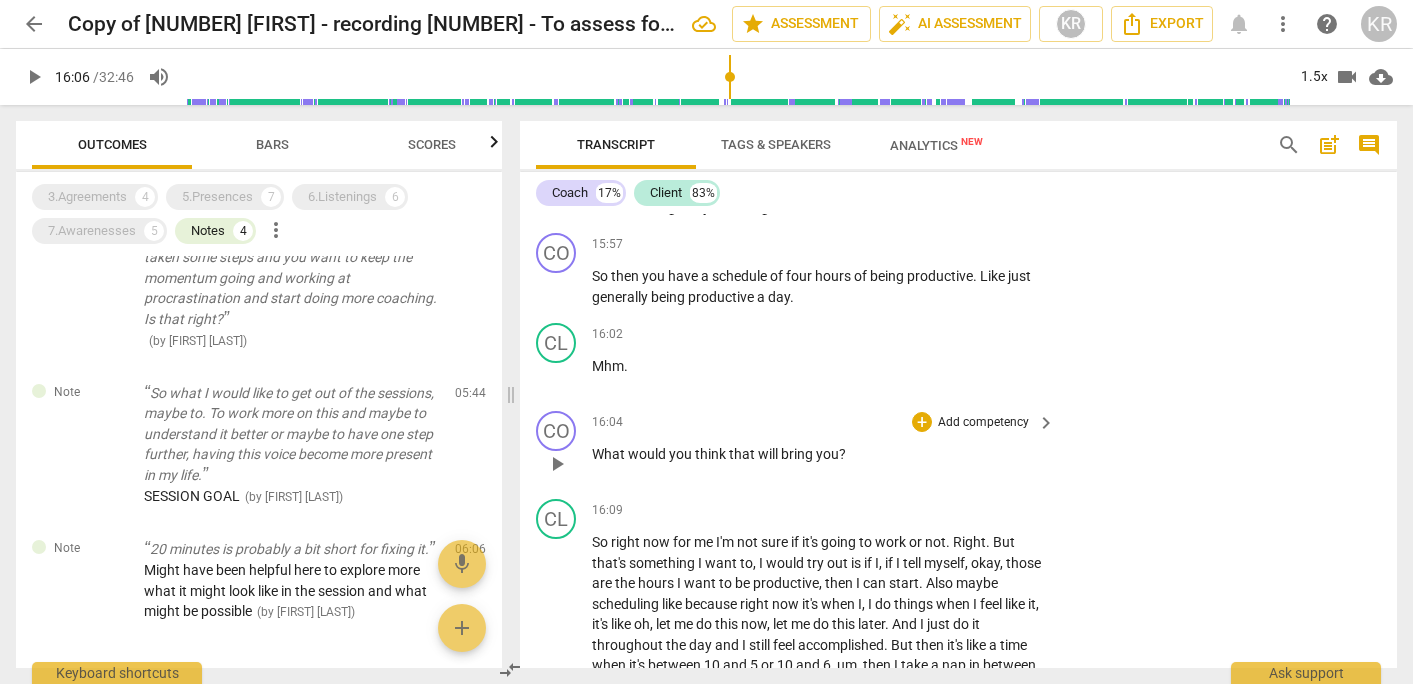 click on "Add competency" at bounding box center [983, 423] 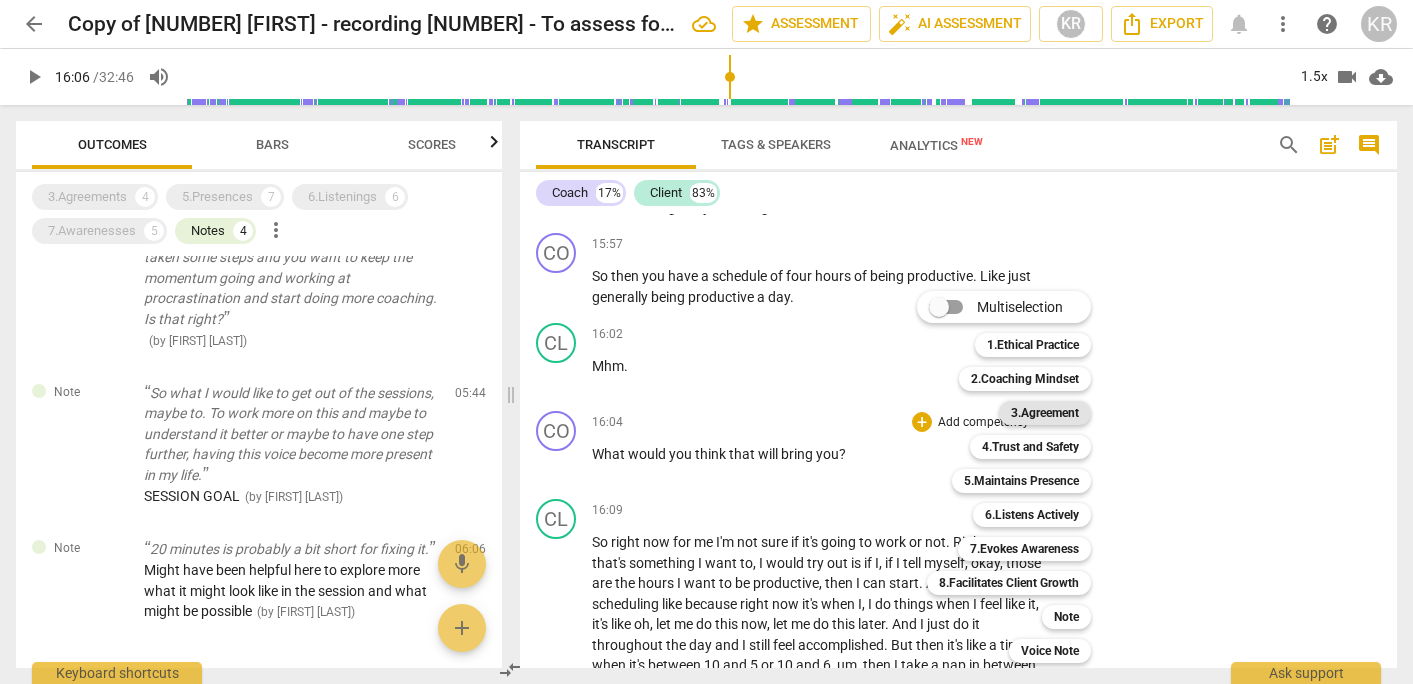 click on "3.Agreement" at bounding box center (1045, 413) 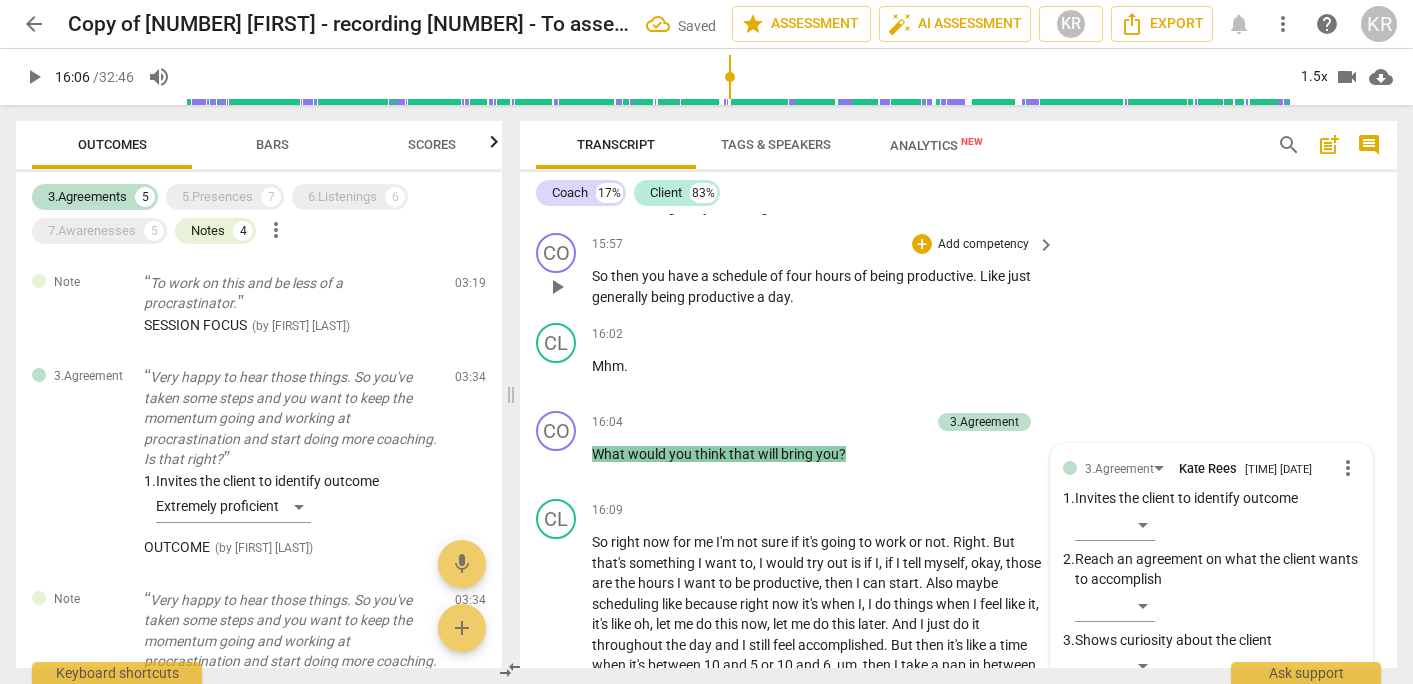 scroll, scrollTop: 7584, scrollLeft: 0, axis: vertical 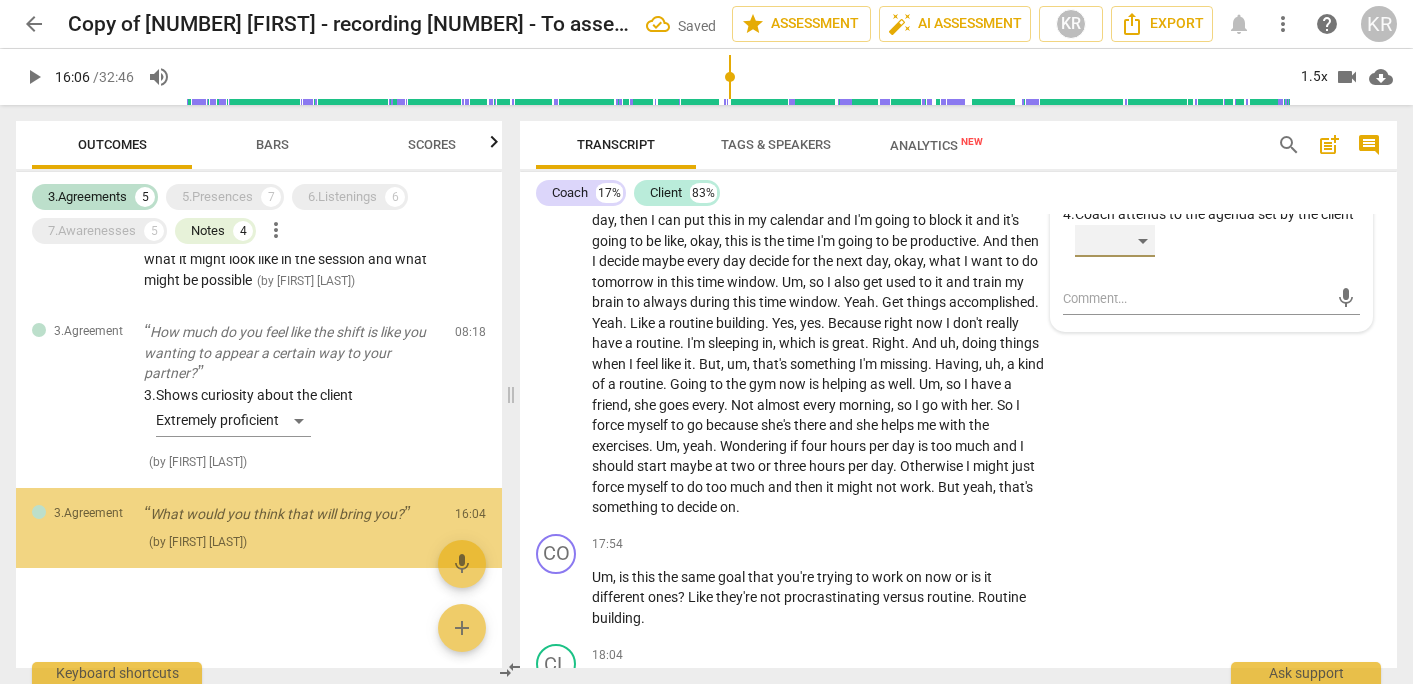 click on "​" at bounding box center [1115, 241] 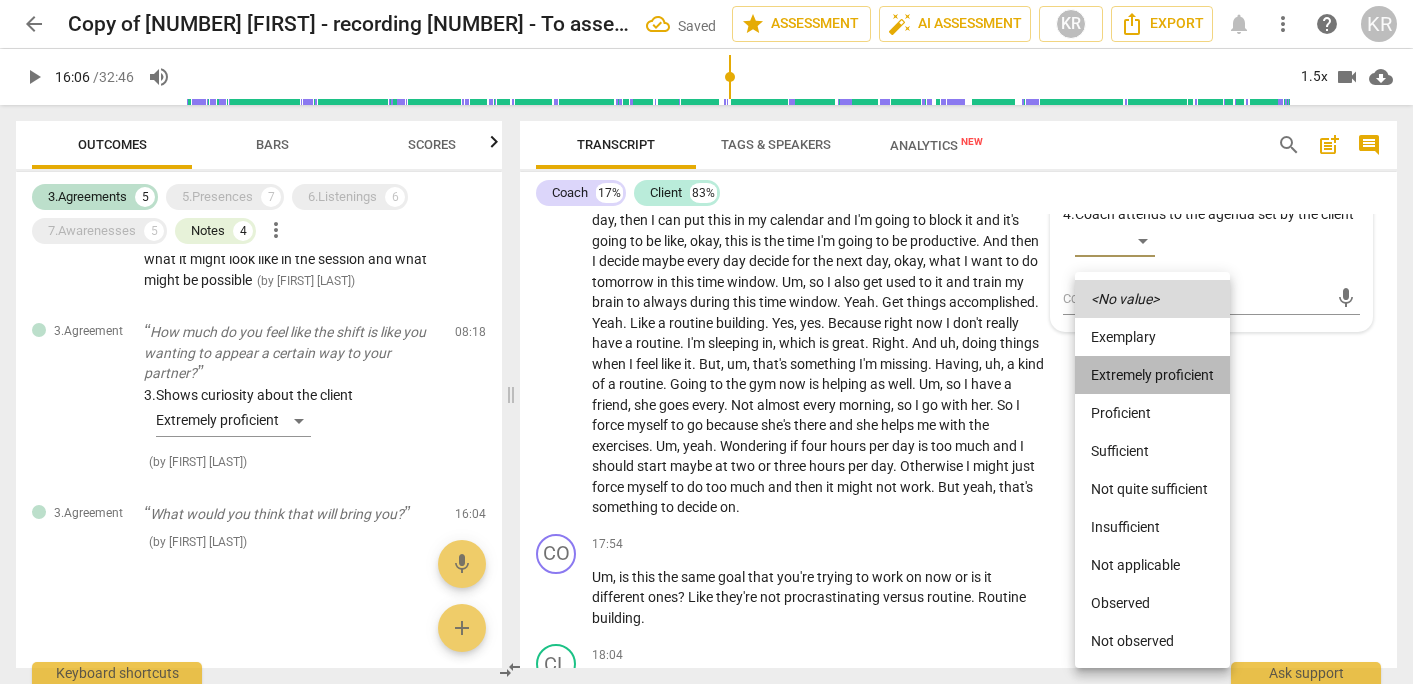 click on "Extremely proficient" at bounding box center (1152, 375) 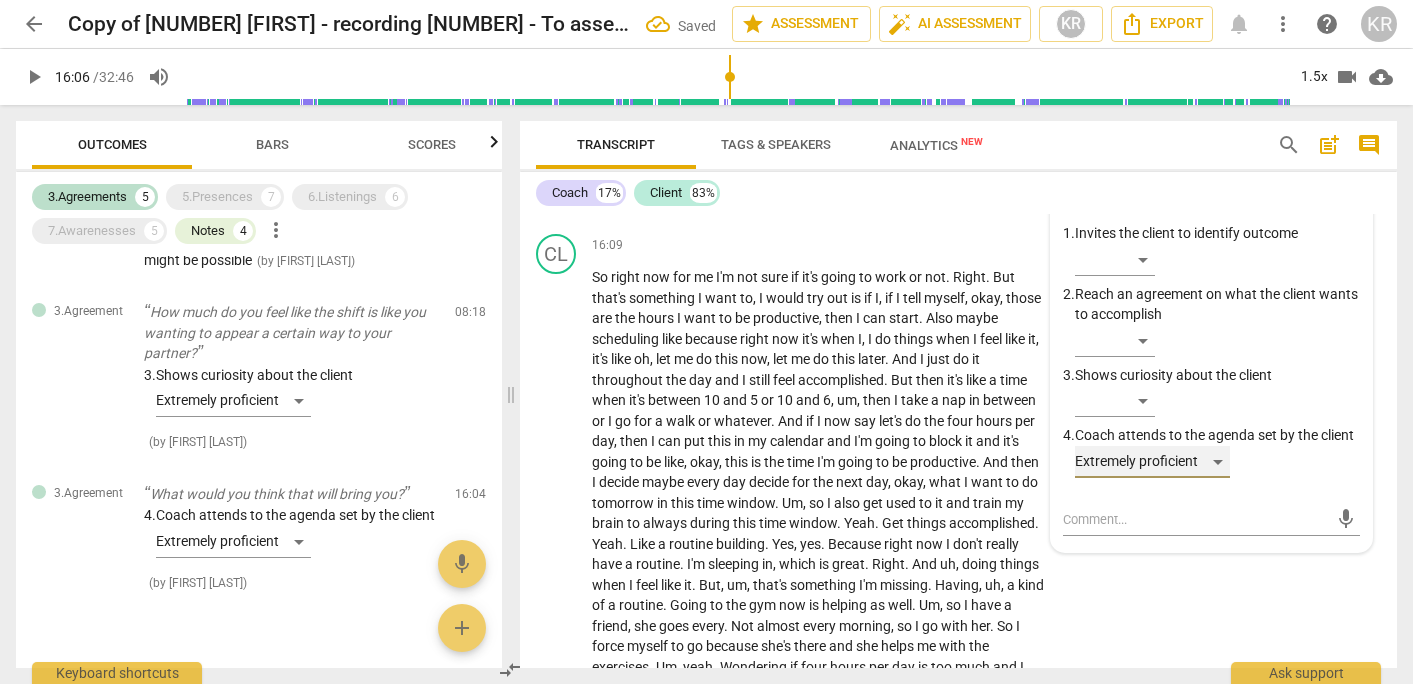 scroll, scrollTop: 7365, scrollLeft: 0, axis: vertical 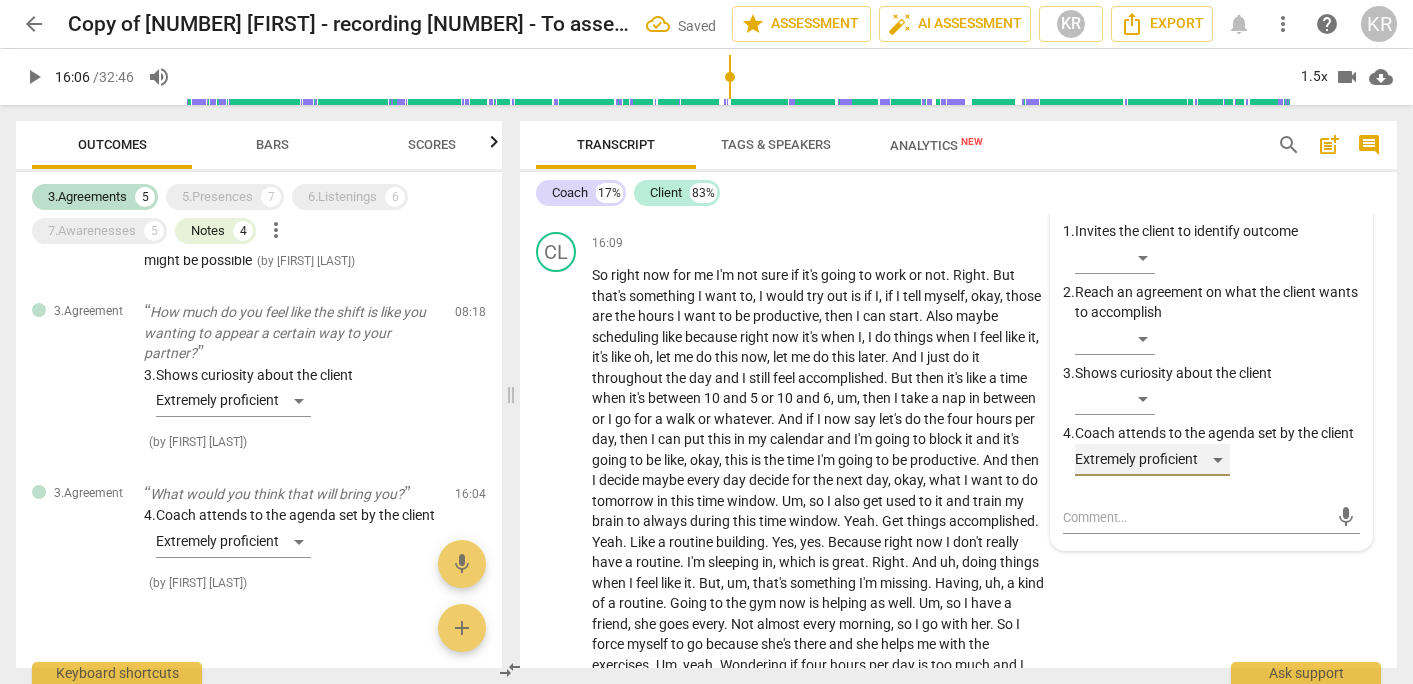 click on "Extremely proficient" at bounding box center [1152, 460] 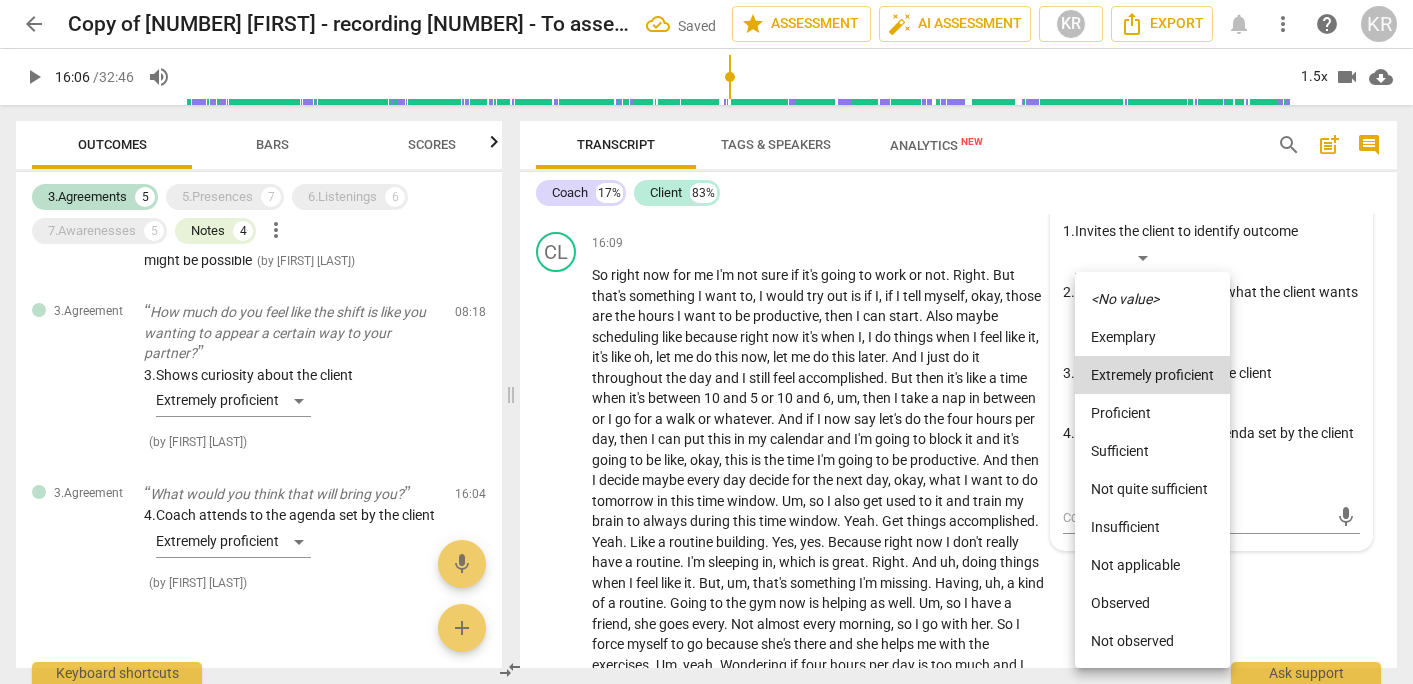 click at bounding box center [706, 342] 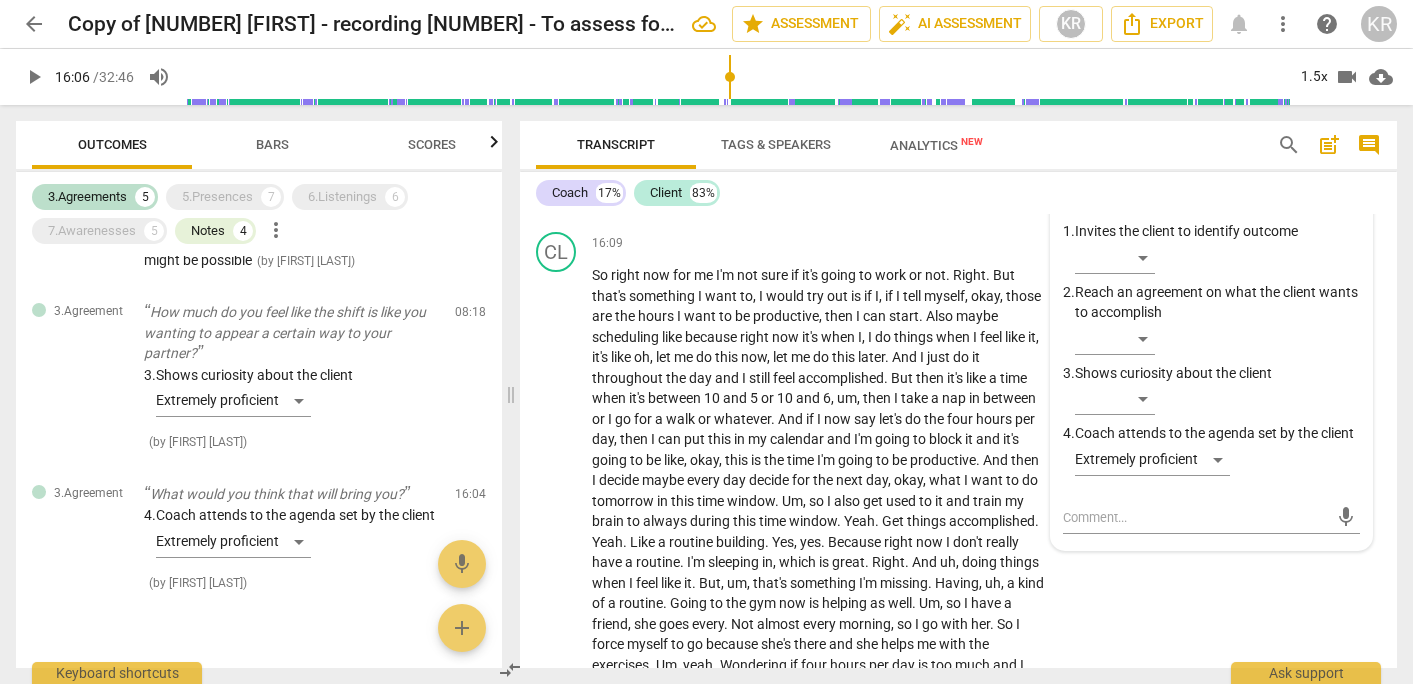 click on "more_vert" at bounding box center [1348, 201] 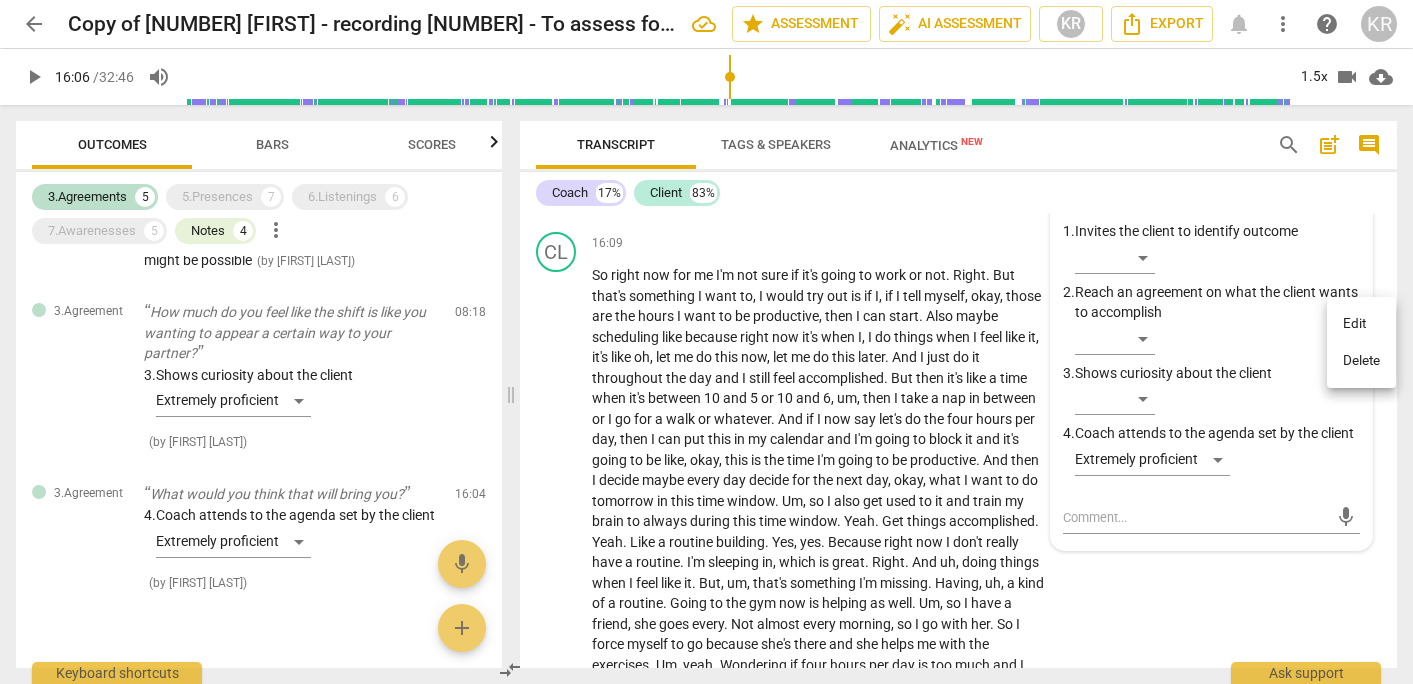 click at bounding box center (706, 342) 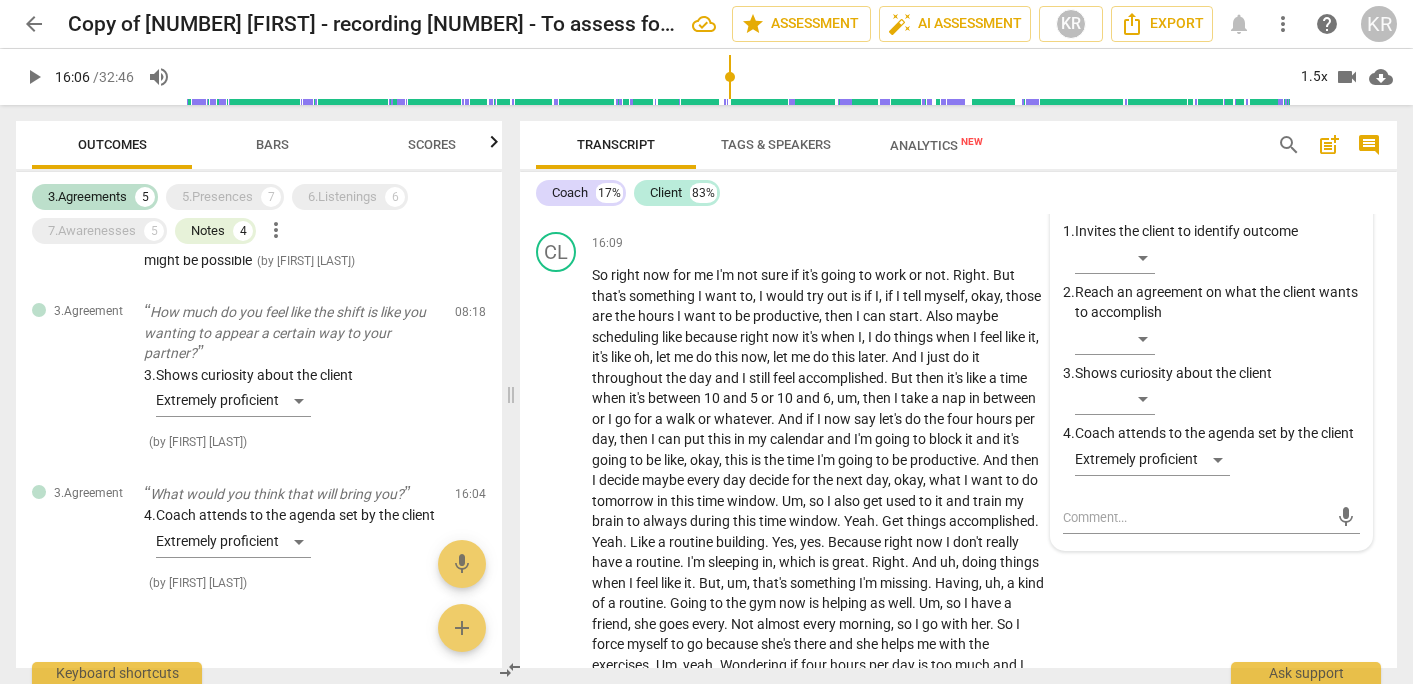 click on "Bars" at bounding box center [272, 144] 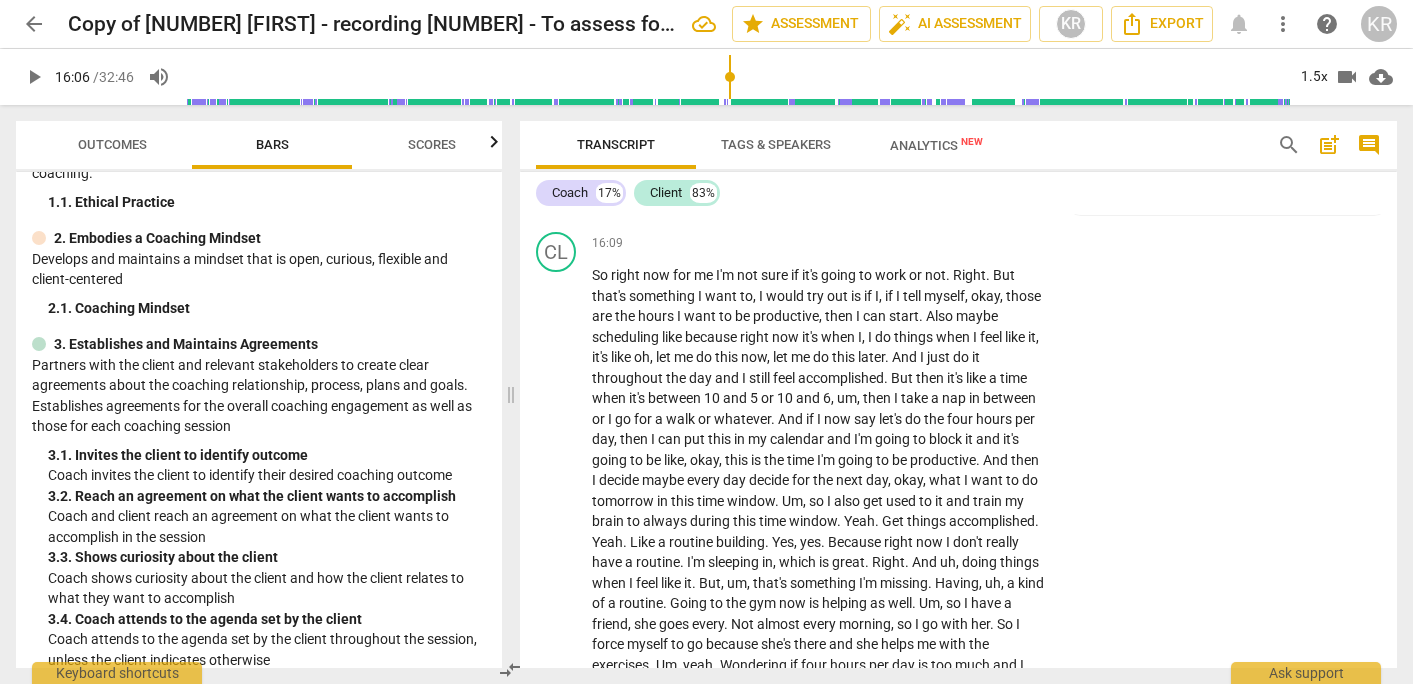 scroll, scrollTop: 131, scrollLeft: 0, axis: vertical 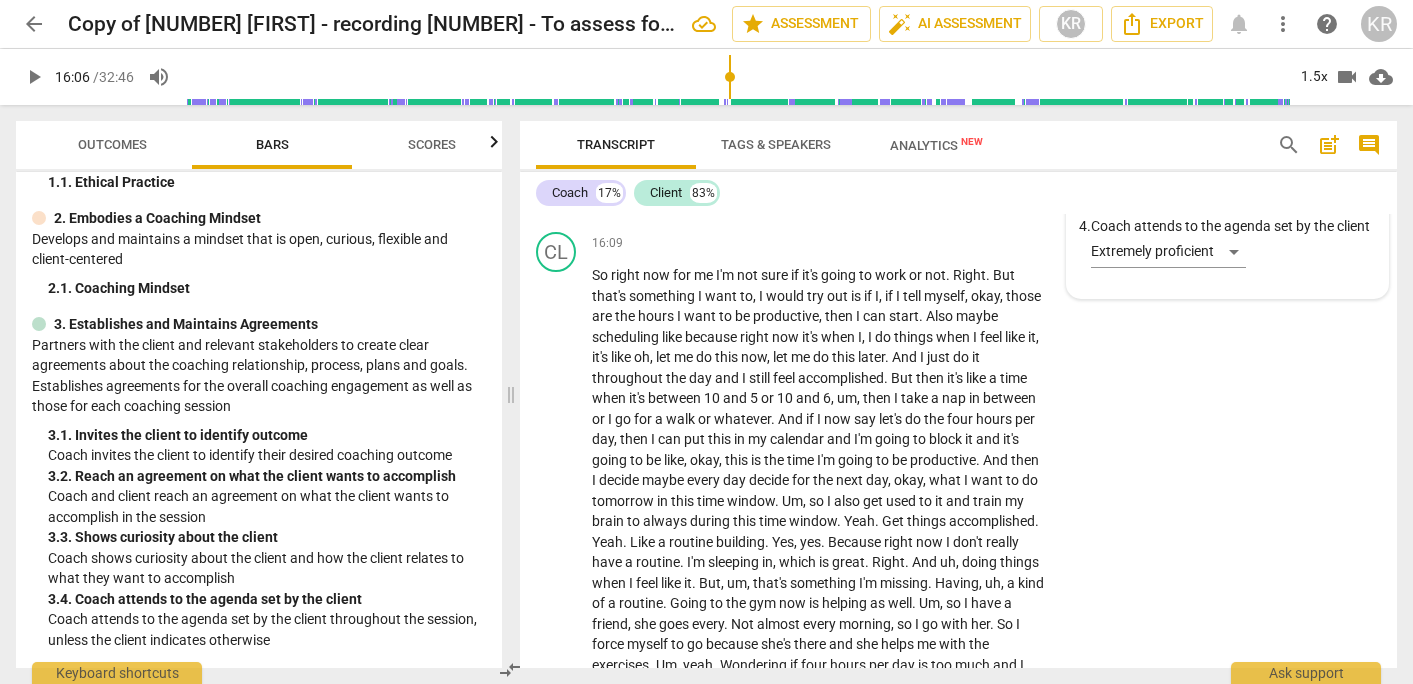 click on "[NUMBER].Agreement [FIRST] [LAST] [TIME] [DATE] [NUMBER].  Coach attends to the agenda set by the client Extremely proficient" at bounding box center [1227, 237] 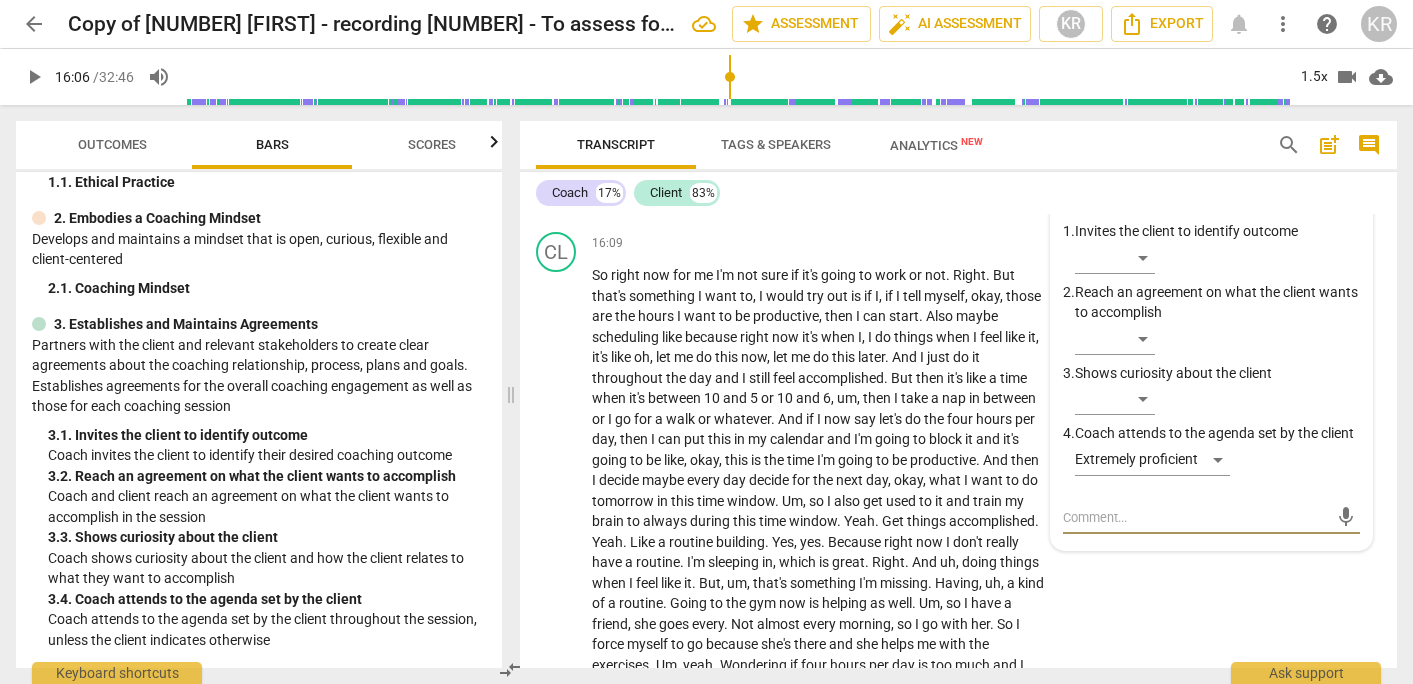 scroll, scrollTop: 7369, scrollLeft: 0, axis: vertical 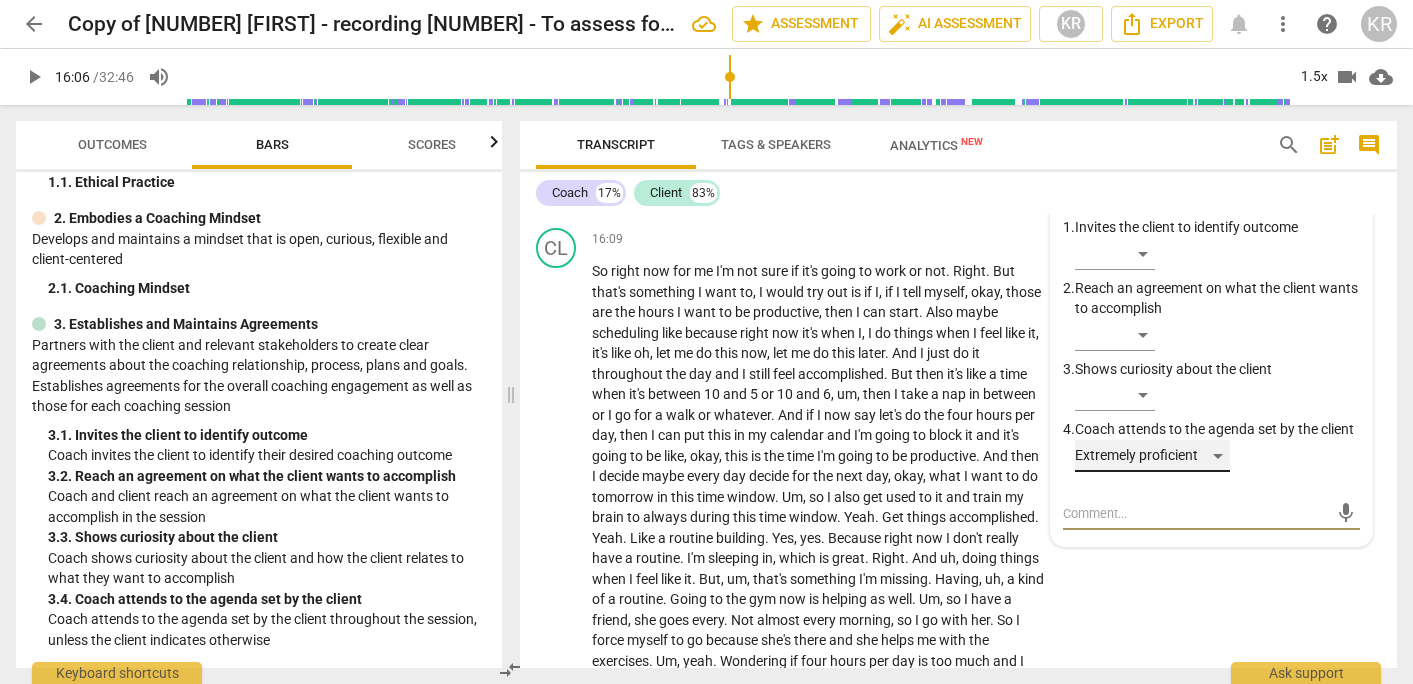 click on "Extremely proficient" at bounding box center (1152, 456) 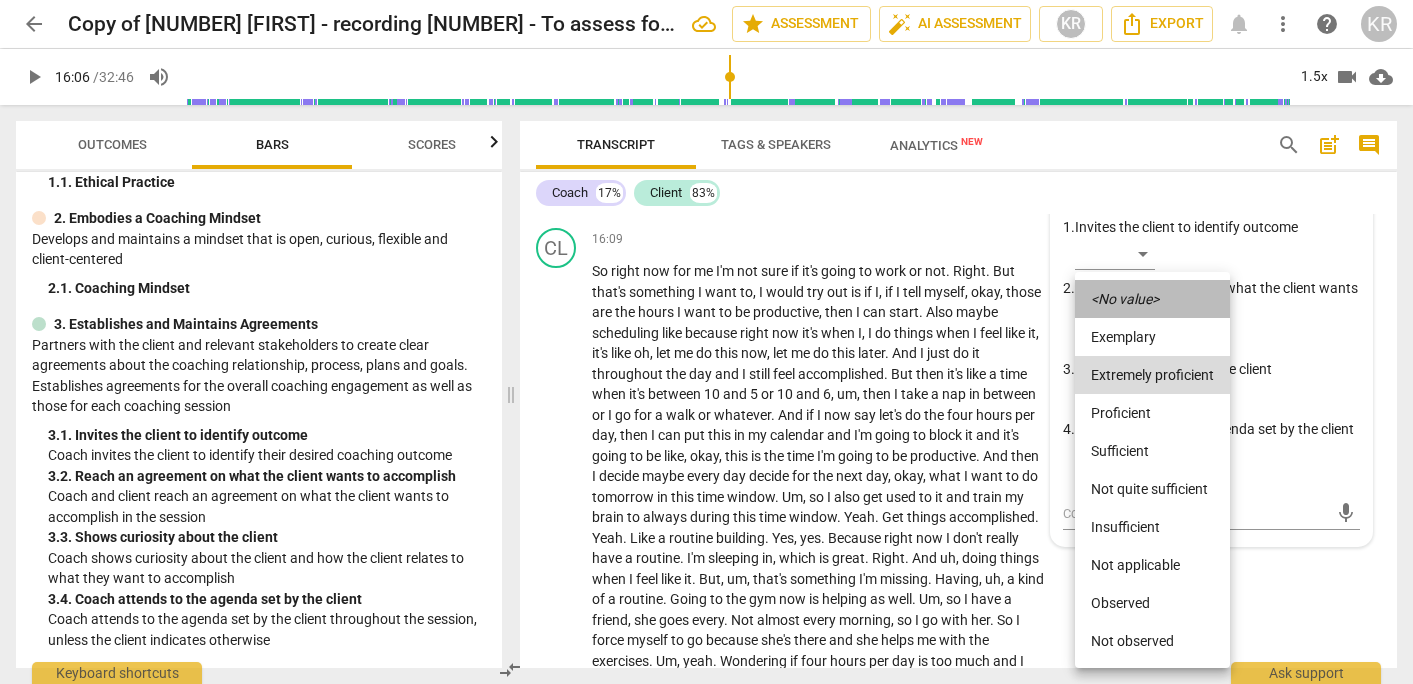 click on "<No value>" at bounding box center [1125, 299] 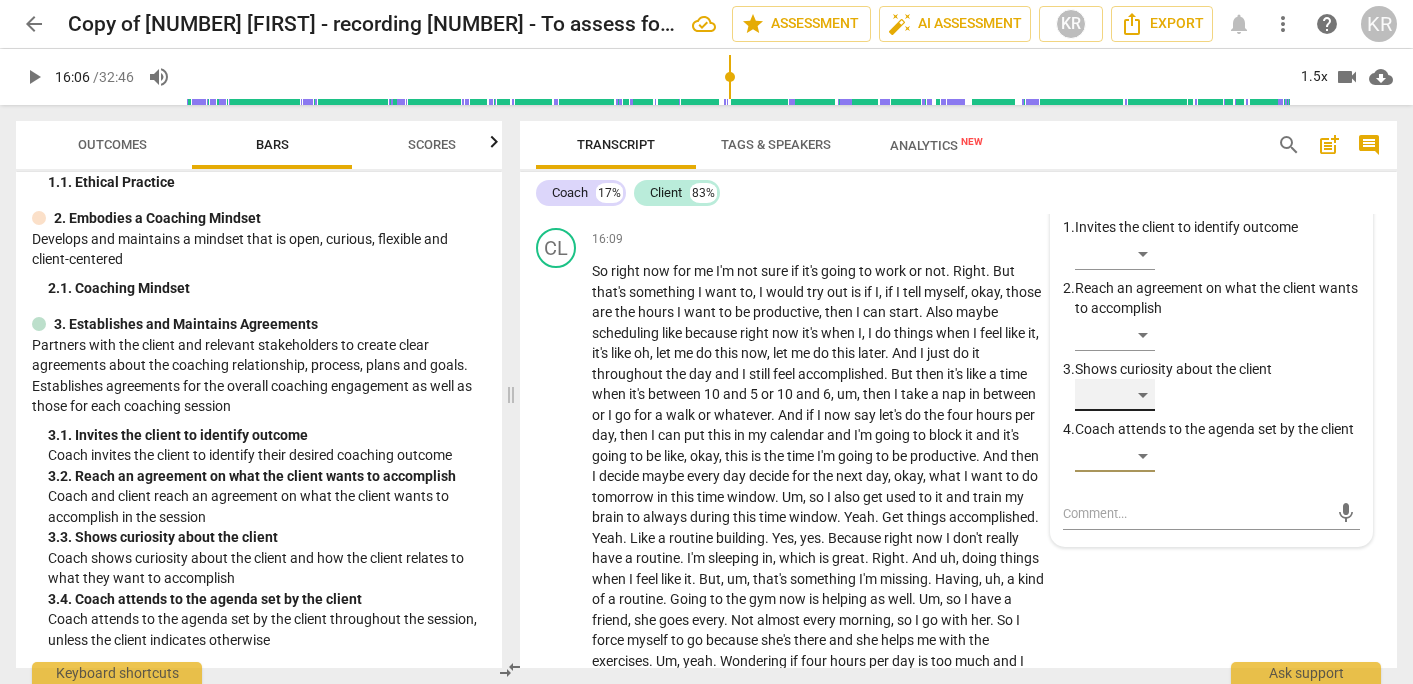click on "​" at bounding box center (1115, 395) 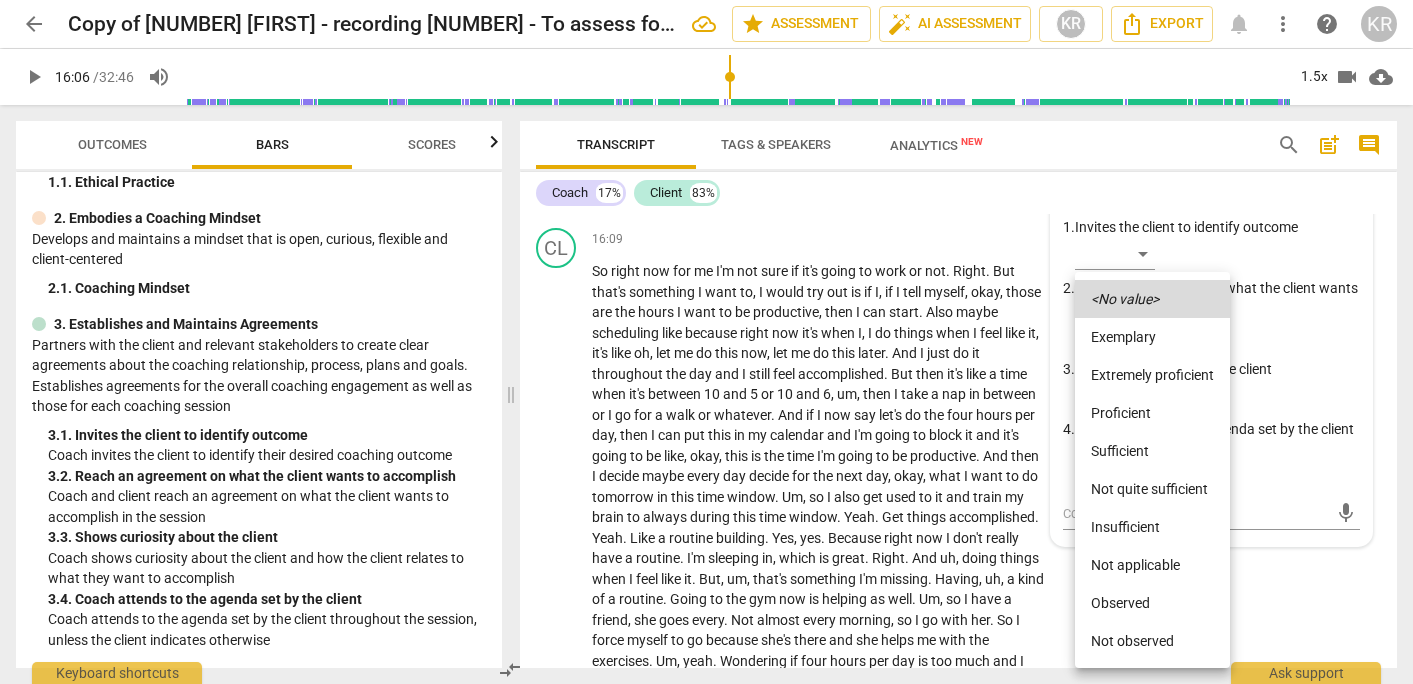 click on "Extremely proficient" at bounding box center [1152, 375] 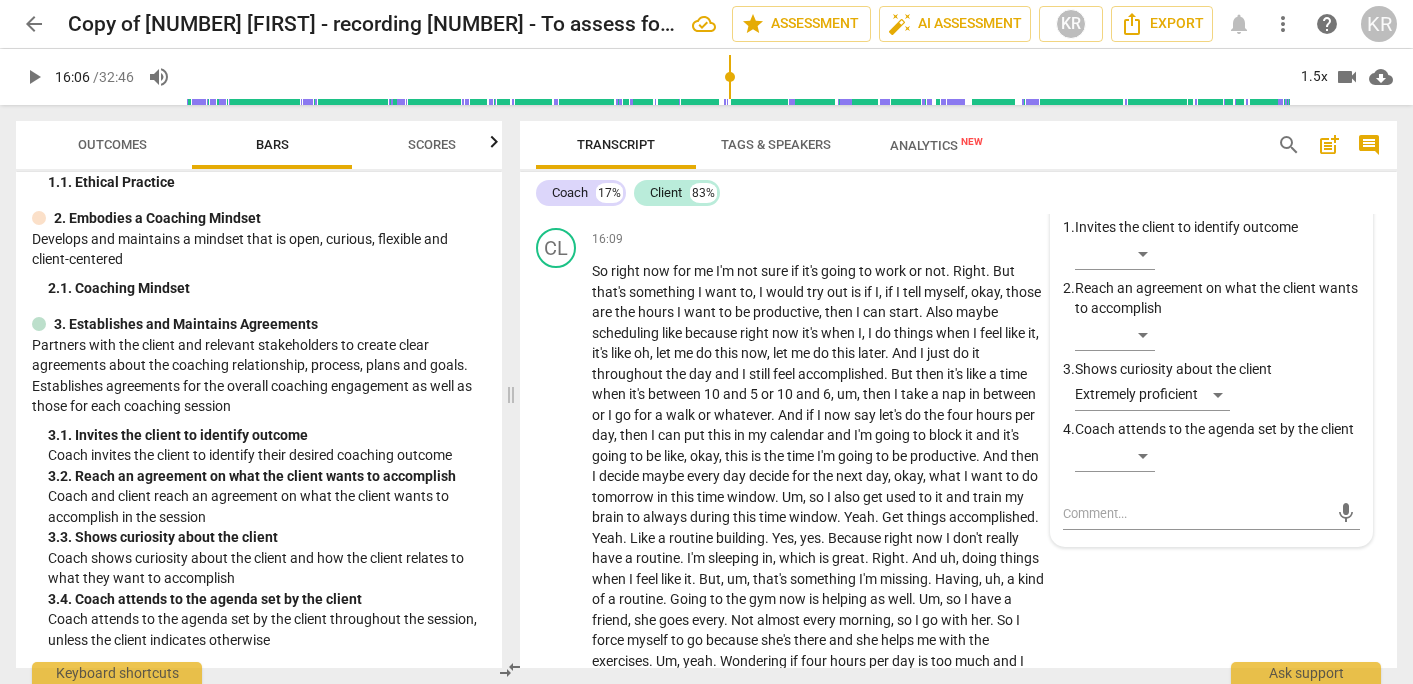 click on "Add competency" at bounding box center [882, 152] 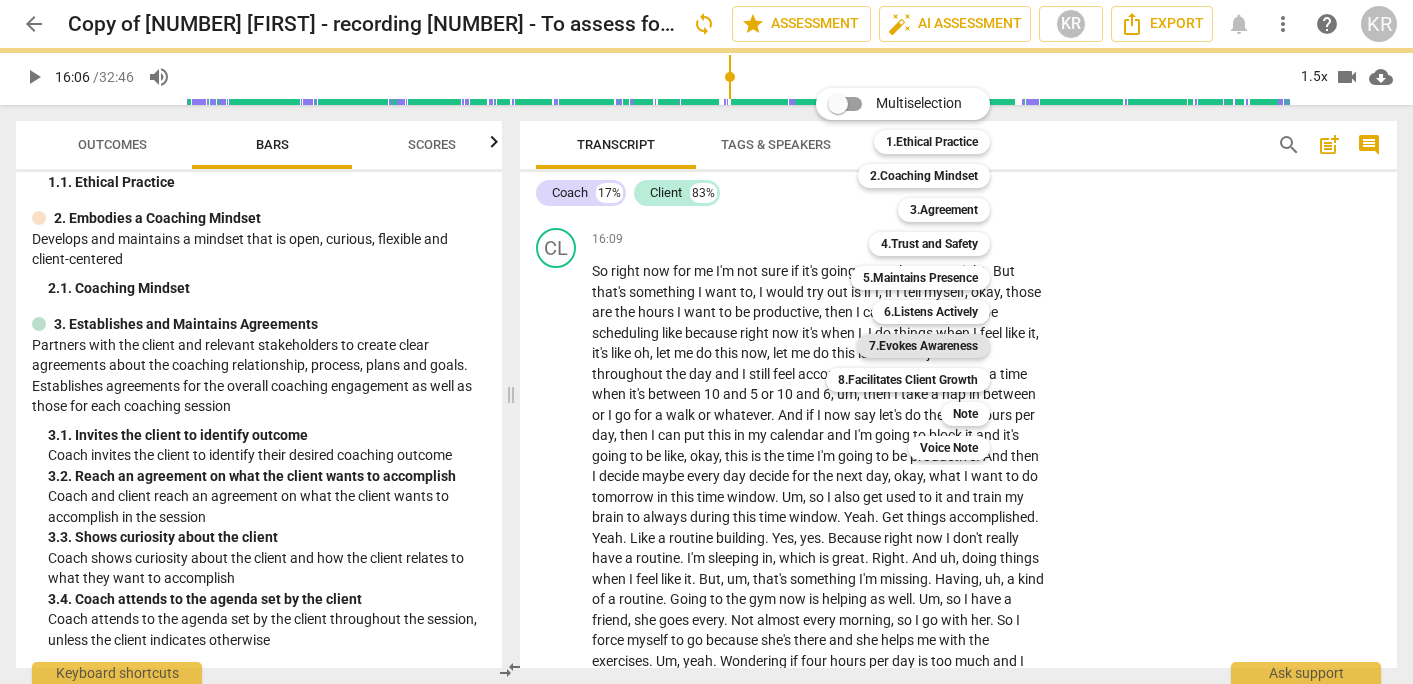 click on "7.Evokes Awareness" at bounding box center [923, 346] 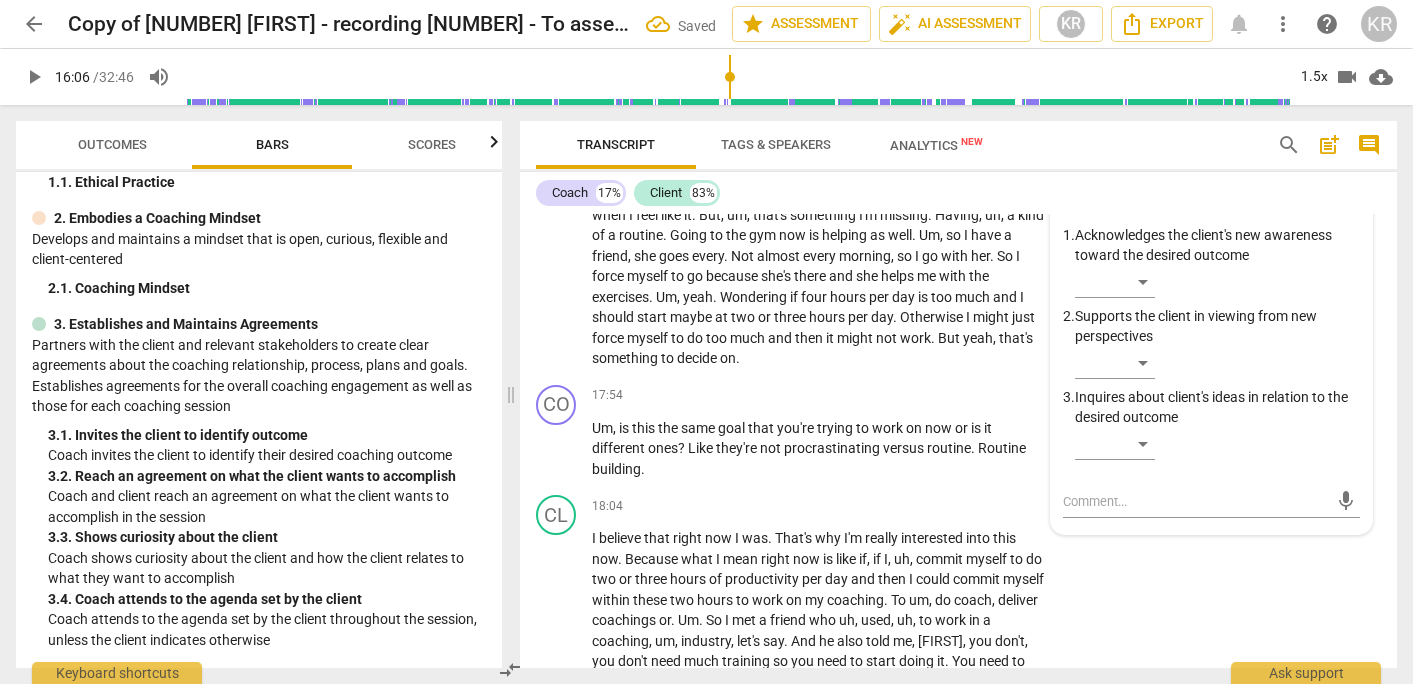 scroll, scrollTop: 7743, scrollLeft: 0, axis: vertical 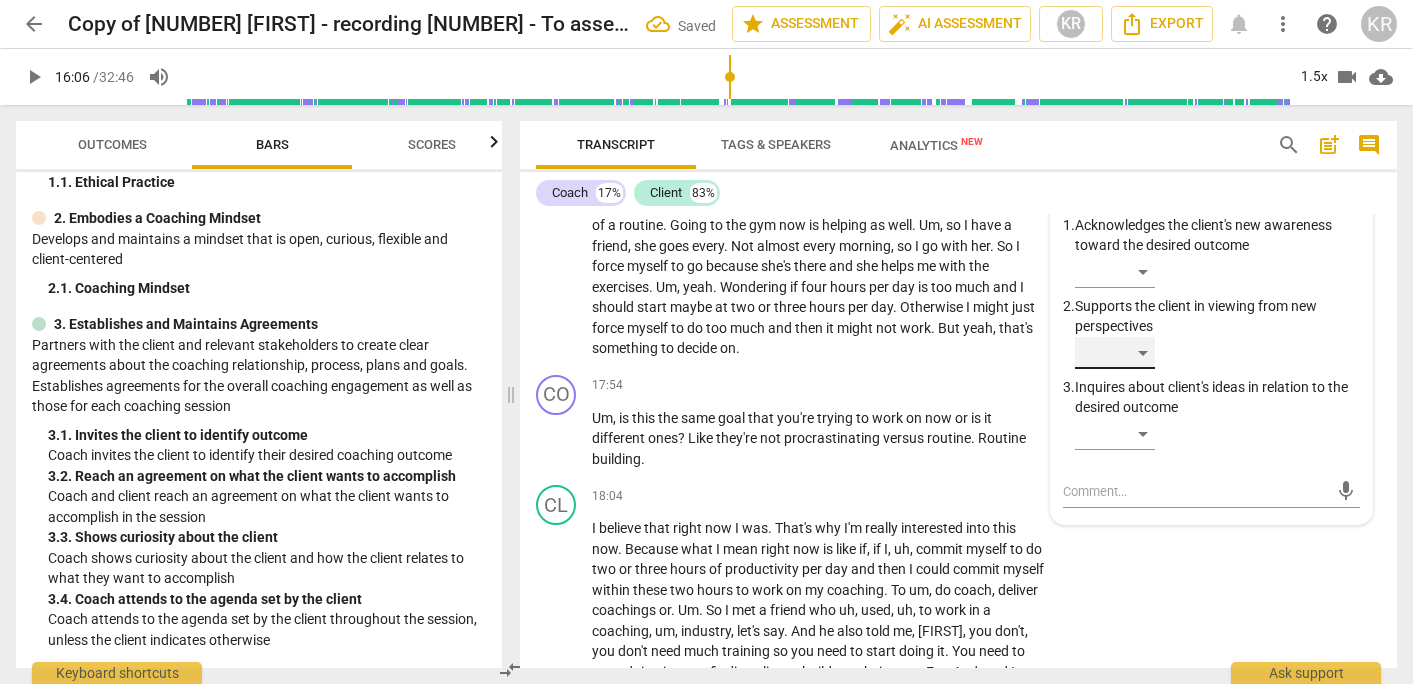 click on "​" at bounding box center [1115, 353] 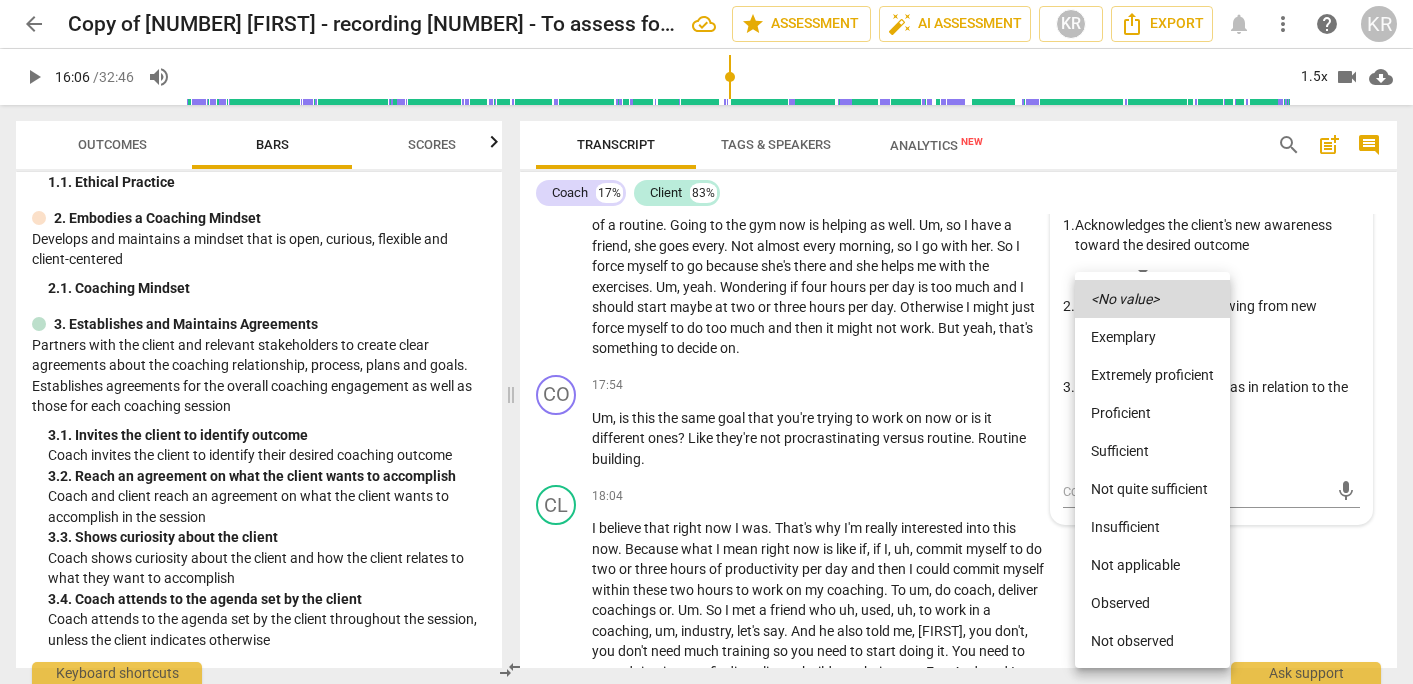 click on "Extremely proficient" at bounding box center [1152, 375] 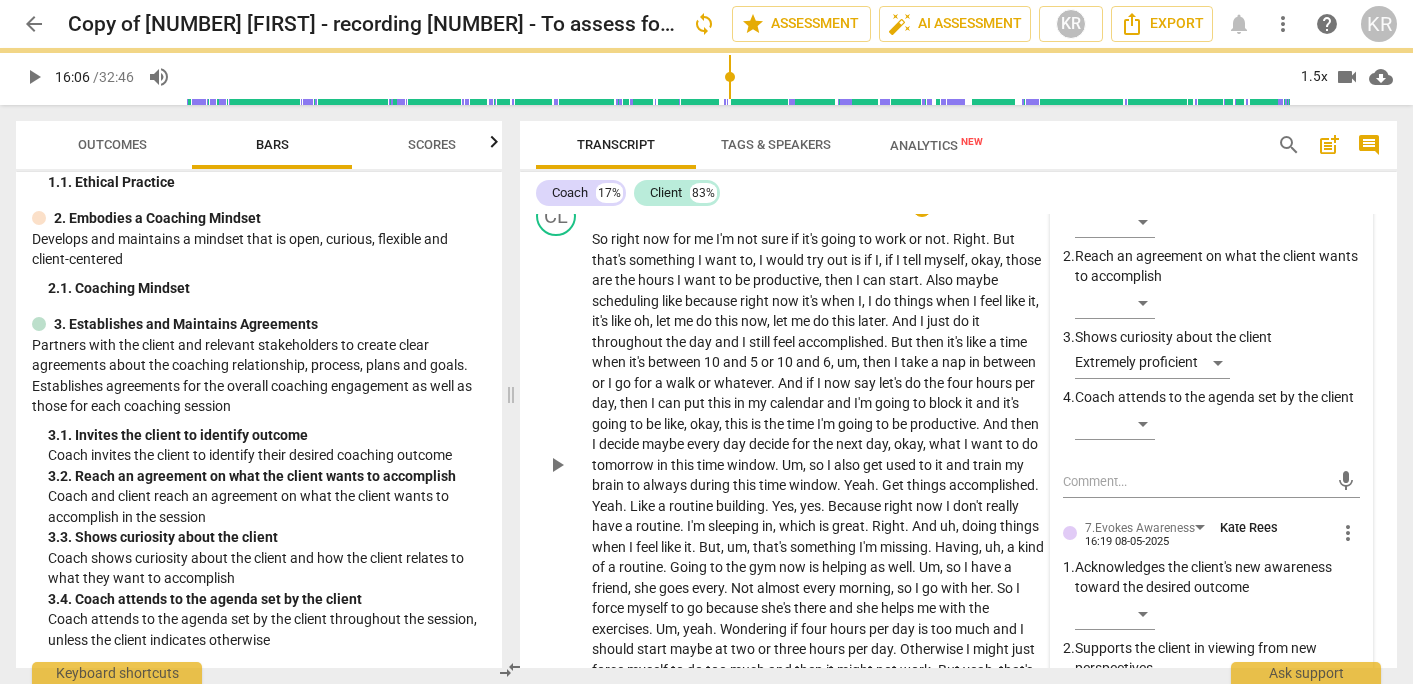 scroll, scrollTop: 7375, scrollLeft: 0, axis: vertical 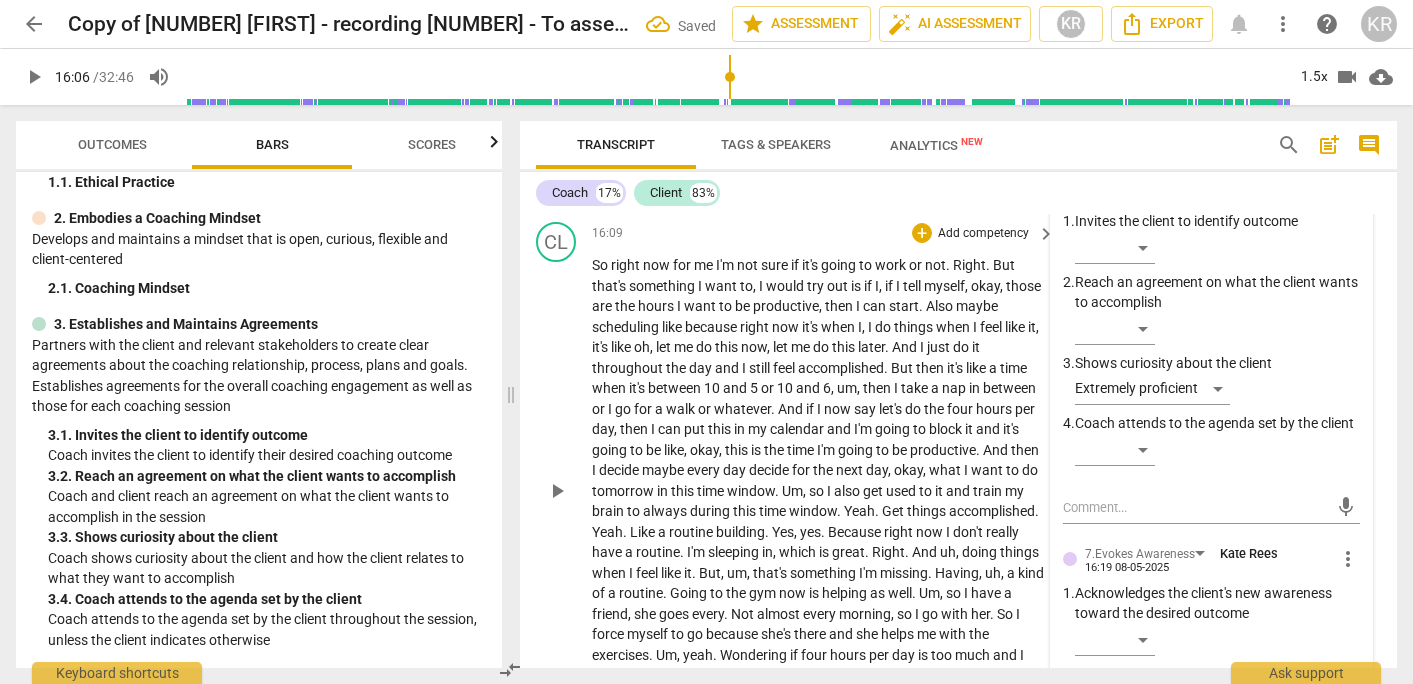 click on "16:09 + Add competency keyboard_arrow_right" at bounding box center (824, 233) 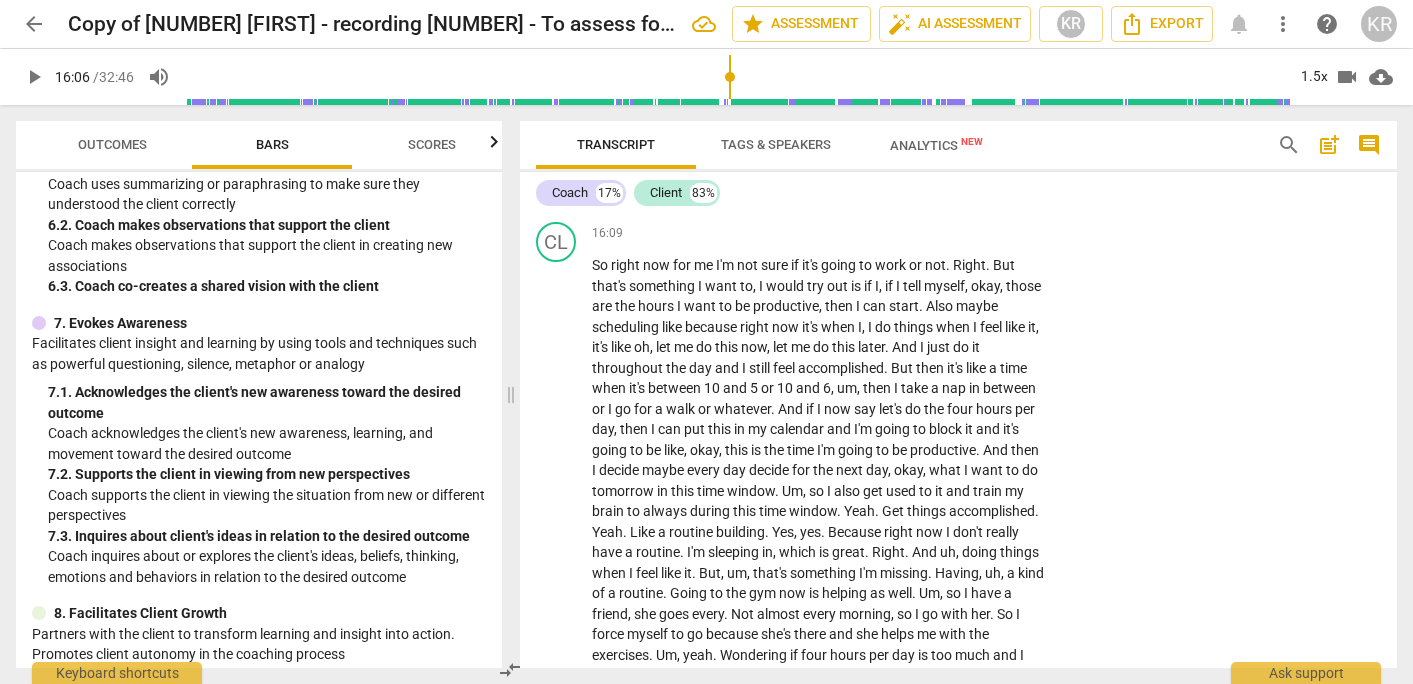 scroll, scrollTop: 1277, scrollLeft: 0, axis: vertical 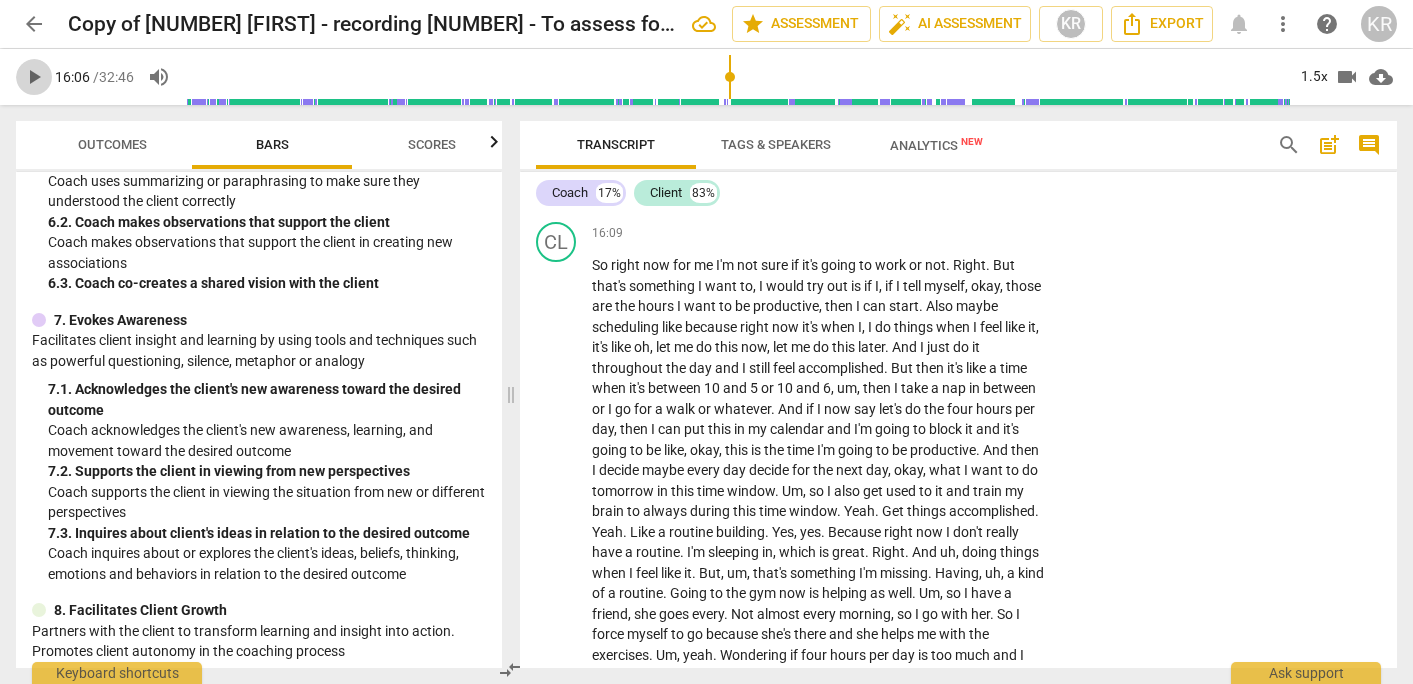 click on "play_arrow" at bounding box center [34, 77] 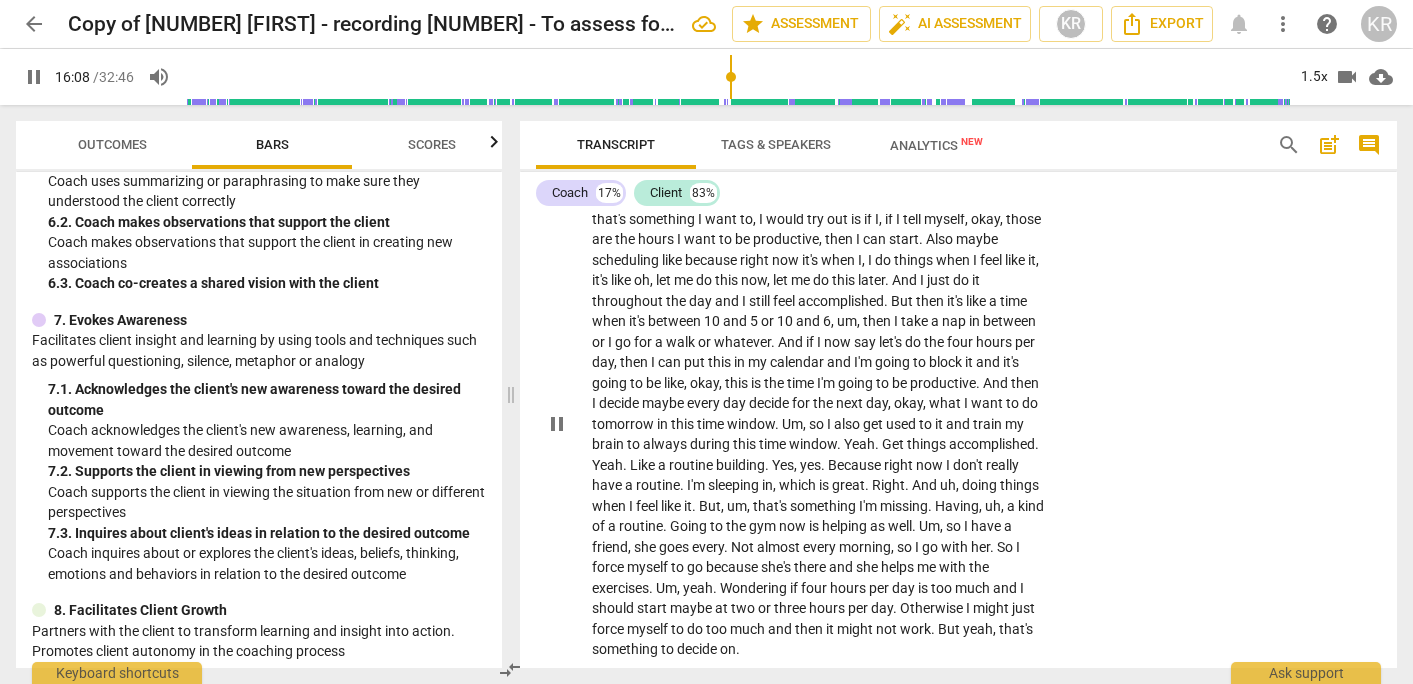 scroll, scrollTop: 7448, scrollLeft: 0, axis: vertical 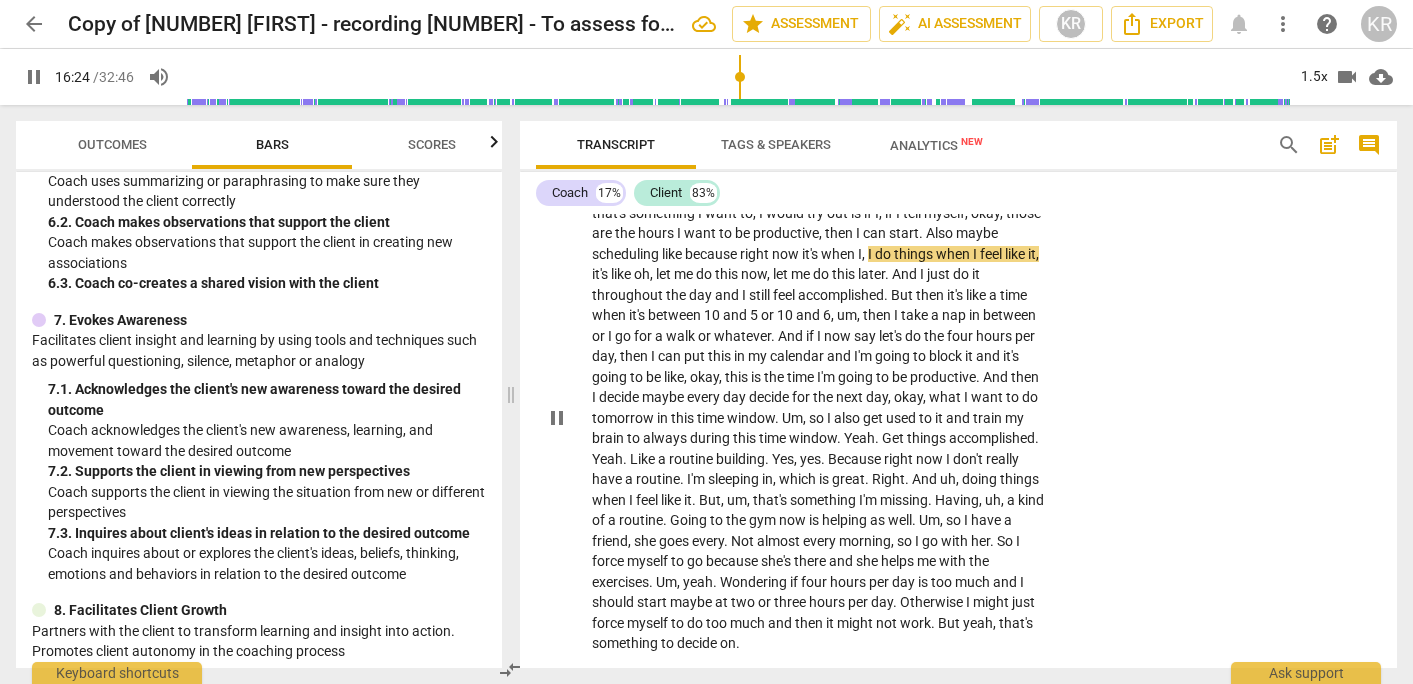 click on "pause" at bounding box center (557, 418) 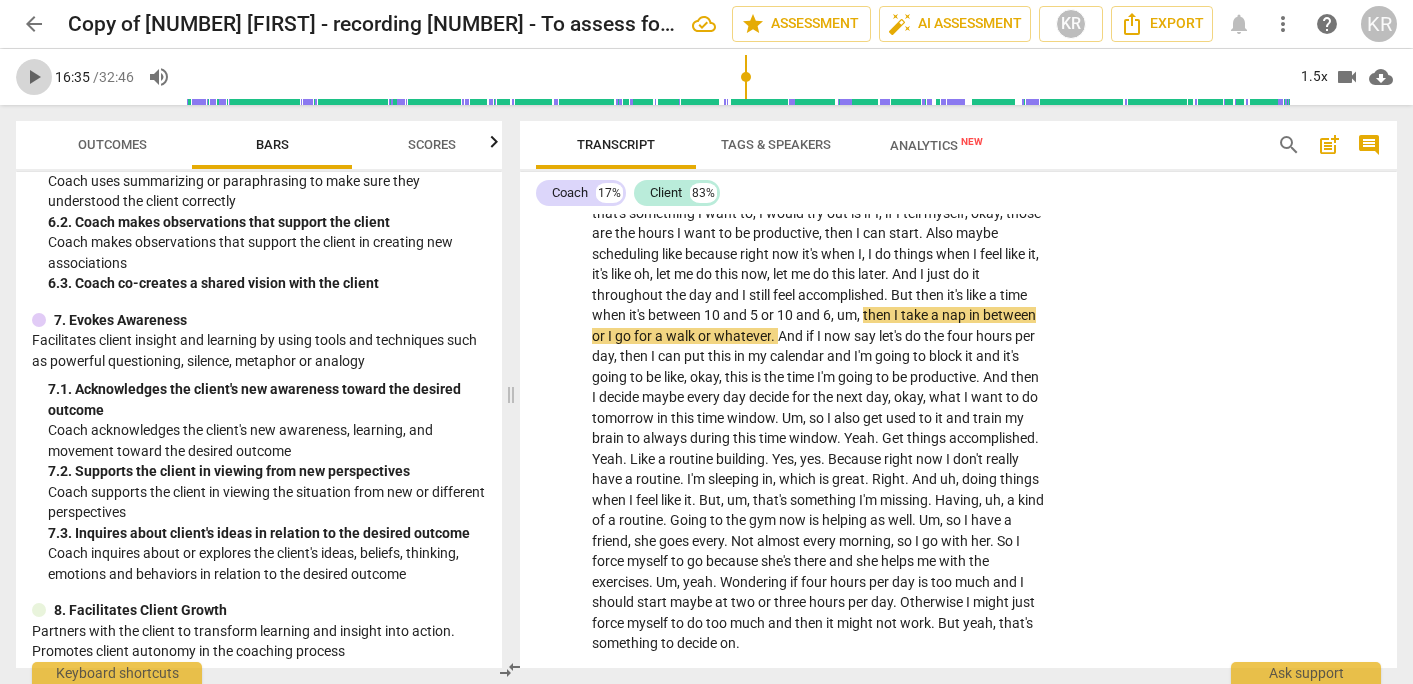 click on "play_arrow" at bounding box center (34, 77) 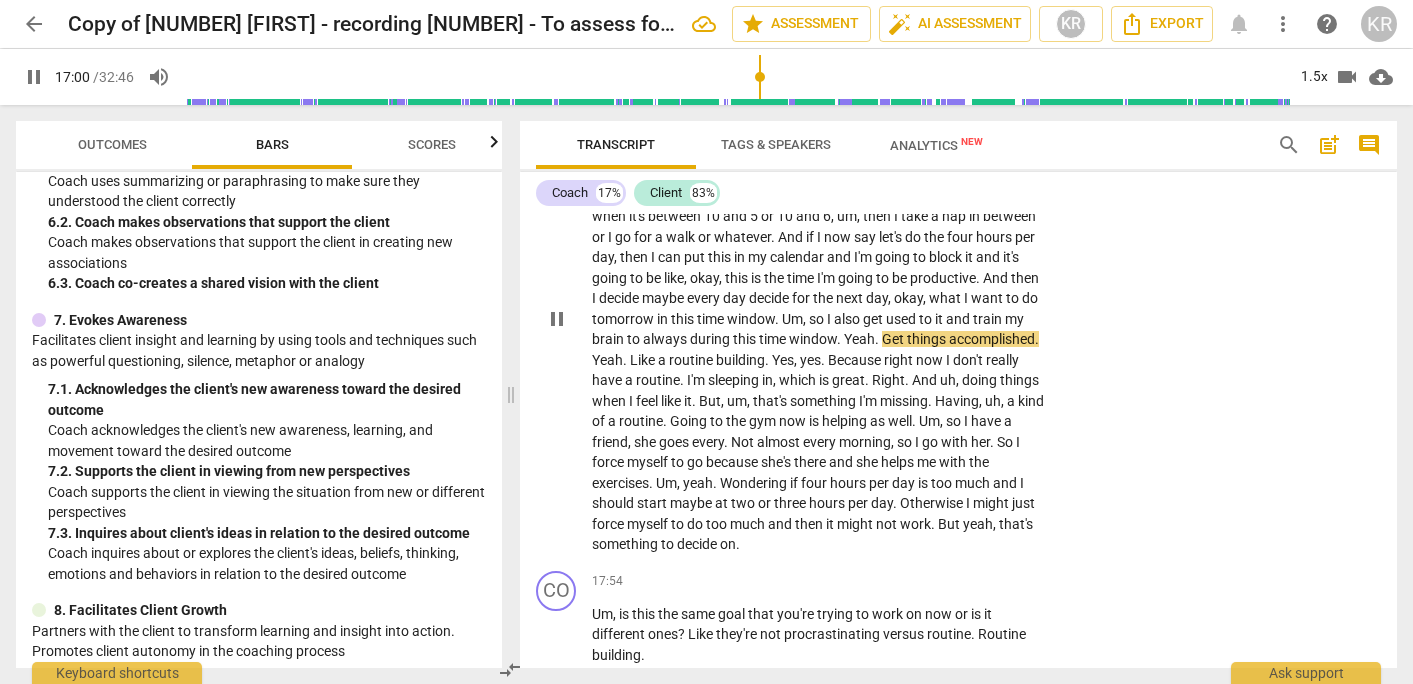 scroll, scrollTop: 7557, scrollLeft: 0, axis: vertical 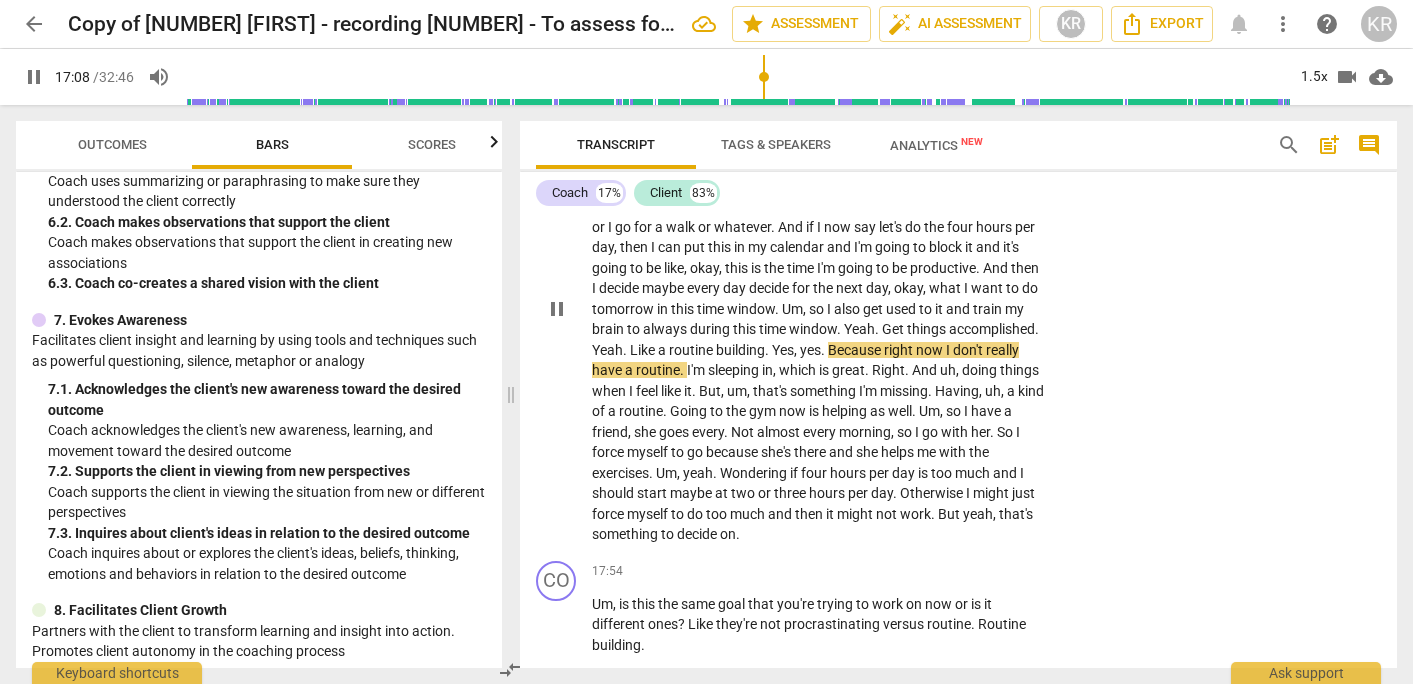 click on "pause" at bounding box center [557, 309] 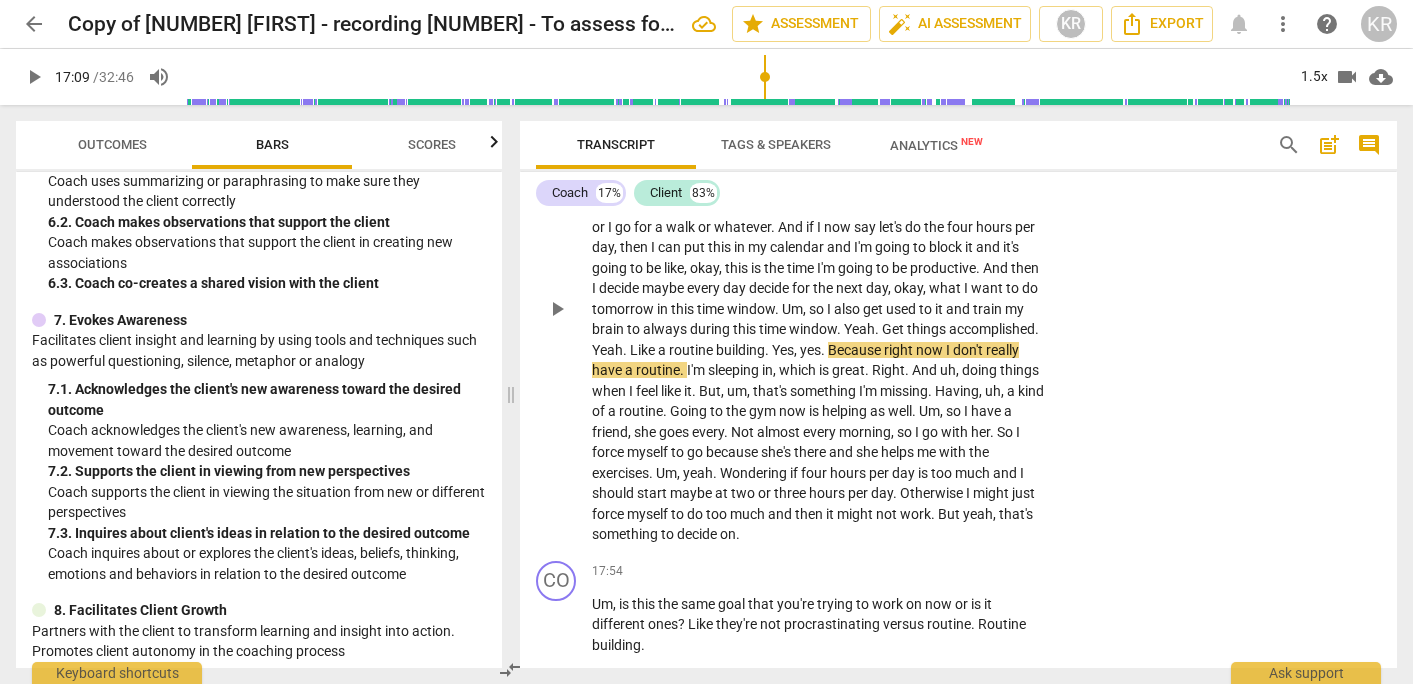 click on "." at bounding box center (626, 350) 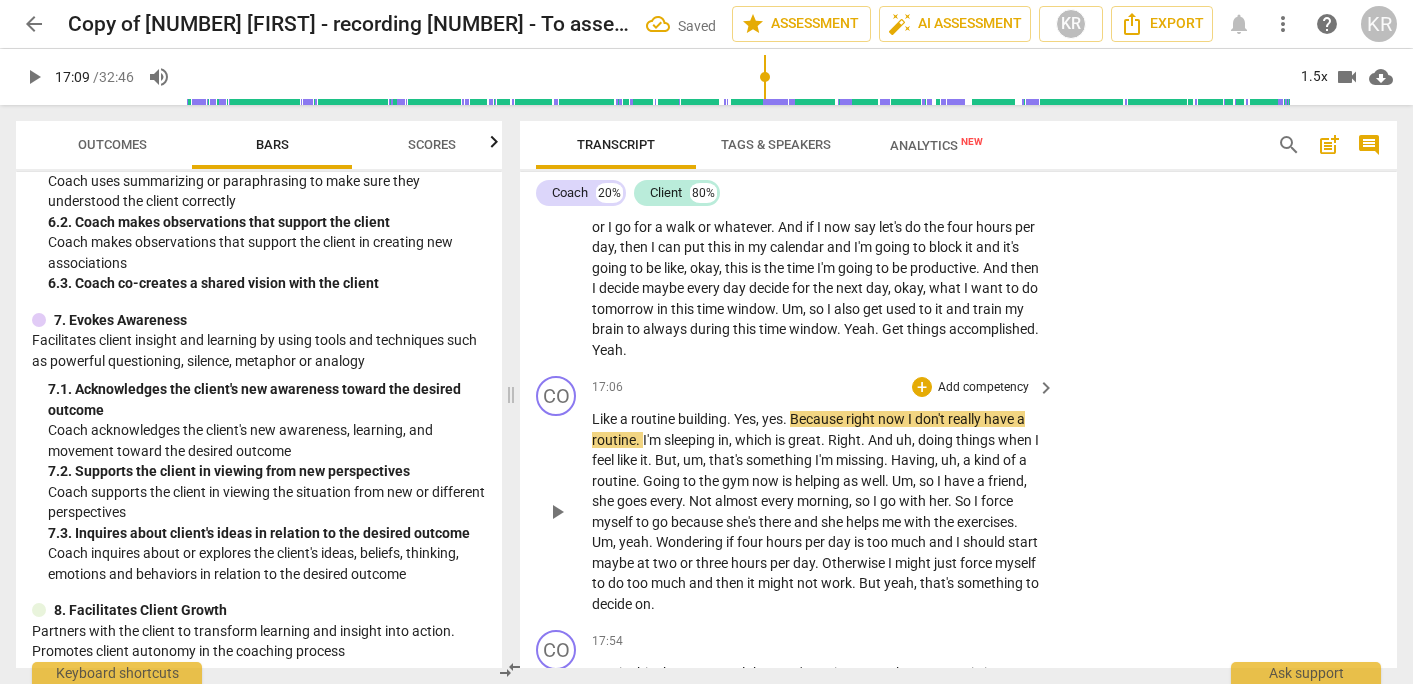 click on "Yes" at bounding box center [745, 419] 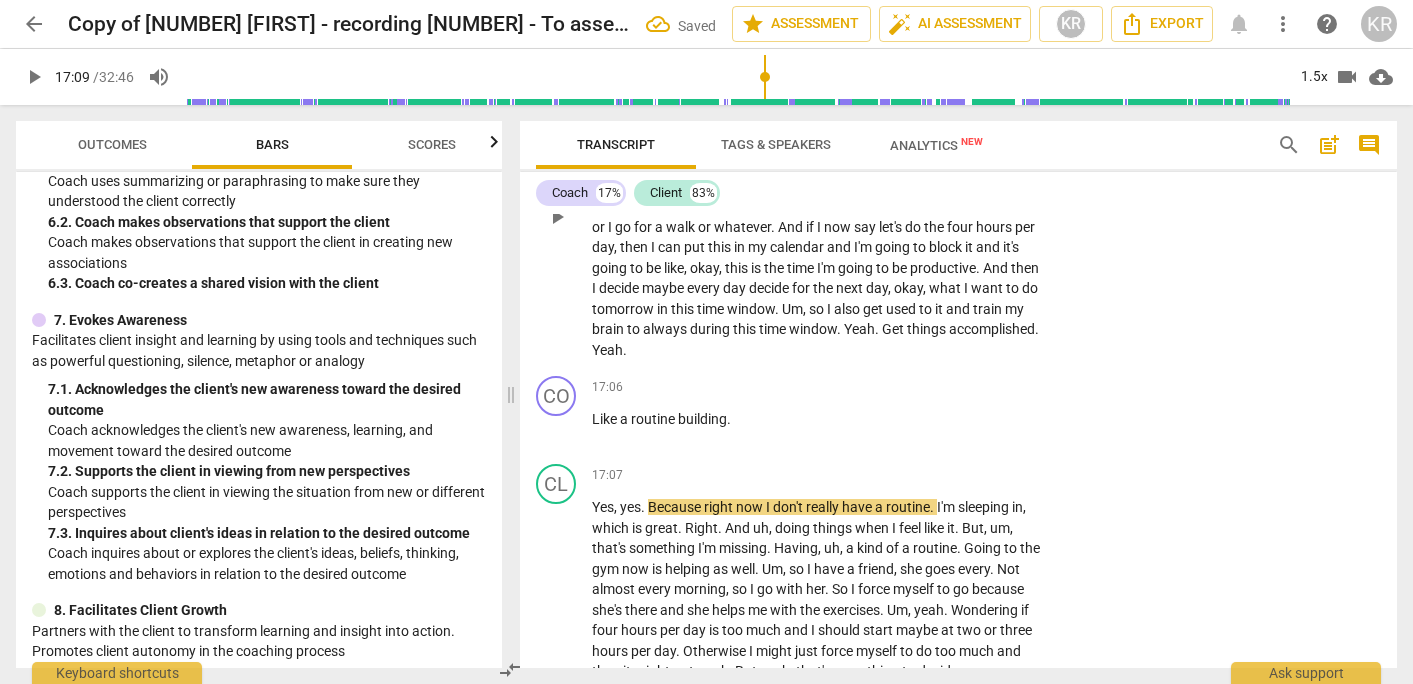 click on "Get" at bounding box center (894, 329) 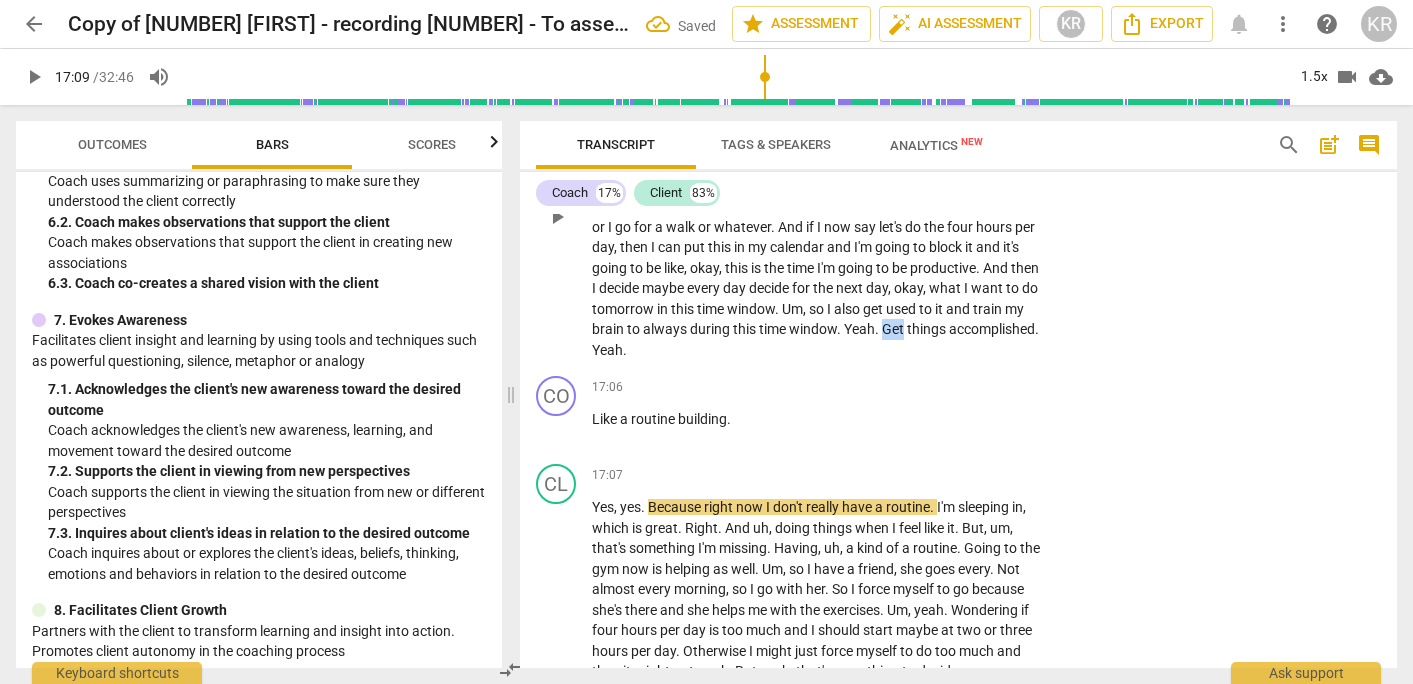 click on "Get" at bounding box center (894, 329) 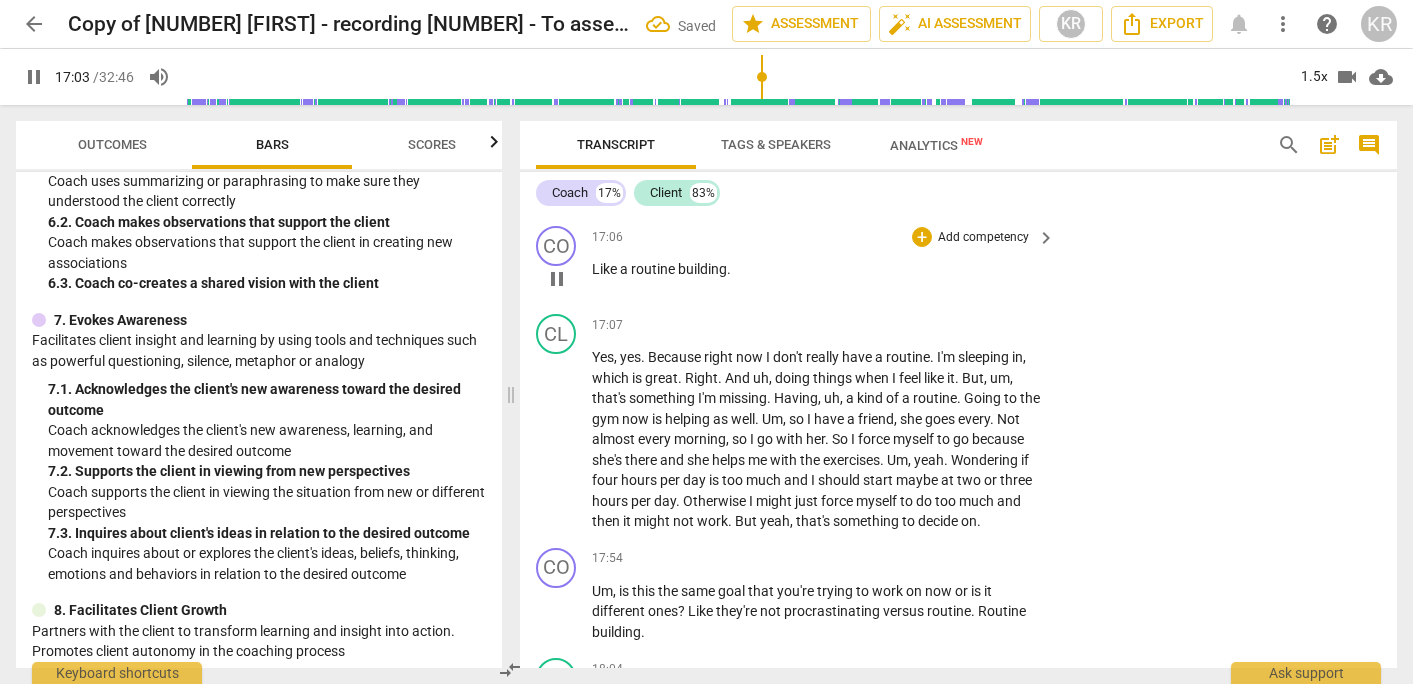 scroll, scrollTop: 7716, scrollLeft: 0, axis: vertical 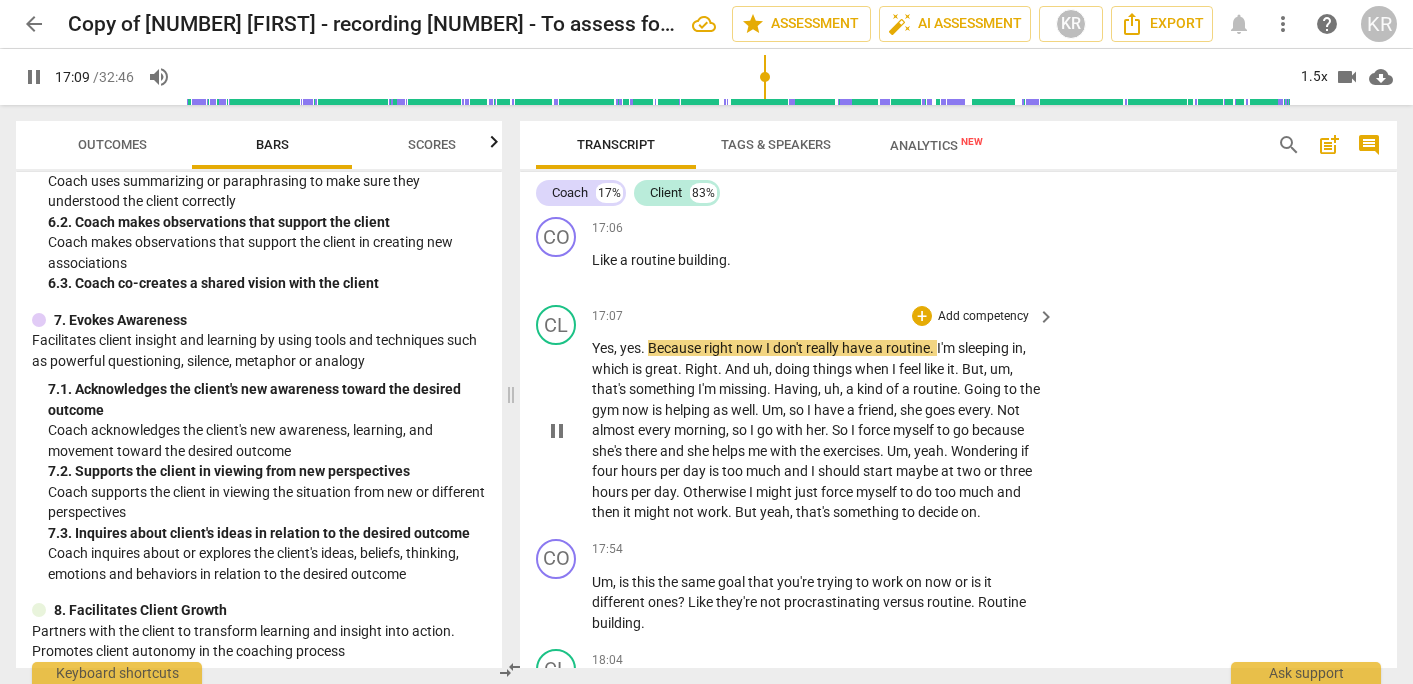 click on "pause" at bounding box center (557, 431) 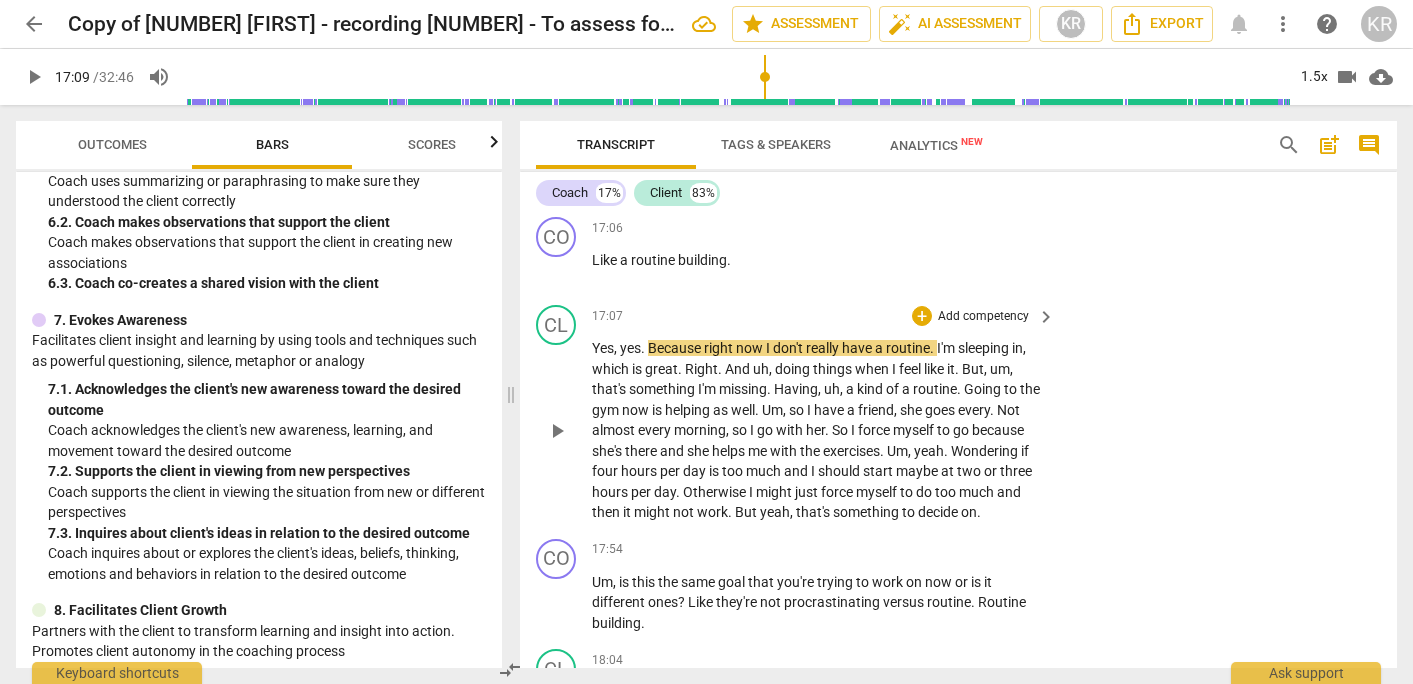 click on "Yes" at bounding box center (603, 348) 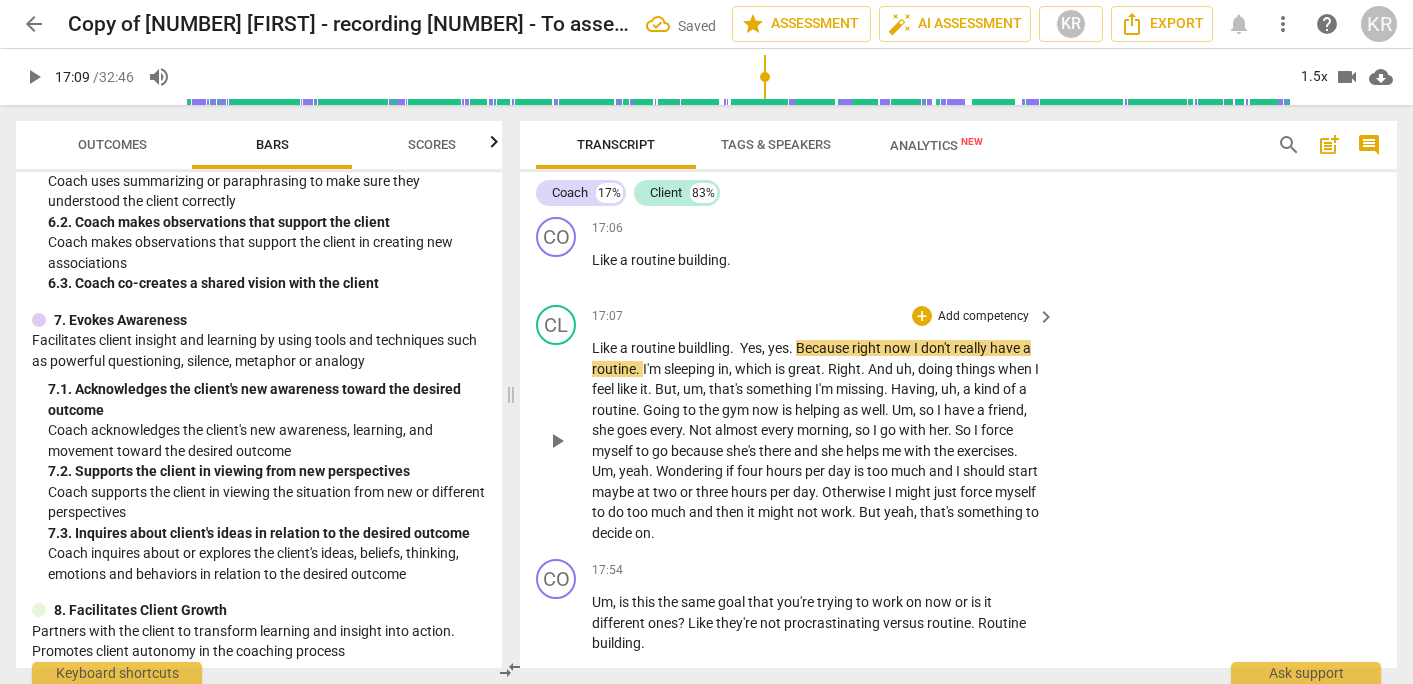 click on "Like a routine buildling.  Yes" at bounding box center (677, 348) 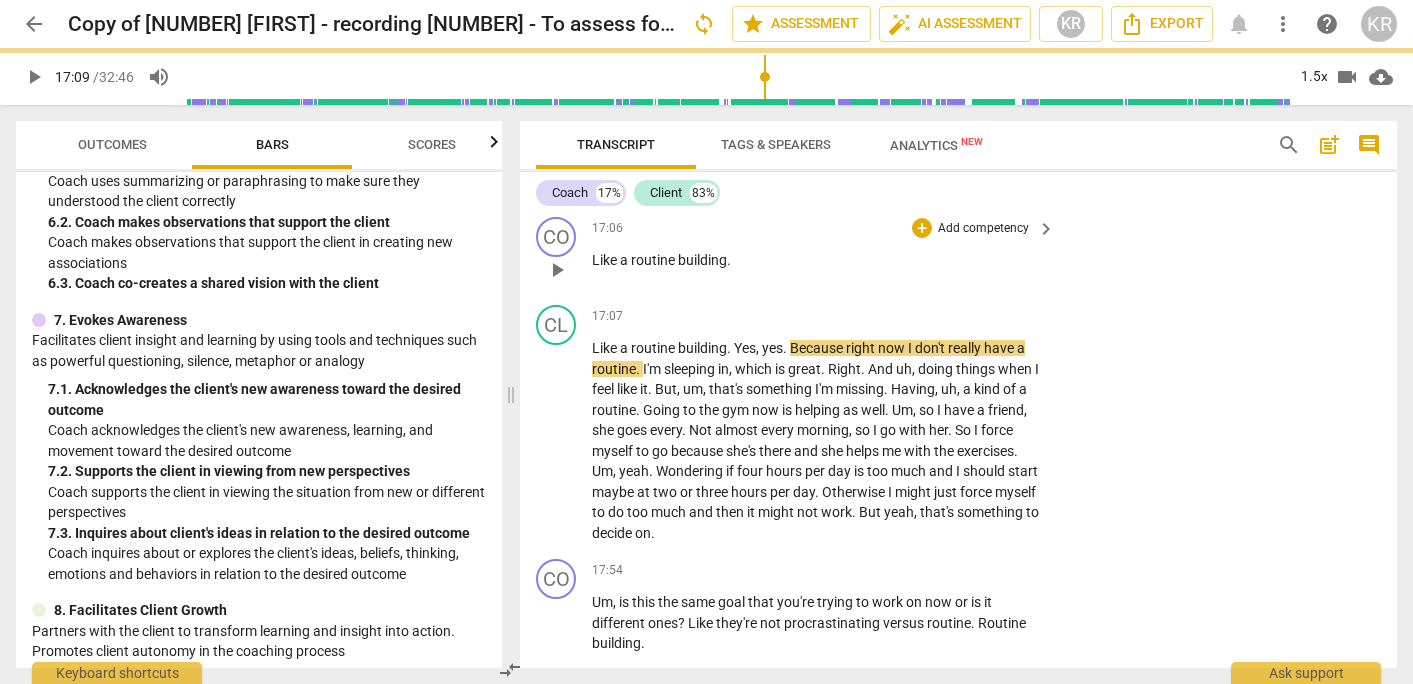 click on "building" at bounding box center [702, 260] 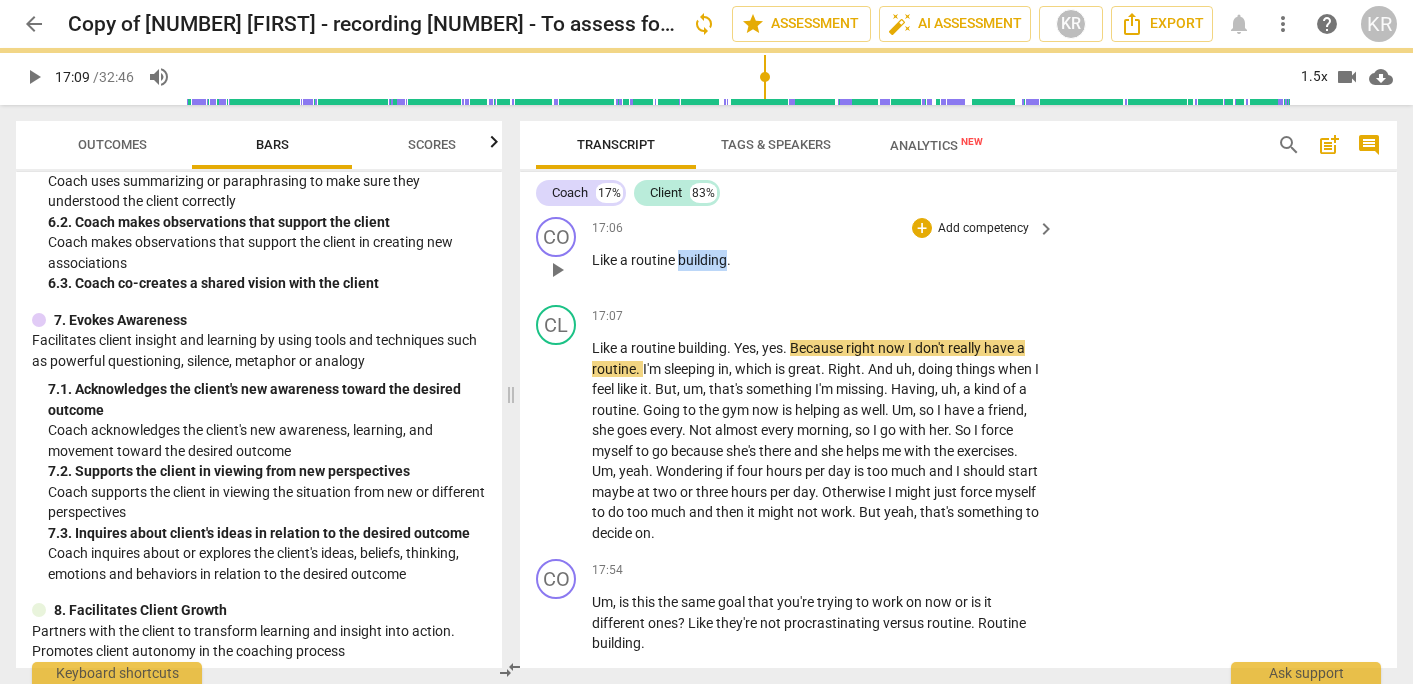 click on "building" at bounding box center (702, 260) 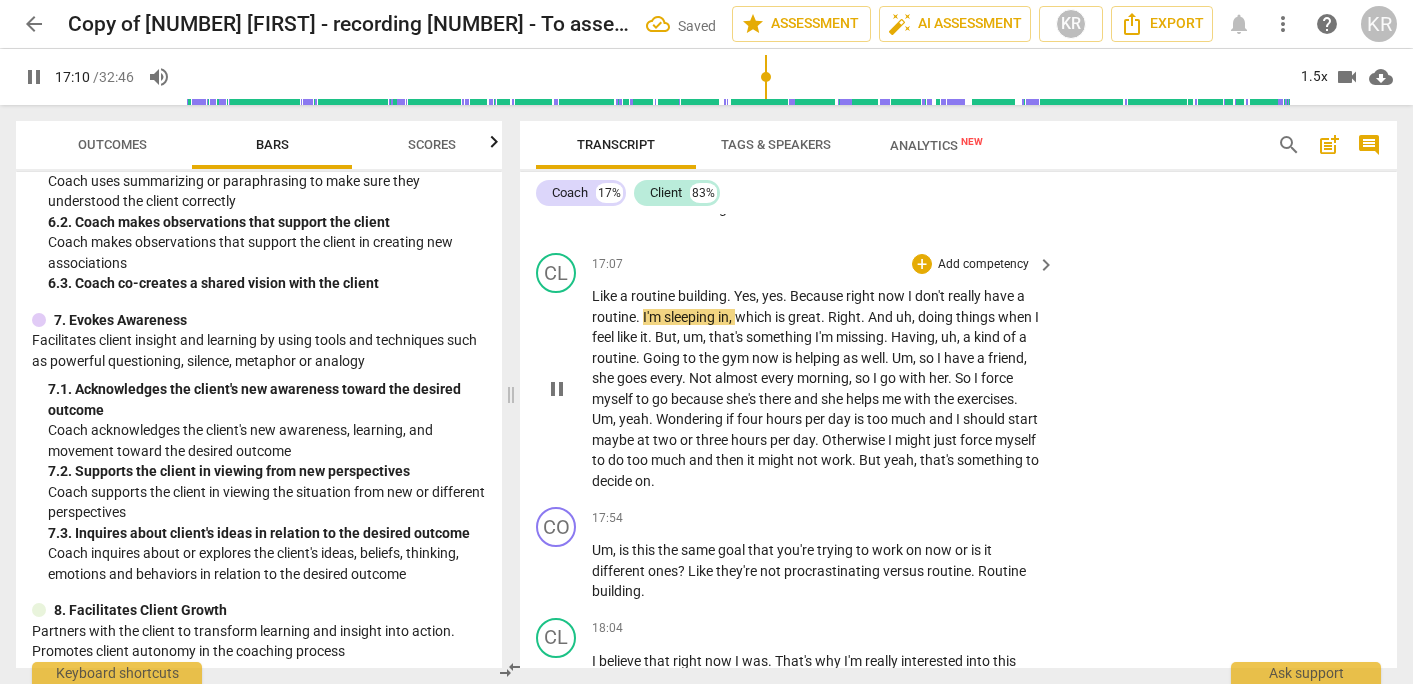 scroll, scrollTop: 7771, scrollLeft: 0, axis: vertical 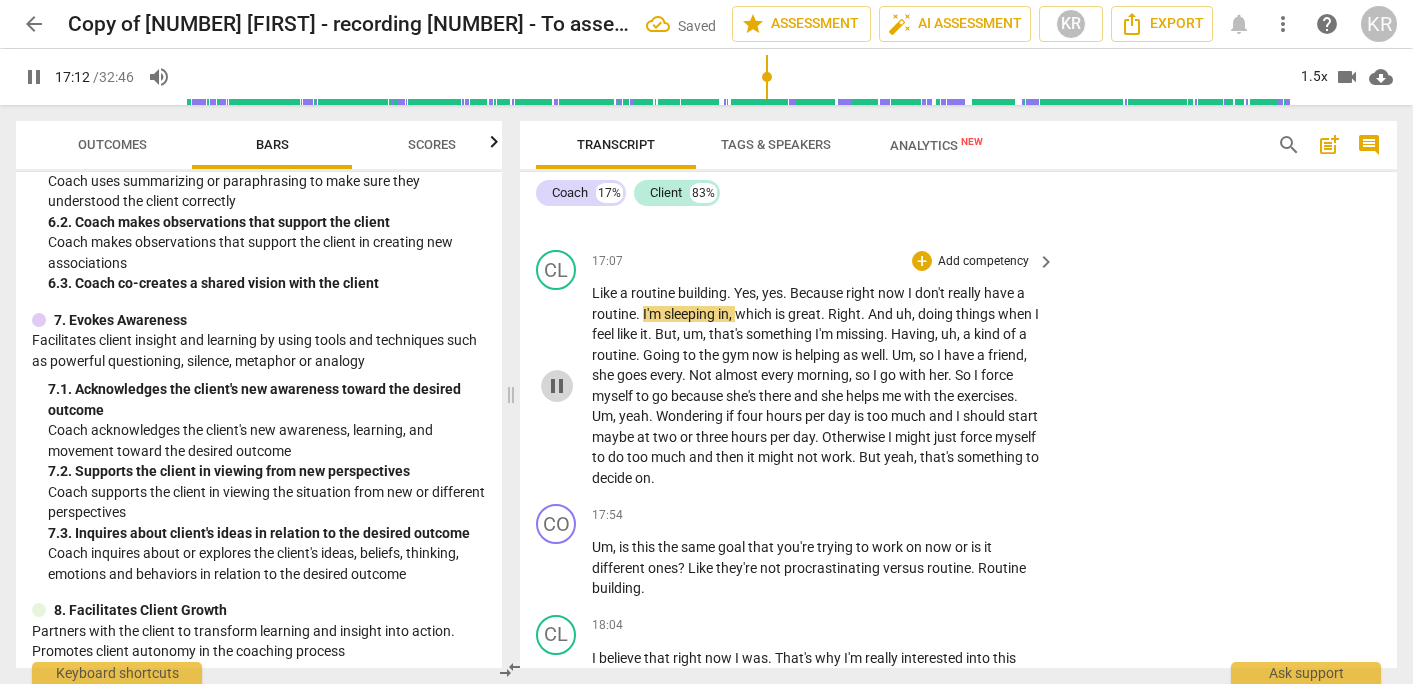 click on "pause" at bounding box center [557, 386] 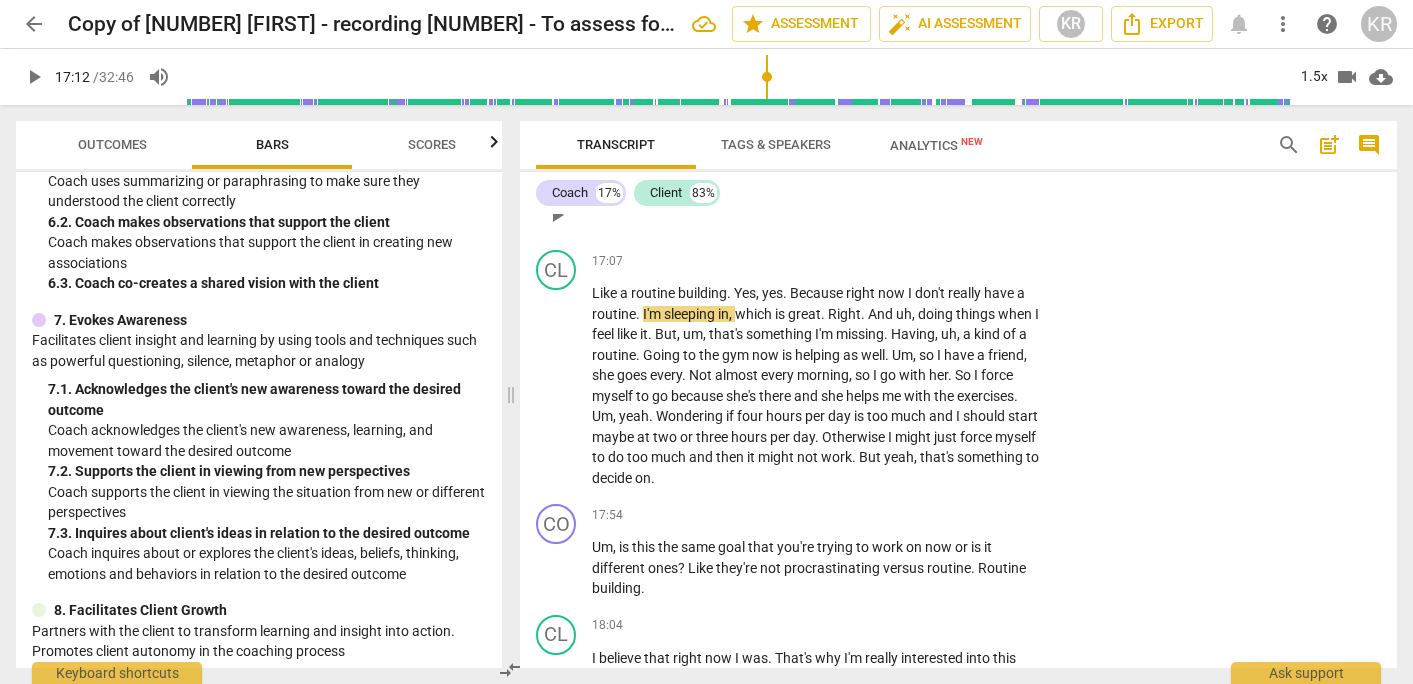 click on "Add competency" at bounding box center (983, 174) 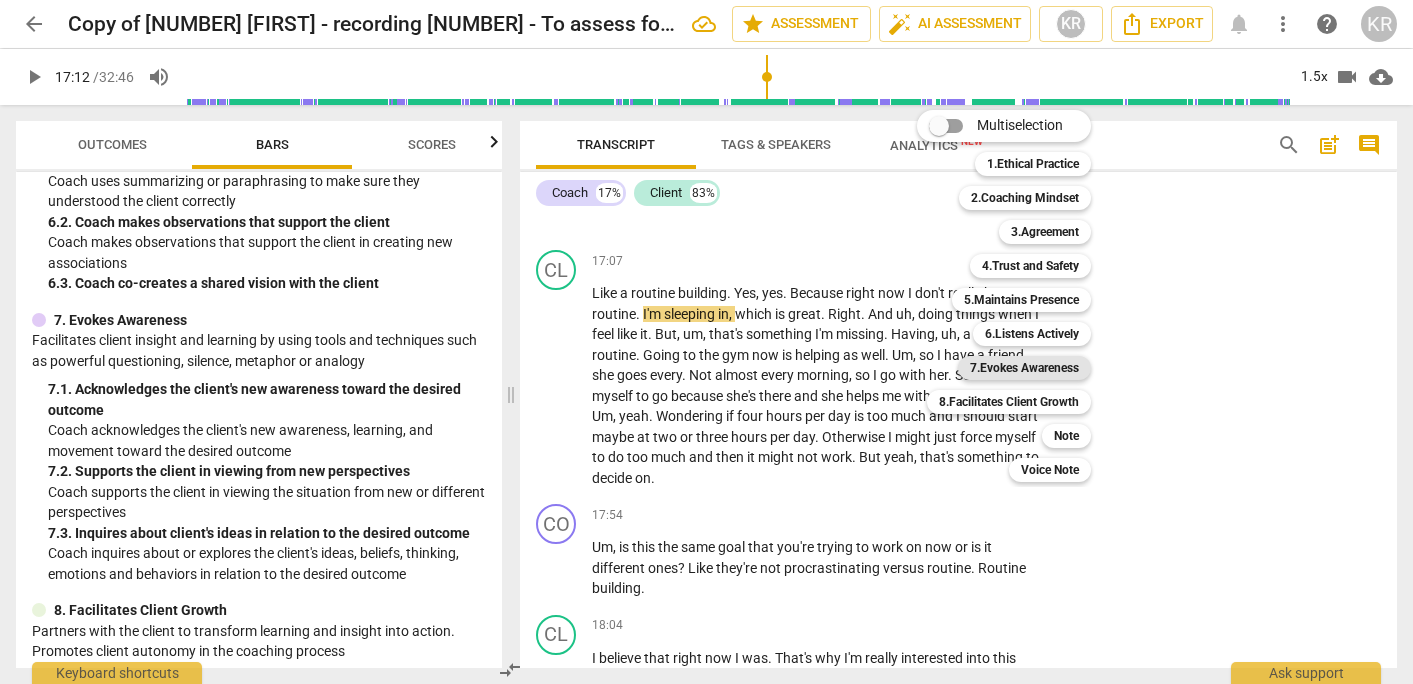 click on "7.Evokes Awareness" at bounding box center (1024, 368) 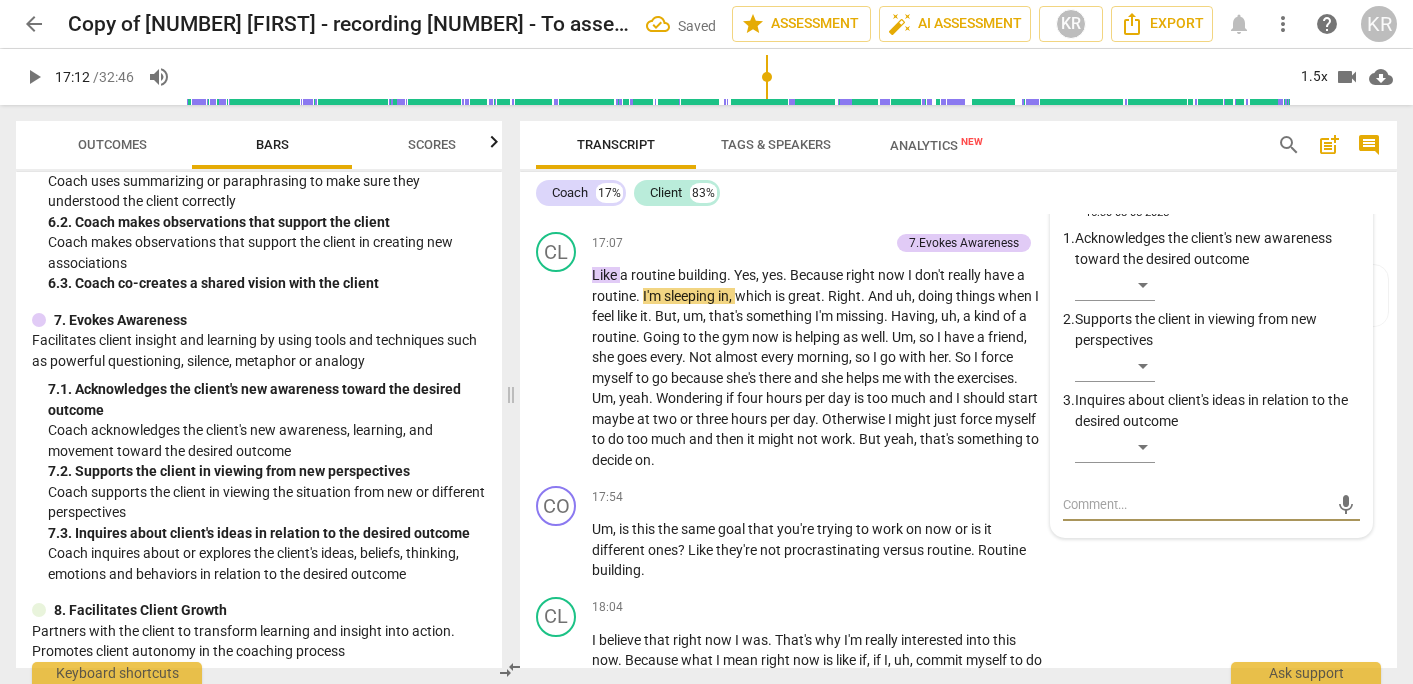 scroll, scrollTop: 7798, scrollLeft: 0, axis: vertical 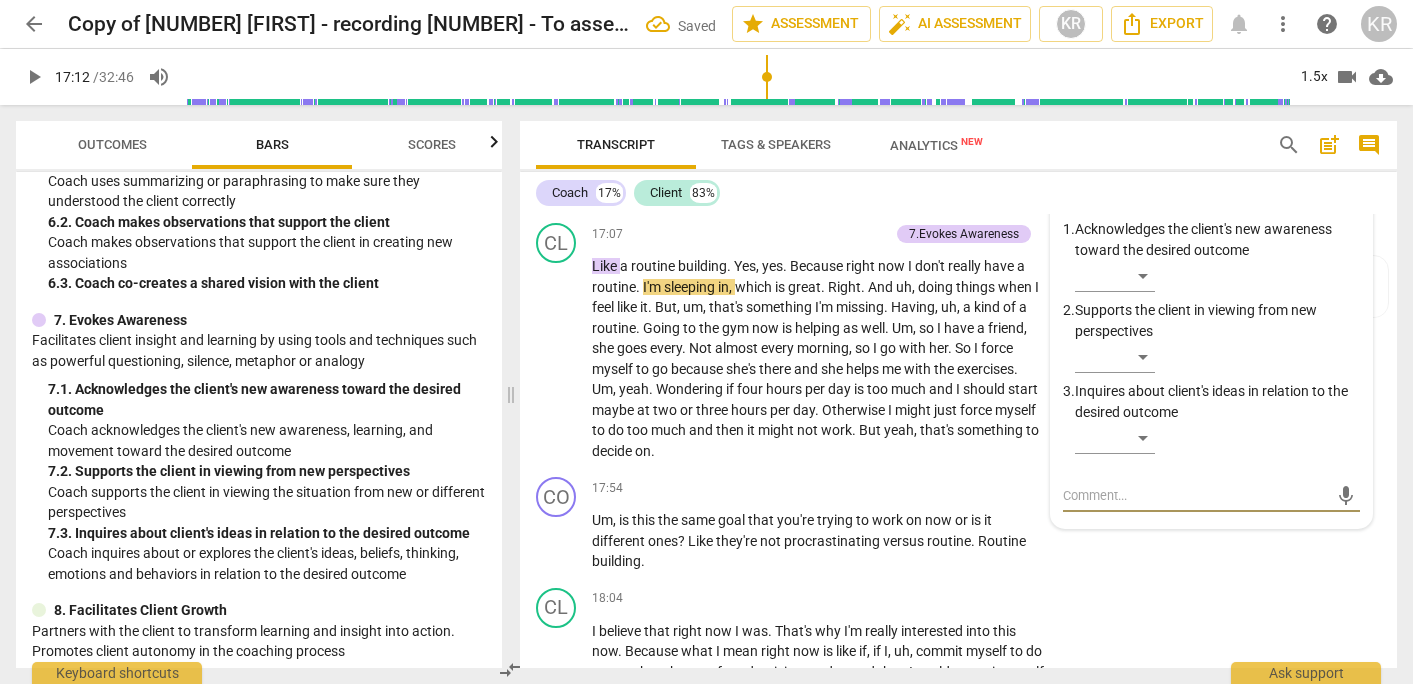 click on "7.Evokes Awareness" at bounding box center (1140, 190) 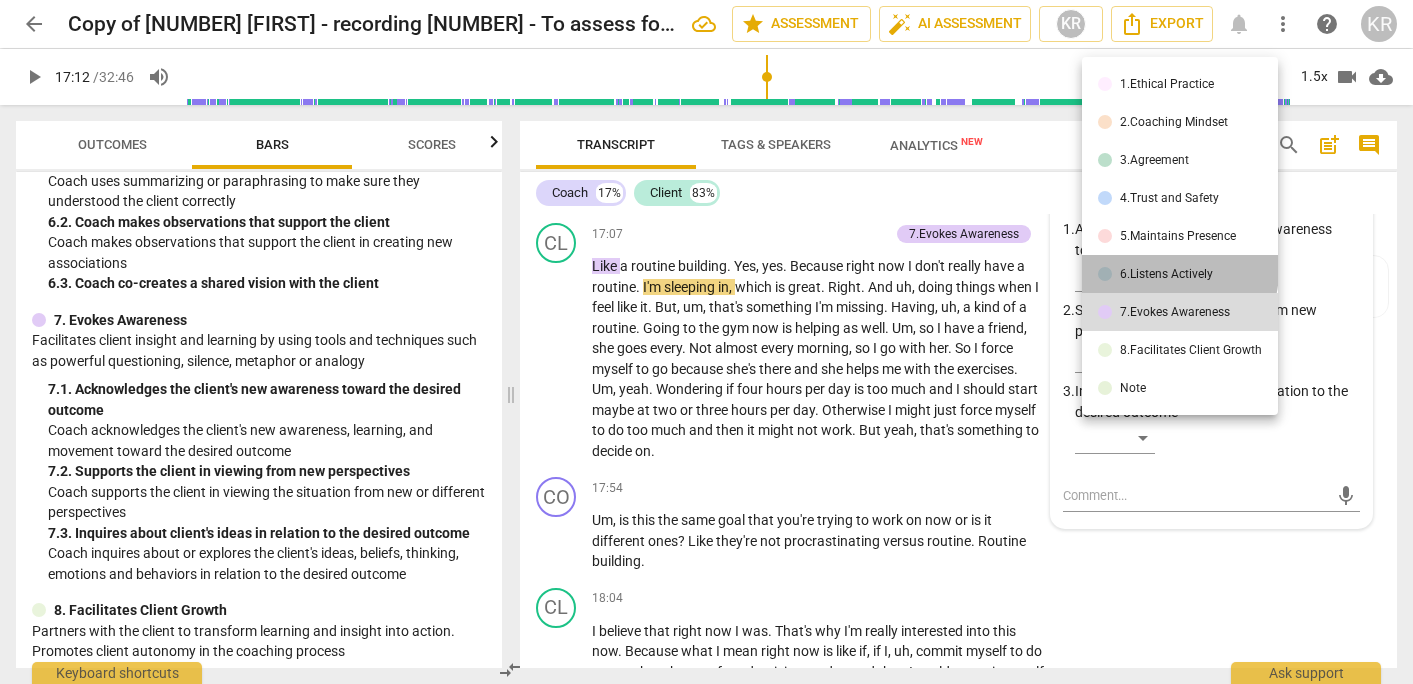 click on "6.Listens Actively" at bounding box center [1166, 274] 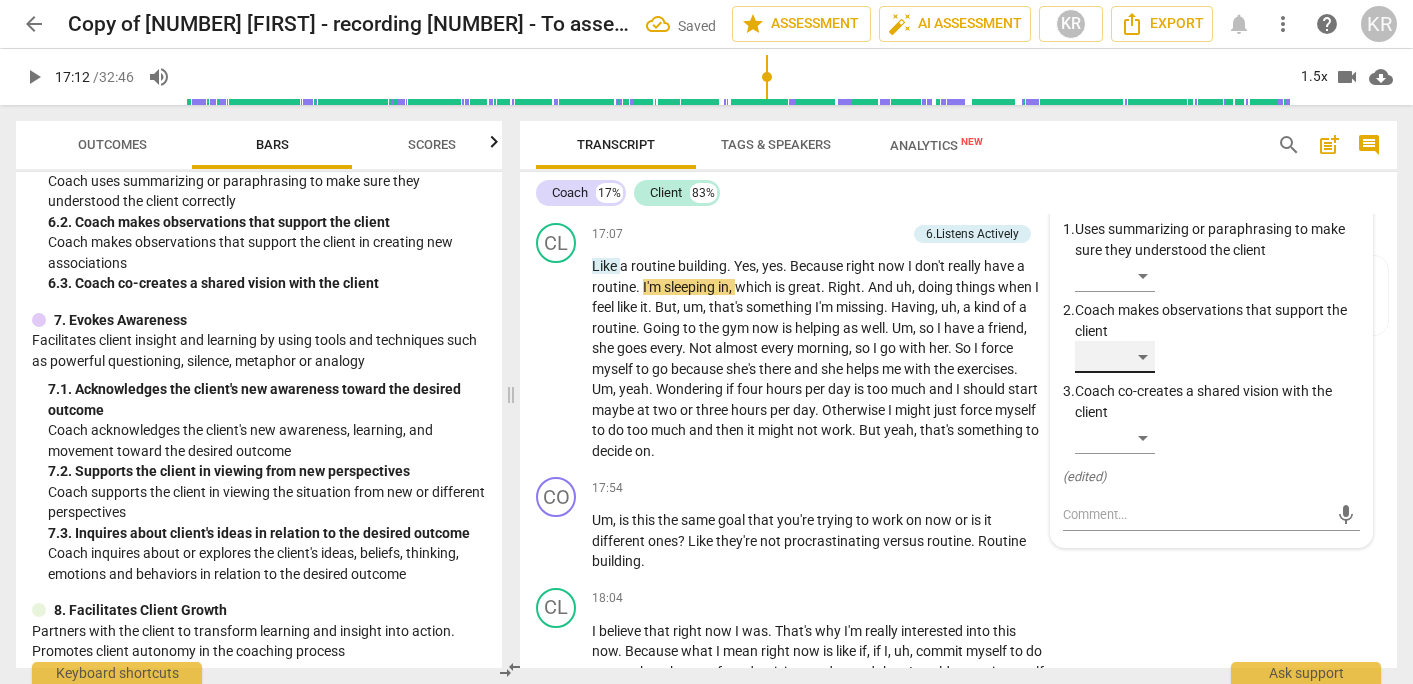 click on "​" at bounding box center [1115, 357] 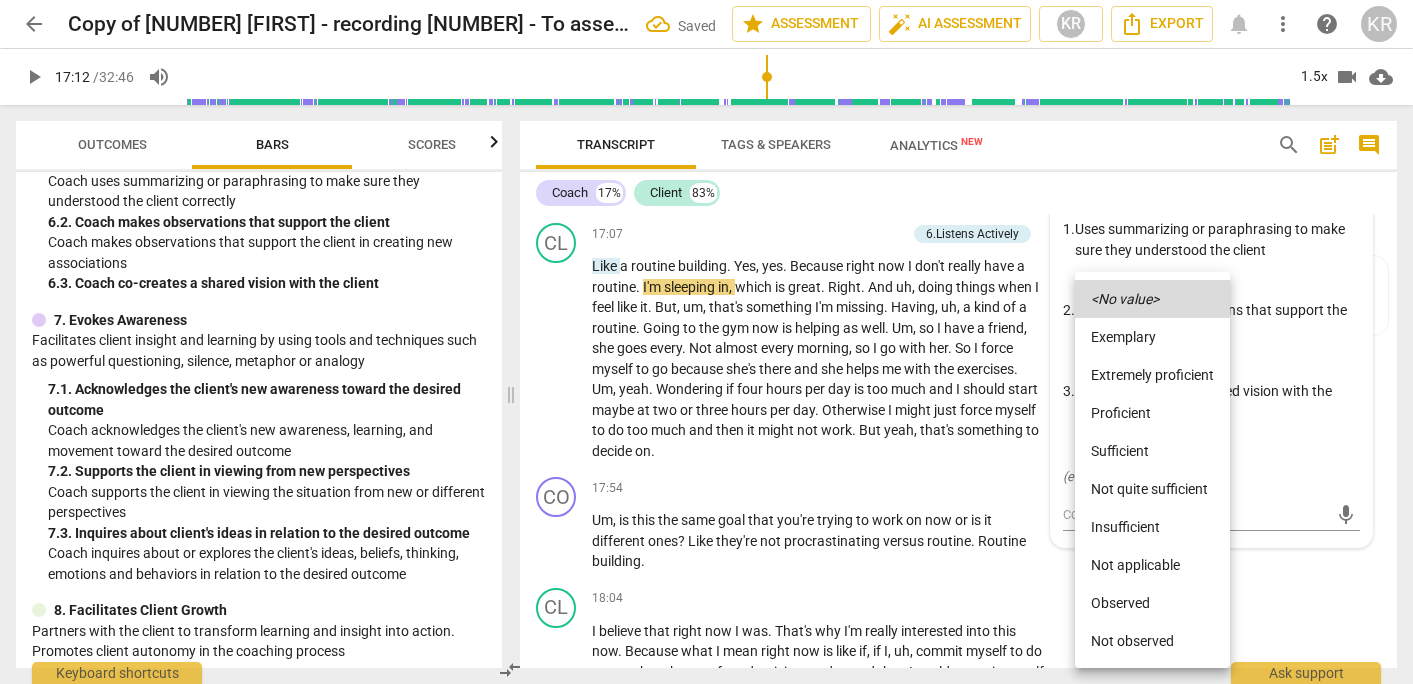 click on "Extremely proficient" at bounding box center (1152, 375) 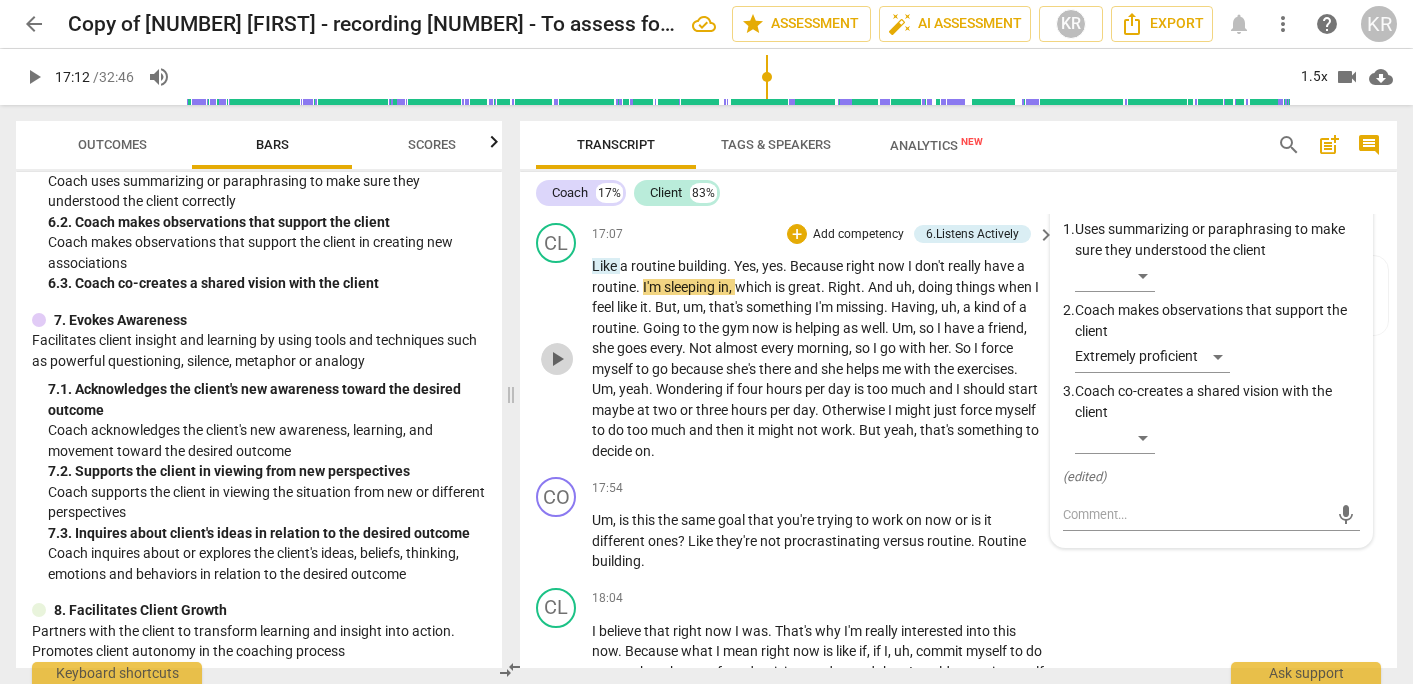 click on "play_arrow" at bounding box center [557, 359] 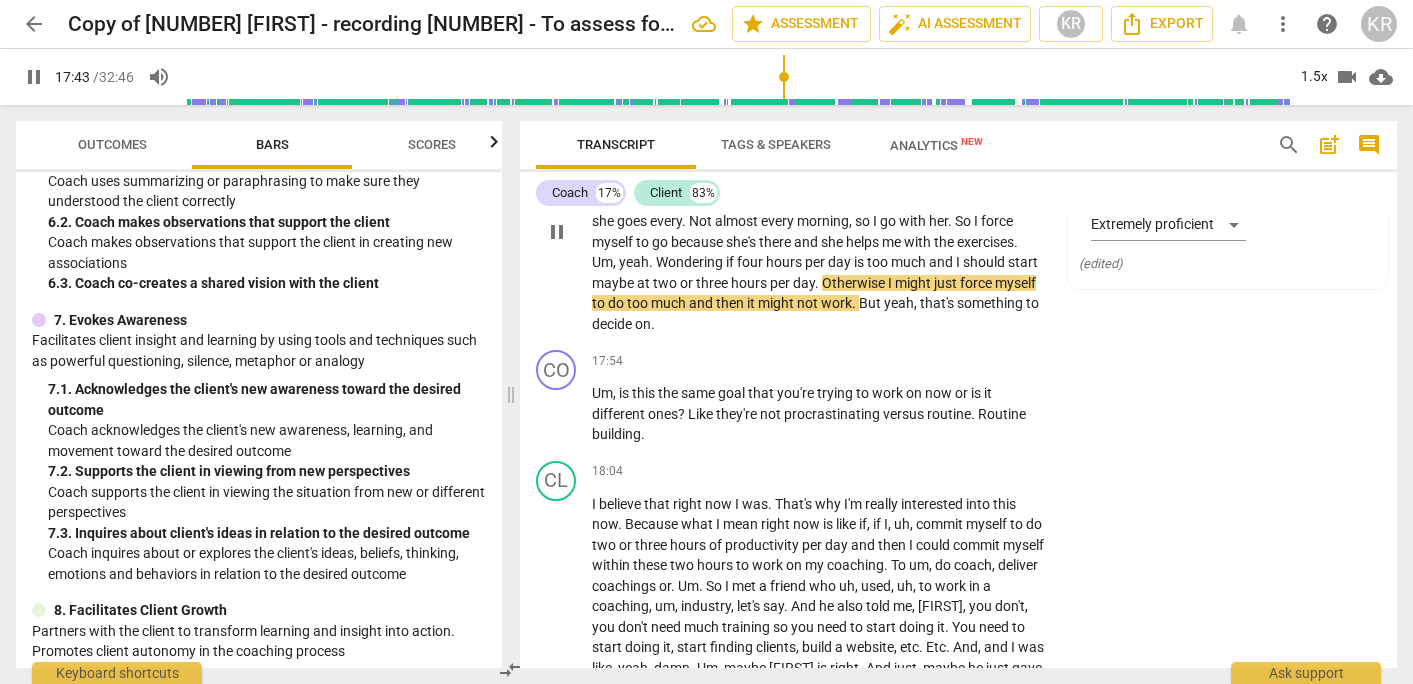 scroll, scrollTop: 7934, scrollLeft: 0, axis: vertical 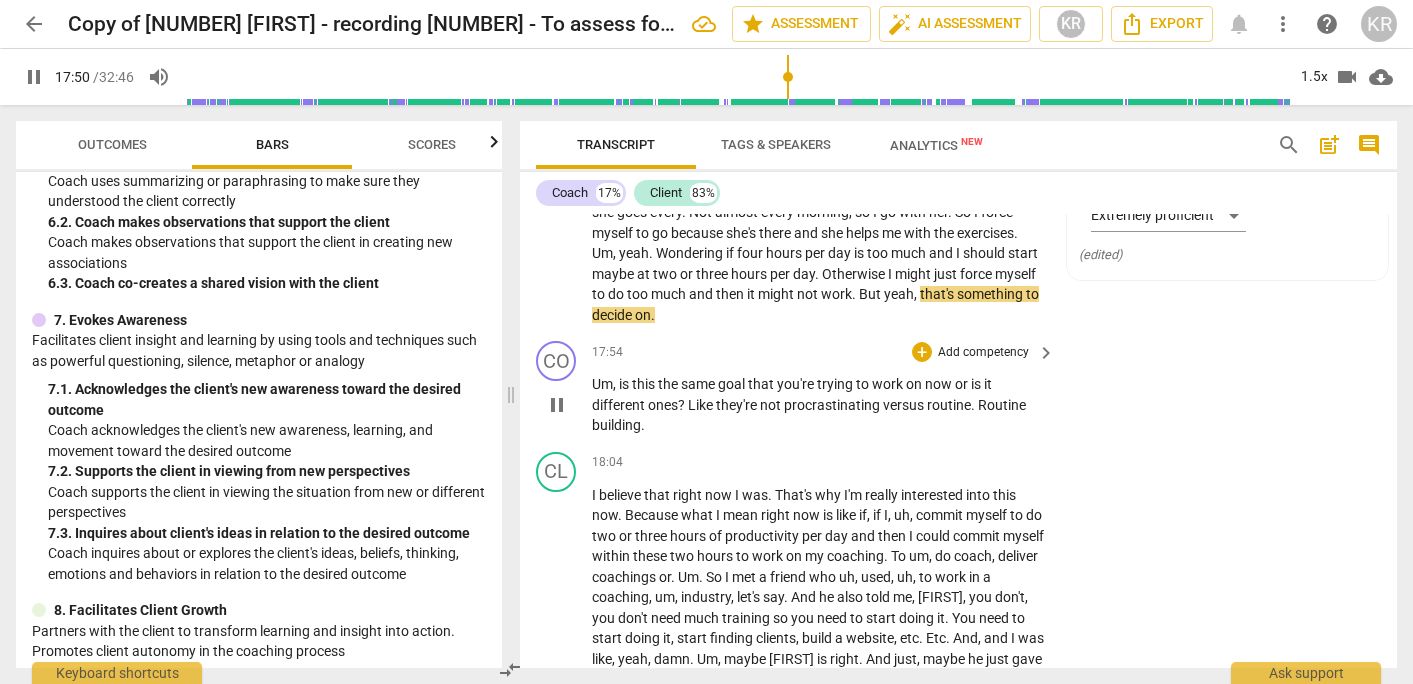 click on "pause" at bounding box center [557, 405] 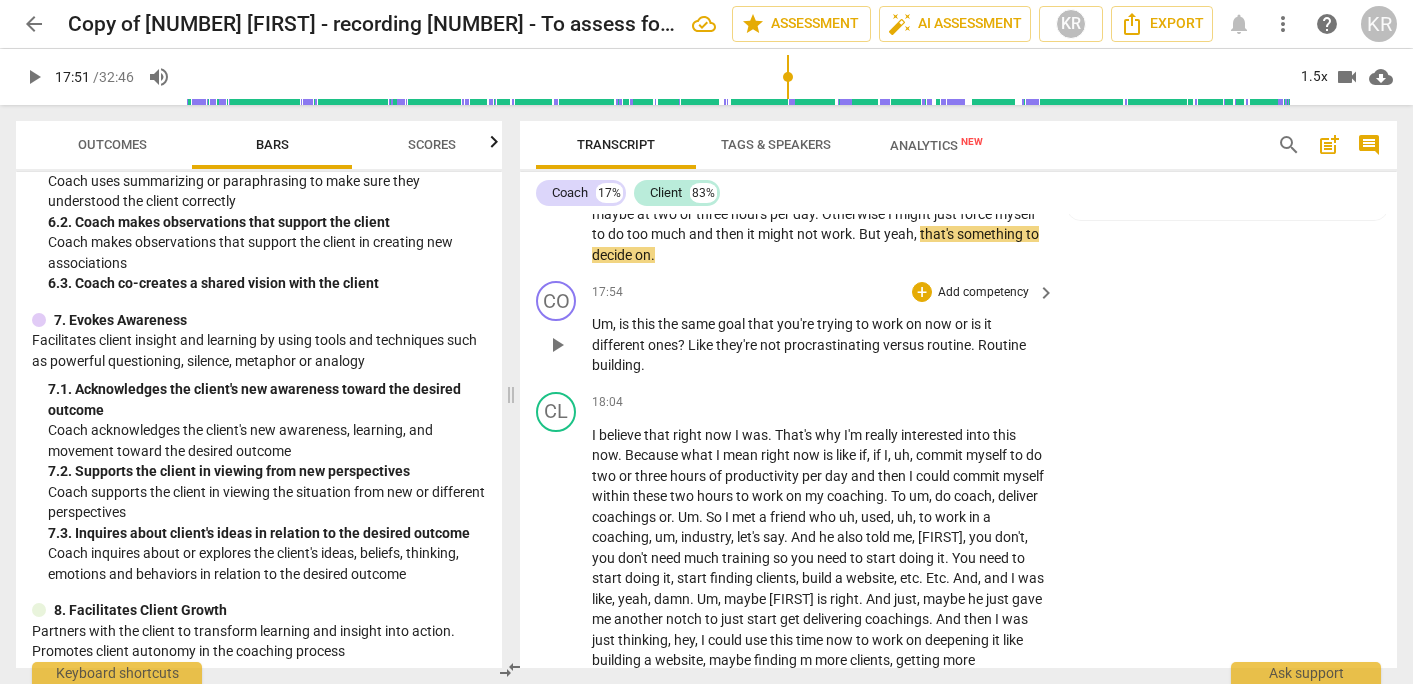 scroll, scrollTop: 8002, scrollLeft: 0, axis: vertical 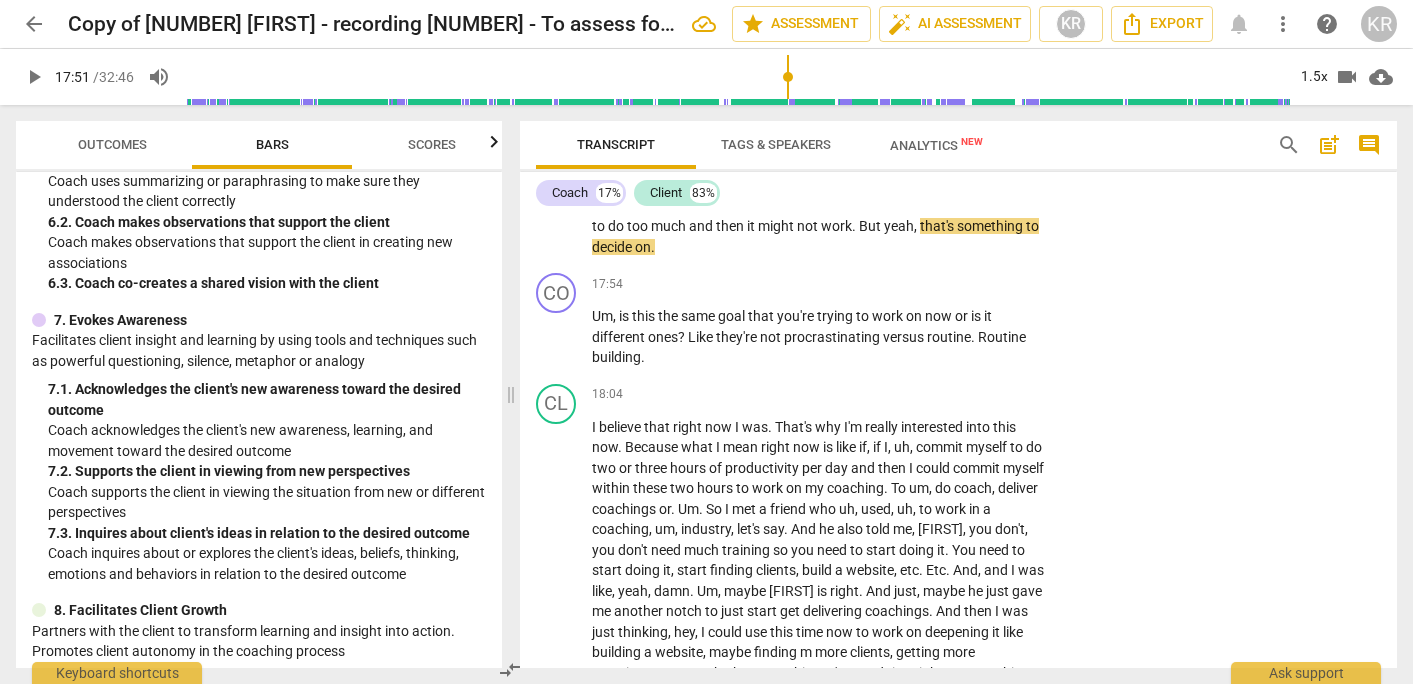 click on "play_arrow" at bounding box center (34, 77) 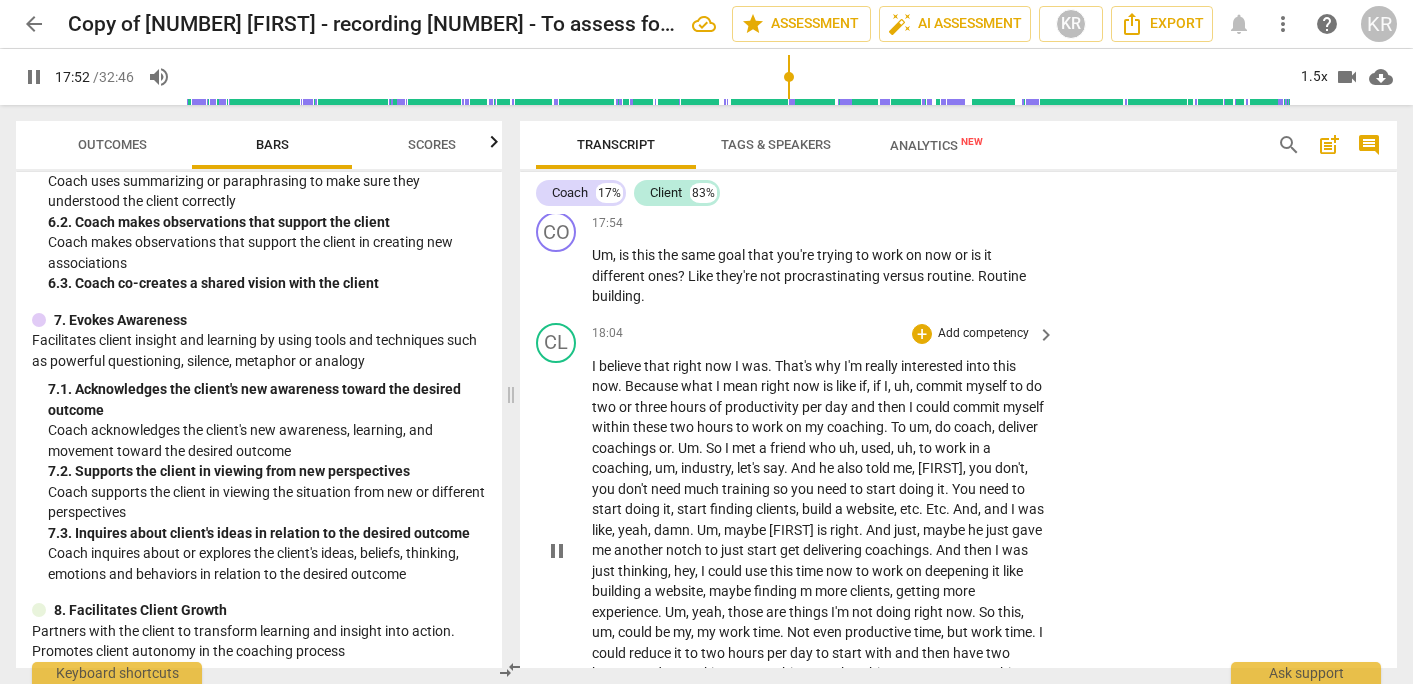 scroll, scrollTop: 8067, scrollLeft: 0, axis: vertical 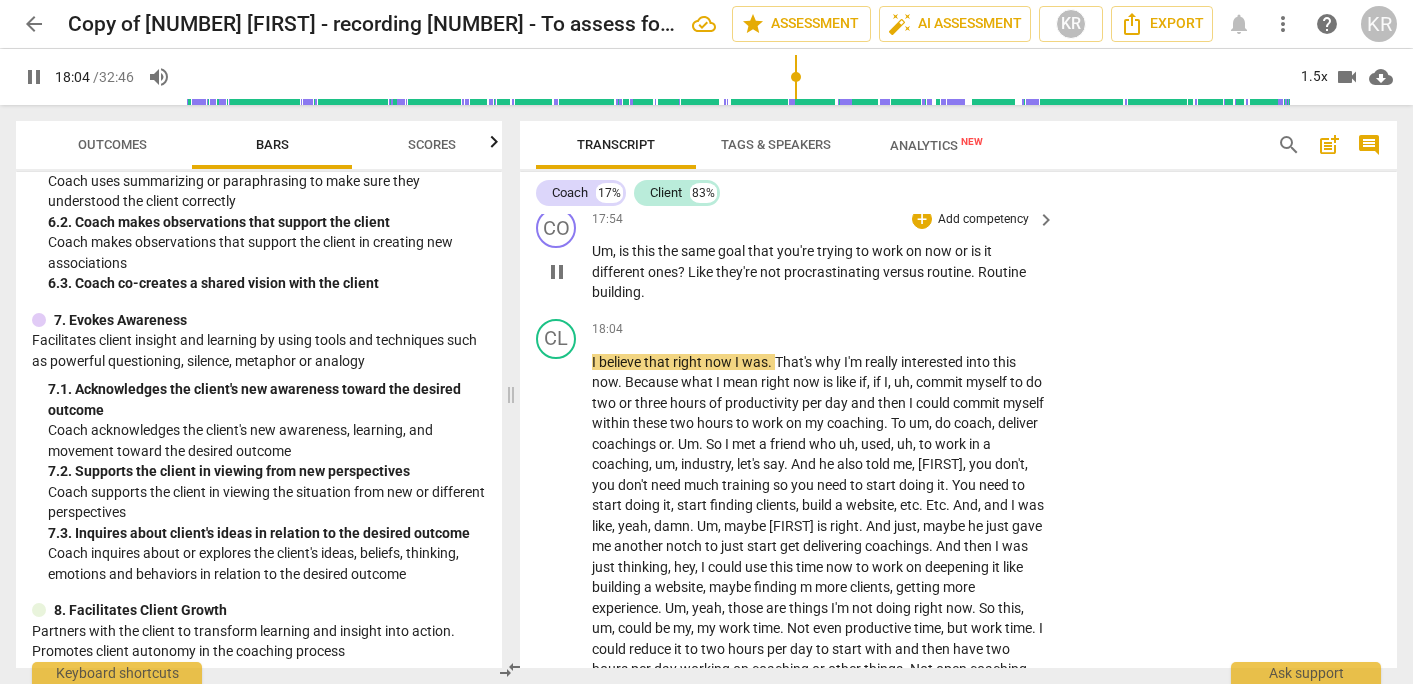 click on "pause" at bounding box center [557, 272] 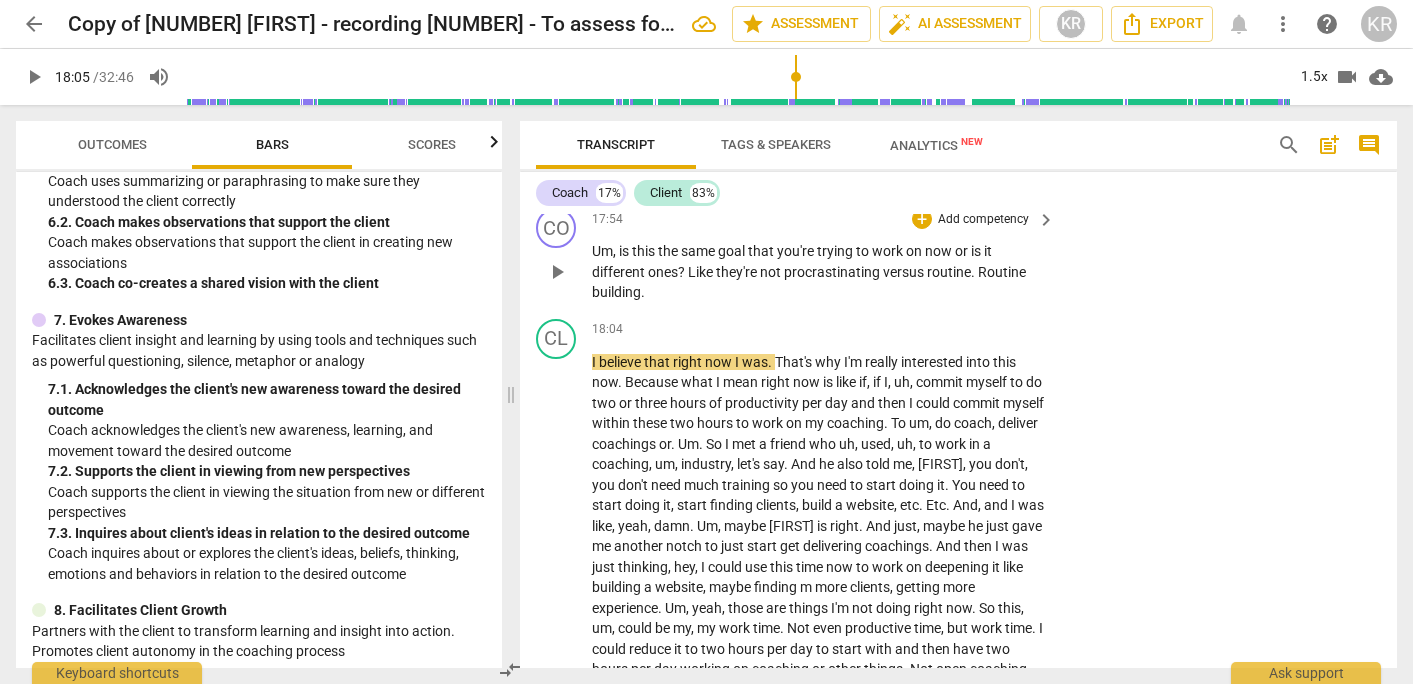 click on "." at bounding box center [974, 272] 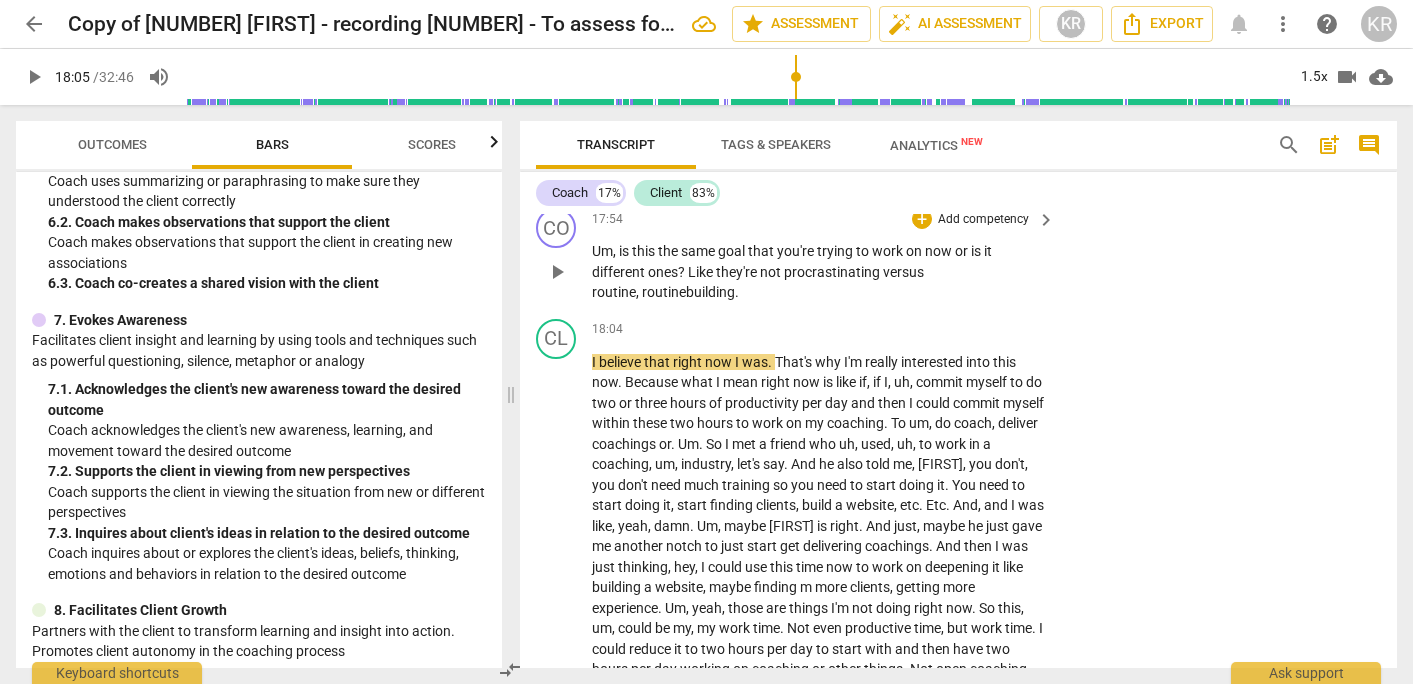click on "keyboard_arrow_right" at bounding box center (1046, 220) 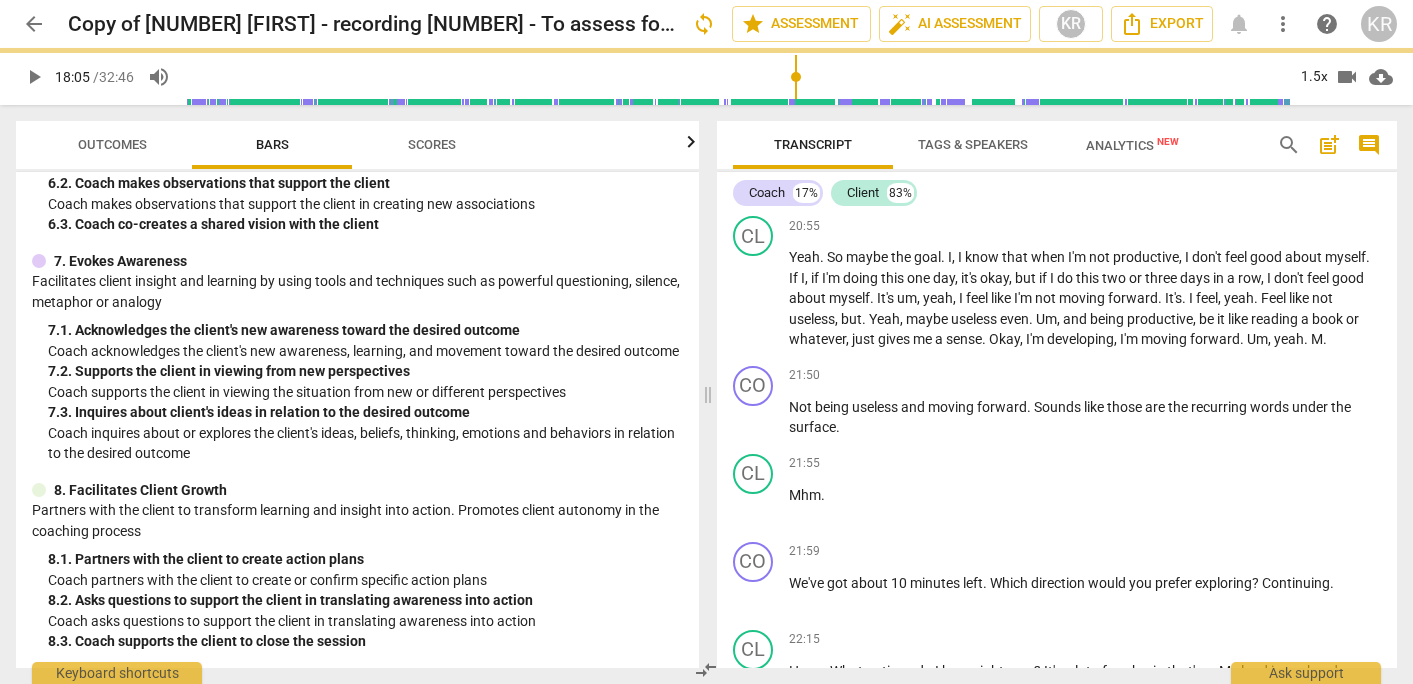 scroll, scrollTop: 7090, scrollLeft: 0, axis: vertical 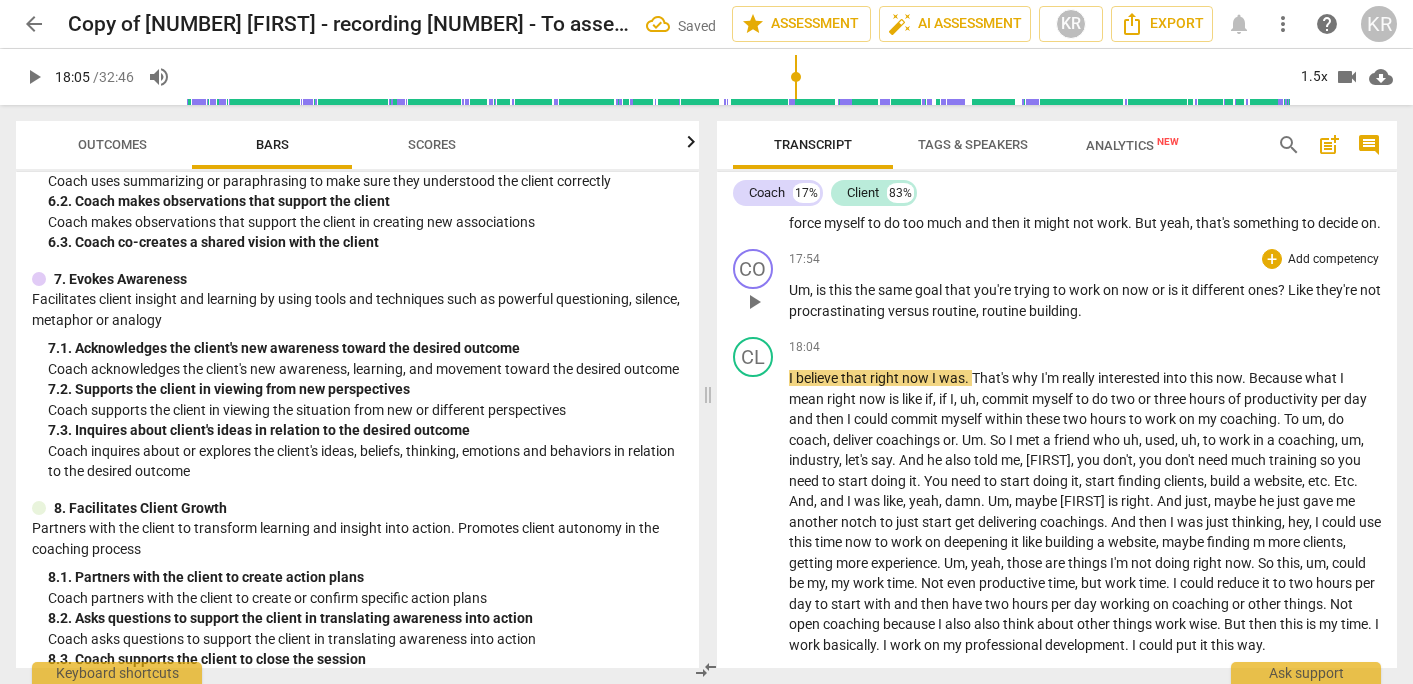 click on "Add competency" at bounding box center (1333, 260) 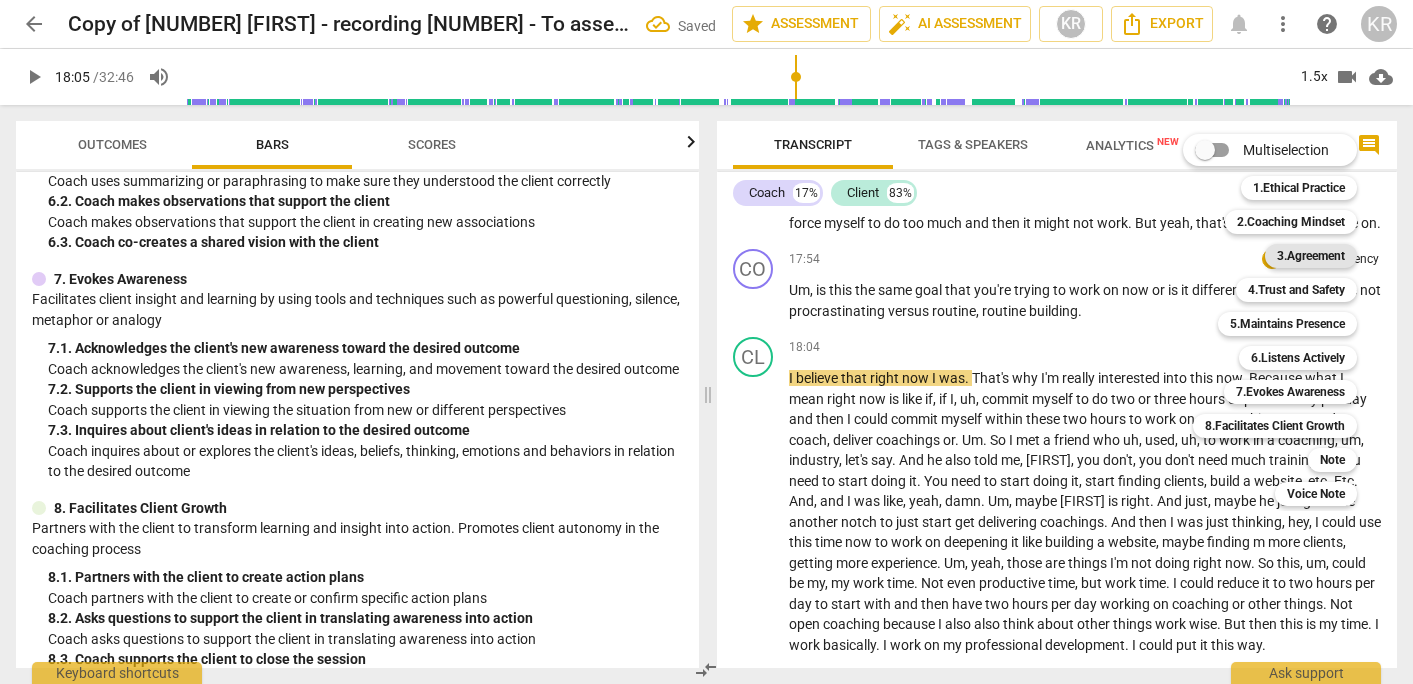 click on "3.Agreement" at bounding box center (1311, 256) 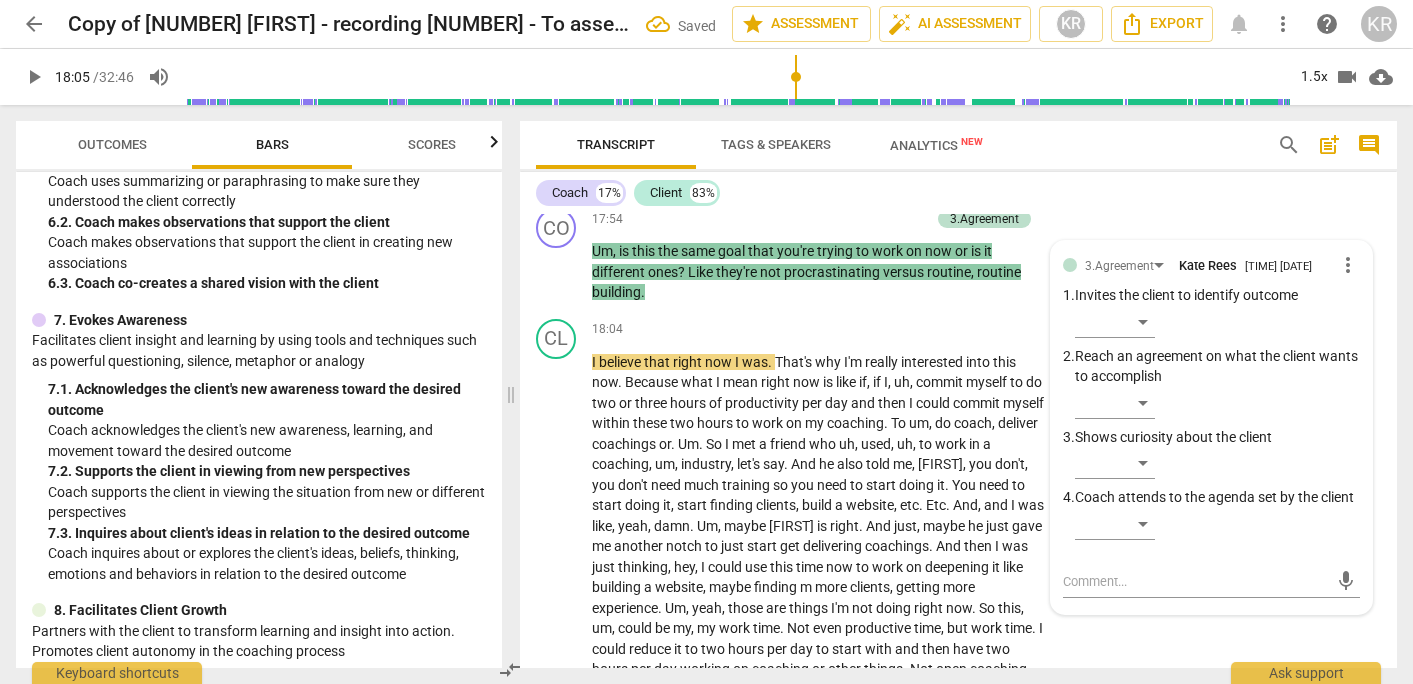 scroll, scrollTop: 8350, scrollLeft: 0, axis: vertical 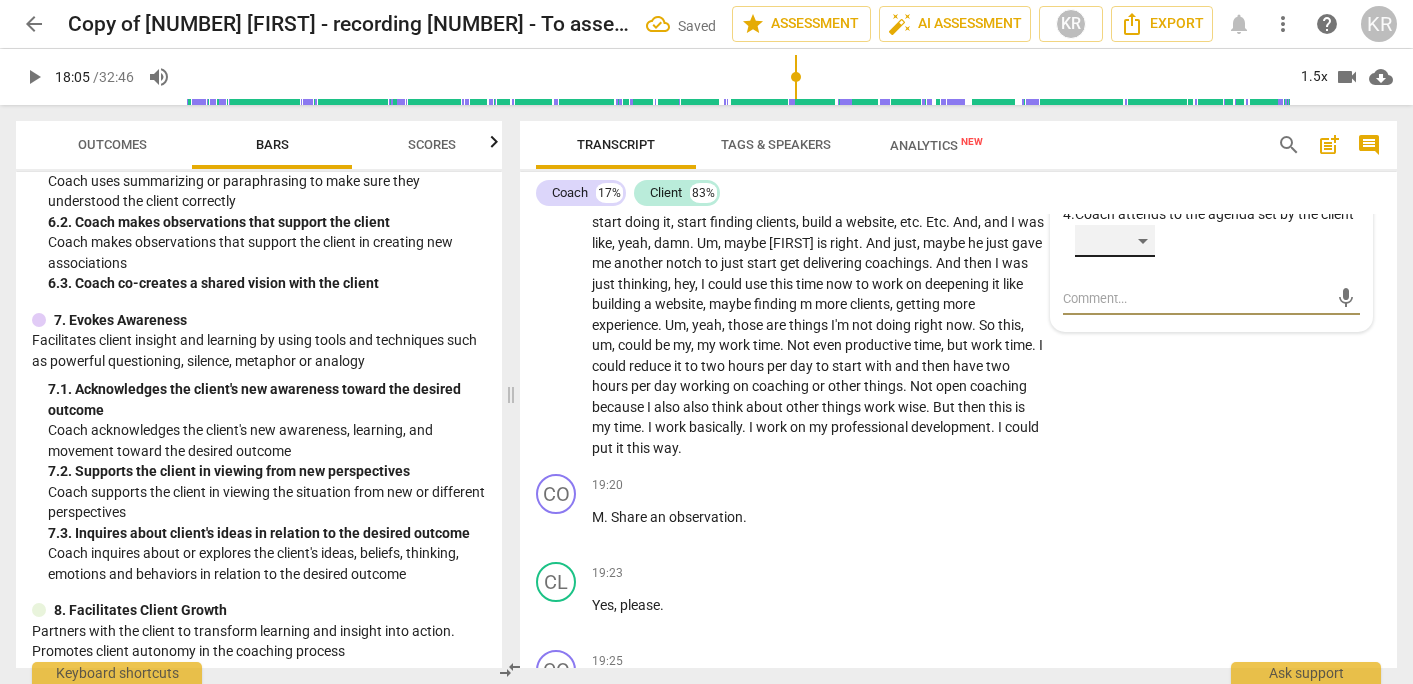 click on "​" at bounding box center (1115, 241) 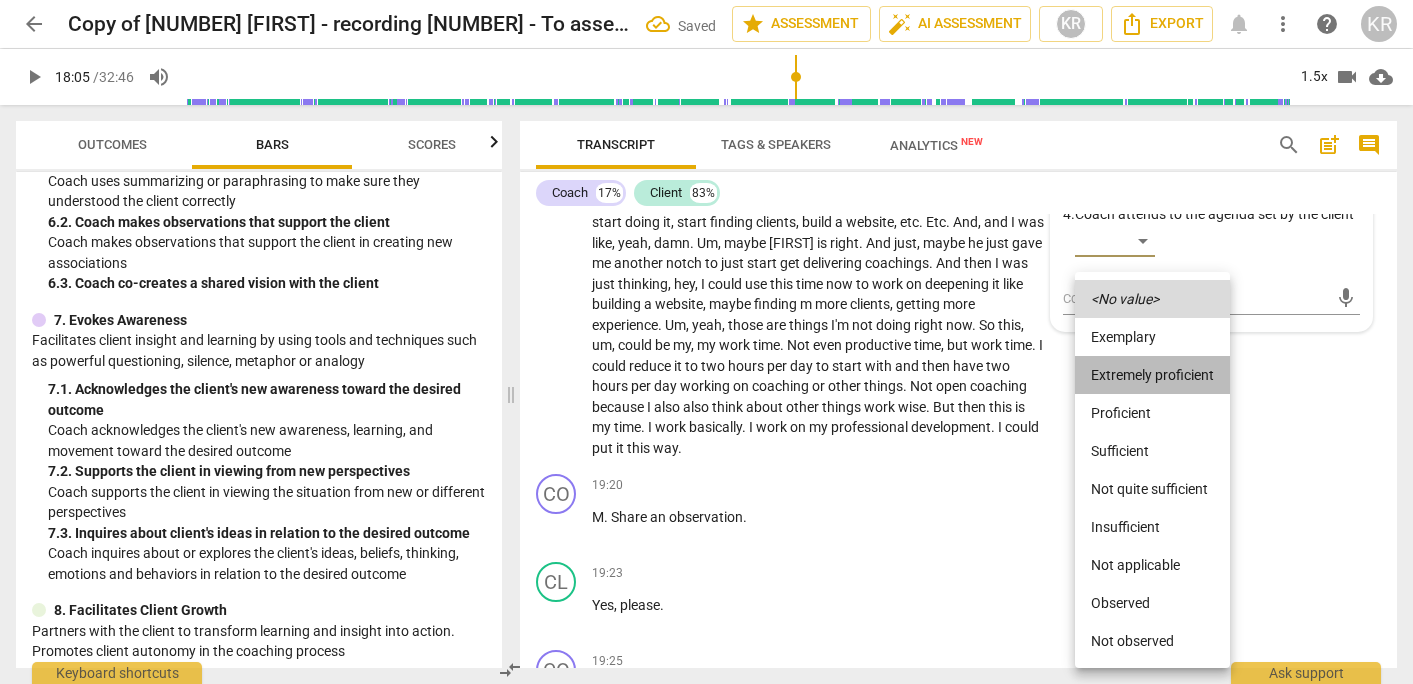 click on "Extremely proficient" at bounding box center [1152, 375] 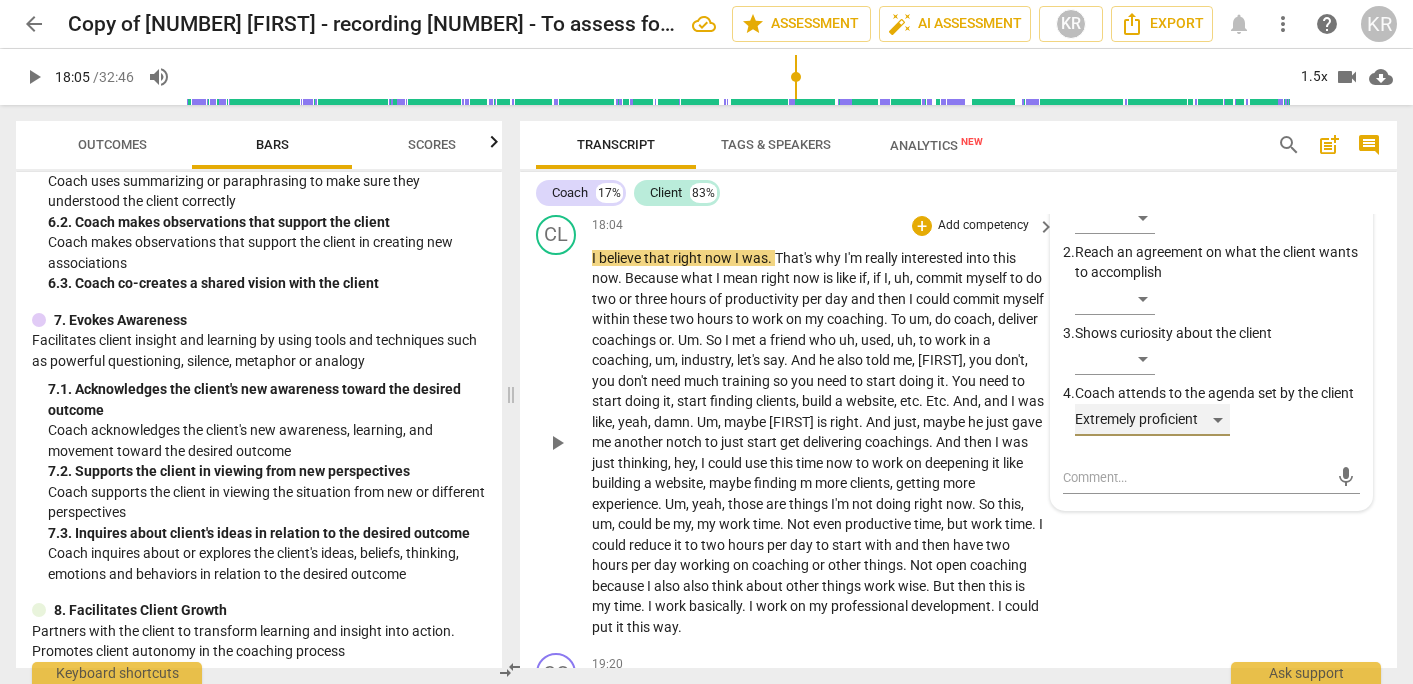 scroll, scrollTop: 8130, scrollLeft: 0, axis: vertical 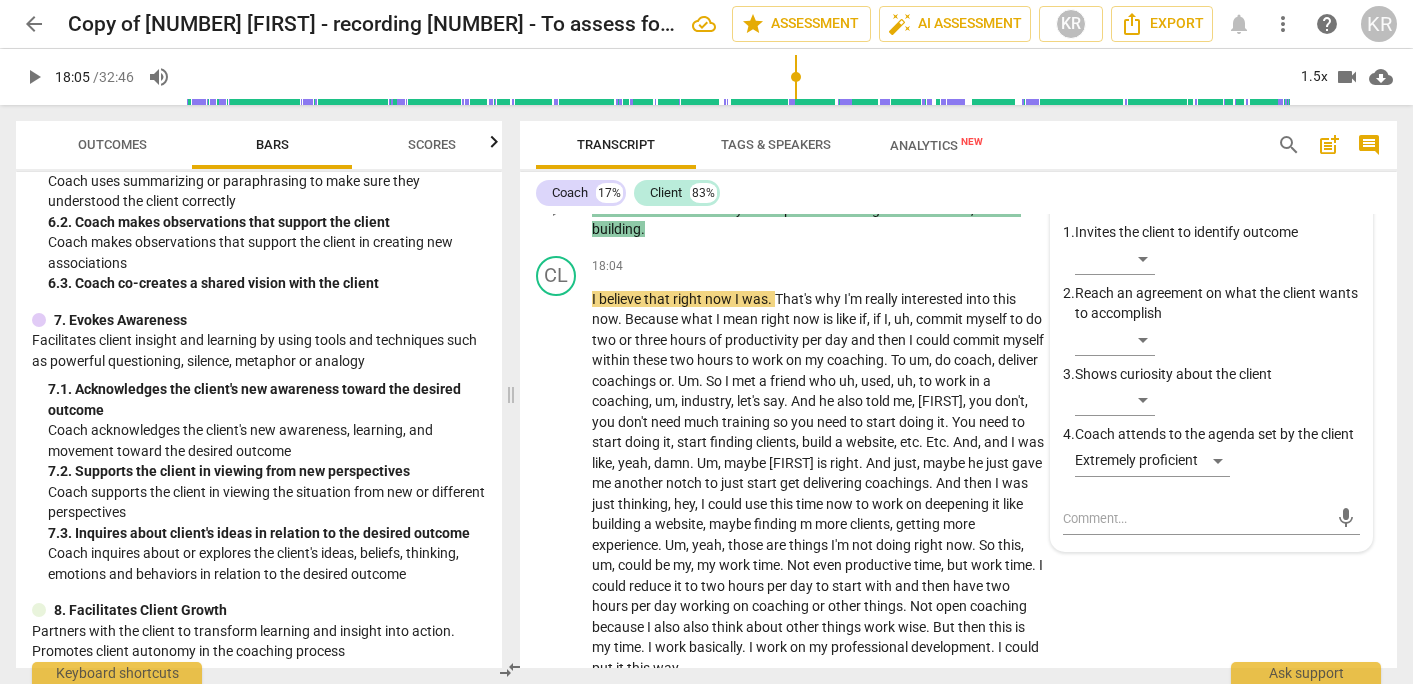 click on "Add competency" at bounding box center (882, 157) 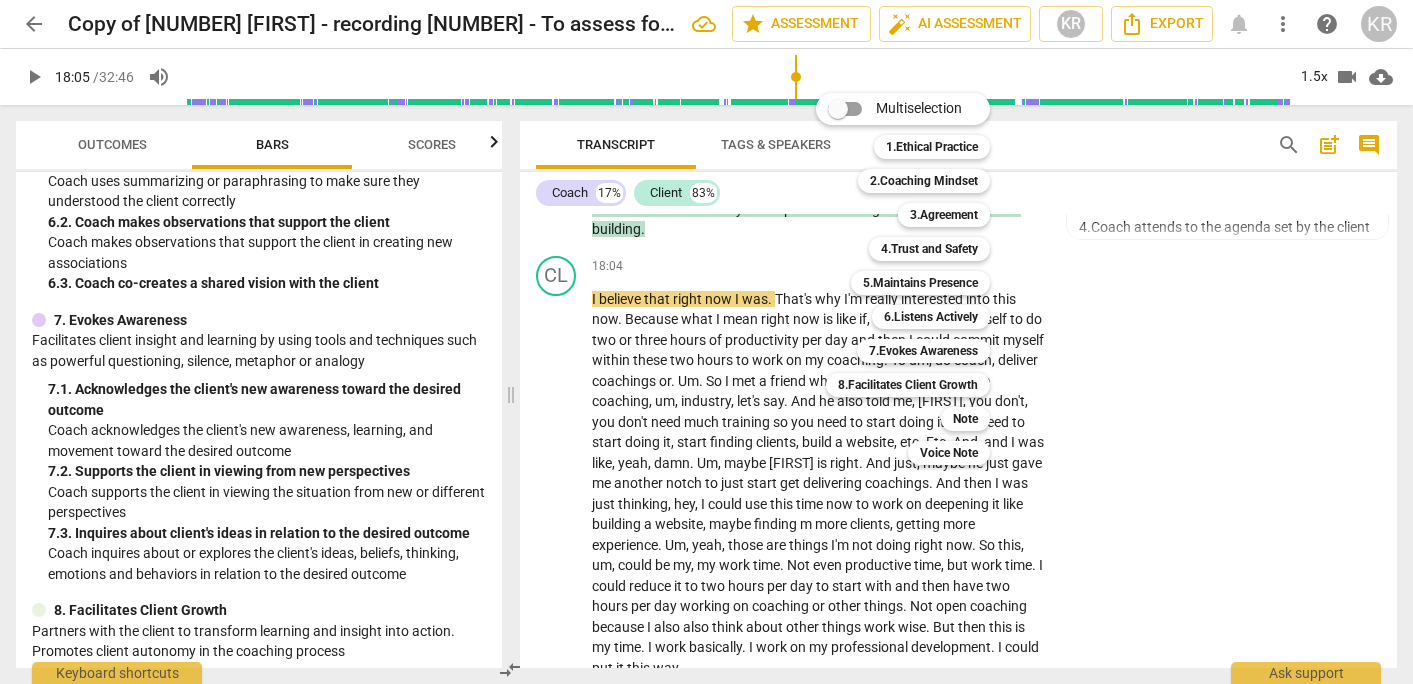 click at bounding box center [706, 342] 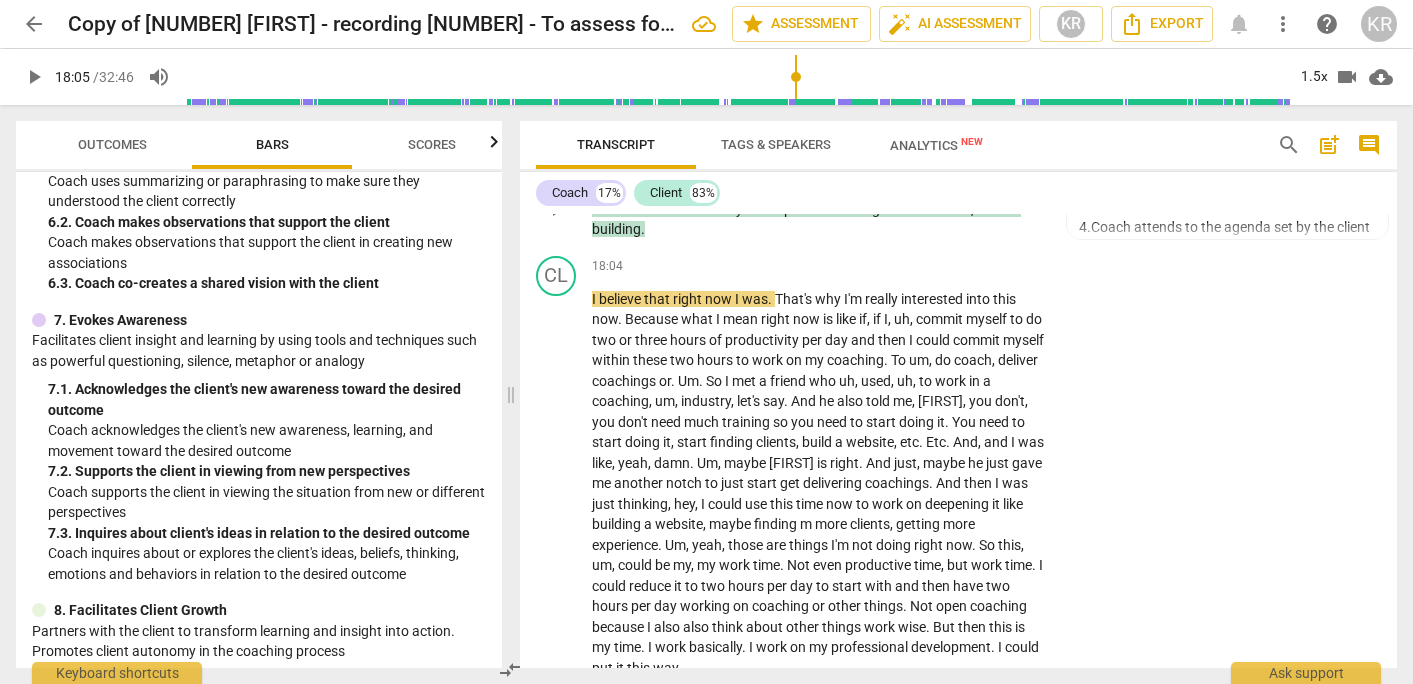 click on "Add competency" at bounding box center [882, 157] 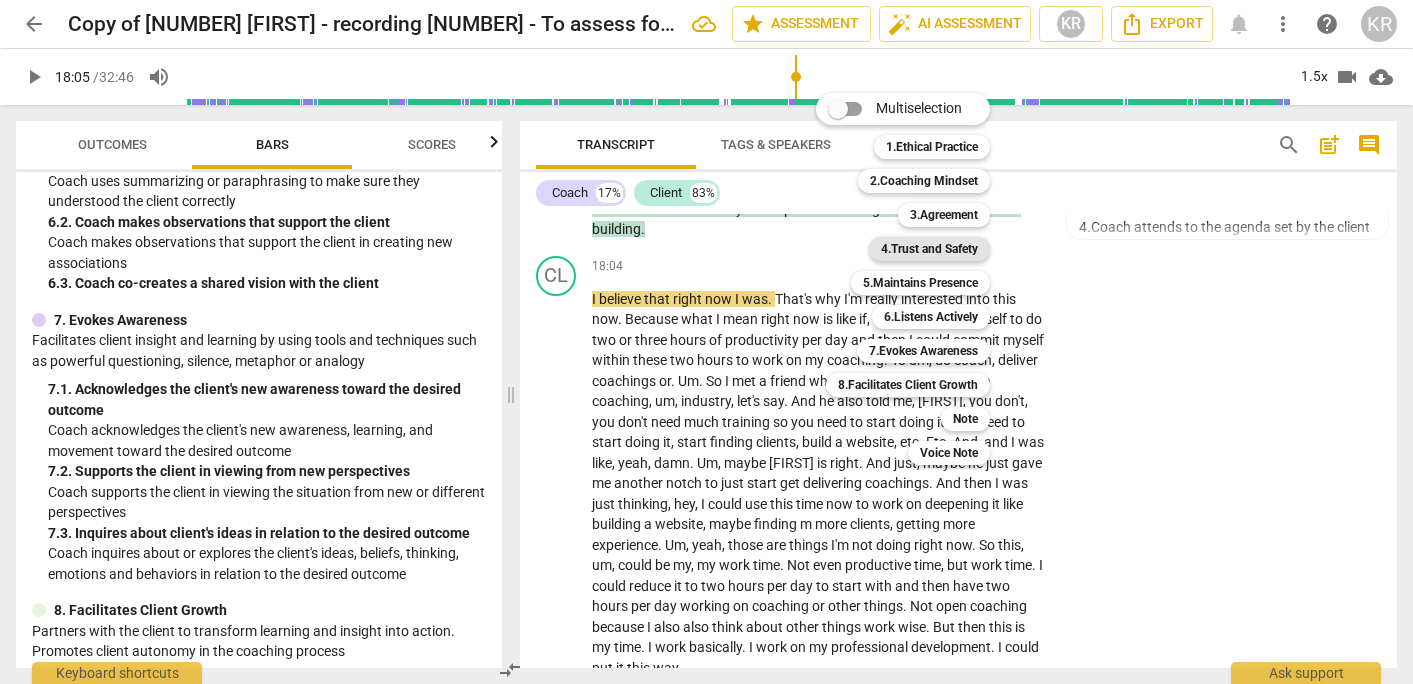 click on "4.Trust and Safety" at bounding box center [929, 249] 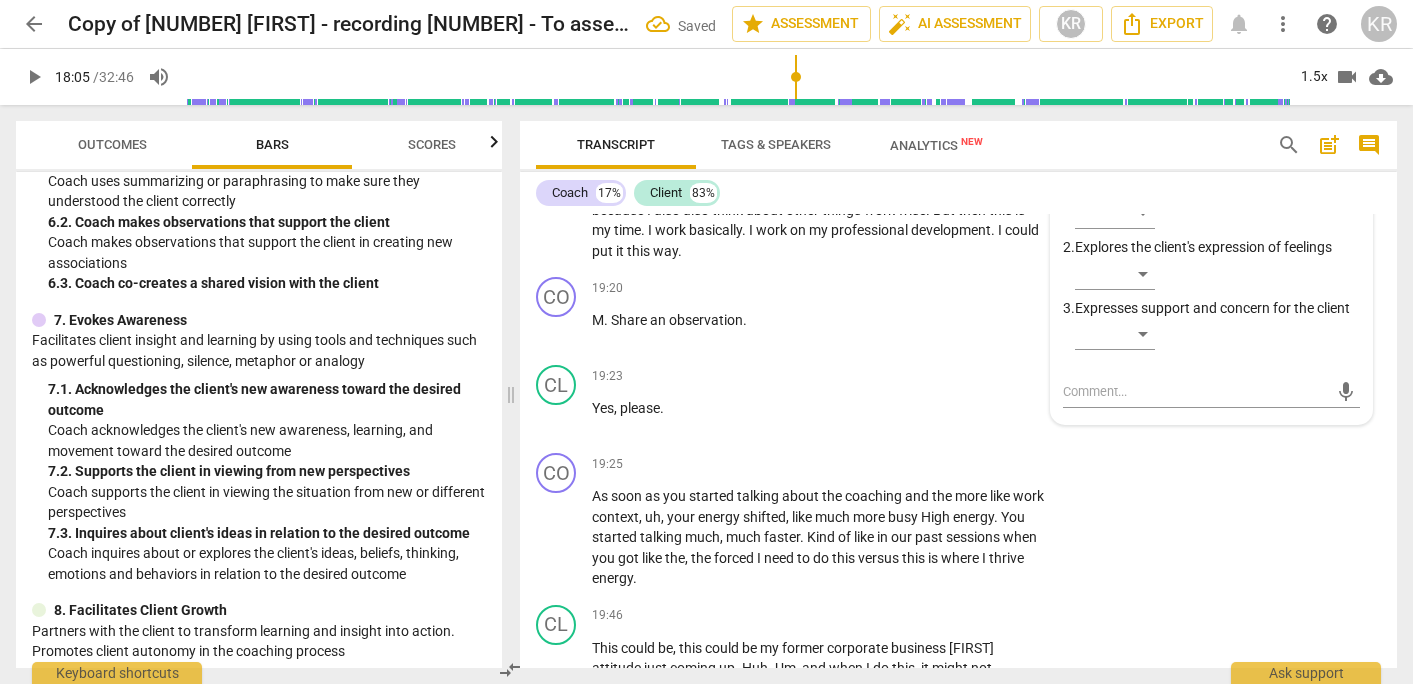 scroll, scrollTop: 8548, scrollLeft: 0, axis: vertical 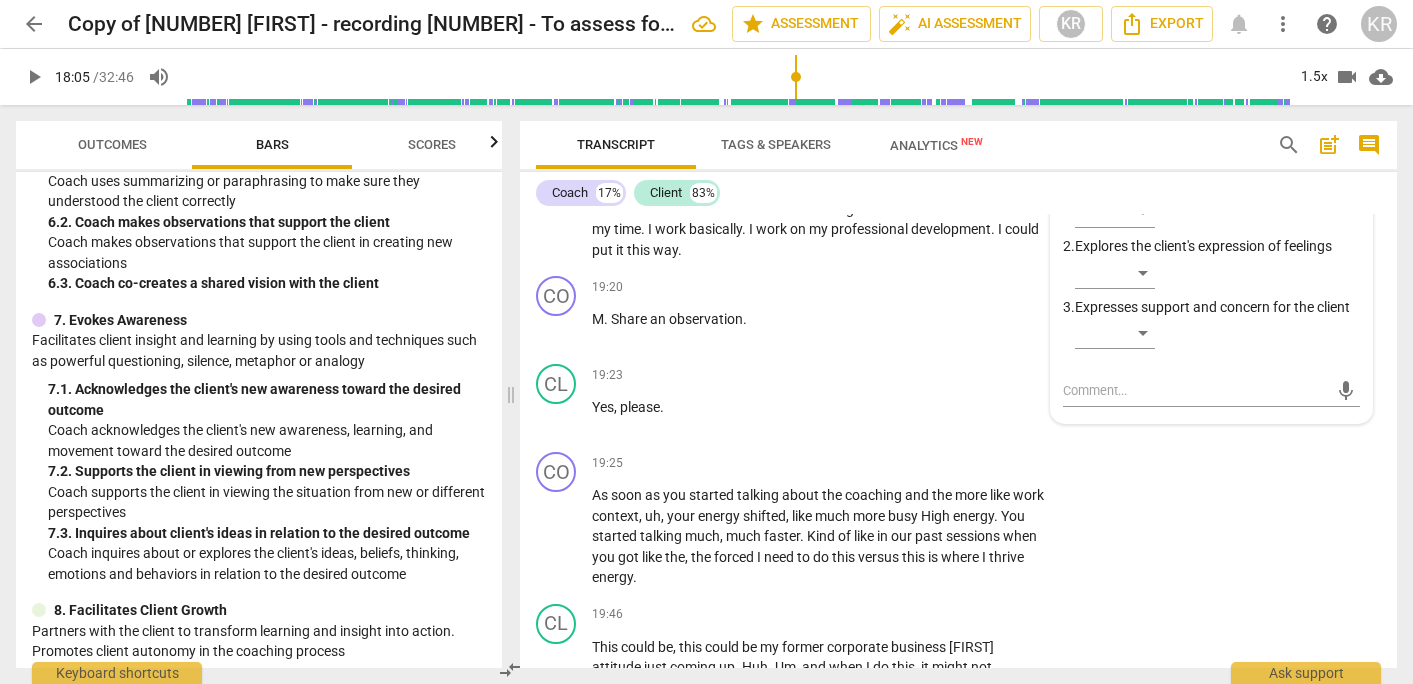 click on "4.Trust and Safety" at bounding box center (1134, 147) 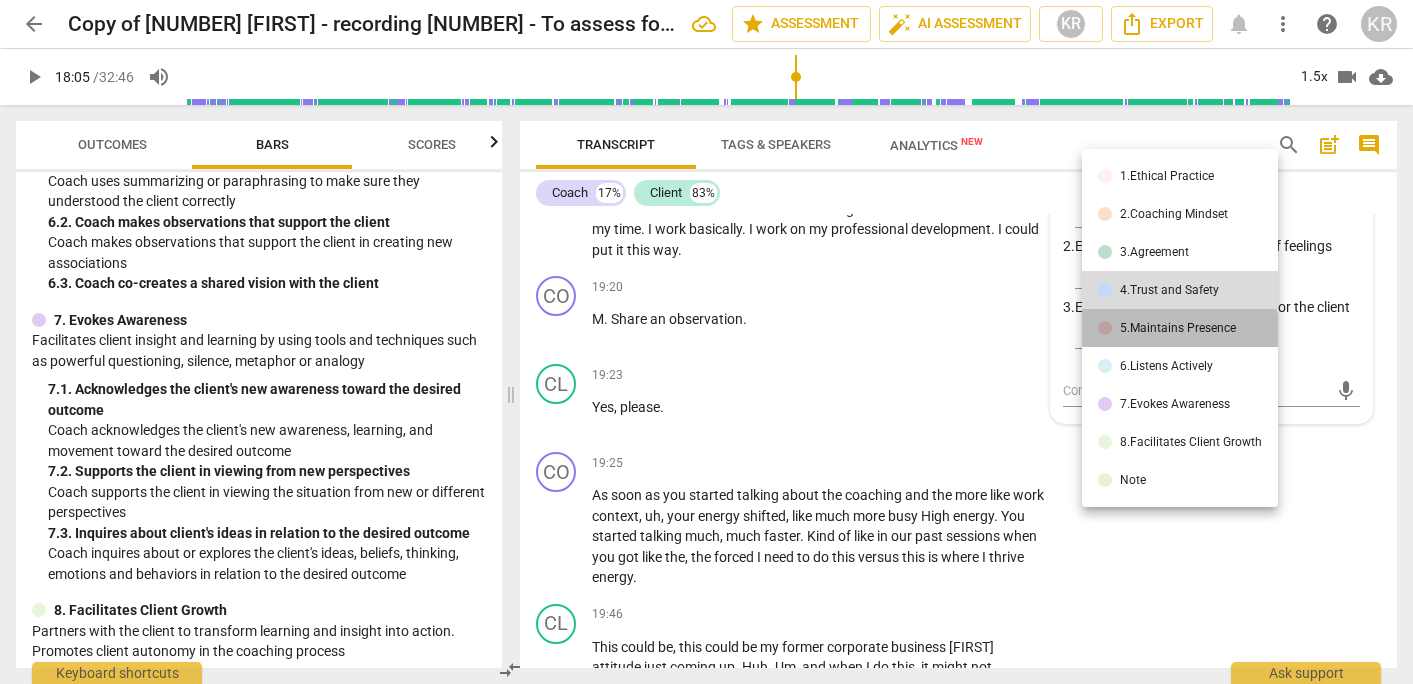 click on "5.Maintains Presence" at bounding box center (1178, 328) 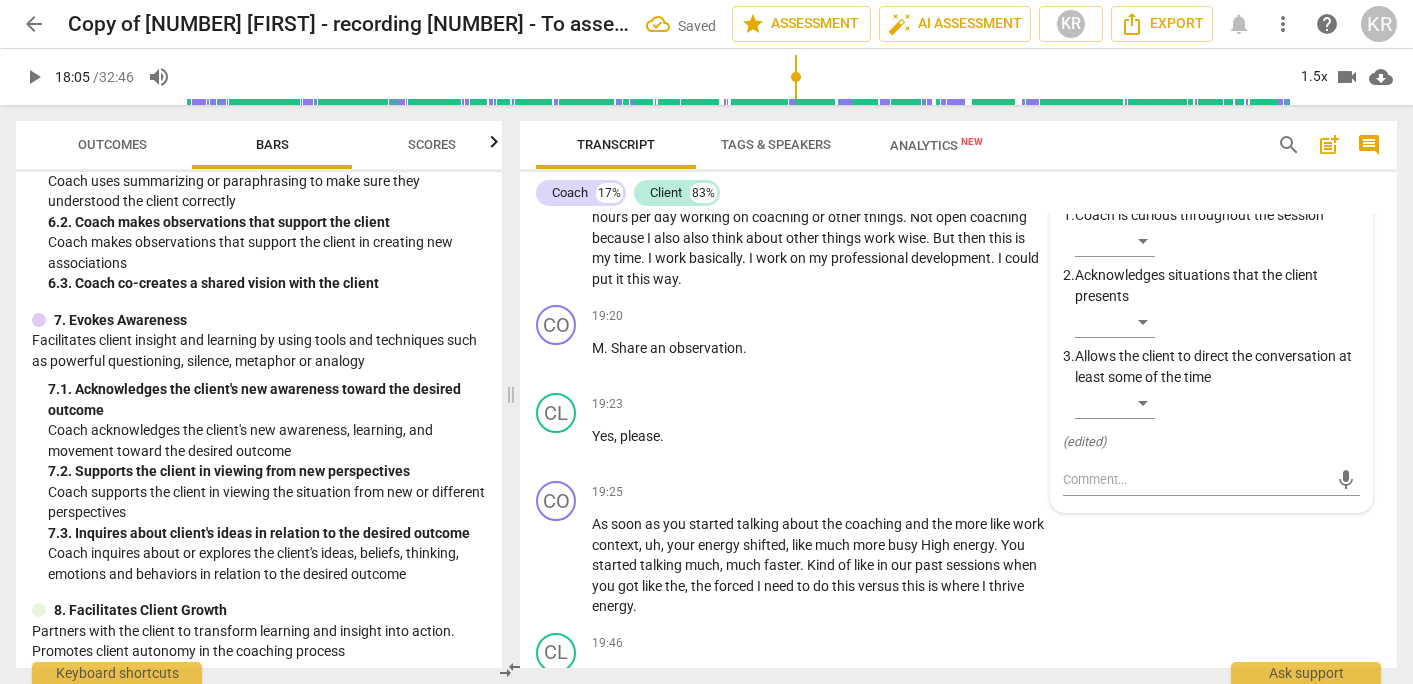 scroll, scrollTop: 8577, scrollLeft: 0, axis: vertical 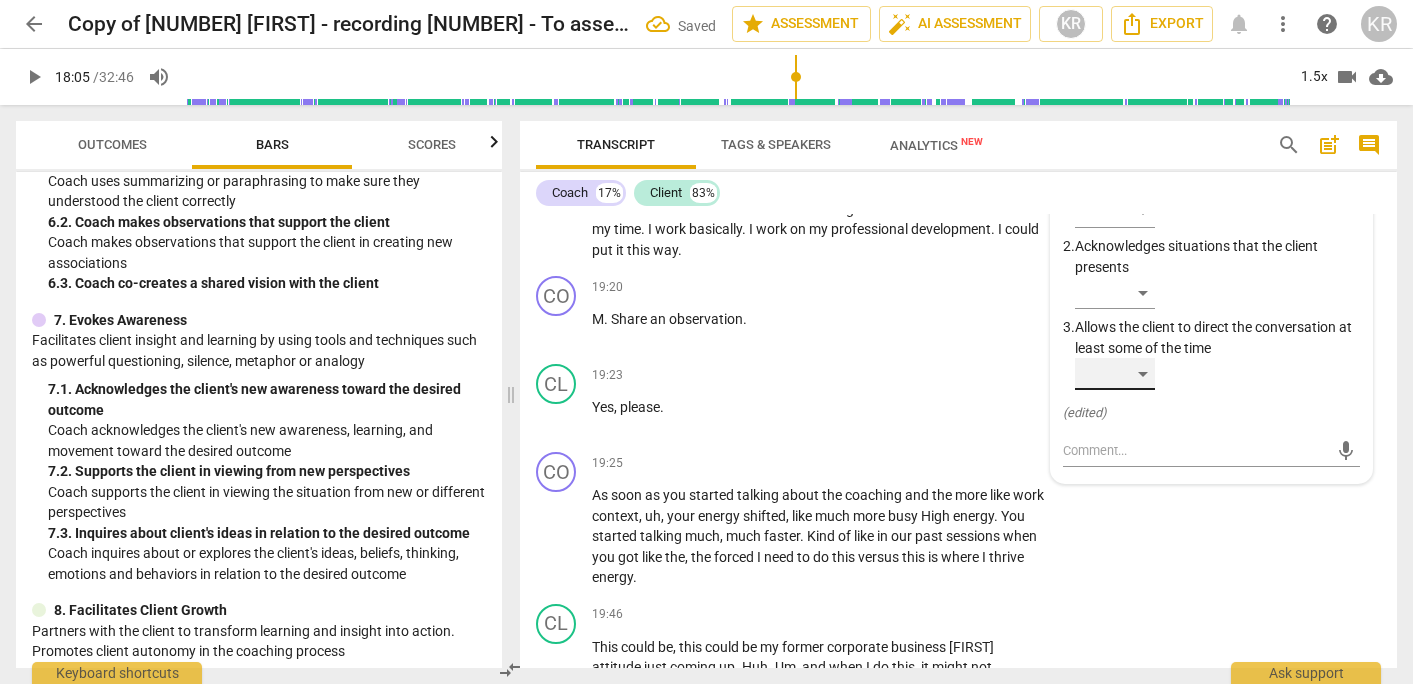 click on "​" at bounding box center [1115, 374] 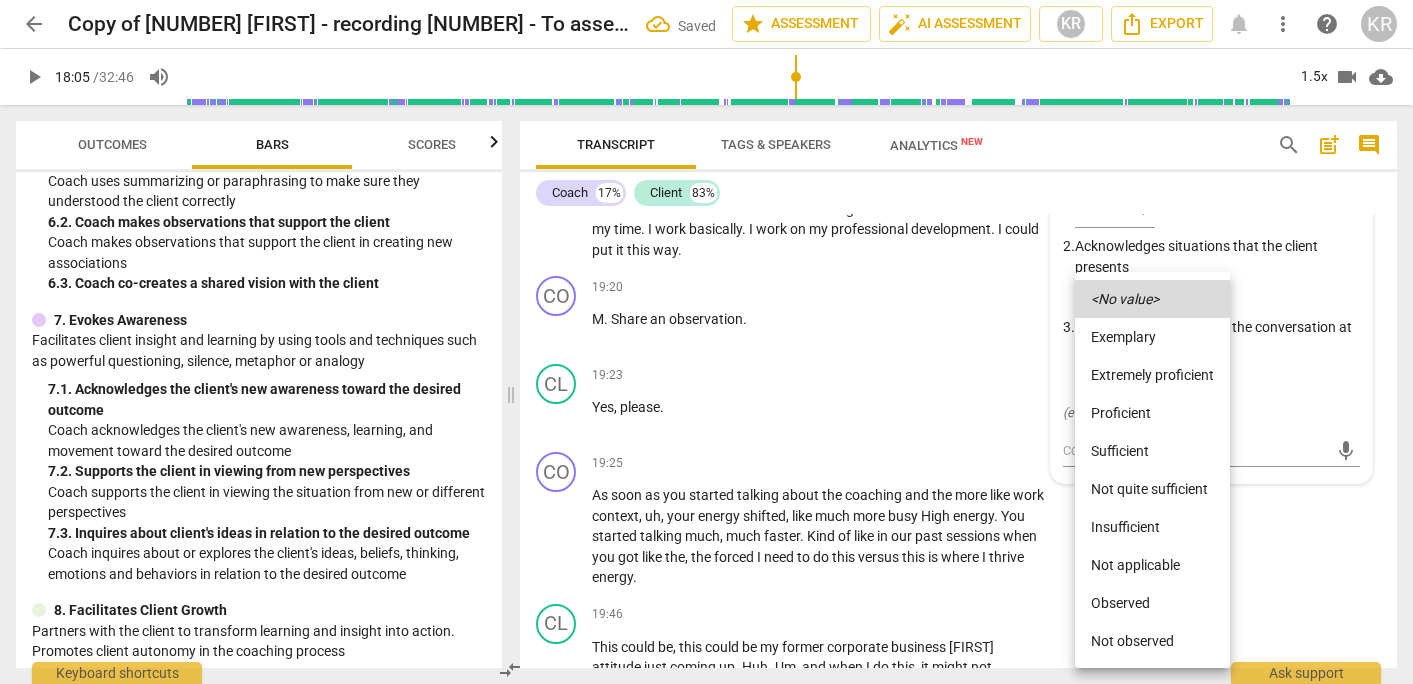 click on "Extremely proficient" at bounding box center (1152, 375) 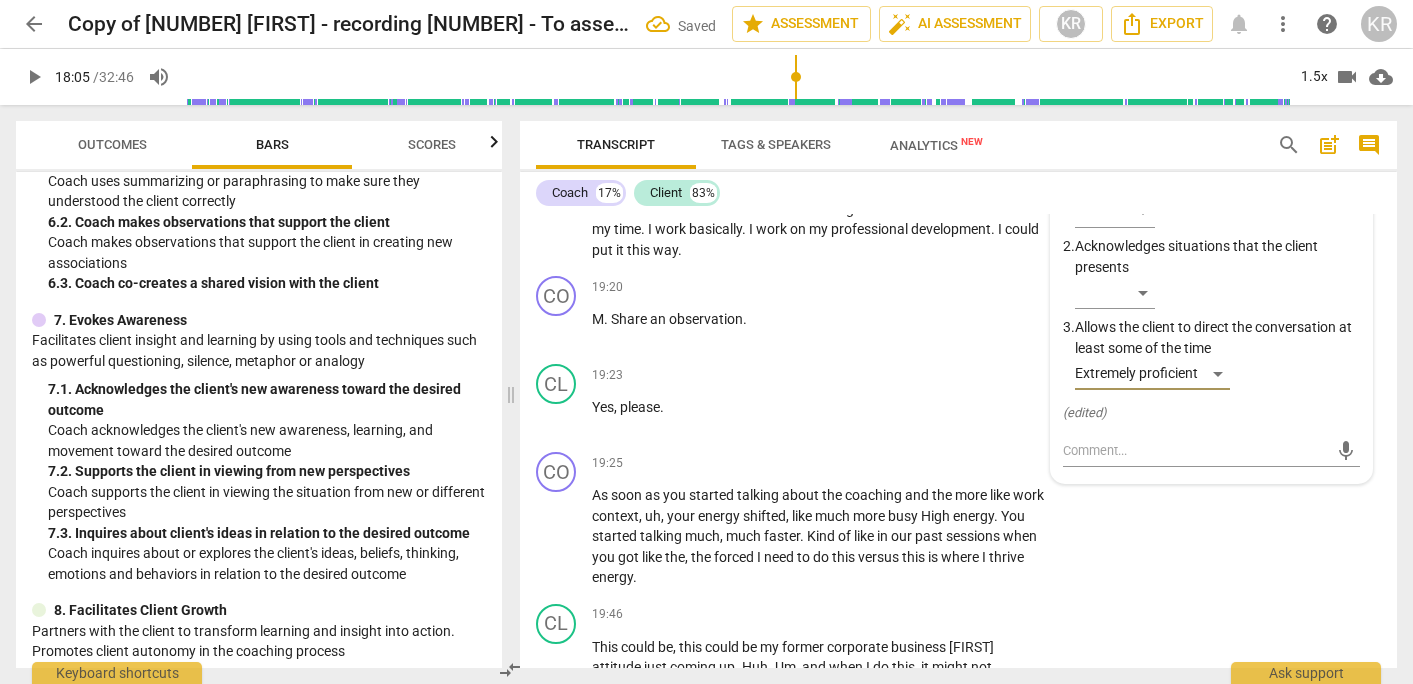 click on "I   believe   that   right   now   I   was .   That's   why   I'm   really   interested   into   this   now .   Because   what   I   mean   right   now   is   like   if ,   if   I ,   uh ,   commit   myself   to   do   two   or   three   hours   of   productivity   per   day   and   then   I   could   commit   myself   within   these   two   hours   to   work   on   my   coaching .   To   um ,   do   coach ,   deliver   coachings   or .   Um .   So   I   met   a   friend   who   uh ,   used ,   uh ,   to   work   in   a   coaching ,   um ,   industry ,   let's   say .   And   he   also   told   me ,   [FIRST] ,   you   don't ,   you   don't   need   much   training   so   you   need   to   start   doing   it .   You   need   to   start   doing   it ,   start   finding   clients ,   build   a   website ,   etc .   Etc .   And ,   and   I   was   like ,   yeah ,   damn .   Um ,   maybe   [FIRST]   is   right .   And   just ,   maybe   he   just   gave   me   another   notch   to   just   start   get   delivering" at bounding box center [818, 66] 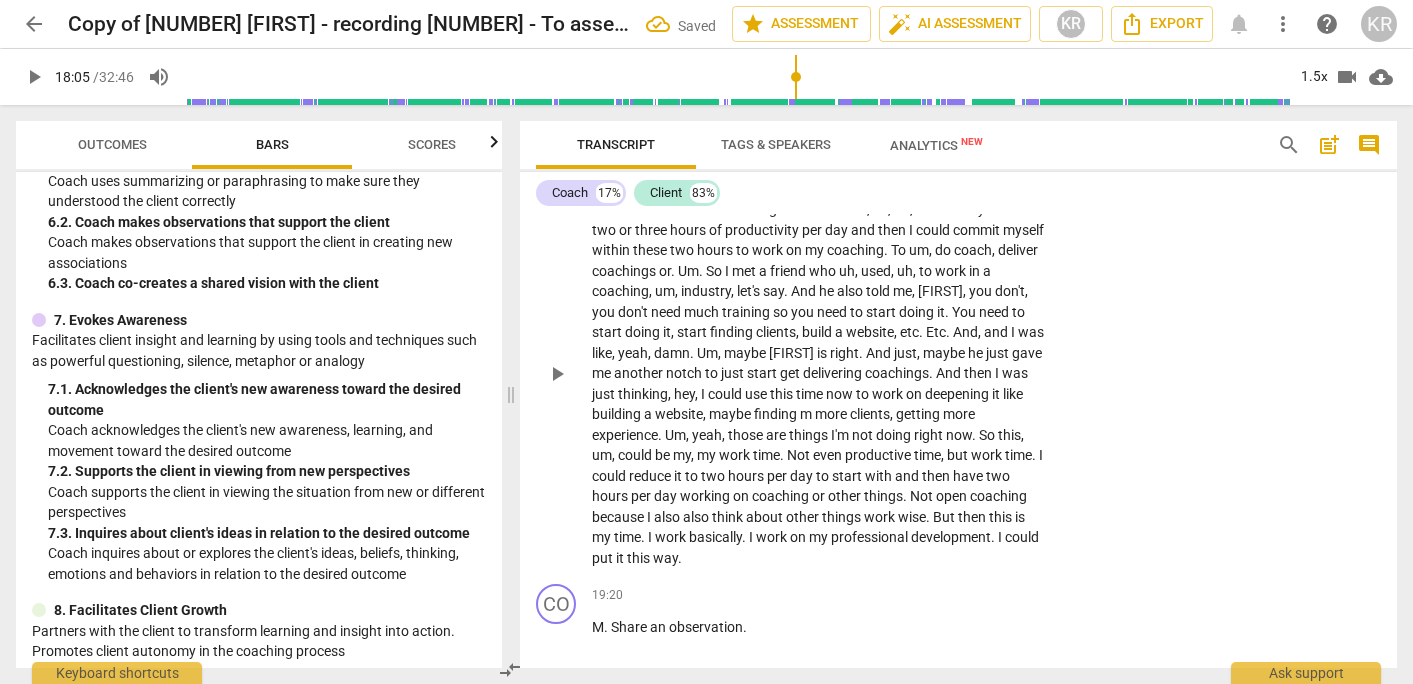 scroll, scrollTop: 8207, scrollLeft: 0, axis: vertical 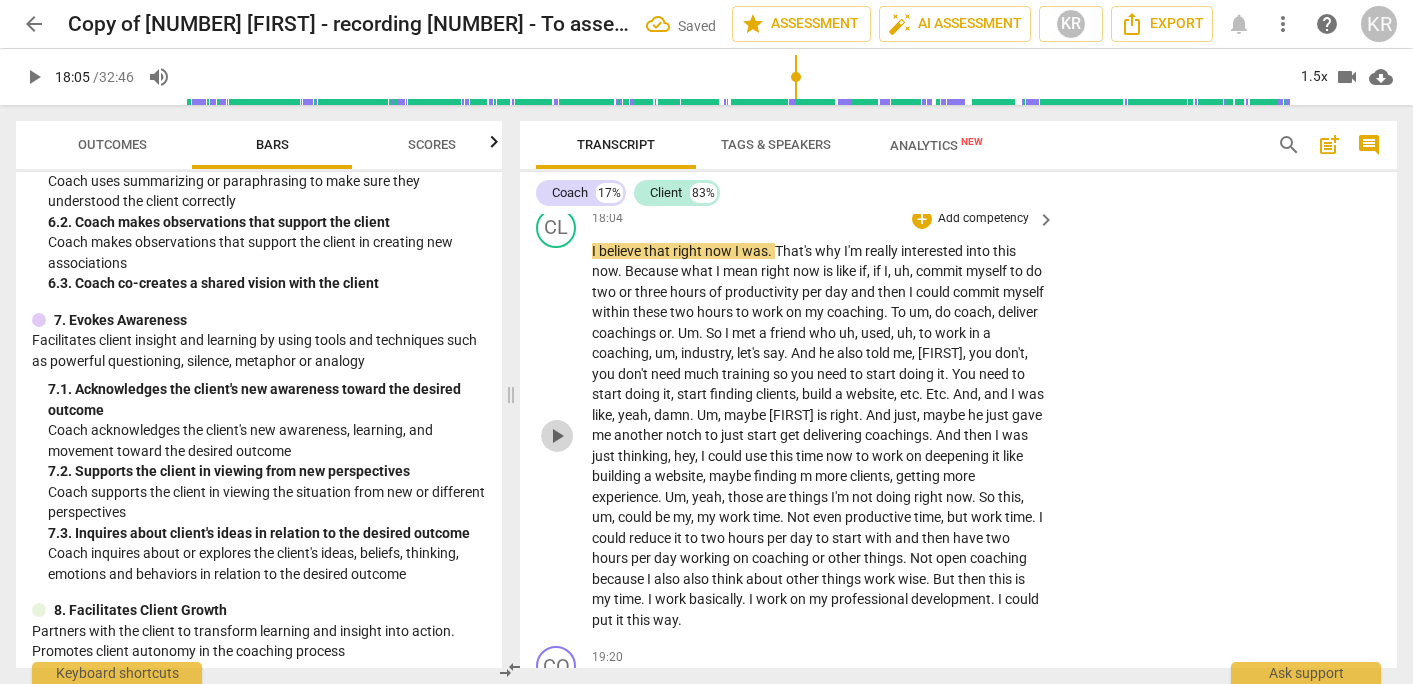 click on "play_arrow" at bounding box center [557, 436] 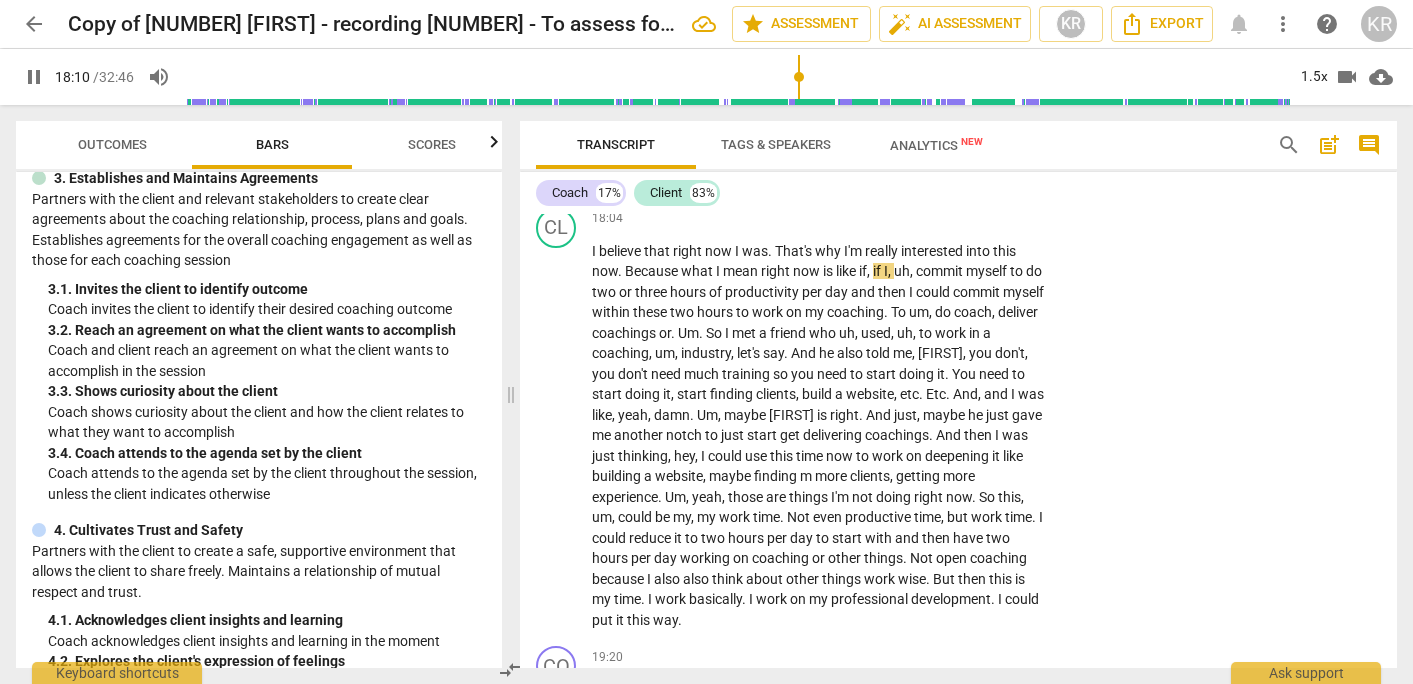 scroll, scrollTop: 272, scrollLeft: 0, axis: vertical 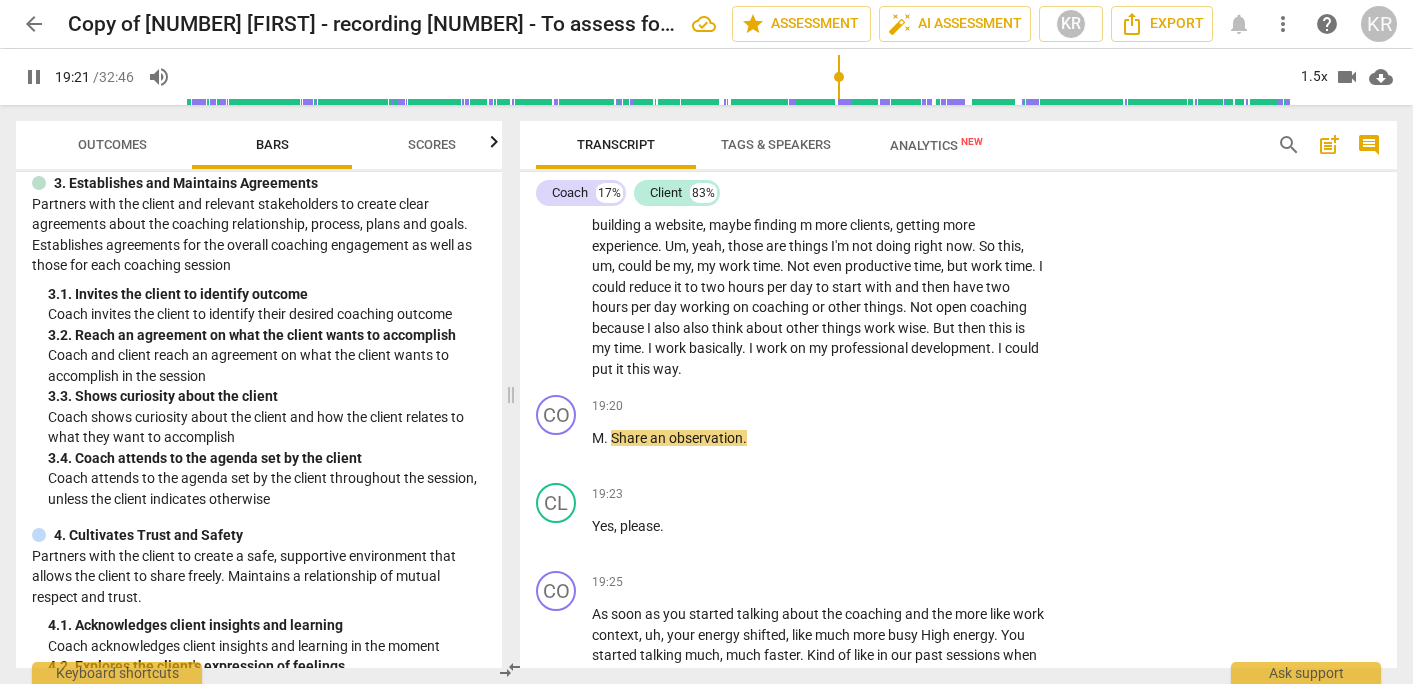 click on "pause" at bounding box center [34, 77] 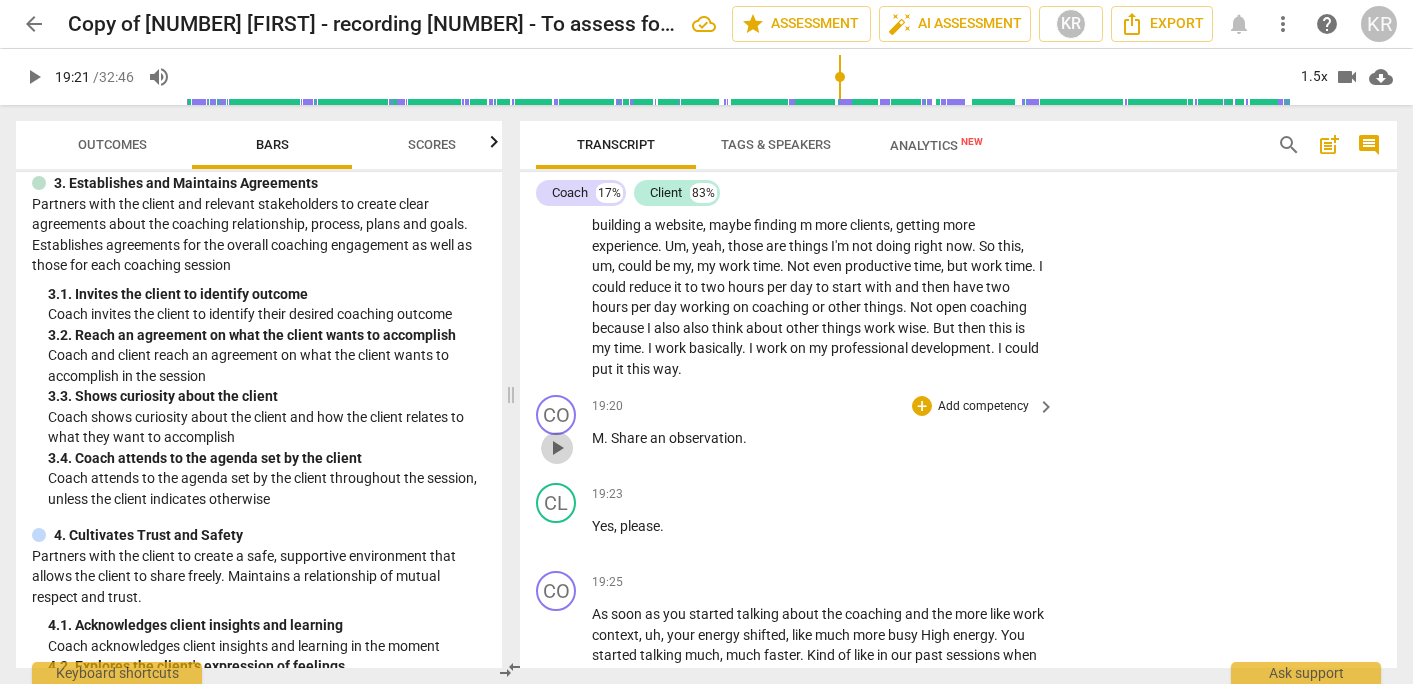 click on "play_arrow" at bounding box center (557, 448) 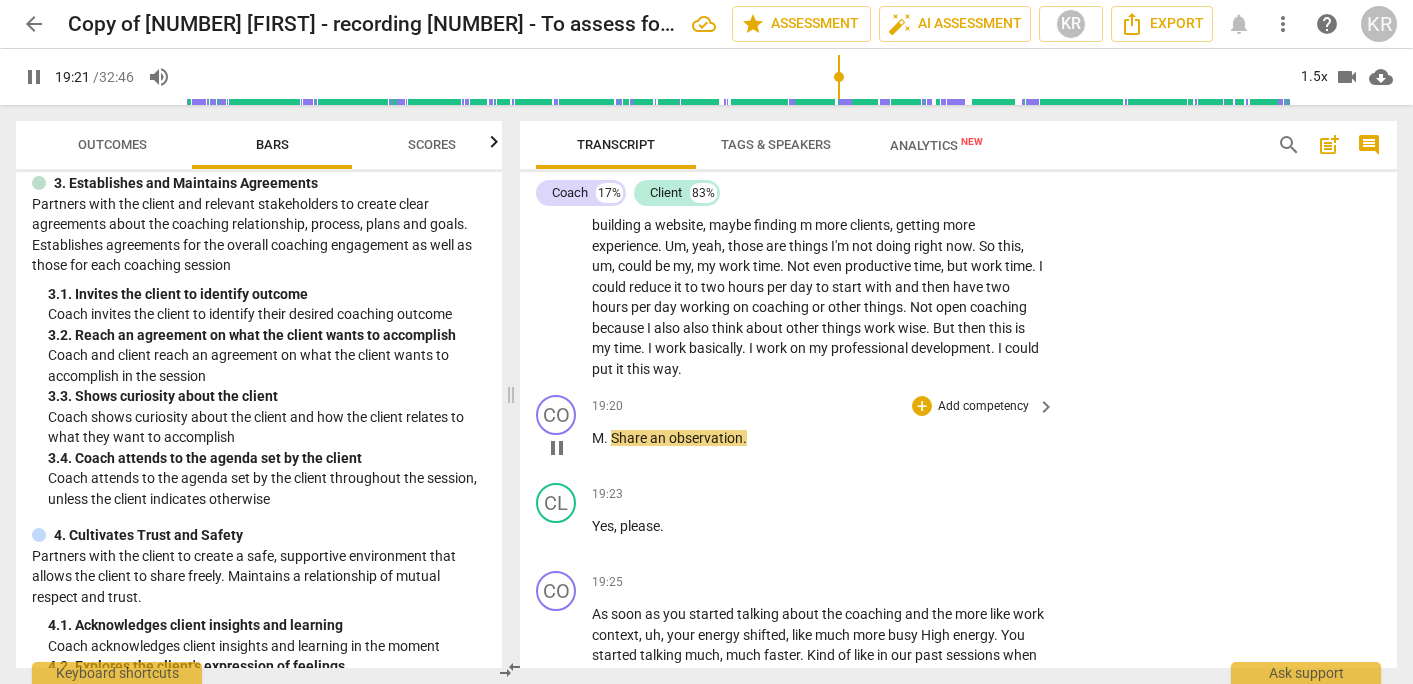 click on "pause" at bounding box center (557, 448) 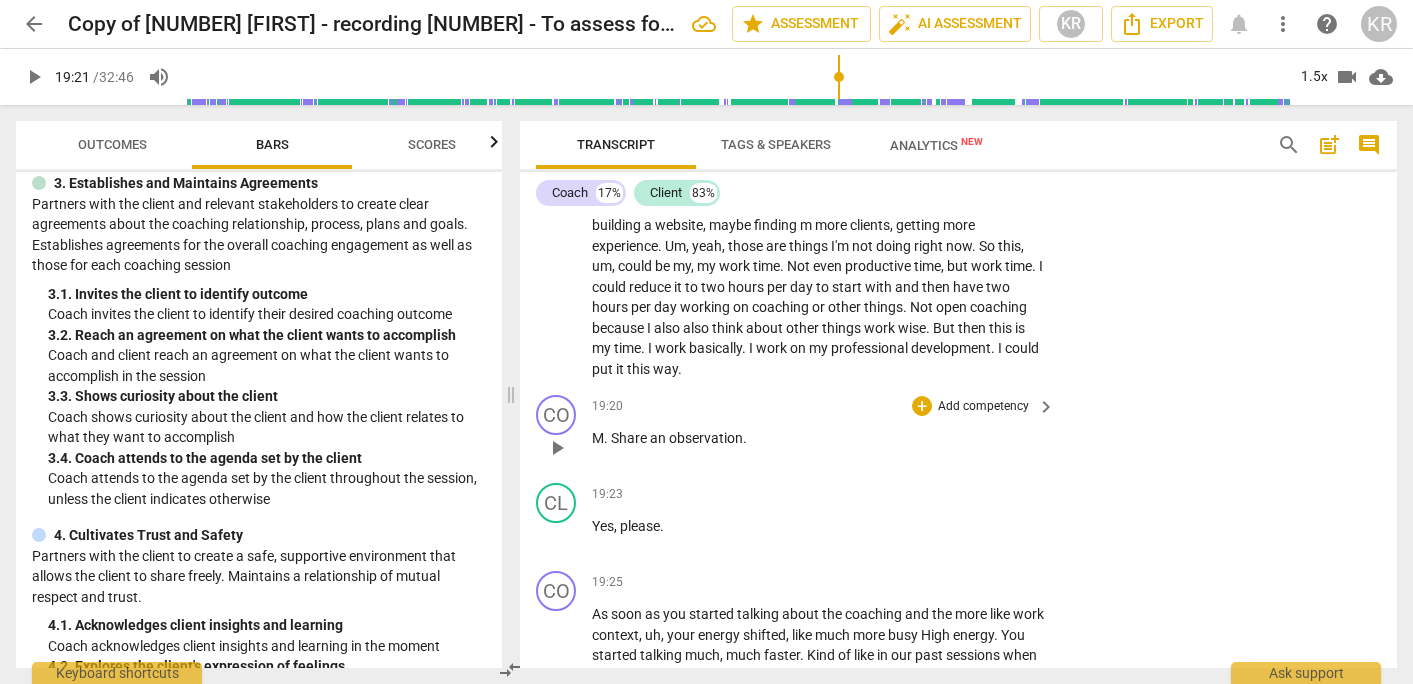 click on "." at bounding box center (607, 438) 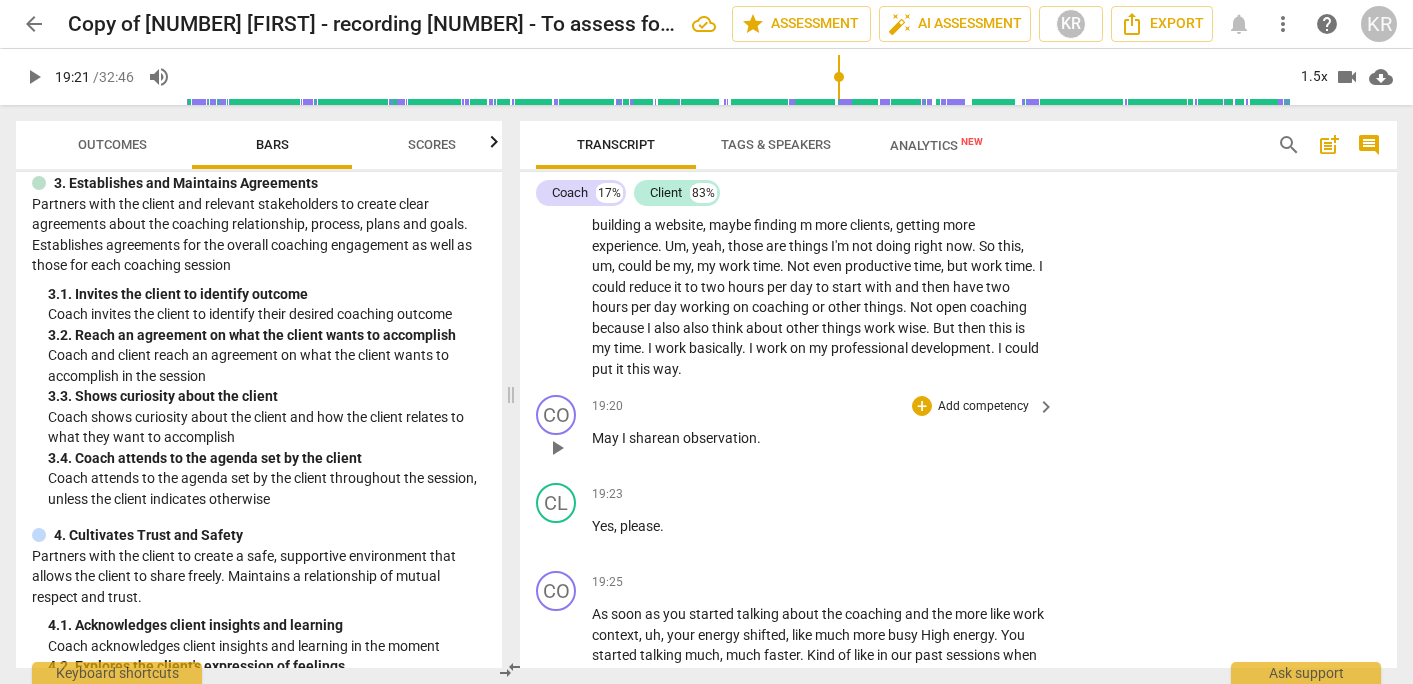click on "May I   share  an   observation ." at bounding box center [818, 438] 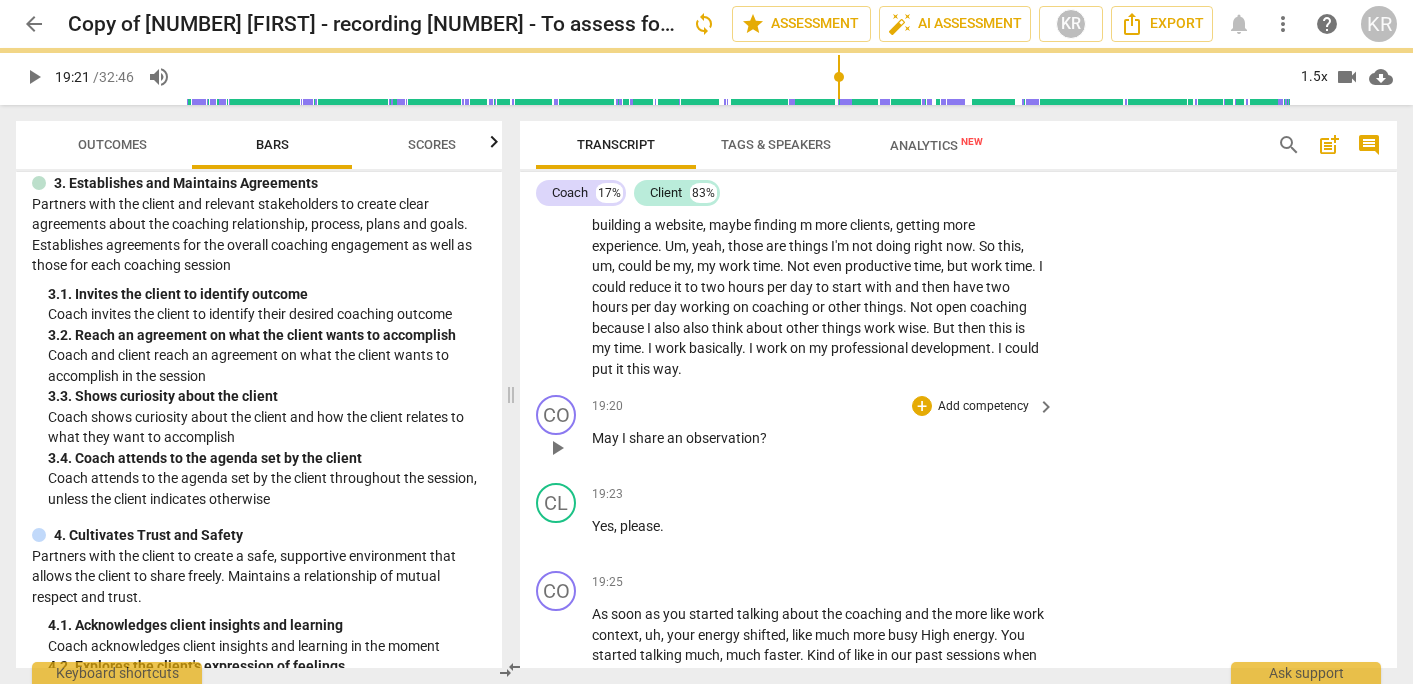 click on "Add competency" at bounding box center [983, 407] 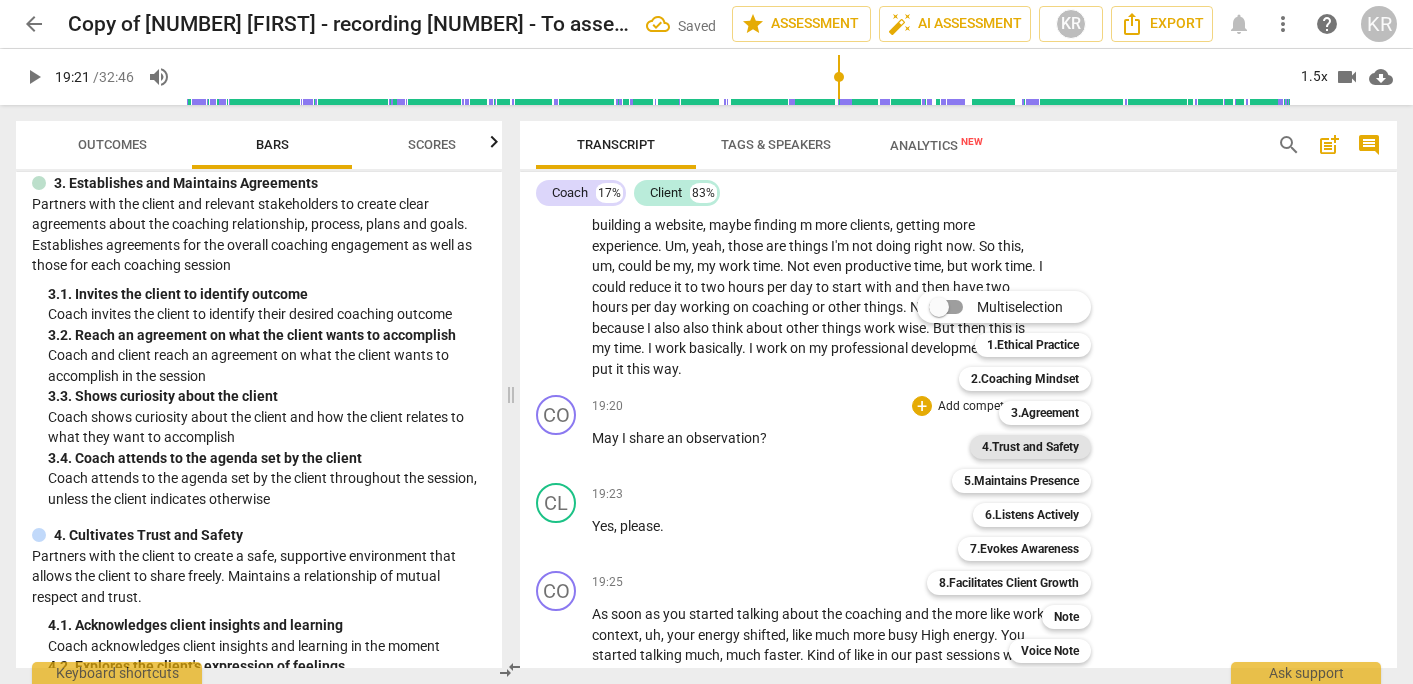 click on "4.Trust and Safety" at bounding box center [1030, 447] 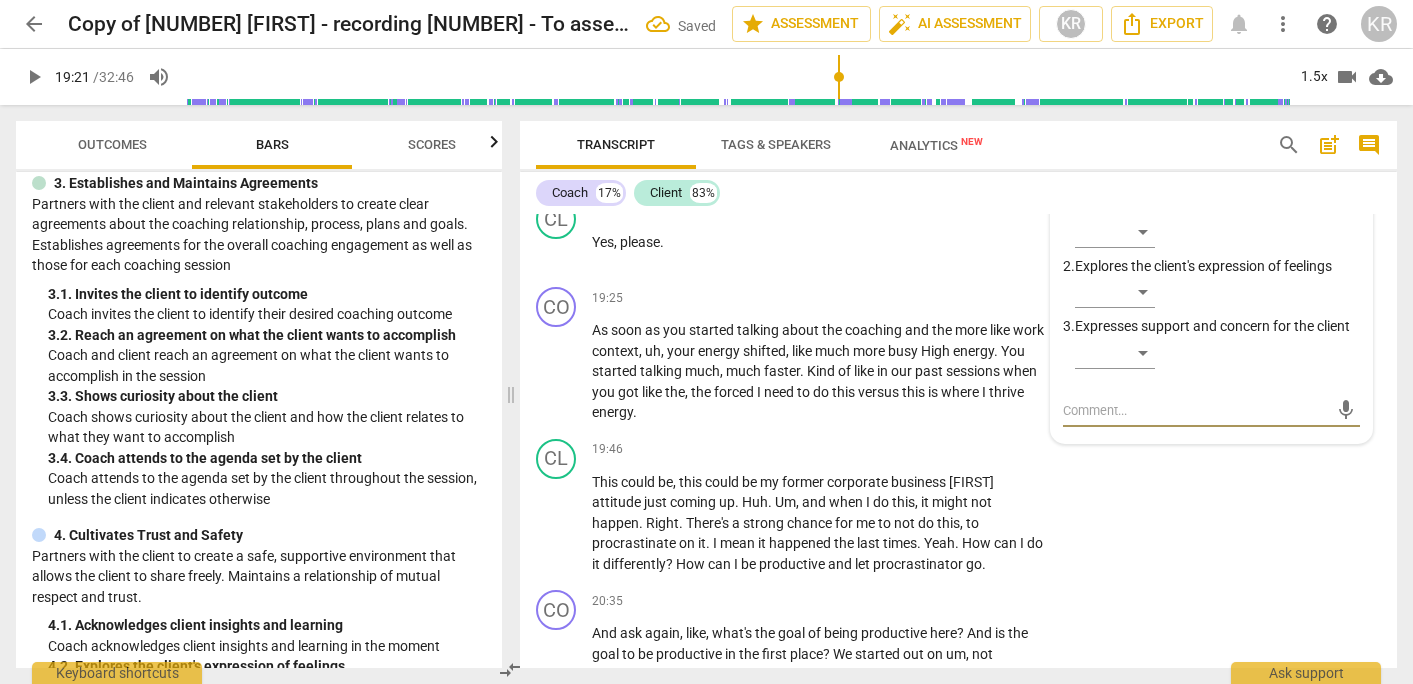 scroll, scrollTop: 8728, scrollLeft: 0, axis: vertical 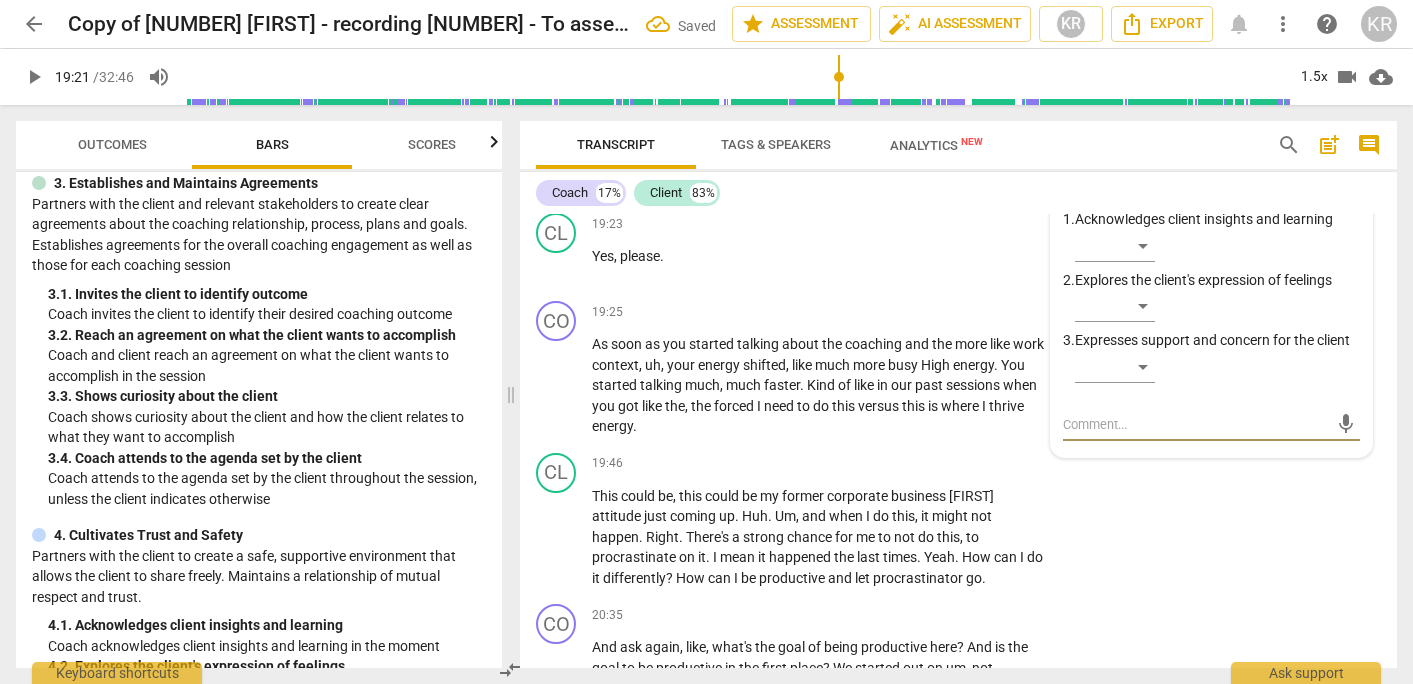 click on "4.Trust and Safety" at bounding box center (1134, 180) 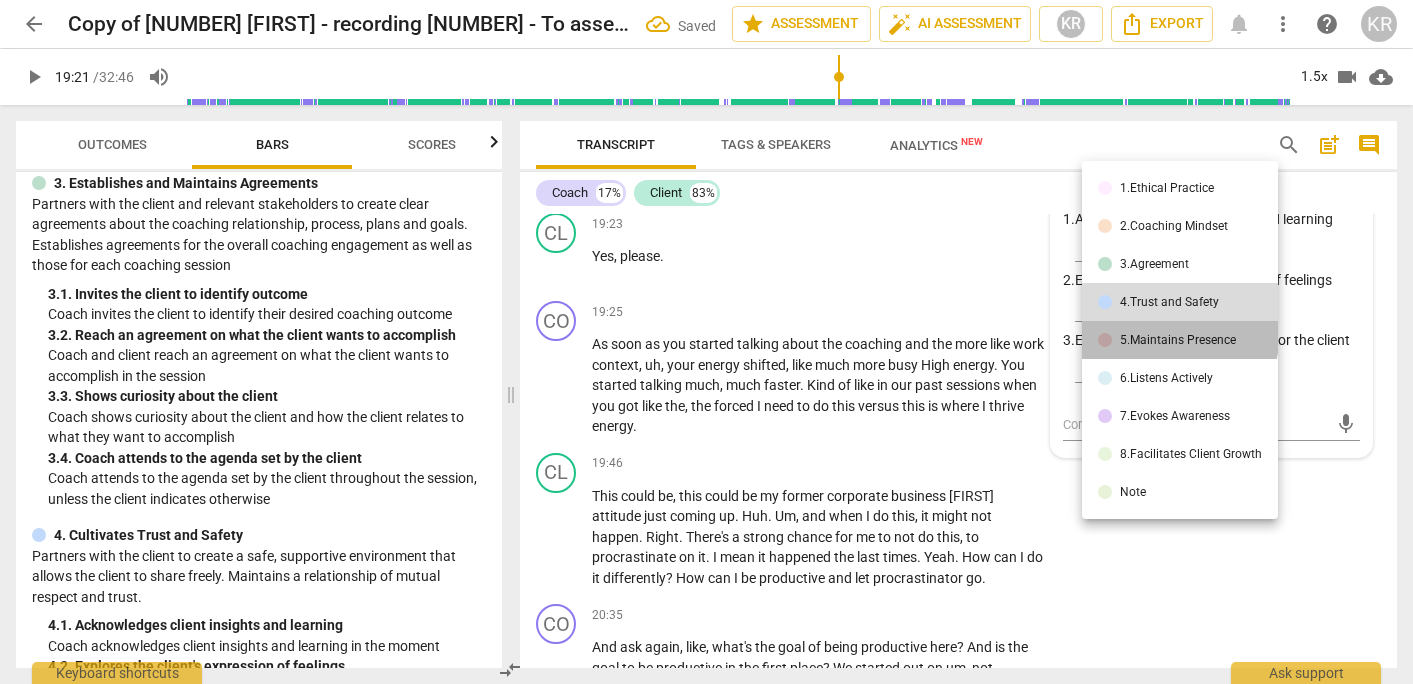 click on "5.Maintains Presence" at bounding box center [1178, 340] 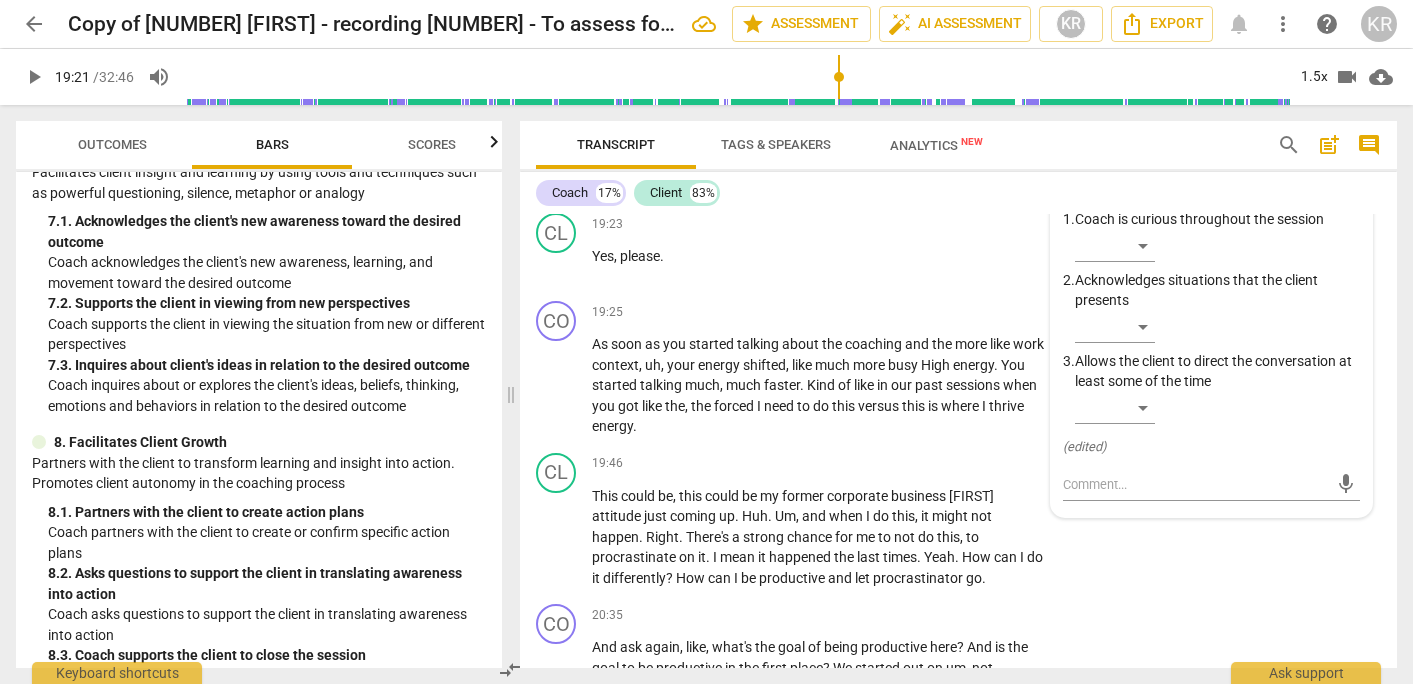 scroll, scrollTop: 1458, scrollLeft: 0, axis: vertical 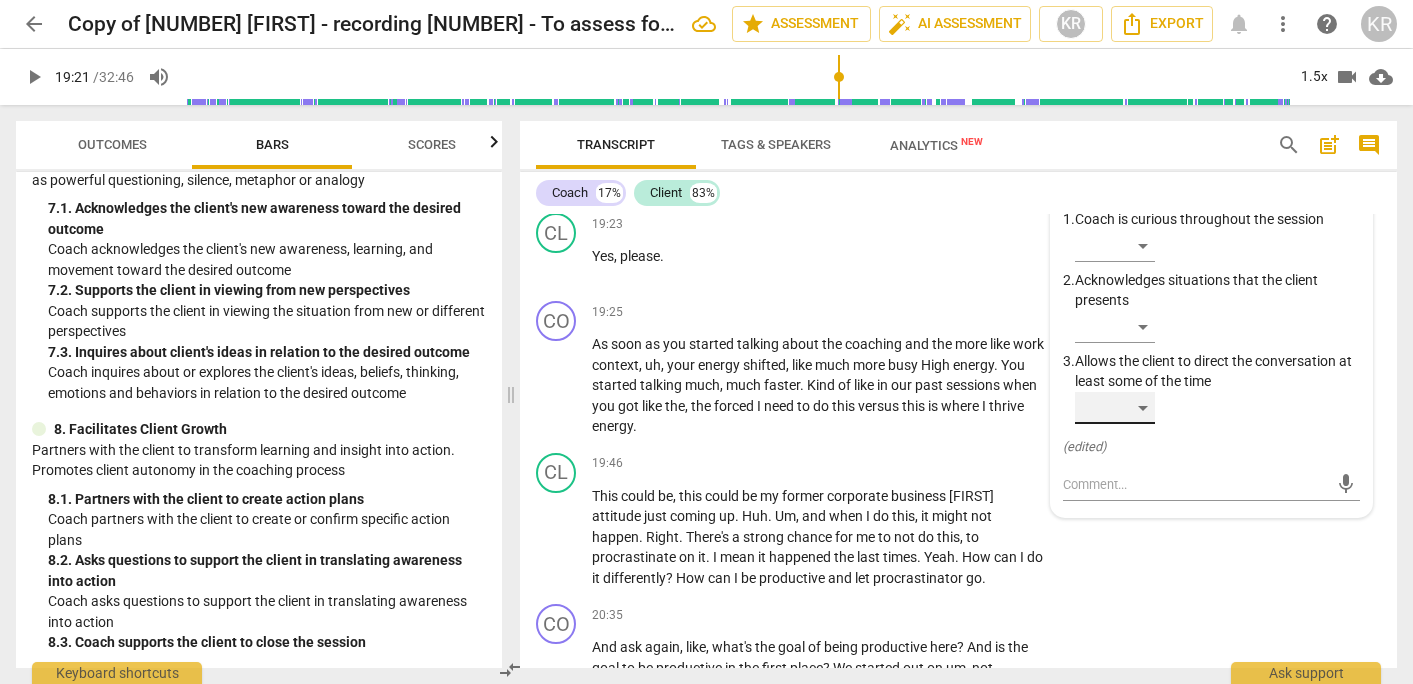 click on "​" at bounding box center [1115, 408] 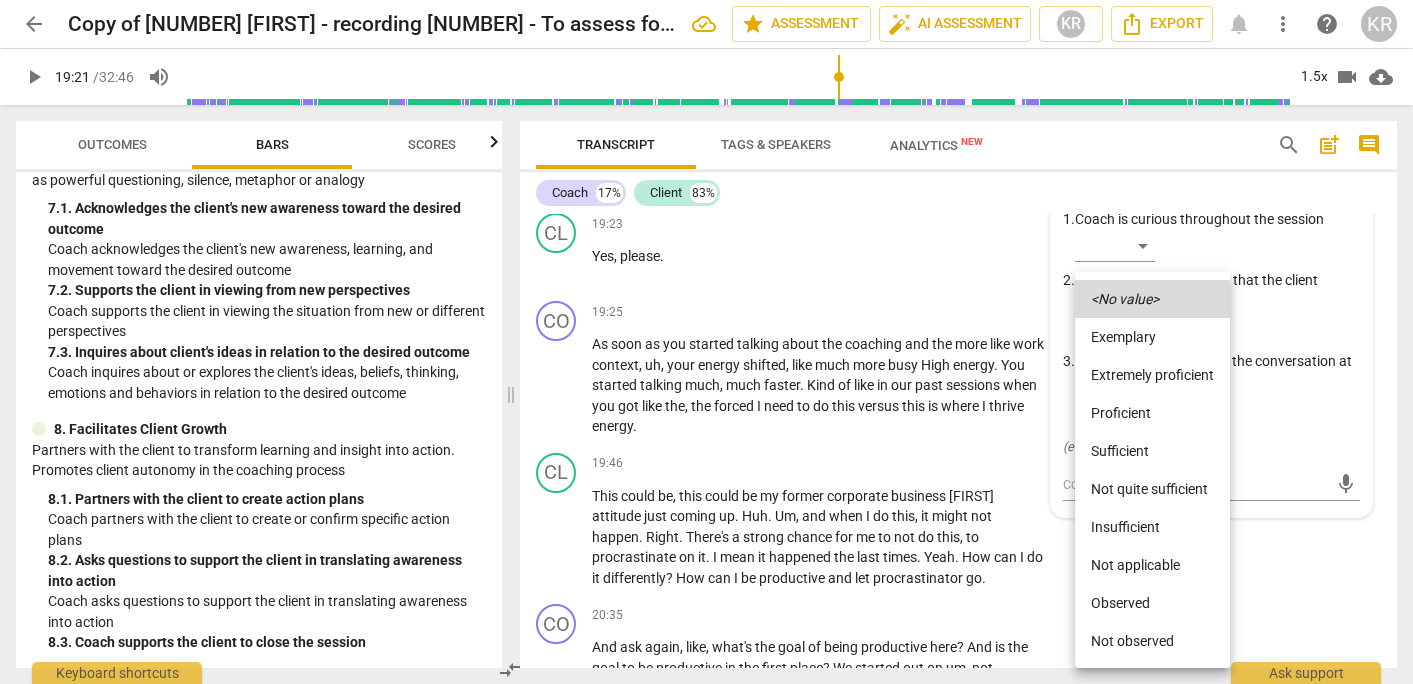 click on "Extremely proficient" at bounding box center [1152, 375] 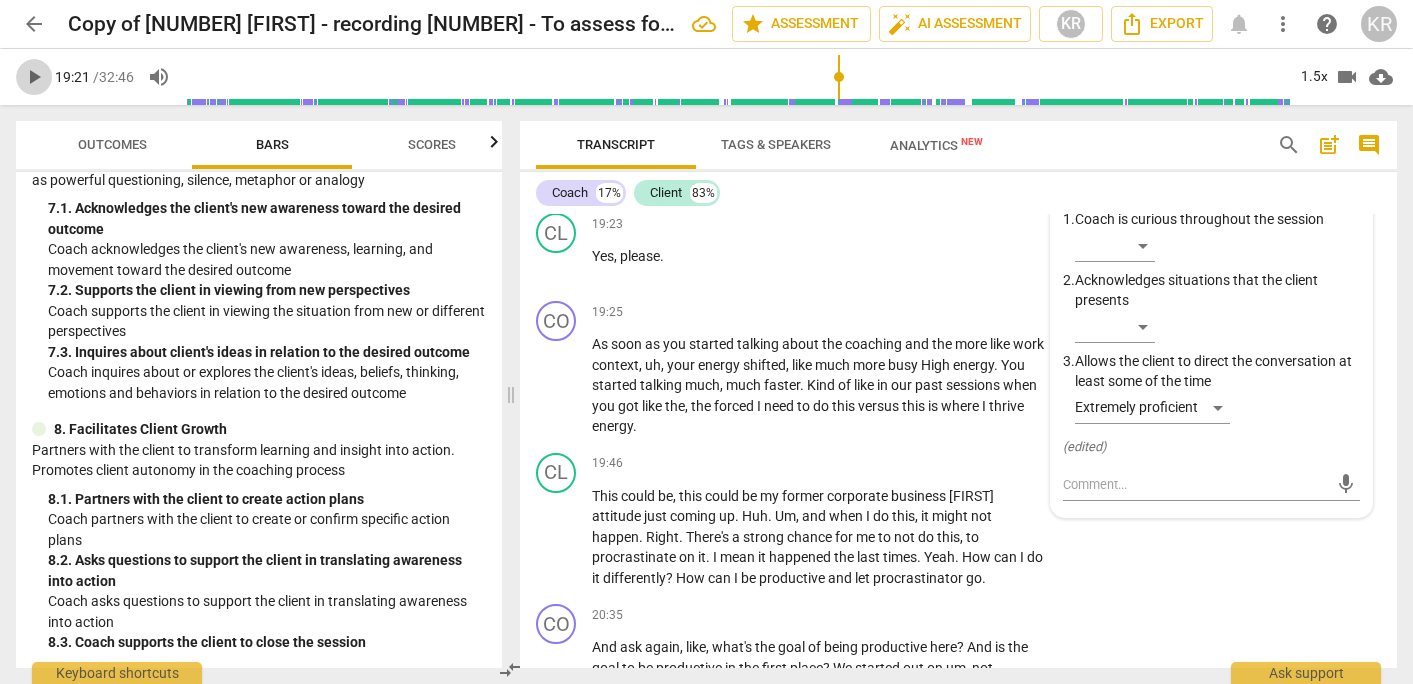 click on "play_arrow" at bounding box center (34, 77) 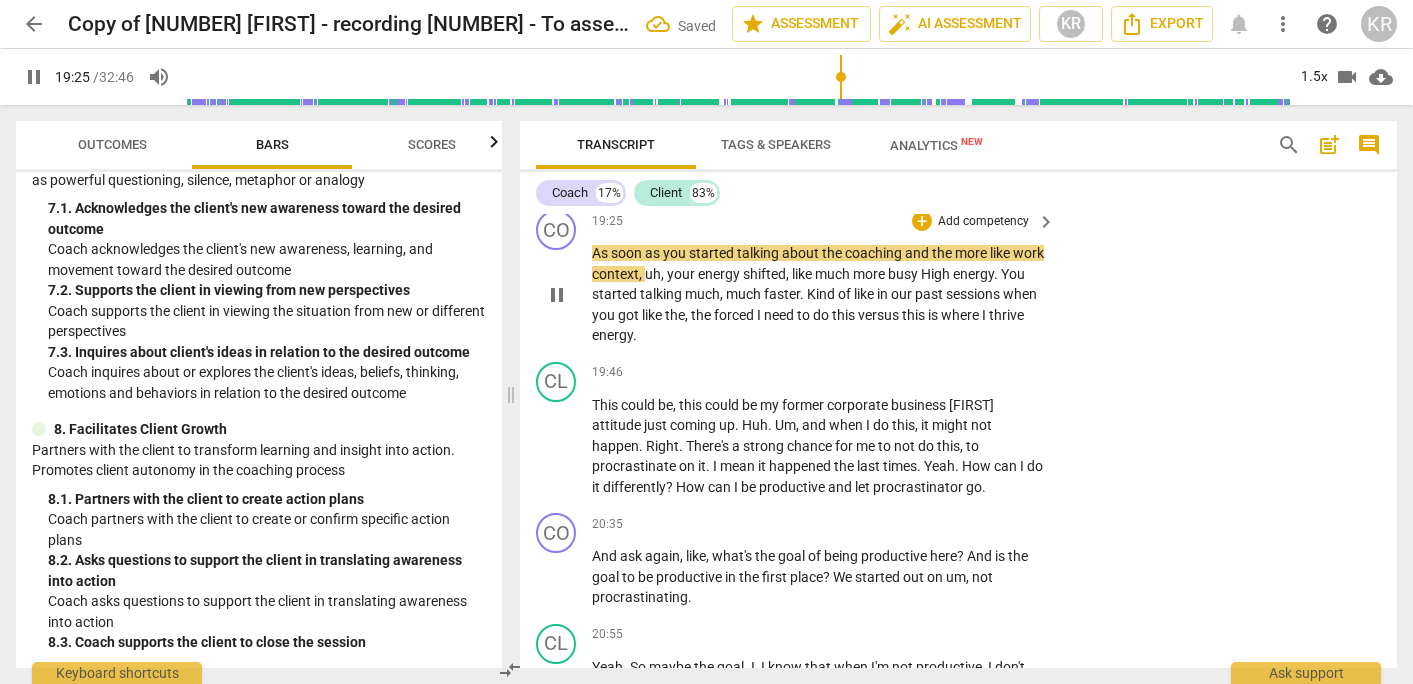 scroll, scrollTop: 8827, scrollLeft: 0, axis: vertical 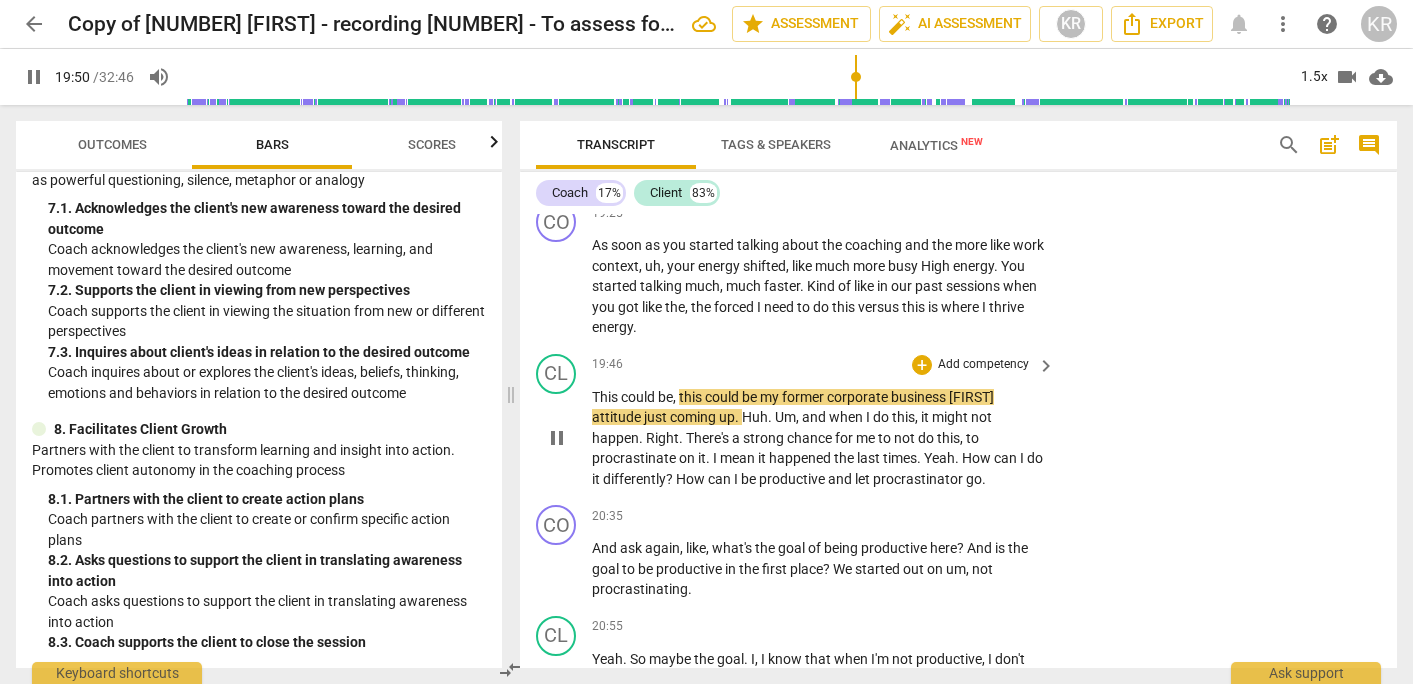 click on "pause" at bounding box center [557, 438] 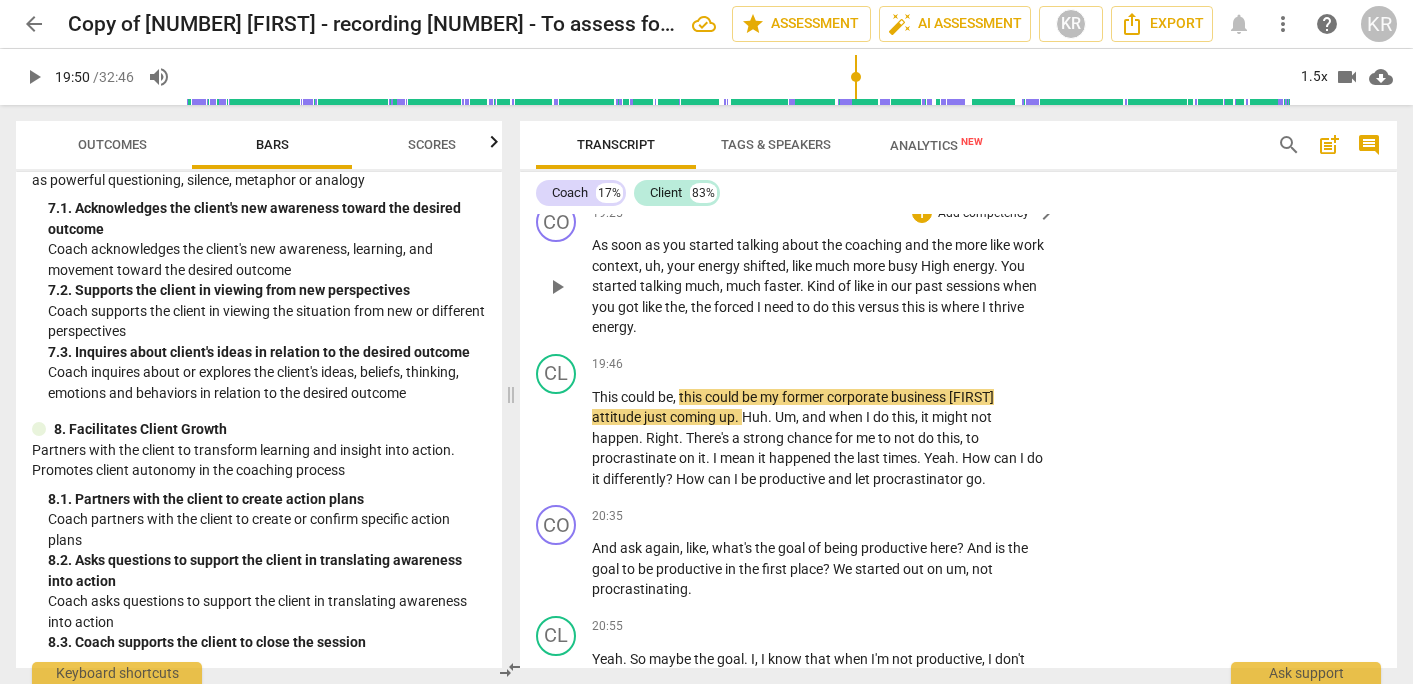 click on "Add competency" at bounding box center [983, 214] 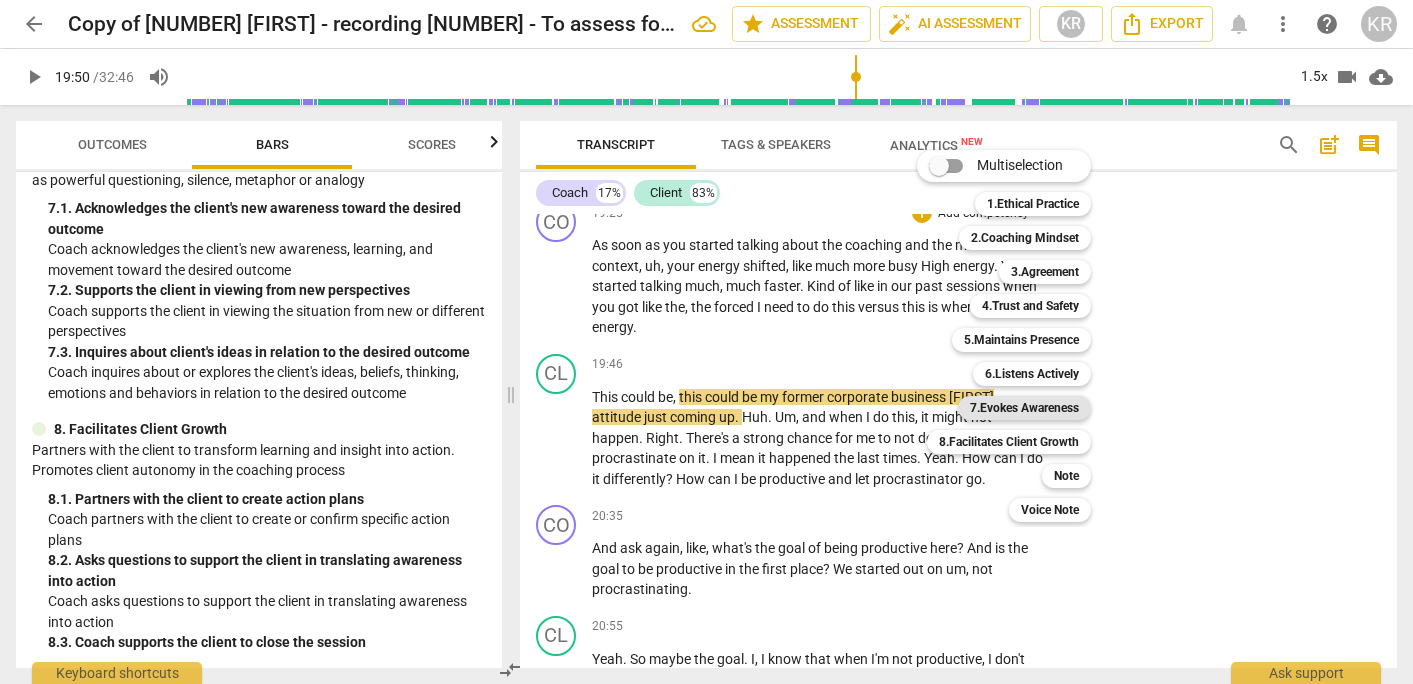 click on "7.Evokes Awareness" at bounding box center [1024, 408] 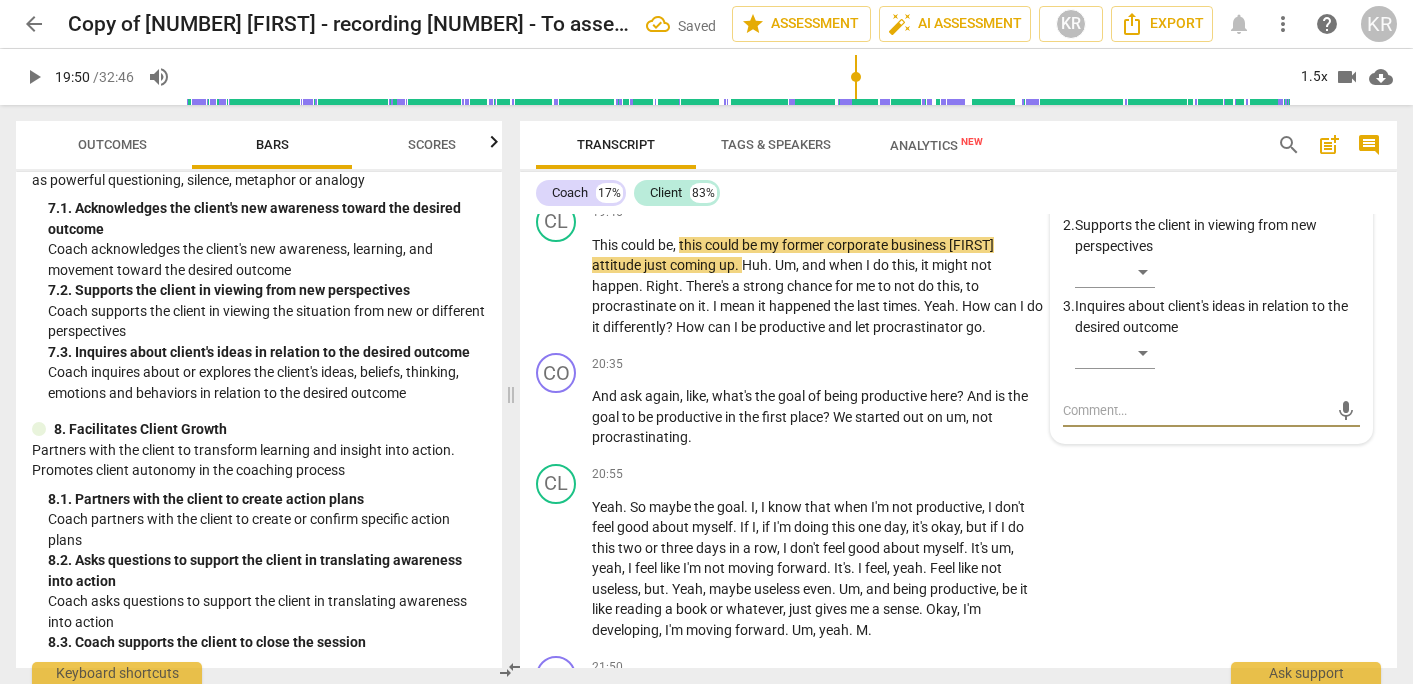 scroll, scrollTop: 8929, scrollLeft: 0, axis: vertical 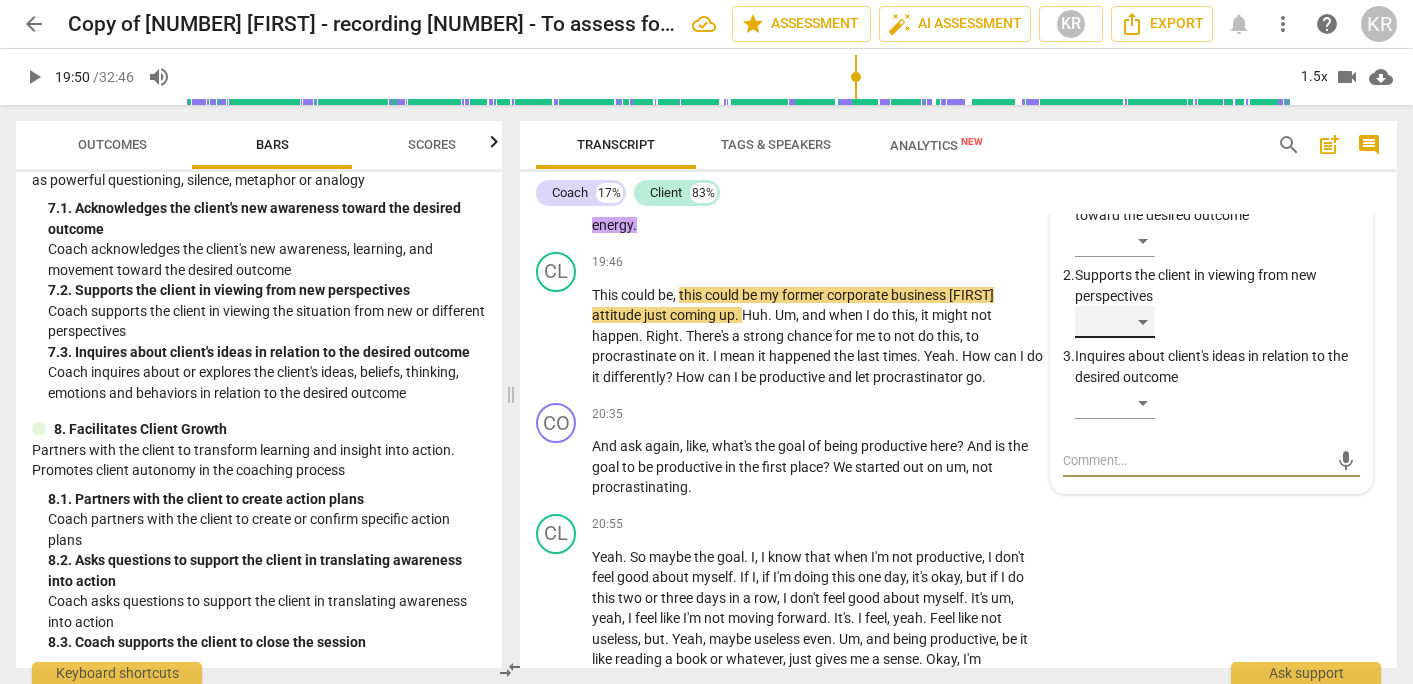 click on "​" at bounding box center [1115, 322] 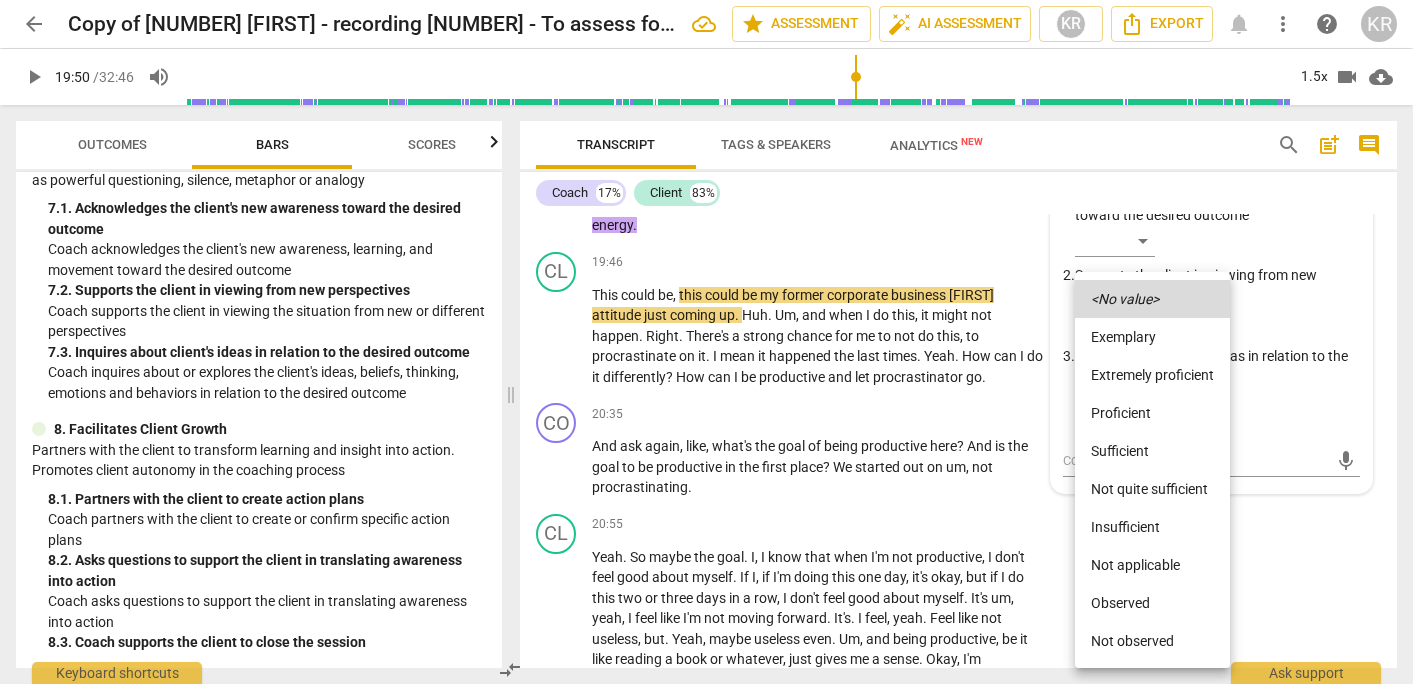 click on "Extremely proficient" at bounding box center (1152, 375) 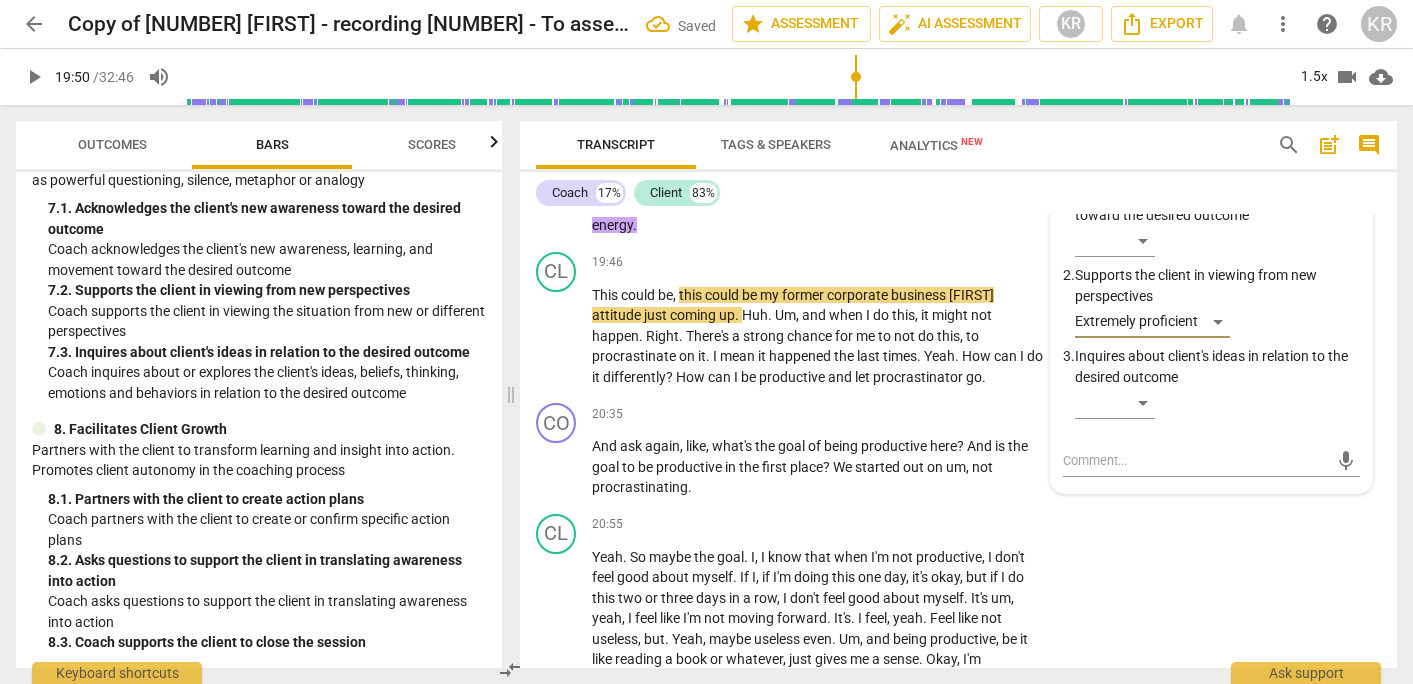 click on "Add competency" at bounding box center [841, 112] 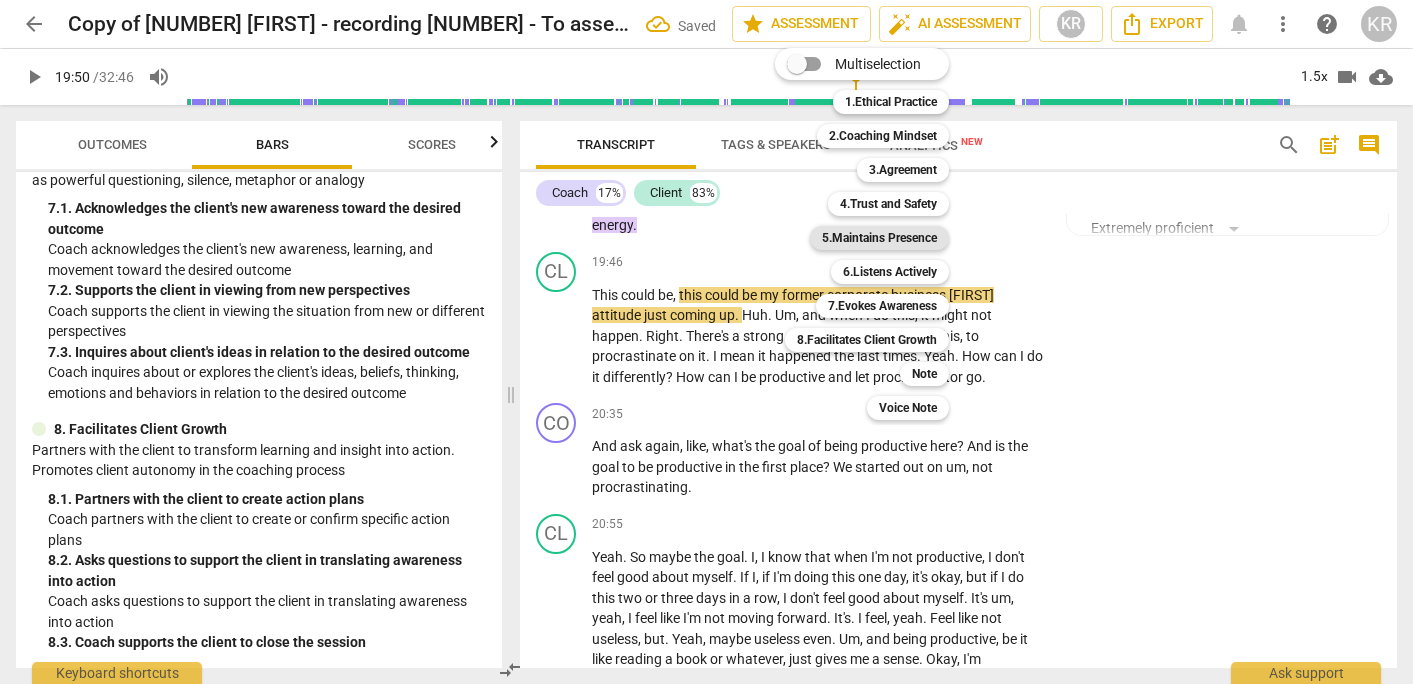 click on "5.Maintains Presence" at bounding box center (879, 238) 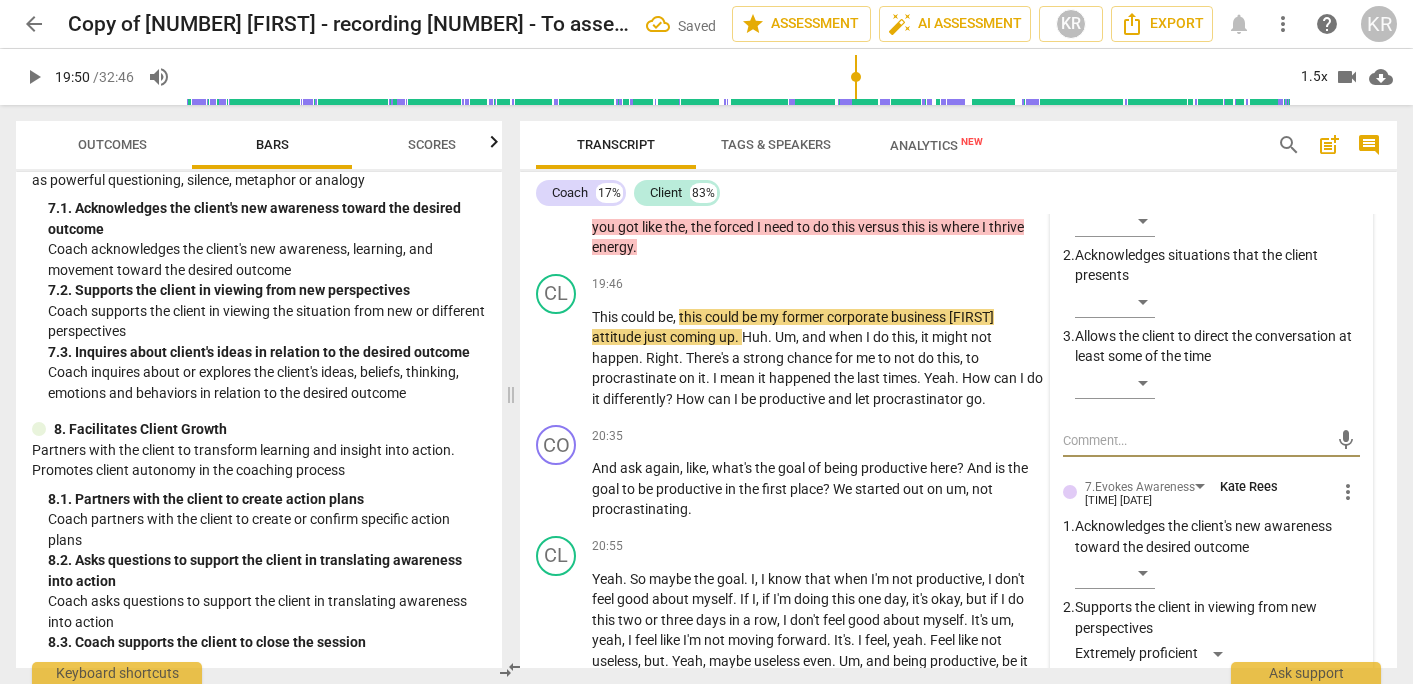 click on "5.Maintains Presence" at bounding box center (1143, 155) 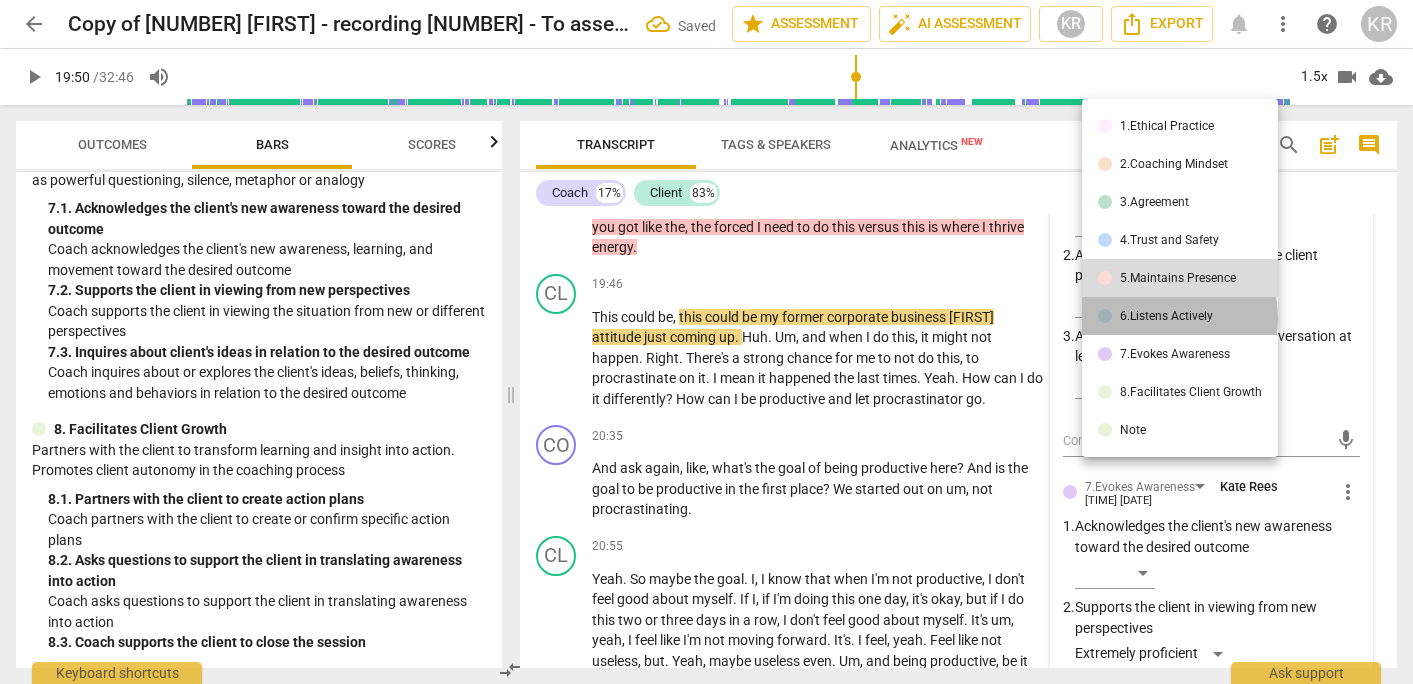 click on "6.Listens Actively" at bounding box center [1166, 316] 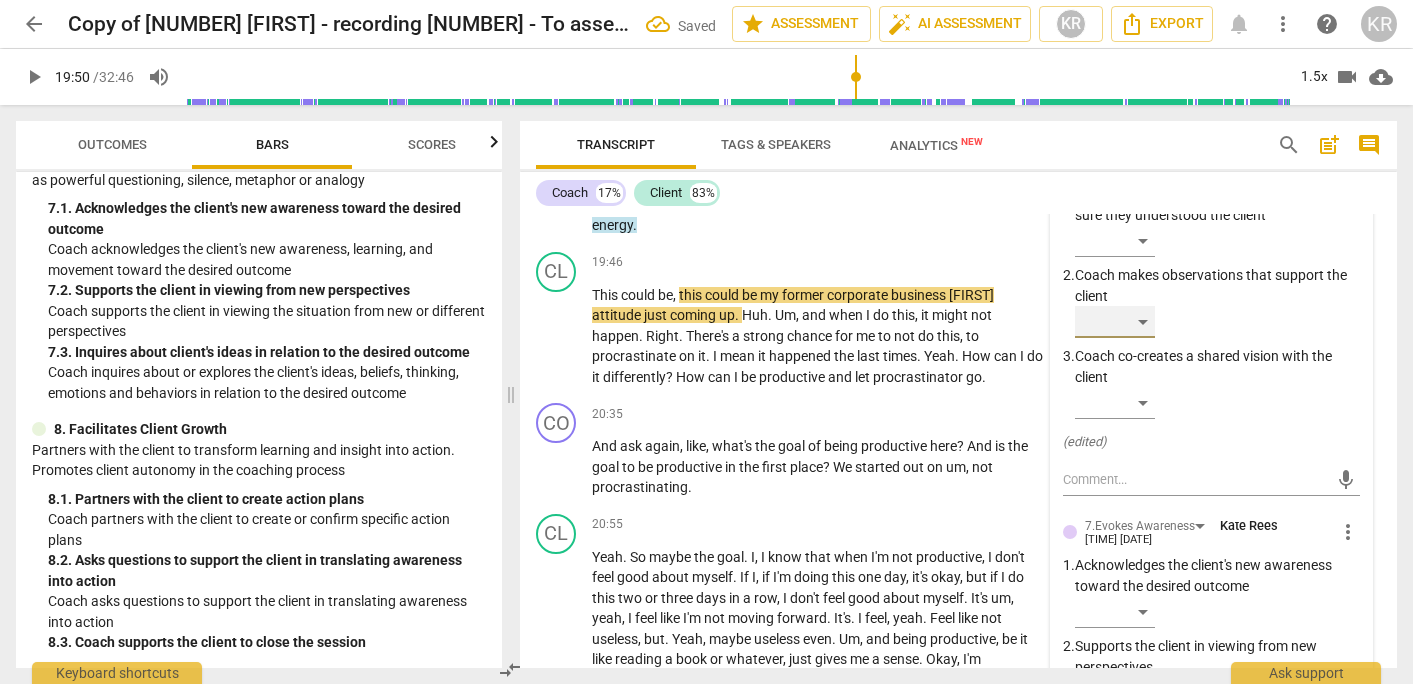 click on "​" at bounding box center (1115, 322) 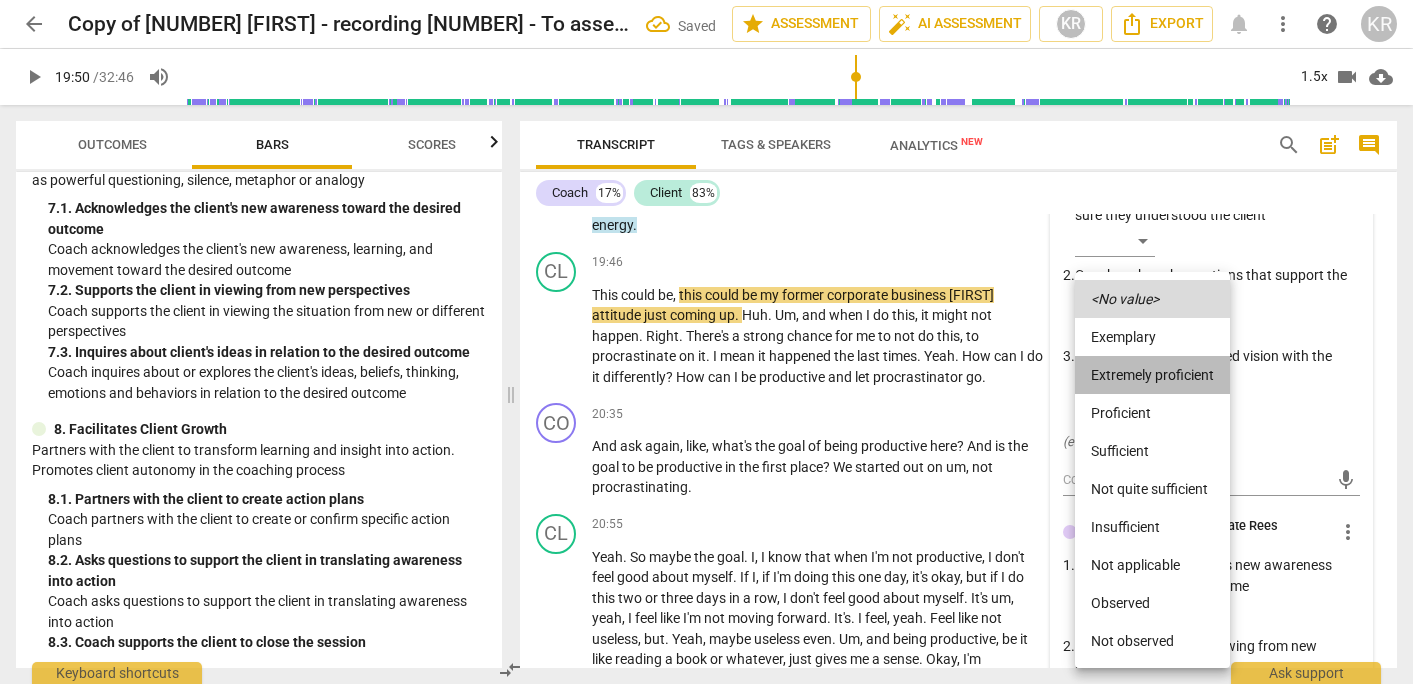 click on "Extremely proficient" at bounding box center [1152, 375] 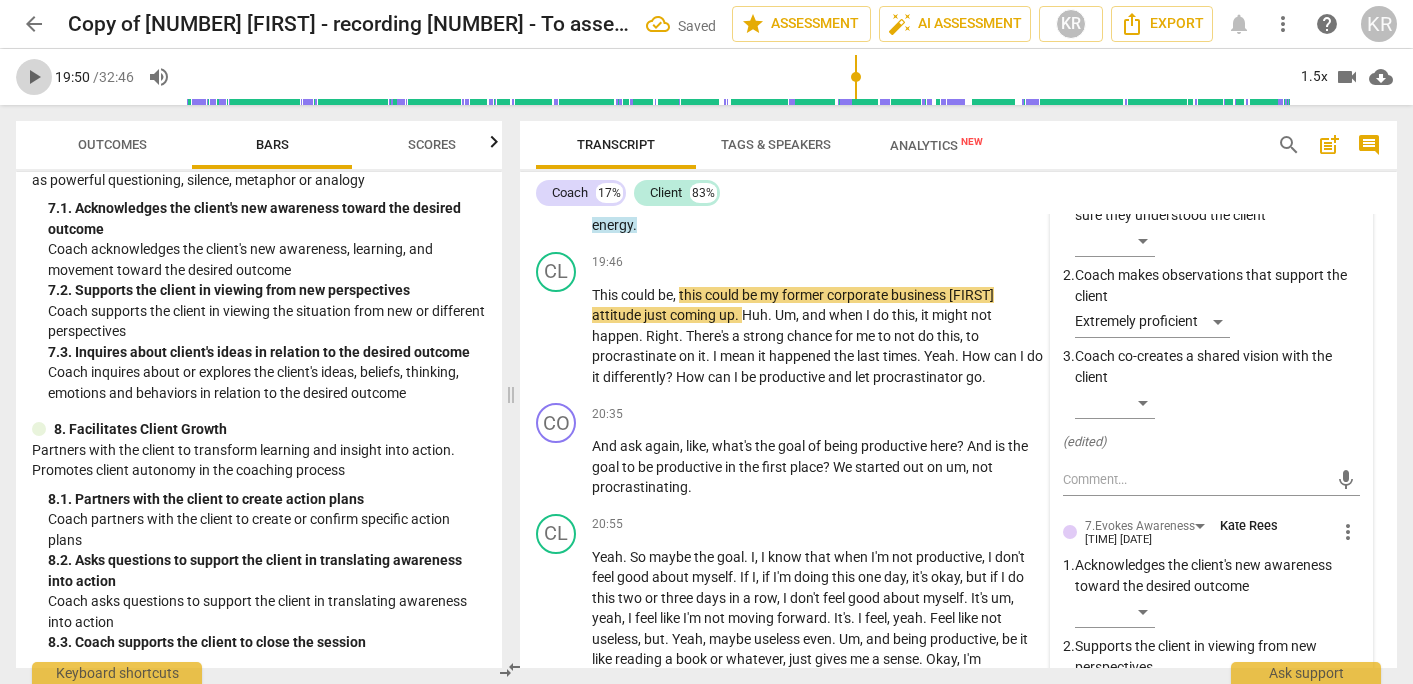 click on "play_arrow" at bounding box center (34, 77) 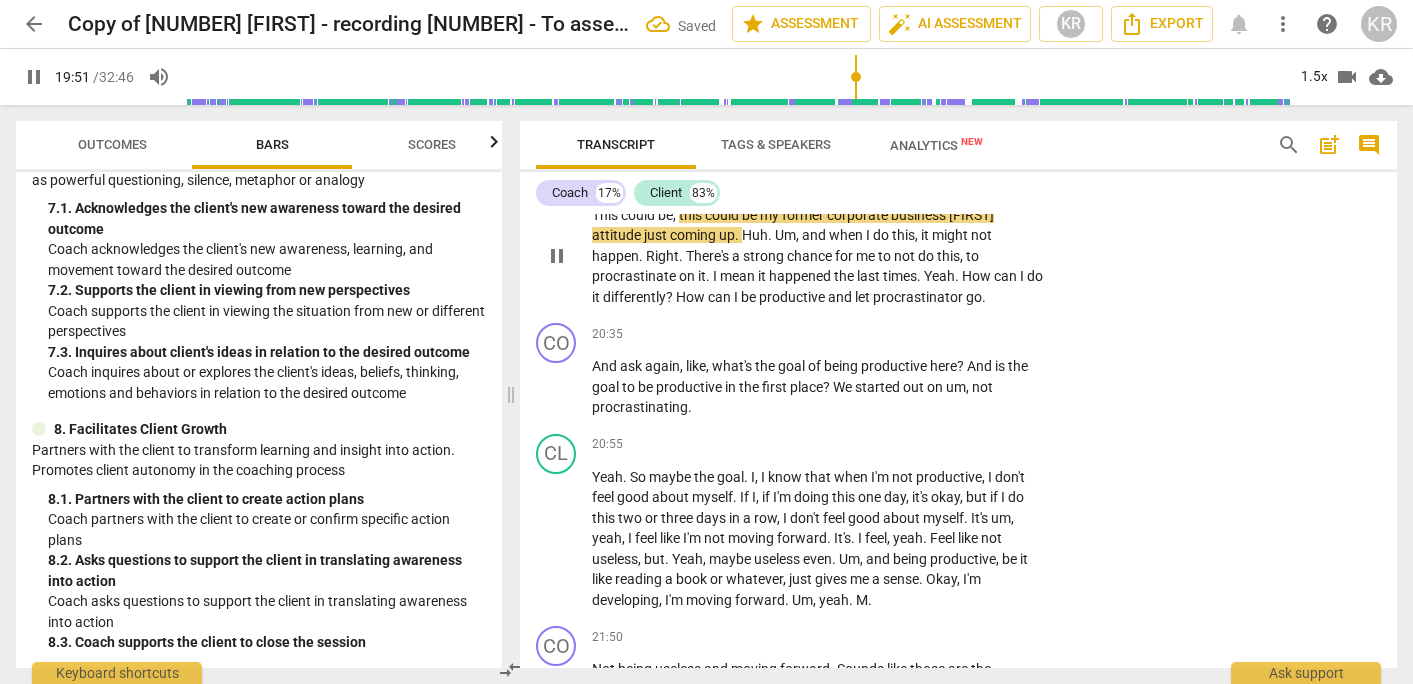 scroll, scrollTop: 9011, scrollLeft: 0, axis: vertical 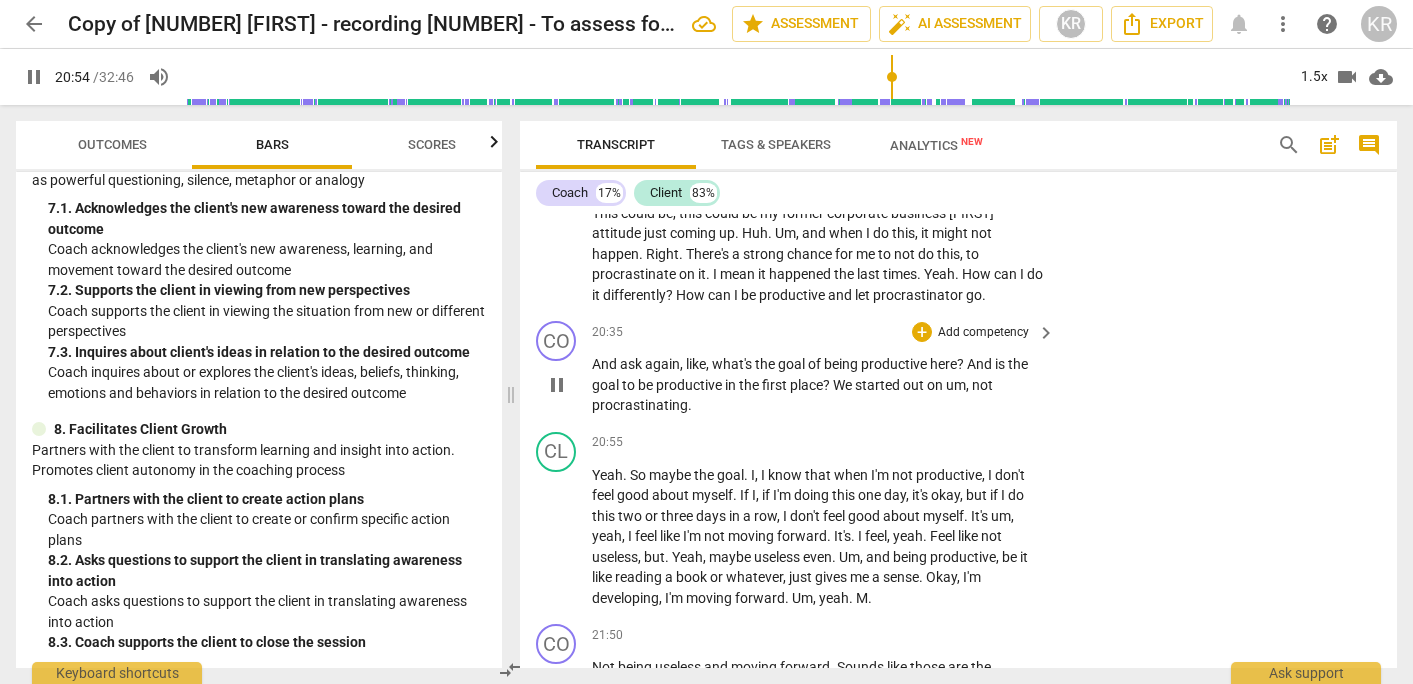 click on "pause" at bounding box center [557, 385] 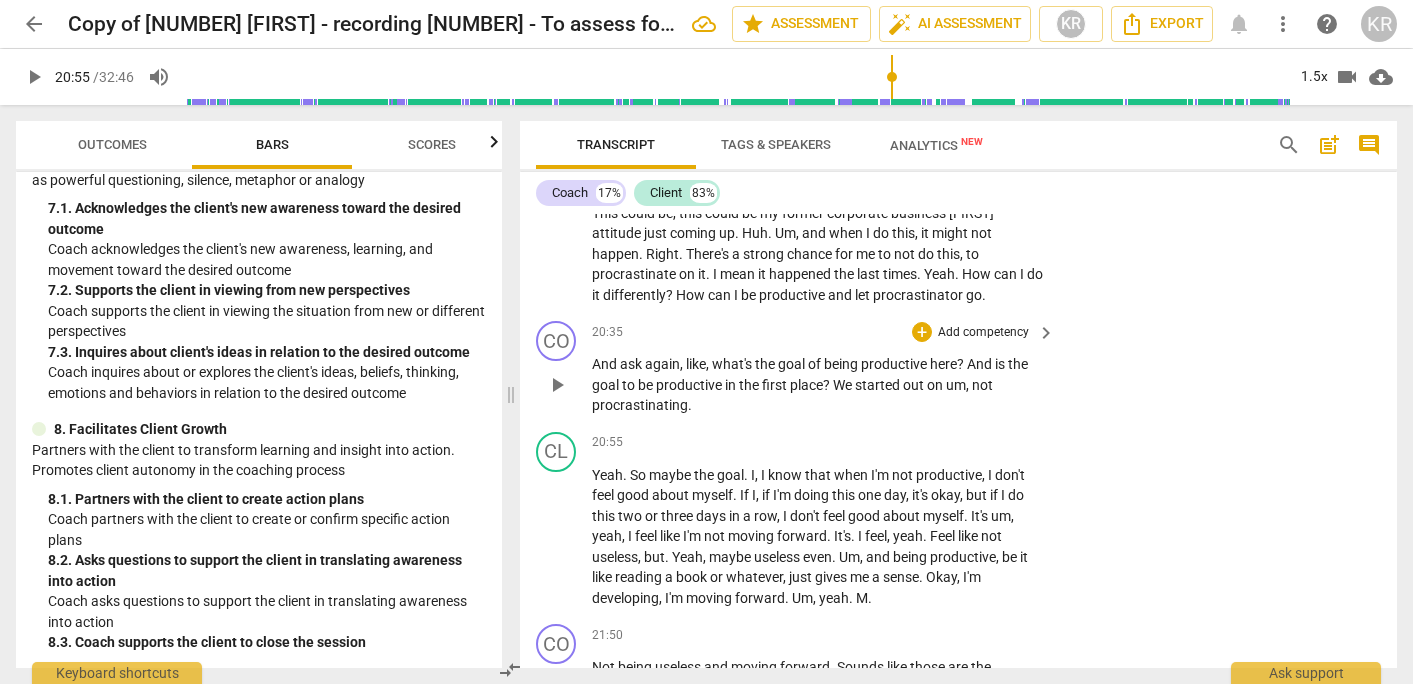 click on "Add competency" at bounding box center (983, 333) 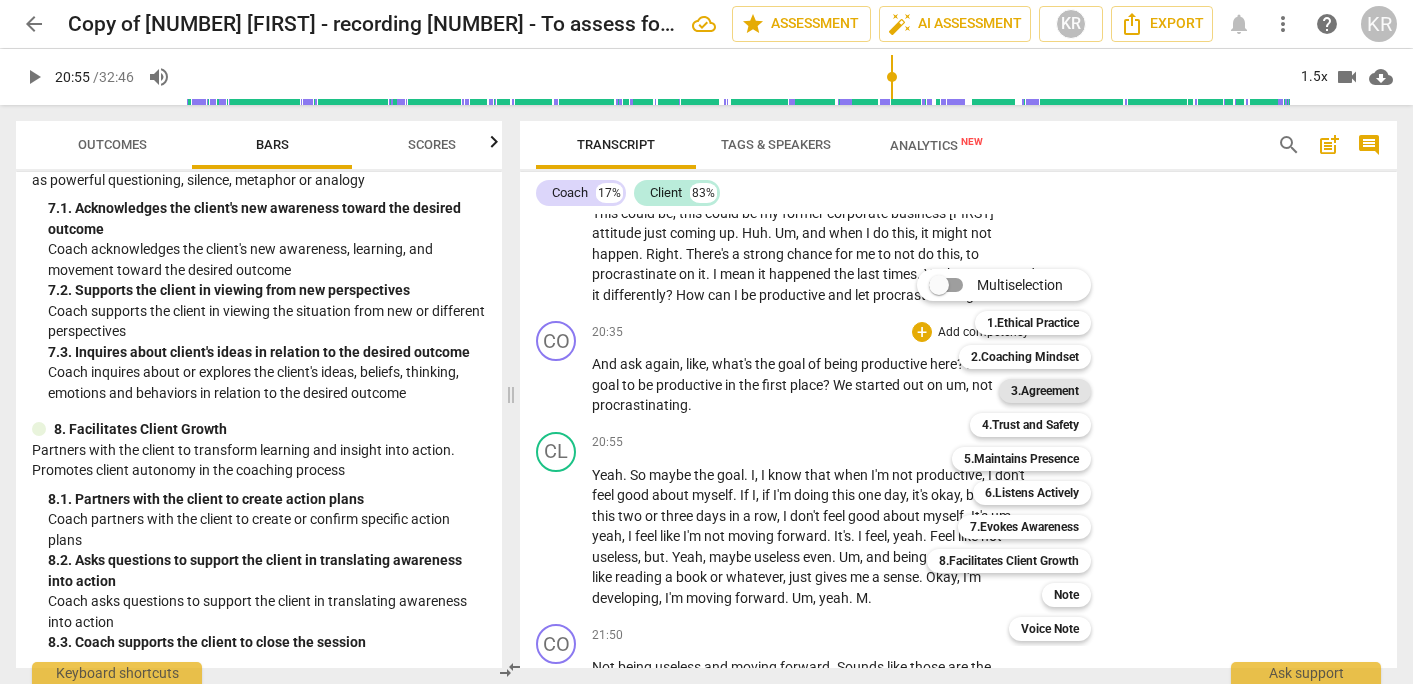 click on "3.Agreement" at bounding box center [1045, 391] 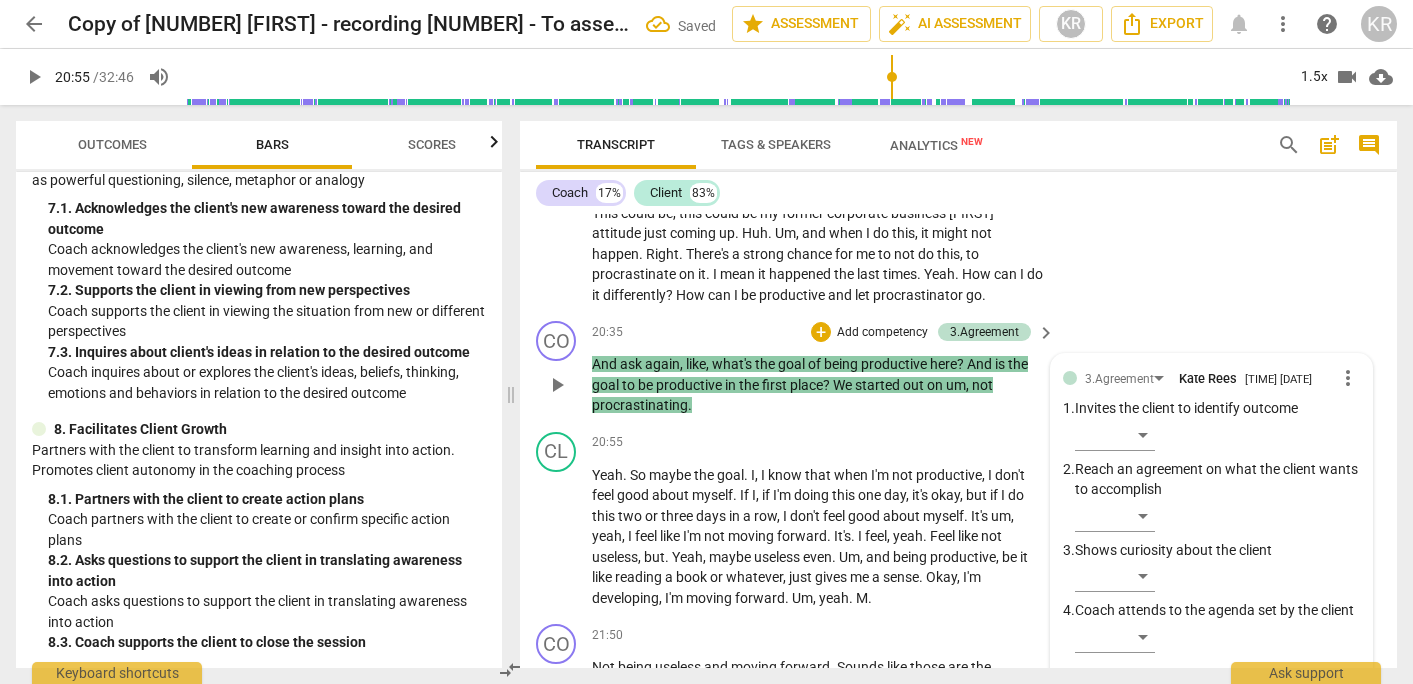 scroll, scrollTop: 9407, scrollLeft: 0, axis: vertical 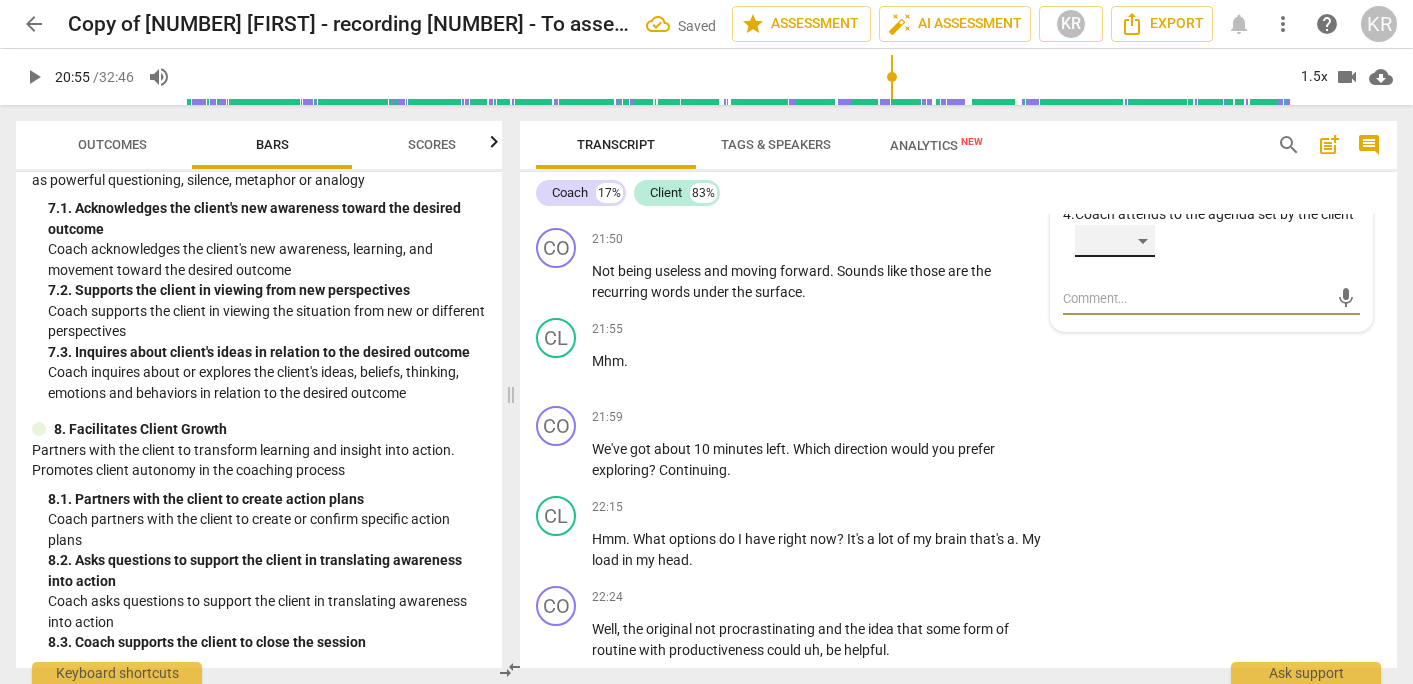 click on "​" at bounding box center [1115, 241] 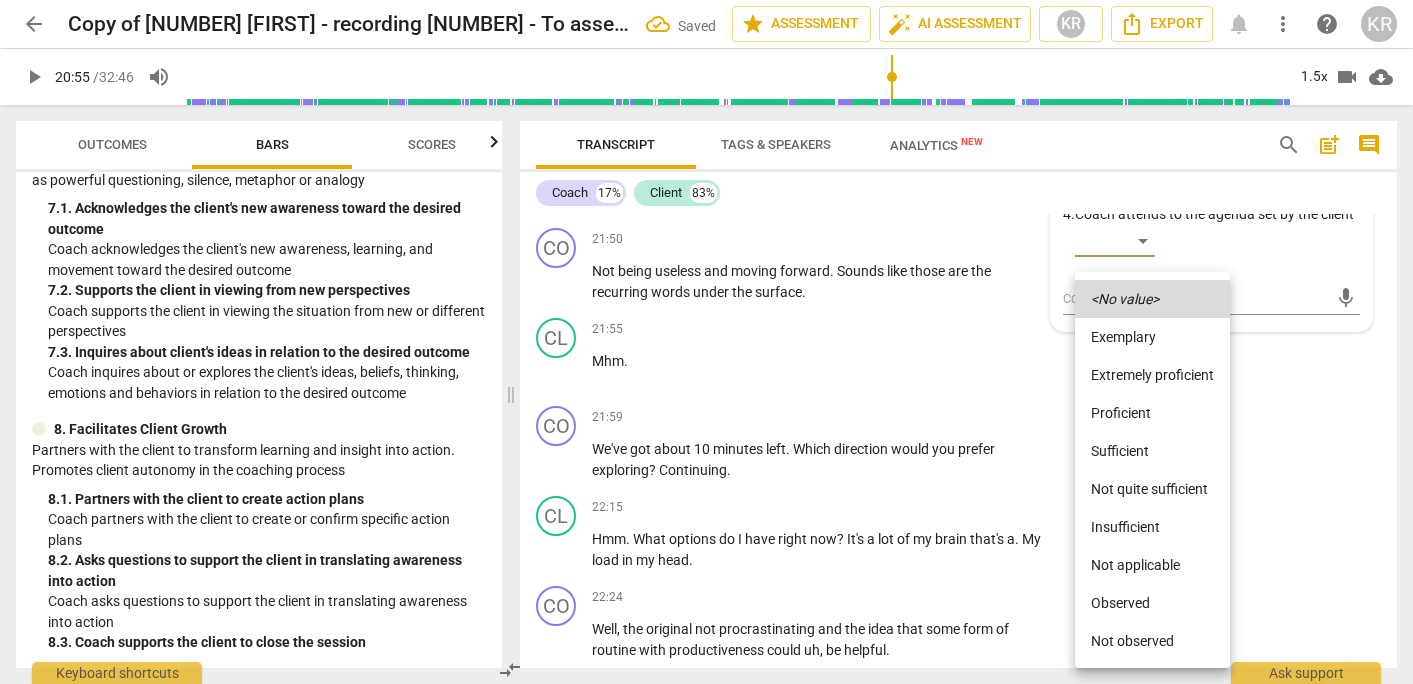 click on "Extremely proficient" at bounding box center [1152, 375] 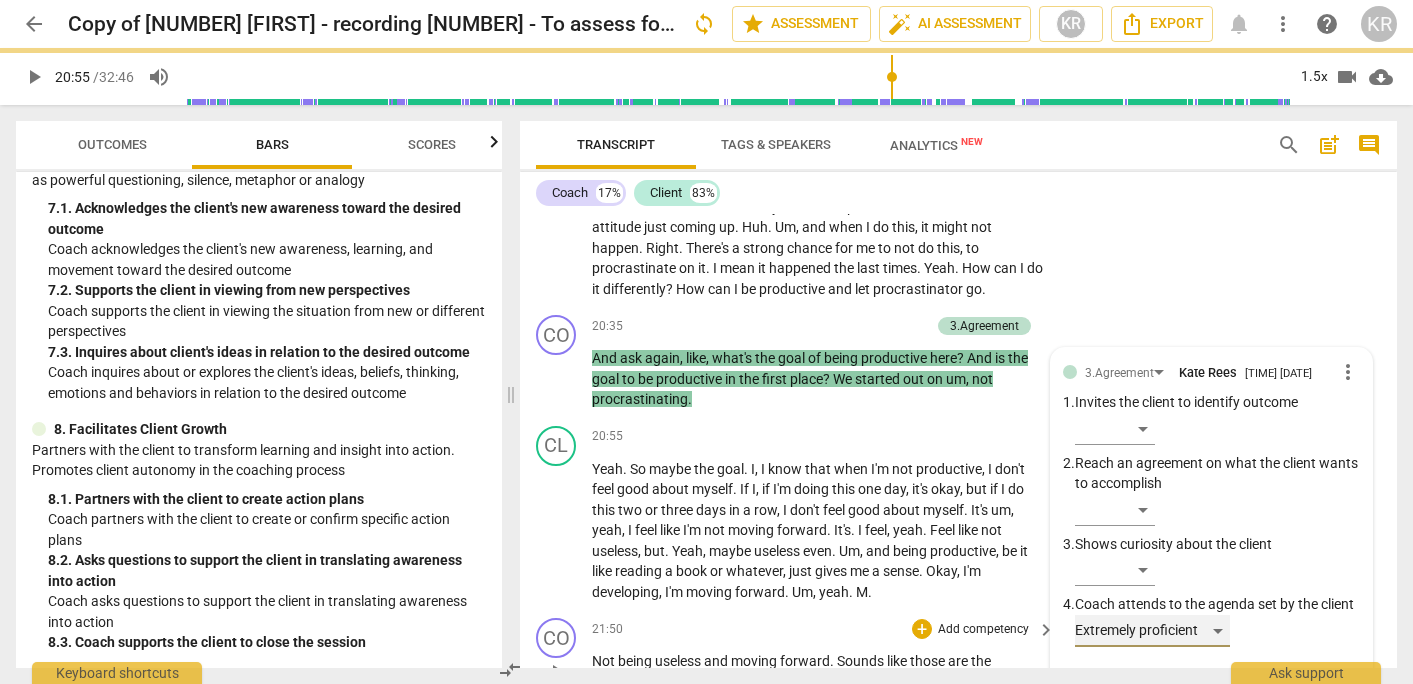 scroll, scrollTop: 9025, scrollLeft: 0, axis: vertical 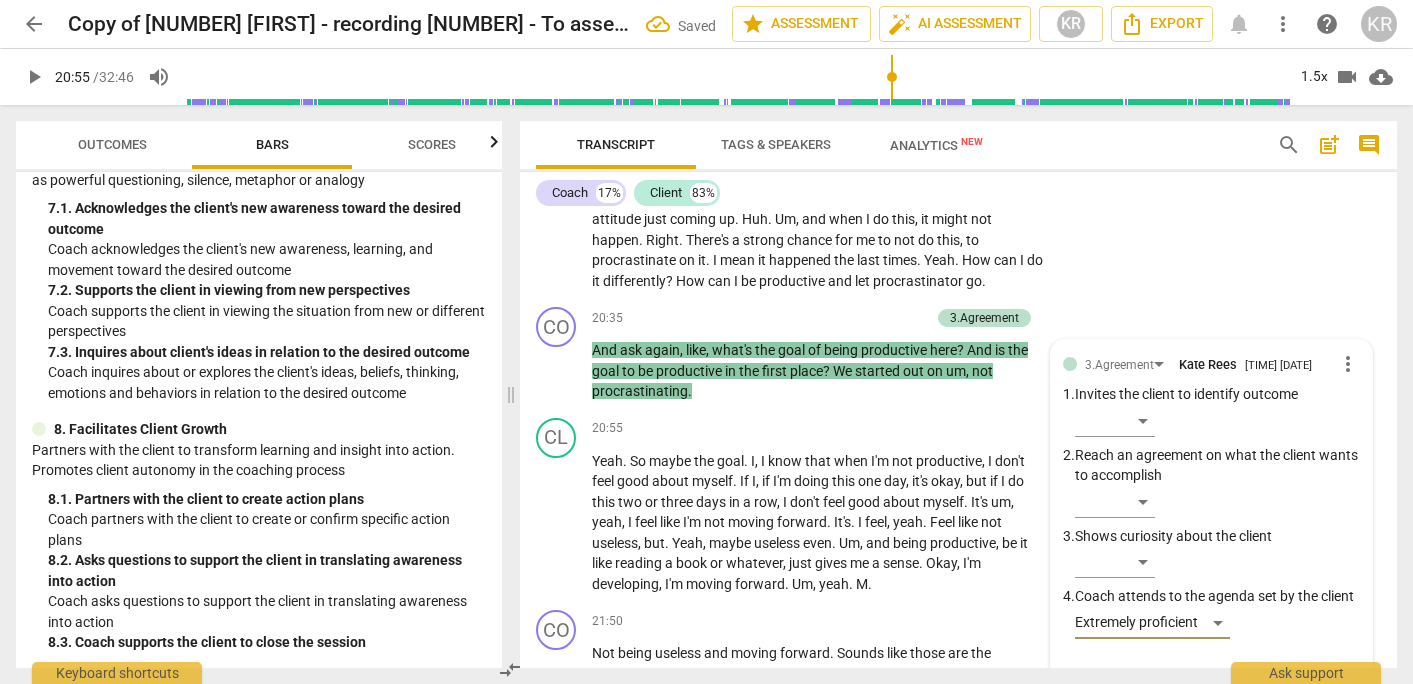 click on "play_arrow" at bounding box center [34, 77] 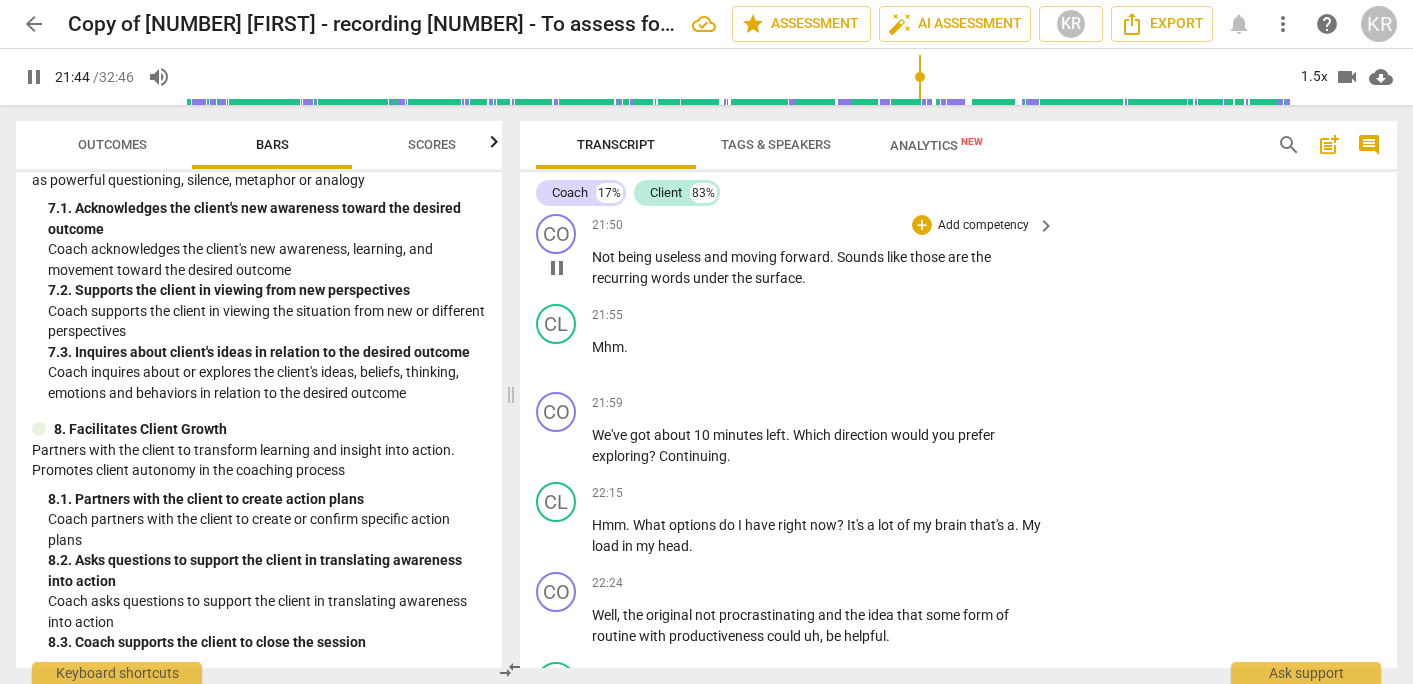 scroll, scrollTop: 9423, scrollLeft: 0, axis: vertical 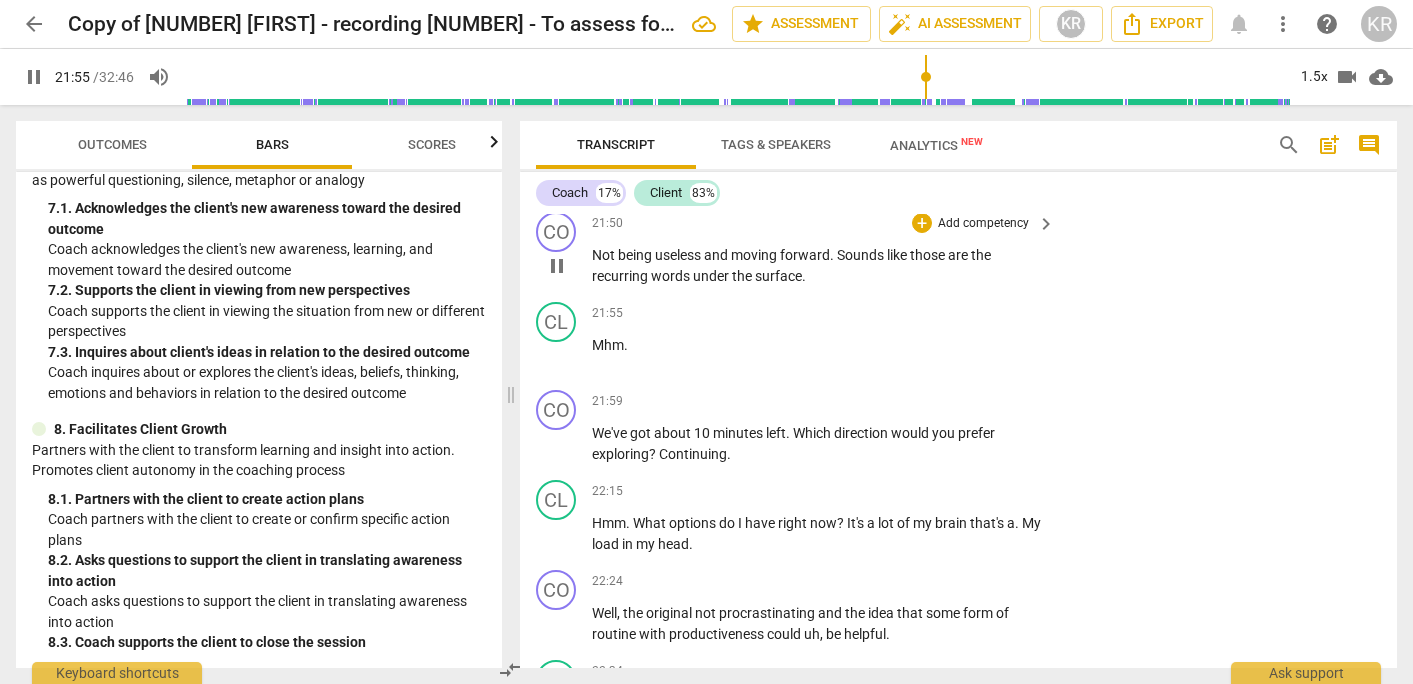 click on "pause" at bounding box center [557, 266] 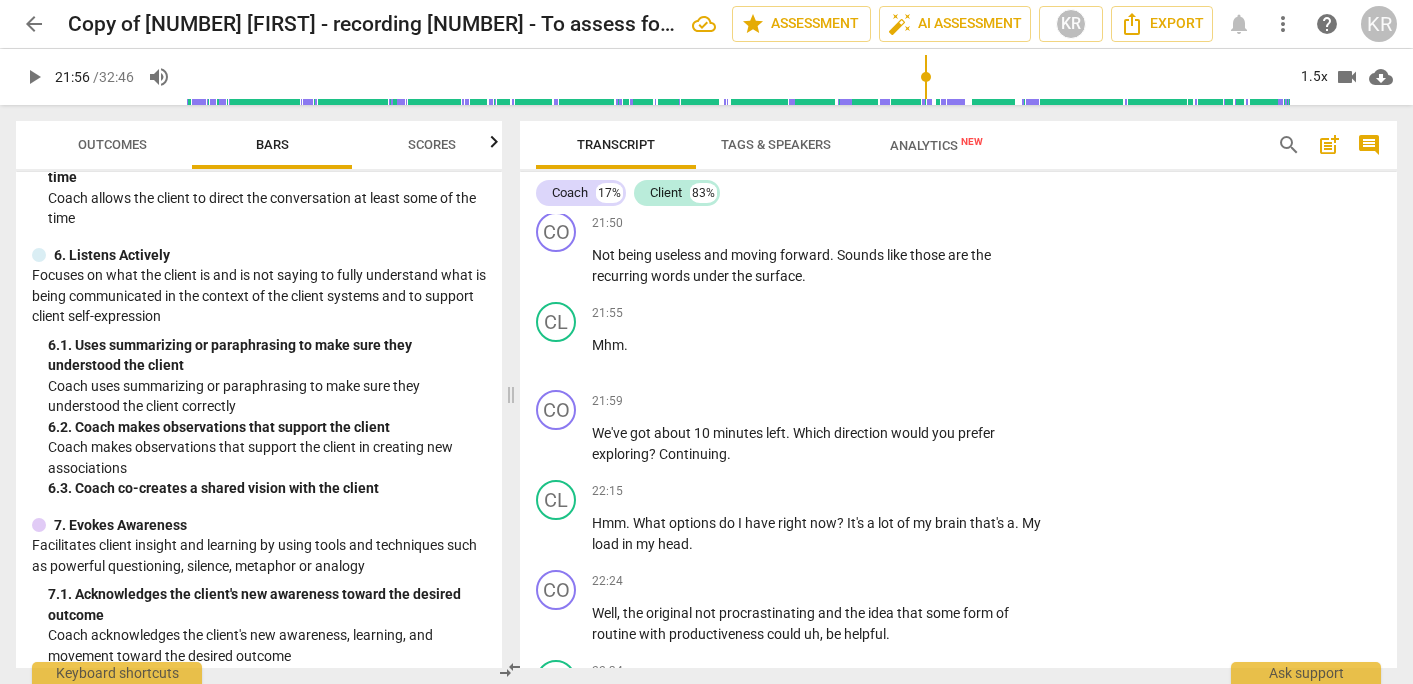 scroll, scrollTop: 1074, scrollLeft: 0, axis: vertical 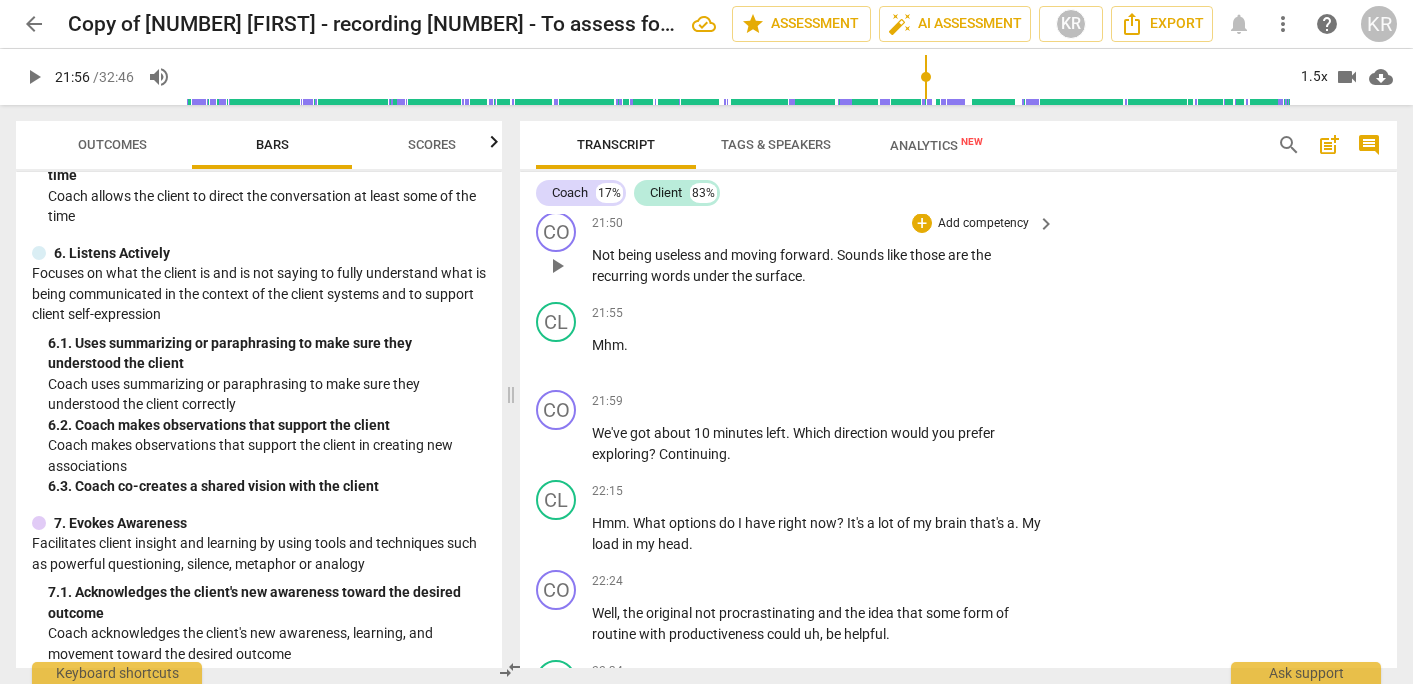 click on "Add competency" at bounding box center [983, 224] 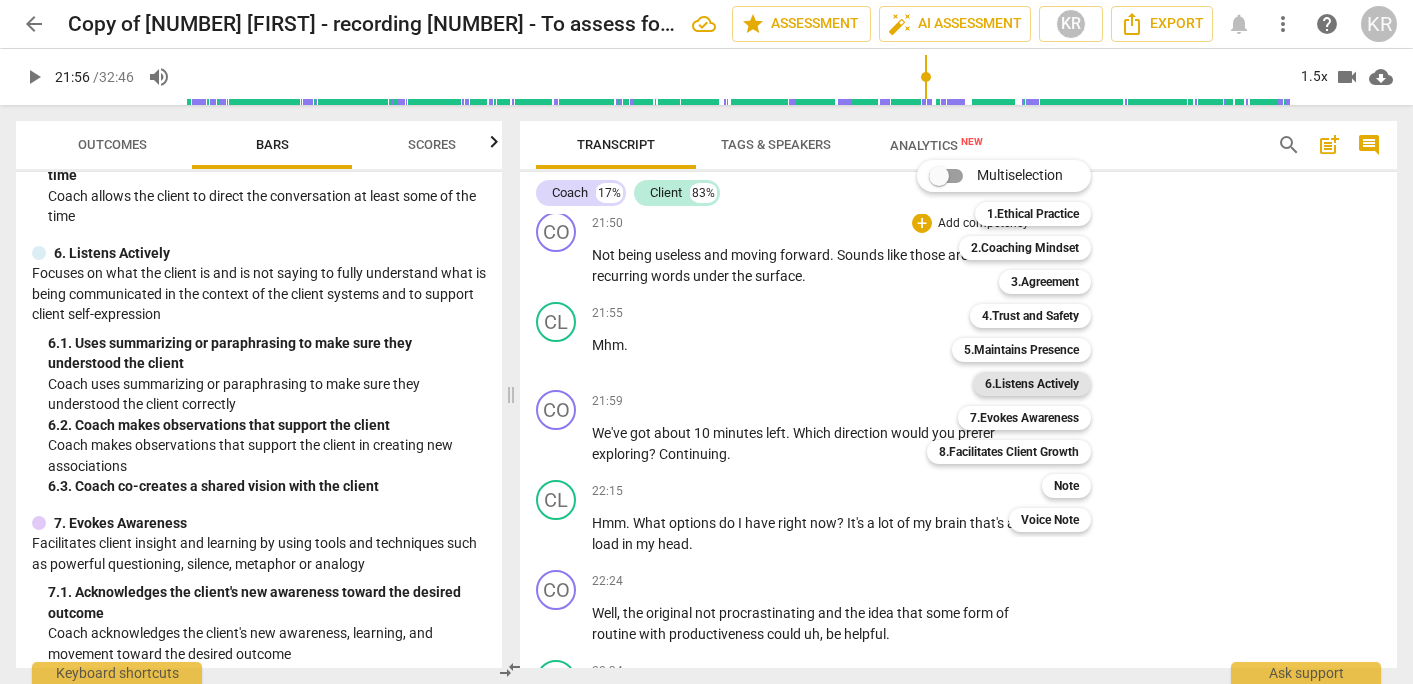 click on "6.Listens Actively" at bounding box center [1032, 384] 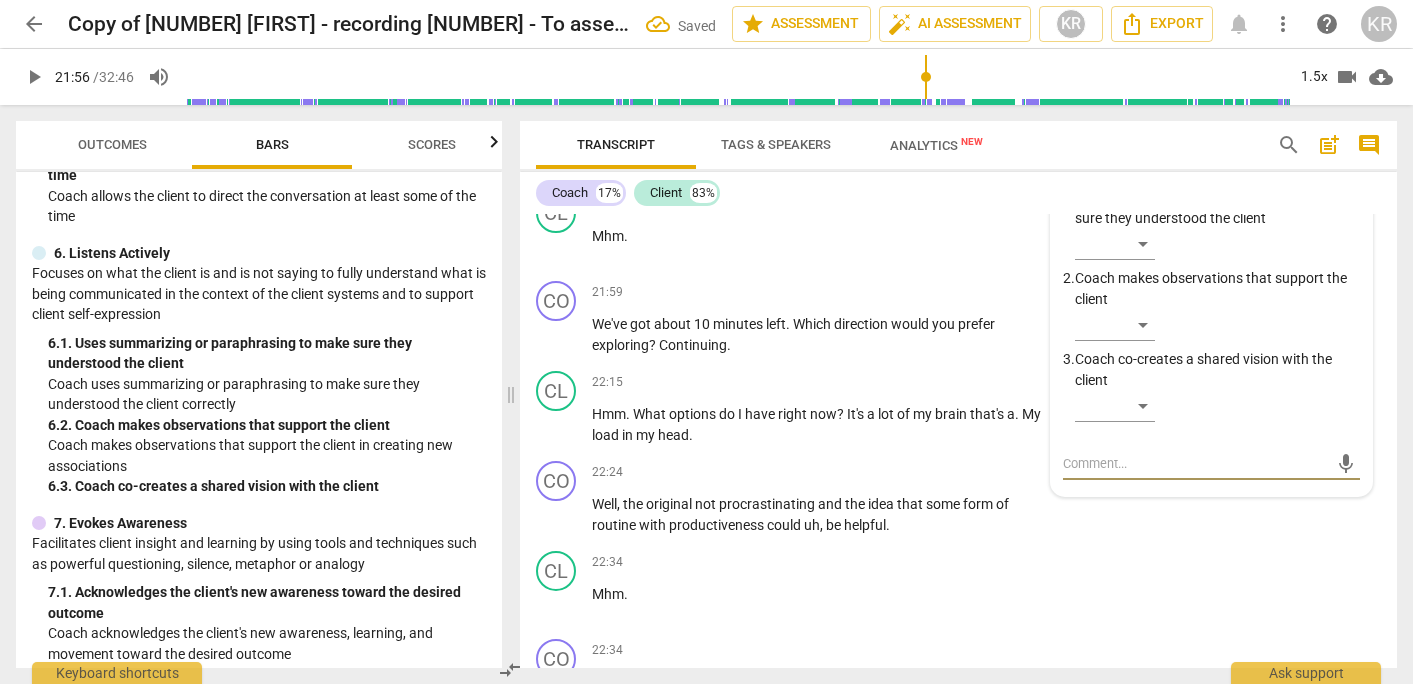 scroll, scrollTop: 9531, scrollLeft: 0, axis: vertical 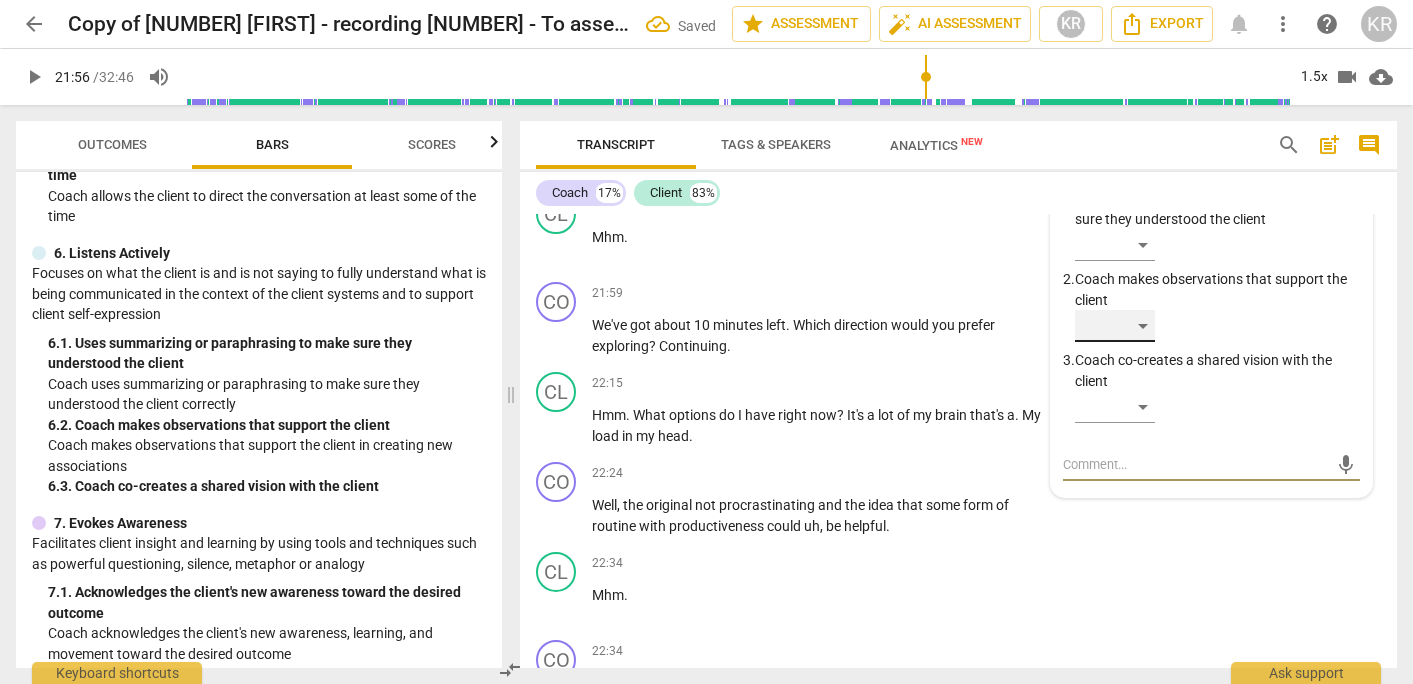 click on "​" at bounding box center (1115, 326) 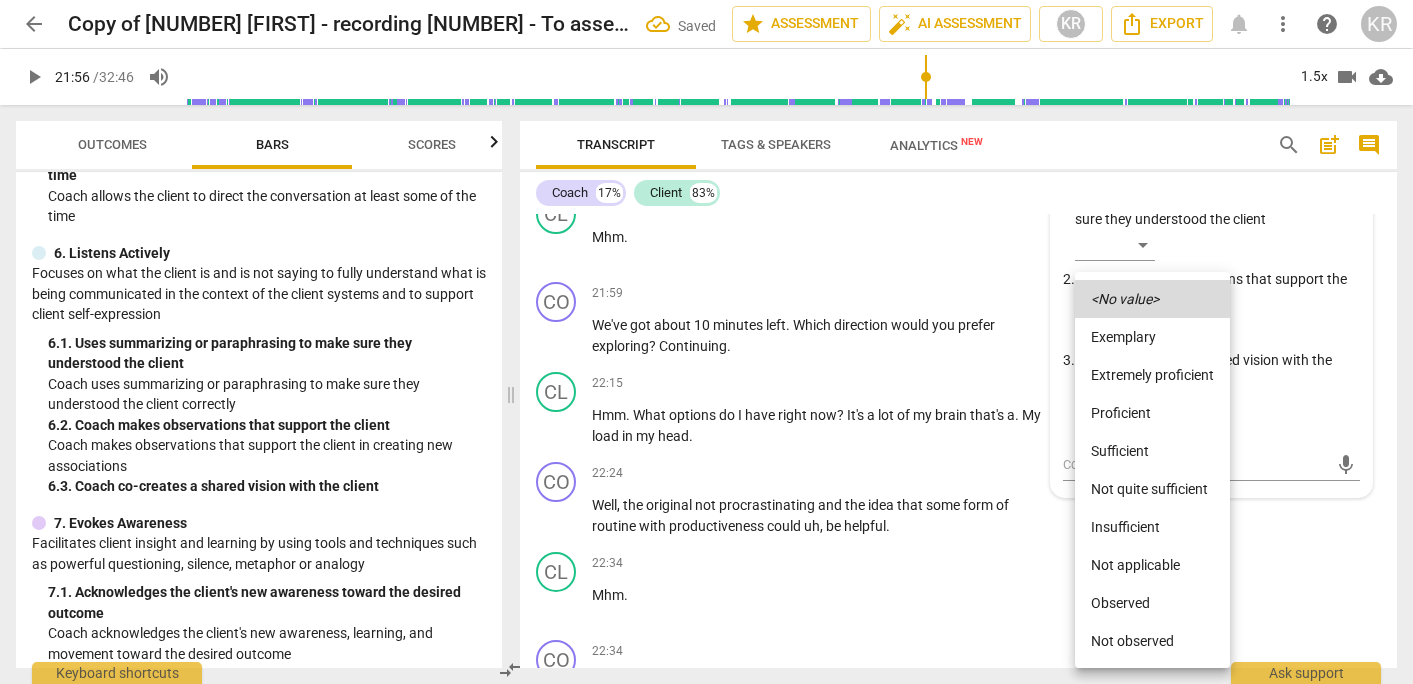 click on "Extremely proficient" at bounding box center [1152, 375] 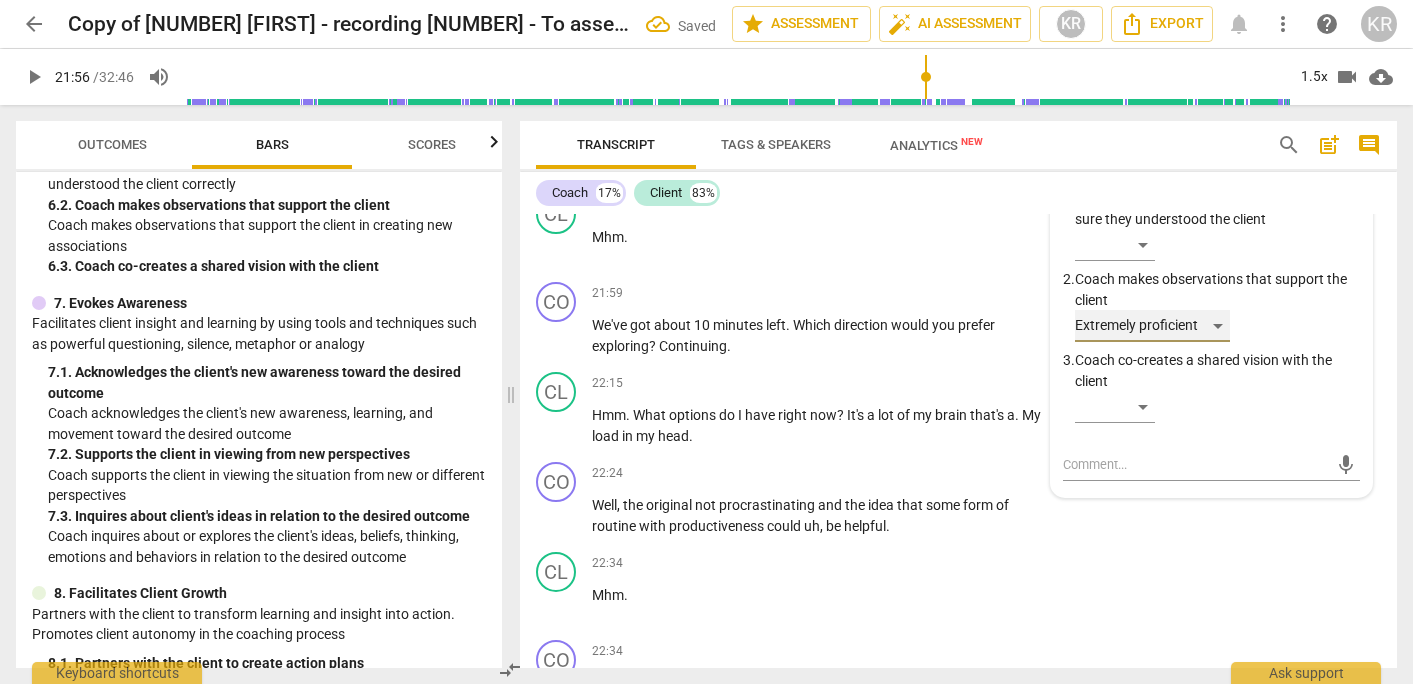 scroll, scrollTop: 1295, scrollLeft: 0, axis: vertical 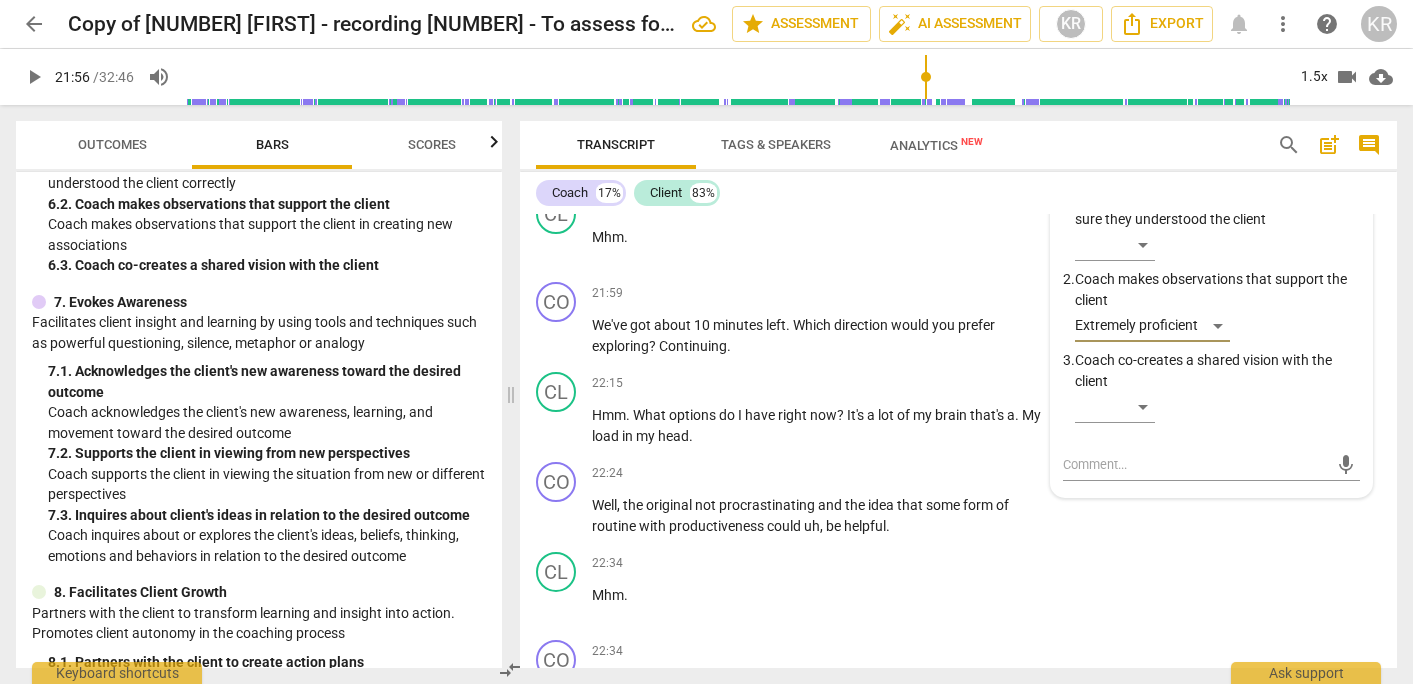 click on "Add competency" at bounding box center (858, 116) 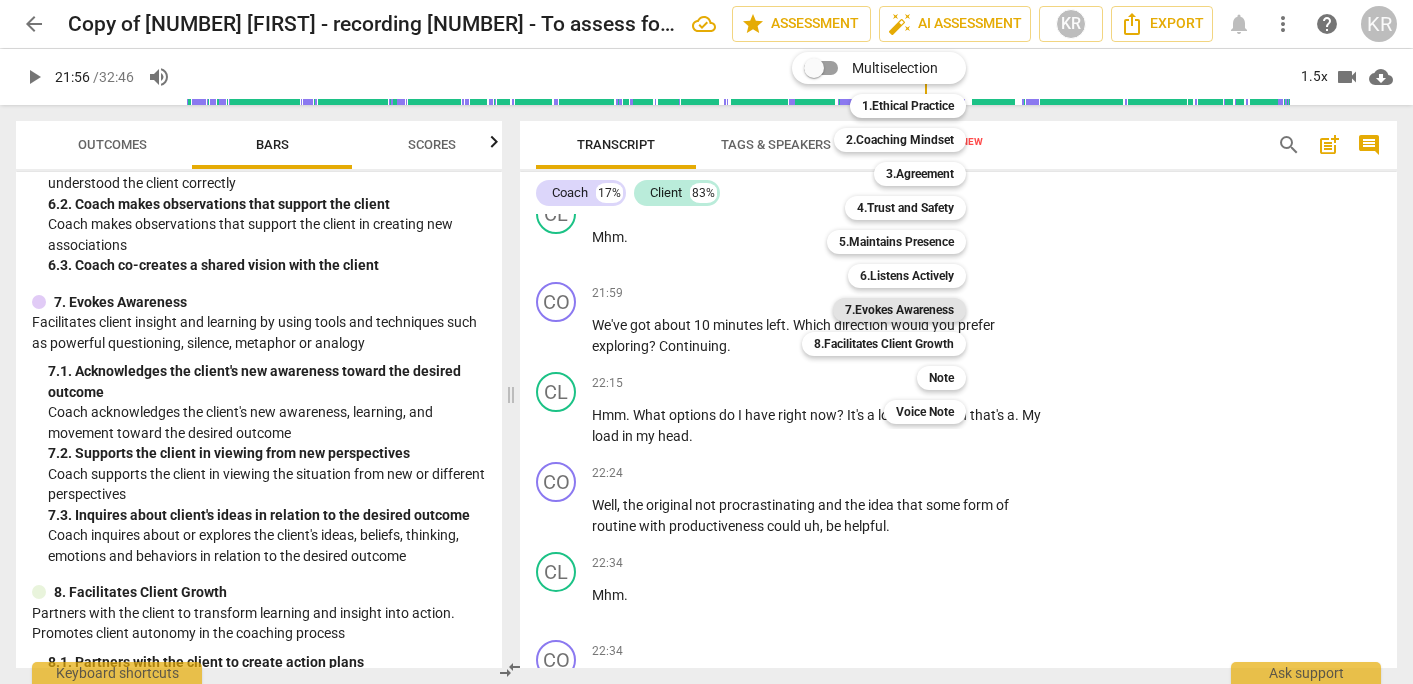click on "7.Evokes Awareness" at bounding box center (899, 310) 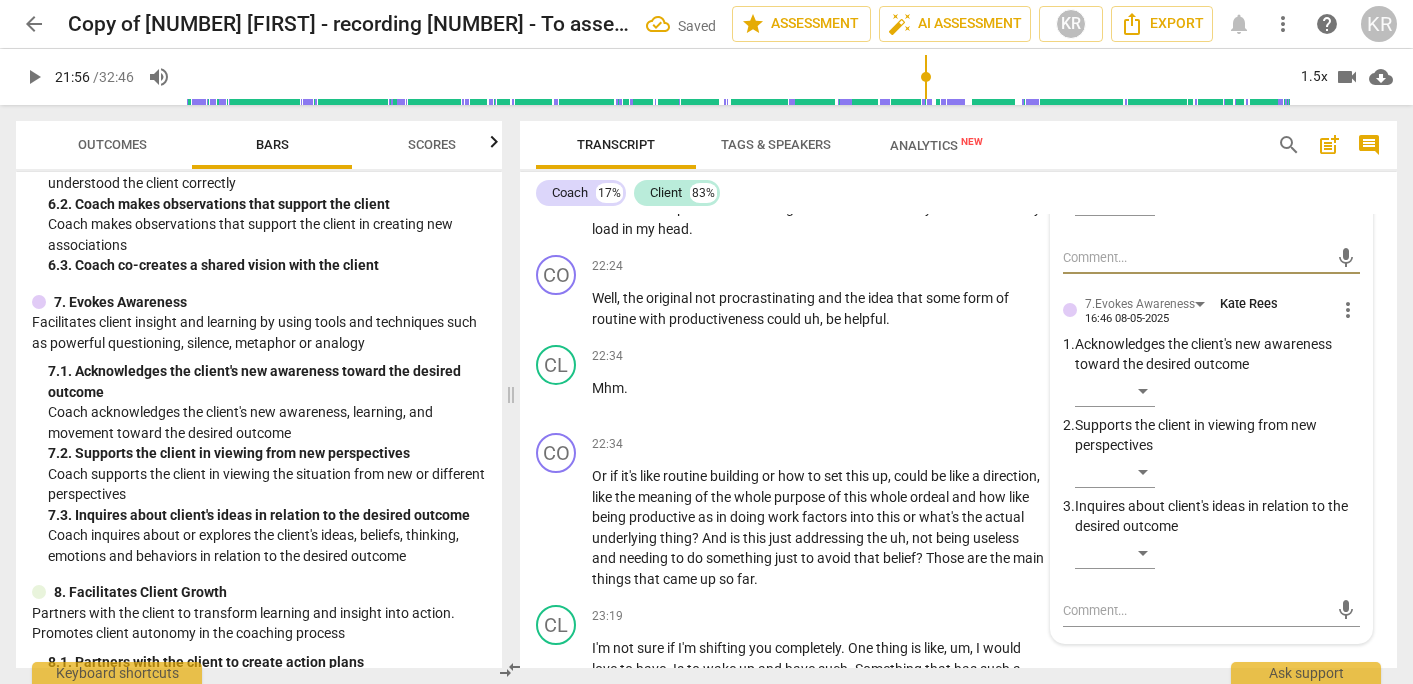 scroll, scrollTop: 9746, scrollLeft: 0, axis: vertical 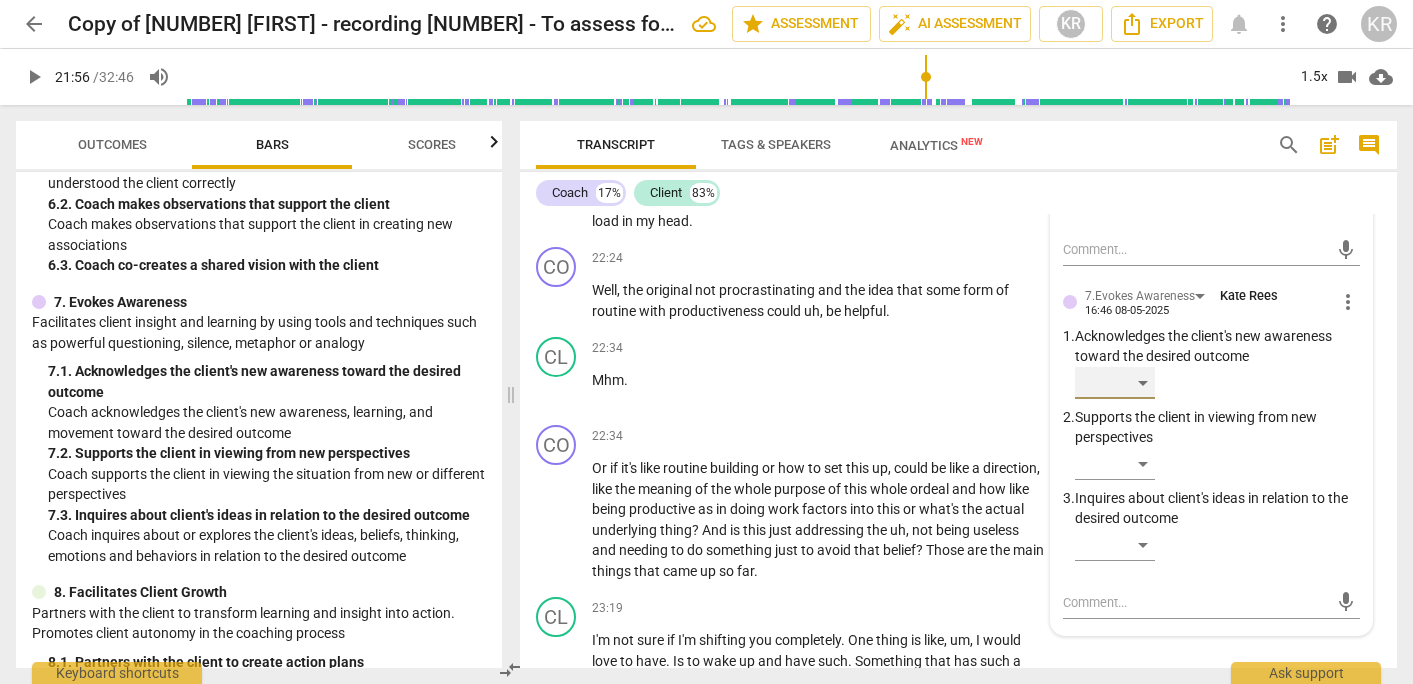 click on "​" at bounding box center (1115, 383) 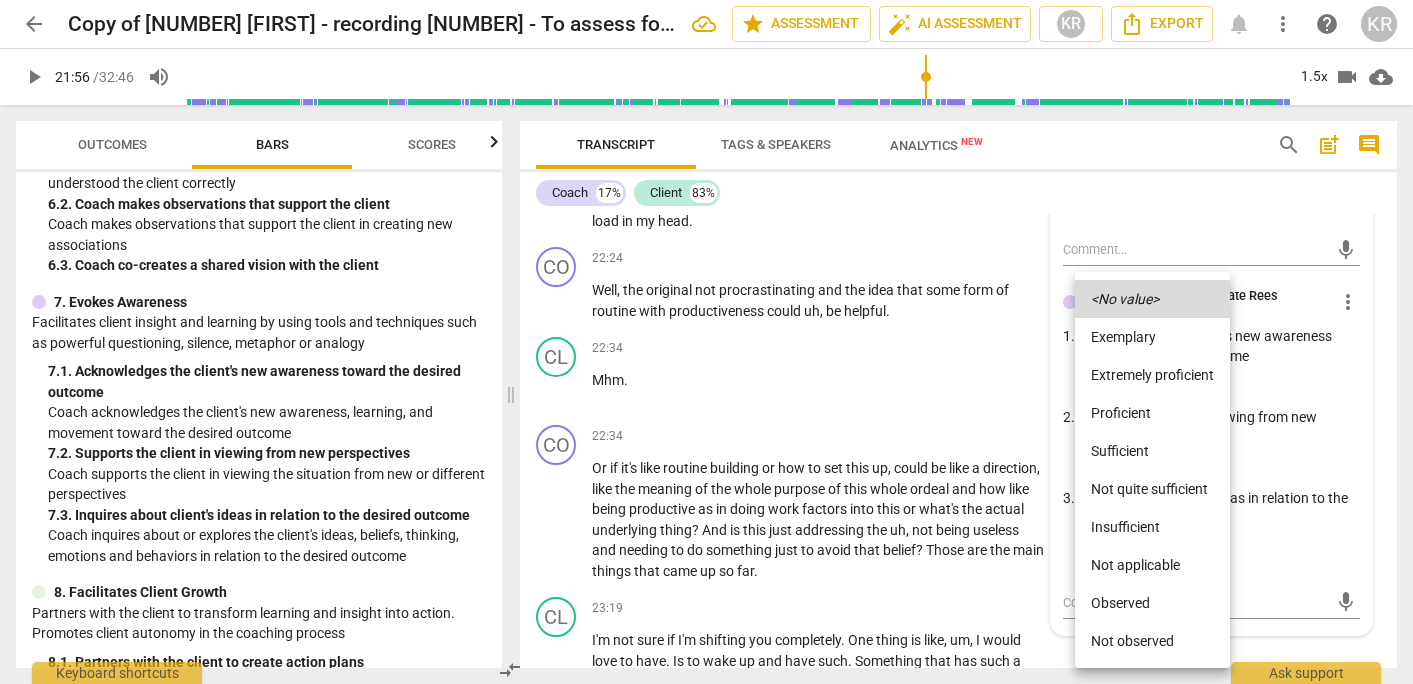 click on "Extremely proficient" at bounding box center [1152, 375] 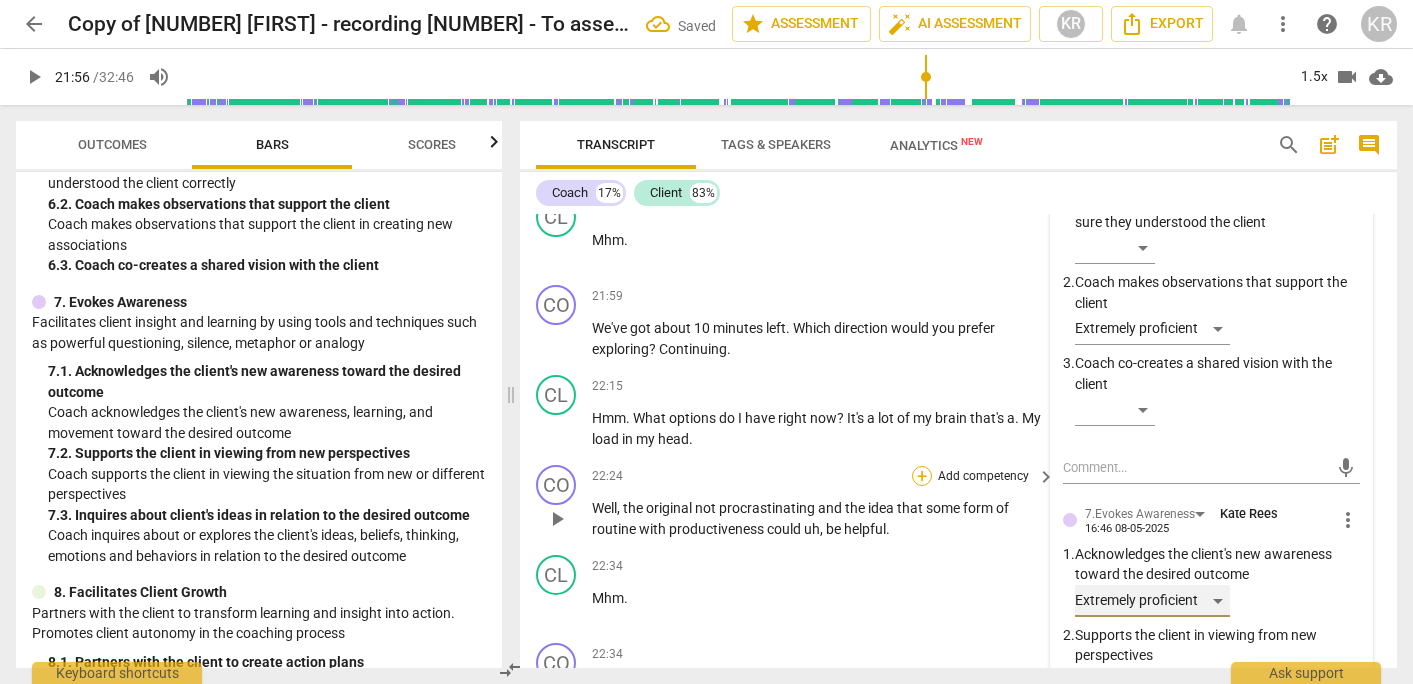 scroll, scrollTop: 9525, scrollLeft: 0, axis: vertical 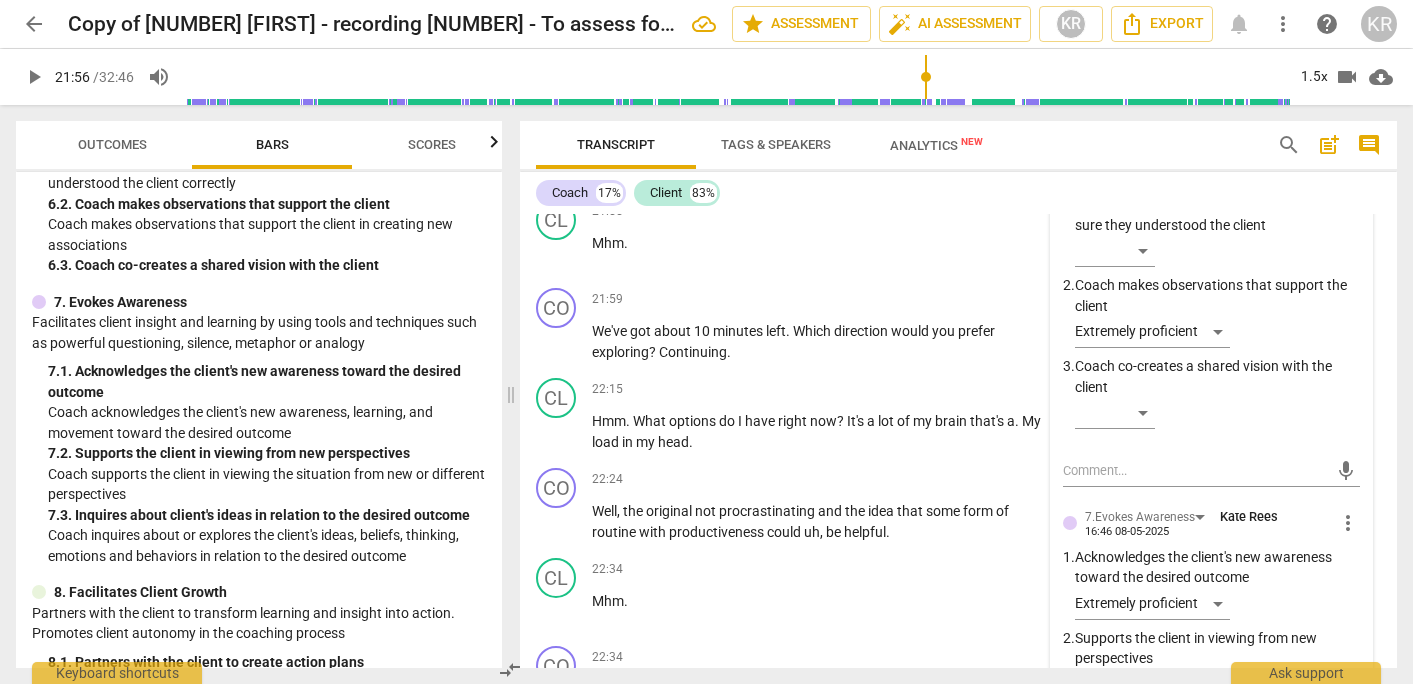 click on "surface" at bounding box center [778, 174] 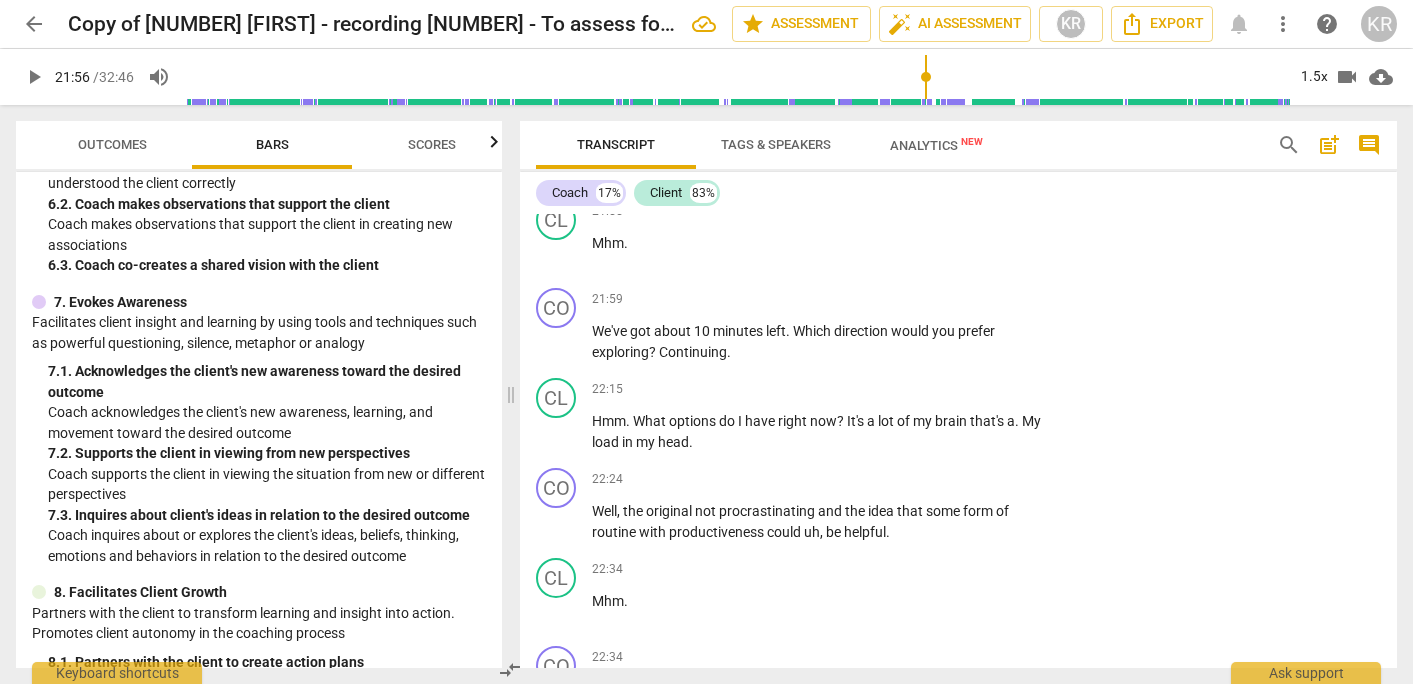click on "surface" at bounding box center (778, 174) 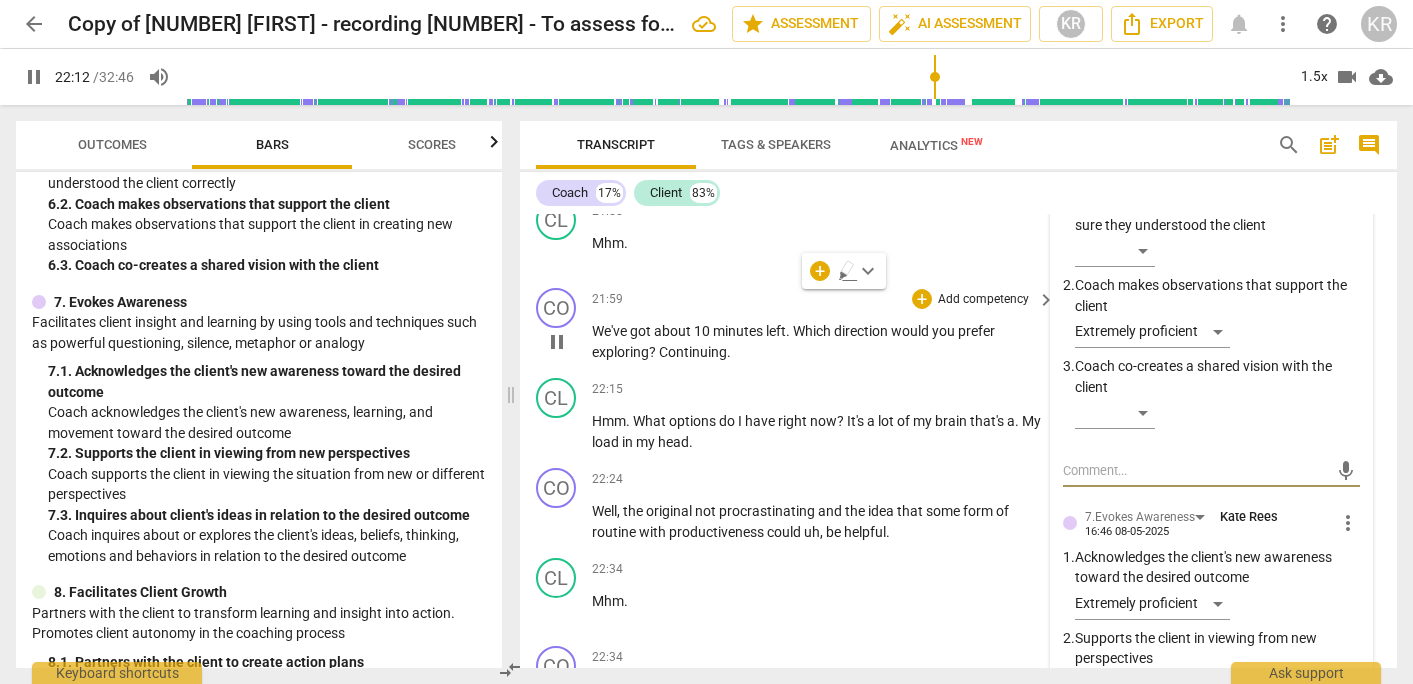 click on "pause" at bounding box center [557, 342] 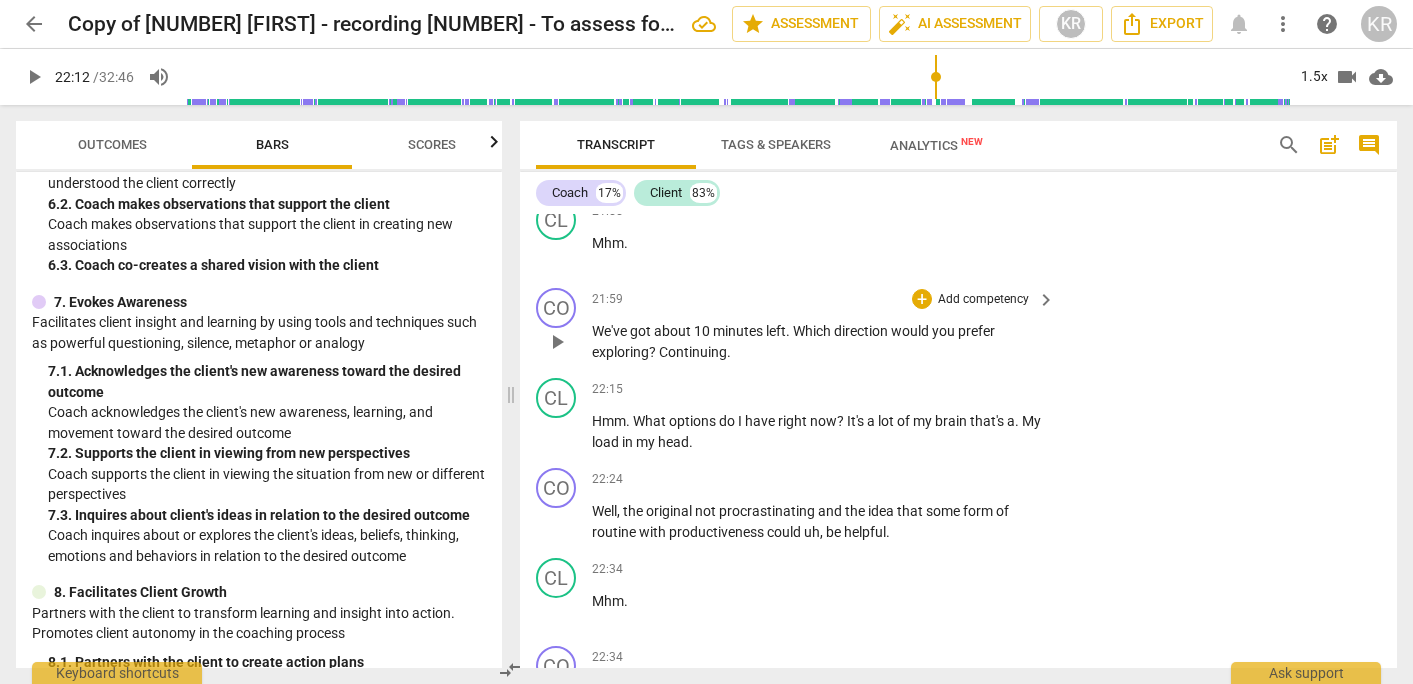 click on "Add competency" at bounding box center (983, 300) 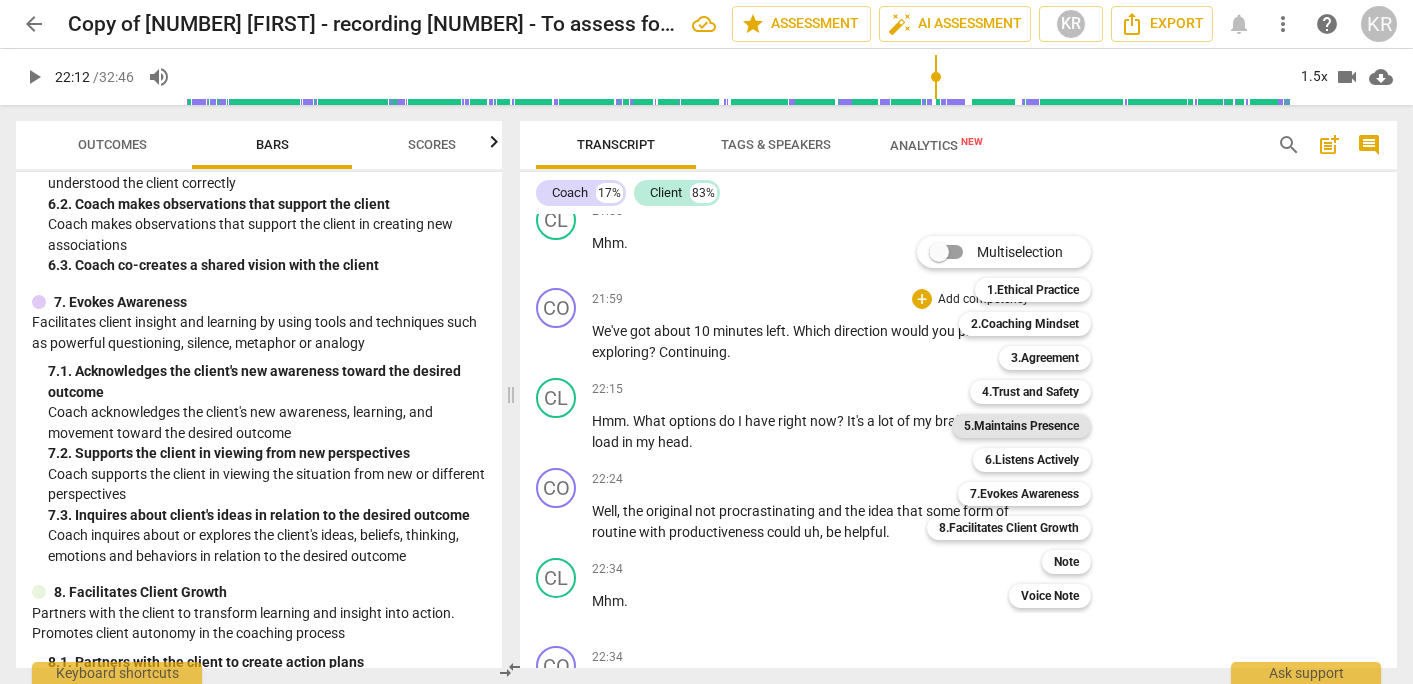 click on "5.Maintains Presence" at bounding box center [1021, 426] 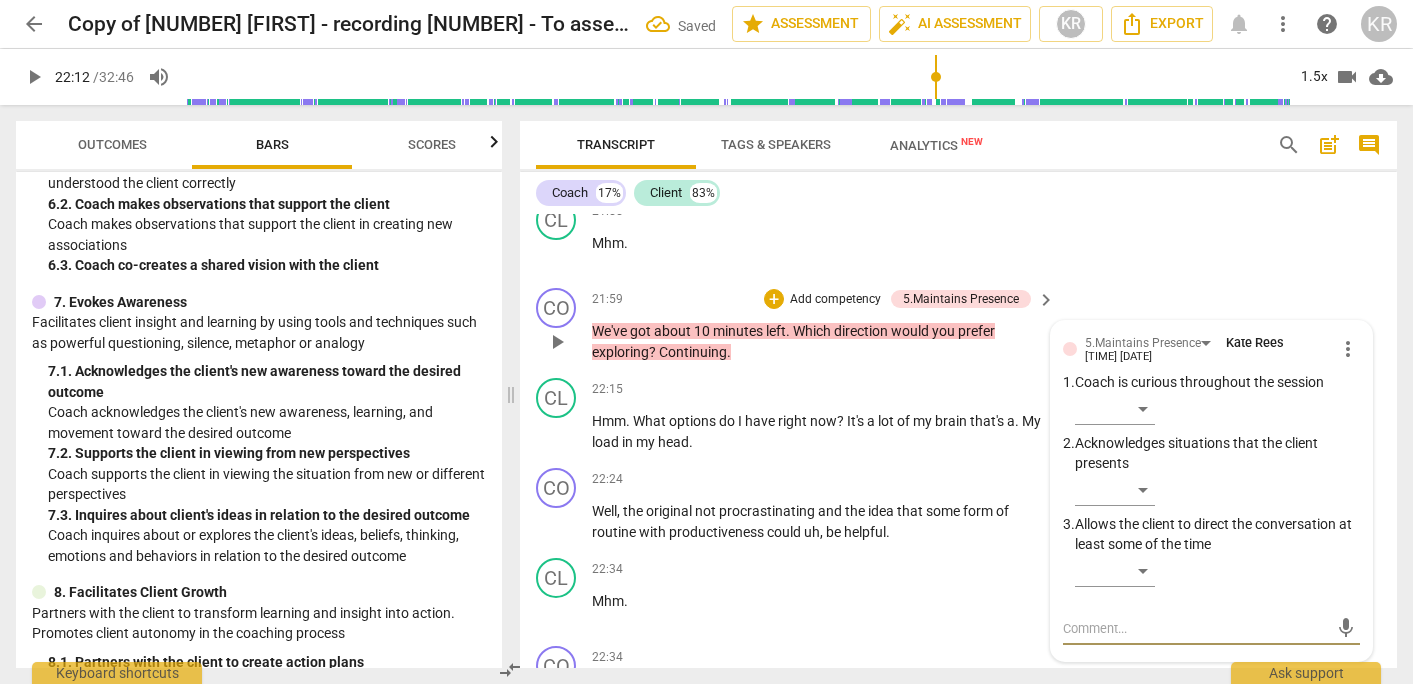 scroll, scrollTop: 9835, scrollLeft: 0, axis: vertical 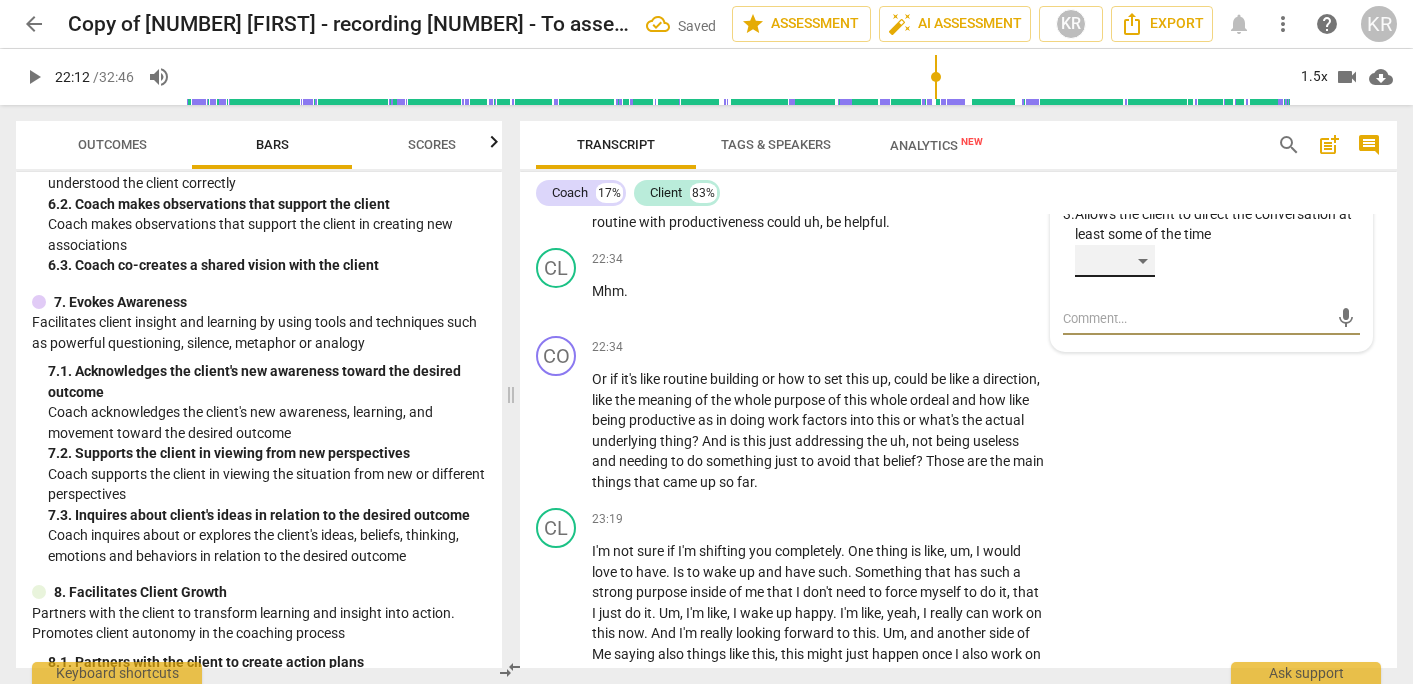 click on "​" at bounding box center (1115, 261) 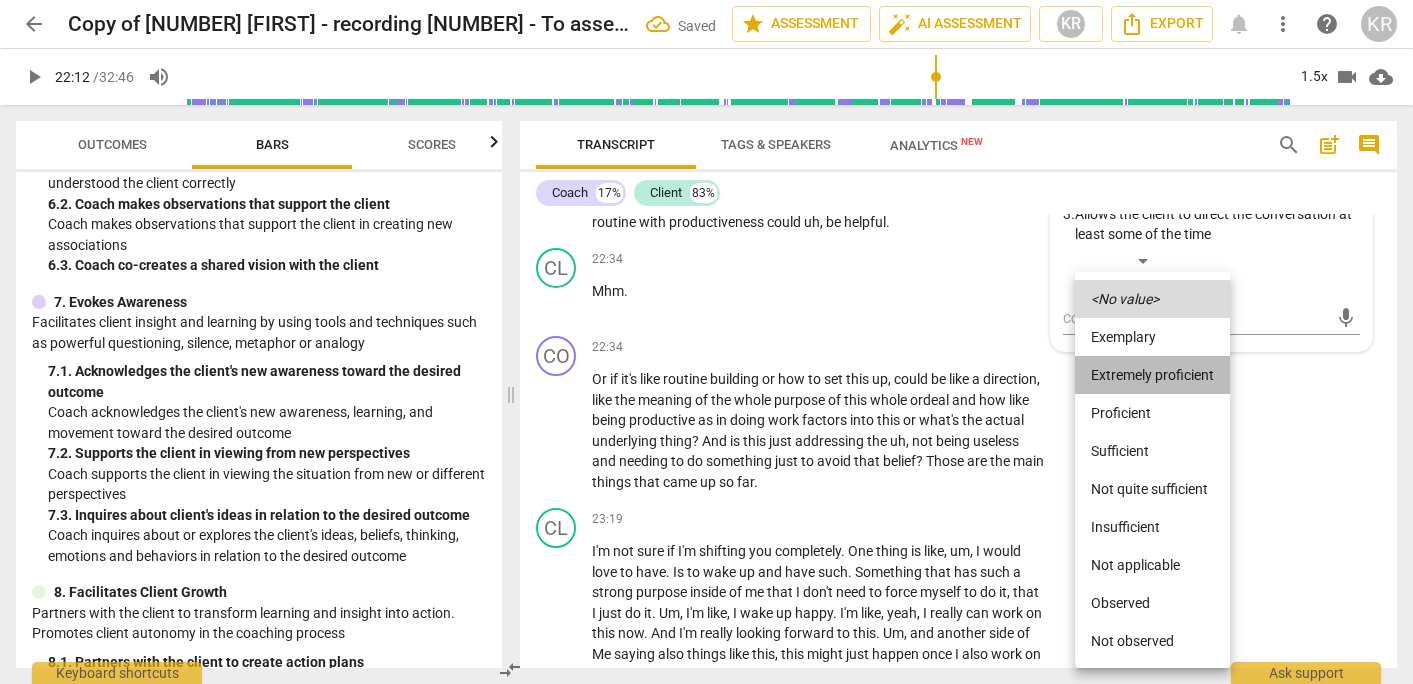 click on "Extremely proficient" at bounding box center [1152, 375] 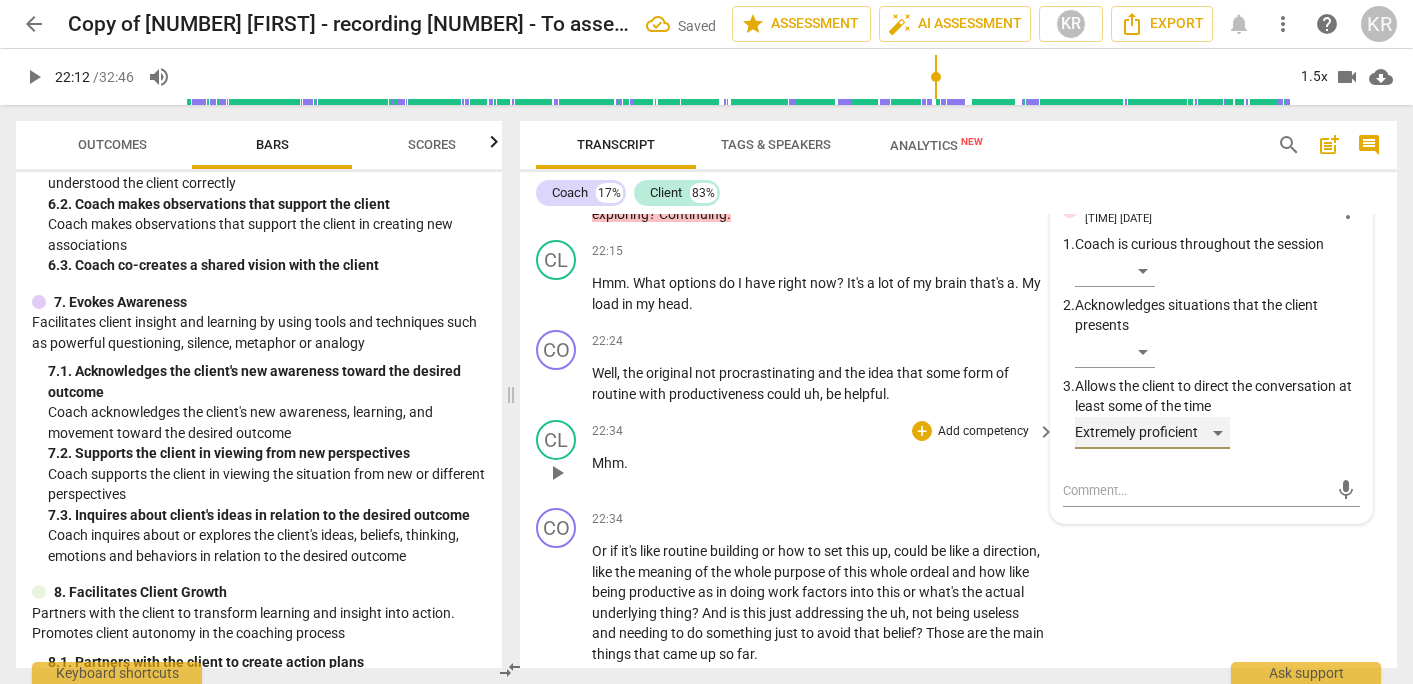 scroll, scrollTop: 9554, scrollLeft: 0, axis: vertical 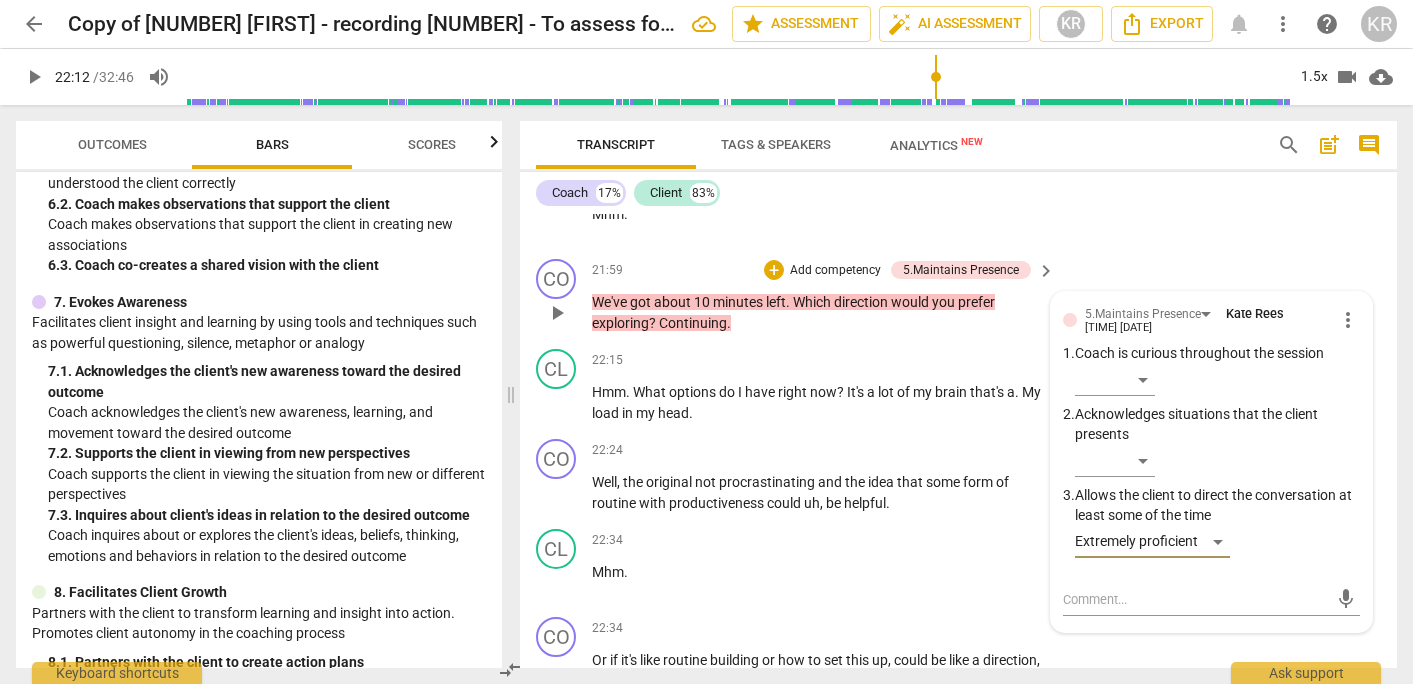 click on "Add competency" at bounding box center (835, 271) 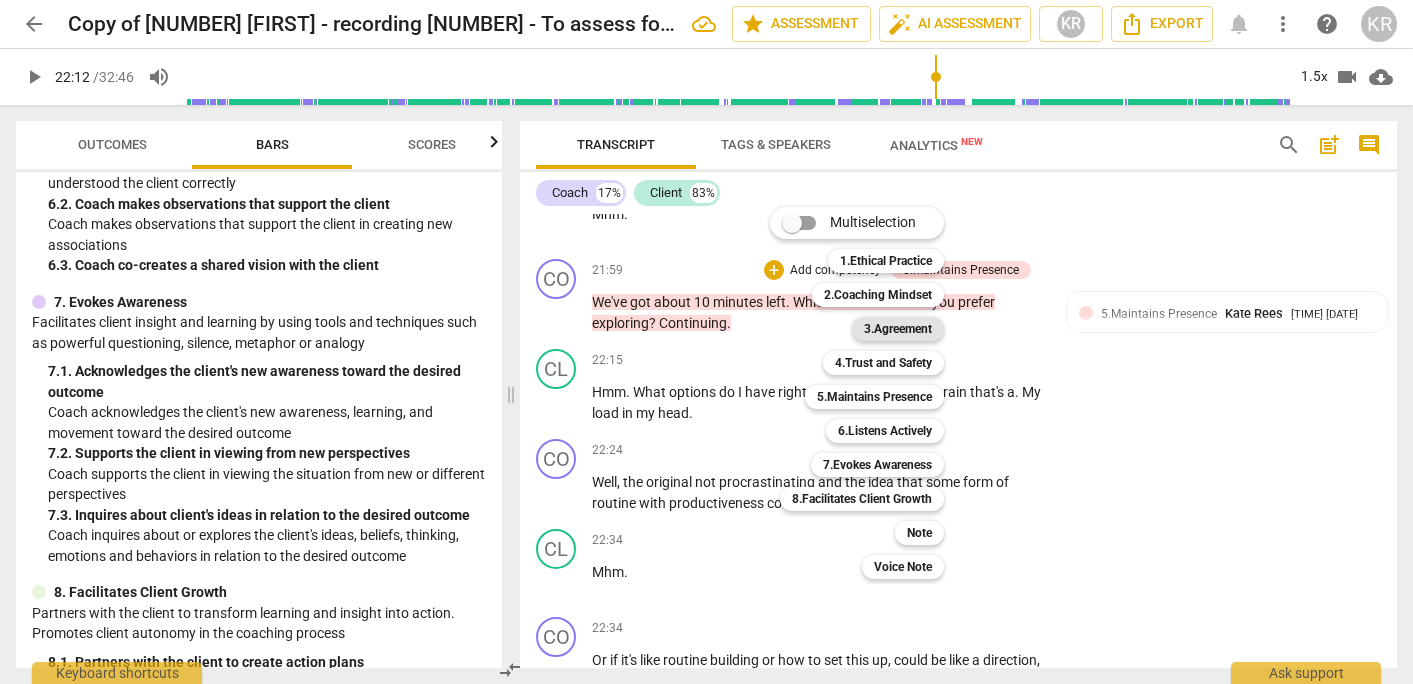 click on "3.Agreement" at bounding box center (898, 329) 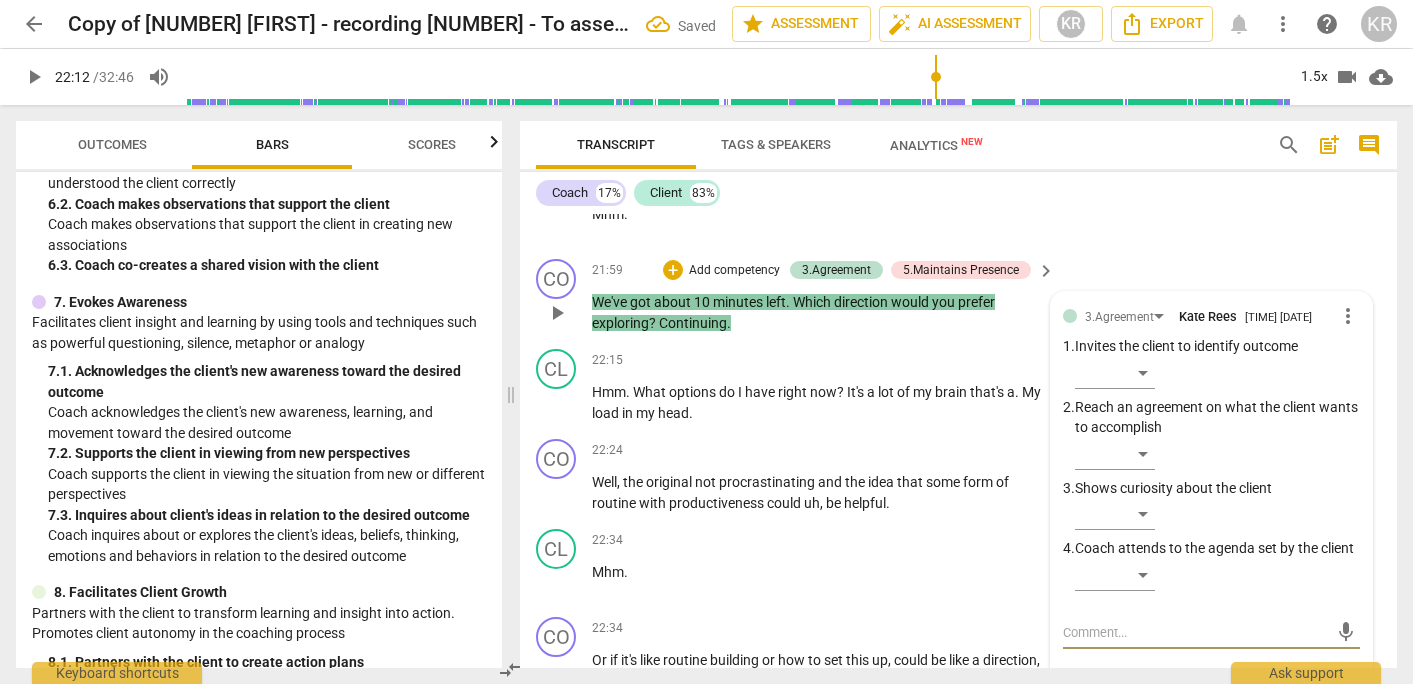 scroll, scrollTop: 9888, scrollLeft: 0, axis: vertical 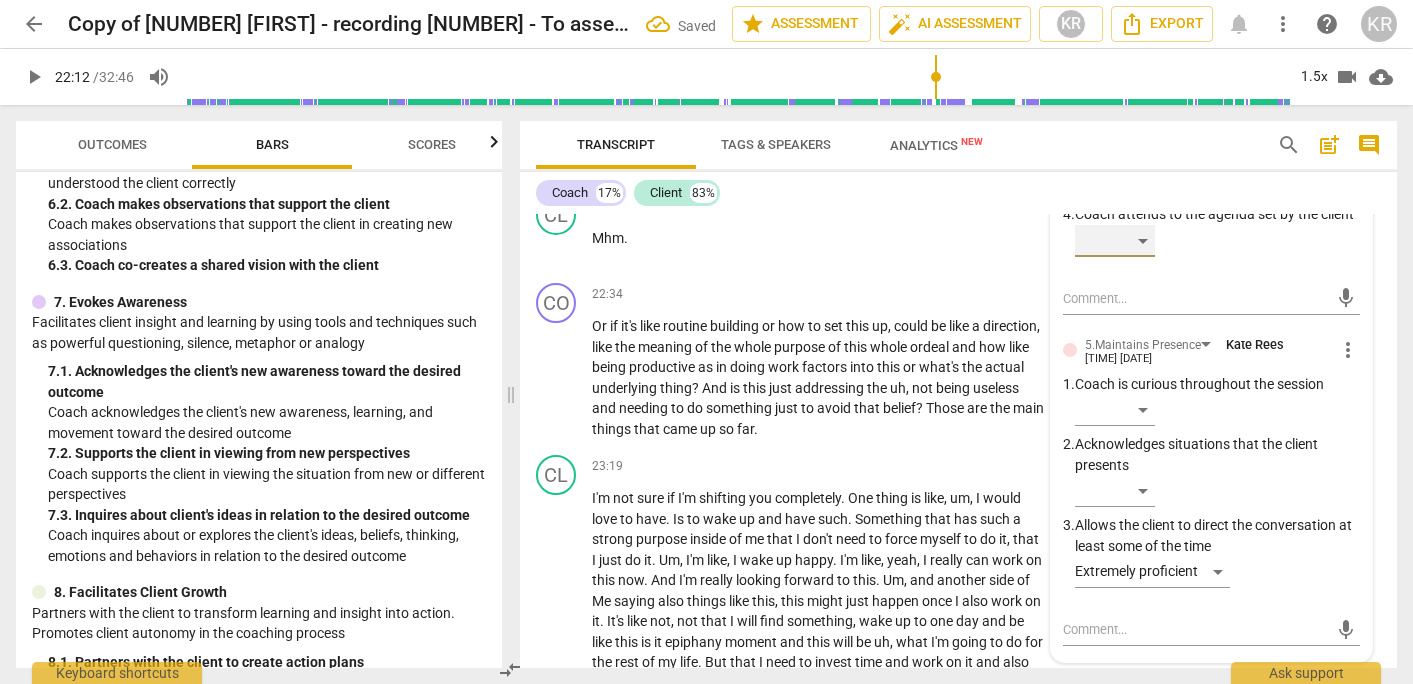 click on "​" at bounding box center (1115, 241) 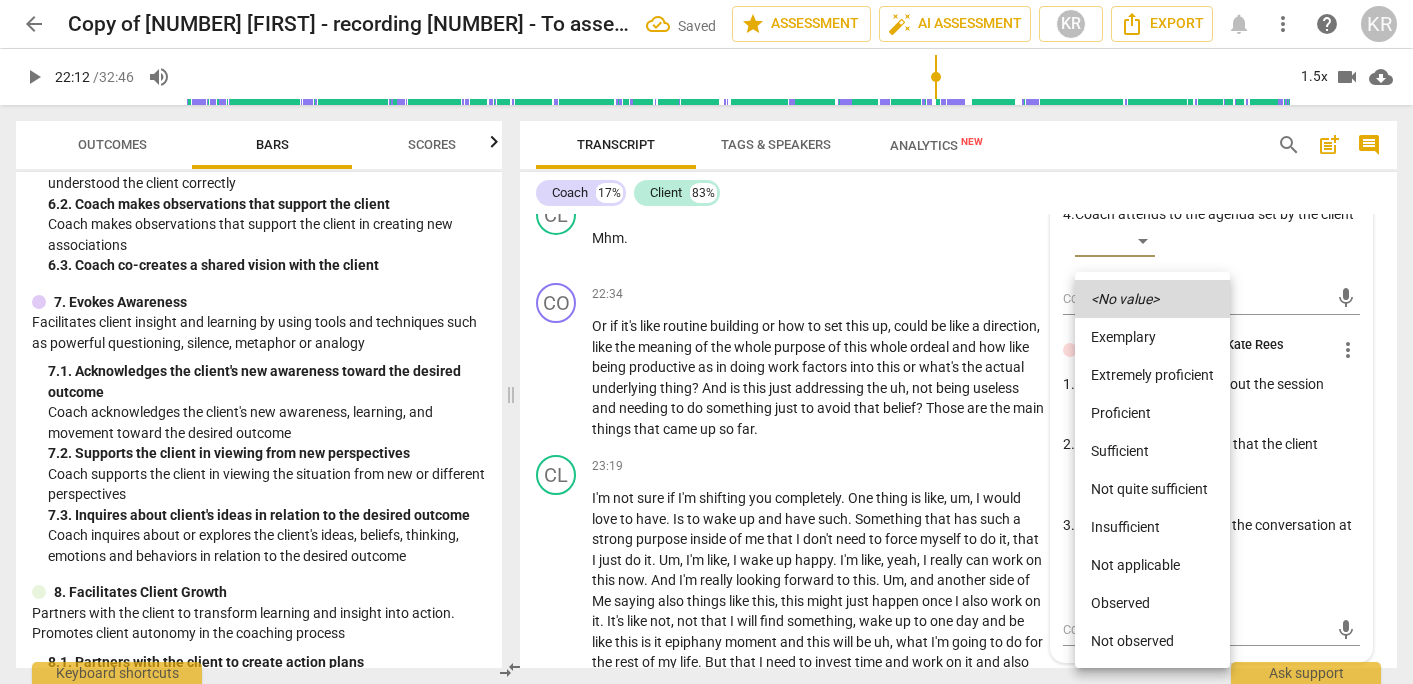 click on "Extremely proficient" at bounding box center [1152, 375] 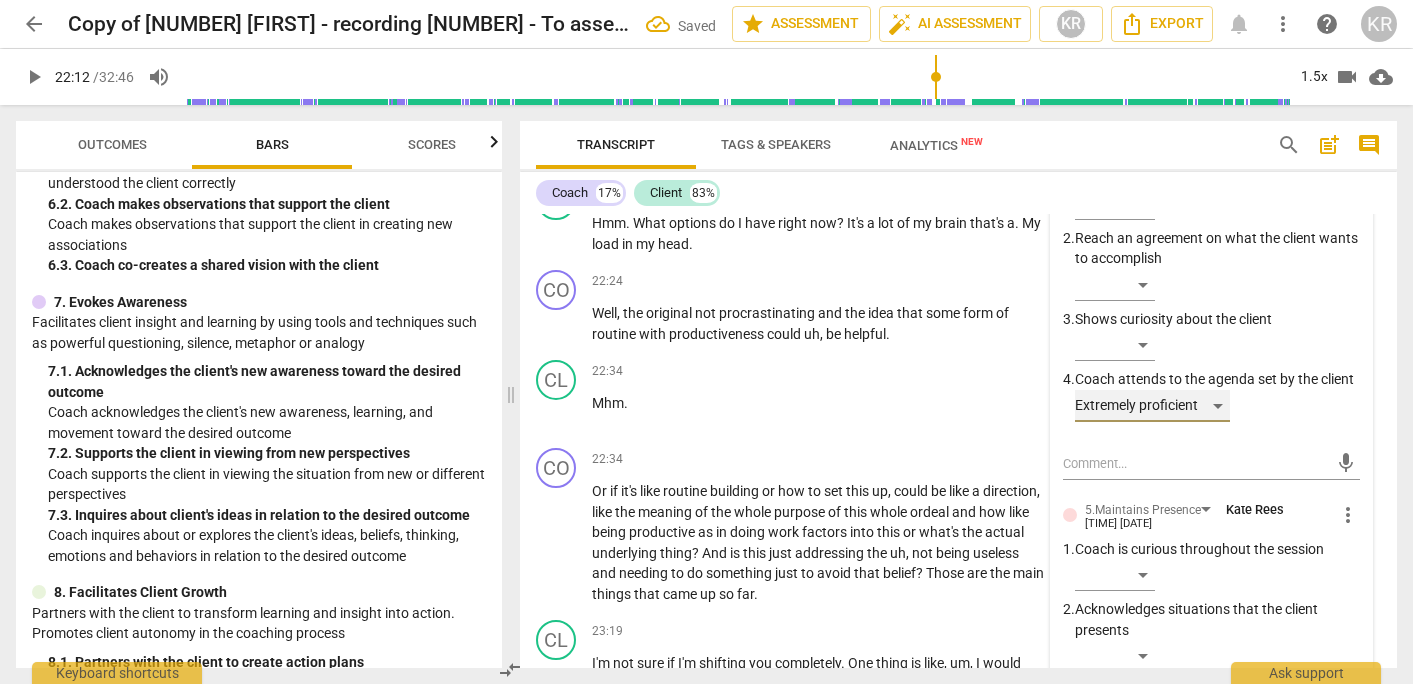scroll, scrollTop: 9713, scrollLeft: 0, axis: vertical 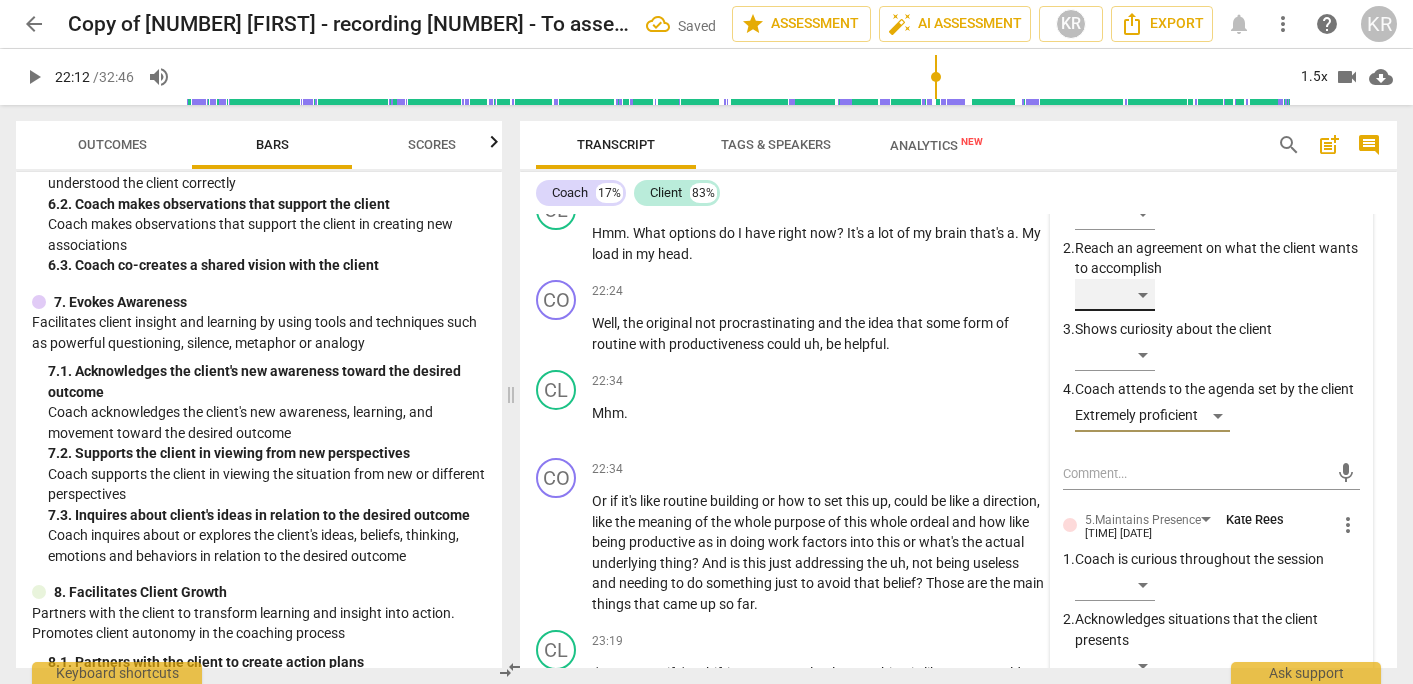 click on "​" at bounding box center (1115, 295) 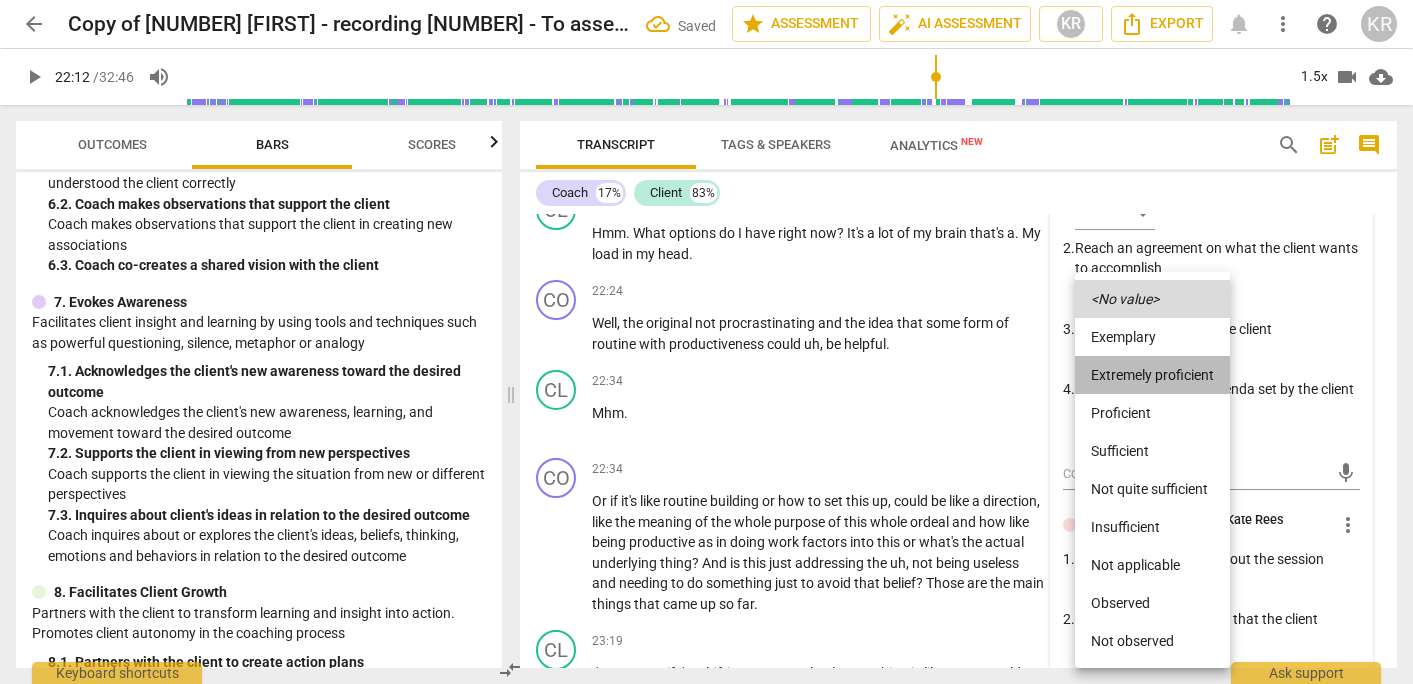 click on "Extremely proficient" at bounding box center [1152, 375] 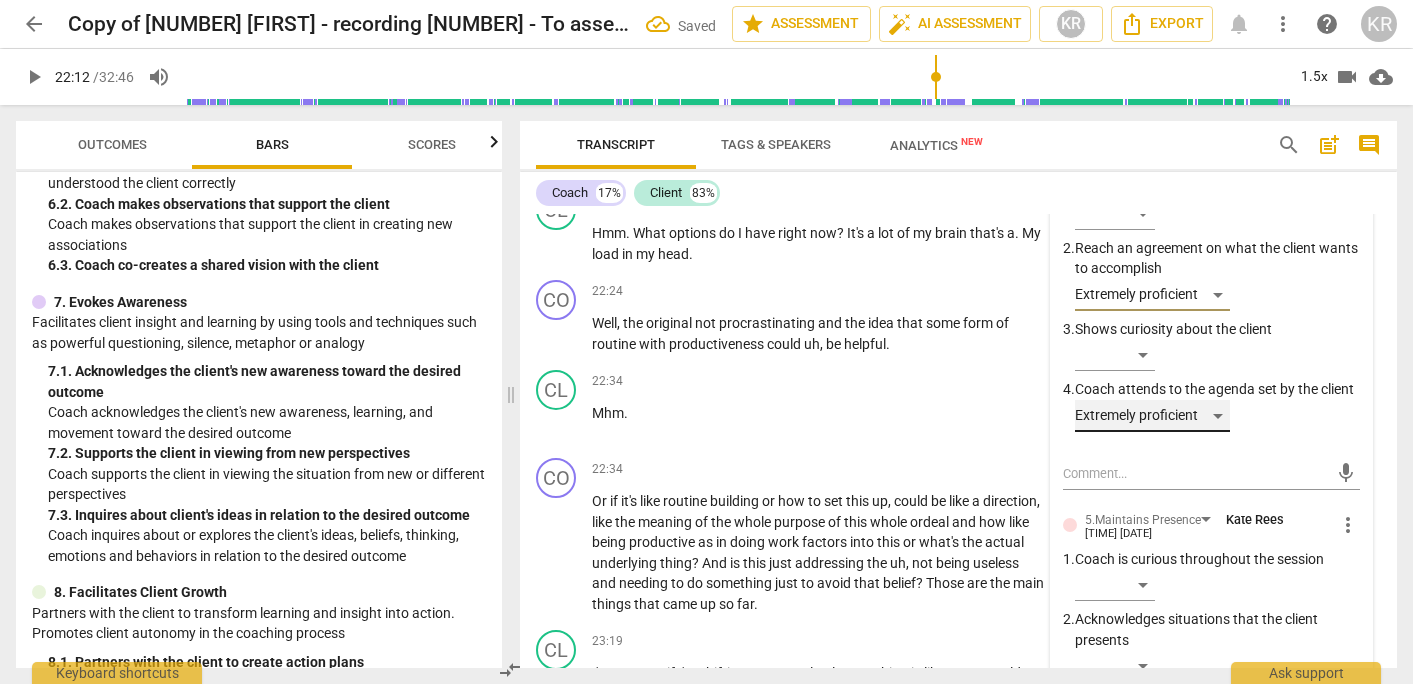 click on "Extremely proficient" at bounding box center [1152, 416] 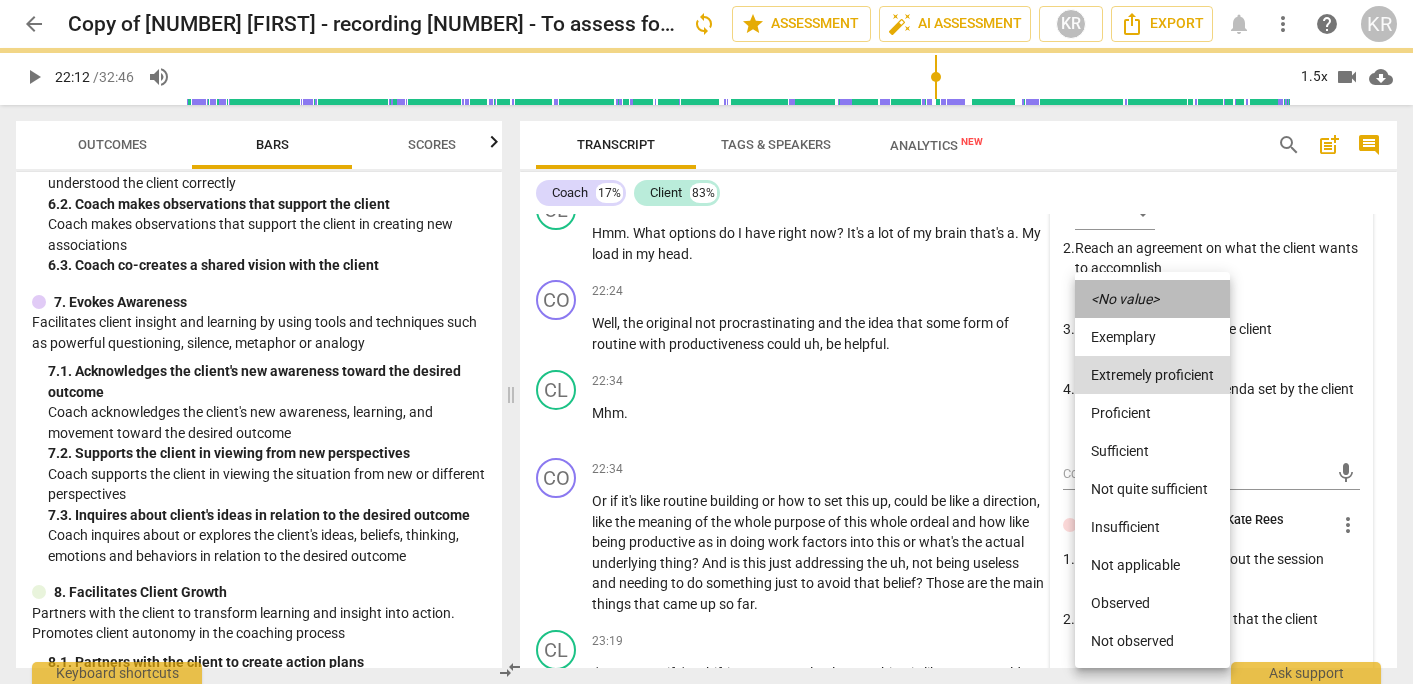 click on "<No value>" at bounding box center (1125, 299) 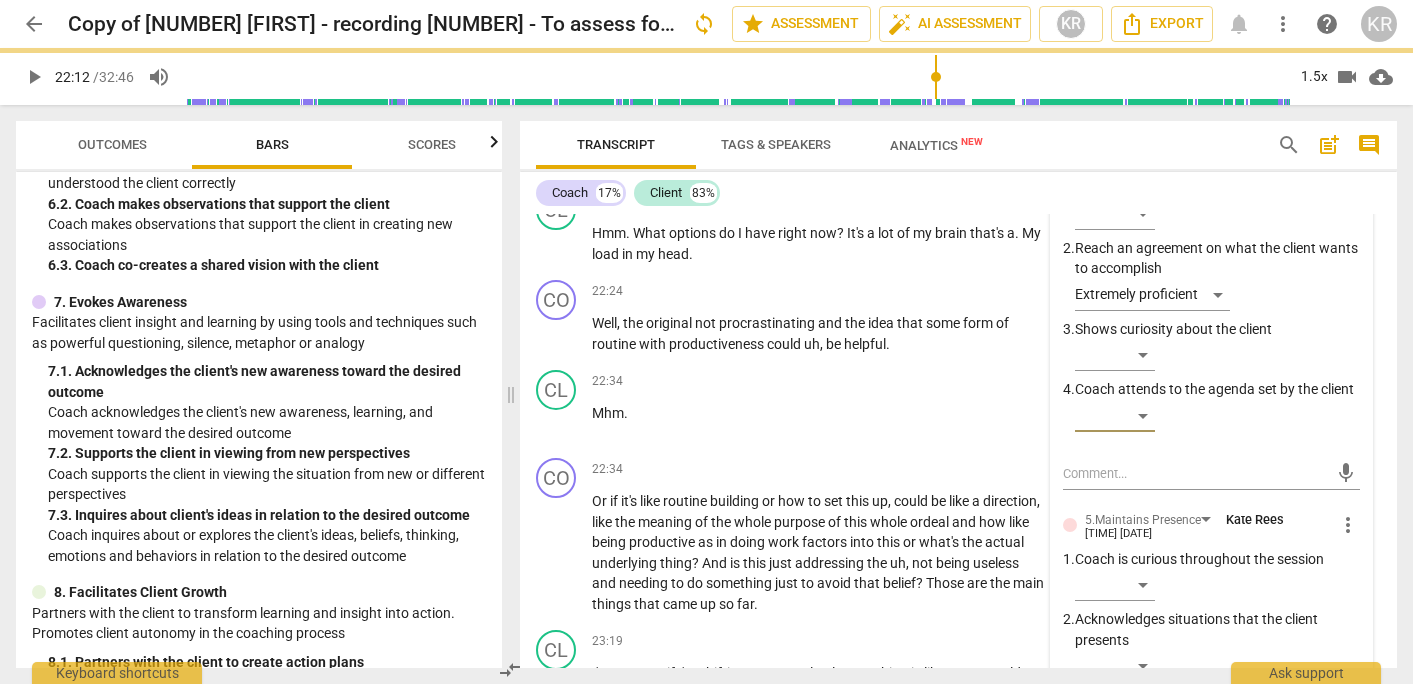 click on "play_arrow" at bounding box center [34, 77] 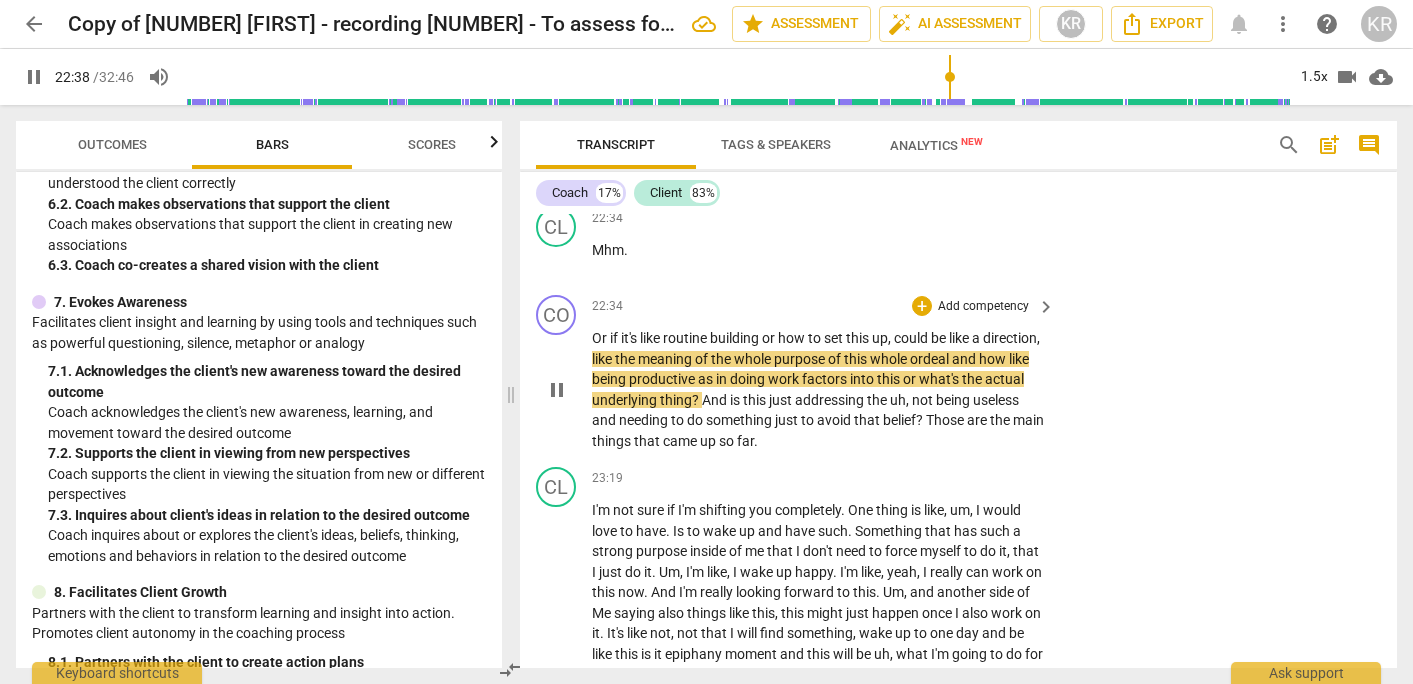 scroll, scrollTop: 9878, scrollLeft: 0, axis: vertical 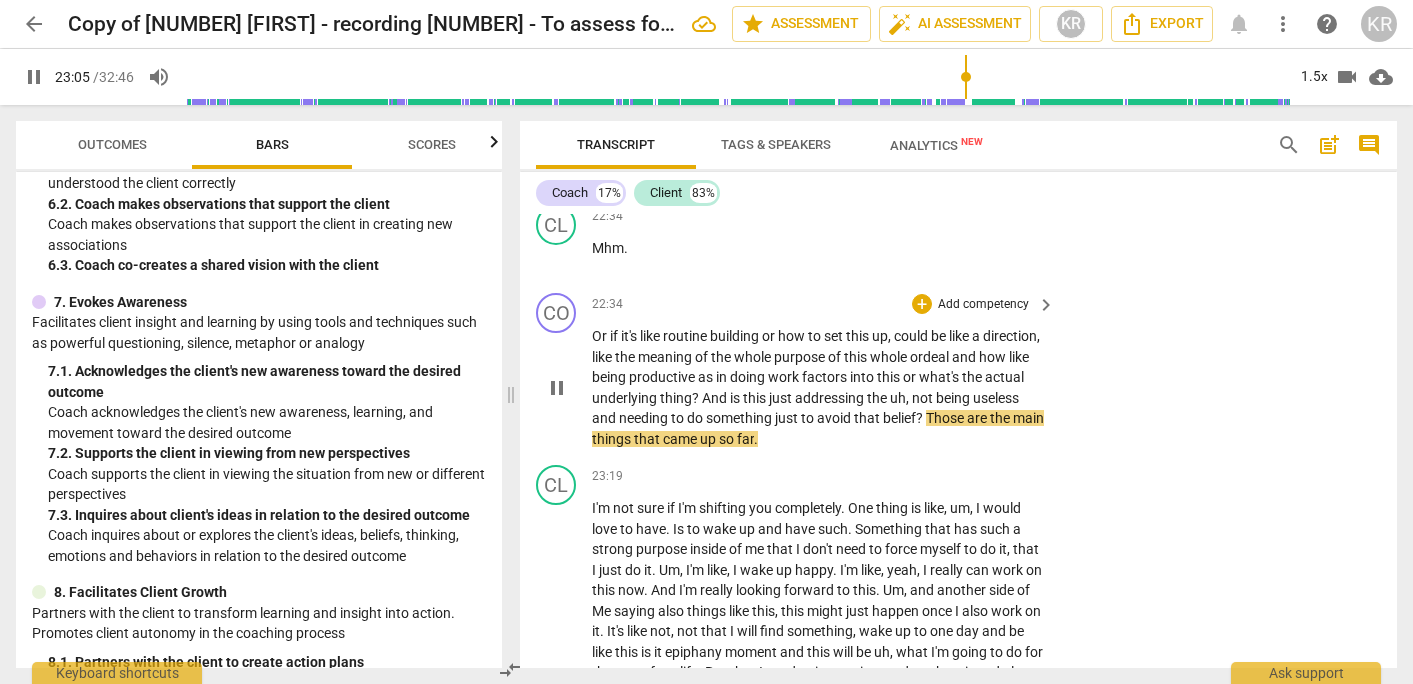 click on "pause" at bounding box center [557, 388] 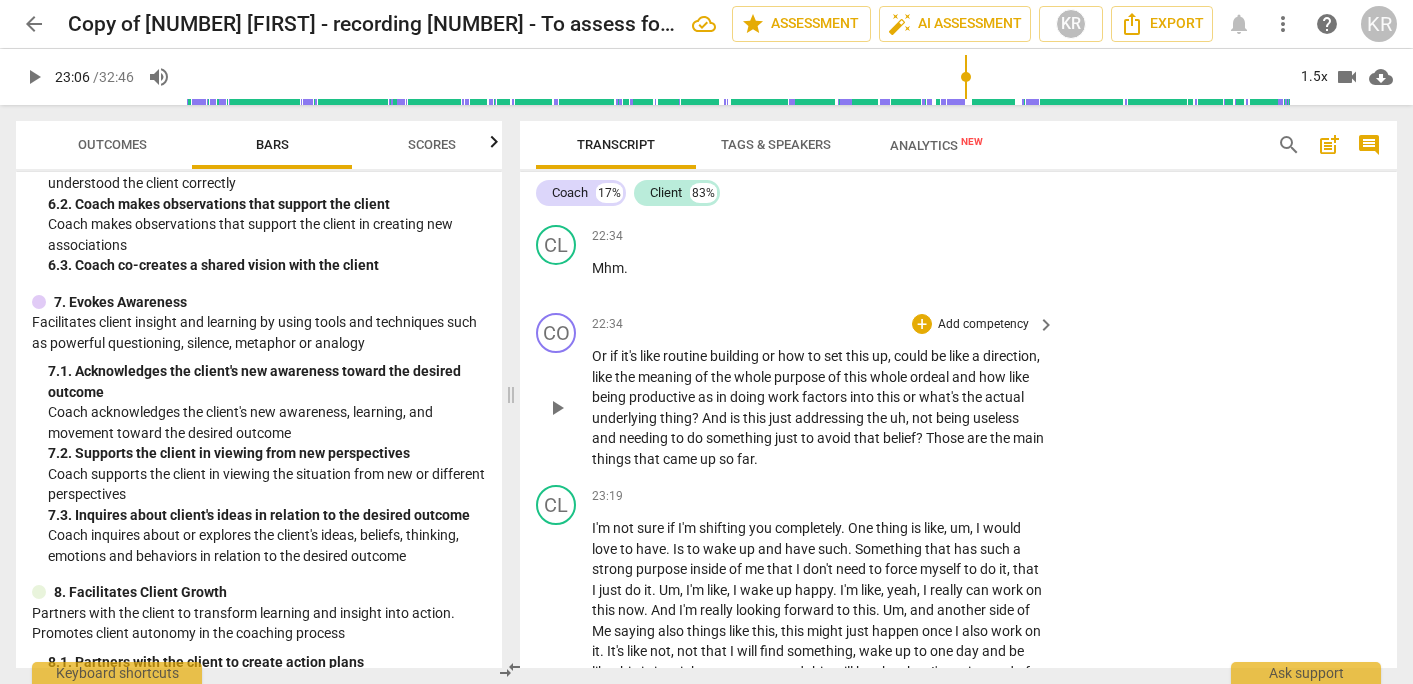 scroll, scrollTop: 9859, scrollLeft: 0, axis: vertical 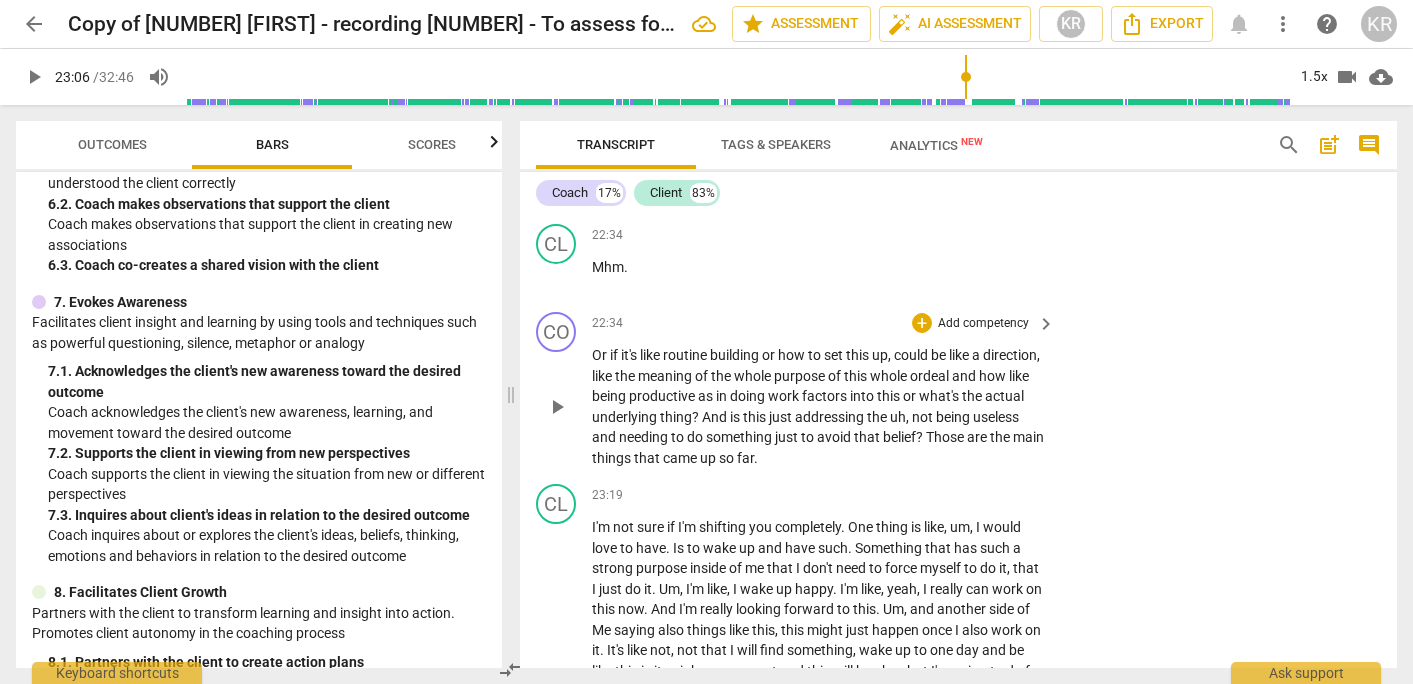 click on "Add competency" at bounding box center (983, 324) 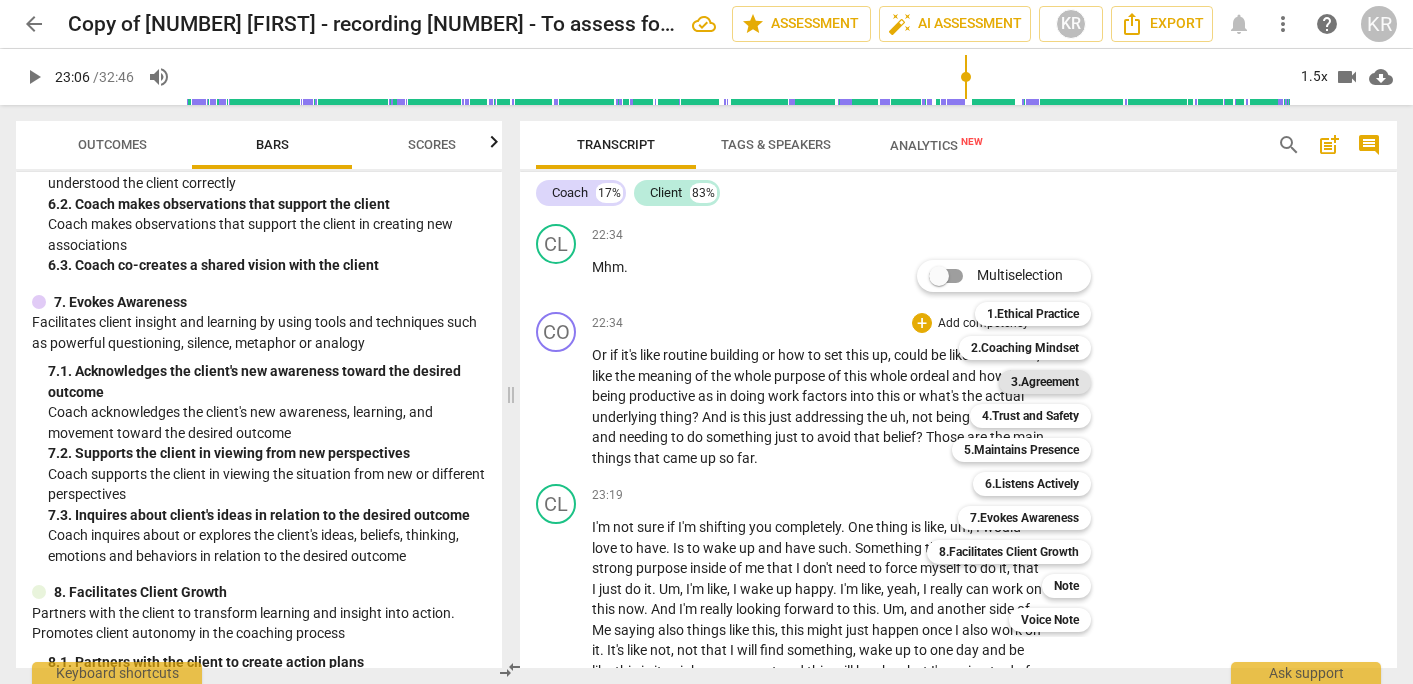 click on "3.Agreement" at bounding box center [1045, 382] 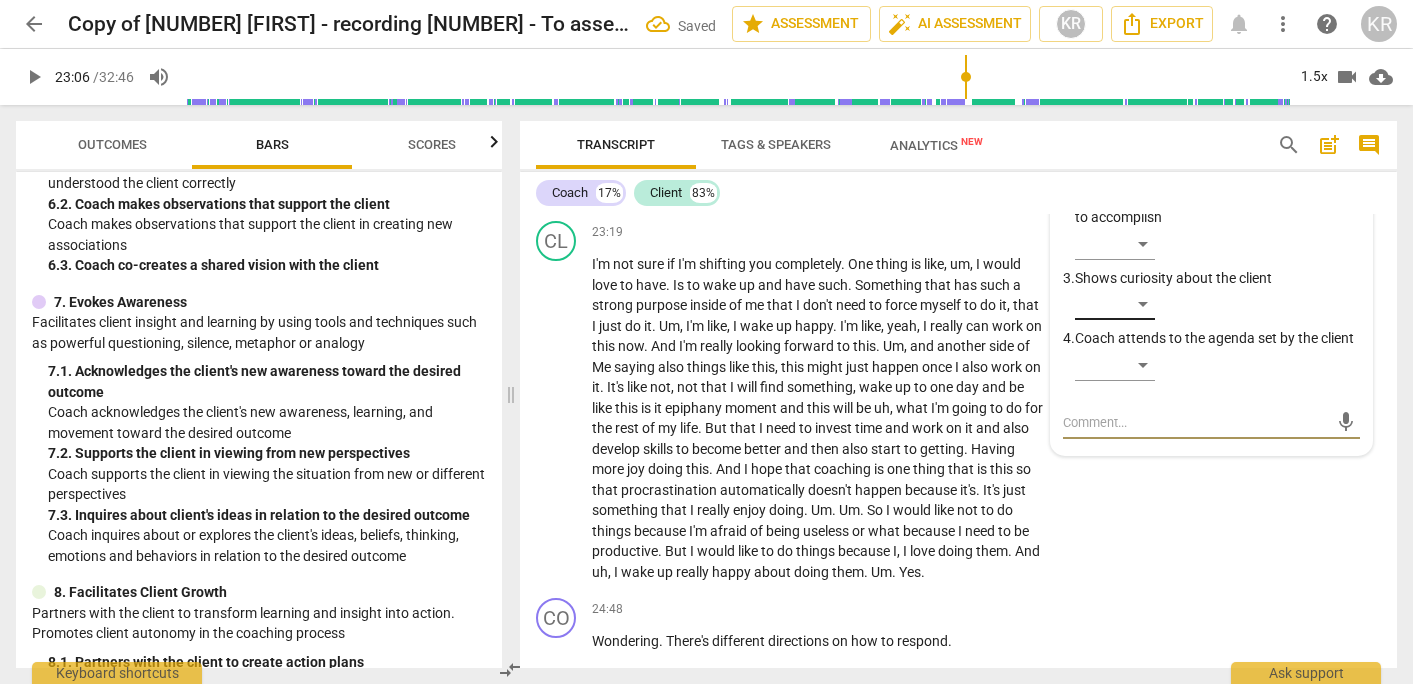 scroll, scrollTop: 10101, scrollLeft: 0, axis: vertical 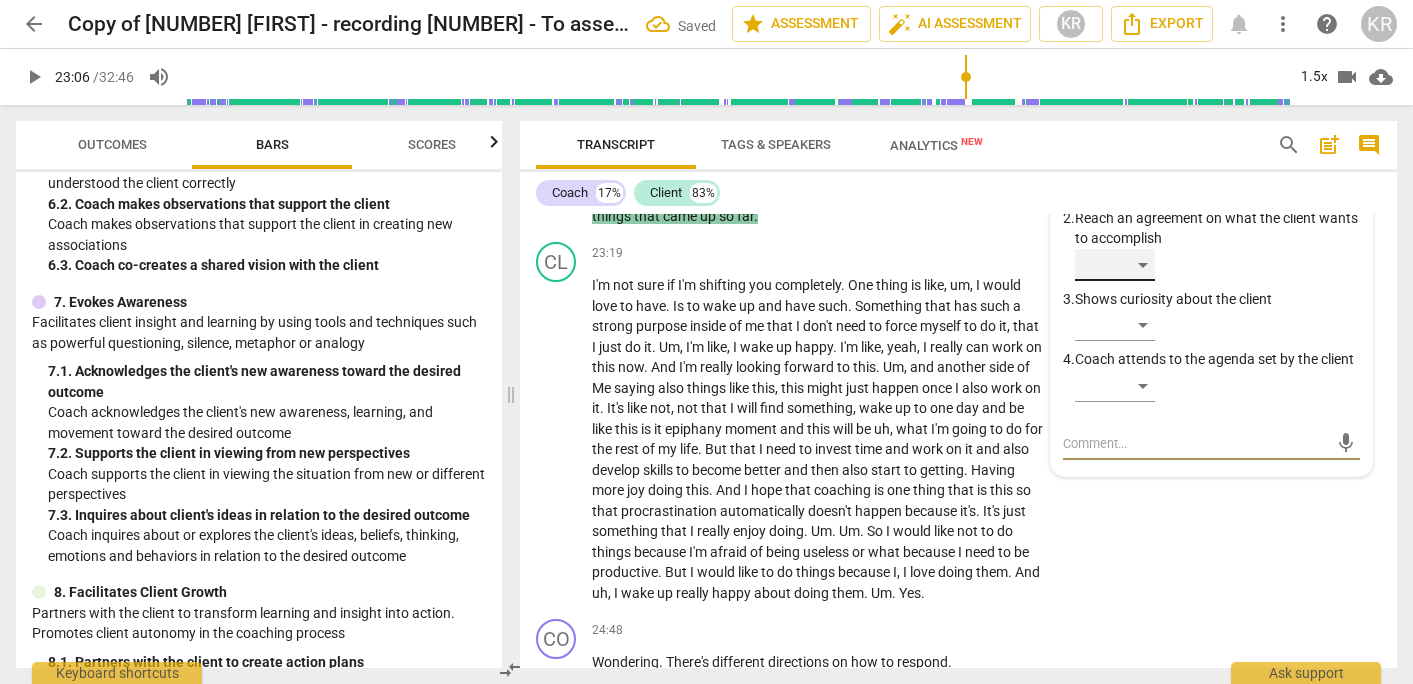 click on "​" at bounding box center (1115, 265) 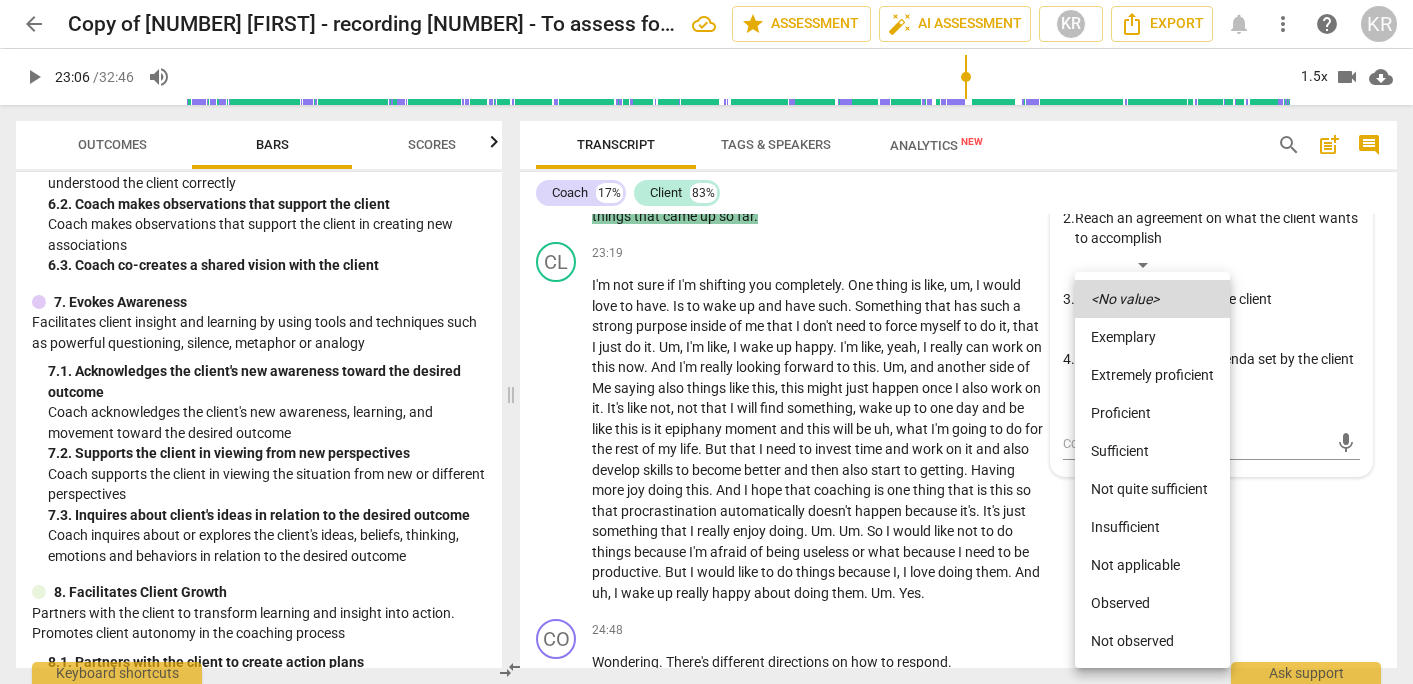 click on "Extremely proficient" at bounding box center (1152, 375) 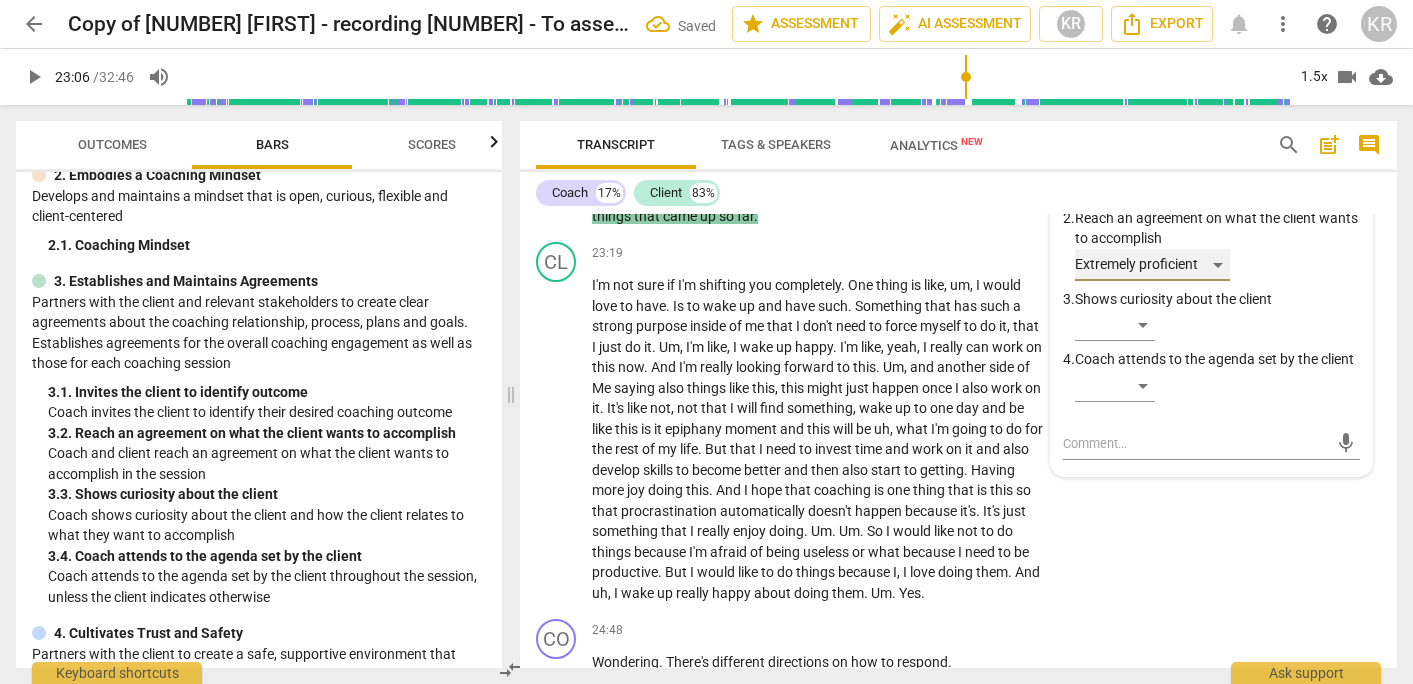 scroll, scrollTop: 185, scrollLeft: 0, axis: vertical 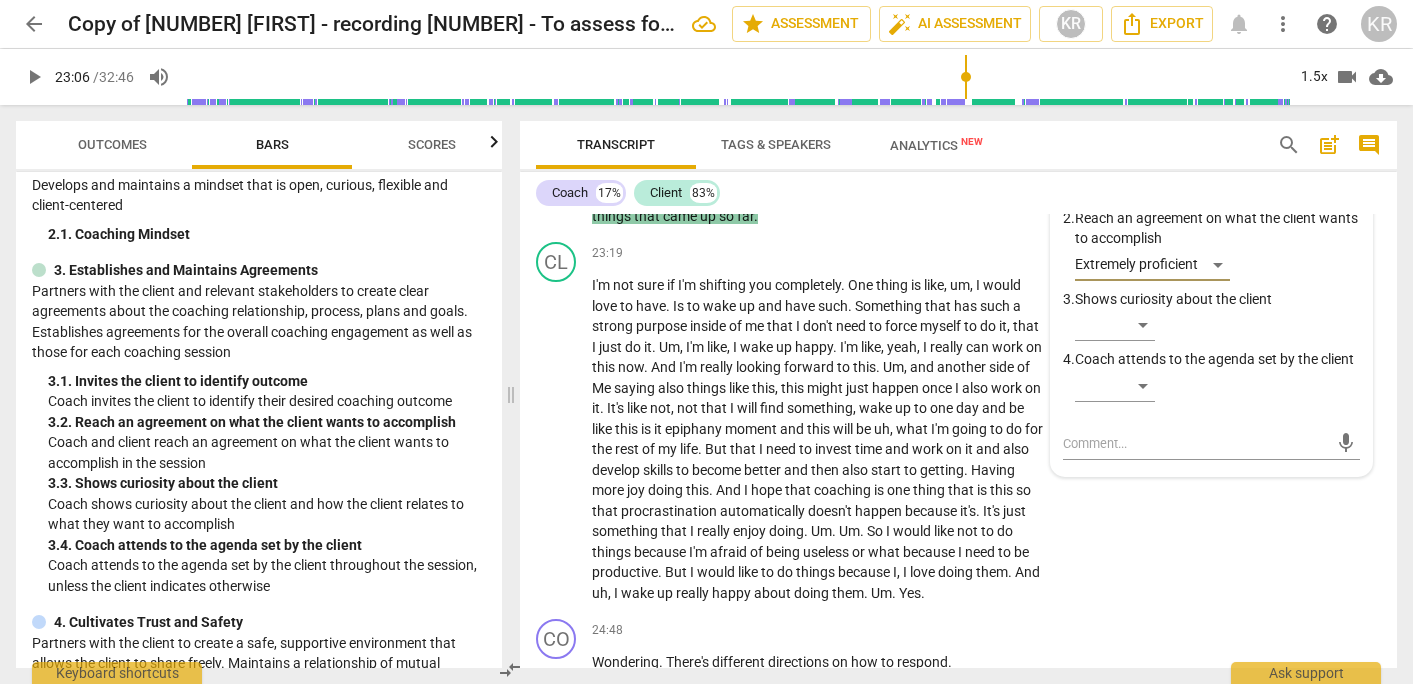 click on "play_arrow" at bounding box center [34, 77] 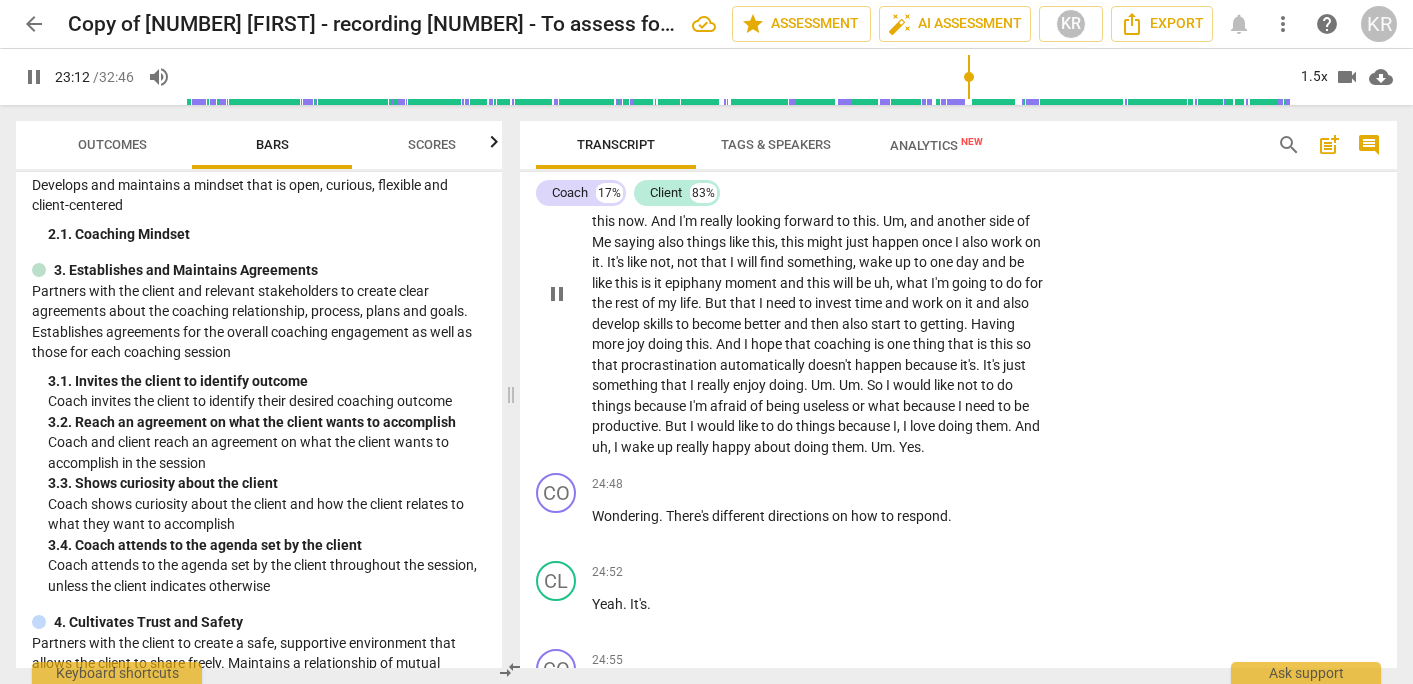 scroll, scrollTop: 10256, scrollLeft: 0, axis: vertical 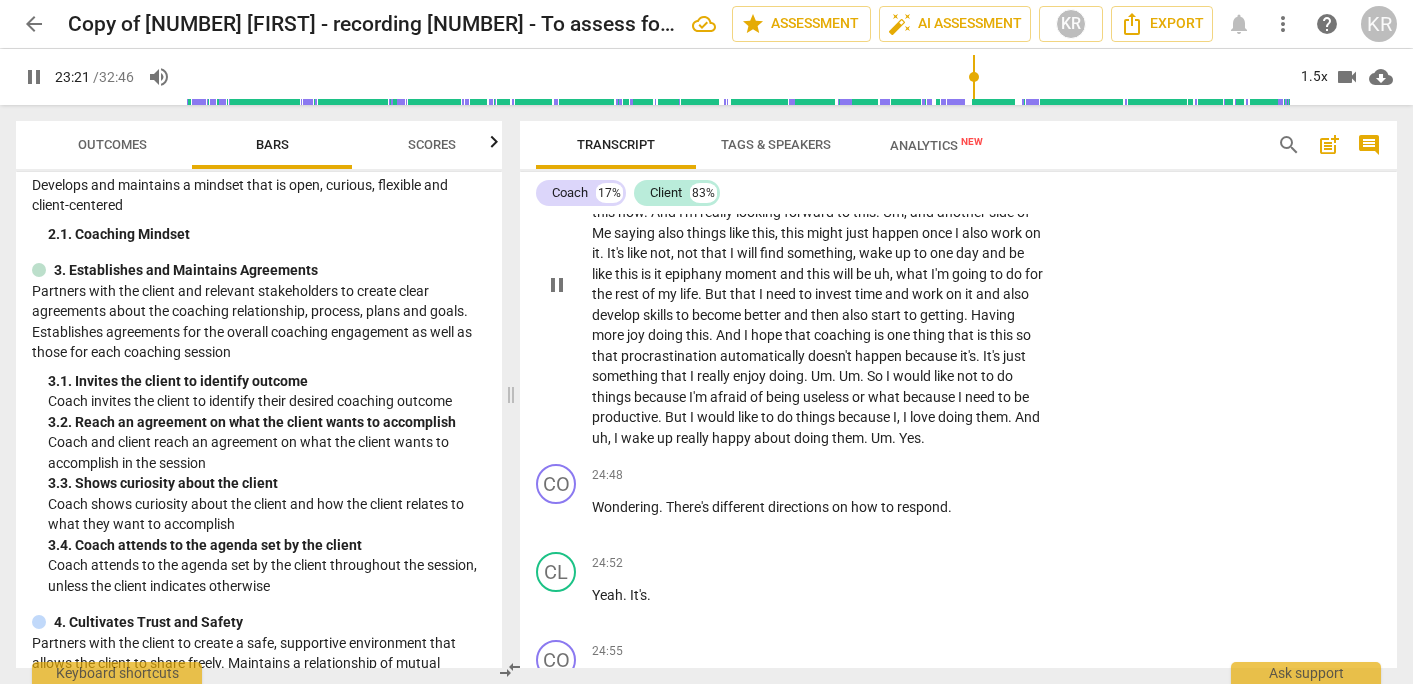click on "pause" at bounding box center (557, 285) 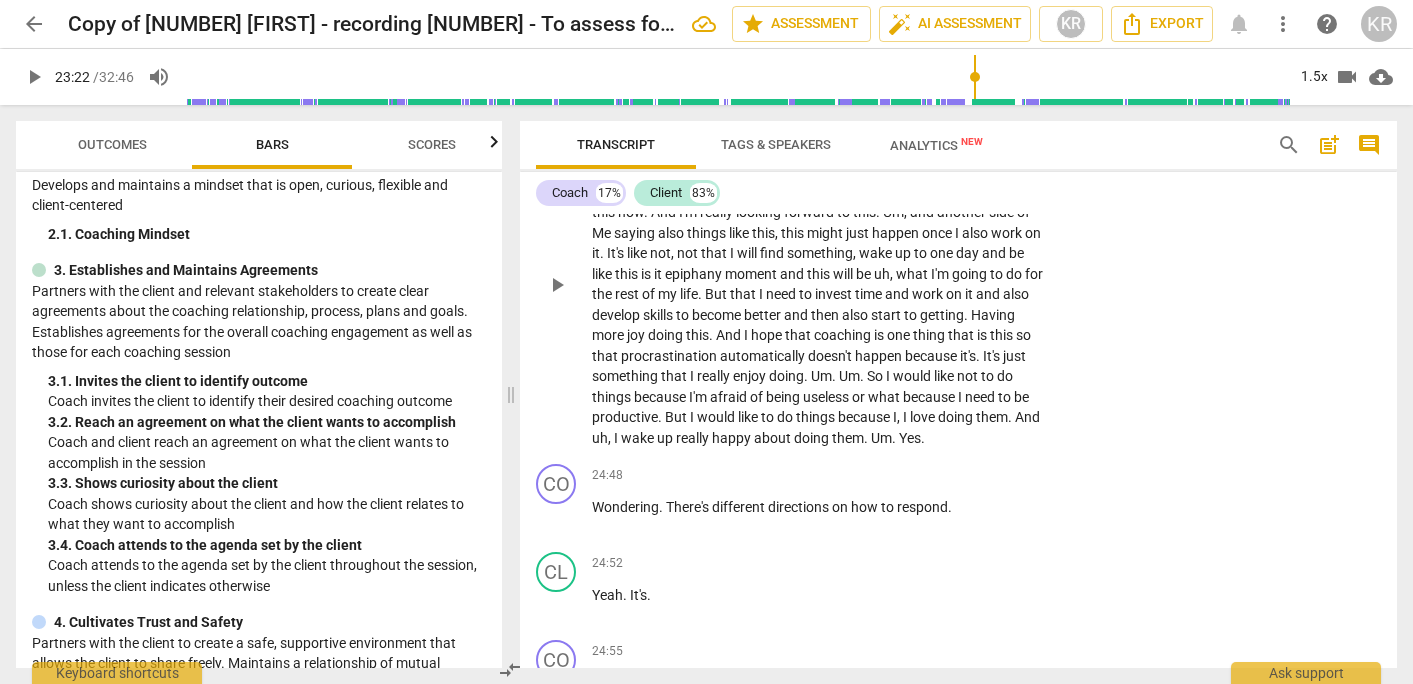 click on "you" at bounding box center [762, 130] 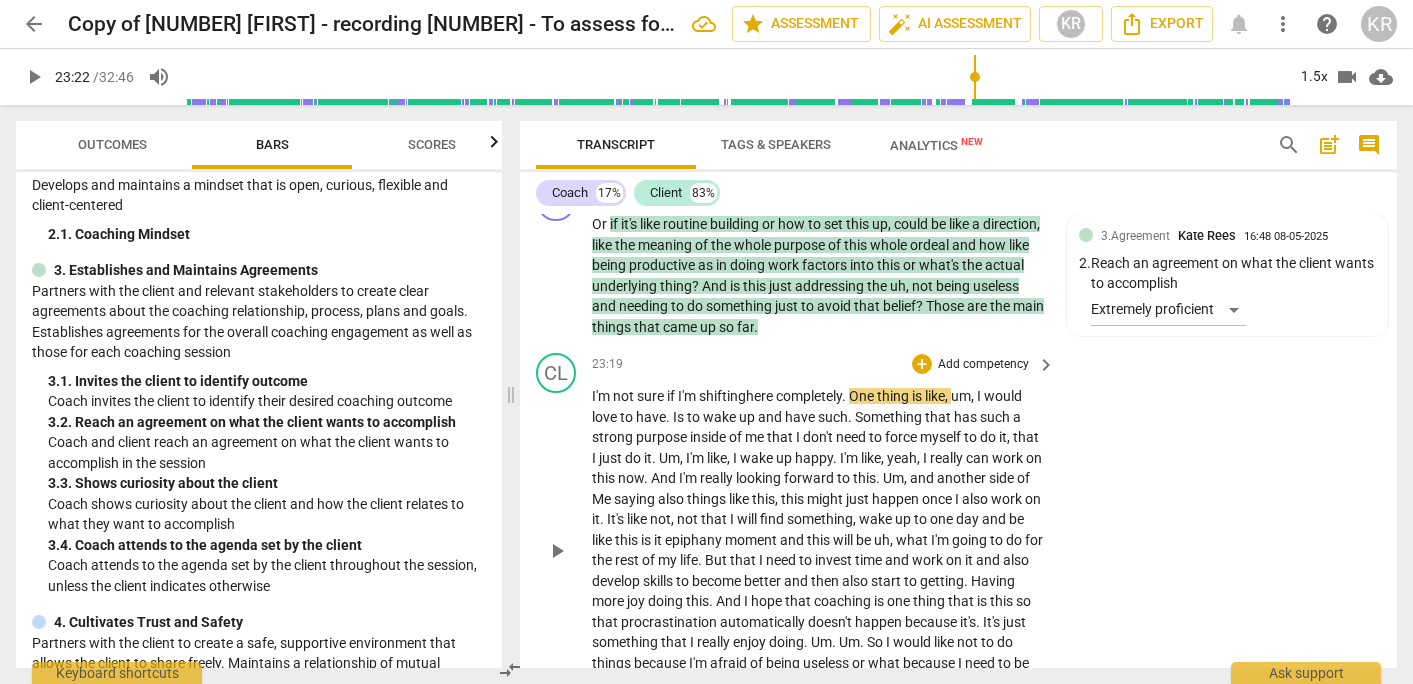 scroll, scrollTop: 9974, scrollLeft: 0, axis: vertical 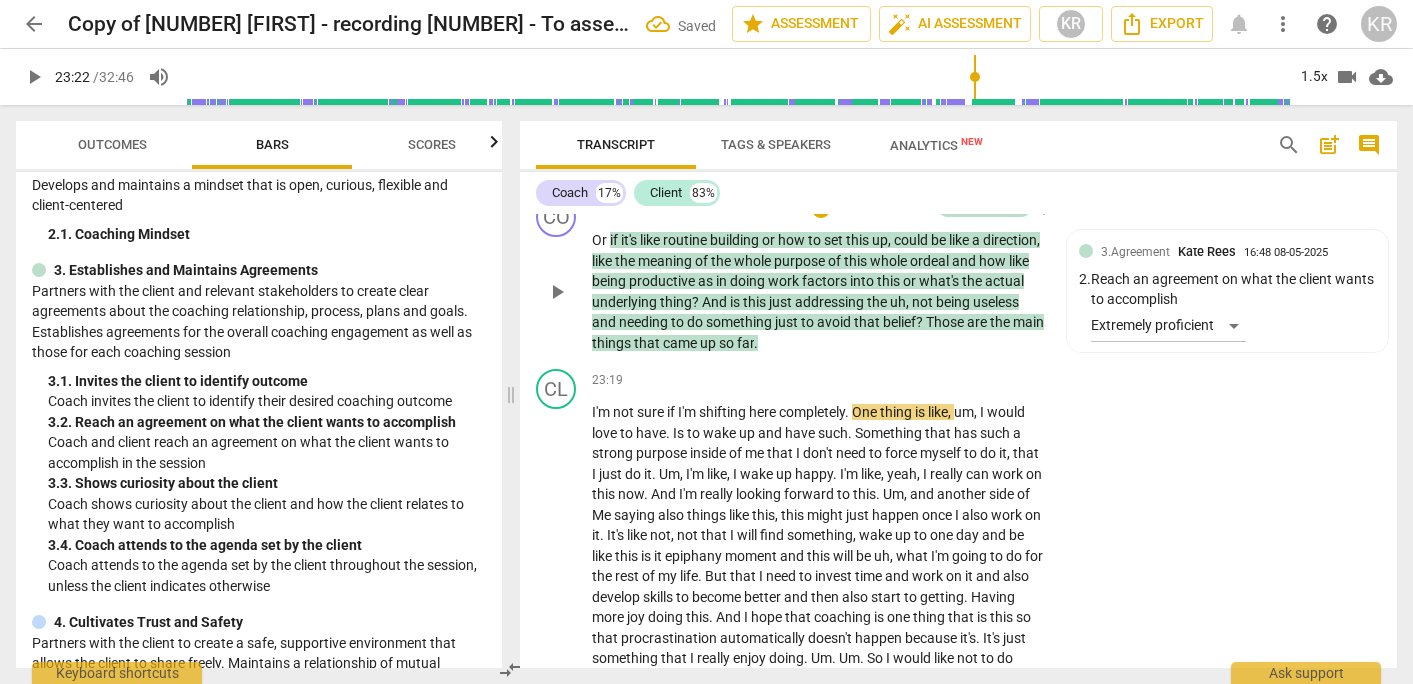 click on "this" at bounding box center (857, 261) 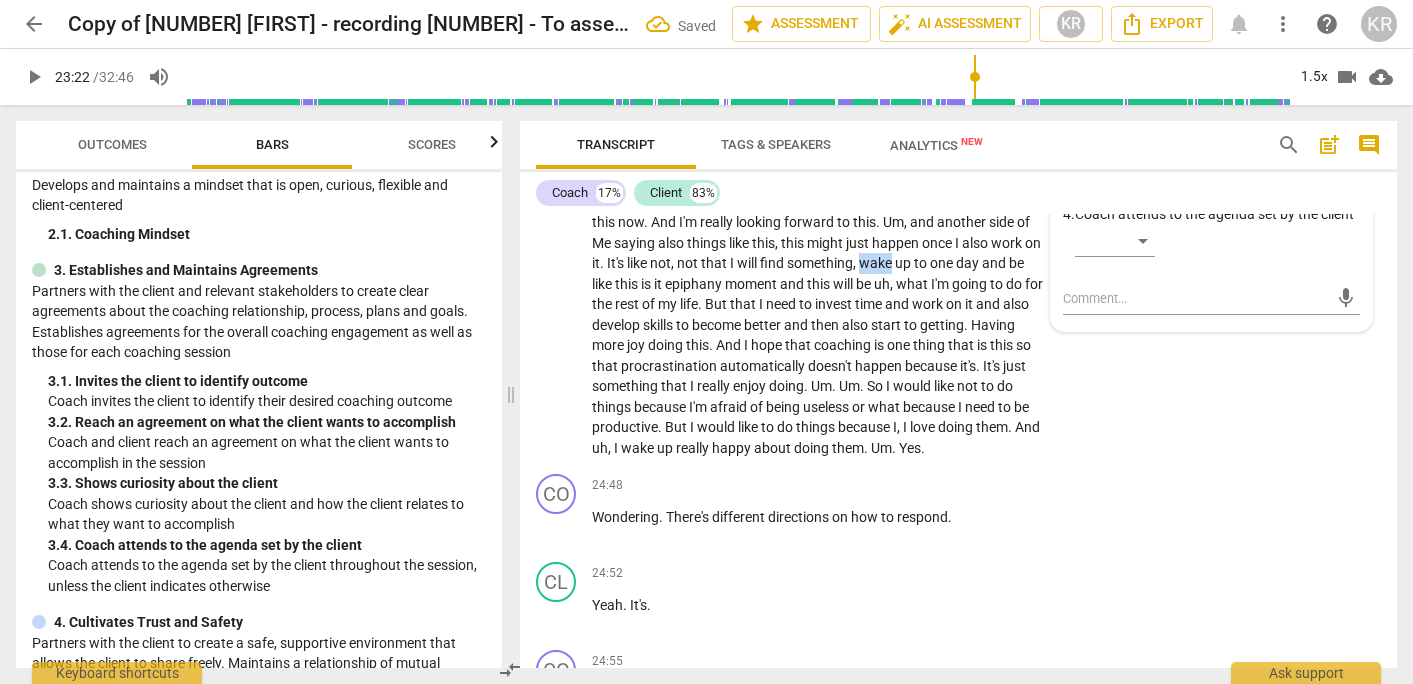 click on "wake" at bounding box center [877, 263] 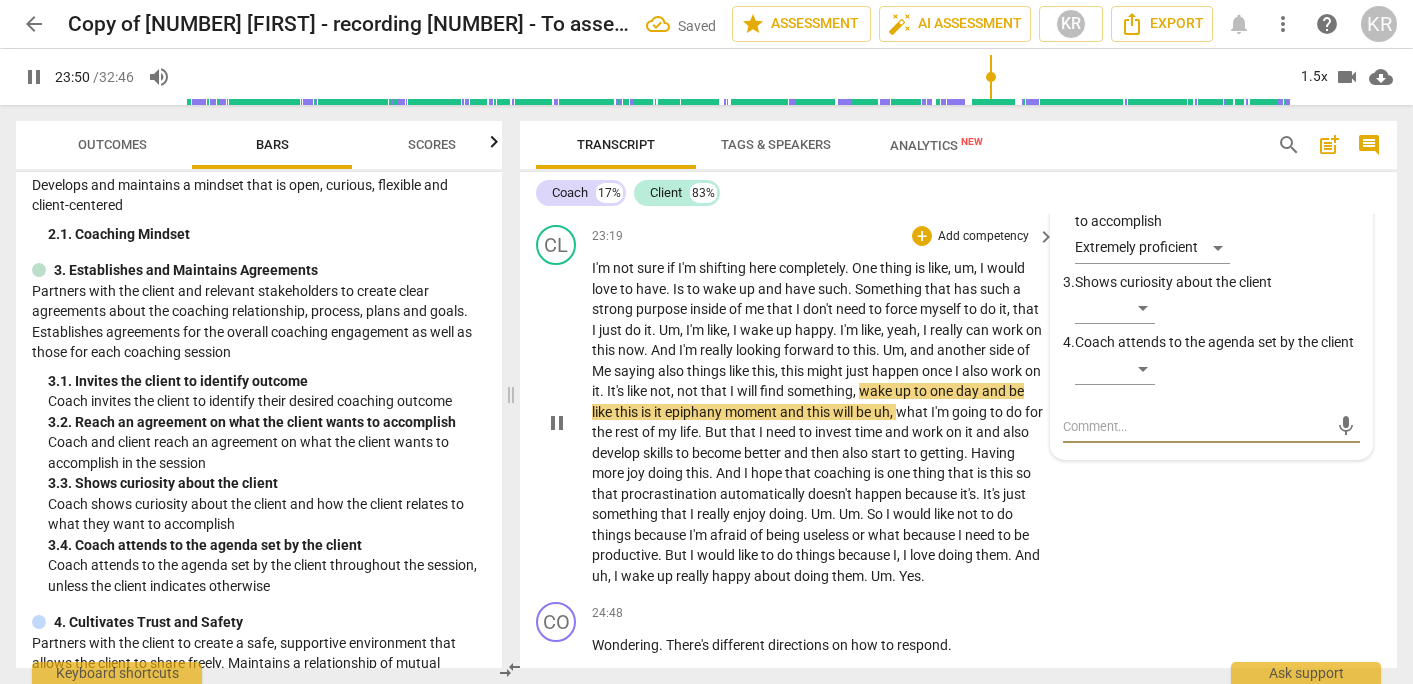 scroll, scrollTop: 10094, scrollLeft: 0, axis: vertical 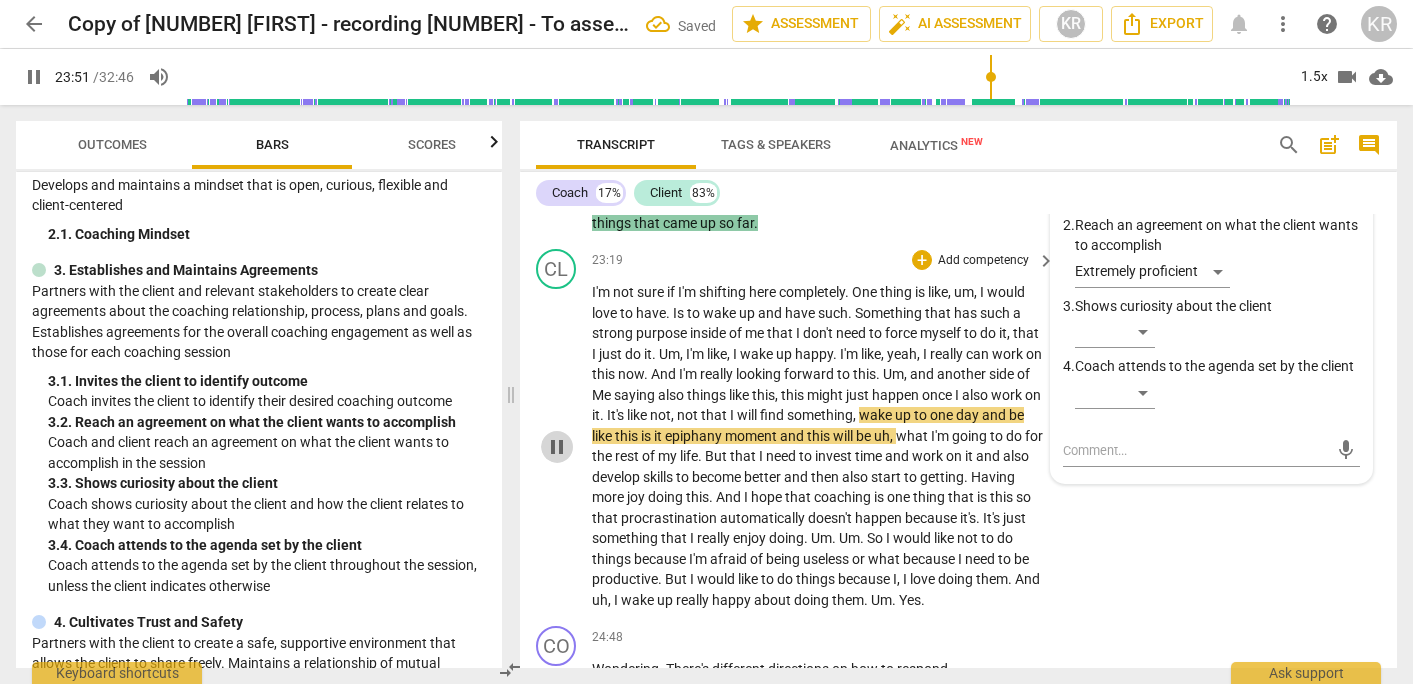 click on "pause" at bounding box center (557, 447) 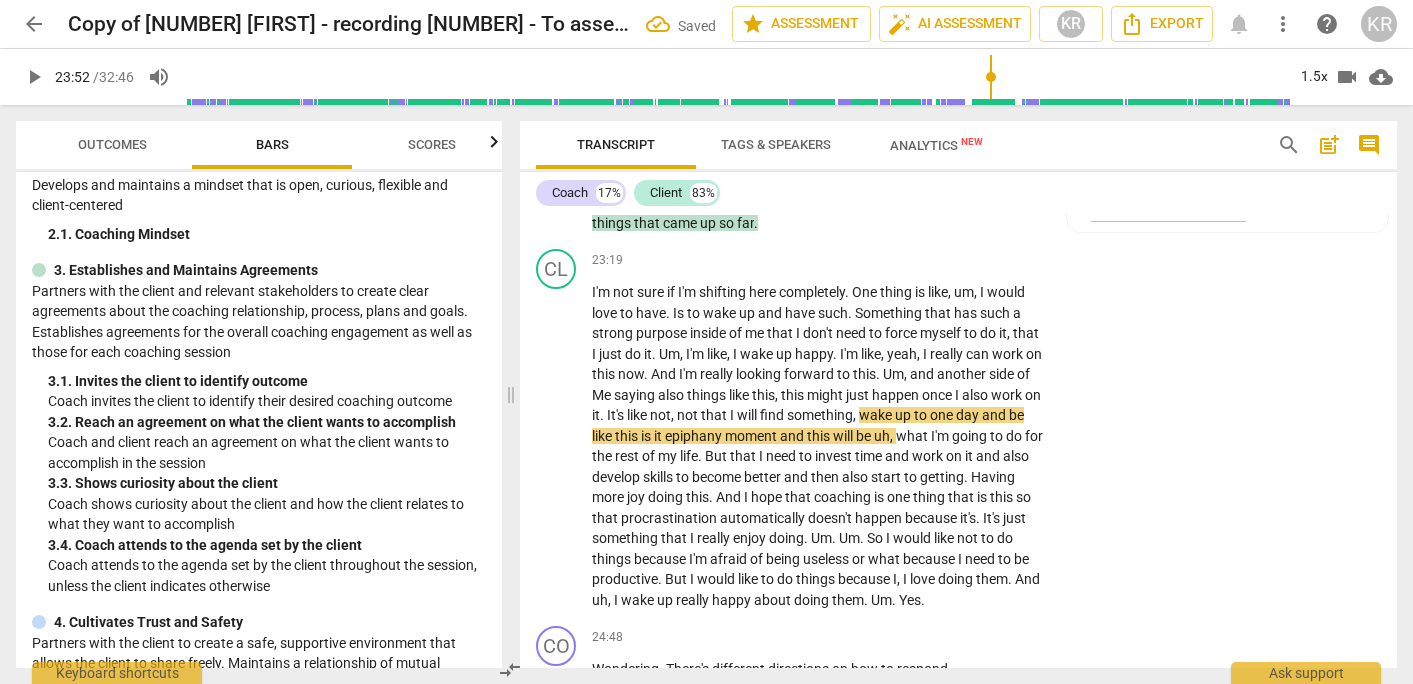 click on "could" at bounding box center [912, 120] 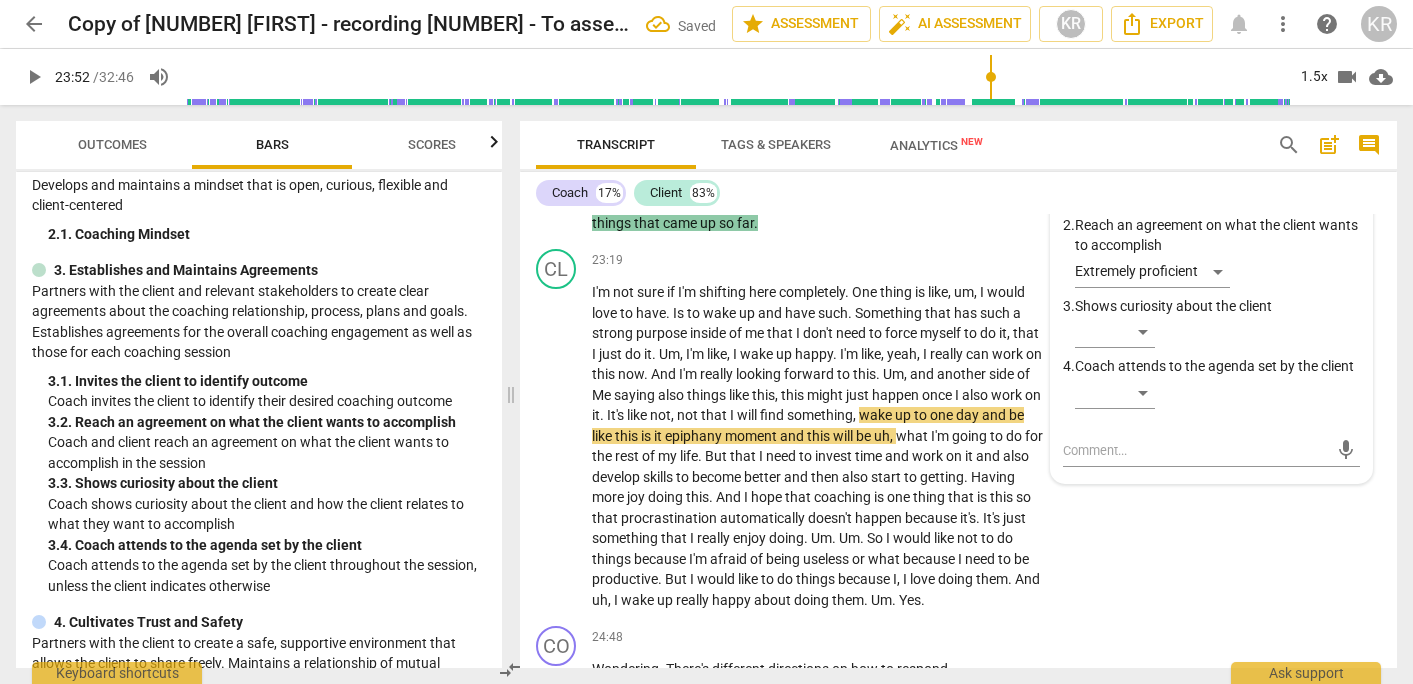 click on "this" at bounding box center [857, 141] 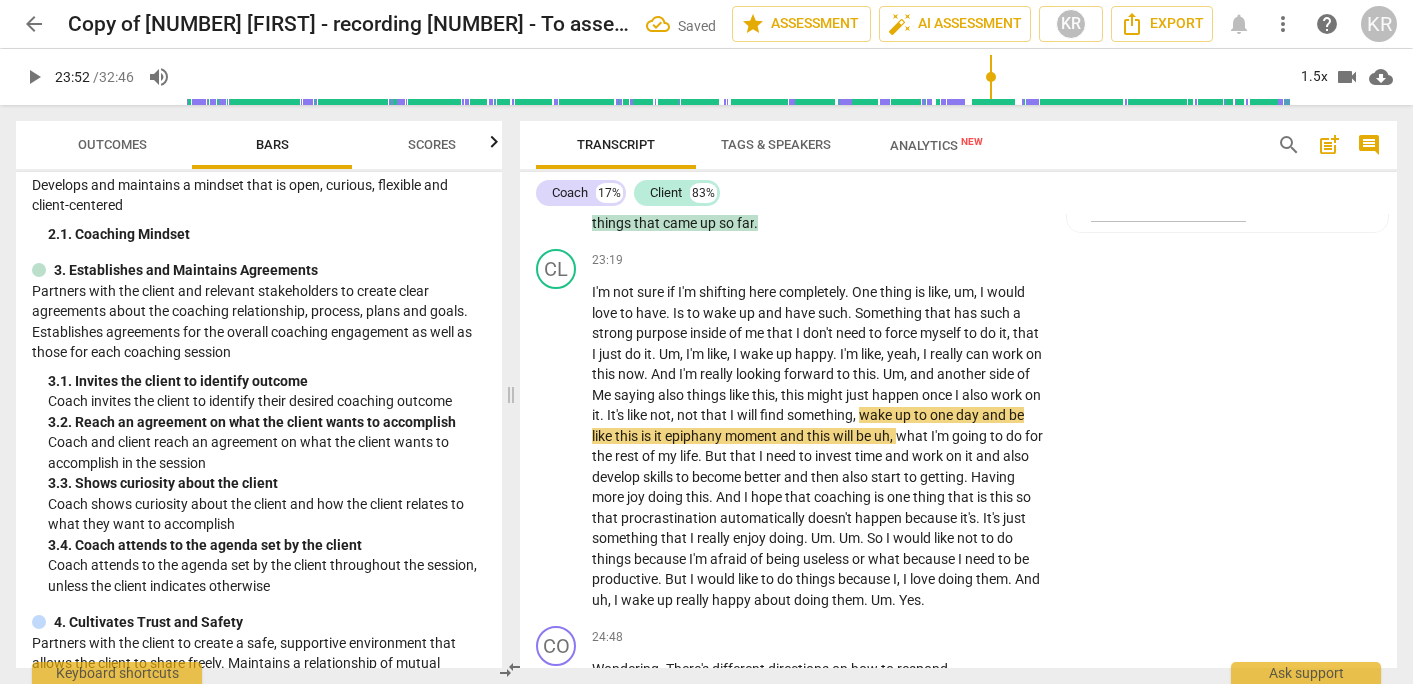 click on "this" at bounding box center (857, 141) 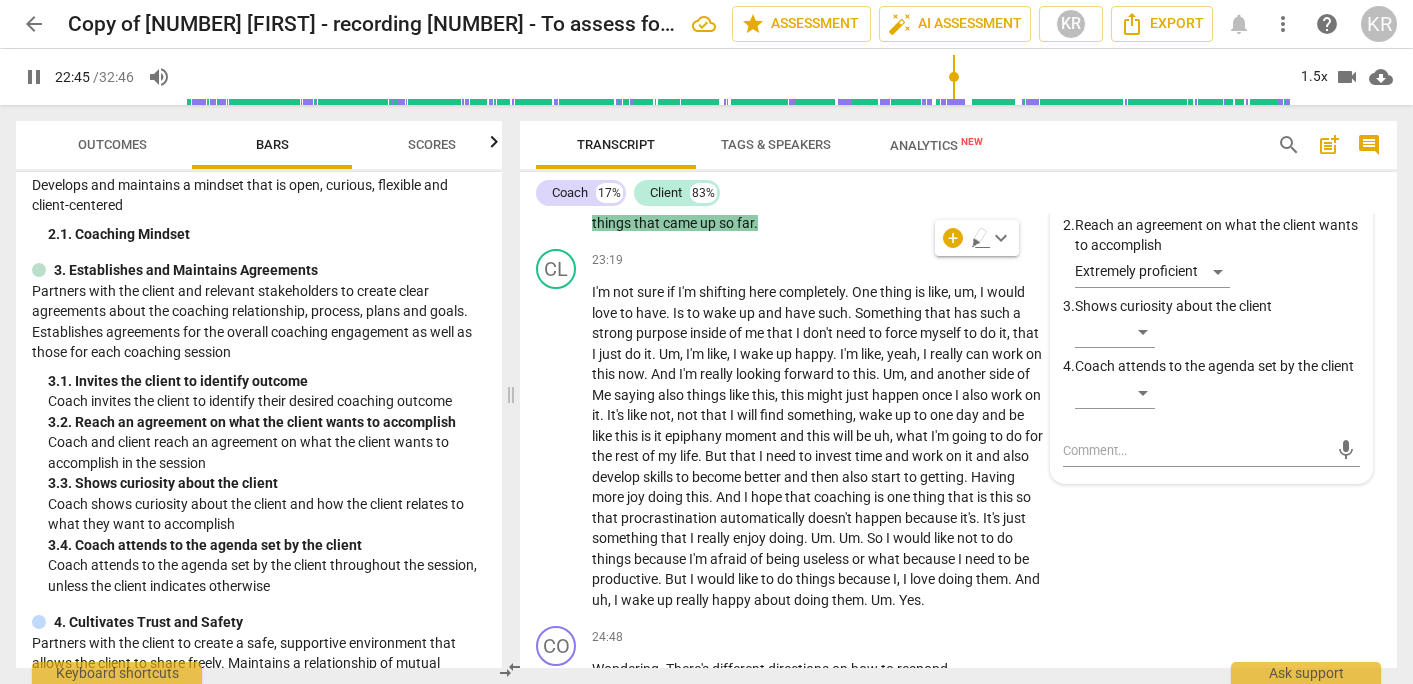 click on "pause" at bounding box center (557, 172) 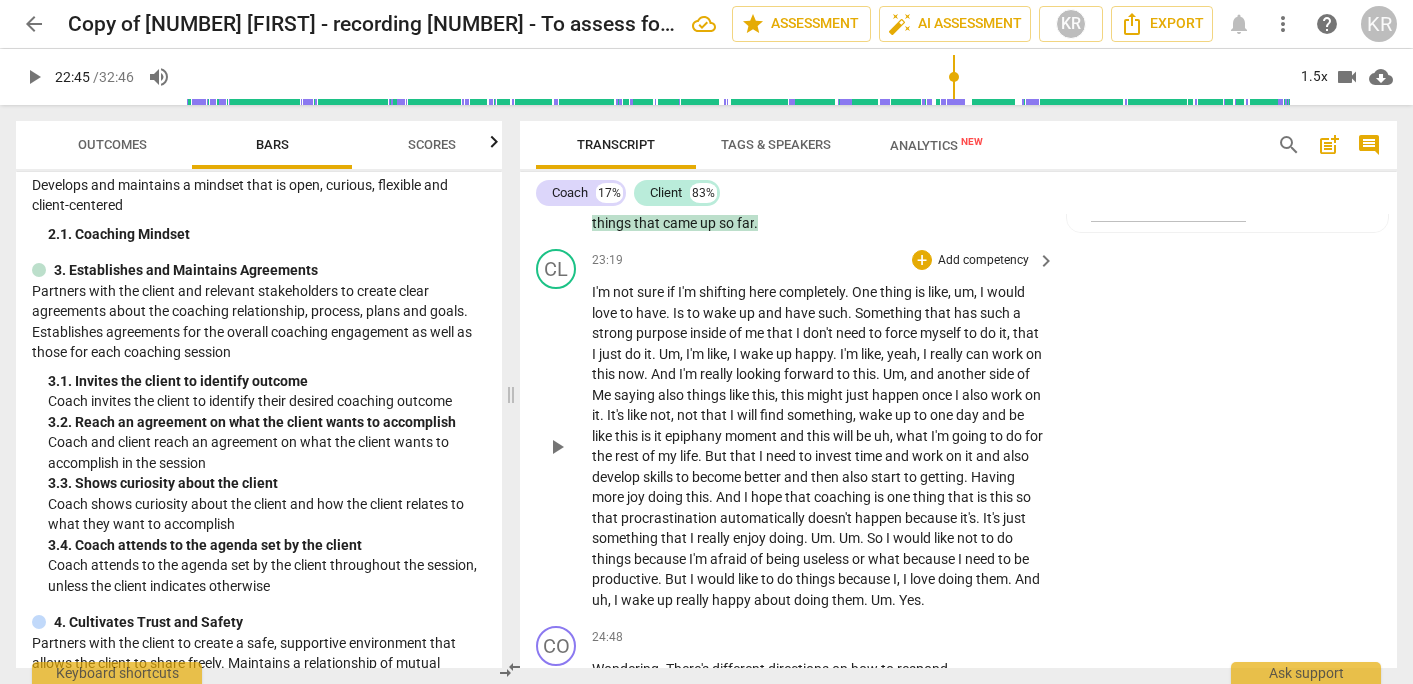 click on "I'm" at bounding box center (602, 292) 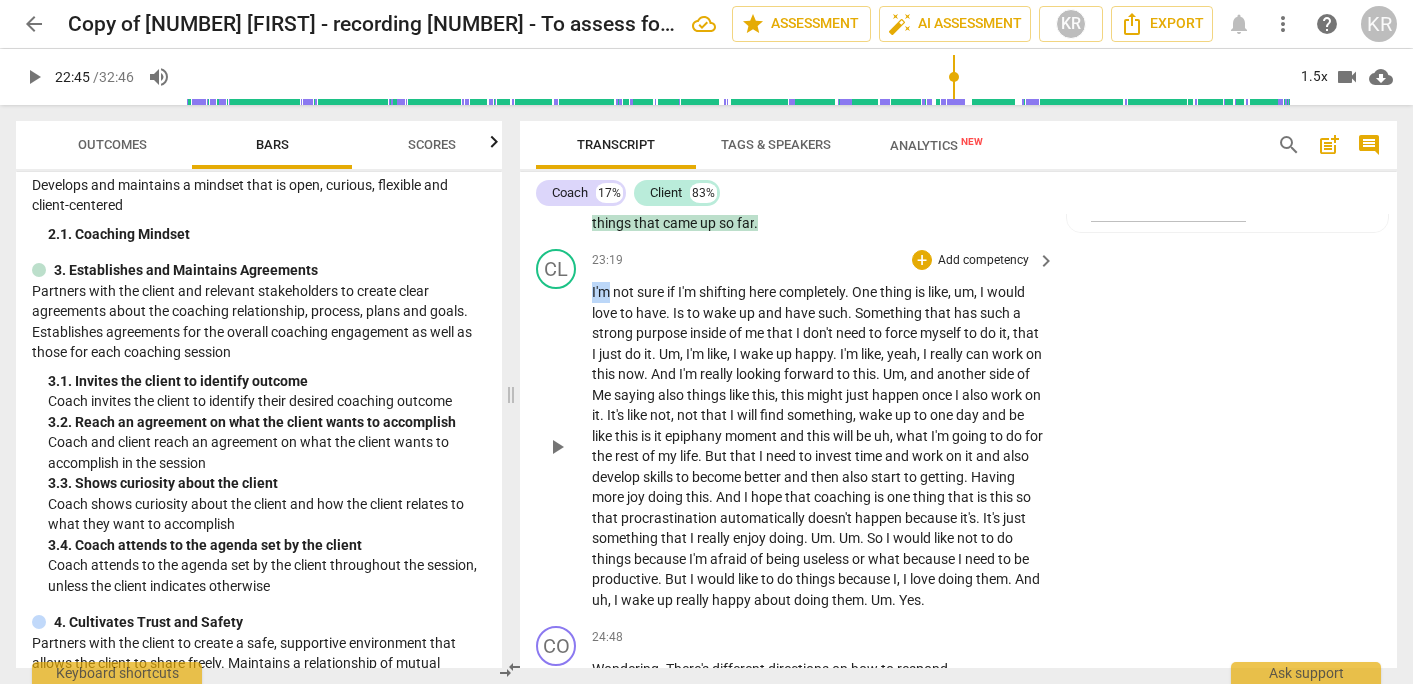 click on "I'm" at bounding box center (602, 292) 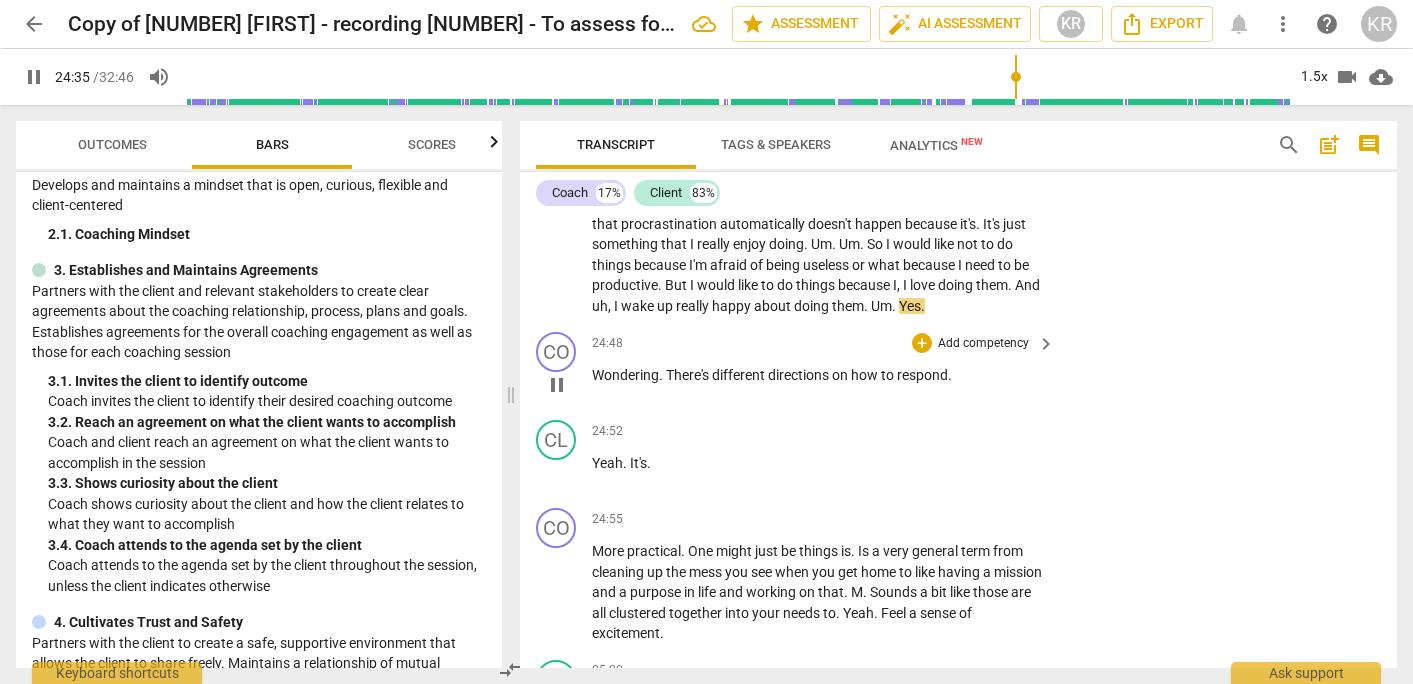 scroll, scrollTop: 10383, scrollLeft: 0, axis: vertical 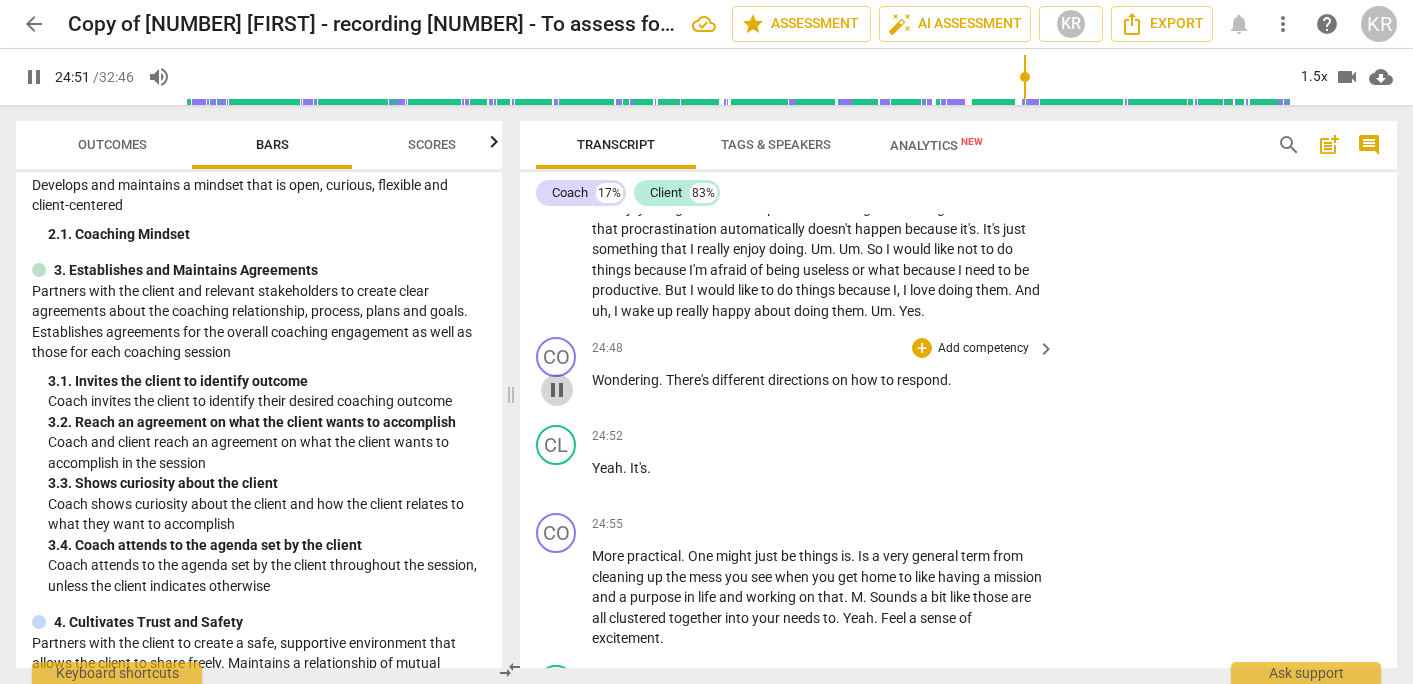 click on "pause" at bounding box center (557, 390) 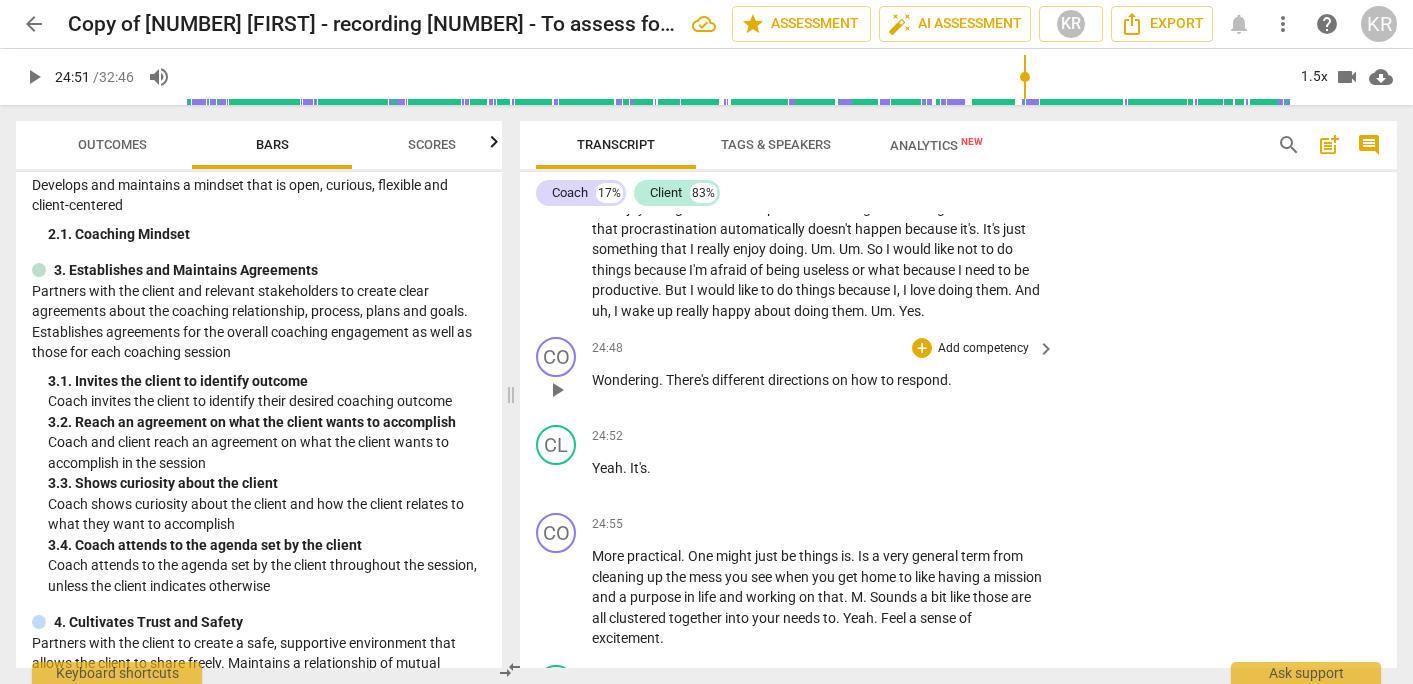 click on "Wondering" at bounding box center [625, 380] 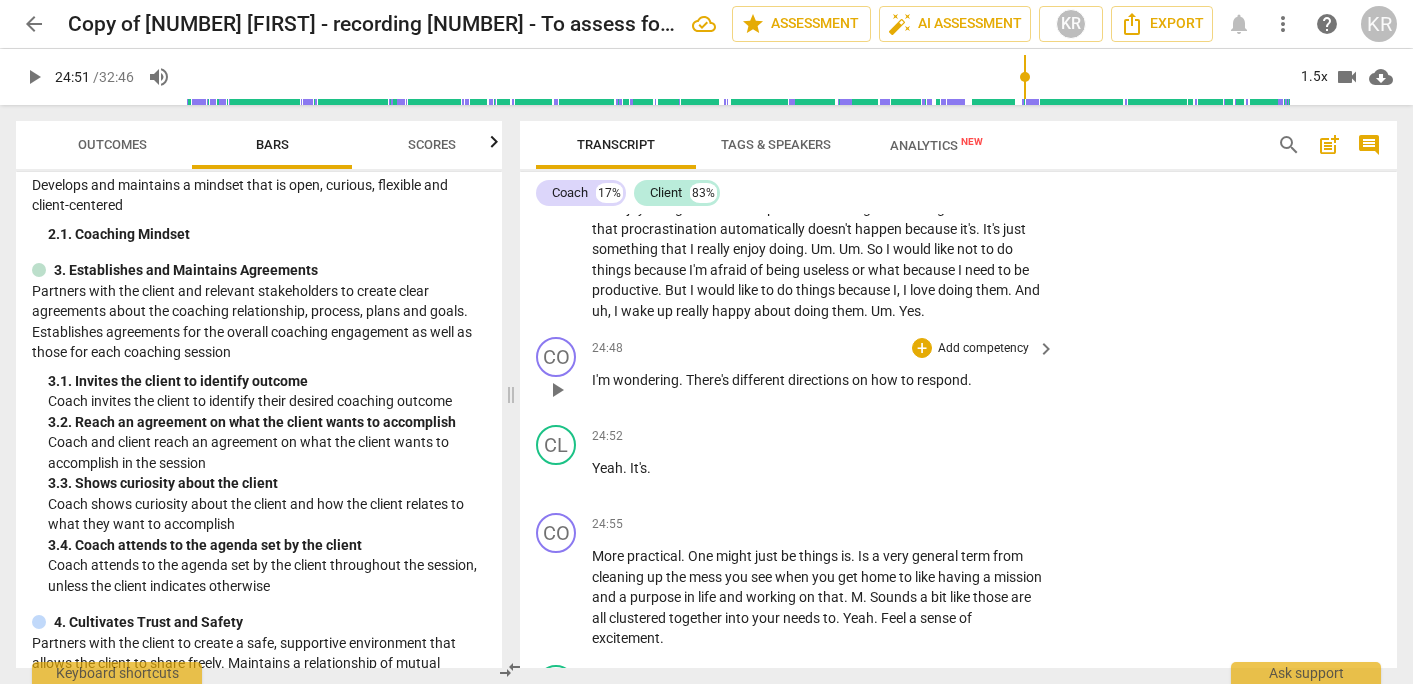 click on "I'm wondering" at bounding box center (635, 380) 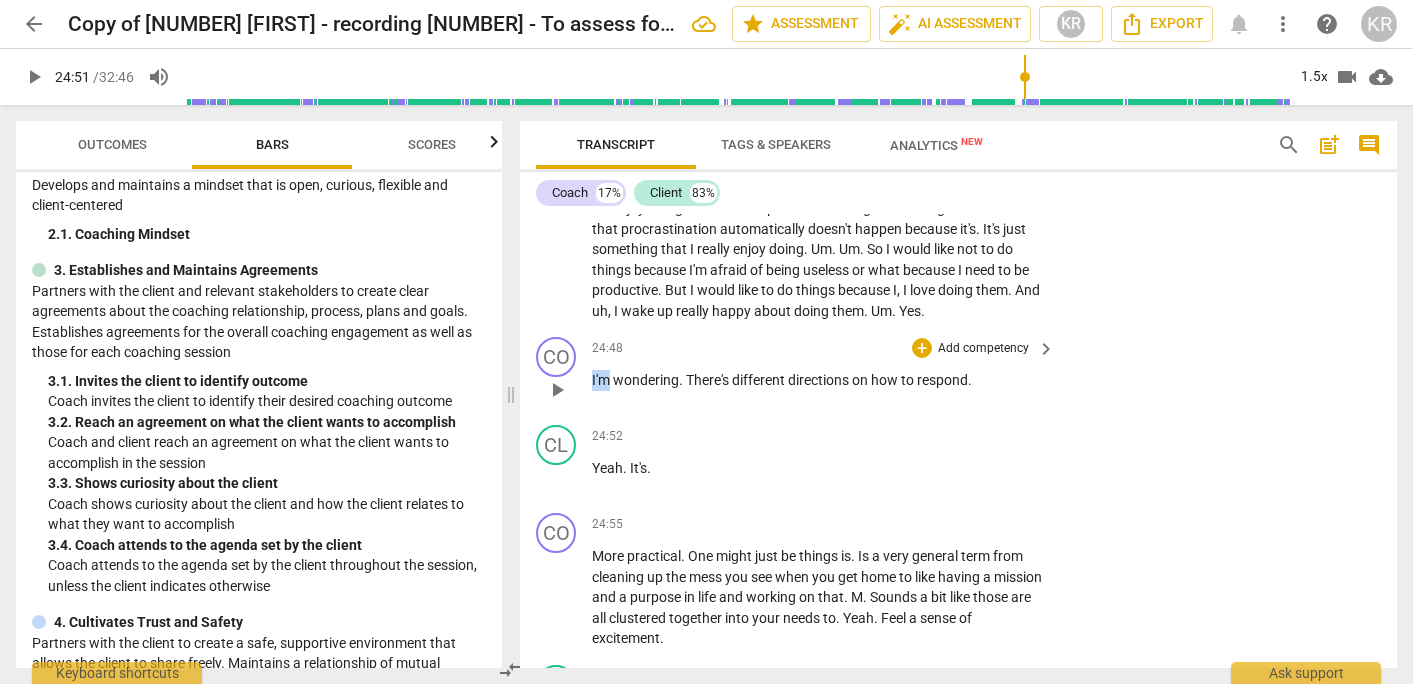 click on "I'm wondering" at bounding box center (635, 380) 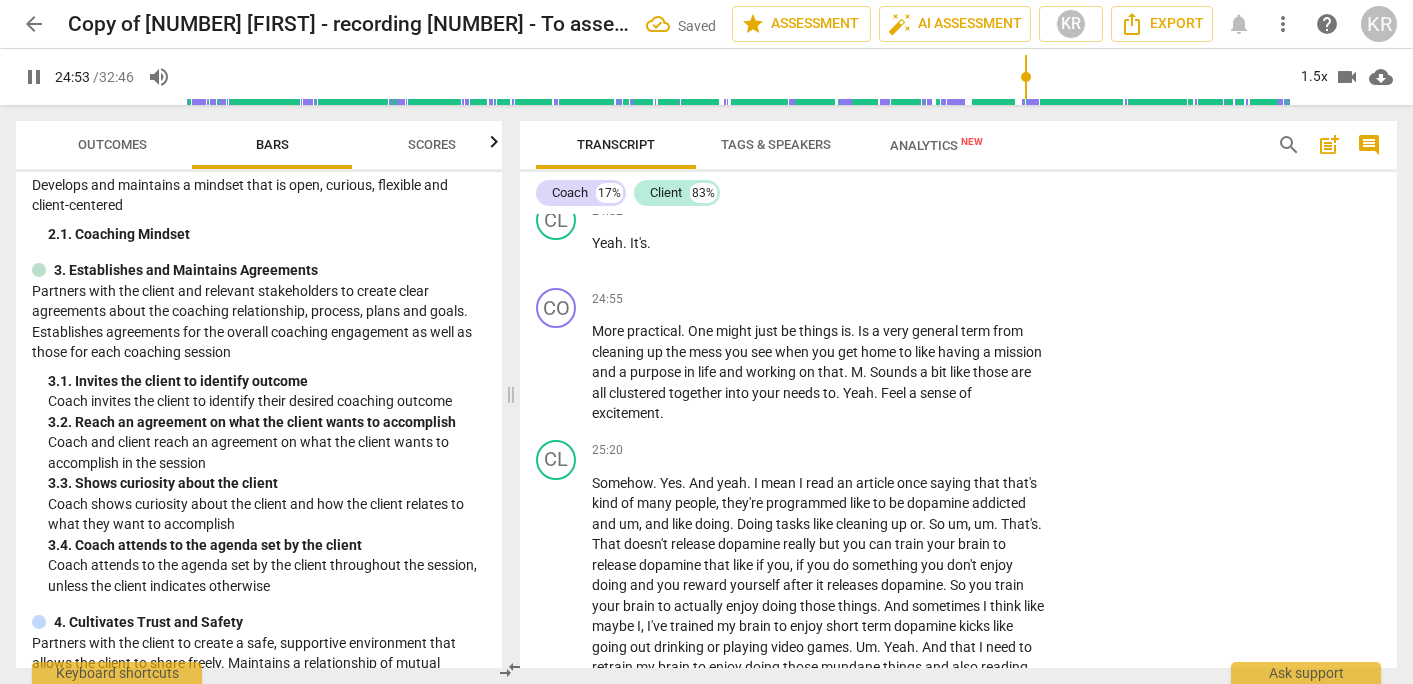 scroll, scrollTop: 10622, scrollLeft: 0, axis: vertical 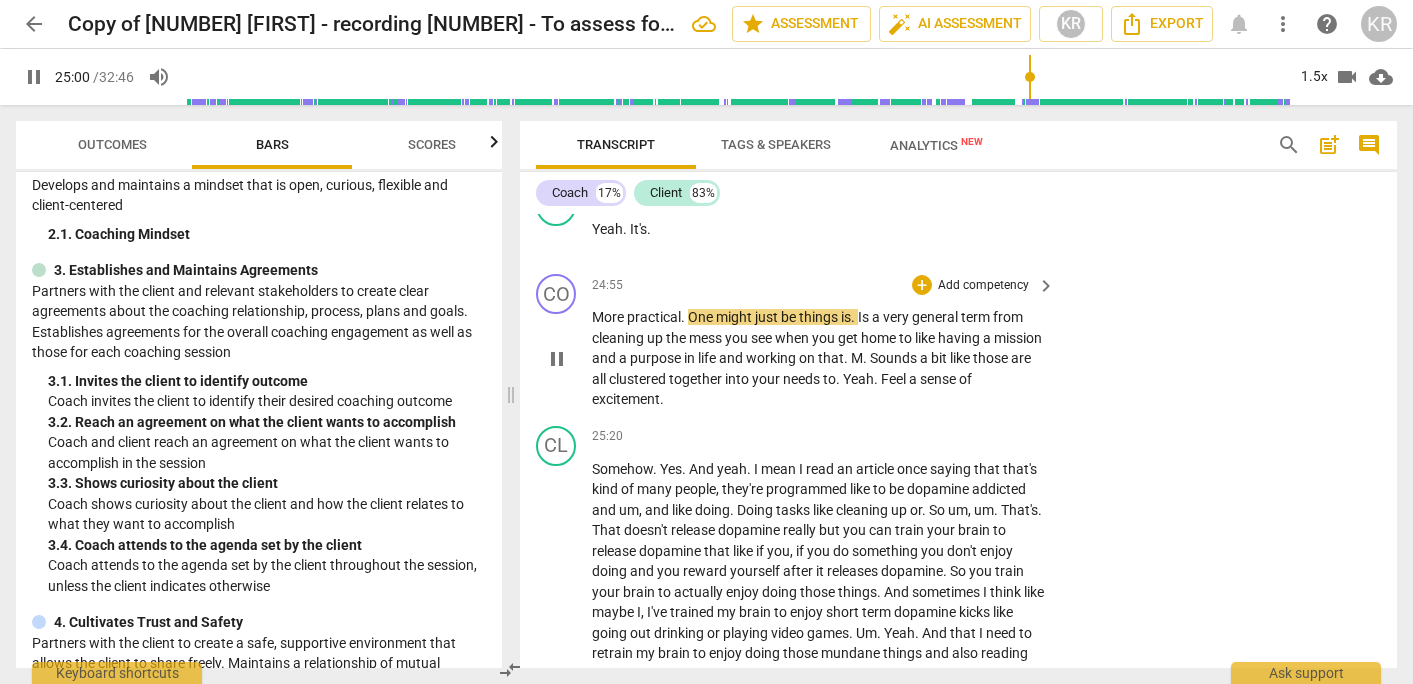 click on "pause" at bounding box center (557, 359) 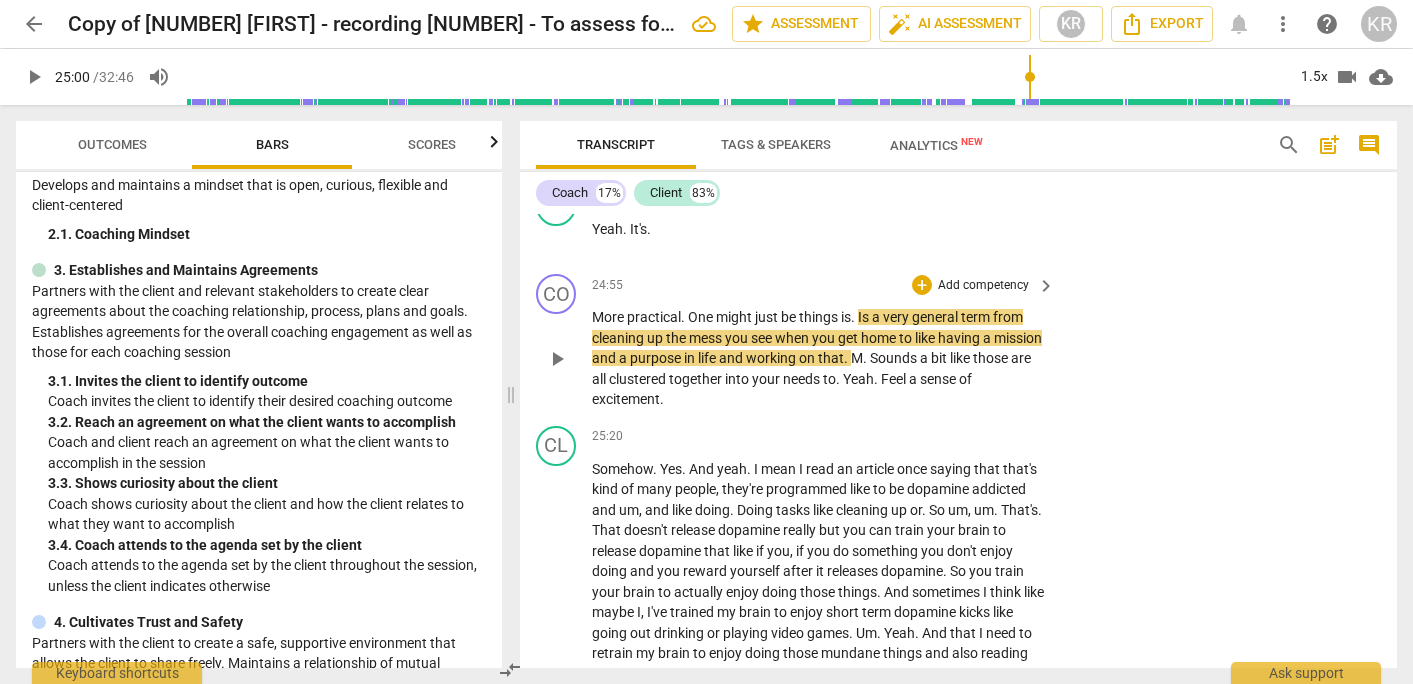 click on "More" at bounding box center (609, 317) 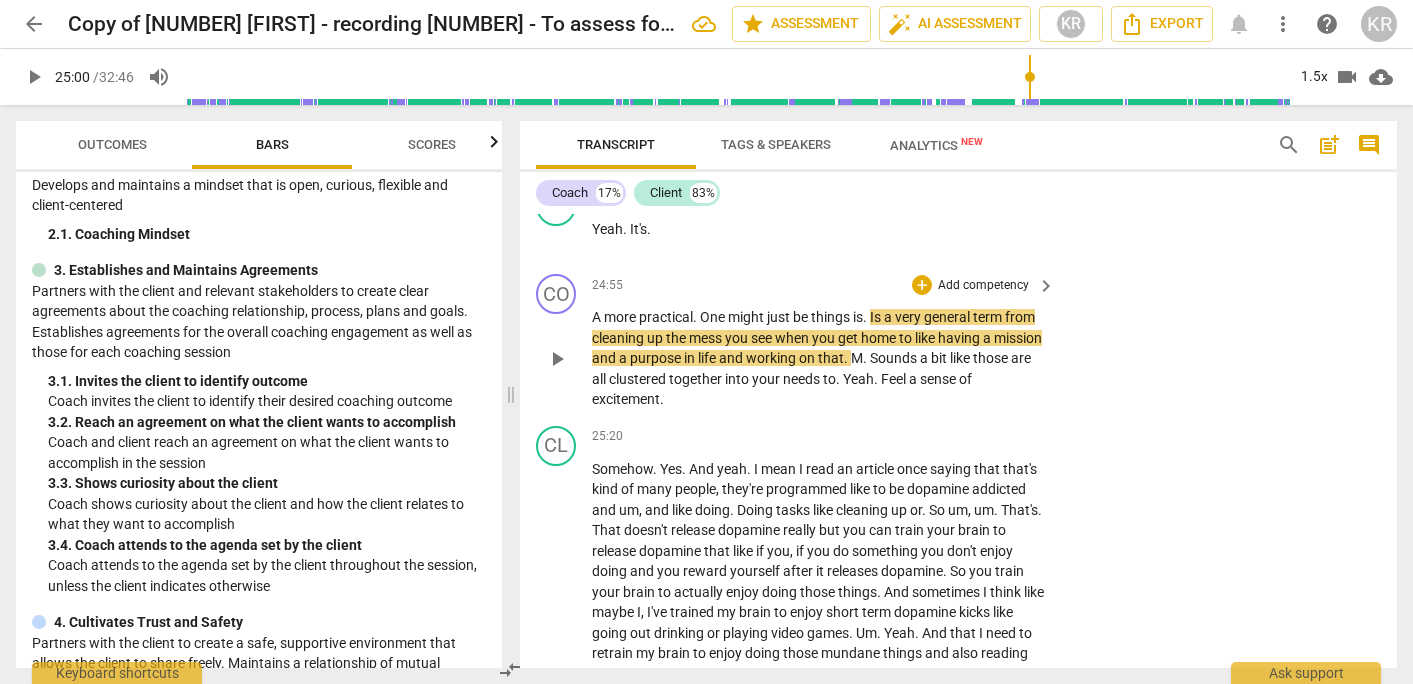 click on "." at bounding box center [696, 317] 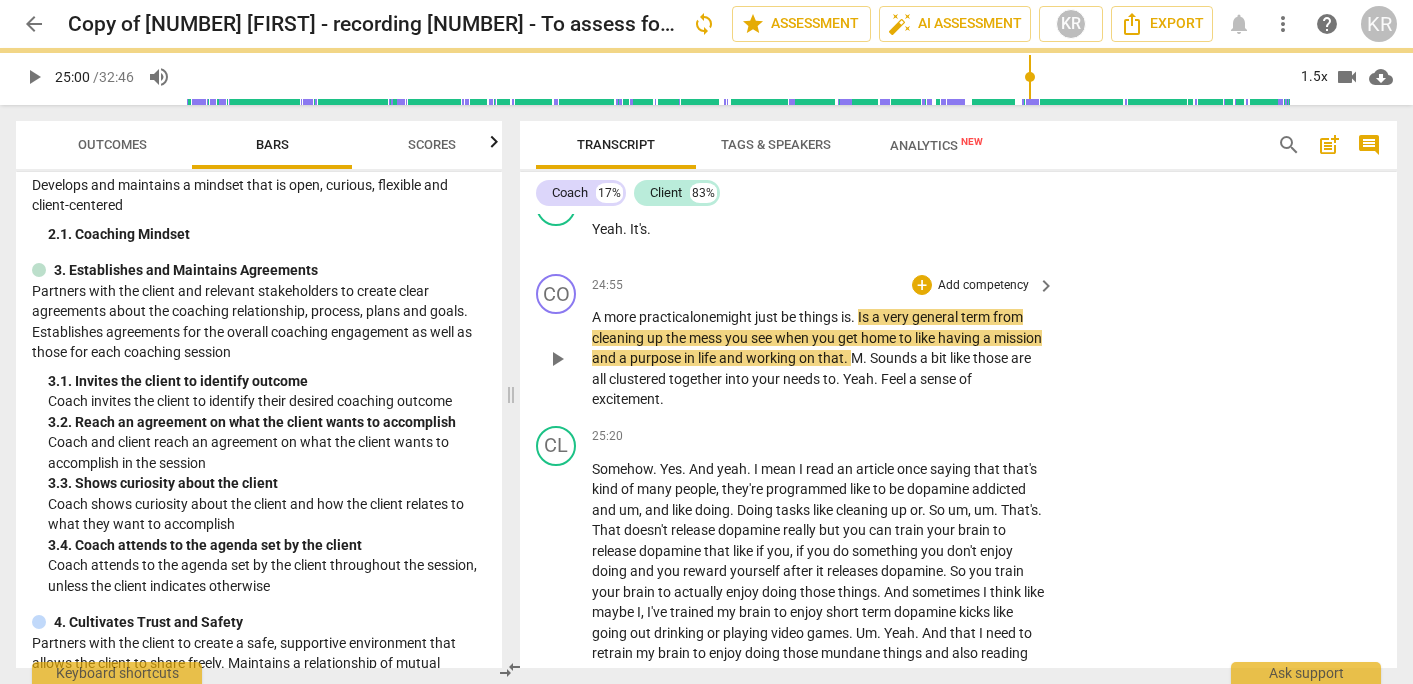 click on "." at bounding box center (854, 317) 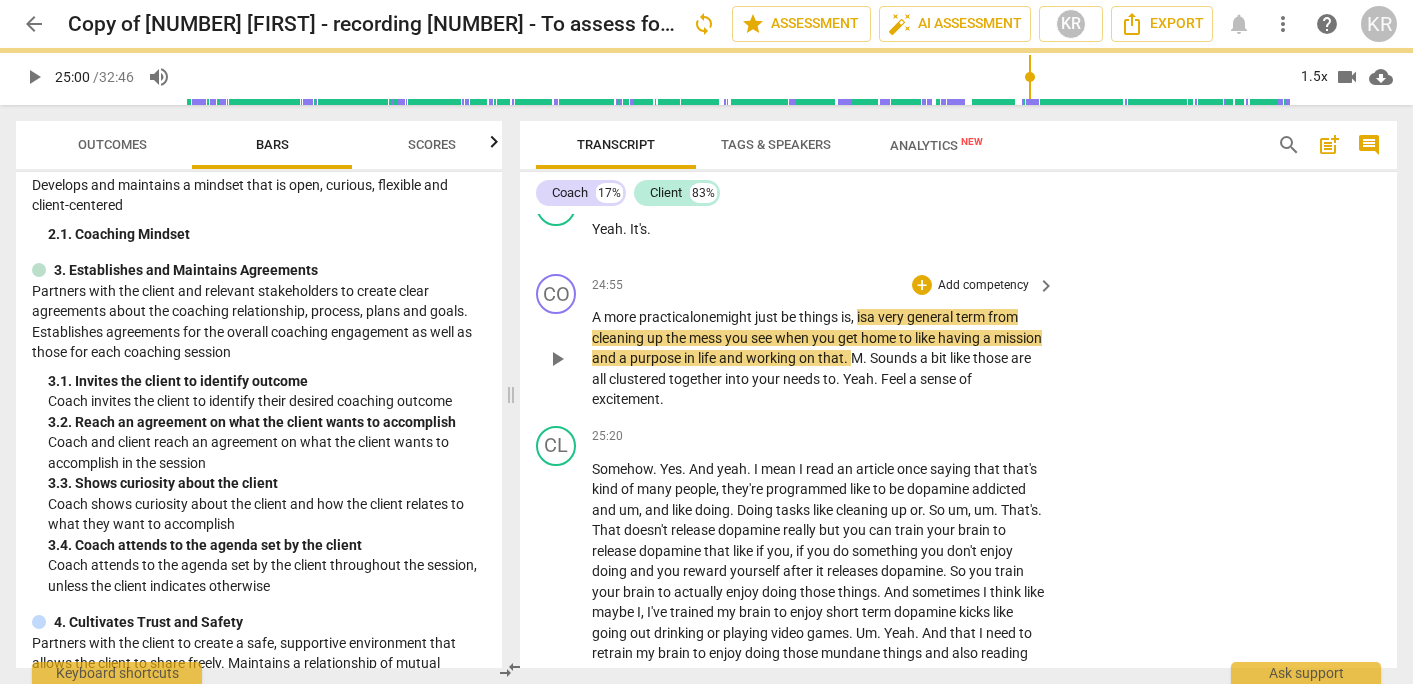 click on "A more" at bounding box center (615, 317) 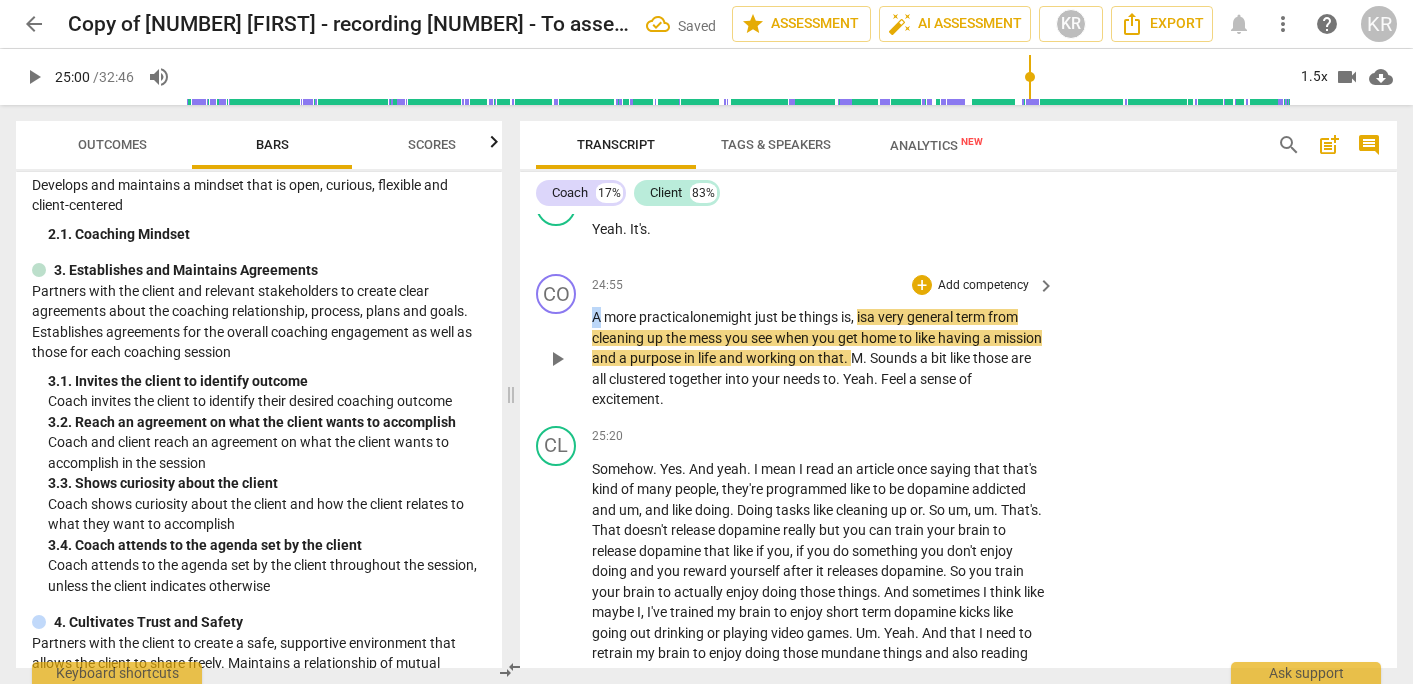 click on "A more" at bounding box center (615, 317) 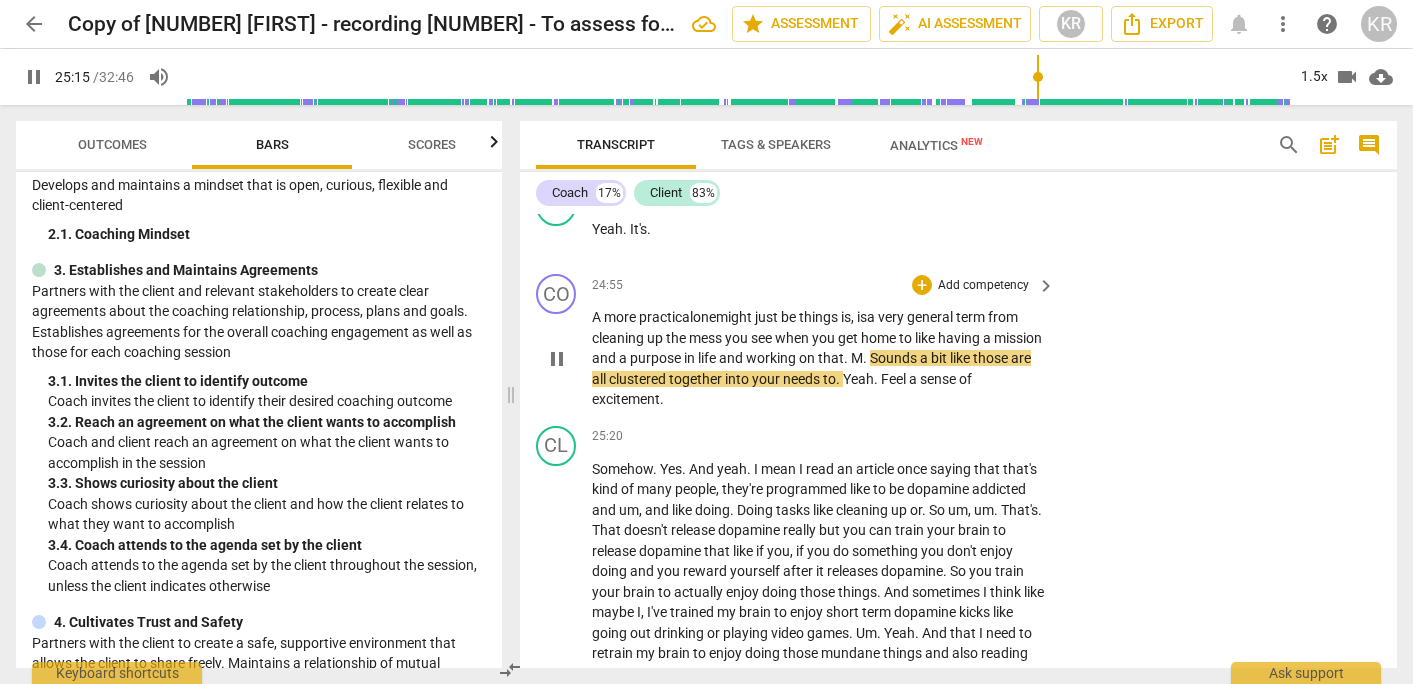 click on "pause" at bounding box center [557, 359] 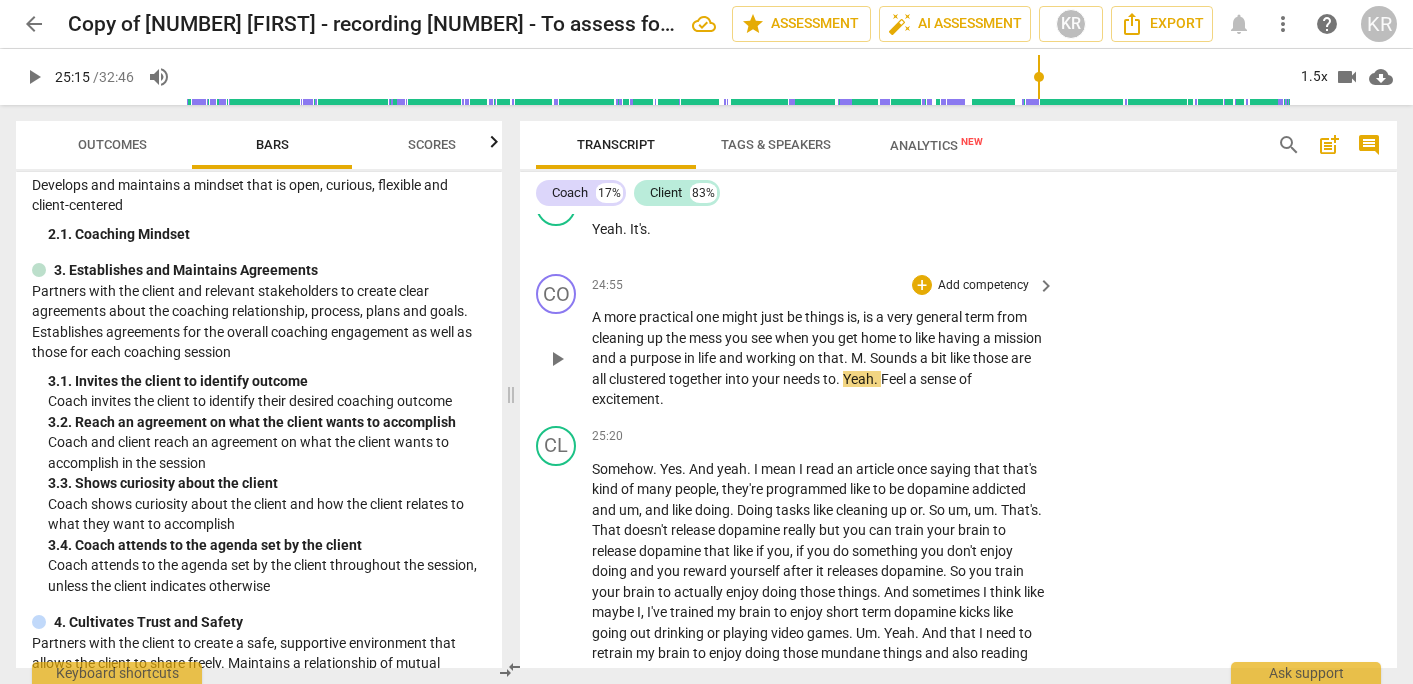 click on "M" at bounding box center [857, 358] 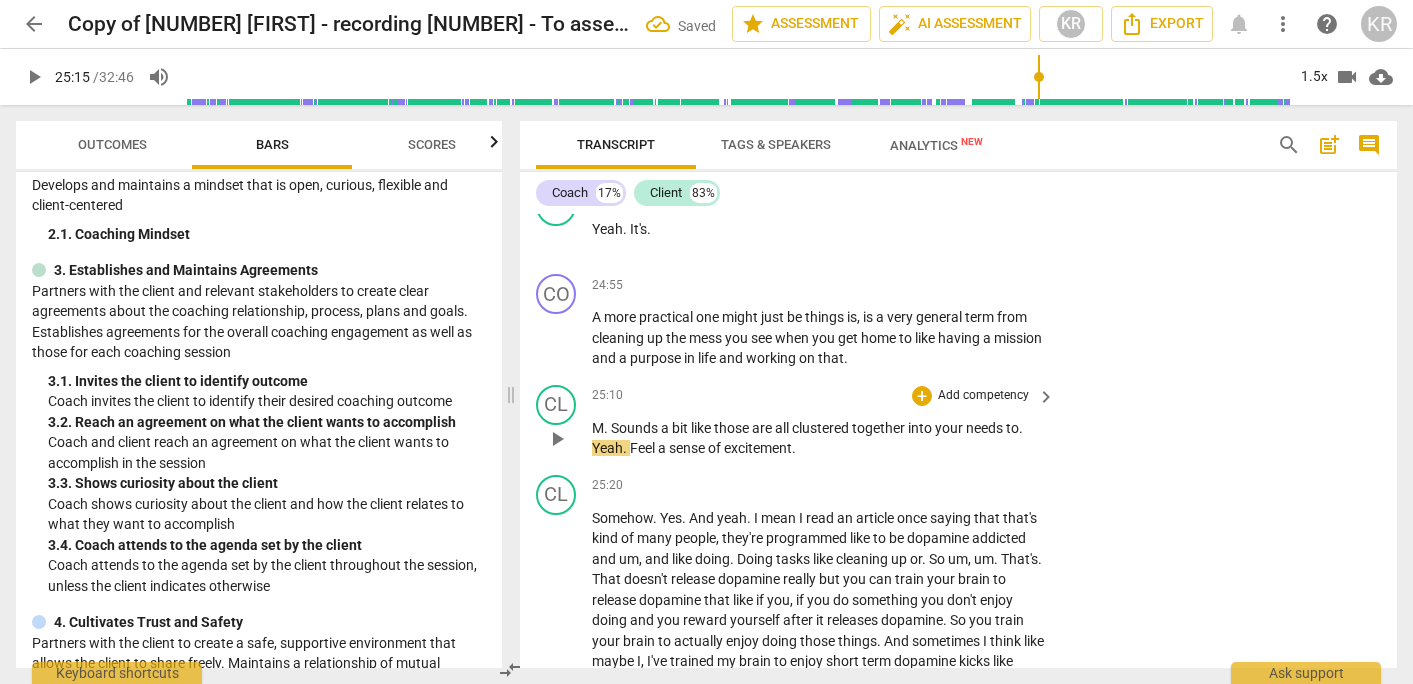 click on "." at bounding box center [607, 428] 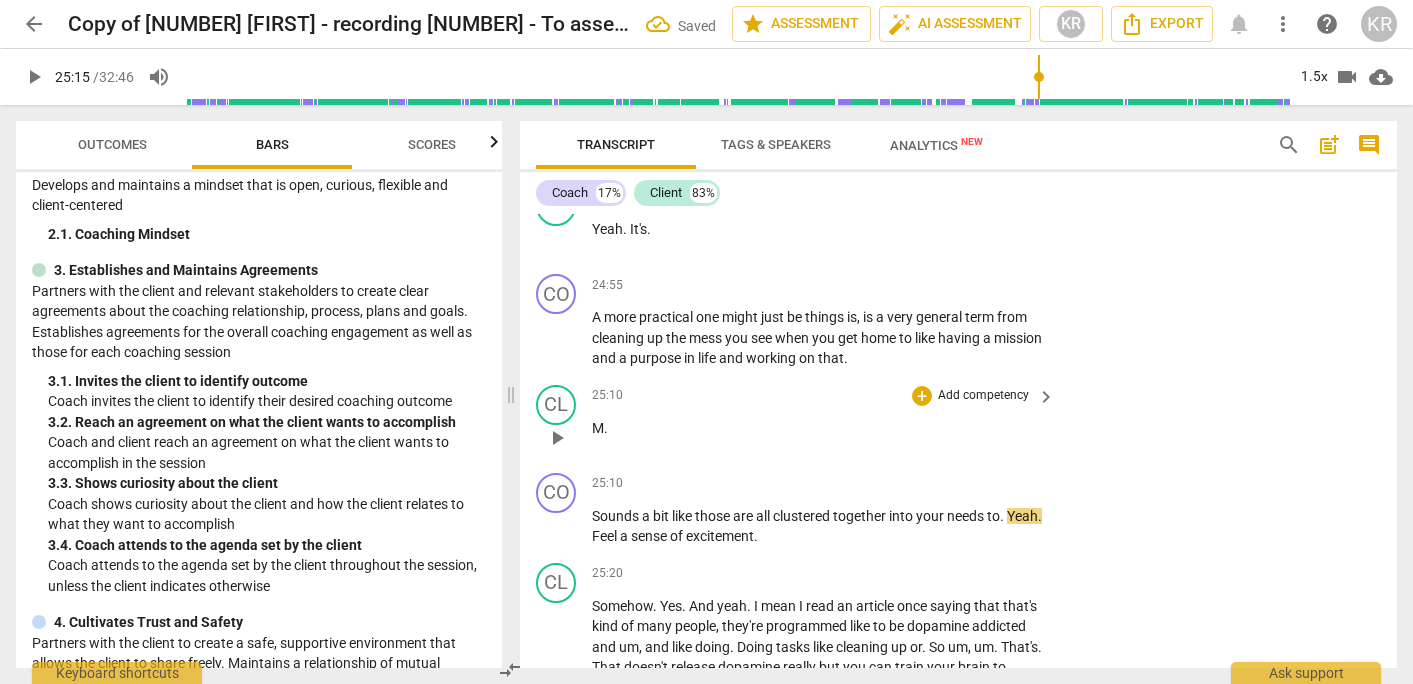 click on "M ." at bounding box center [818, 428] 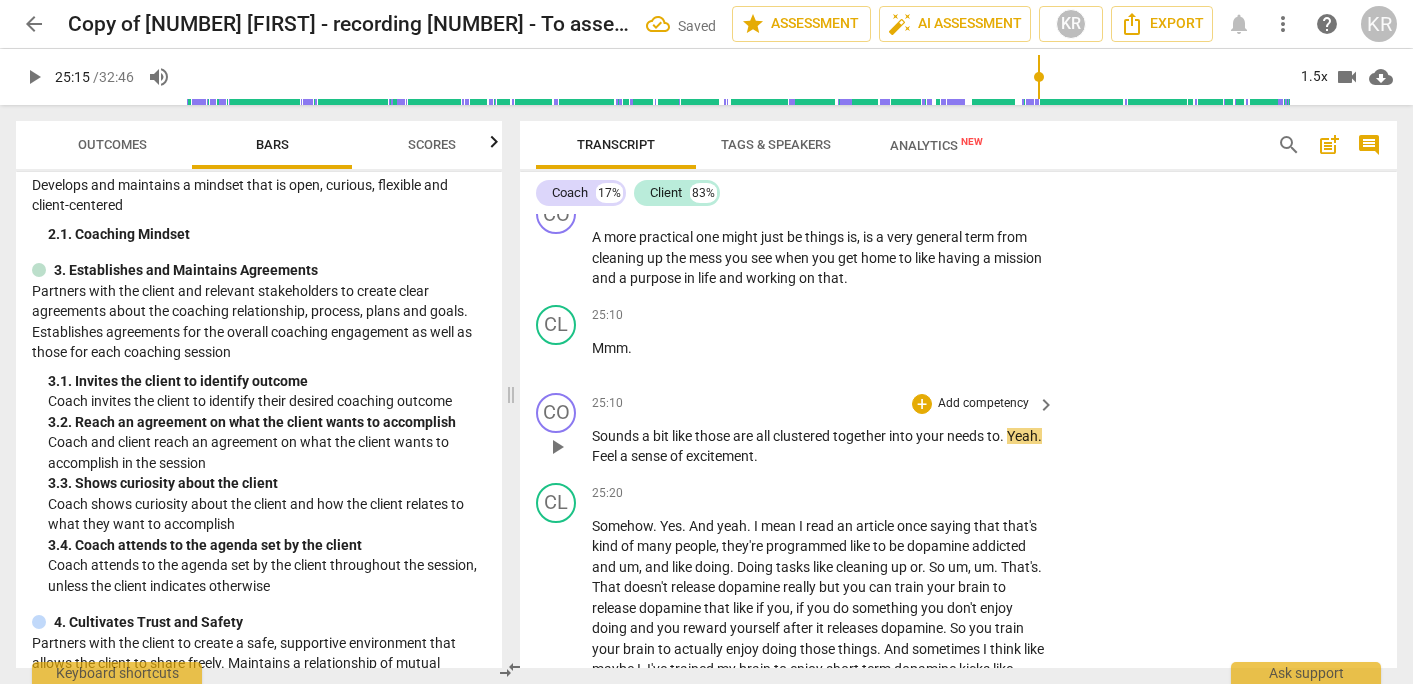 scroll, scrollTop: 10704, scrollLeft: 0, axis: vertical 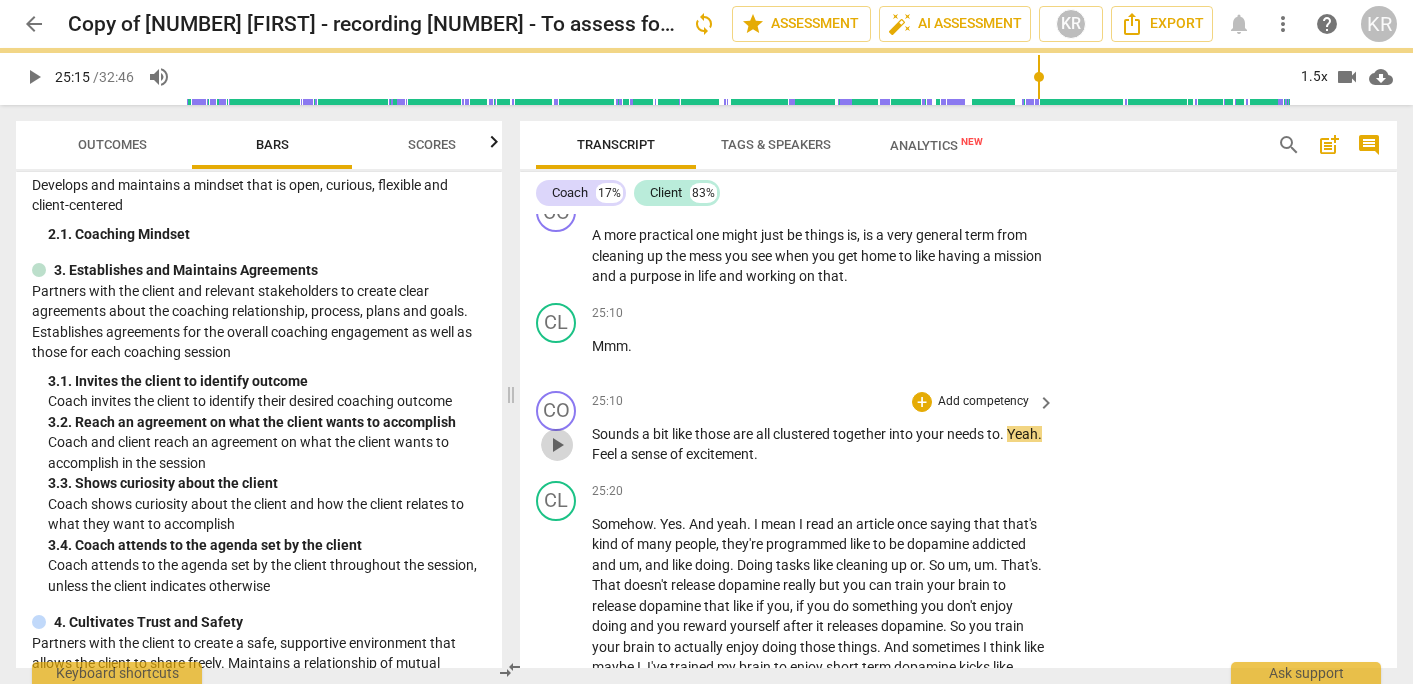 click on "play_arrow" at bounding box center [557, 445] 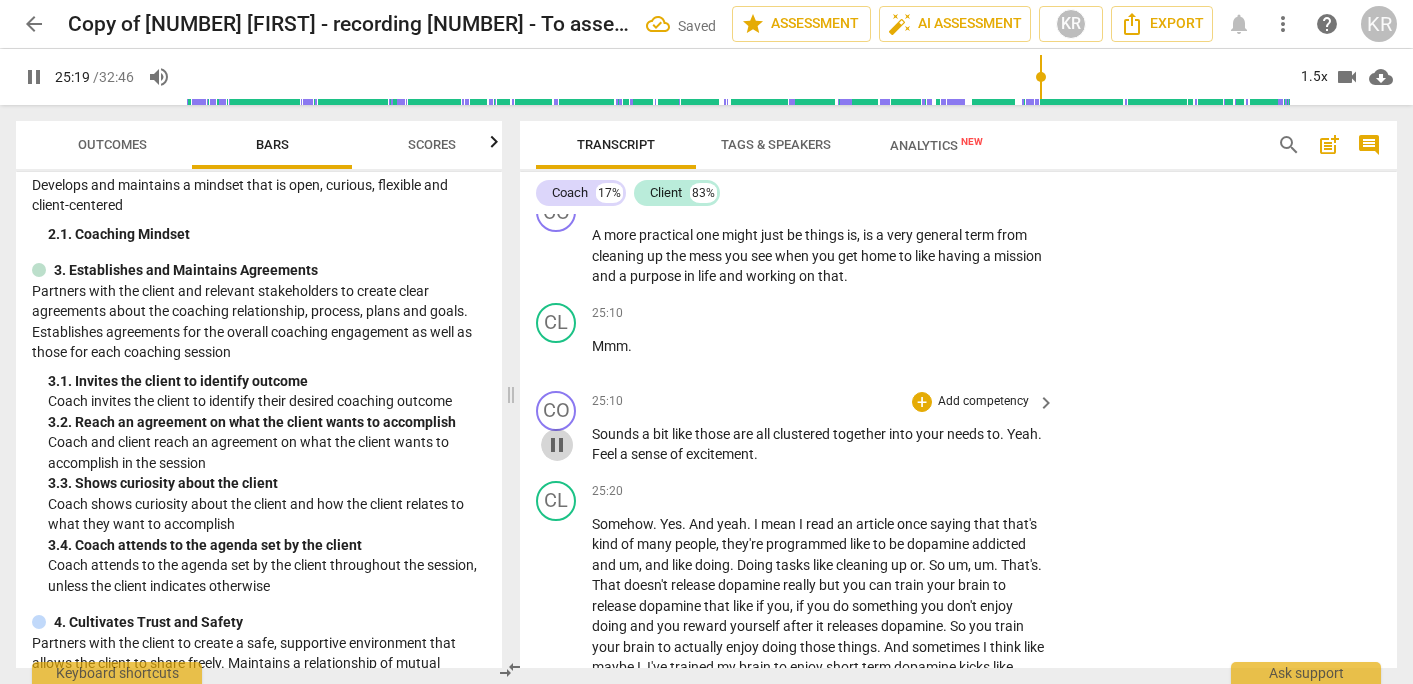 click on "pause" at bounding box center (557, 445) 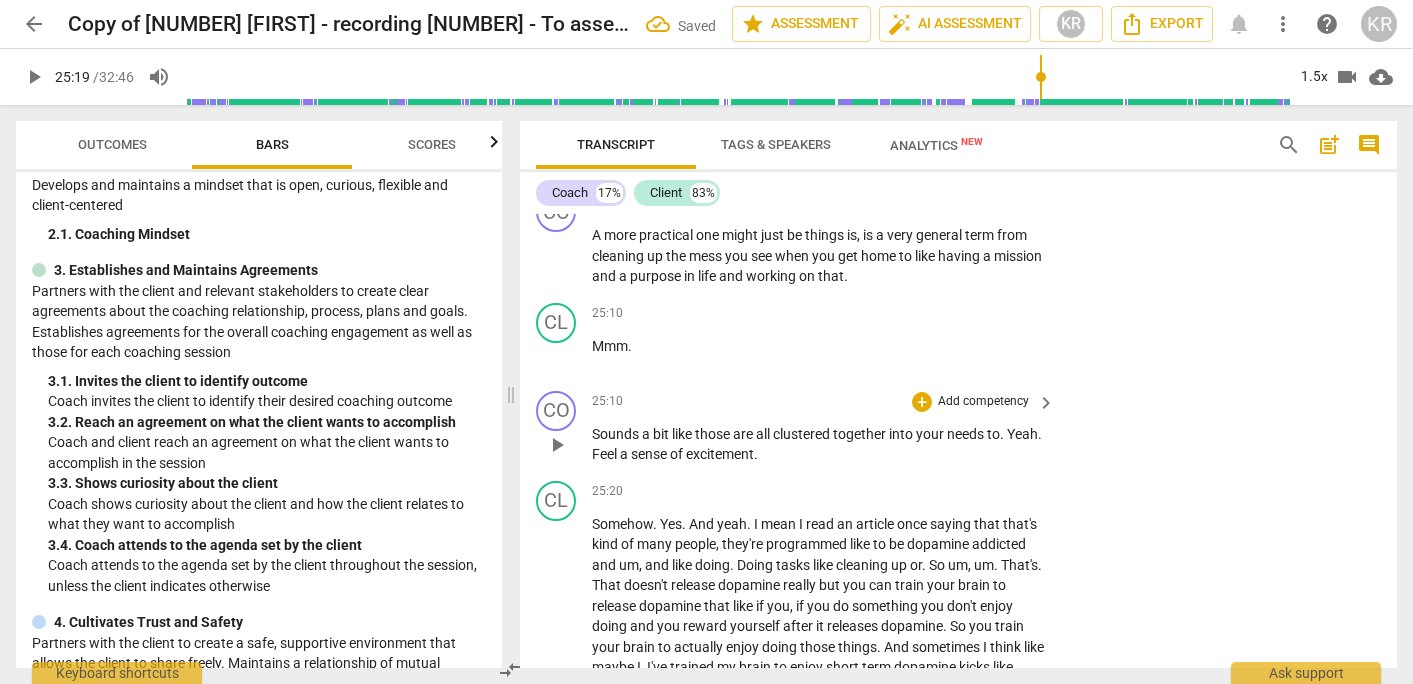 click on "Sounds" at bounding box center [617, 434] 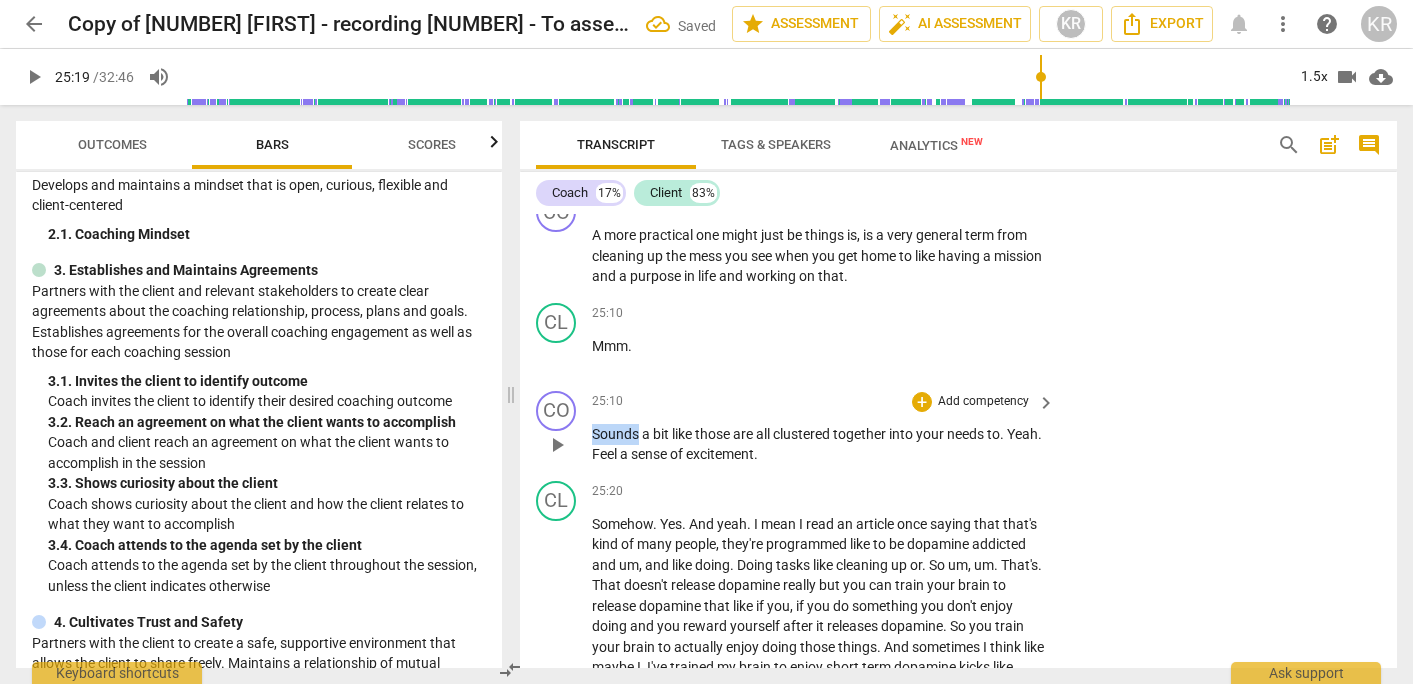 click on "Sounds" at bounding box center (617, 434) 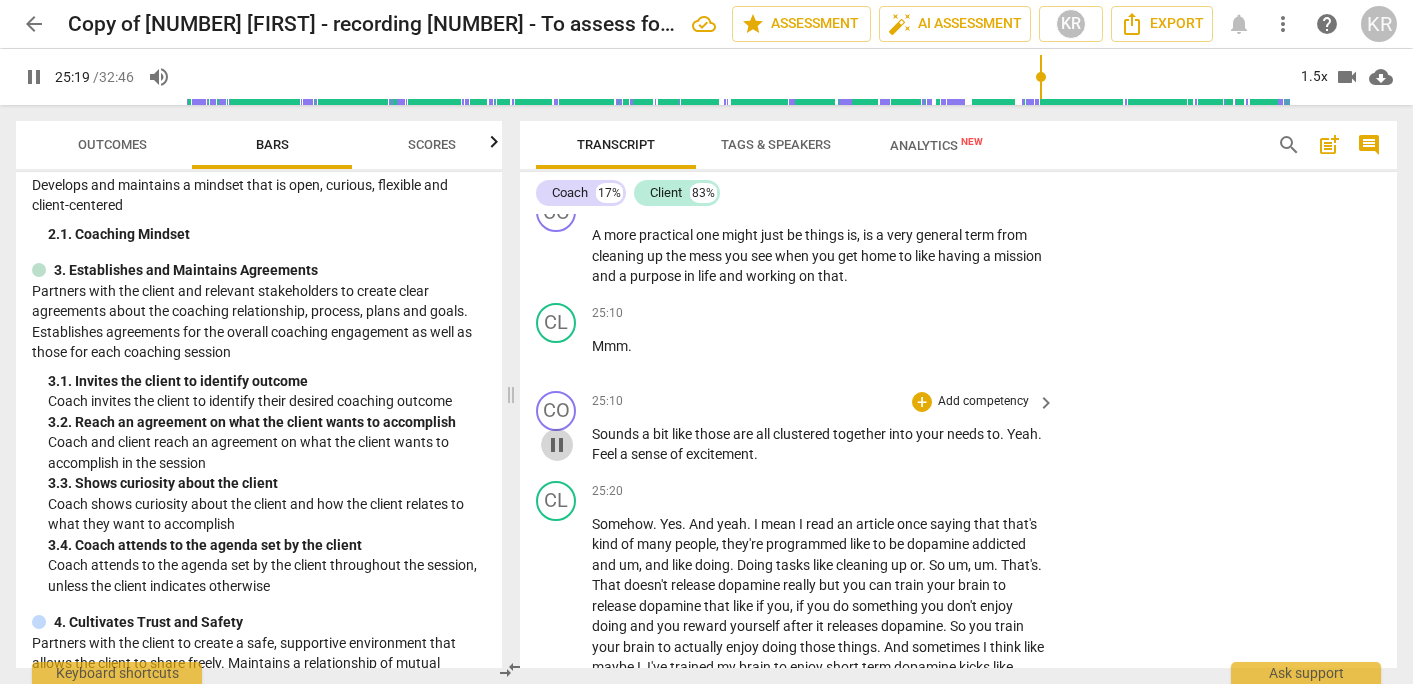 click on "pause" at bounding box center (557, 445) 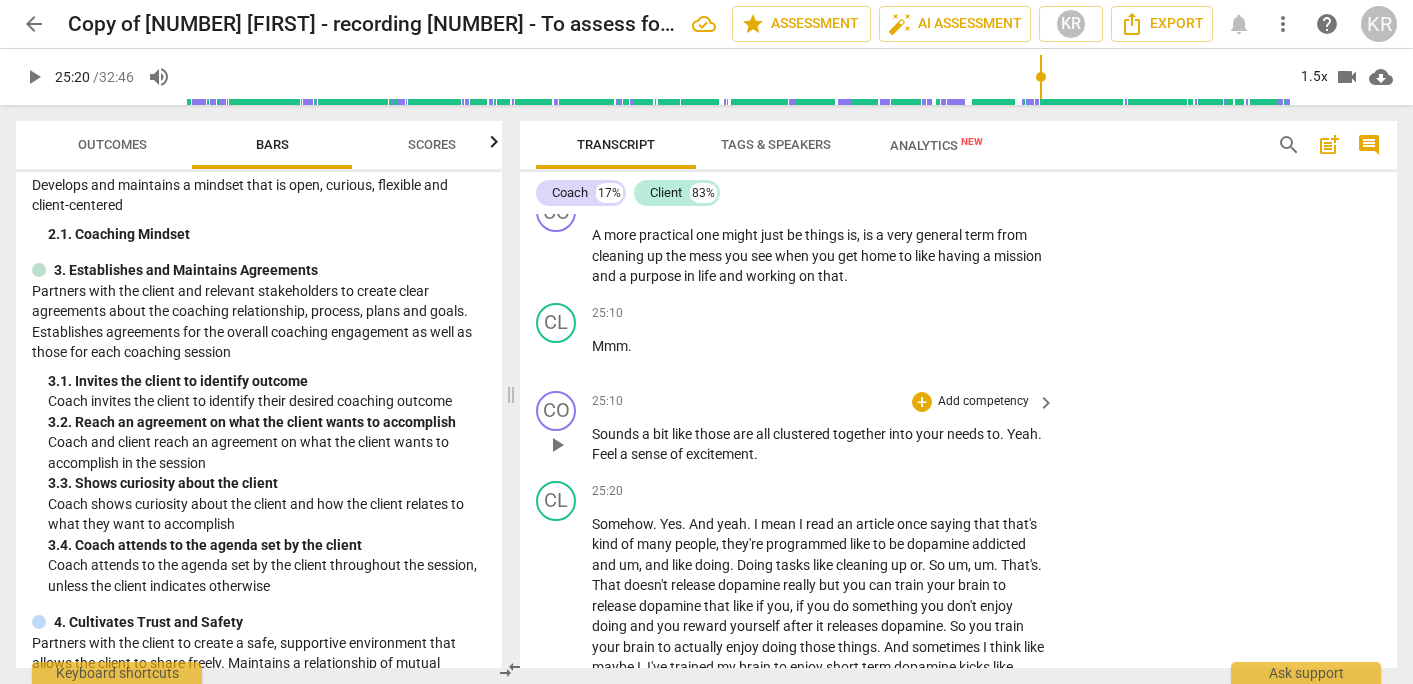 click on "." at bounding box center [1003, 434] 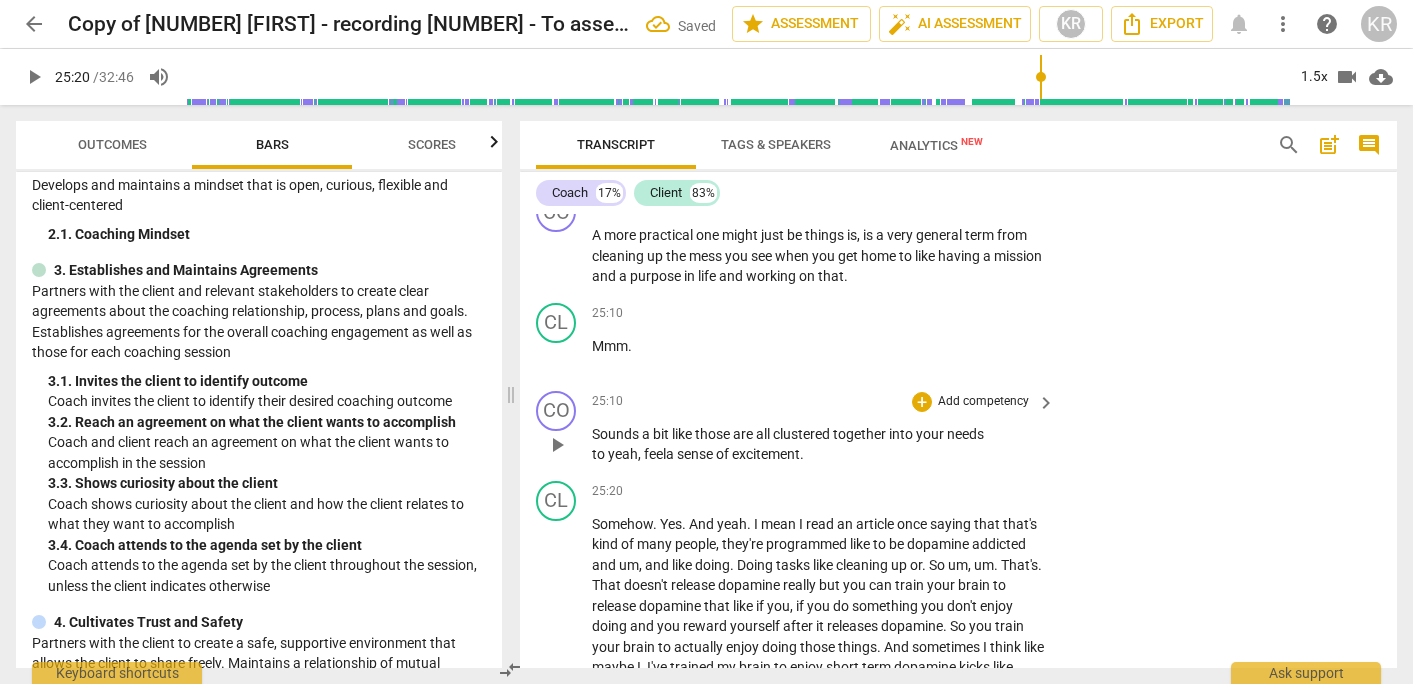 click on "Sounds   a   bit   like   those   are   all   clustered   together   into   your   needs   to   yeah,   feel  a   sense   of   excitement ." at bounding box center (818, 444) 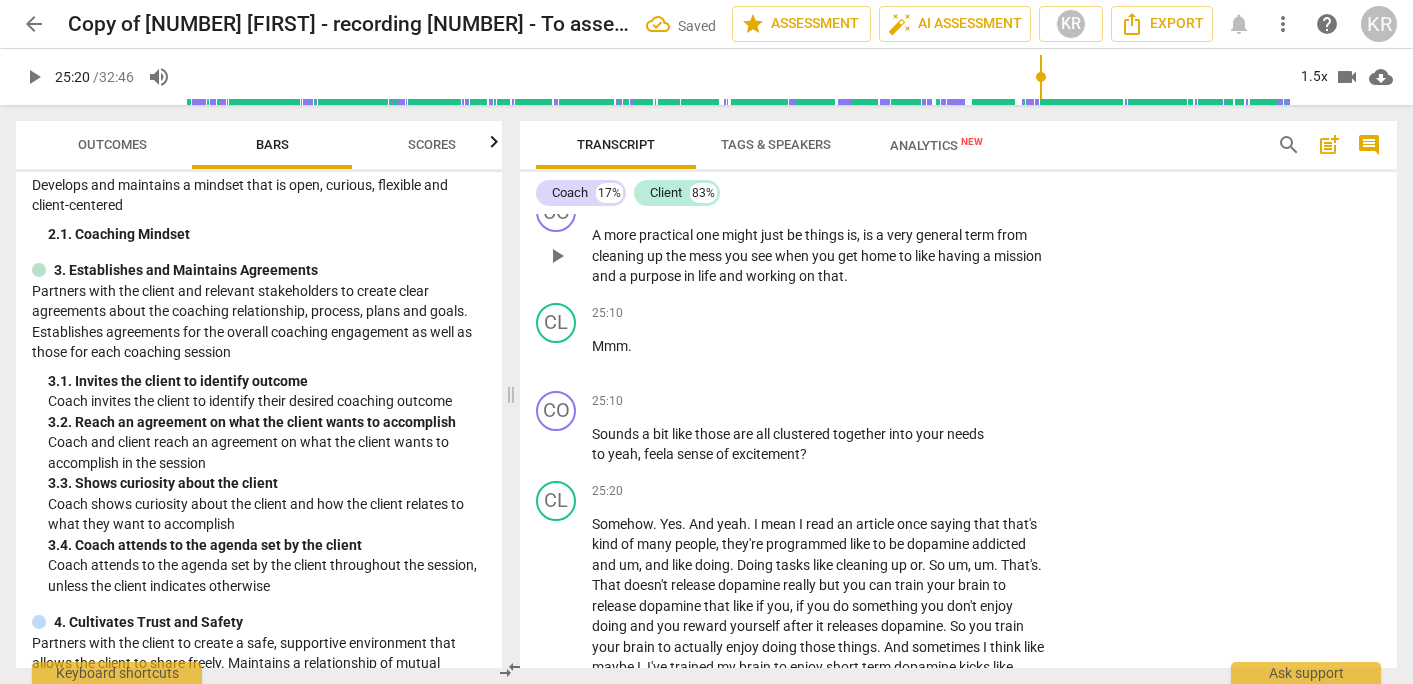click on "Add competency" at bounding box center (983, 204) 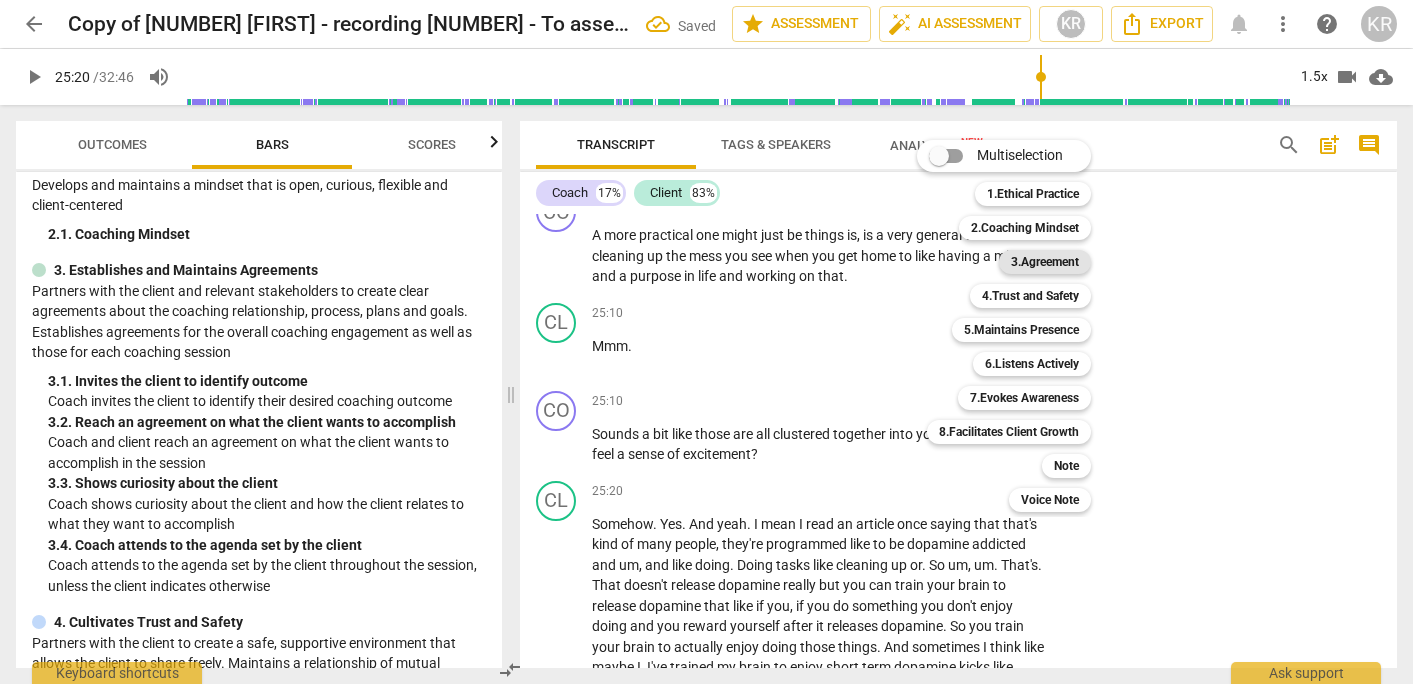 click on "3.Agreement" at bounding box center [1045, 262] 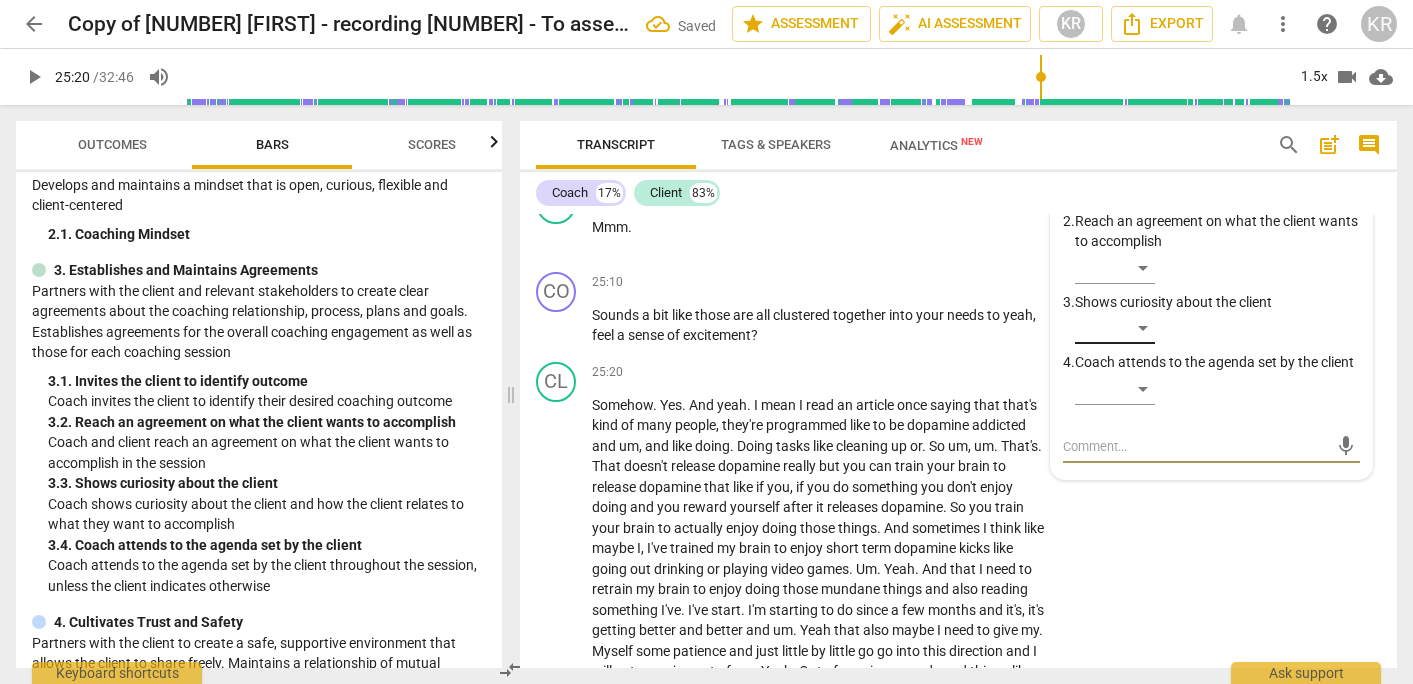 scroll, scrollTop: 10819, scrollLeft: 0, axis: vertical 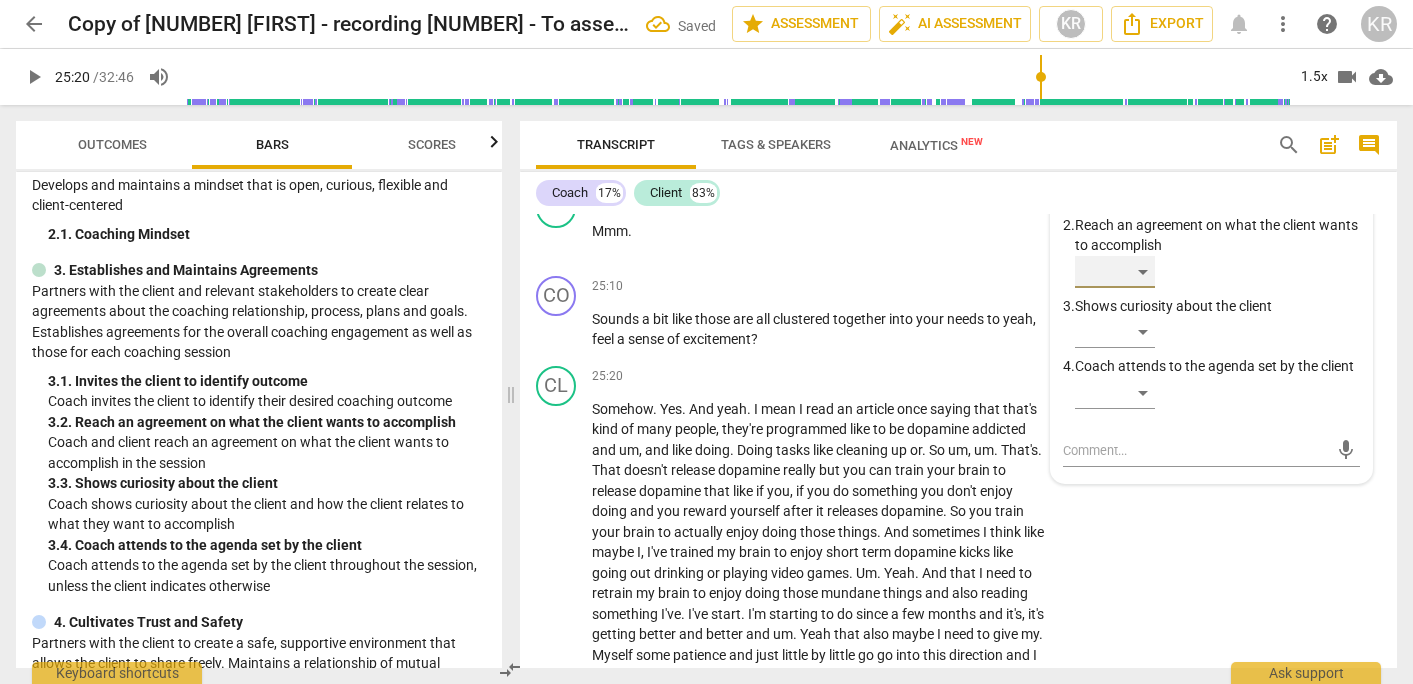 click on "​" at bounding box center (1115, 272) 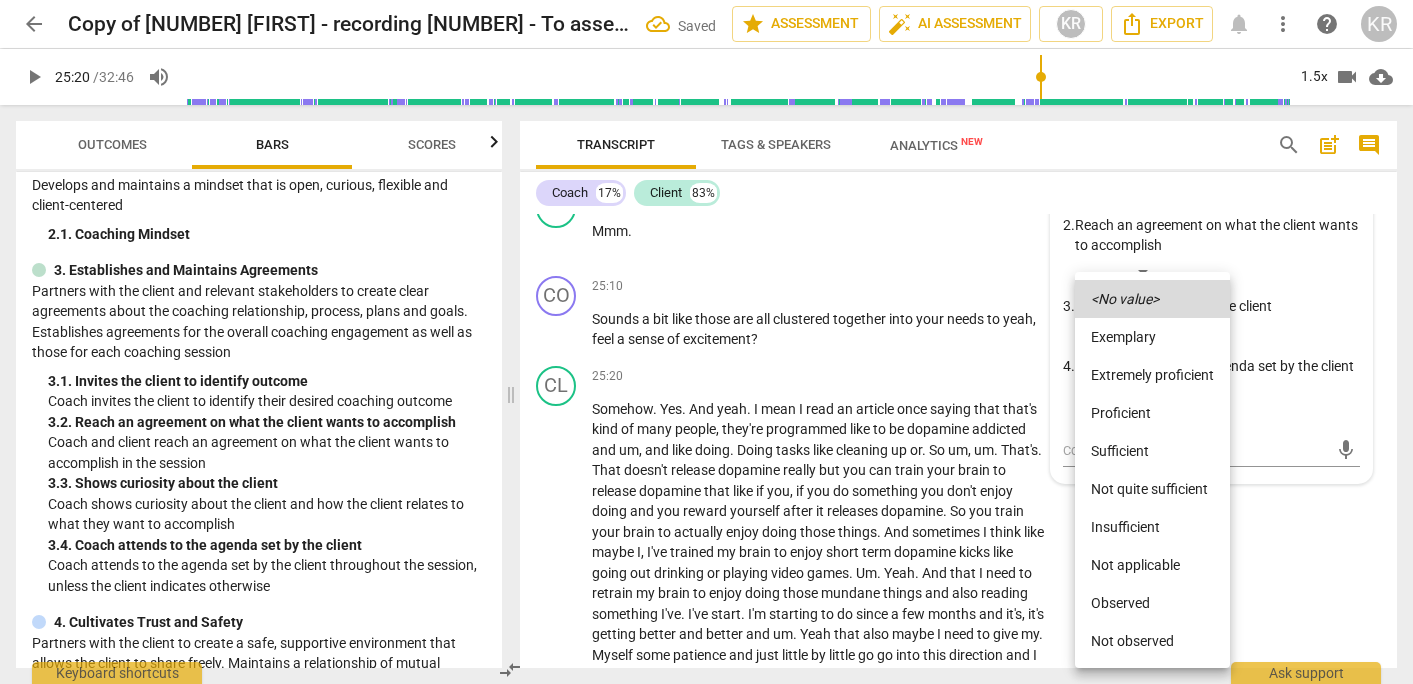 click on "Proficient" at bounding box center (1152, 413) 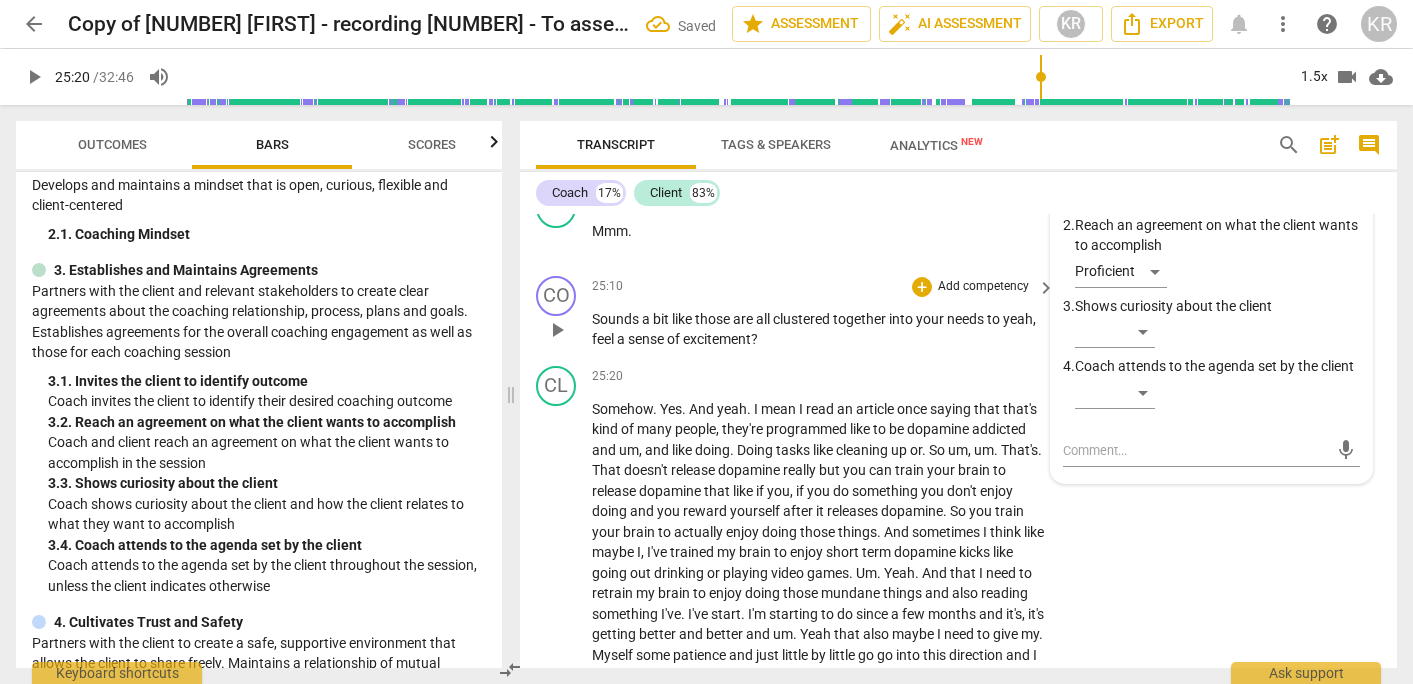 click on "Add competency" at bounding box center (983, 287) 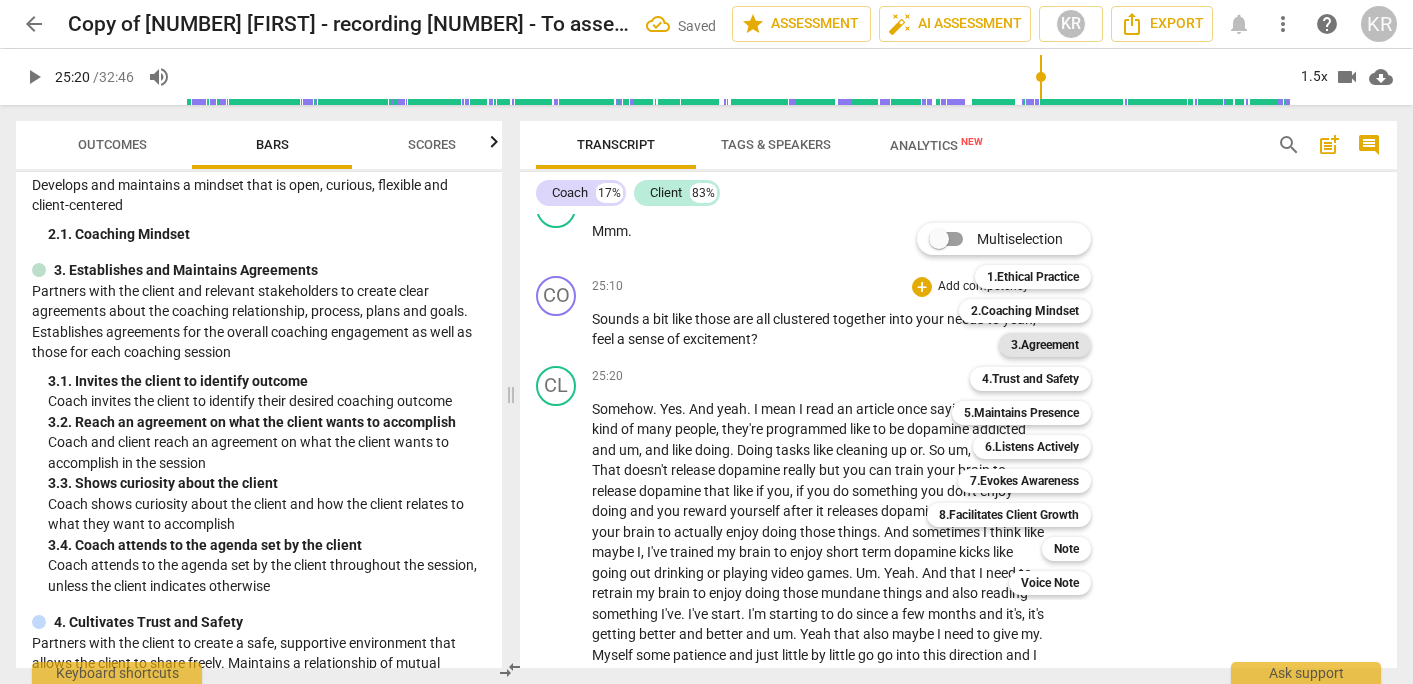 click on "3.Agreement" at bounding box center (1045, 345) 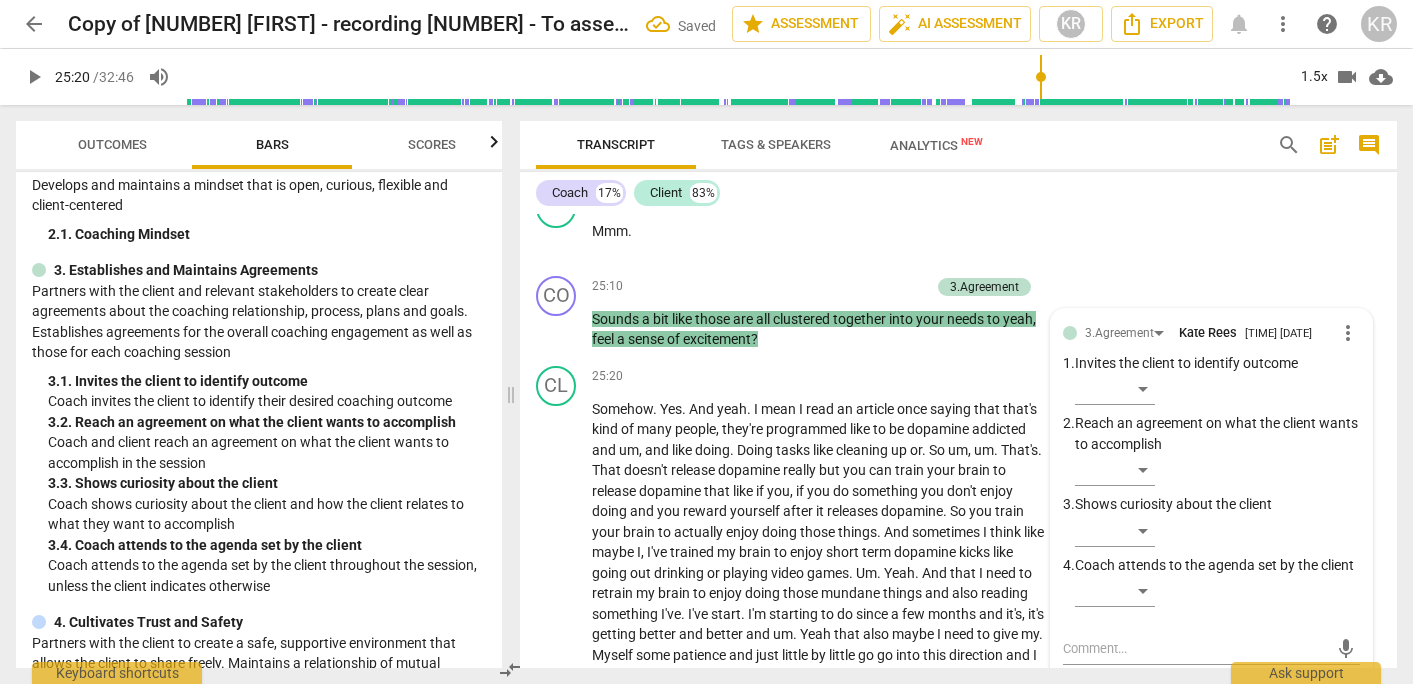 scroll, scrollTop: 11170, scrollLeft: 0, axis: vertical 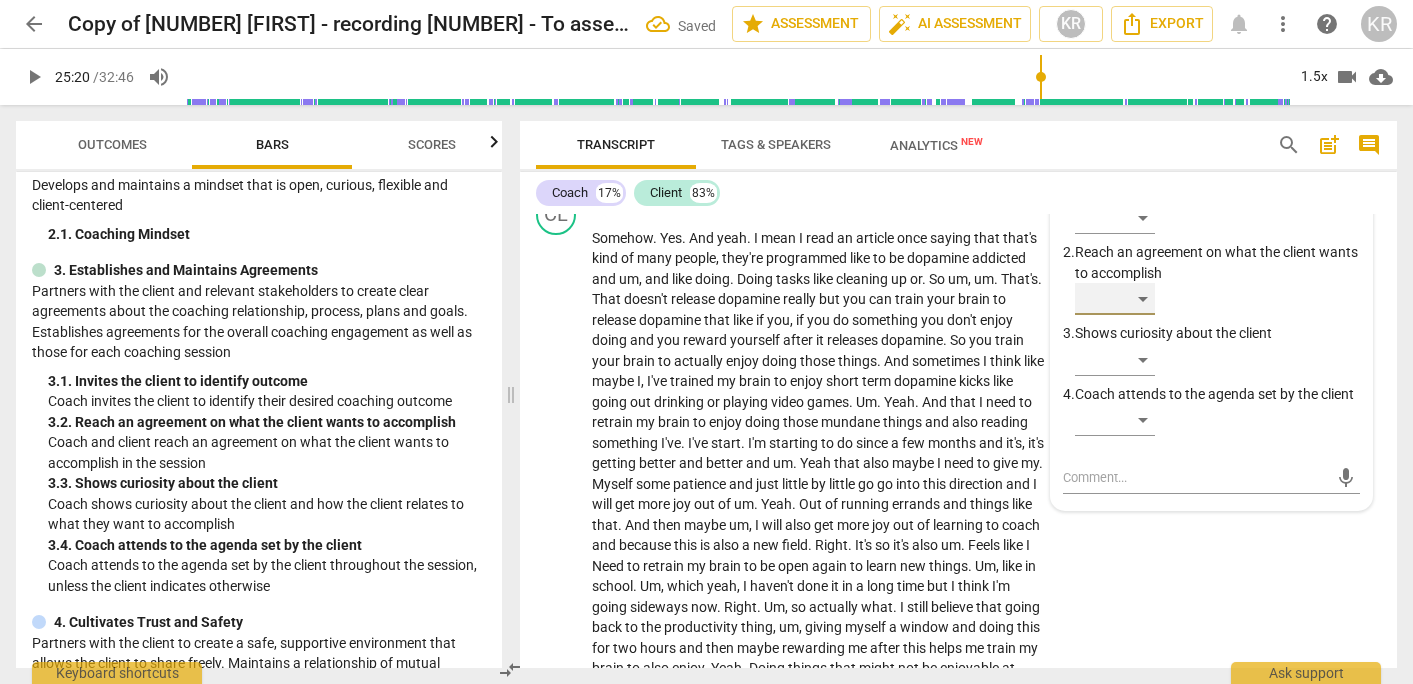 click on "​" at bounding box center [1115, 299] 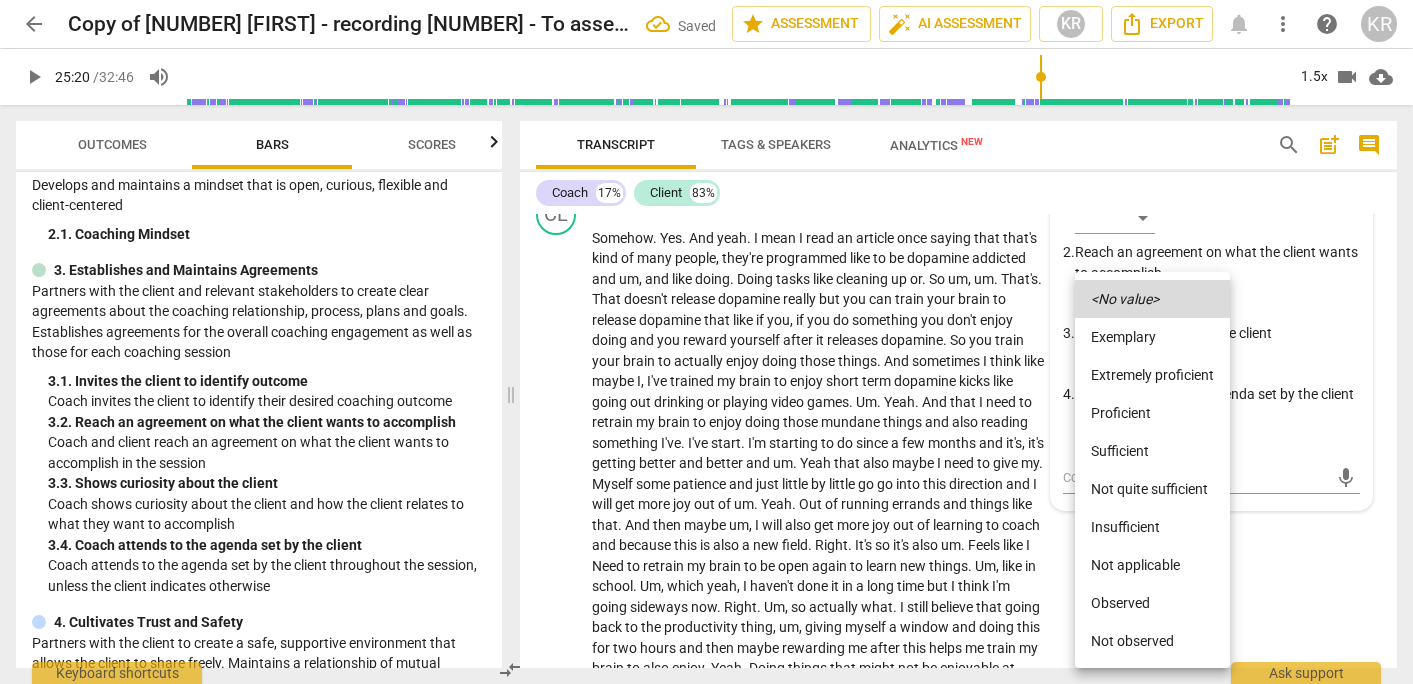 click on "Proficient" at bounding box center (1152, 413) 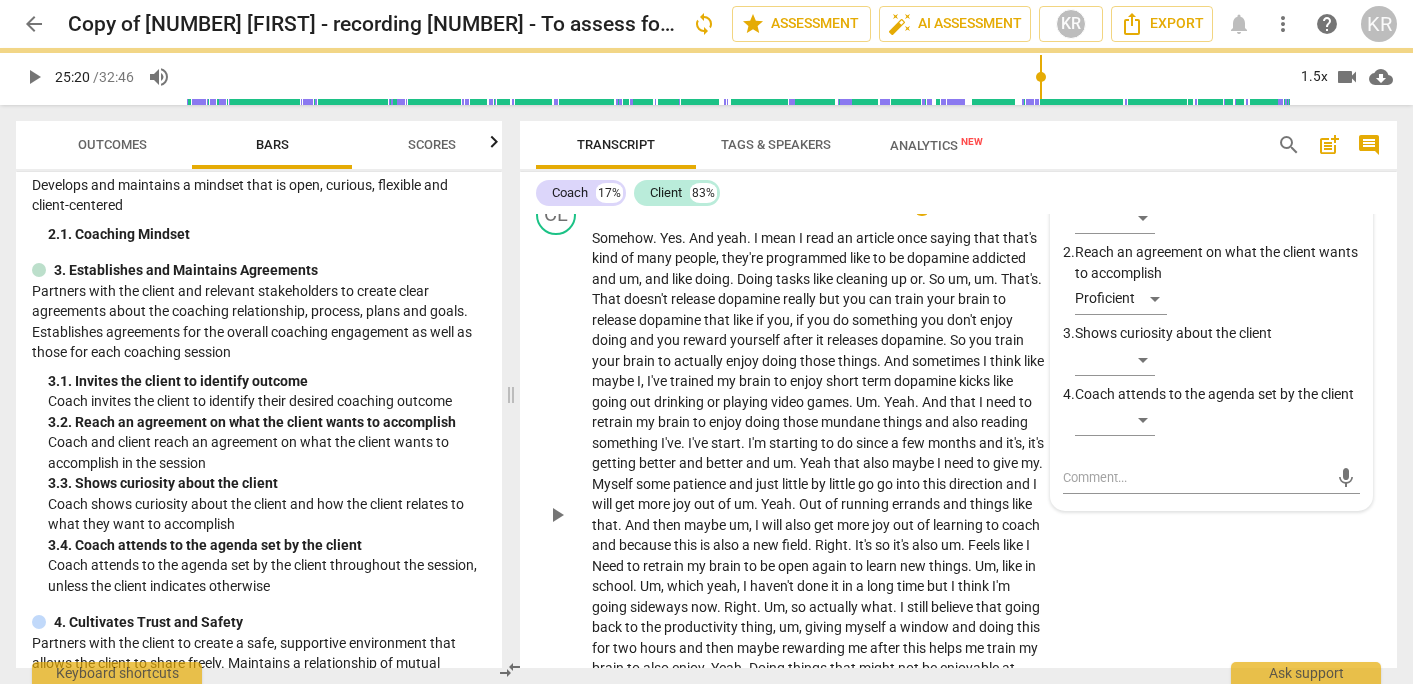 click on "play_arrow pause" at bounding box center (566, 515) 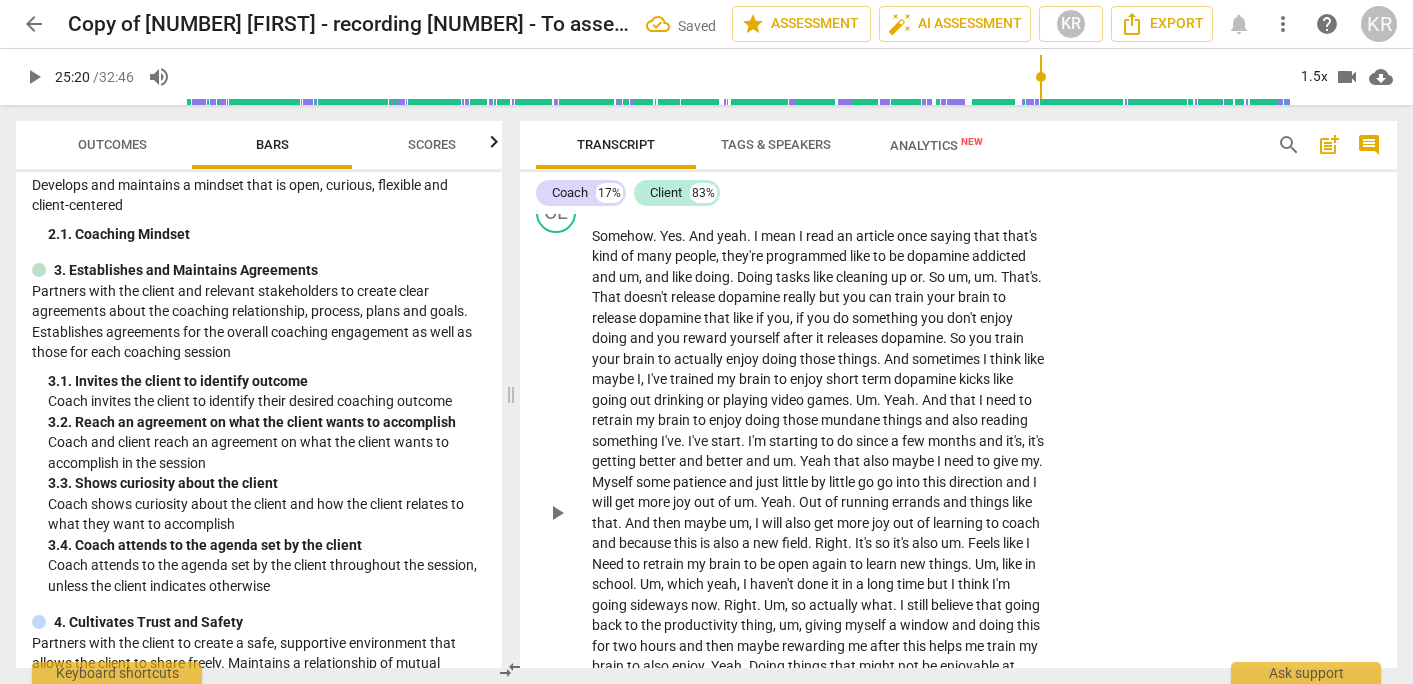 scroll, scrollTop: 11042, scrollLeft: 0, axis: vertical 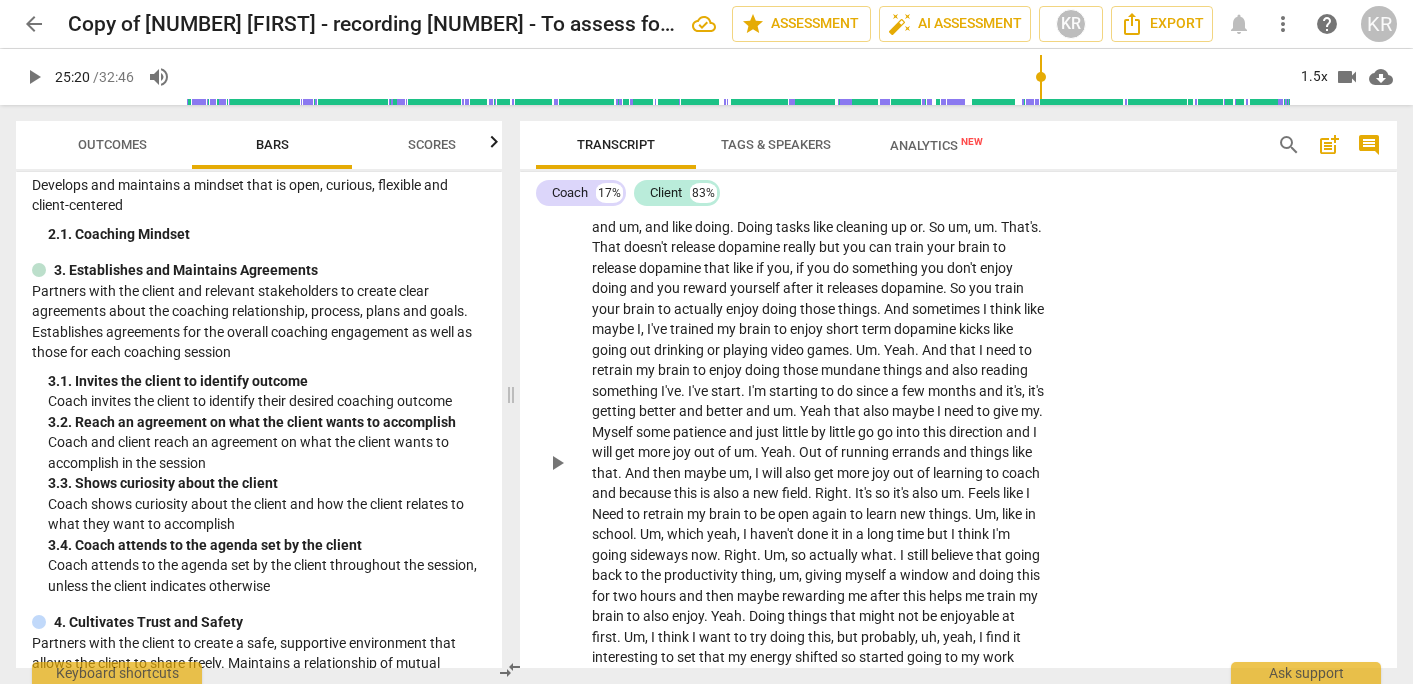 click on "play_arrow" at bounding box center [557, 463] 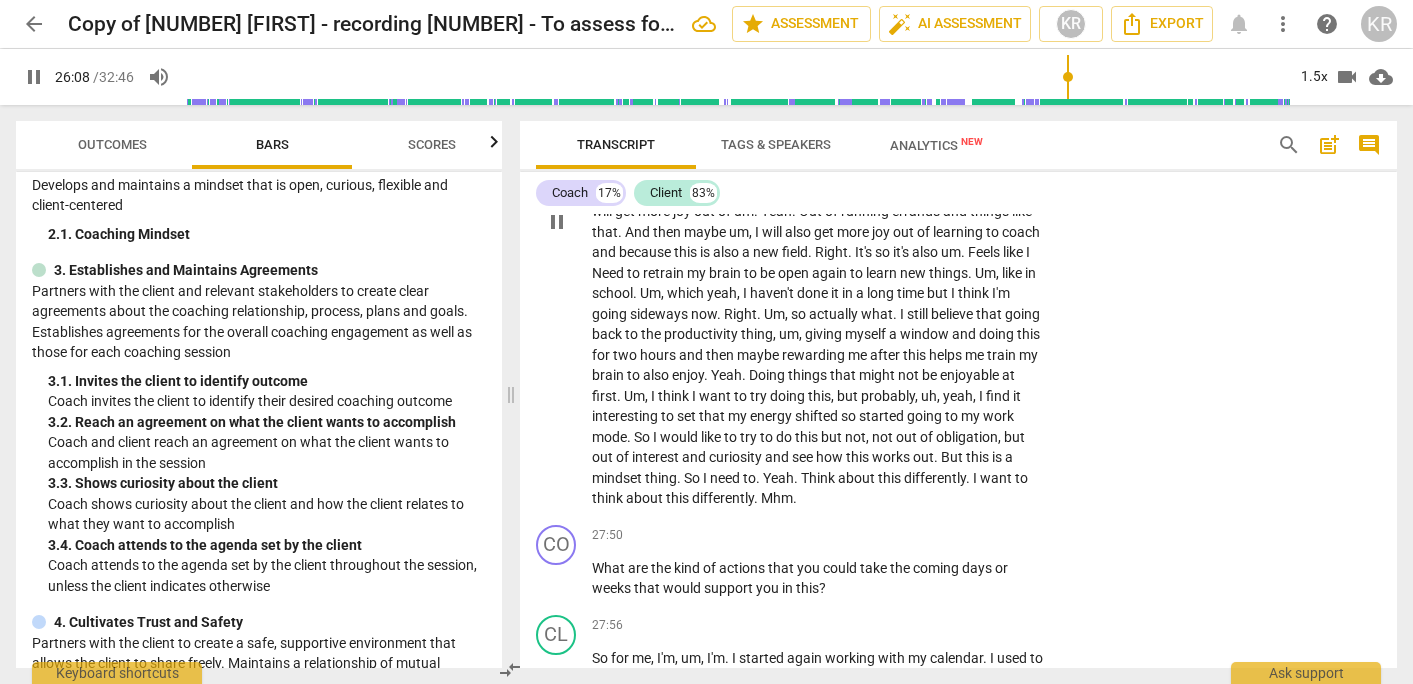 scroll, scrollTop: 11284, scrollLeft: 0, axis: vertical 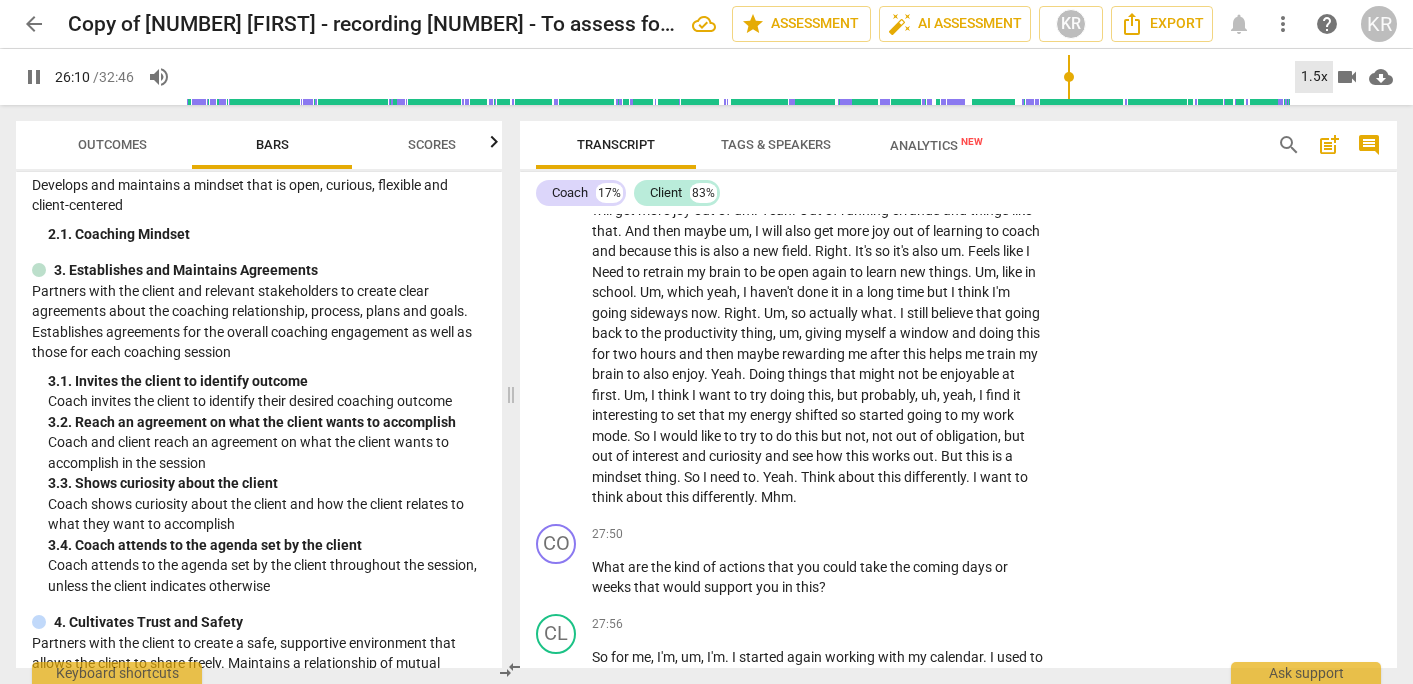click on "1.5x" at bounding box center (1314, 77) 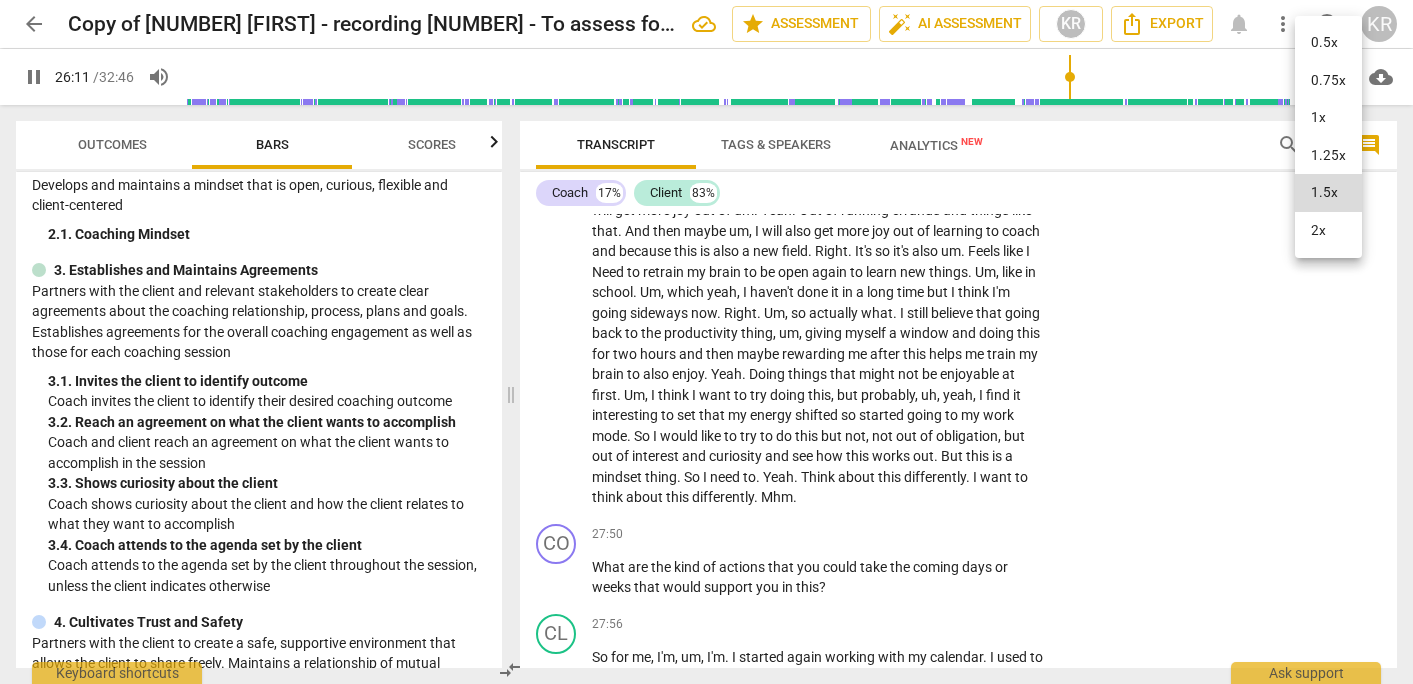 click on "2x" at bounding box center [1328, 231] 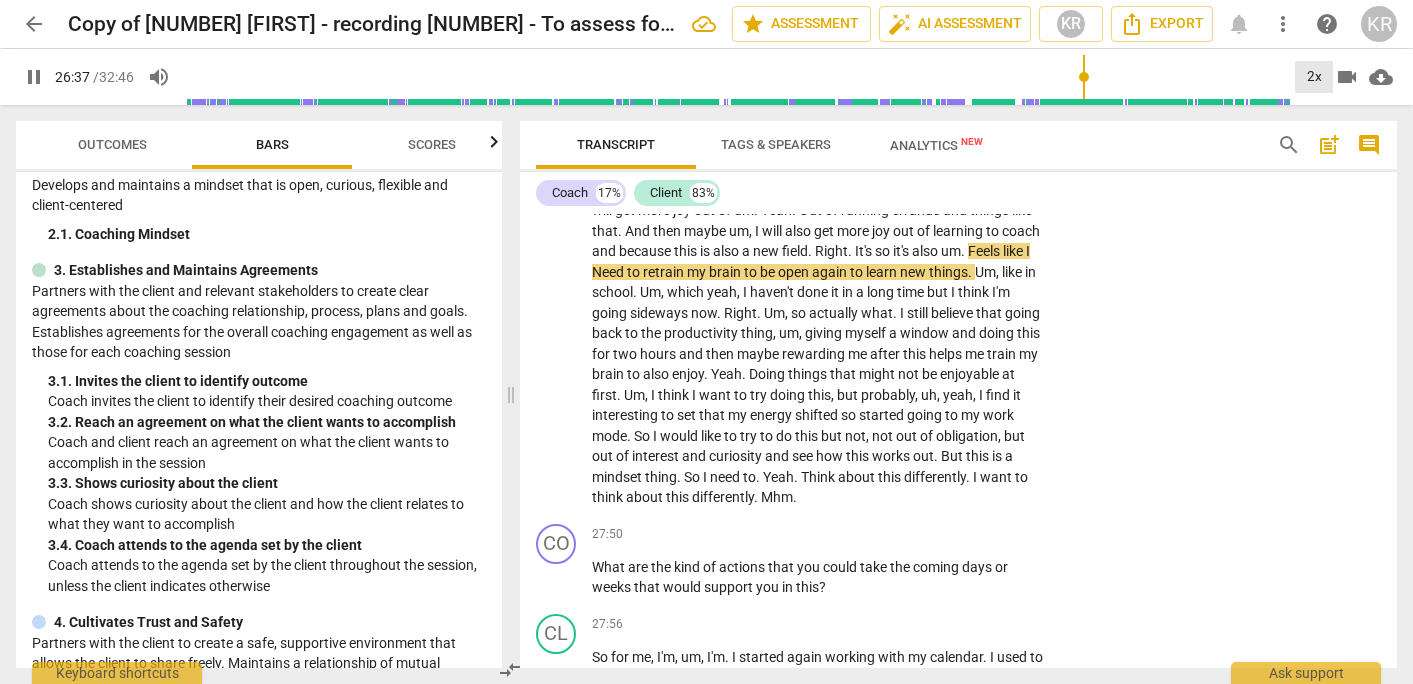 click on "2x" at bounding box center [1314, 77] 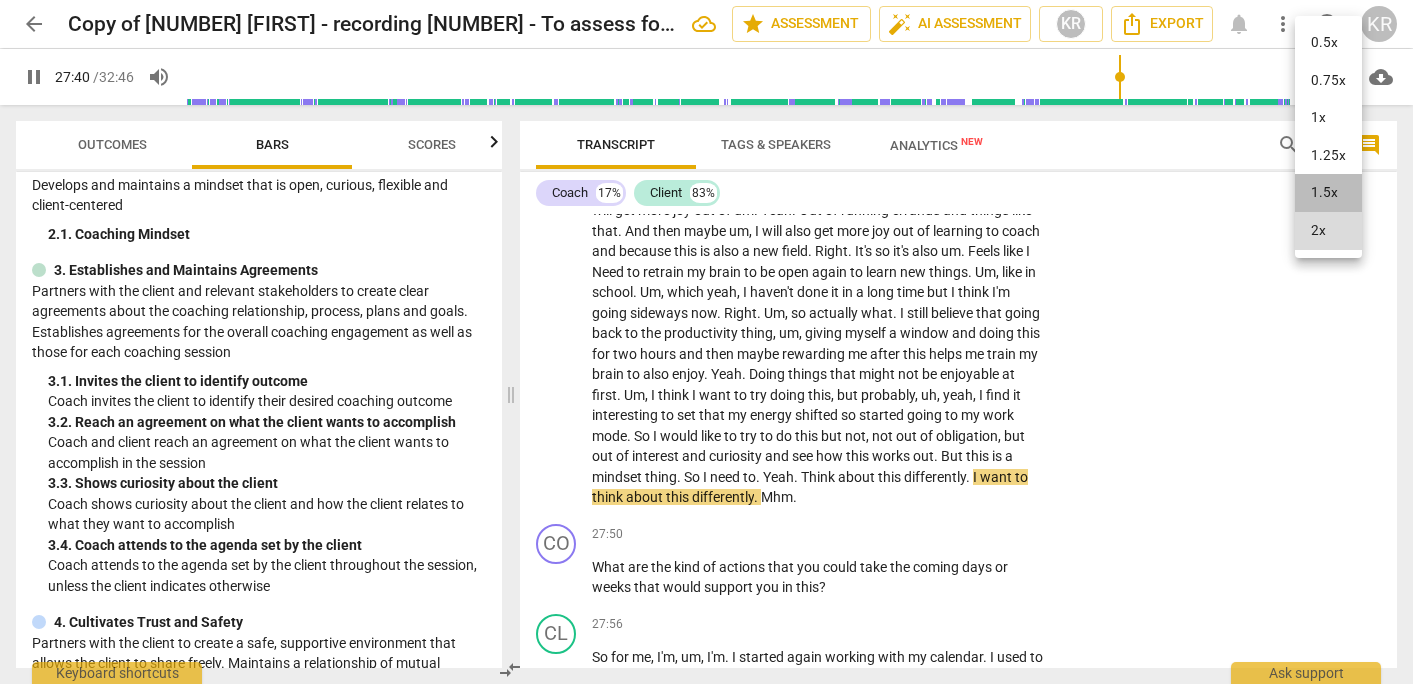 click on "1.5x" at bounding box center (1328, 193) 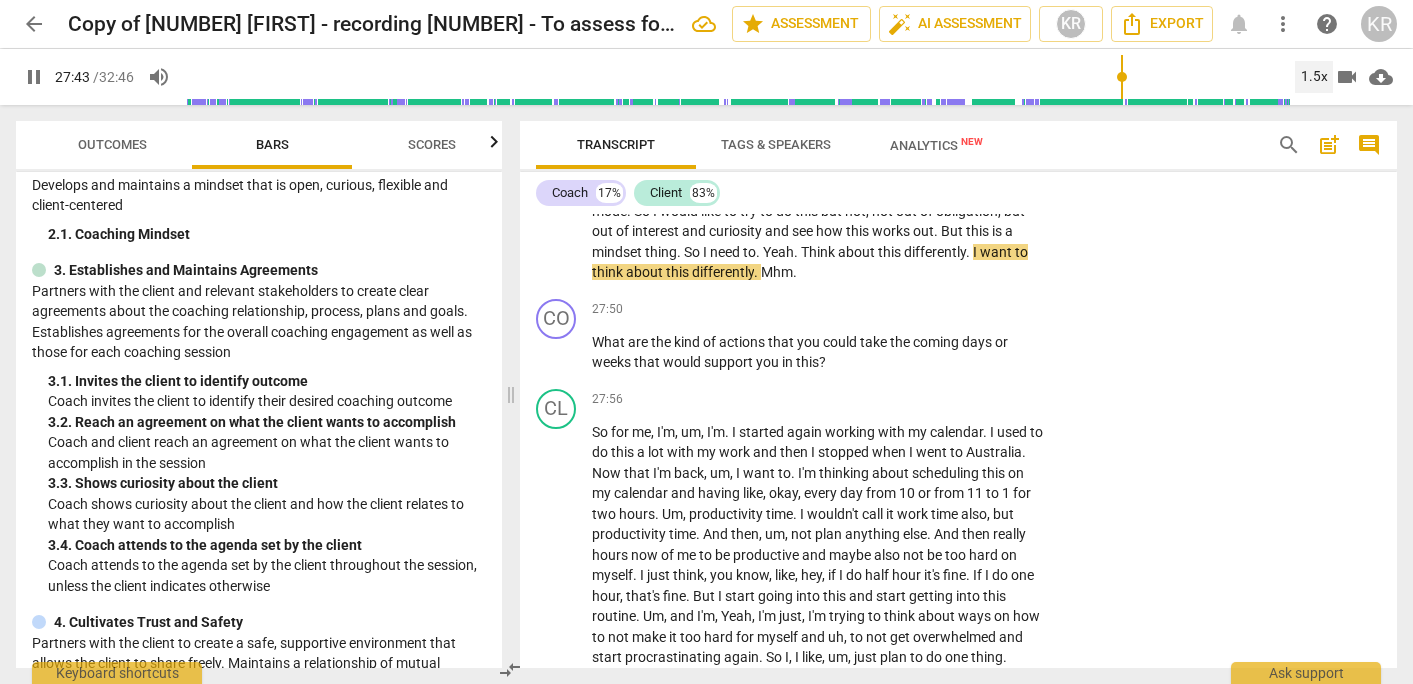 scroll, scrollTop: 11510, scrollLeft: 0, axis: vertical 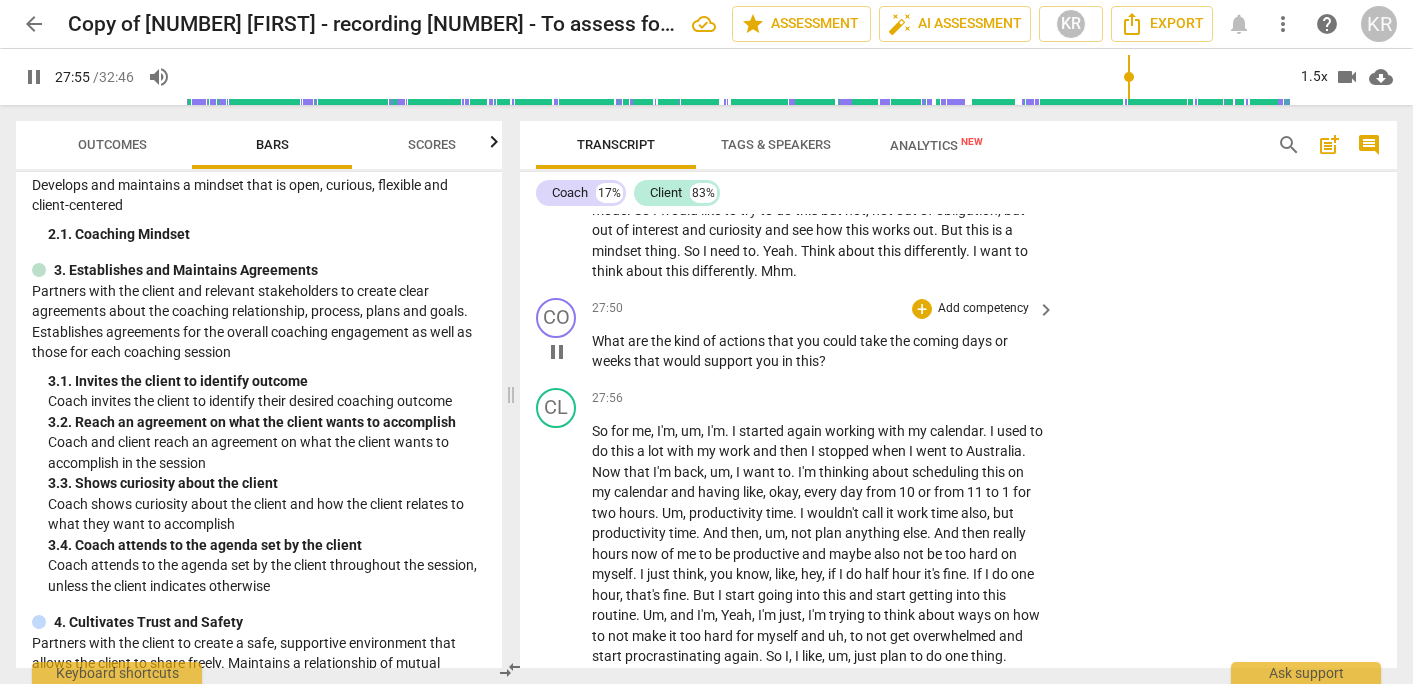 click on "pause" at bounding box center (557, 352) 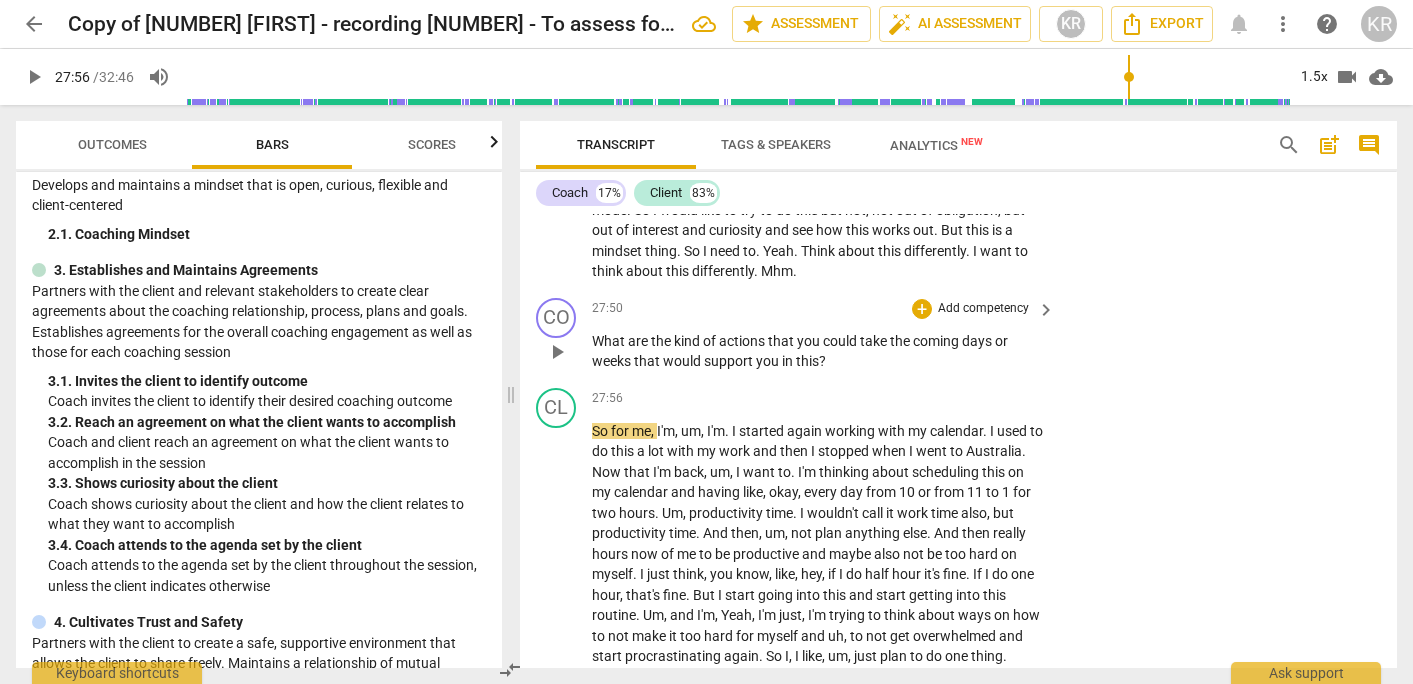 click on "Add competency" at bounding box center [983, 309] 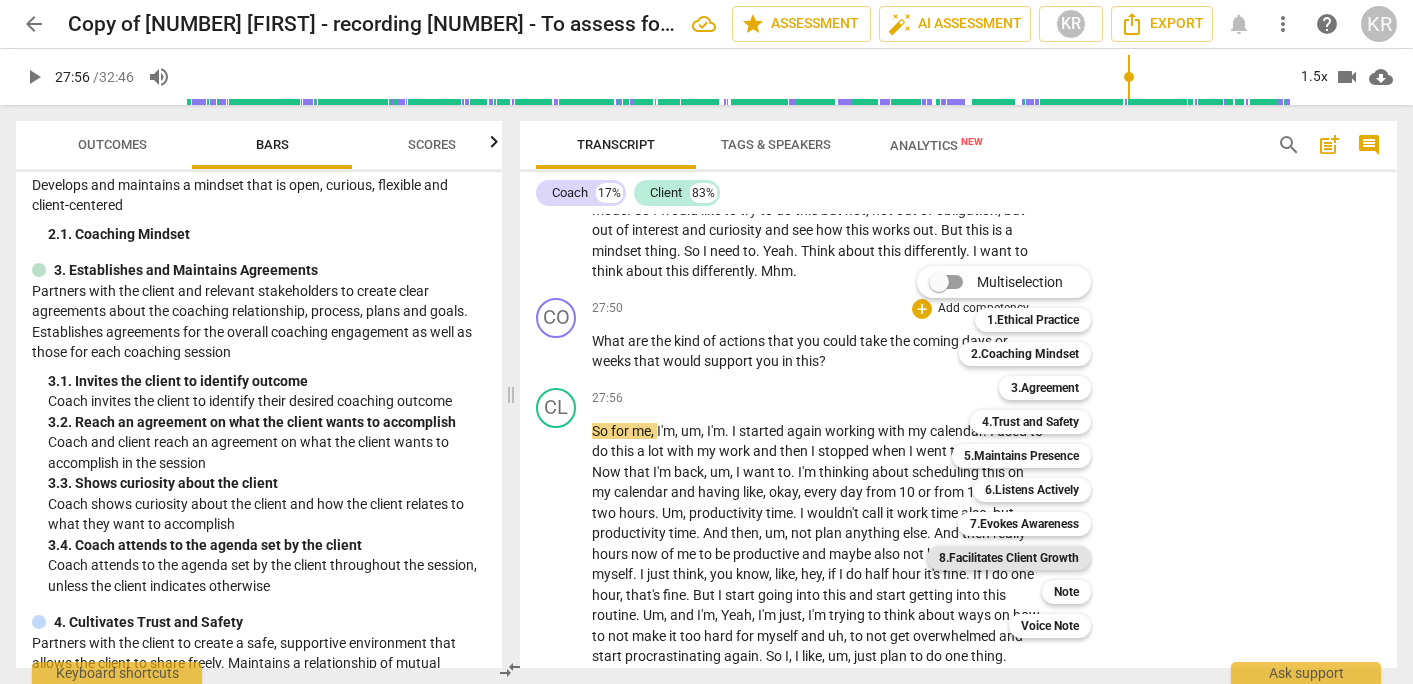 click on "8.Facilitates Client Growth" at bounding box center [1009, 558] 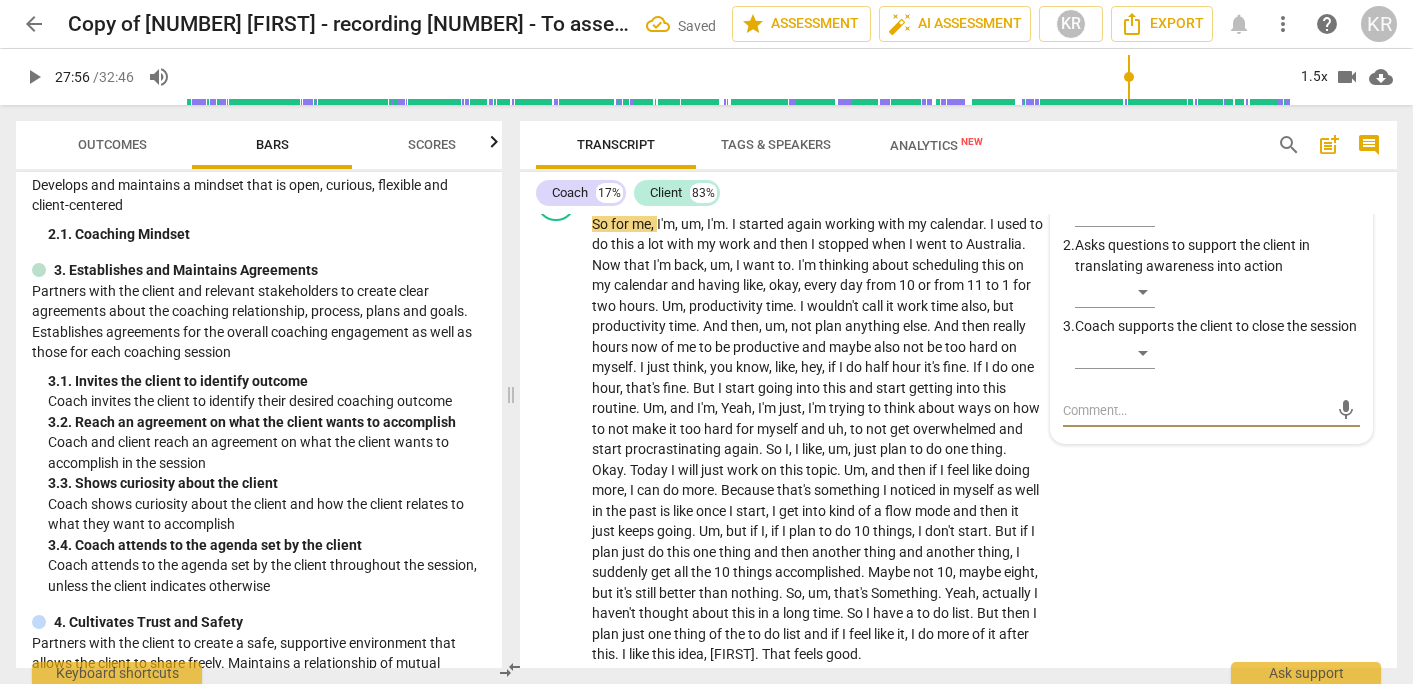 scroll, scrollTop: 11716, scrollLeft: 0, axis: vertical 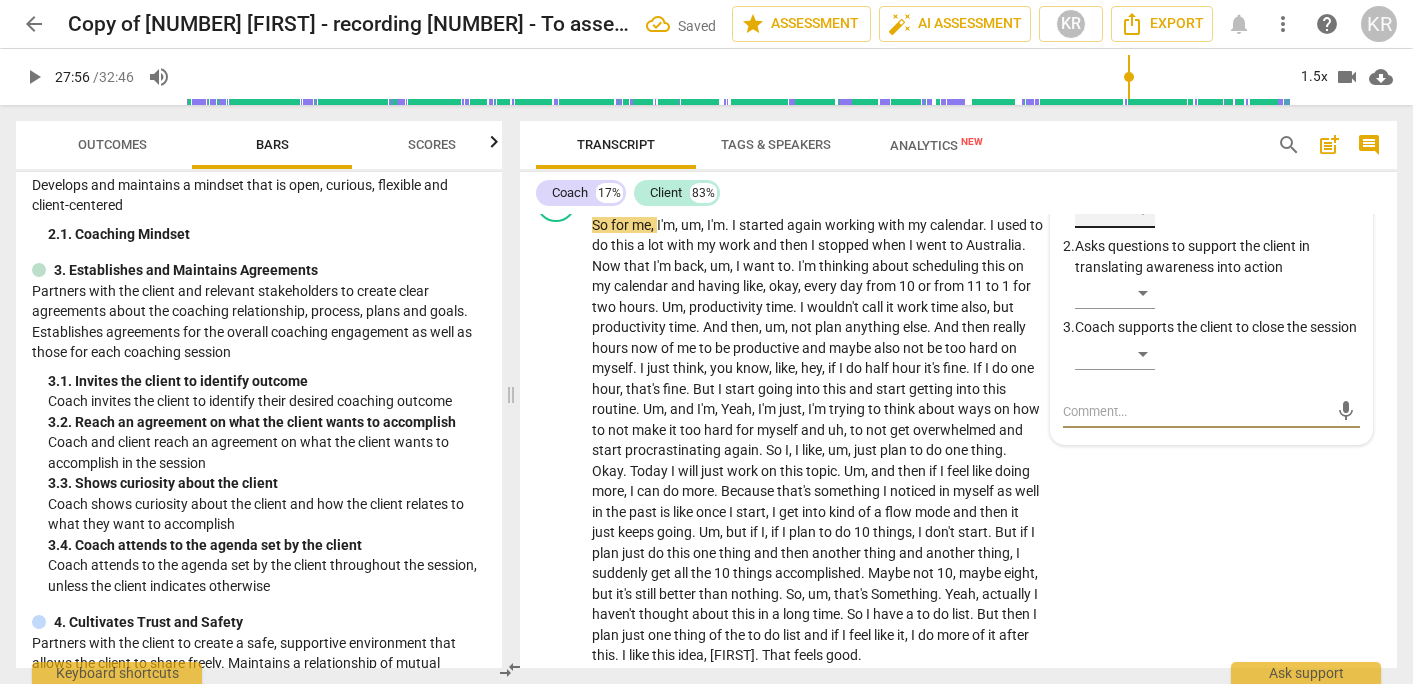 click on "​" at bounding box center [1115, 212] 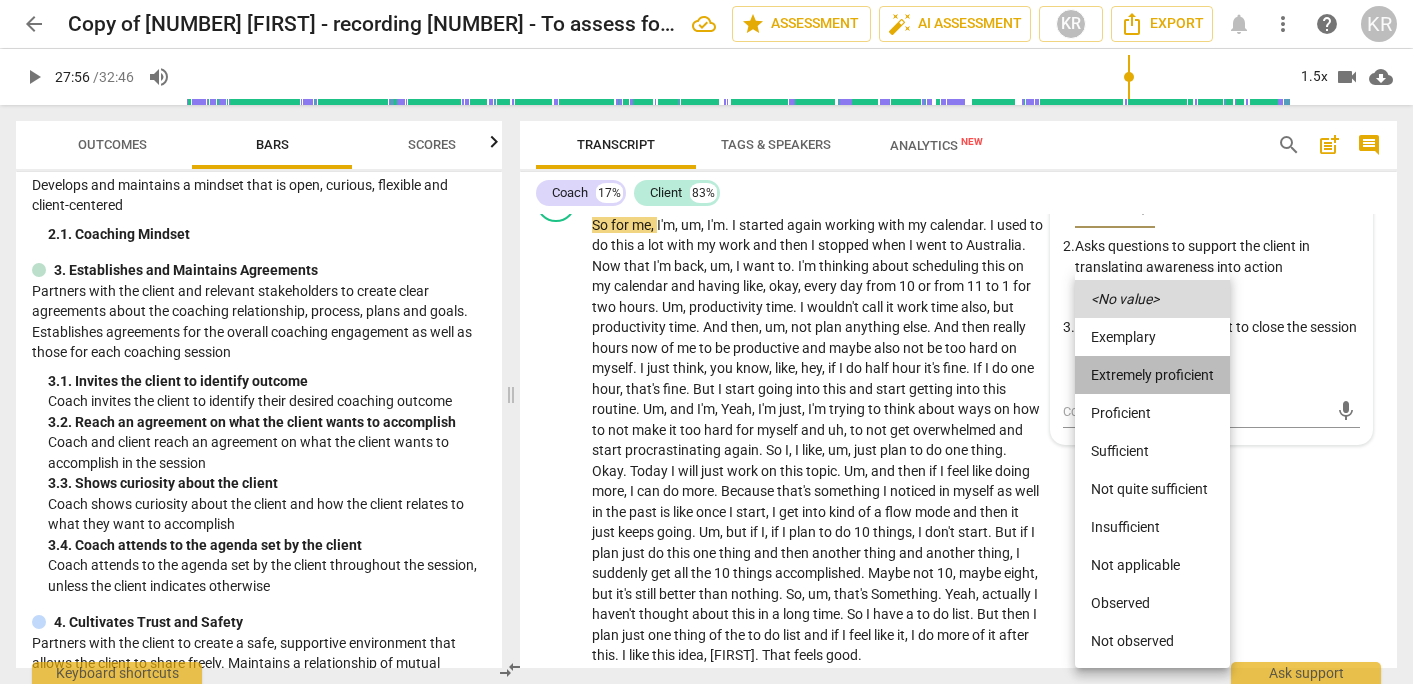click on "Extremely proficient" at bounding box center [1152, 375] 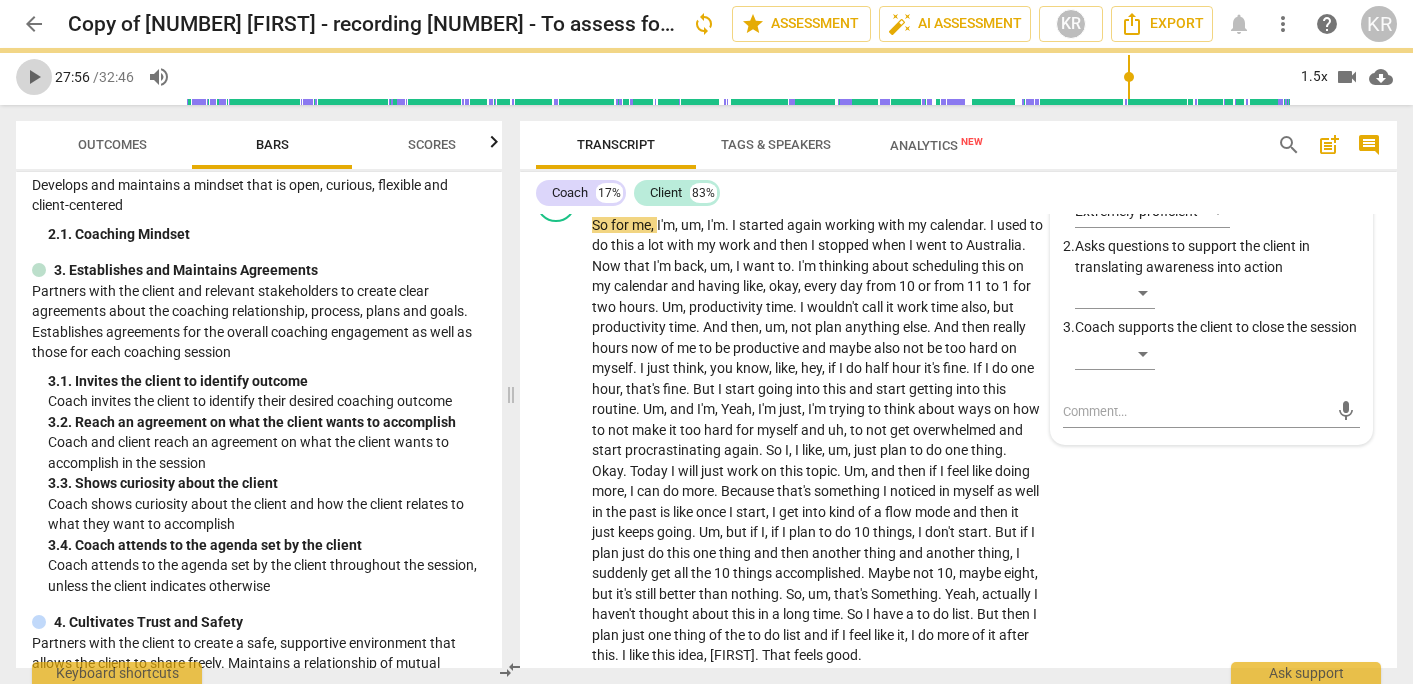 click on "play_arrow" at bounding box center (34, 77) 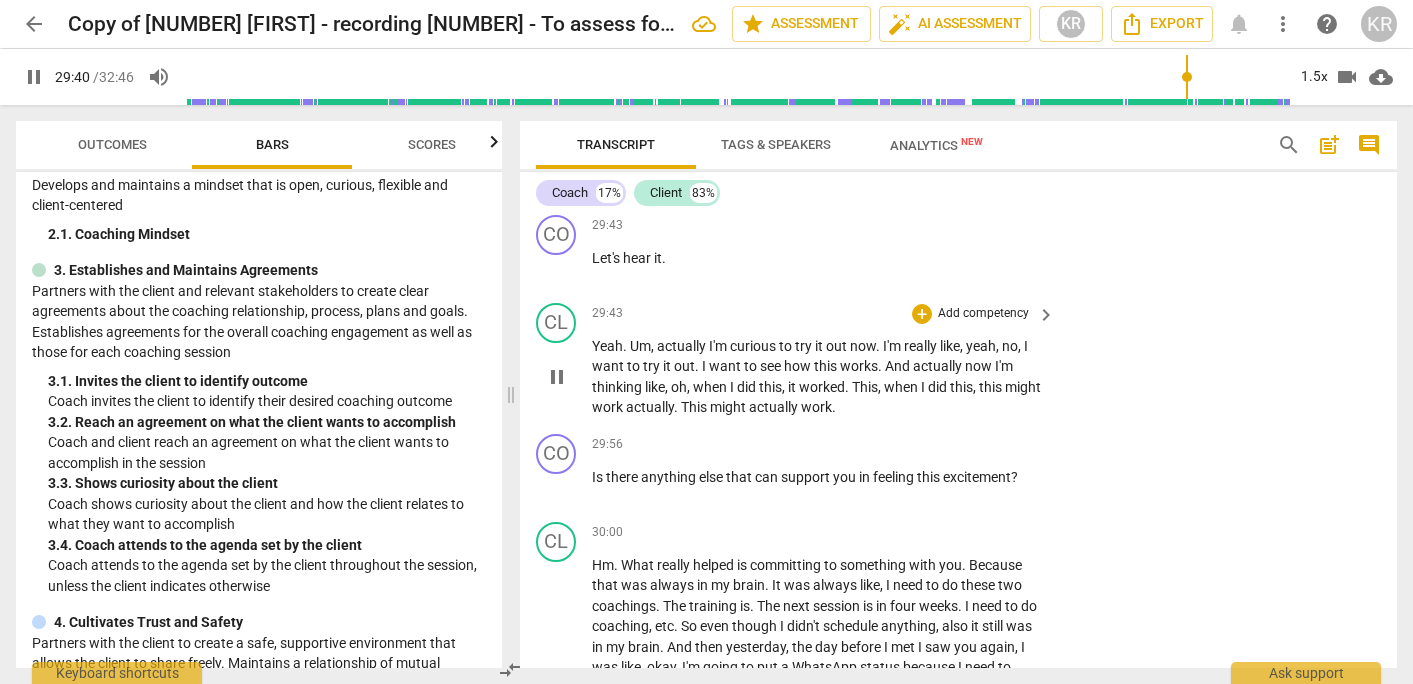 scroll, scrollTop: 12184, scrollLeft: 0, axis: vertical 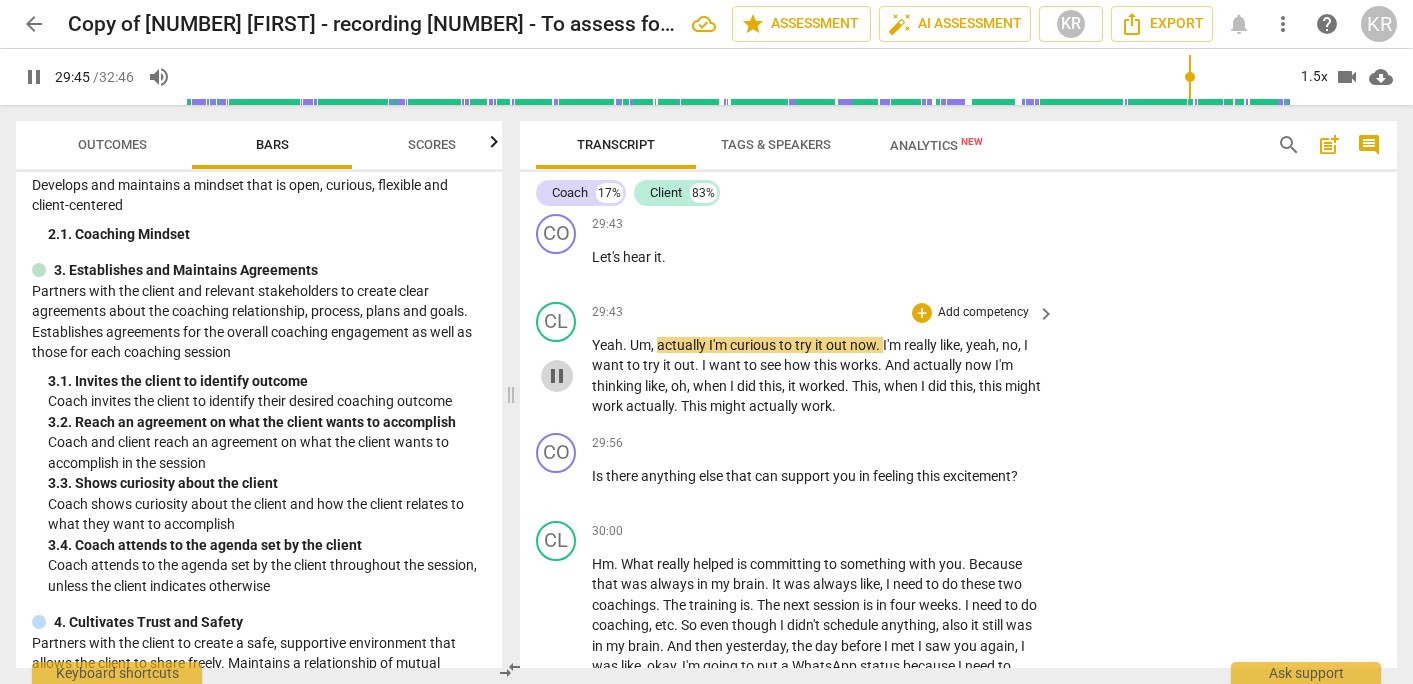 click on "pause" at bounding box center [557, 376] 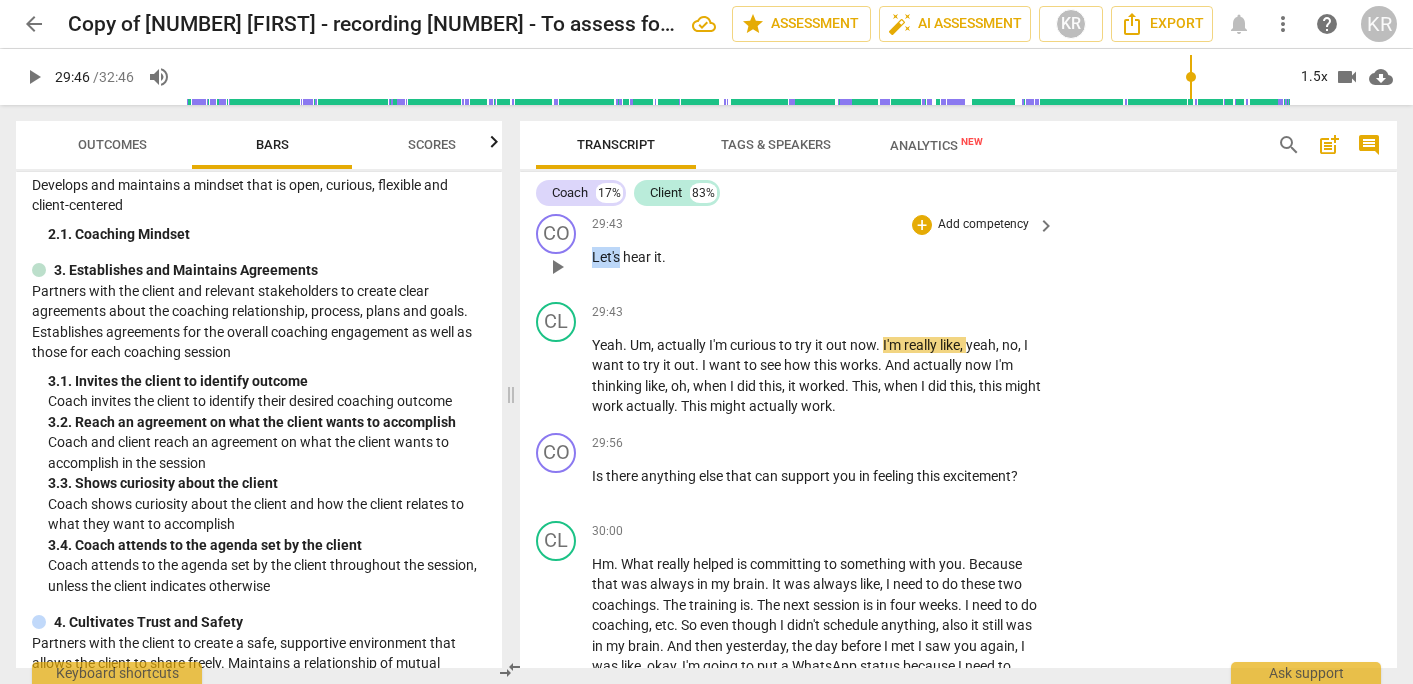 drag, startPoint x: 622, startPoint y: 422, endPoint x: 589, endPoint y: 422, distance: 33 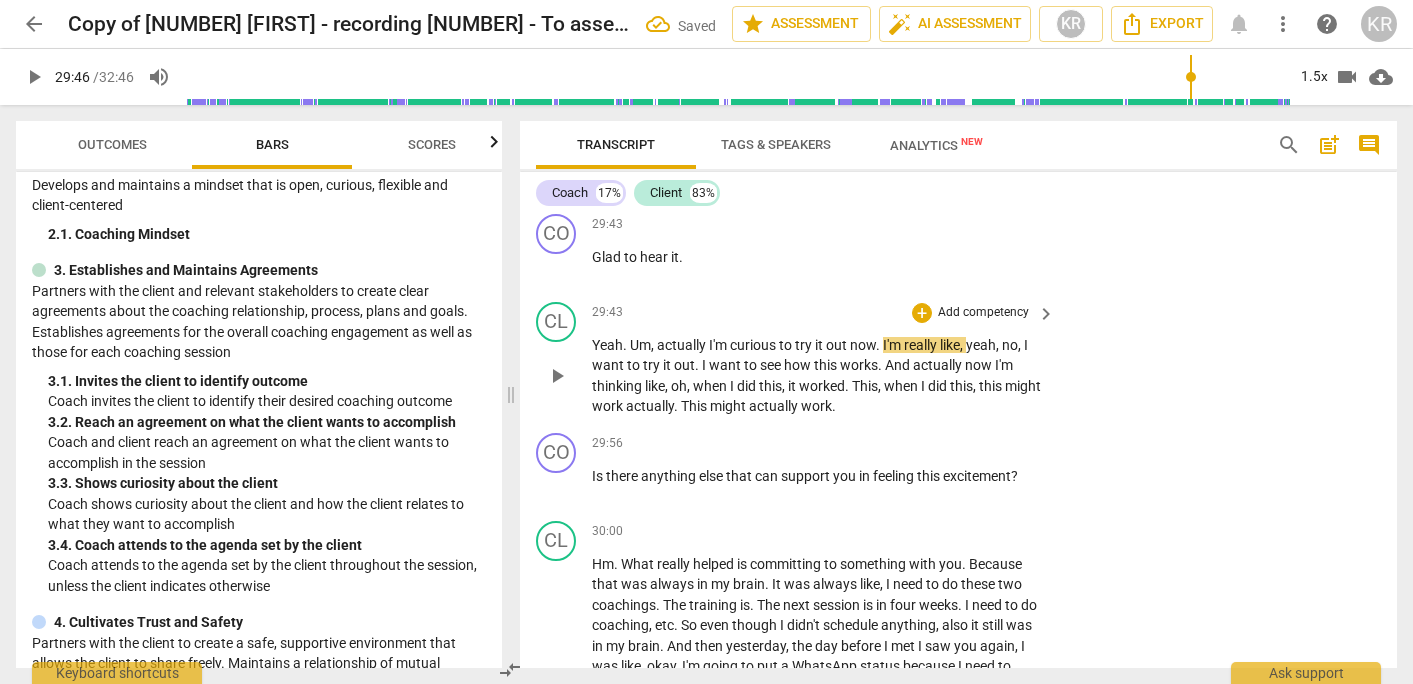 click on "play_arrow" at bounding box center (557, 376) 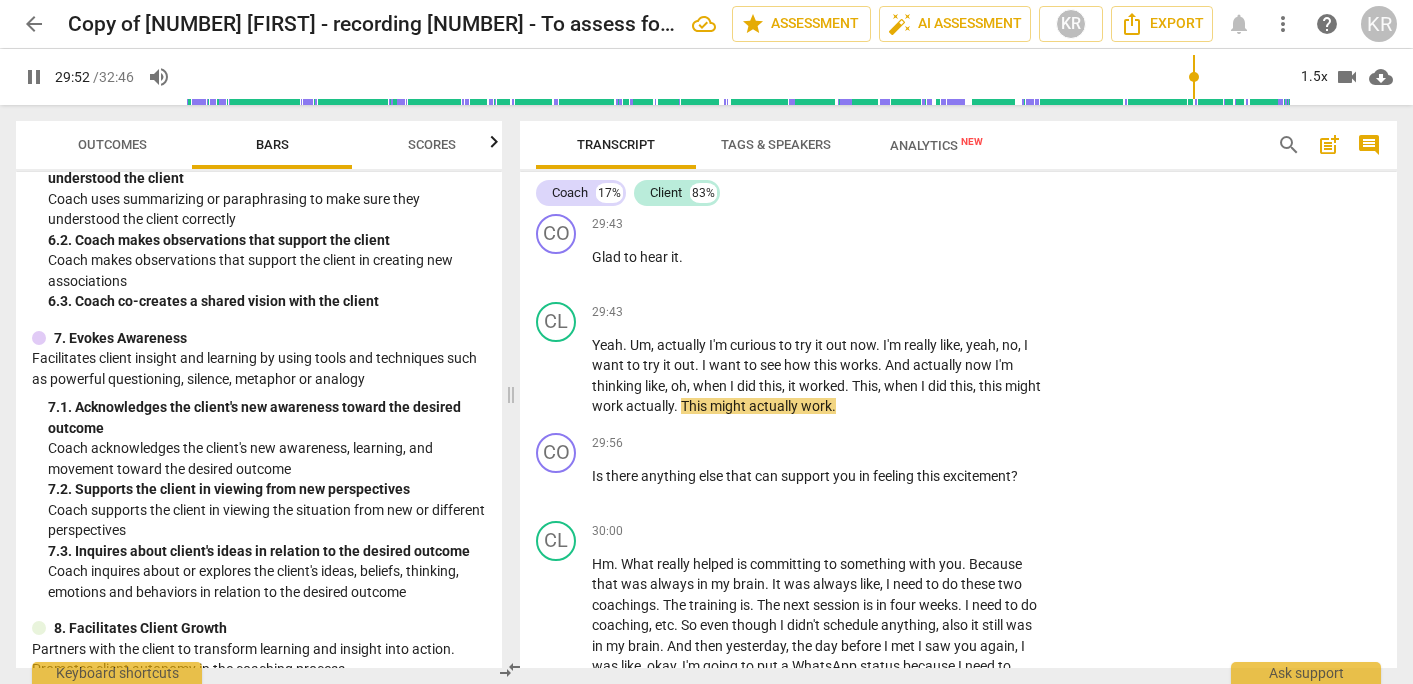 scroll, scrollTop: 1458, scrollLeft: 0, axis: vertical 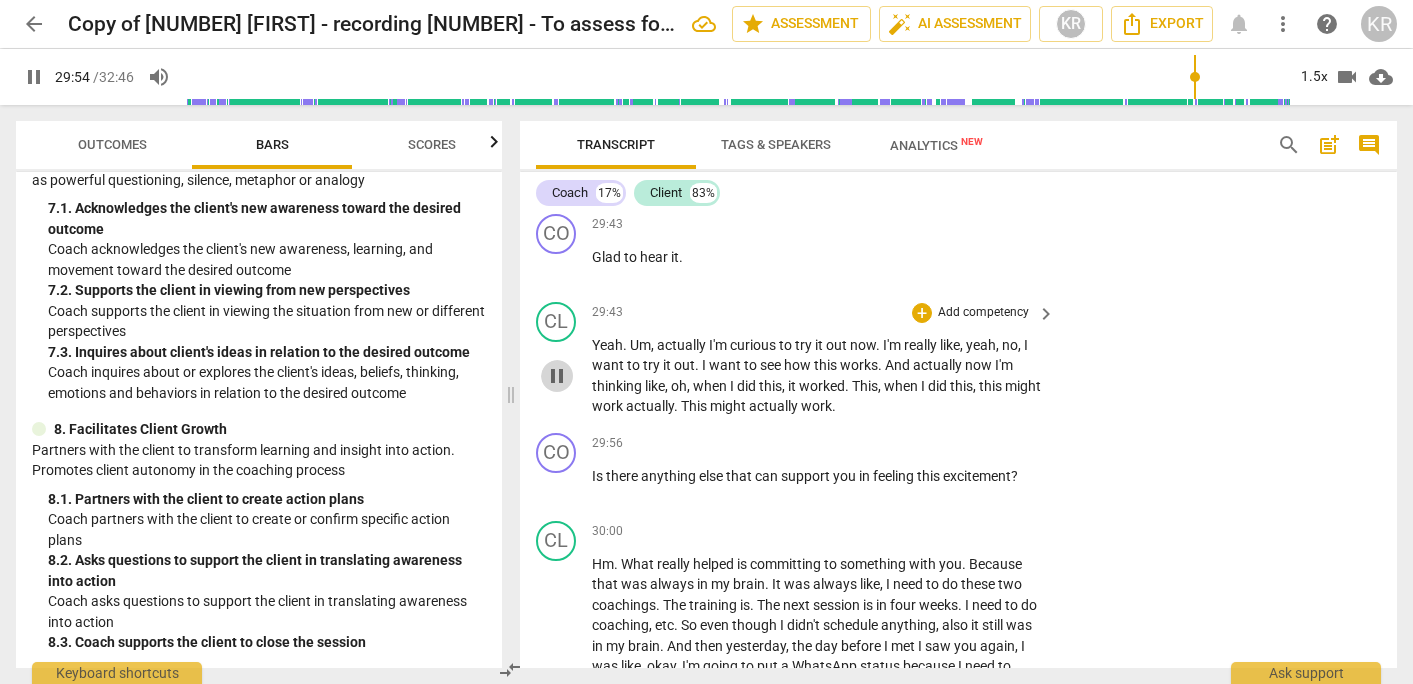 click on "pause" at bounding box center [557, 376] 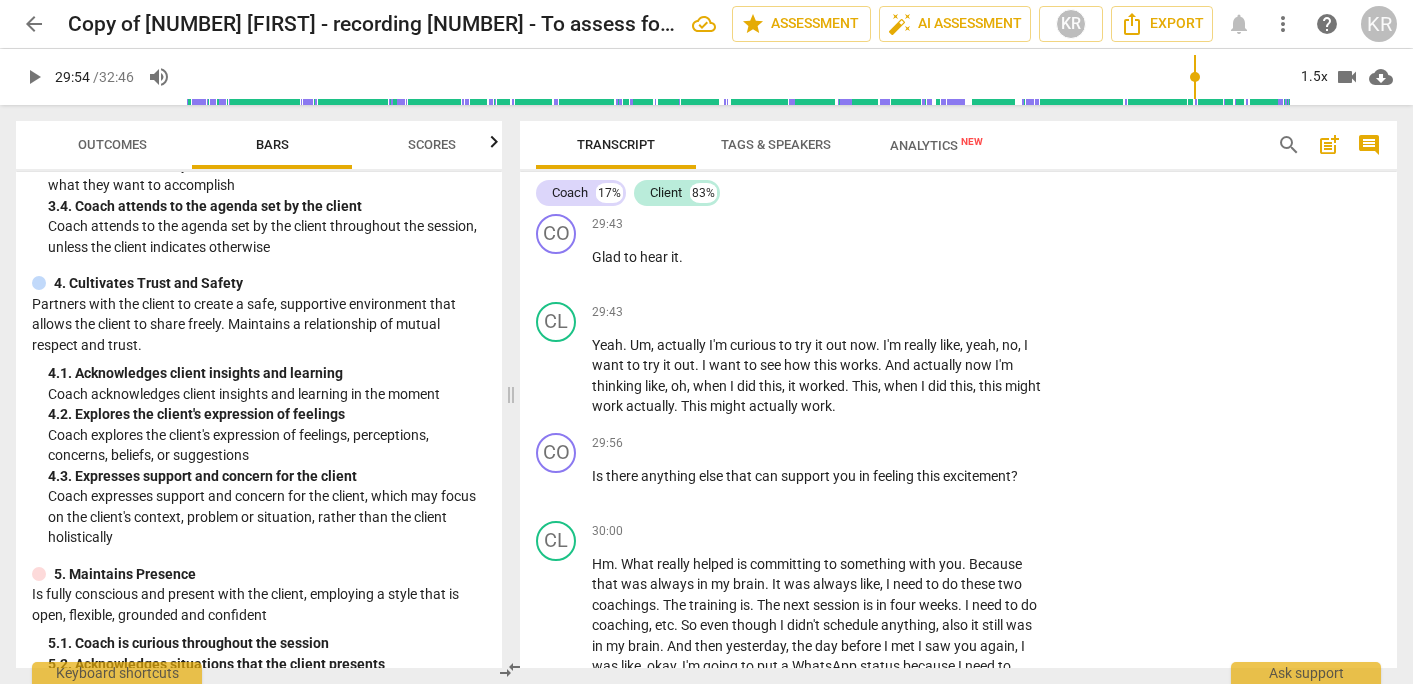 scroll, scrollTop: 525, scrollLeft: 0, axis: vertical 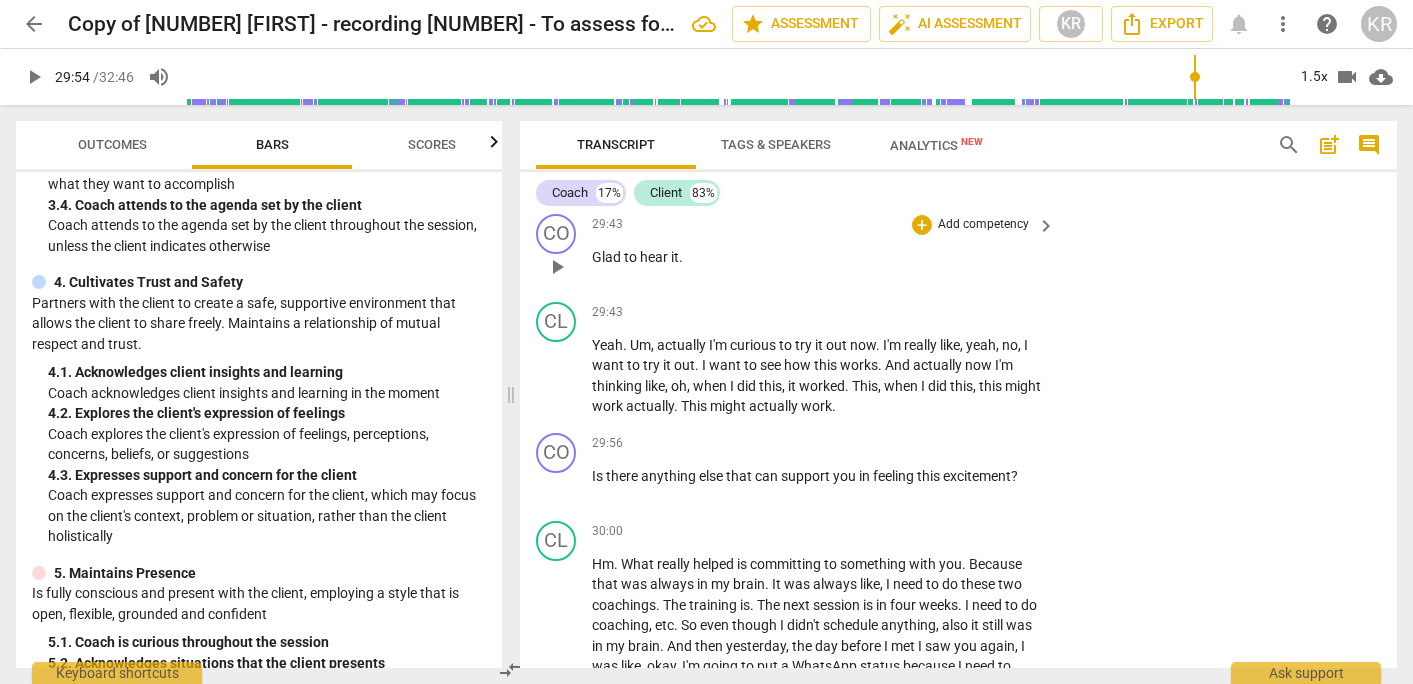 click on "Add competency" at bounding box center [983, 225] 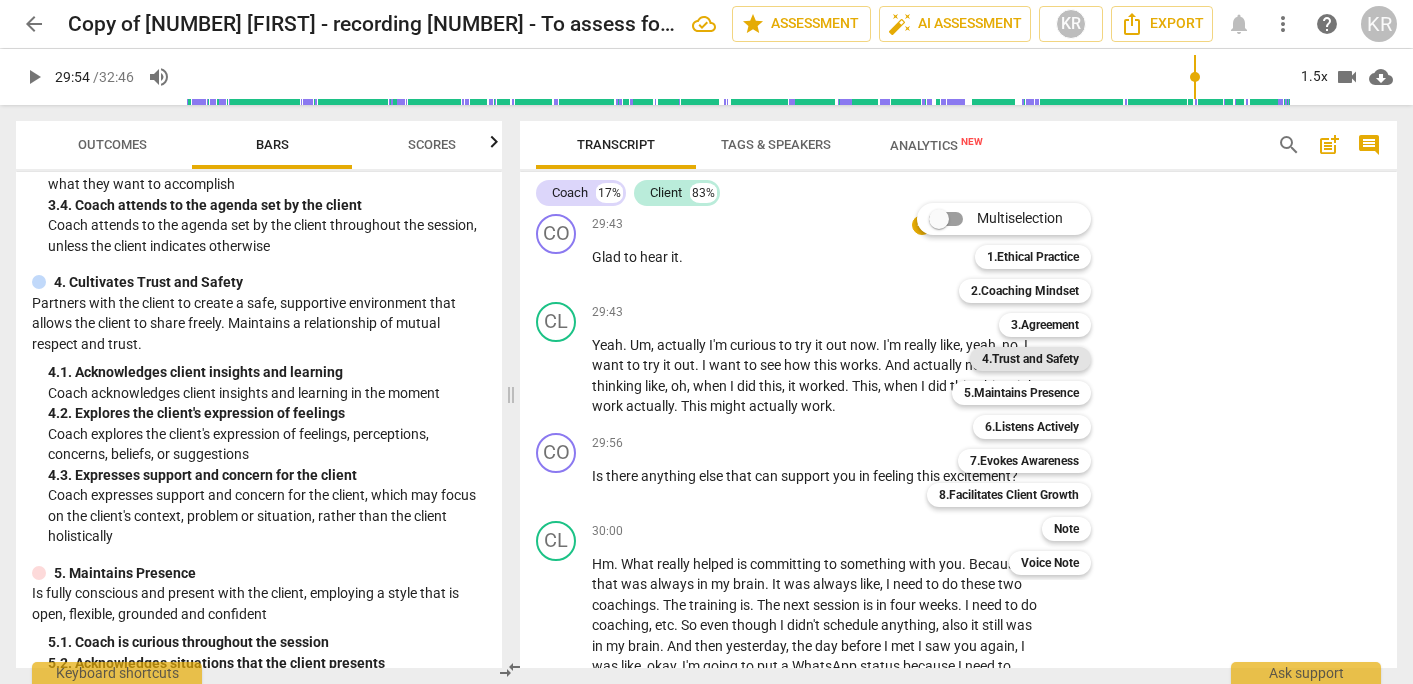 click on "4.Trust and Safety" at bounding box center [1030, 359] 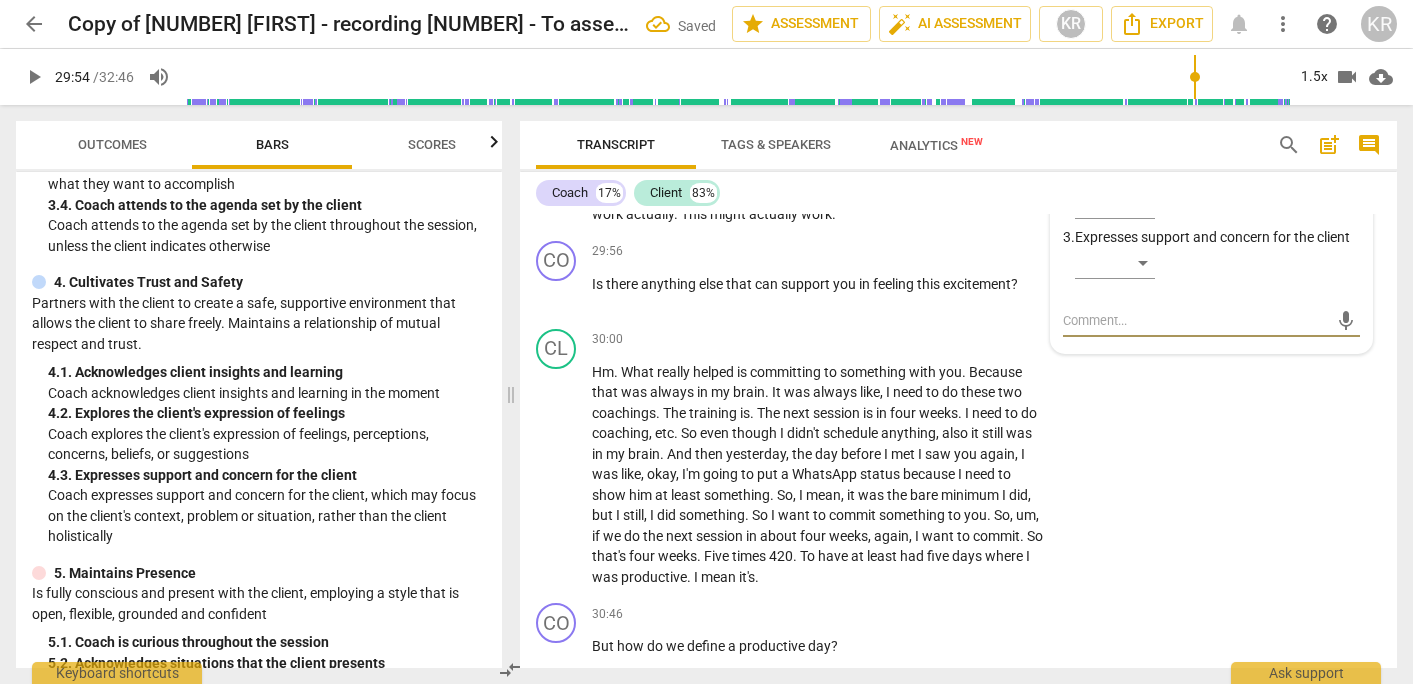 scroll, scrollTop: 12371, scrollLeft: 0, axis: vertical 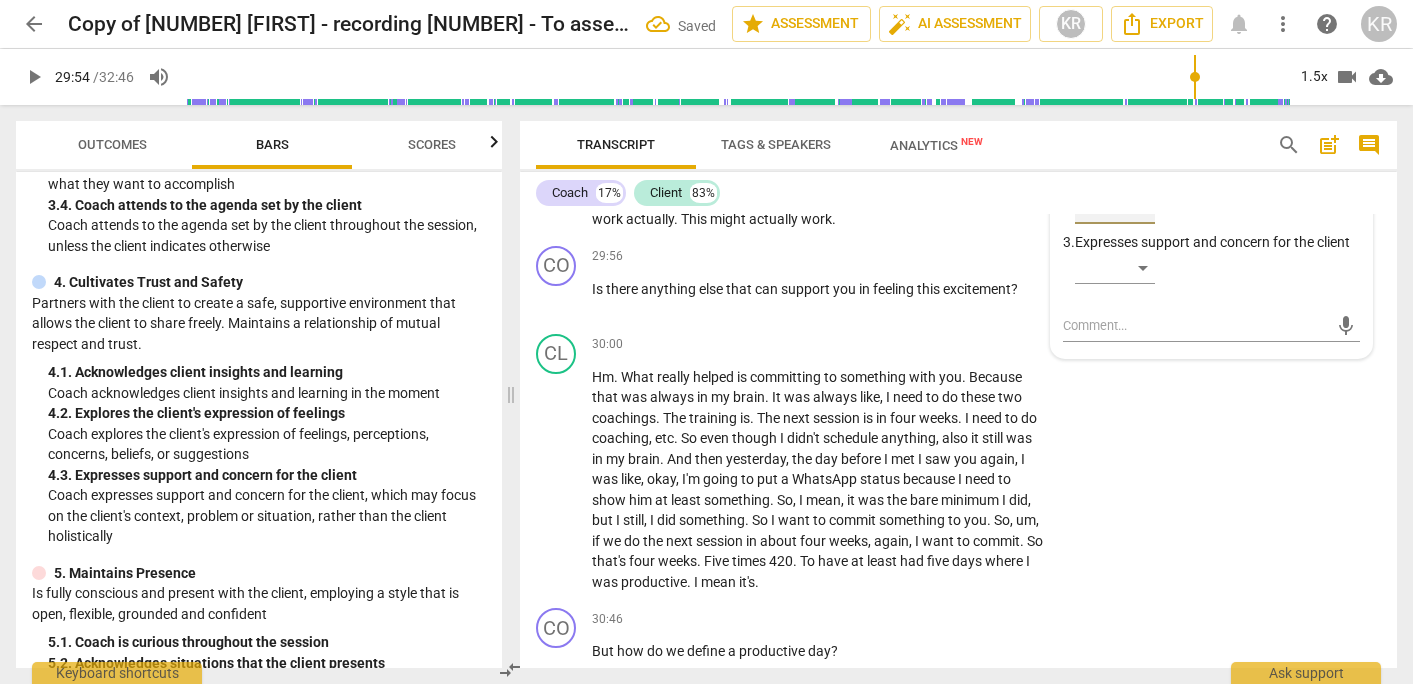 click on "​" at bounding box center [1115, 208] 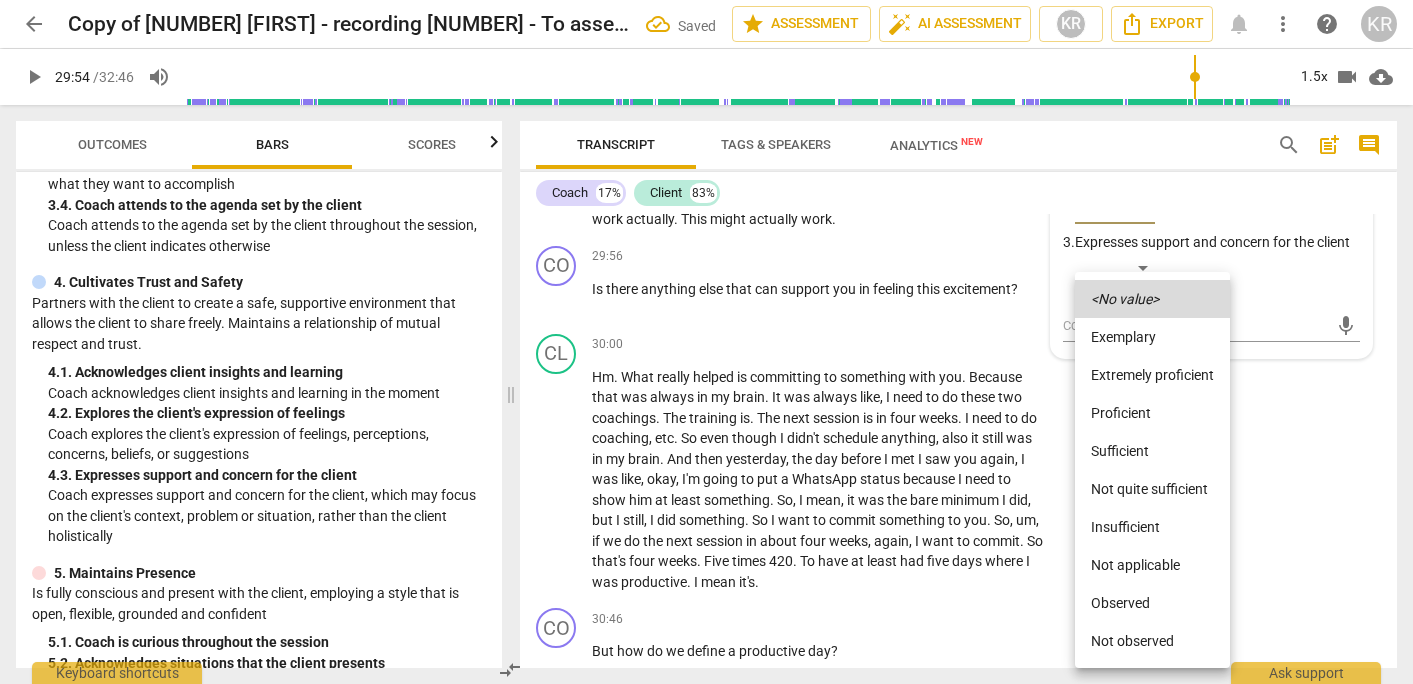 click on "Proficient" at bounding box center [1152, 413] 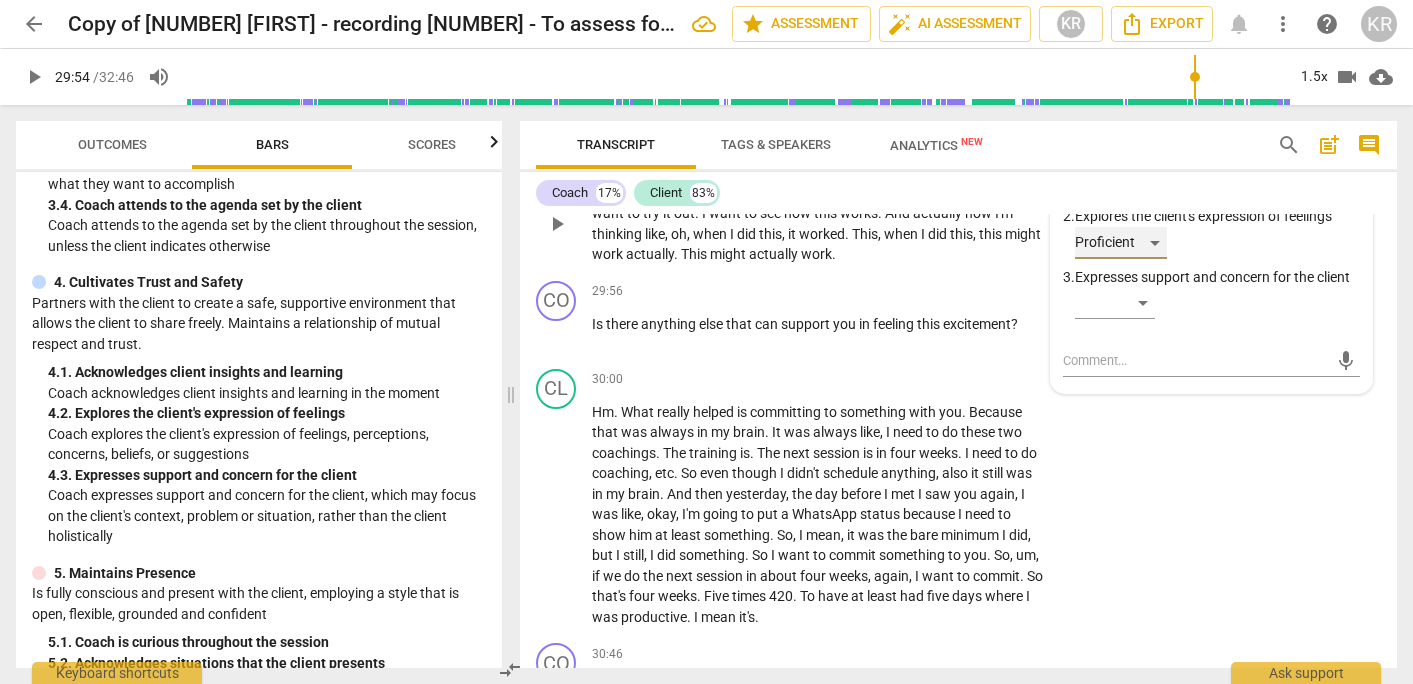 scroll, scrollTop: 12334, scrollLeft: 0, axis: vertical 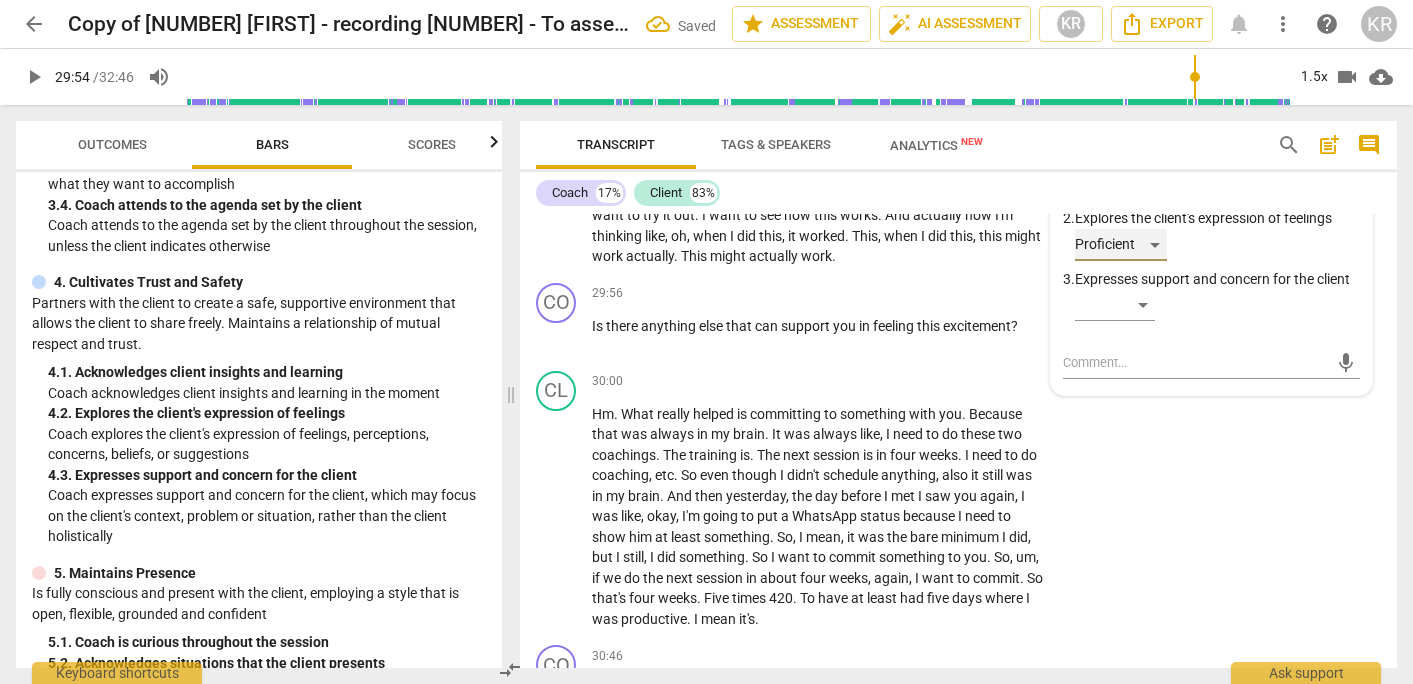 click on "Proficient" at bounding box center (1121, 245) 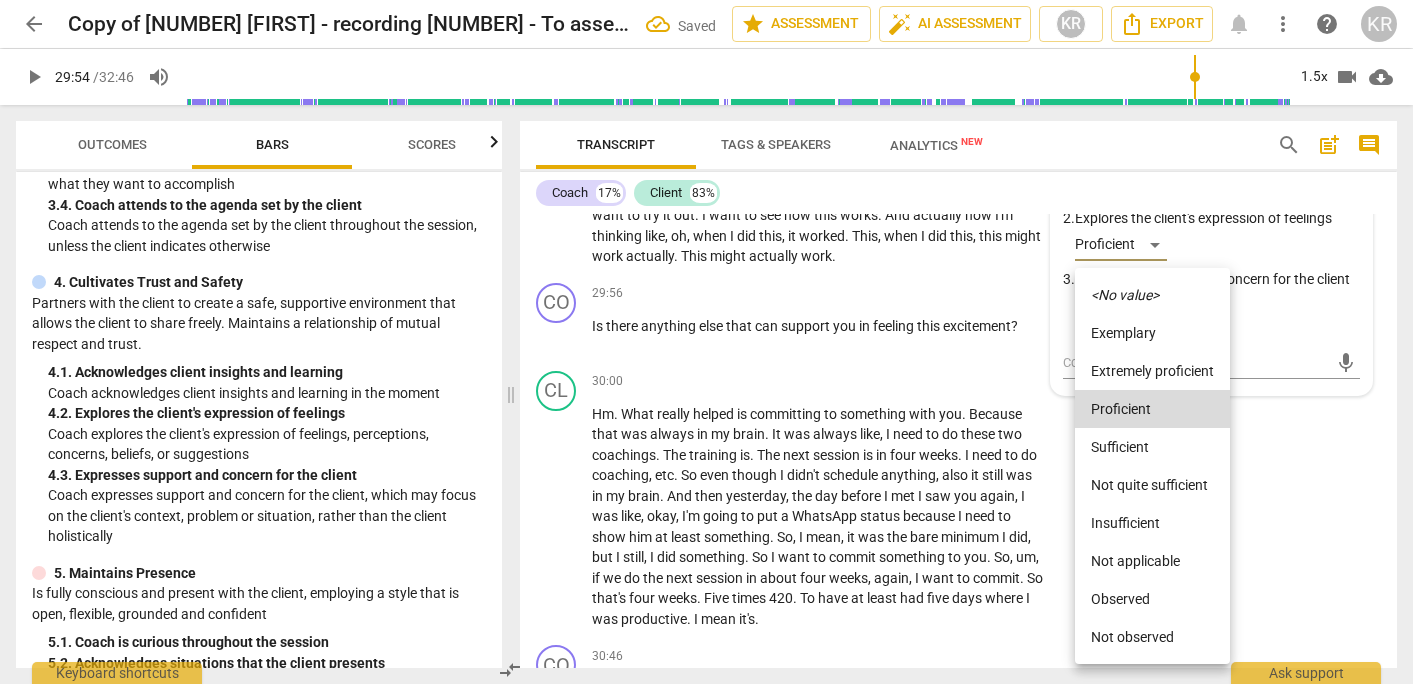 click on "Sufficient" at bounding box center (1152, 447) 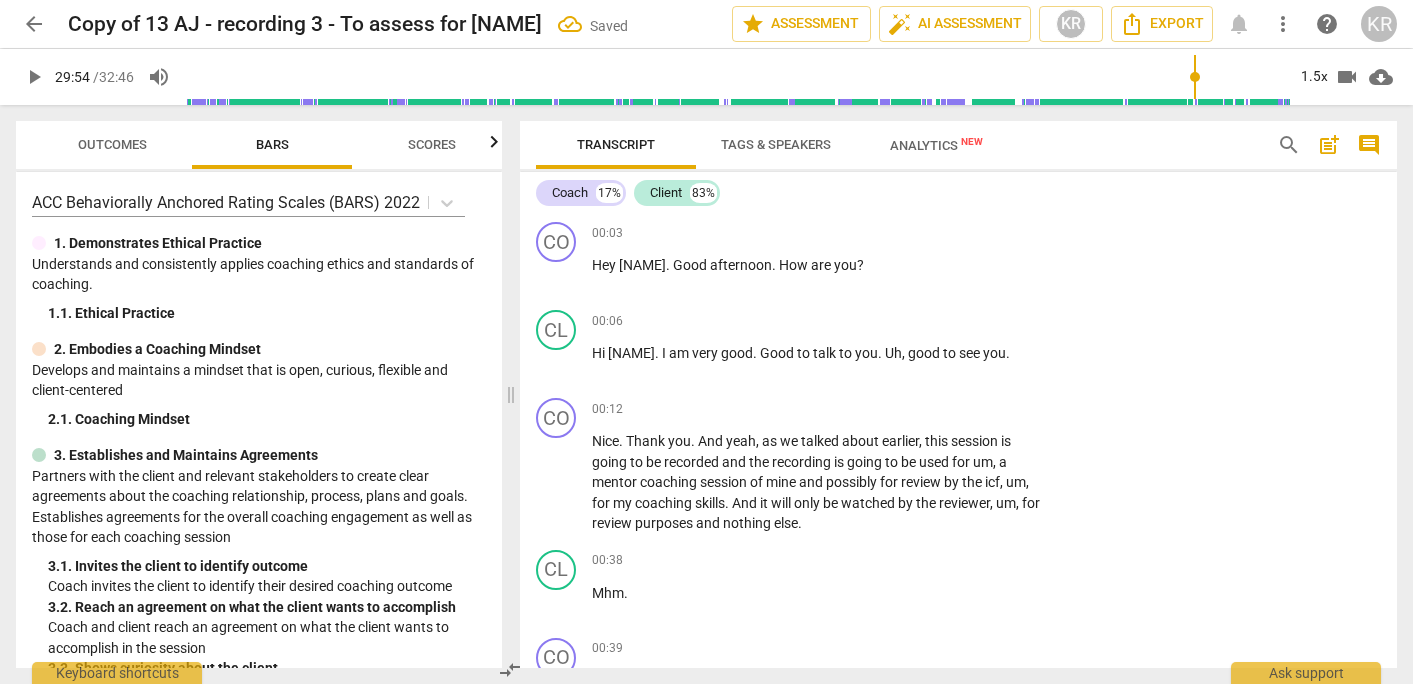 scroll, scrollTop: 0, scrollLeft: 0, axis: both 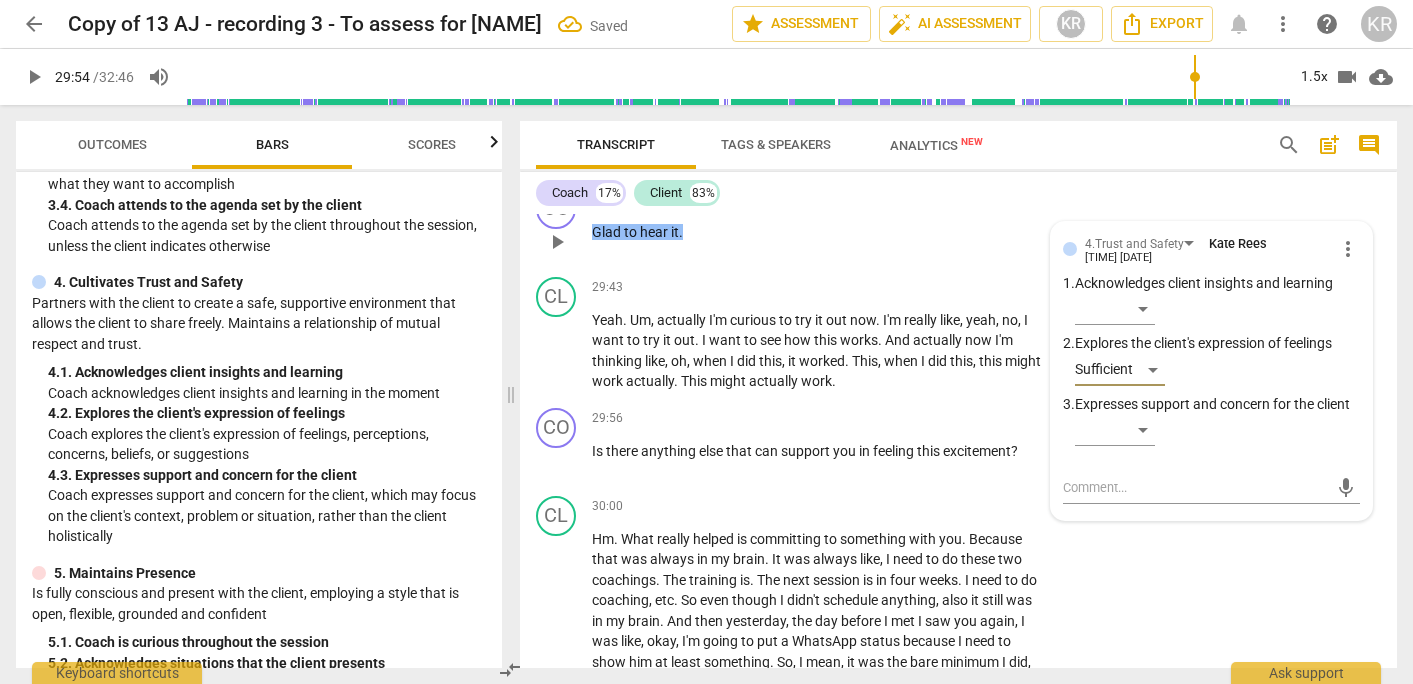 click on "Glad   to   hear   it ." at bounding box center [818, 232] 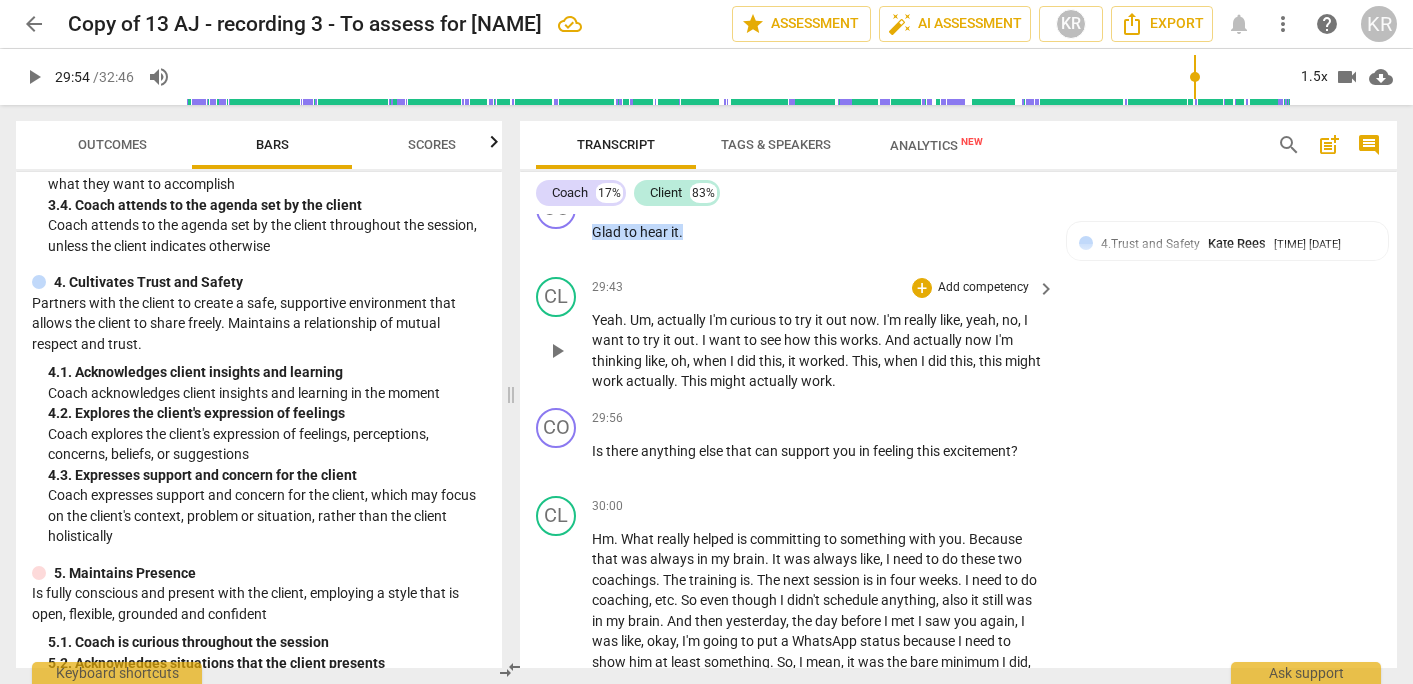 click on "play_arrow" at bounding box center [557, 351] 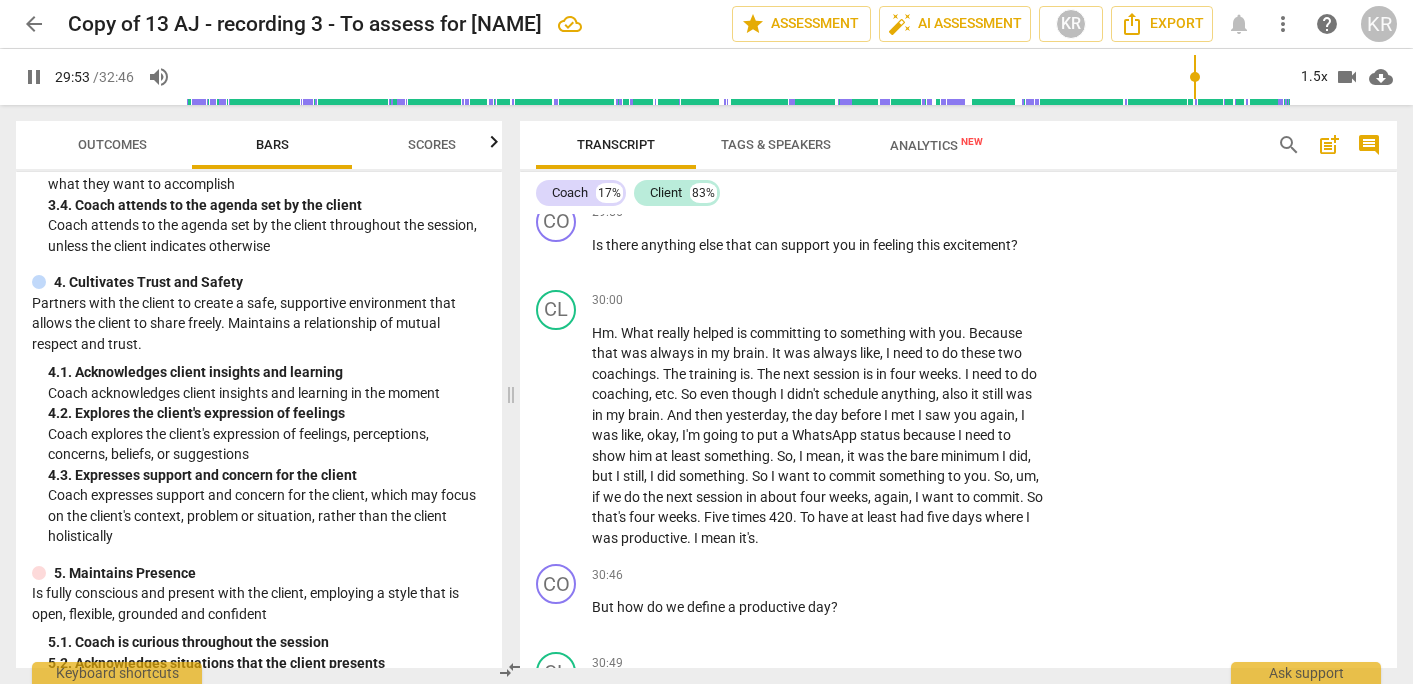 scroll, scrollTop: 12423, scrollLeft: 0, axis: vertical 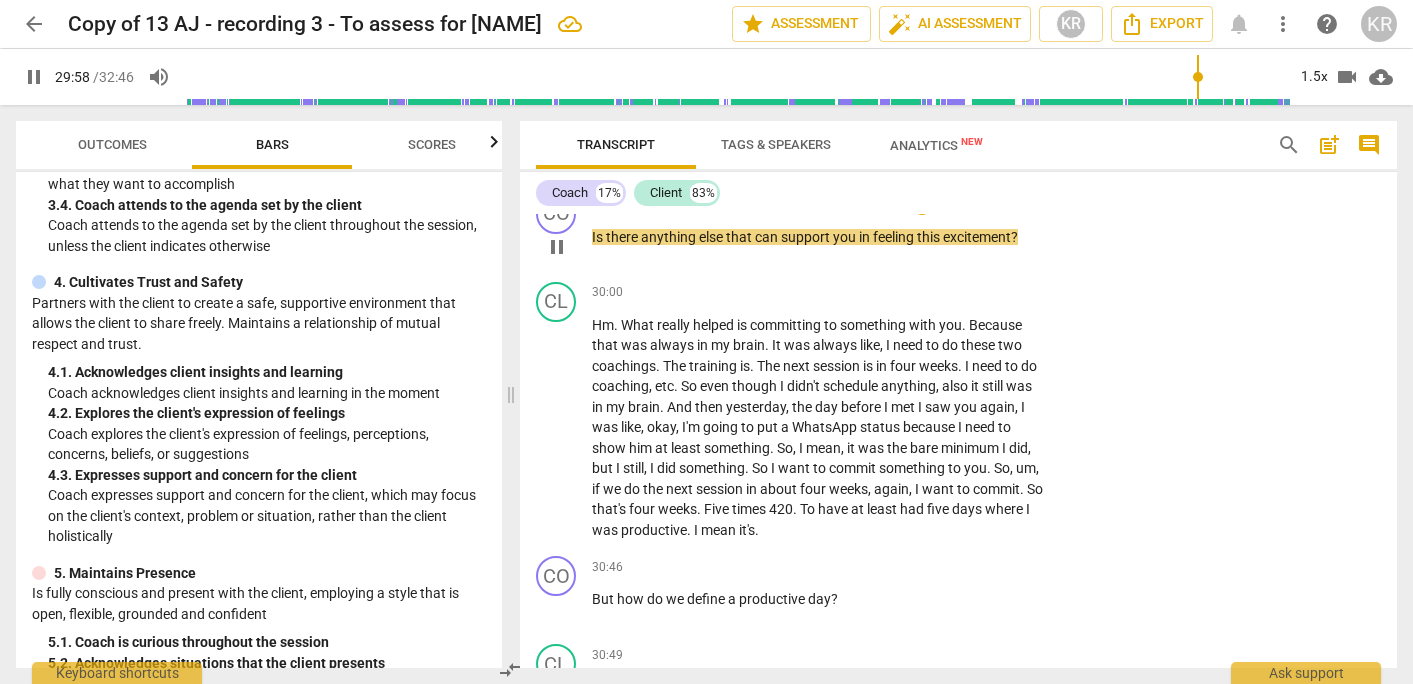 click on "pause" at bounding box center [557, 247] 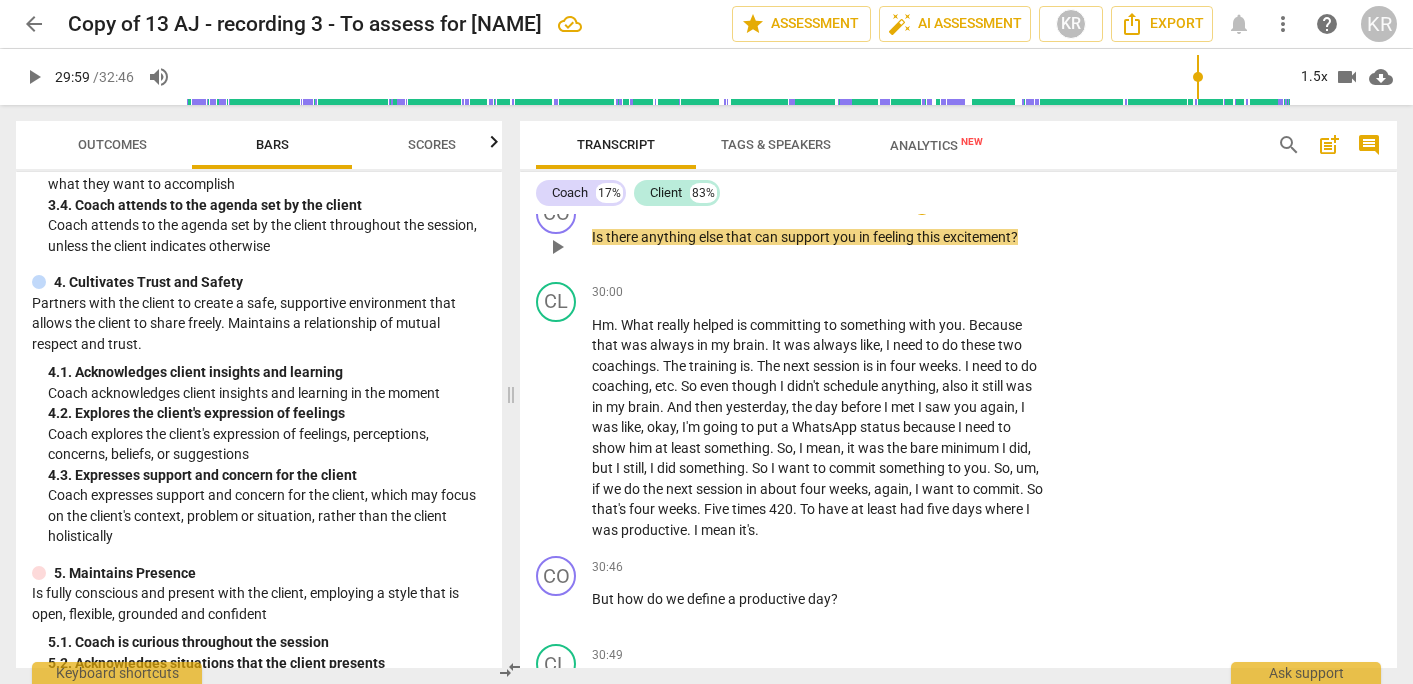 click on "Add competency" at bounding box center (983, 205) 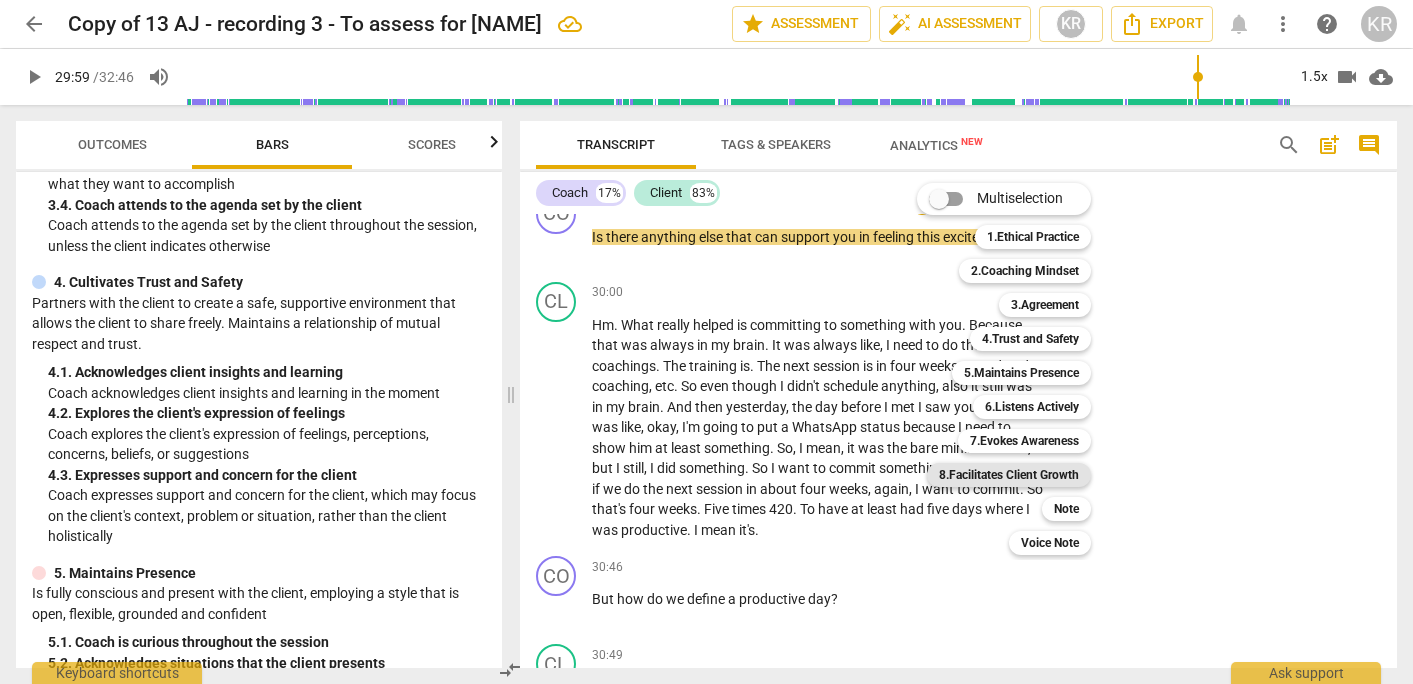 click on "8.Facilitates Client Growth" at bounding box center (1009, 475) 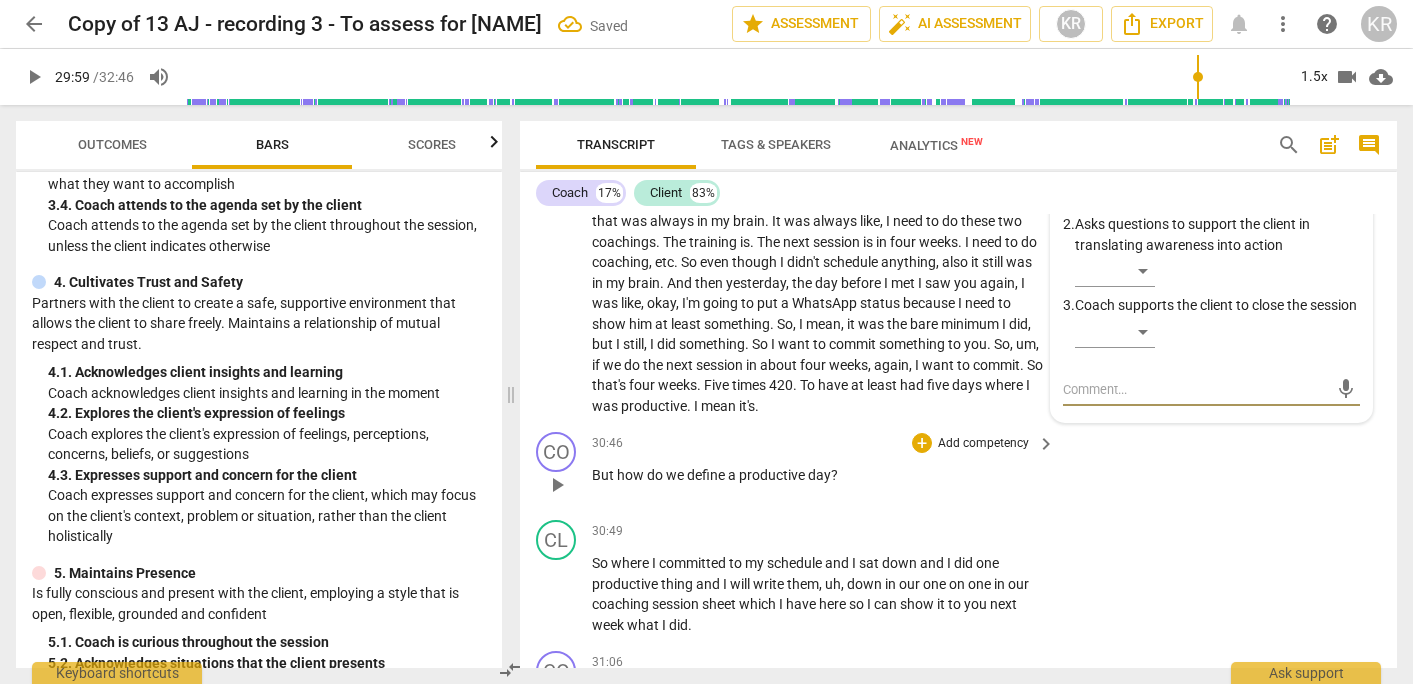 scroll, scrollTop: 12533, scrollLeft: 0, axis: vertical 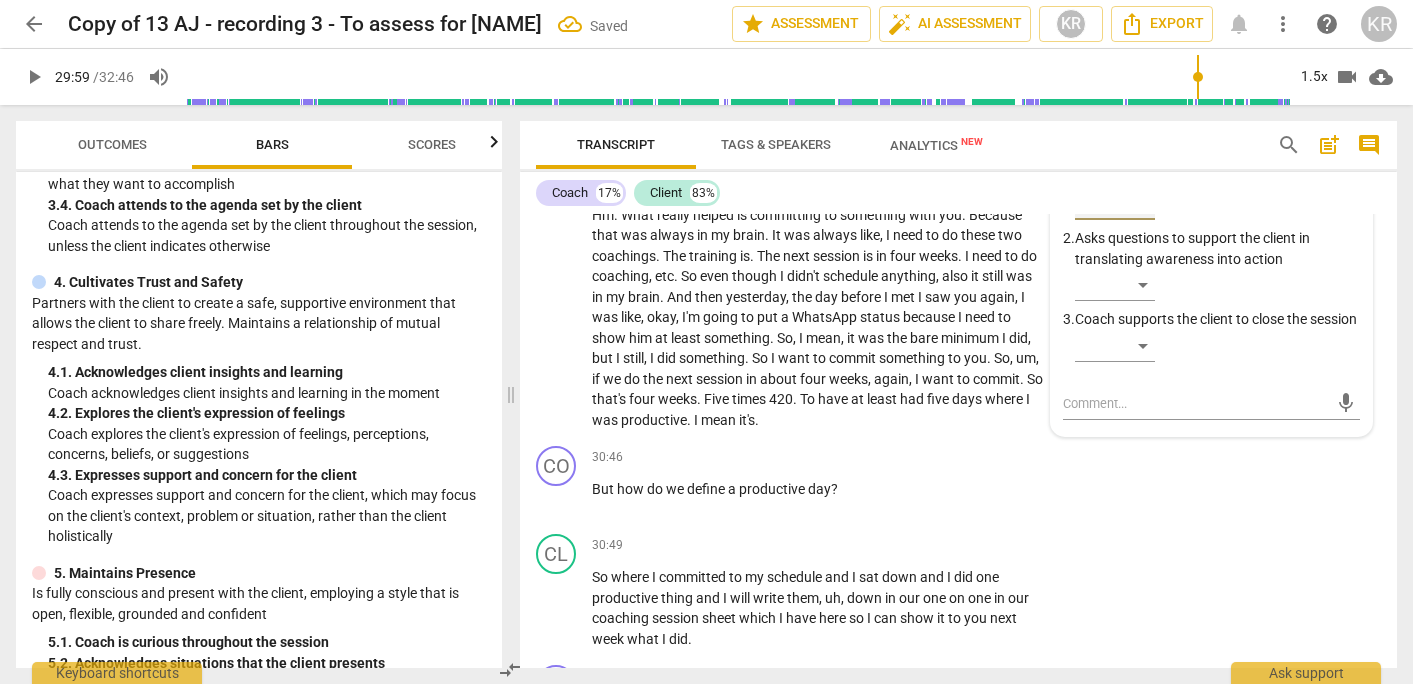 click on "​" at bounding box center [1115, 204] 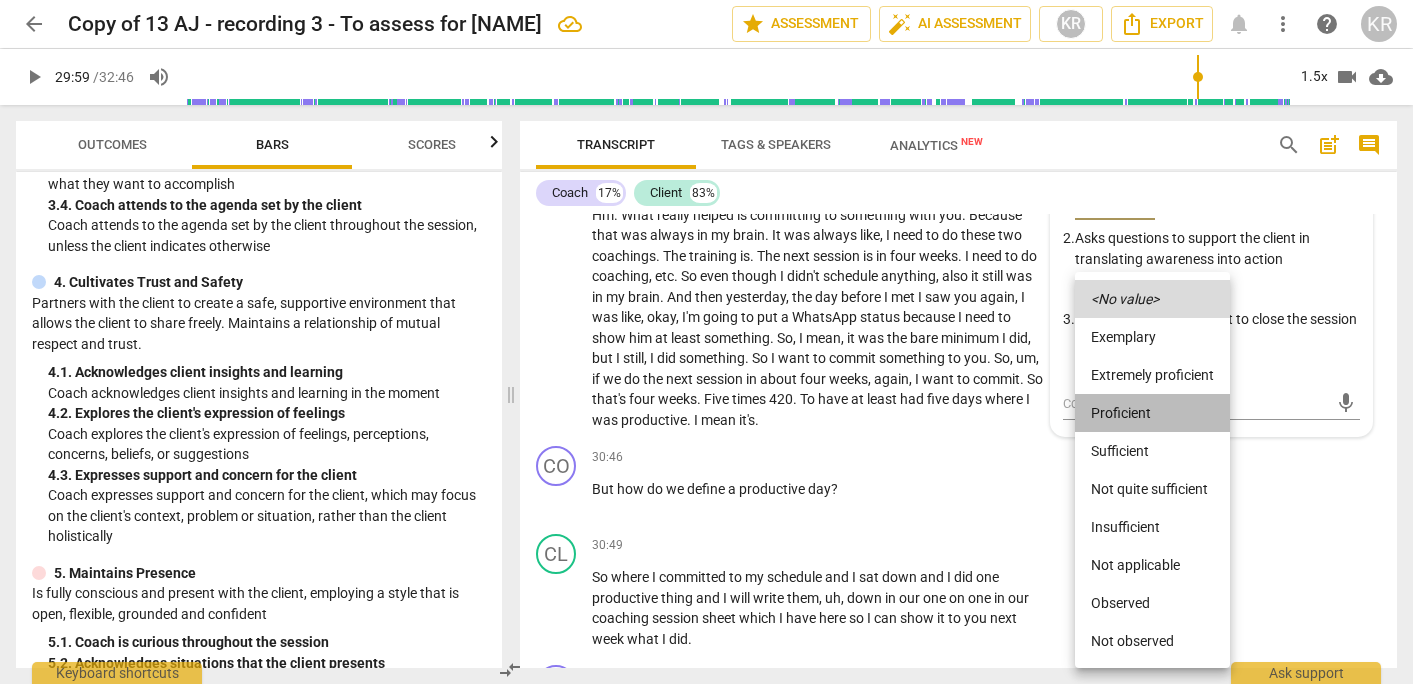 click on "Proficient" at bounding box center [1152, 413] 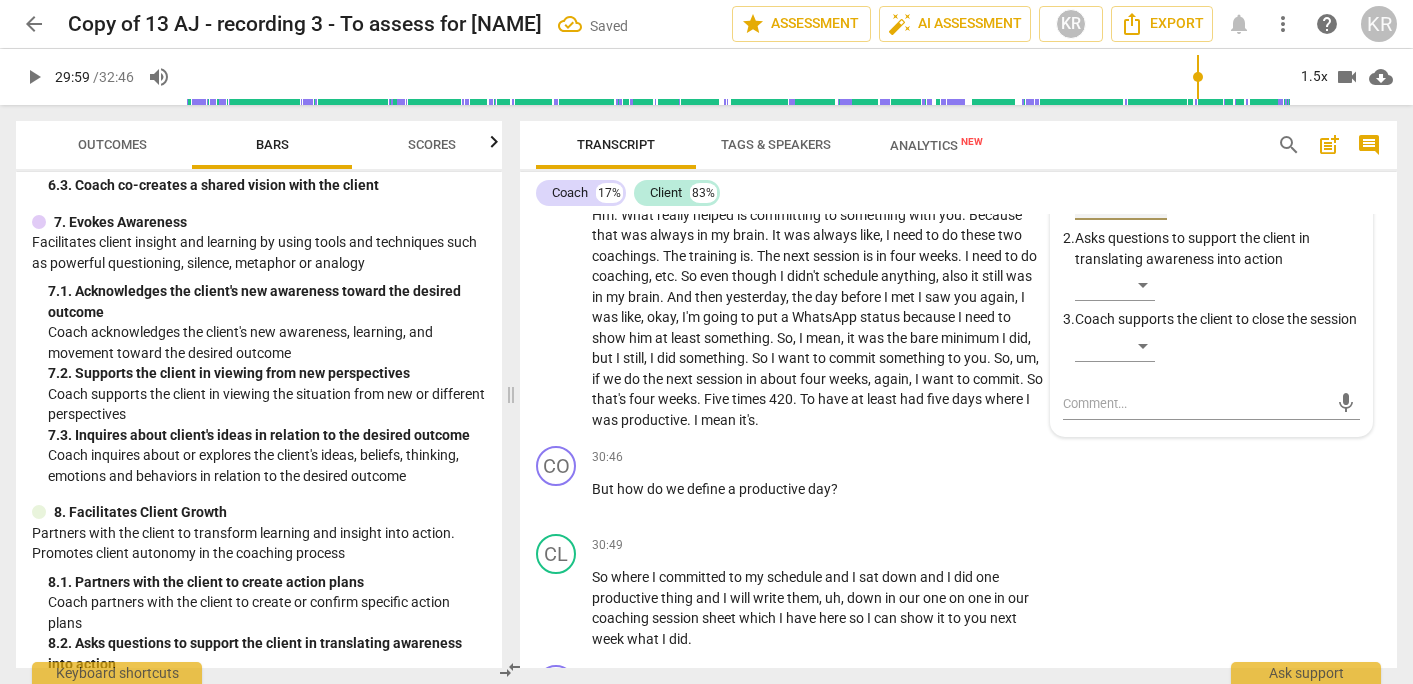 scroll, scrollTop: 1369, scrollLeft: 0, axis: vertical 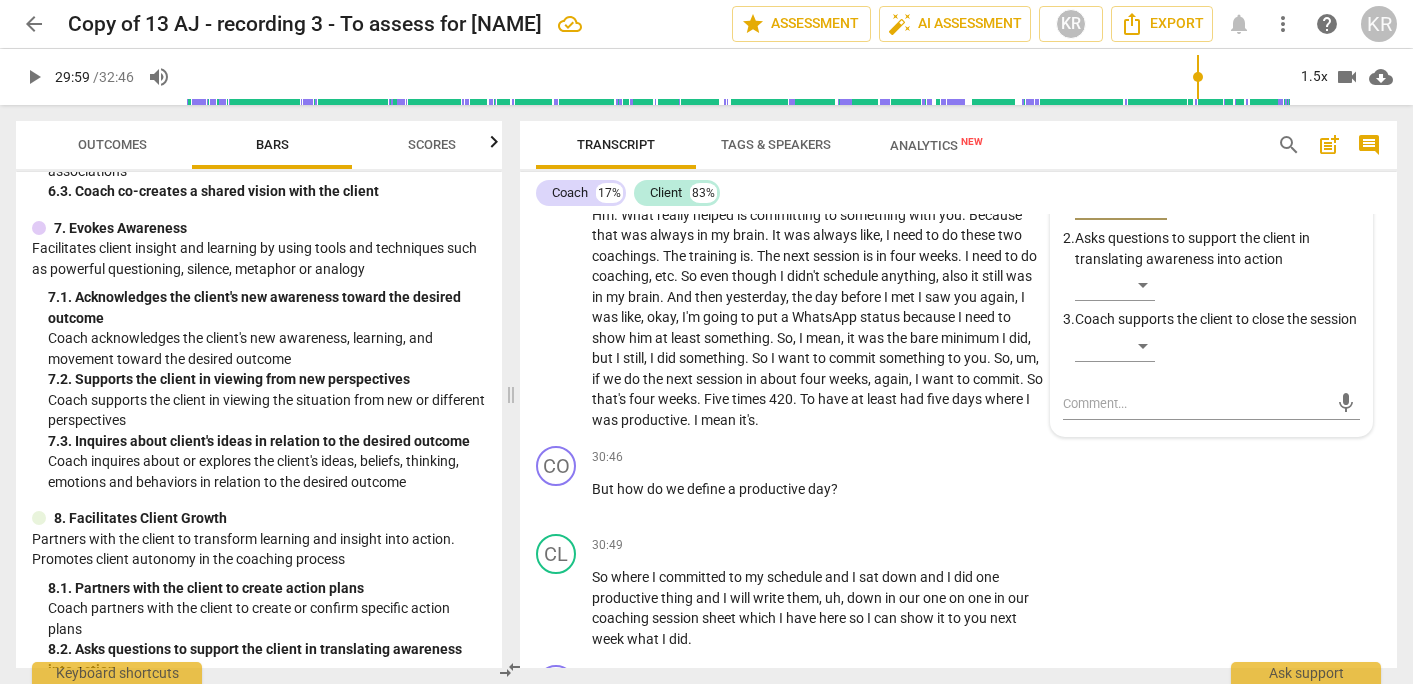 click on "more_vert" at bounding box center (1348, 144) 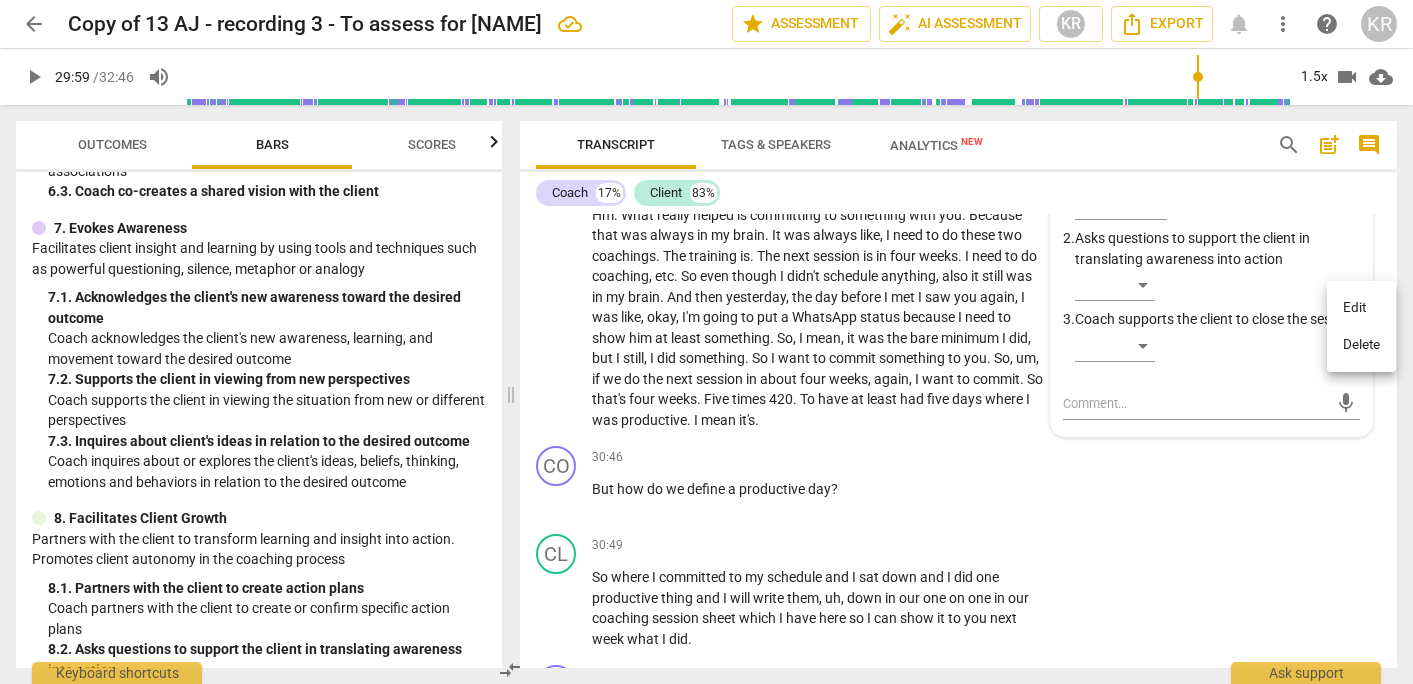 click at bounding box center [706, 342] 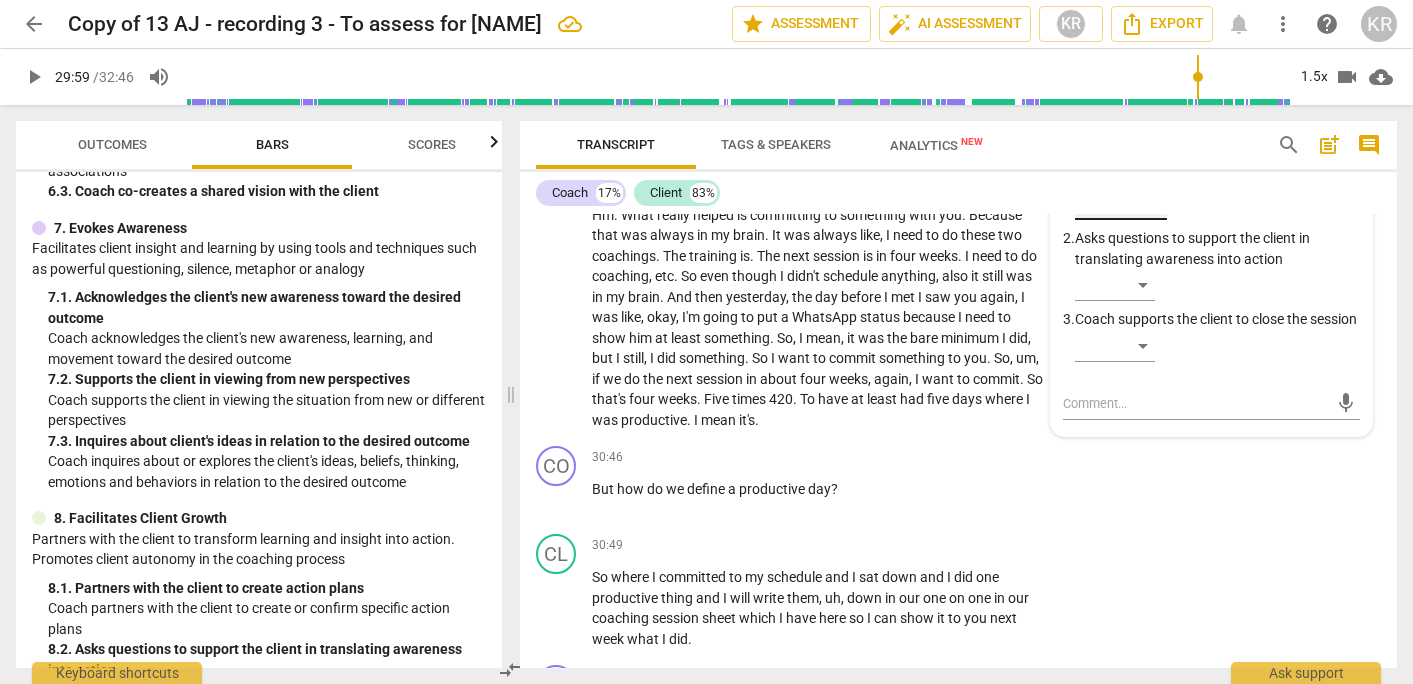 click on "Proficient" at bounding box center [1121, 204] 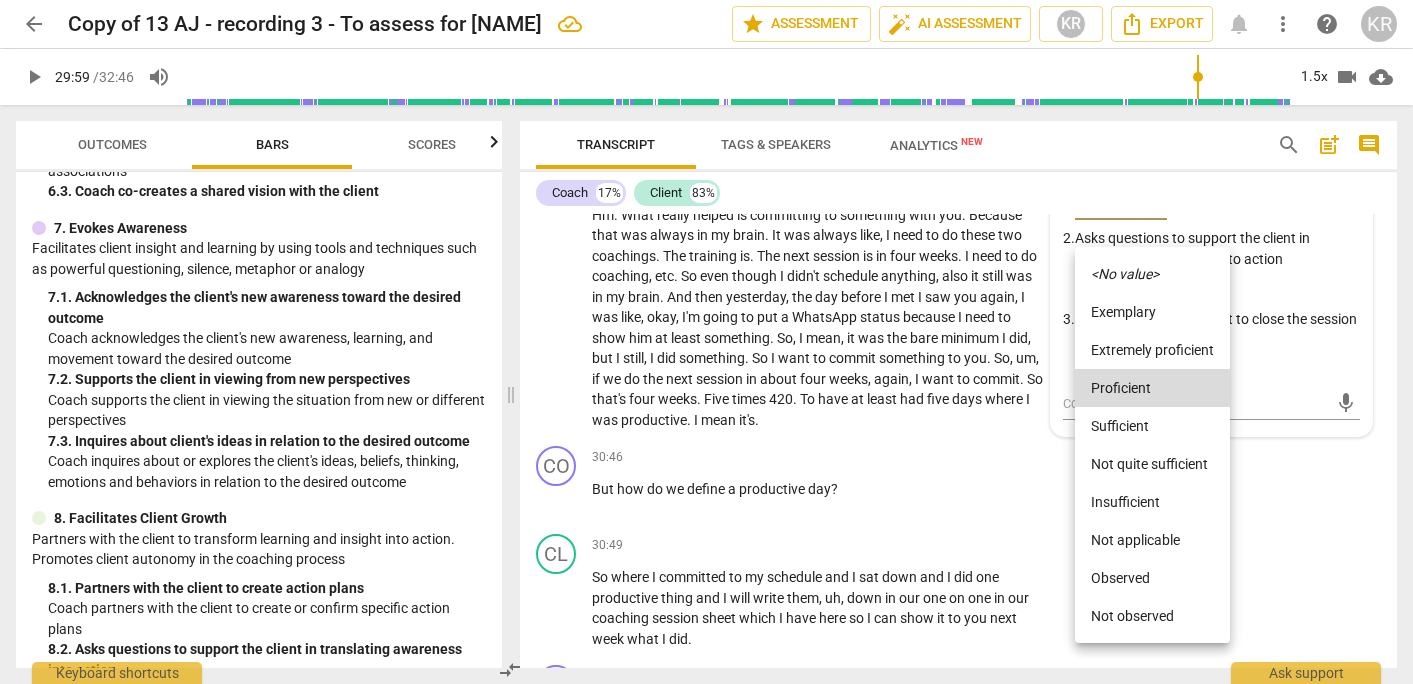 click on "<No value>" at bounding box center (1125, 274) 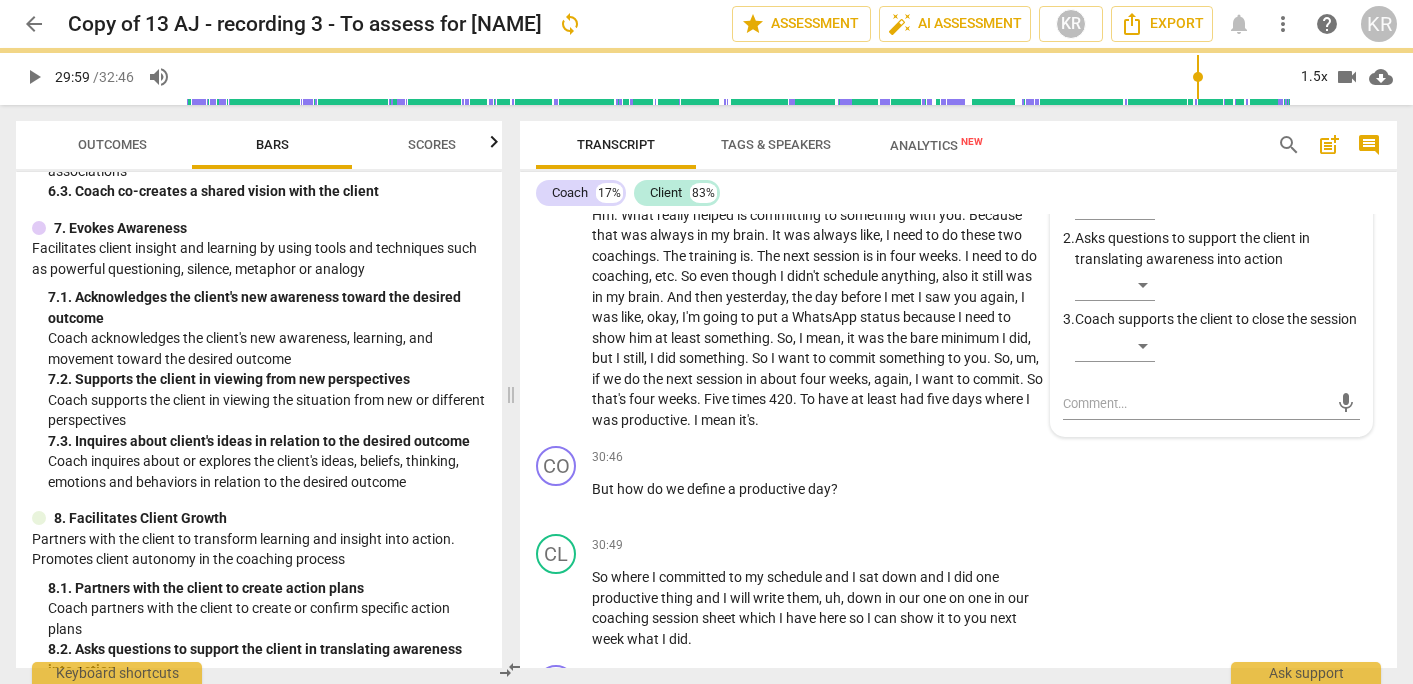 click on "8.Facilitates Client Growth" at bounding box center (1156, 139) 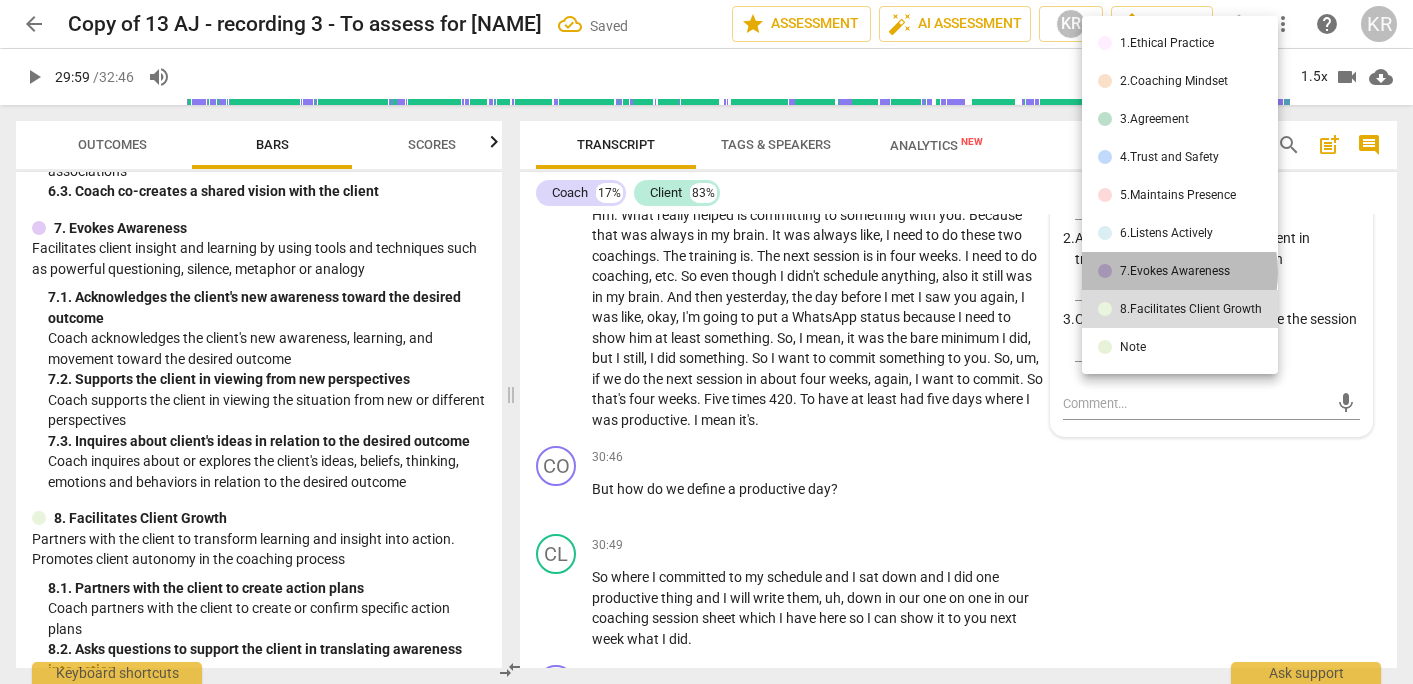 click on "7.Evokes Awareness" at bounding box center (1175, 271) 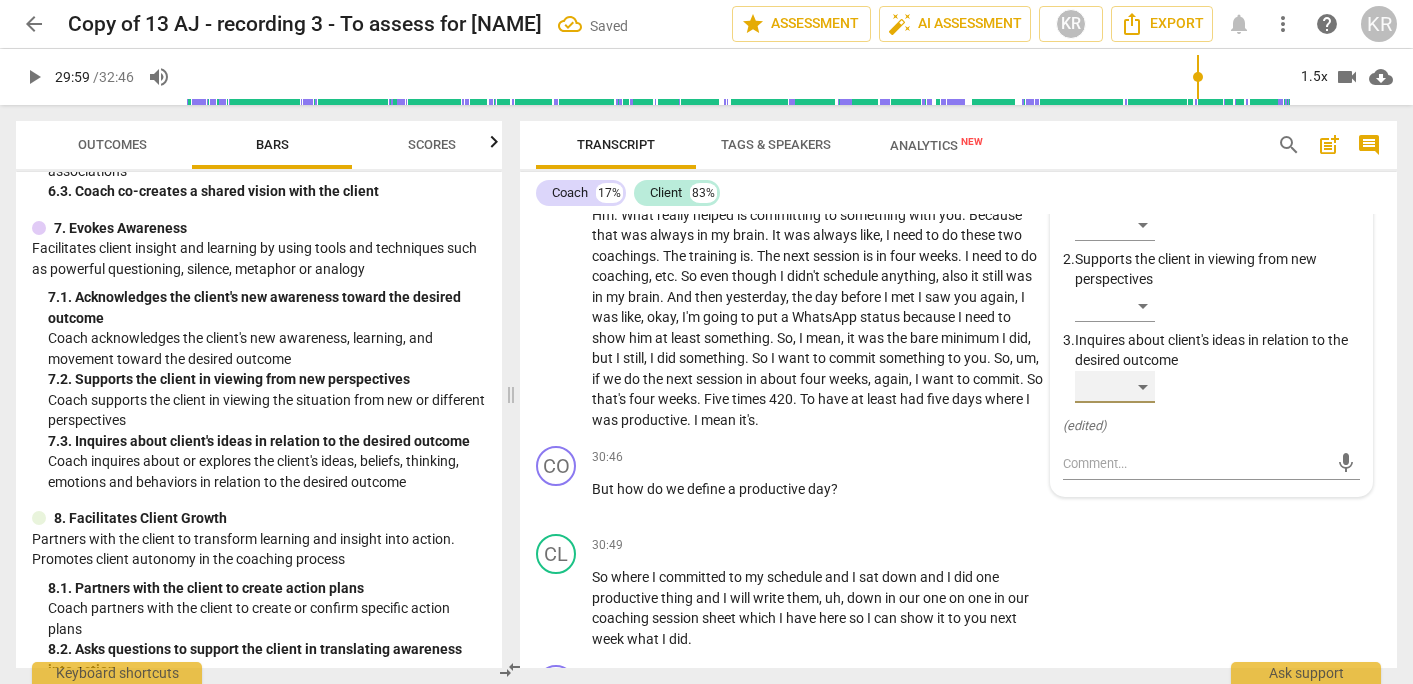 click on "​" at bounding box center [1115, 387] 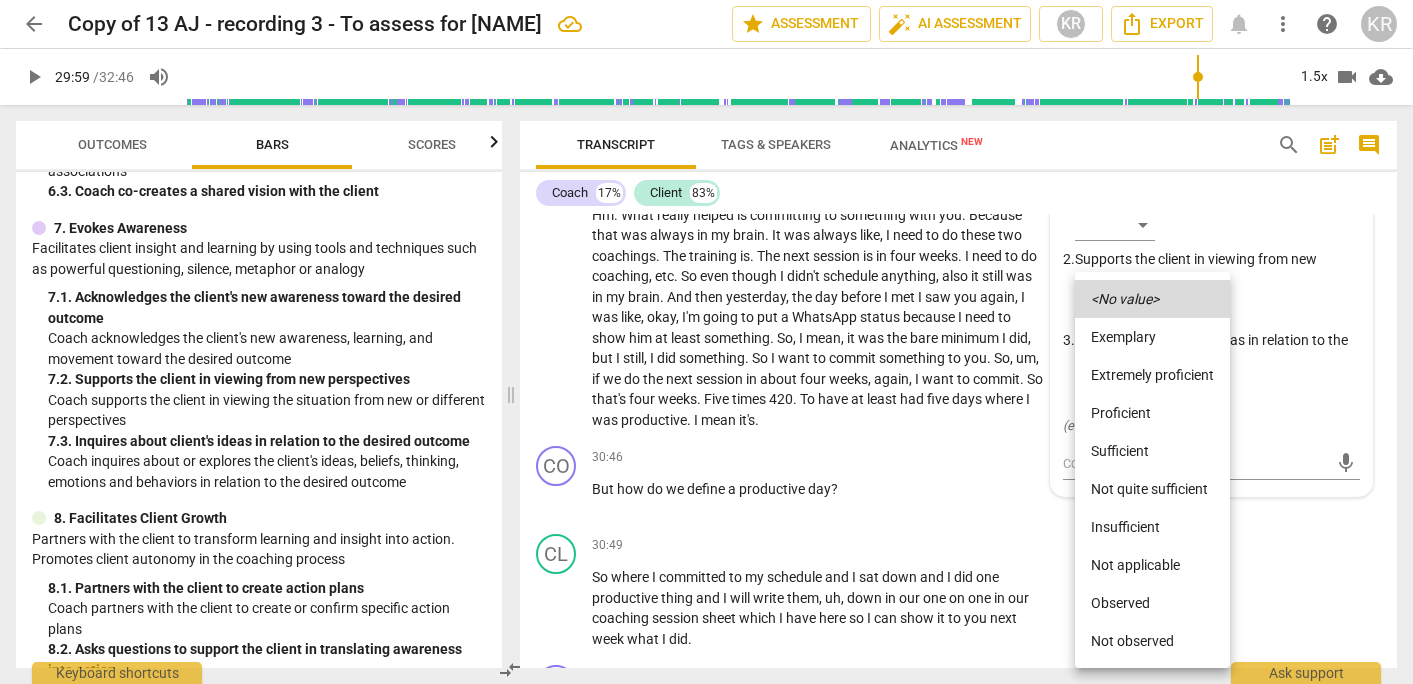 click on "Extremely proficient" at bounding box center [1152, 375] 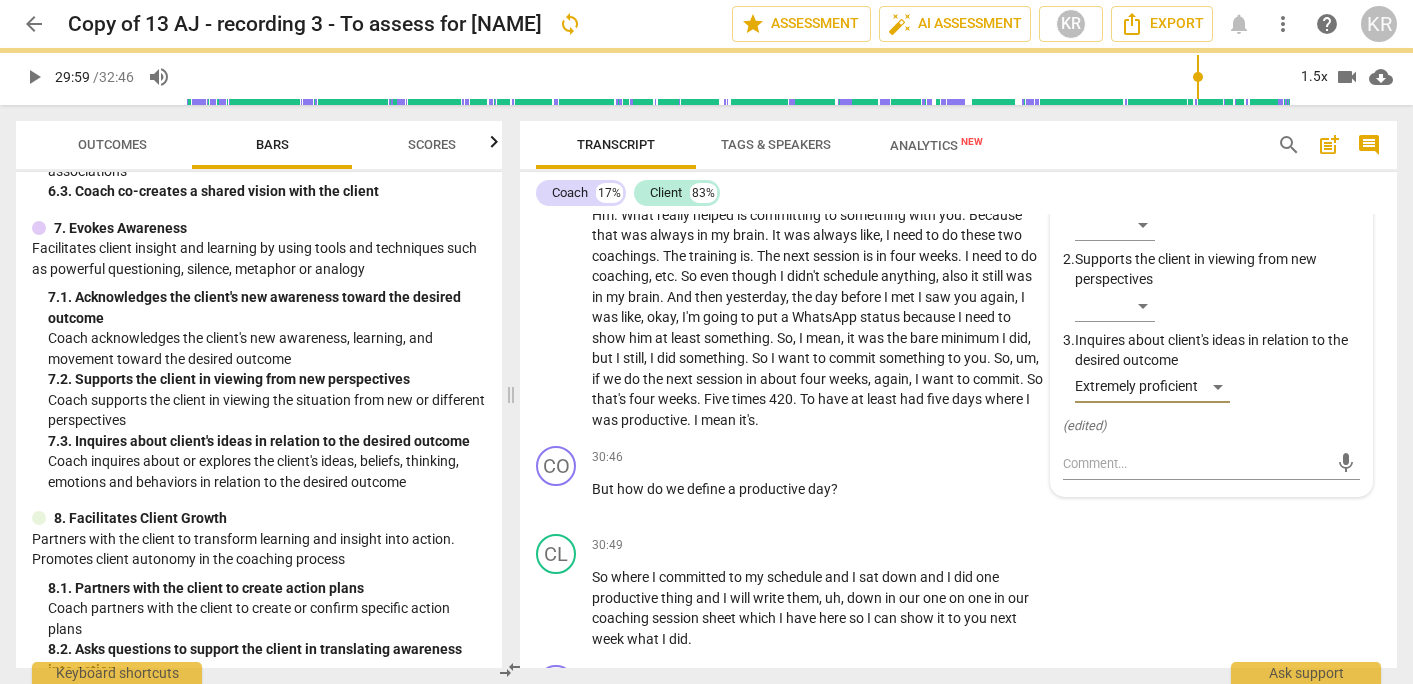 click on "play_arrow" at bounding box center (34, 77) 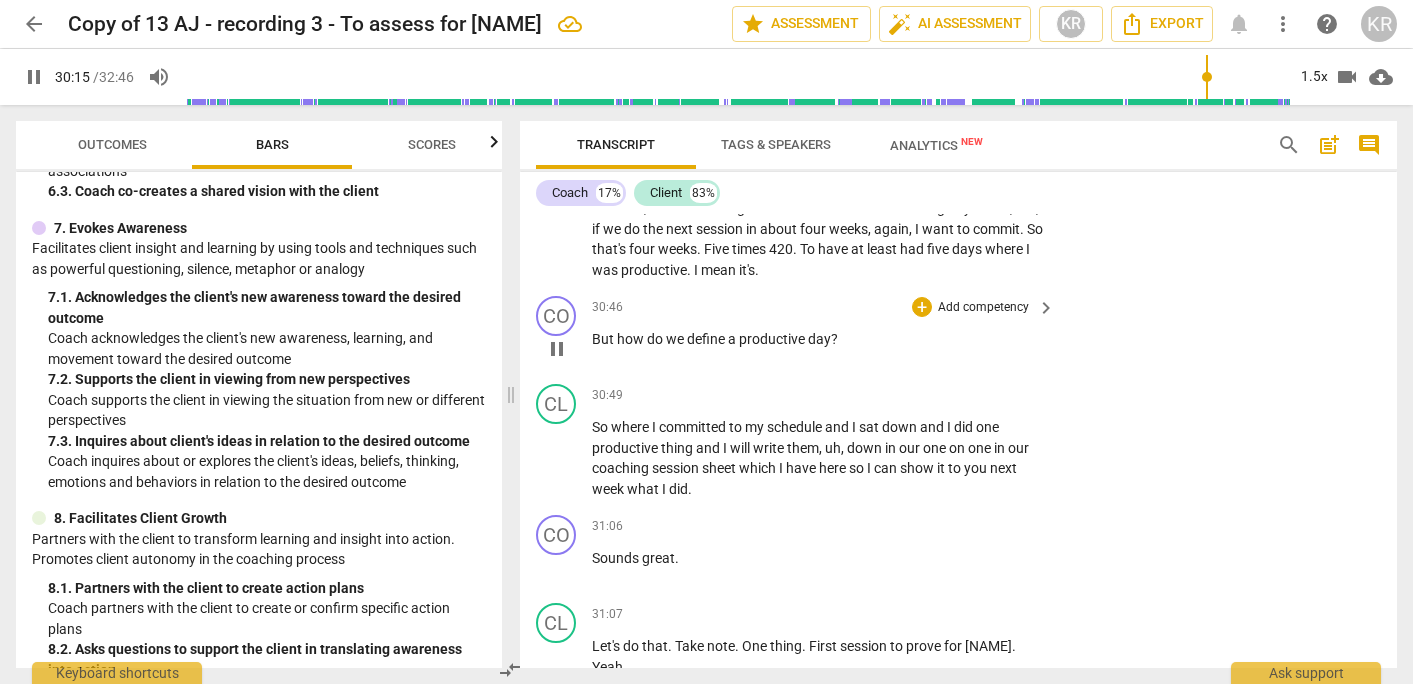 scroll, scrollTop: 12685, scrollLeft: 0, axis: vertical 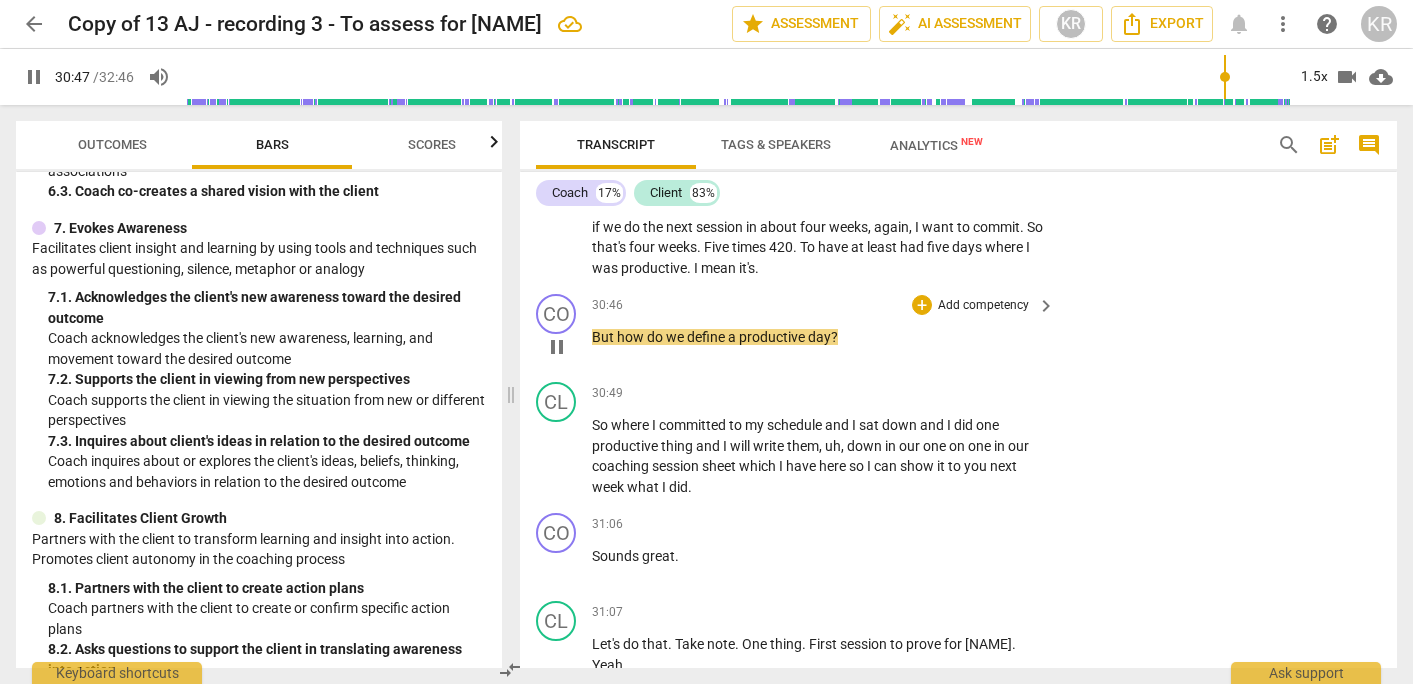 click on "pause" at bounding box center (557, 347) 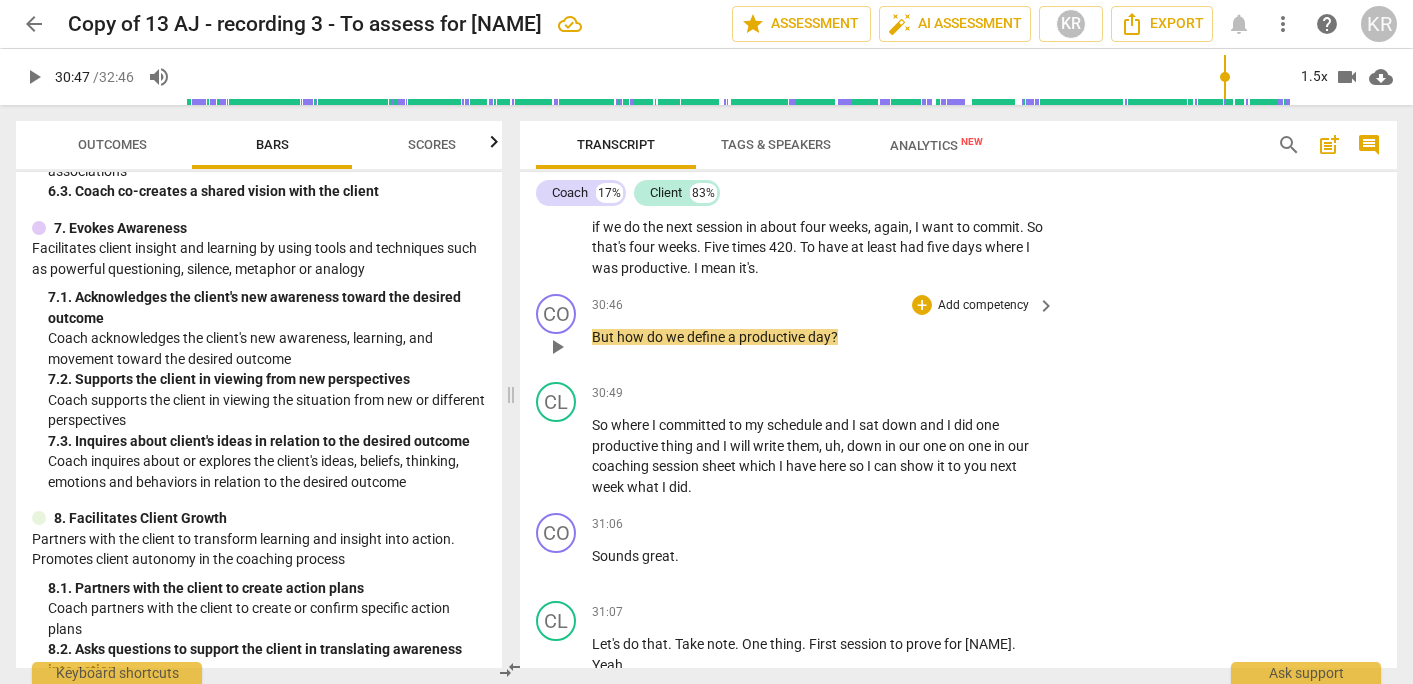 click on "Add competency" at bounding box center (983, 306) 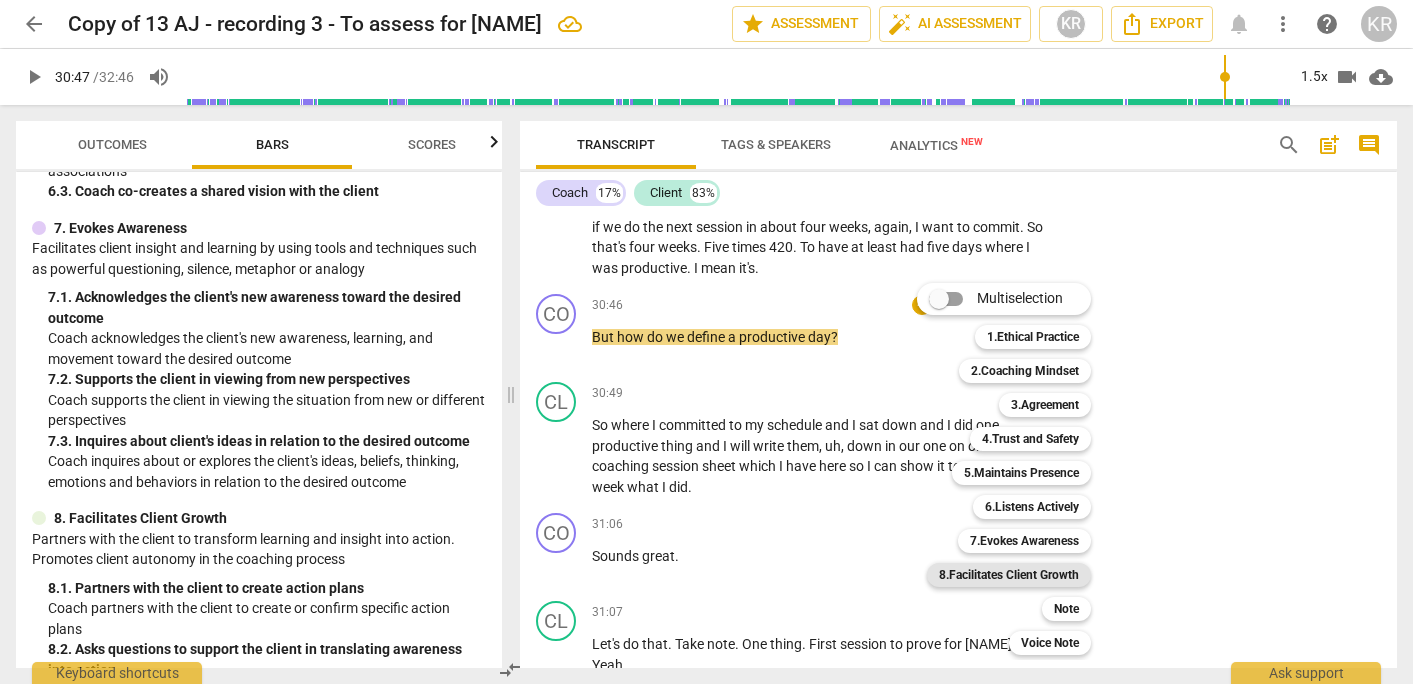 click on "8.Facilitates Client Growth" at bounding box center (1009, 575) 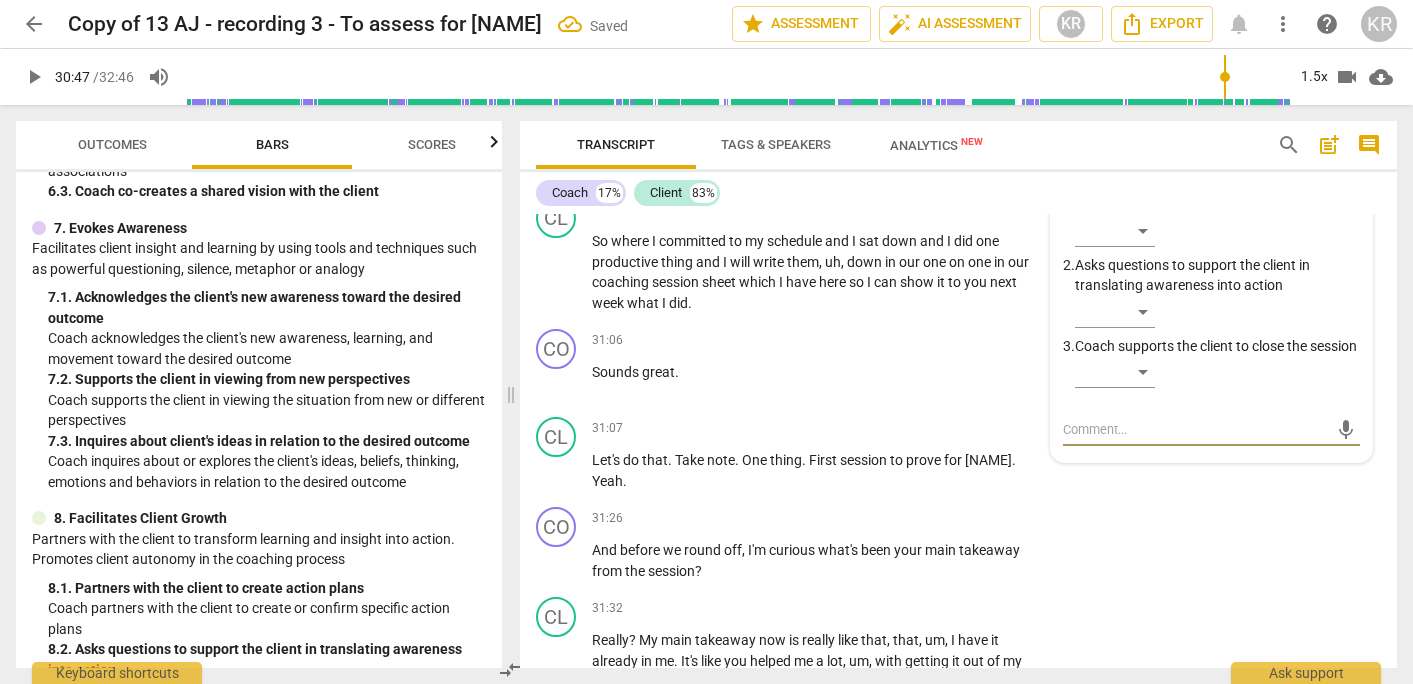 scroll, scrollTop: 12868, scrollLeft: 0, axis: vertical 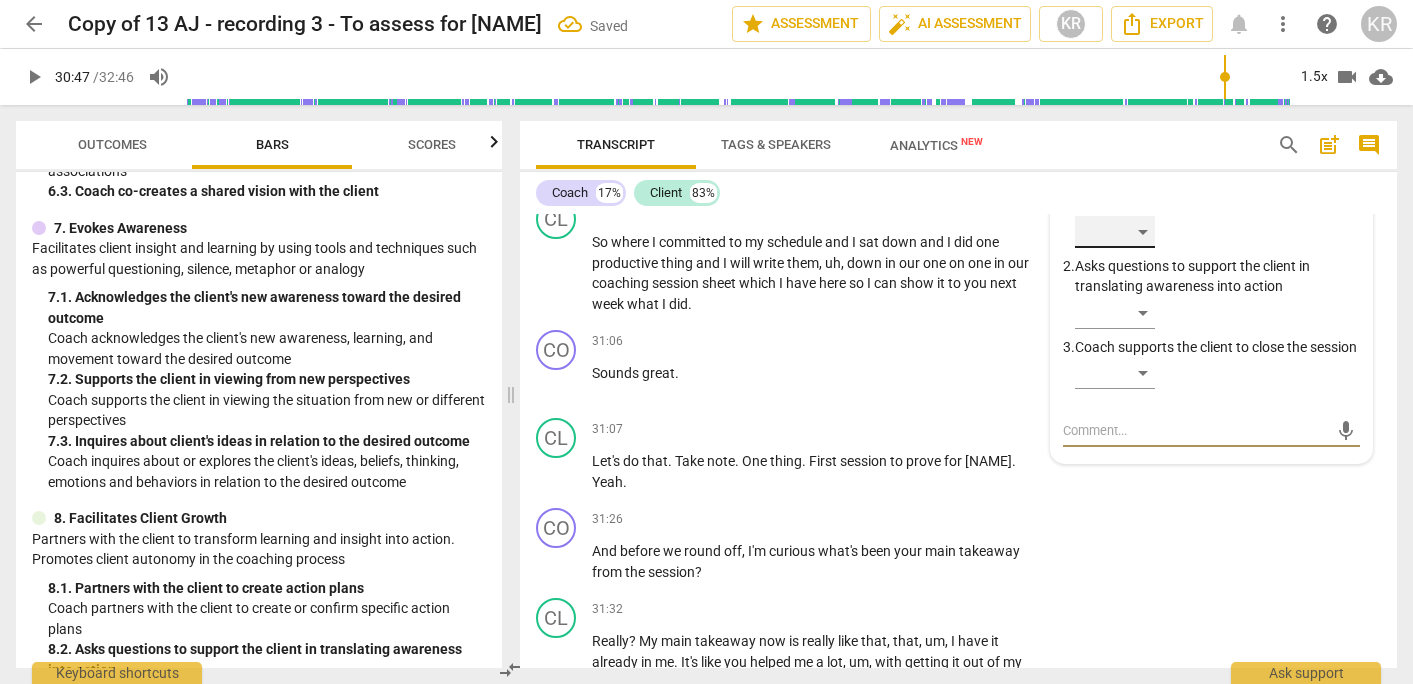 click on "​" at bounding box center [1115, 232] 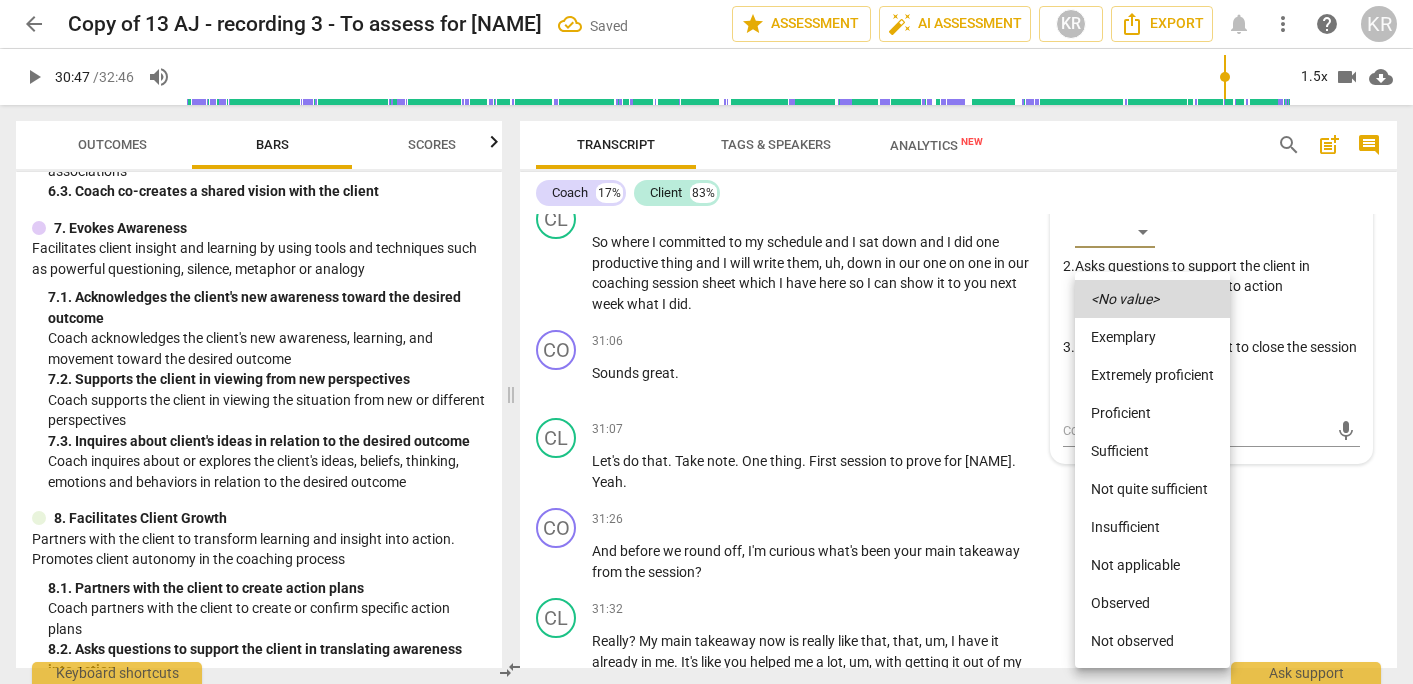 click on "Proficient" at bounding box center (1152, 413) 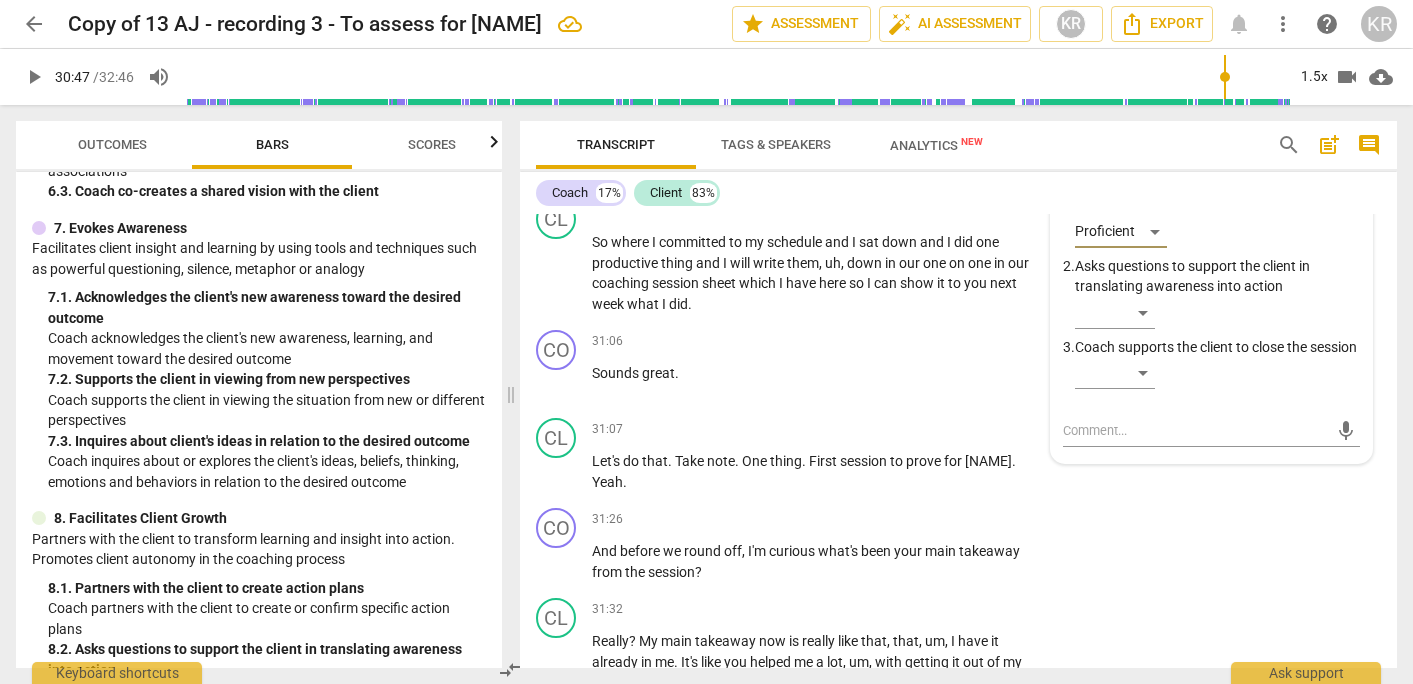 click on "play_arrow" at bounding box center [34, 77] 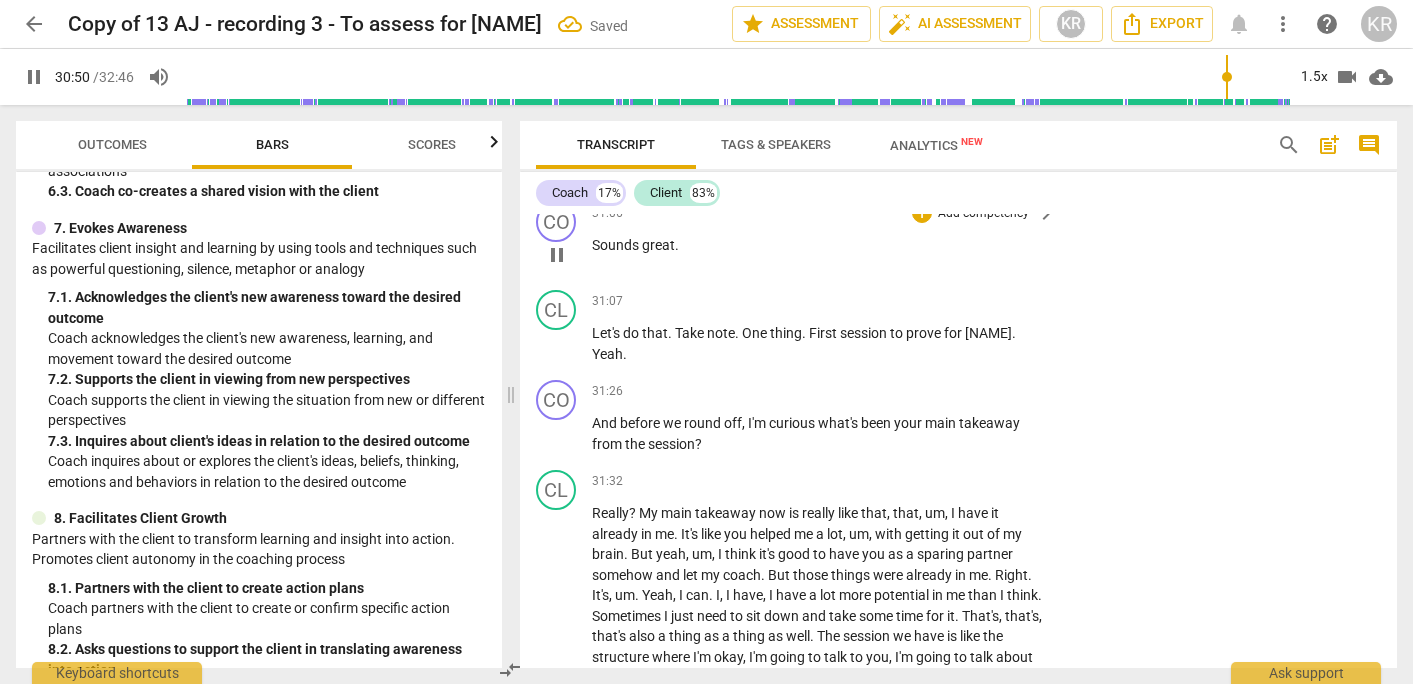 scroll, scrollTop: 12991, scrollLeft: 0, axis: vertical 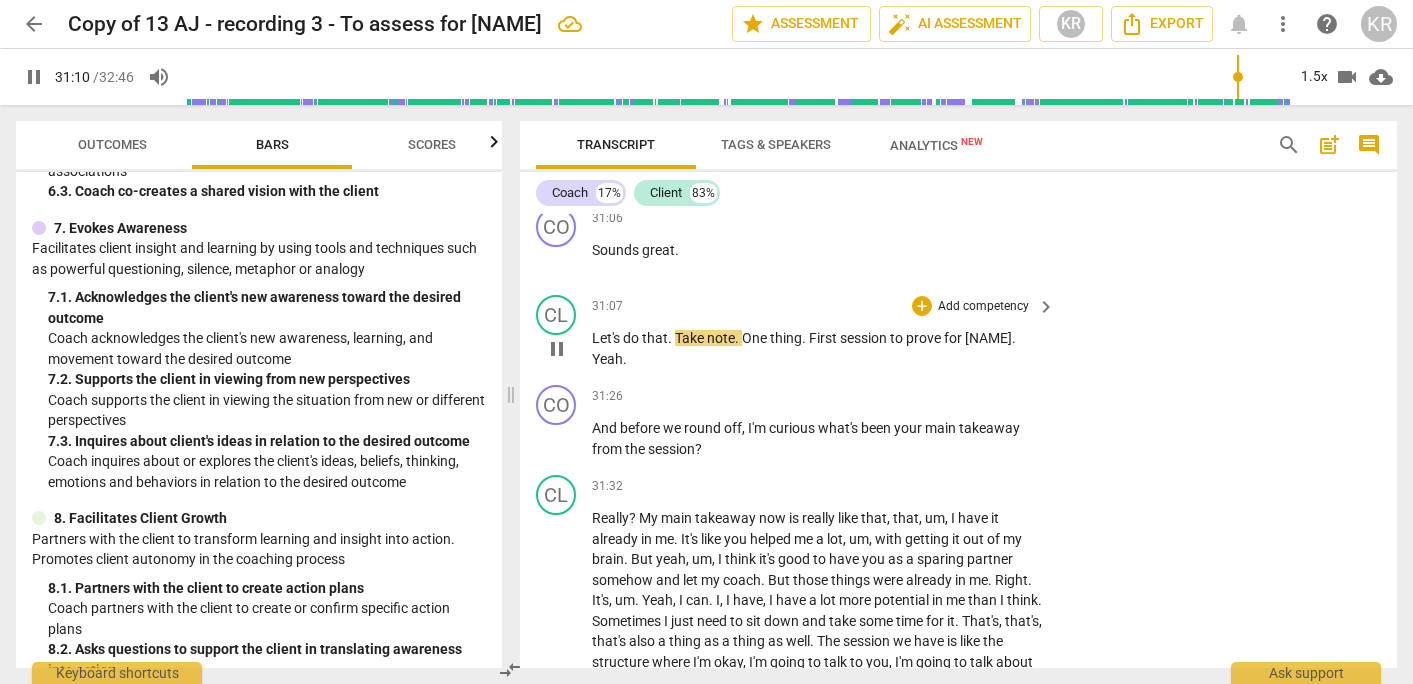 click on "pause" at bounding box center [557, 349] 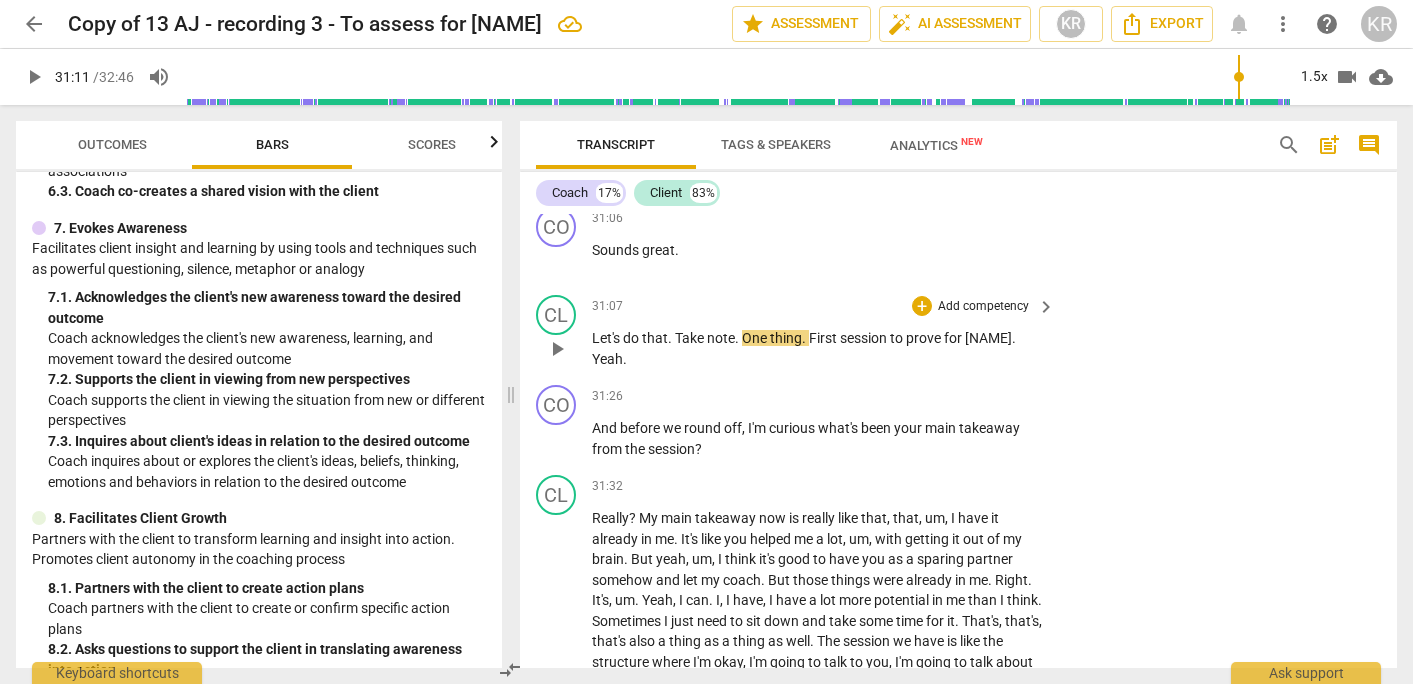 click on "Take" at bounding box center [691, 338] 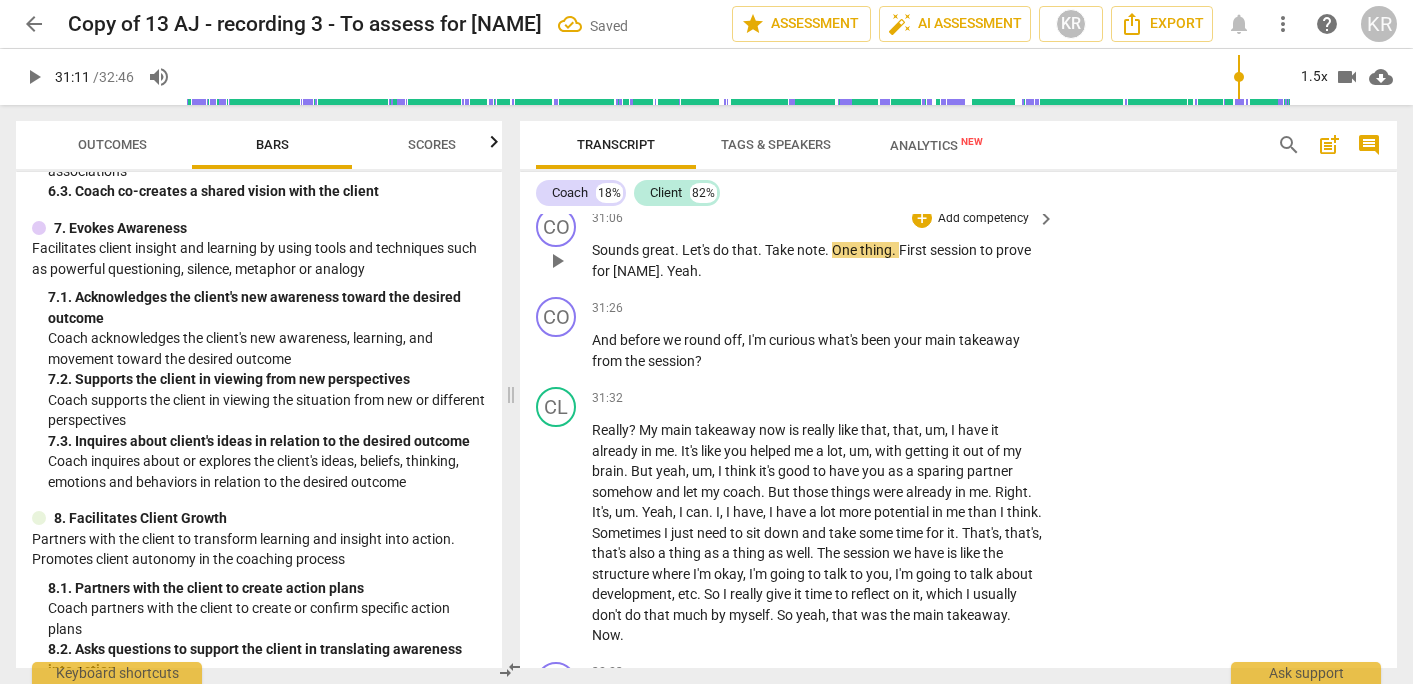 click on "Take" at bounding box center (781, 250) 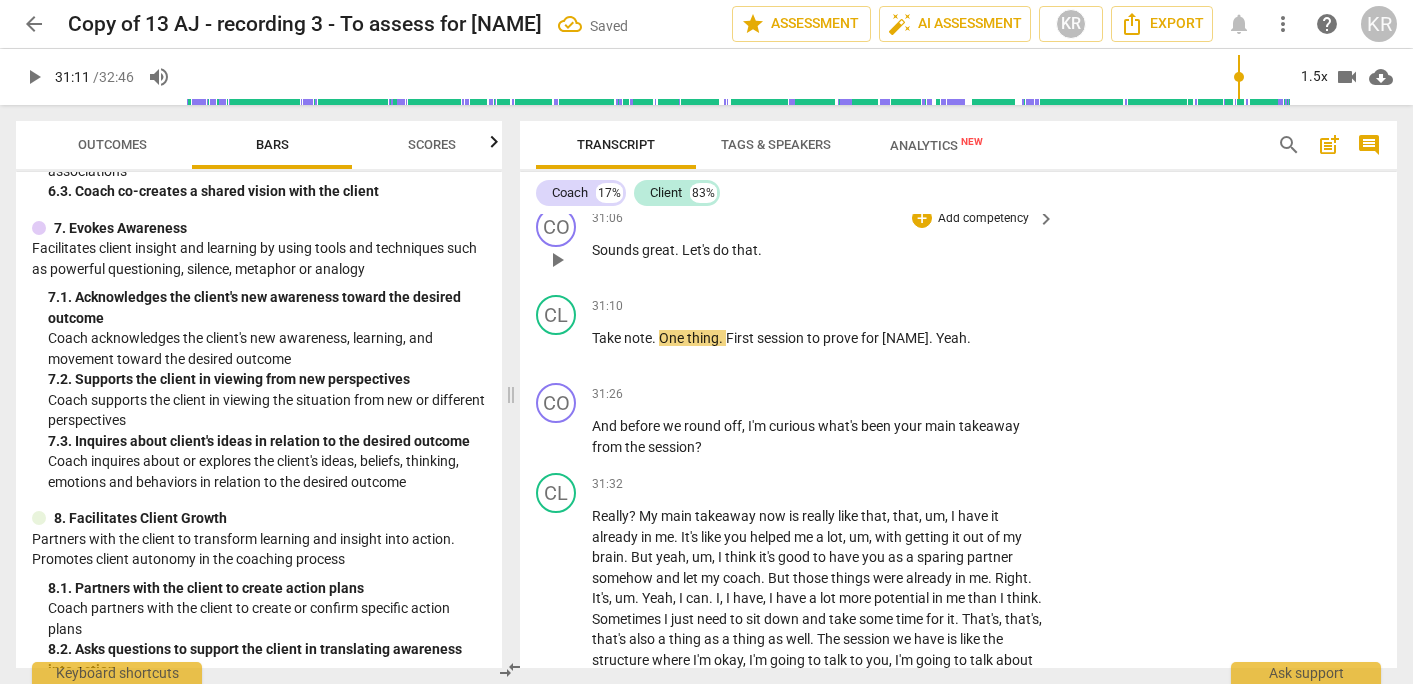click on "play_arrow" at bounding box center [557, 260] 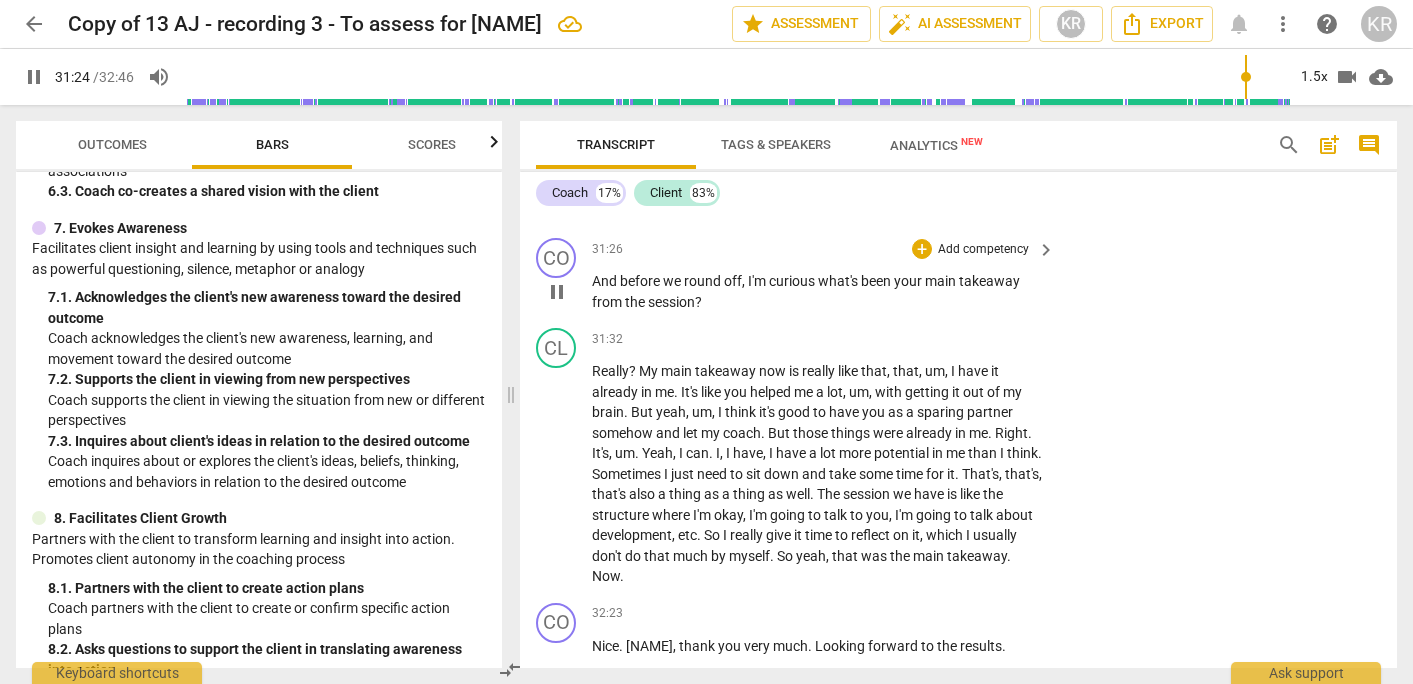 scroll, scrollTop: 13139, scrollLeft: 0, axis: vertical 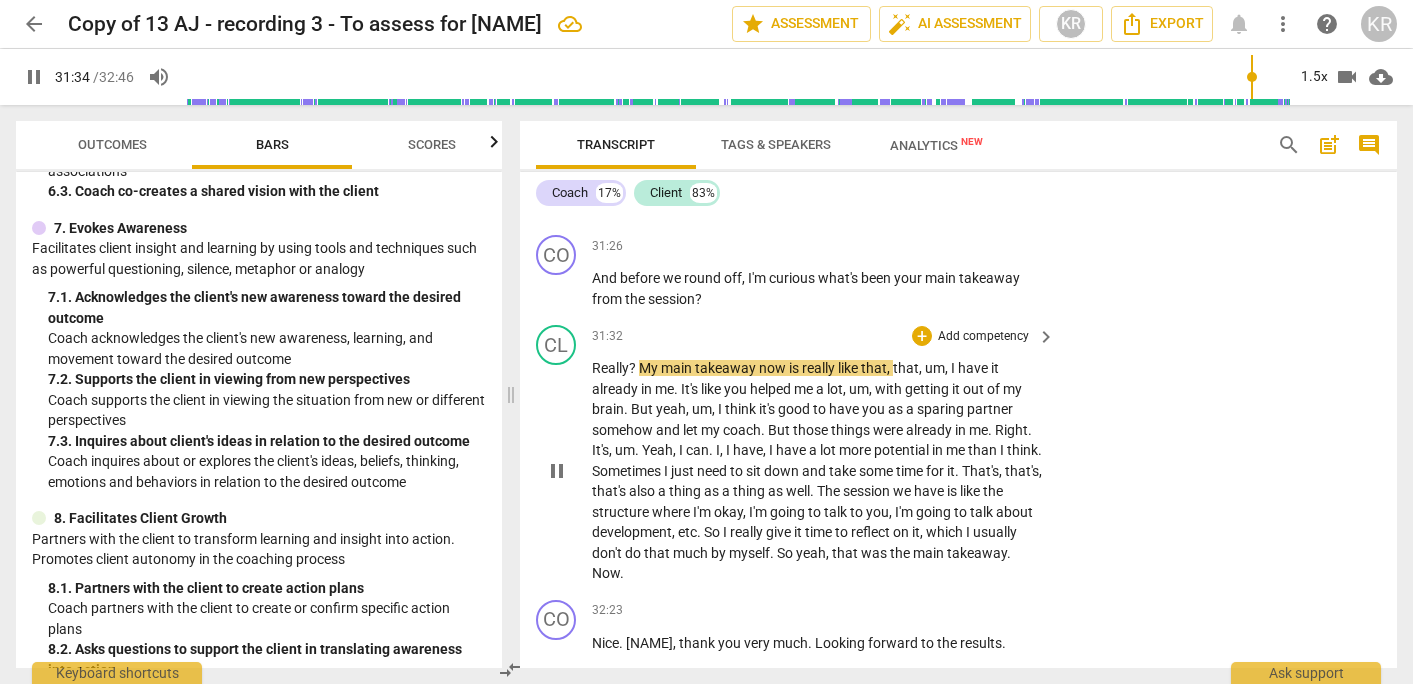 click on "?" at bounding box center [634, 368] 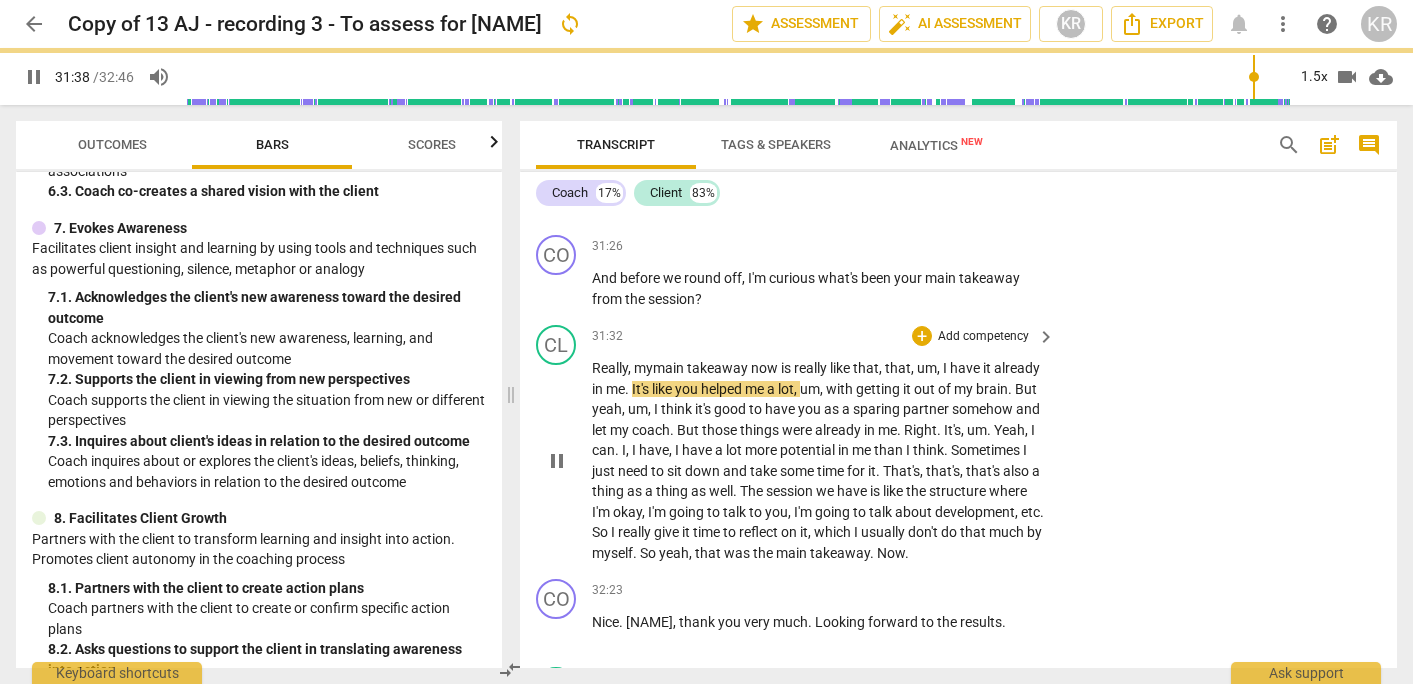 click on "pause" at bounding box center [557, 461] 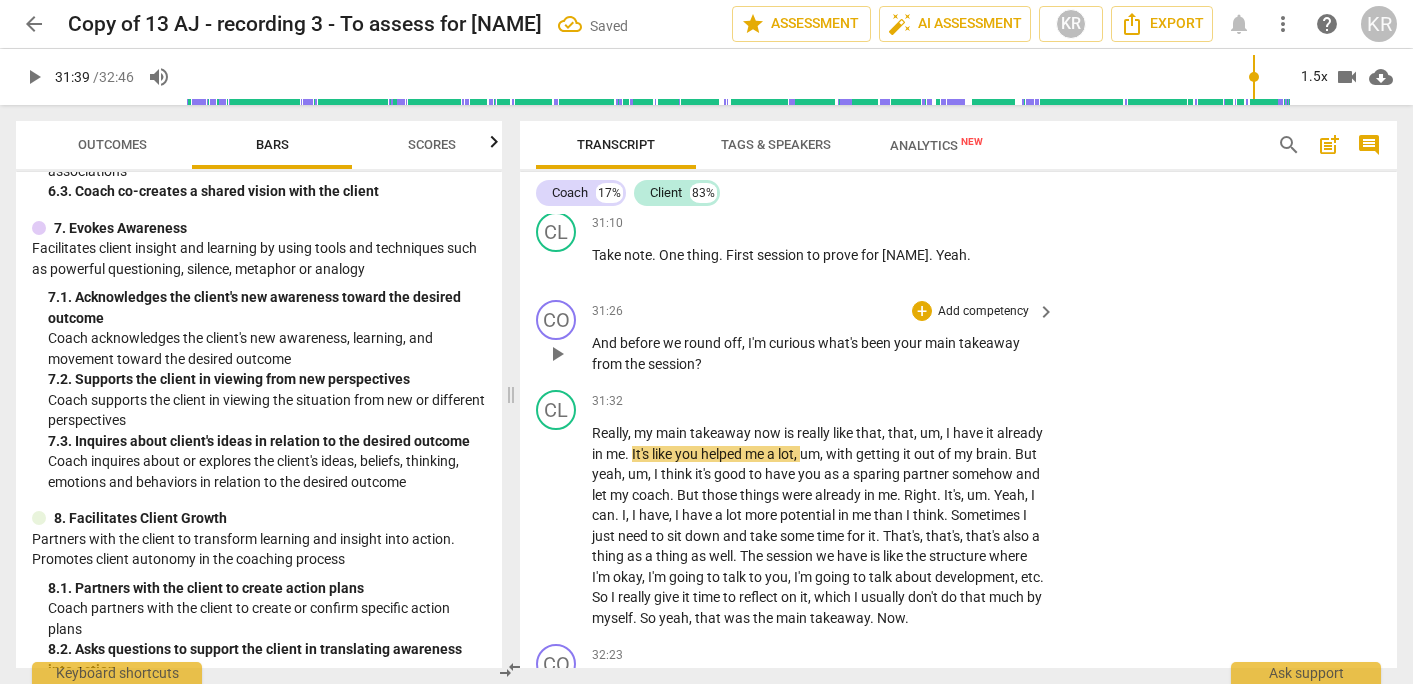 scroll, scrollTop: 13050, scrollLeft: 0, axis: vertical 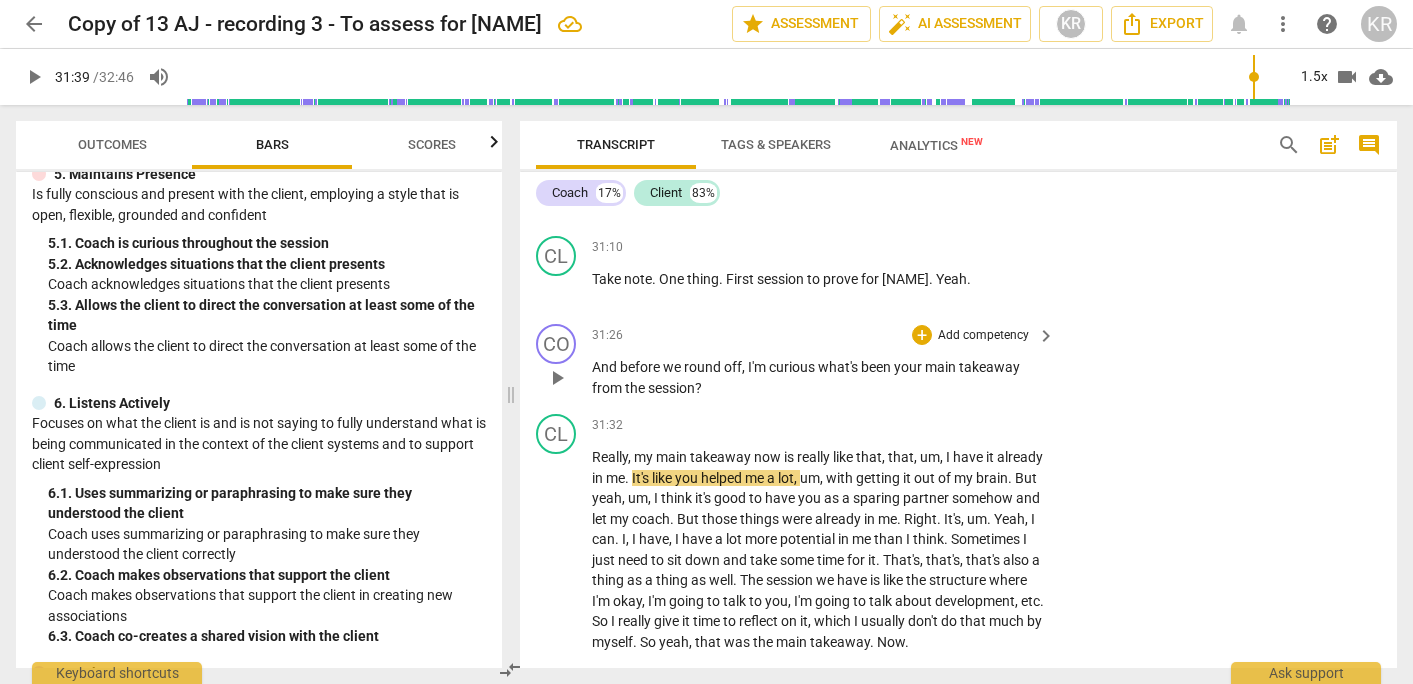click on "Add competency" at bounding box center (983, 336) 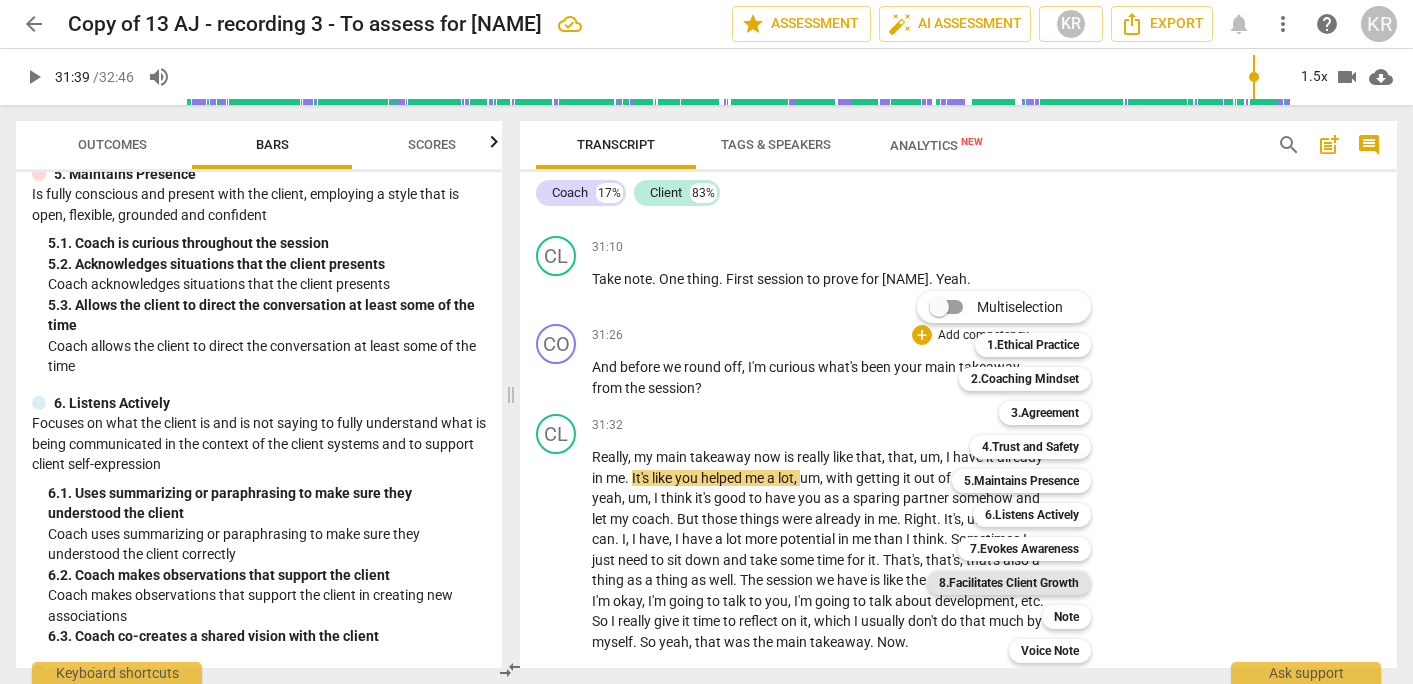 click on "8.Facilitates Client Growth" at bounding box center [1009, 583] 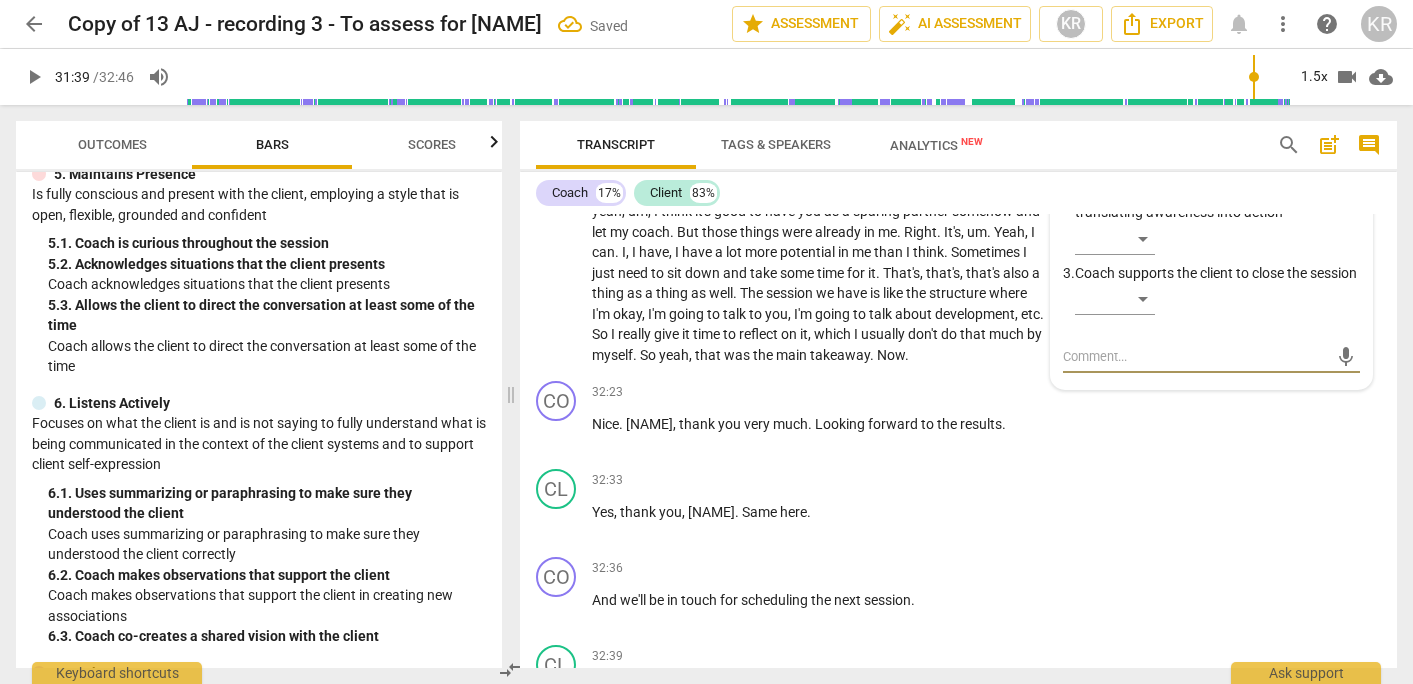 scroll, scrollTop: 13327, scrollLeft: 0, axis: vertical 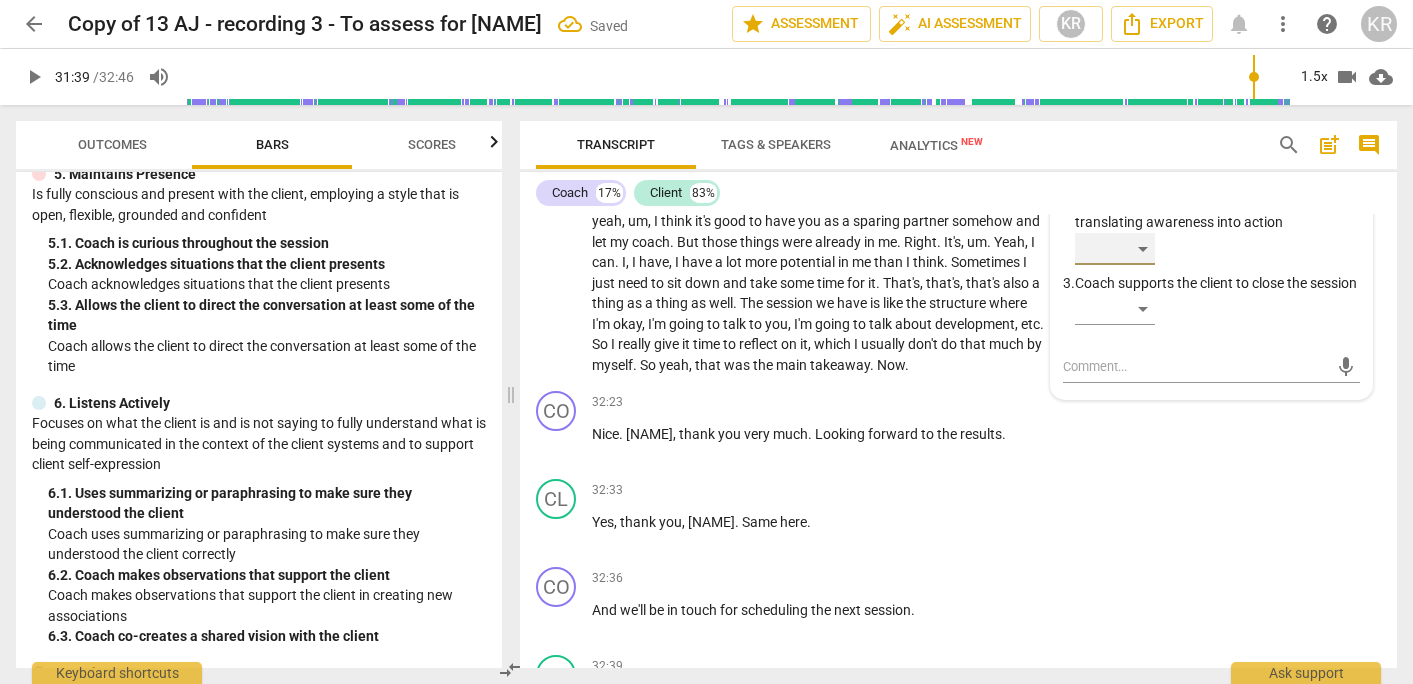 click on "​" at bounding box center [1115, 249] 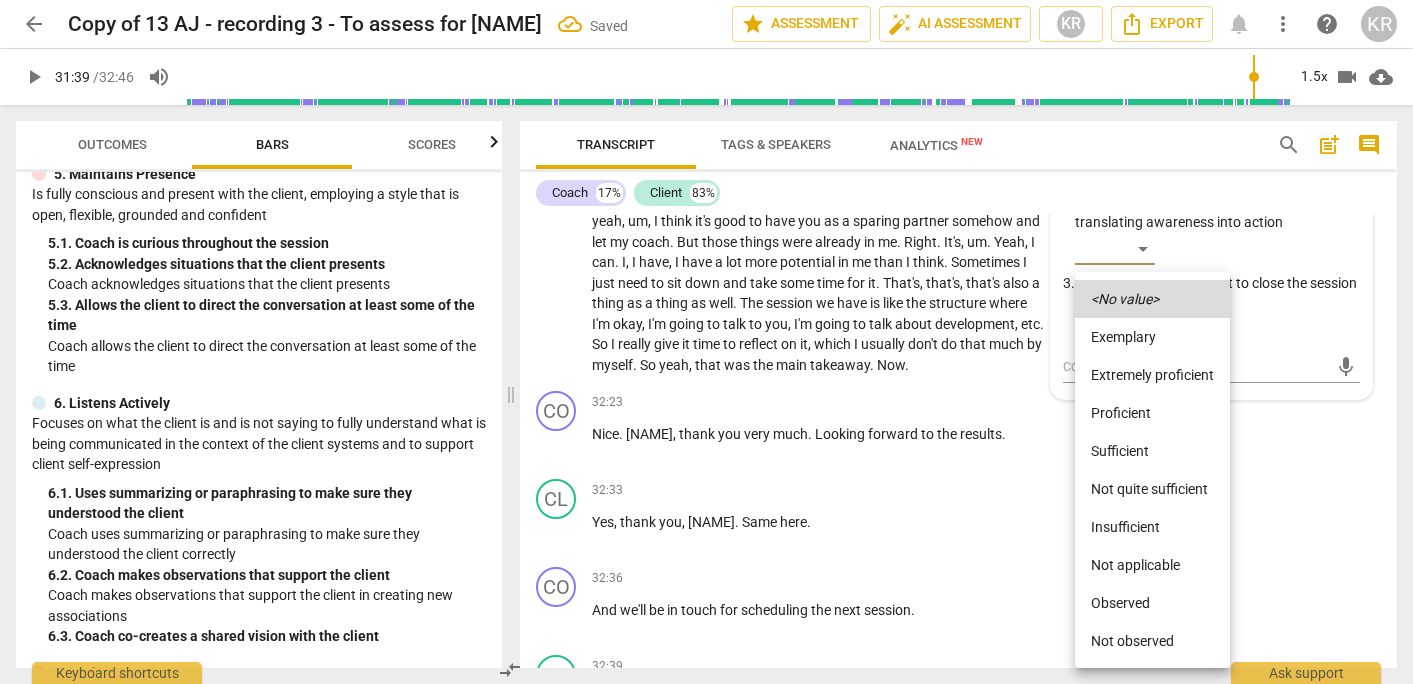 click on "Proficient" at bounding box center [1152, 413] 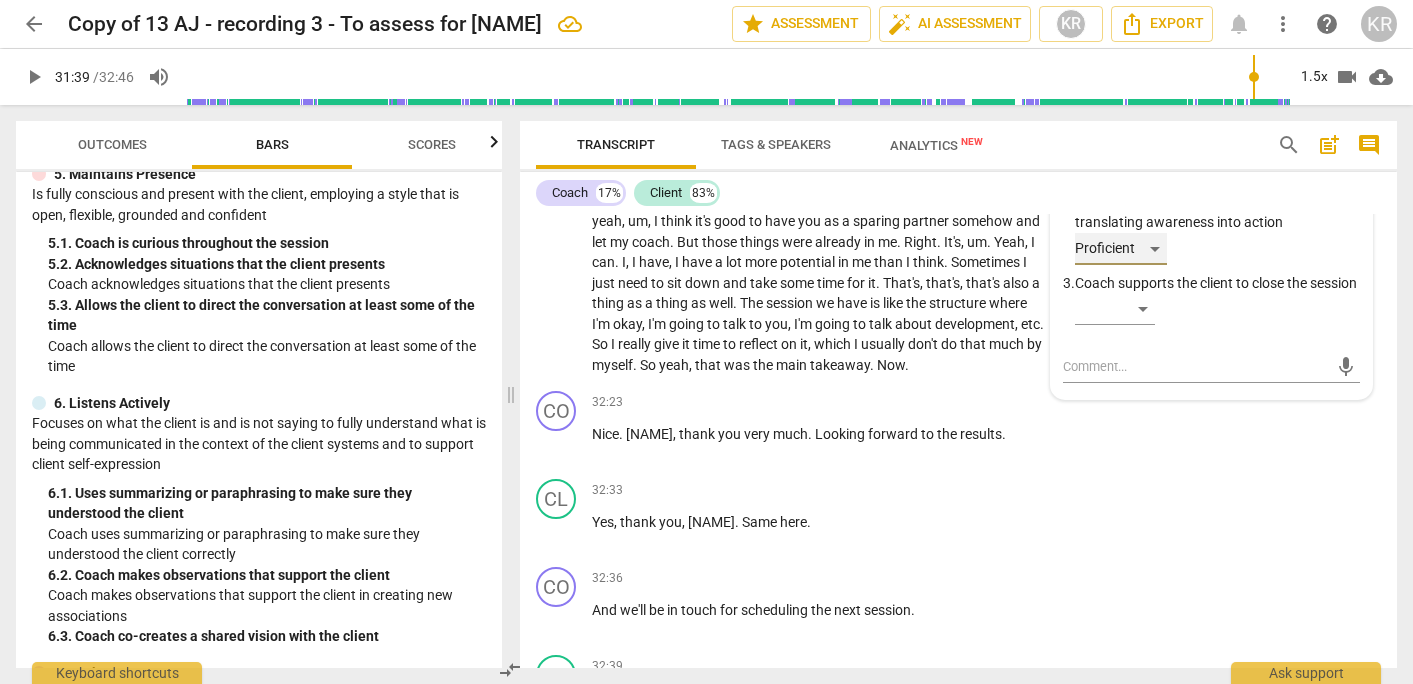 click on "Proficient" at bounding box center [1121, 249] 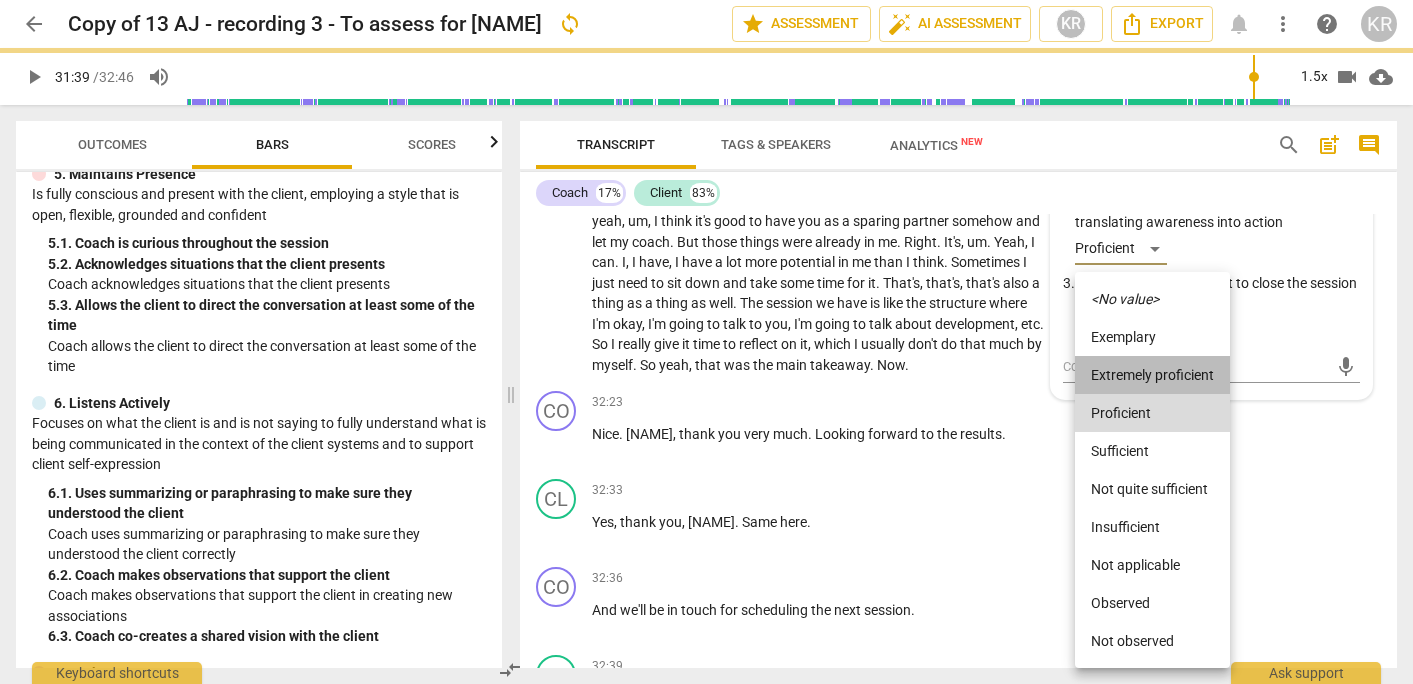 click on "Extremely proficient" at bounding box center [1152, 375] 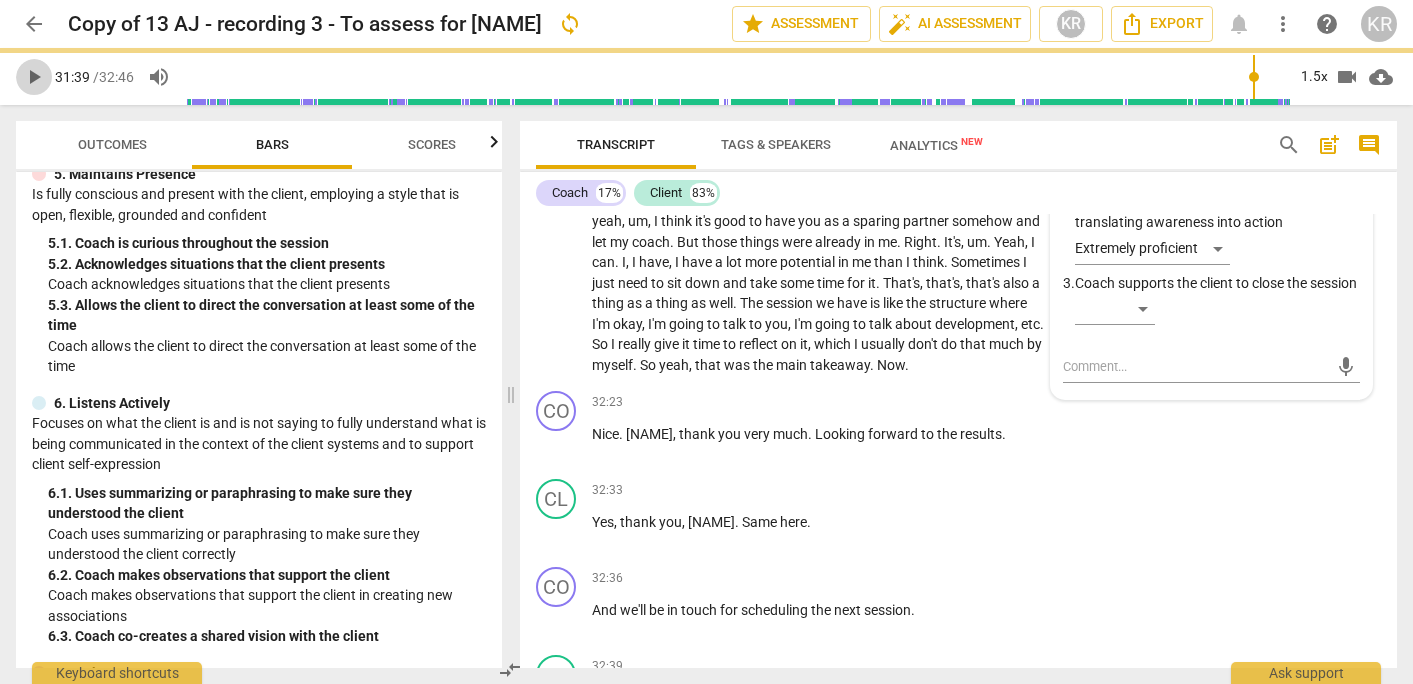 click on "play_arrow" at bounding box center (34, 77) 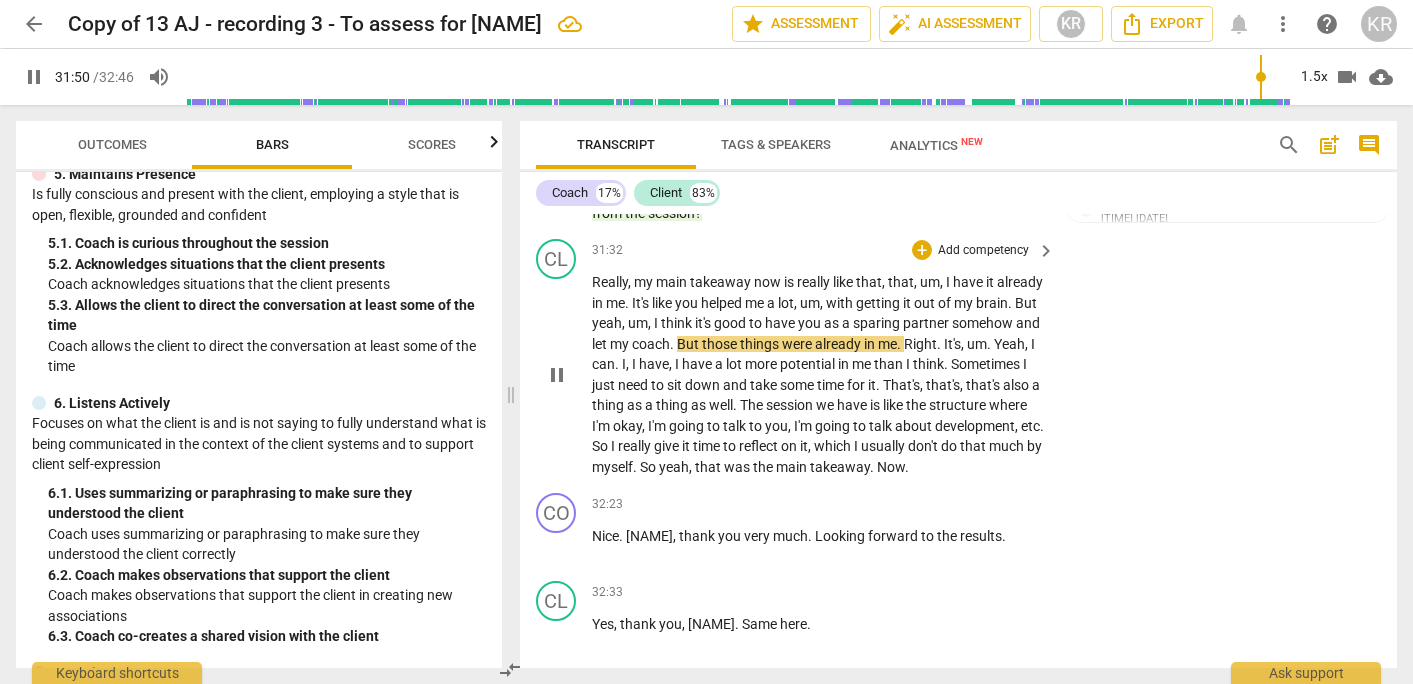scroll, scrollTop: 13269, scrollLeft: 0, axis: vertical 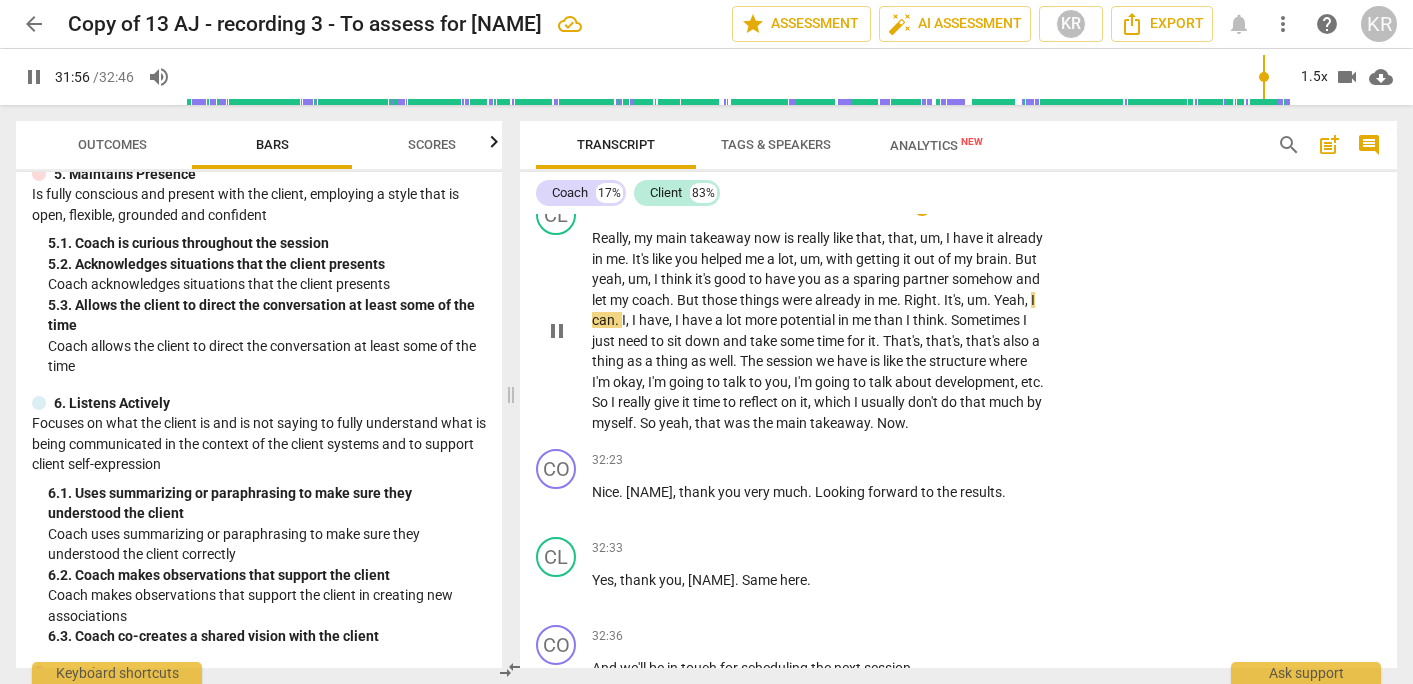 click on "somehow" at bounding box center (984, 279) 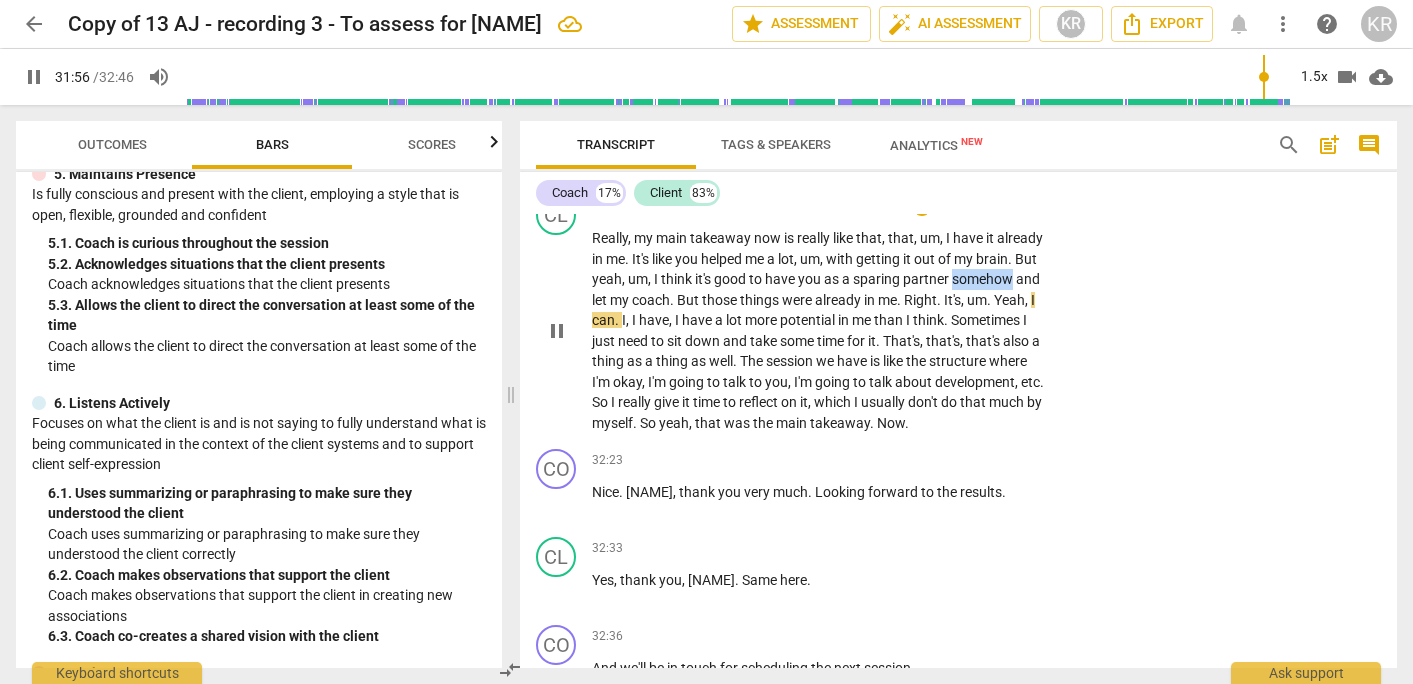 click on "somehow" at bounding box center (984, 279) 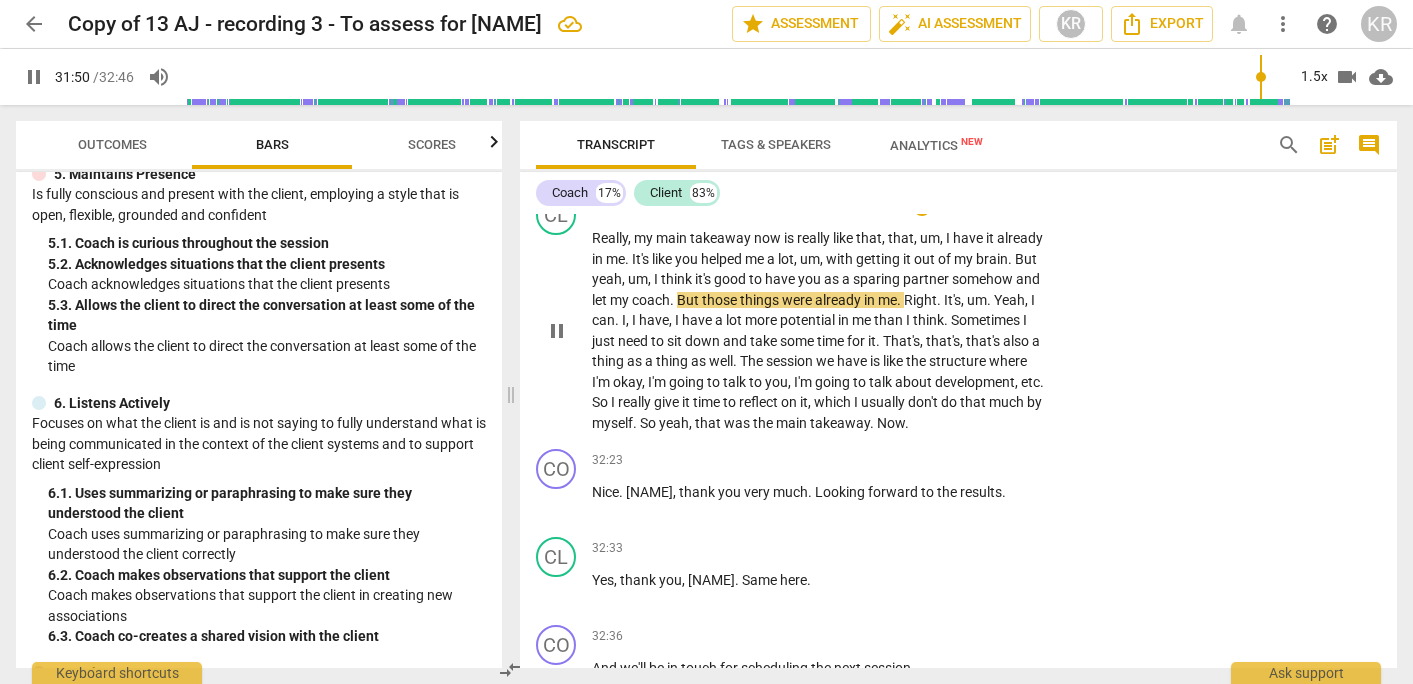click on "pause" at bounding box center [557, 331] 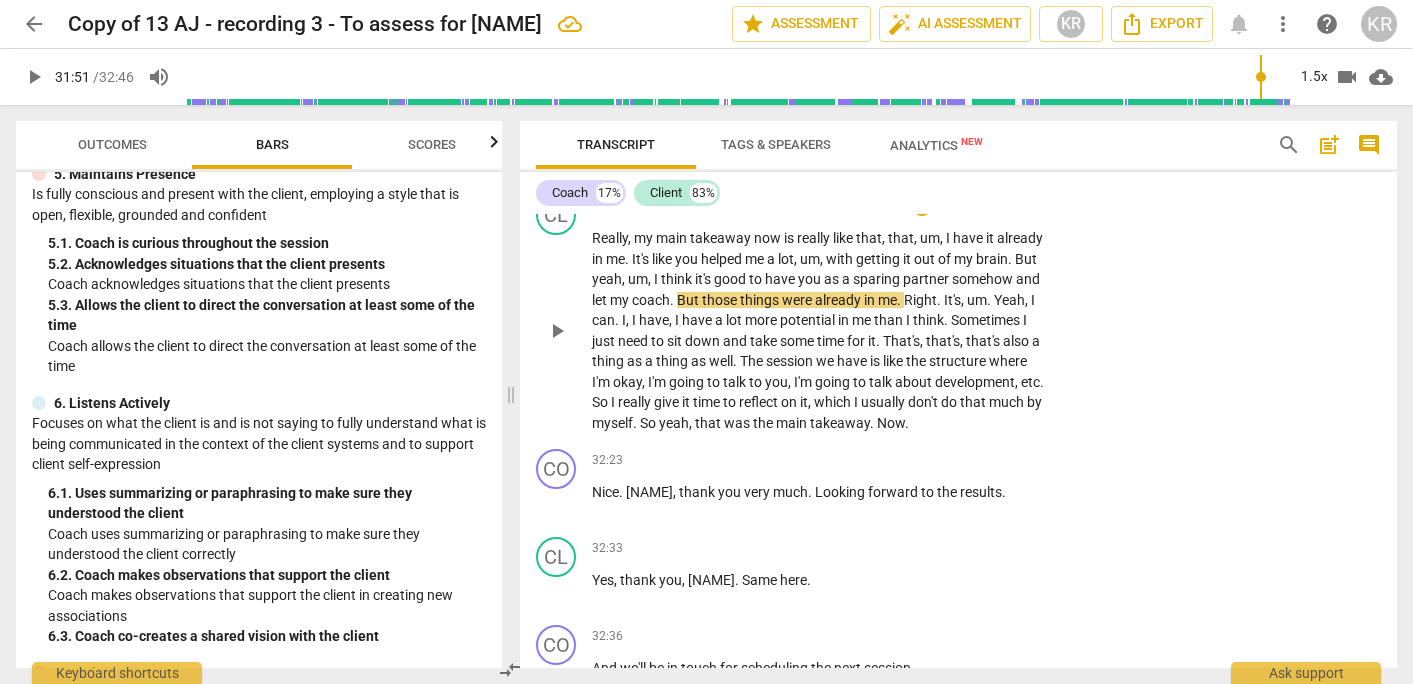 type on "1911" 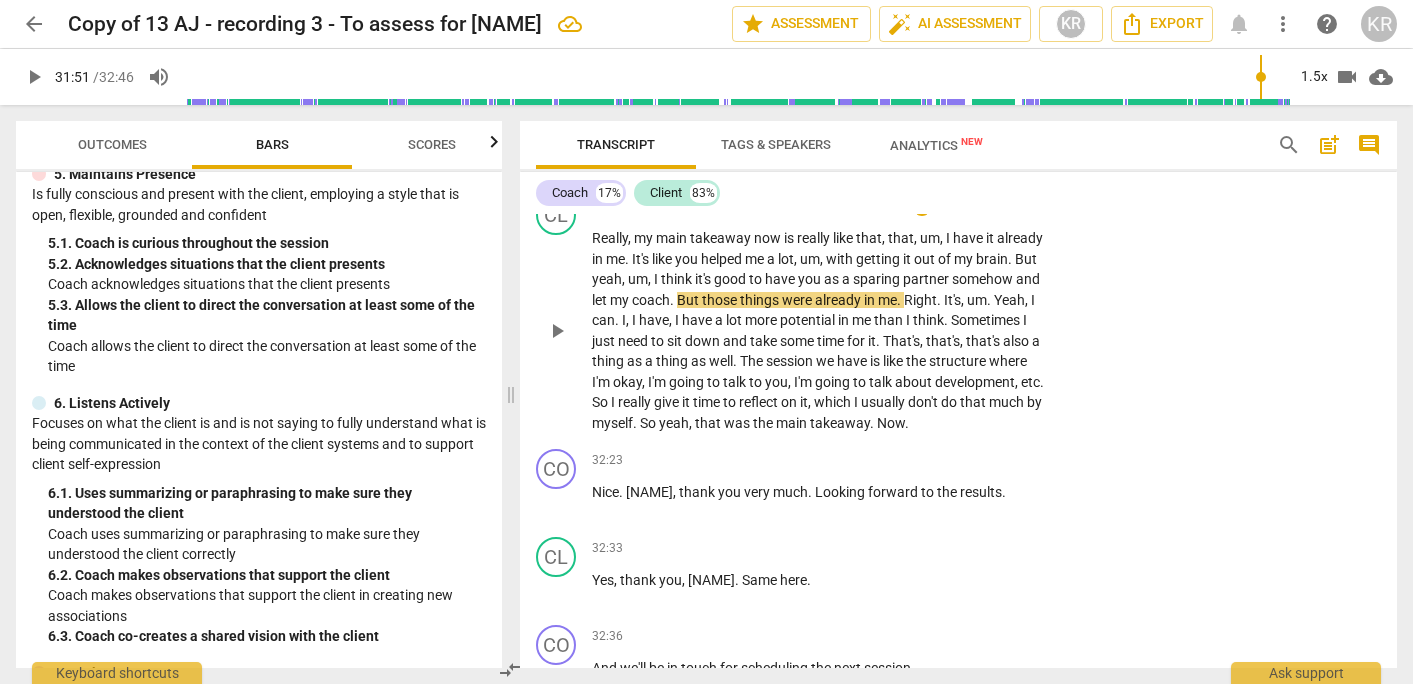 click on "let" at bounding box center (601, 300) 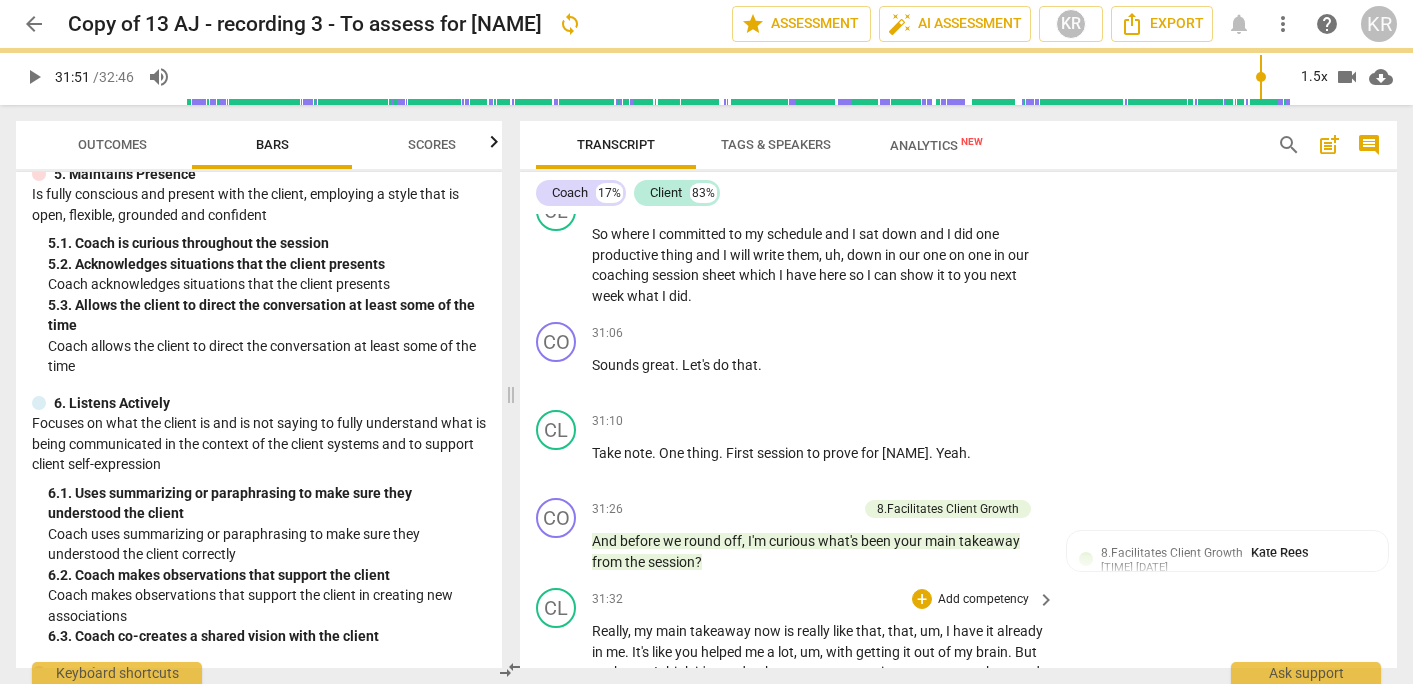 scroll, scrollTop: 12873, scrollLeft: 0, axis: vertical 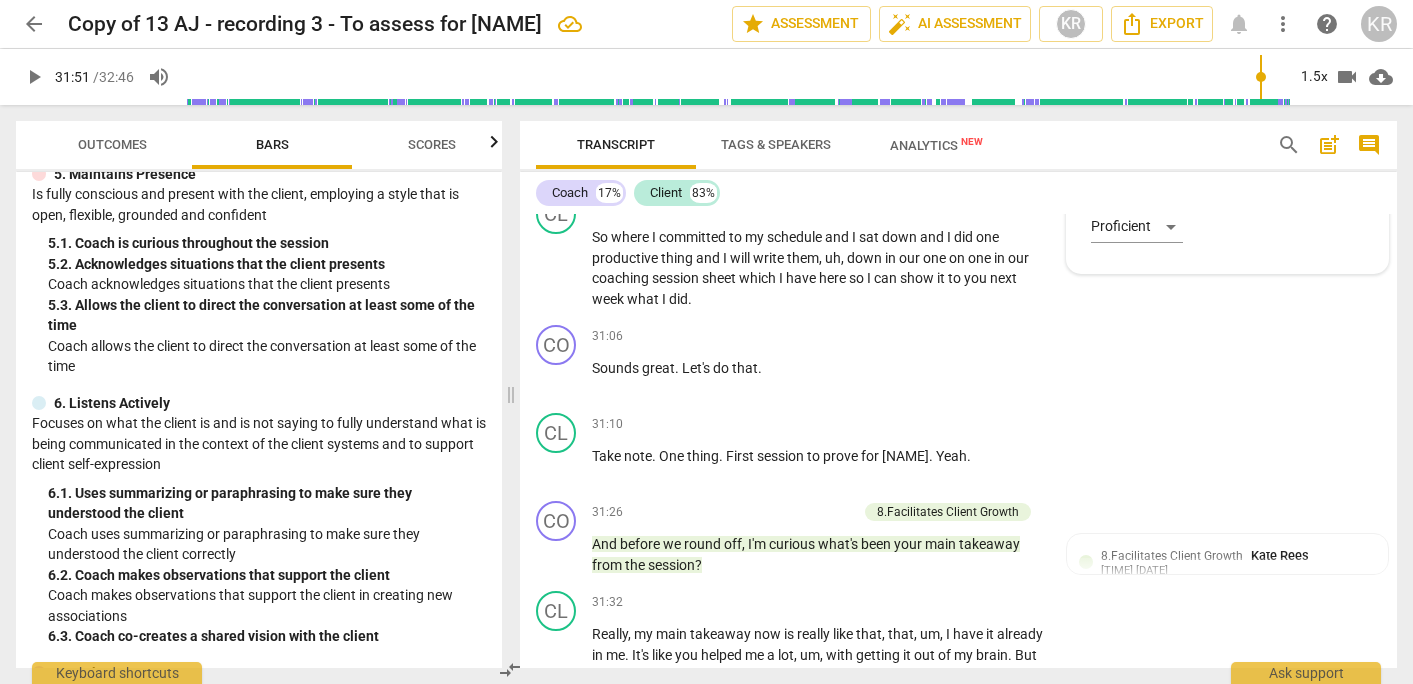 click on "8.Facilitates Client Growth Kate Rees 16:57 08-05-2025 1.  Partners with the client to create action plans Proficient" at bounding box center [1227, 206] 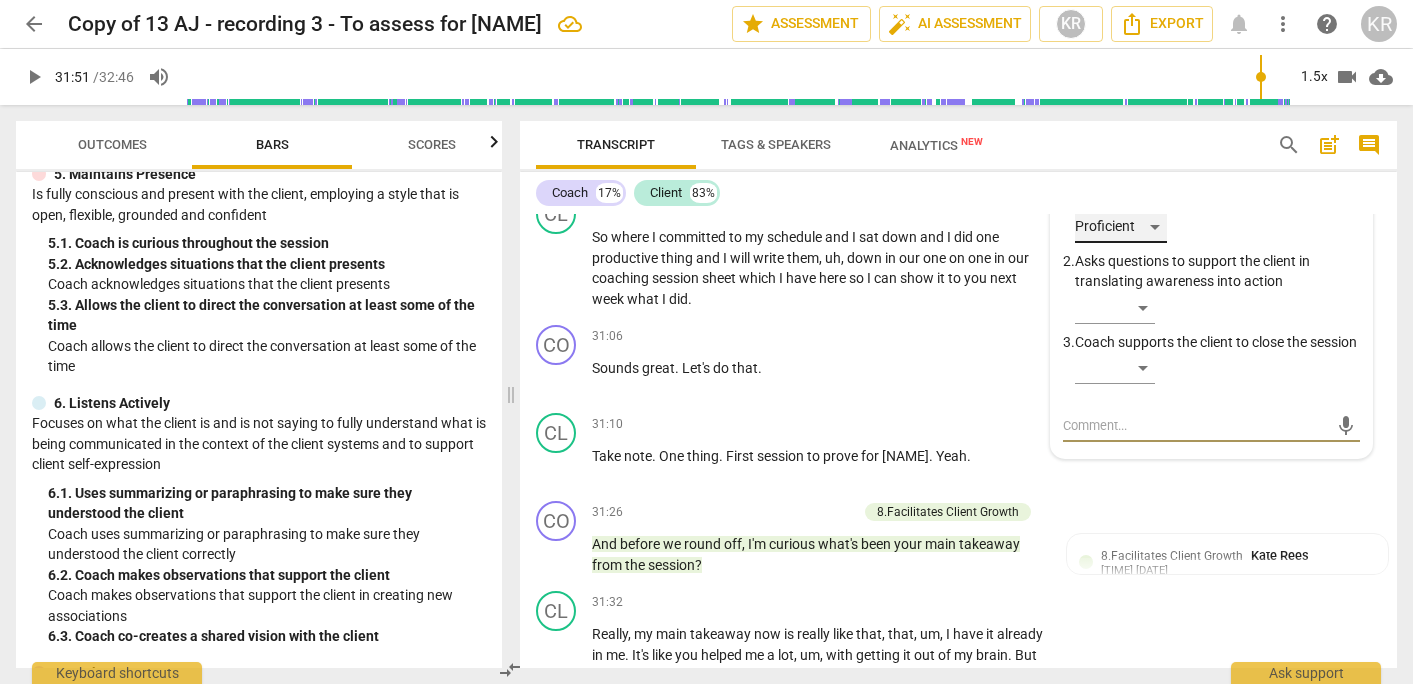 click on "Proficient" at bounding box center [1121, 227] 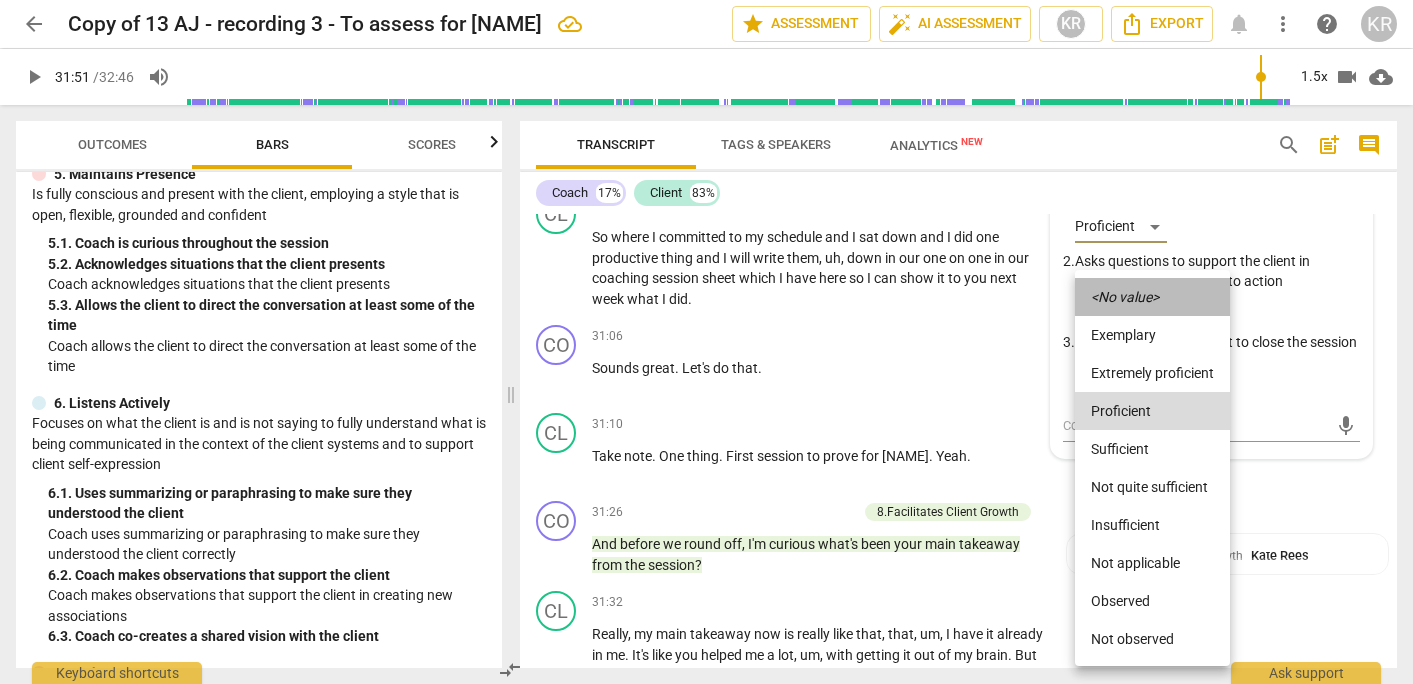 click on "<No value>" at bounding box center (1125, 297) 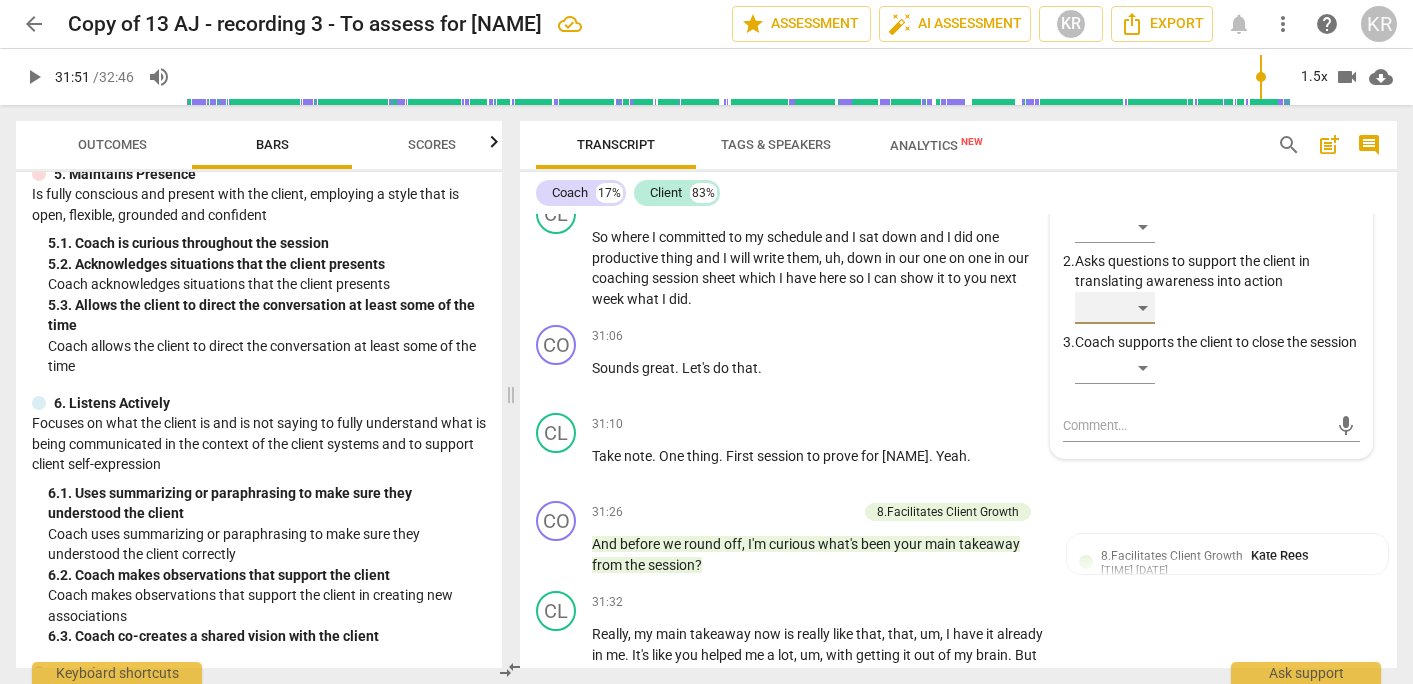 click on "​" at bounding box center (1115, 308) 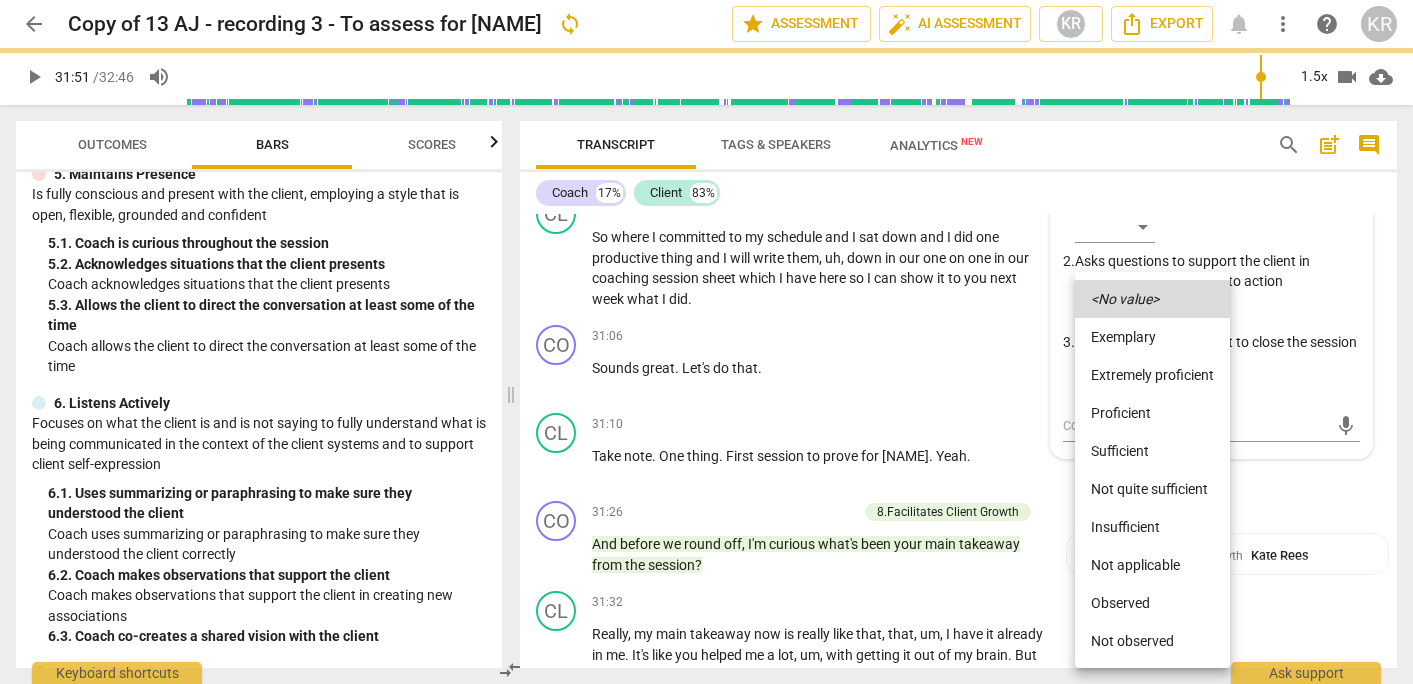 click on "Extremely proficient" at bounding box center (1152, 375) 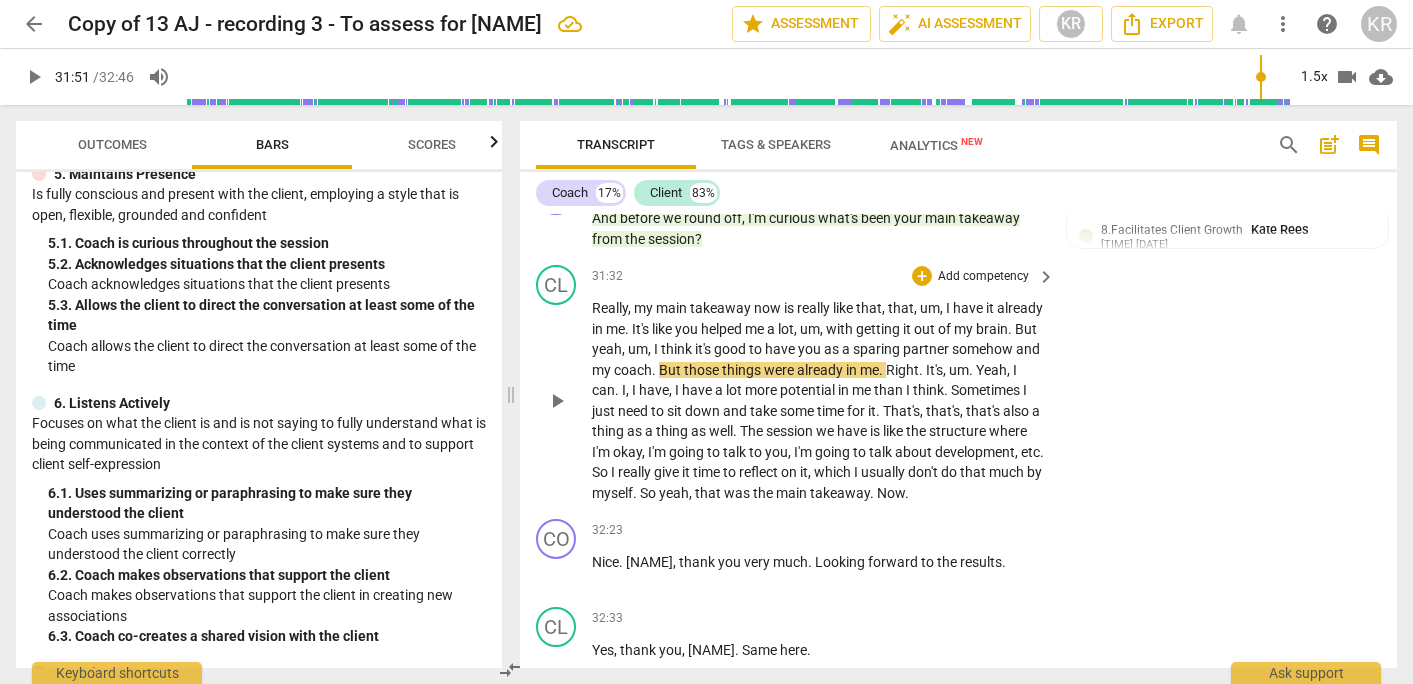 scroll, scrollTop: 13197, scrollLeft: 0, axis: vertical 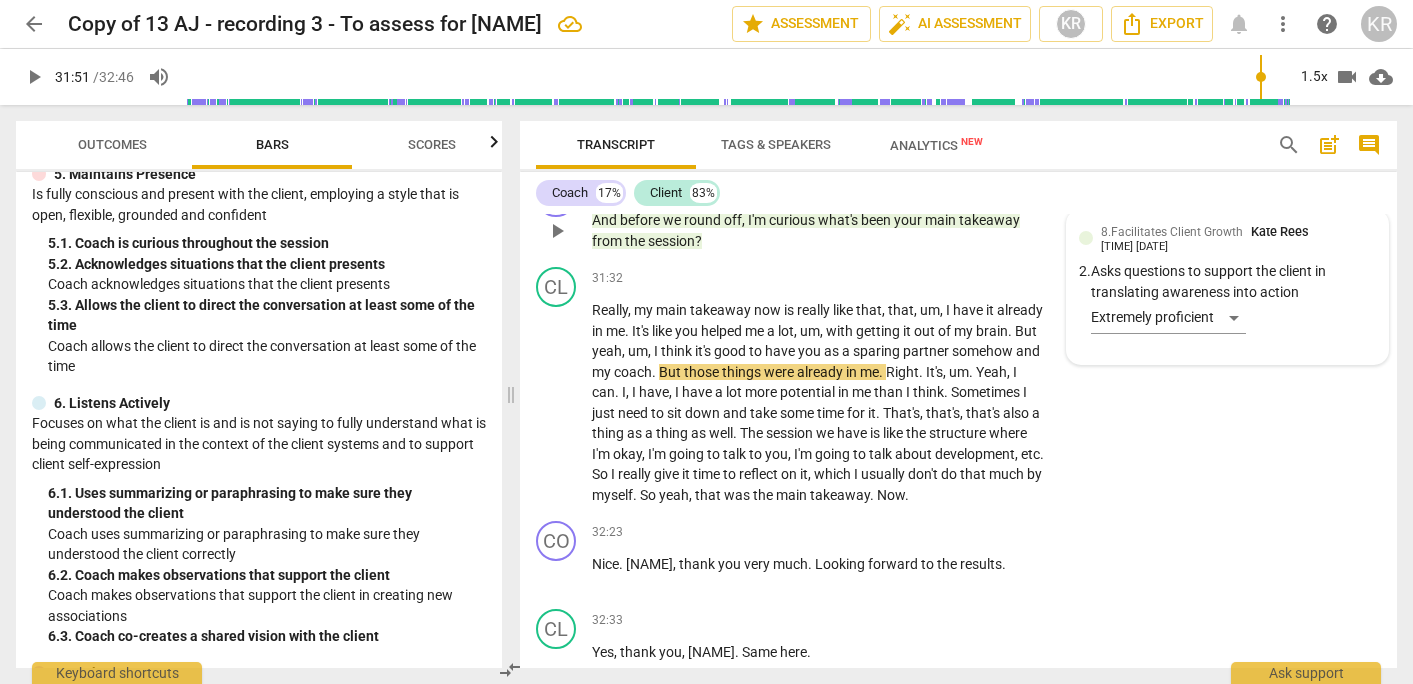 click on "8.Facilitates Client Growth Kate Rees 16:58 08-05-2025 2.  Asks questions to support the client in translating awareness into action Extremely proficient" at bounding box center [1227, 287] 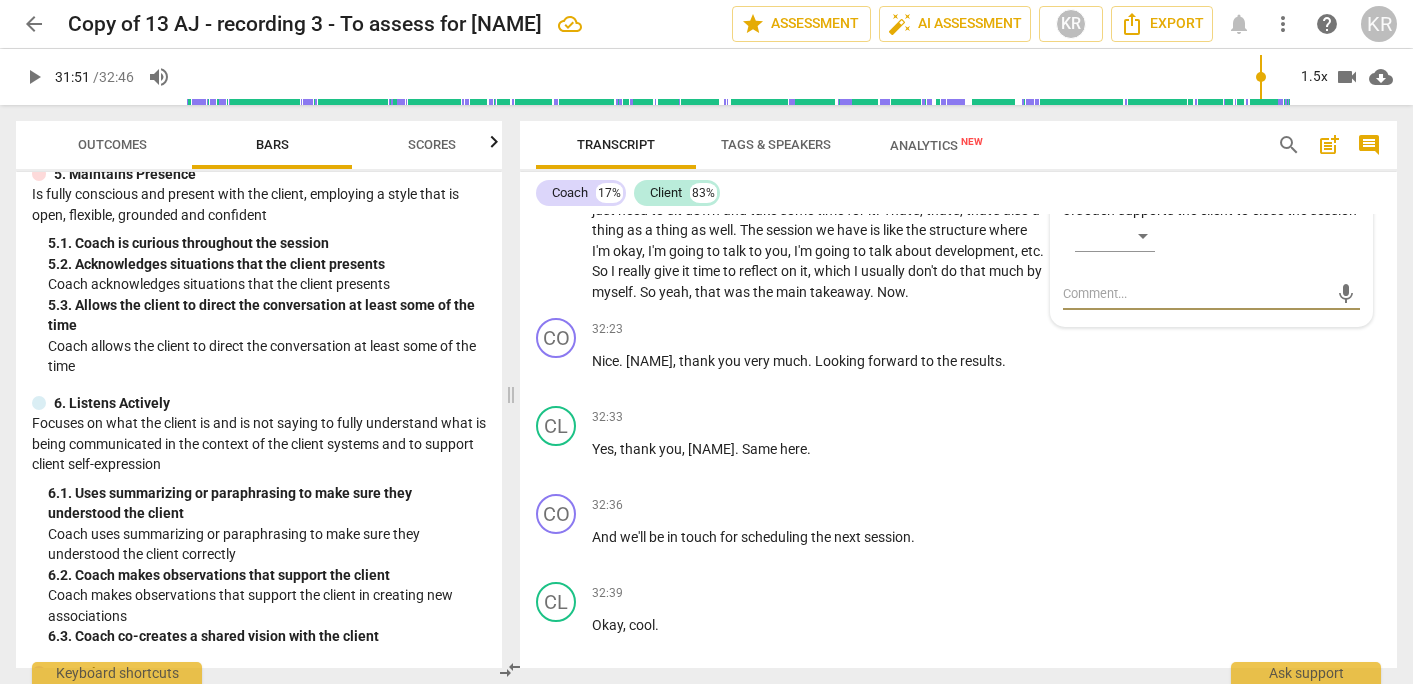 scroll, scrollTop: 13392, scrollLeft: 0, axis: vertical 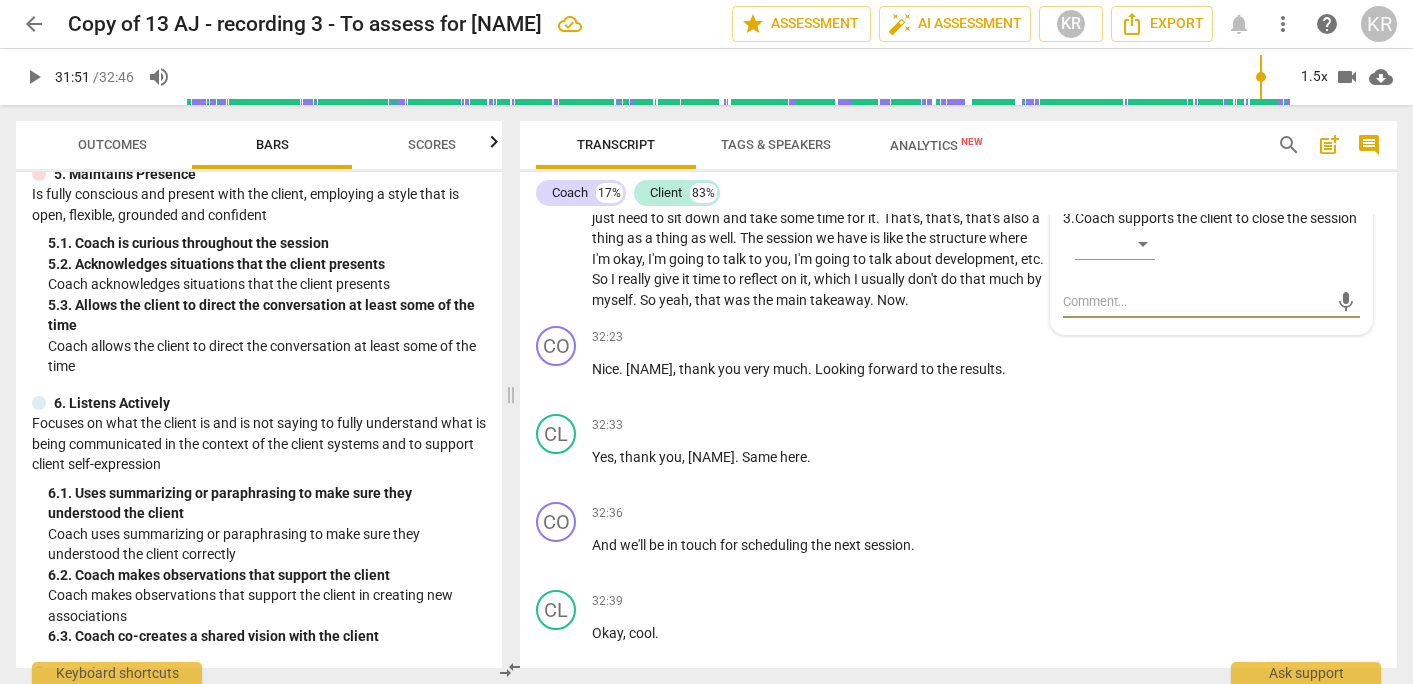 click on "Extremely proficient" at bounding box center [1152, 184] 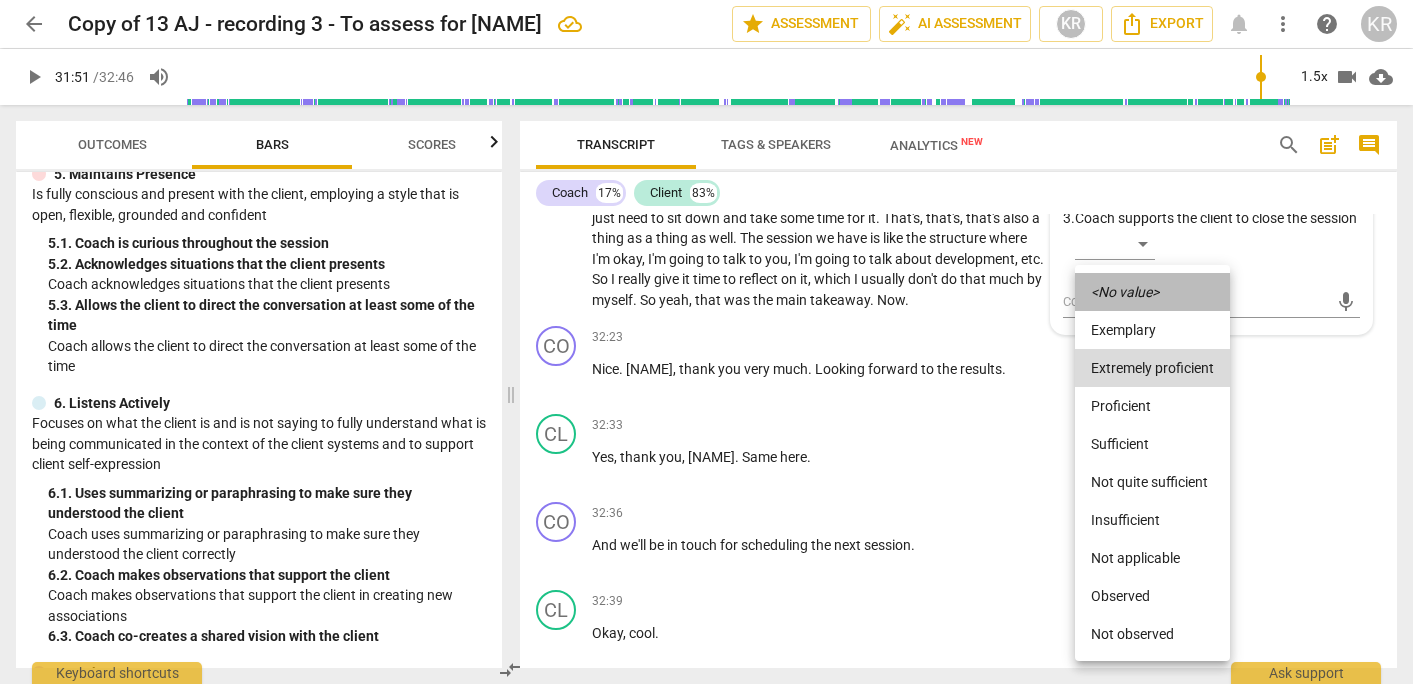click on "<No value>" at bounding box center (1125, 292) 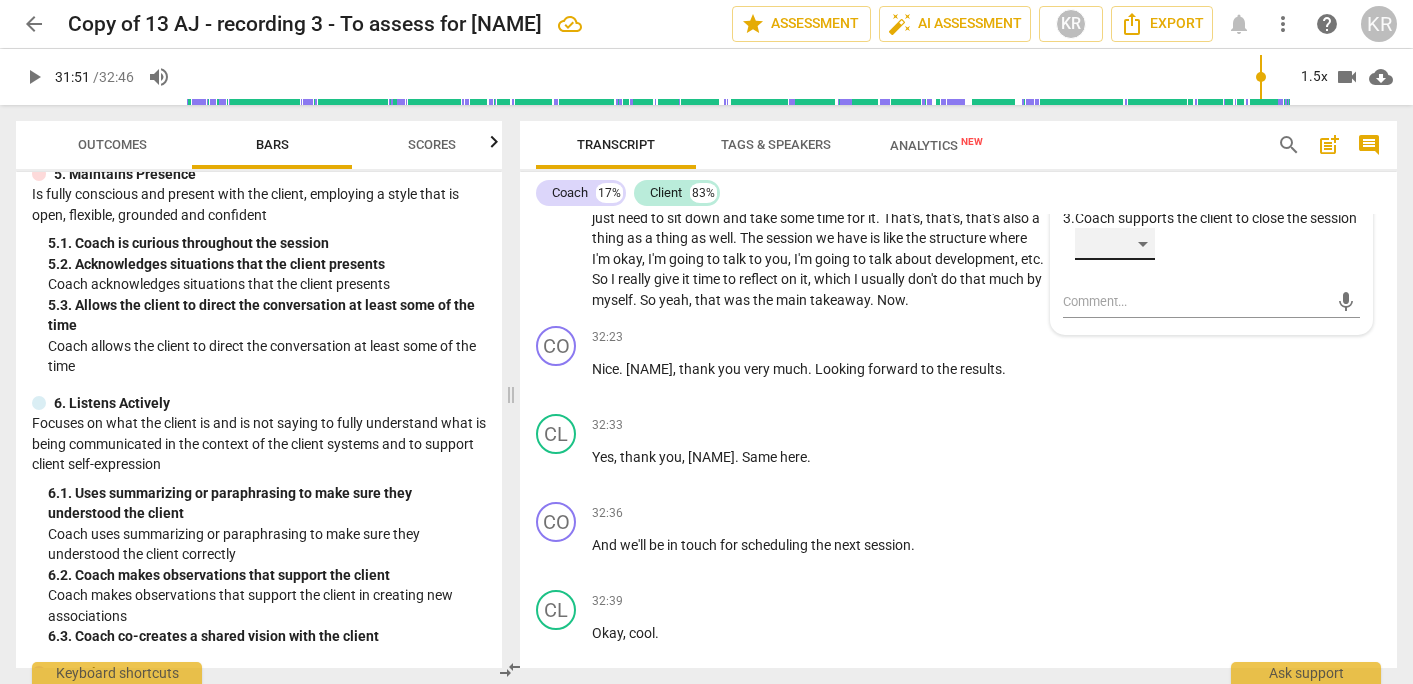click on "​" at bounding box center (1115, 244) 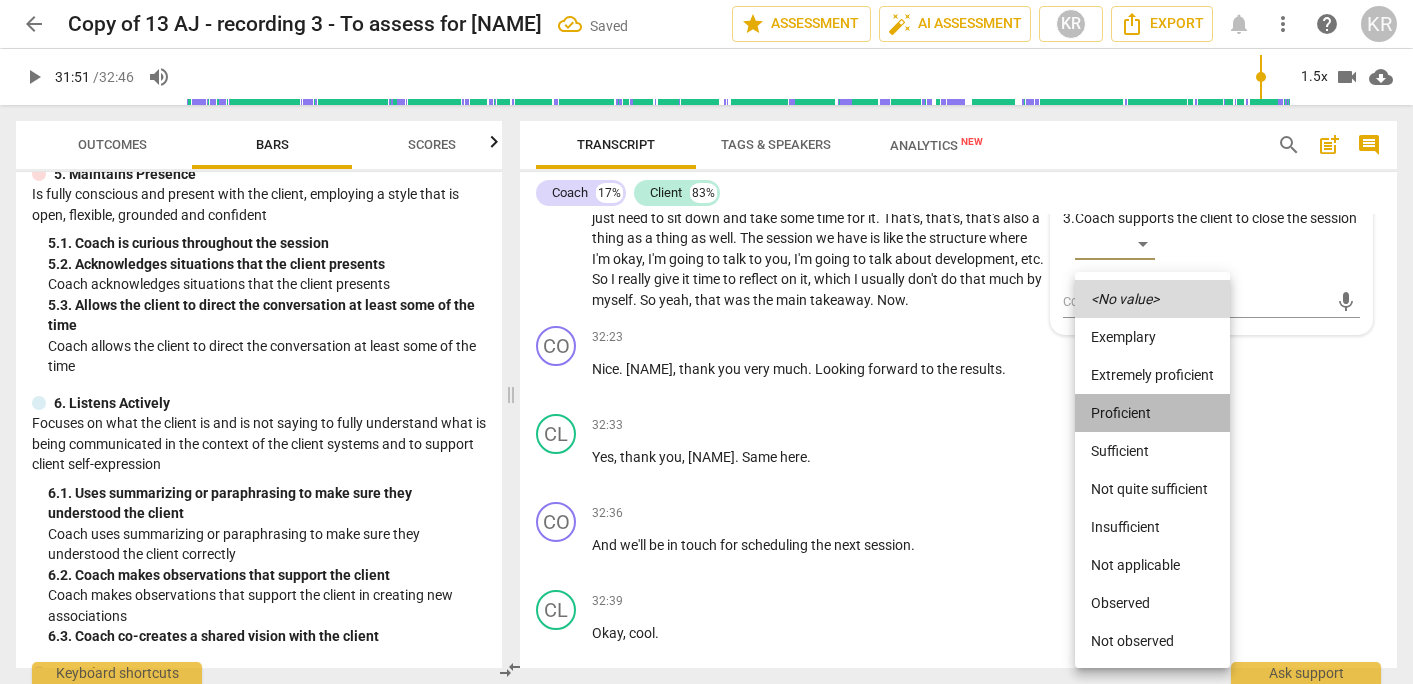 click on "Proficient" at bounding box center (1152, 413) 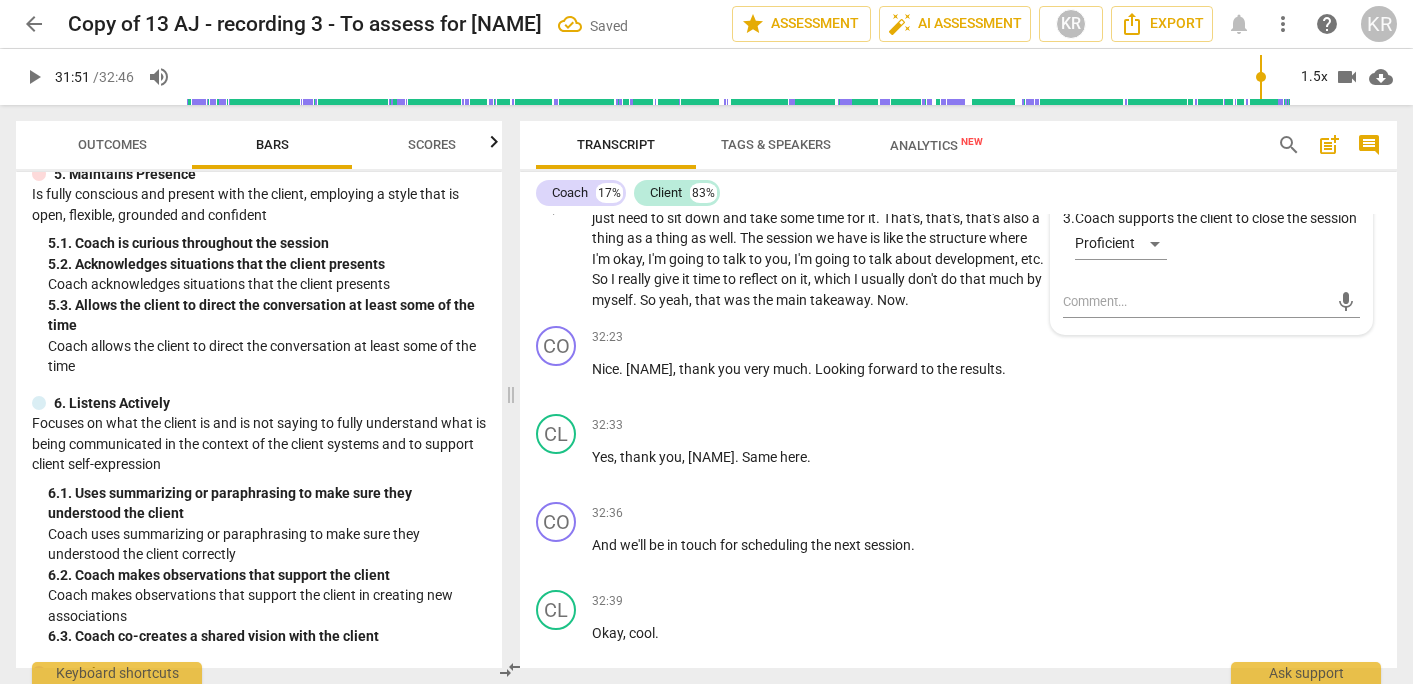 click on "need" at bounding box center [634, 218] 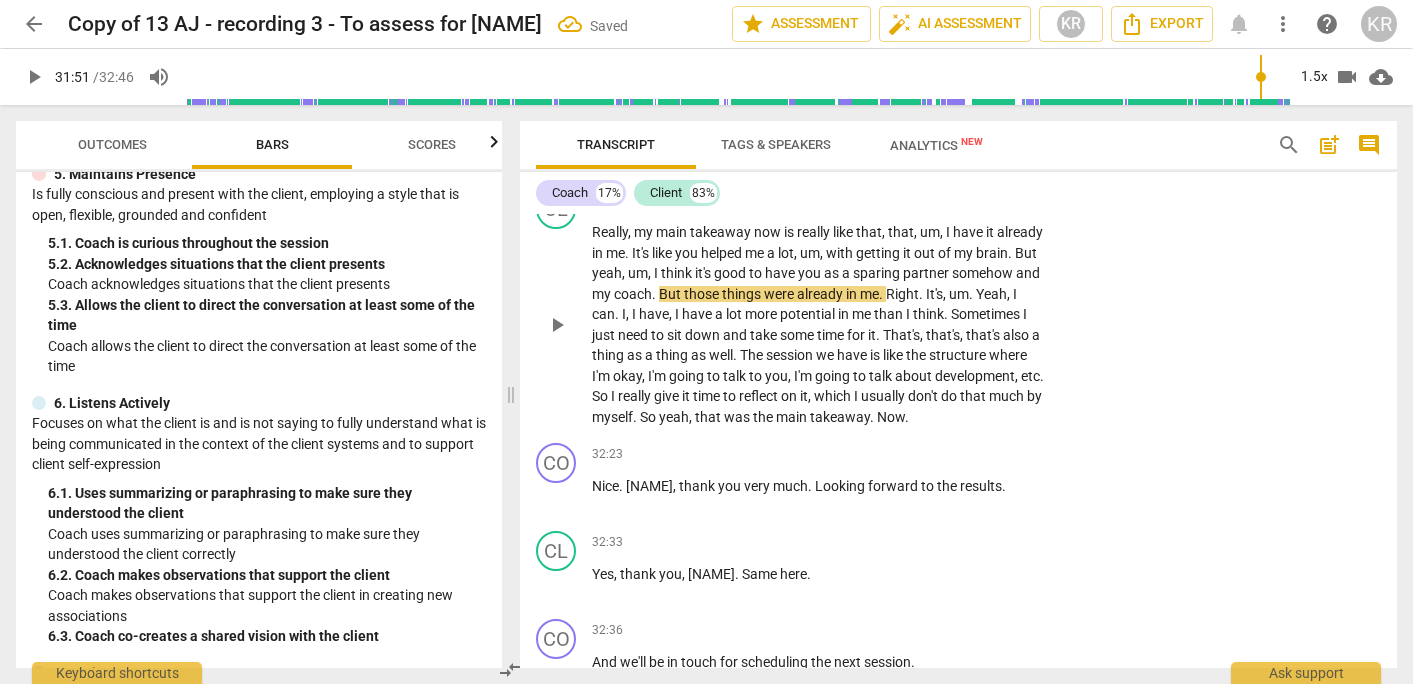 scroll, scrollTop: 13274, scrollLeft: 0, axis: vertical 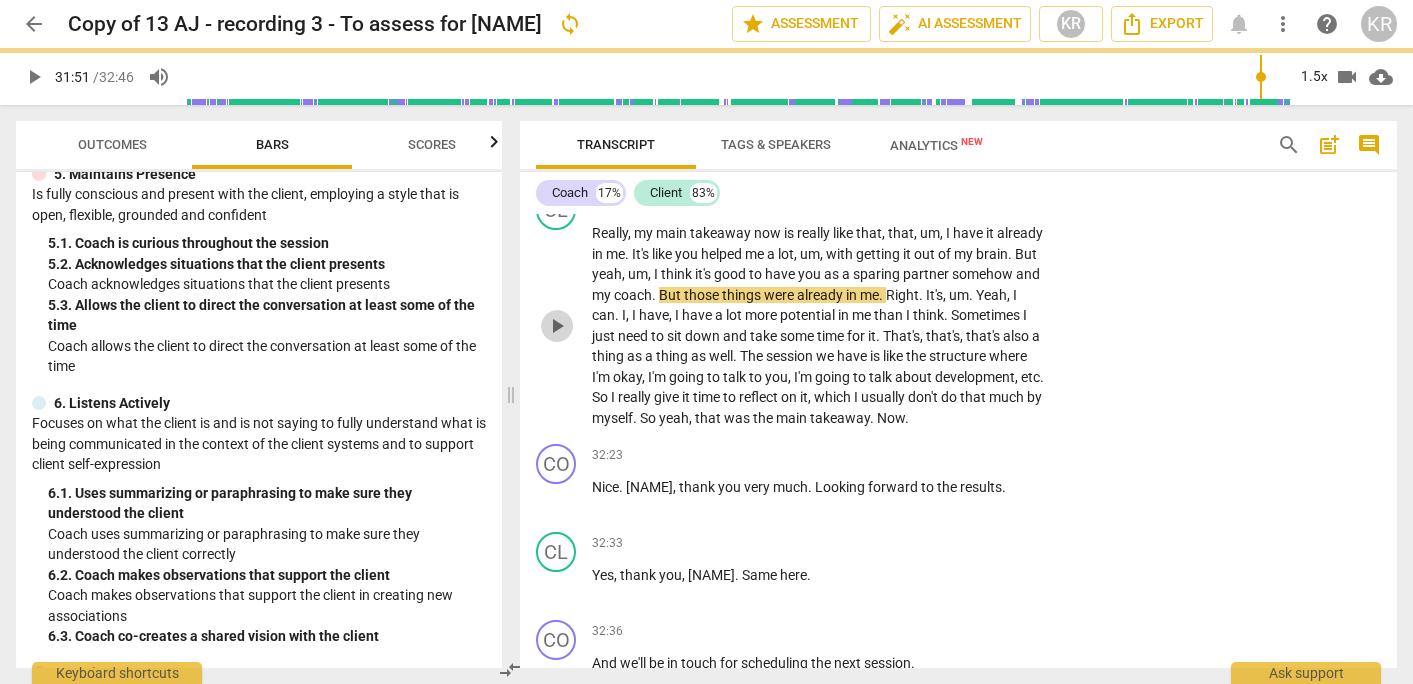 click on "play_arrow" at bounding box center [557, 326] 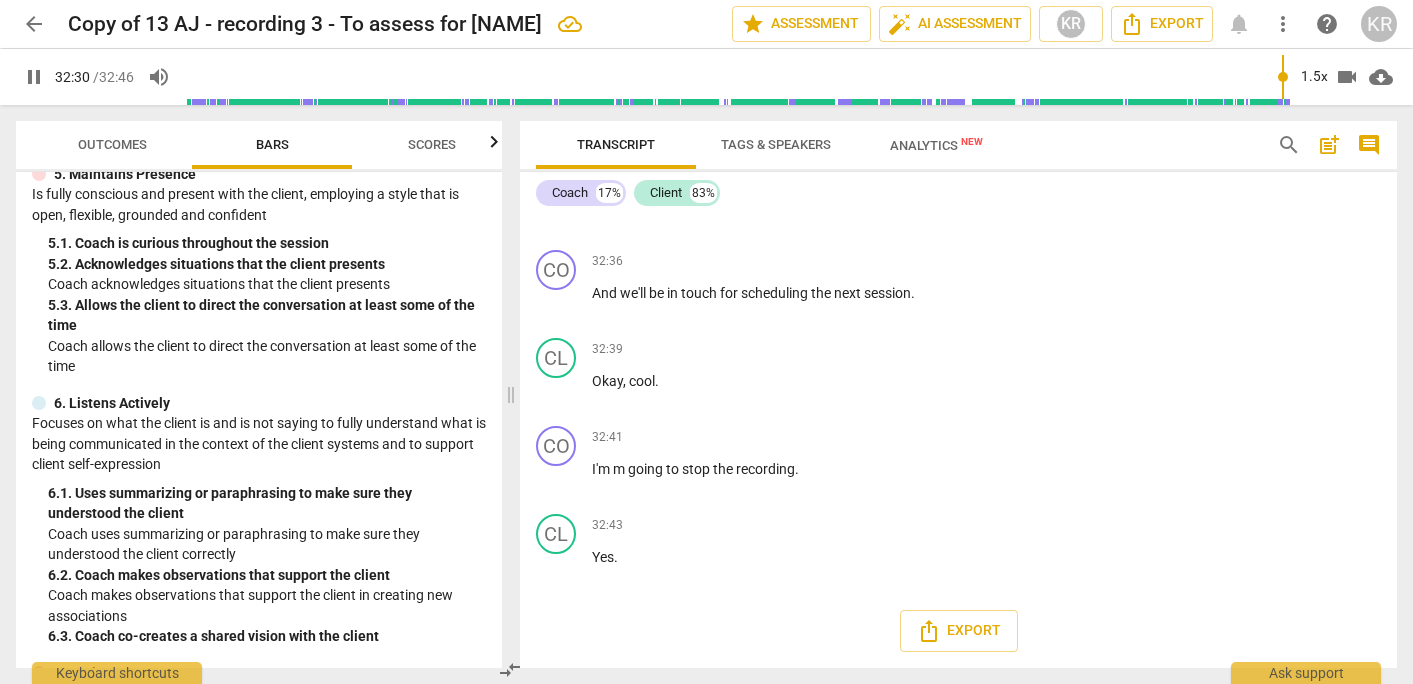 scroll, scrollTop: 13828, scrollLeft: 0, axis: vertical 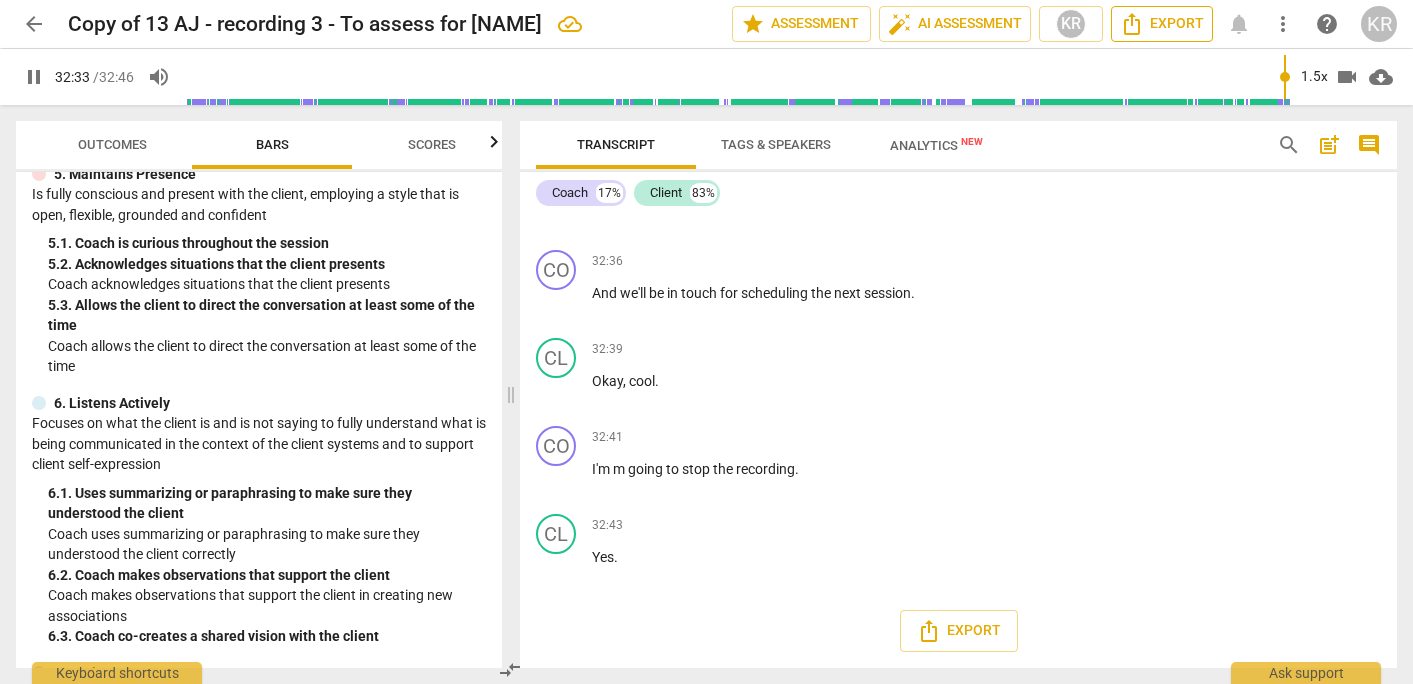 click on "Export" at bounding box center (1162, 24) 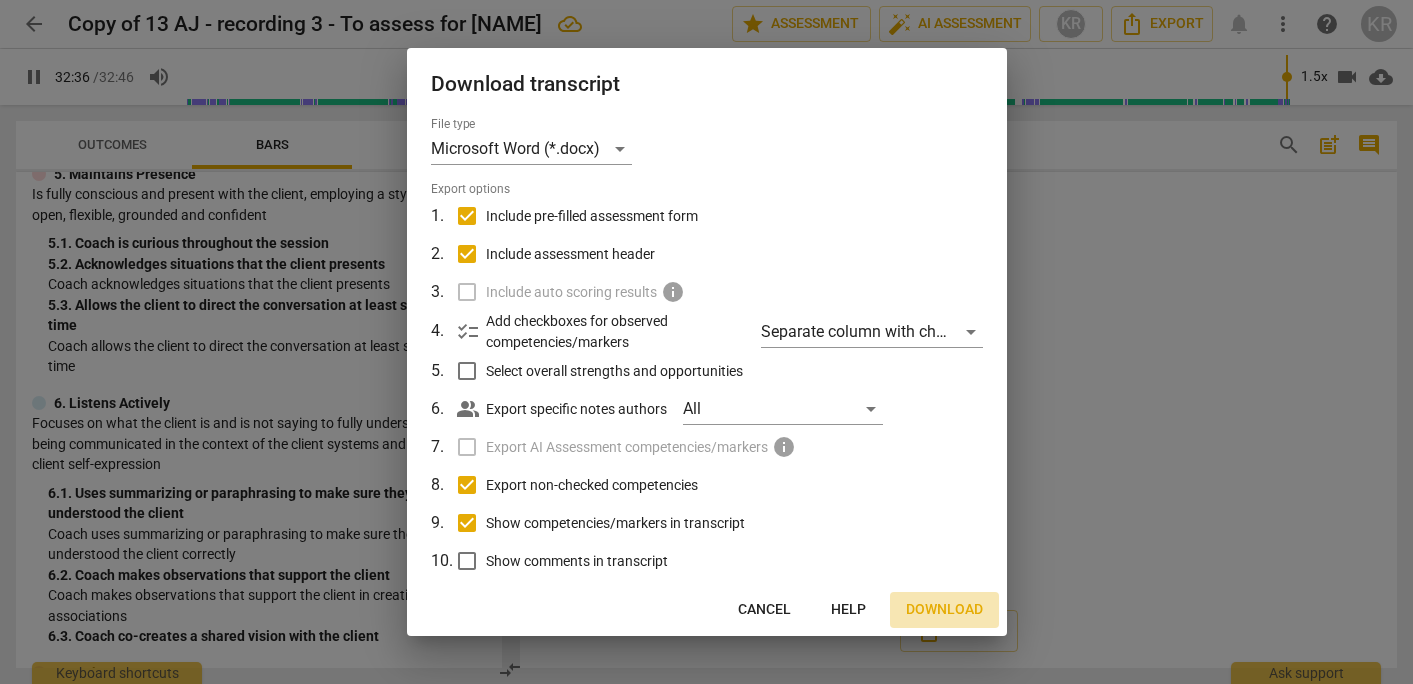click on "Download" at bounding box center [944, 610] 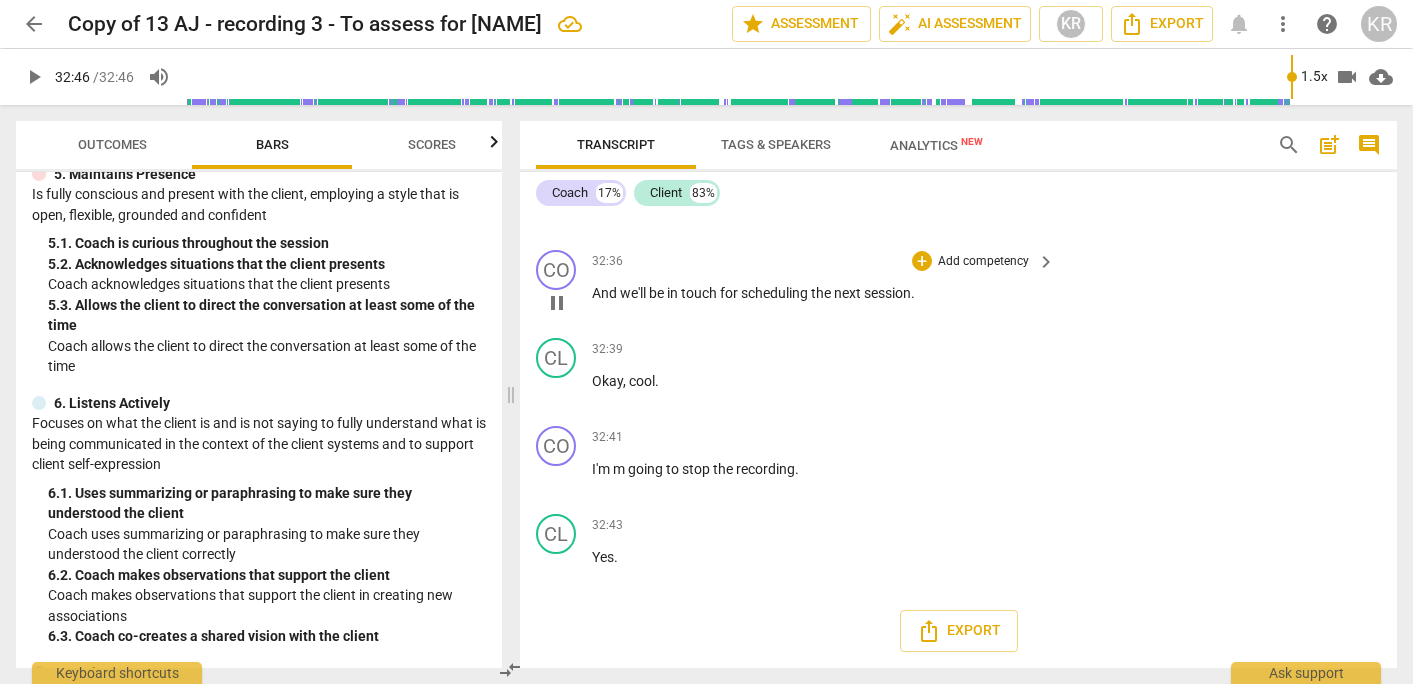 type on "1966" 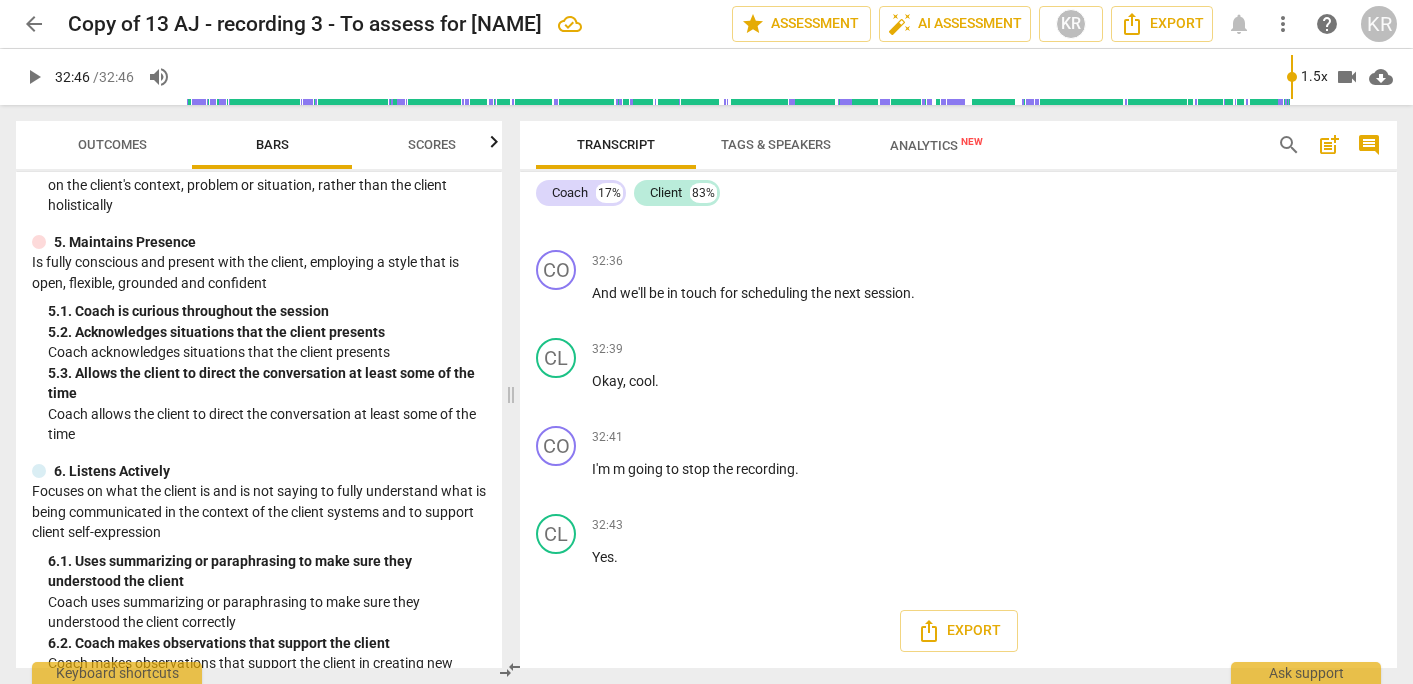 scroll, scrollTop: 853, scrollLeft: 0, axis: vertical 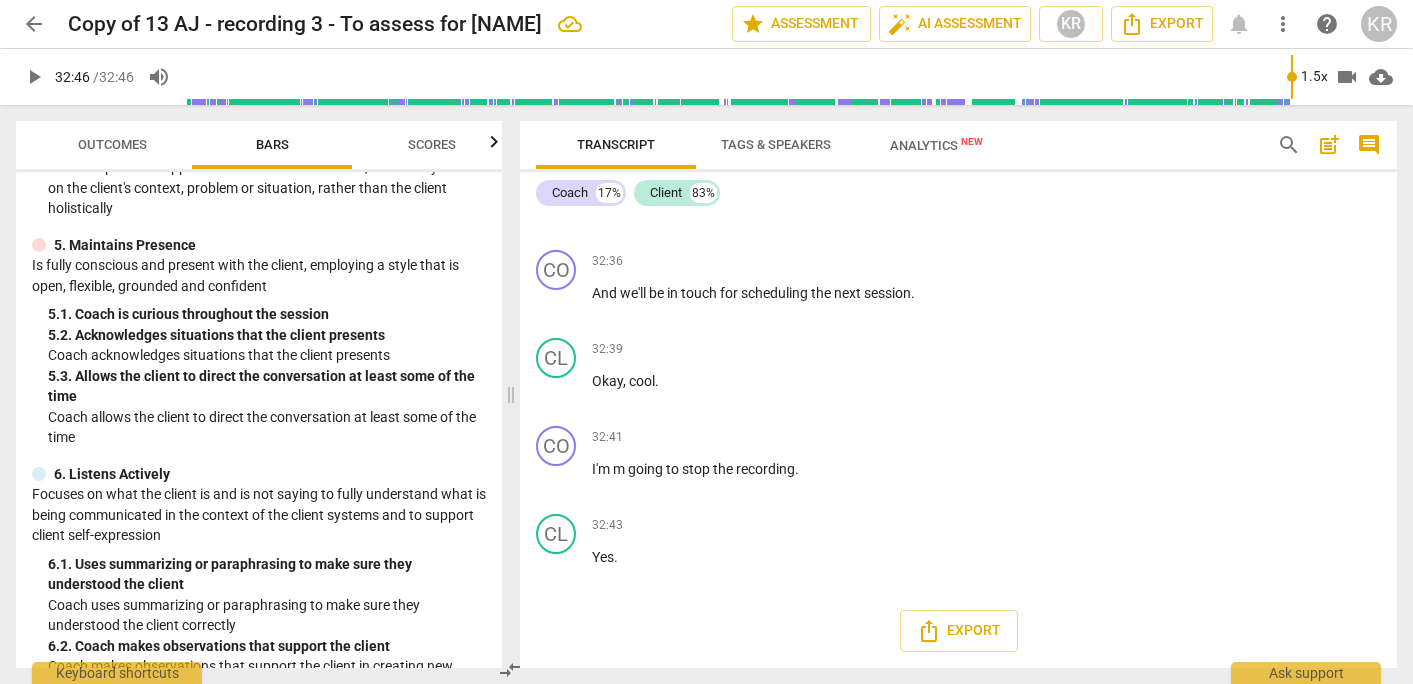 click on "Outcomes" at bounding box center (112, 144) 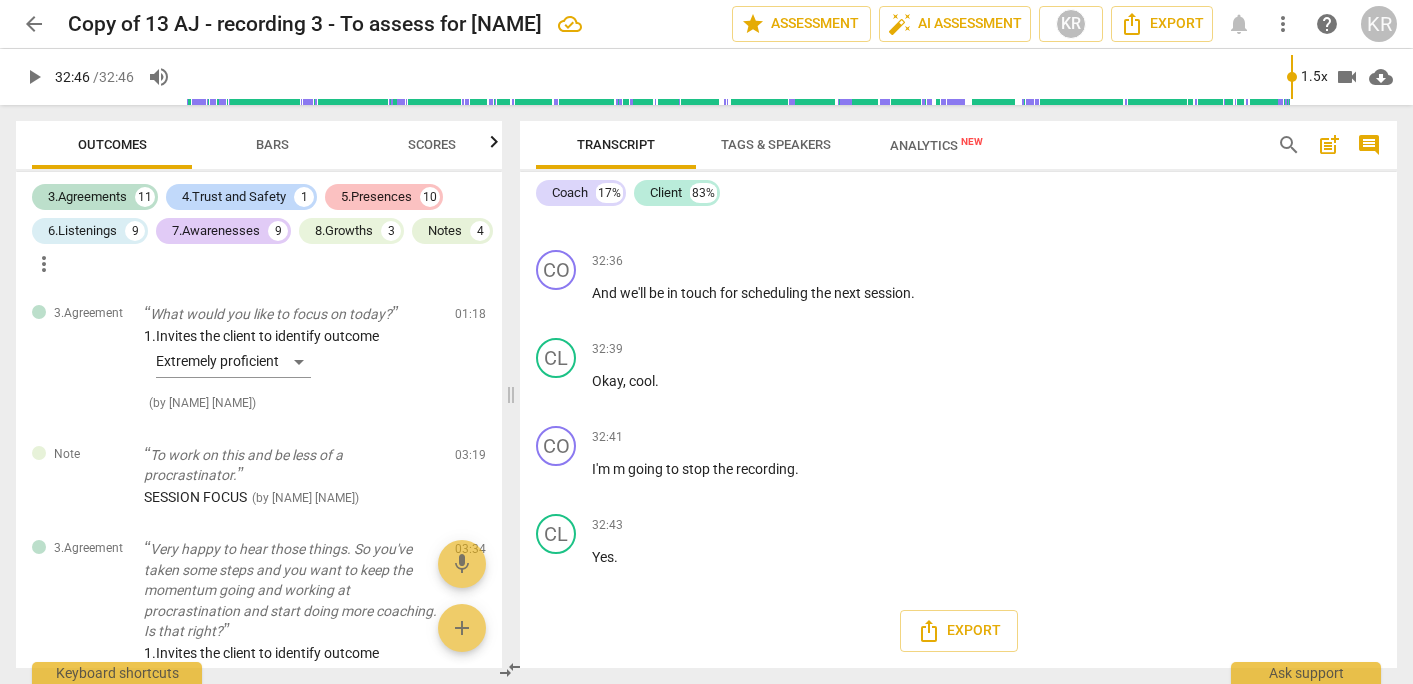 click on "5.Presences" at bounding box center (376, 197) 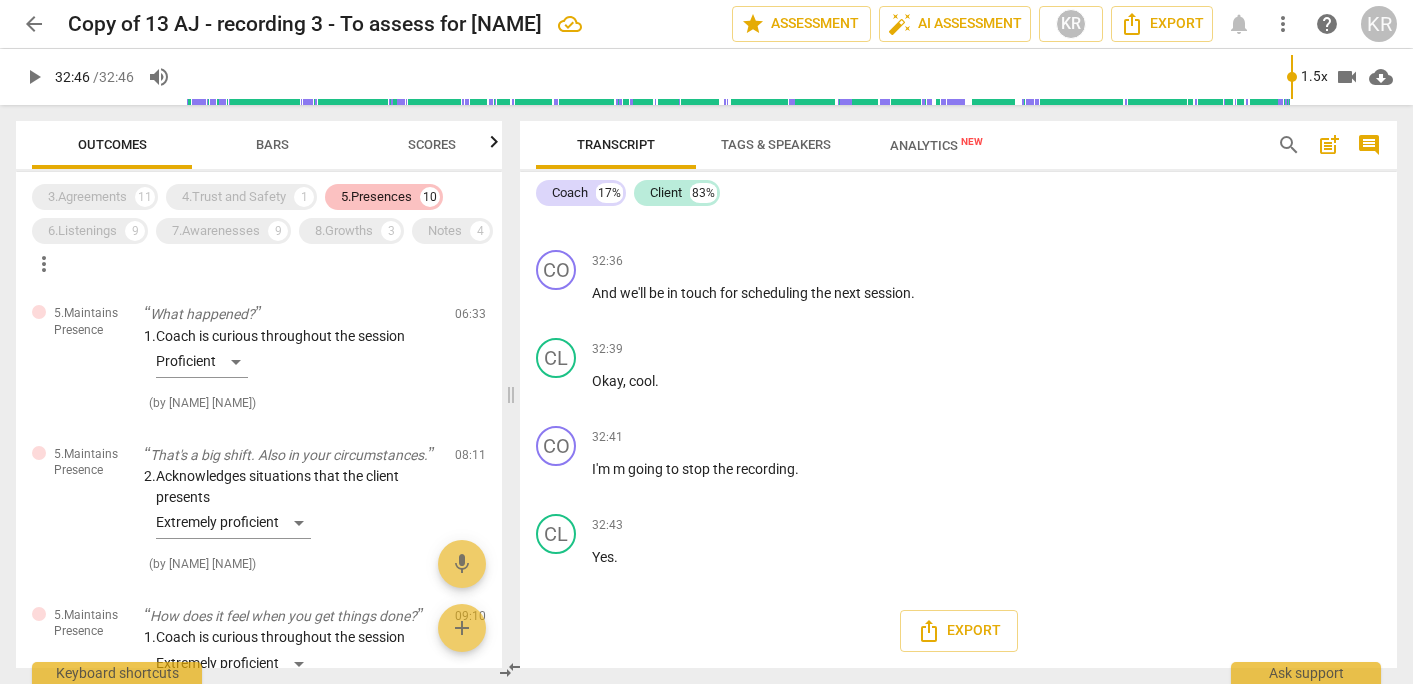 scroll, scrollTop: 13799, scrollLeft: 0, axis: vertical 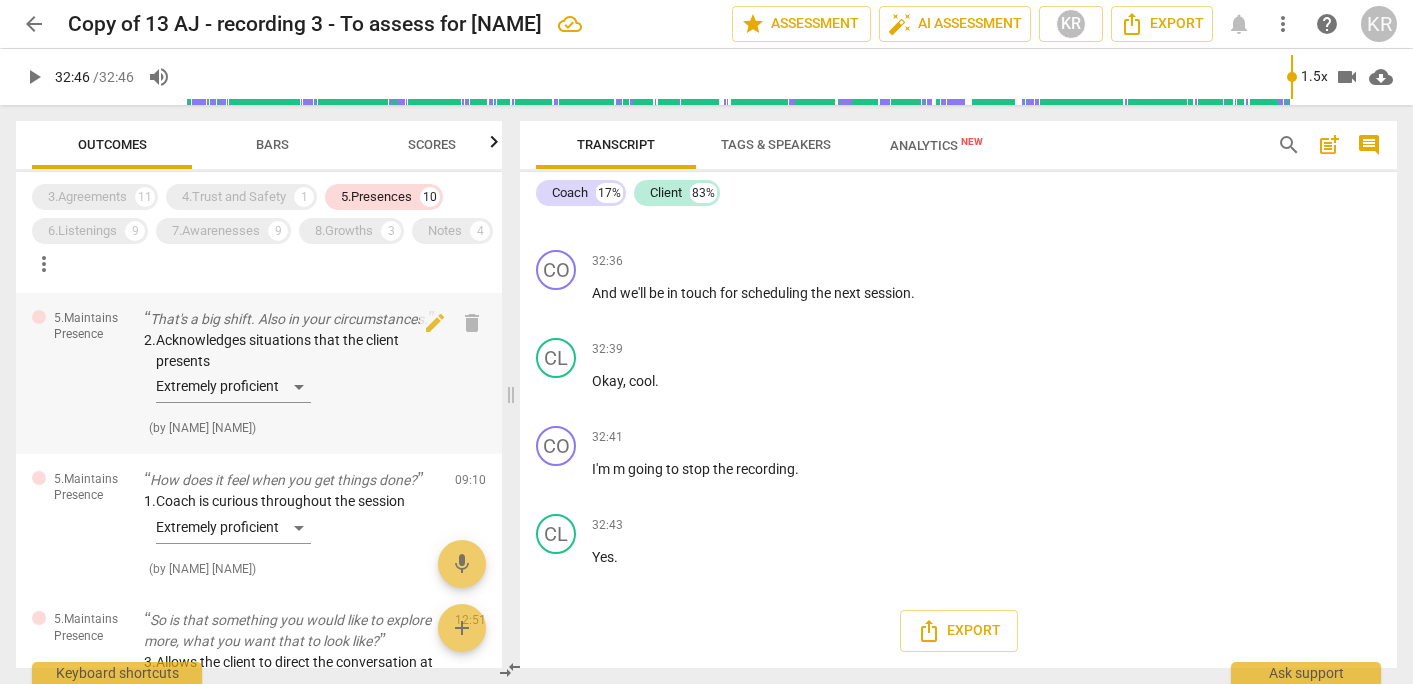 click on "2.  Acknowledges situations that the client presents Extremely proficient" at bounding box center (291, 370) 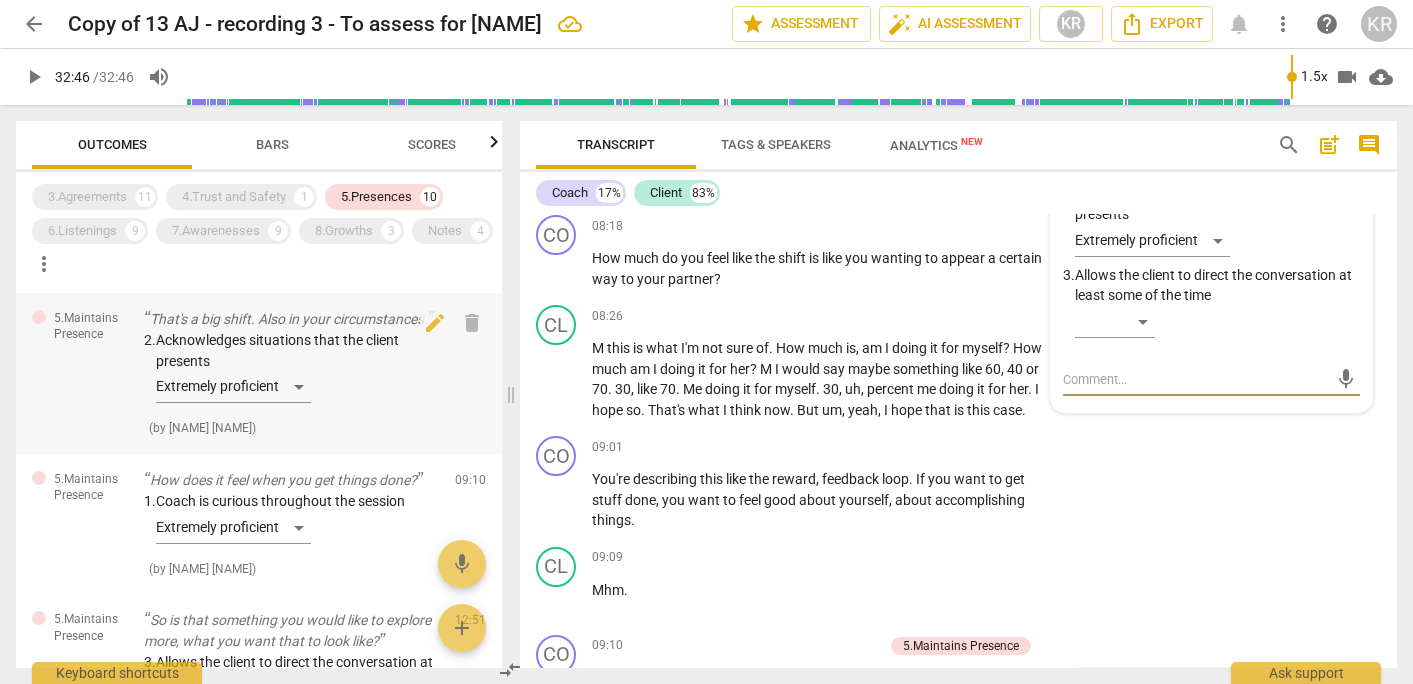 click on "2.  Acknowledges situations that the client presents Extremely proficient" at bounding box center [291, 370] 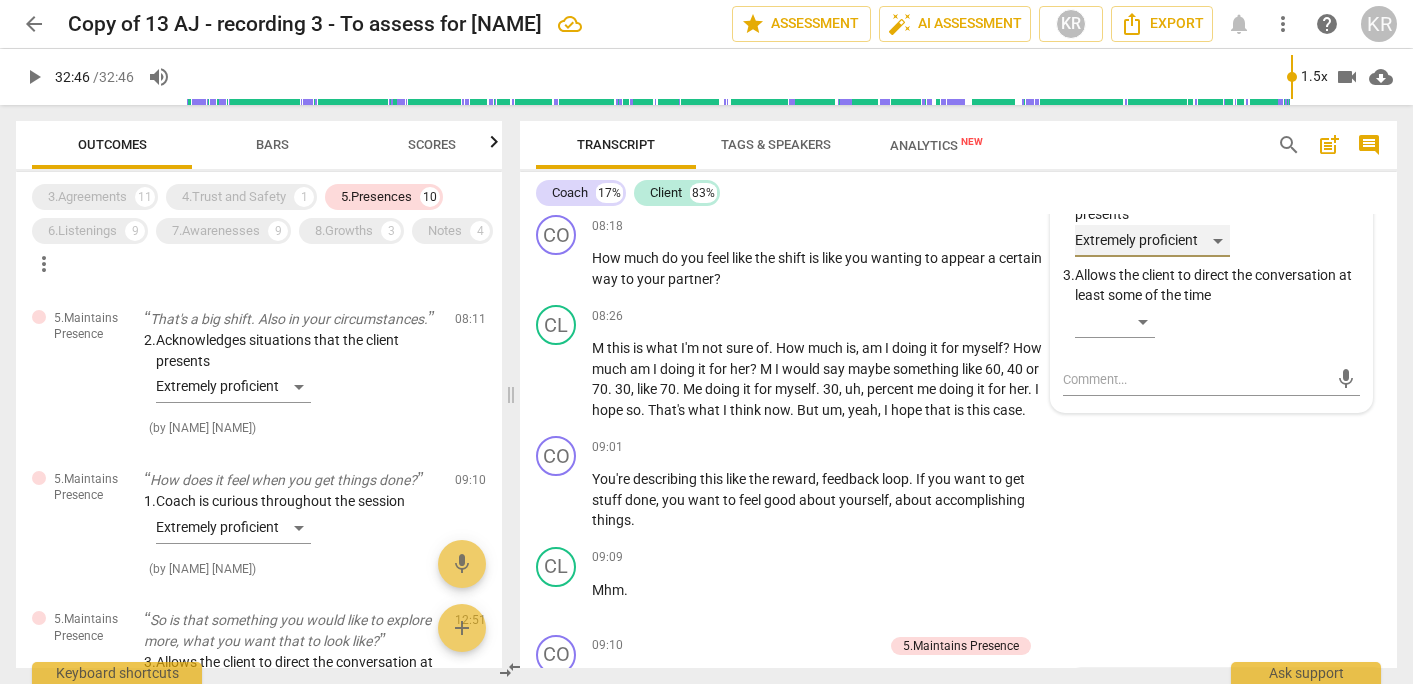 click on "Extremely proficient" at bounding box center [1152, 241] 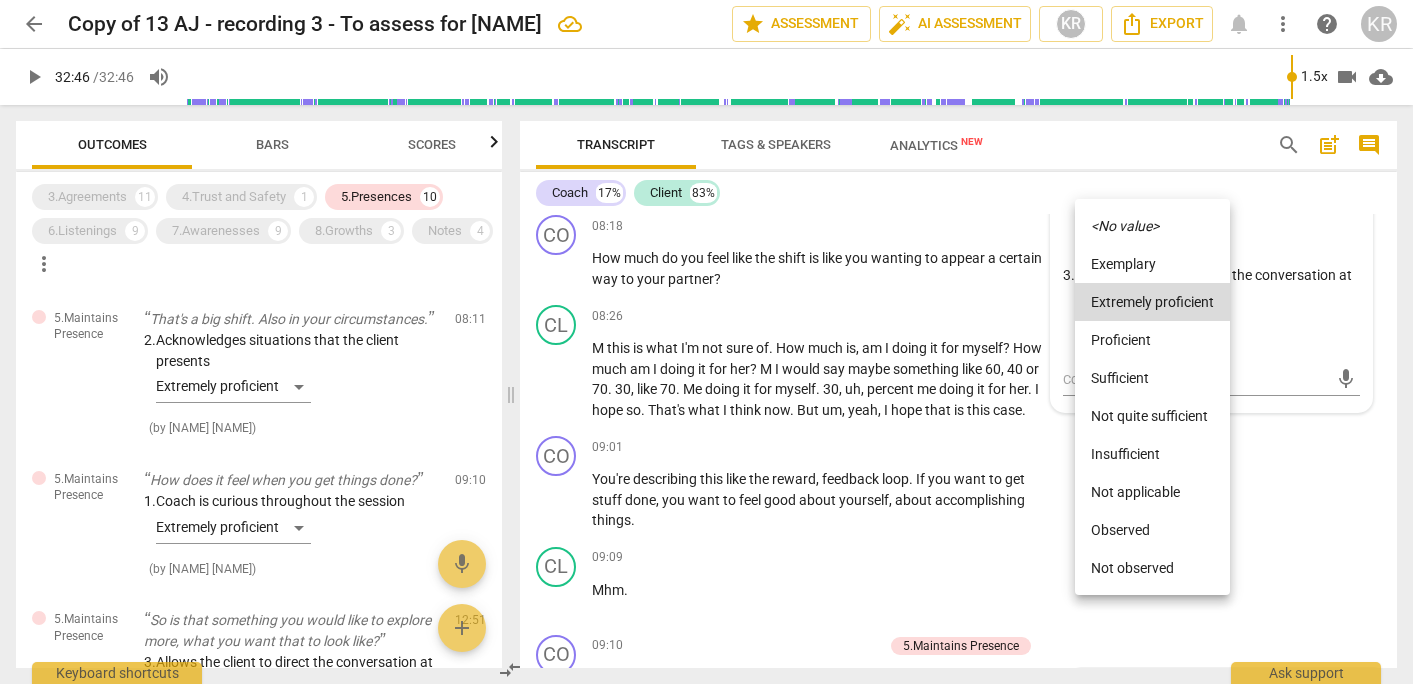click on "Proficient" at bounding box center (1152, 340) 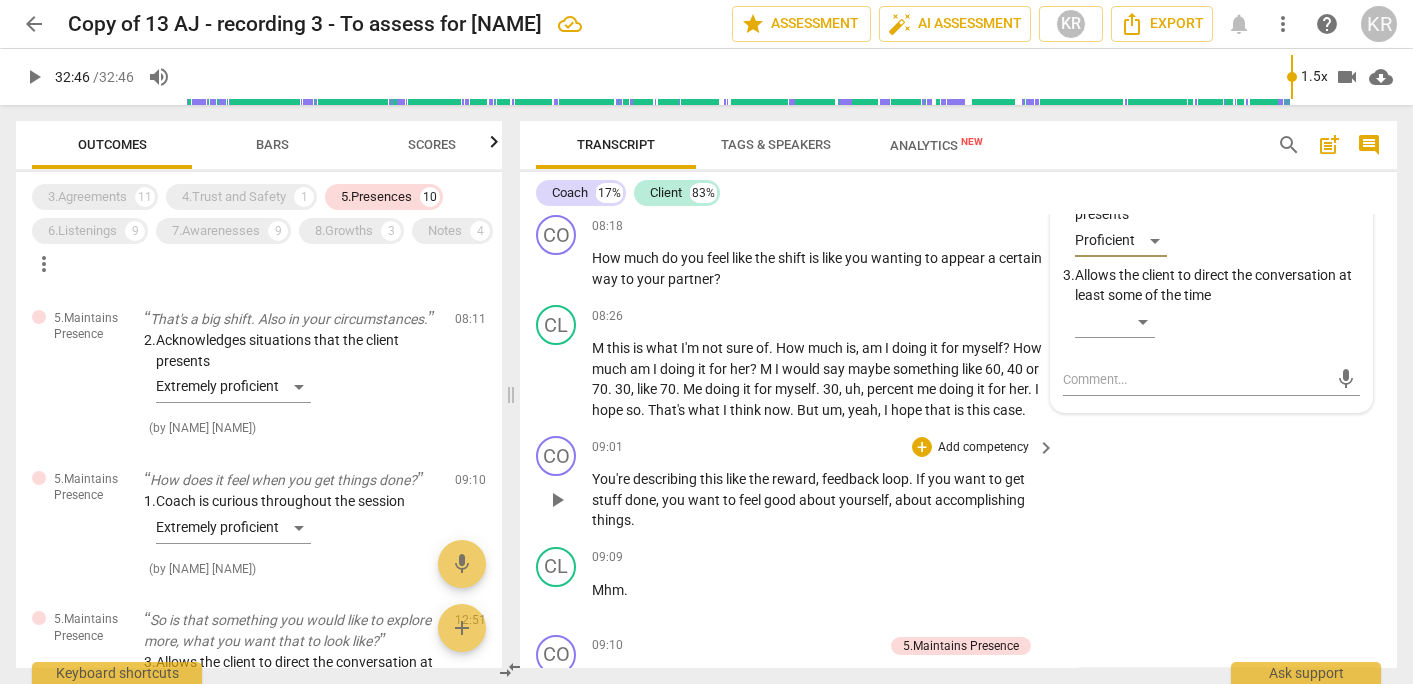 click on "CO play_arrow pause 09:01 + Add competency keyboard_arrow_right You're   describing   this   like   the   reward ,   feedback   loop .   If   you   want   to   get   stuff   done ,   you   want   to   feel   good   about   yourself ,   about   accomplishing   things ." at bounding box center (958, 483) 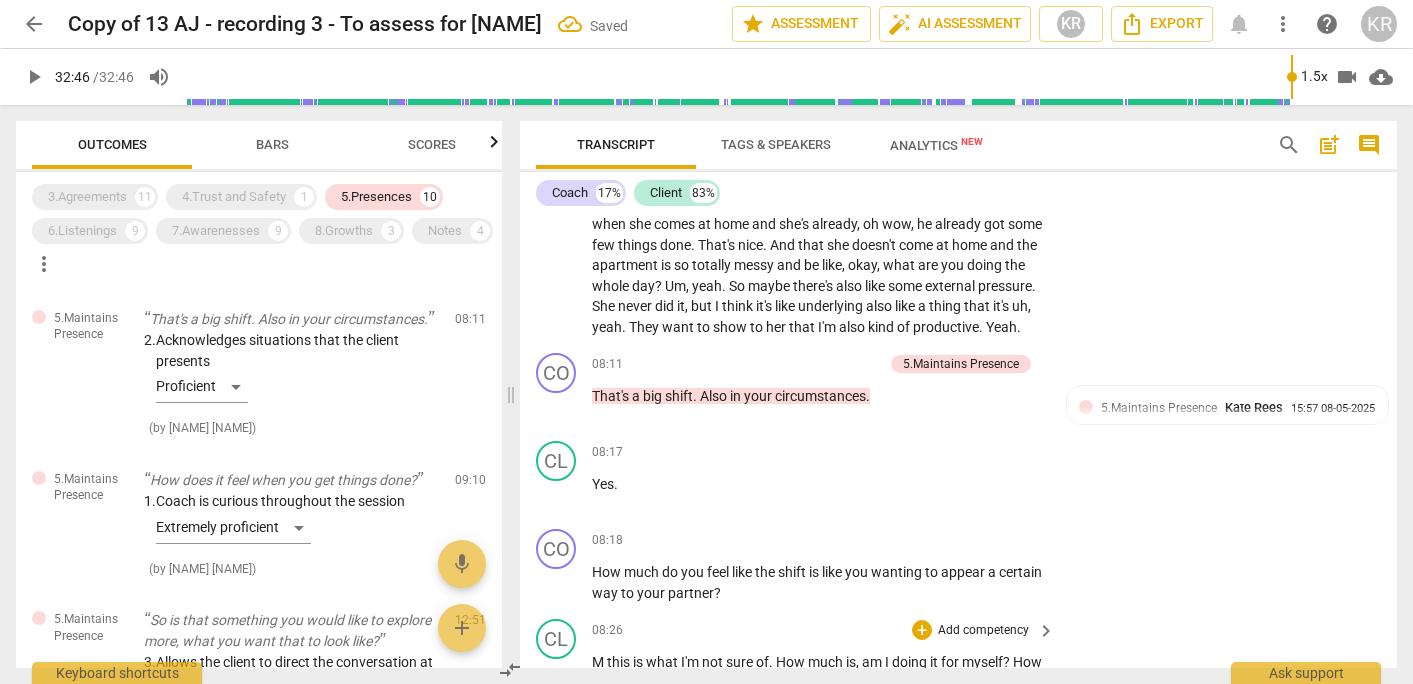 scroll, scrollTop: 4034, scrollLeft: 0, axis: vertical 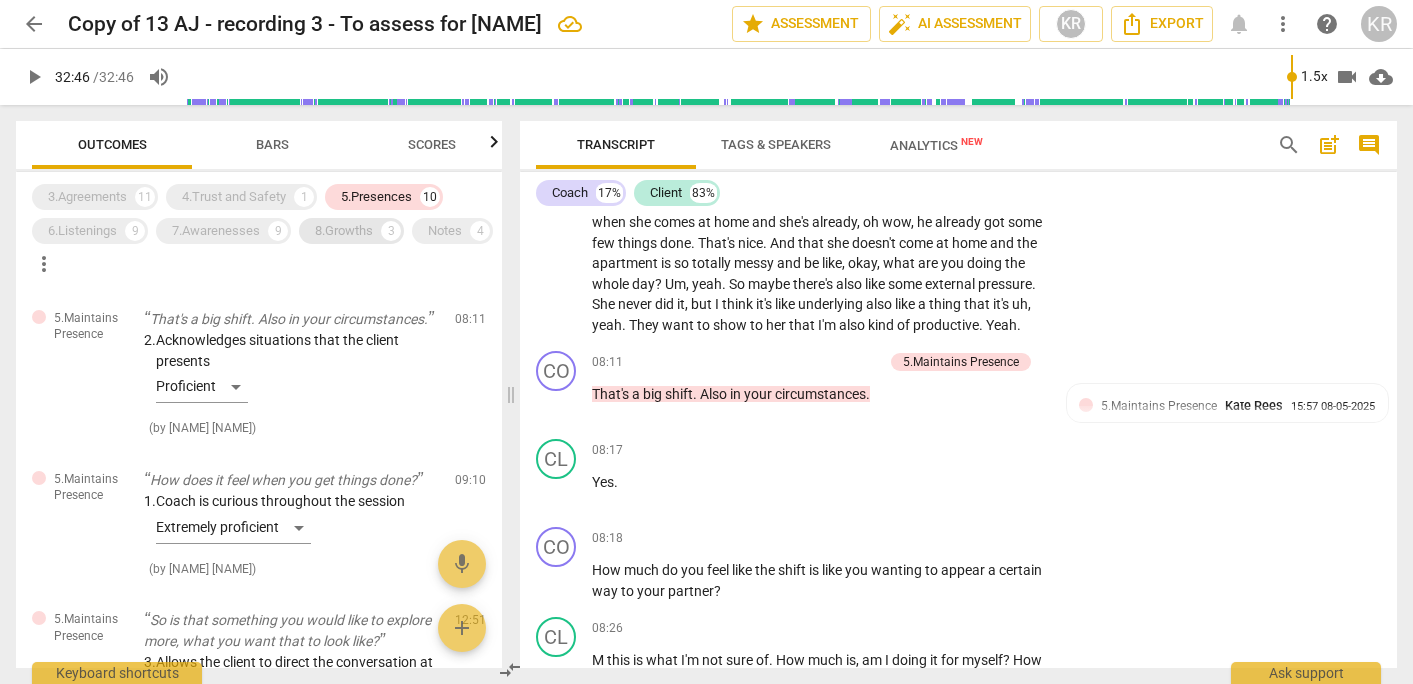 click on "8.Growths" at bounding box center [344, 231] 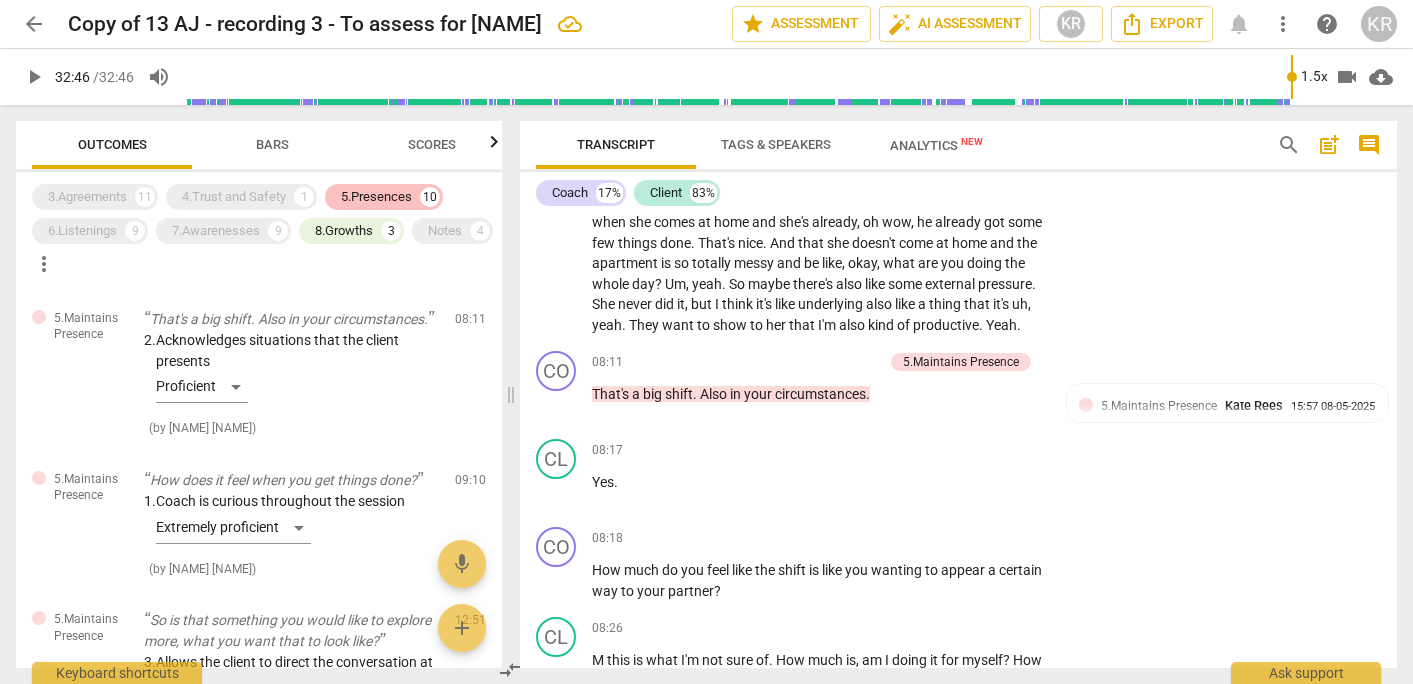 click on "5.Presences" at bounding box center [376, 197] 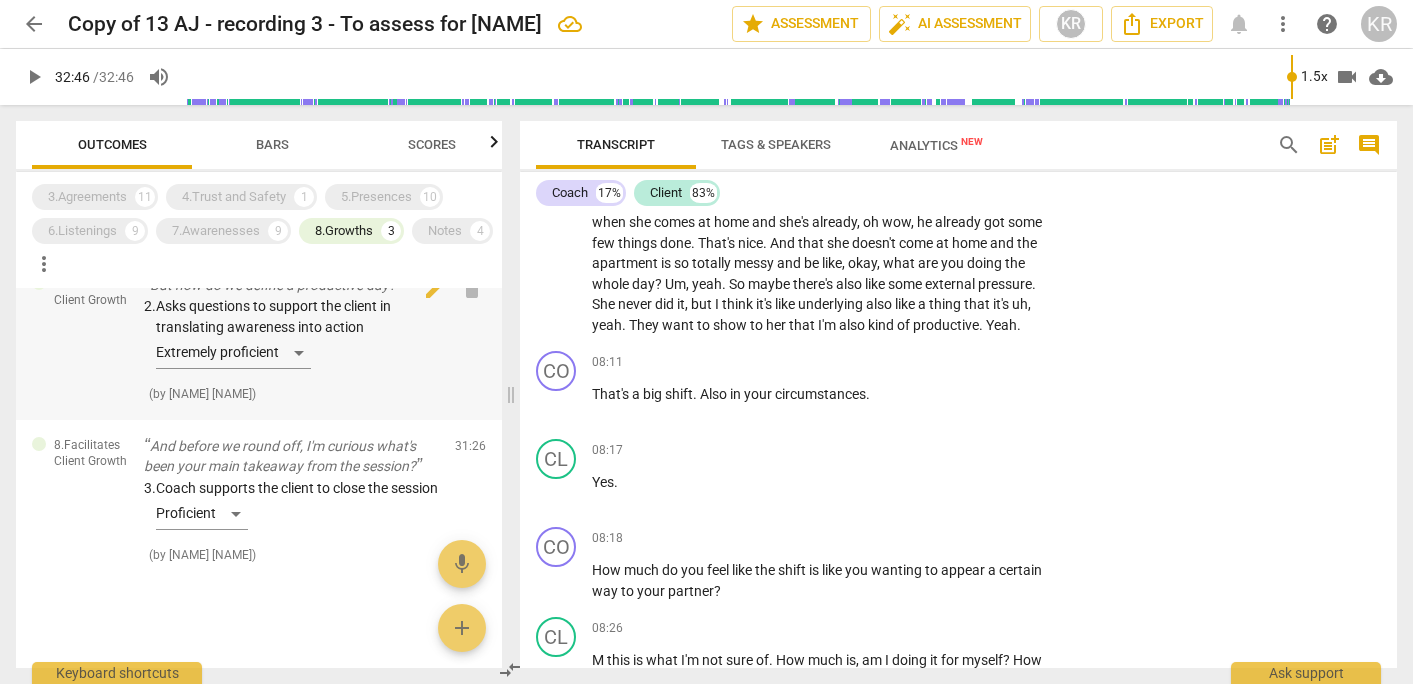 scroll, scrollTop: 266, scrollLeft: 0, axis: vertical 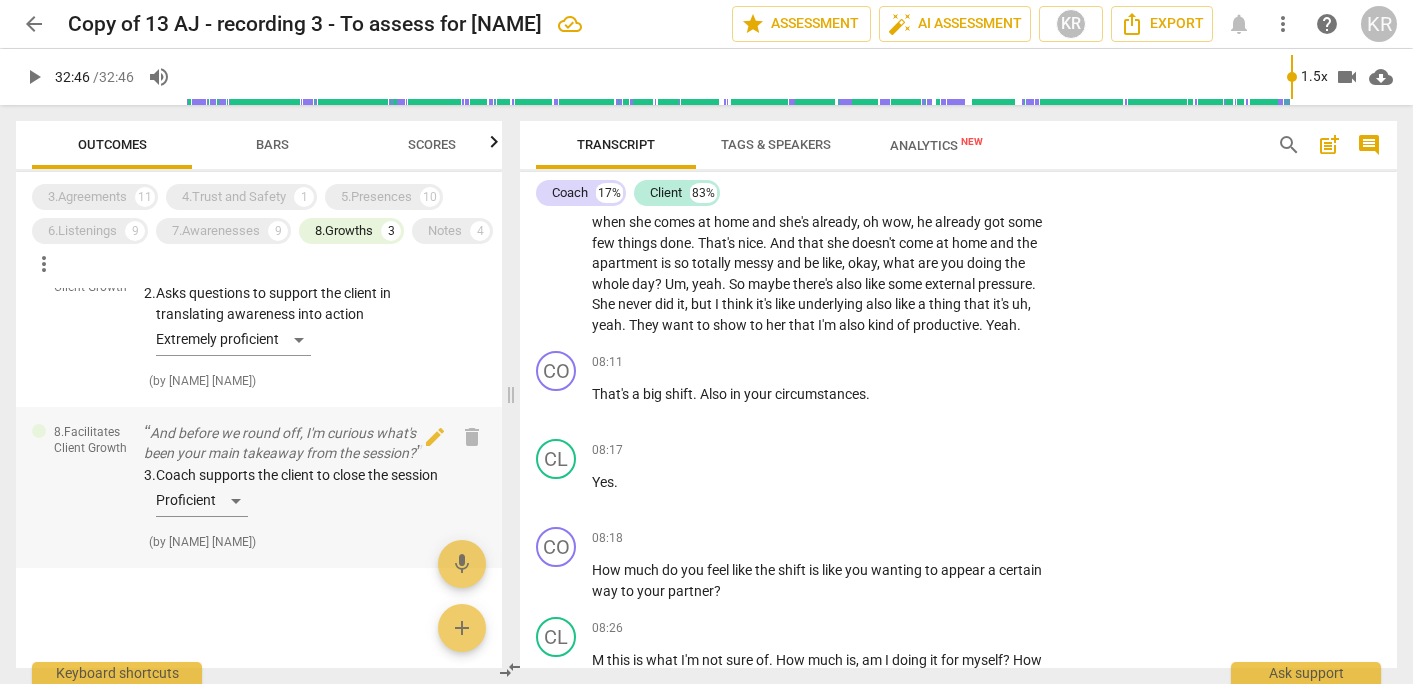 click on "3.  Coach supports the client to close the session Proficient" at bounding box center (291, 495) 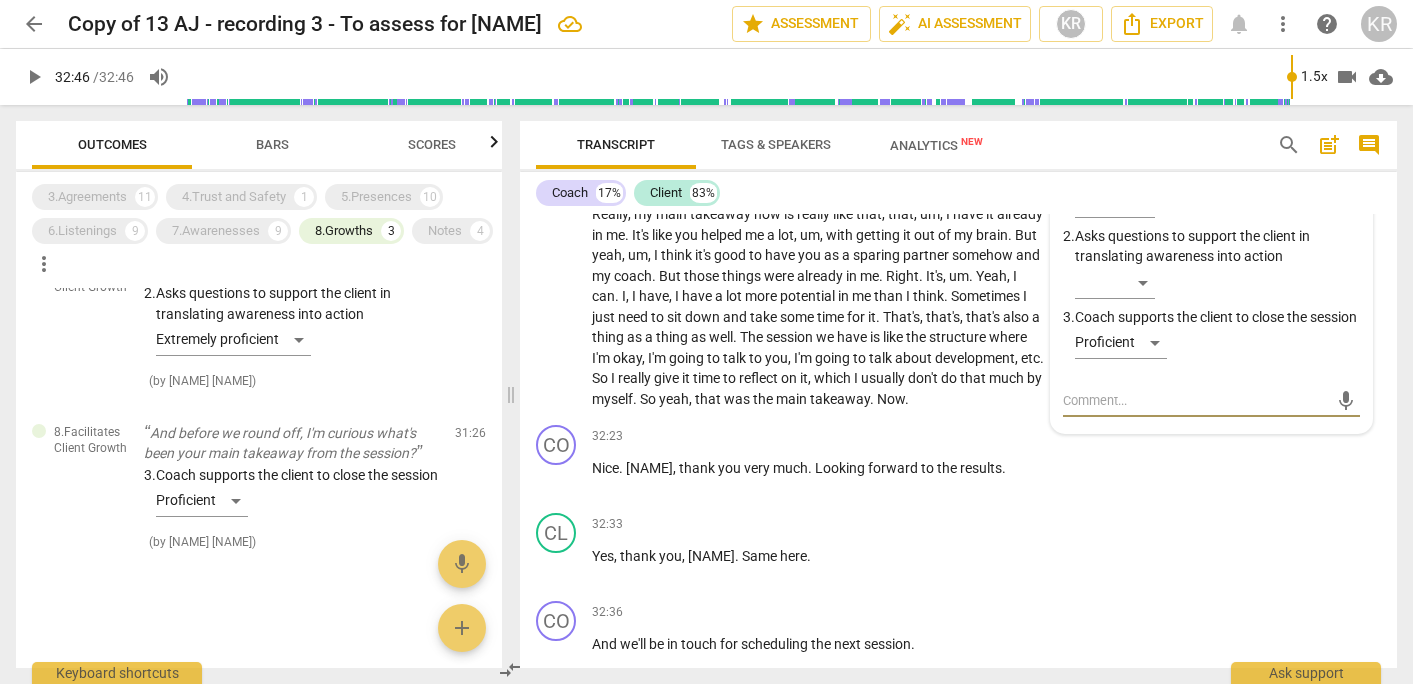 scroll, scrollTop: 13268, scrollLeft: 0, axis: vertical 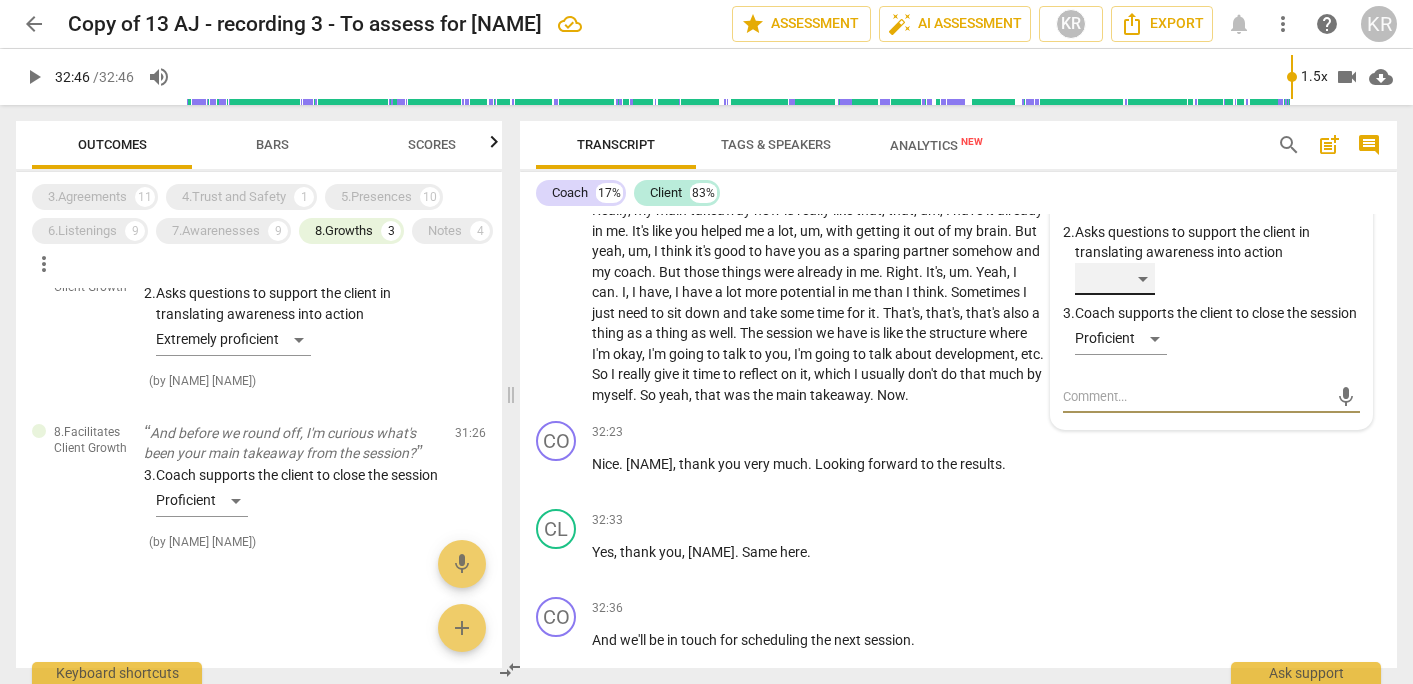 click on "​" at bounding box center [1115, 279] 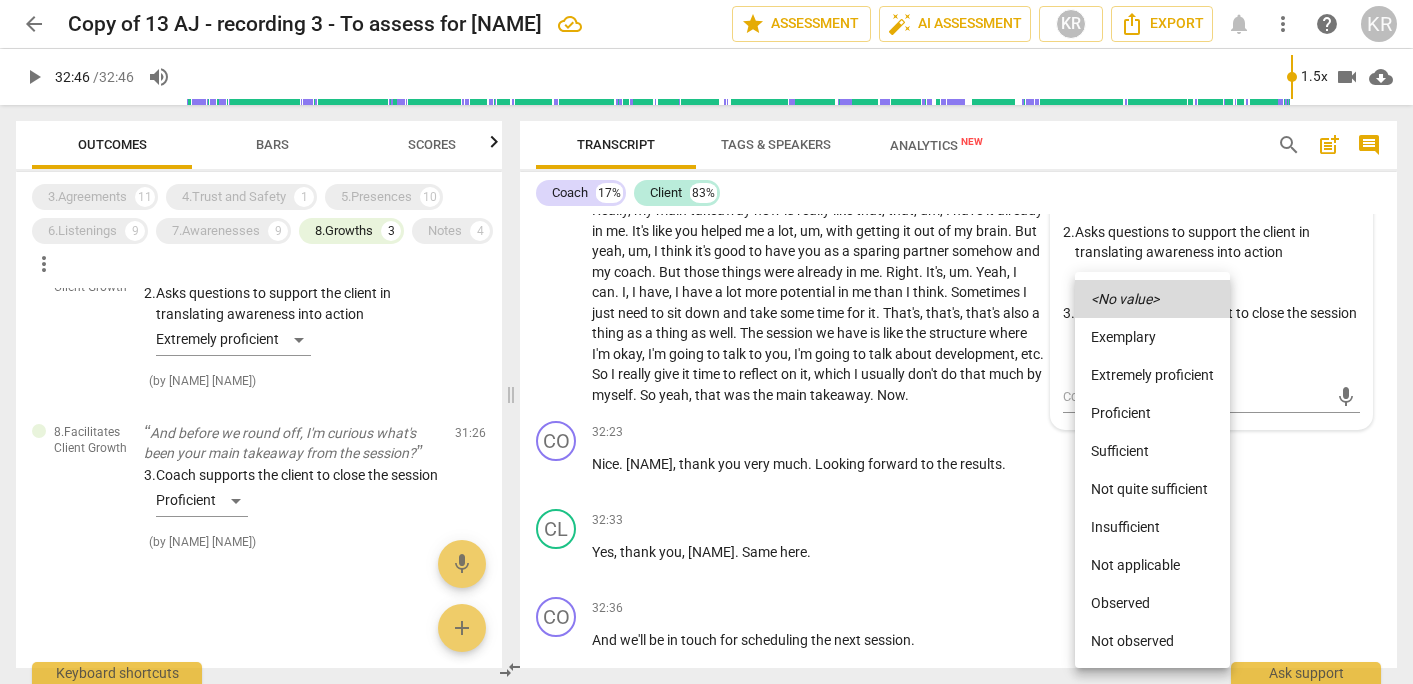 click on "Proficient" at bounding box center [1152, 413] 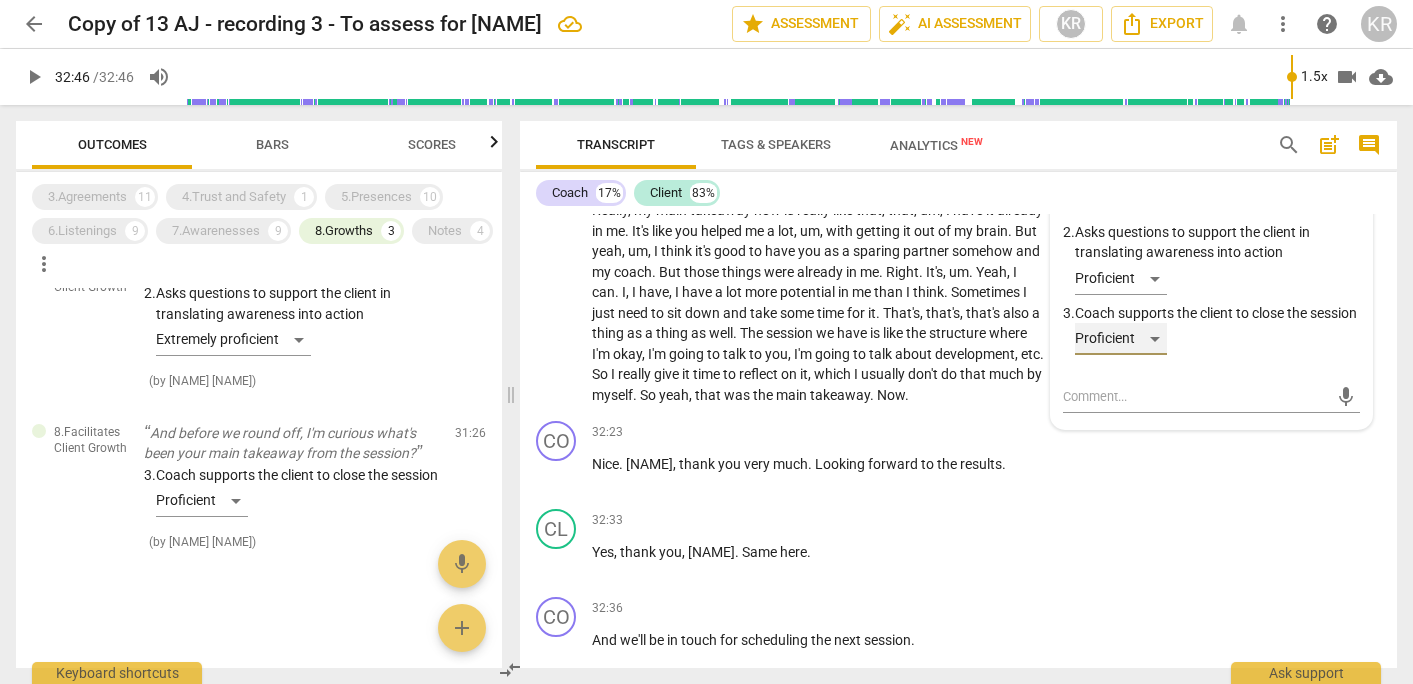 click on "Proficient" at bounding box center (1121, 339) 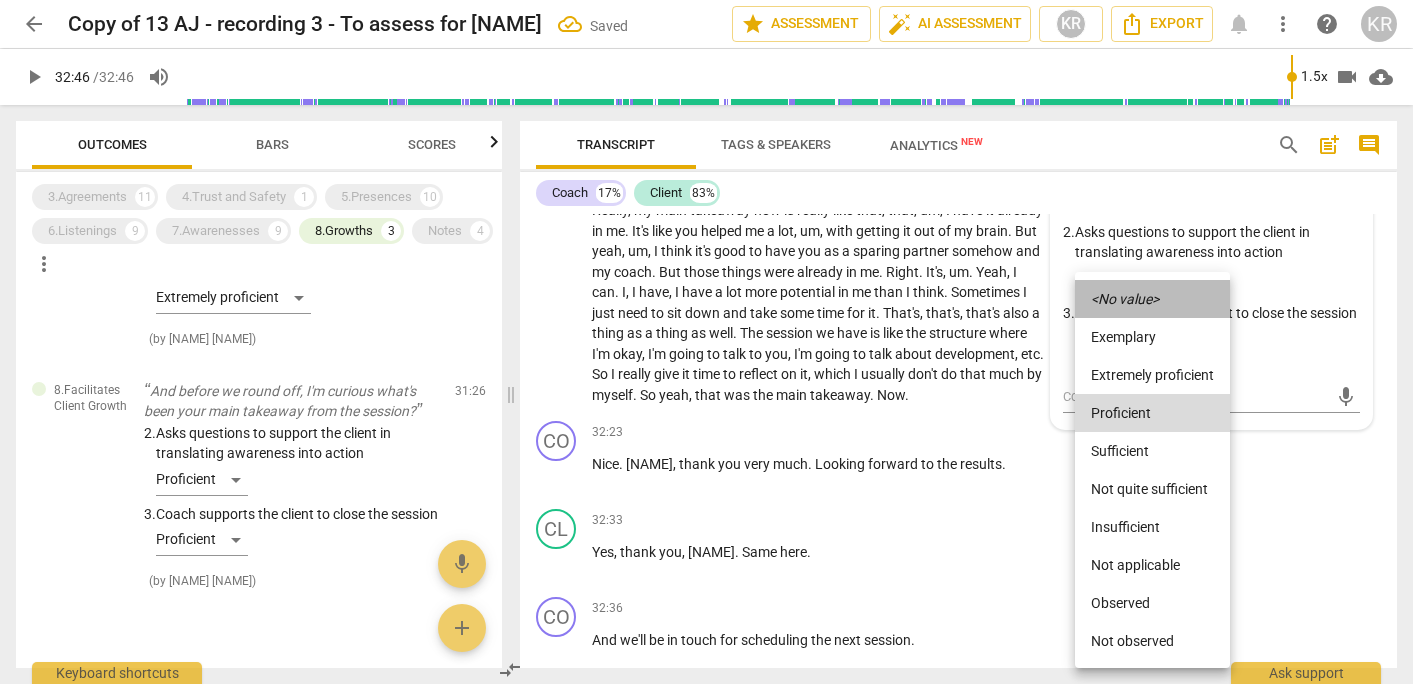 click on "<No value>" at bounding box center (1125, 299) 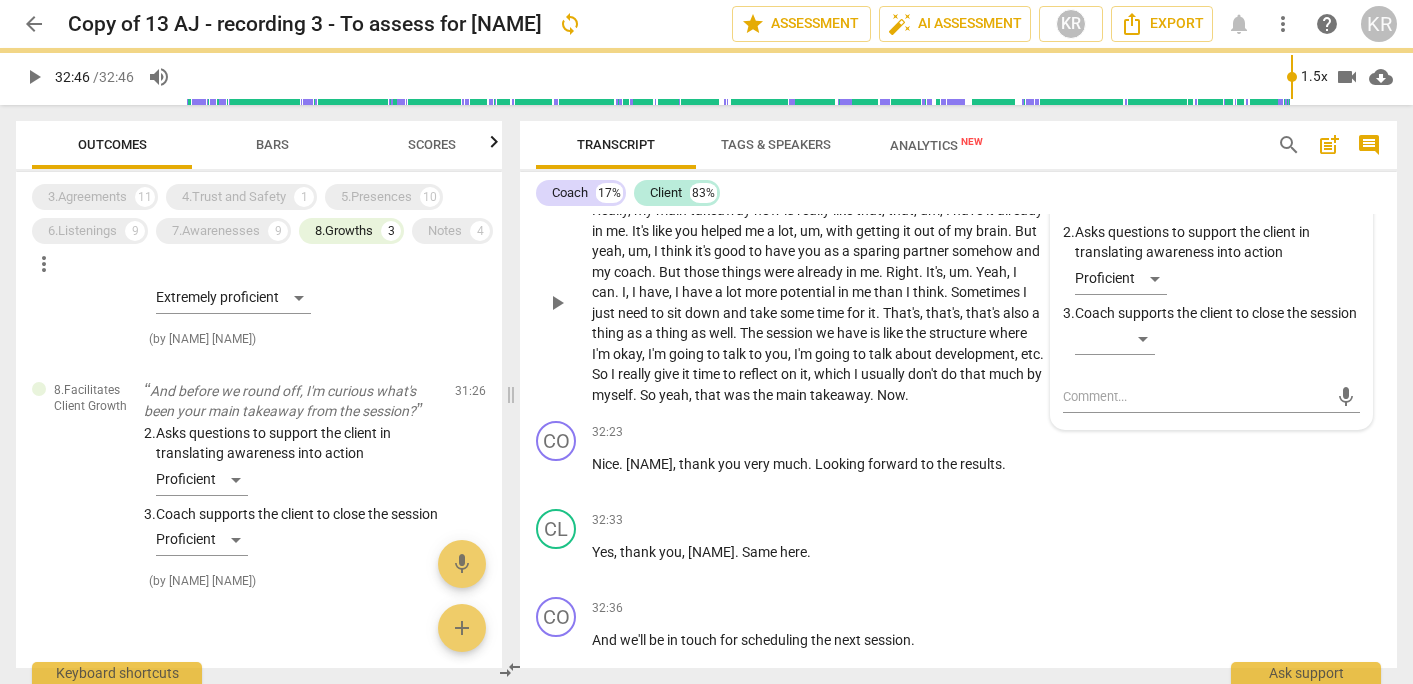 click on "Really ,   my   main   takeaway   now   is   really   like   that ,   that ,   um ,   I   have   it   already   in   me .   It's   like   you   helped   me   a   lot ,   um ,   with   getting   it   out   of   my   brain .   But   yeah ,   um ,   I   think   it's   good   to   have   you   as   a   sparing   partner   somehow   and   my   coach .   But   those   things   were   already   in   me .   Right .   It's ,   um .   Yeah ,   I   can .   I ,   I   have ,   I   have   a   lot   more   potential   in   me   than   I   think .   Sometimes   I   just   need   to   sit   down   and   take   some   time   for   it .   That's ,   that's ,   that's   also   a   thing   as   a   thing   as   well .   The   session   we   have   is   like   the   structure   where   I'm   okay ,   I'm   going   to   talk   to   you ,   I'm   going   to   talk   about   development ,   etc .   So   I   really   give   it   time   to   reflect   on   it ,   which   I   usually   don't   do   that   much   by   myself .   So   ," at bounding box center (818, 302) 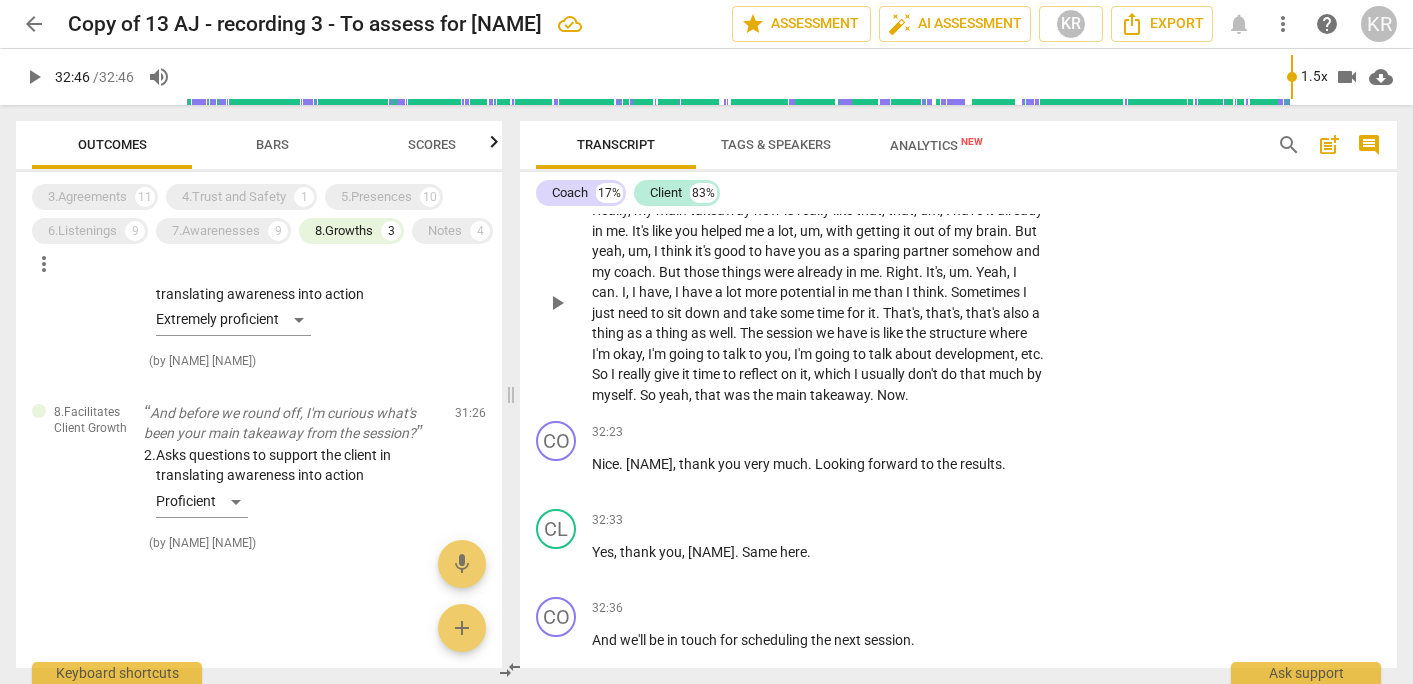 scroll, scrollTop: 13259, scrollLeft: 0, axis: vertical 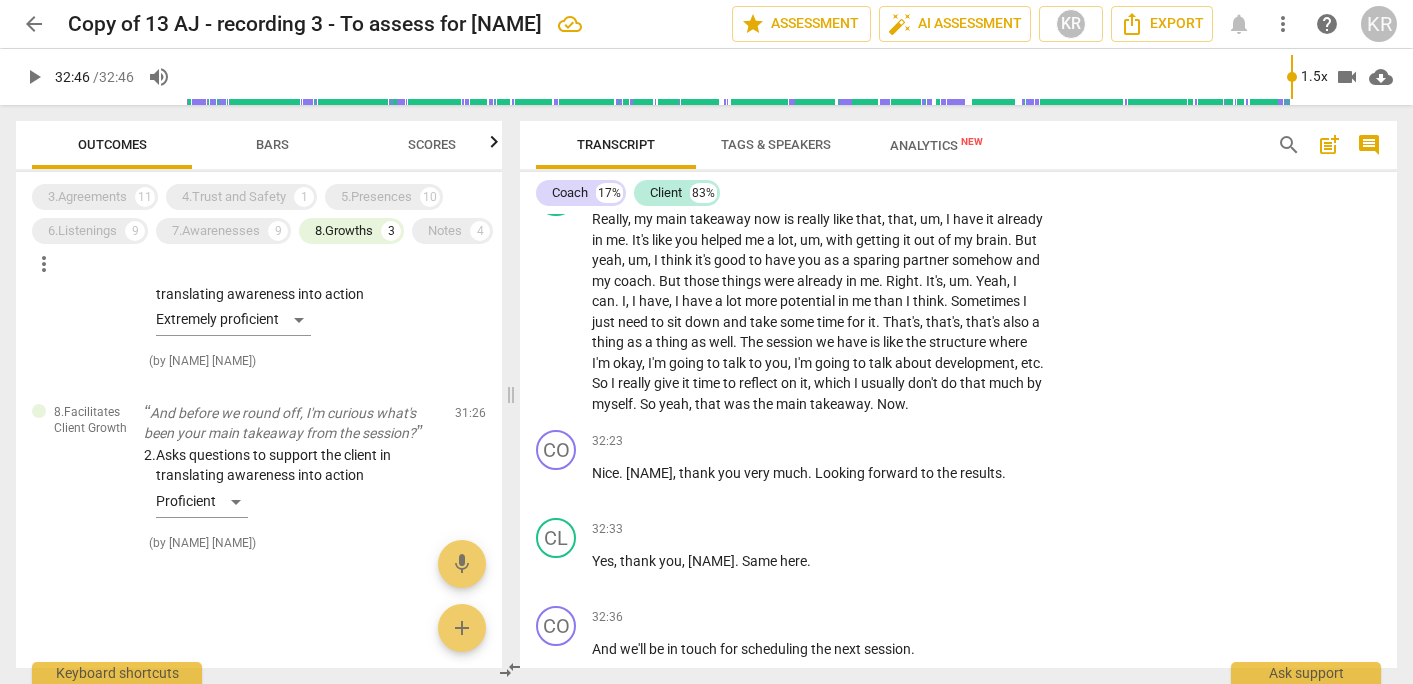 click on "And   before   we   round   off ,   I'm   curious   what's   been   your   main   takeaway   from   the   session ?" at bounding box center [818, 139] 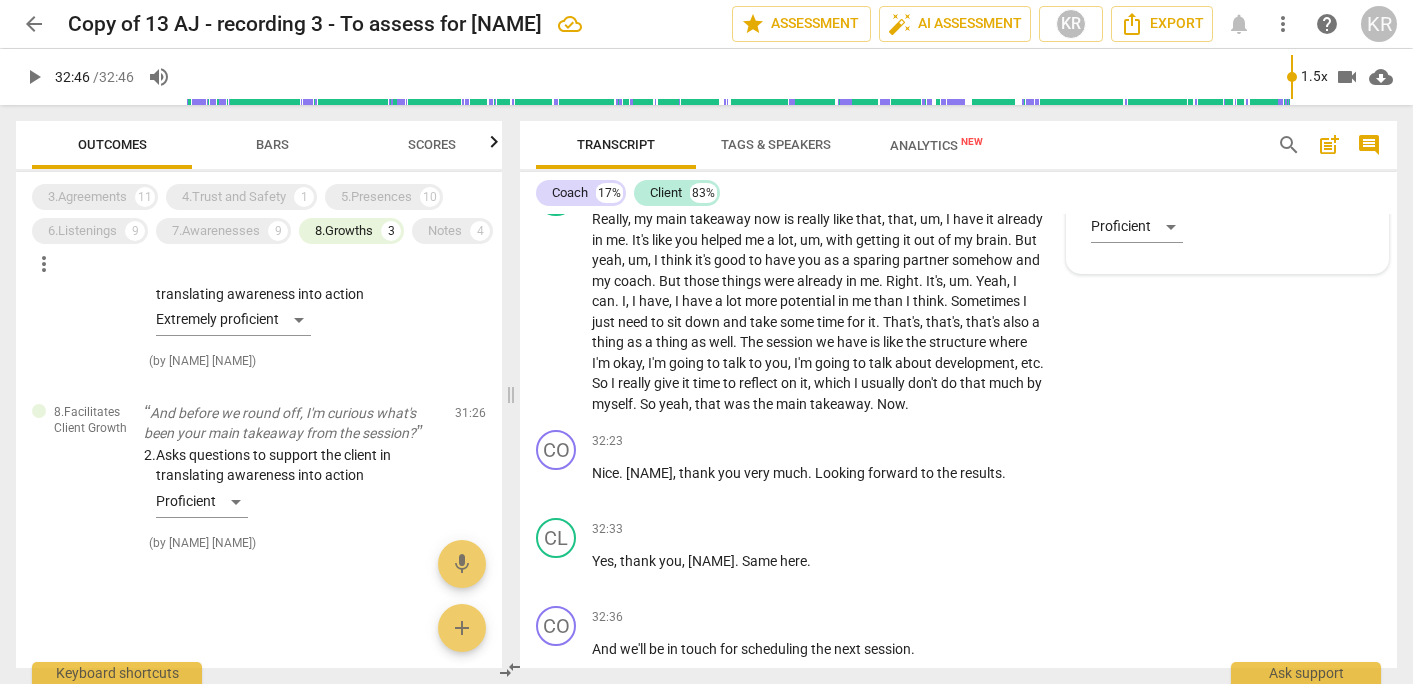 click on "8.Facilitates Client Growth Kate Rees 16:58 08-05-2025 2.  Asks questions to support the client in translating awareness into action Proficient" at bounding box center [1227, 196] 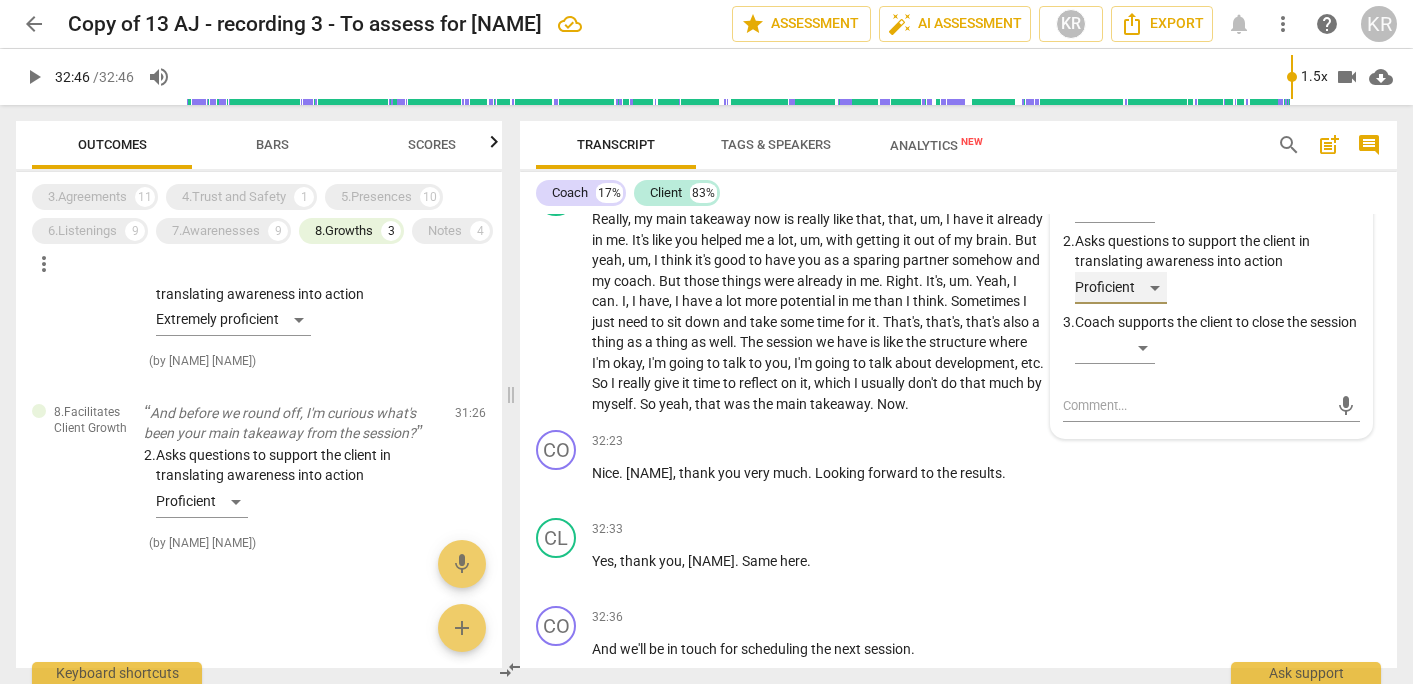 click on "Proficient" at bounding box center [1121, 288] 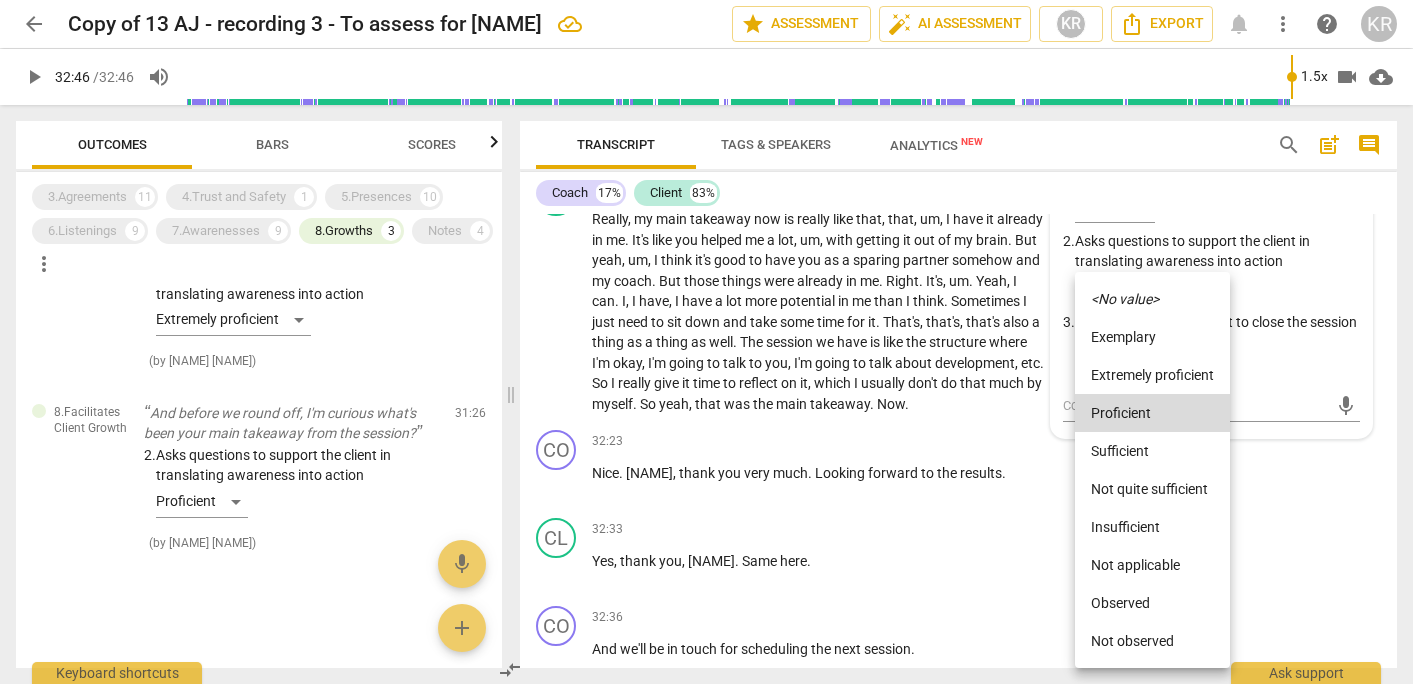 click on "<No value>" at bounding box center [1125, 299] 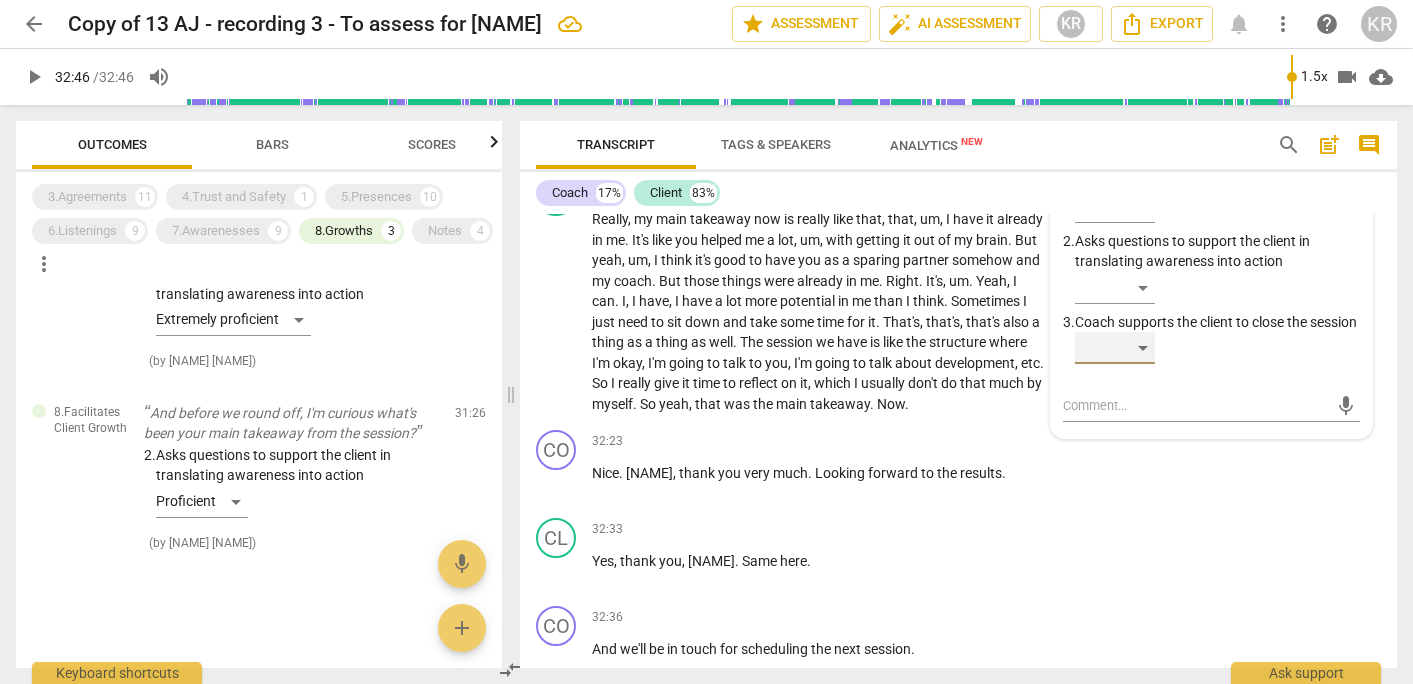 click on "​" at bounding box center (1115, 348) 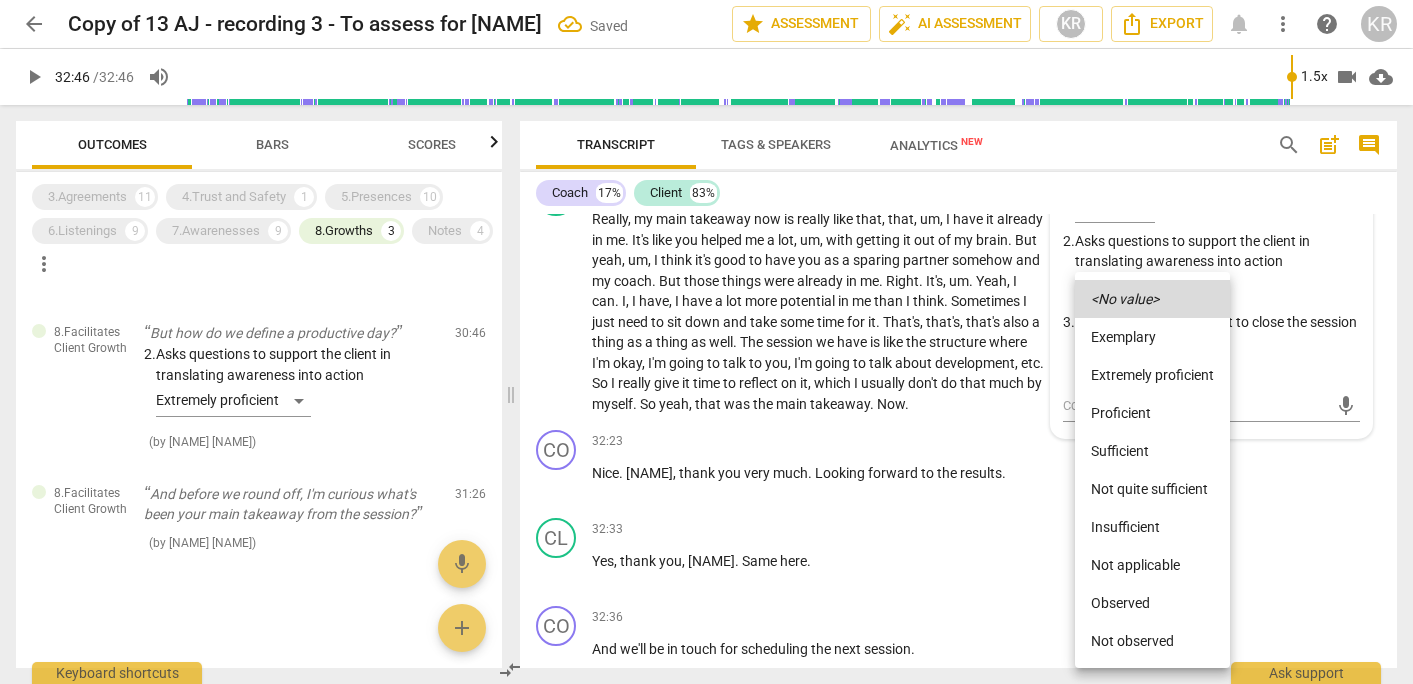 scroll, scrollTop: 185, scrollLeft: 0, axis: vertical 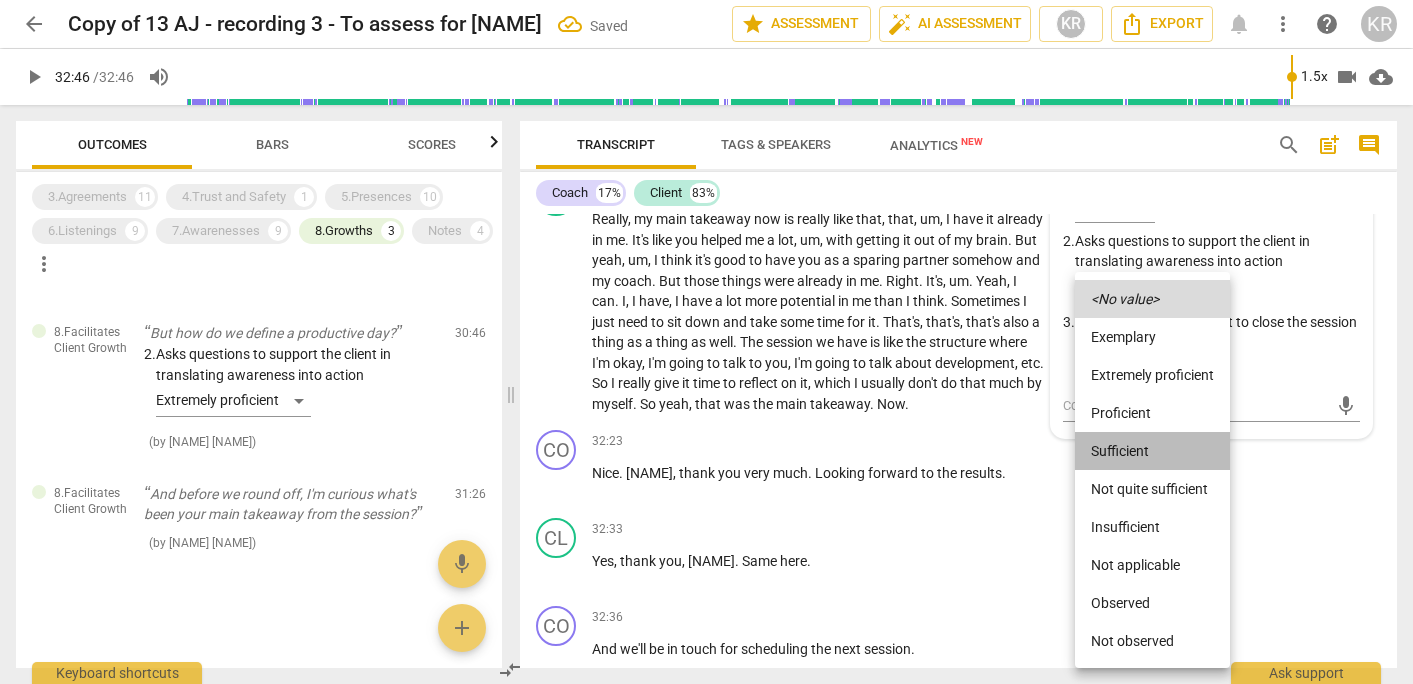 click on "Sufficient" at bounding box center (1152, 451) 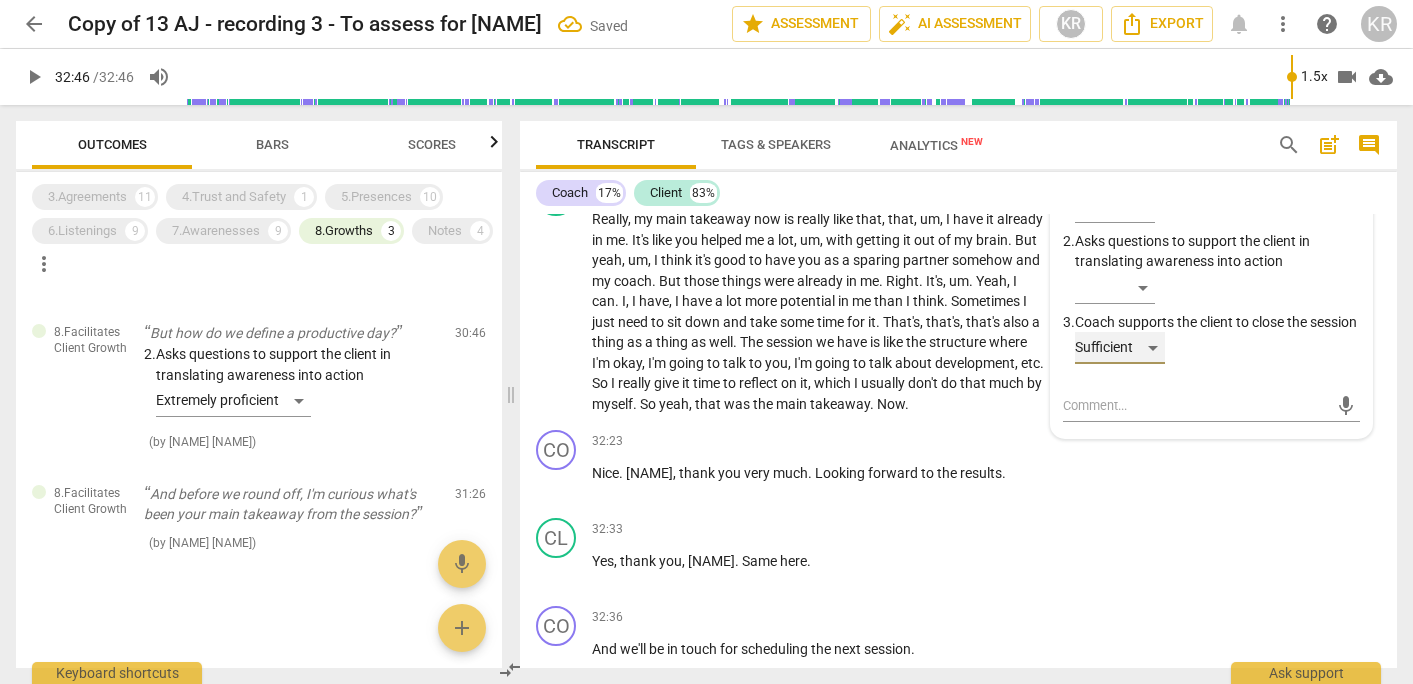 click on "Sufficient" at bounding box center [1120, 348] 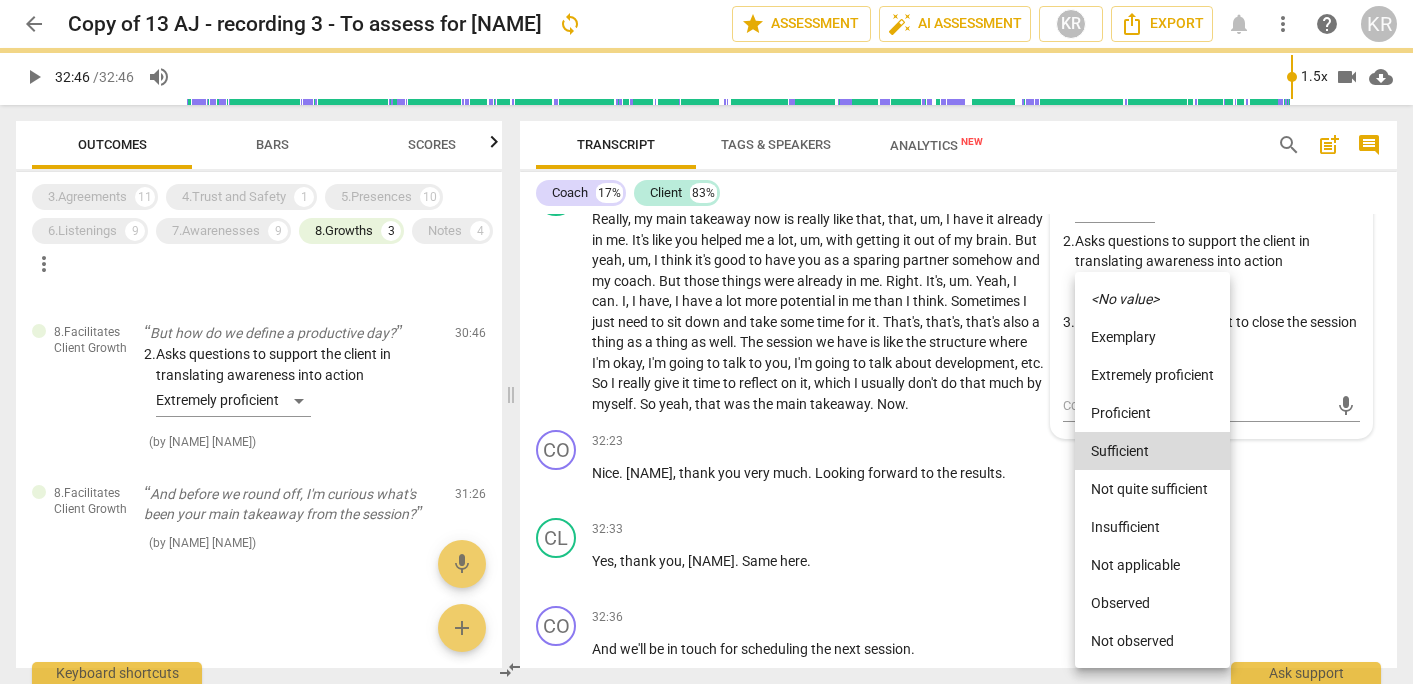 click on "Proficient" at bounding box center (1152, 413) 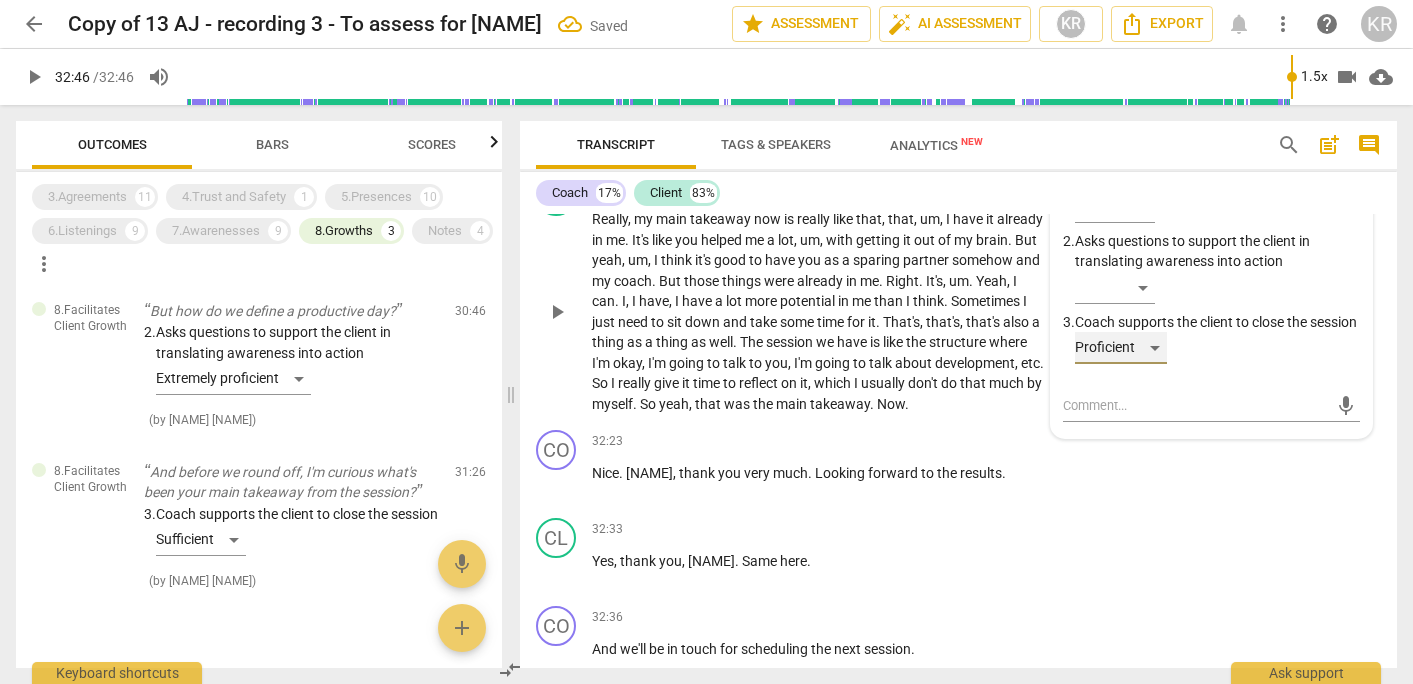 scroll, scrollTop: 266, scrollLeft: 0, axis: vertical 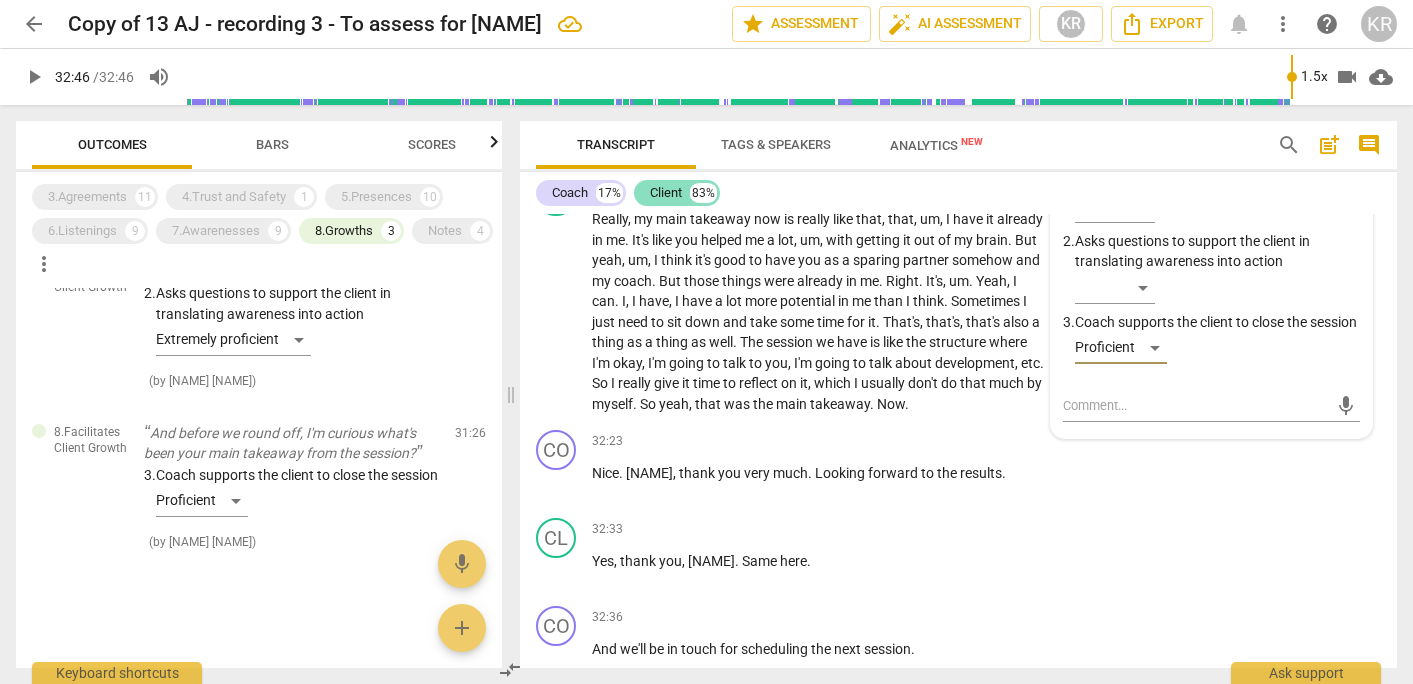 click on "Client" at bounding box center [666, 193] 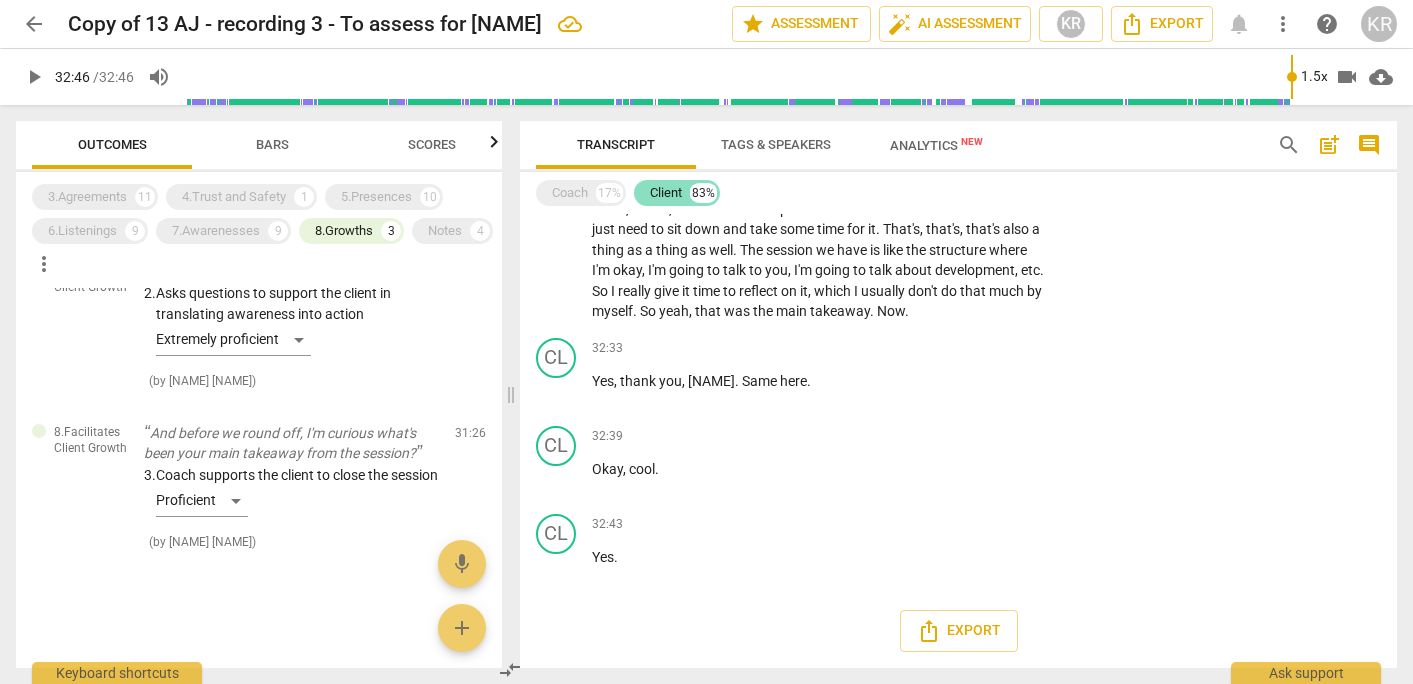 scroll, scrollTop: 8955, scrollLeft: 0, axis: vertical 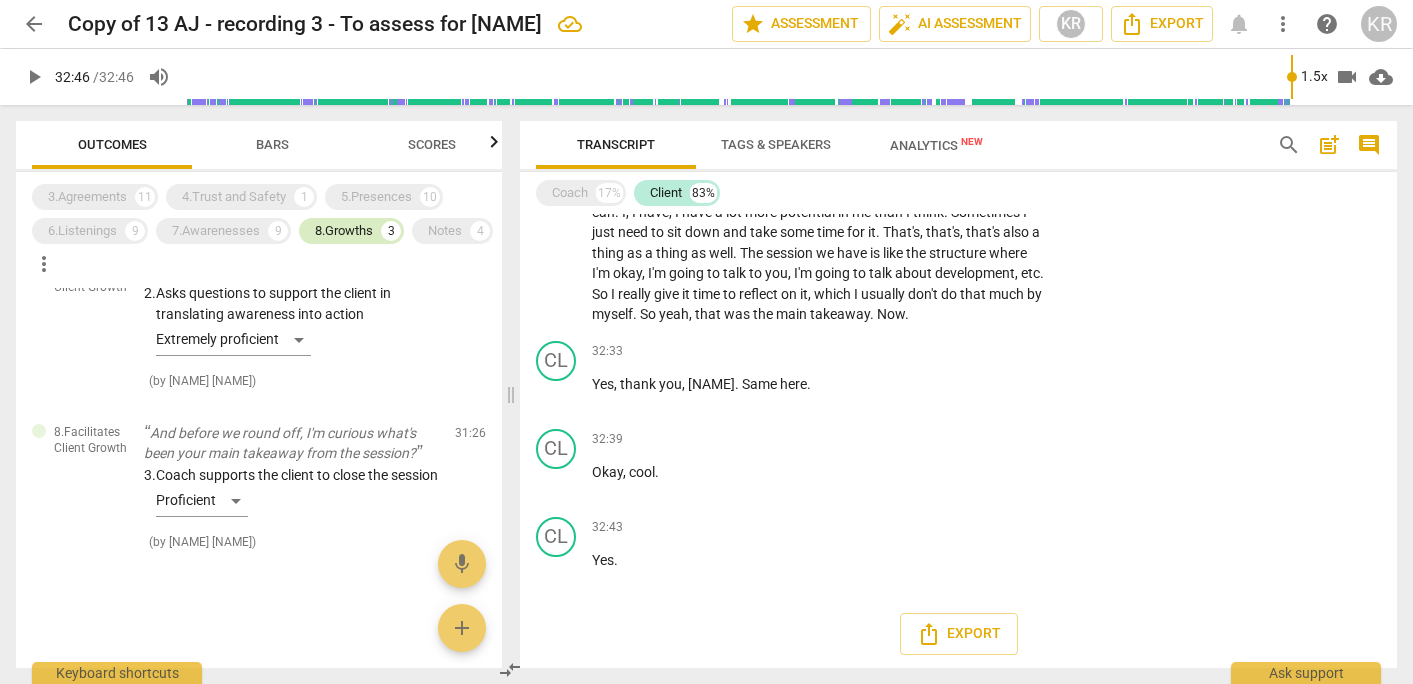 click on "8.Growths" at bounding box center (344, 231) 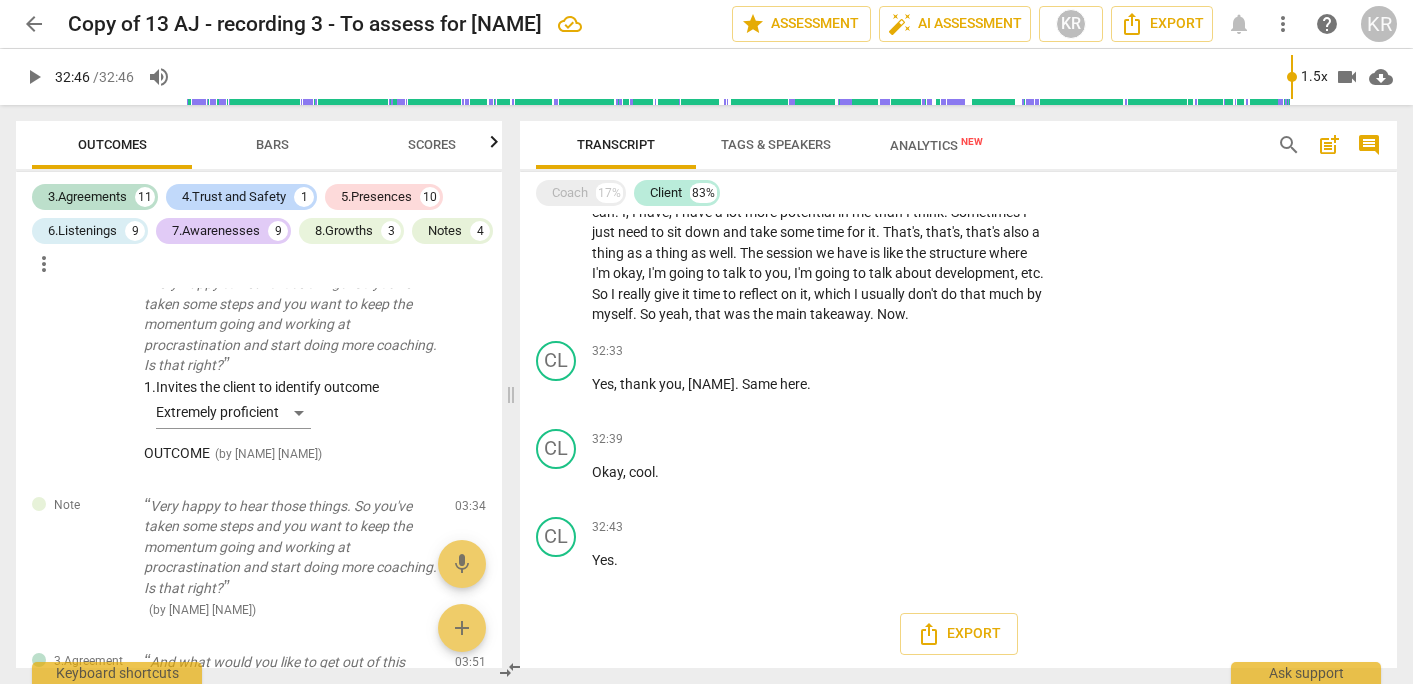 scroll, scrollTop: 8581, scrollLeft: 0, axis: vertical 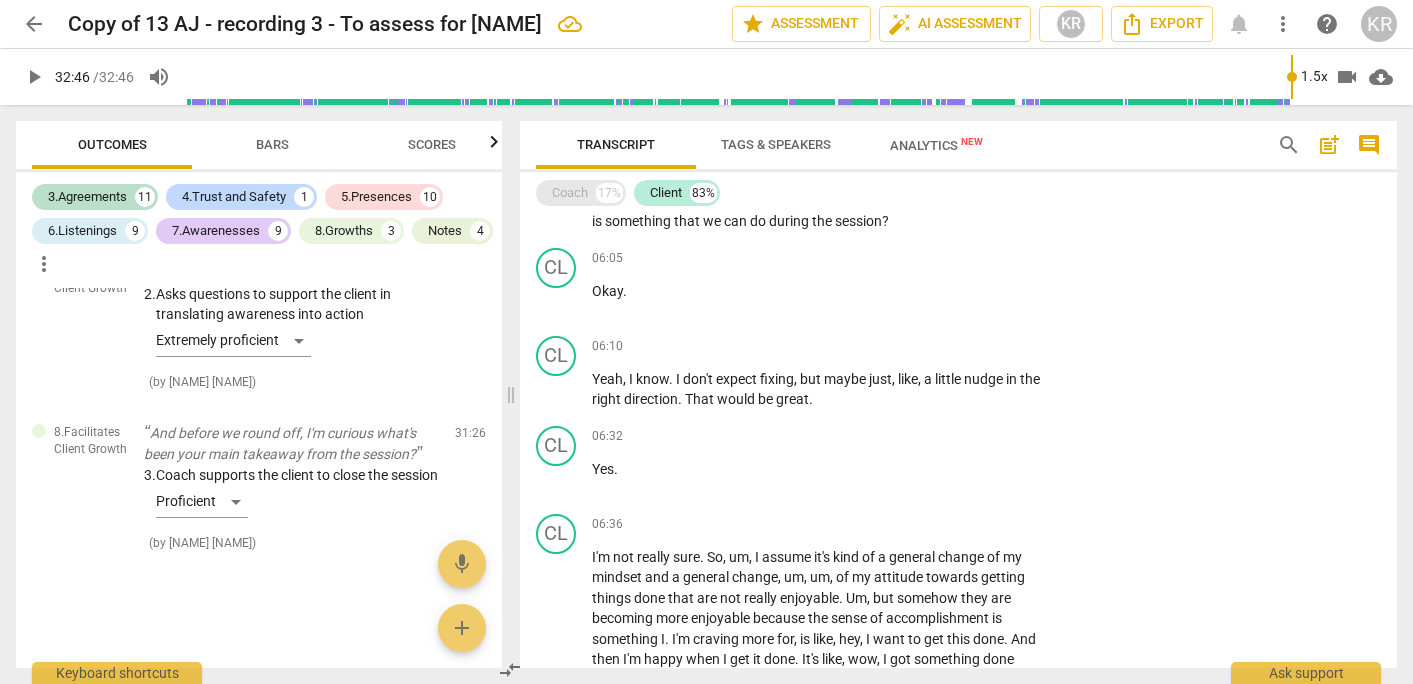 click on "Coach" at bounding box center [570, 193] 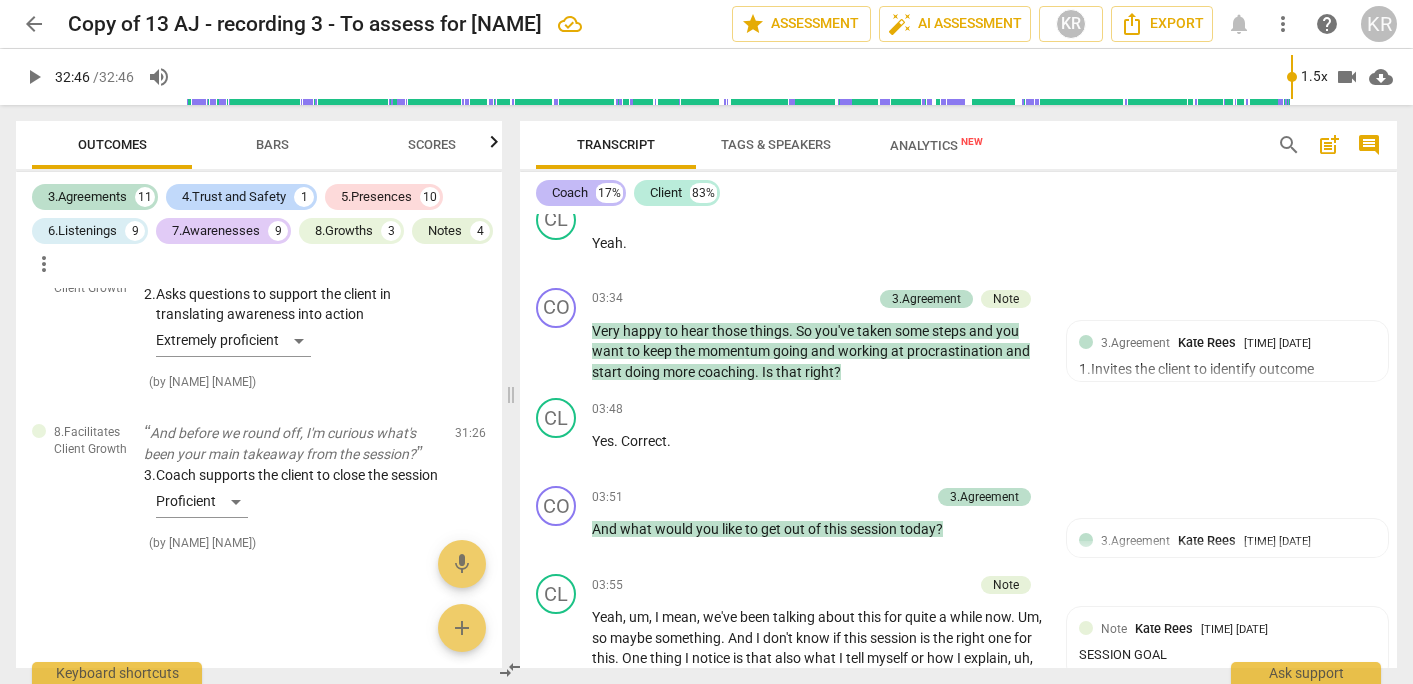 scroll, scrollTop: 2956, scrollLeft: 0, axis: vertical 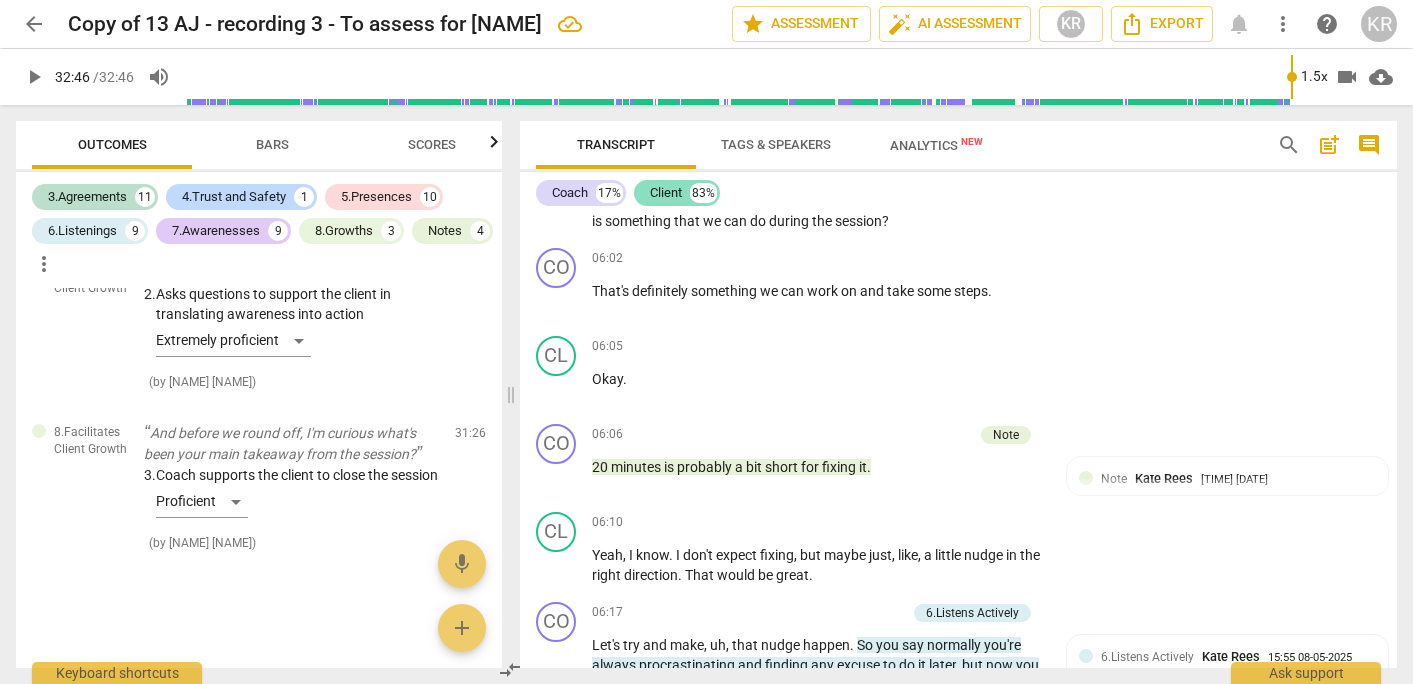 click on "Client" at bounding box center [666, 193] 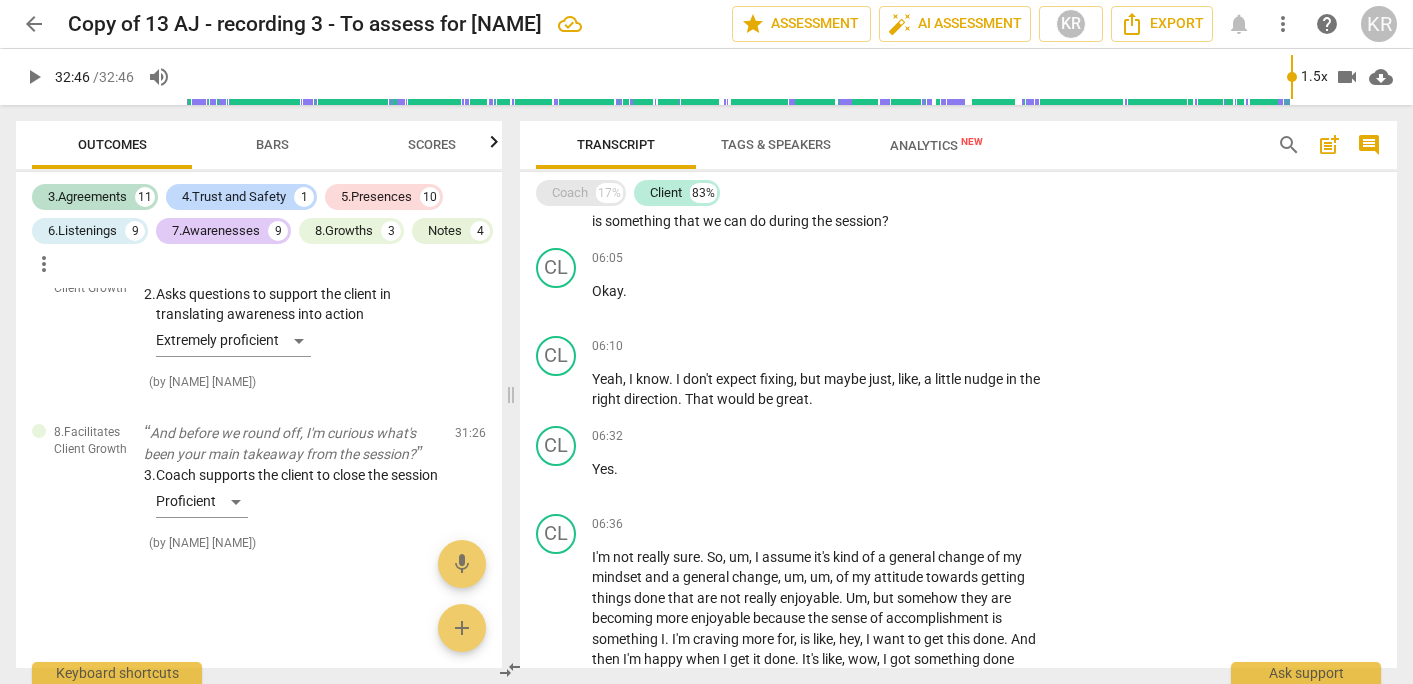click on "Coach" at bounding box center [570, 193] 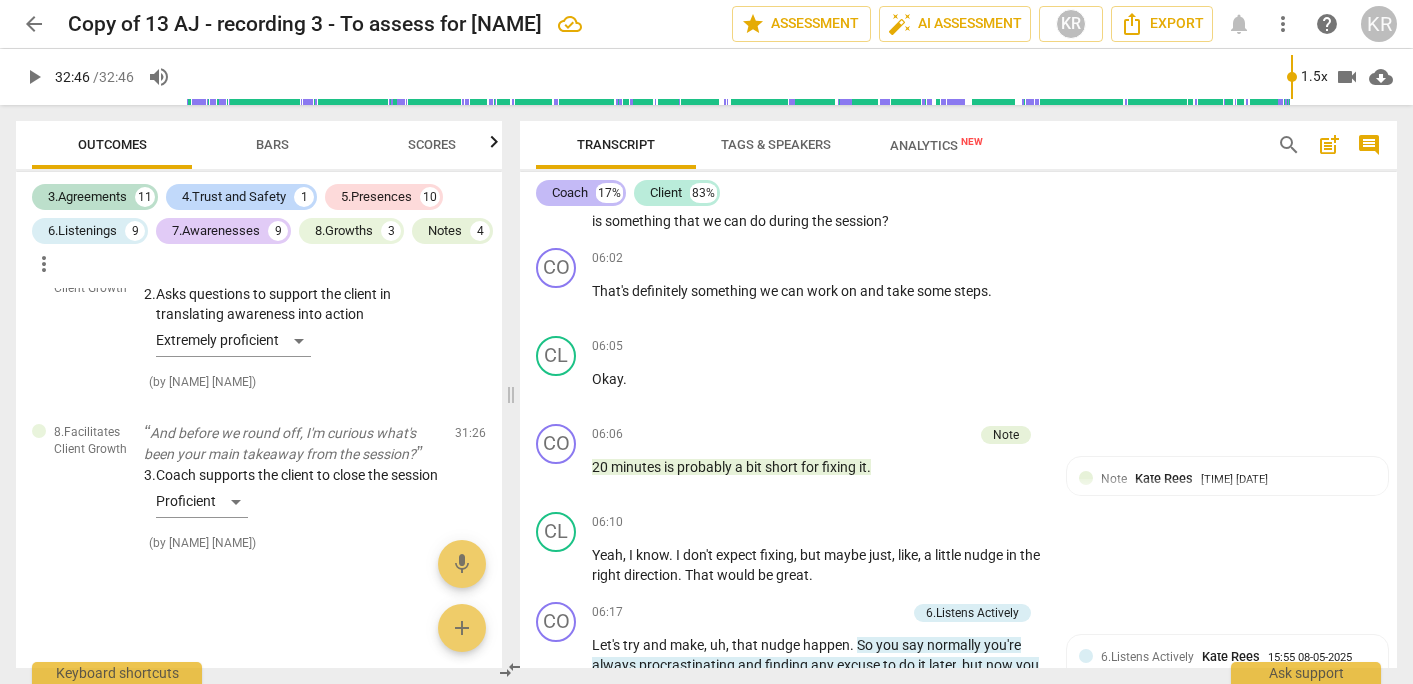 click on "Coach" at bounding box center [570, 193] 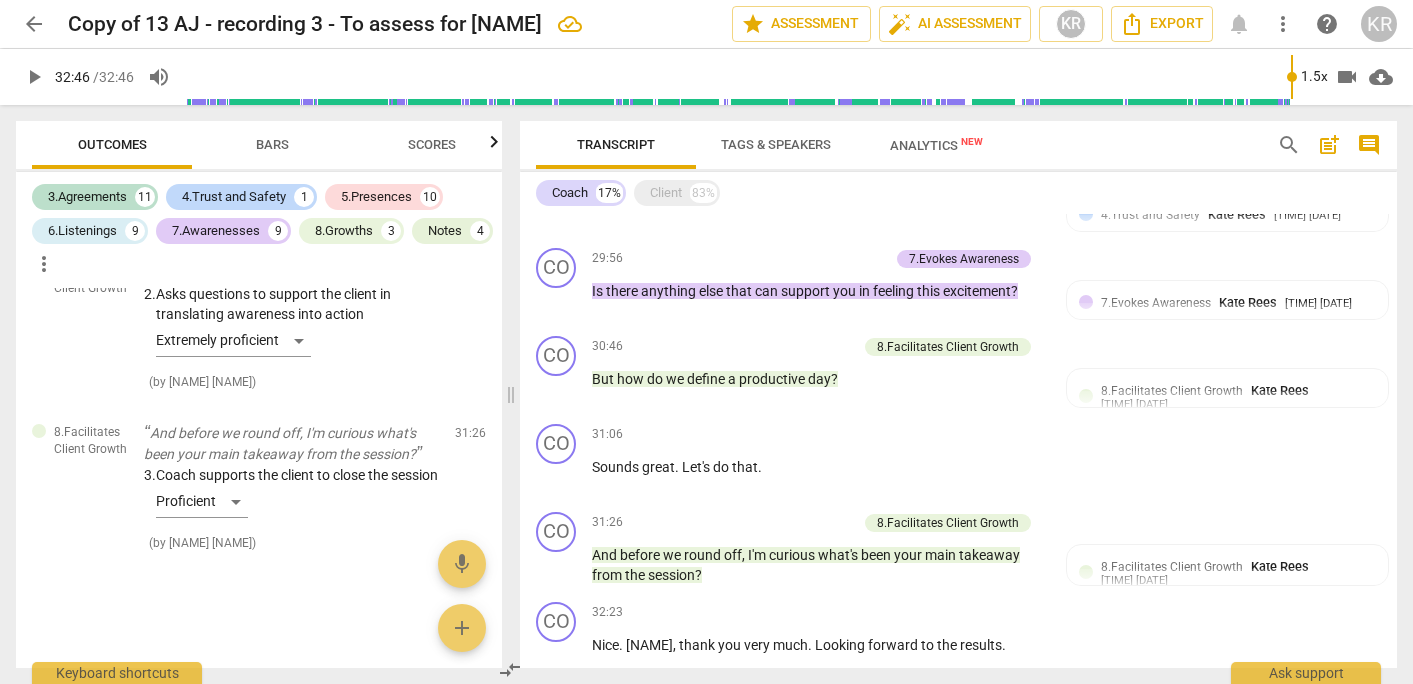 scroll, scrollTop: 4042, scrollLeft: 0, axis: vertical 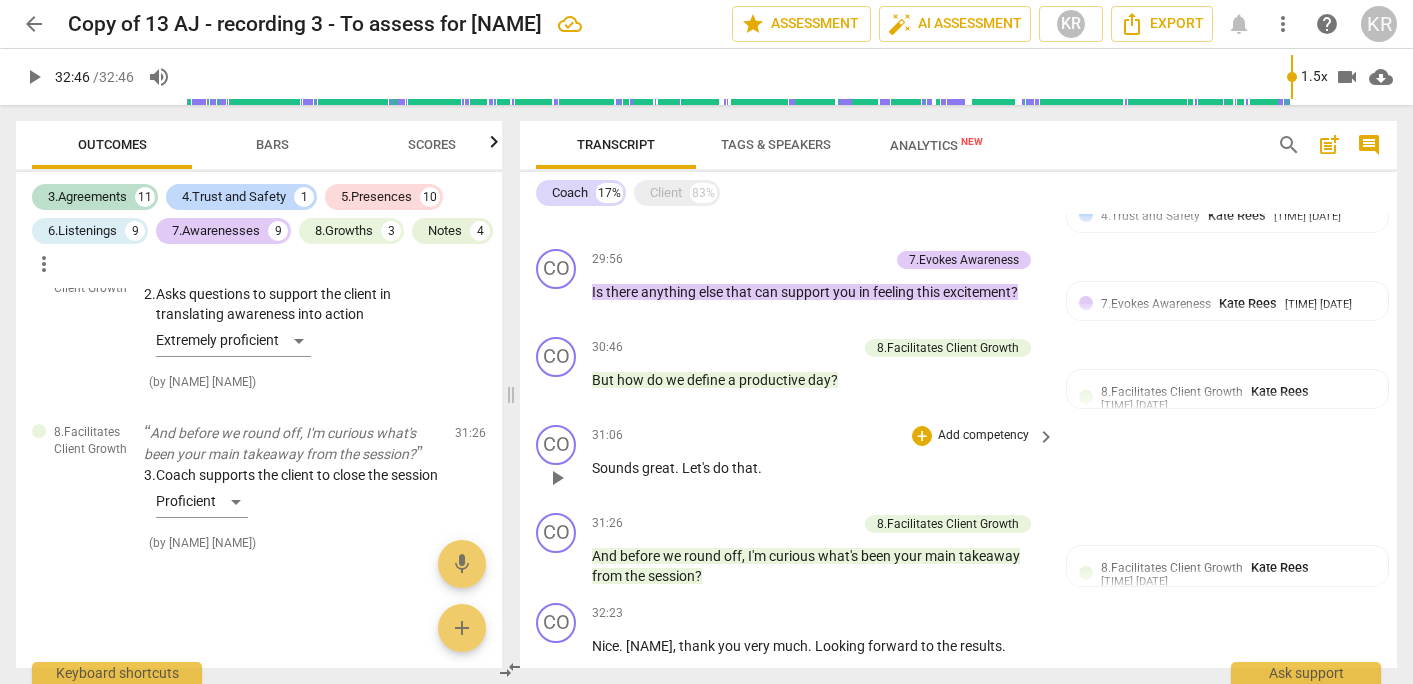 click on "Sounds   great .   Let's   do   that ." at bounding box center (818, 468) 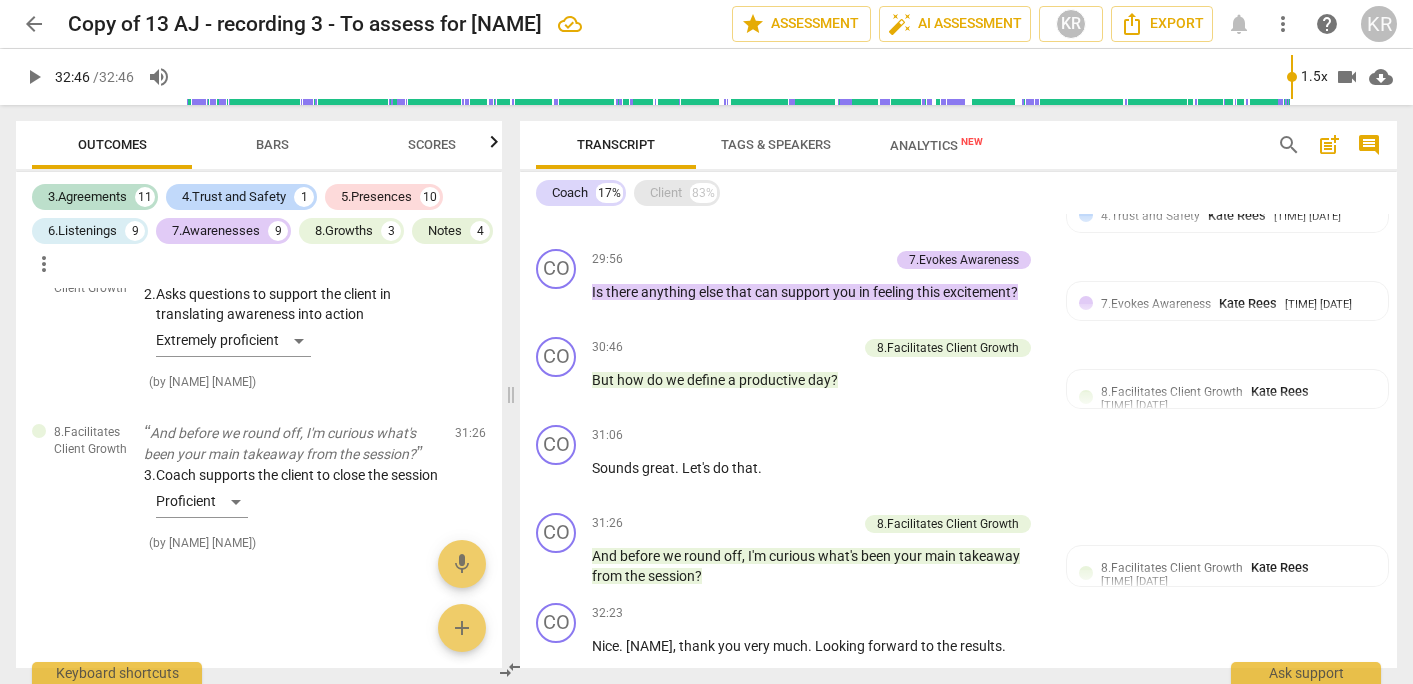 click on "Client" at bounding box center [666, 193] 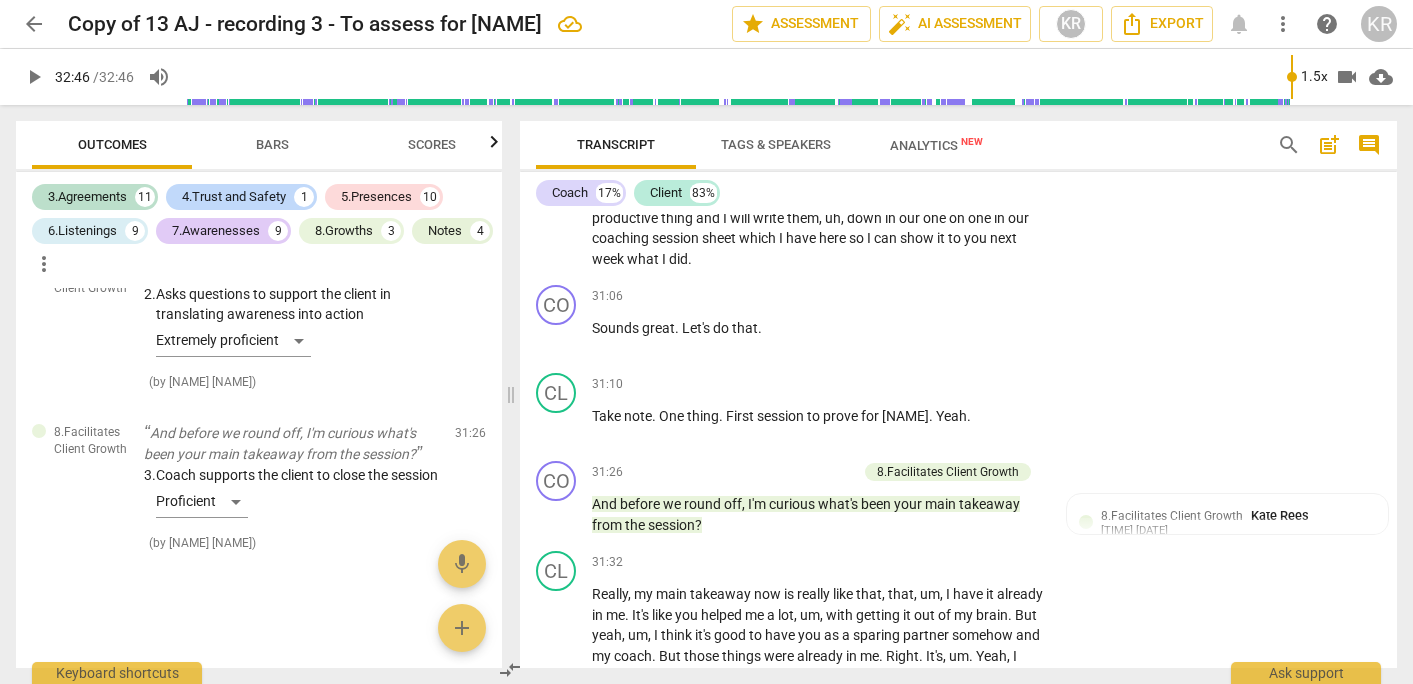 scroll, scrollTop: 12919, scrollLeft: 0, axis: vertical 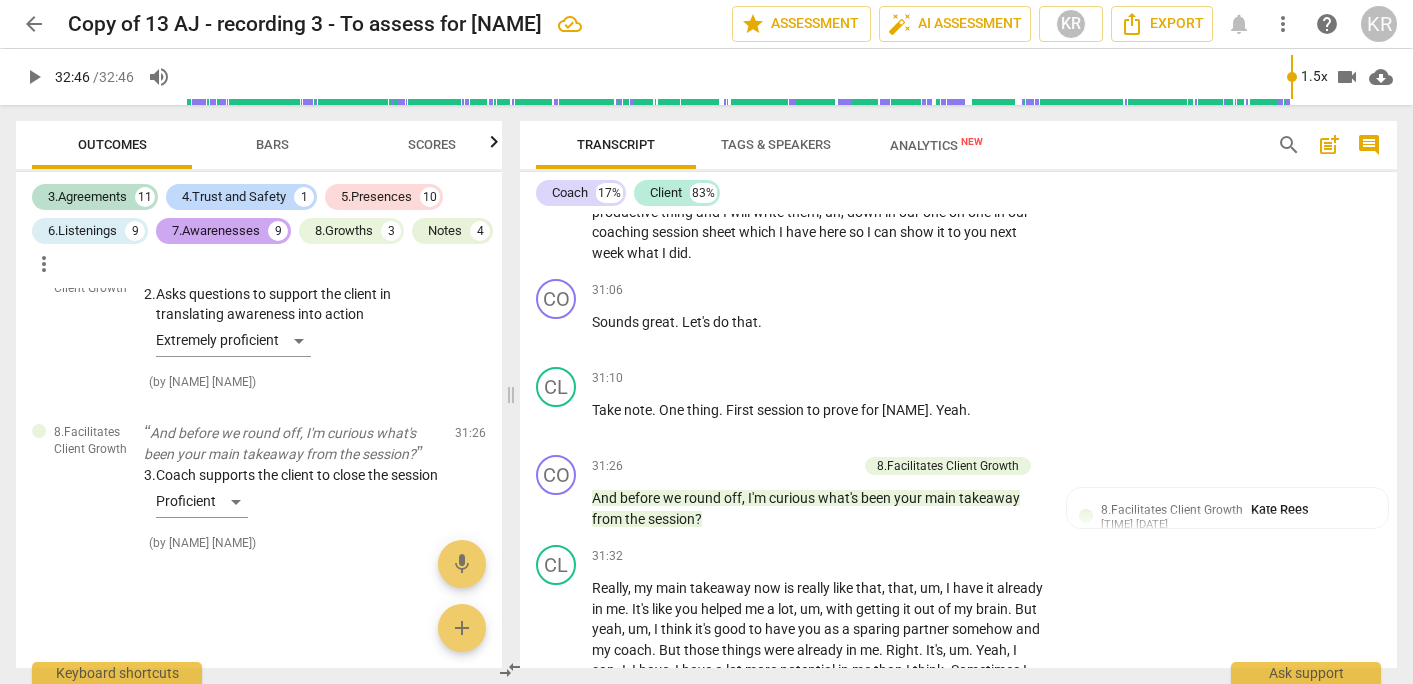 click on "7.Awarenesses" at bounding box center [216, 231] 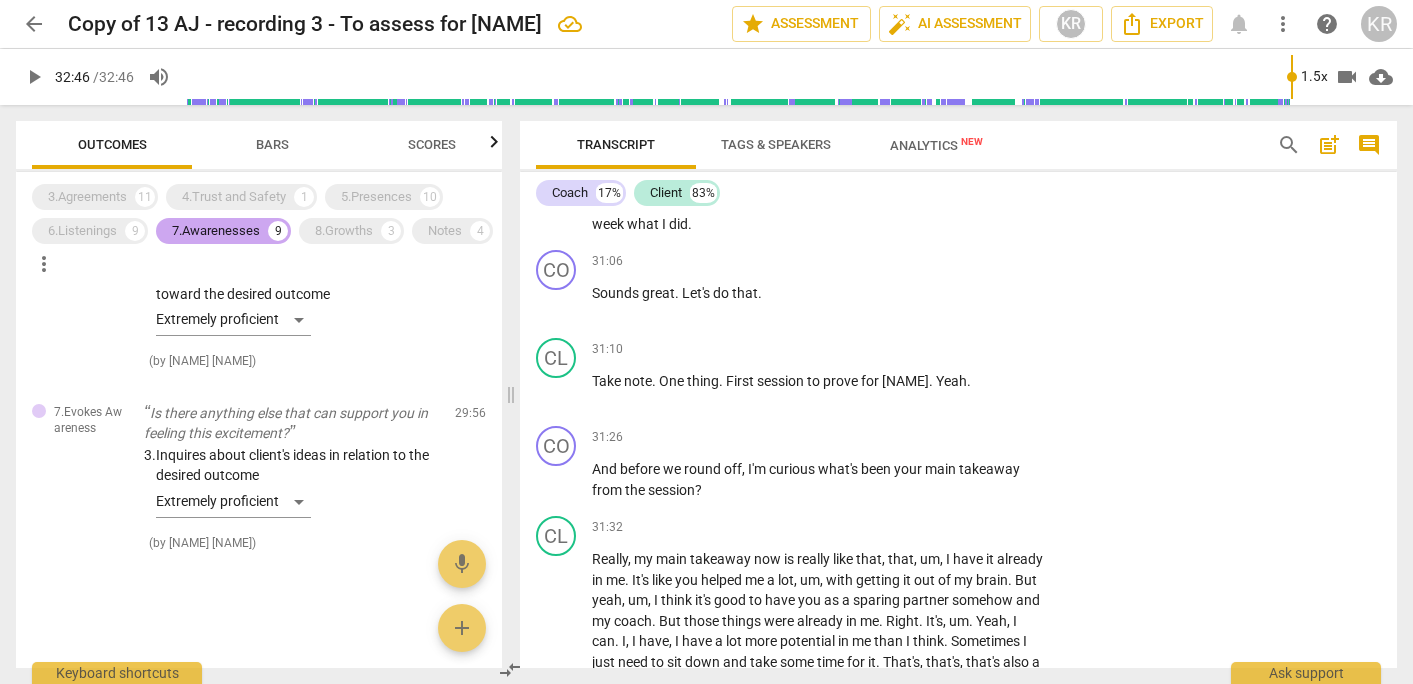 scroll, scrollTop: 1458, scrollLeft: 0, axis: vertical 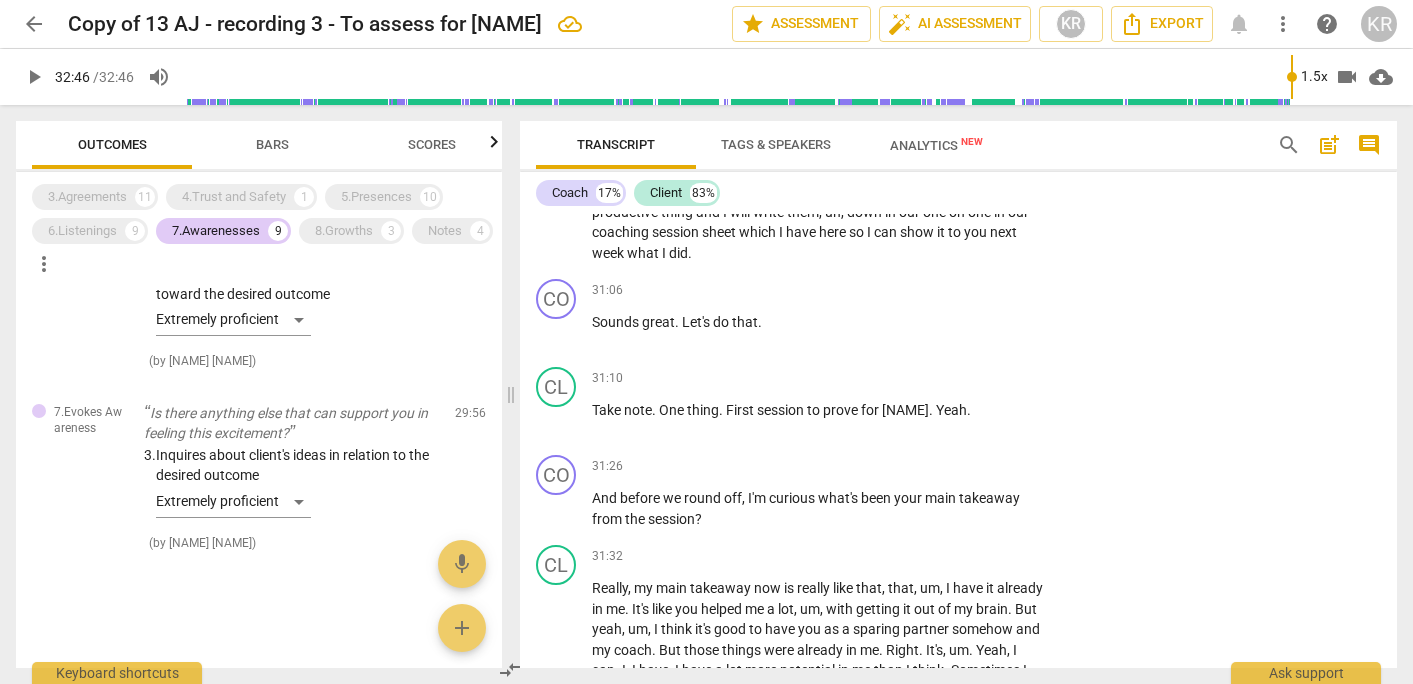 click on "Bars" at bounding box center [272, 145] 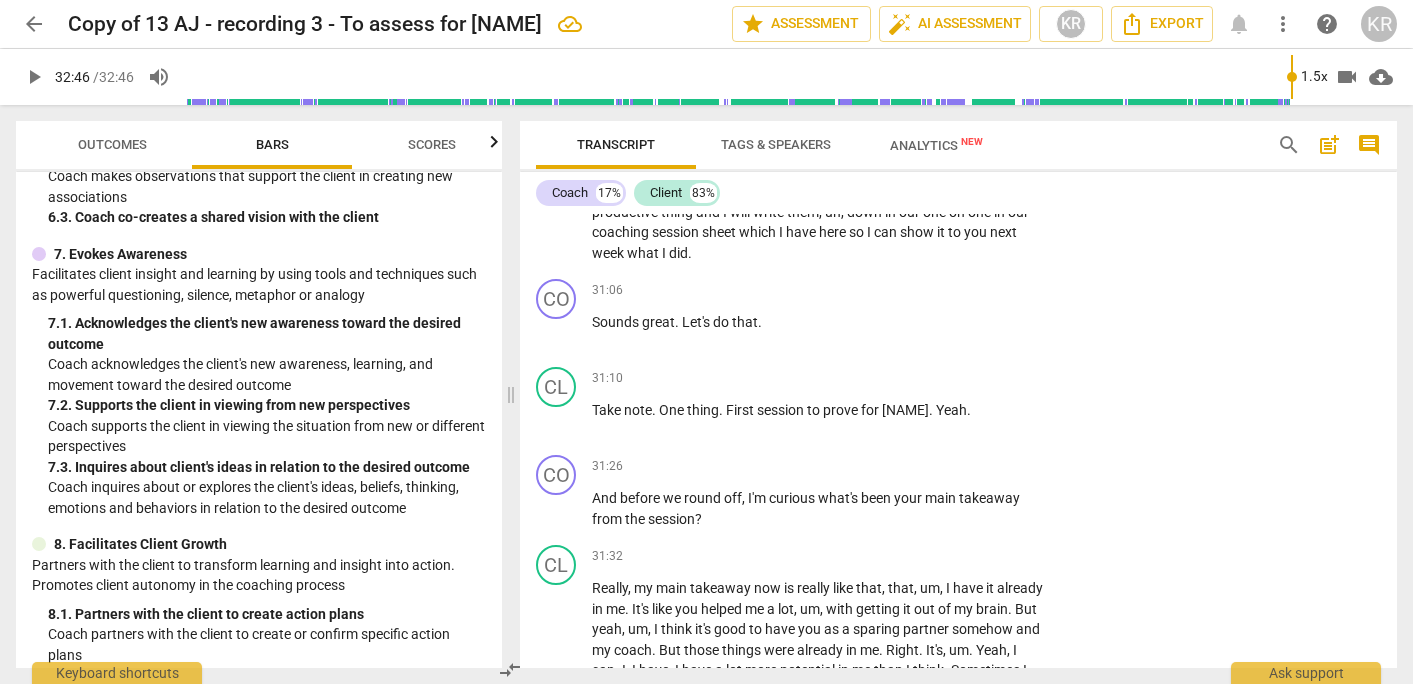 scroll, scrollTop: 1345, scrollLeft: 0, axis: vertical 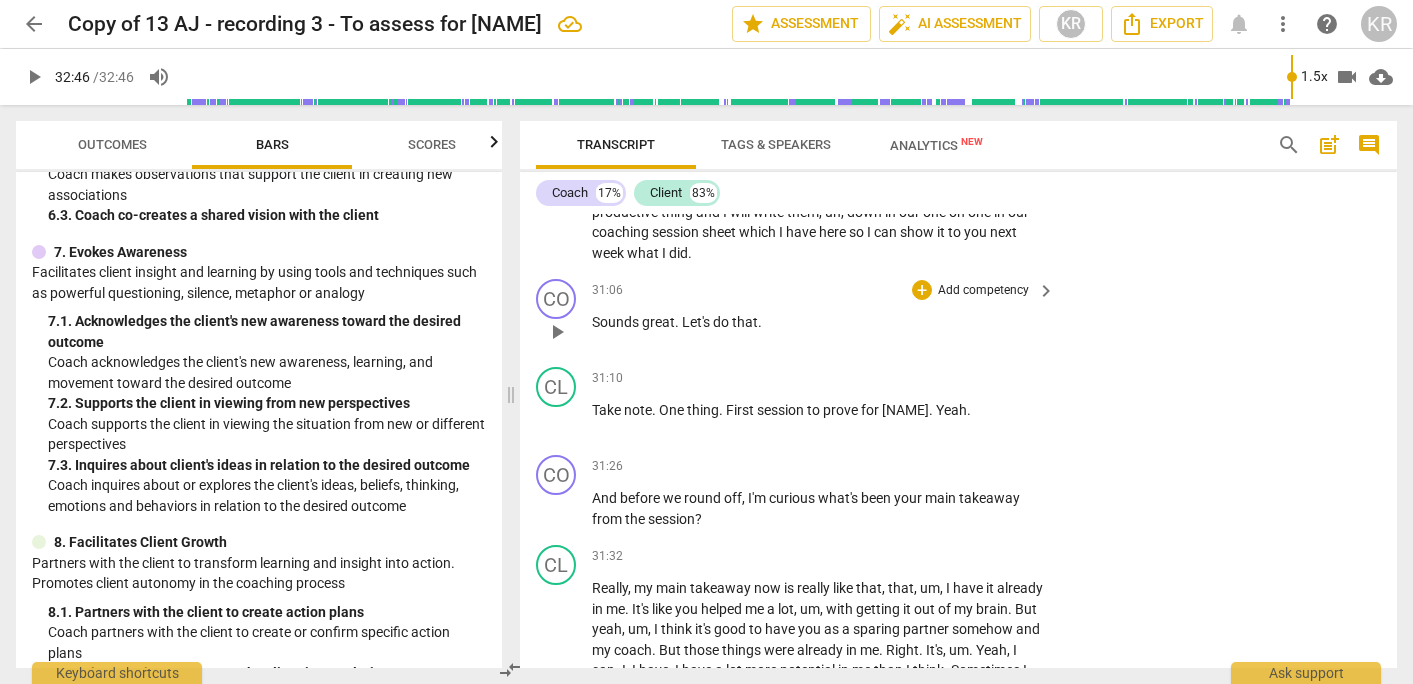 click on "Add competency" at bounding box center (983, 291) 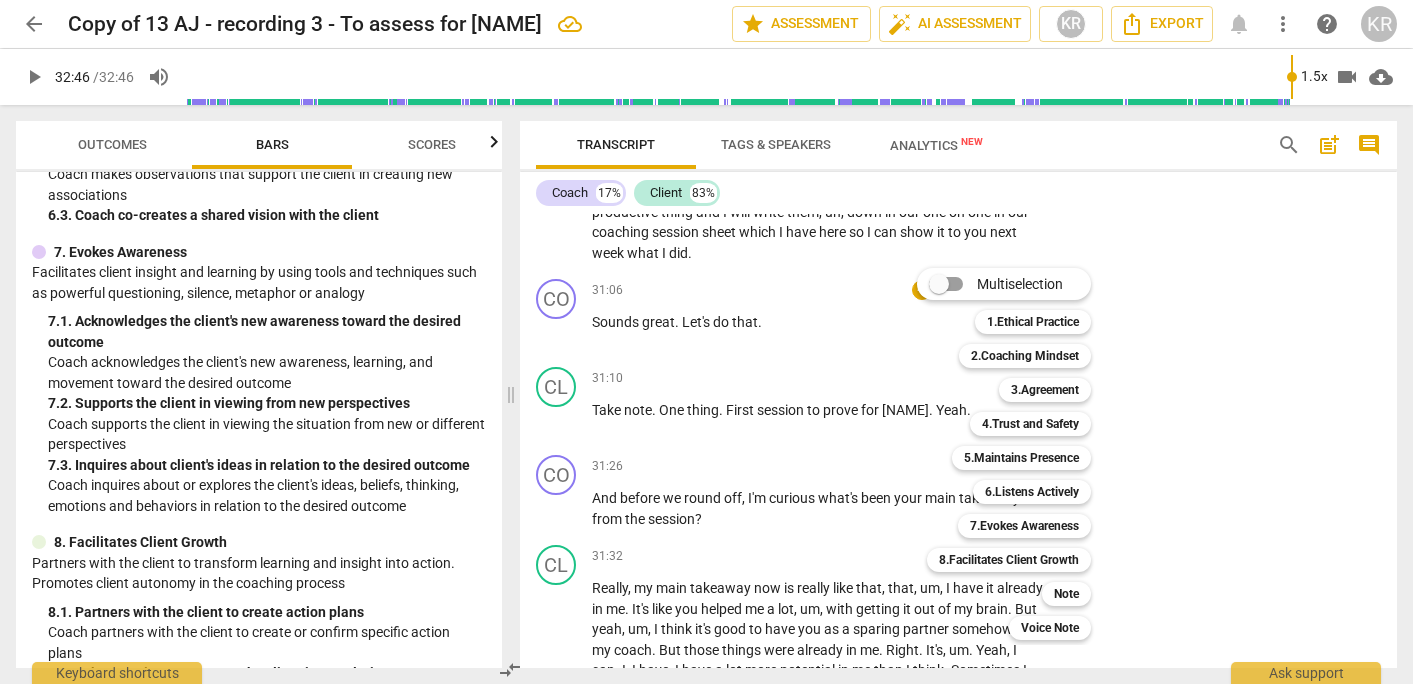 click at bounding box center (706, 342) 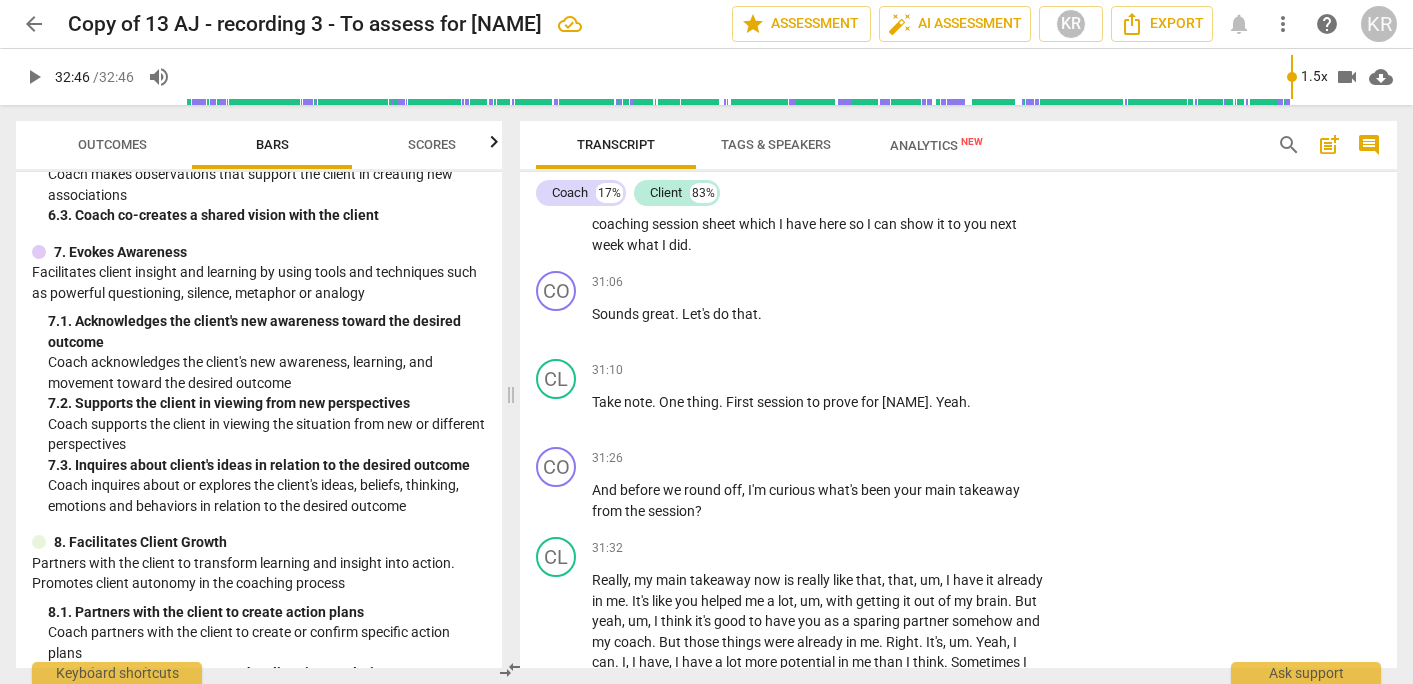 scroll, scrollTop: 12900, scrollLeft: 0, axis: vertical 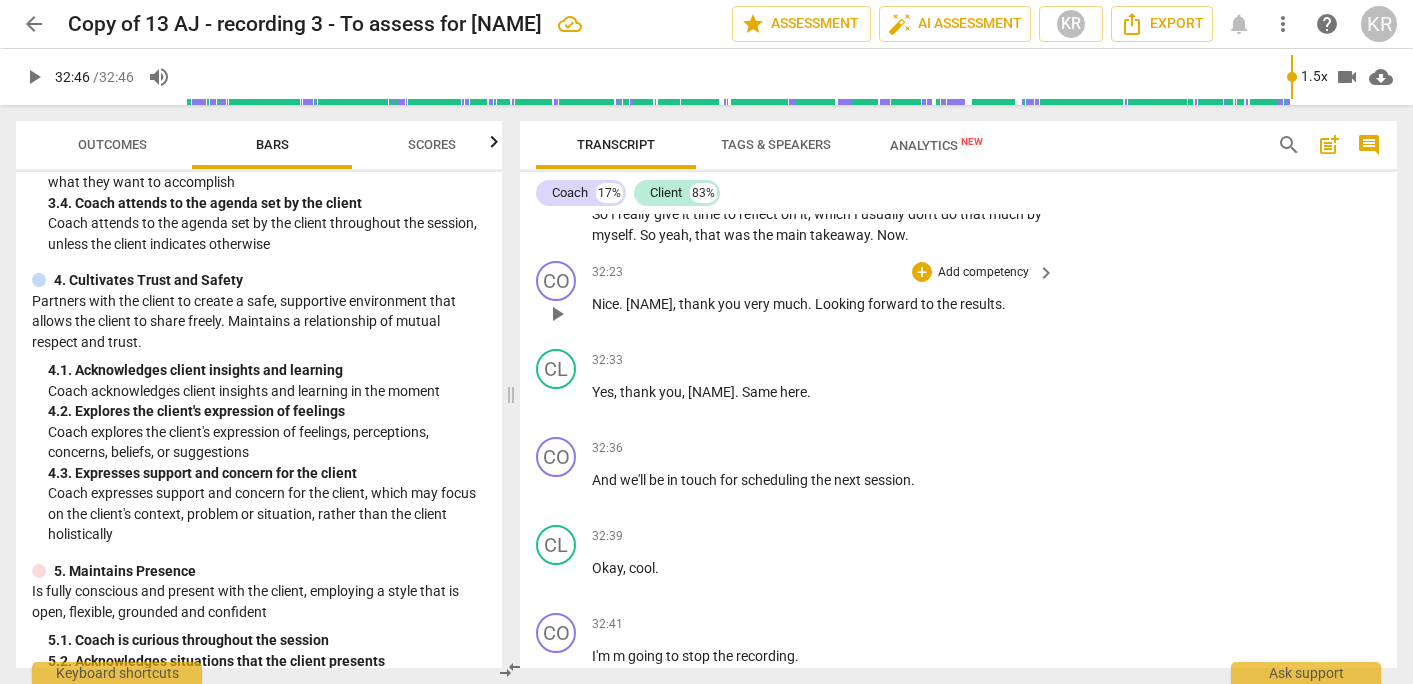click on "Add competency" at bounding box center (983, 273) 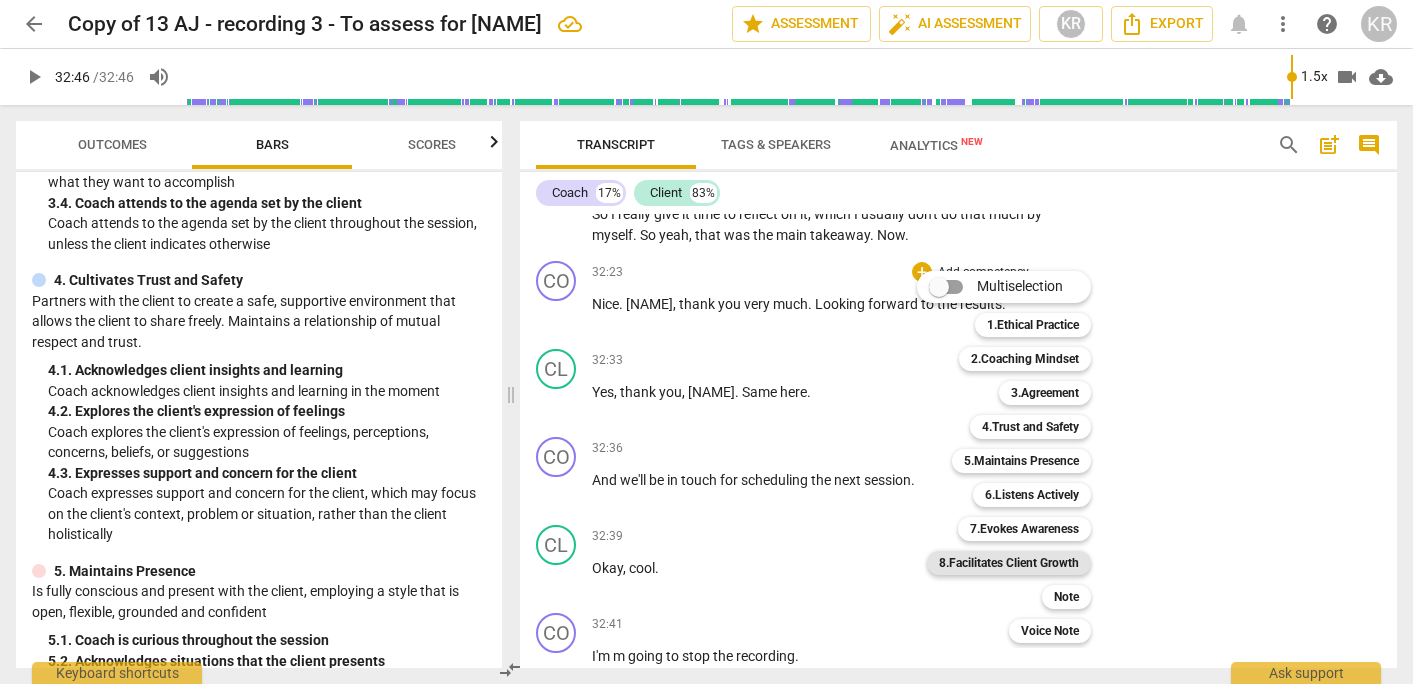 click on "8.Facilitates Client Growth" at bounding box center [1009, 563] 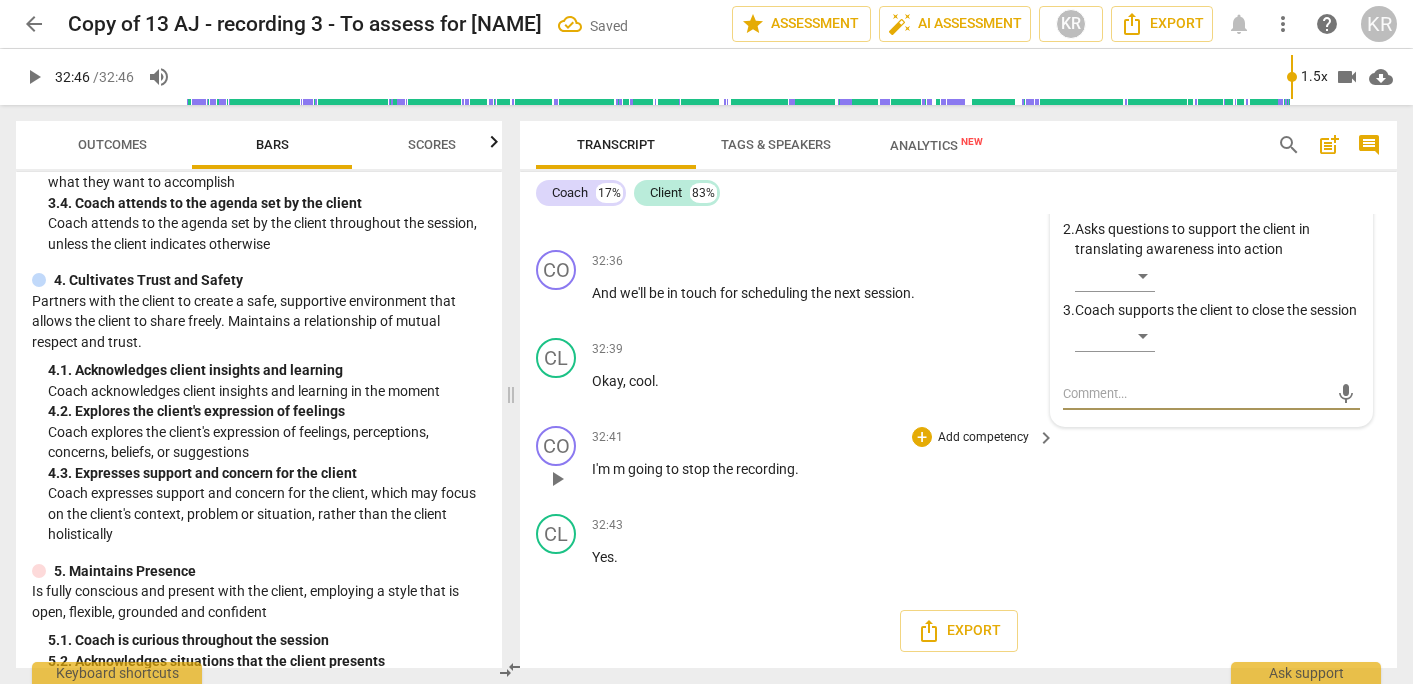 scroll, scrollTop: 13605, scrollLeft: 0, axis: vertical 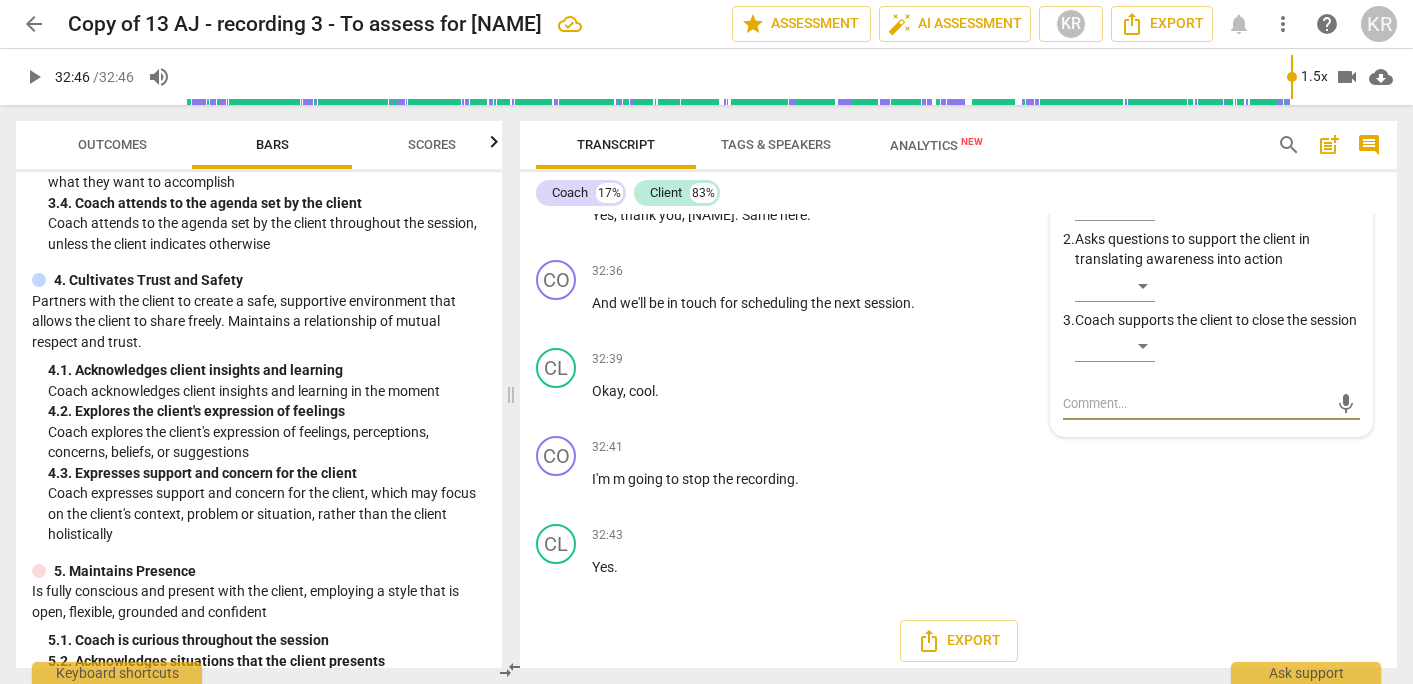 click on "8.Facilitates Client Growth" at bounding box center (1156, 139) 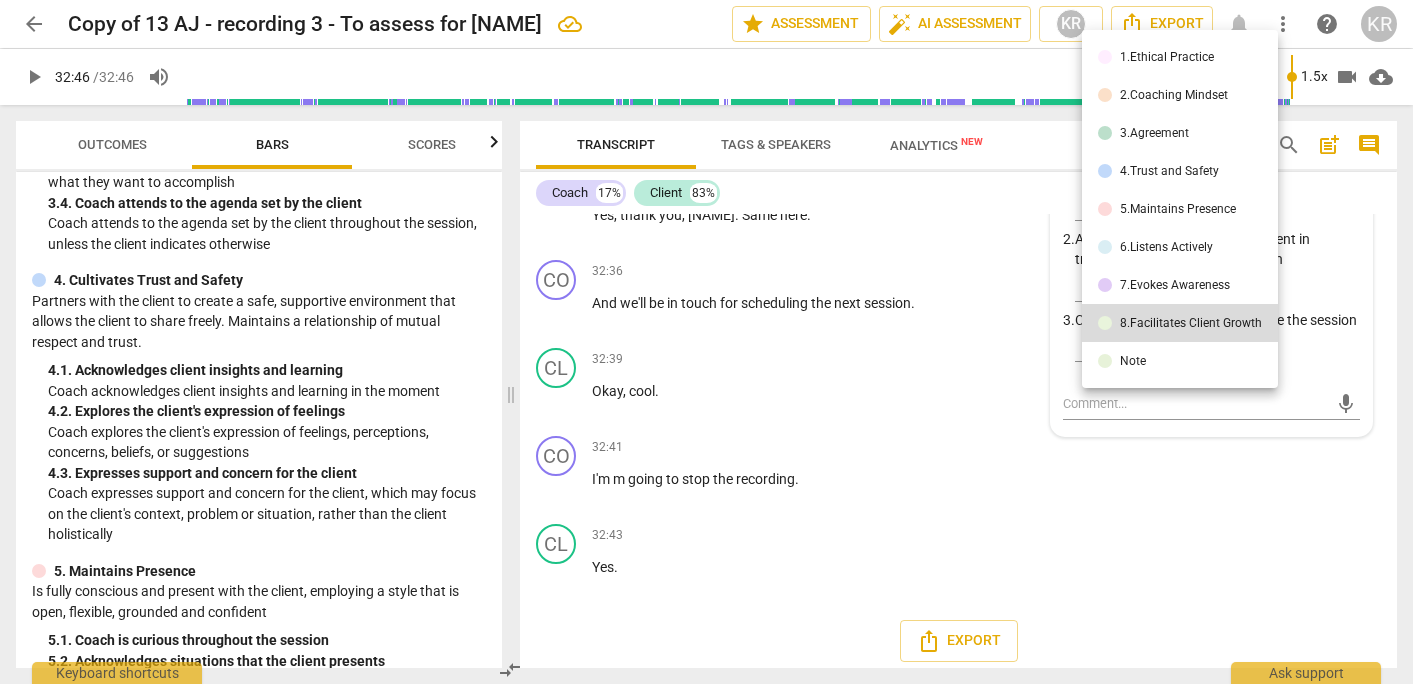 click on "7.Evokes Awareness" at bounding box center (1180, 285) 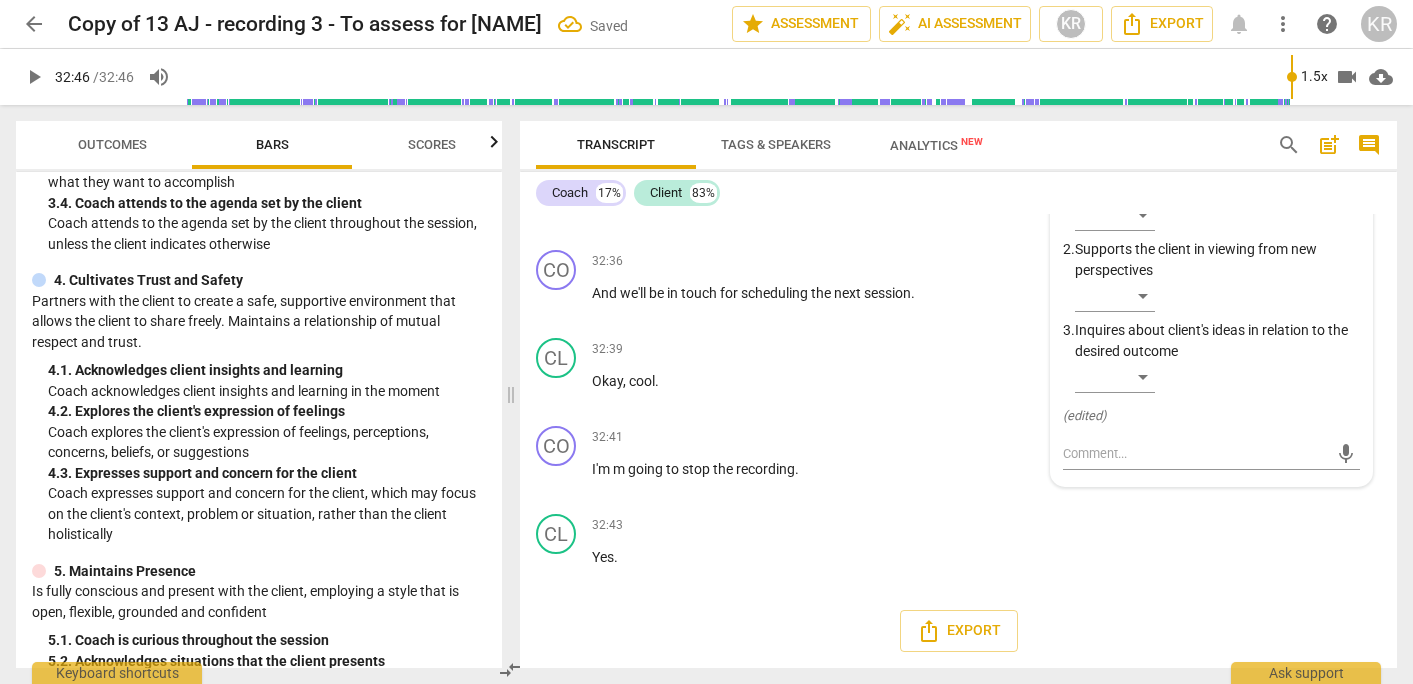 scroll, scrollTop: 13627, scrollLeft: 0, axis: vertical 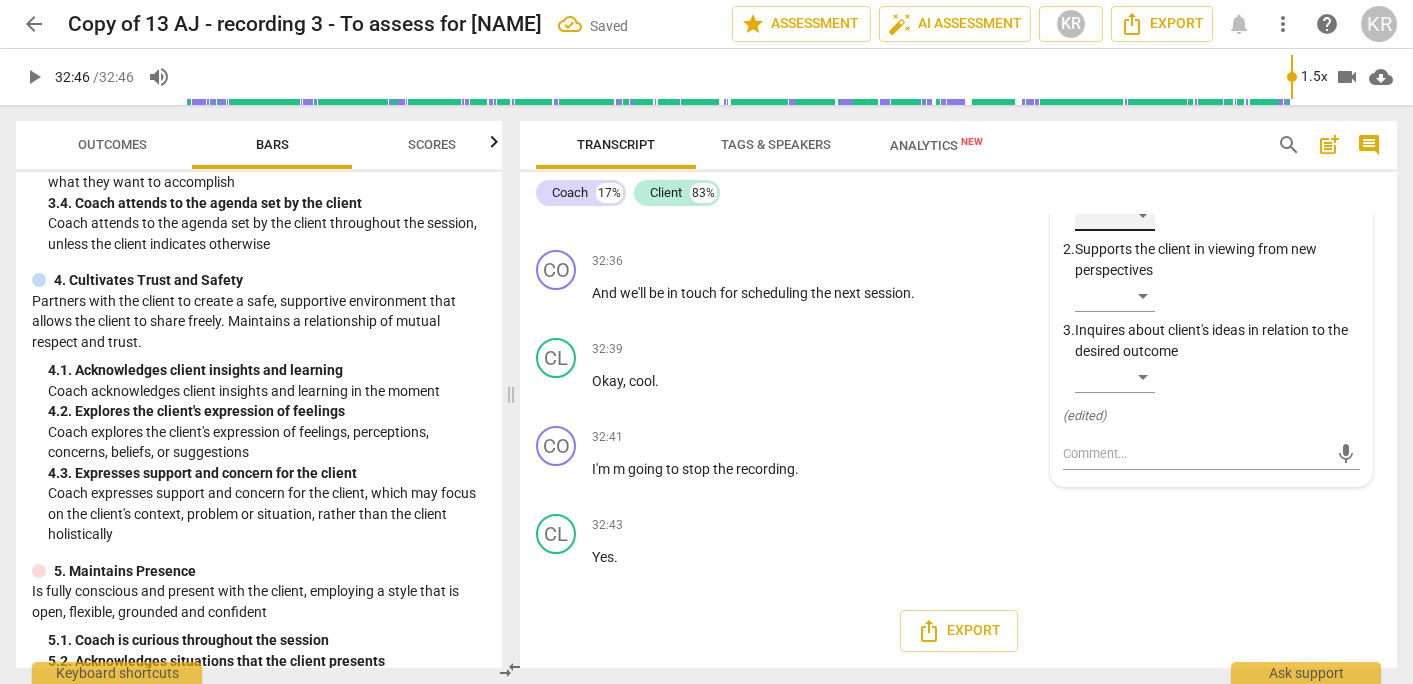 click on "​" at bounding box center [1115, 215] 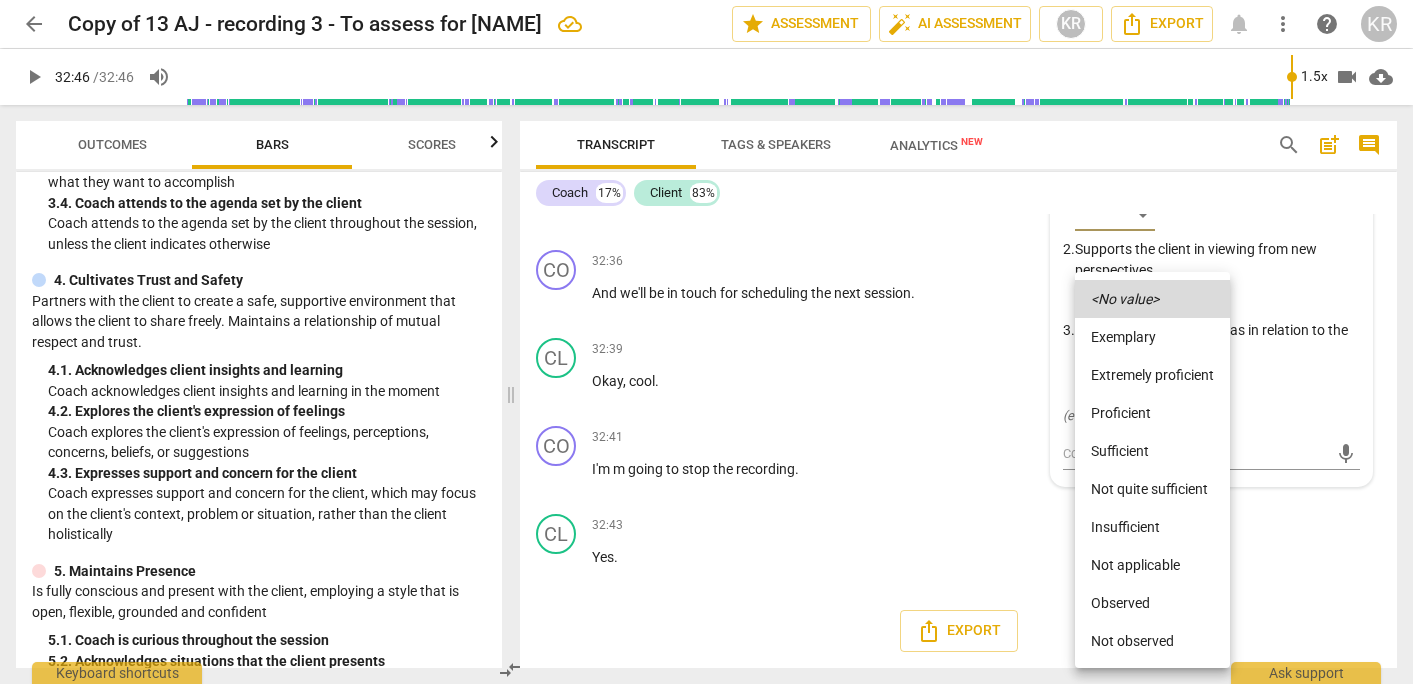 click on "Sufficient" at bounding box center (1152, 451) 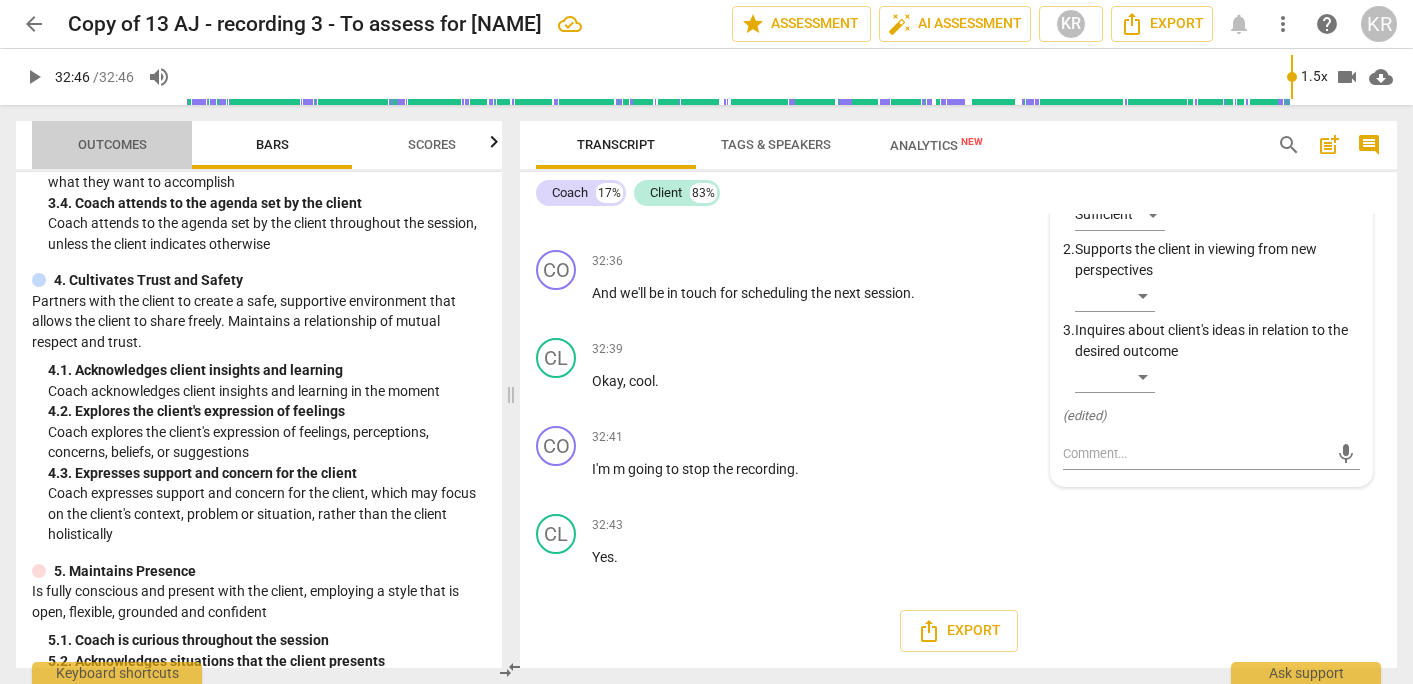 click on "Outcomes" at bounding box center [112, 144] 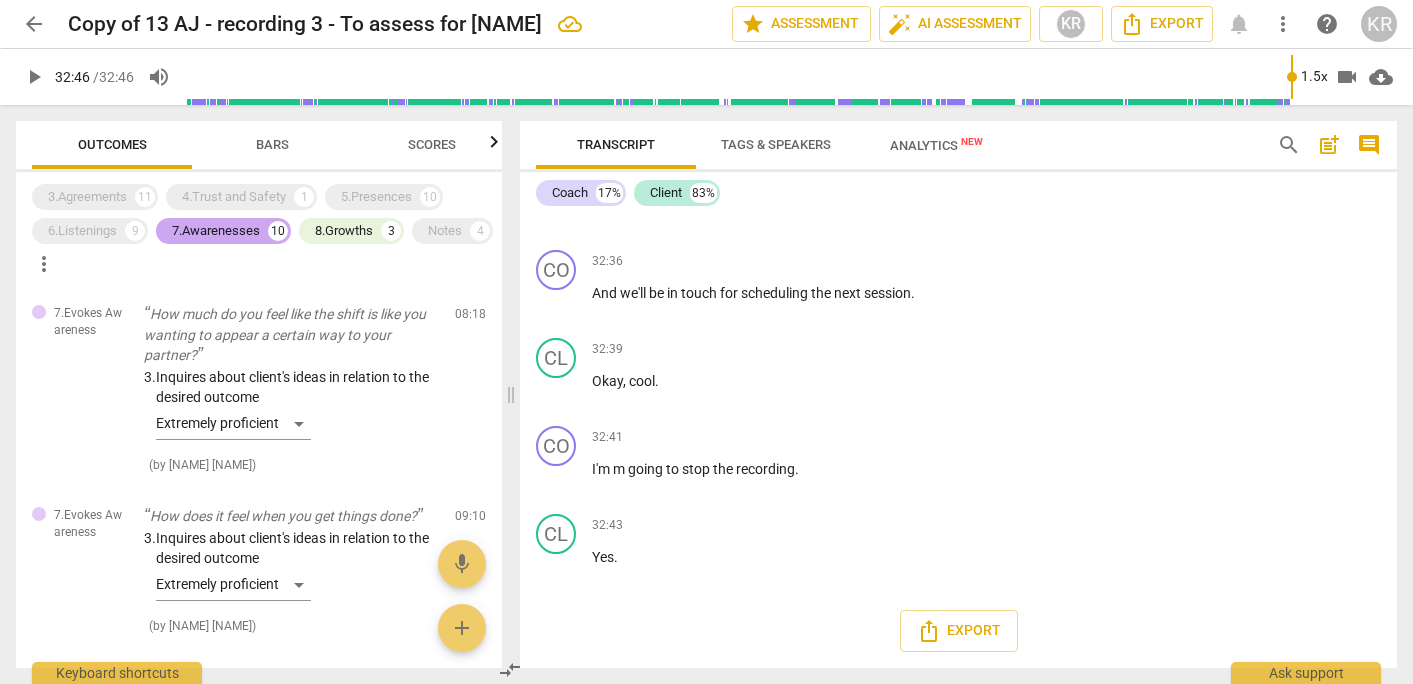click on "7.Awarenesses" at bounding box center [216, 231] 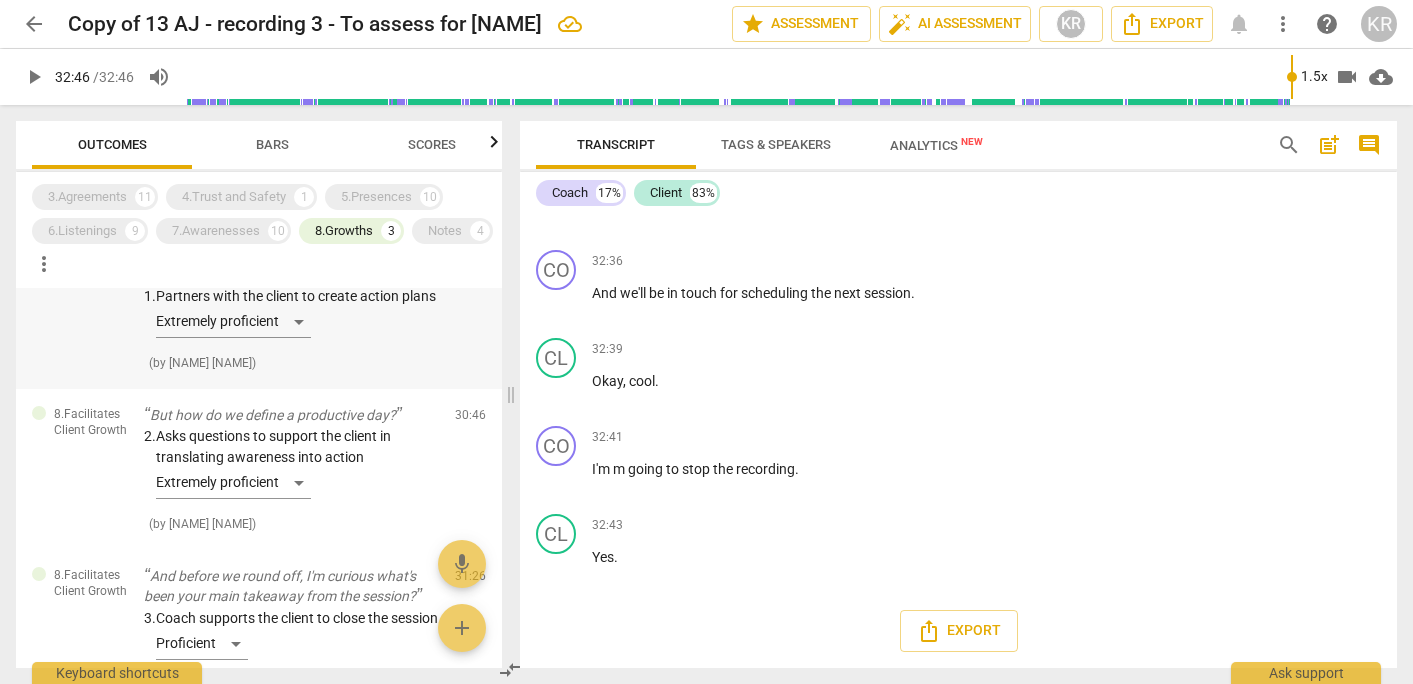 scroll, scrollTop: 266, scrollLeft: 0, axis: vertical 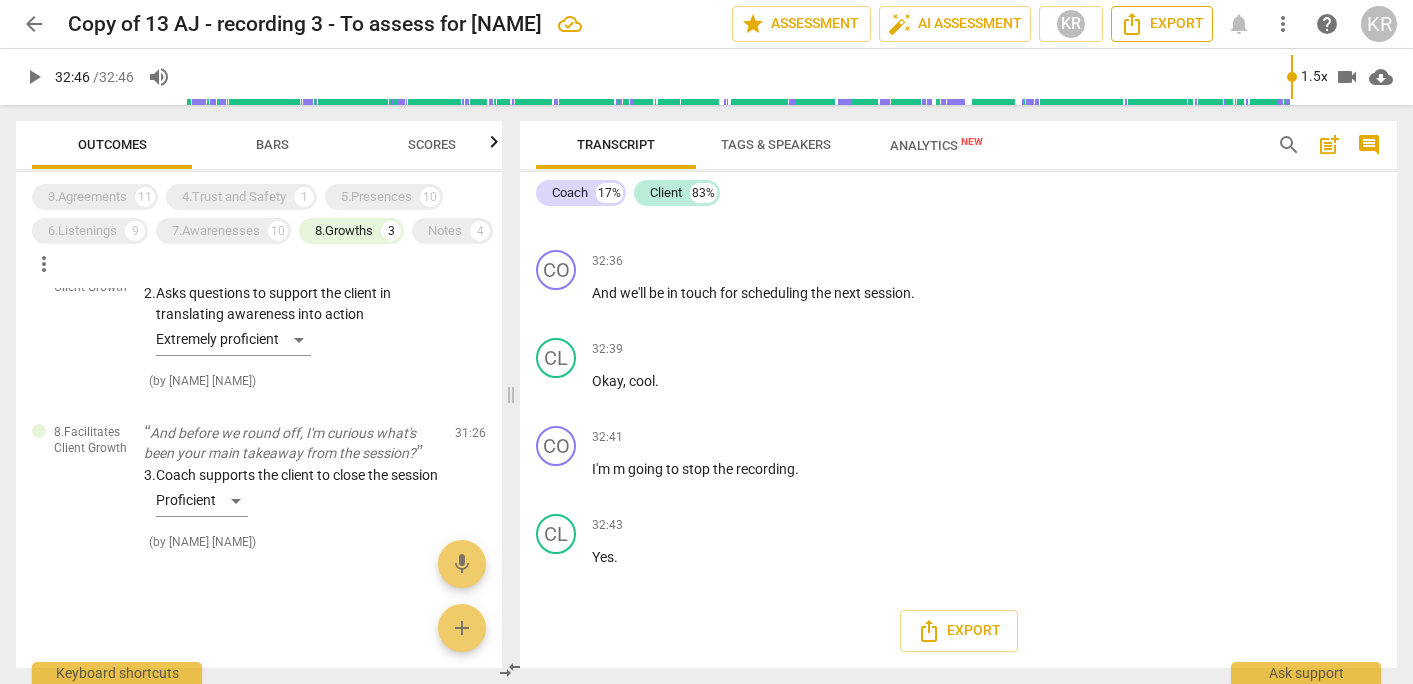 click on "Export" at bounding box center [1162, 24] 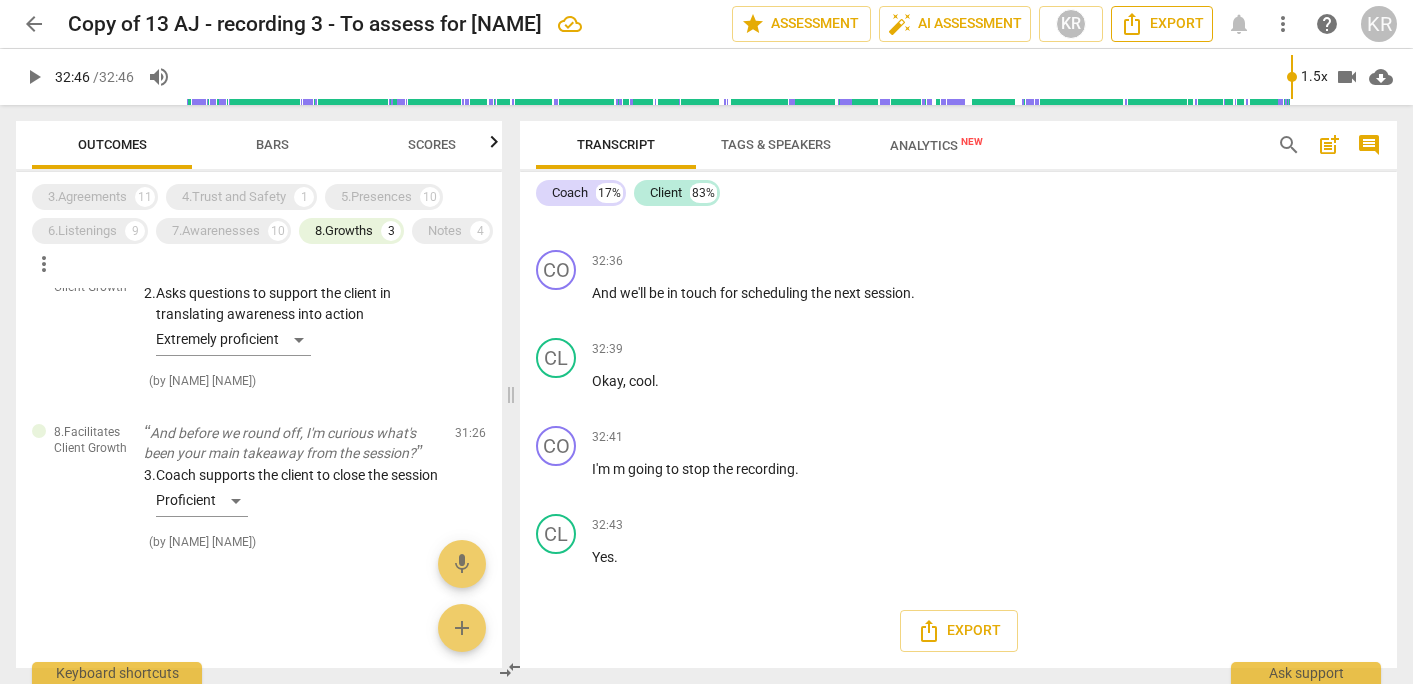 click on "Export" at bounding box center (1162, 24) 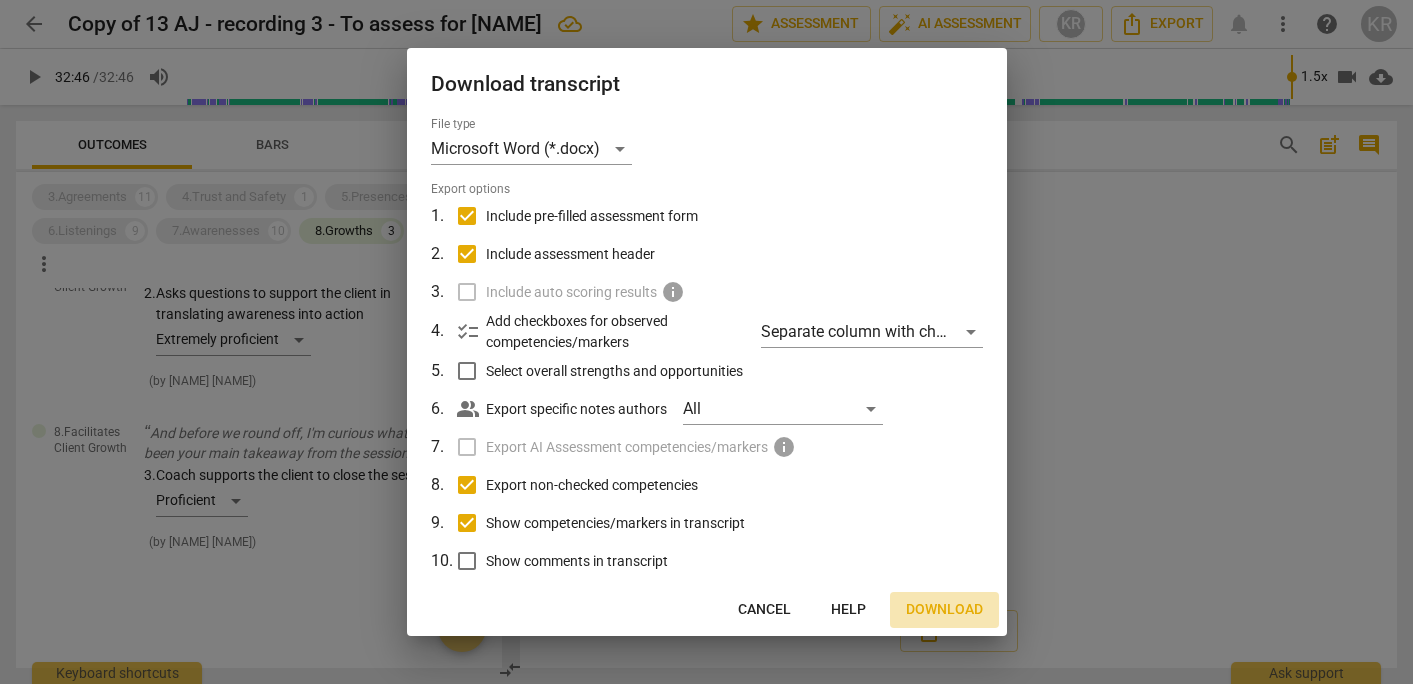 click on "Download" at bounding box center [944, 610] 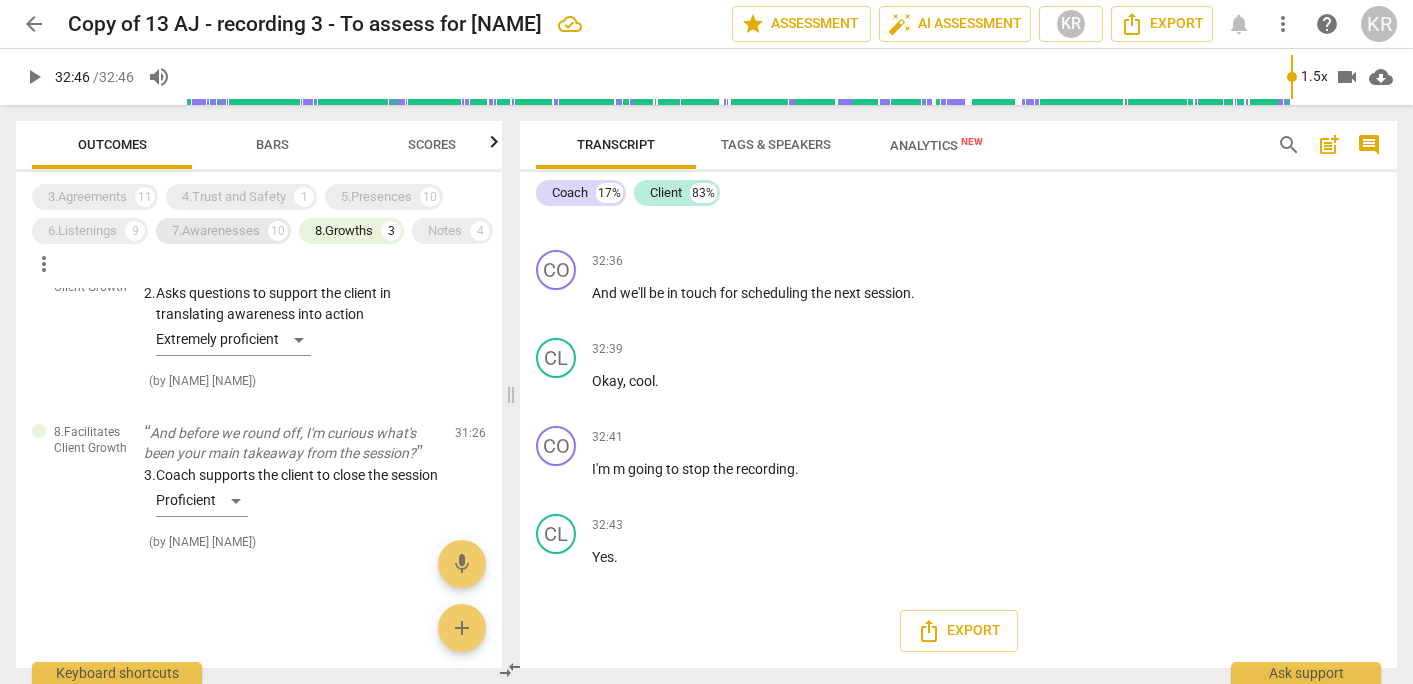 click on "7.Awarenesses" at bounding box center [216, 231] 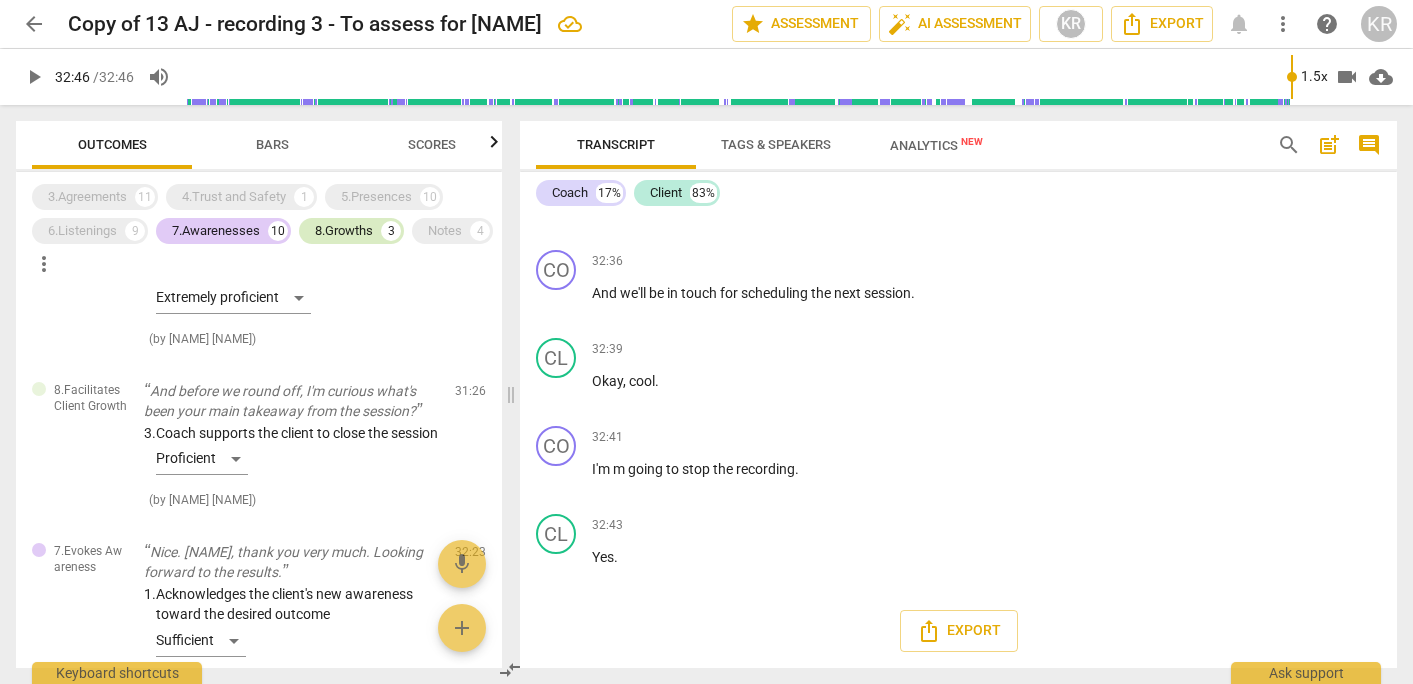 click on "8.Growths" at bounding box center [344, 231] 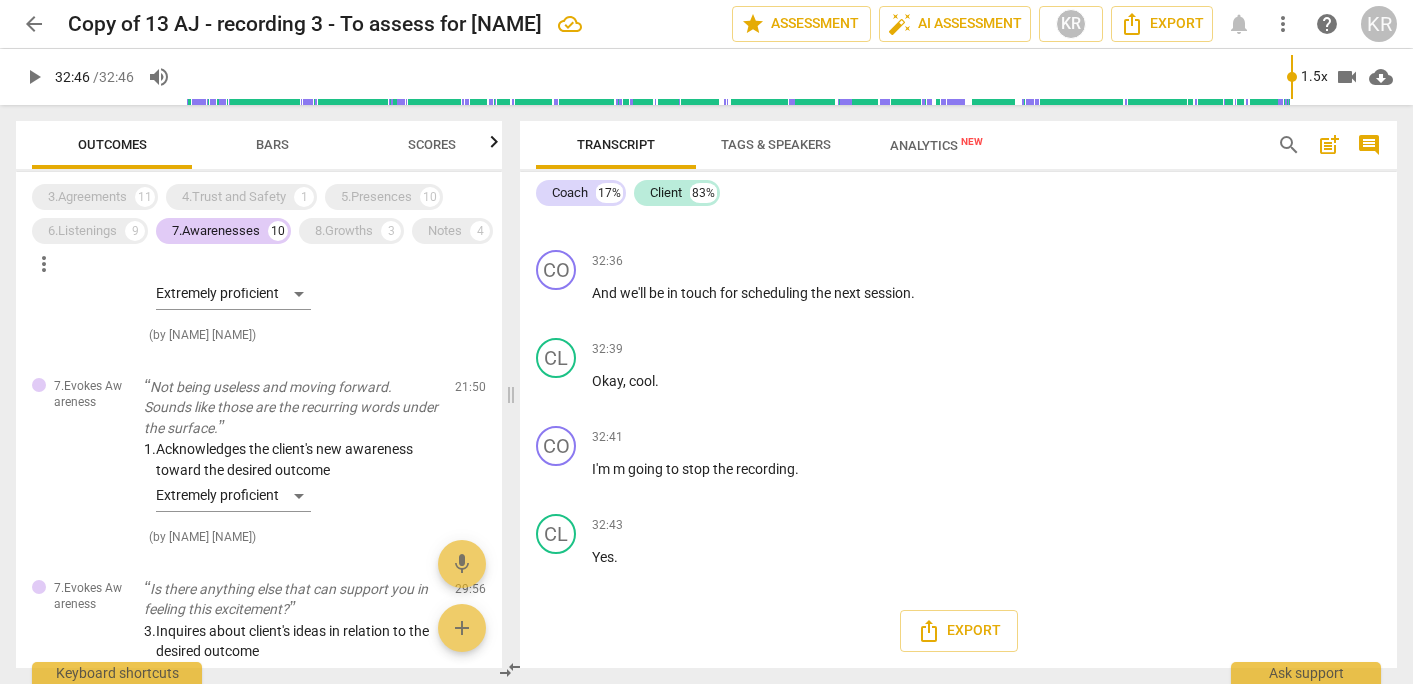 scroll, scrollTop: 1276, scrollLeft: 0, axis: vertical 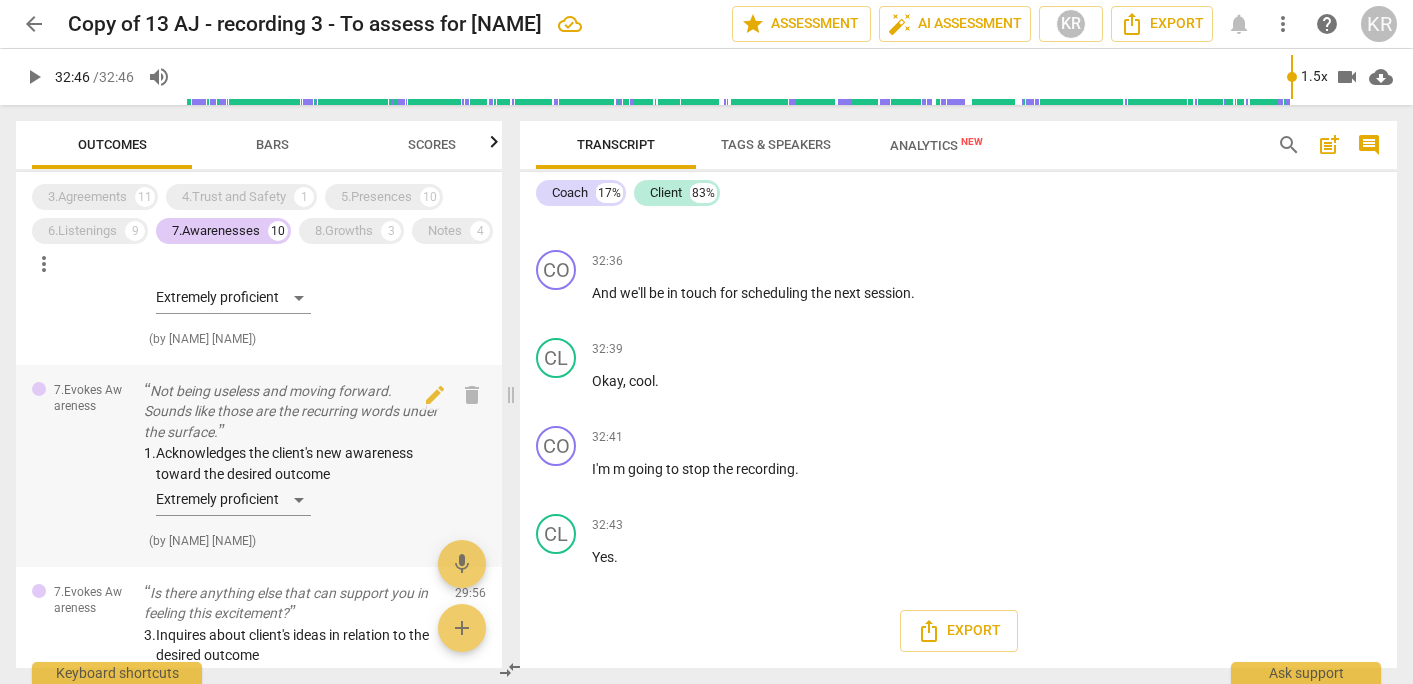 click on "Not being useless and moving forward. Sounds like those are the recurring words under the surface." at bounding box center (291, 412) 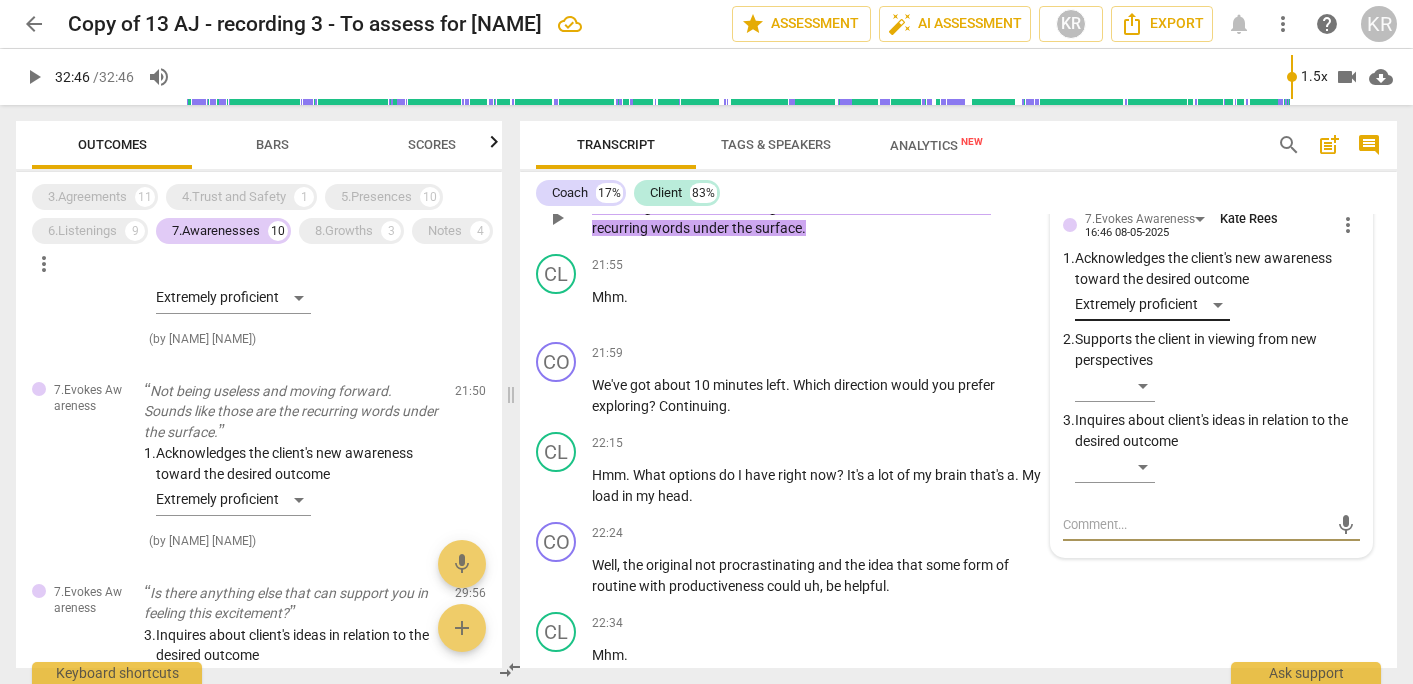 scroll, scrollTop: 9444, scrollLeft: 0, axis: vertical 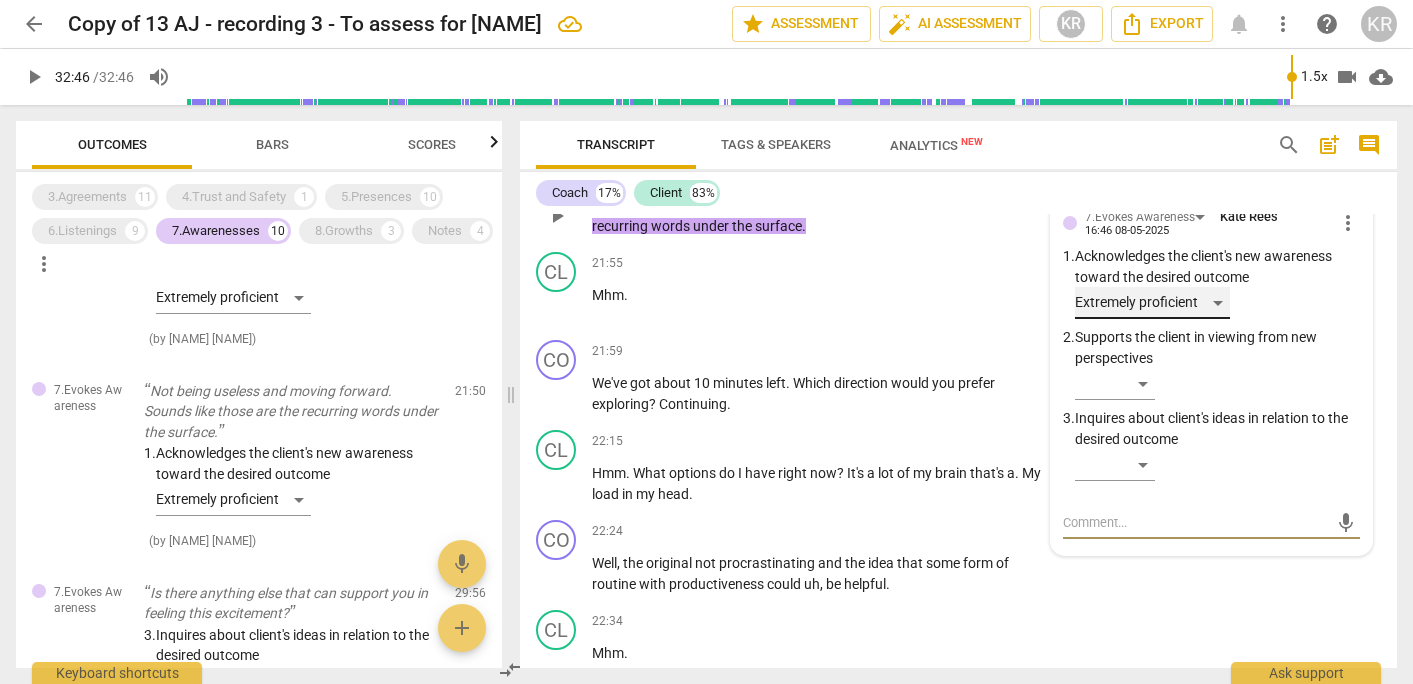 click on "Extremely proficient" at bounding box center (1152, 303) 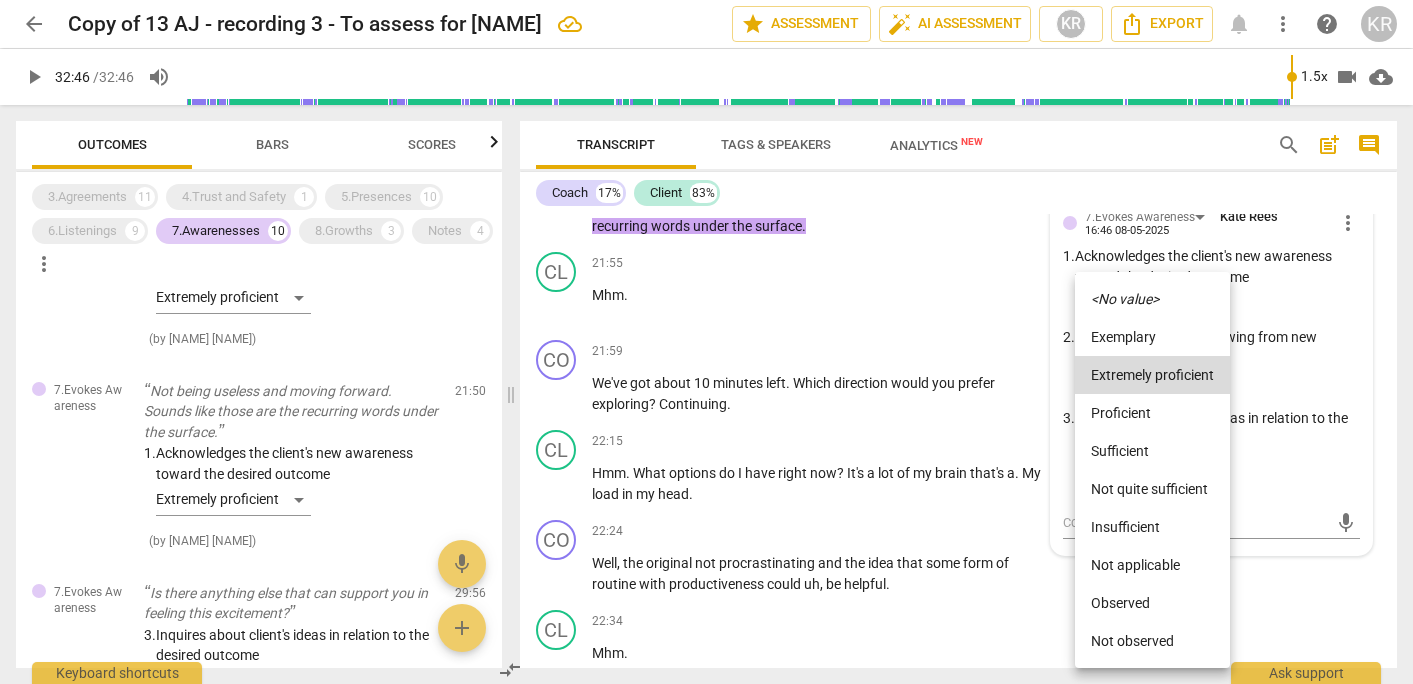 click on "Proficient" at bounding box center (1152, 413) 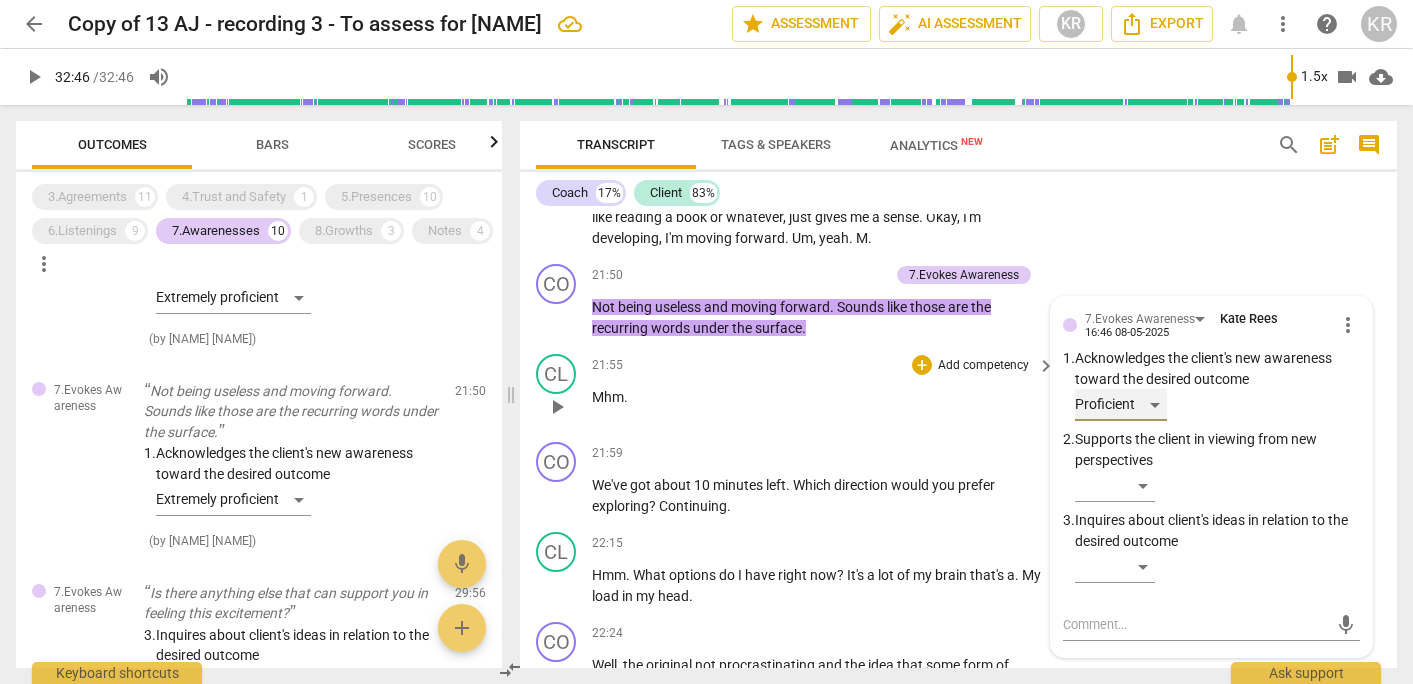 scroll, scrollTop: 9334, scrollLeft: 0, axis: vertical 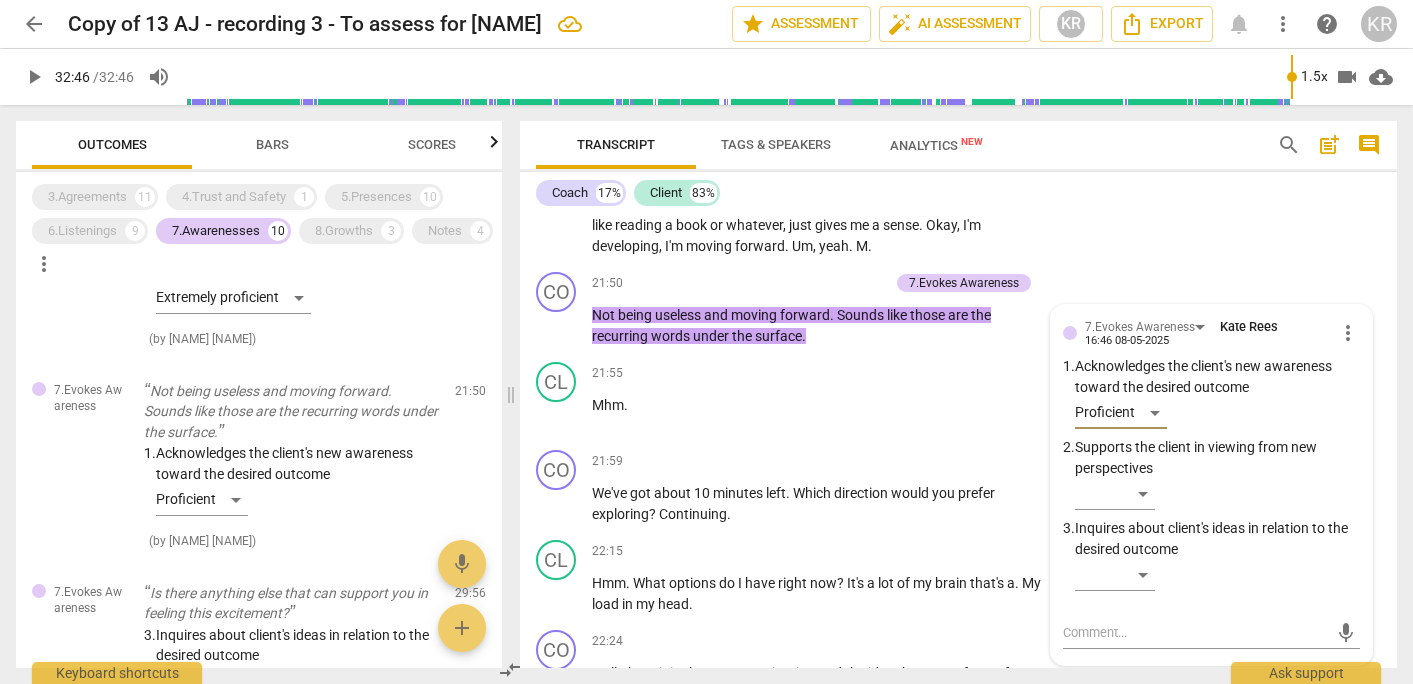 click on "CL play_arrow pause 20:55 + Add competency keyboard_arrow_right Yeah .   So   maybe   the   goal .   I ,   I   know   that   when   I'm   not   productive ,   I   don't   feel   good   about   myself .   If   I ,   if   I'm   doing   this   one   day ,   it's   okay ,   but   if   I   do   this   two   or   three   days   in   a   row ,   I   don't   feel   good   about   myself .   It's   um ,   yeah ,   I   feel   like   I'm   not   moving   forward .   It's .   I   feel ,   yeah .   Feel   like   not   useless ,   but .   Yeah ,   maybe   useless   even .   Um ,   and   being   productive ,   be   it   like   reading   a   book   or   whatever ,   just   gives   me   a   sense .   Okay ,   I'm   developing ,   I'm   moving   forward .   Um ,   yeah .   M ." at bounding box center (958, 168) 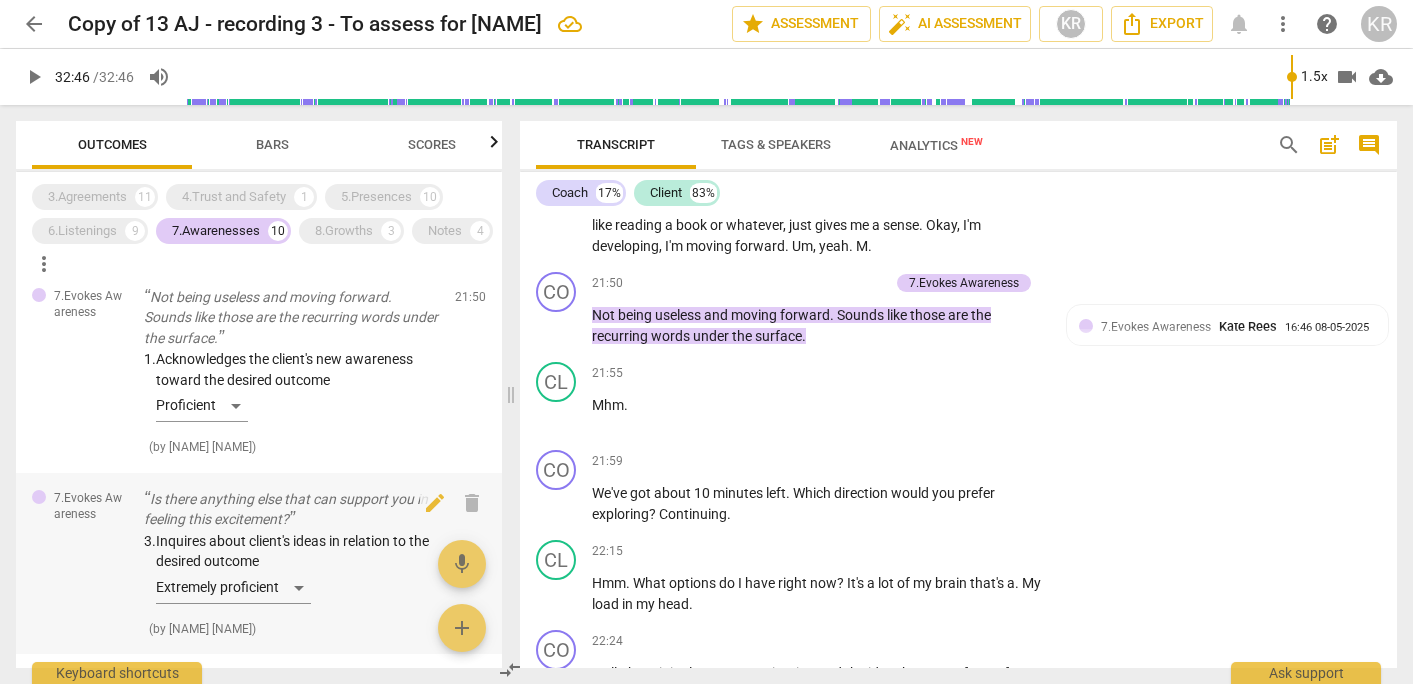 scroll, scrollTop: 1336, scrollLeft: 0, axis: vertical 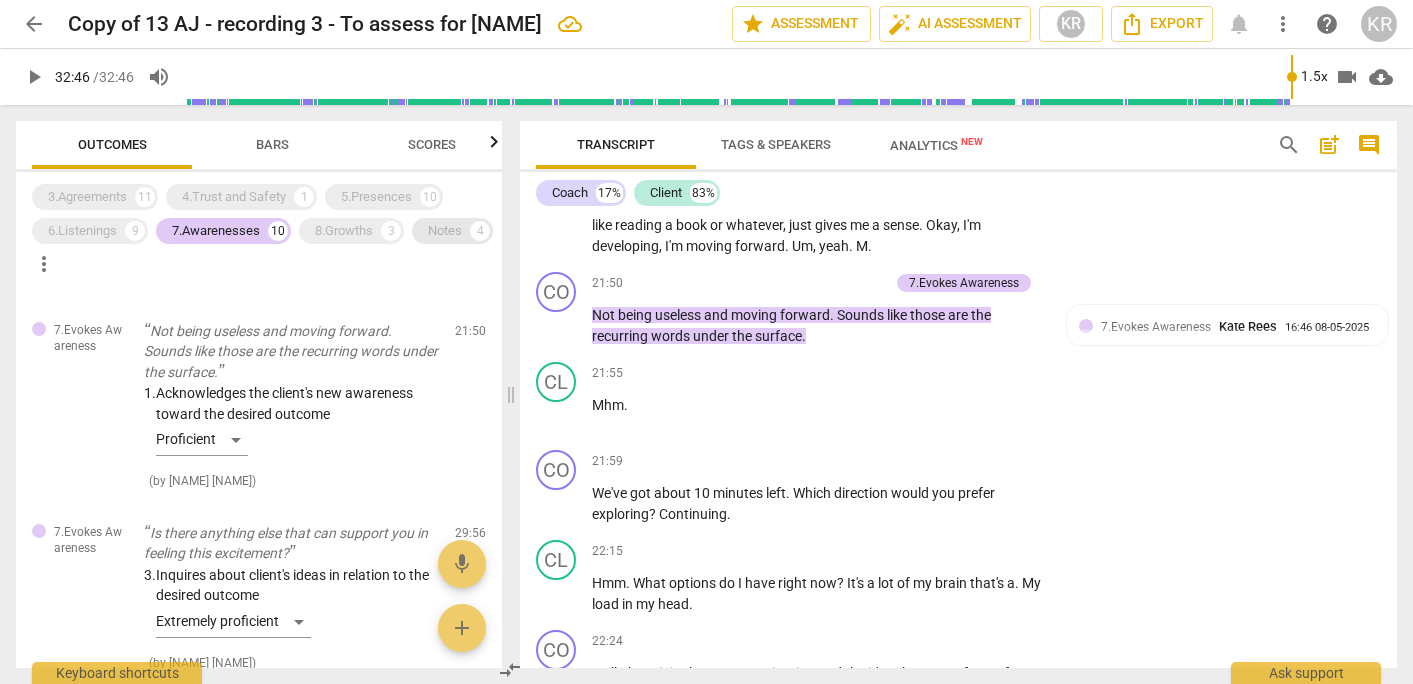 click on "Notes" at bounding box center [445, 231] 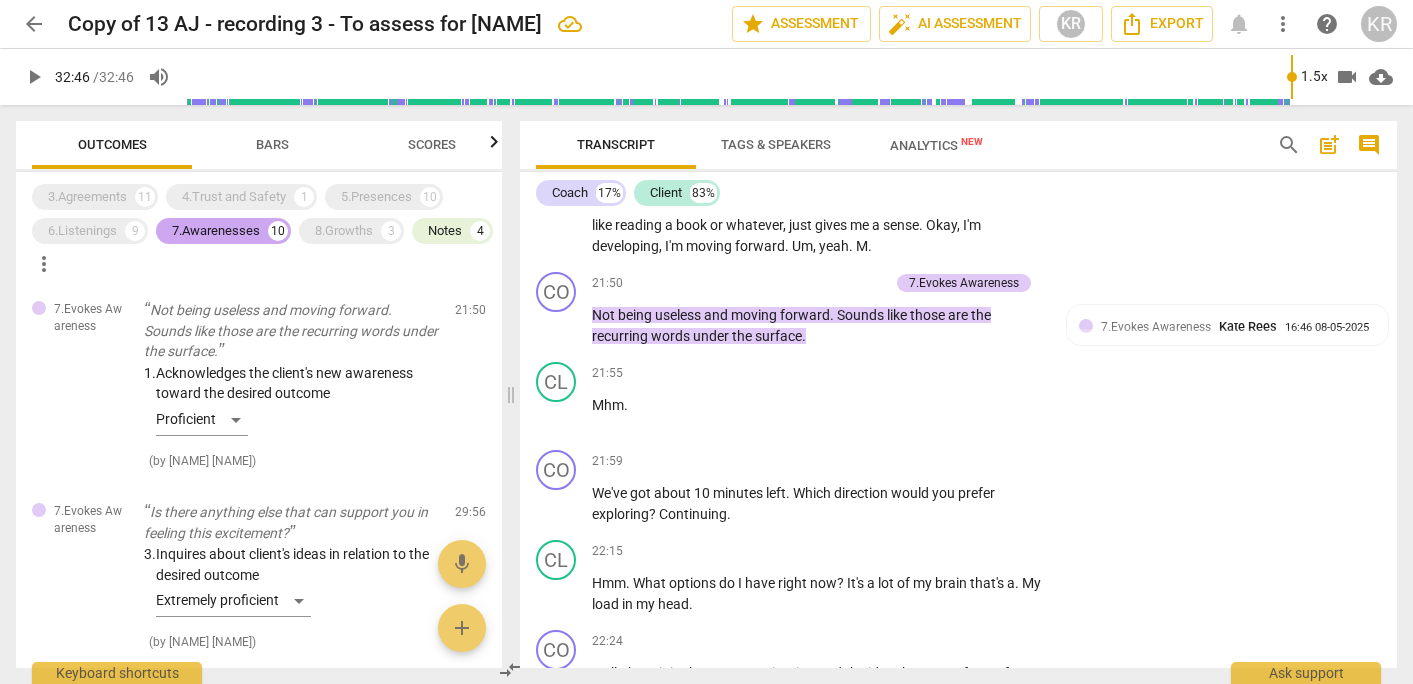 click on "7.Awarenesses" at bounding box center [216, 231] 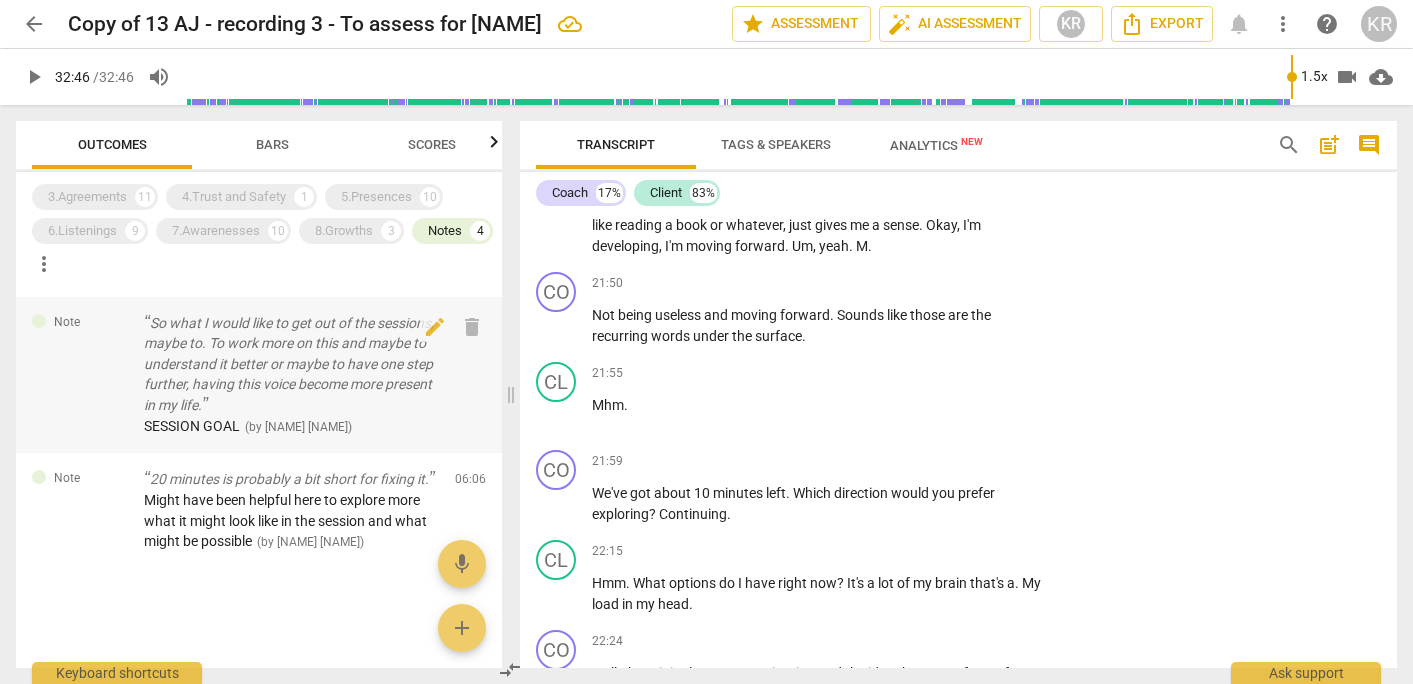 scroll, scrollTop: 257, scrollLeft: 0, axis: vertical 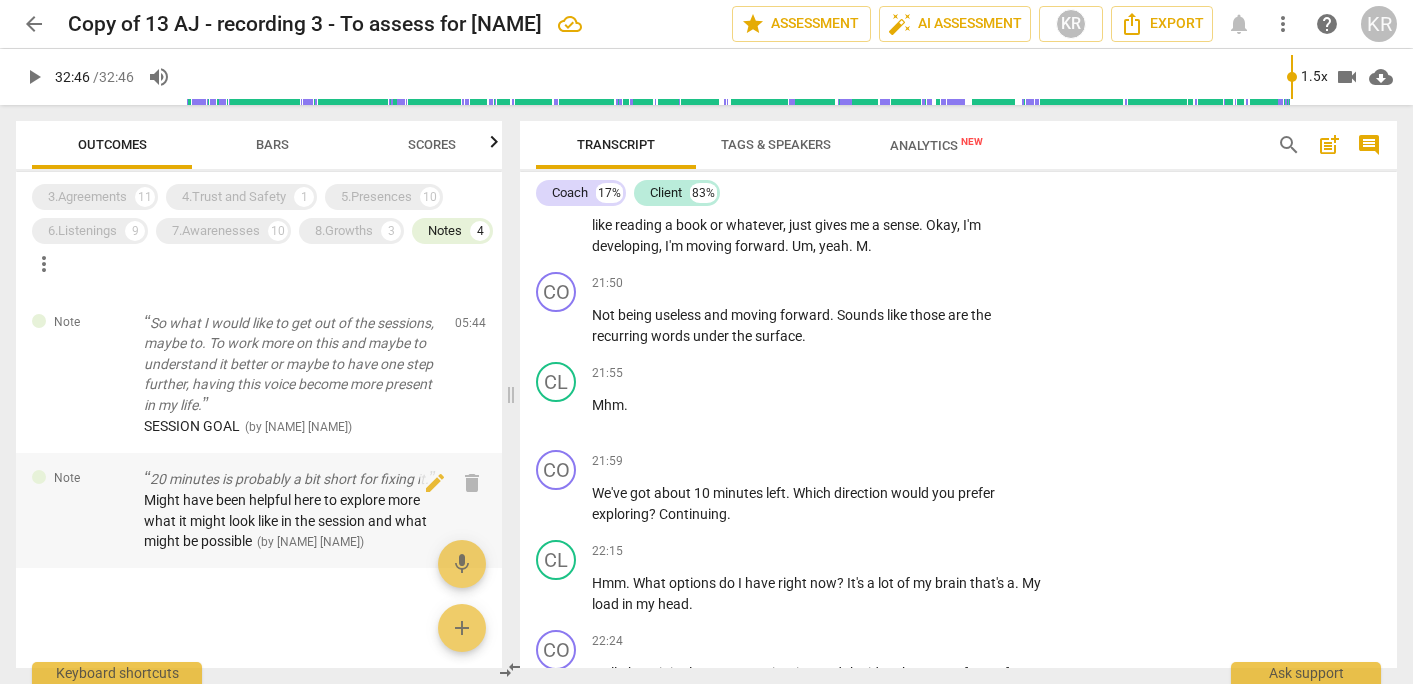 click on "20 minutes is probably a bit short for fixing it." at bounding box center (291, 479) 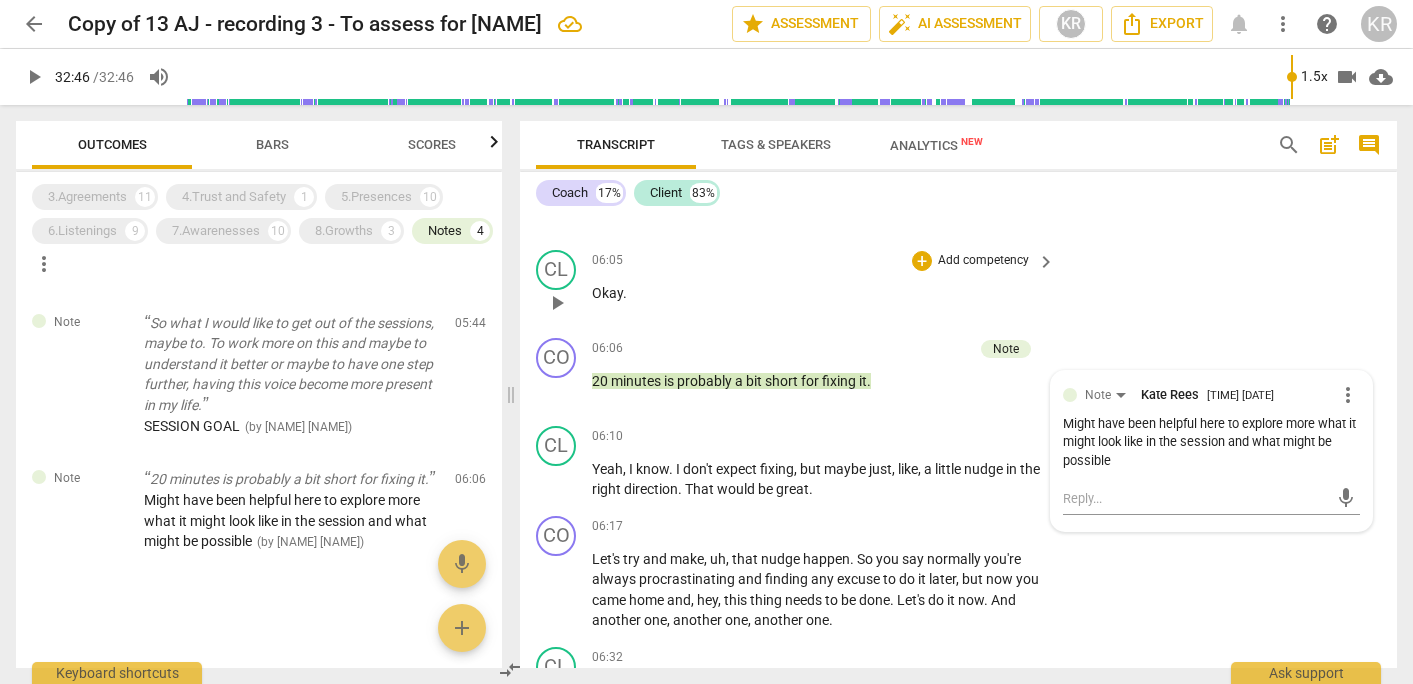 scroll, scrollTop: 3050, scrollLeft: 0, axis: vertical 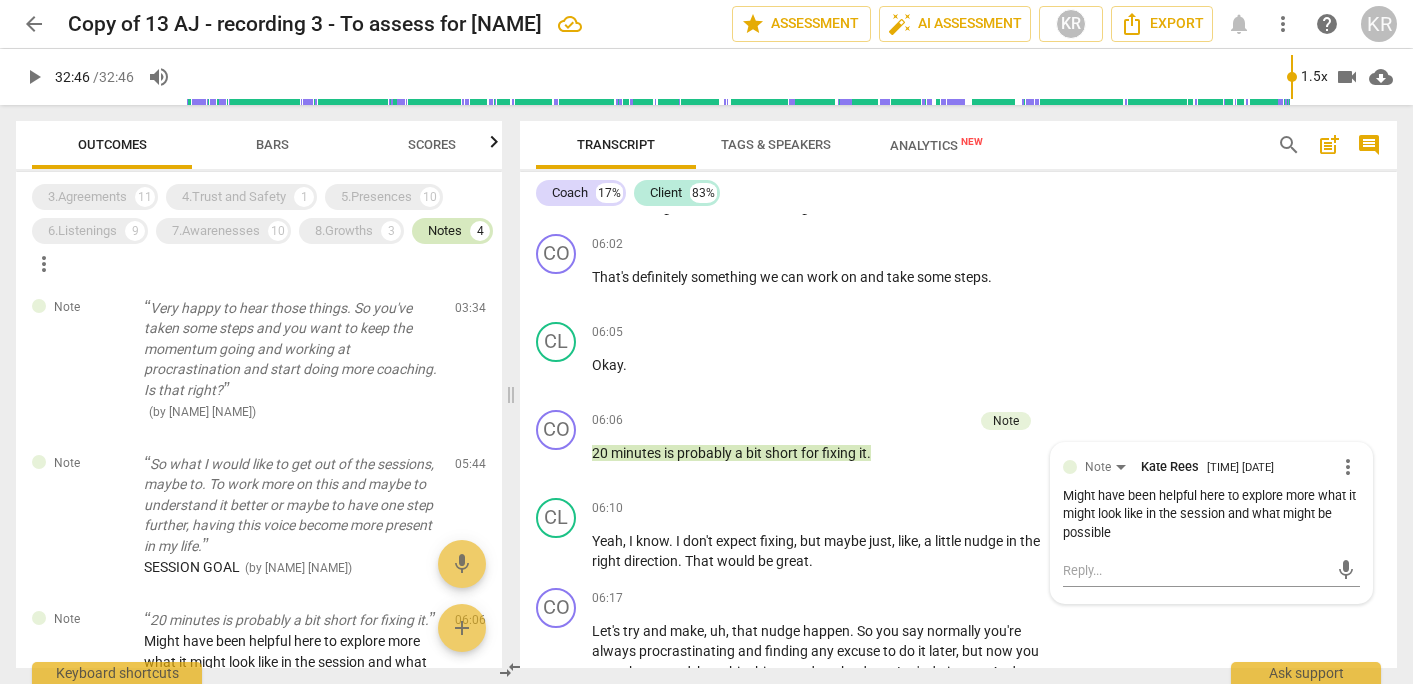 click on "Notes" at bounding box center [445, 231] 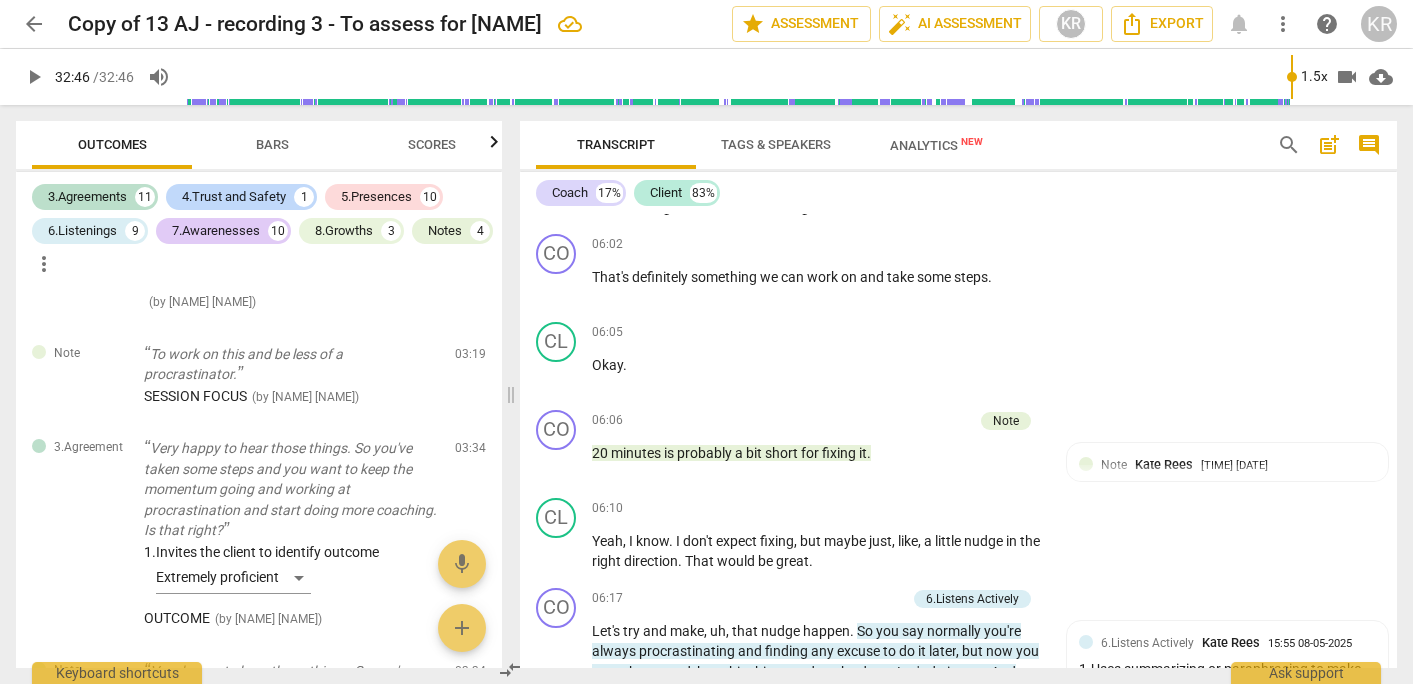 scroll, scrollTop: 464, scrollLeft: 0, axis: vertical 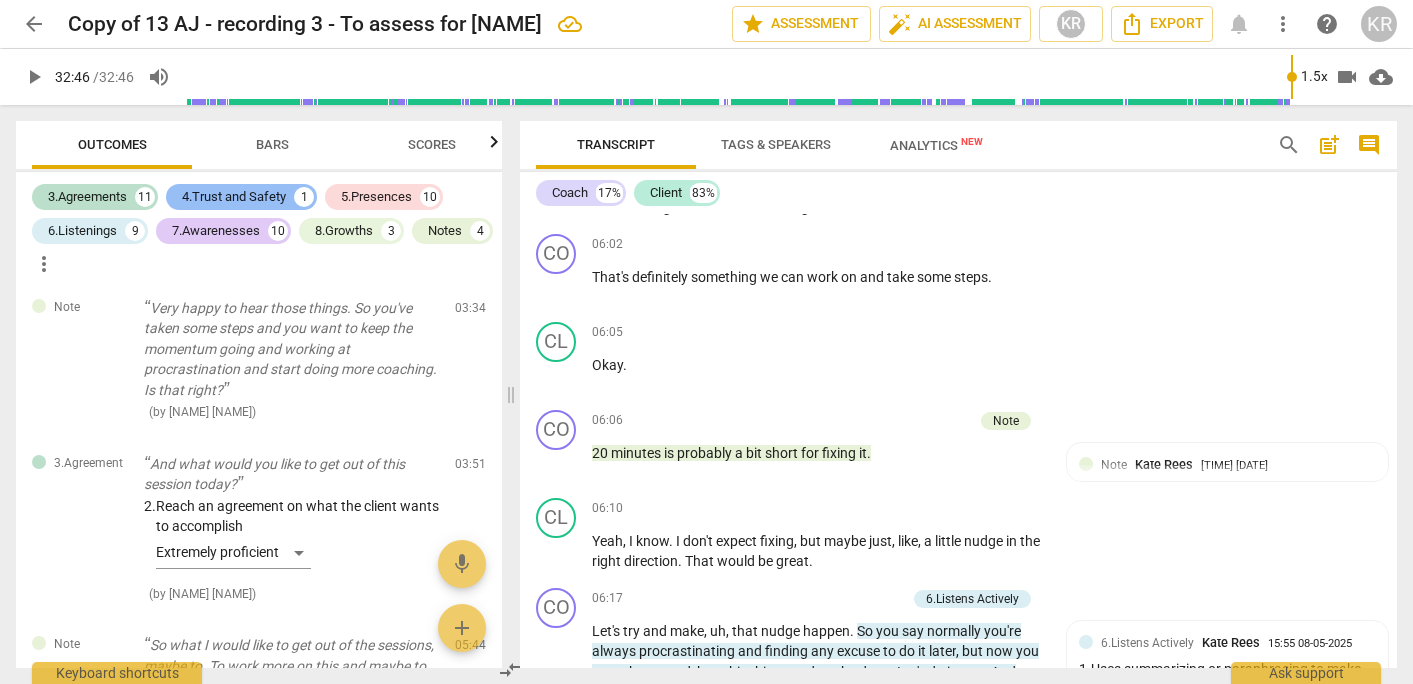 click on "4.Trust and Safety" at bounding box center (234, 197) 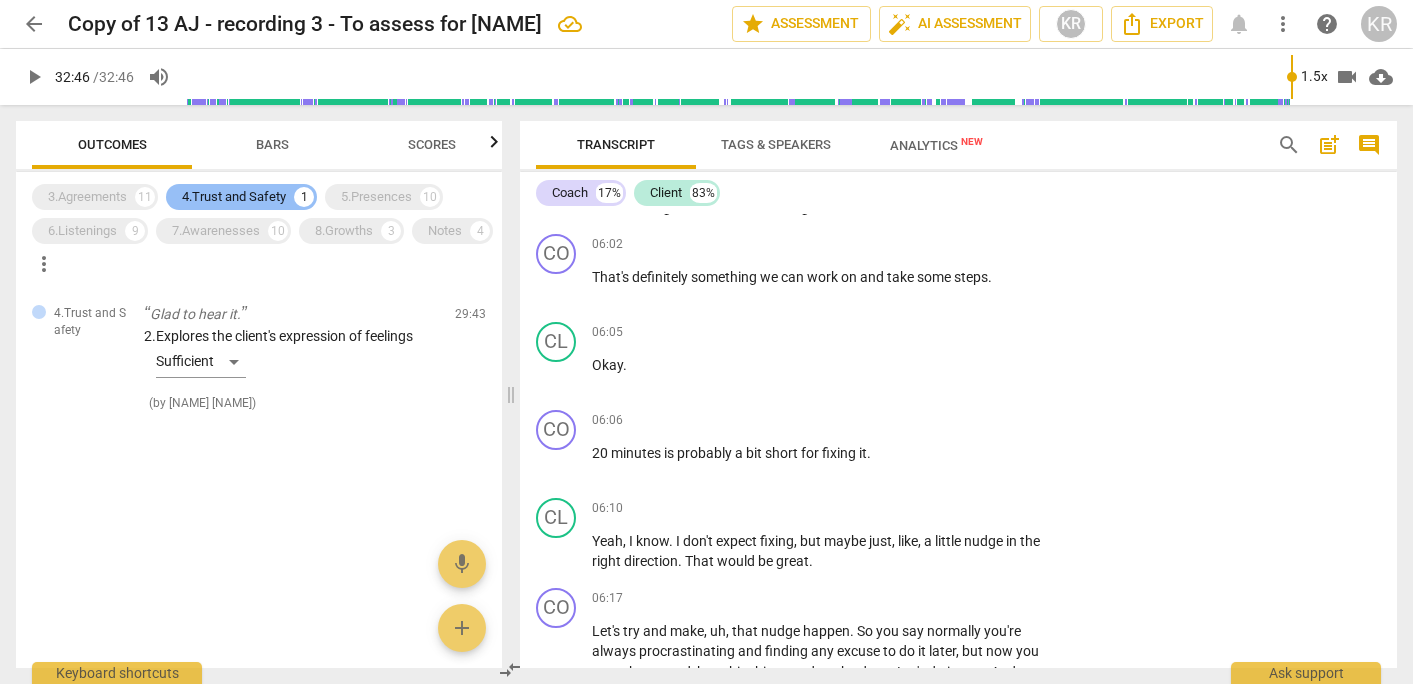 scroll, scrollTop: 0, scrollLeft: 0, axis: both 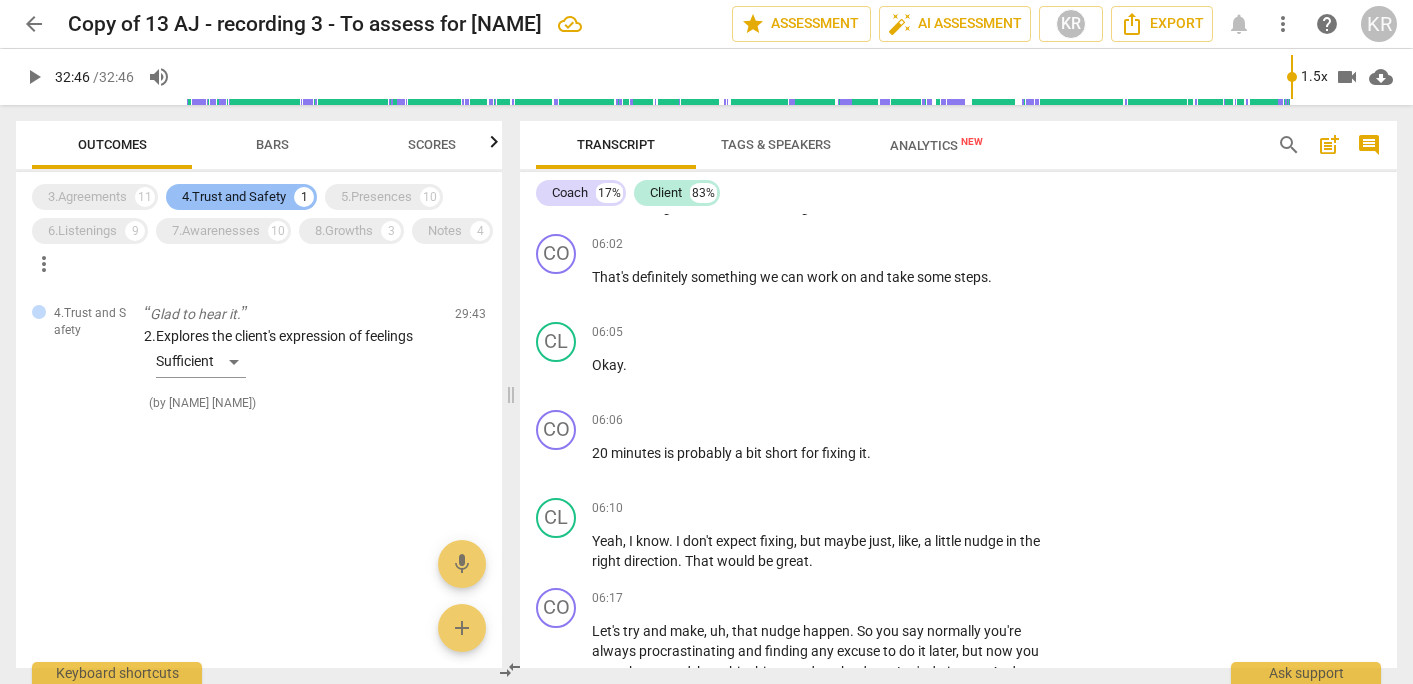 click on "4.Trust and Safety 1" at bounding box center (241, 197) 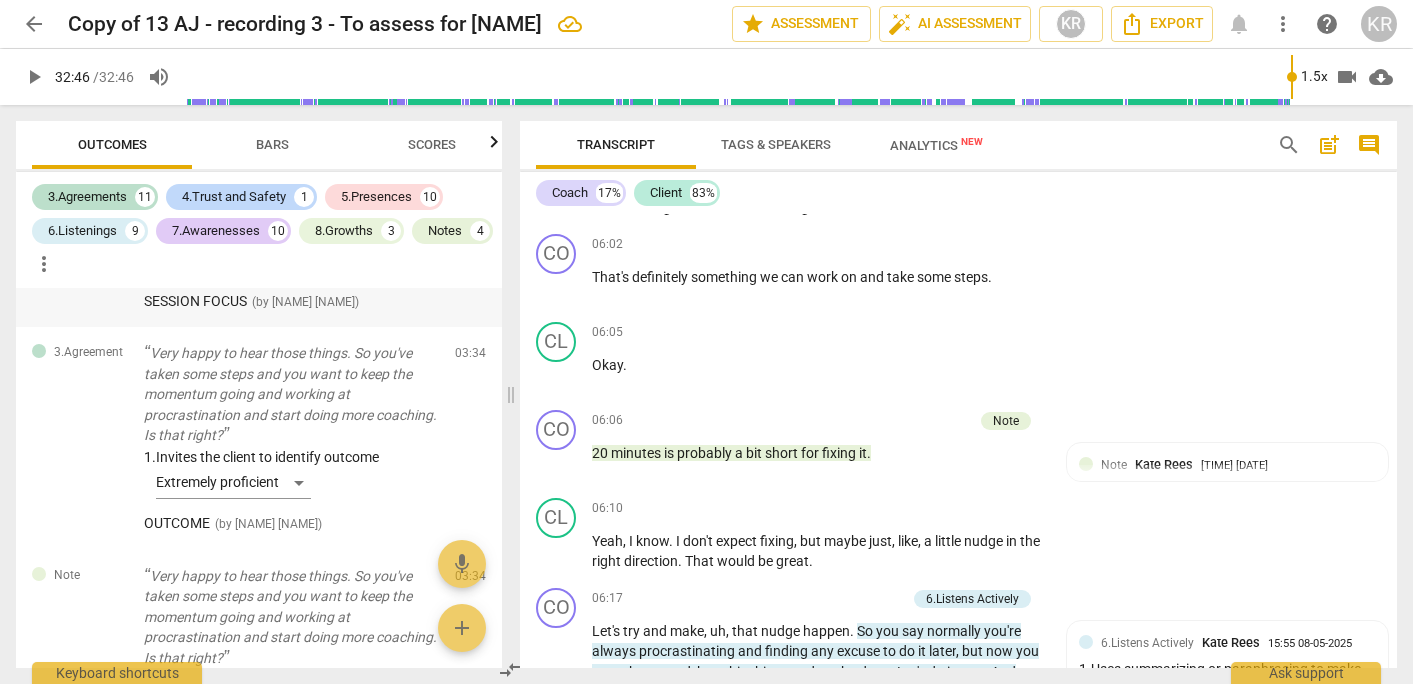 scroll, scrollTop: 199, scrollLeft: 0, axis: vertical 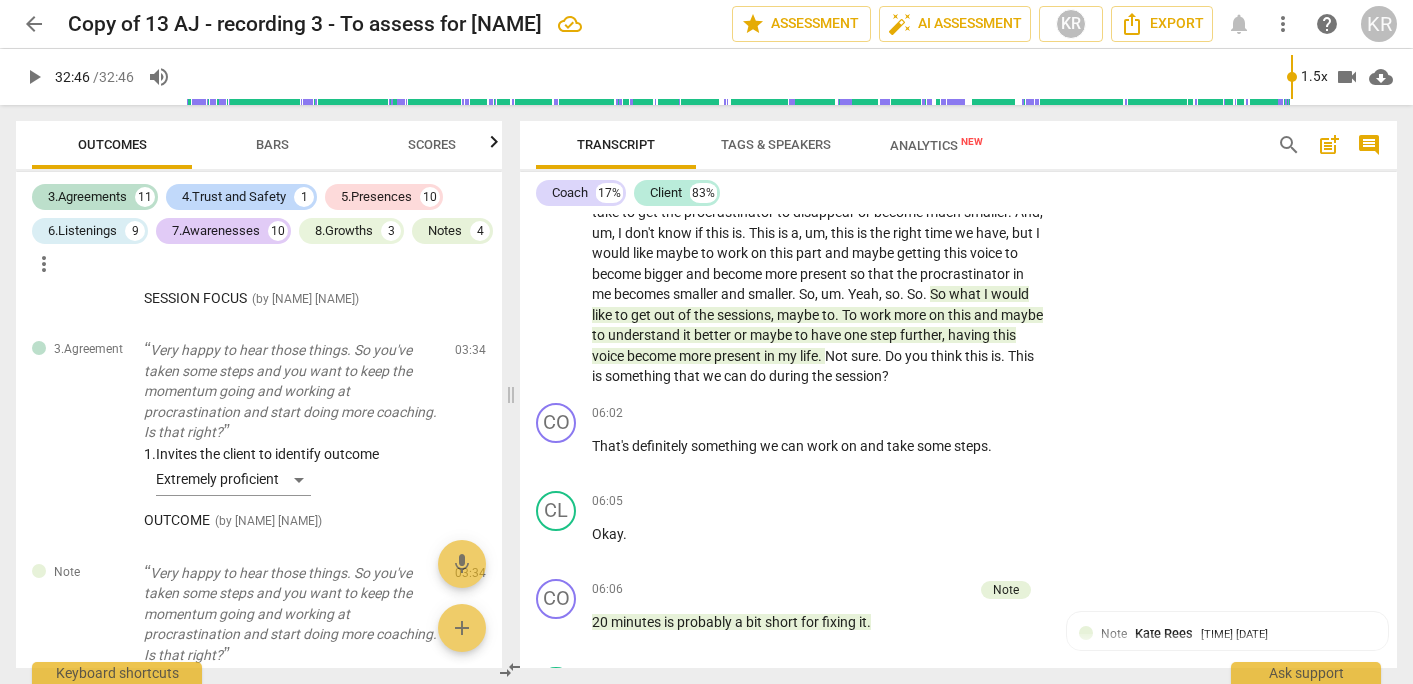 click on "Bars" at bounding box center (272, 144) 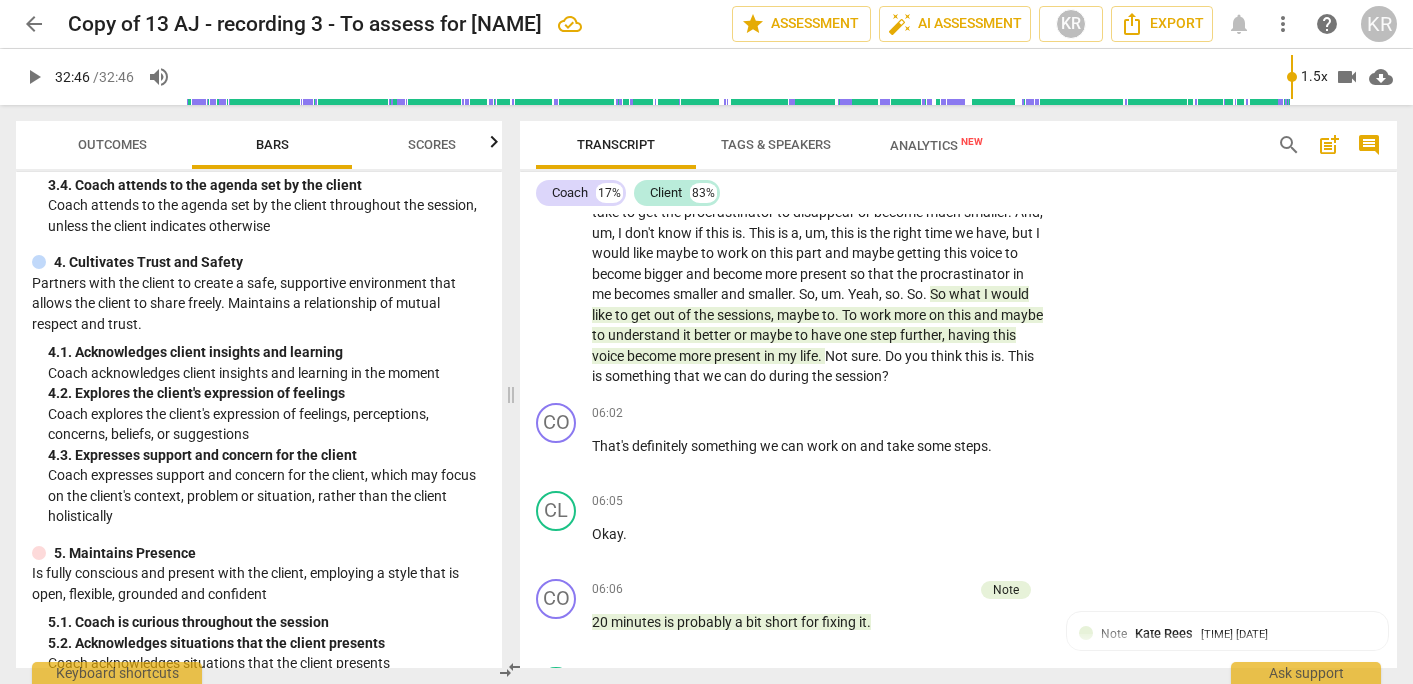 scroll, scrollTop: 559, scrollLeft: 0, axis: vertical 